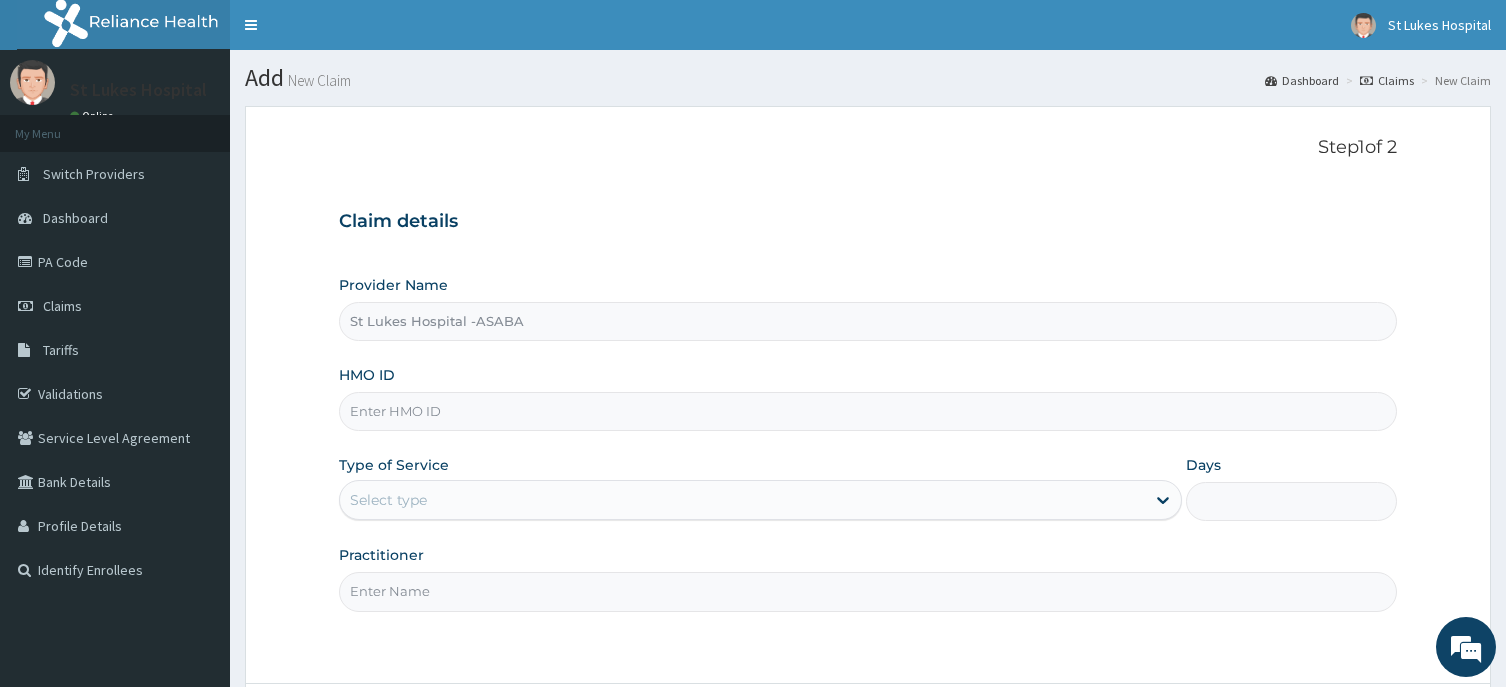 scroll, scrollTop: 0, scrollLeft: 0, axis: both 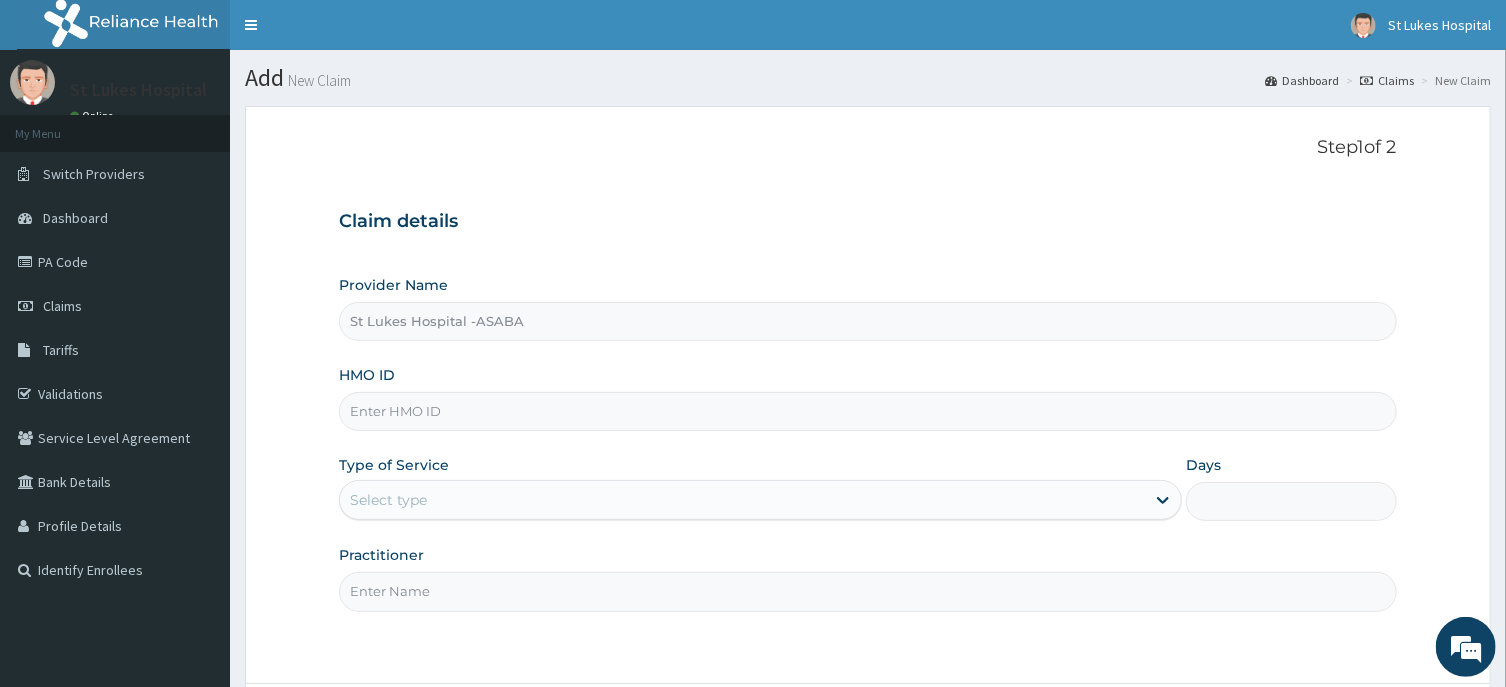 click on "HMO ID" at bounding box center (867, 411) 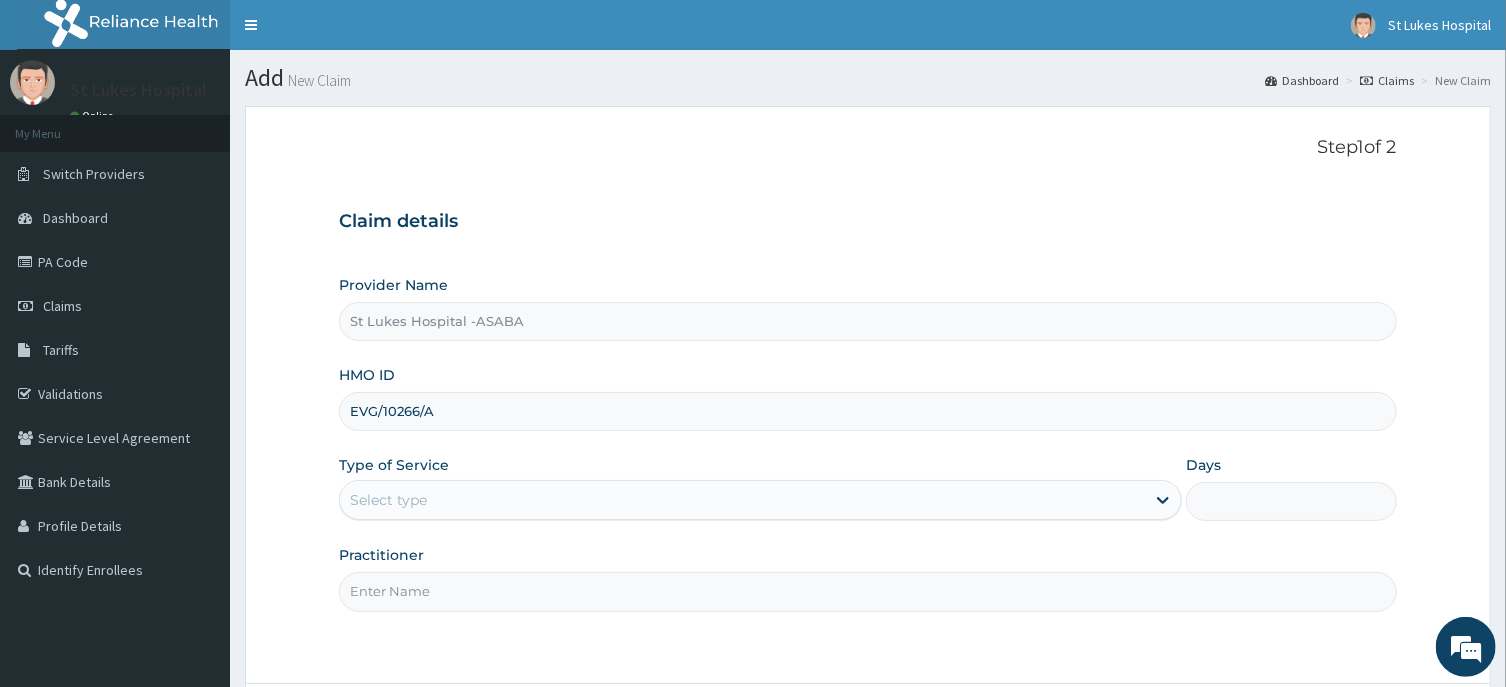 type on "EVG/10266/A" 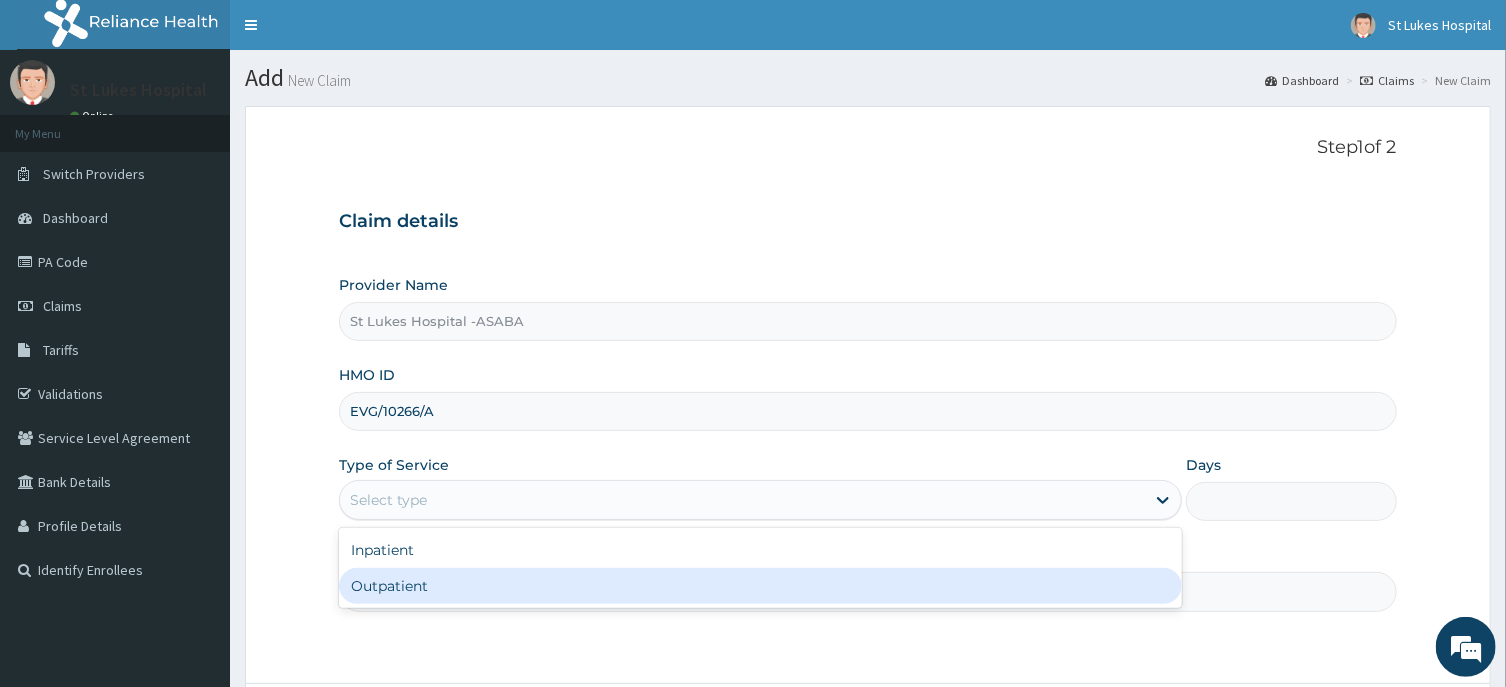 click on "Outpatient" at bounding box center (760, 586) 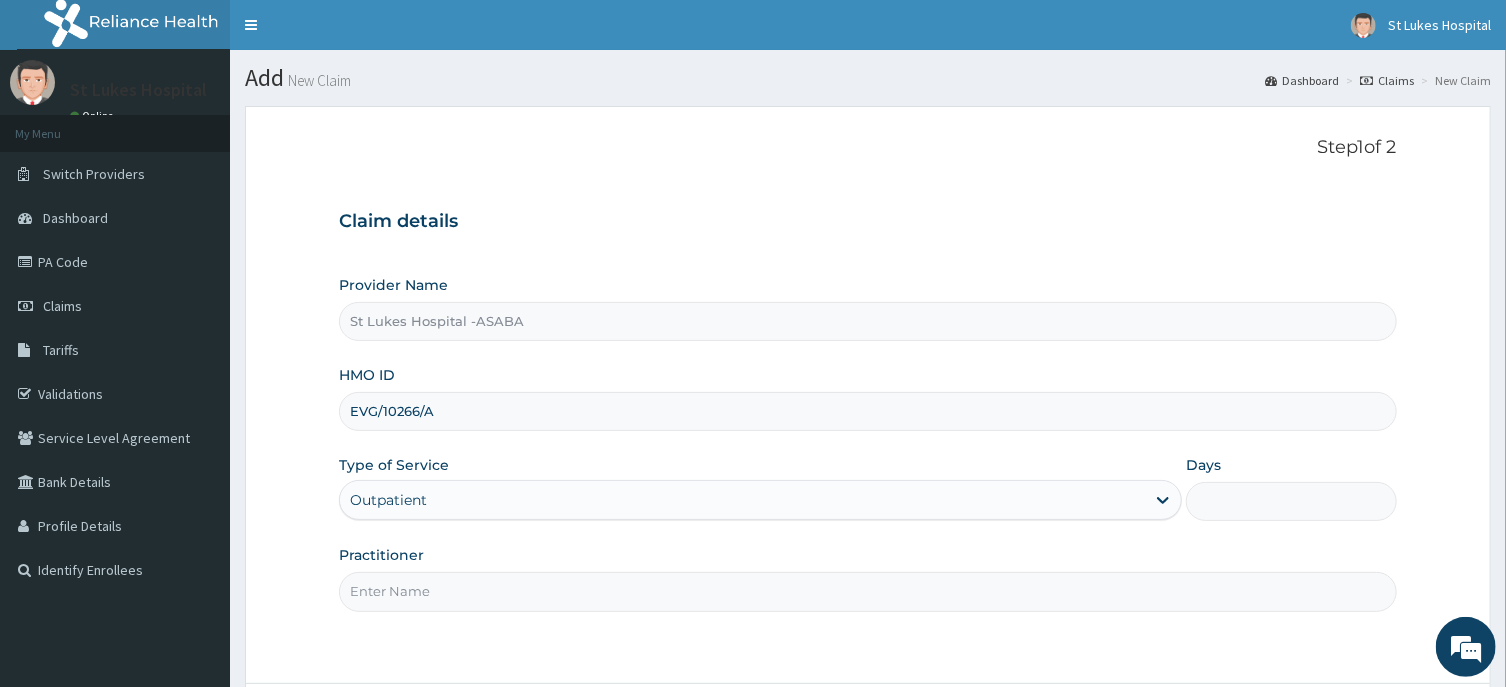 type on "1" 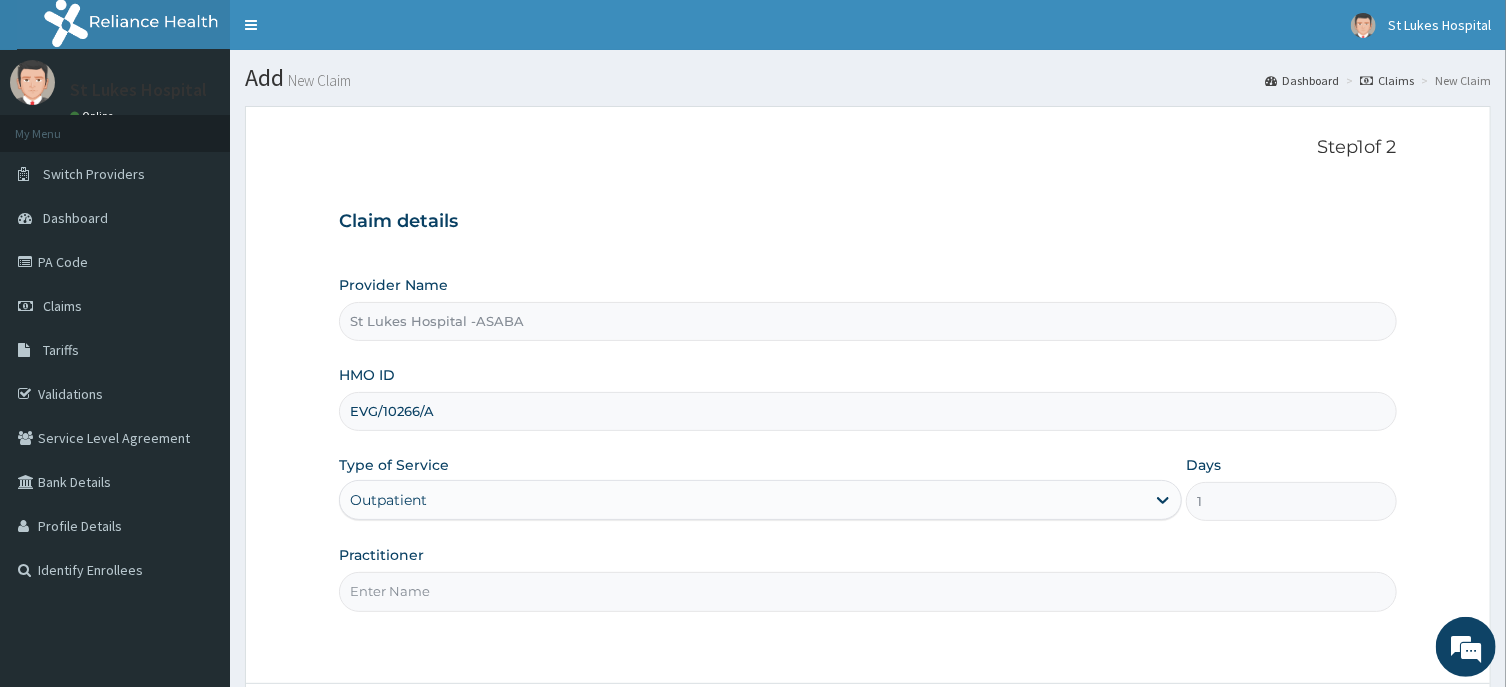 click on "Practitioner" at bounding box center [867, 591] 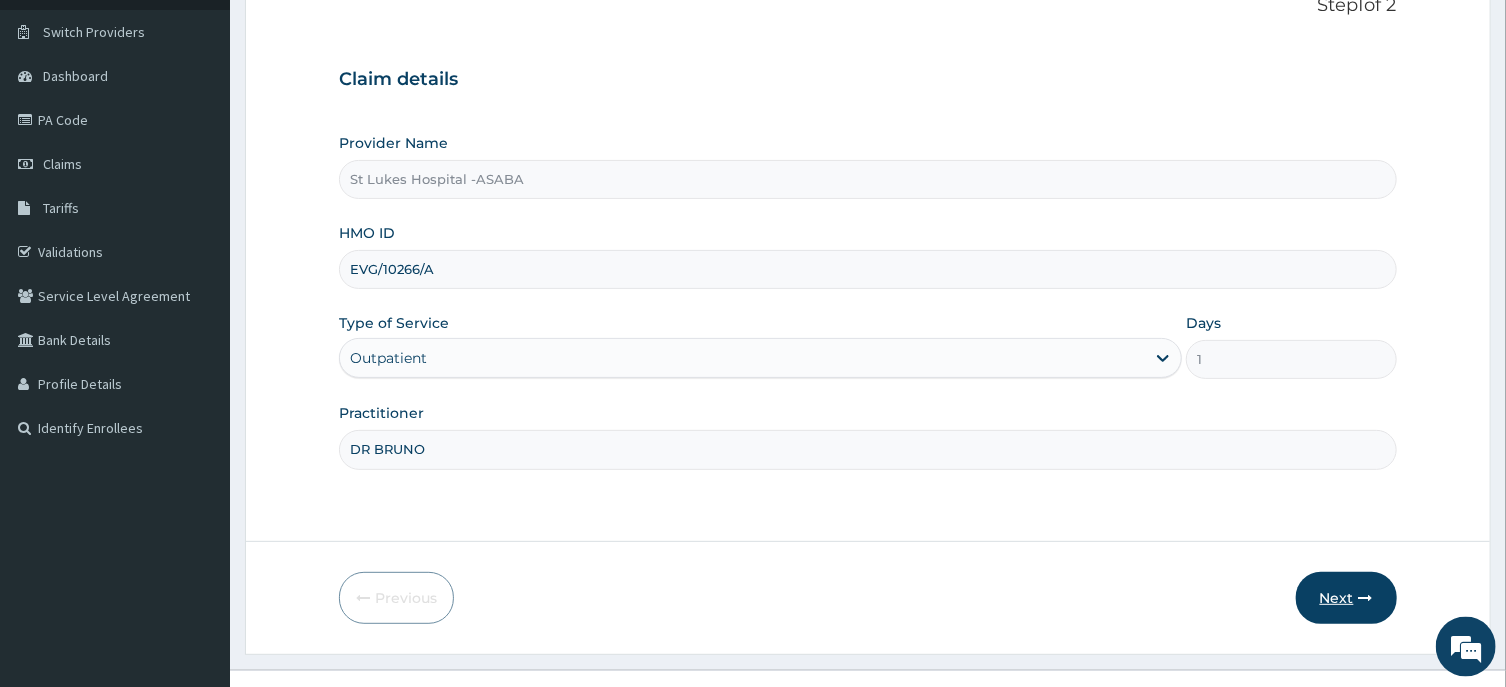 scroll, scrollTop: 176, scrollLeft: 0, axis: vertical 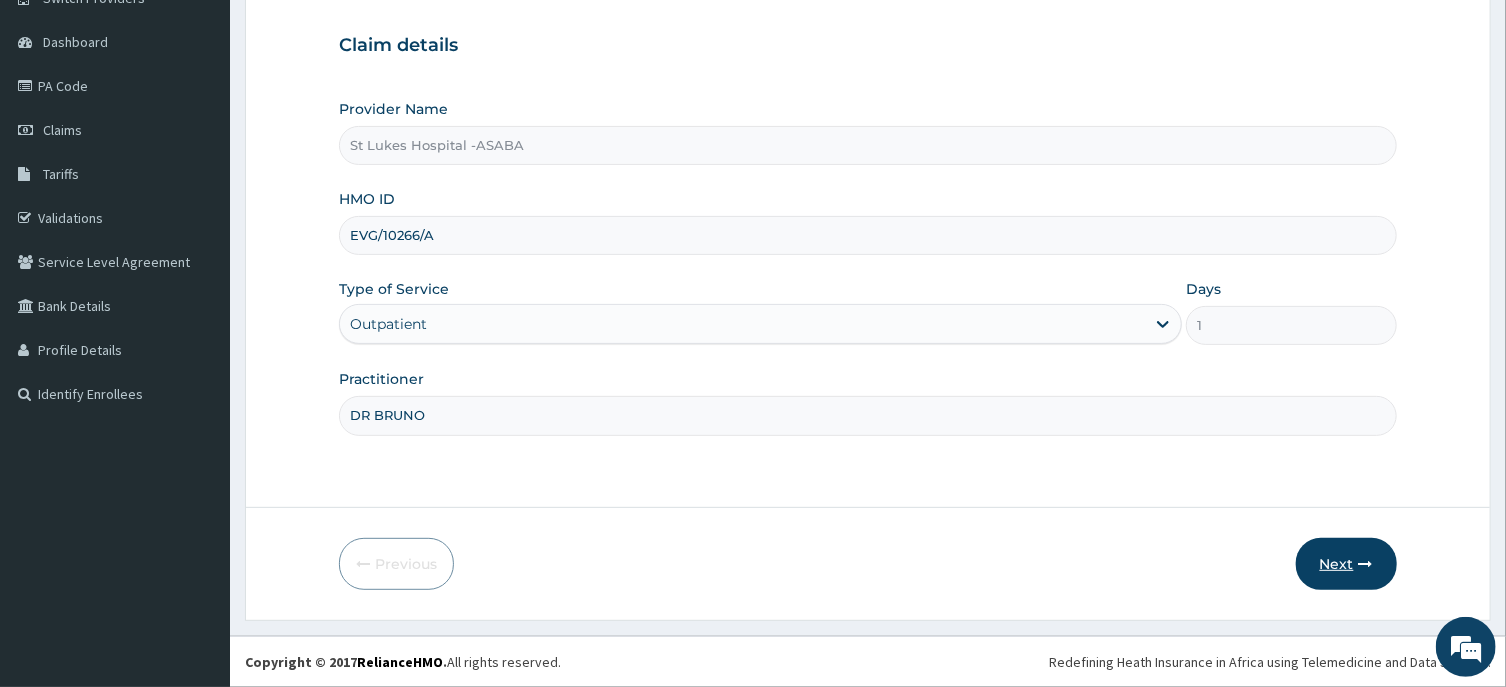 type on "DR BRUNO" 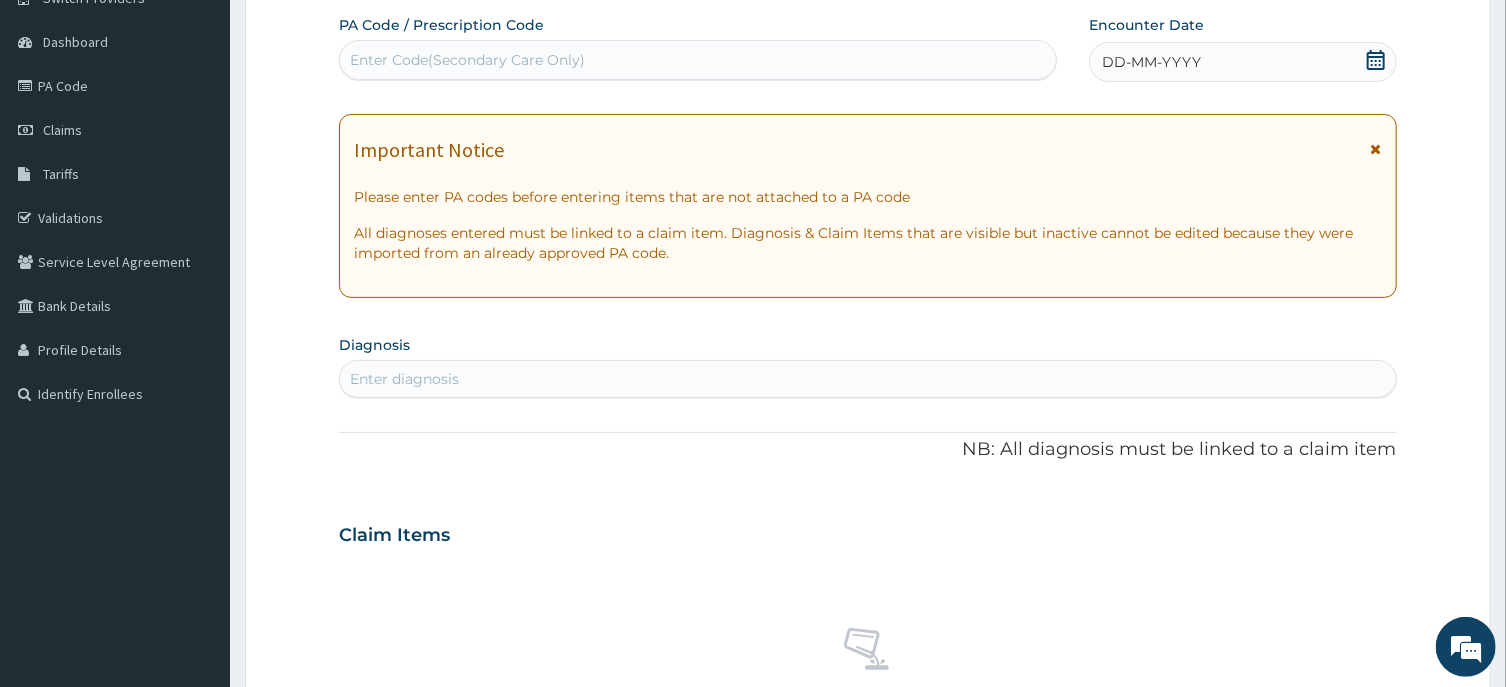 click on "DD-MM-YYYY" at bounding box center (1243, 62) 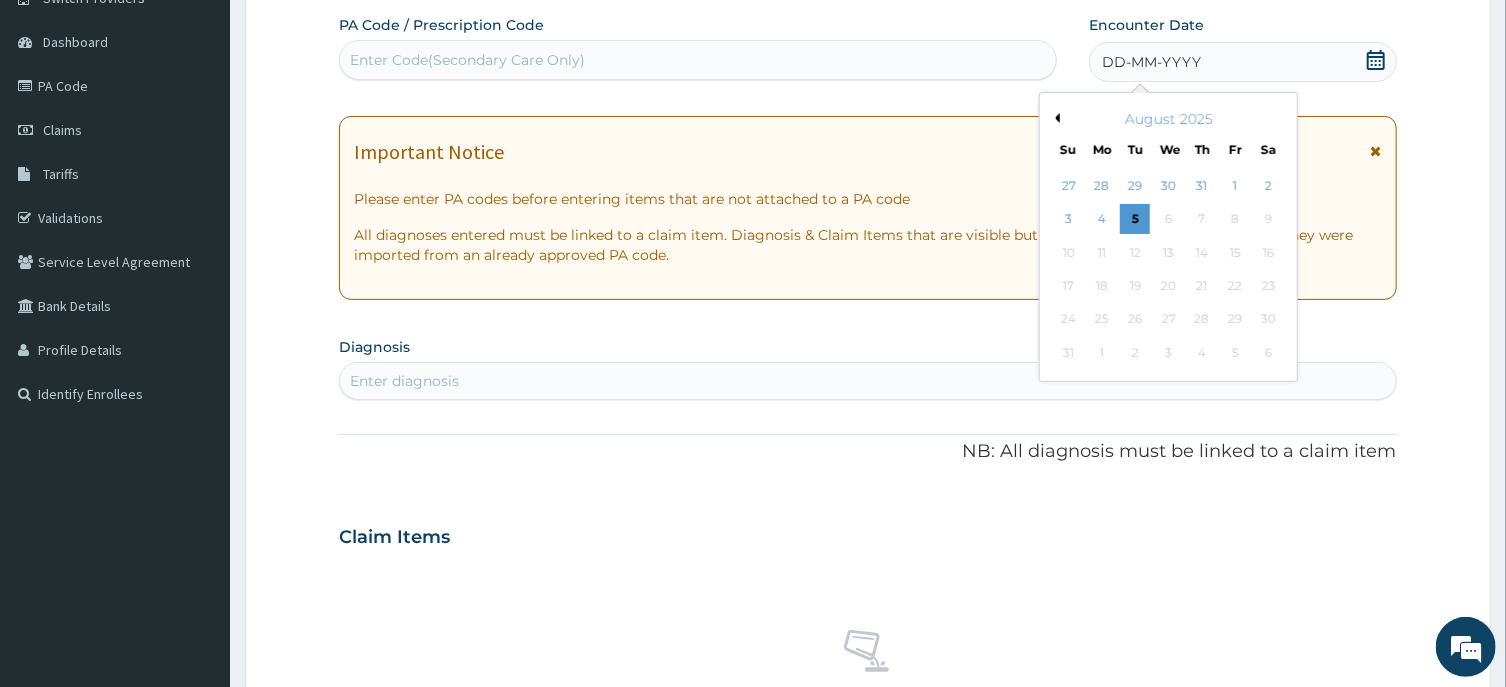 click on "Previous Month" at bounding box center [1055, 118] 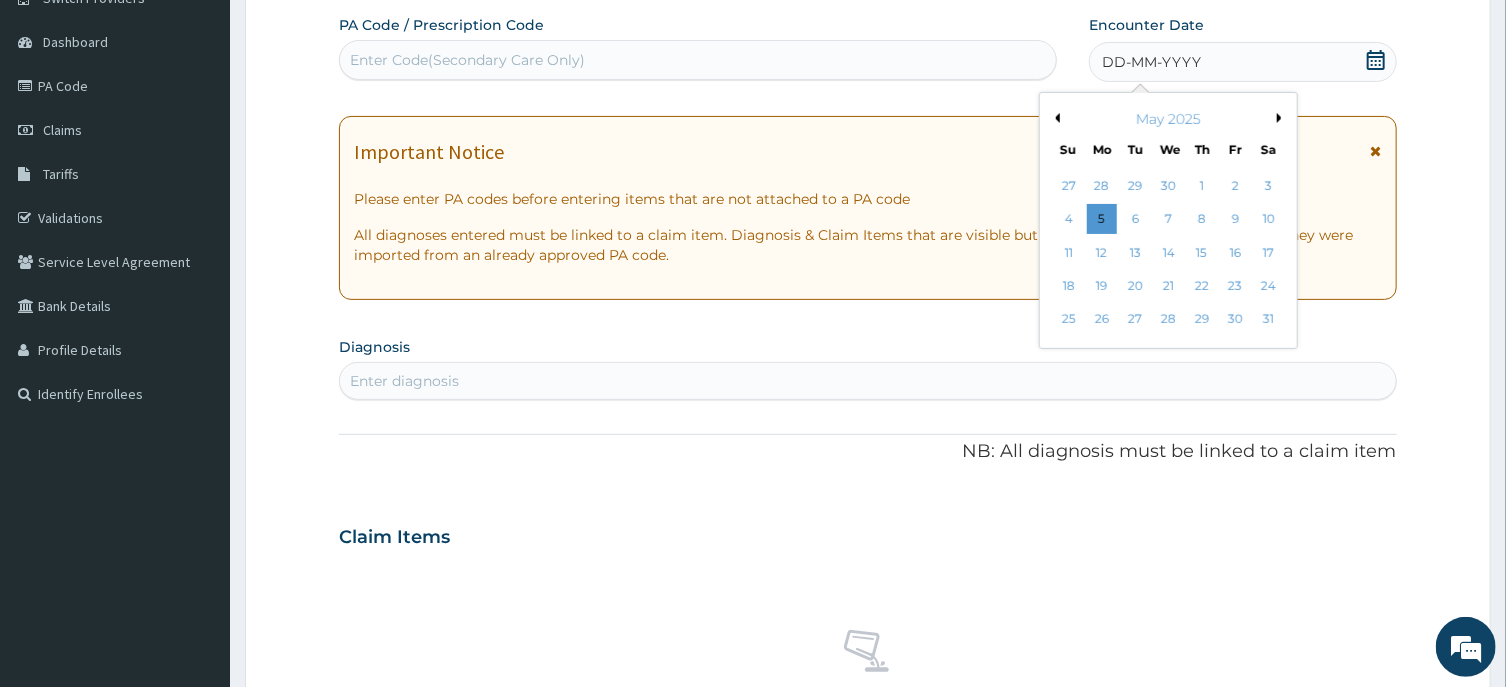 click on "Previous Month" at bounding box center [1055, 118] 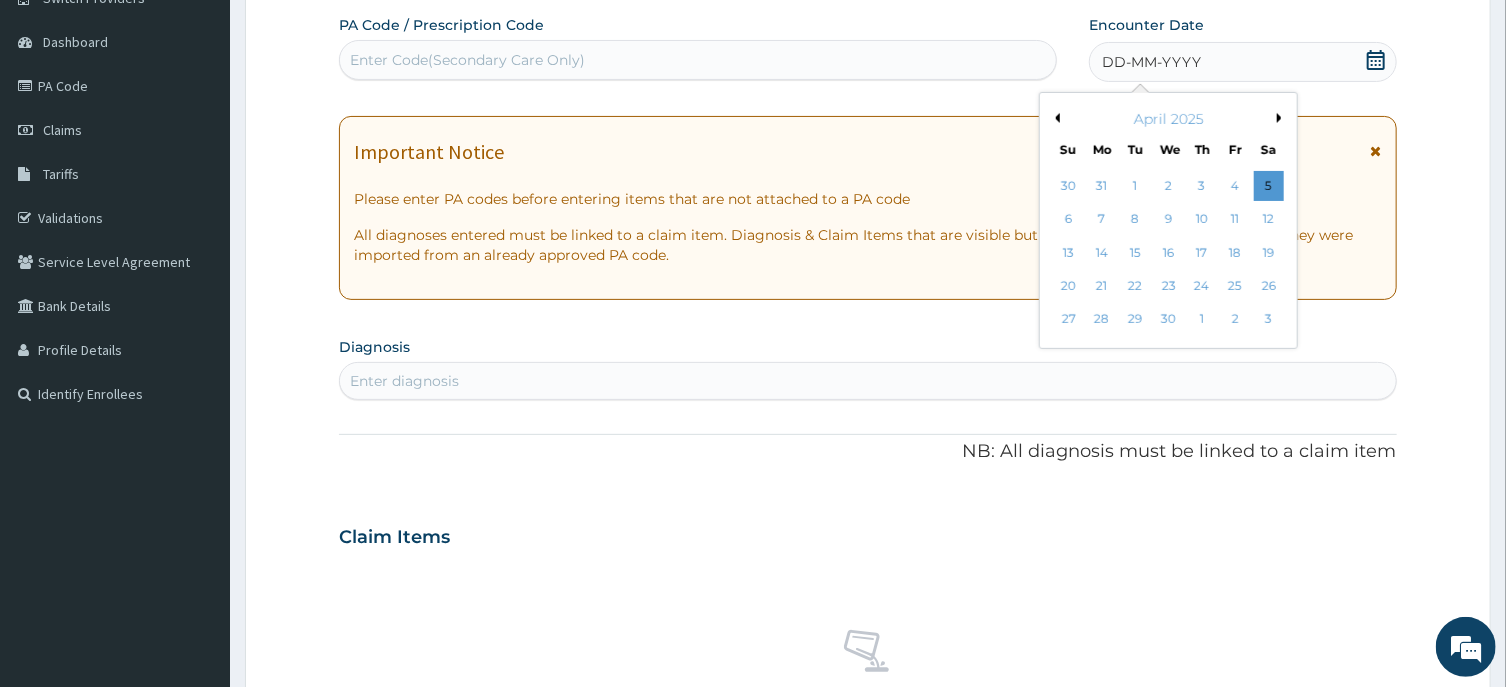 click on "Previous Month" at bounding box center (1055, 118) 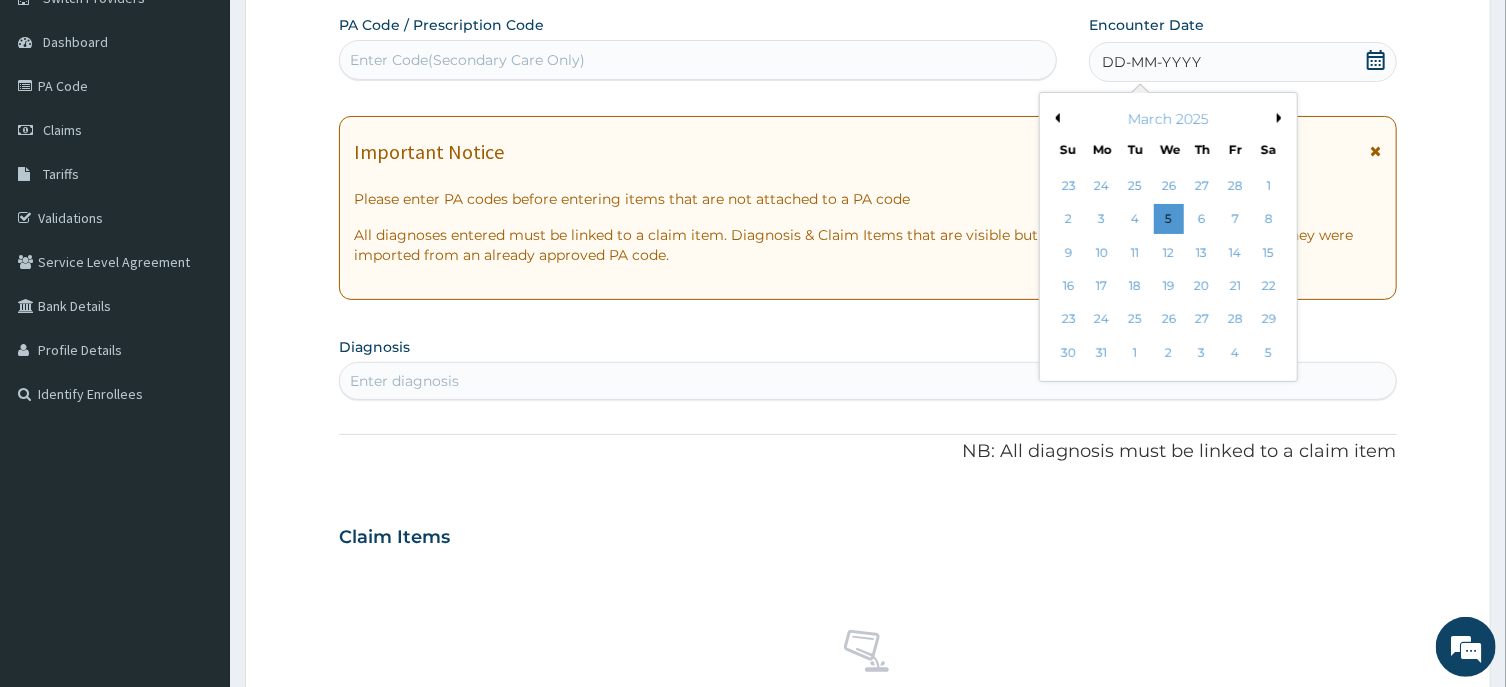 click on "Previous Month" at bounding box center [1055, 118] 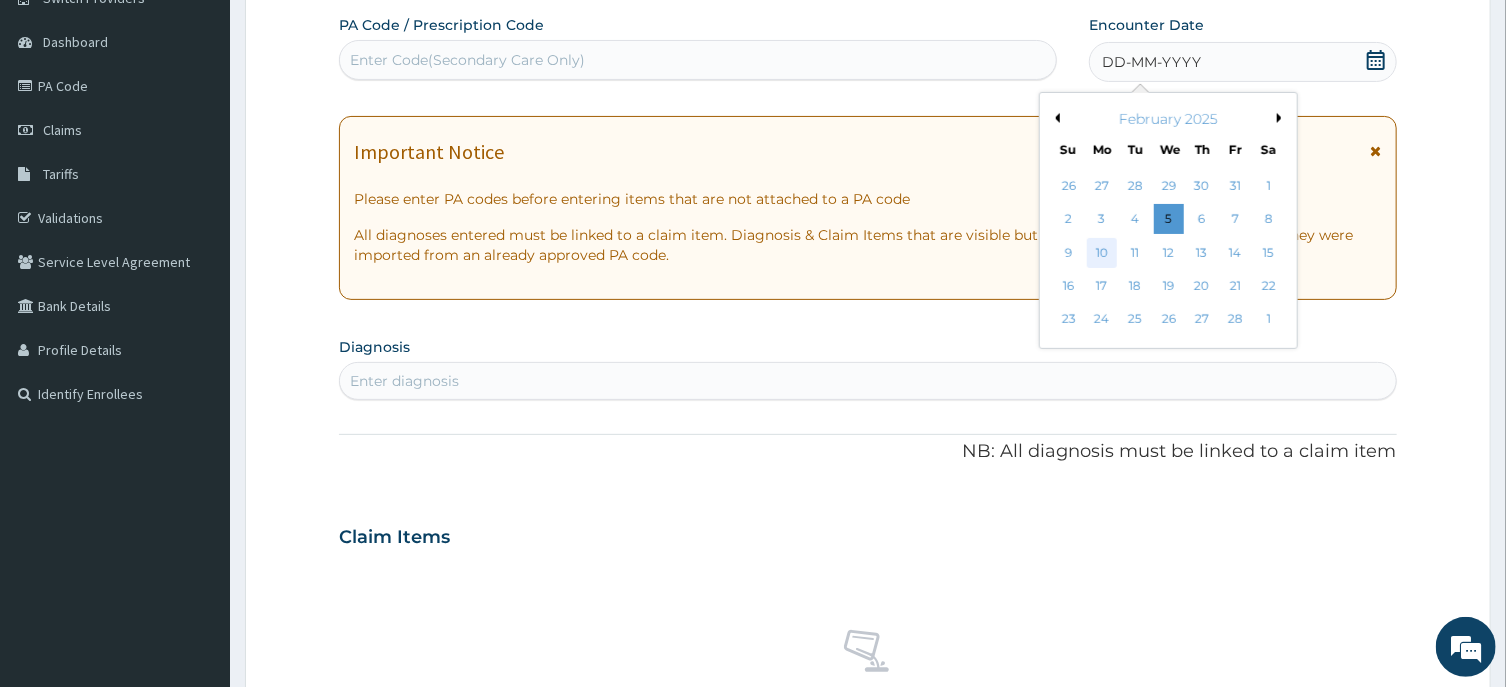click on "10" at bounding box center [1102, 253] 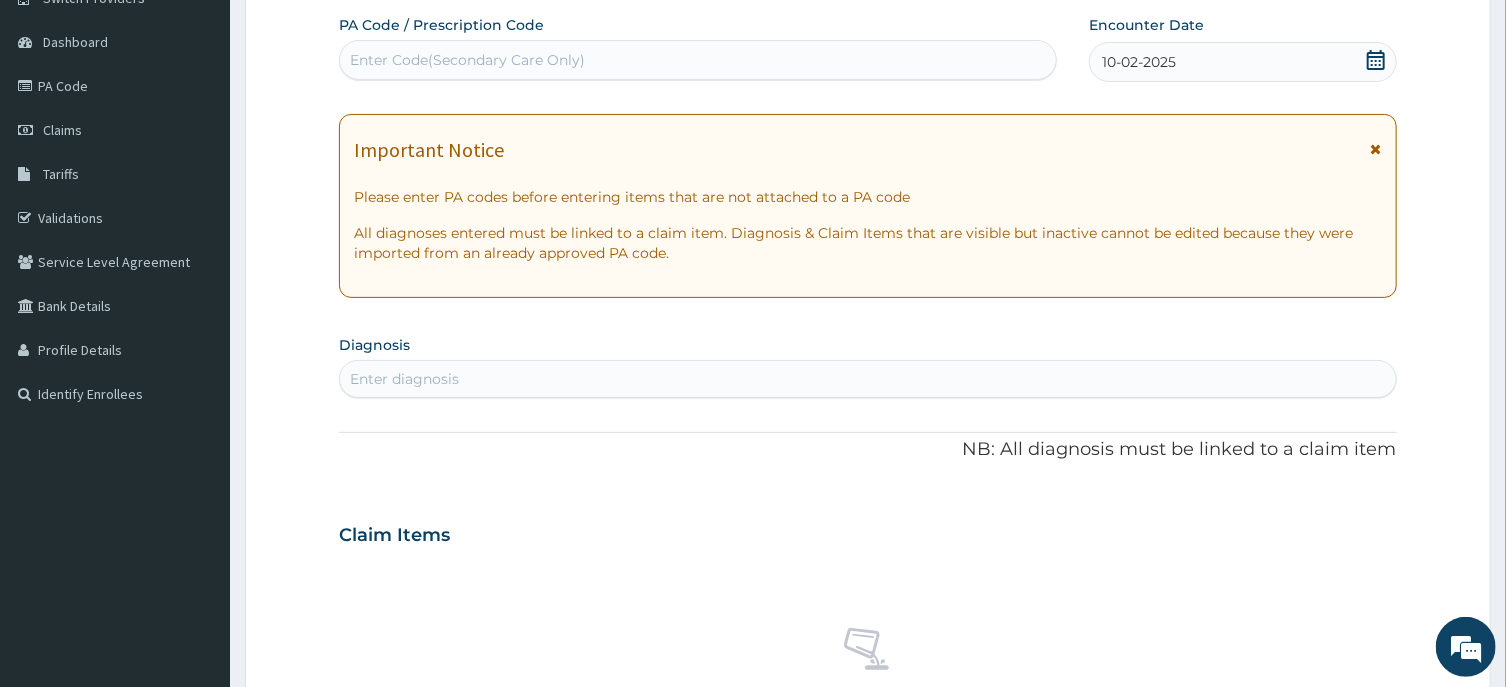click on "Enter diagnosis" at bounding box center [867, 379] 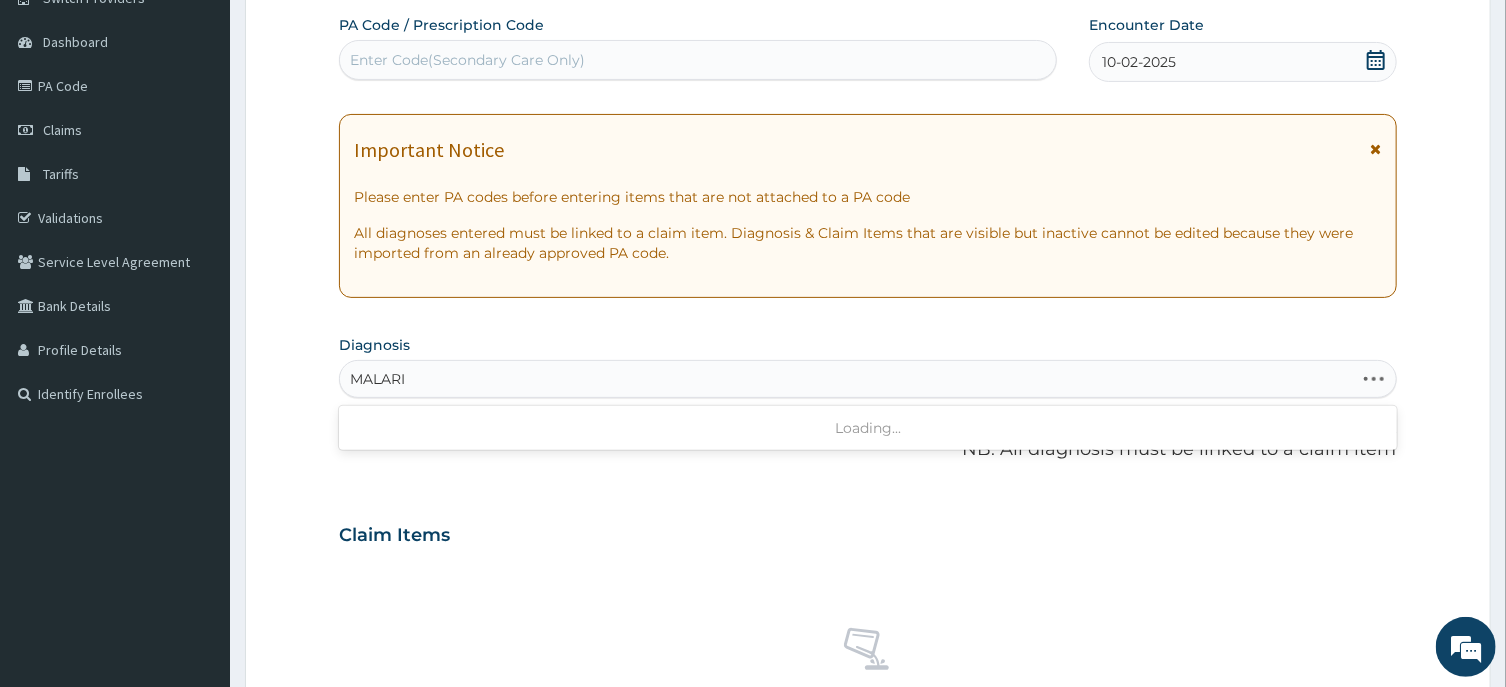type on "MALARIA" 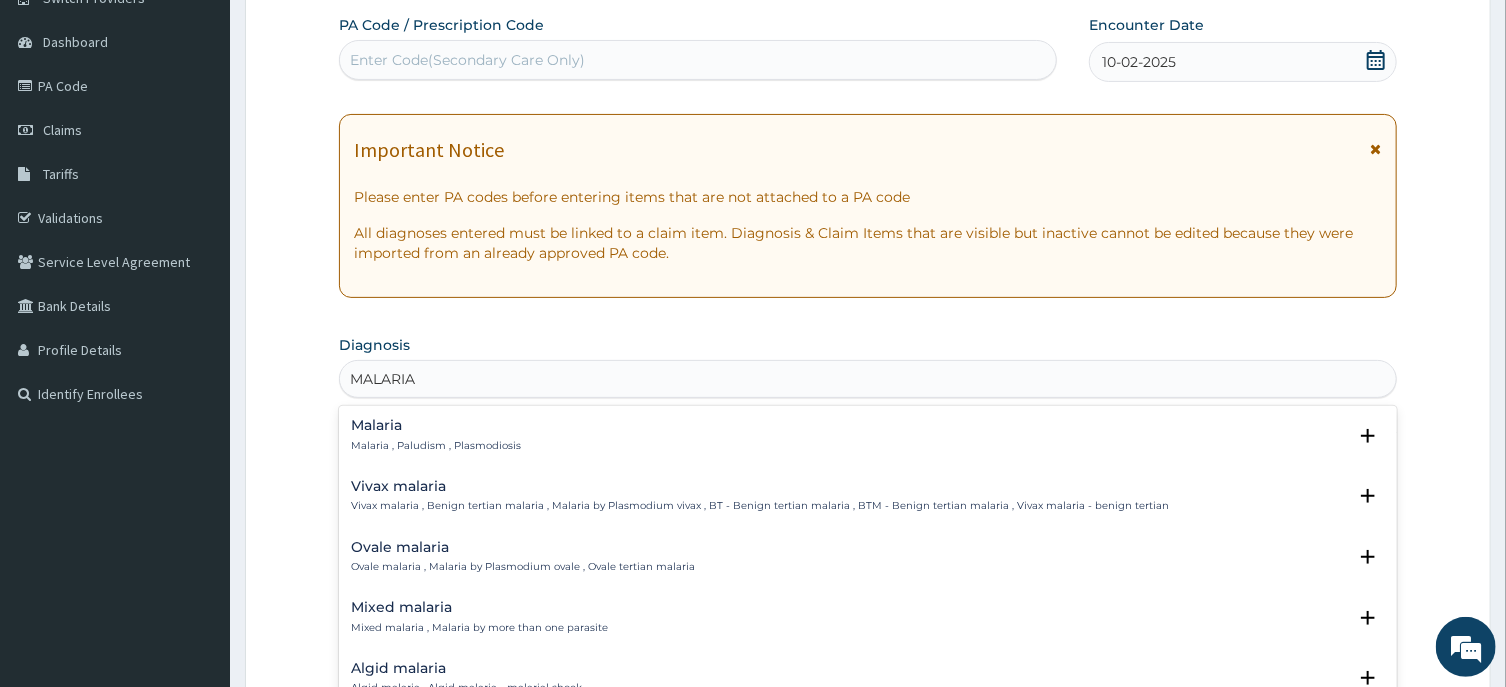 click on "Malaria" at bounding box center (436, 425) 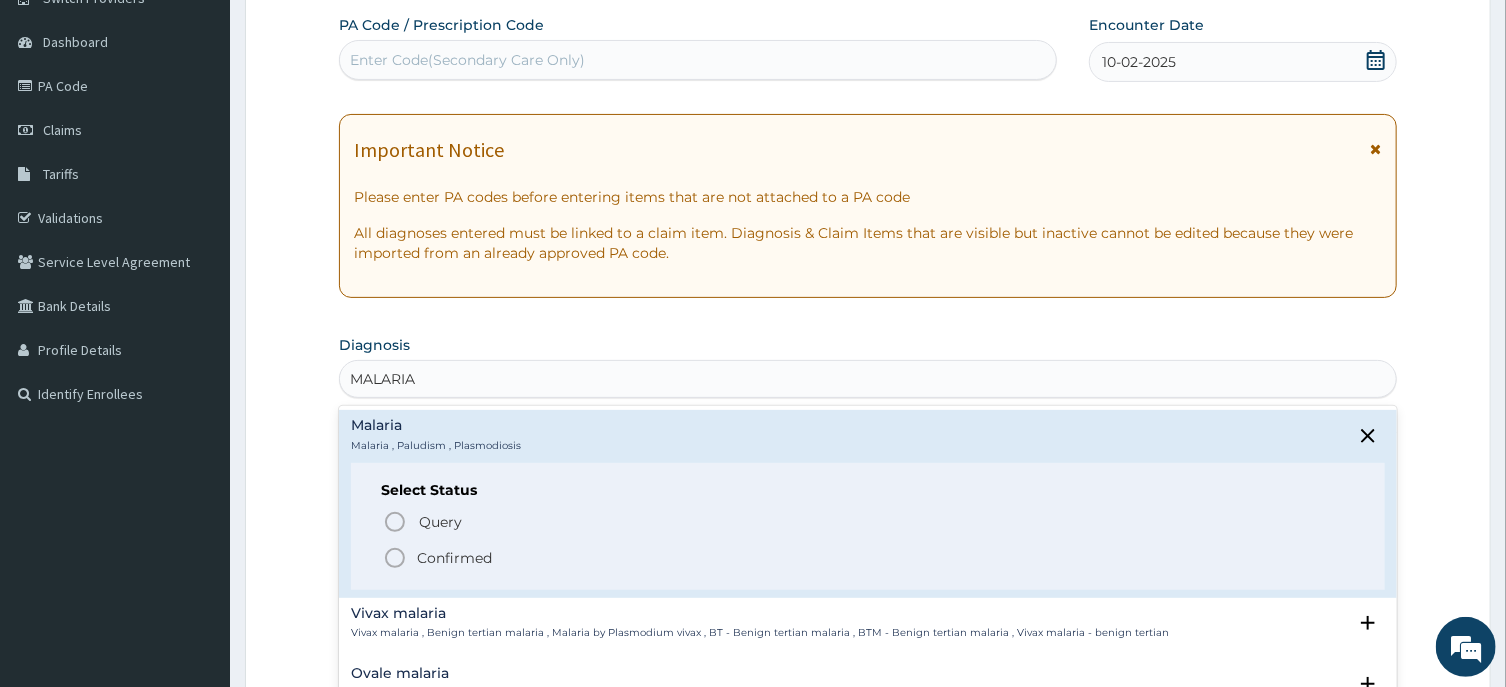 click 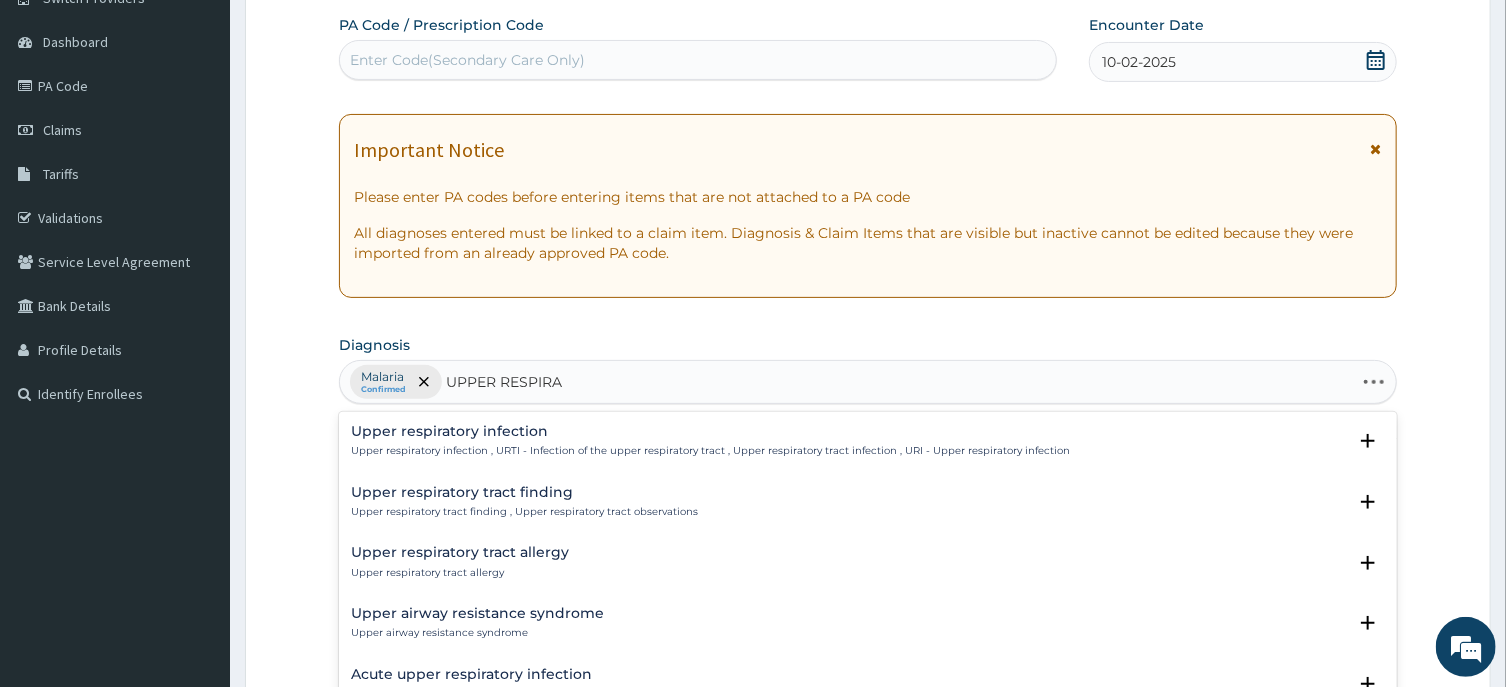type on "UPPER RESPIRAT" 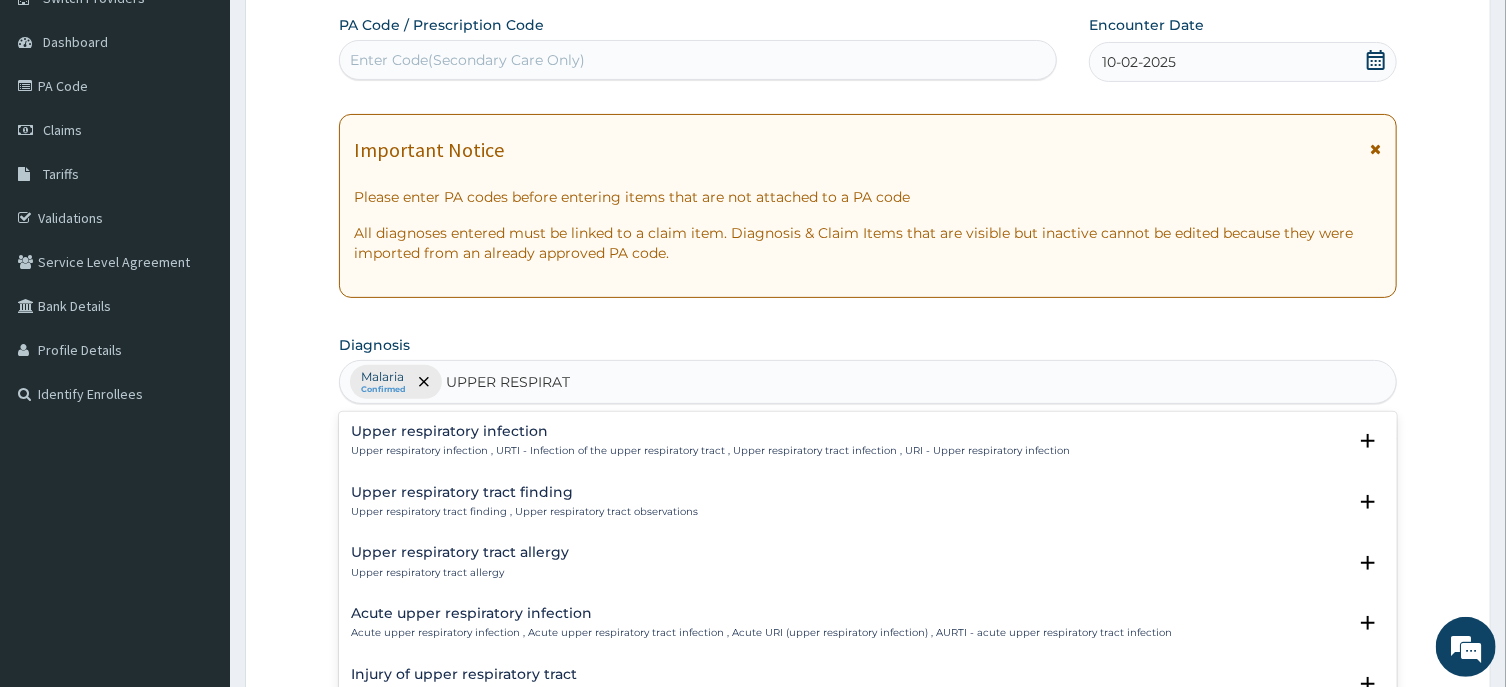 click on "Upper respiratory infection" at bounding box center (710, 431) 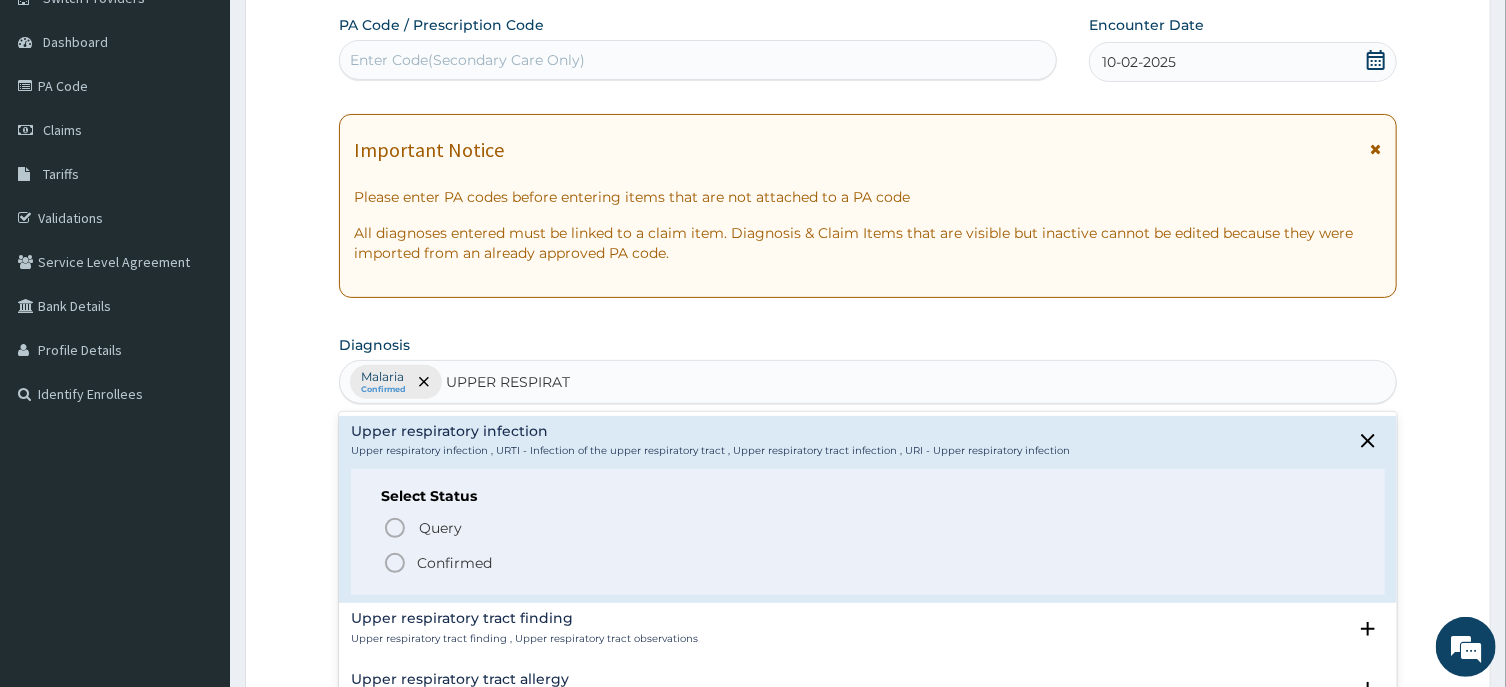 click 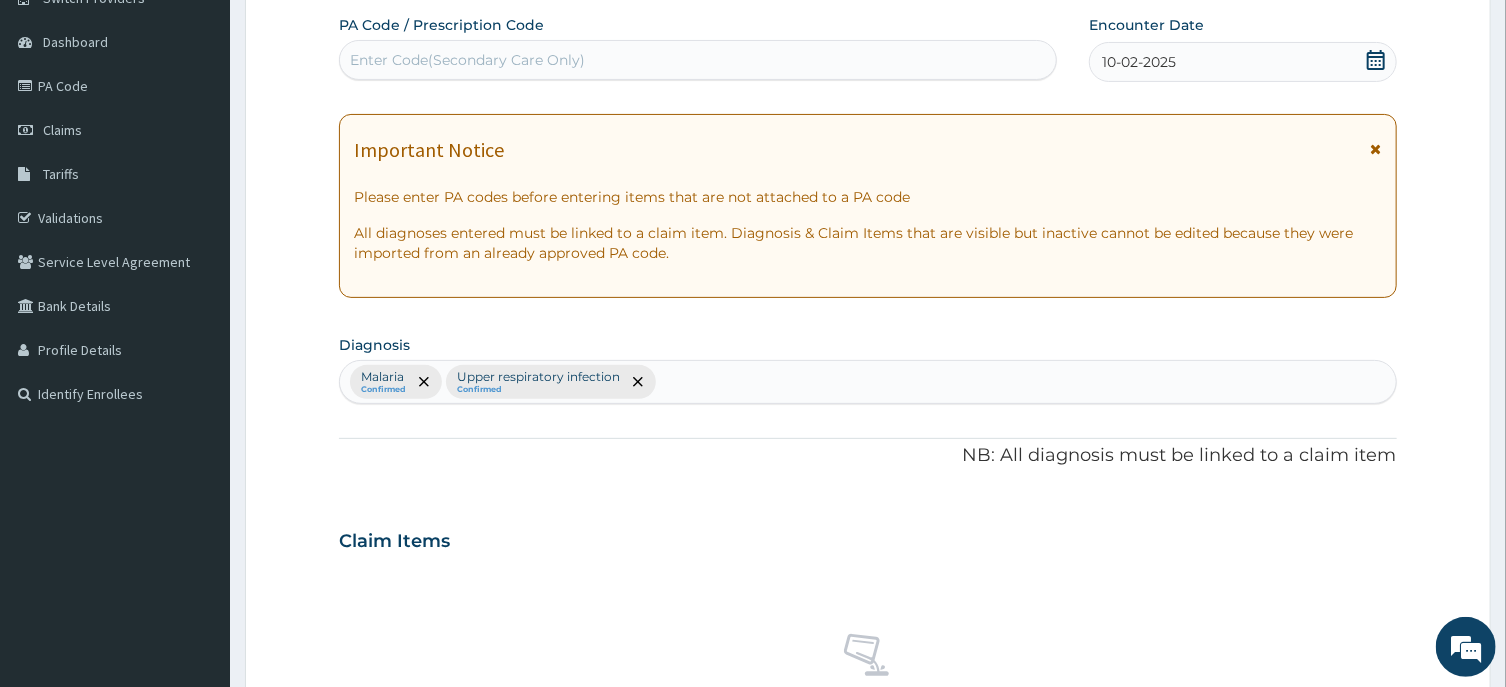 scroll, scrollTop: 750, scrollLeft: 0, axis: vertical 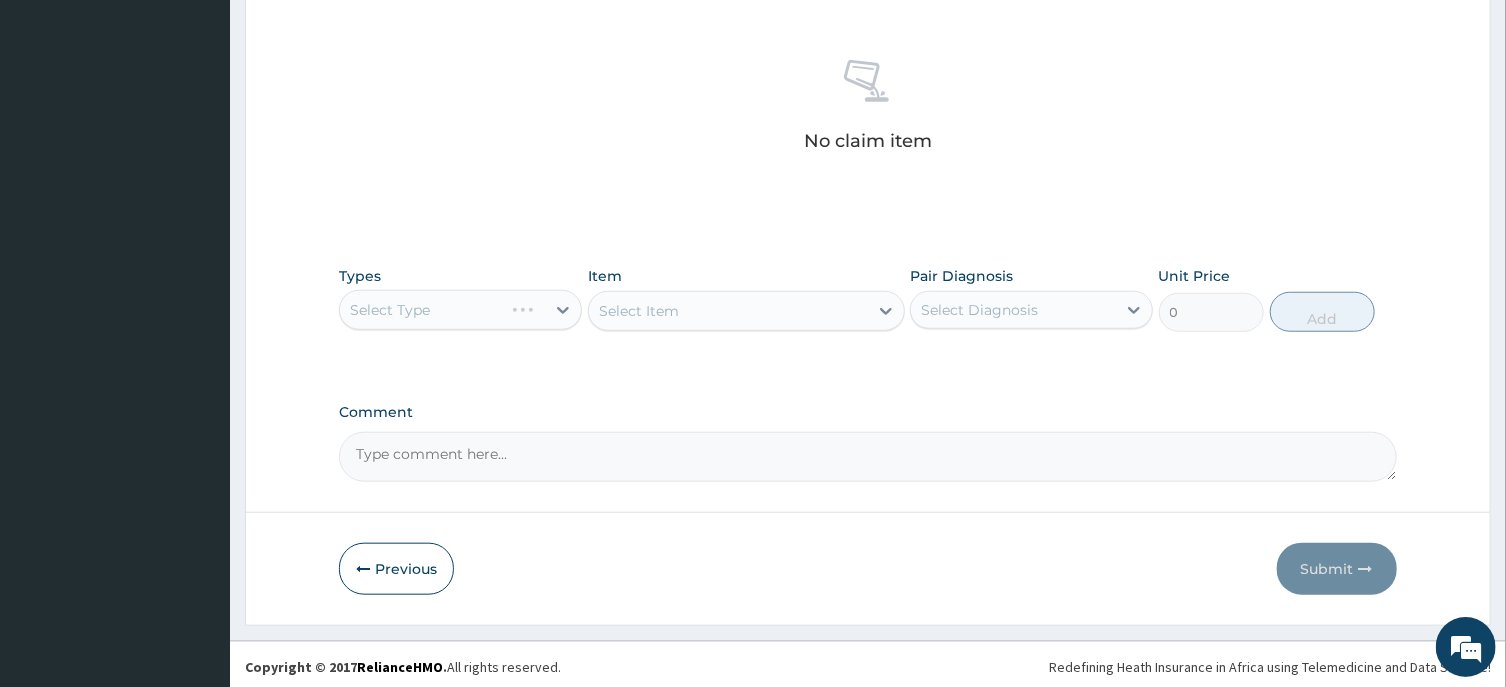 click on "Select Type" at bounding box center [460, 310] 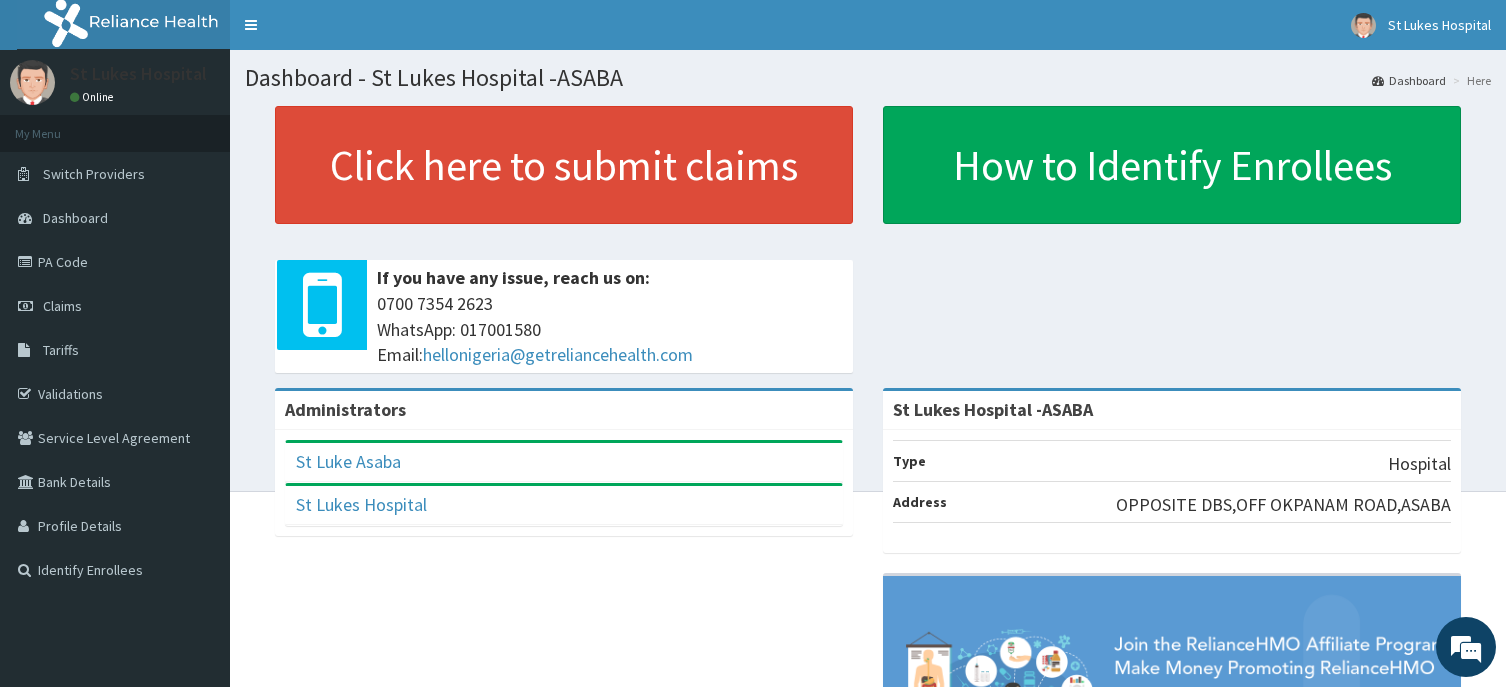 scroll, scrollTop: 0, scrollLeft: 0, axis: both 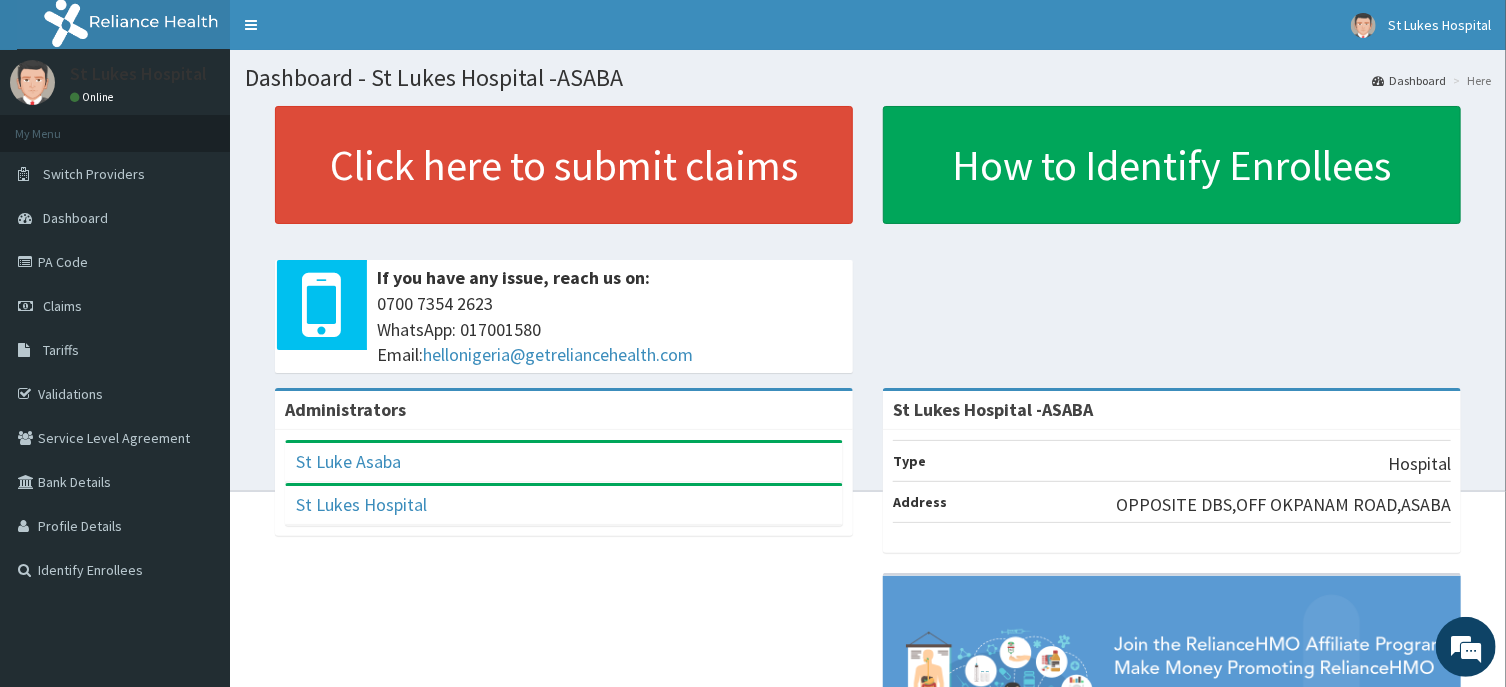 click on "Claims" at bounding box center [115, 306] 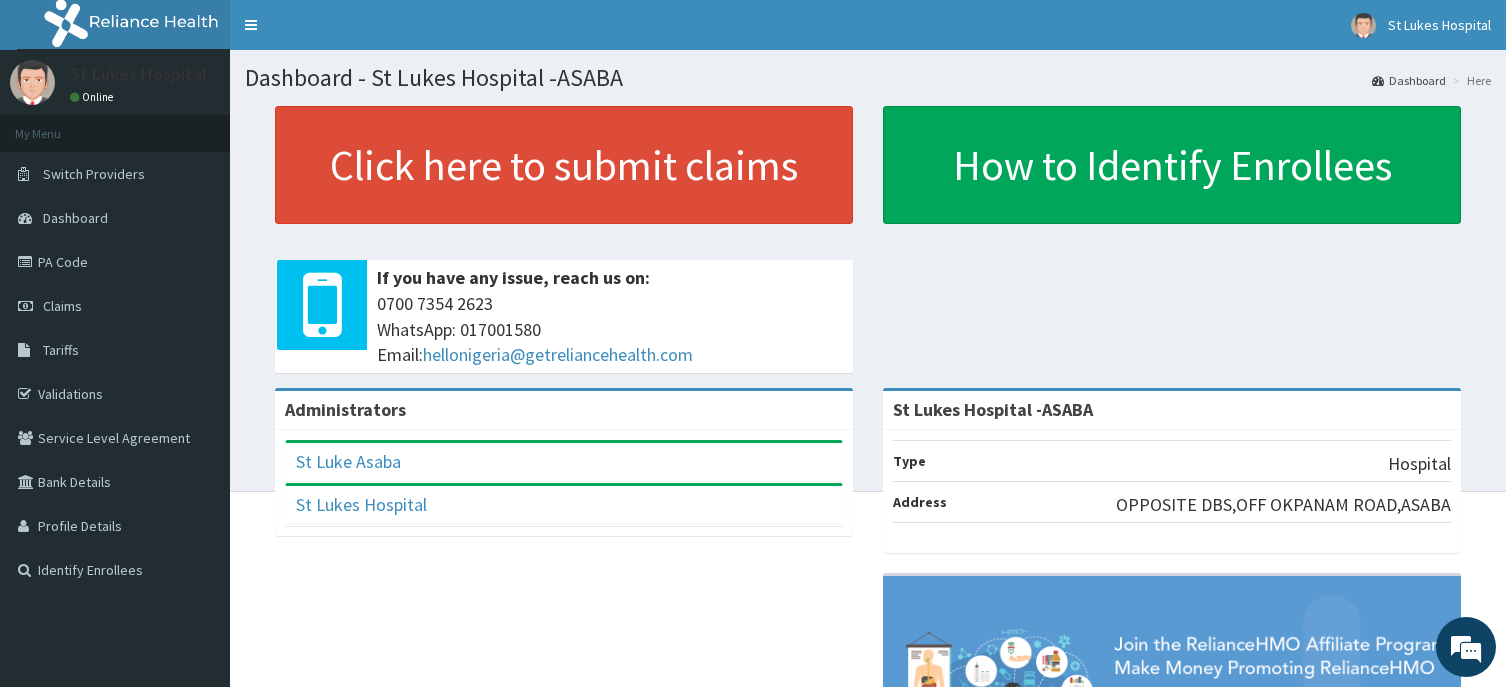 scroll, scrollTop: 0, scrollLeft: 0, axis: both 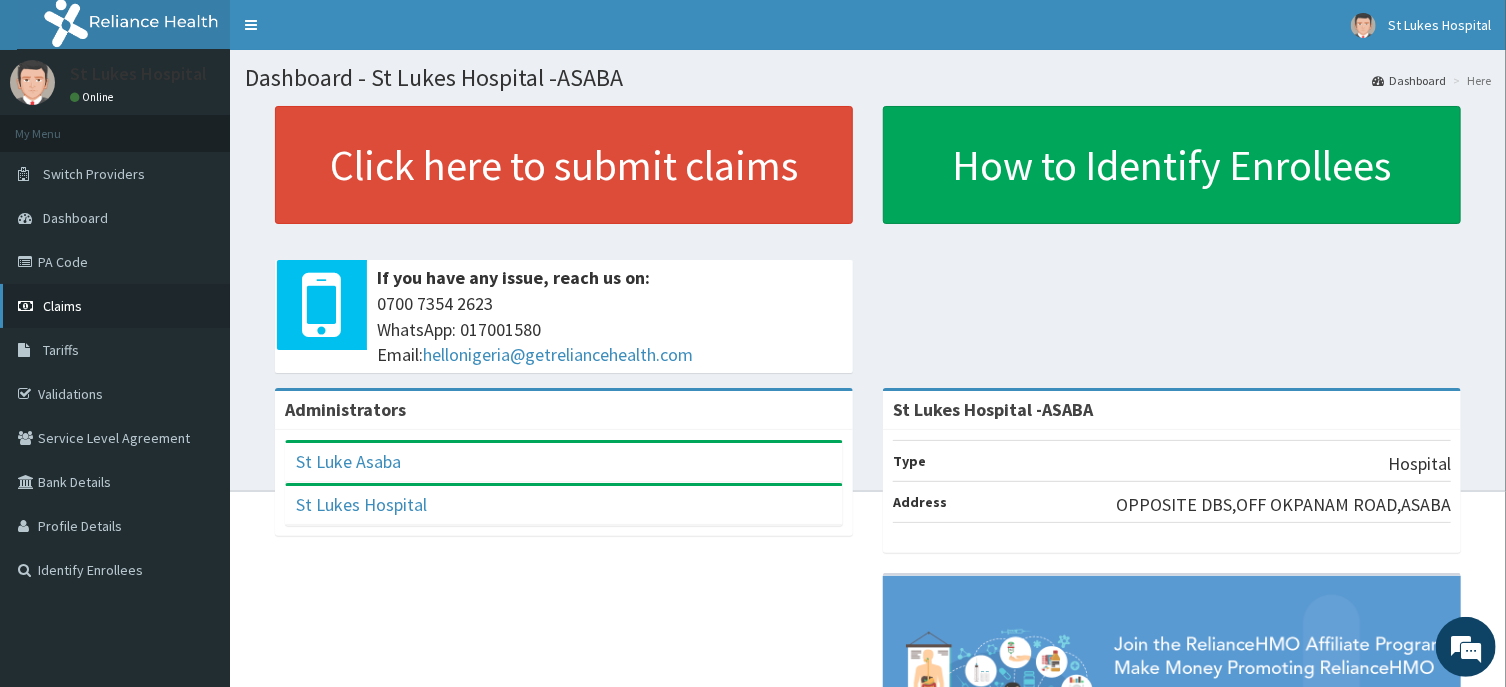 click on "Claims" at bounding box center (62, 306) 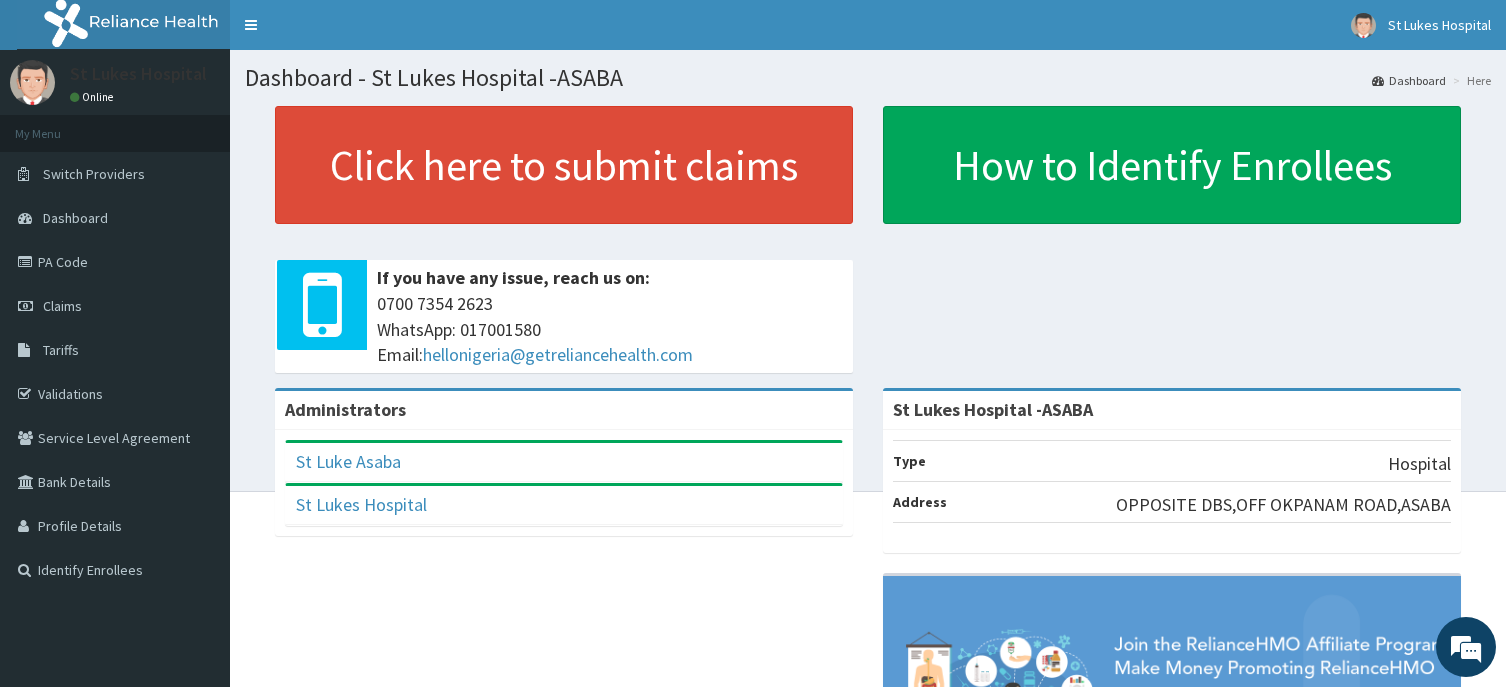scroll, scrollTop: 0, scrollLeft: 0, axis: both 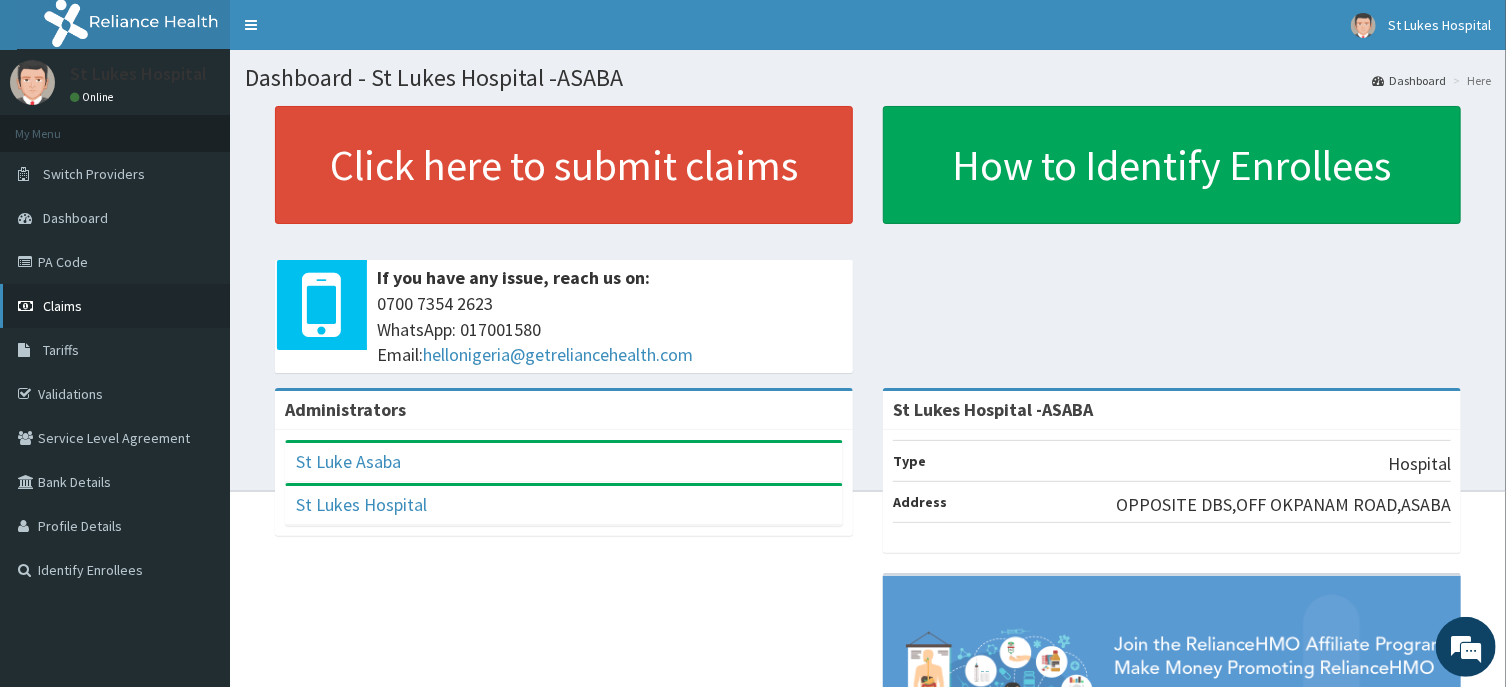 click on "Claims" at bounding box center [62, 306] 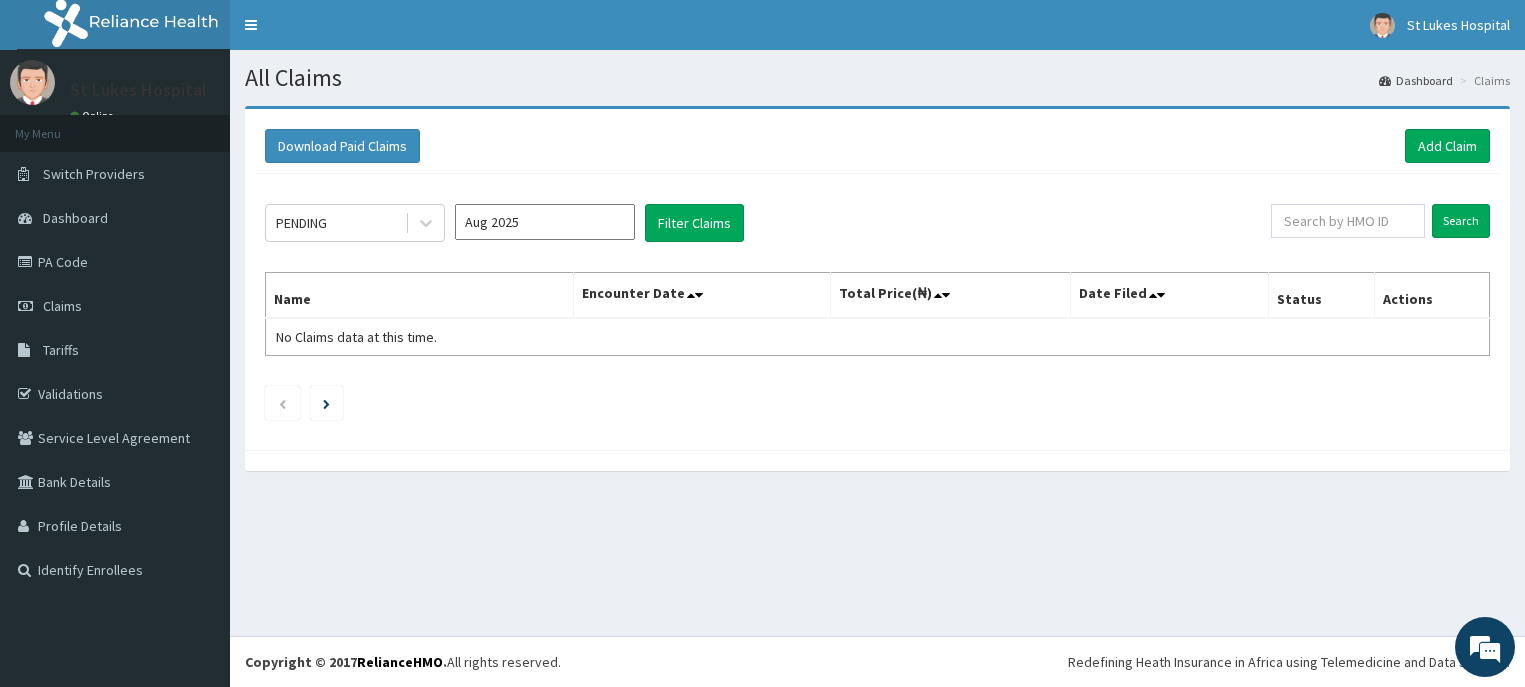 scroll, scrollTop: 0, scrollLeft: 0, axis: both 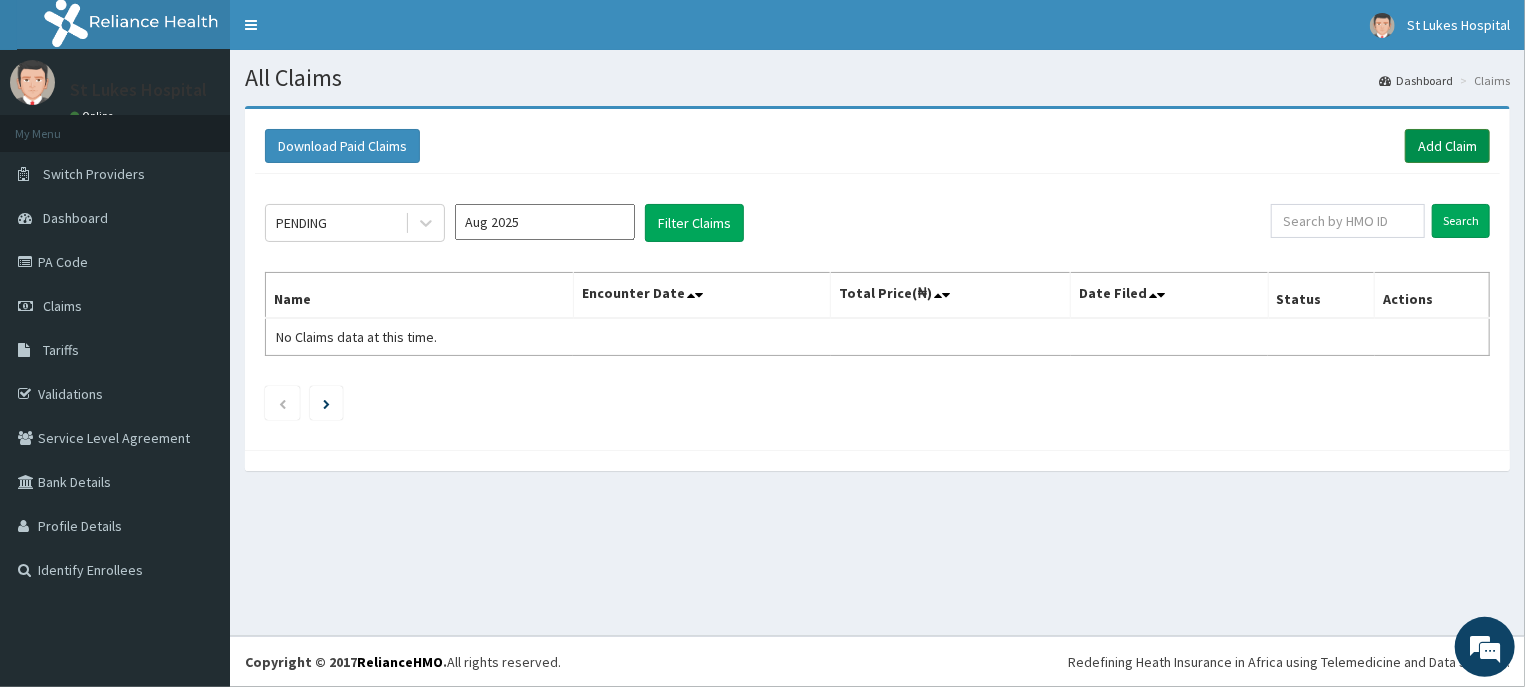 click on "Add Claim" at bounding box center (1447, 146) 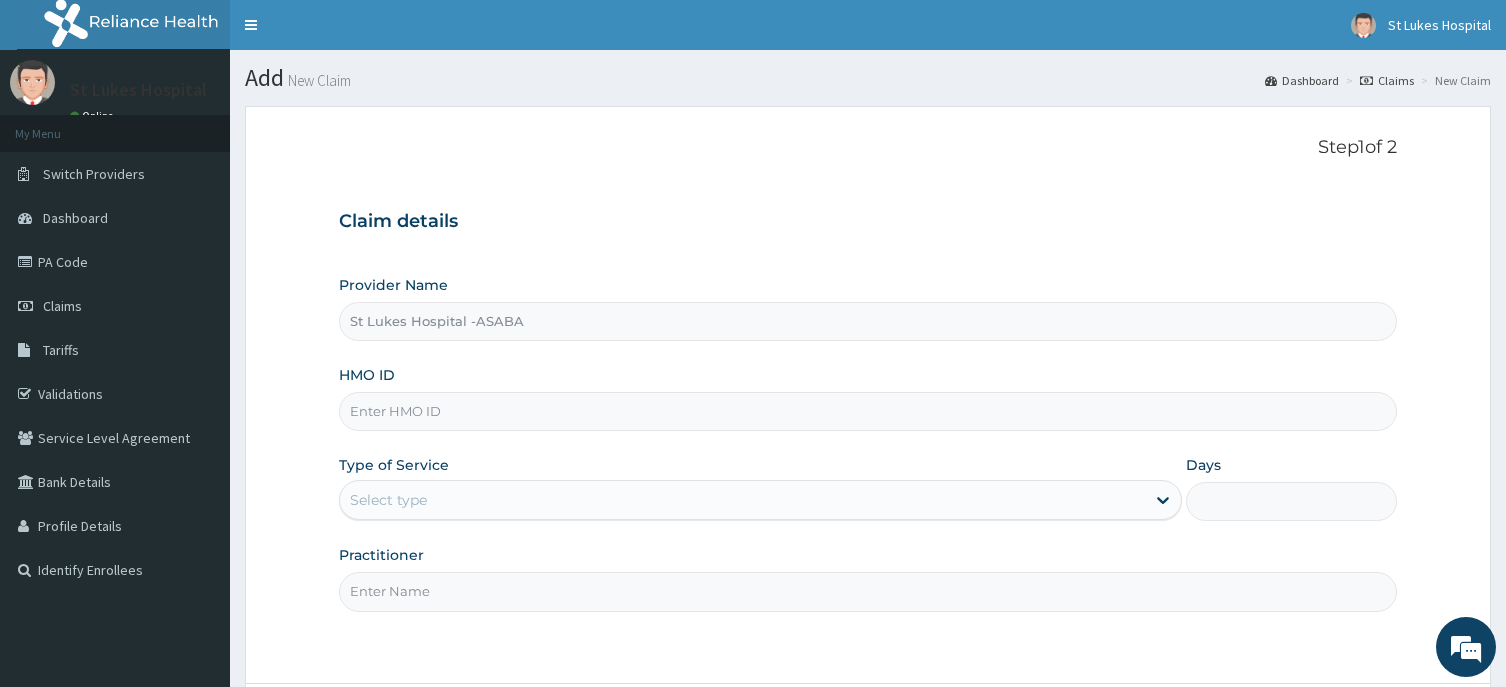 click on "HMO ID" at bounding box center (867, 411) 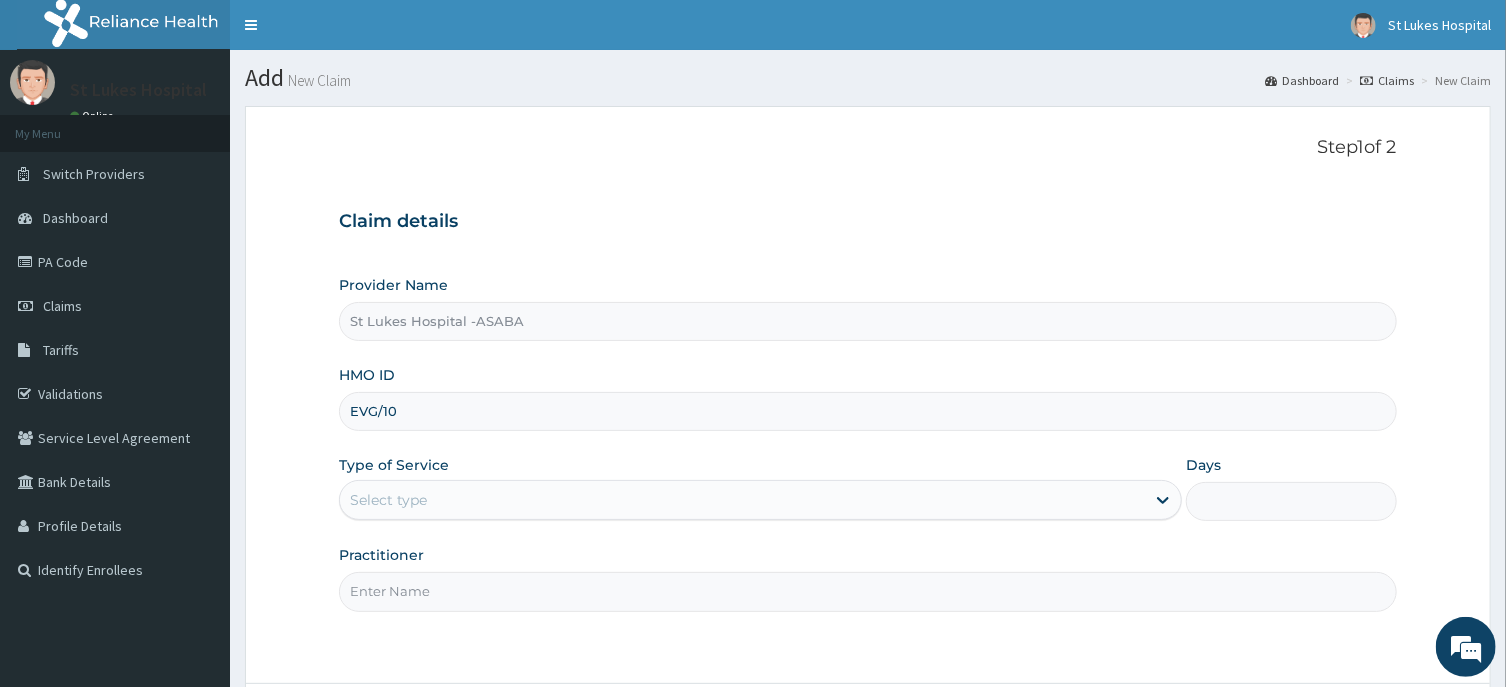 scroll, scrollTop: 0, scrollLeft: 0, axis: both 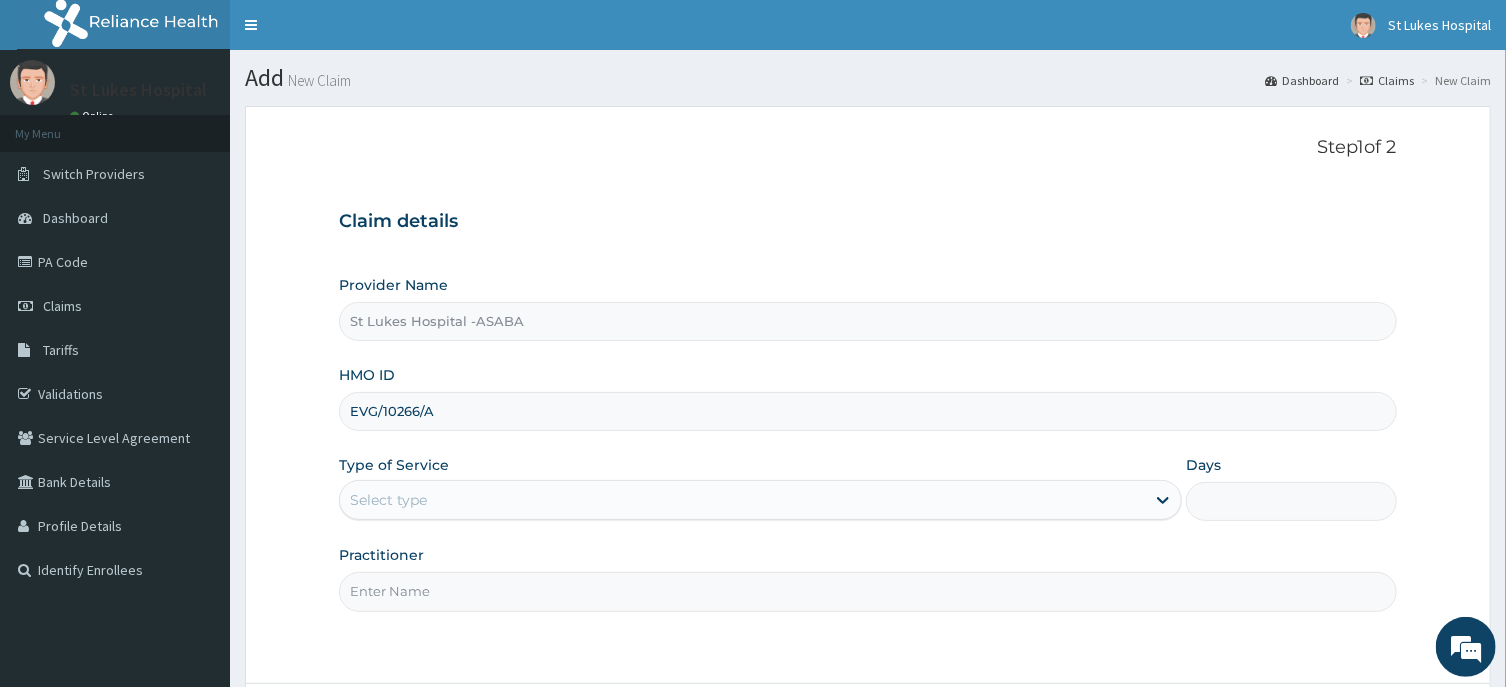 type on "EVG/10266/A" 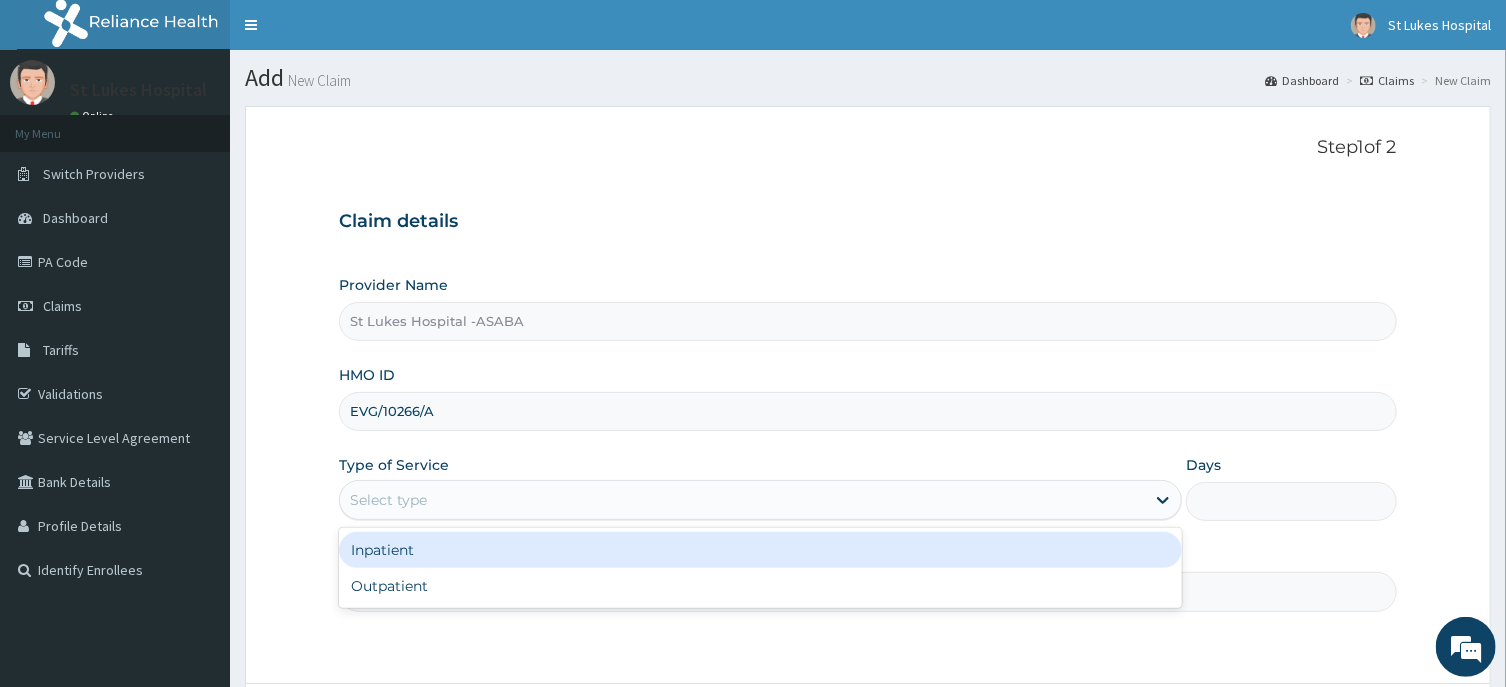 click on "Select type" at bounding box center [742, 500] 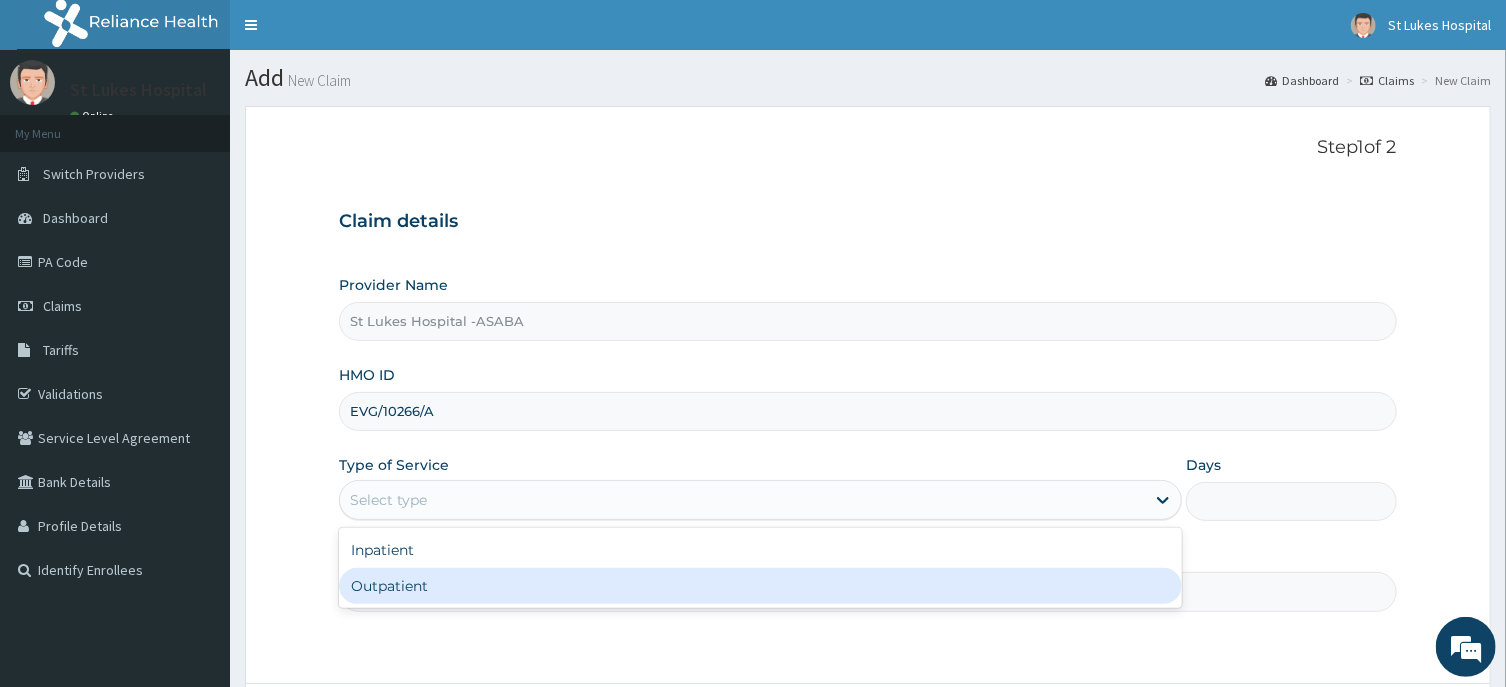click on "Inpatient Outpatient" at bounding box center [760, 568] 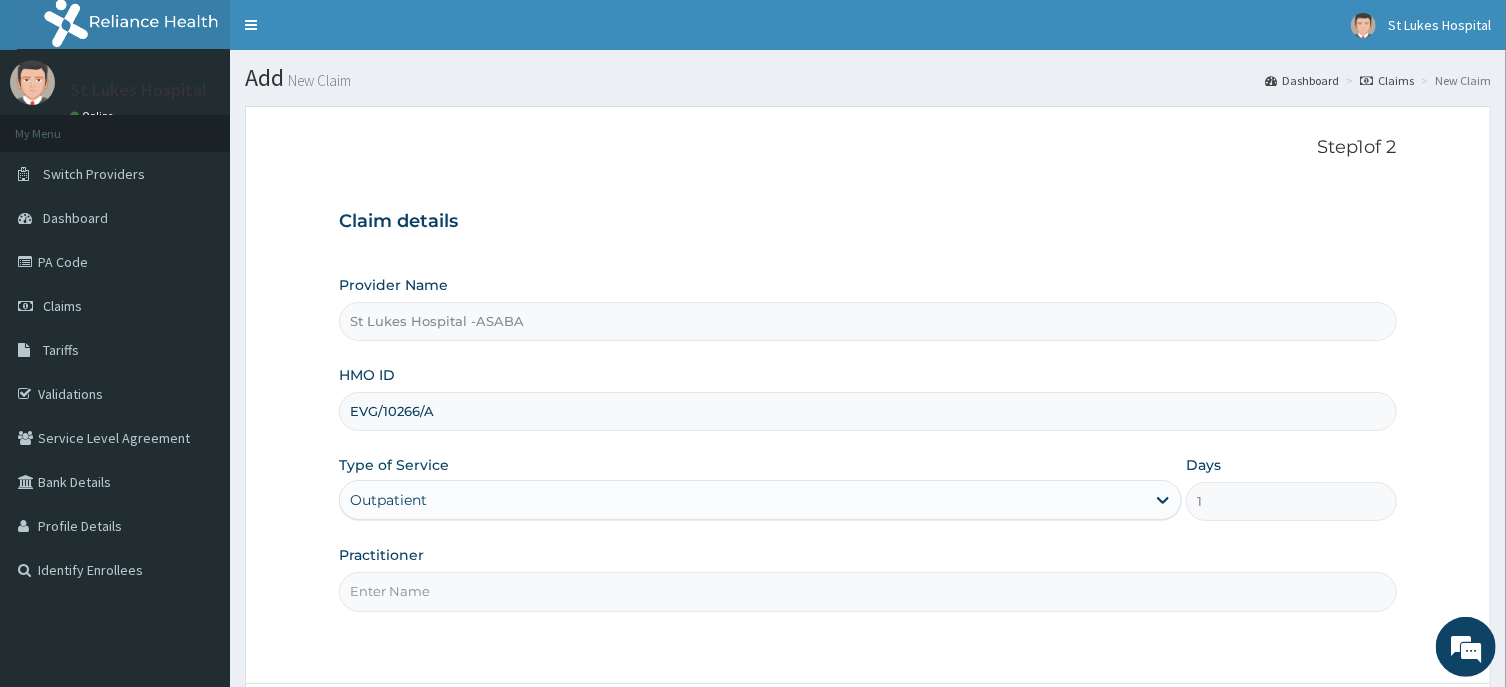 click on "Practitioner" at bounding box center (867, 591) 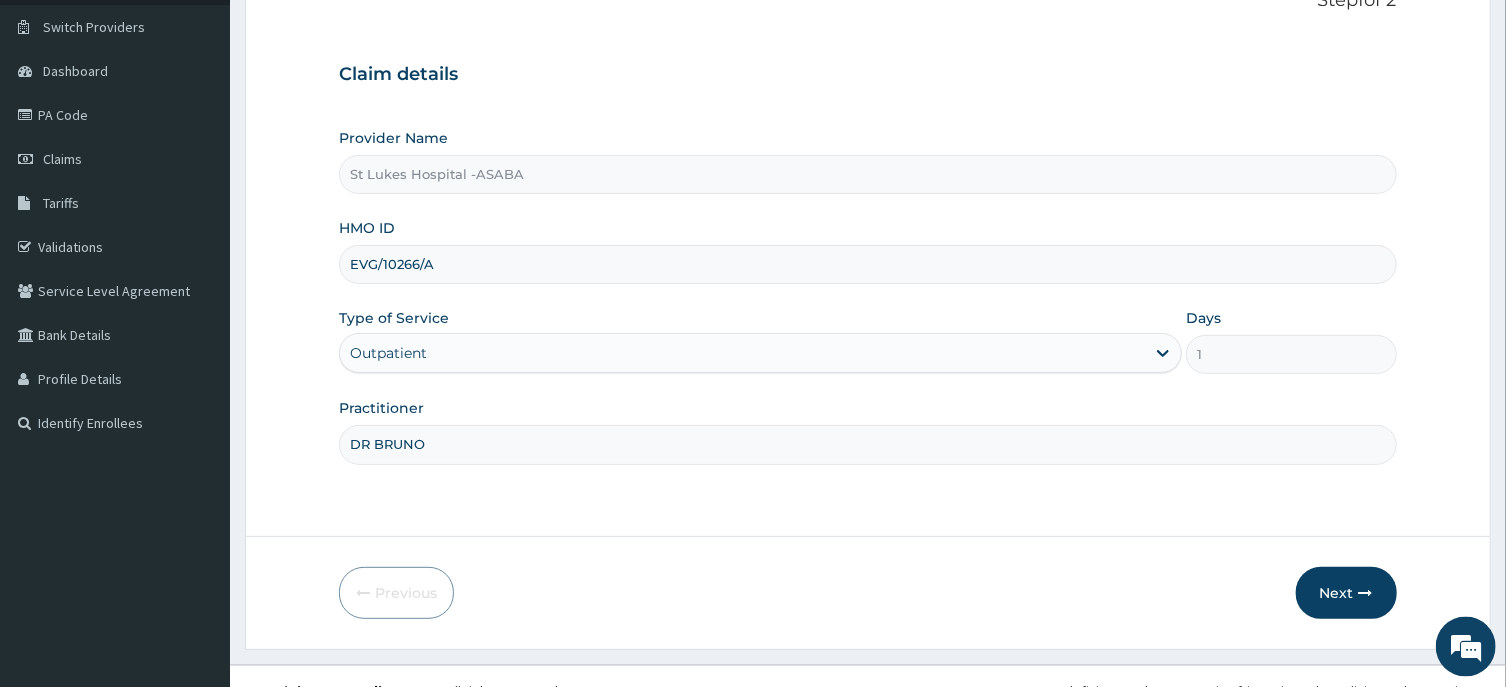 scroll, scrollTop: 174, scrollLeft: 0, axis: vertical 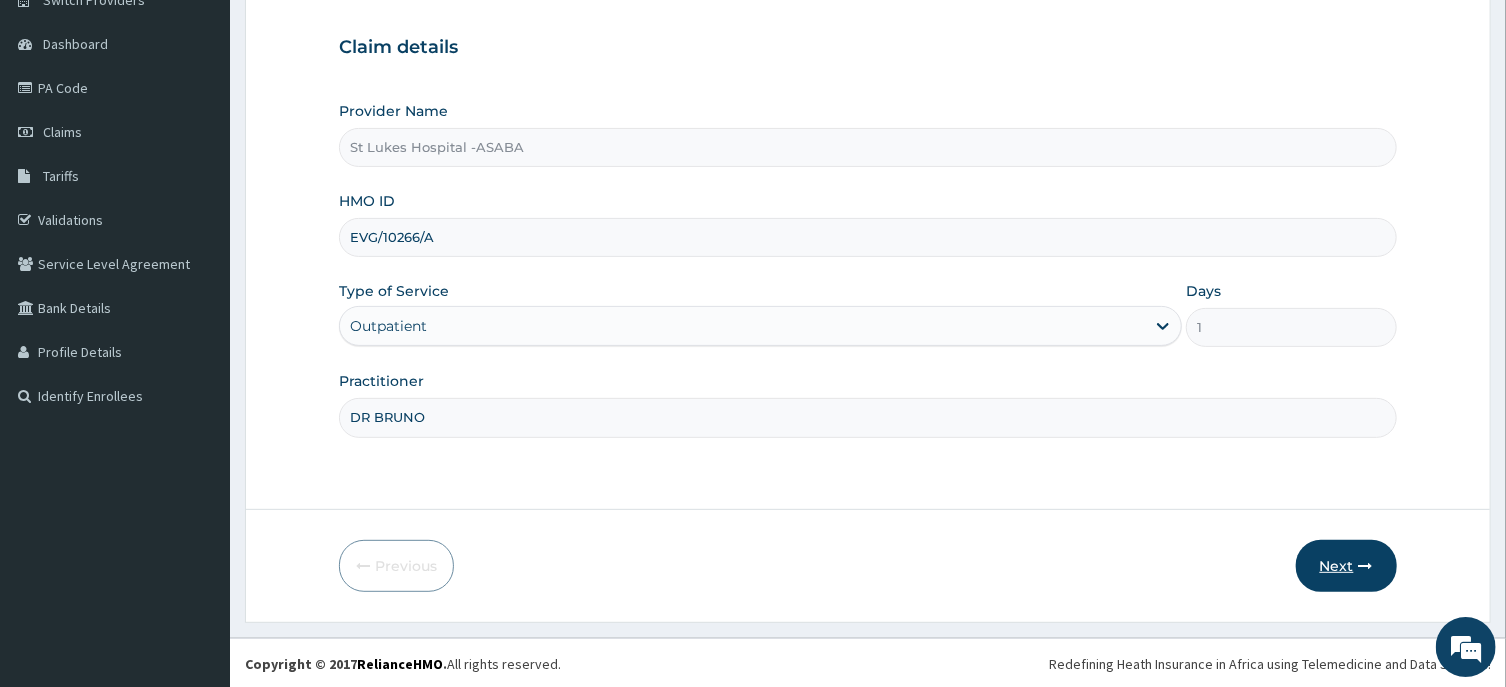 type on "DR BRUNO" 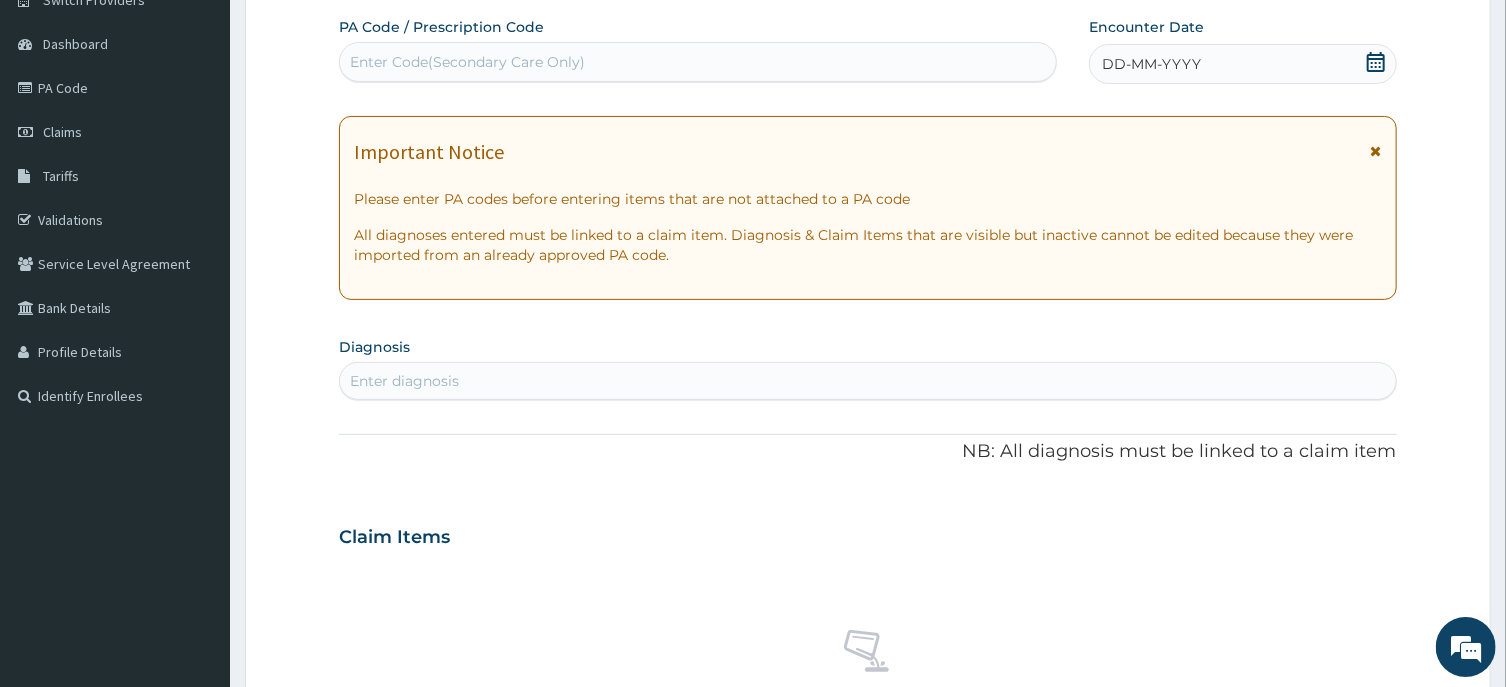 click on "Enter Code(Secondary Care Only)" at bounding box center [698, 62] 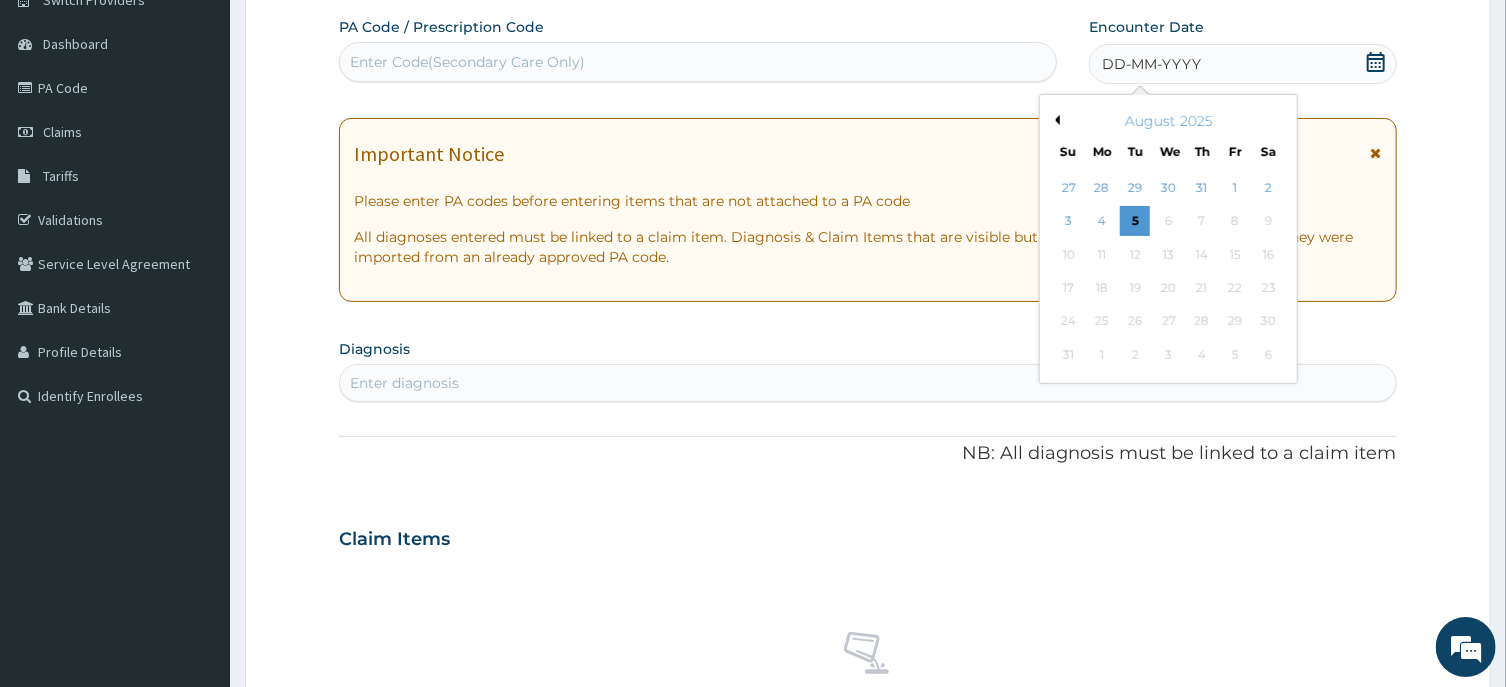 click on "Previous Month" at bounding box center [1055, 120] 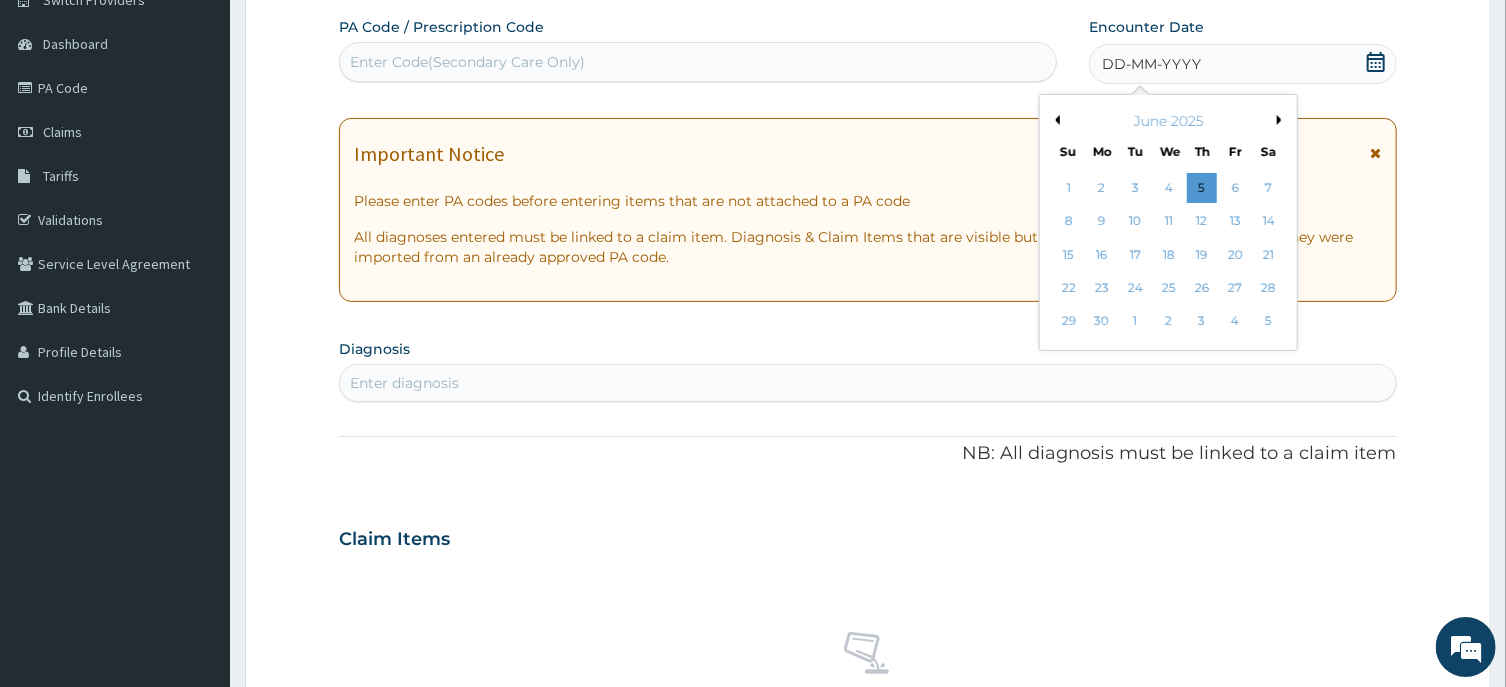 click on "Previous Month" at bounding box center (1055, 120) 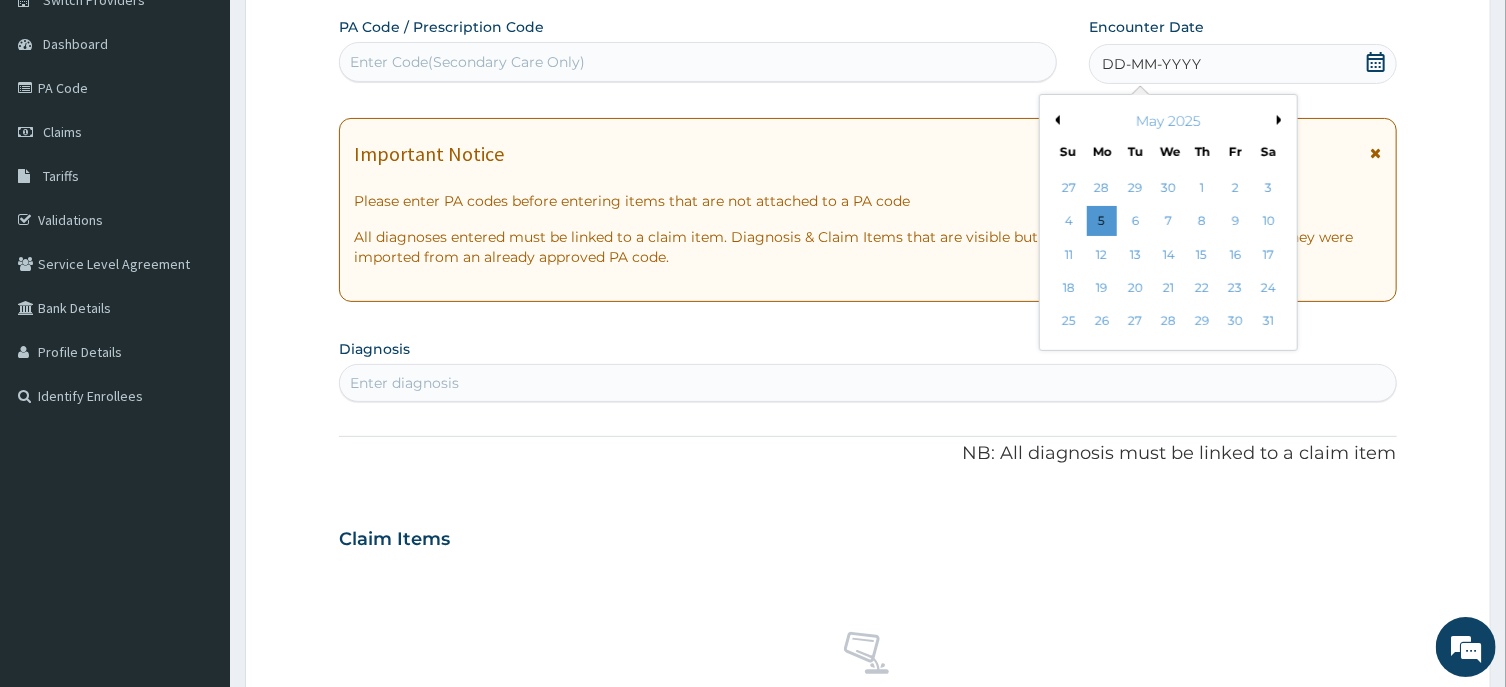 click on "Previous Month" at bounding box center (1055, 120) 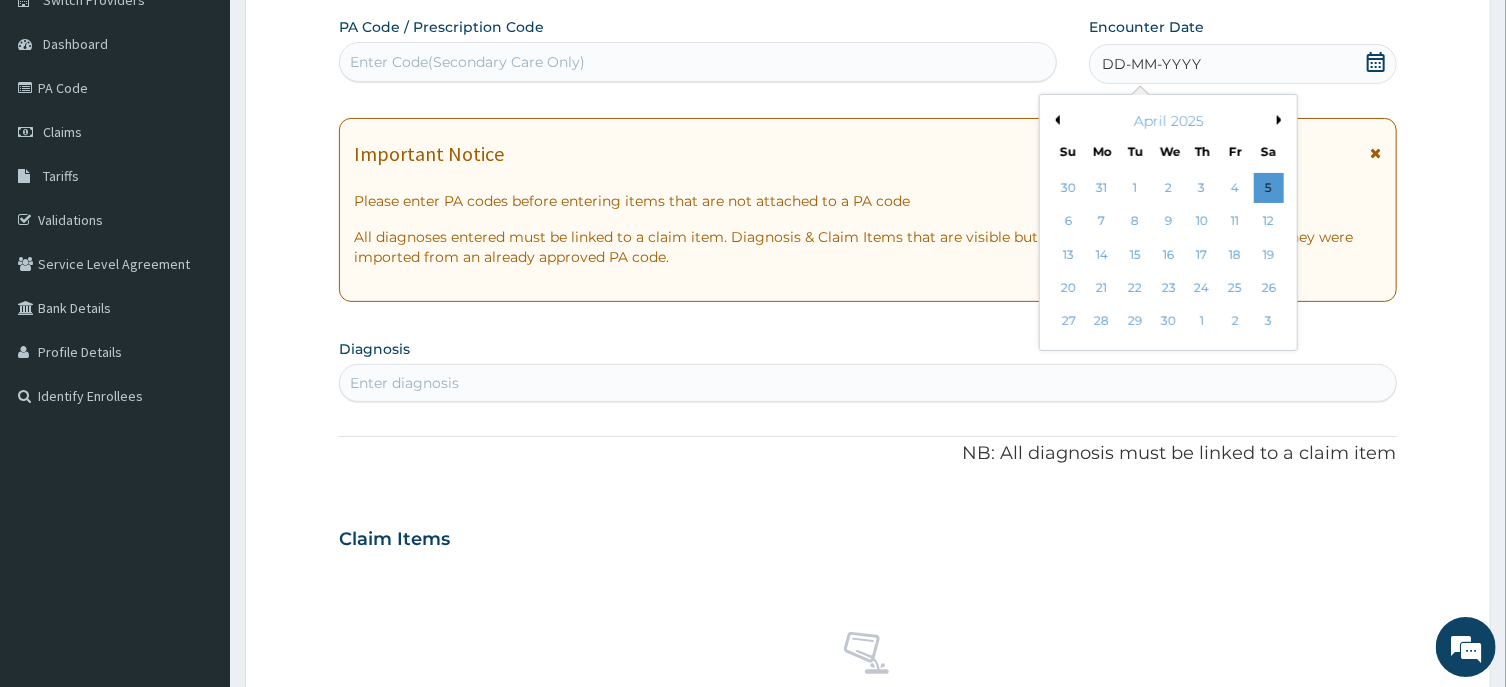 click on "Previous Month" at bounding box center [1055, 120] 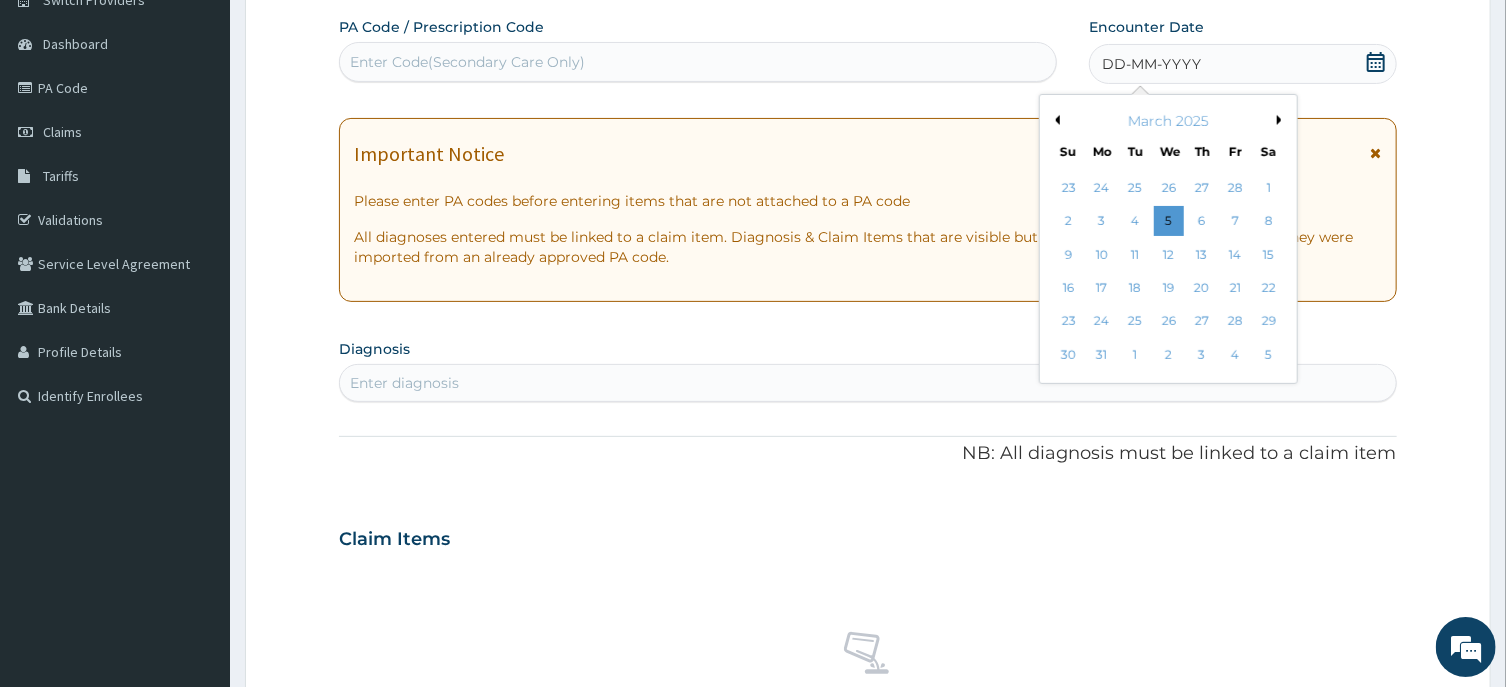 click on "Previous Month" at bounding box center [1055, 120] 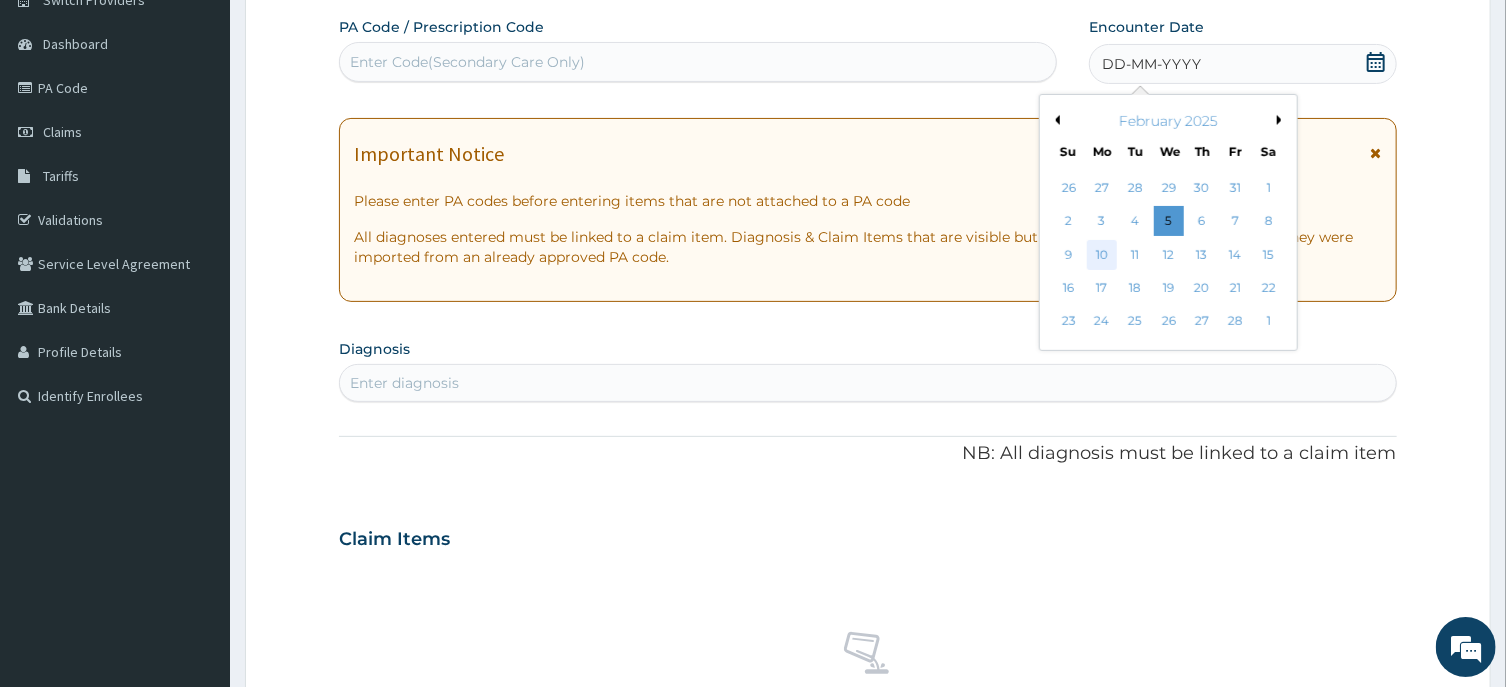 click on "10" at bounding box center (1102, 255) 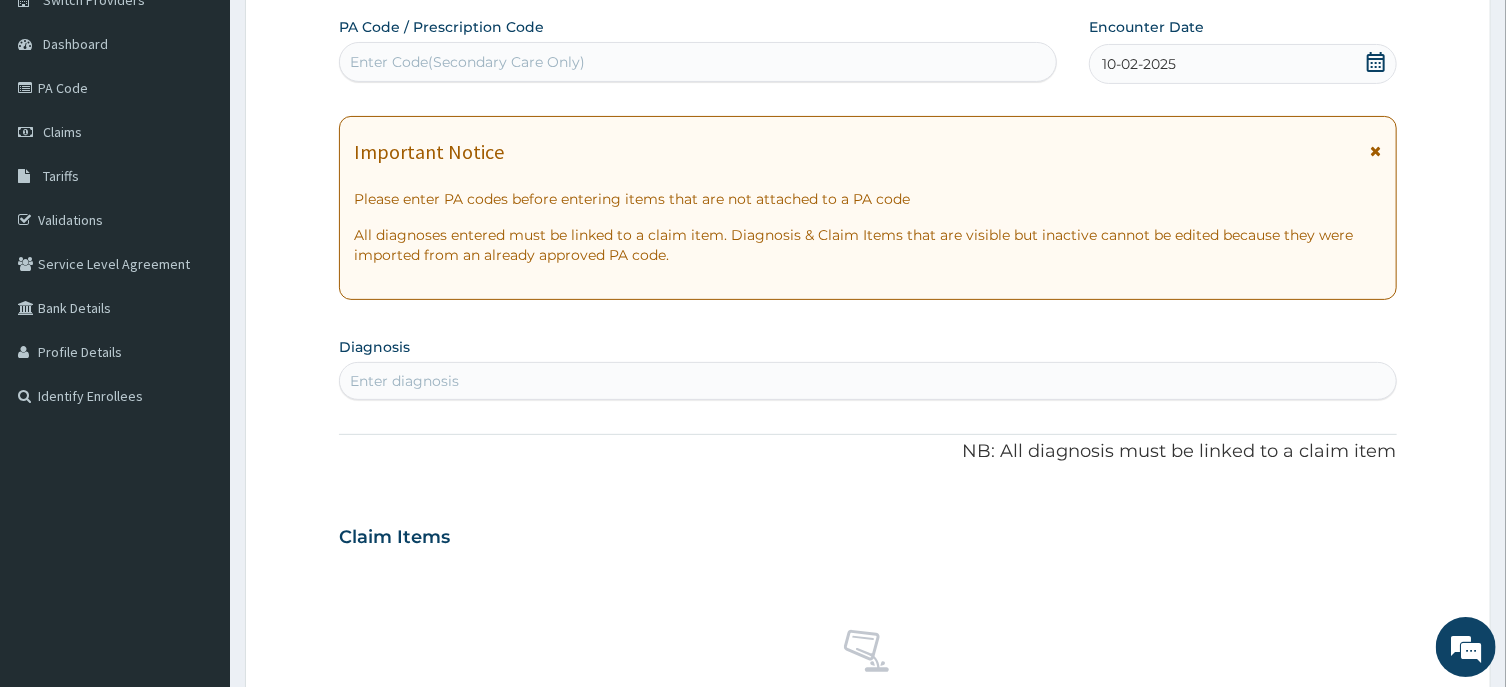 click on "Enter diagnosis" at bounding box center [867, 381] 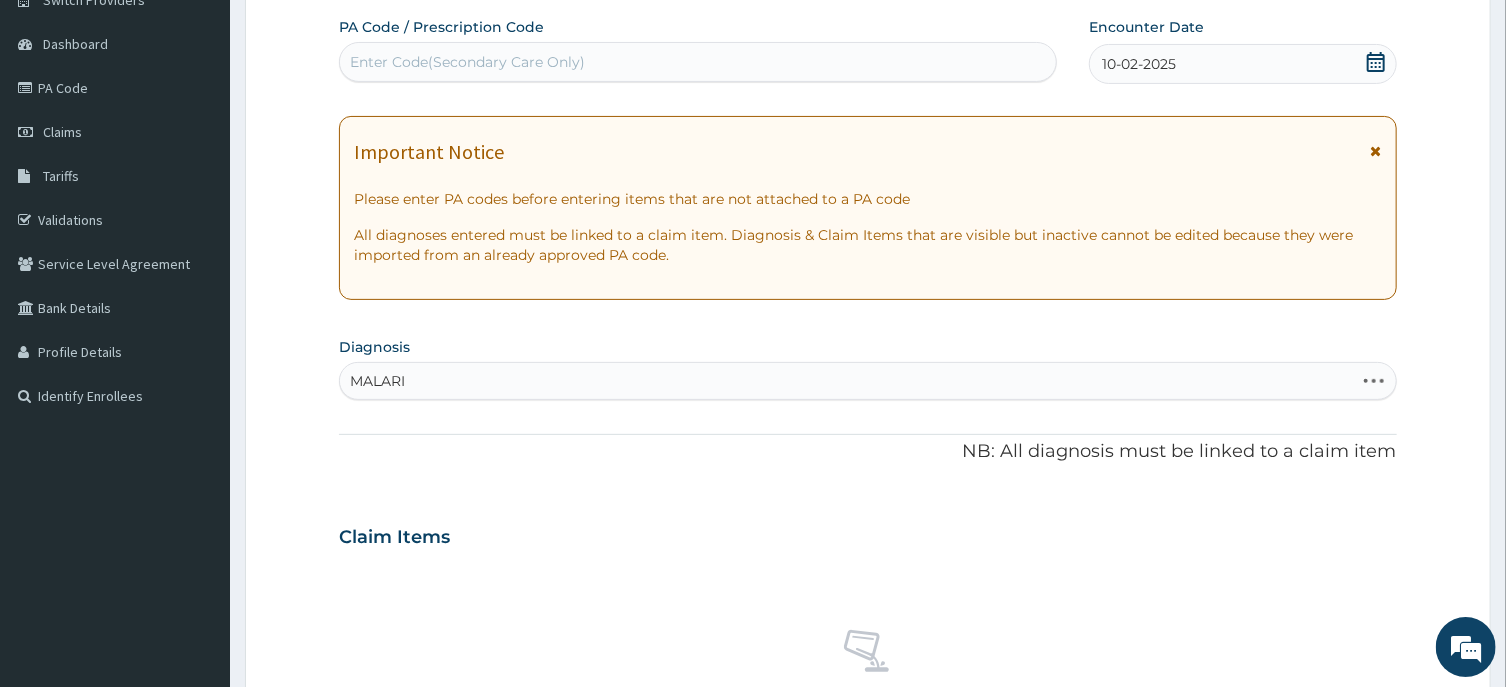 type on "MALARIA" 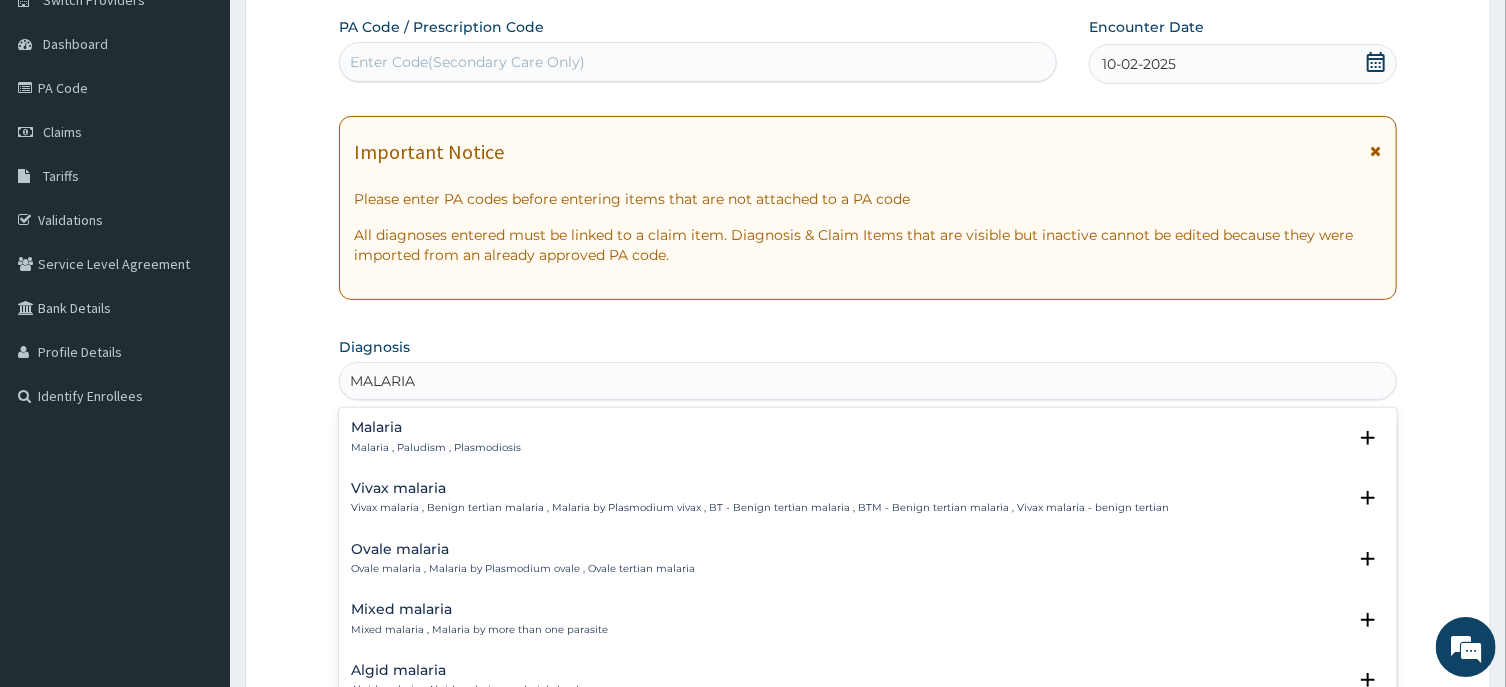 click on "Malaria , Paludism , Plasmodiosis" at bounding box center [436, 448] 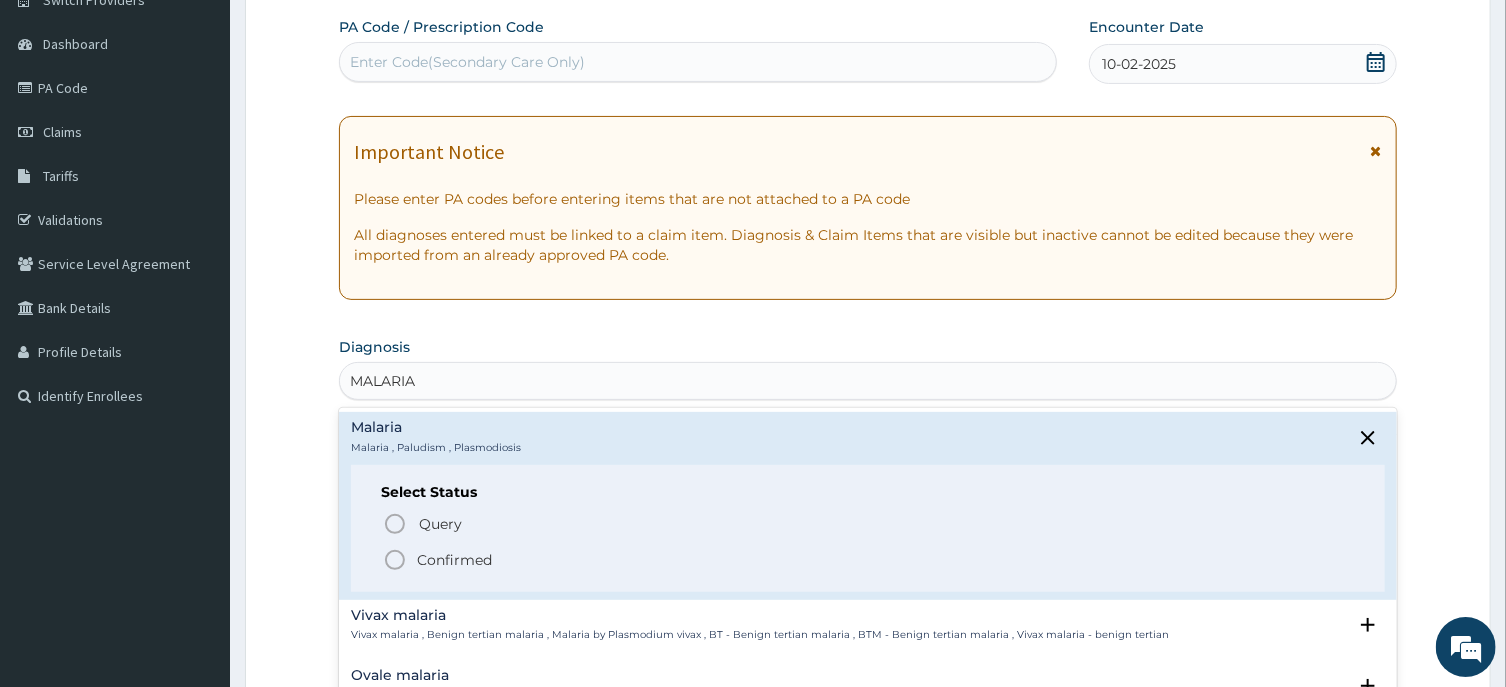 click 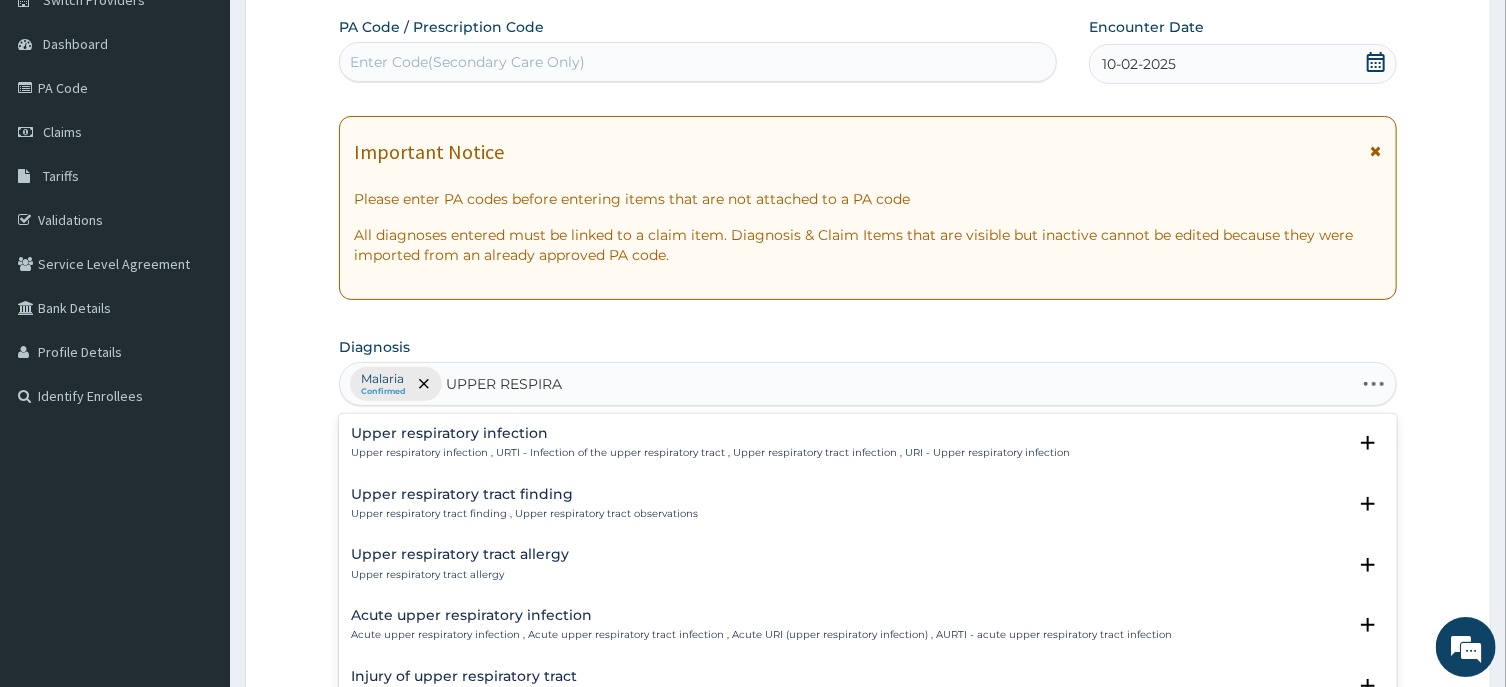 type on "UPPER RESPIRAT" 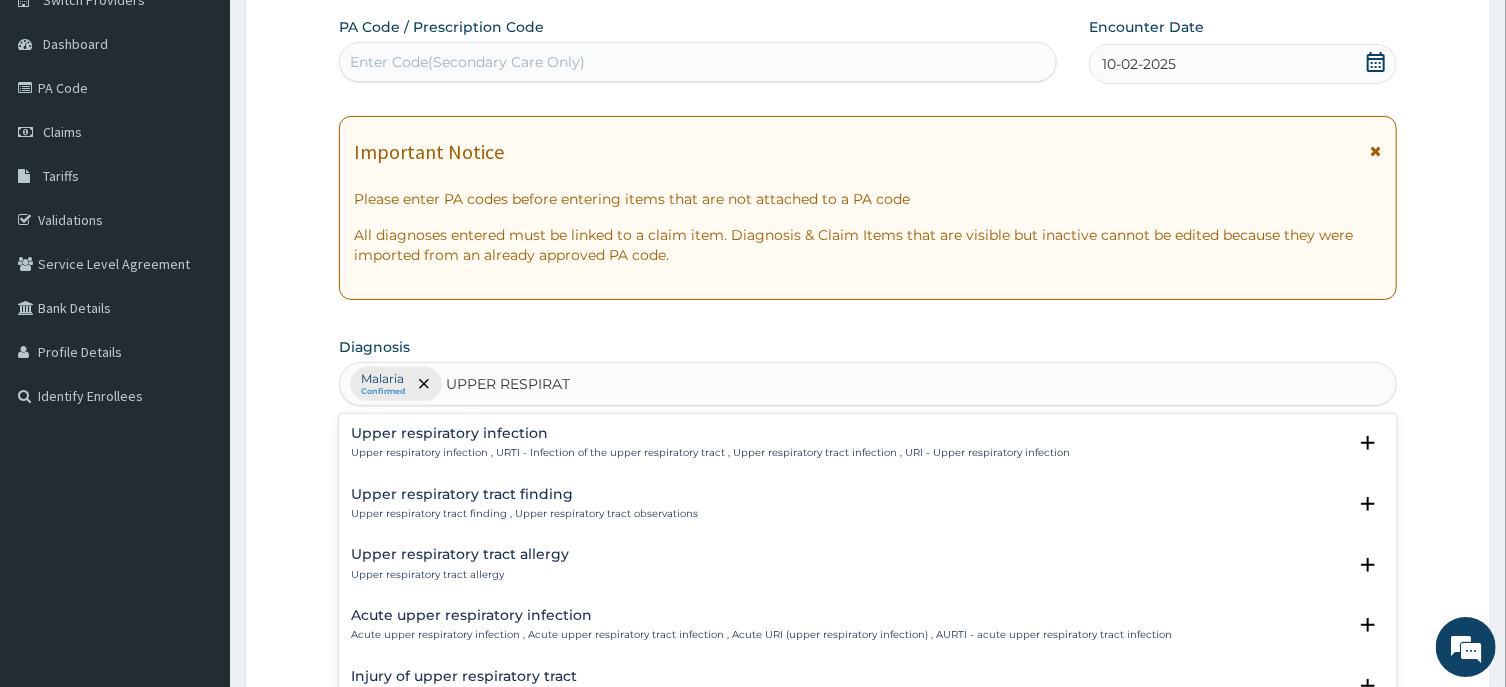 click on "Upper respiratory infection" at bounding box center [710, 433] 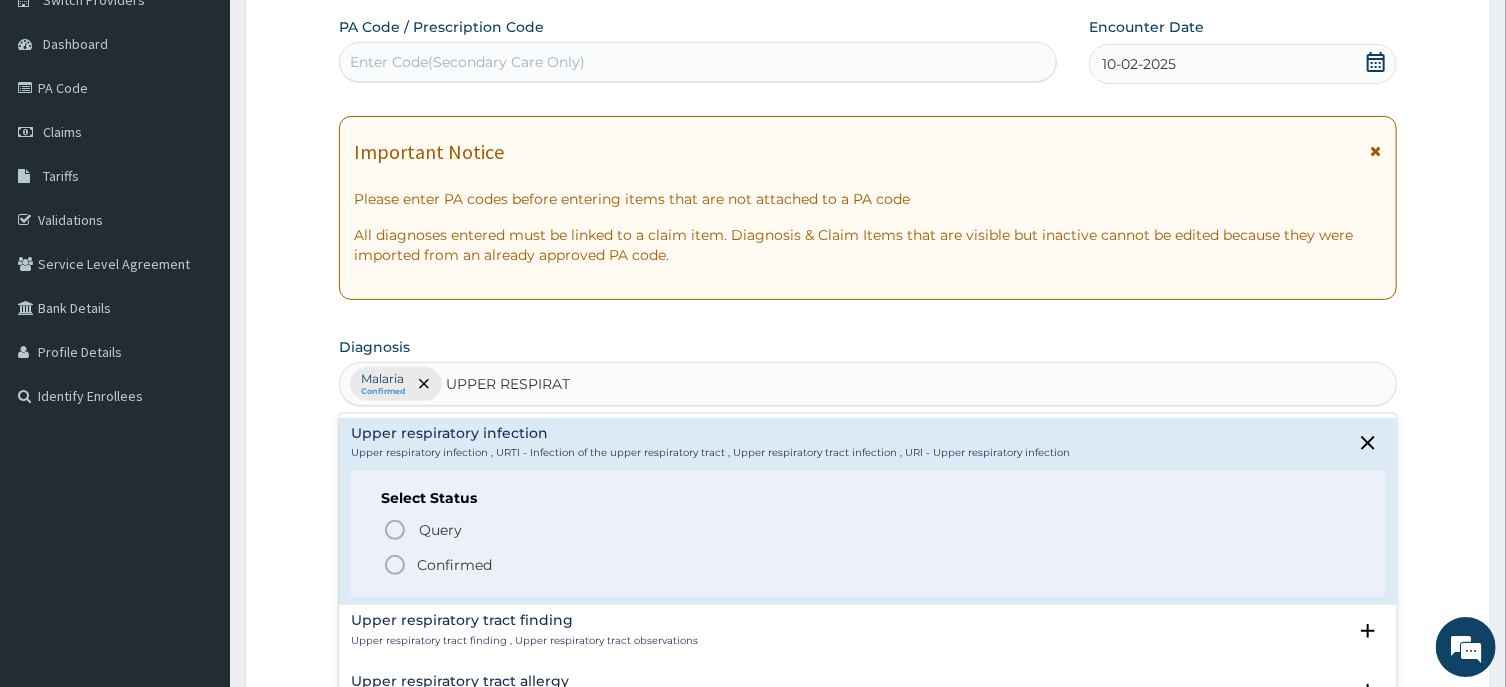 click 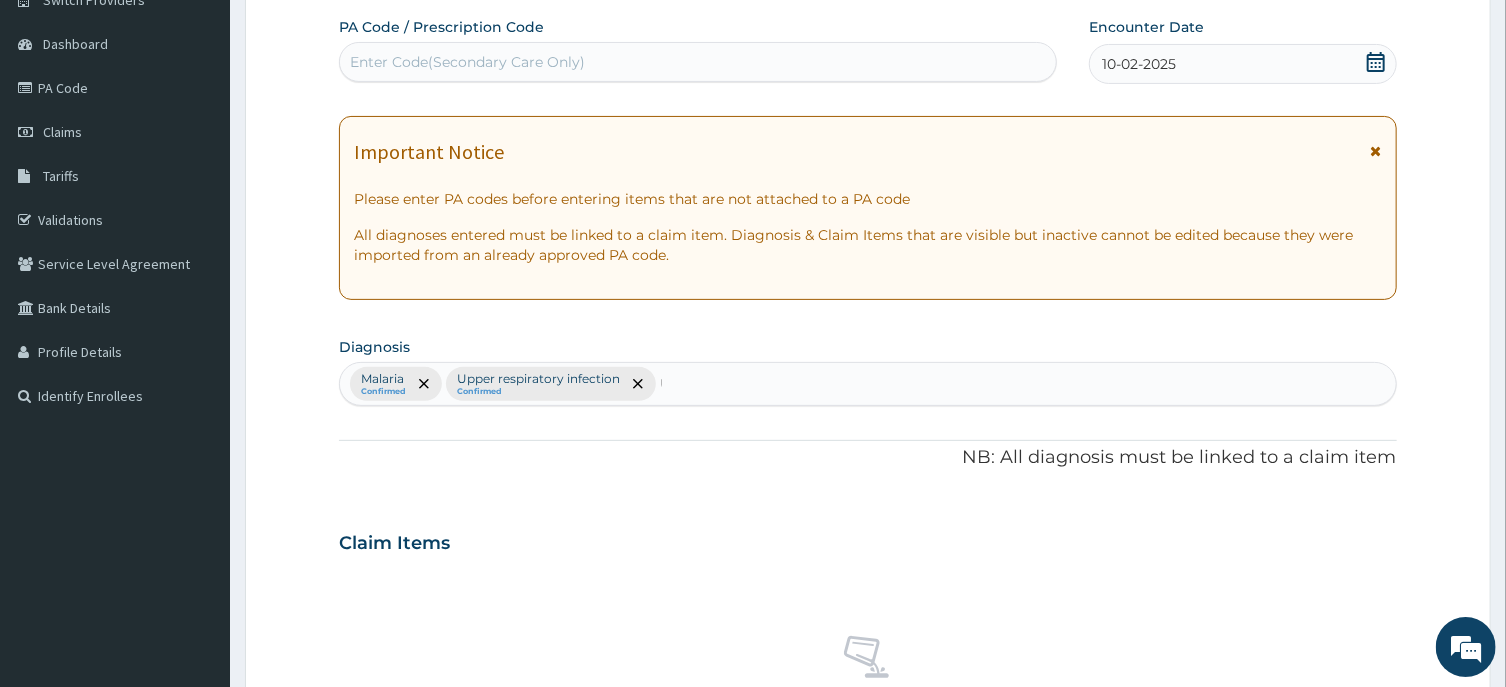 type 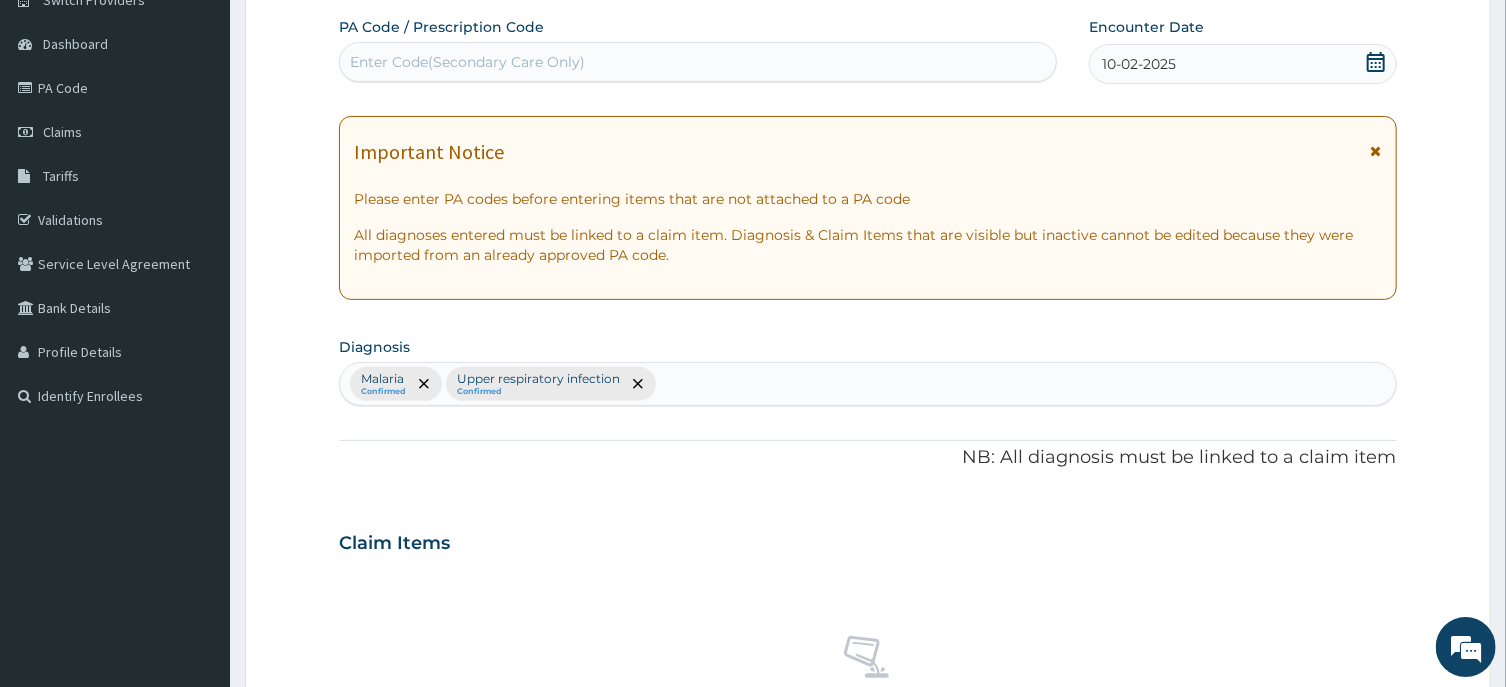 scroll, scrollTop: 755, scrollLeft: 0, axis: vertical 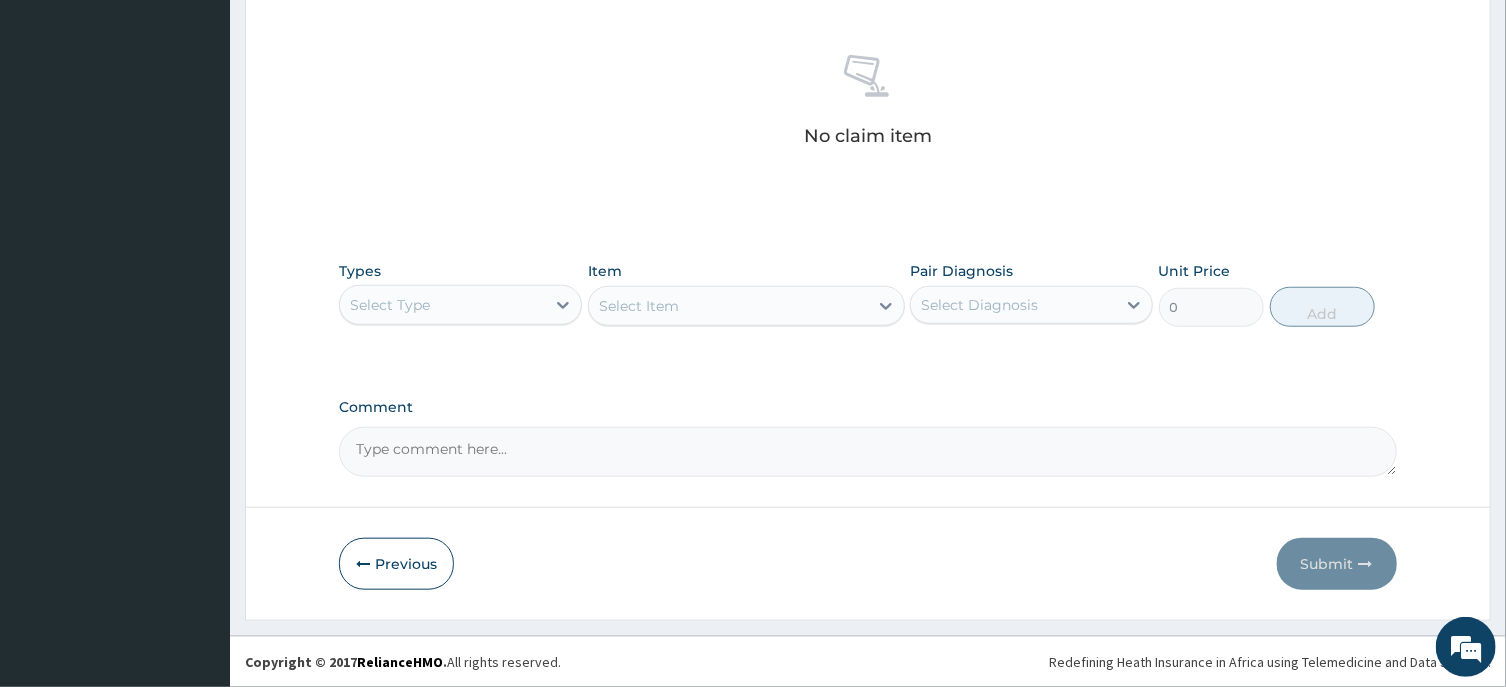 click on "Select Type" at bounding box center [442, 305] 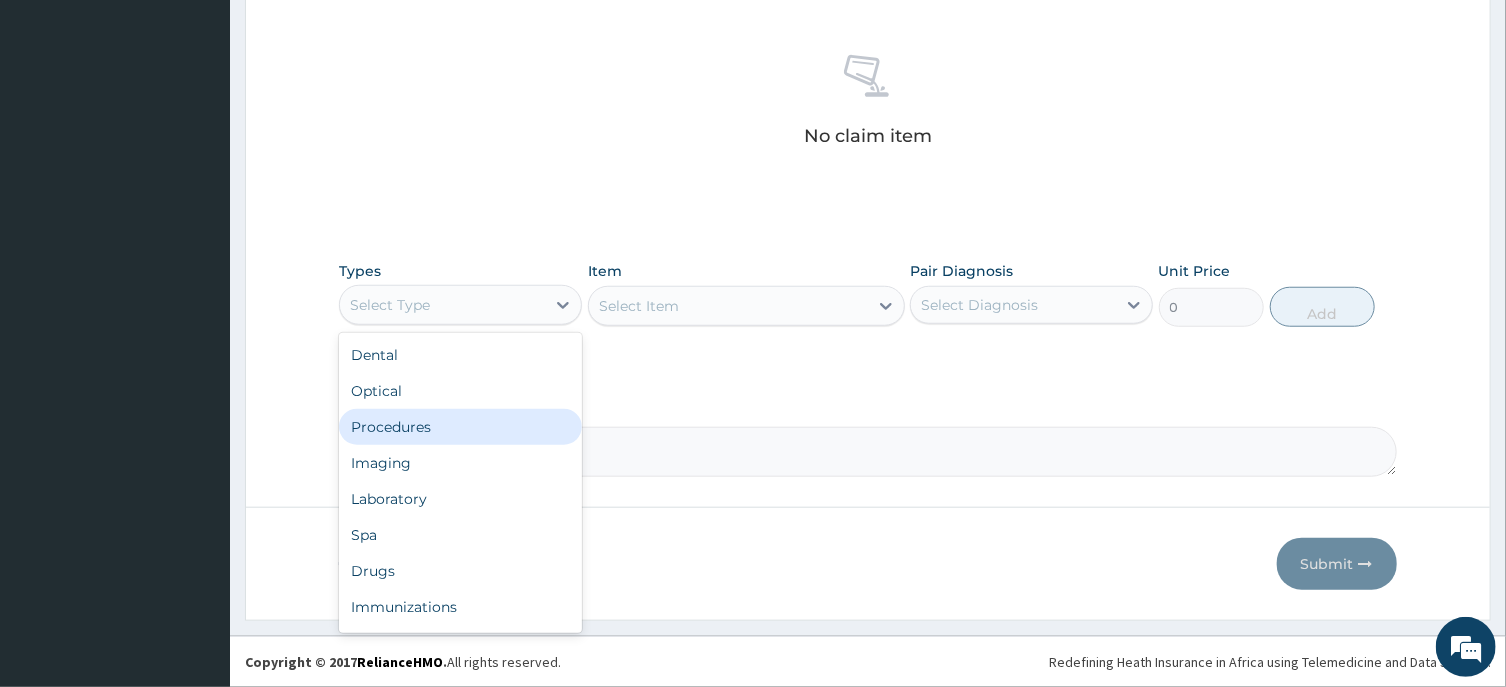 click on "Procedures" at bounding box center (460, 427) 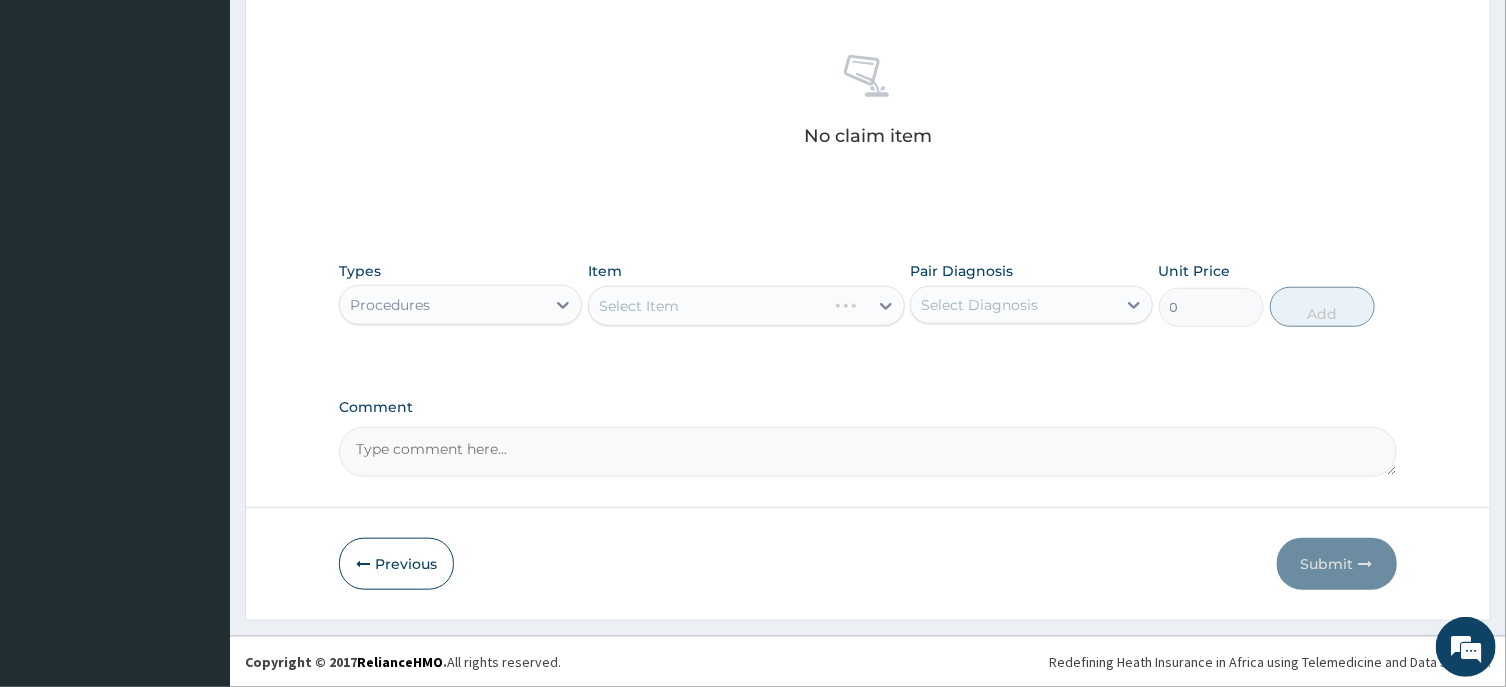 click on "Select Item" at bounding box center [746, 306] 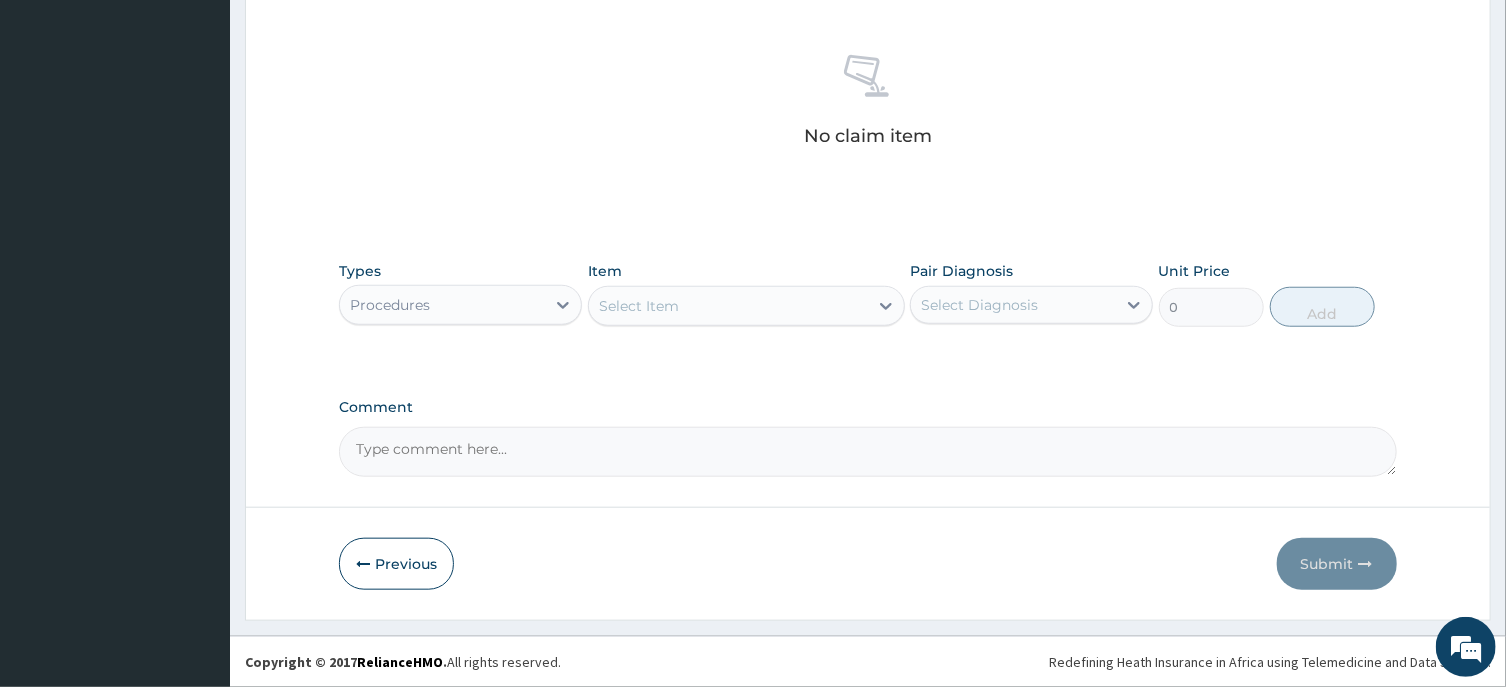 click on "Select Item" at bounding box center [728, 306] 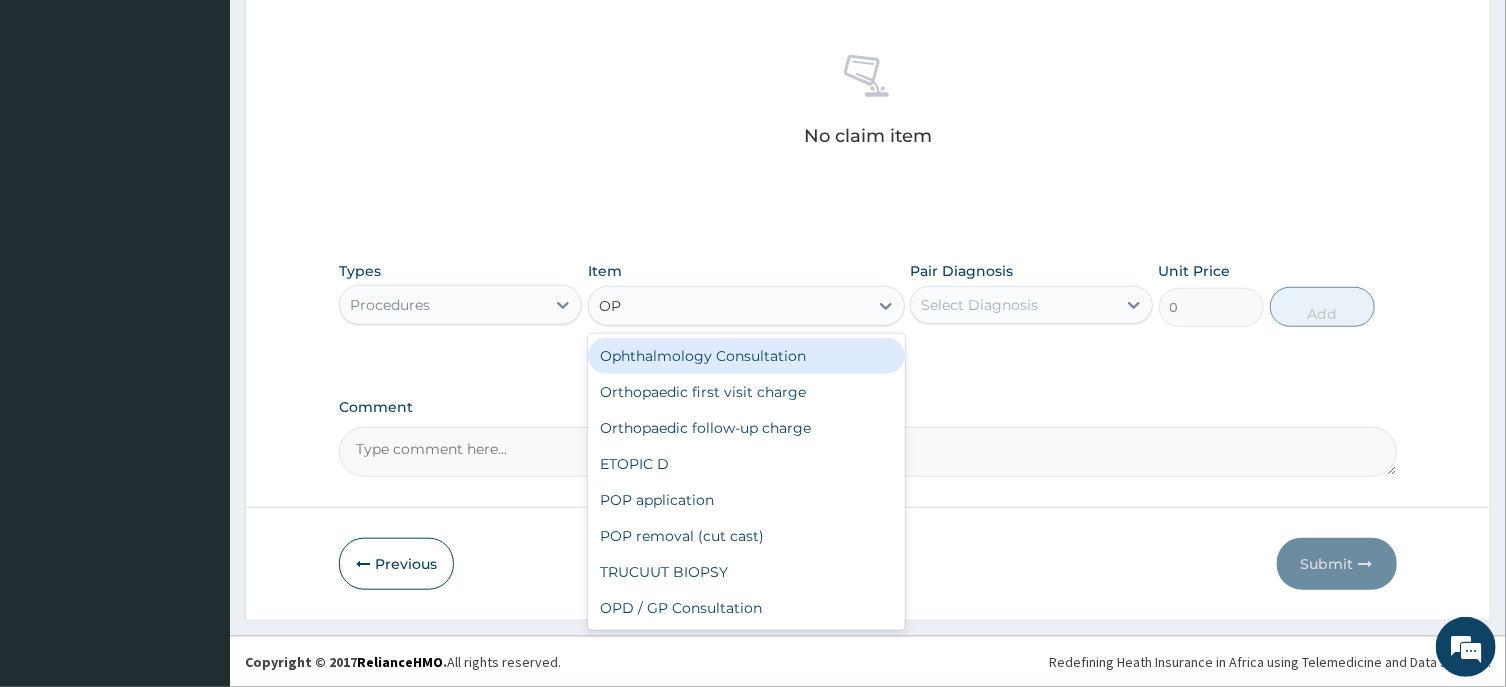 type on "OPD" 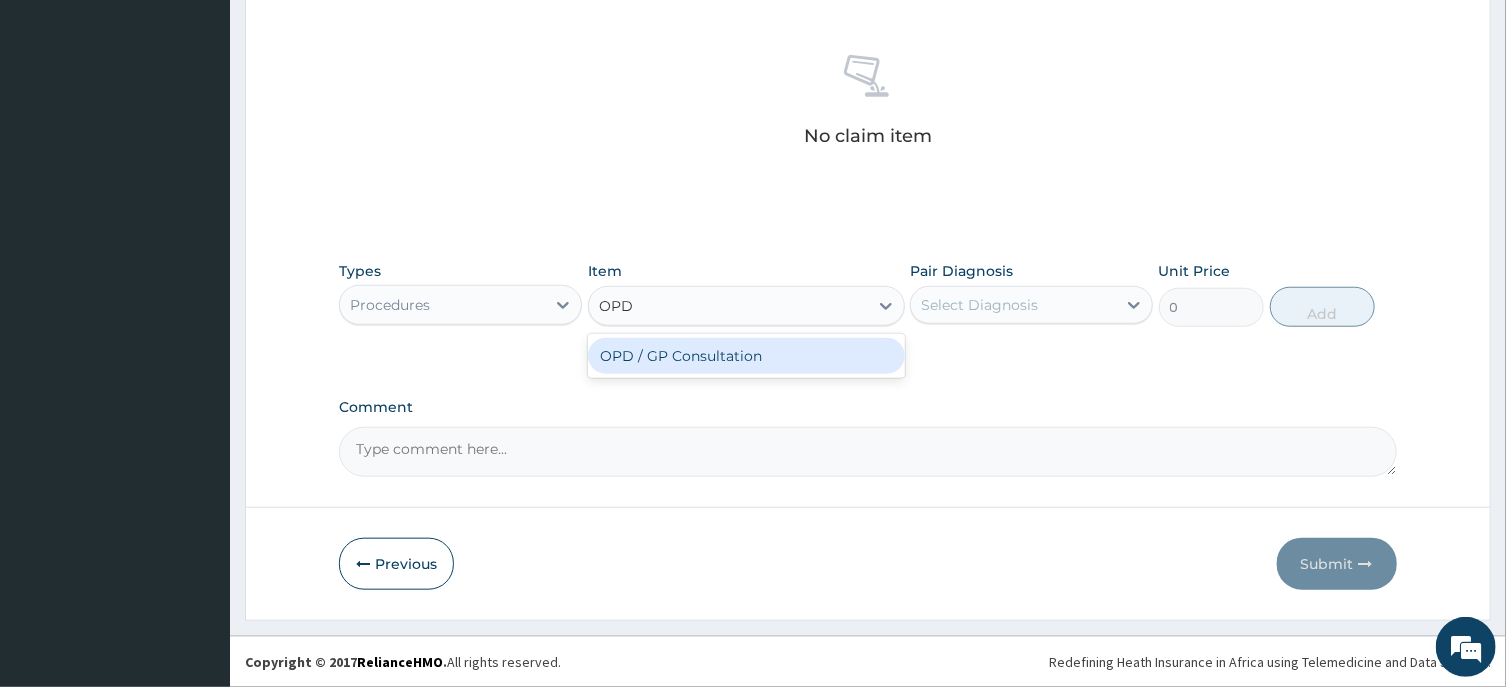 click on "OPD / GP Consultation" at bounding box center (746, 356) 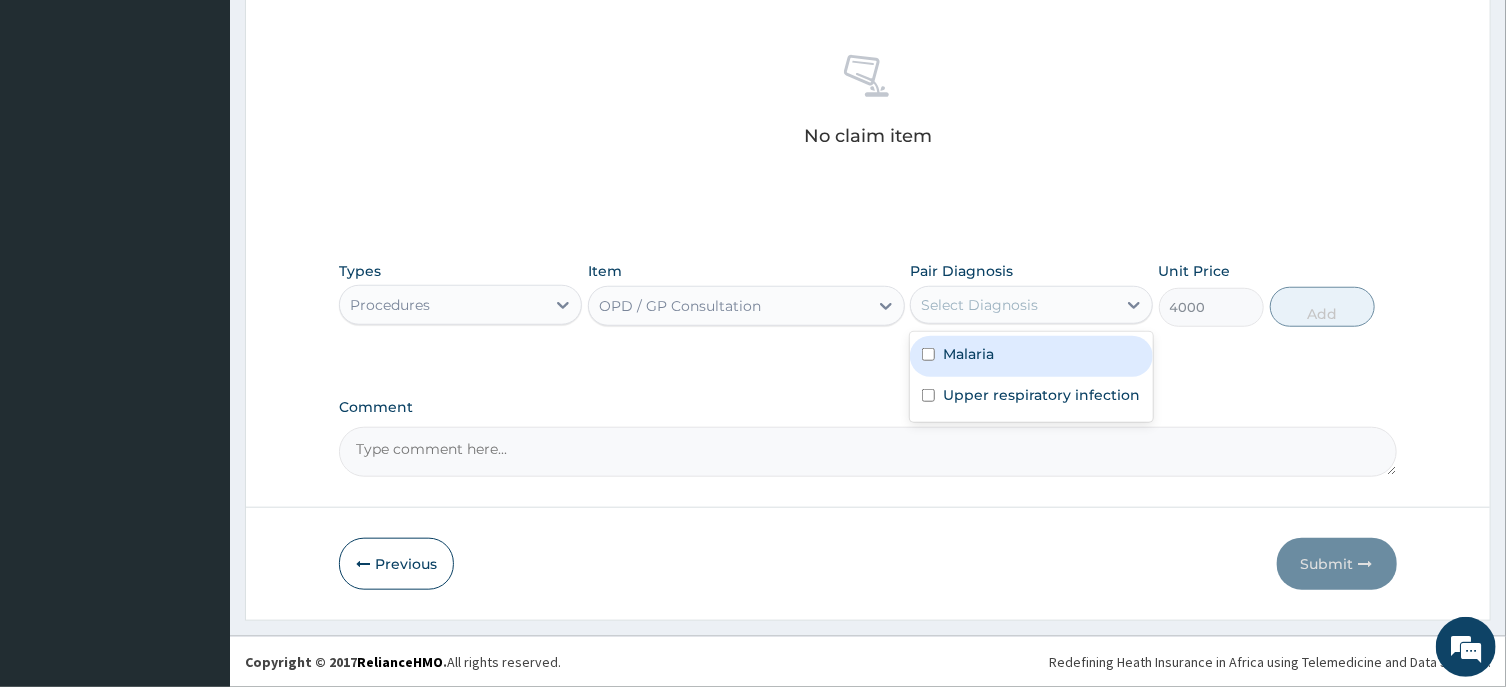 click on "Select Diagnosis" at bounding box center [1013, 305] 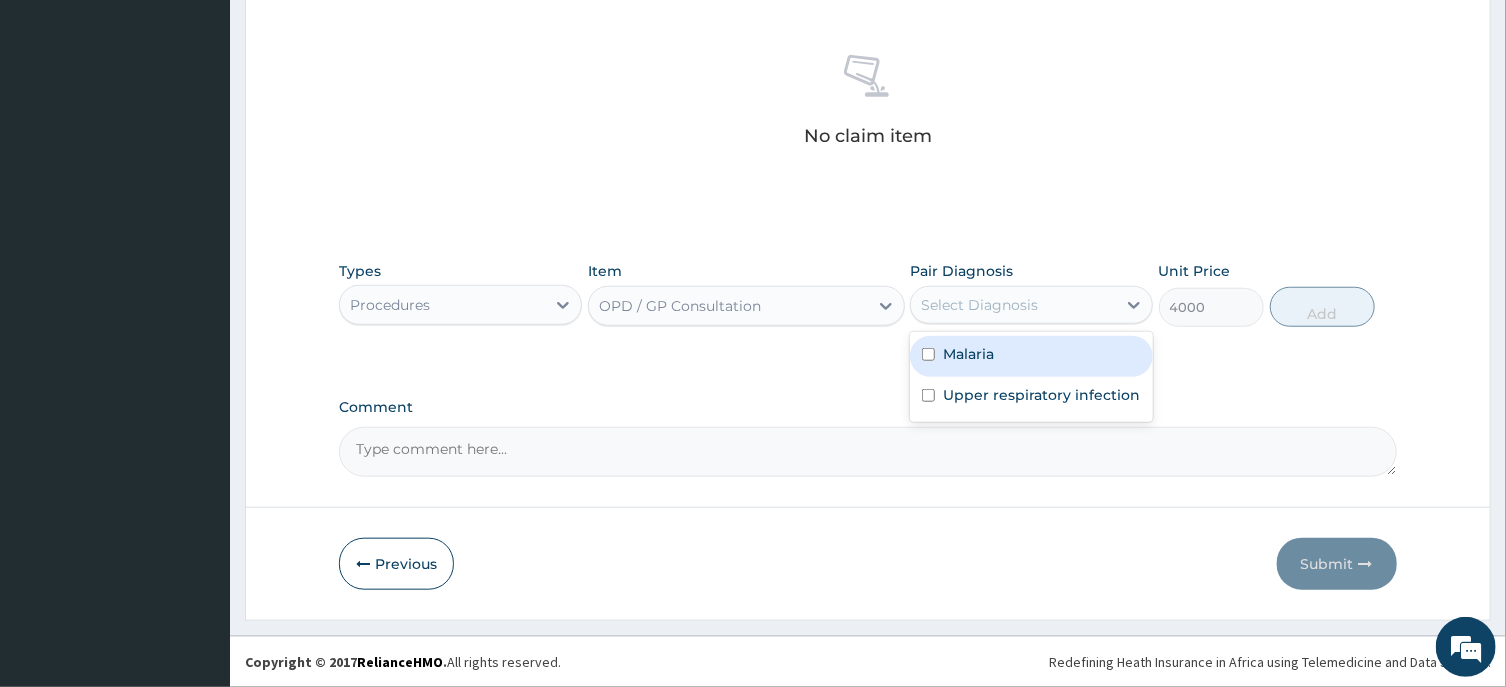 click on "Malaria" at bounding box center [1031, 356] 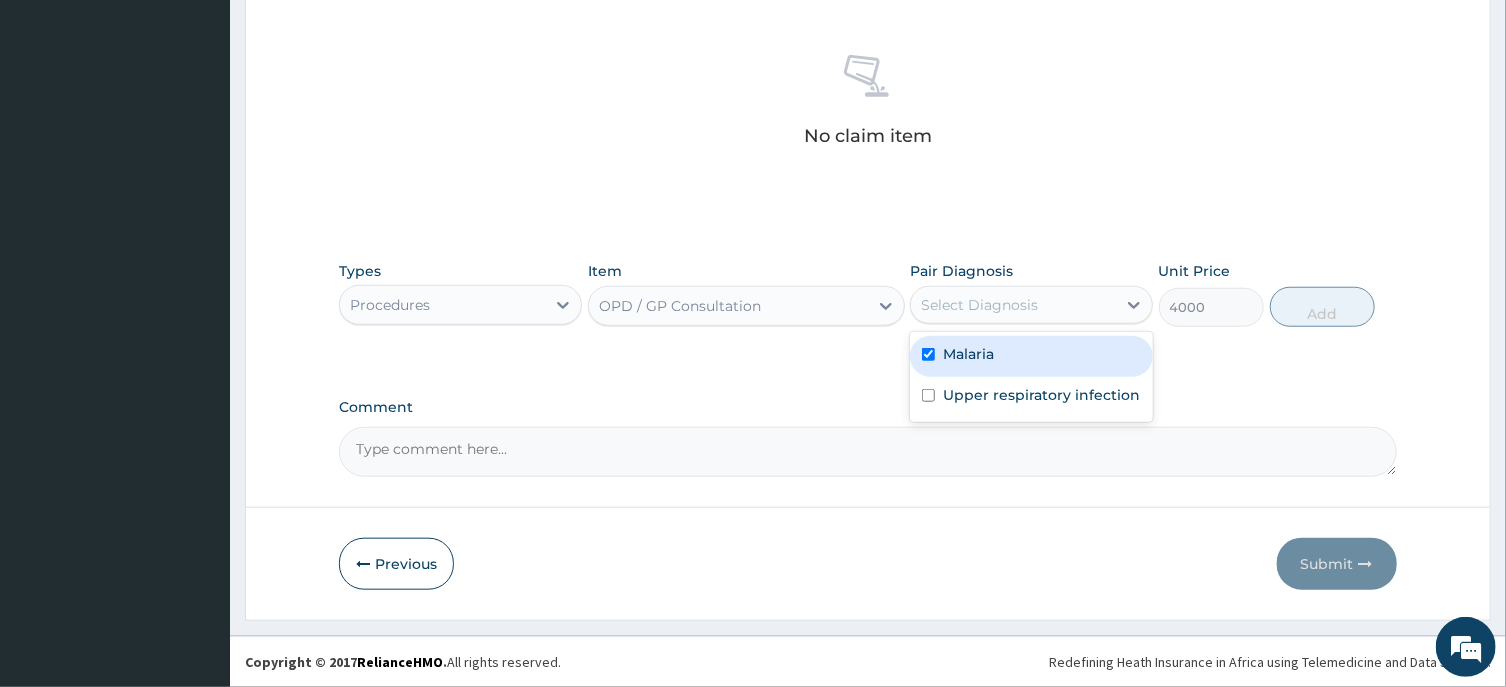 checkbox on "true" 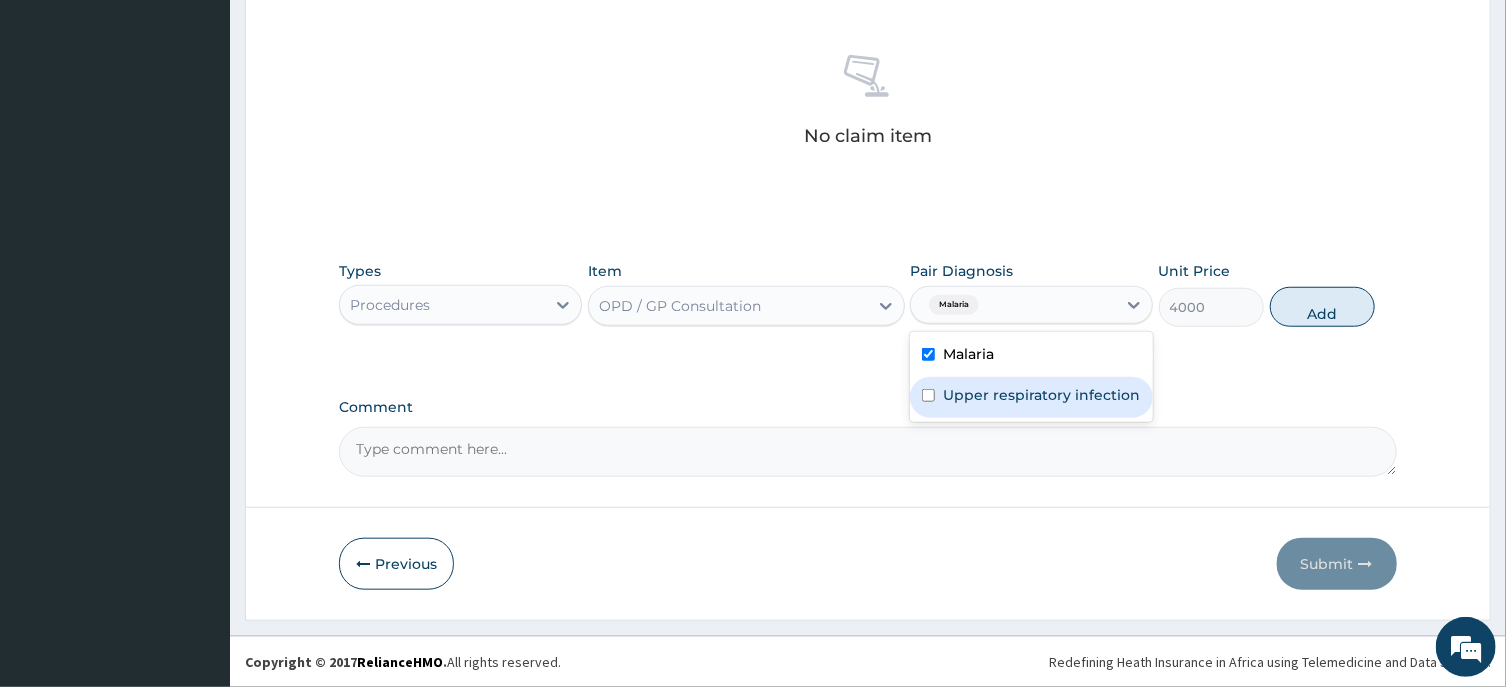 click on "Upper respiratory infection" at bounding box center (1041, 395) 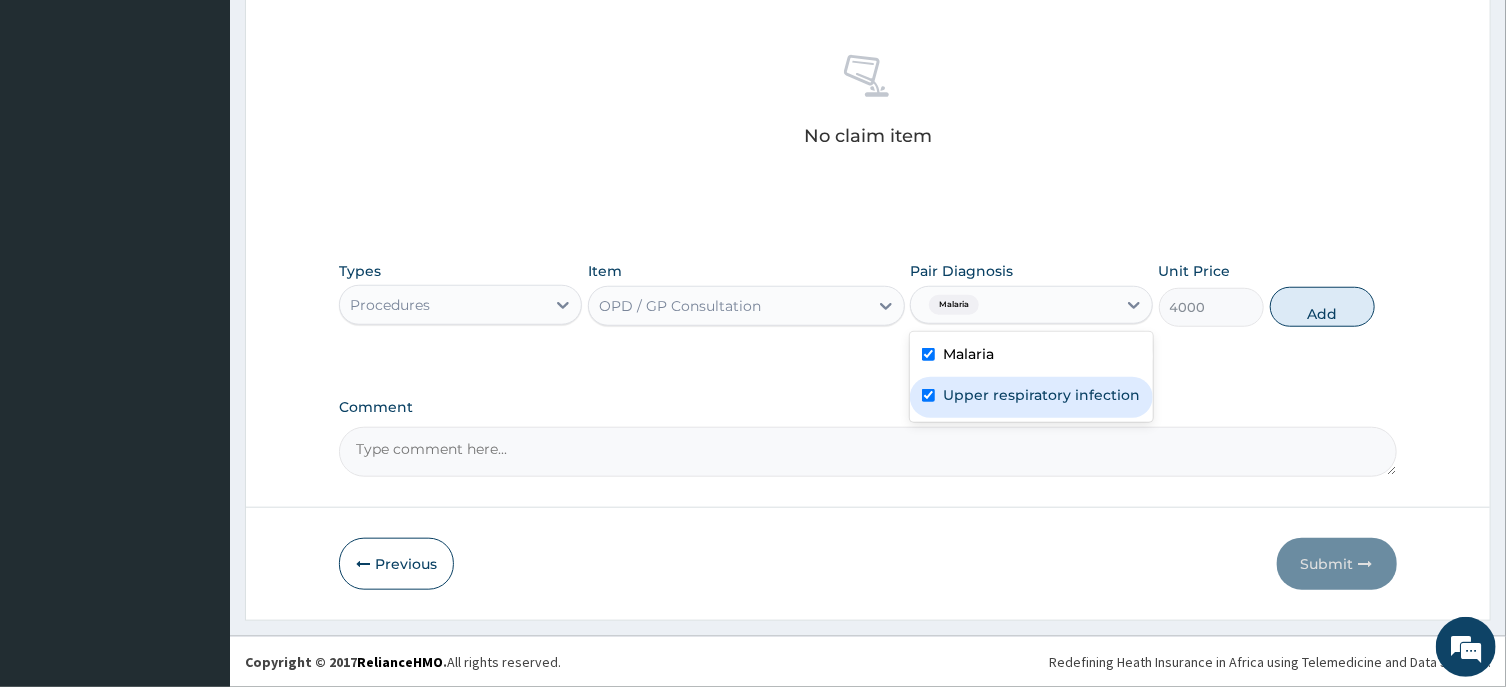 checkbox on "true" 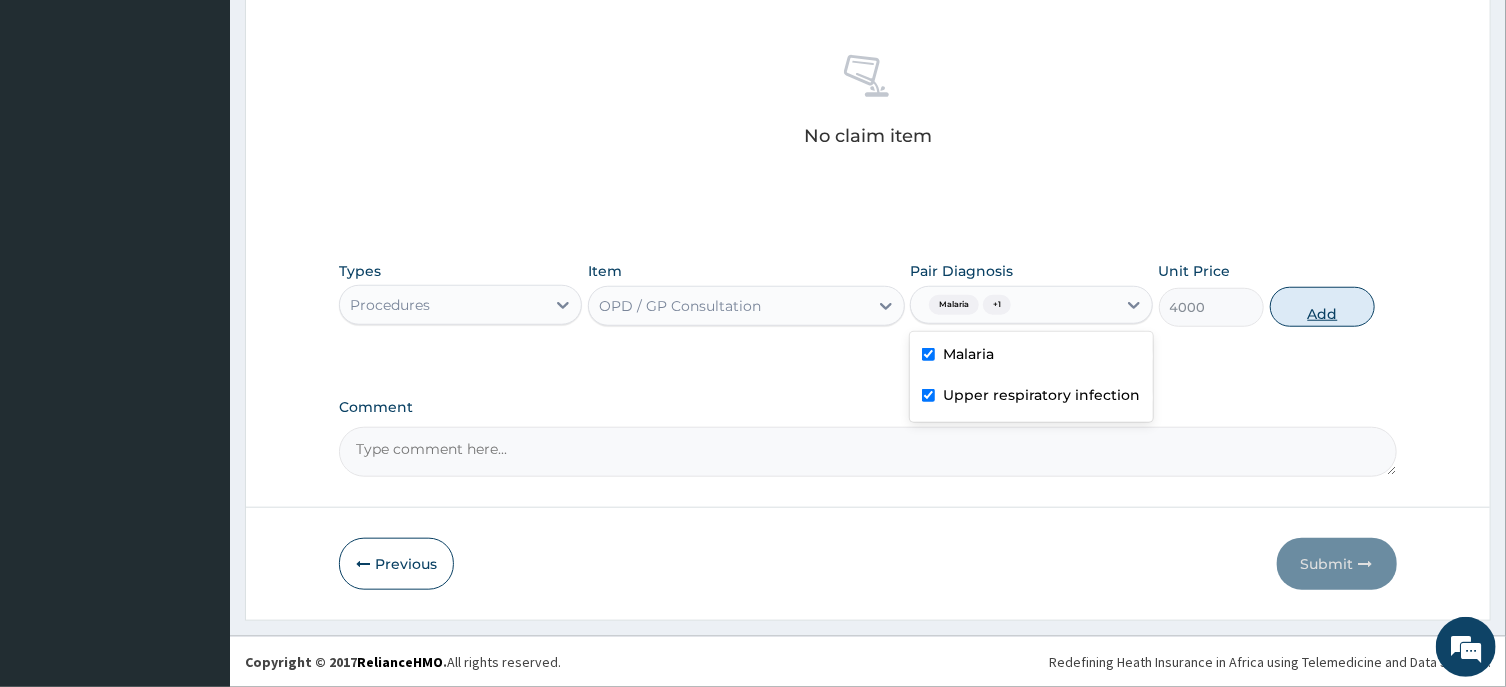 click on "Add" at bounding box center [1323, 307] 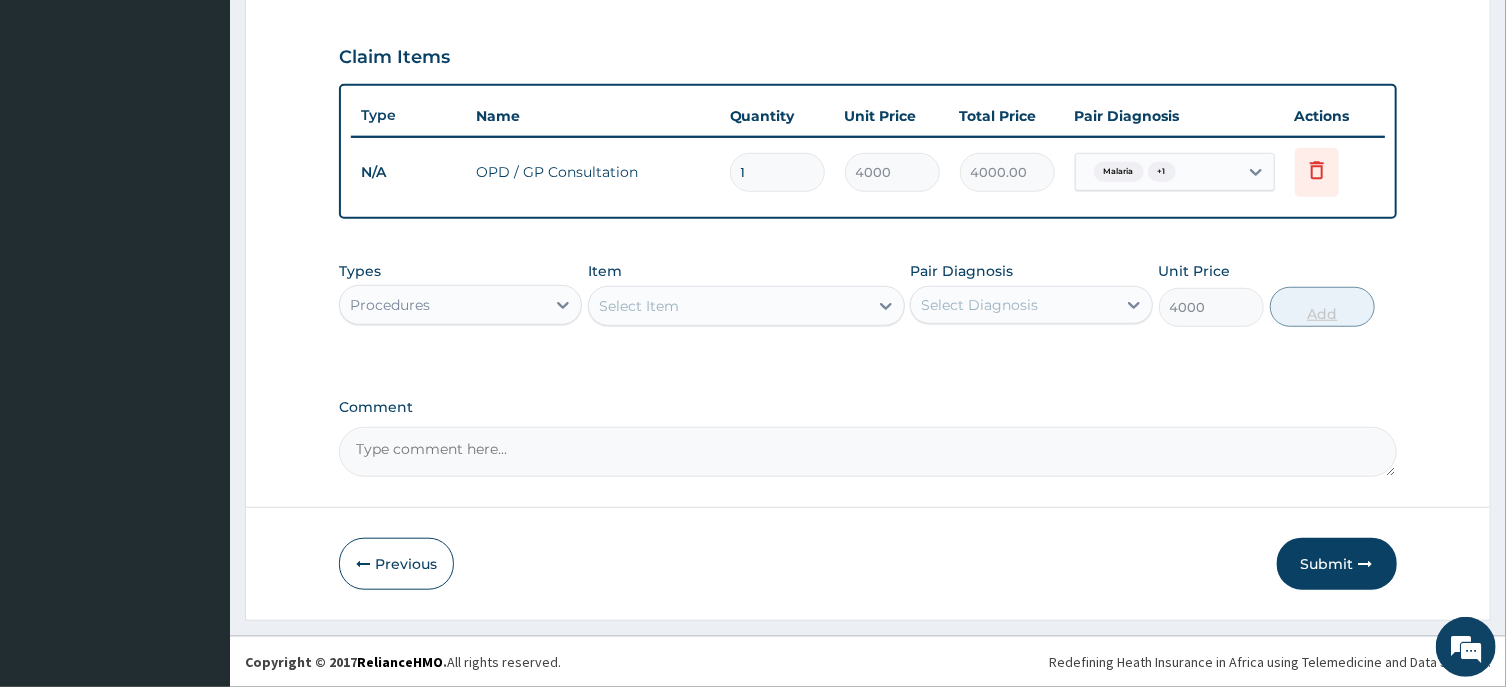 type on "0" 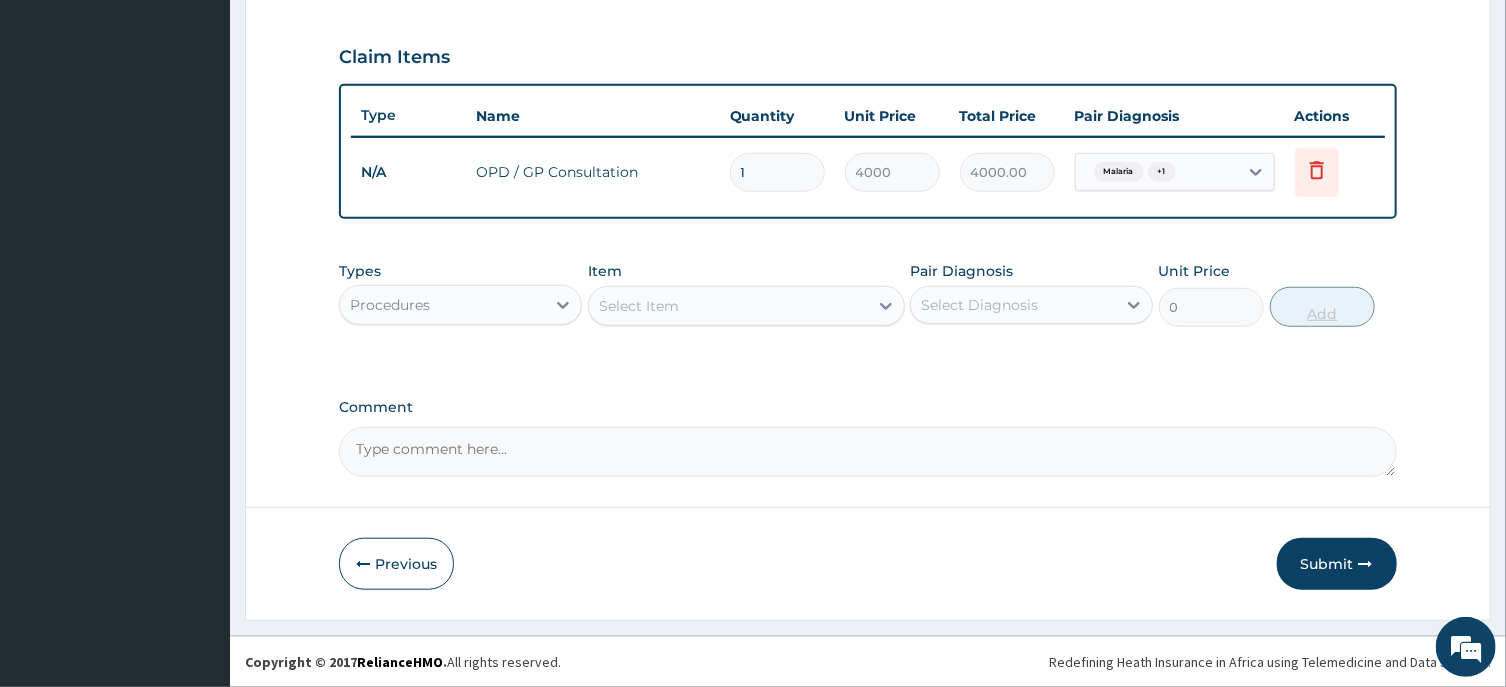 scroll, scrollTop: 658, scrollLeft: 0, axis: vertical 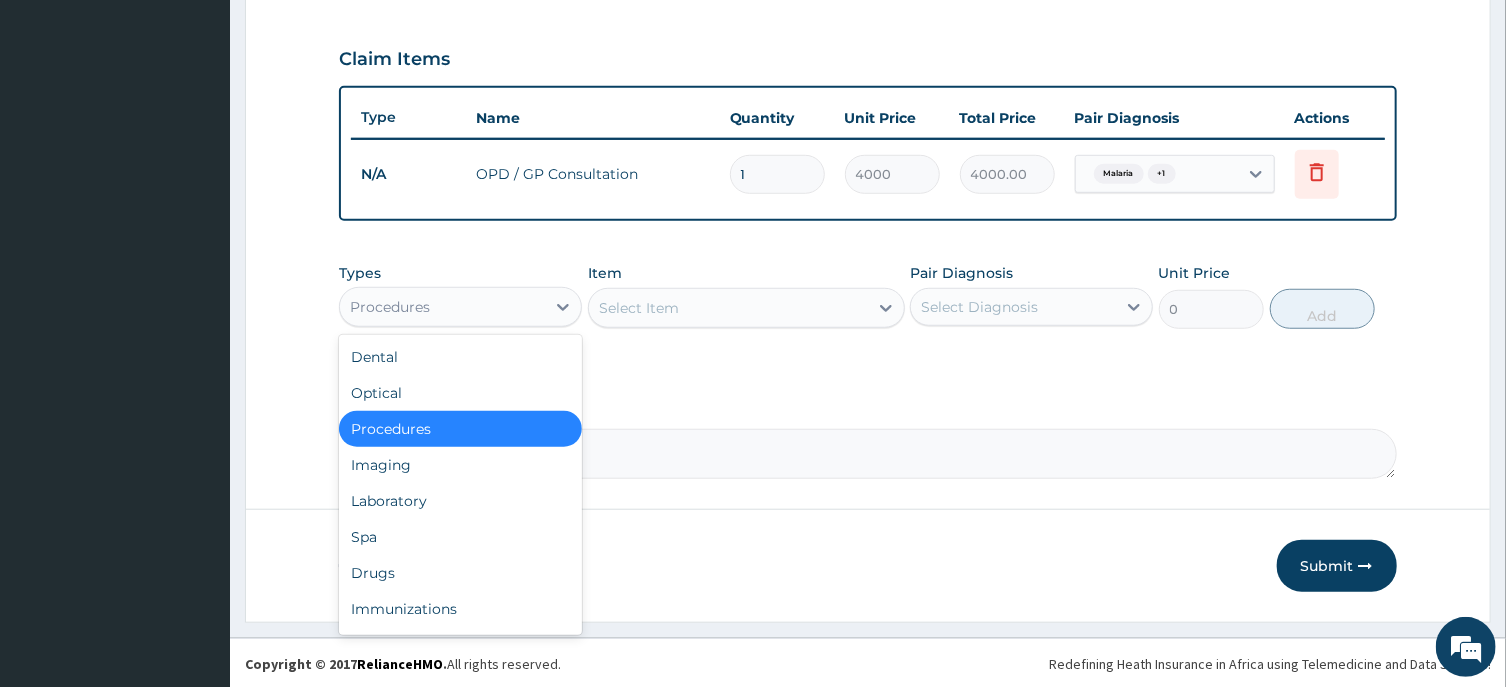click on "Procedures" at bounding box center (442, 307) 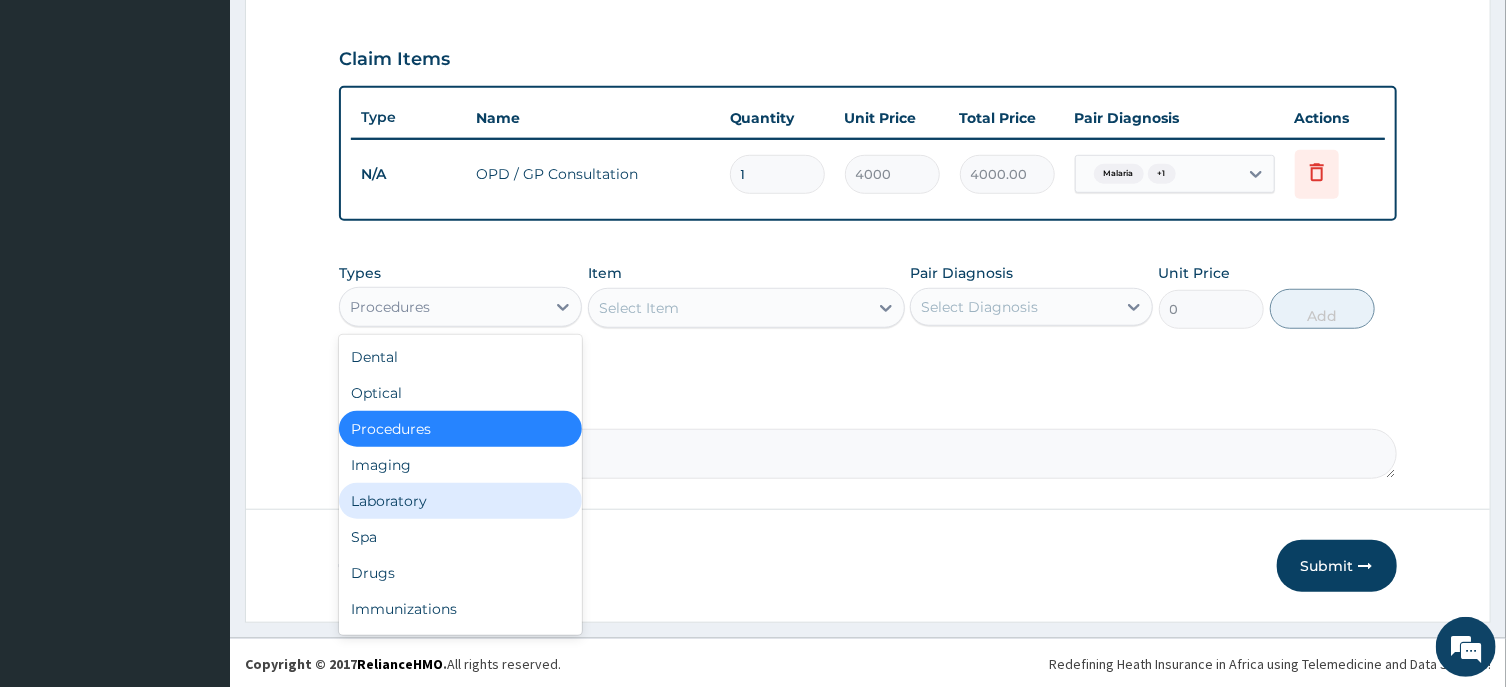 click on "Laboratory" at bounding box center [460, 501] 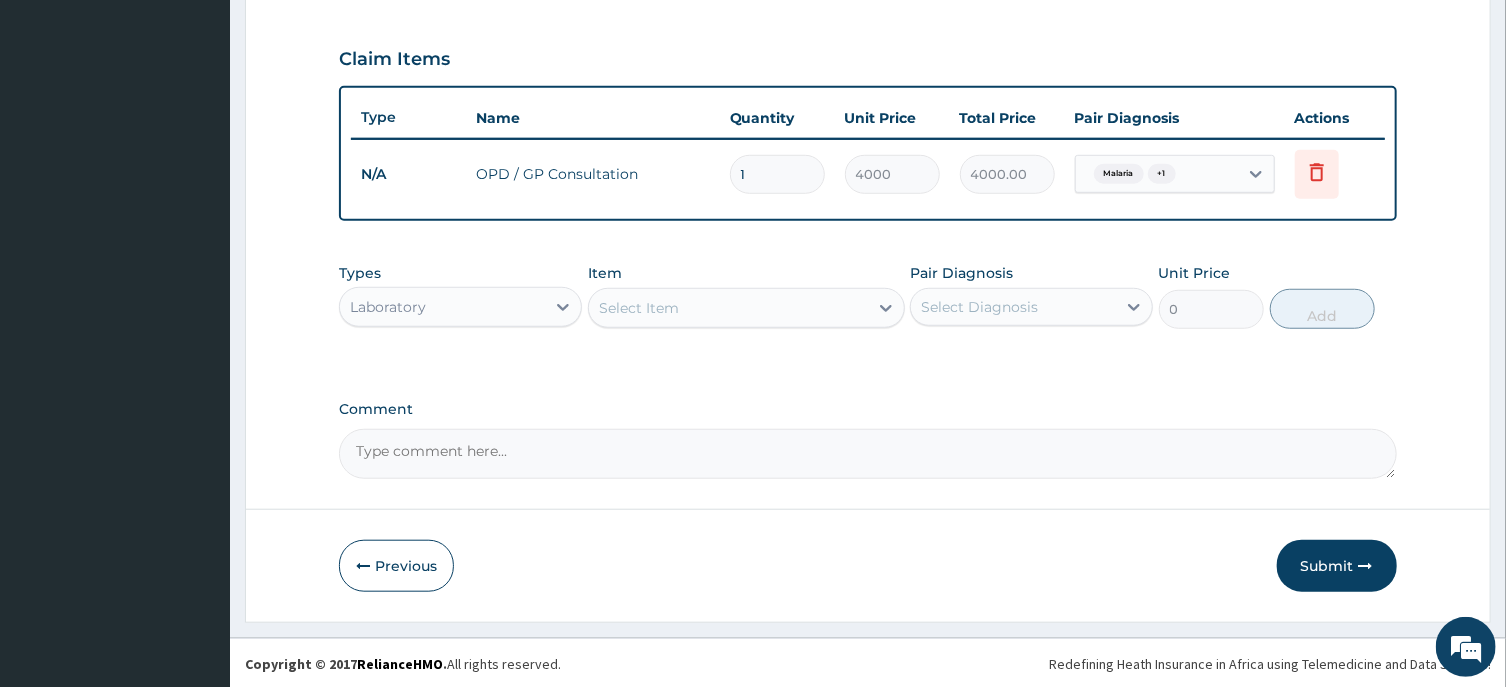 click on "Select Item" at bounding box center [728, 308] 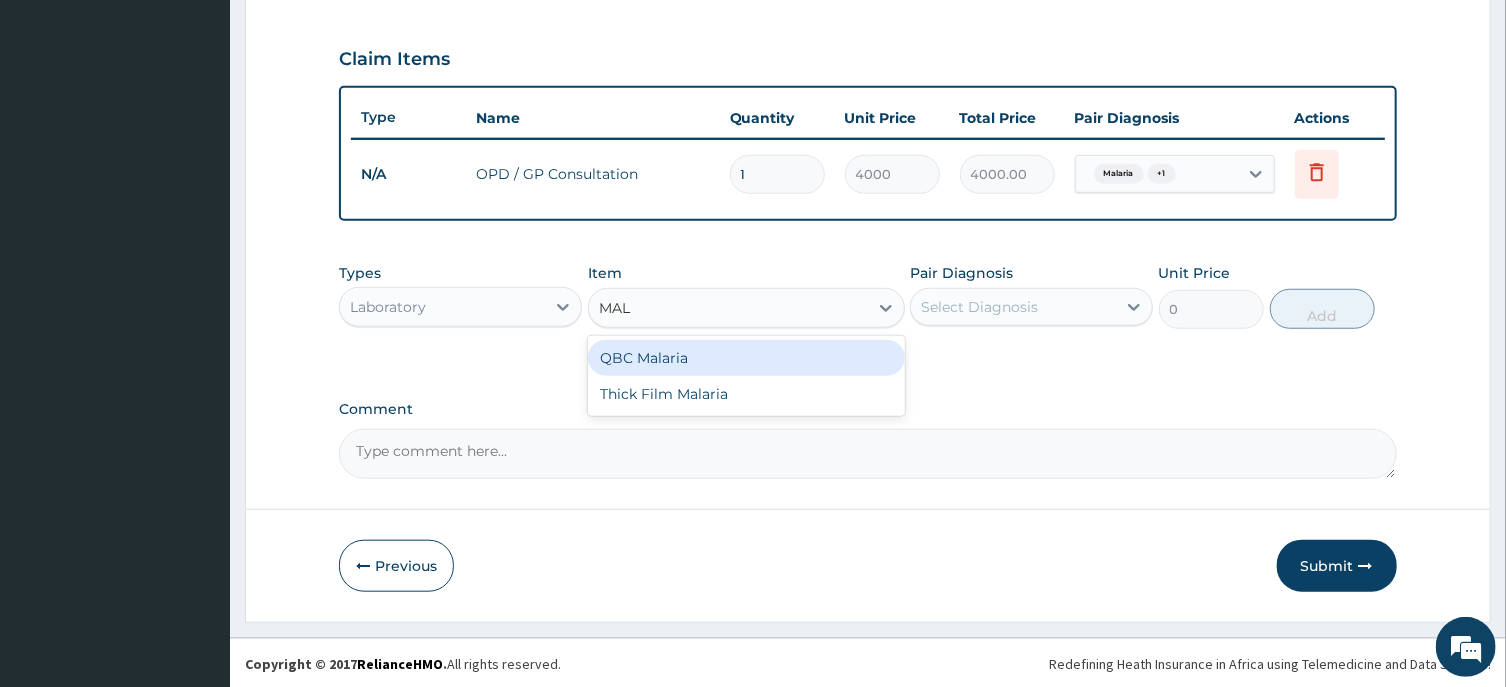 type on "MALA" 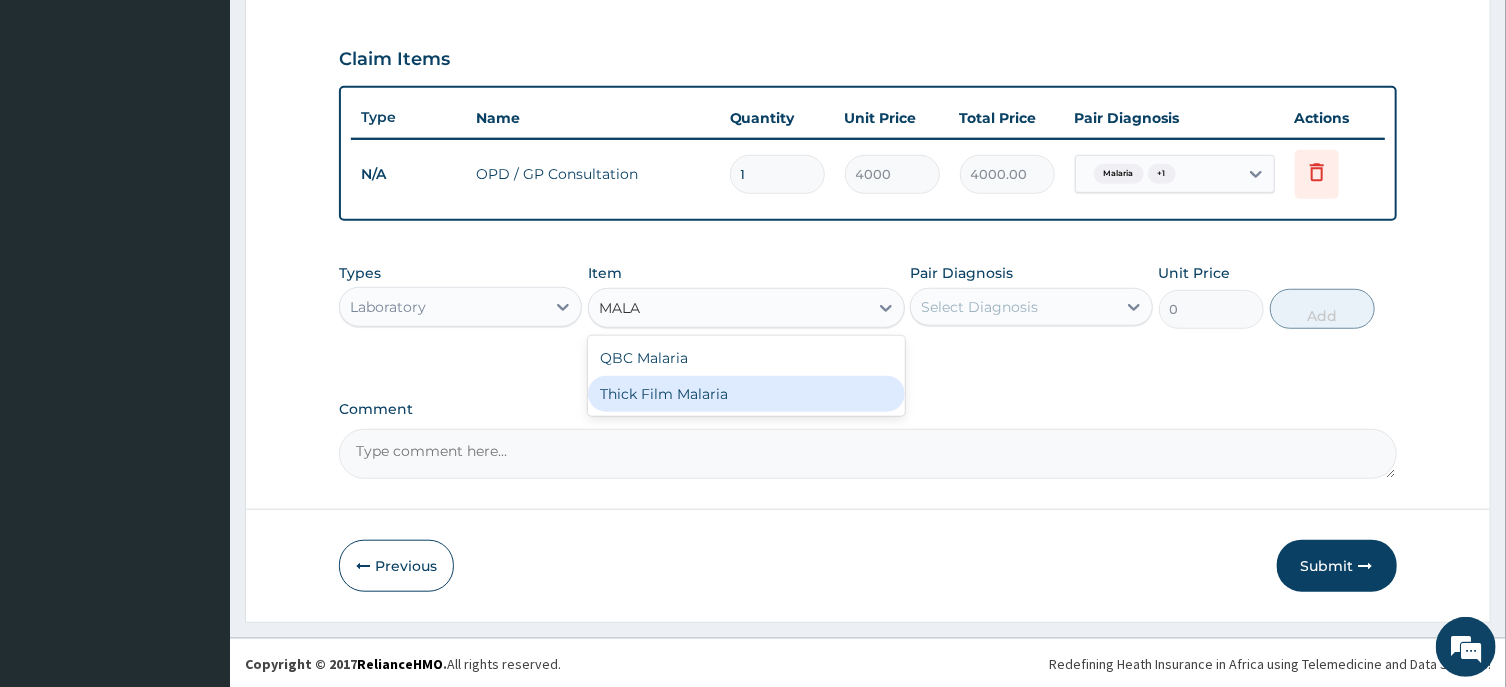 click on "Thick Film Malaria" at bounding box center [746, 394] 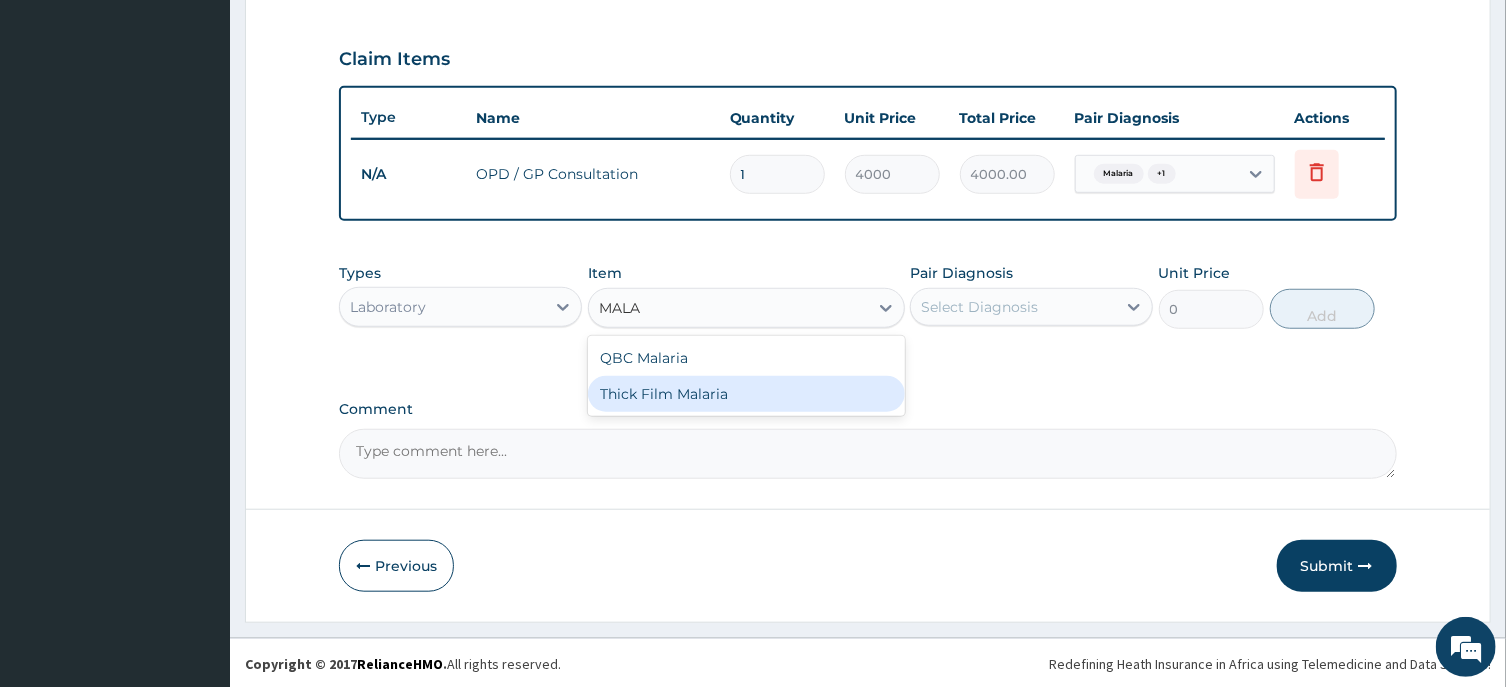 type 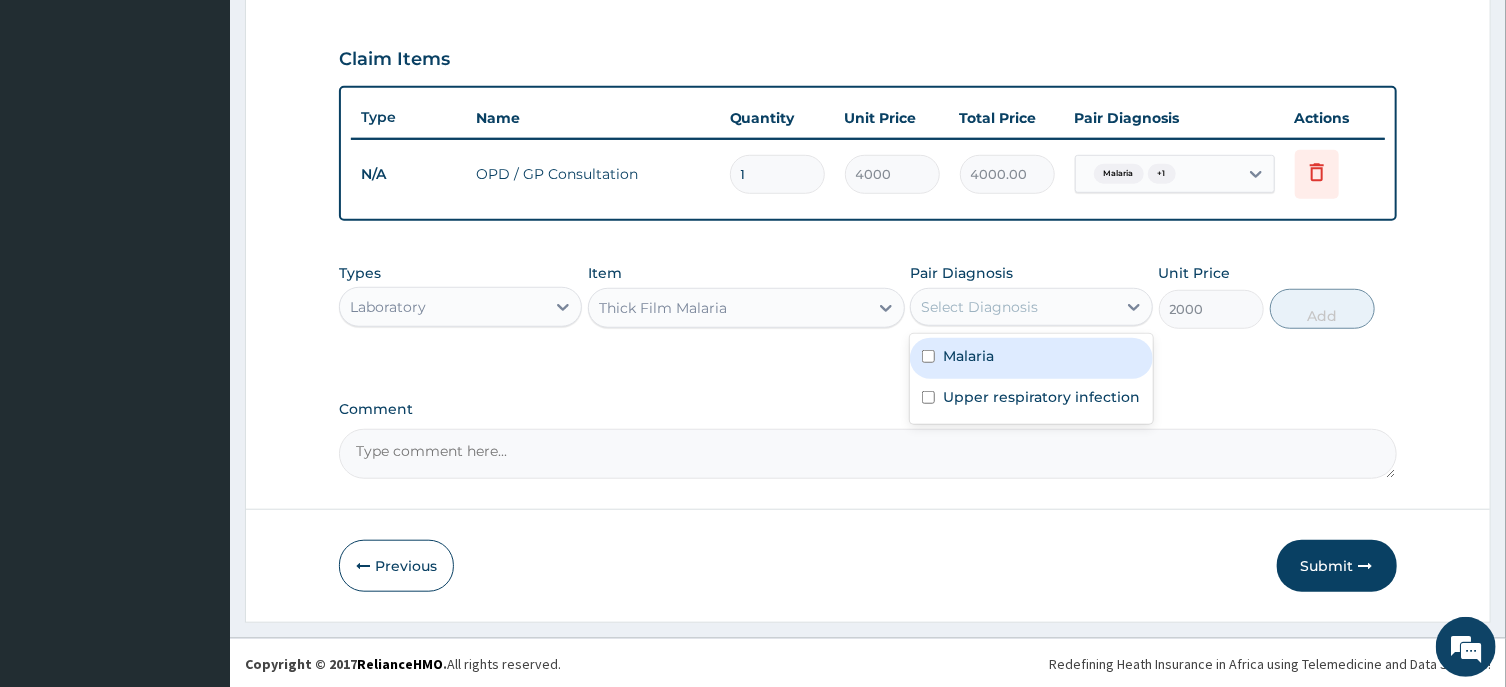 click on "Select Diagnosis" at bounding box center [1013, 307] 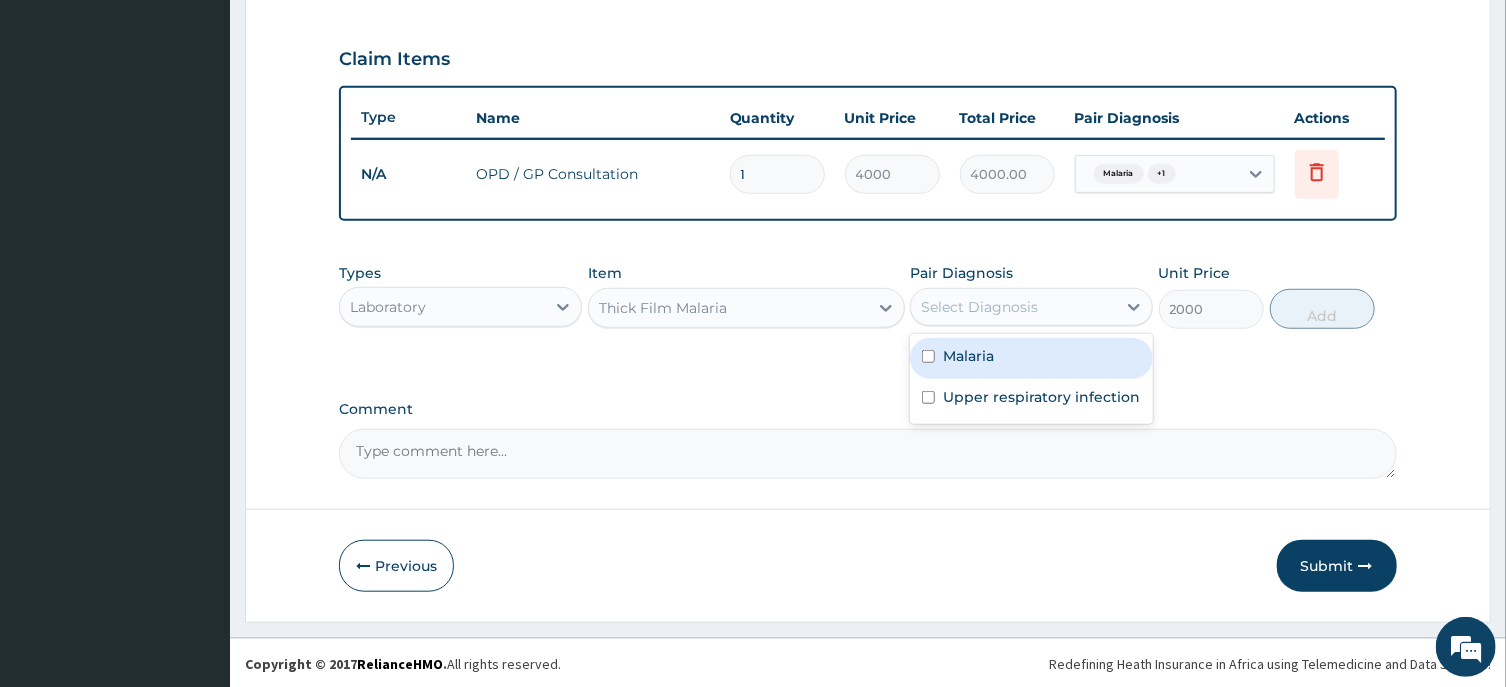 click on "Malaria" at bounding box center (968, 356) 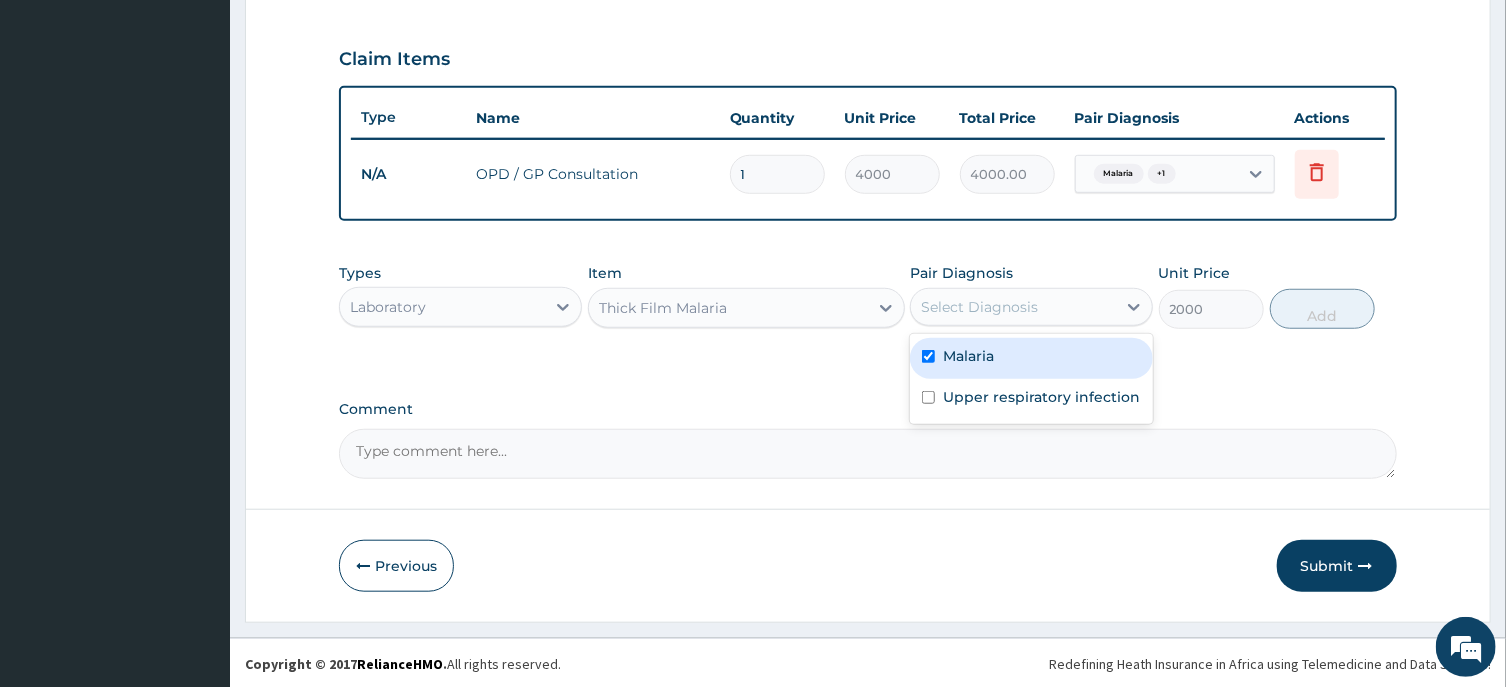 checkbox on "true" 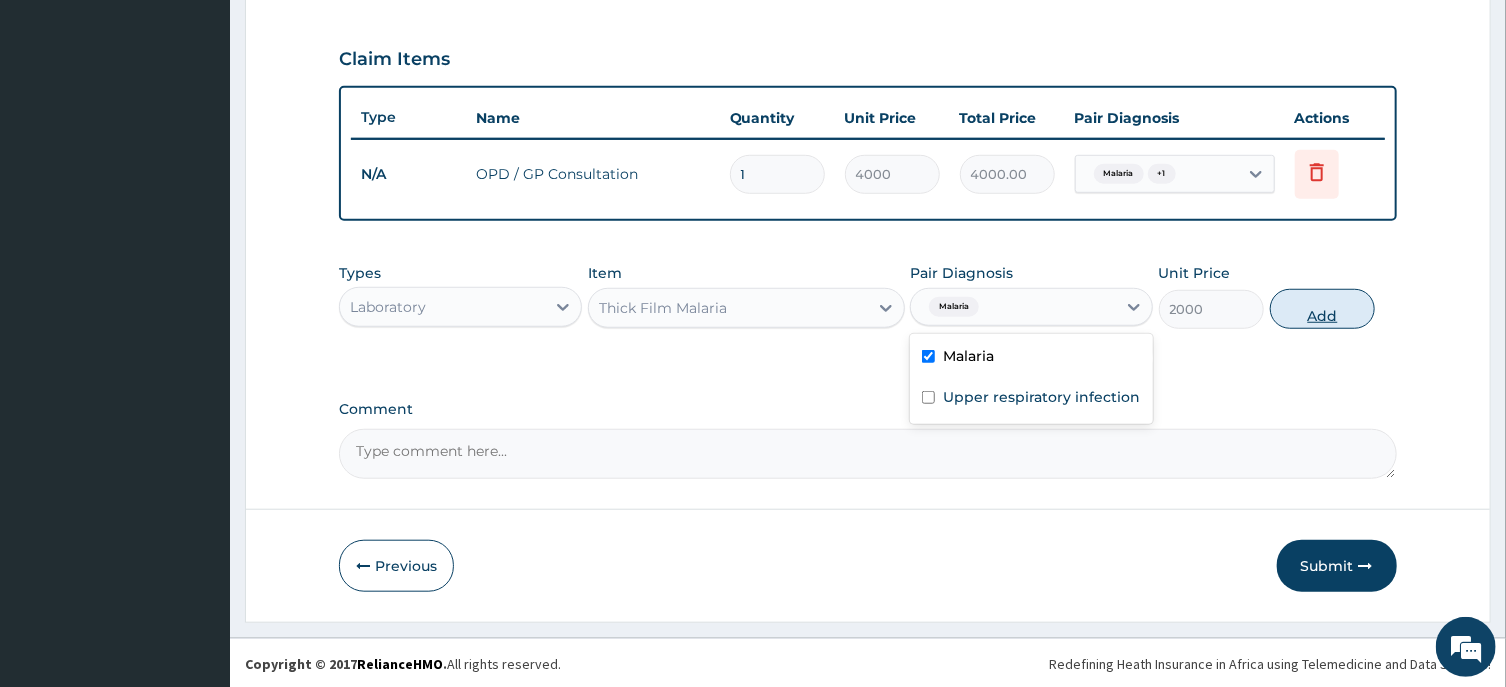 click on "Add" at bounding box center [1323, 309] 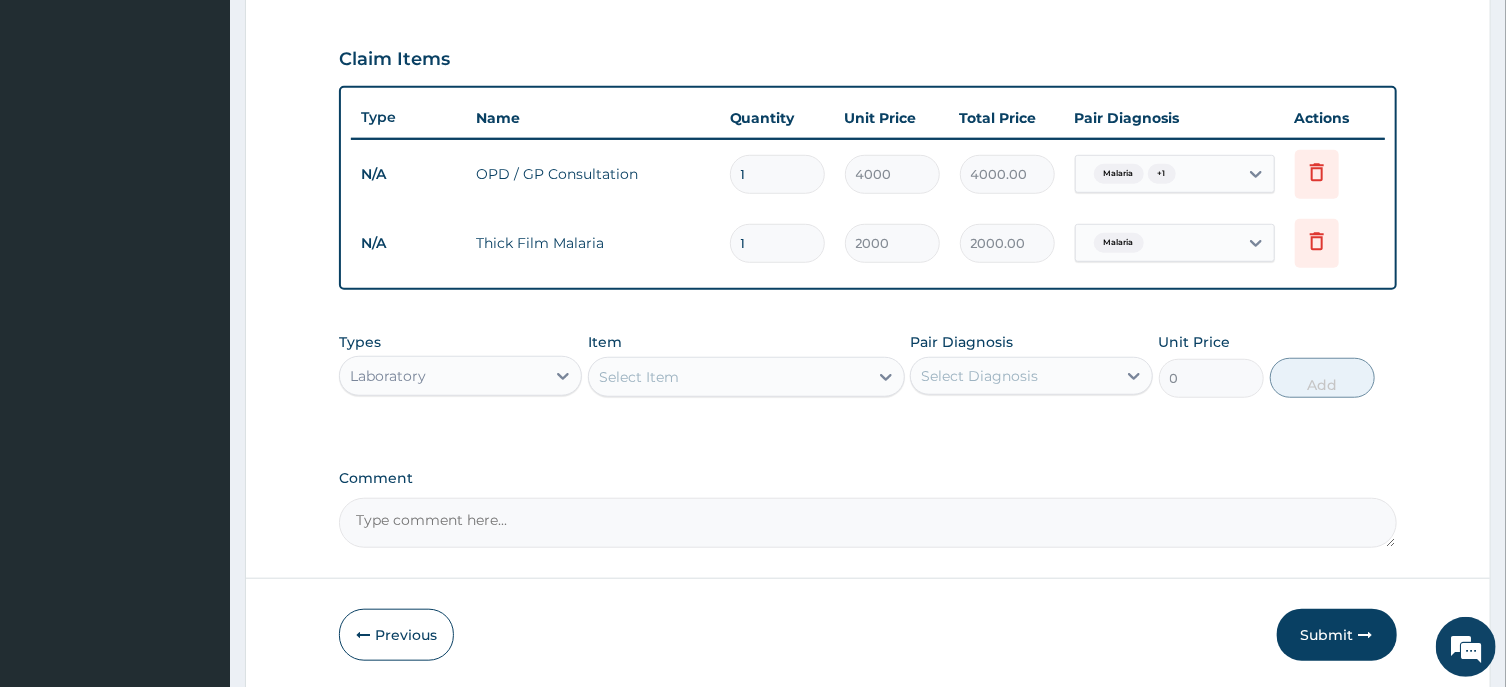 click on "Laboratory" at bounding box center [442, 376] 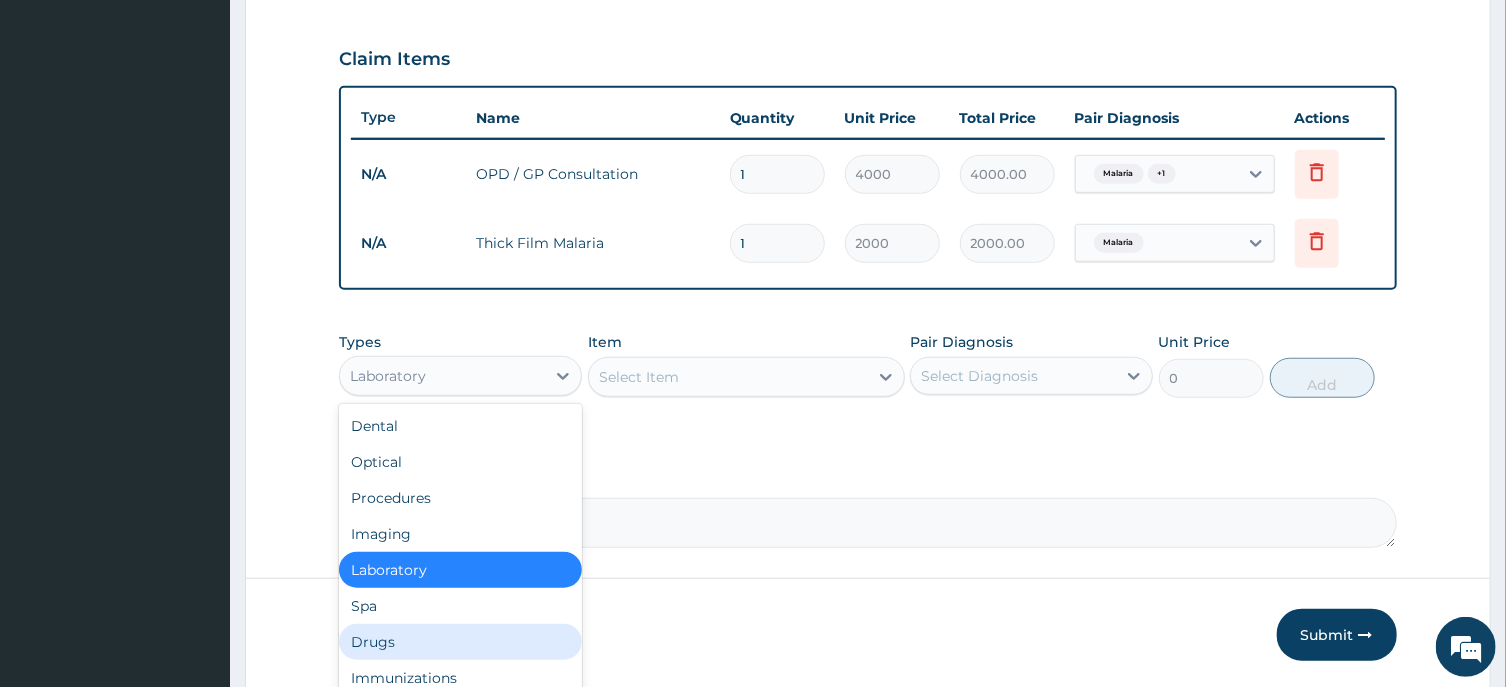 click on "Drugs" at bounding box center [460, 642] 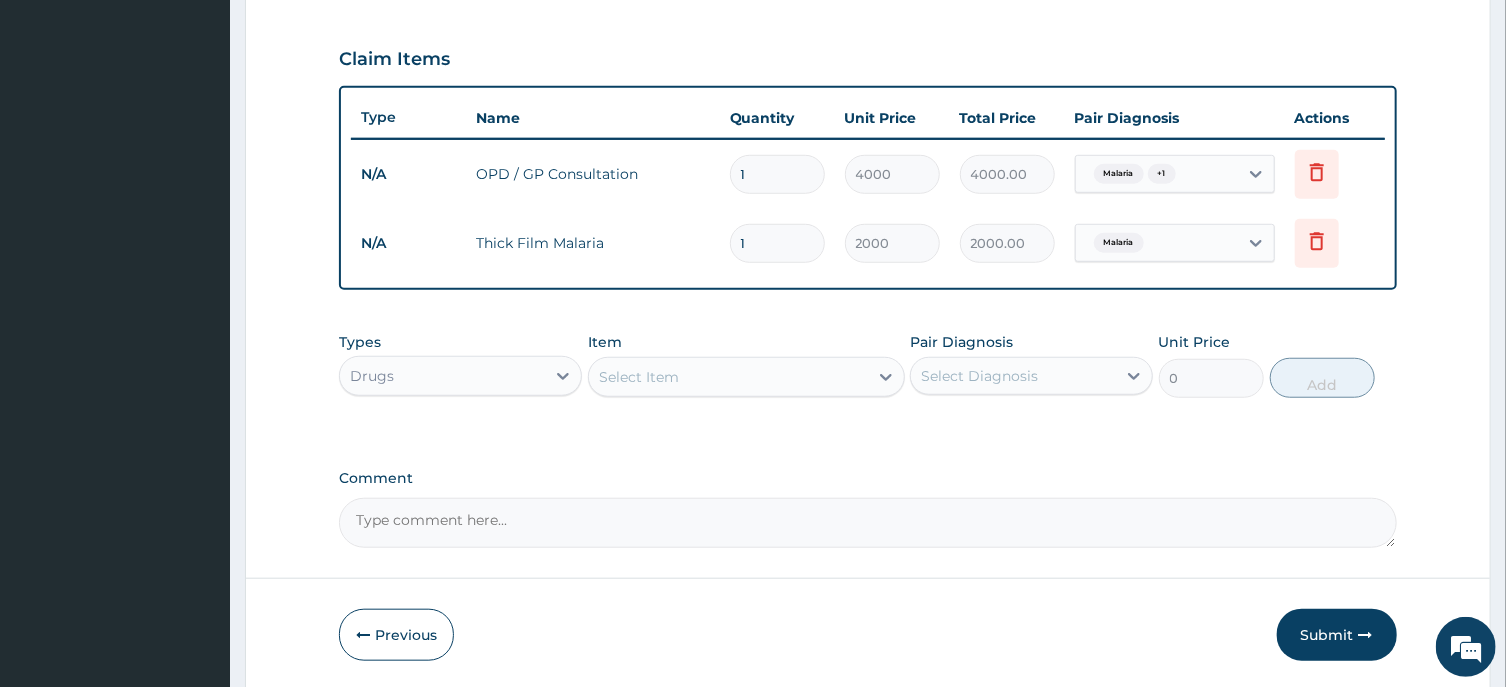 click on "Select Item" at bounding box center [728, 377] 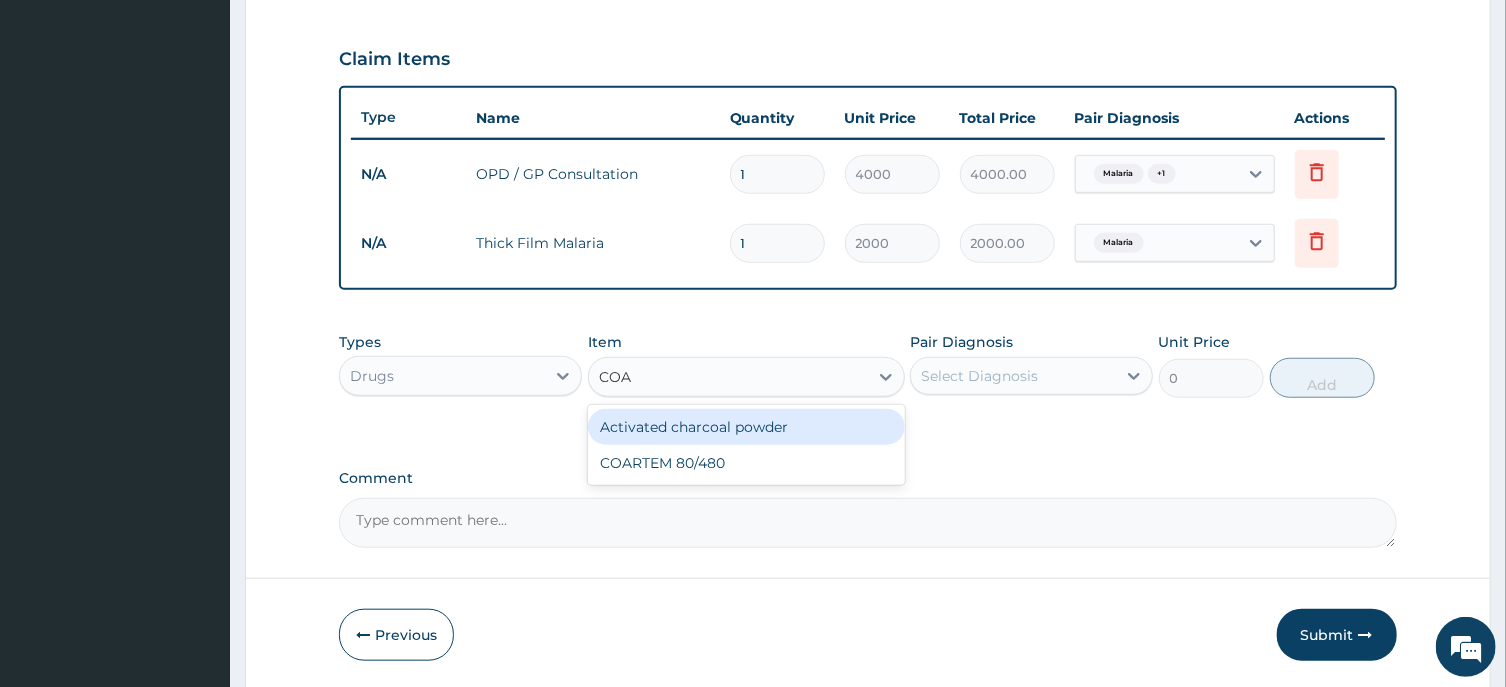 type on "COART" 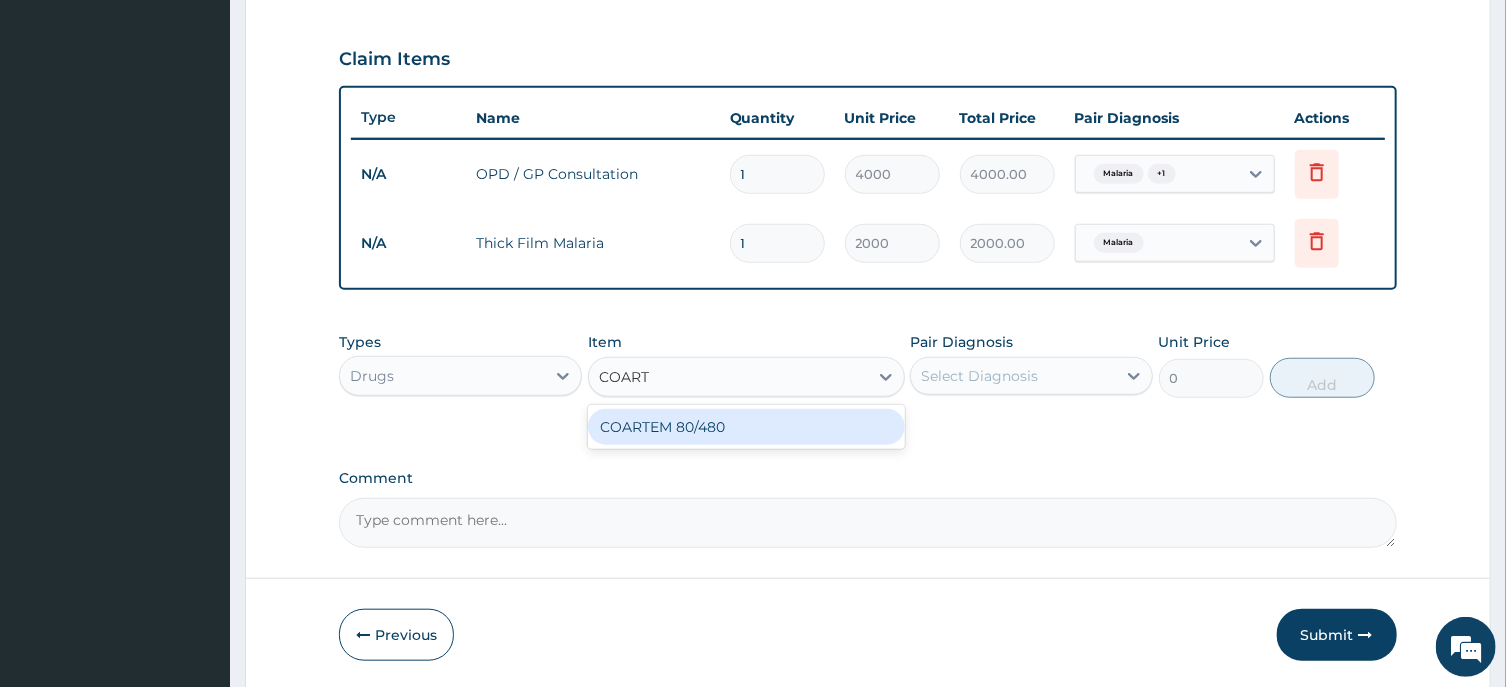 click on "COARTEM 80/480" at bounding box center (746, 427) 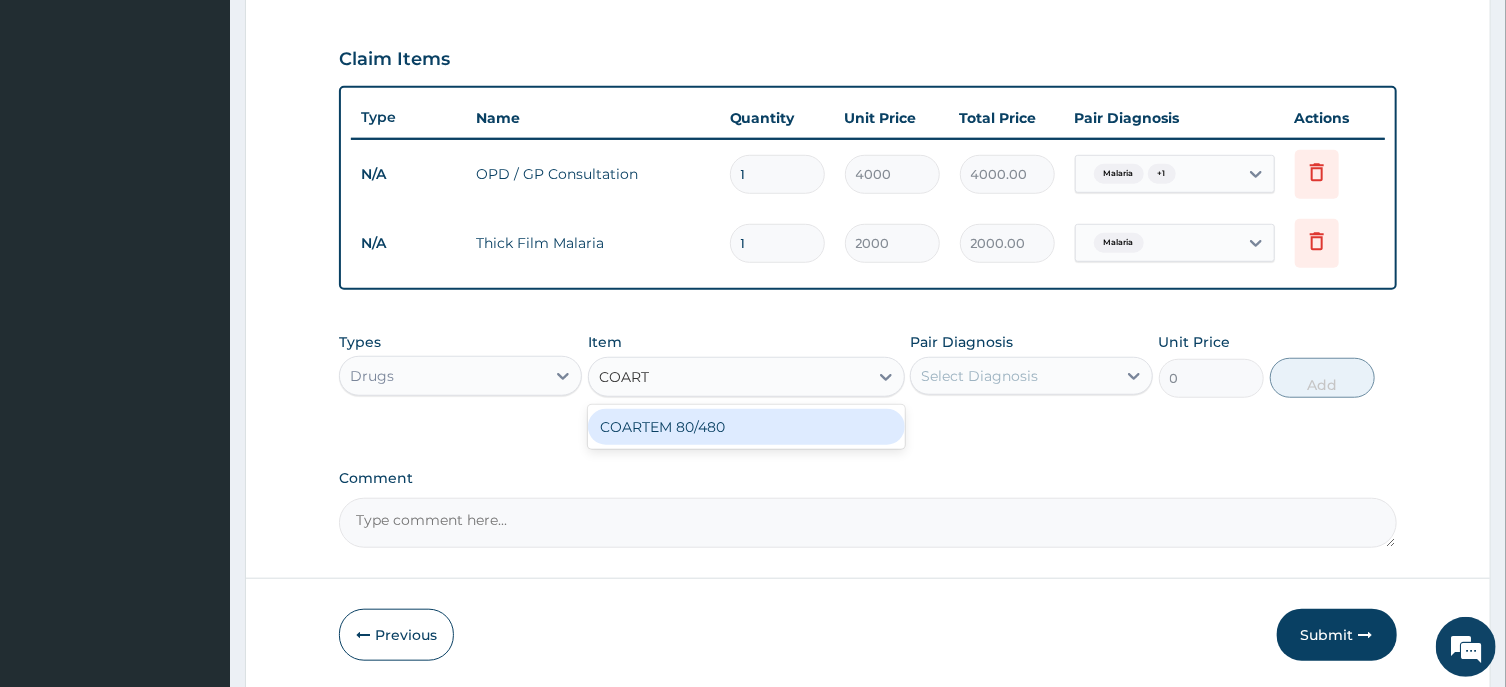 type 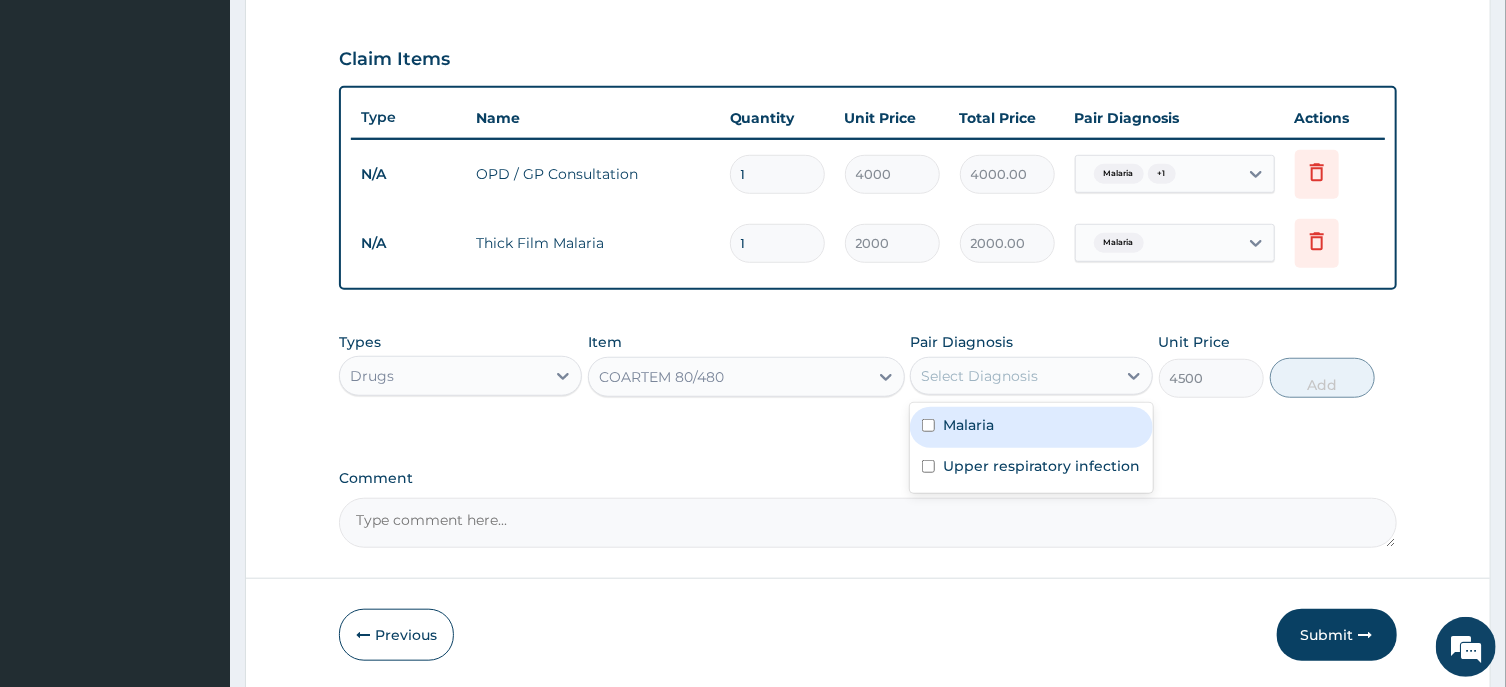 click on "Select Diagnosis" at bounding box center (979, 376) 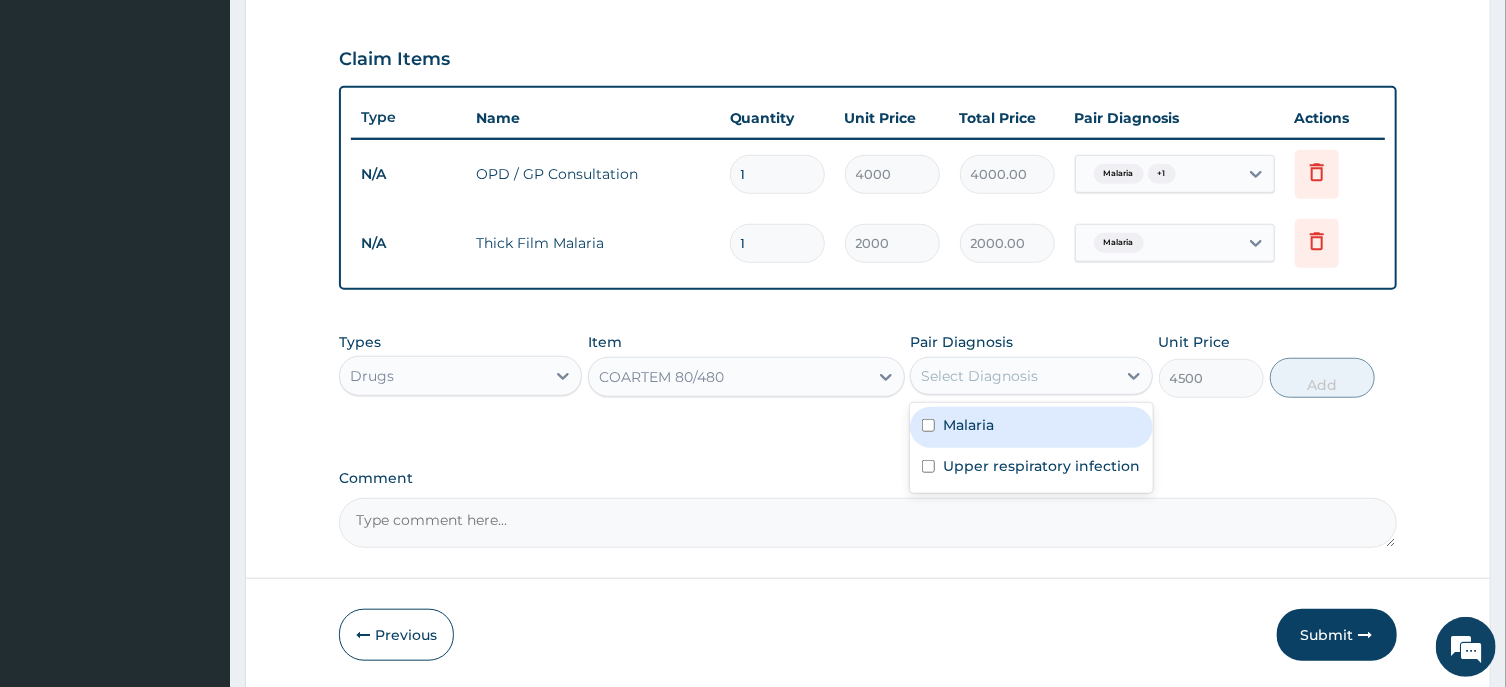 click on "Malaria" at bounding box center [968, 425] 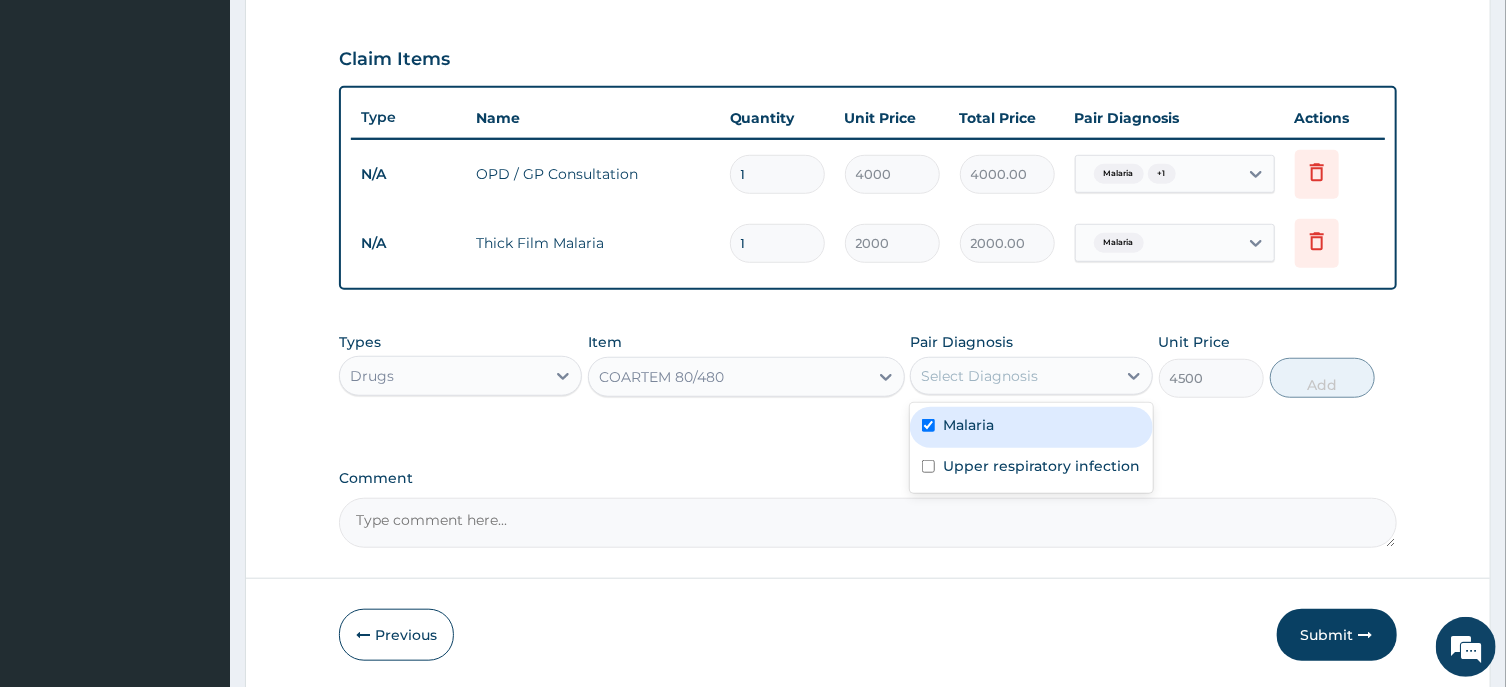 checkbox on "true" 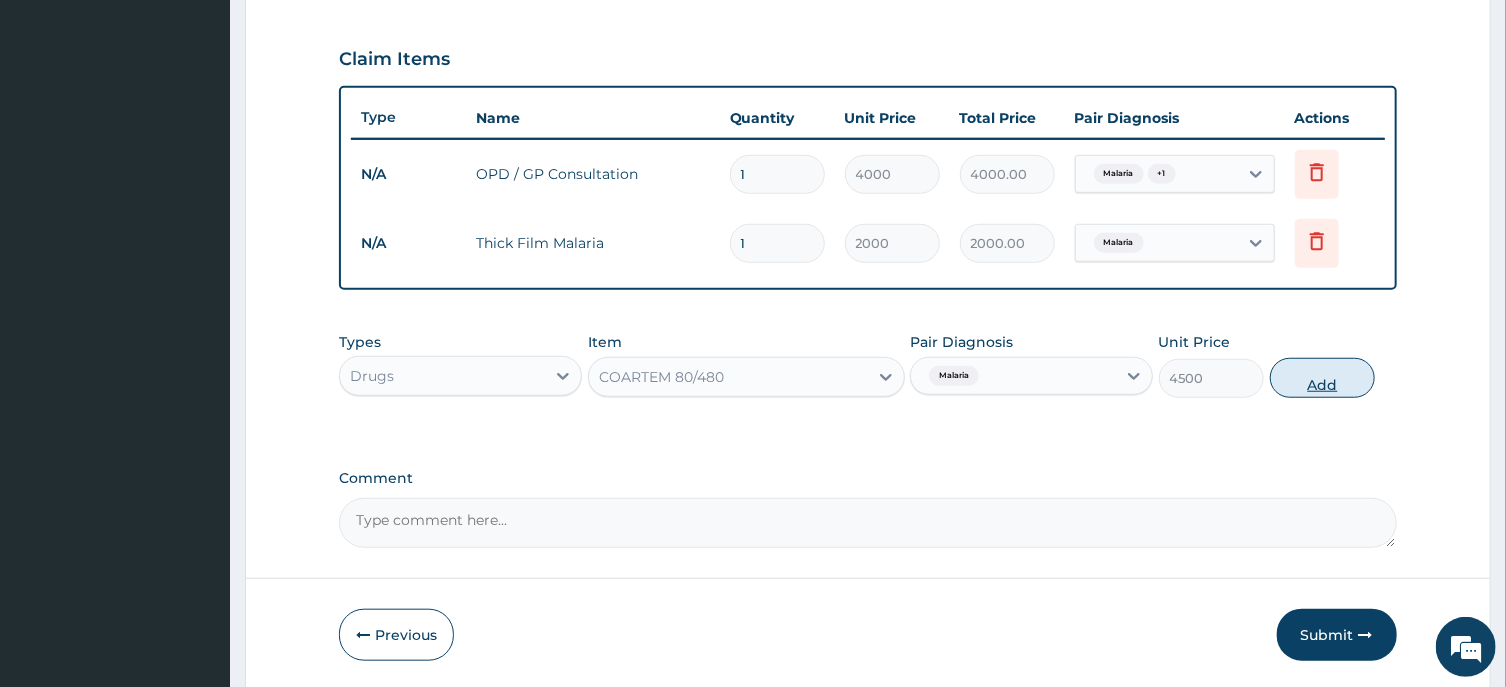 click on "Add" at bounding box center (1323, 378) 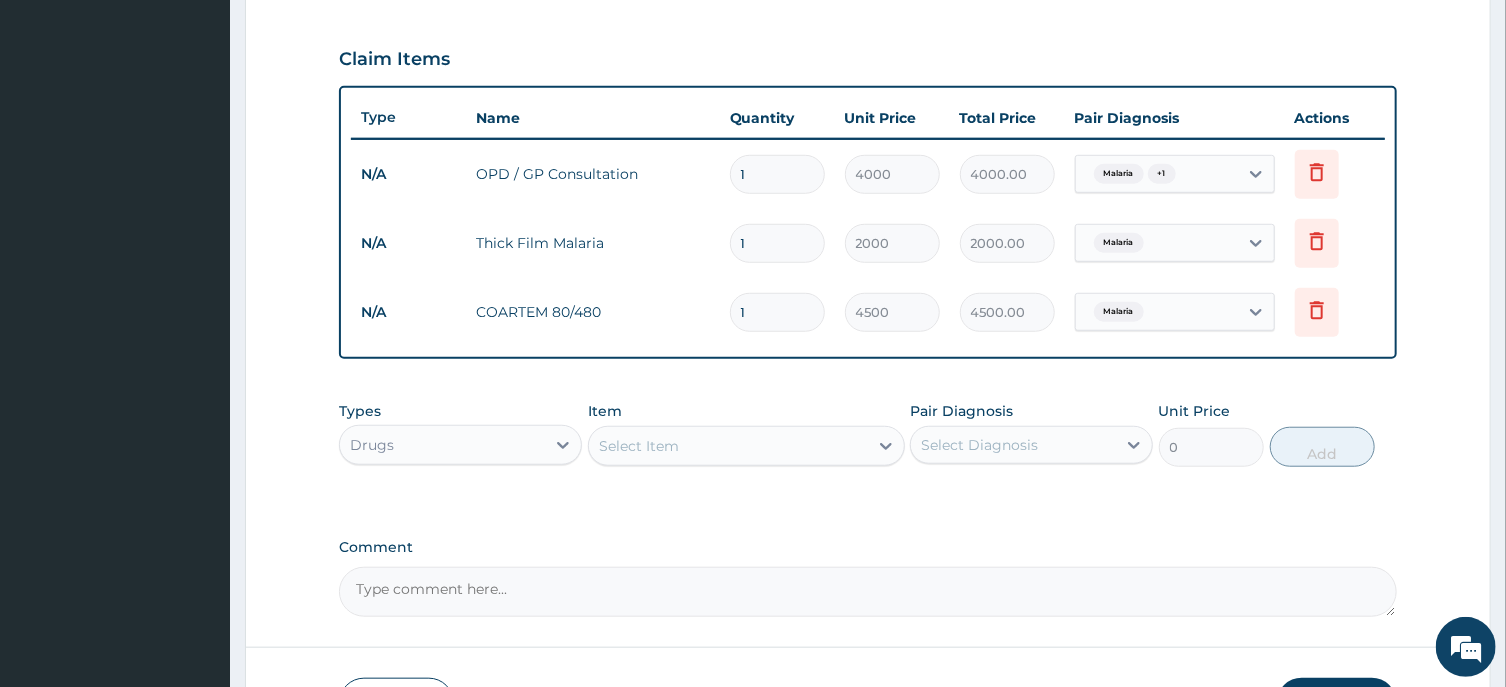 click on "Select Item" at bounding box center [728, 446] 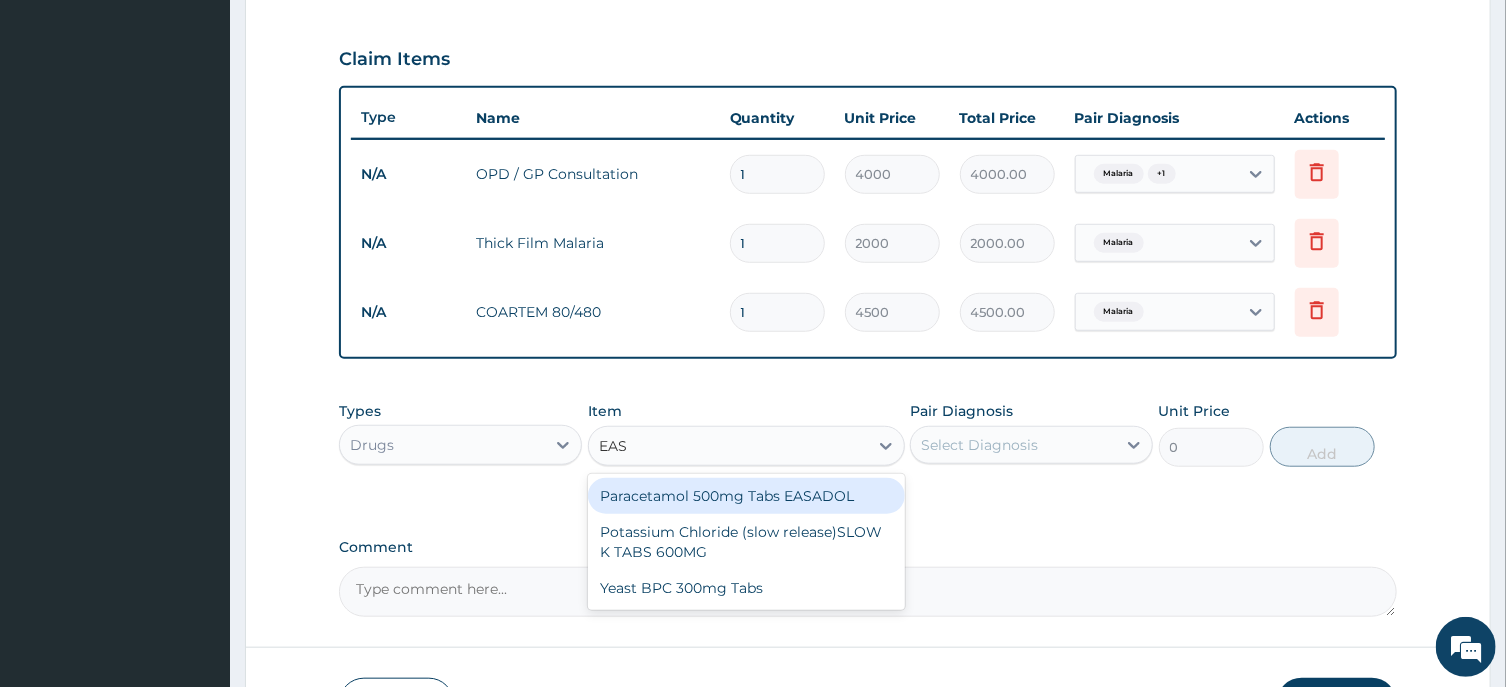 type on "EASA" 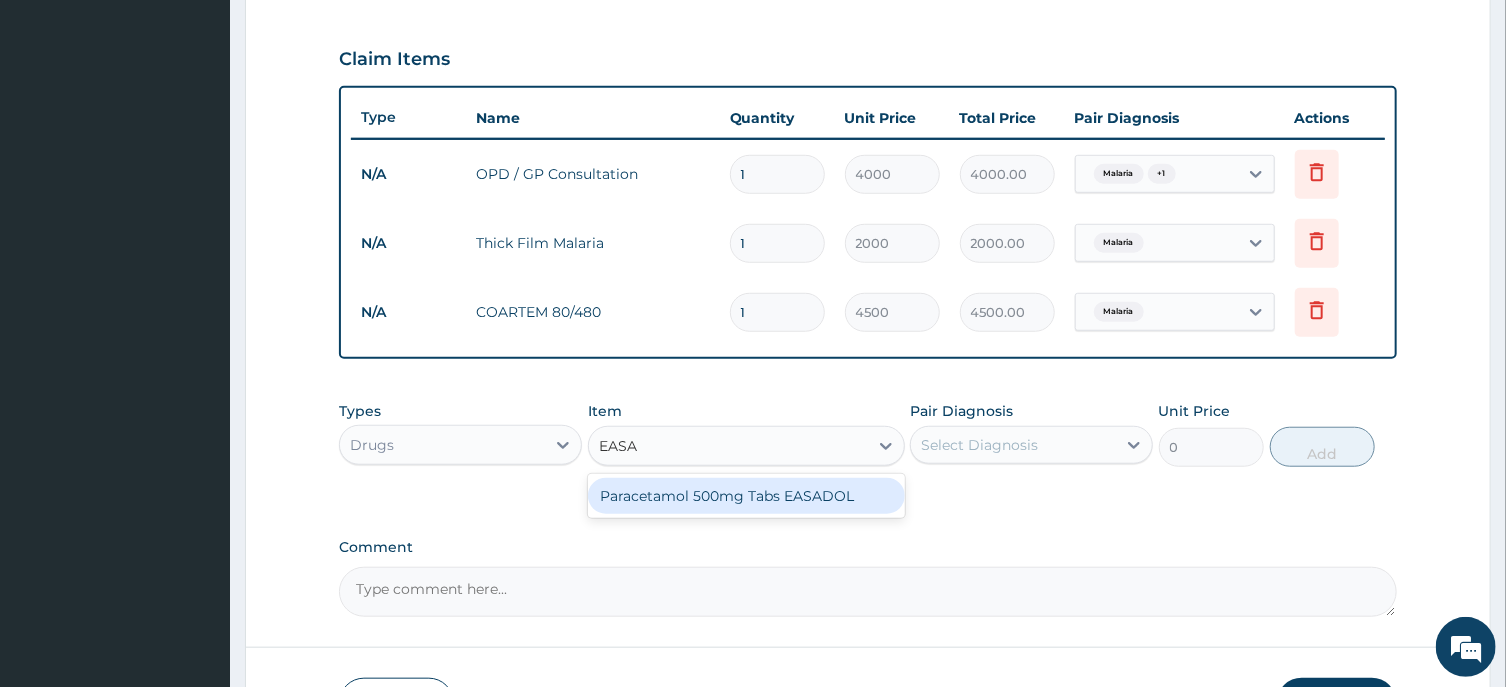 click on "Paracetamol 500mg Tabs EASADOL" at bounding box center [746, 496] 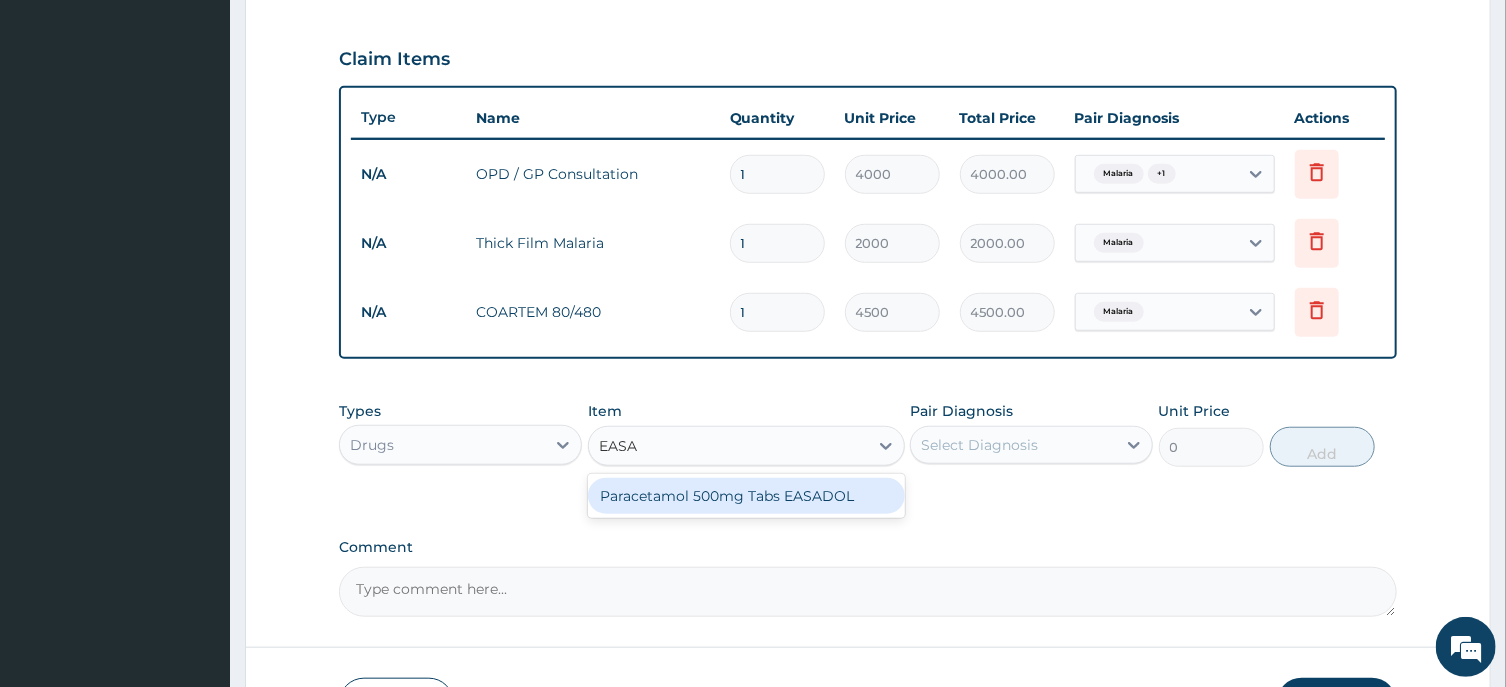 type 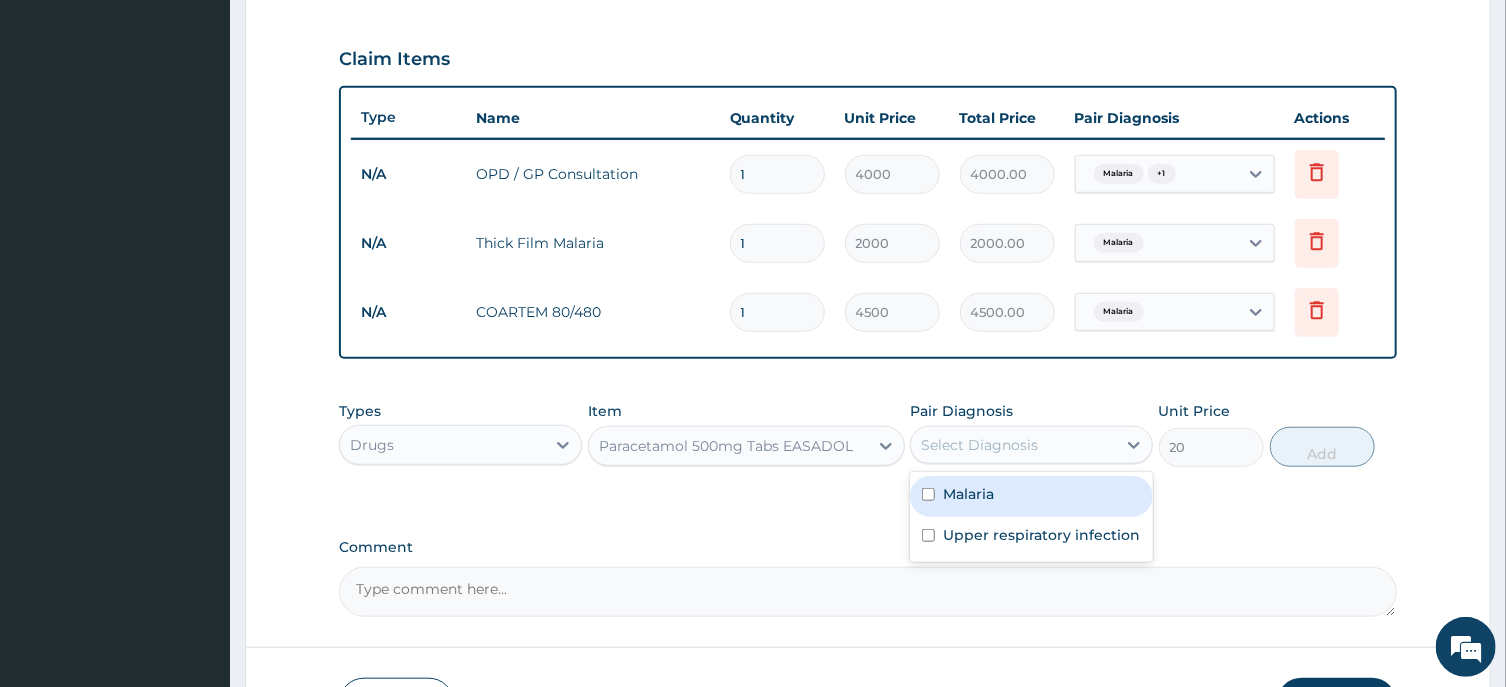 click on "Select Diagnosis" at bounding box center (1013, 445) 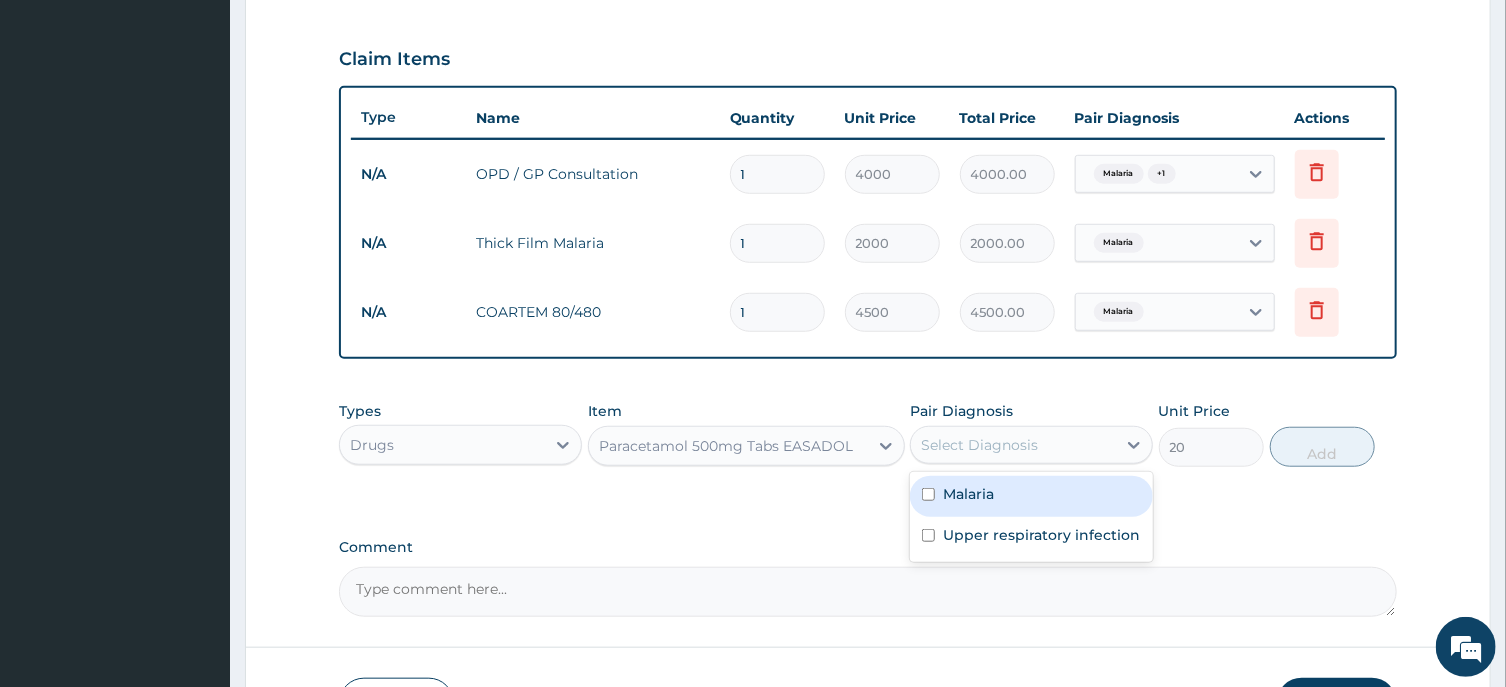 click on "Malaria" at bounding box center (968, 494) 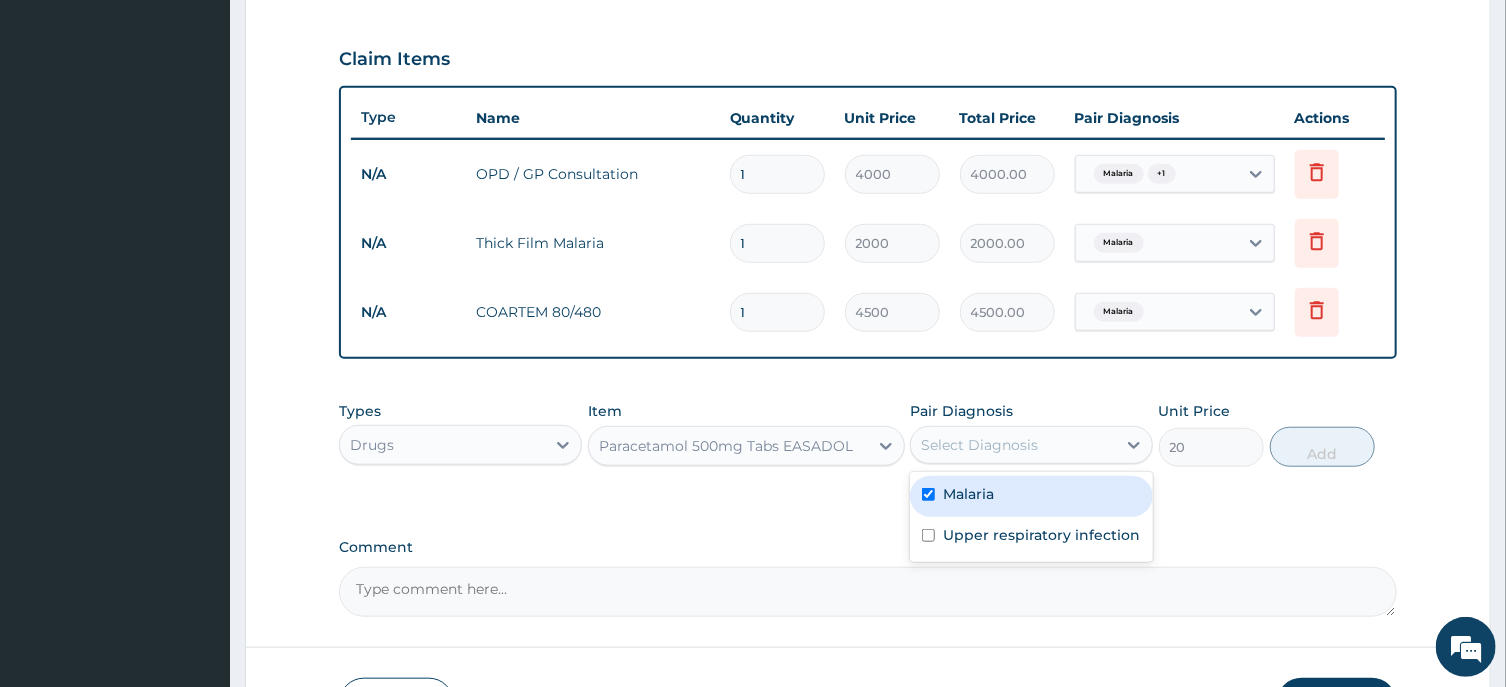 checkbox on "true" 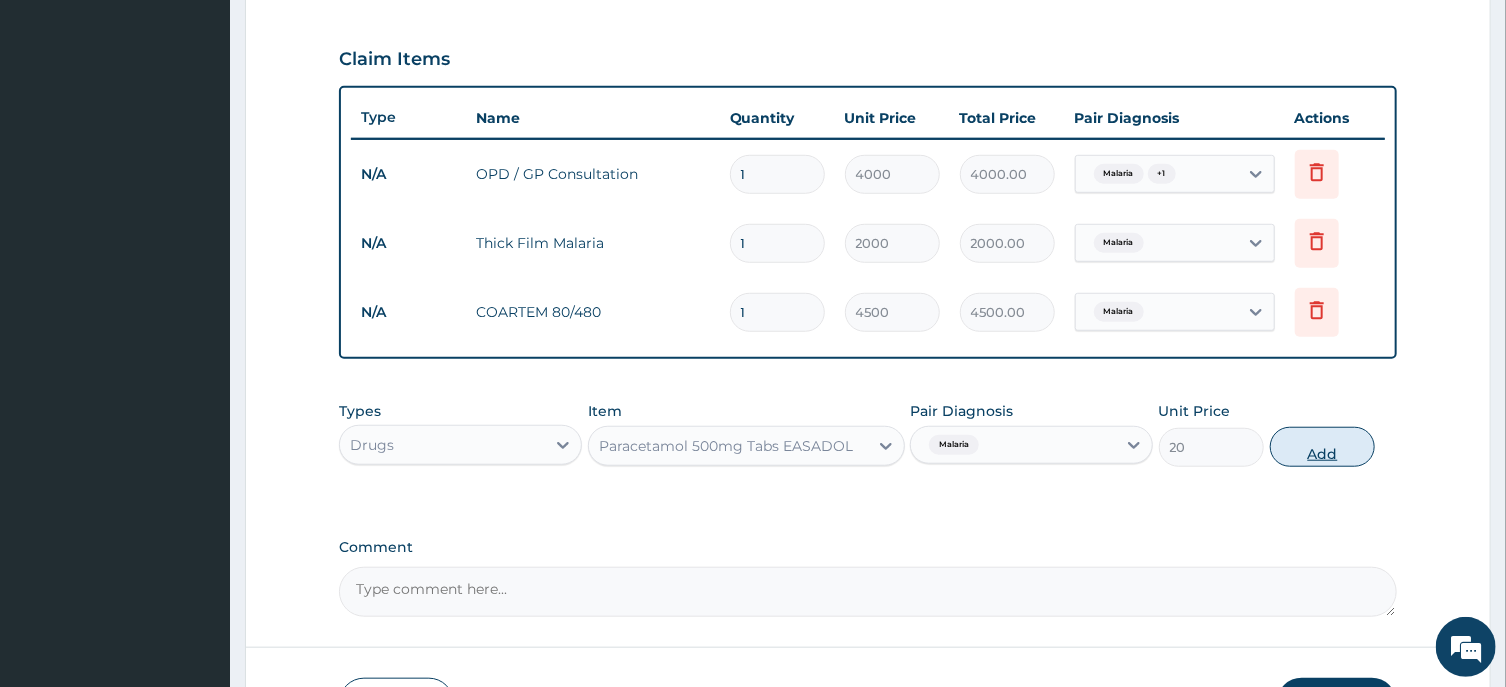 click on "Add" at bounding box center (1323, 447) 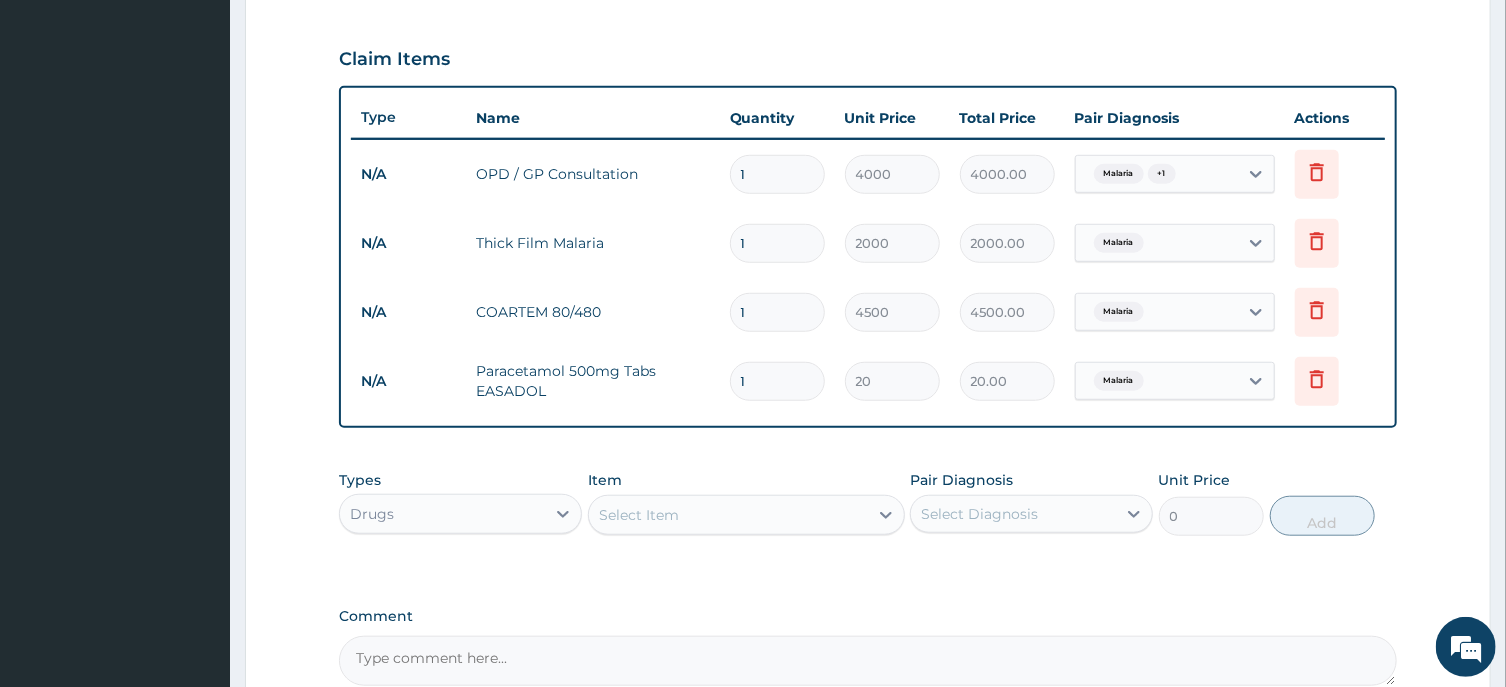 click on "Select Item" at bounding box center [728, 515] 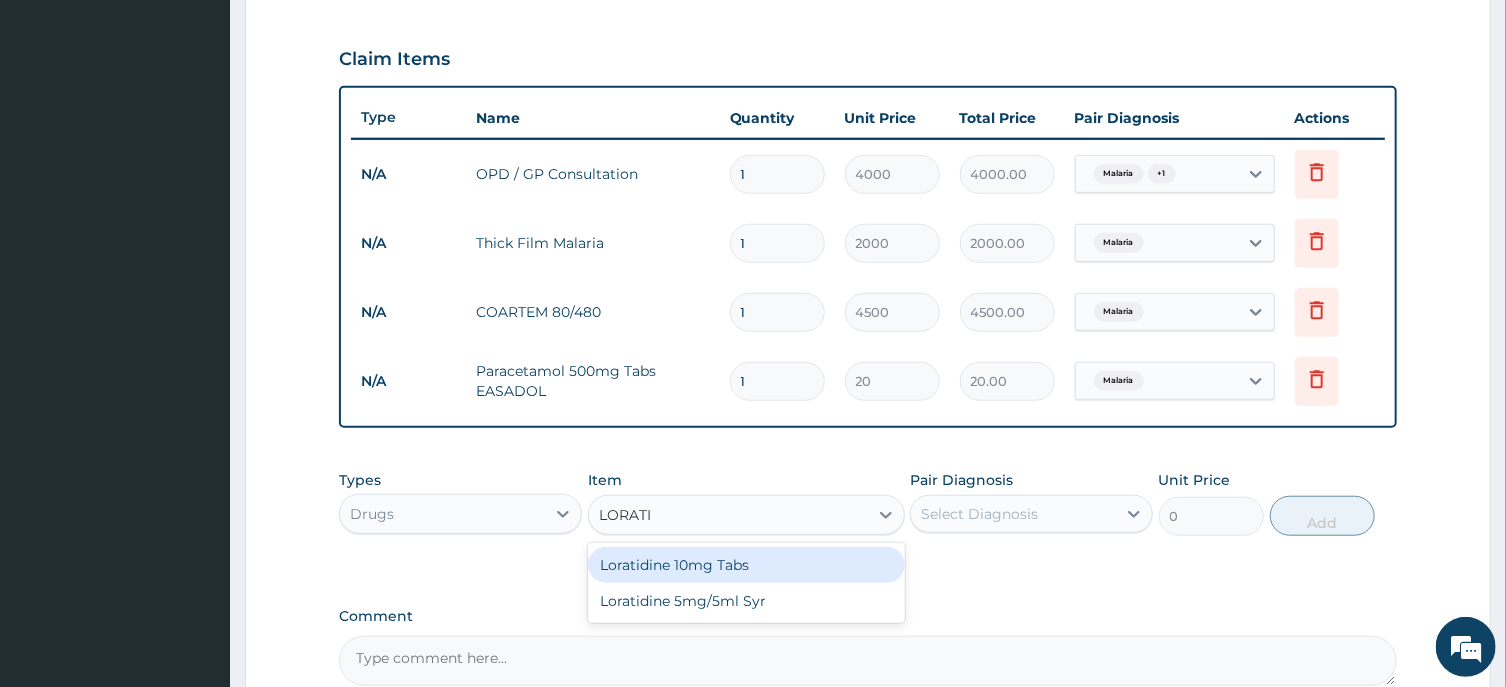type on "LORATID" 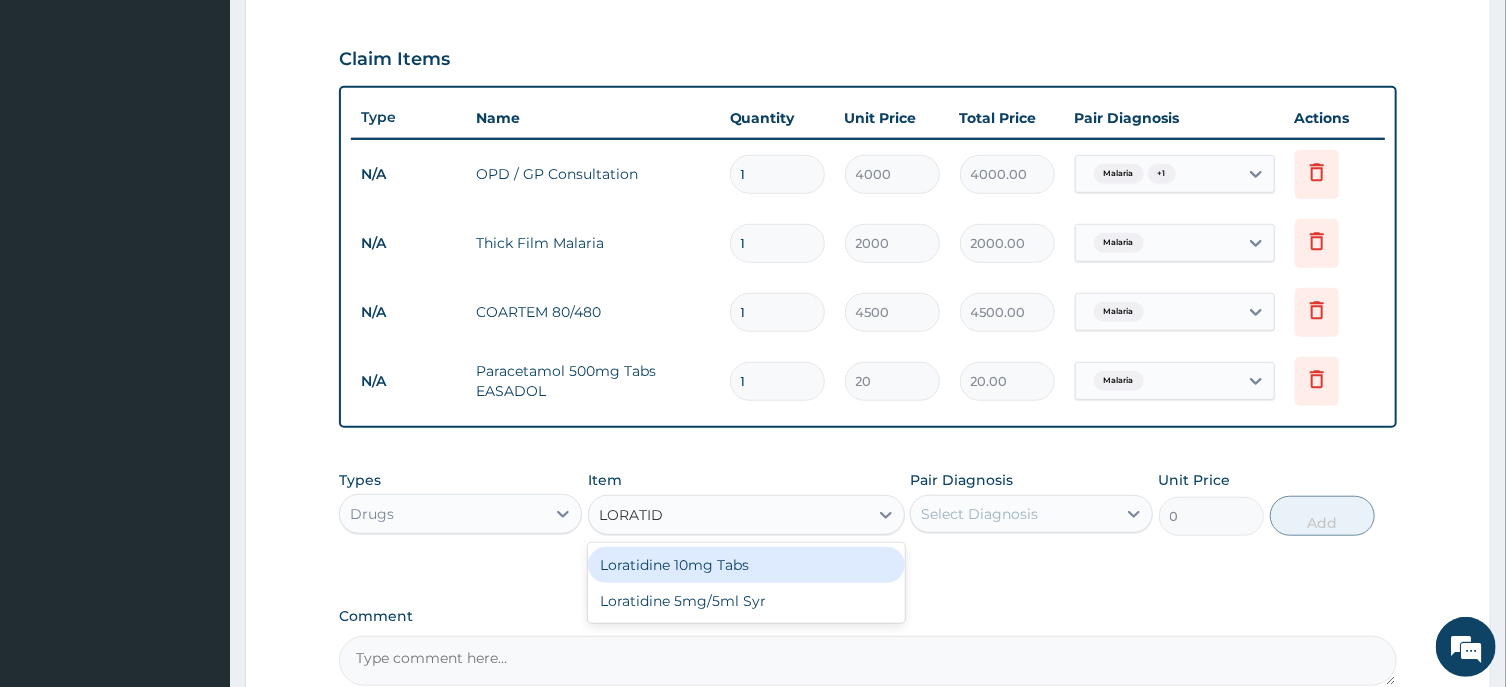 click on "Loratidine 10mg Tabs" at bounding box center (746, 565) 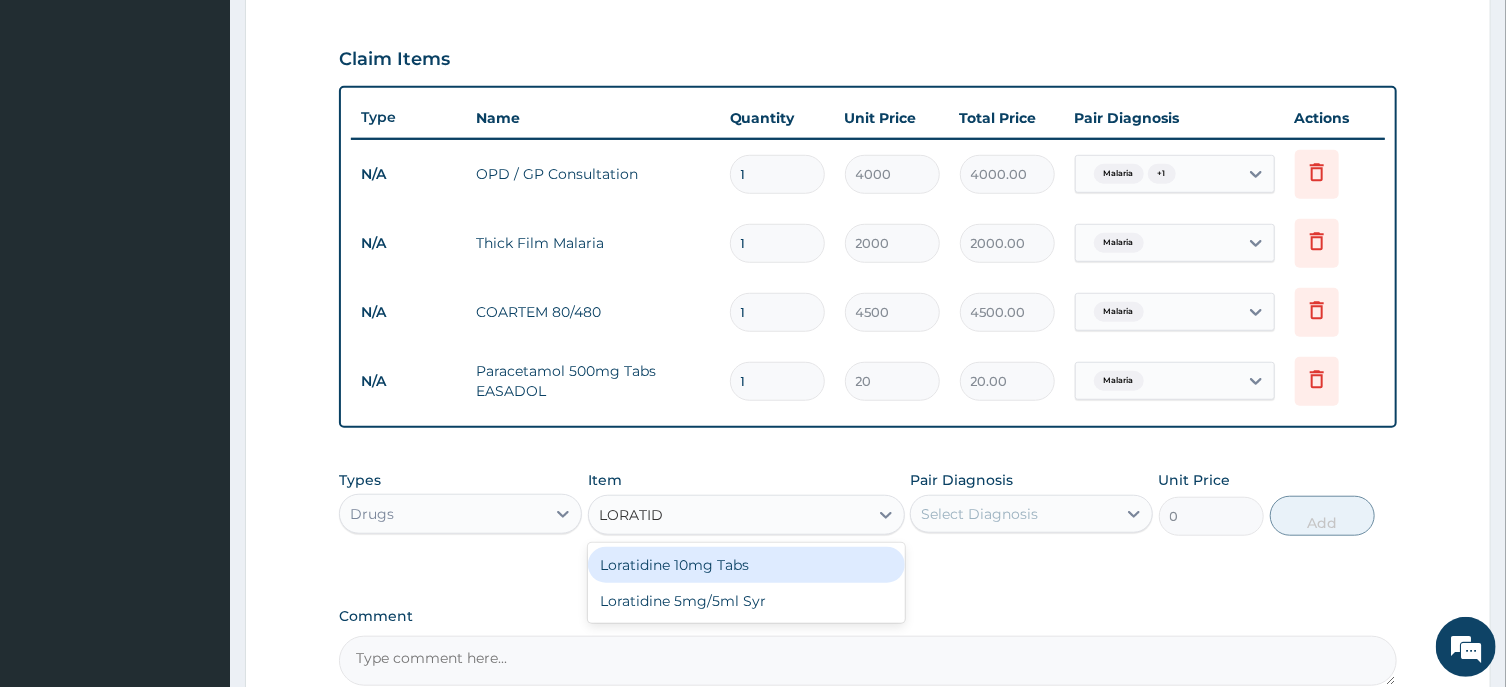 type 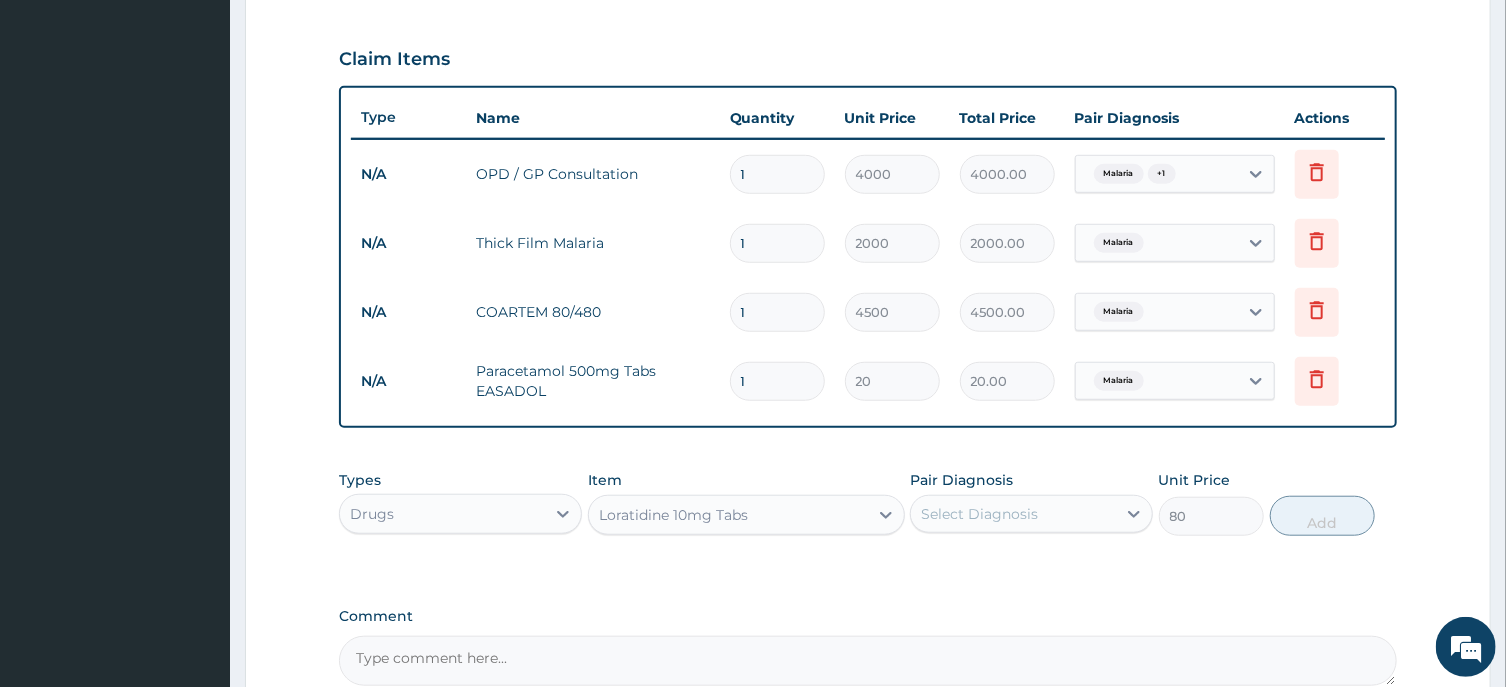 click on "Select Diagnosis" at bounding box center (979, 514) 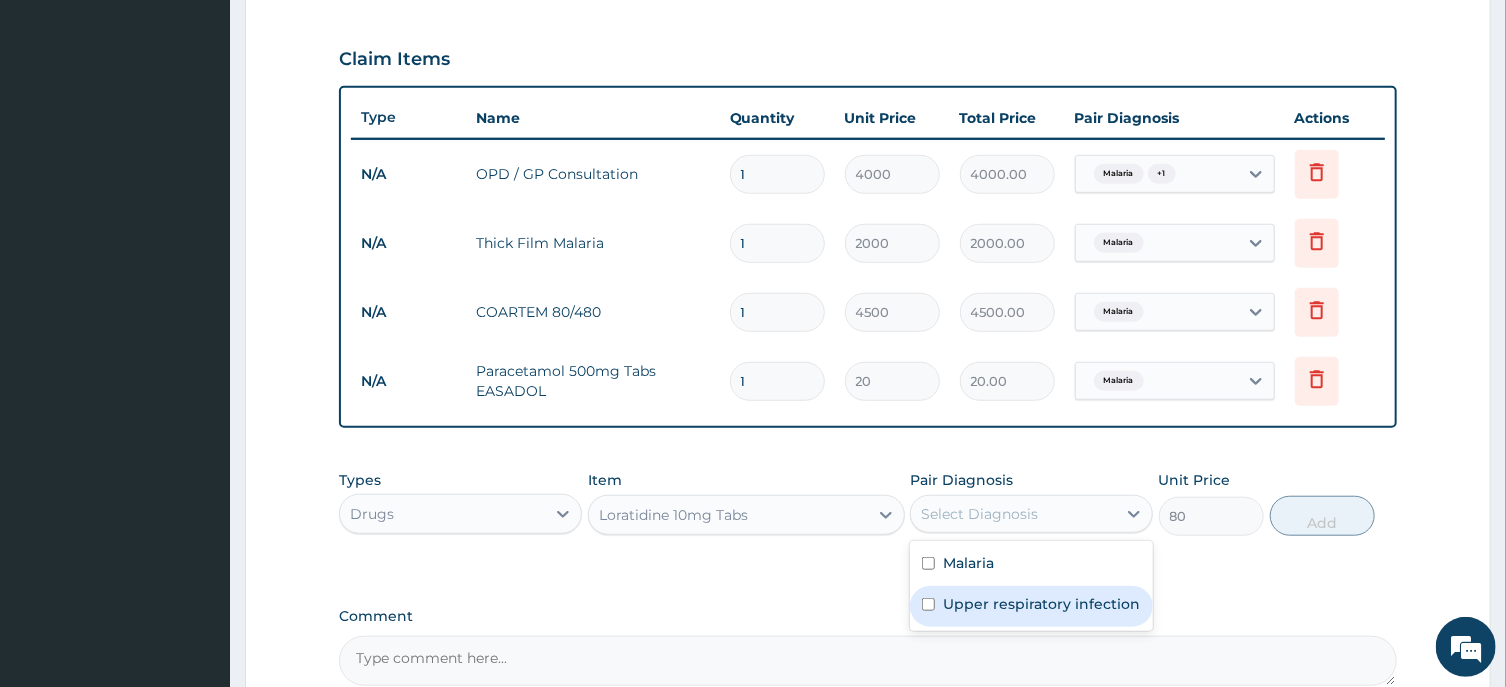 click on "Upper respiratory infection" at bounding box center (1041, 604) 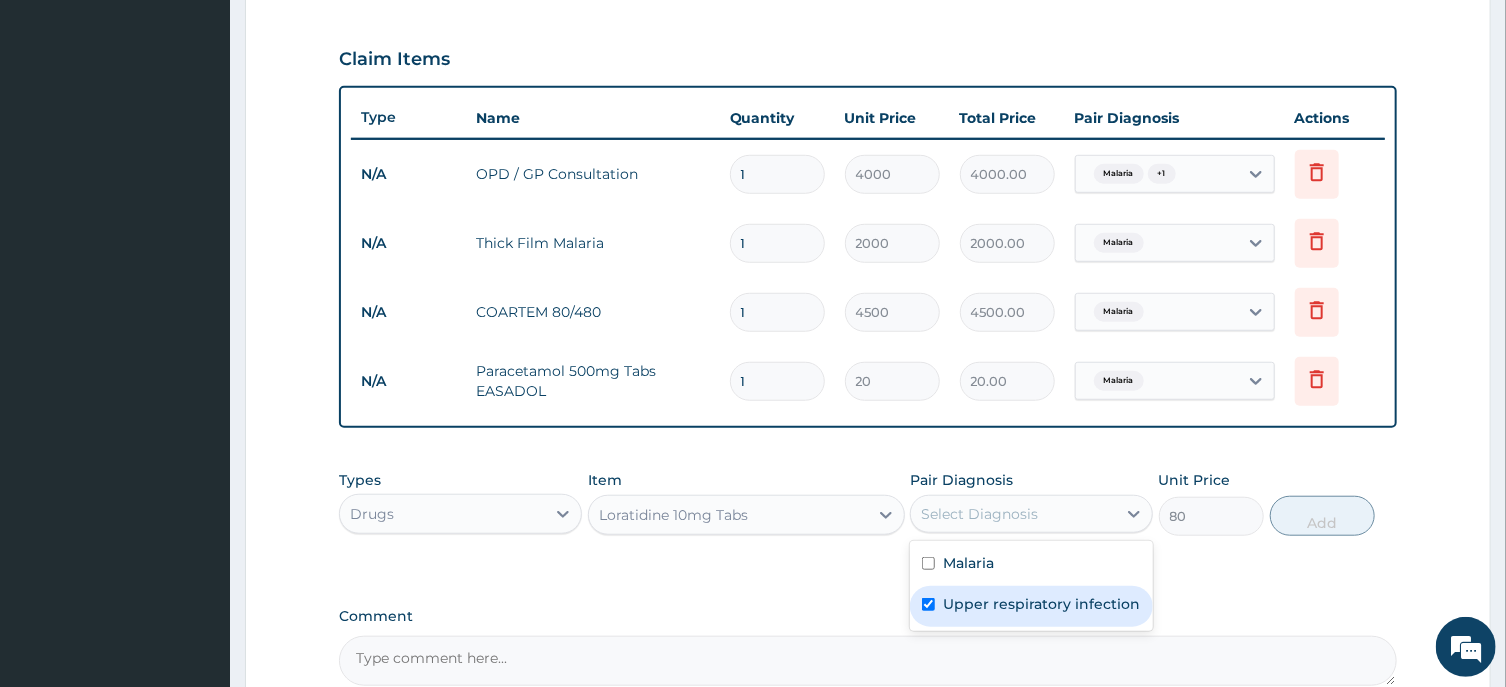 checkbox on "true" 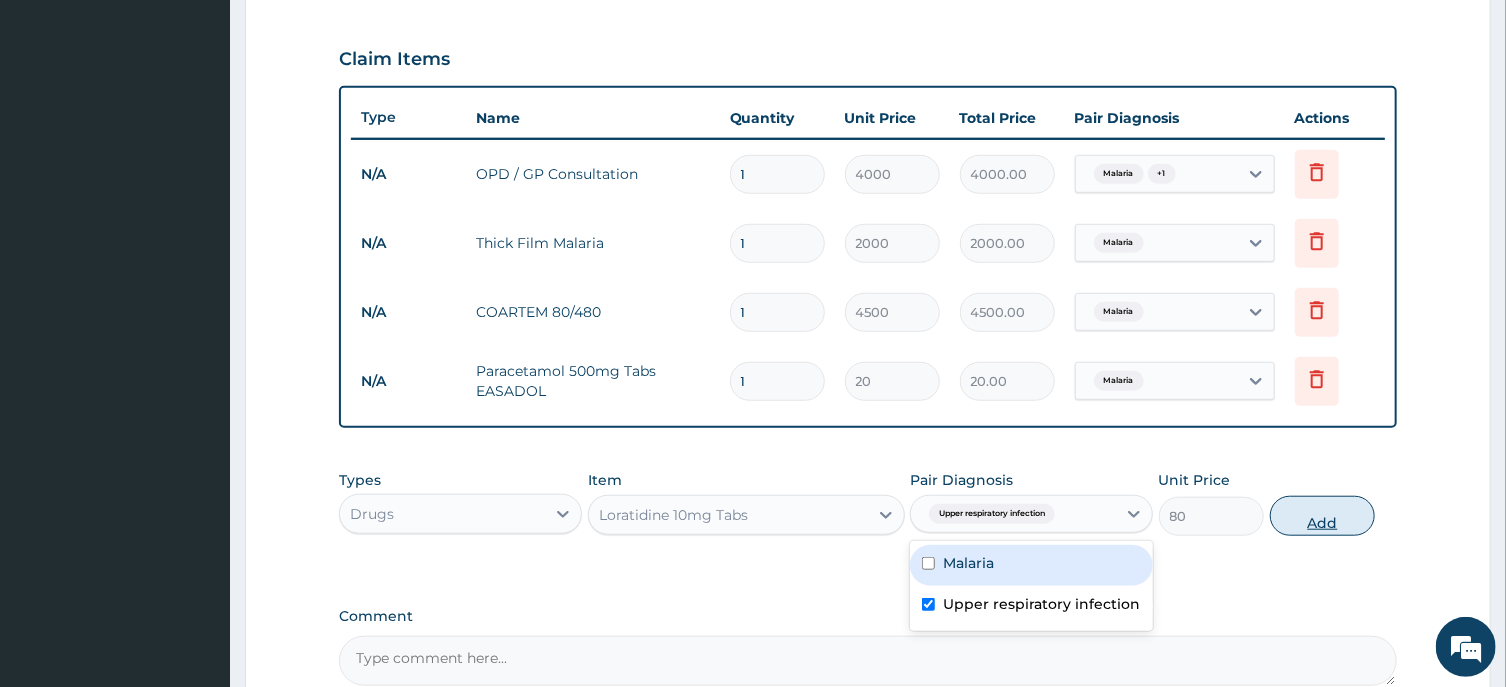 click on "Add" at bounding box center [1323, 516] 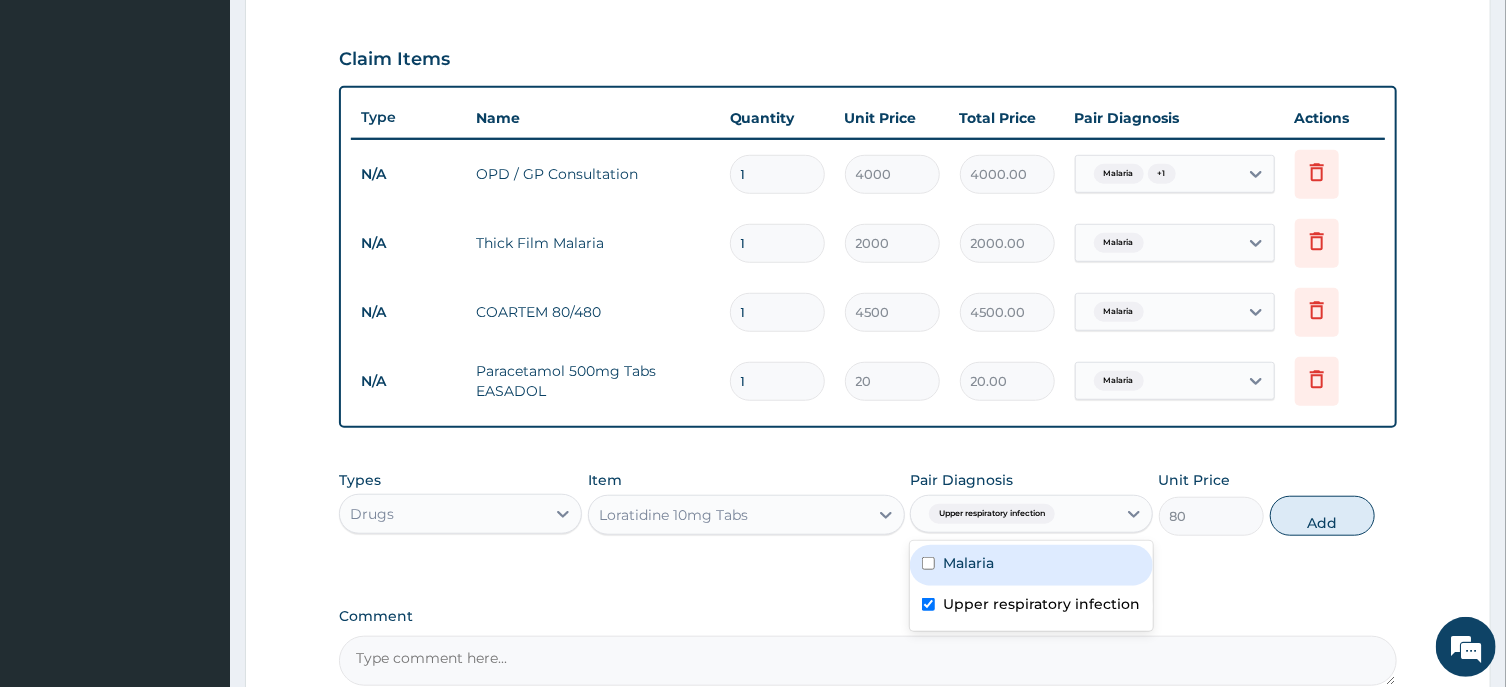 type on "0" 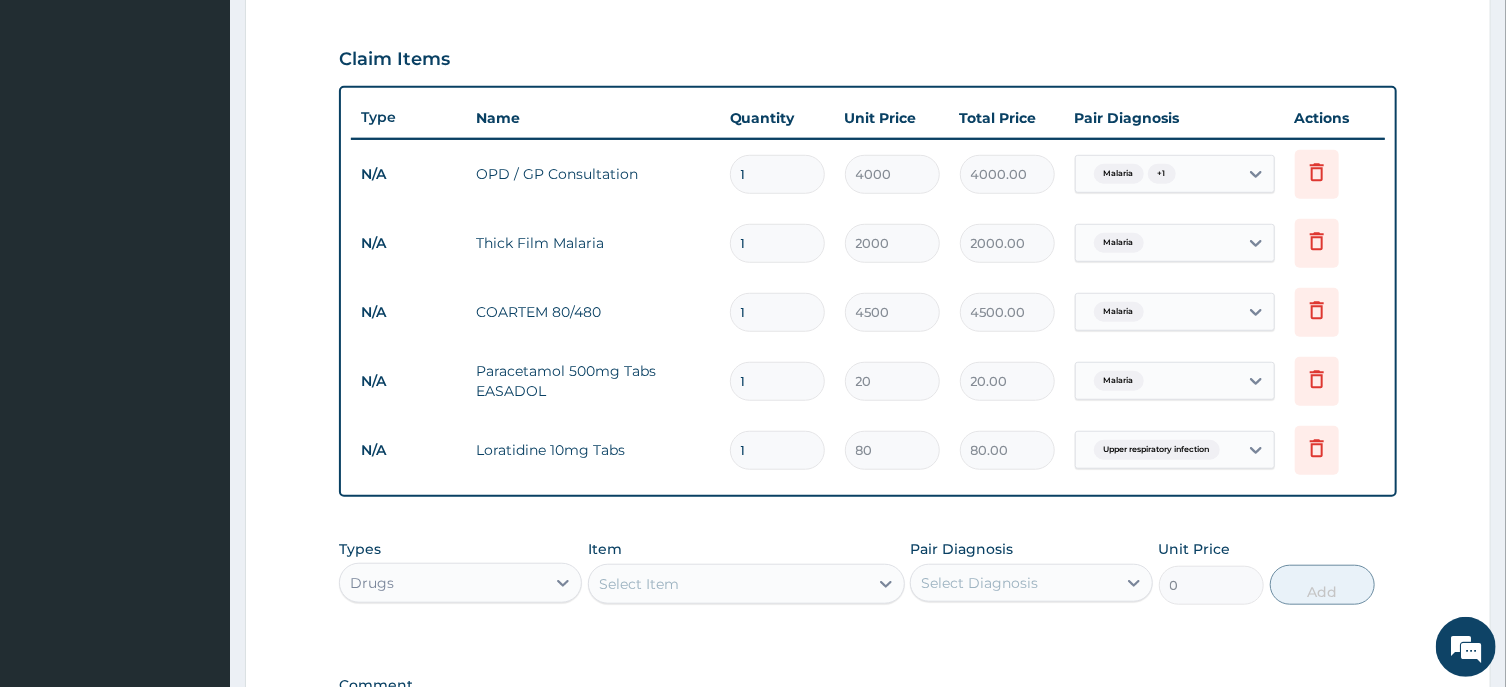click on "1" at bounding box center [777, 450] 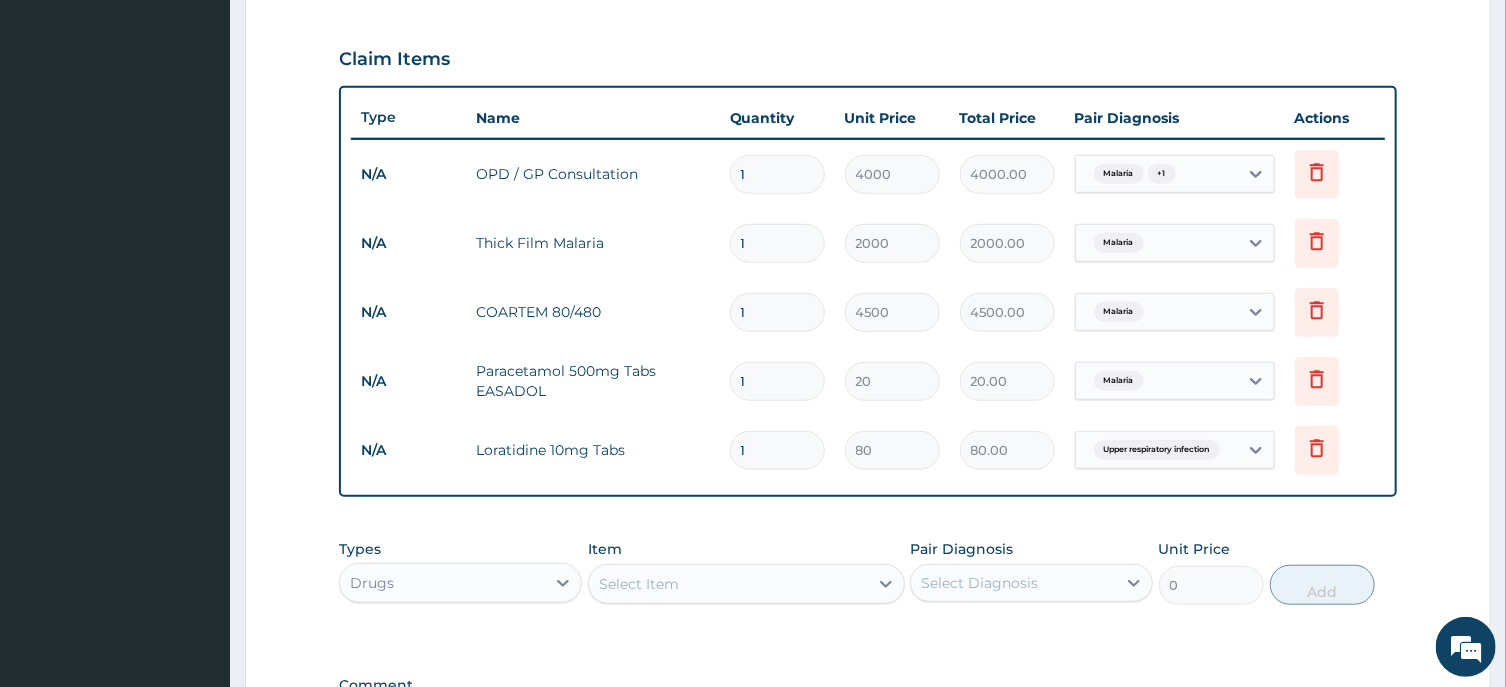 type on "10" 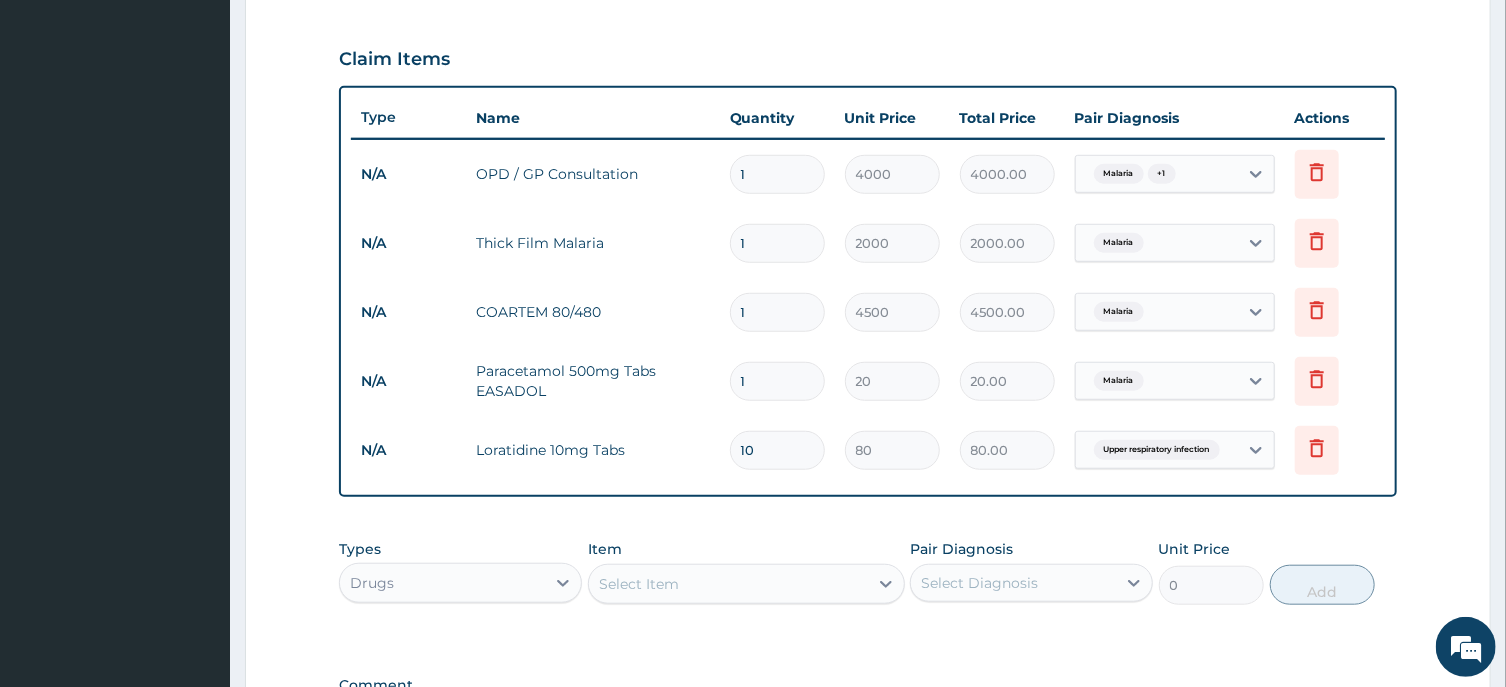 type on "800.00" 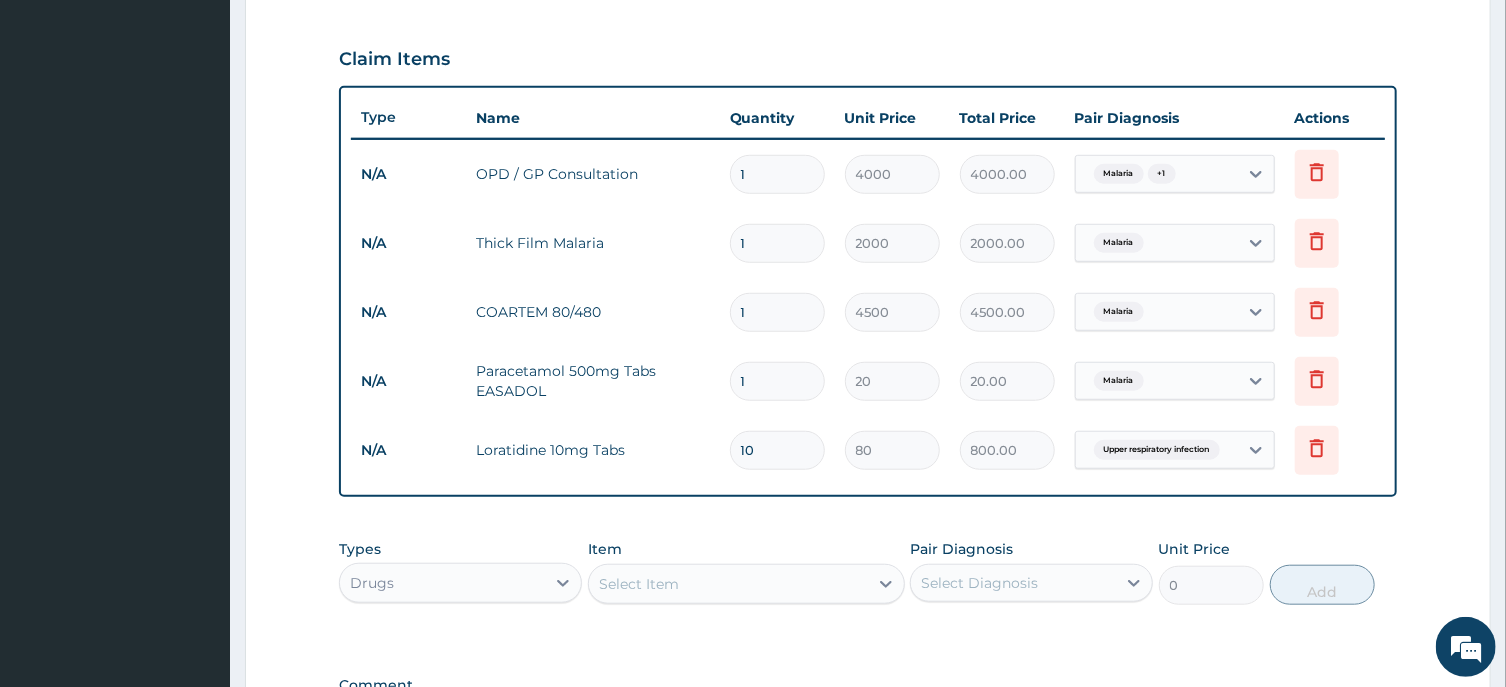 type on "10" 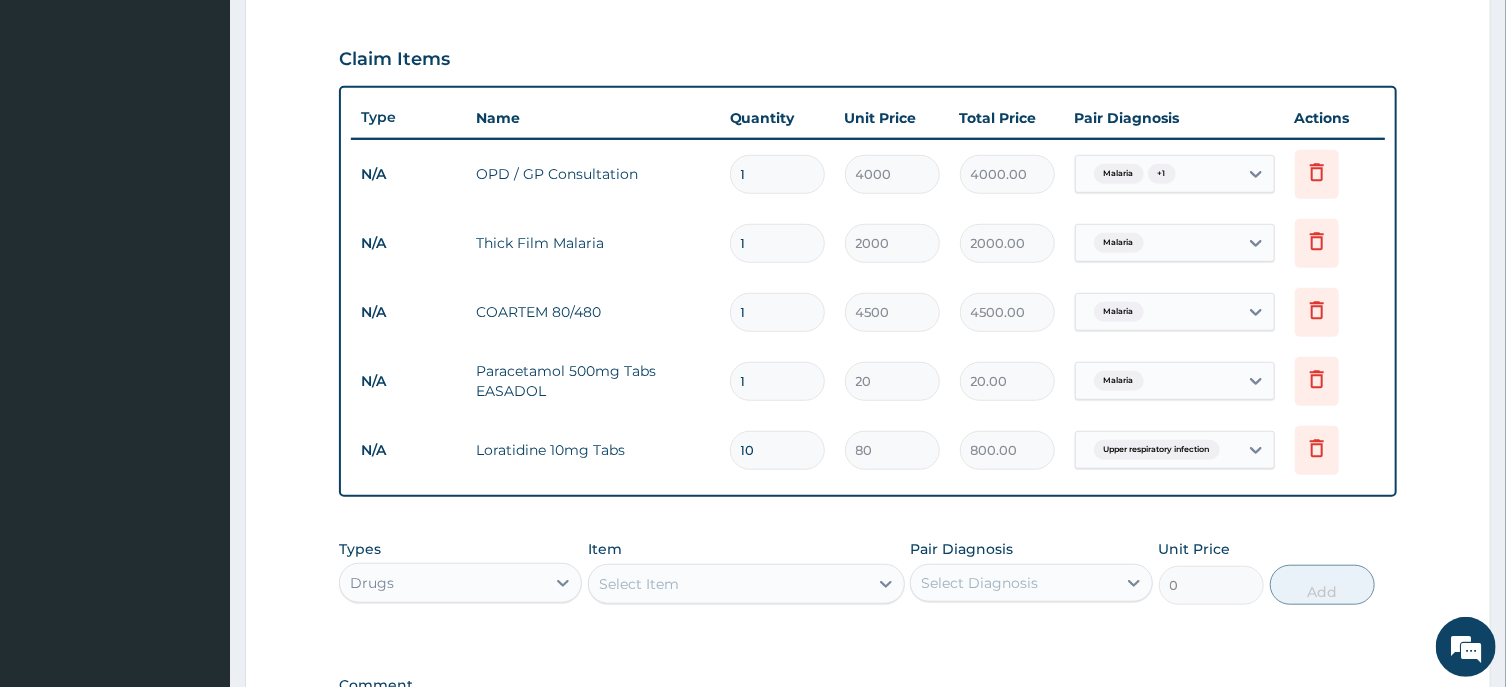 click on "1" at bounding box center (777, 381) 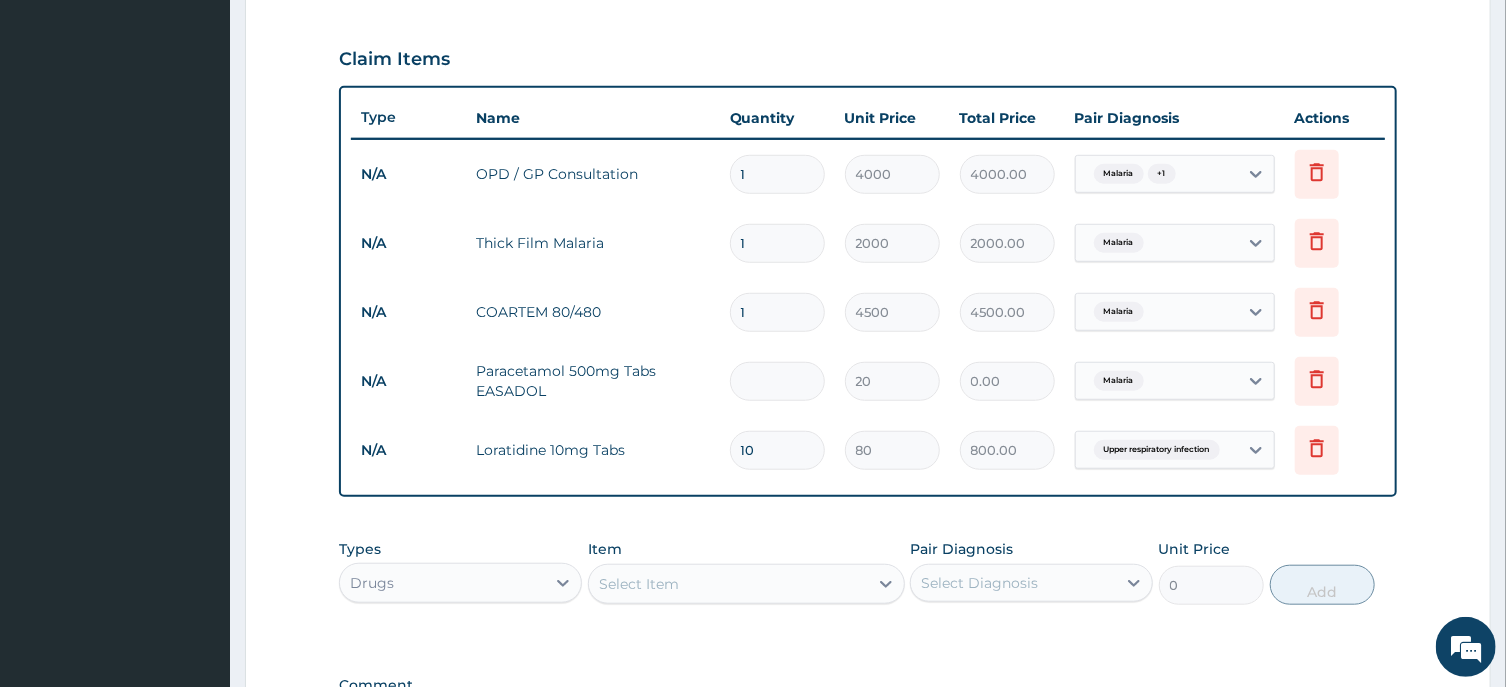 type on "2" 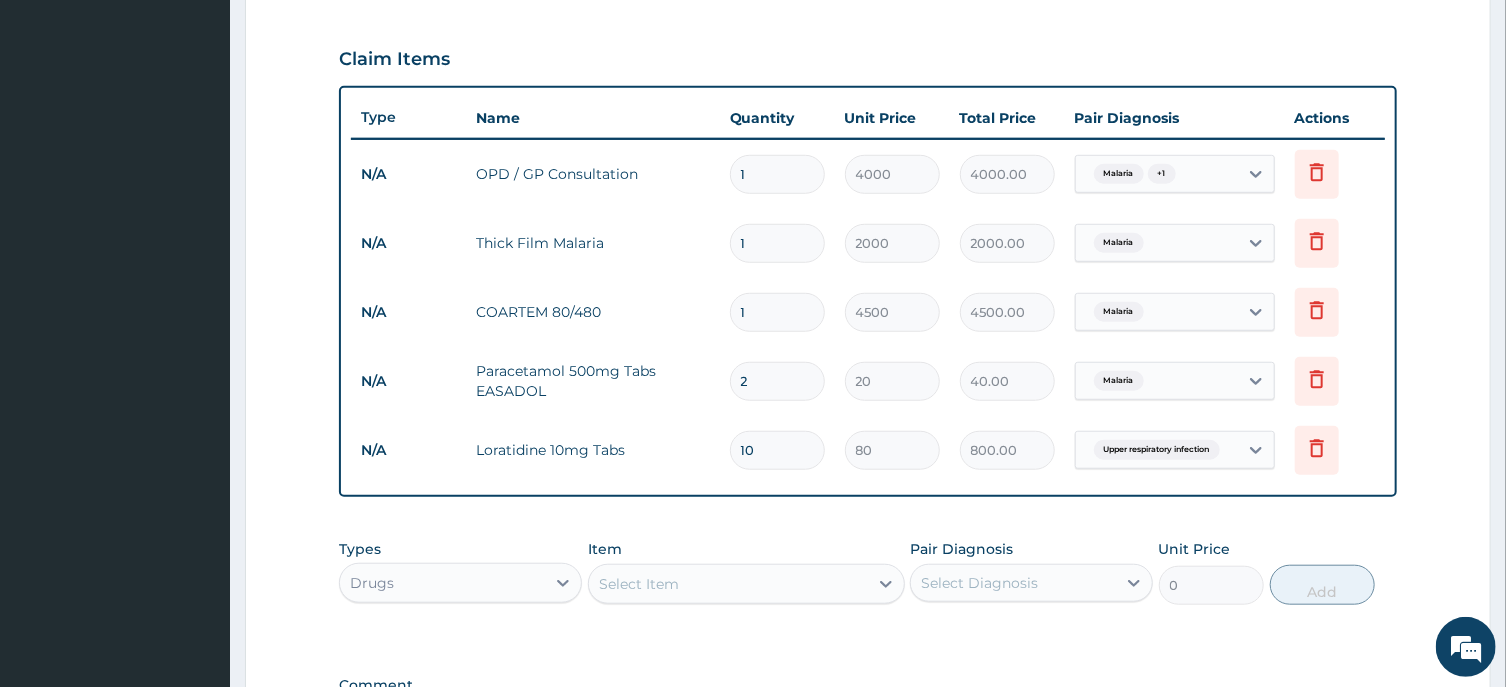 type on "20" 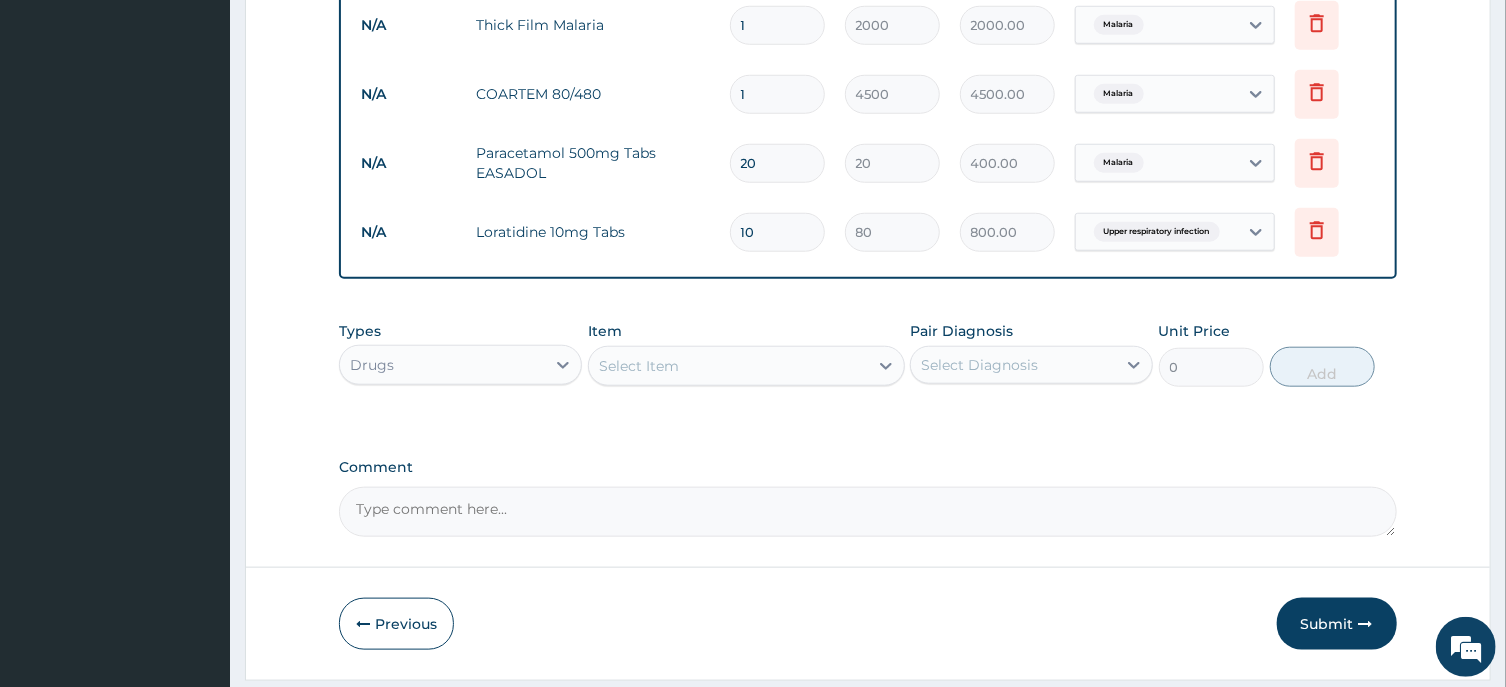scroll, scrollTop: 934, scrollLeft: 0, axis: vertical 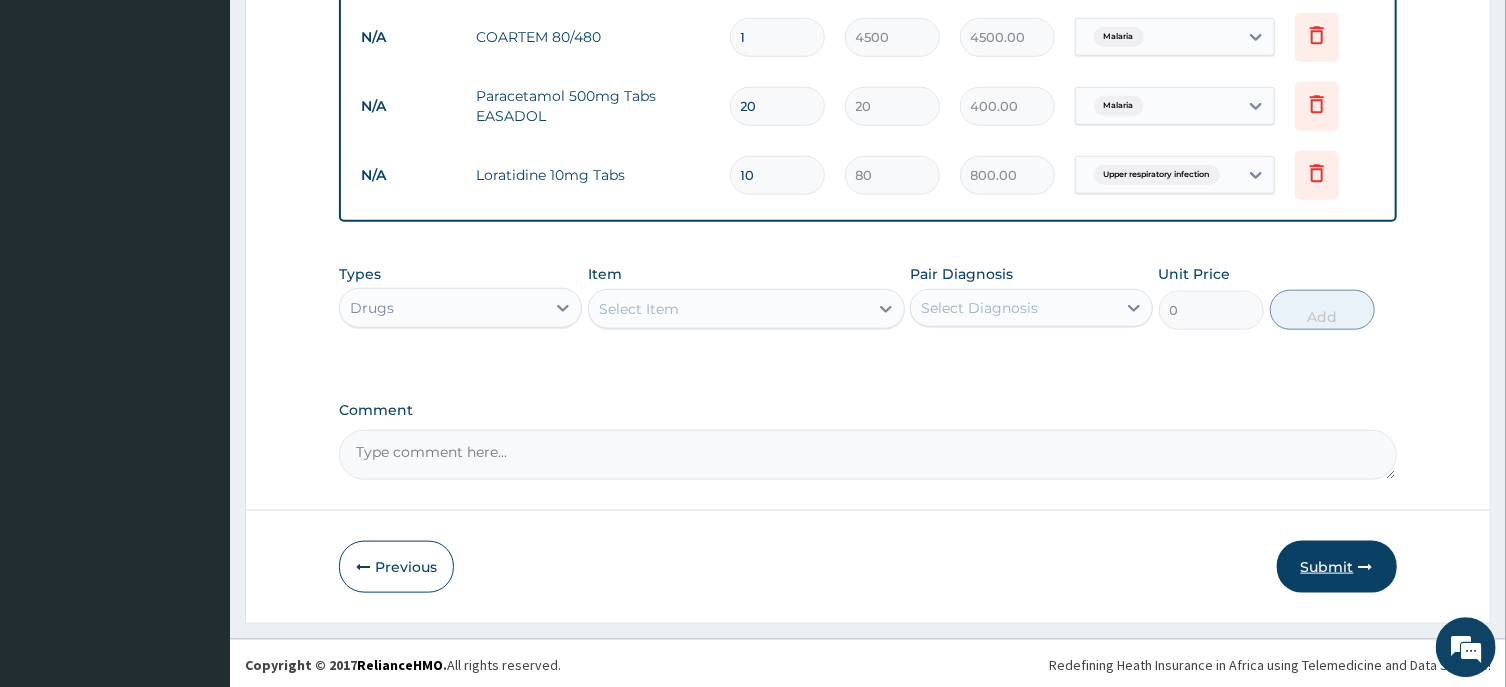 type on "20" 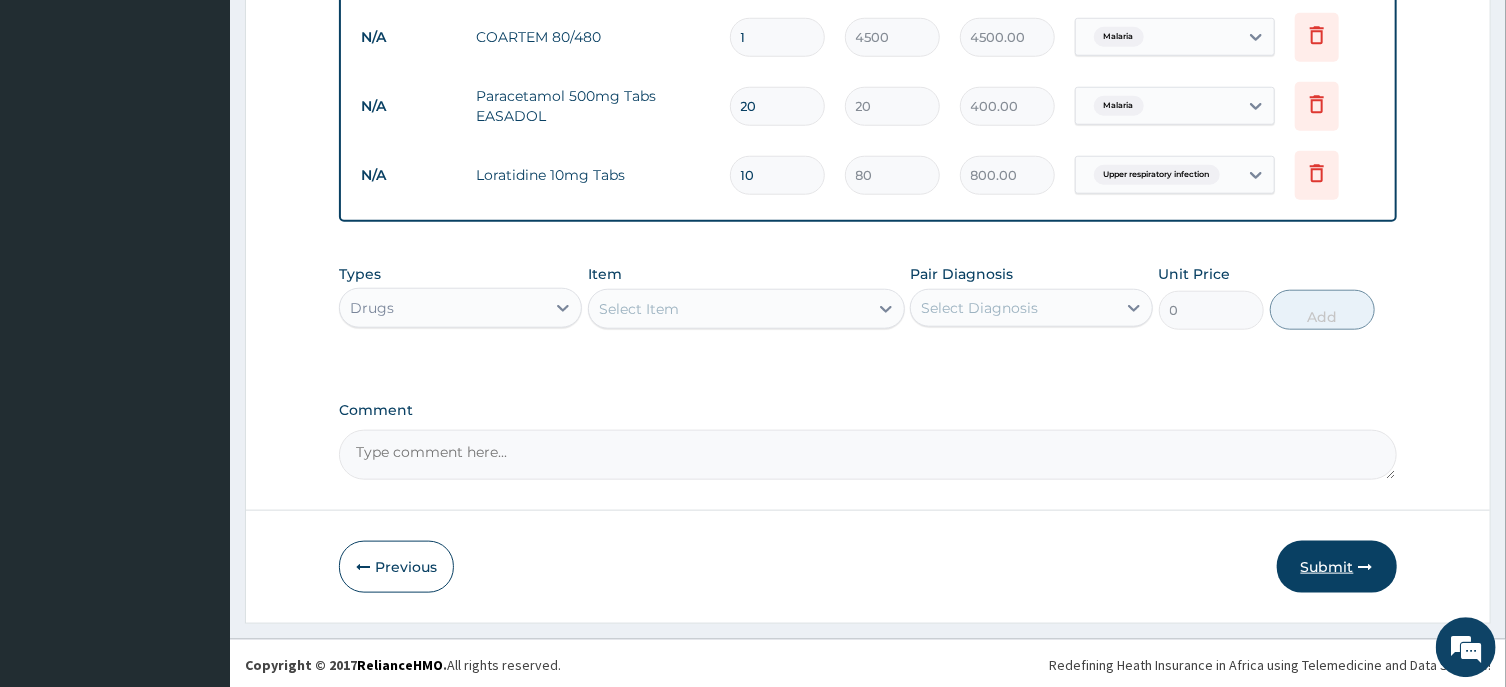 click on "Submit" at bounding box center [1337, 566] 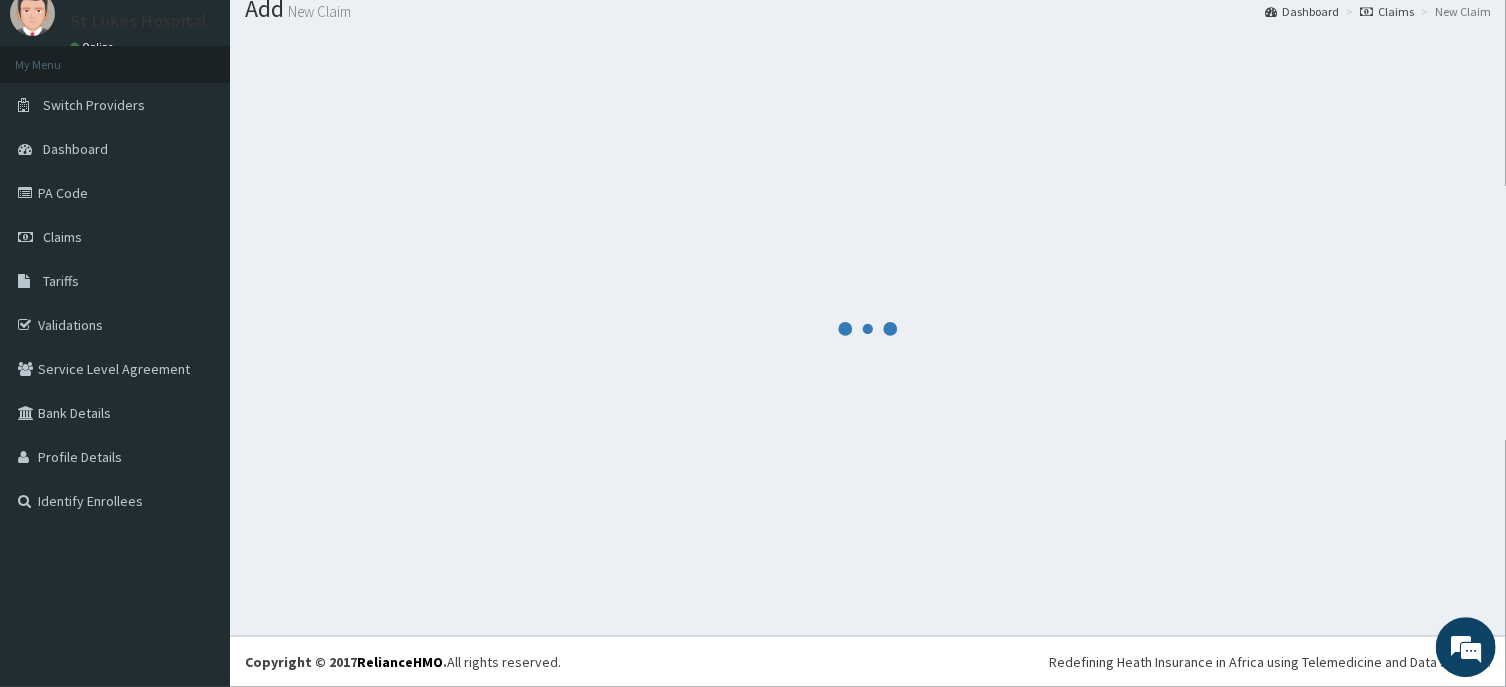 scroll, scrollTop: 69, scrollLeft: 0, axis: vertical 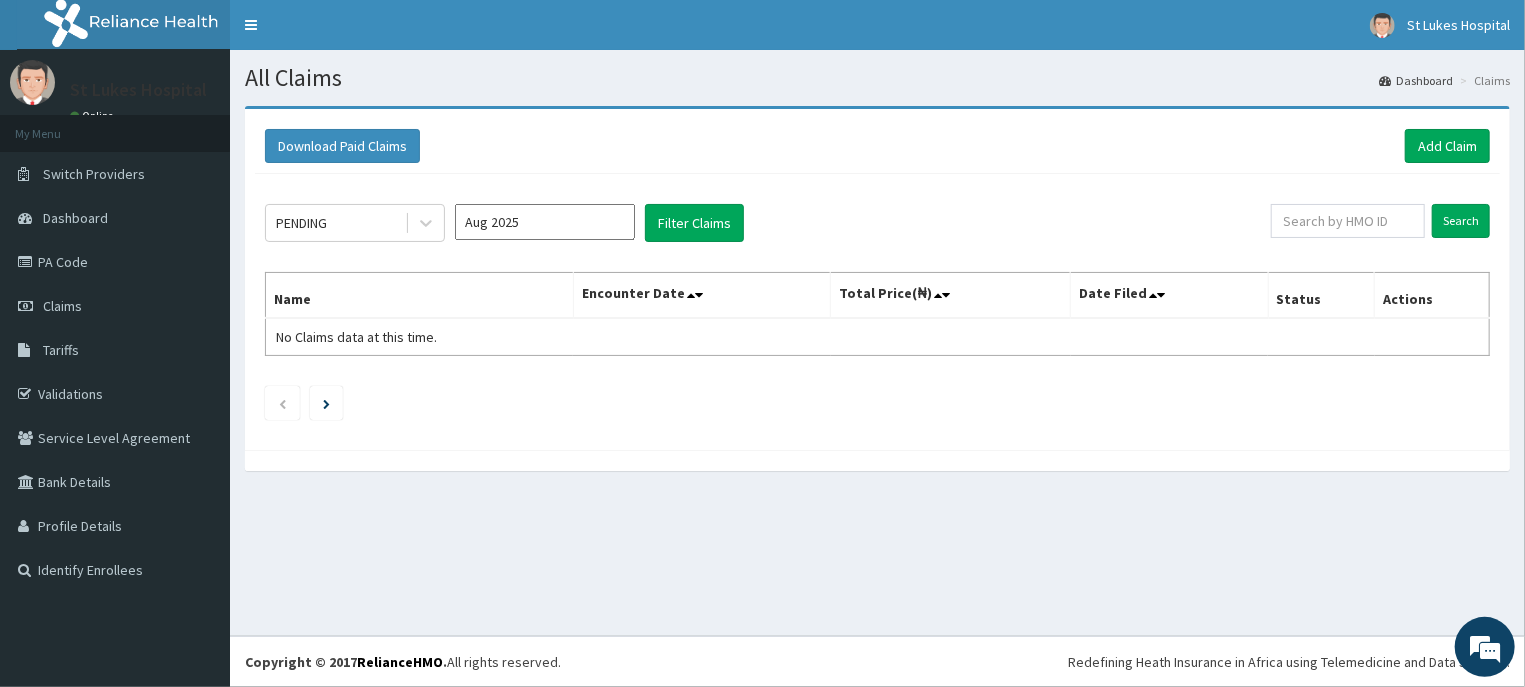 click on "Aug 2025" at bounding box center [545, 222] 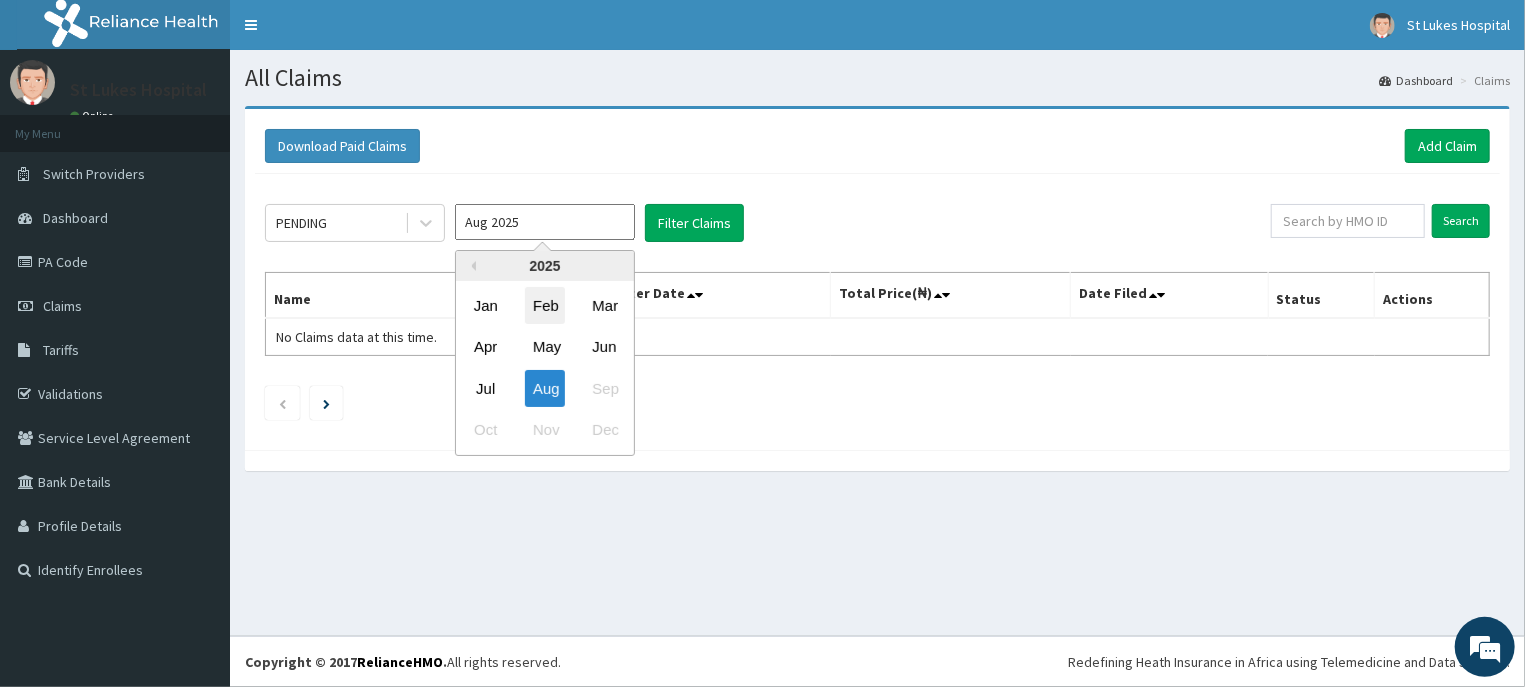 click on "Feb" at bounding box center (545, 305) 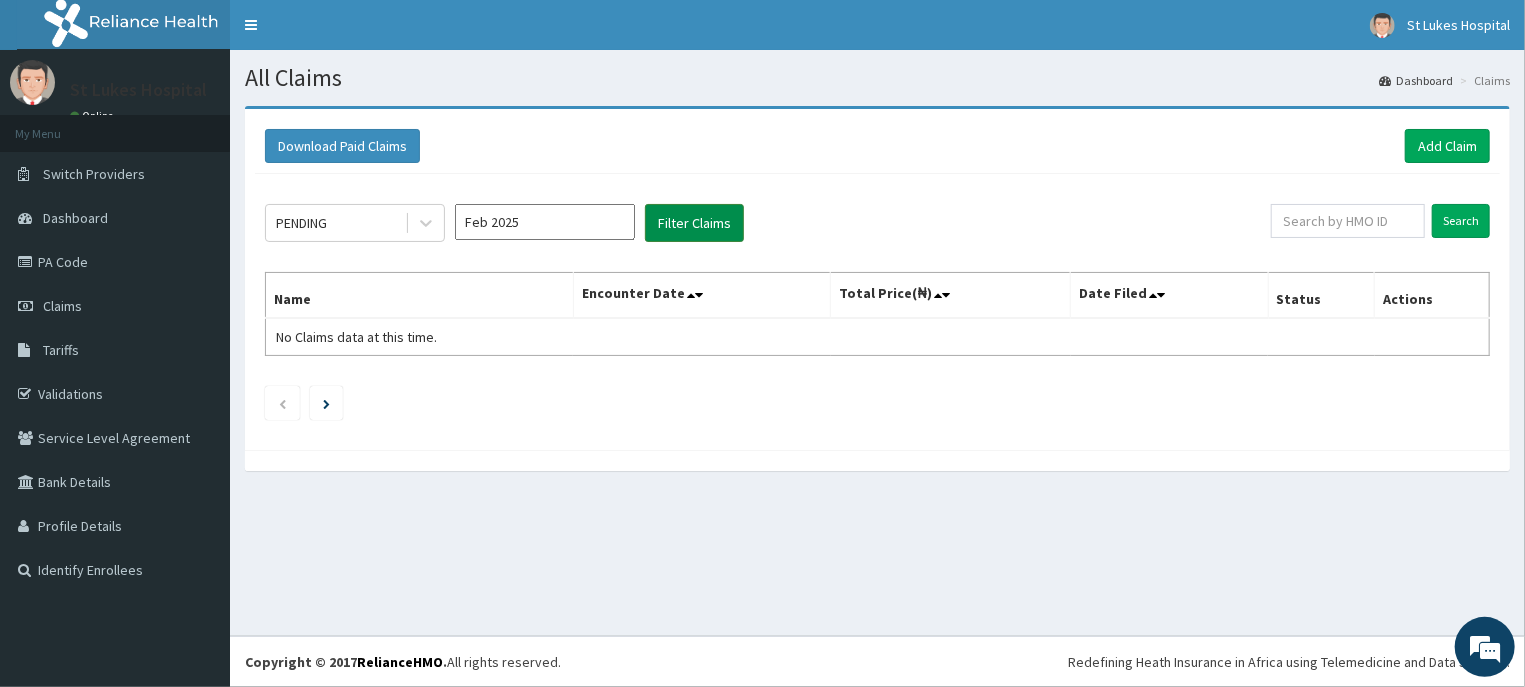 click on "Filter Claims" at bounding box center (694, 223) 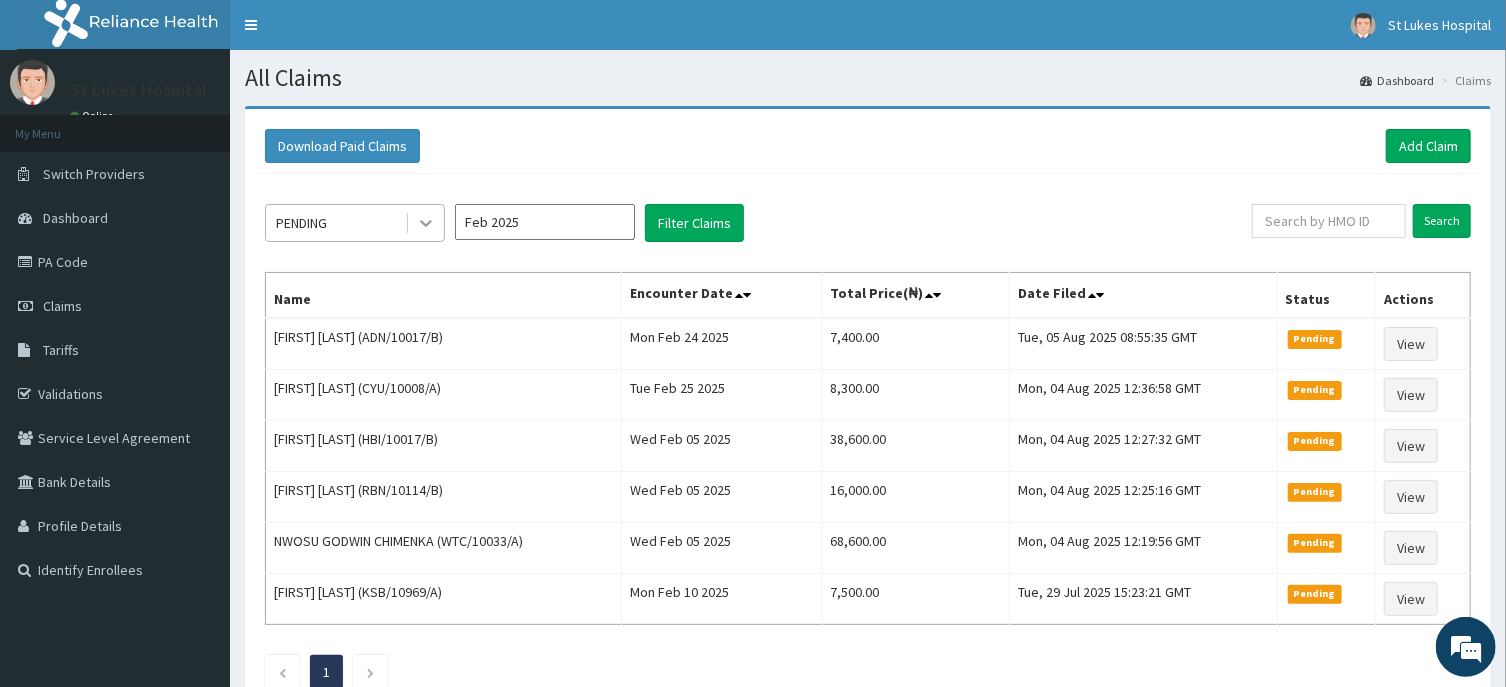 click 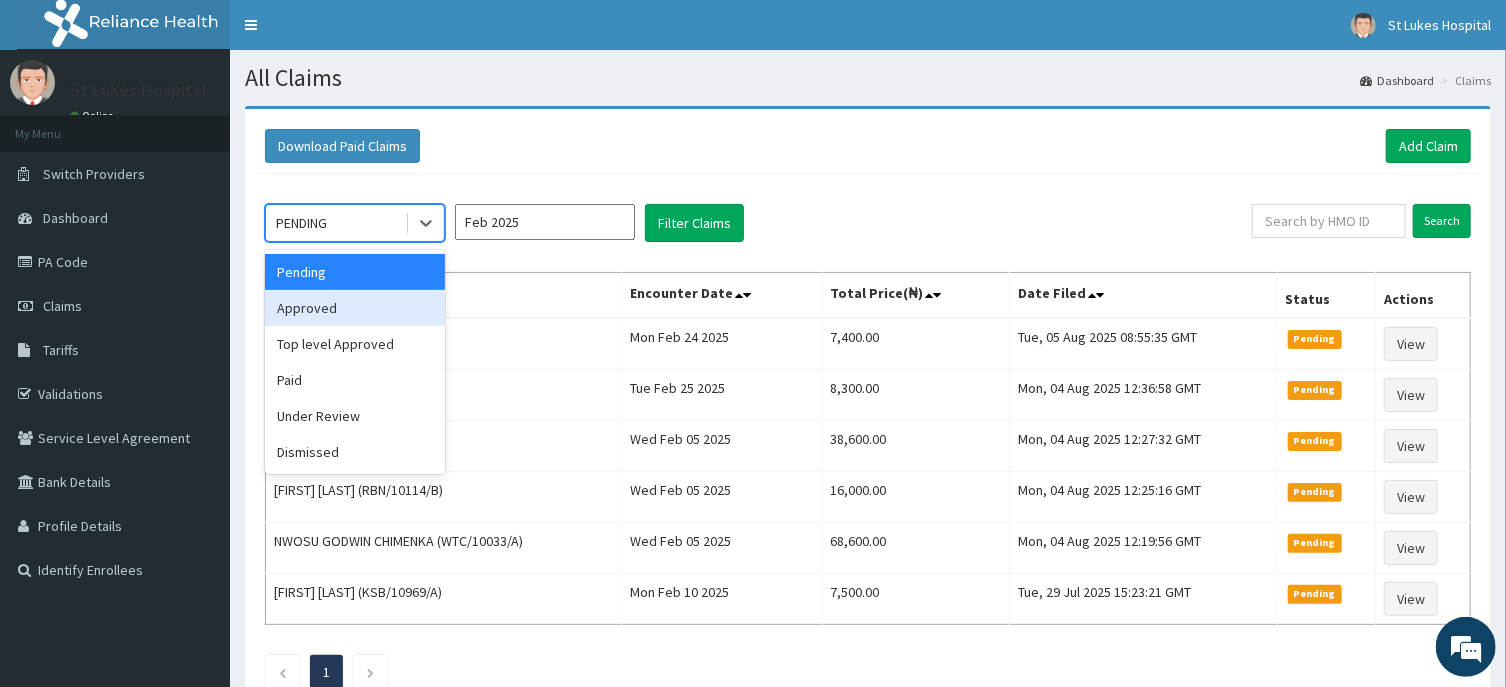 click on "Approved" at bounding box center (355, 308) 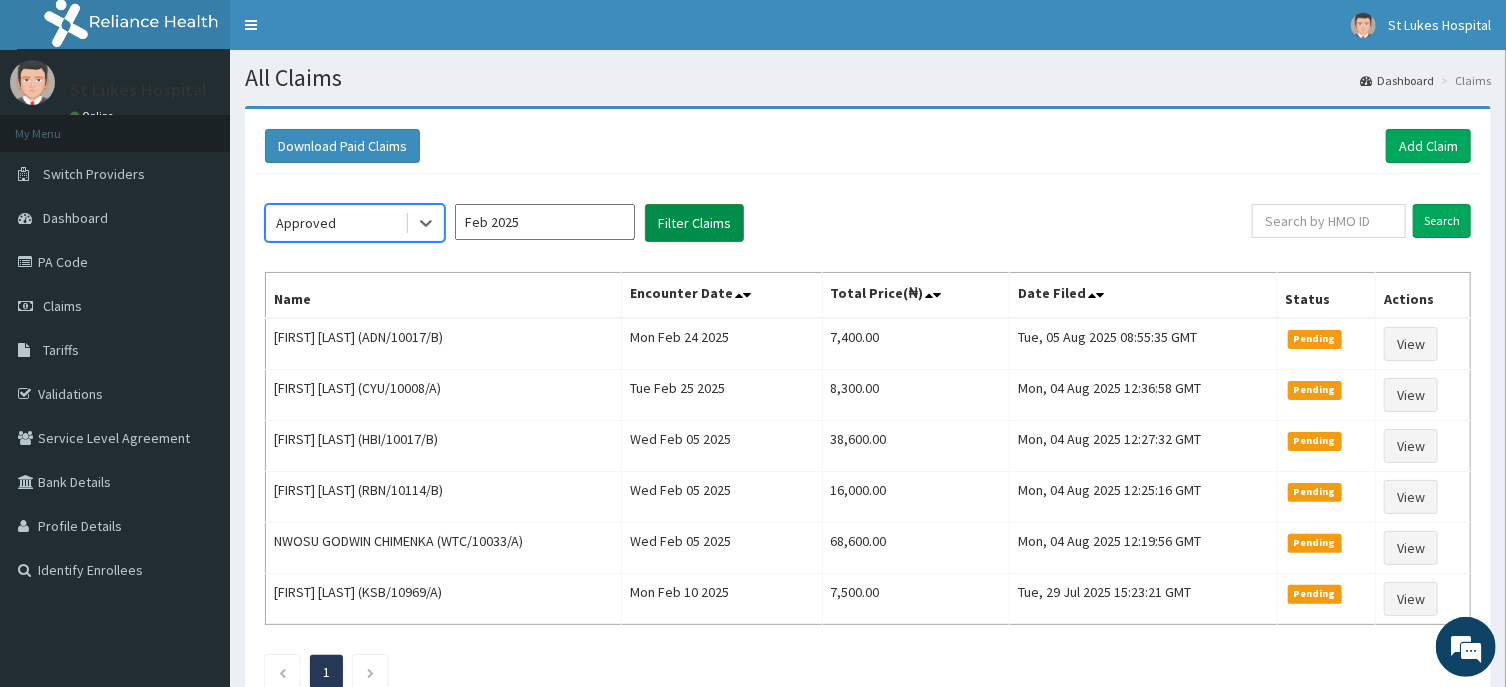 scroll, scrollTop: 0, scrollLeft: 0, axis: both 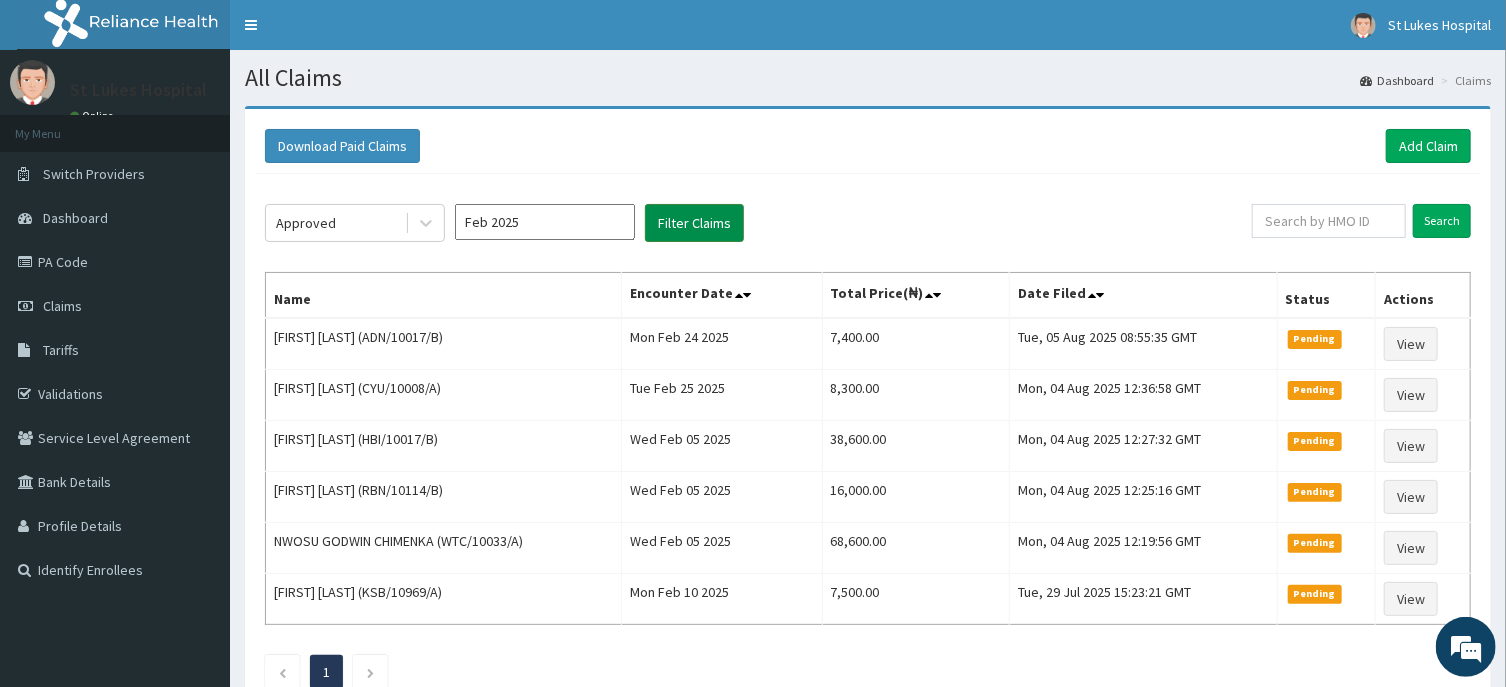 click on "Filter Claims" at bounding box center (694, 223) 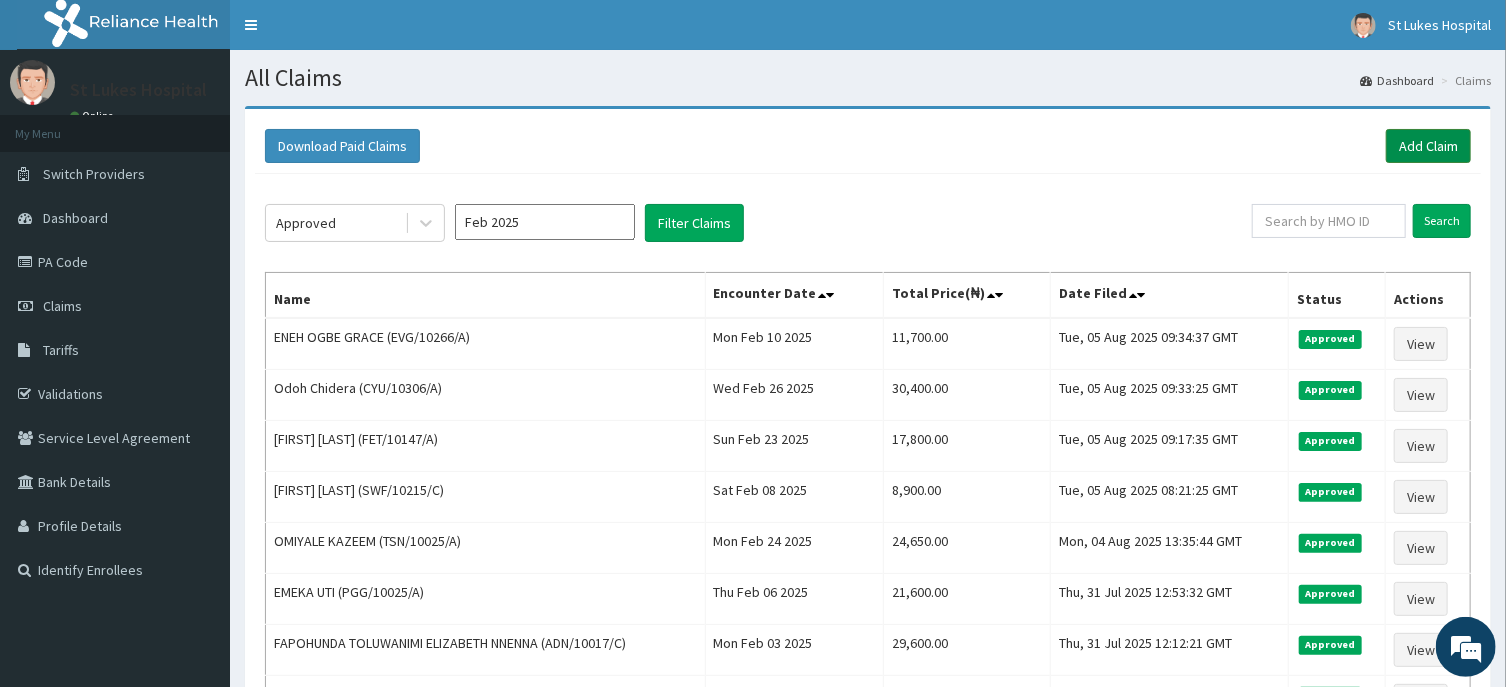 click on "Add Claim" at bounding box center (1428, 146) 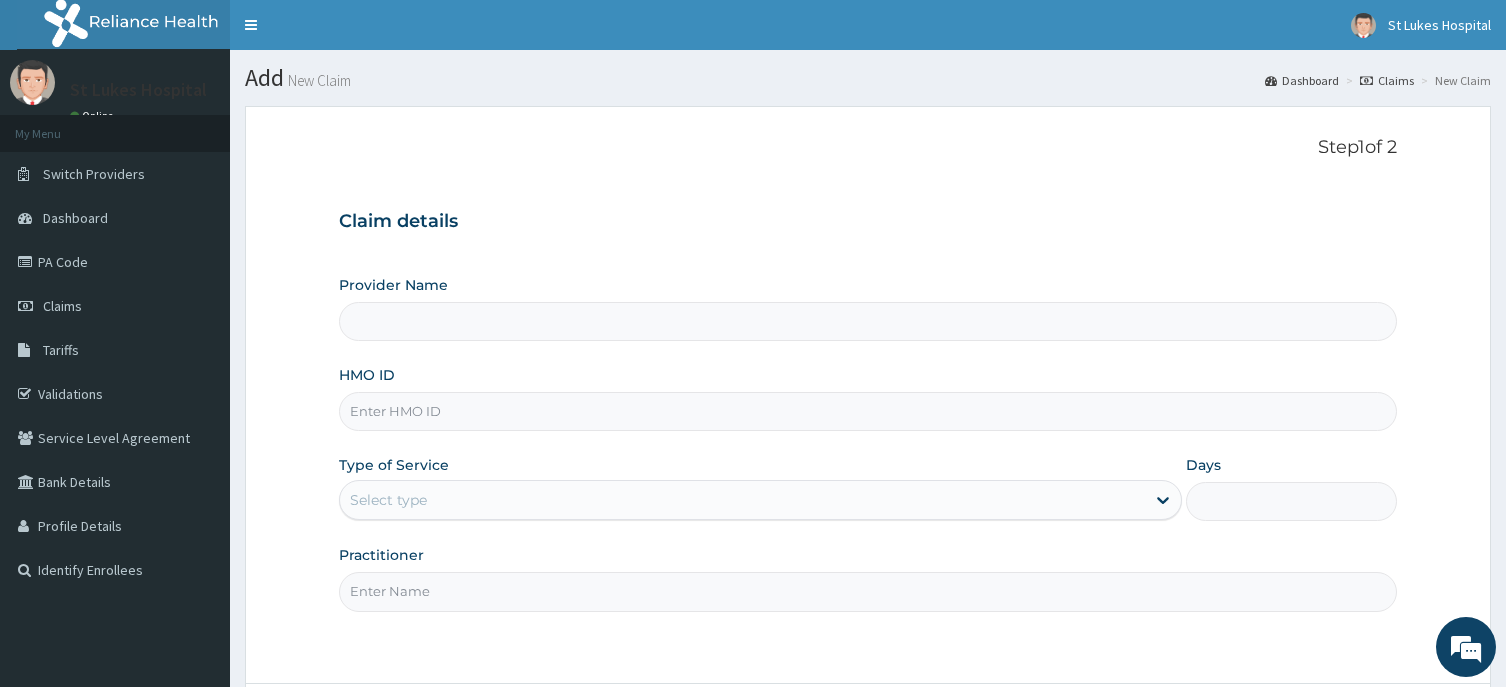 scroll, scrollTop: 0, scrollLeft: 0, axis: both 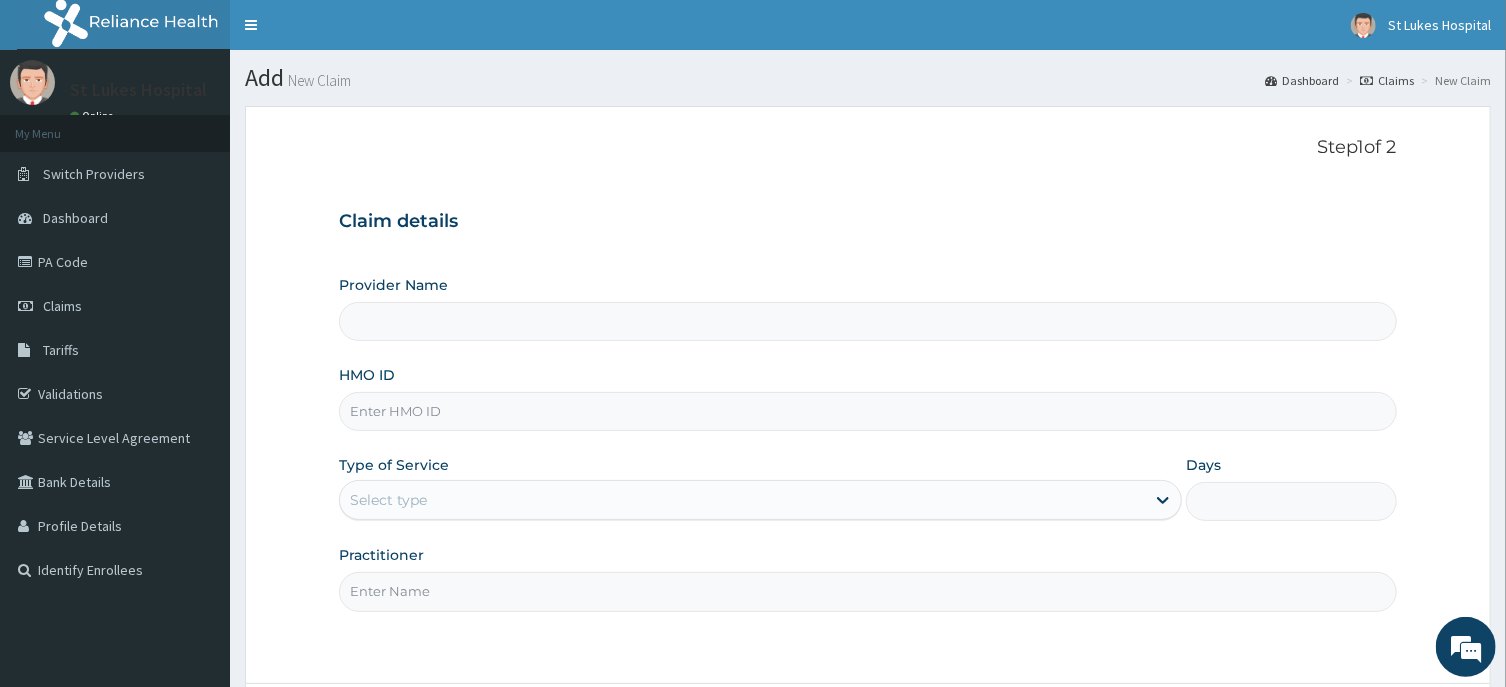 type on "St Lukes Hospital -ASABA" 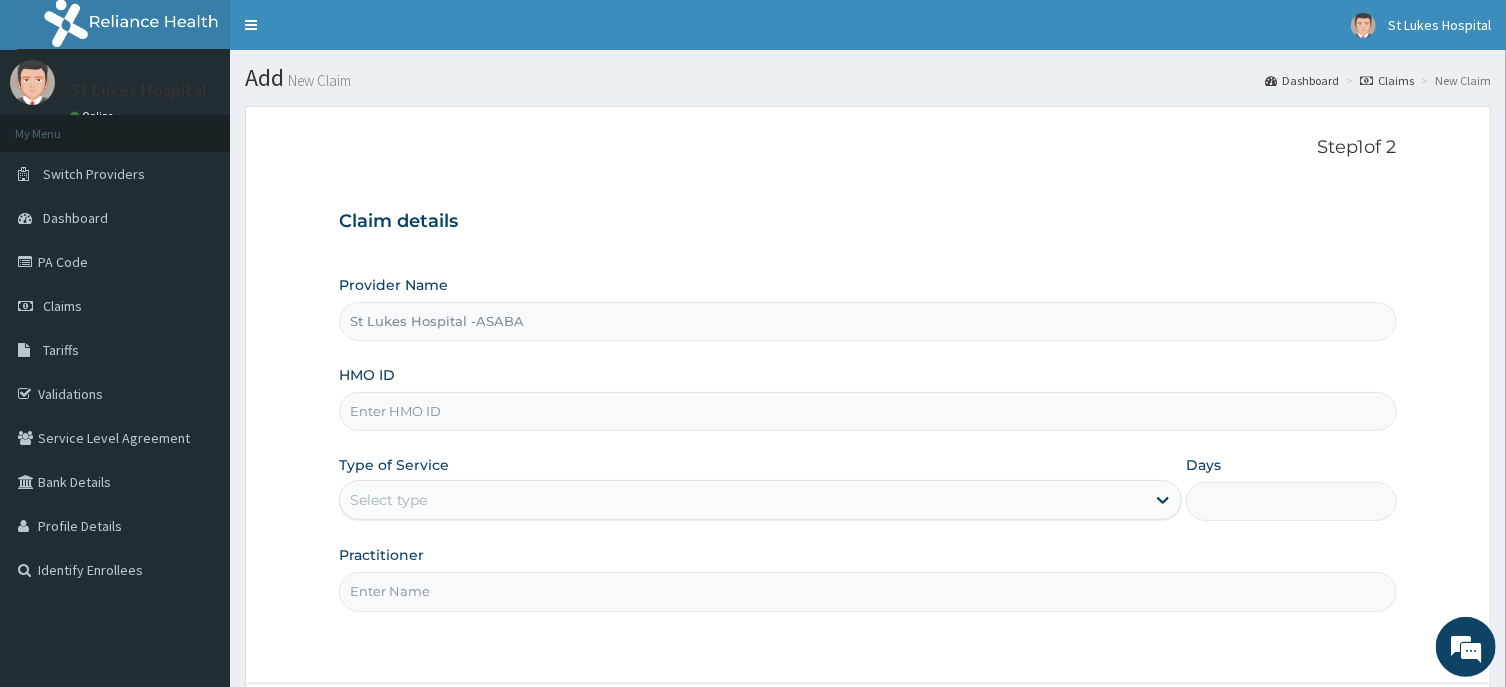 click on "HMO ID" at bounding box center (867, 411) 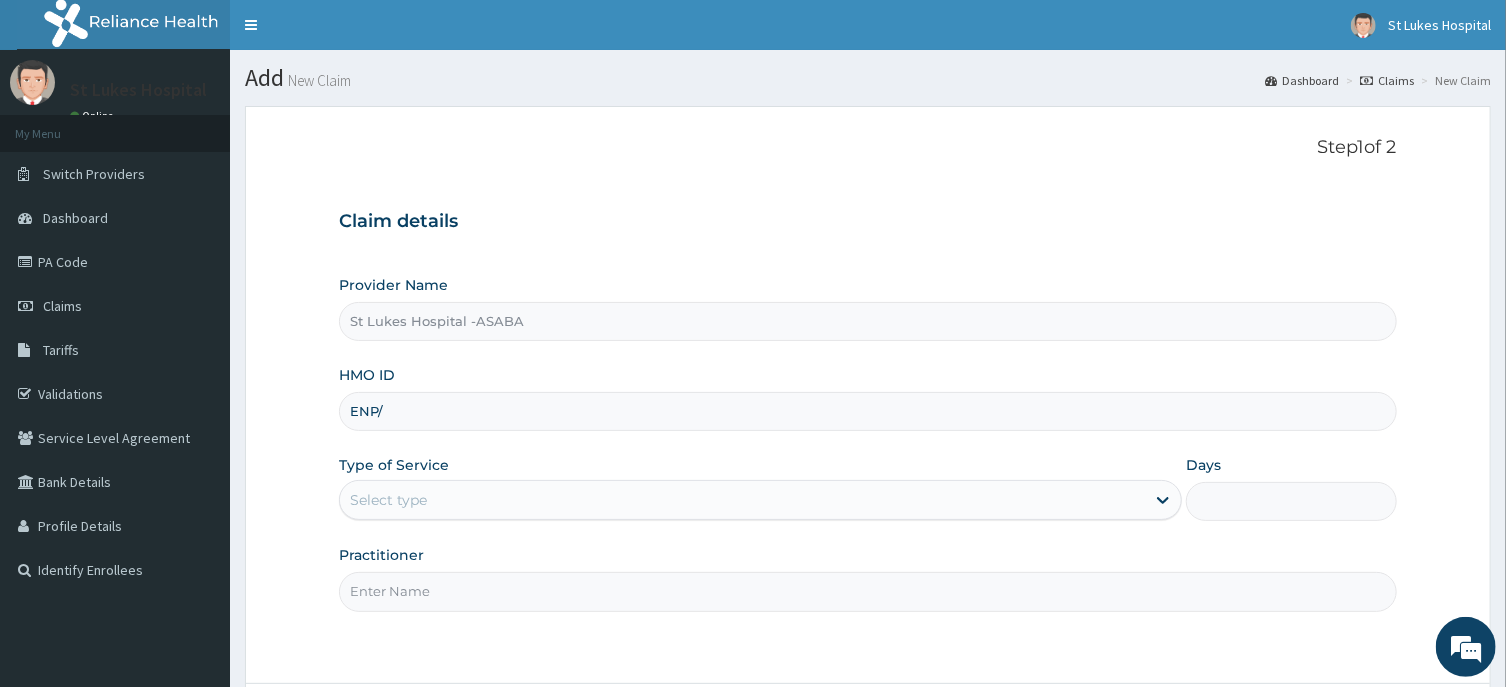 scroll, scrollTop: 0, scrollLeft: 0, axis: both 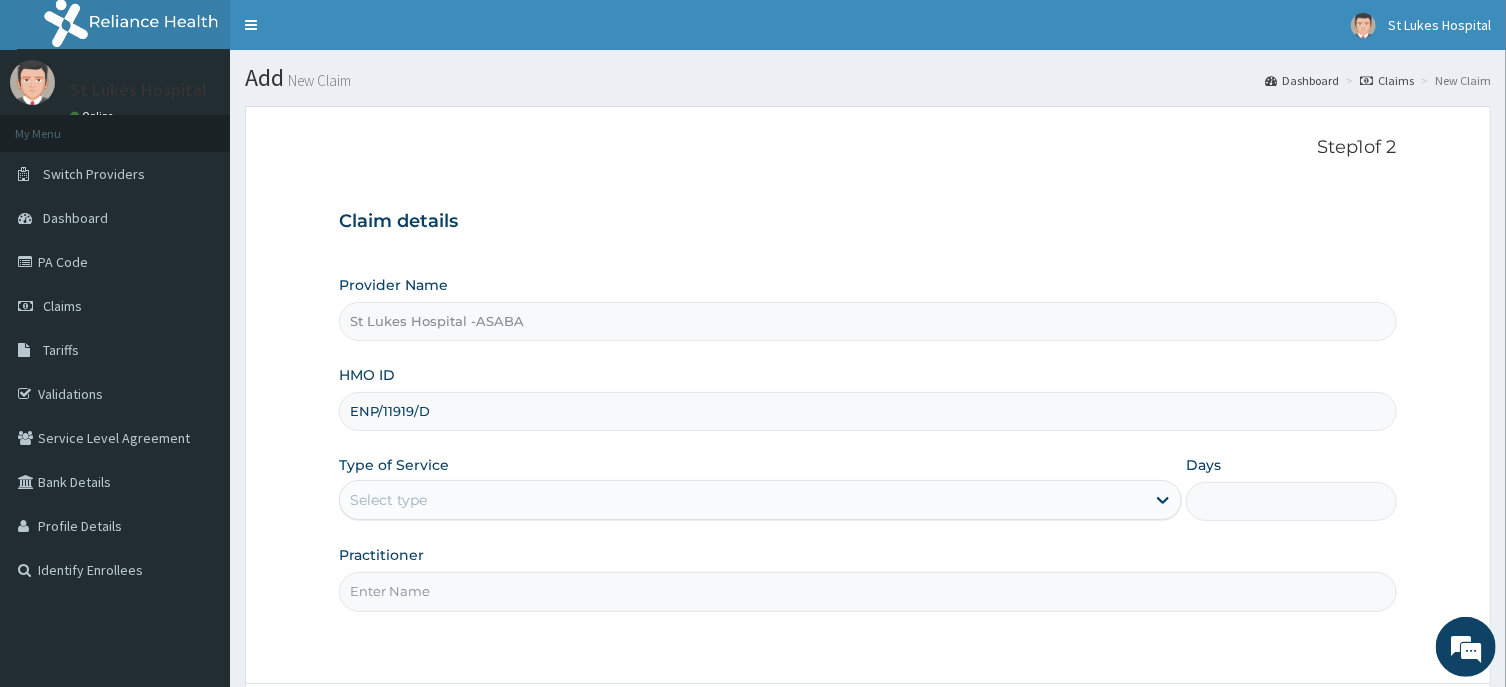 type on "ENP/11919/D" 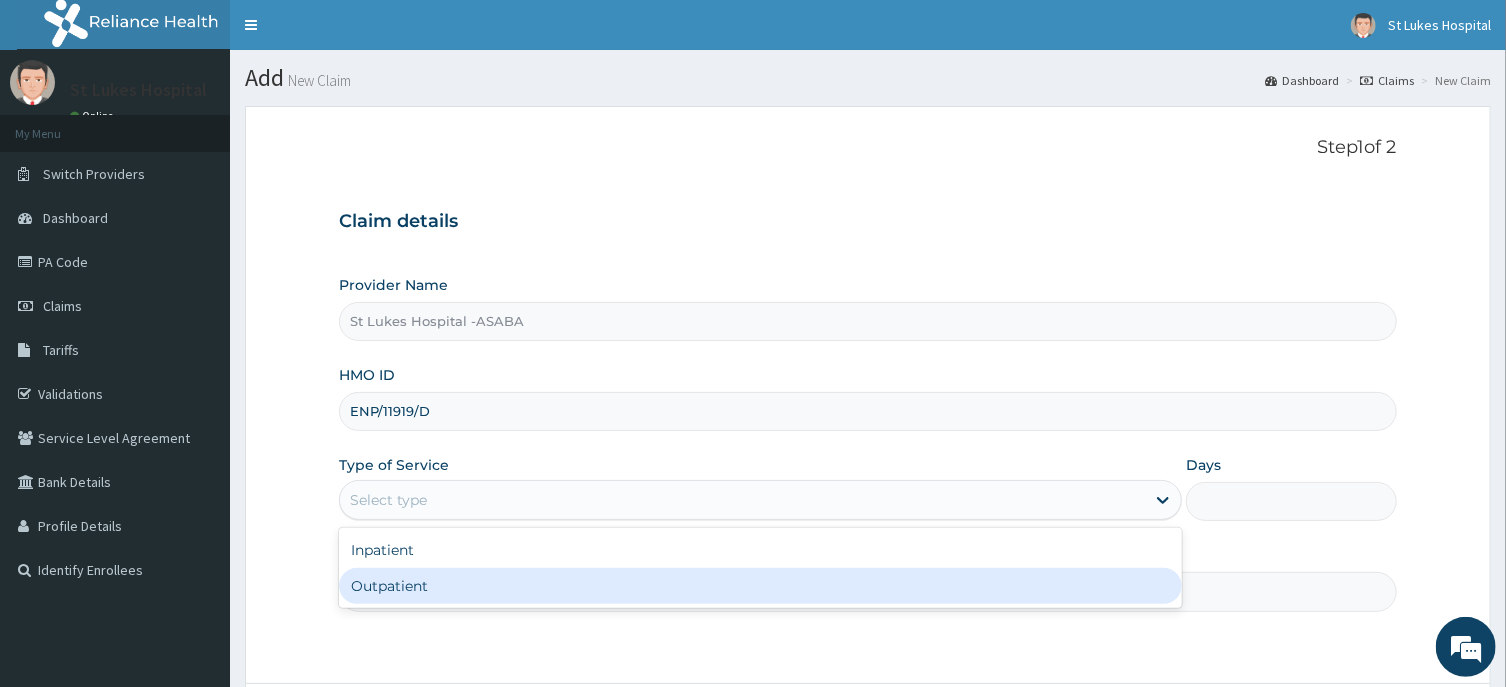 click on "Outpatient" at bounding box center (760, 586) 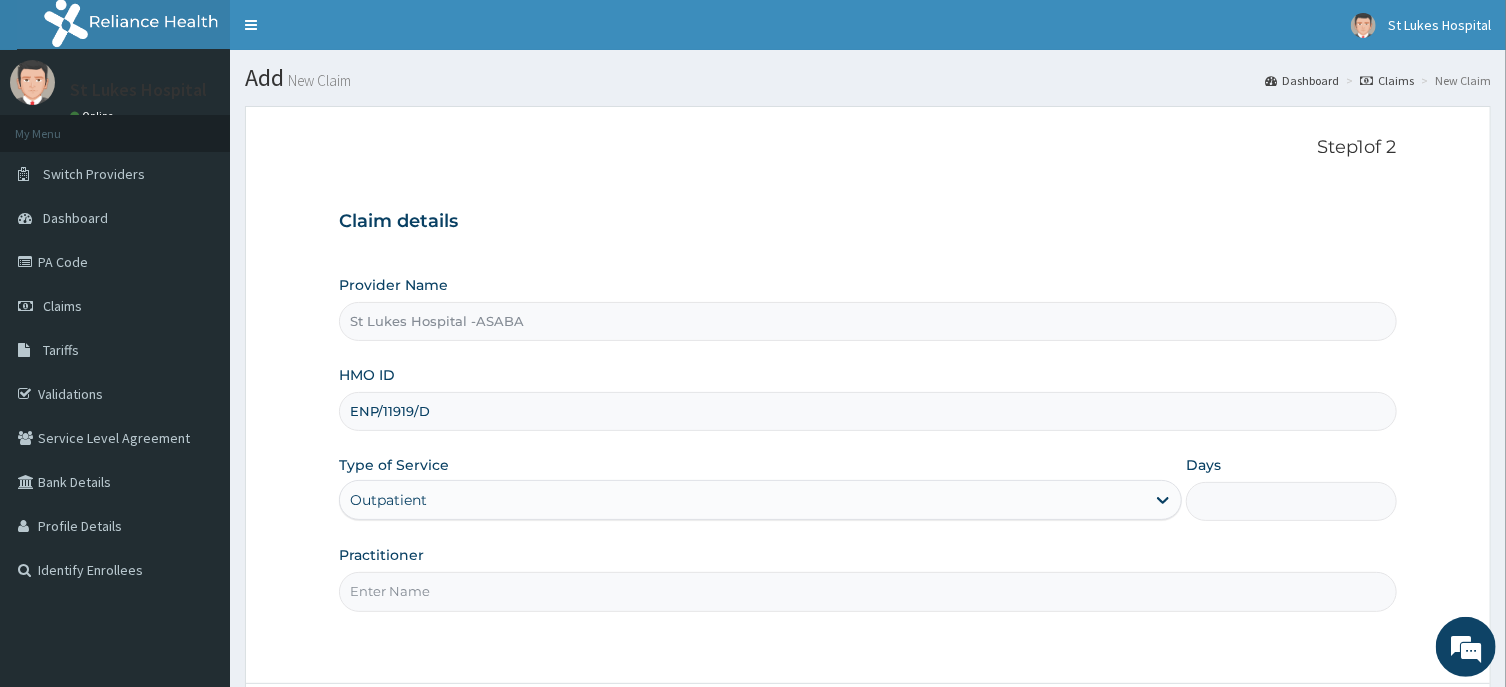 type on "1" 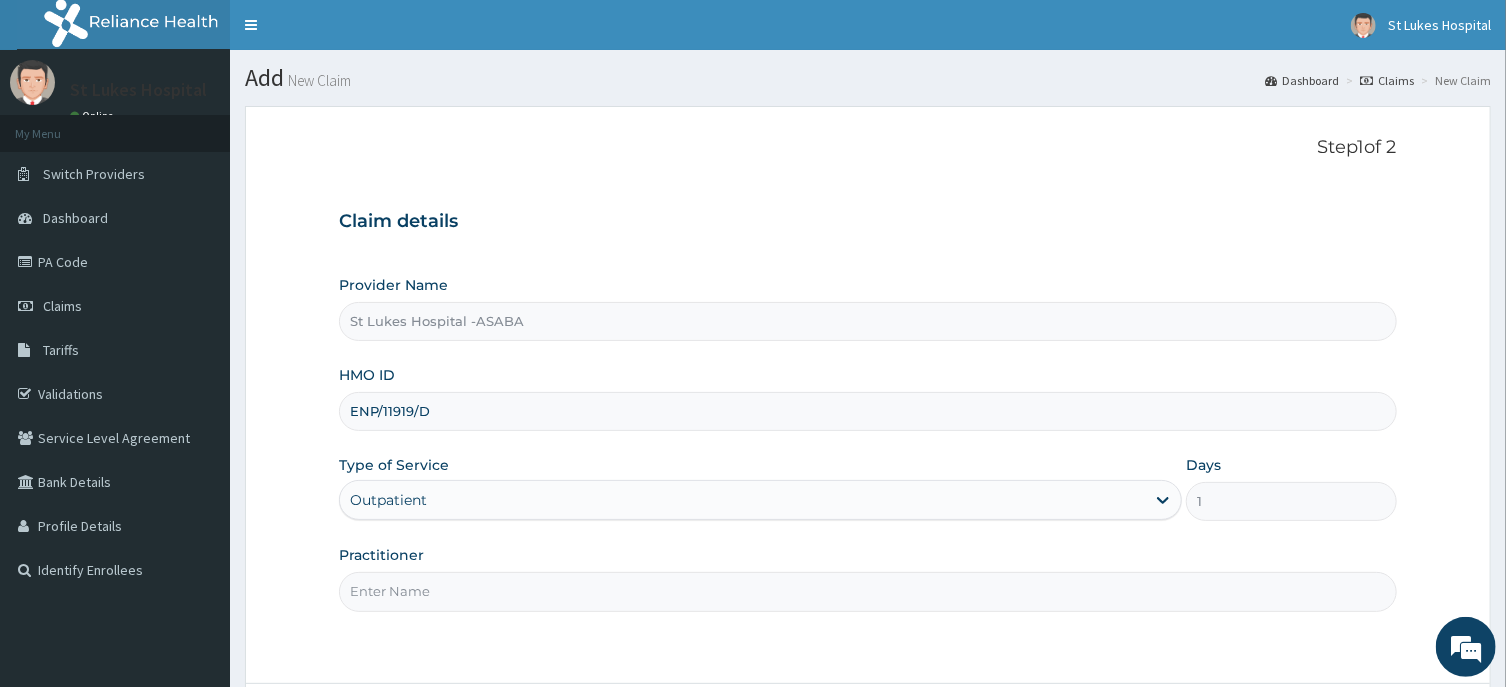 scroll, scrollTop: 149, scrollLeft: 0, axis: vertical 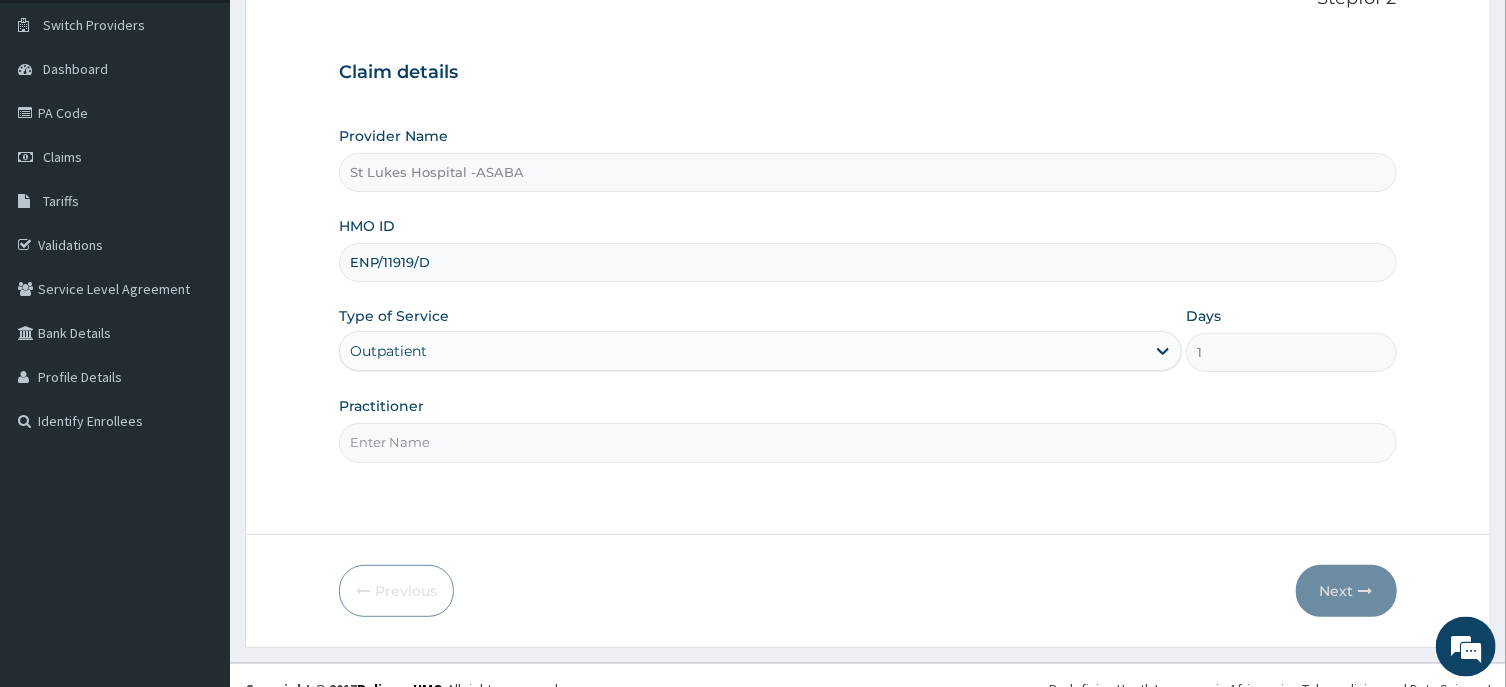 click on "Practitioner" at bounding box center (867, 442) 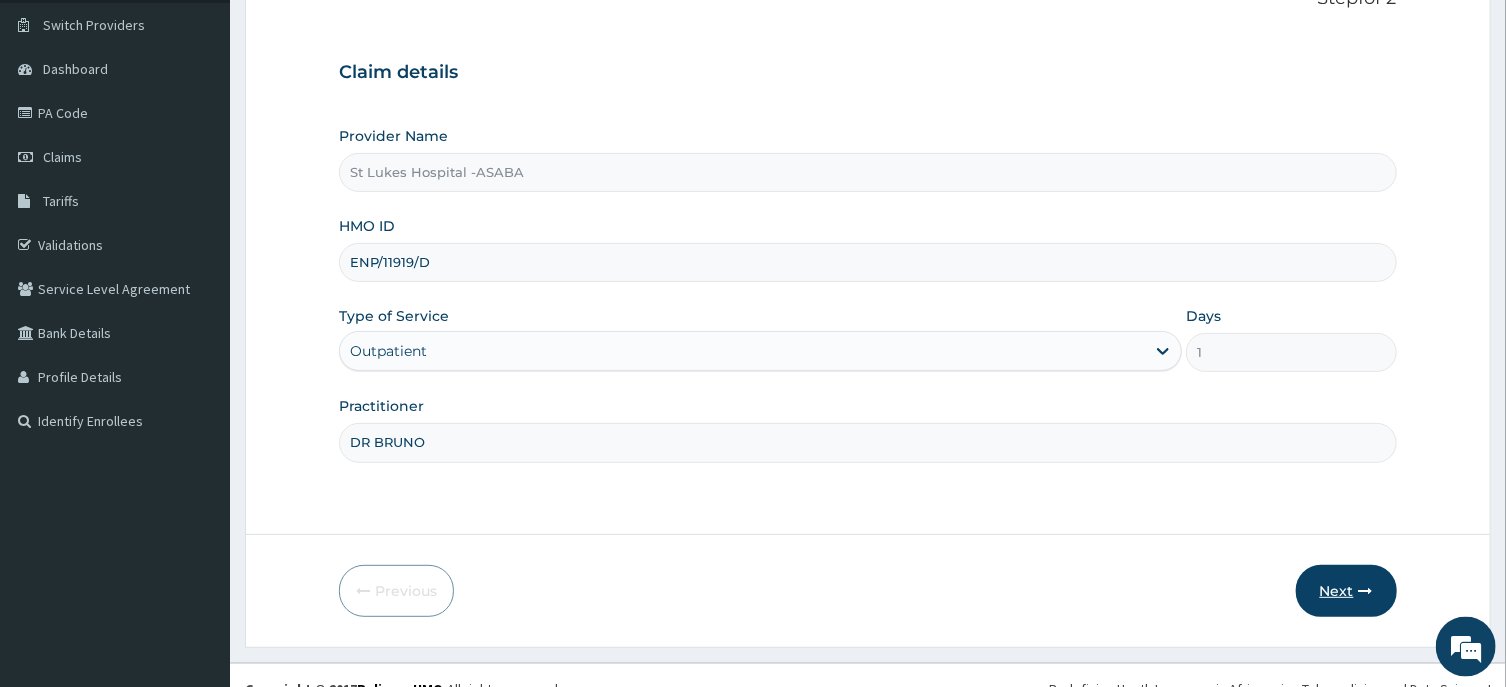 type on "DR BRUNO" 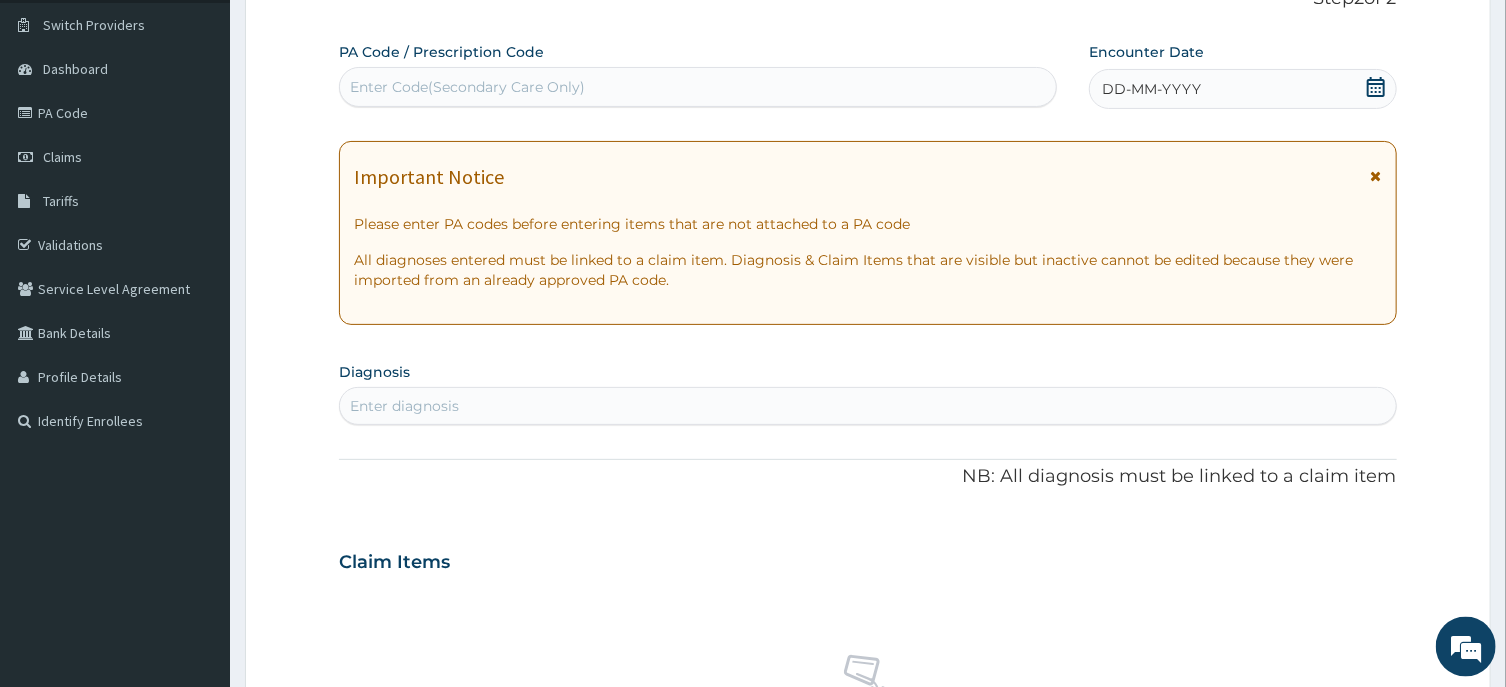 click on "DD-MM-YYYY" at bounding box center [1243, 89] 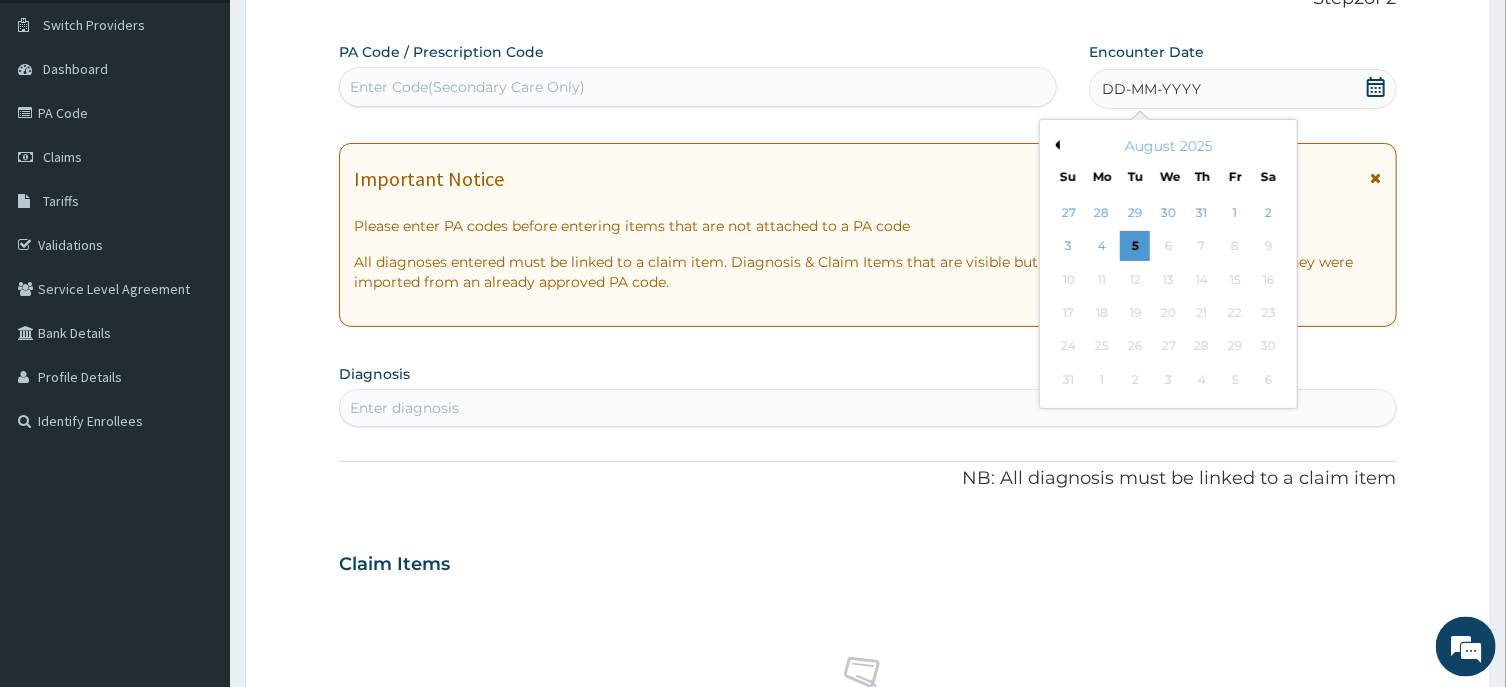 click on "Previous Month" at bounding box center [1055, 145] 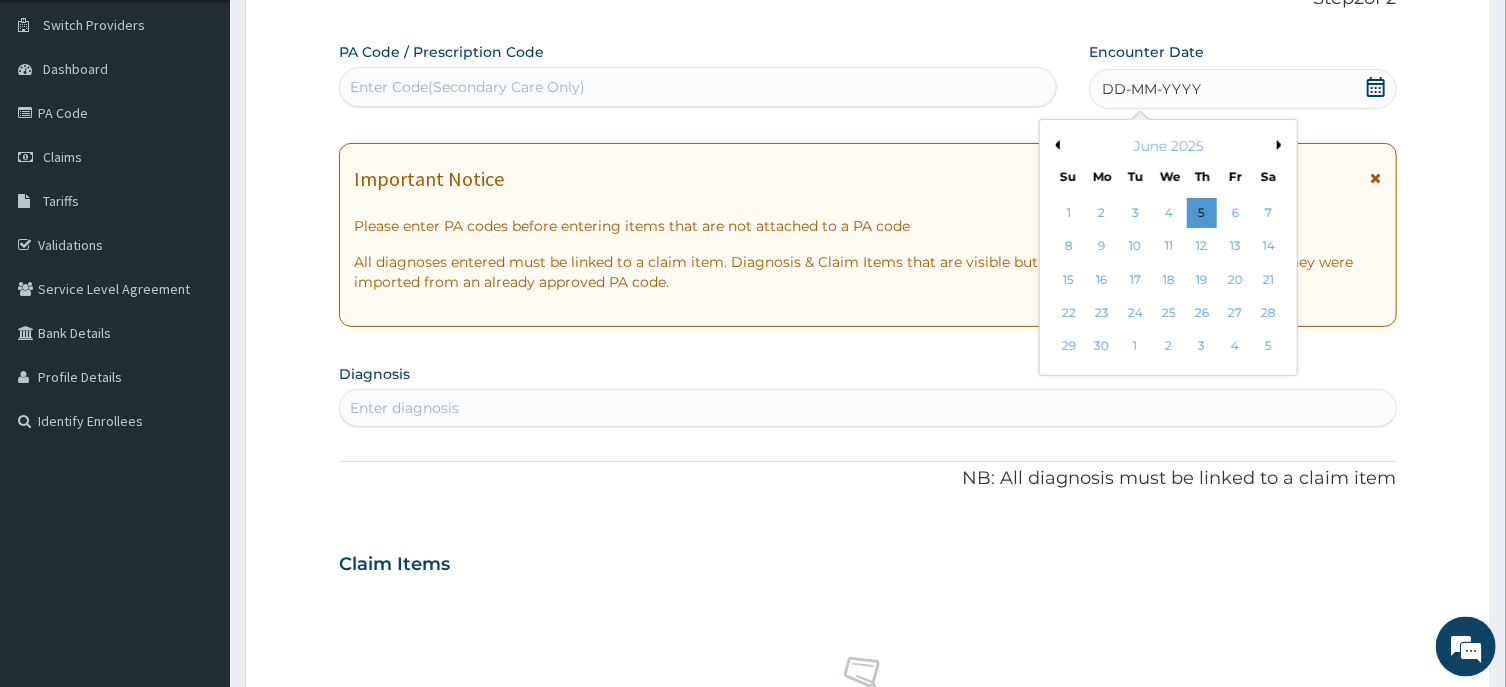 click on "Previous Month" at bounding box center (1055, 145) 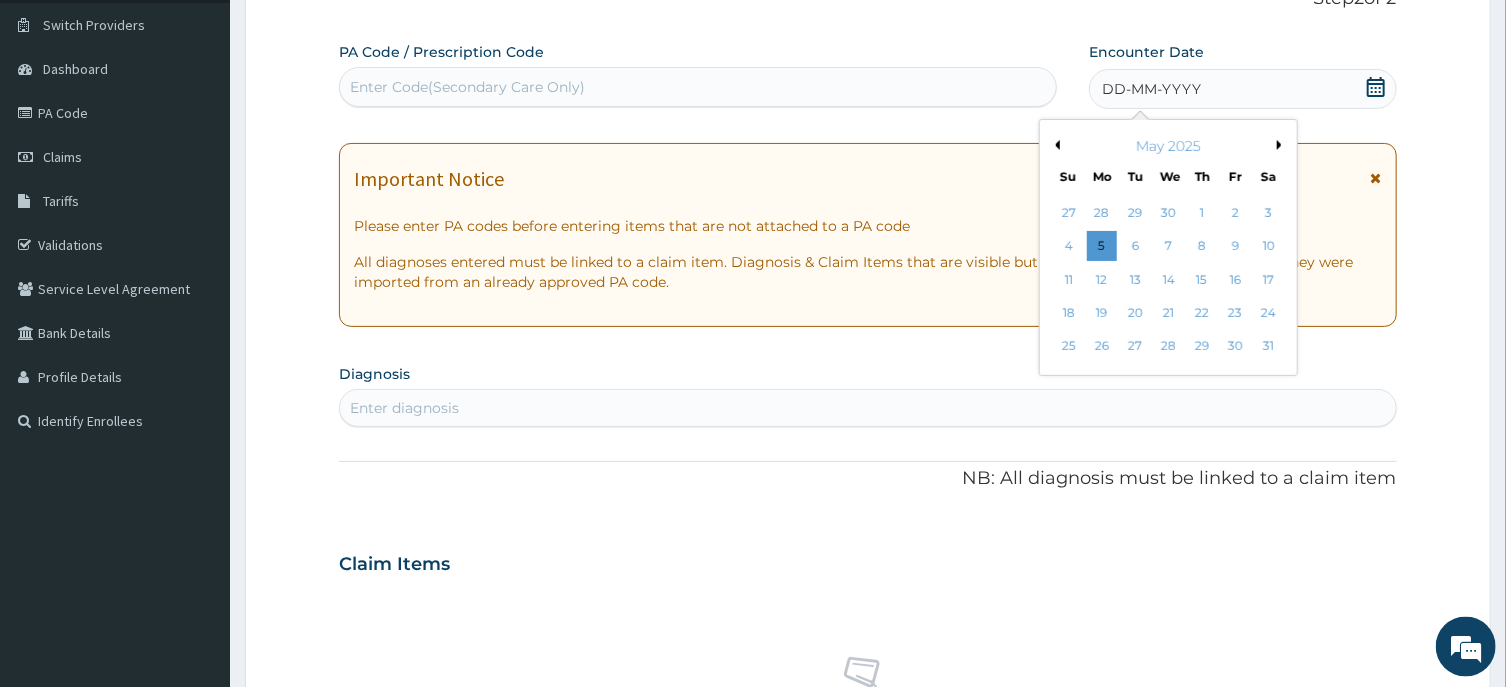 click on "Previous Month" at bounding box center (1055, 145) 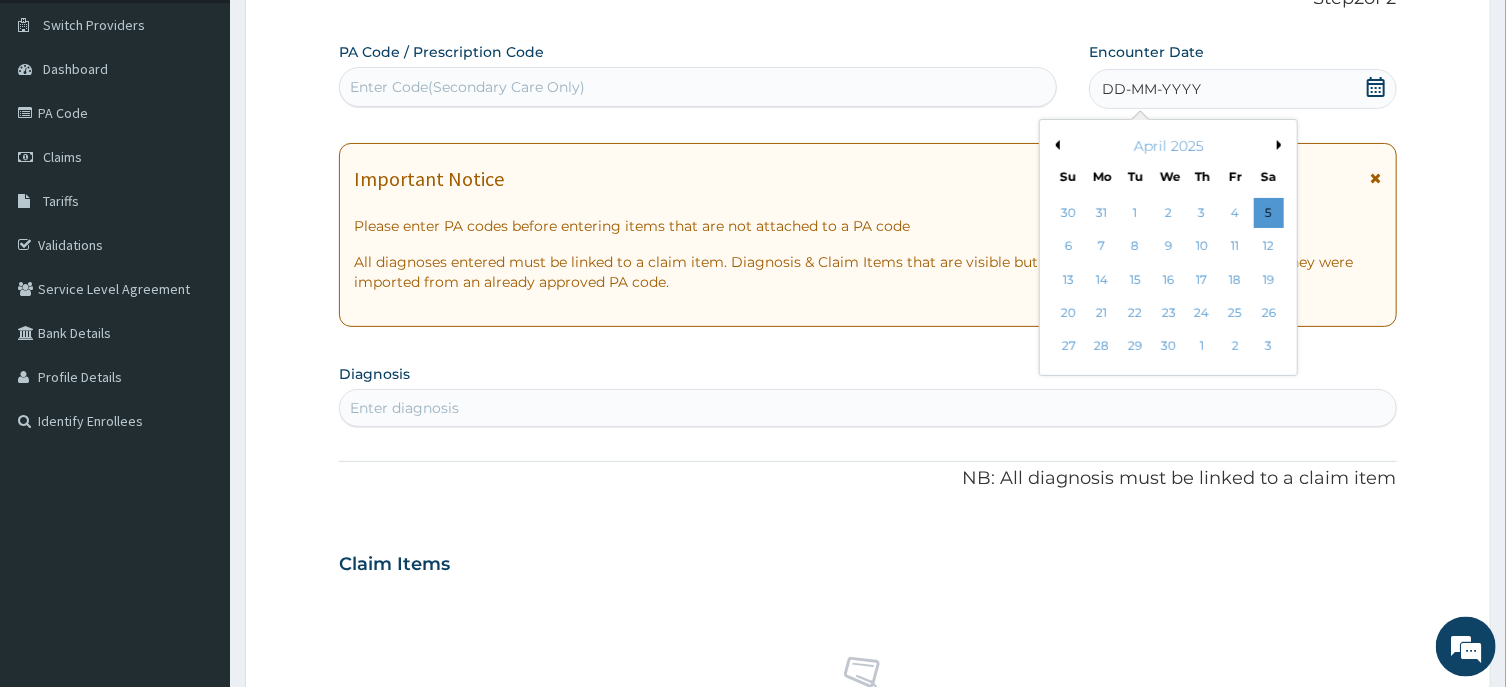 click on "Previous Month" at bounding box center [1055, 145] 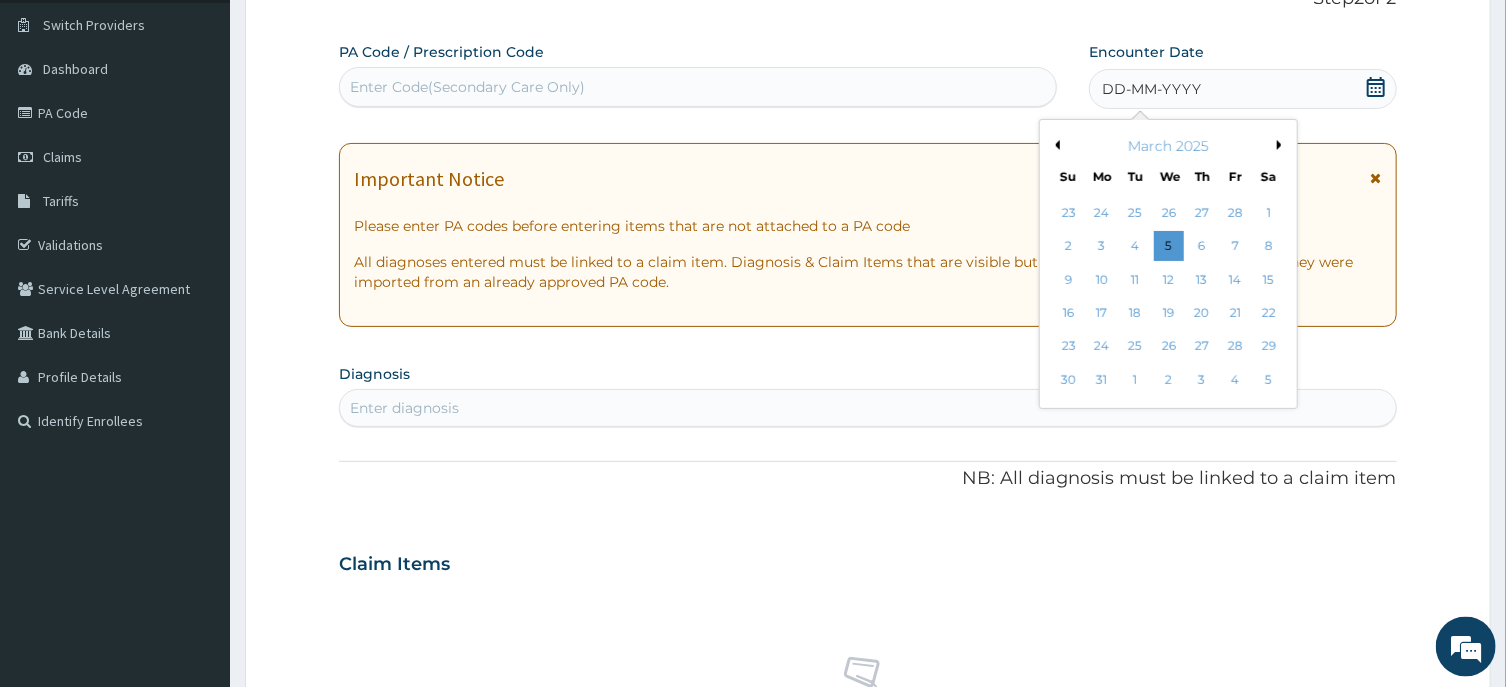 click on "Previous Month" at bounding box center [1055, 145] 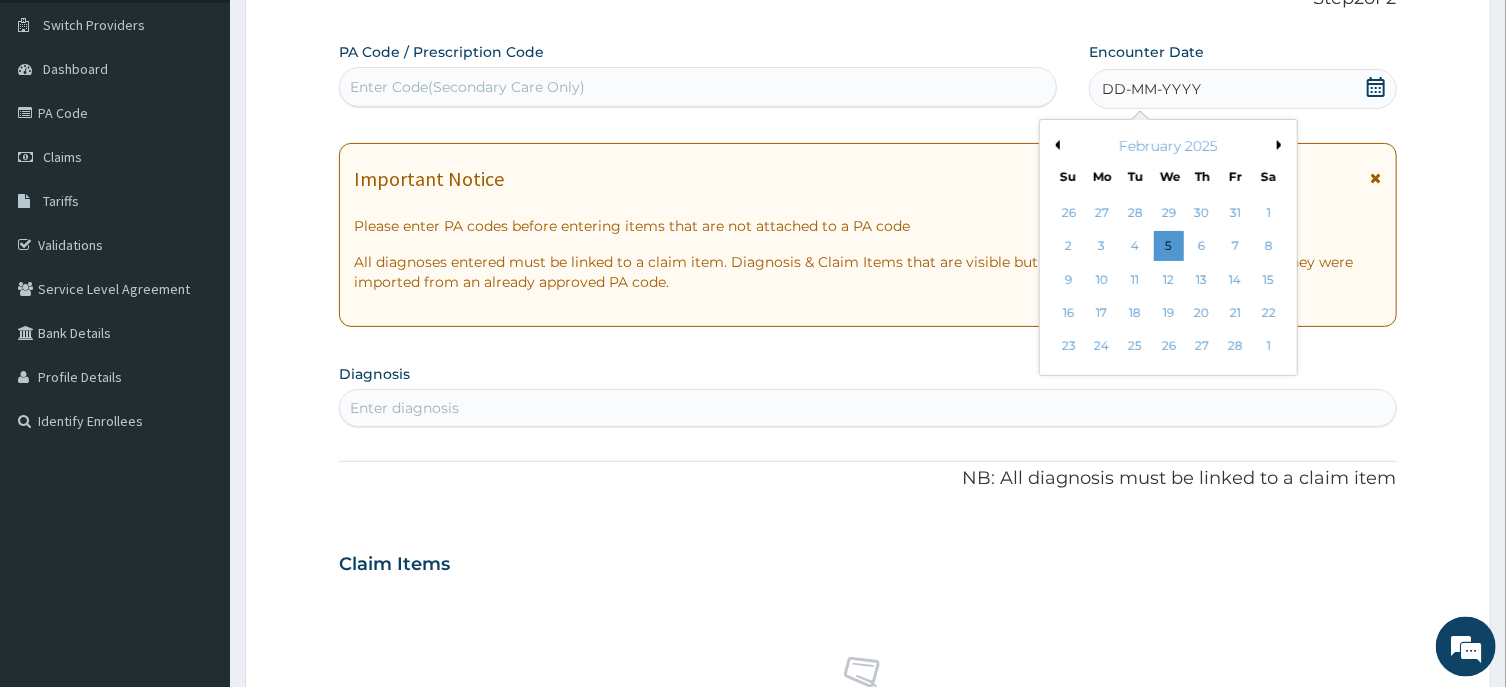 click on "Previous Month" at bounding box center (1055, 145) 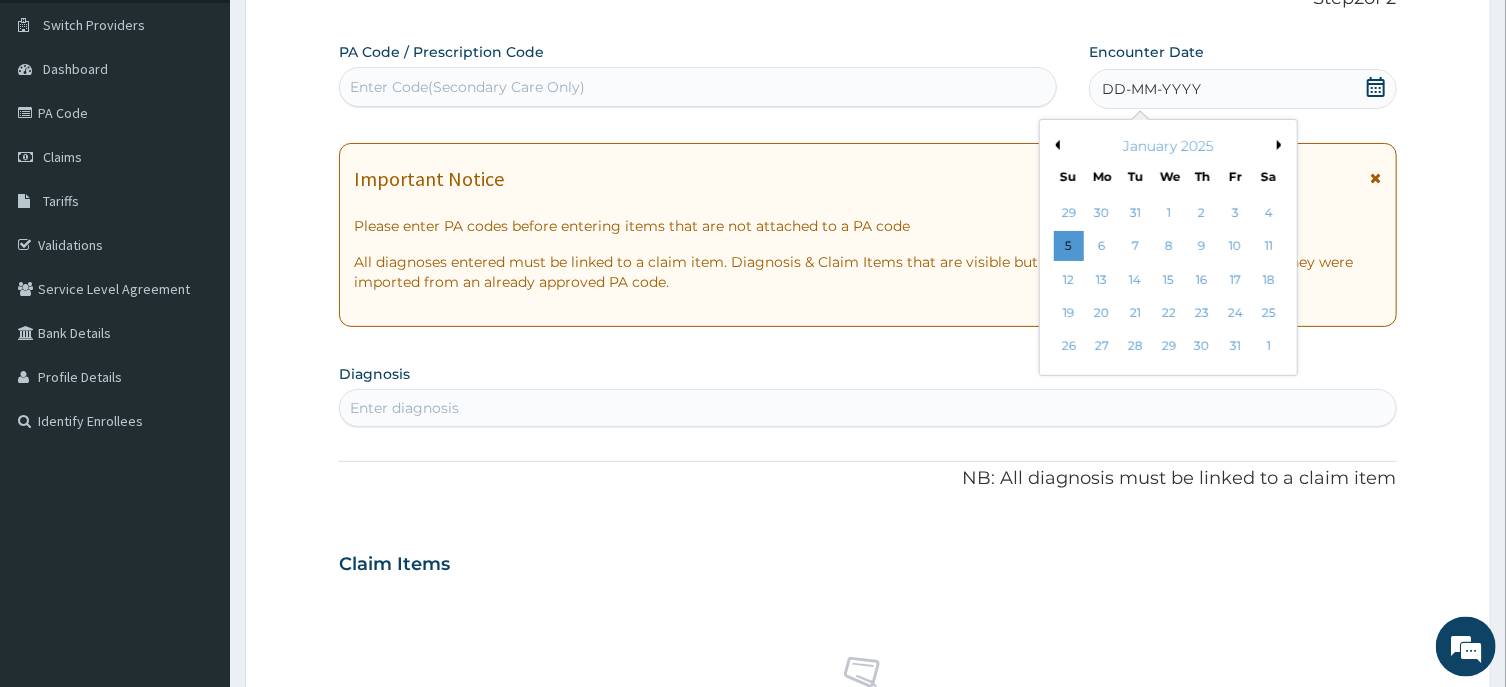 click on "Next Month" at bounding box center (1282, 145) 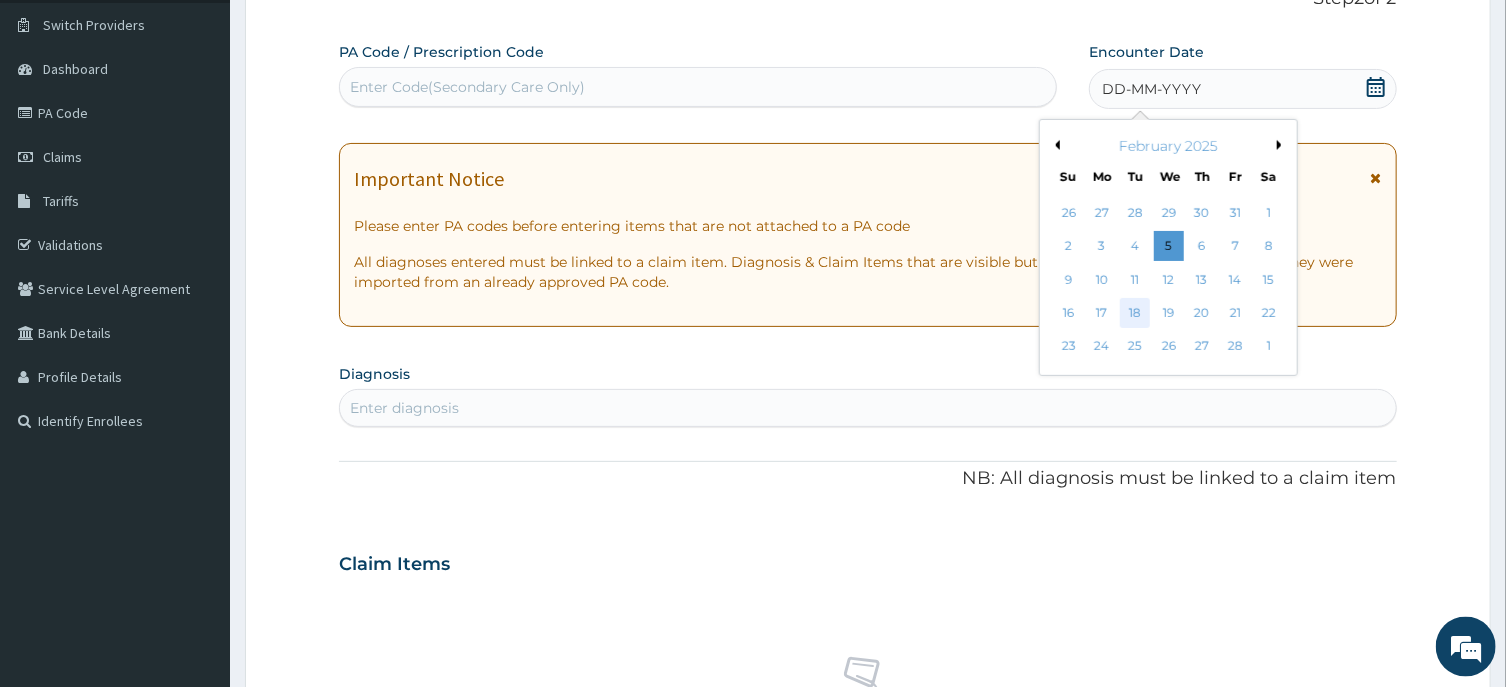 click on "18" at bounding box center (1135, 313) 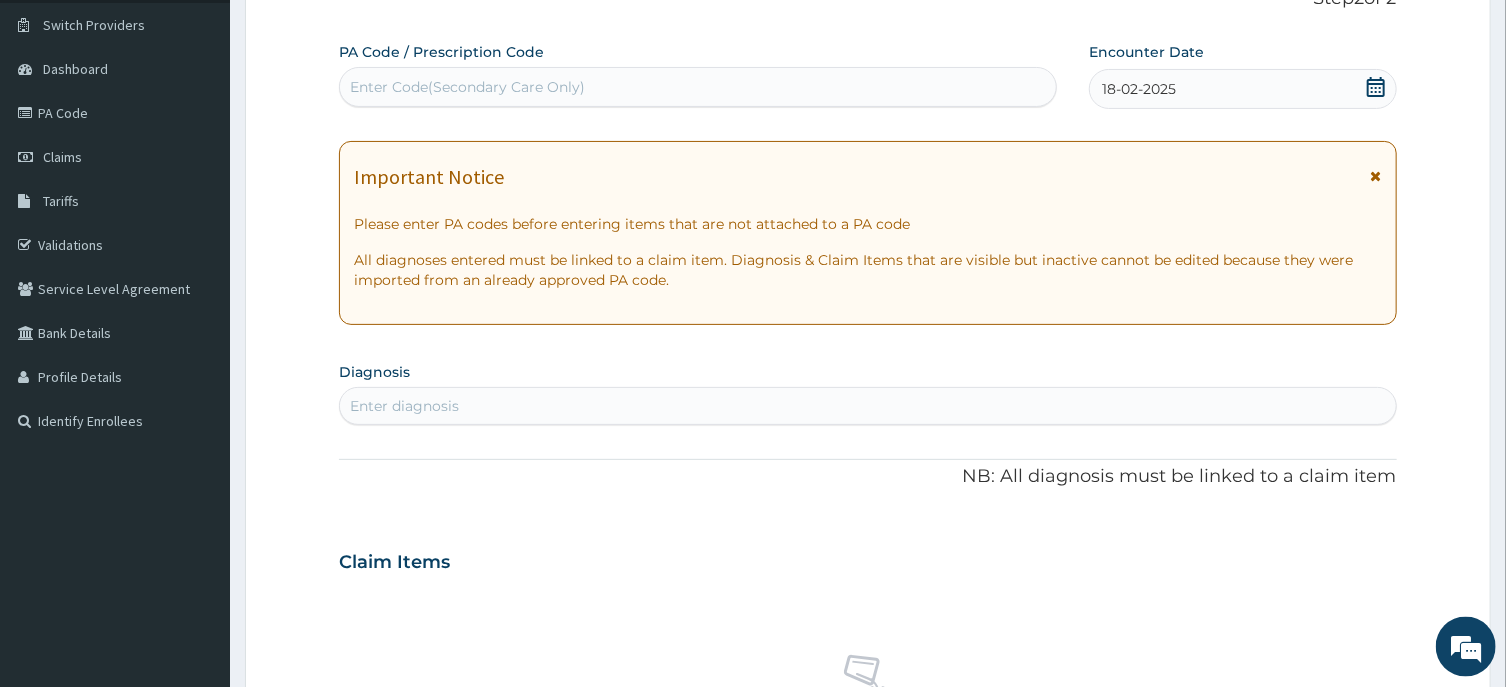 click on "Enter diagnosis" at bounding box center [867, 406] 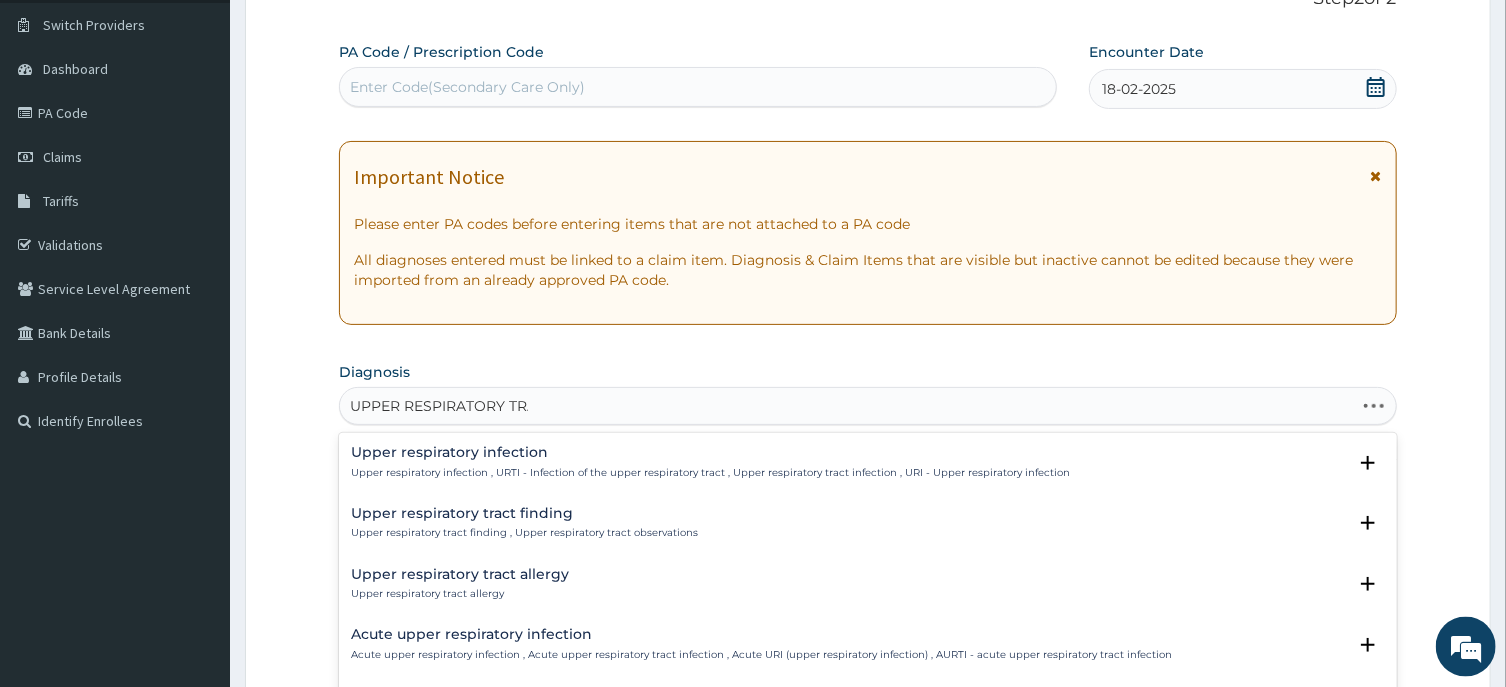 type on "UPPER RESPIRATORY TRAC" 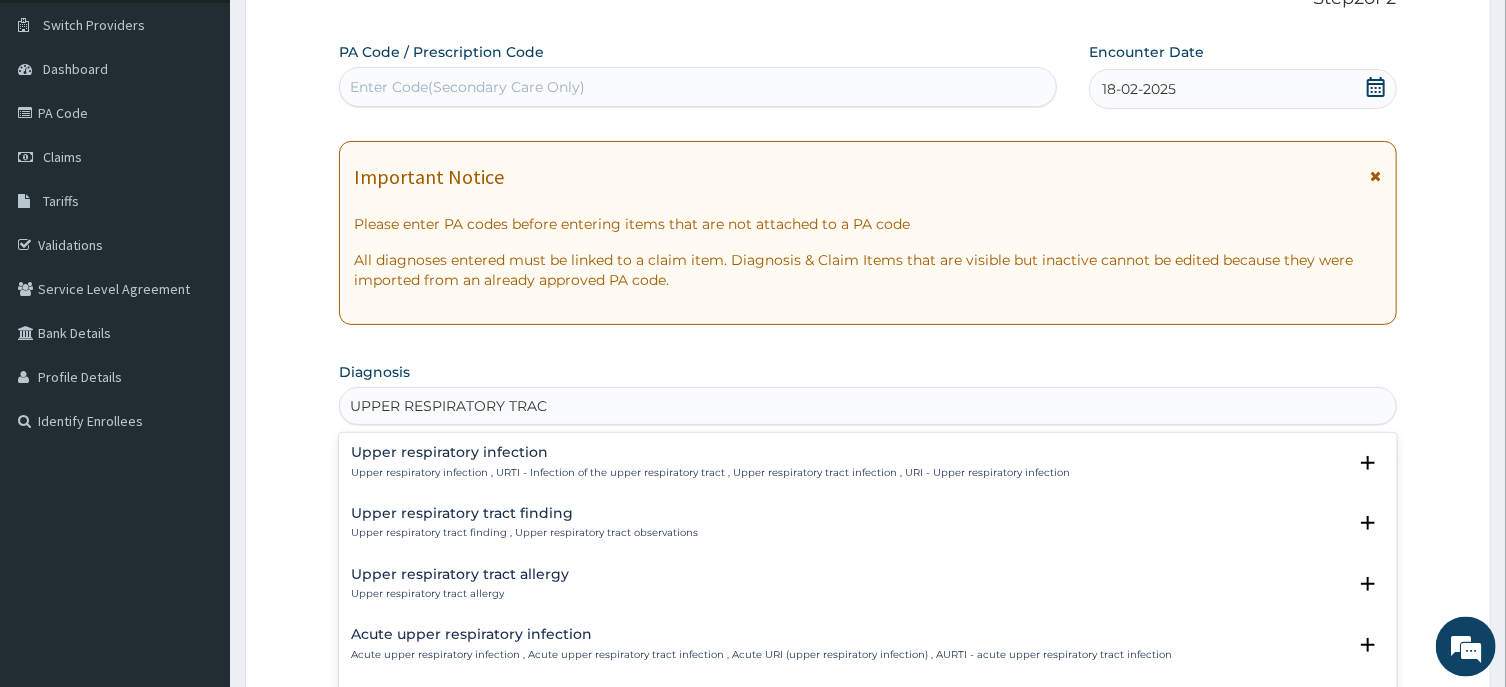 click on "Upper respiratory infection" at bounding box center (710, 452) 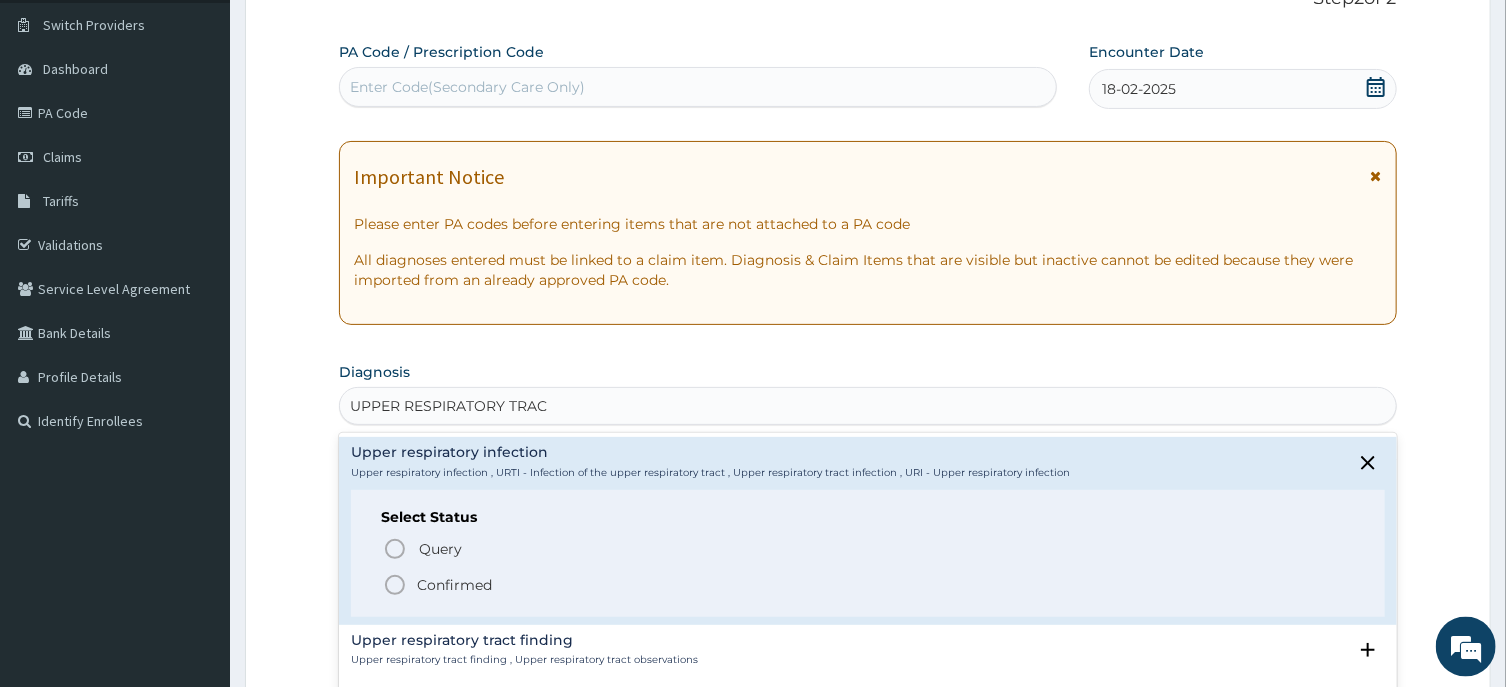 click 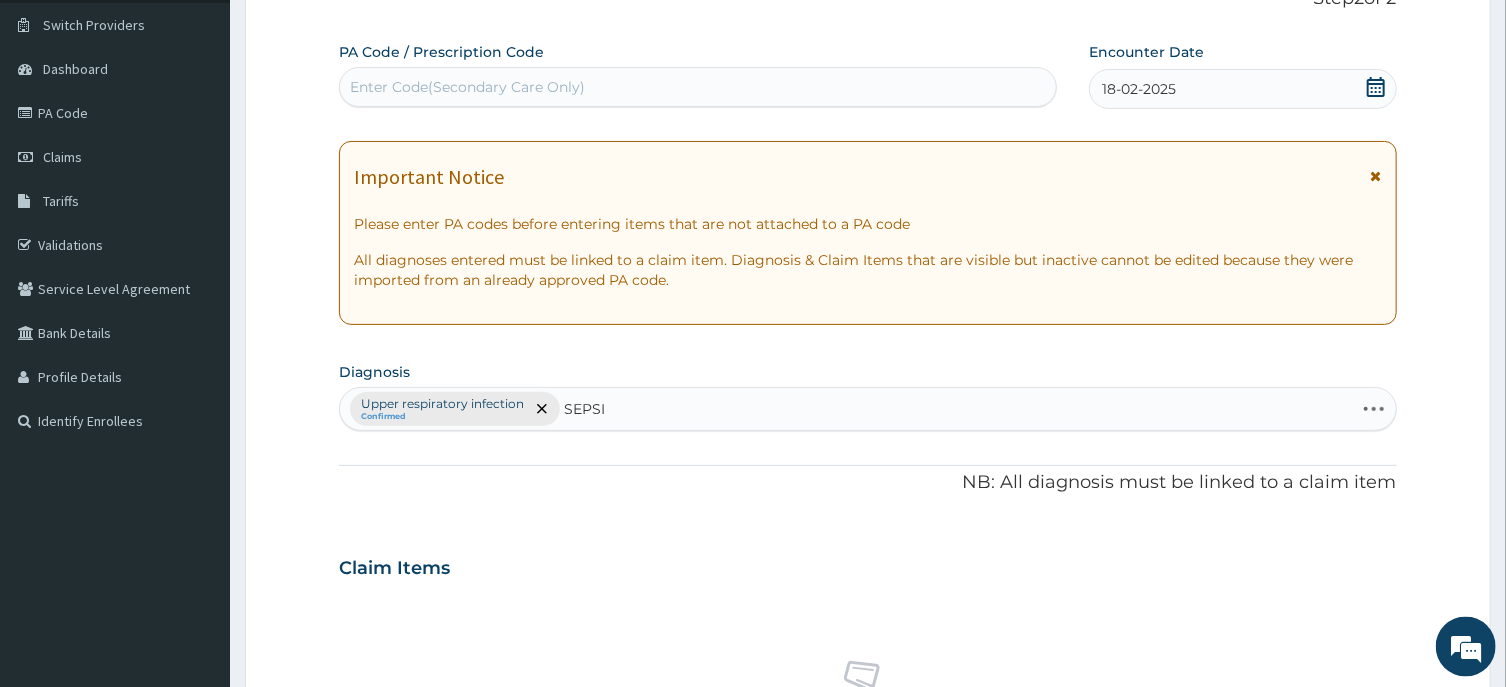 type on "SEPSIS" 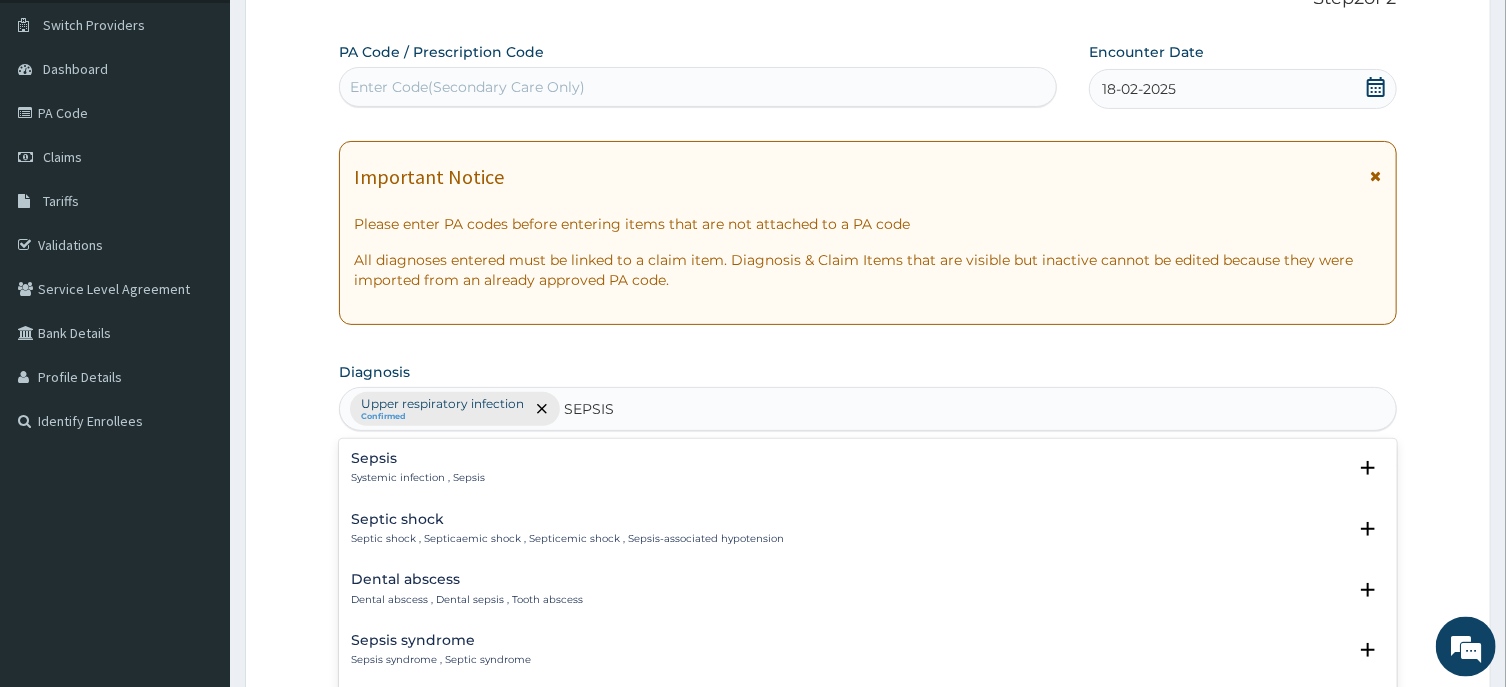 click on "Sepsis" at bounding box center (418, 458) 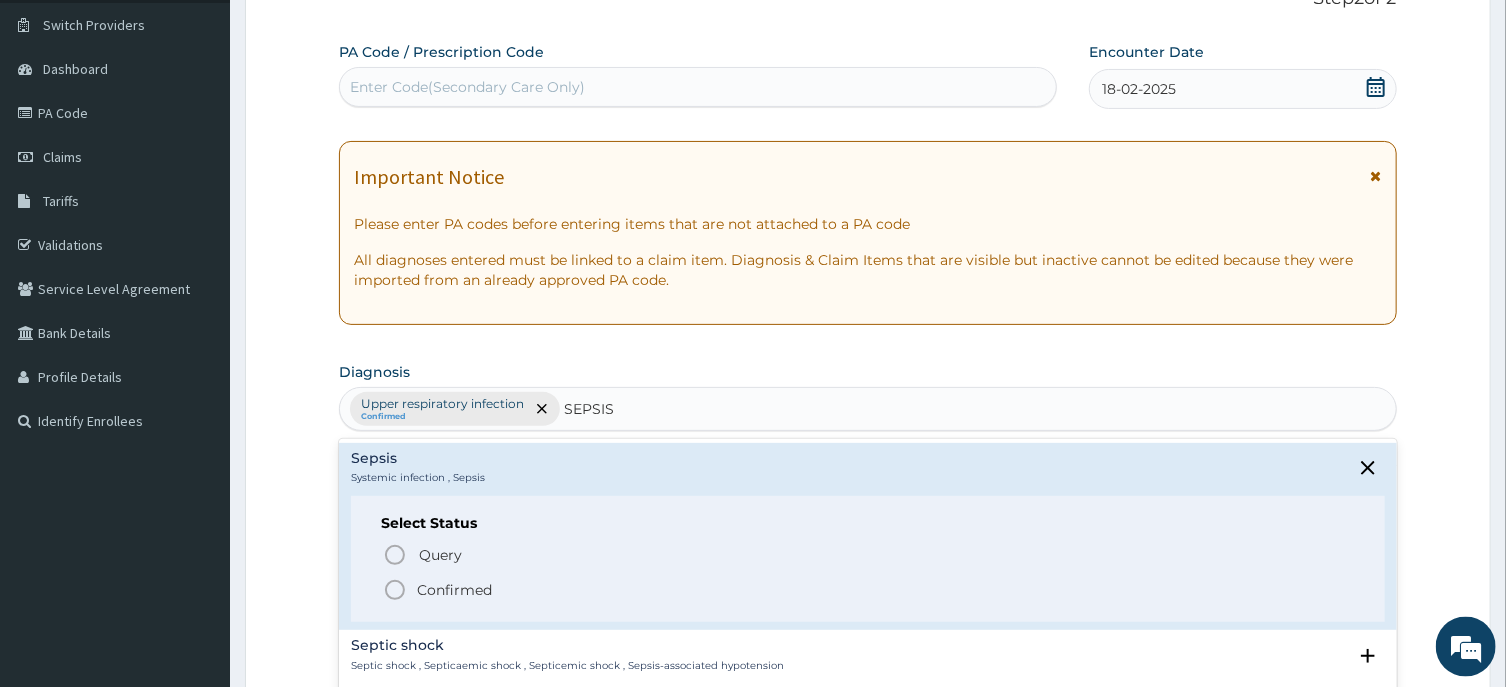 click 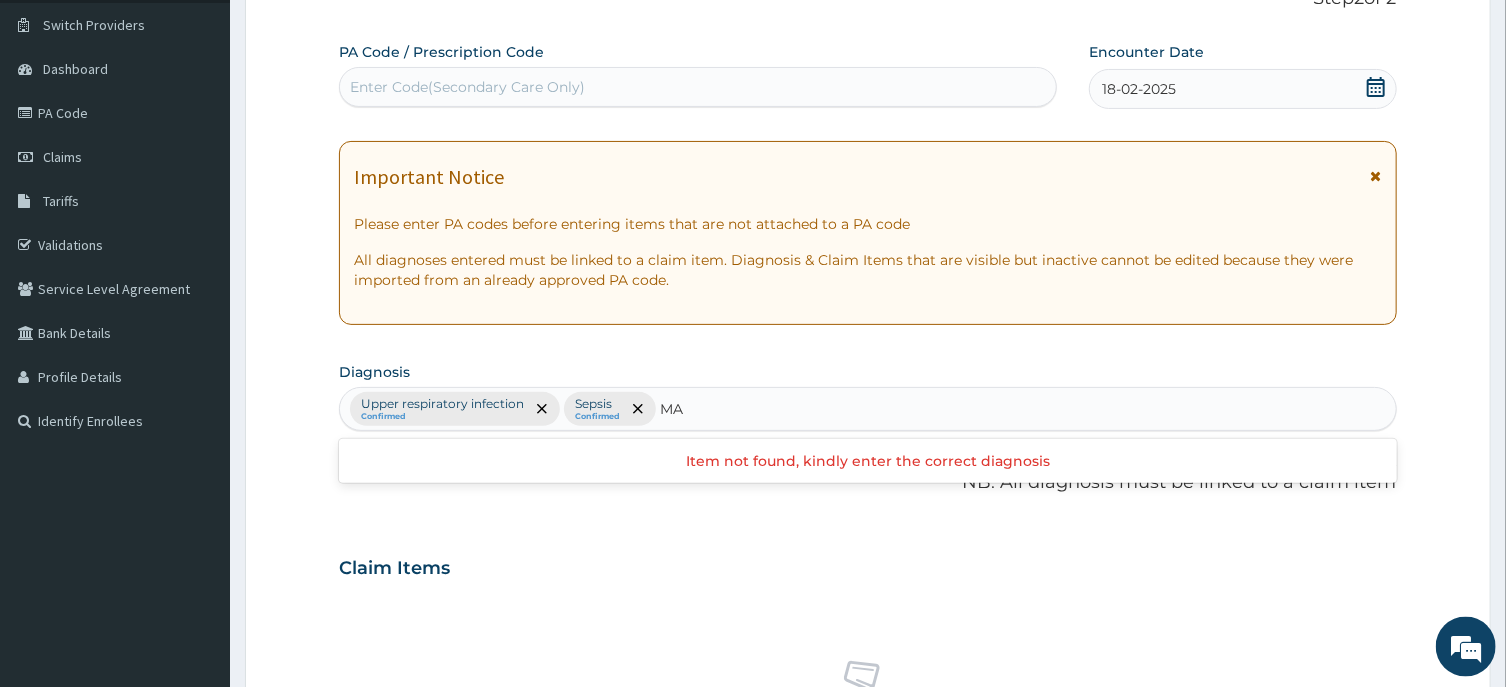 type on "M" 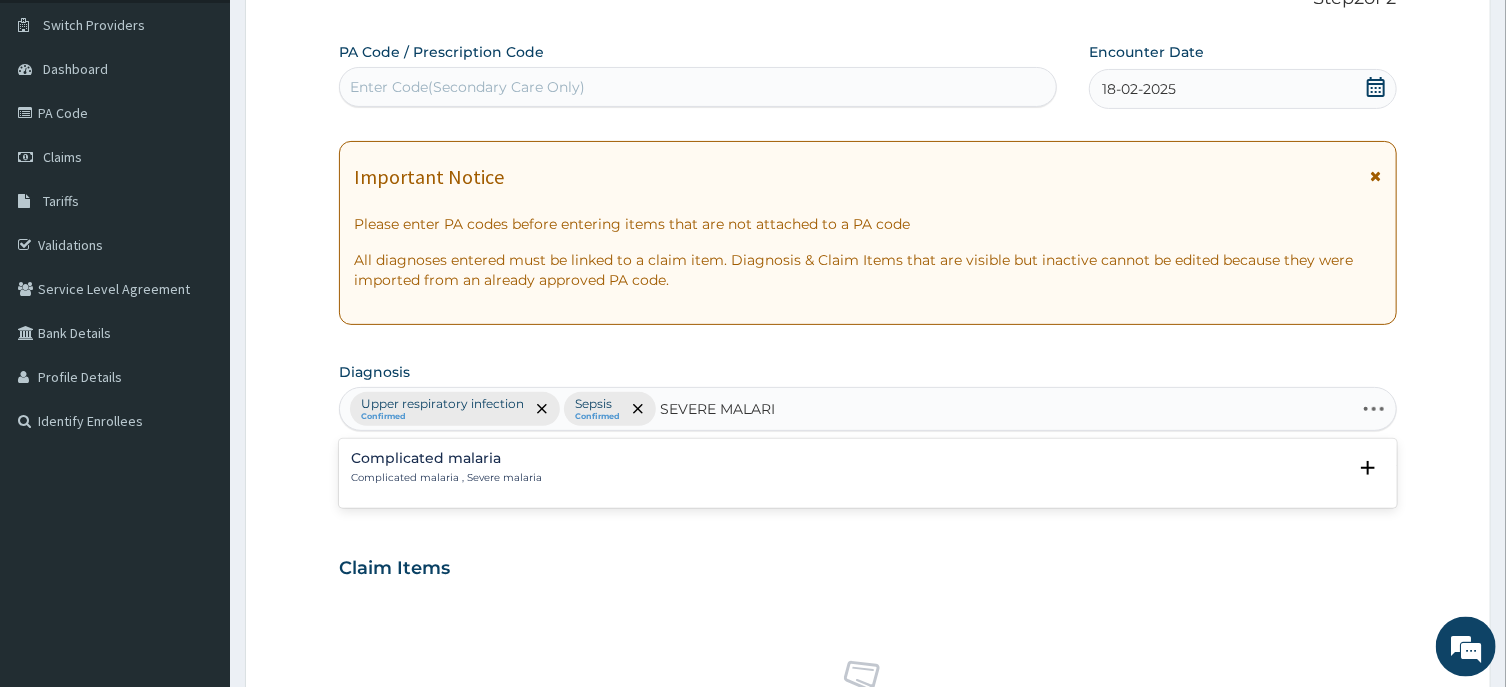 type on "SEVERE MALARIA" 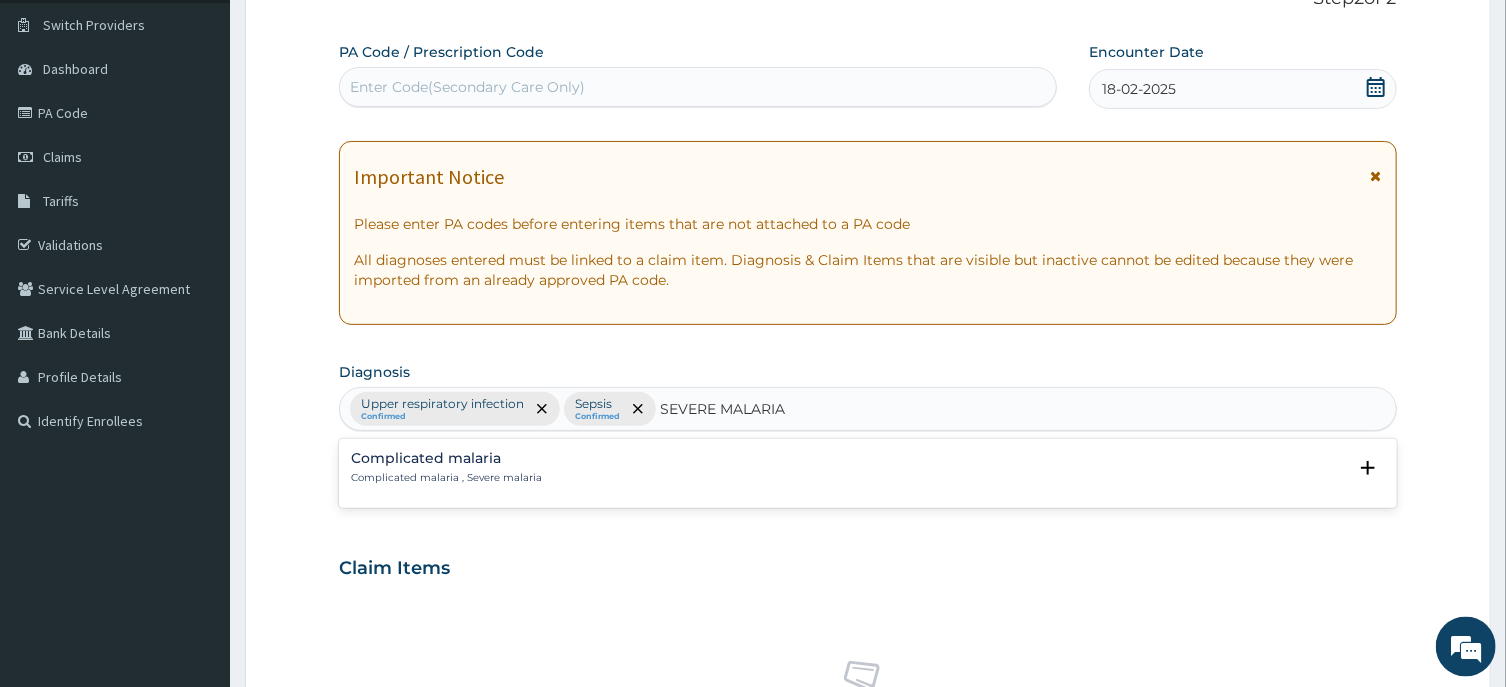 click on "Complicated malaria" at bounding box center (446, 458) 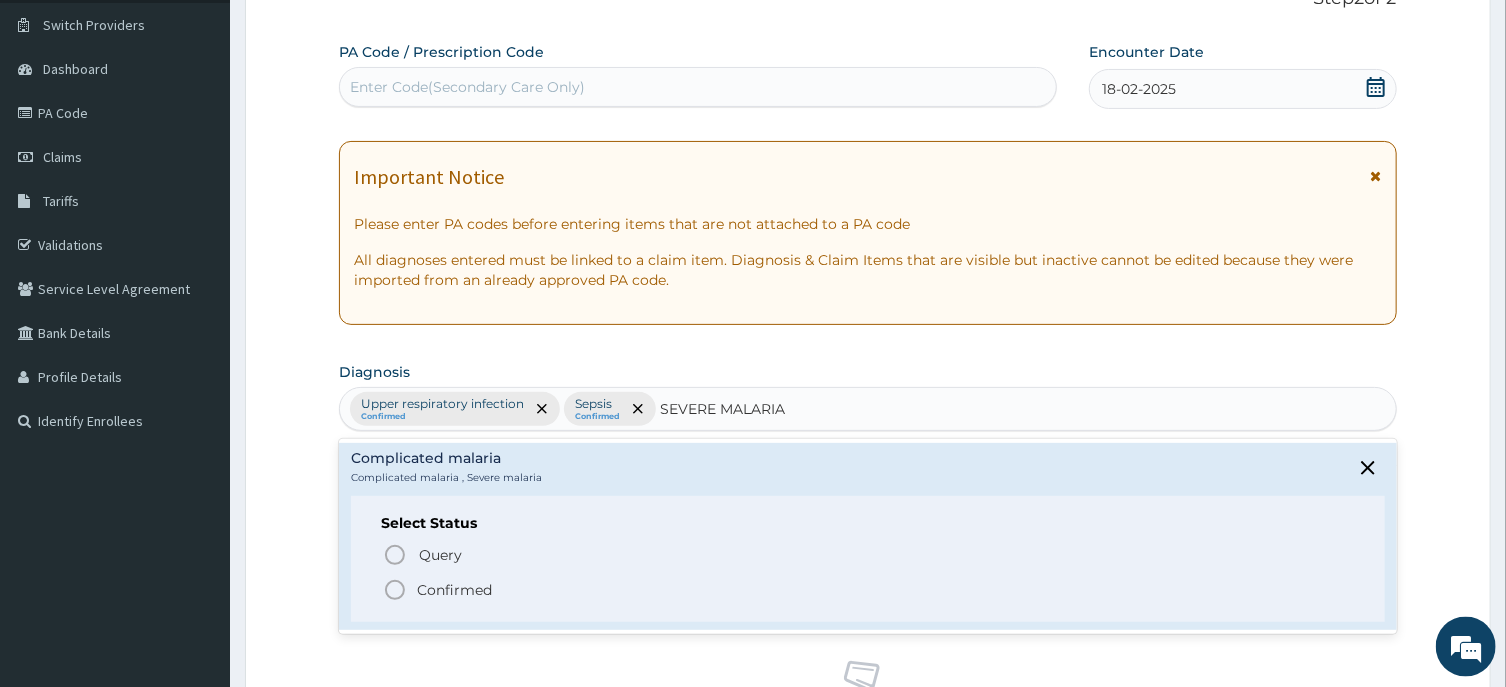 click 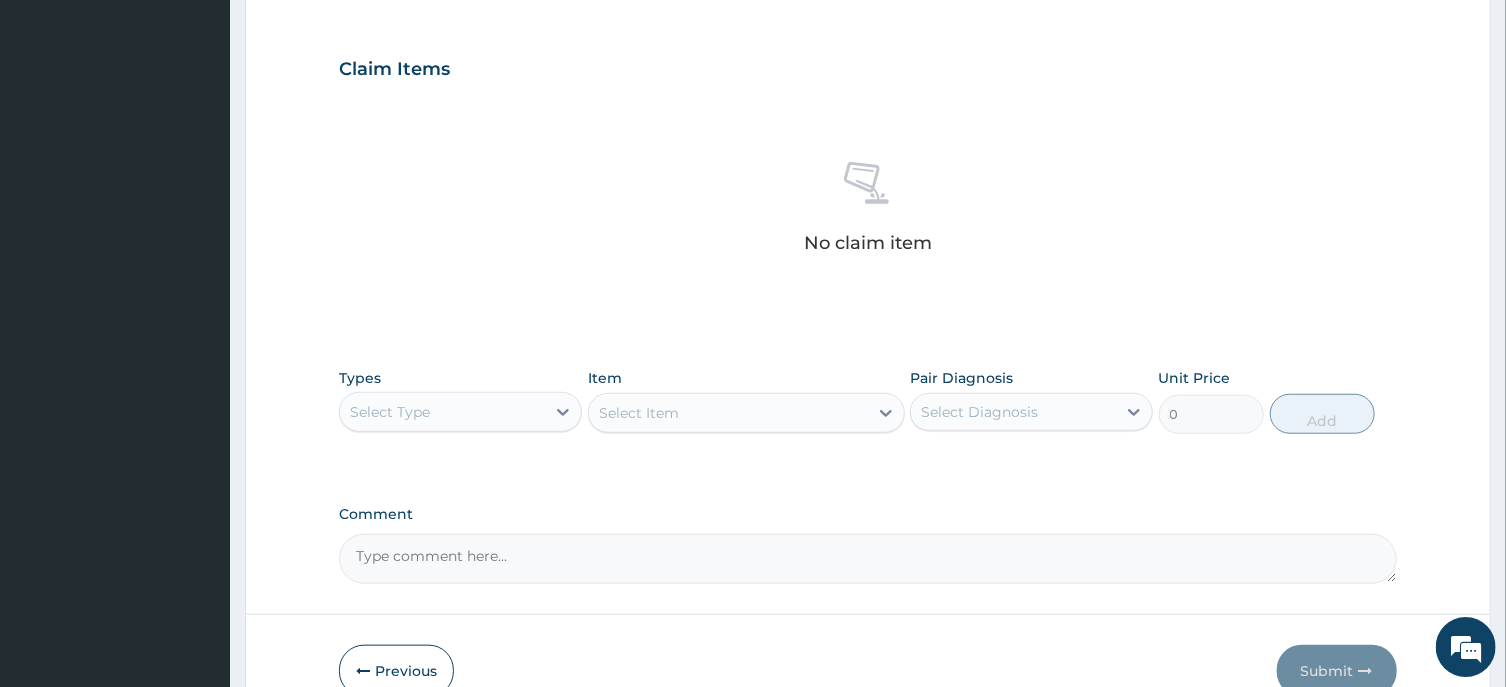 scroll, scrollTop: 755, scrollLeft: 0, axis: vertical 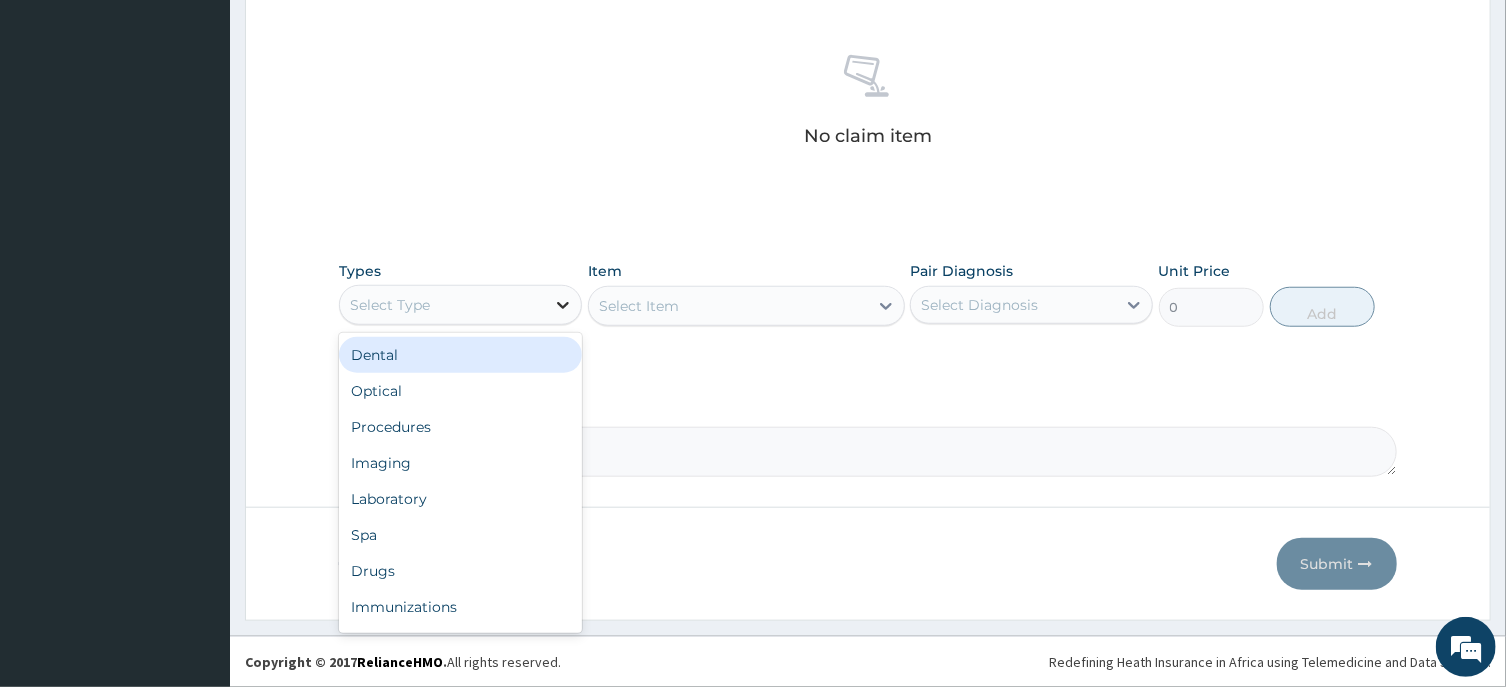 click at bounding box center (563, 305) 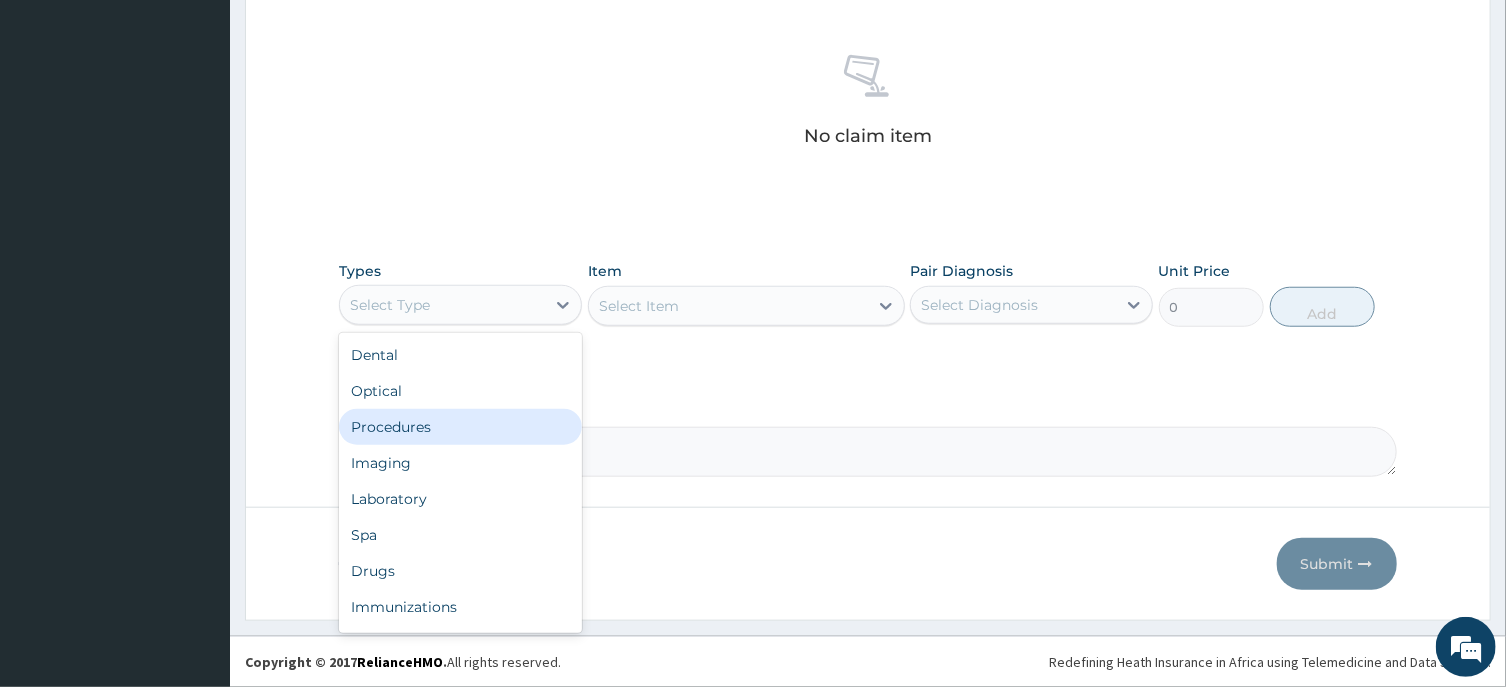 click on "Procedures" at bounding box center [460, 427] 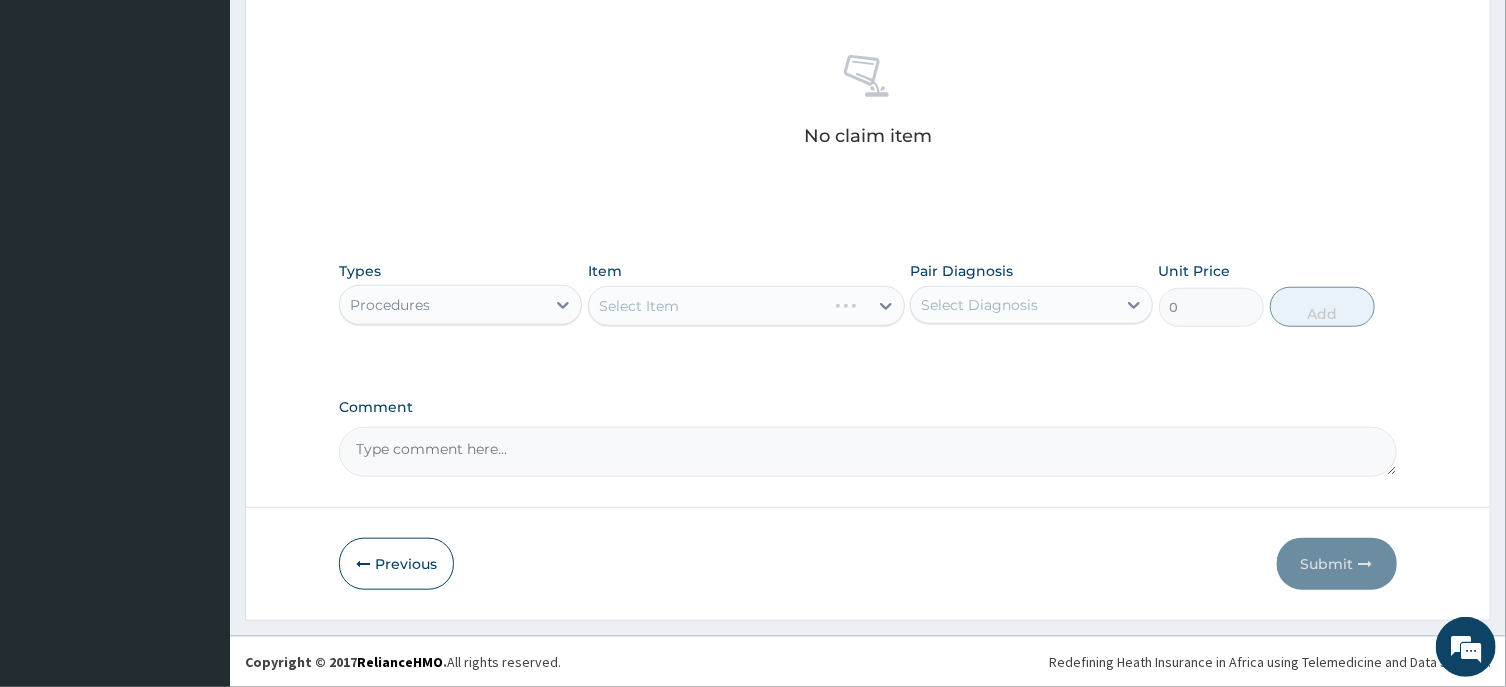 click on "Select Item" at bounding box center (746, 306) 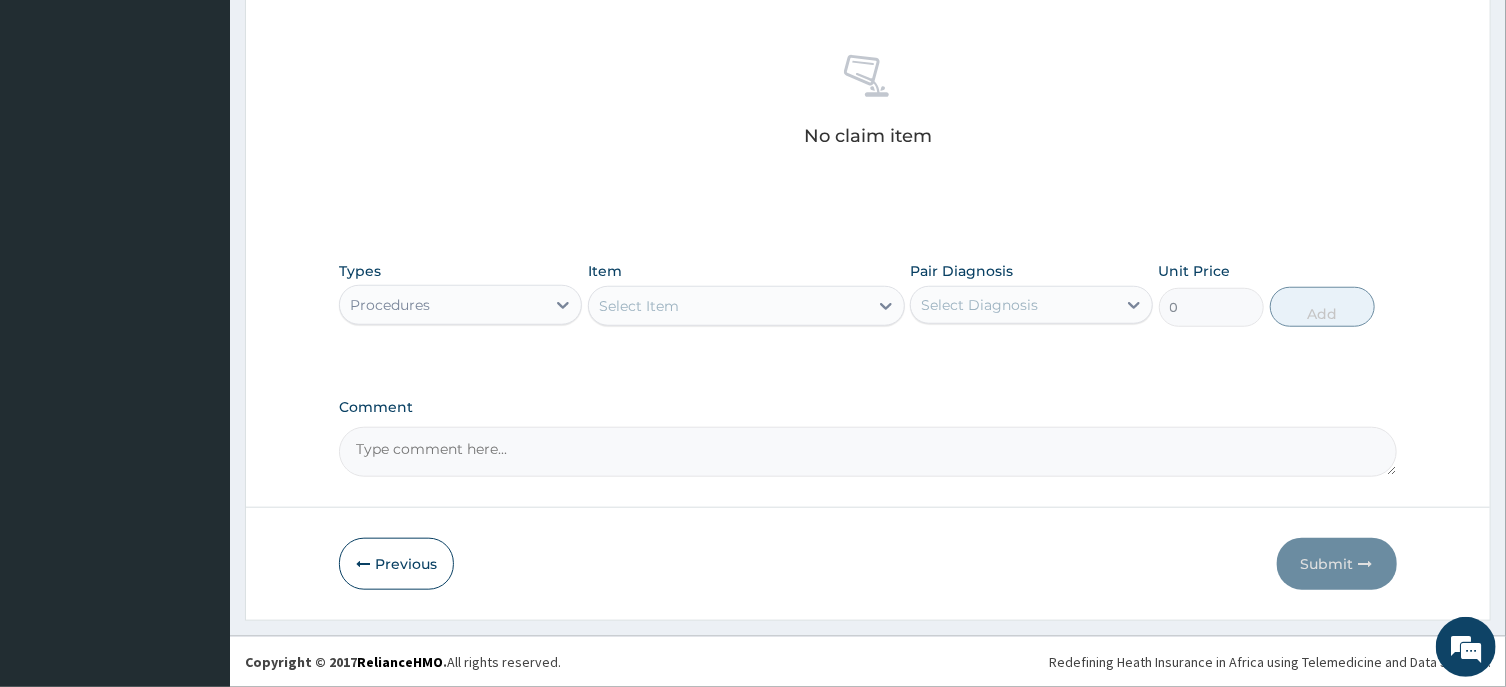 click on "Select Item" at bounding box center [728, 306] 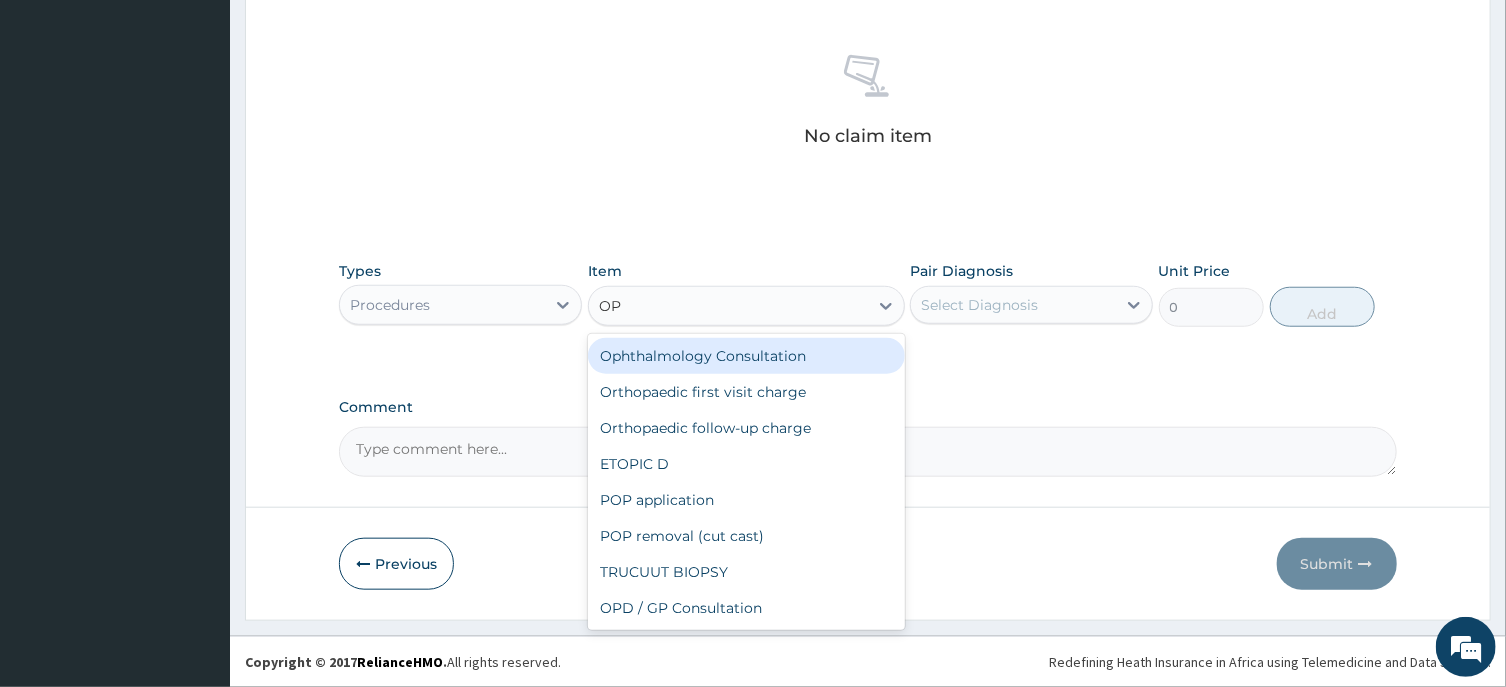 type on "OPD" 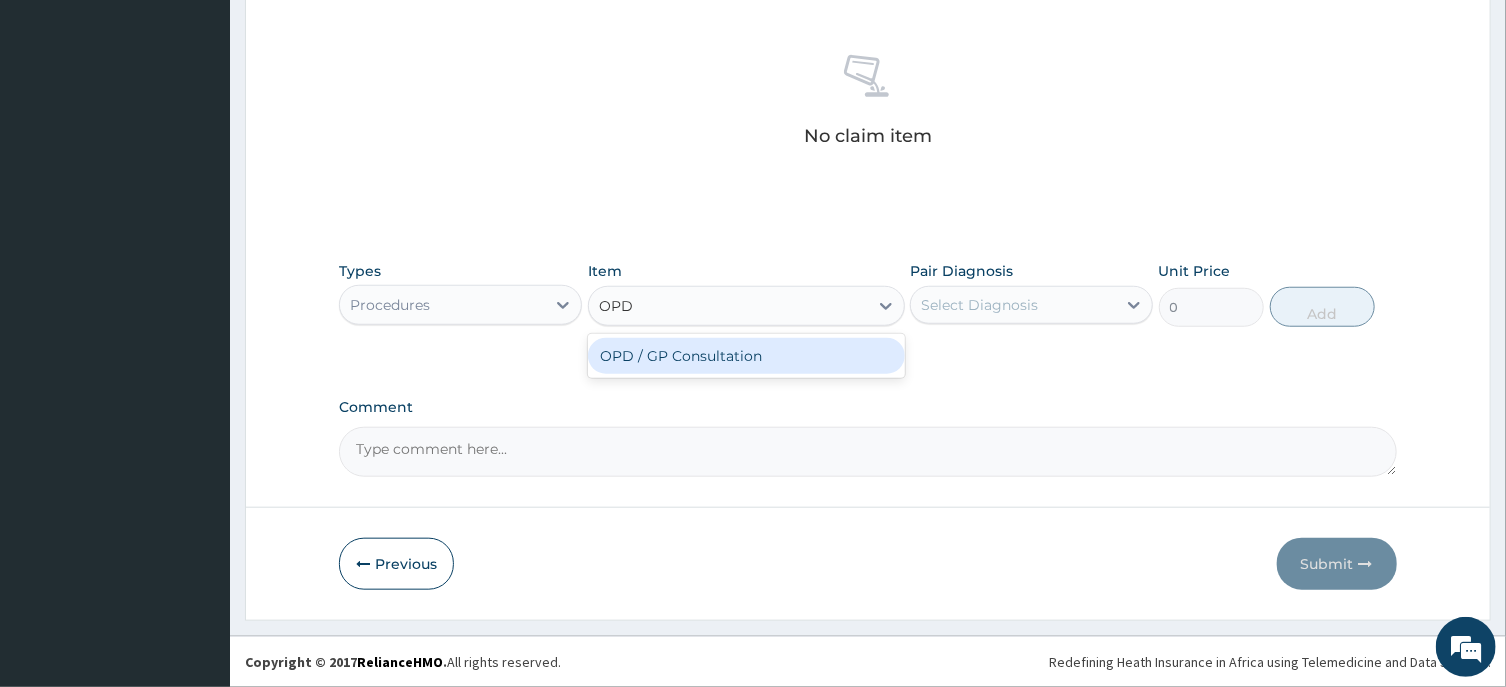 click on "OPD / GP Consultation" at bounding box center [746, 356] 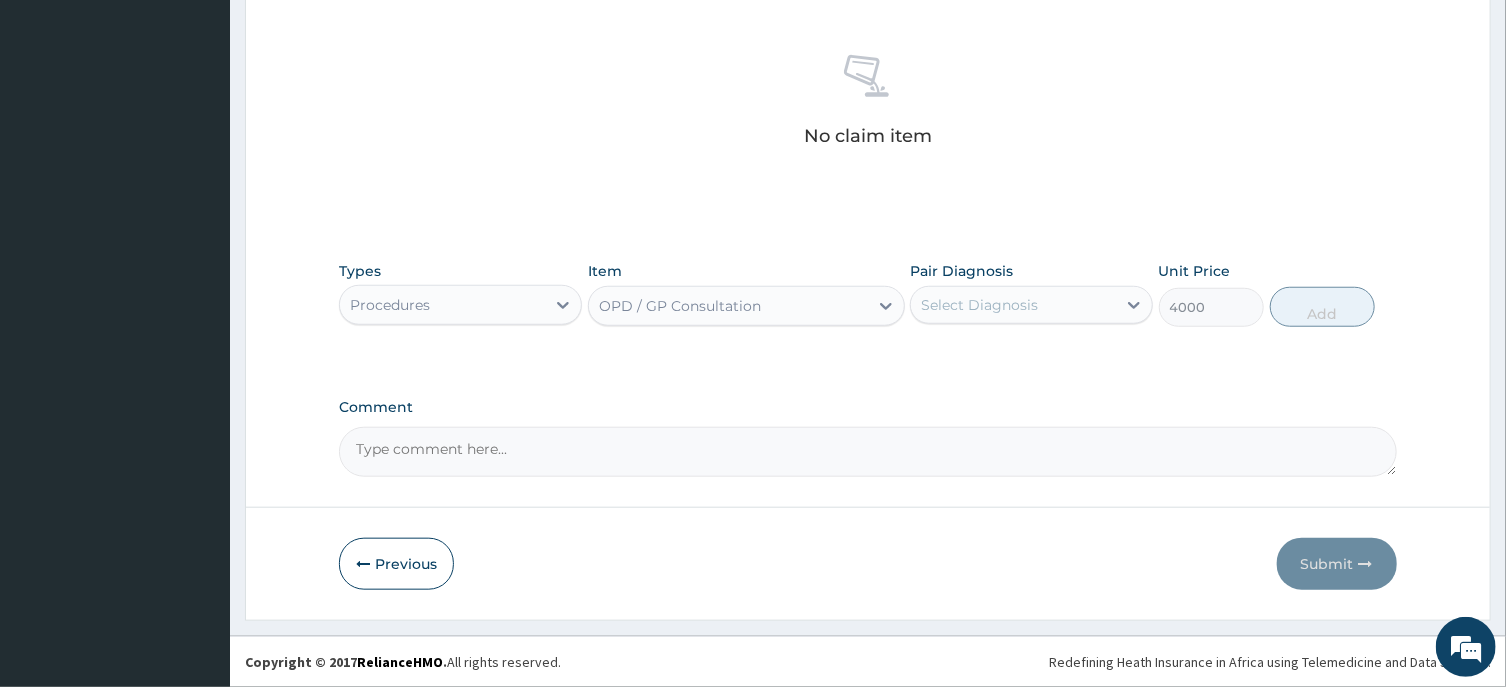 click on "Select Diagnosis" at bounding box center [979, 305] 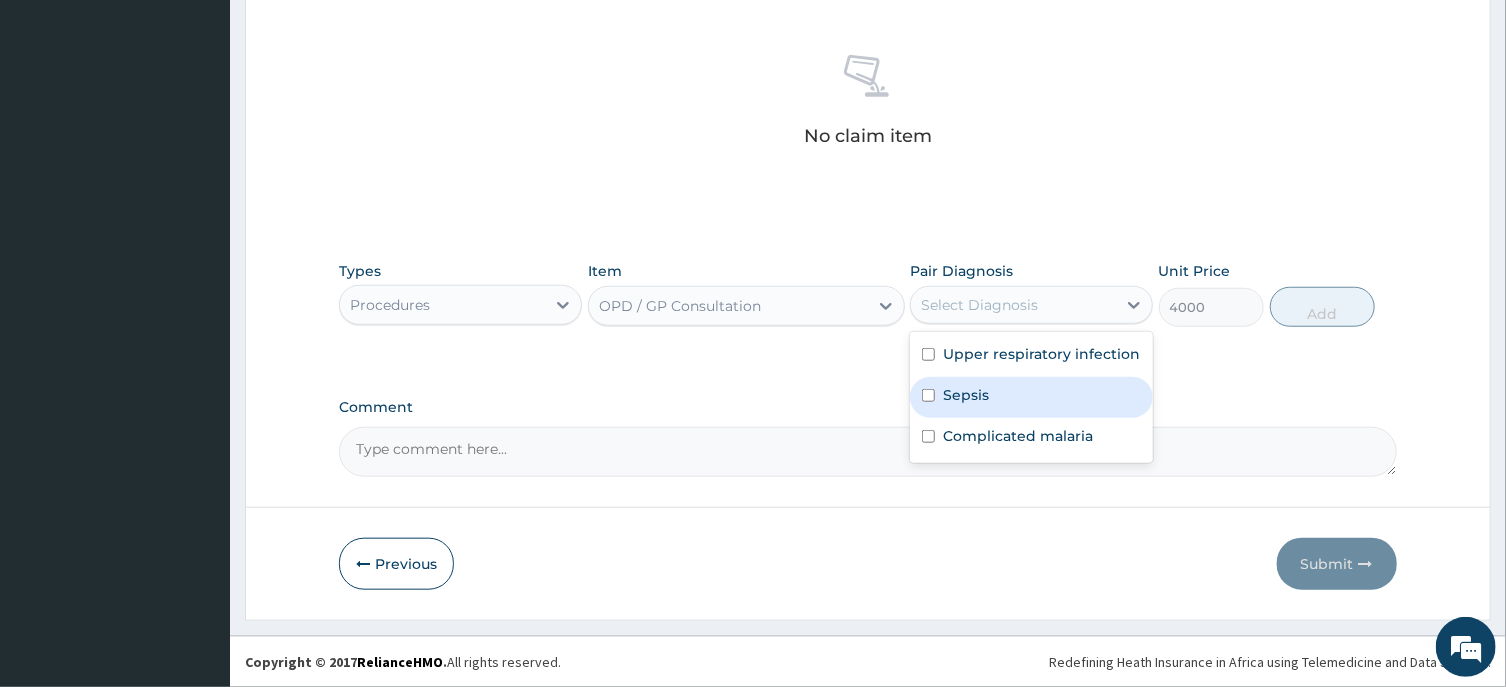 click on "Sepsis" at bounding box center (1031, 397) 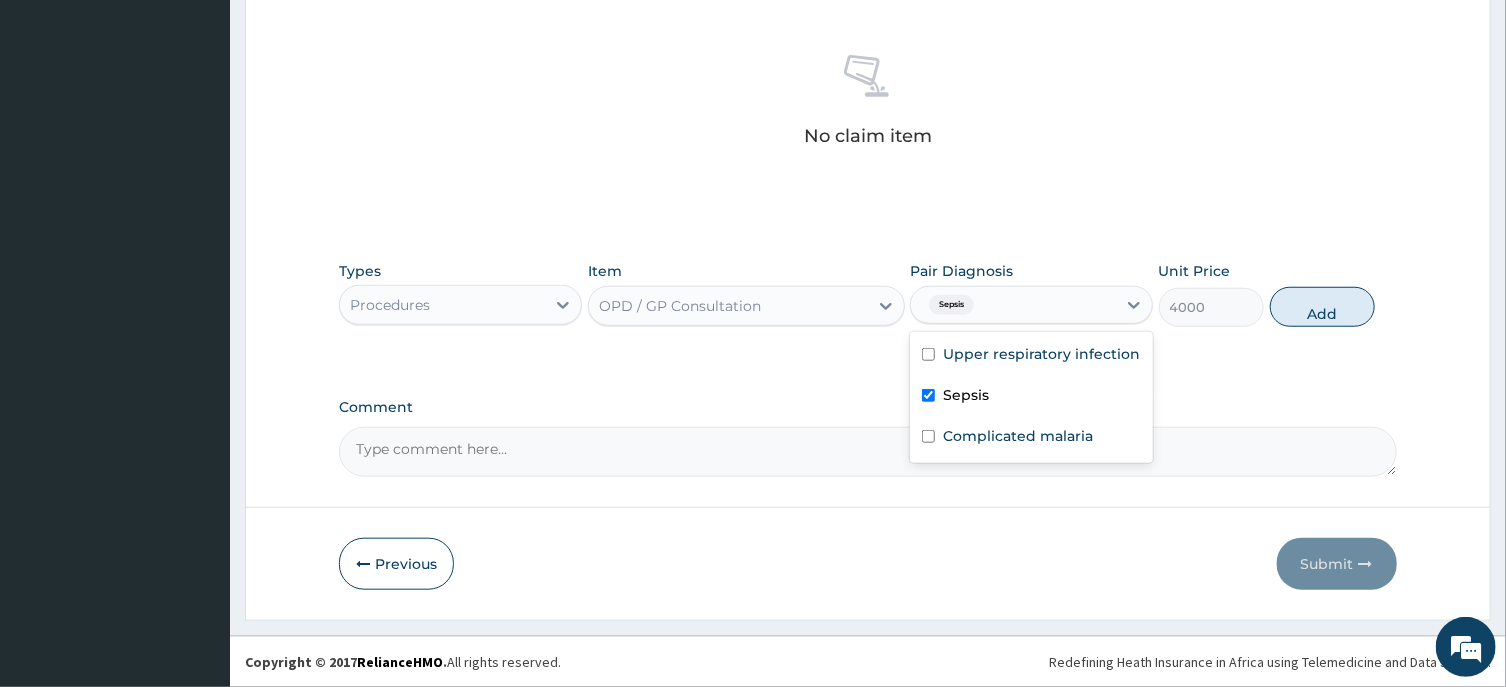 checkbox on "true" 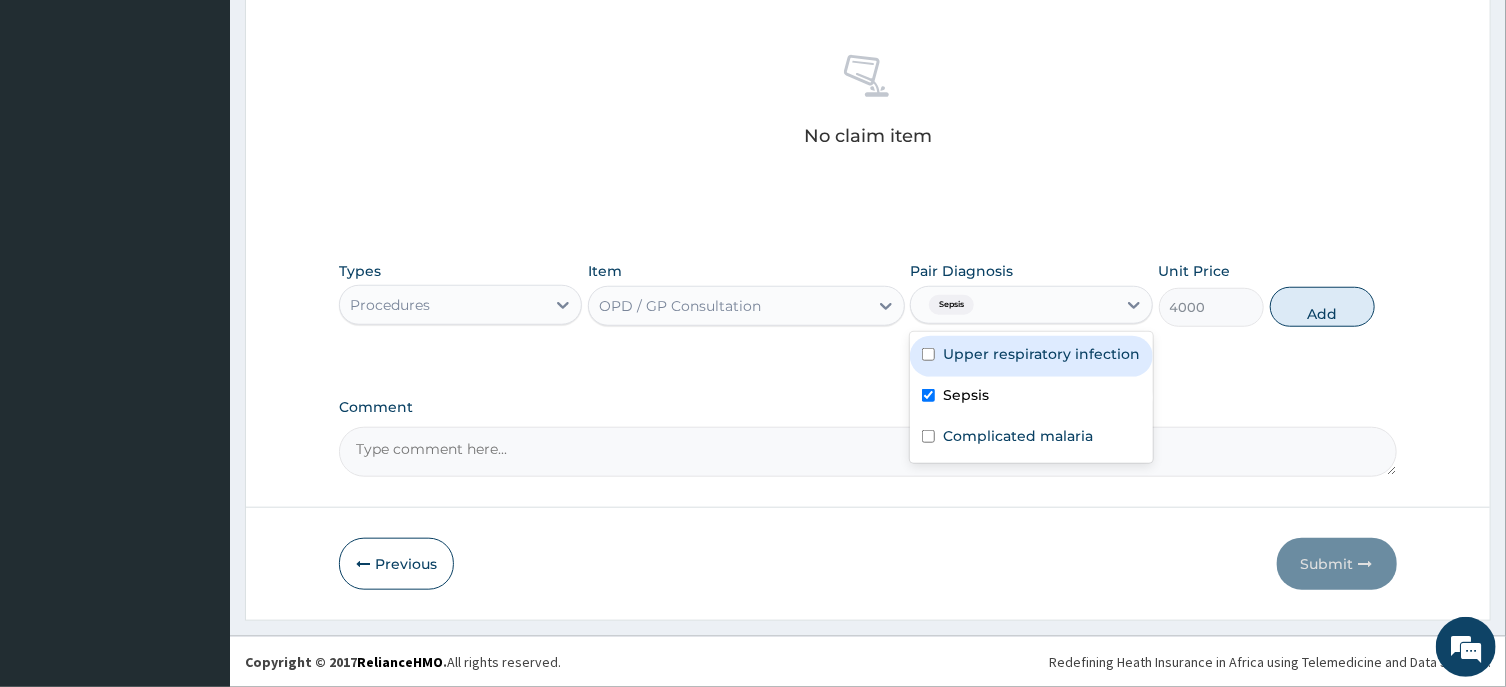click on "Upper respiratory infection" at bounding box center [1041, 354] 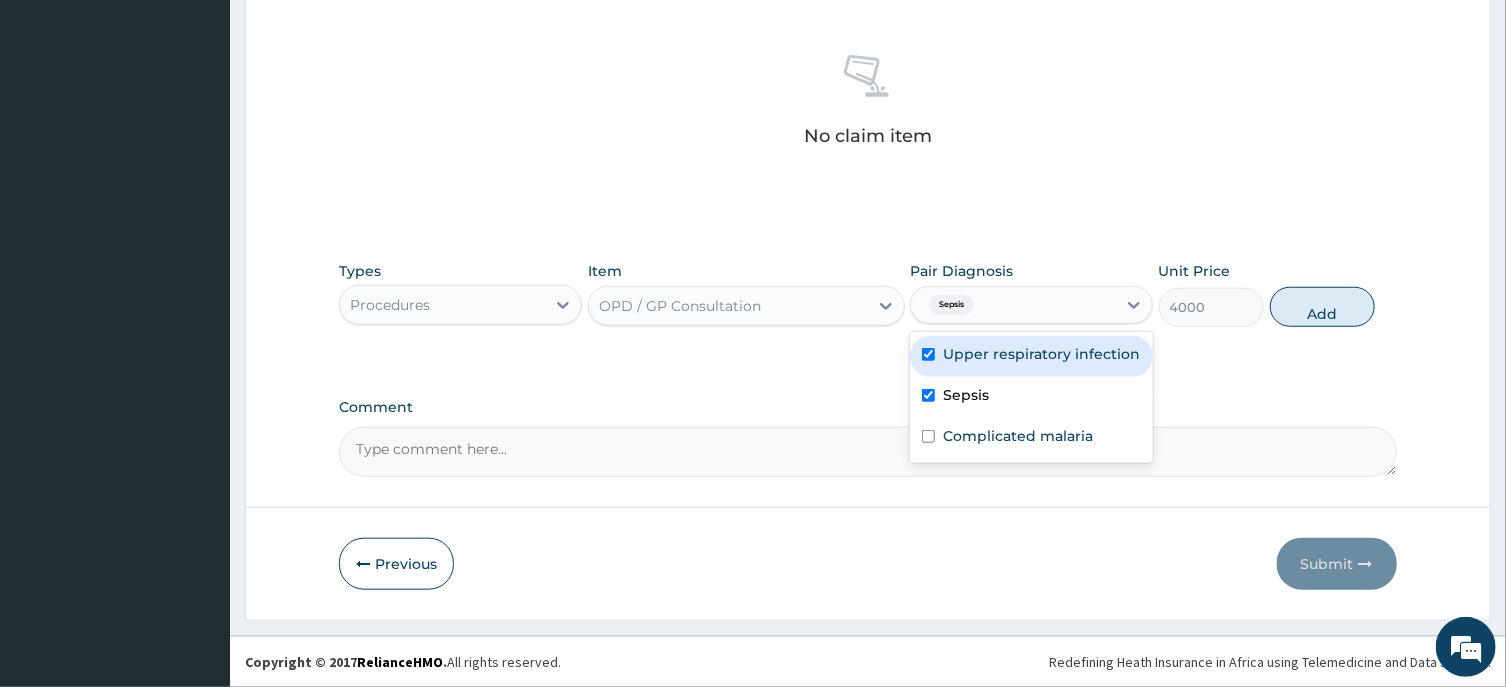 checkbox on "true" 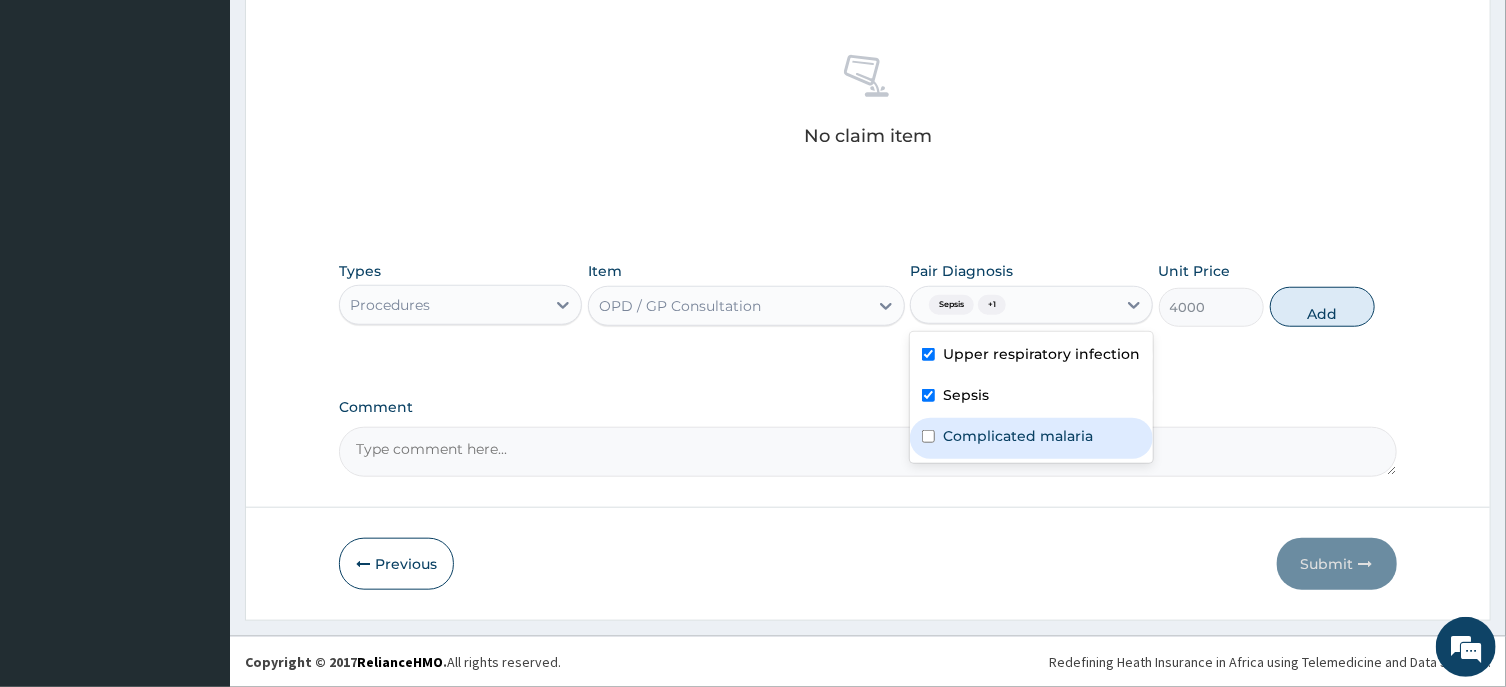 click on "Complicated malaria" at bounding box center [1018, 436] 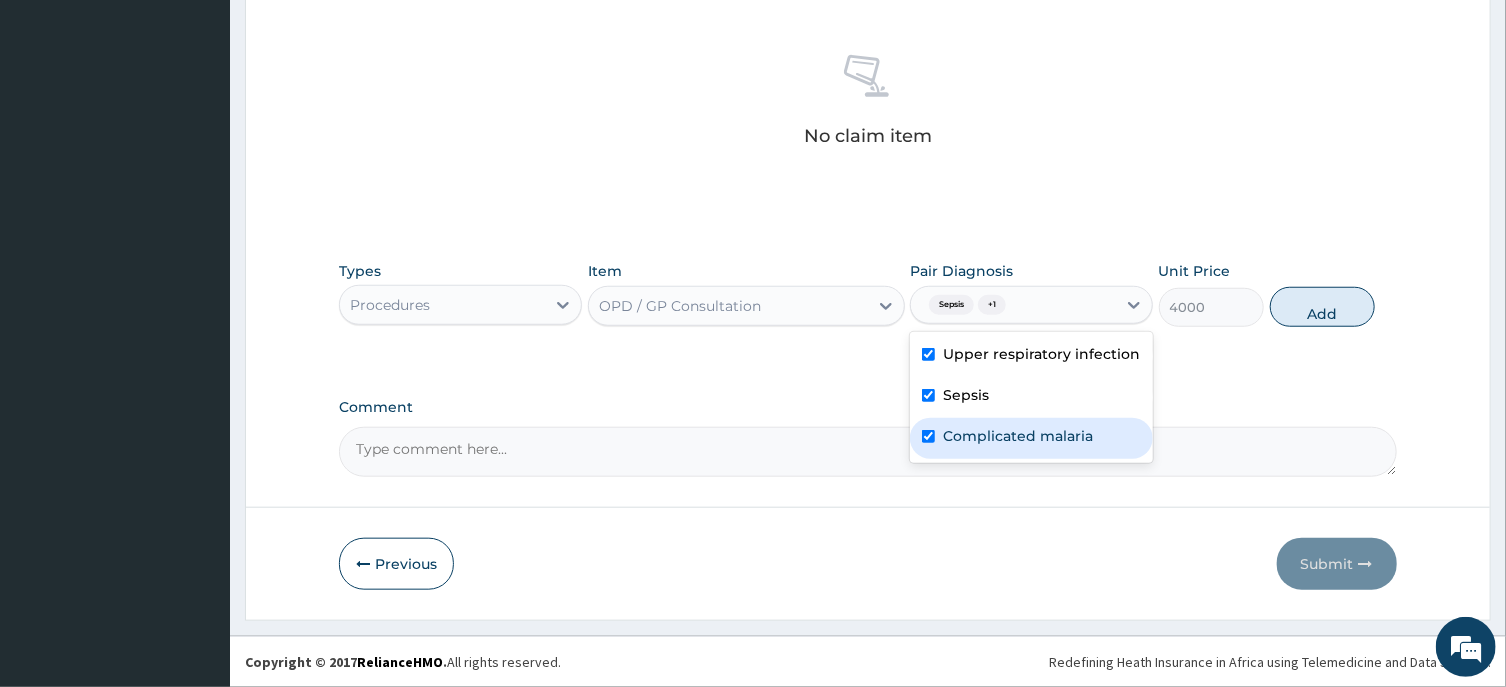 checkbox on "true" 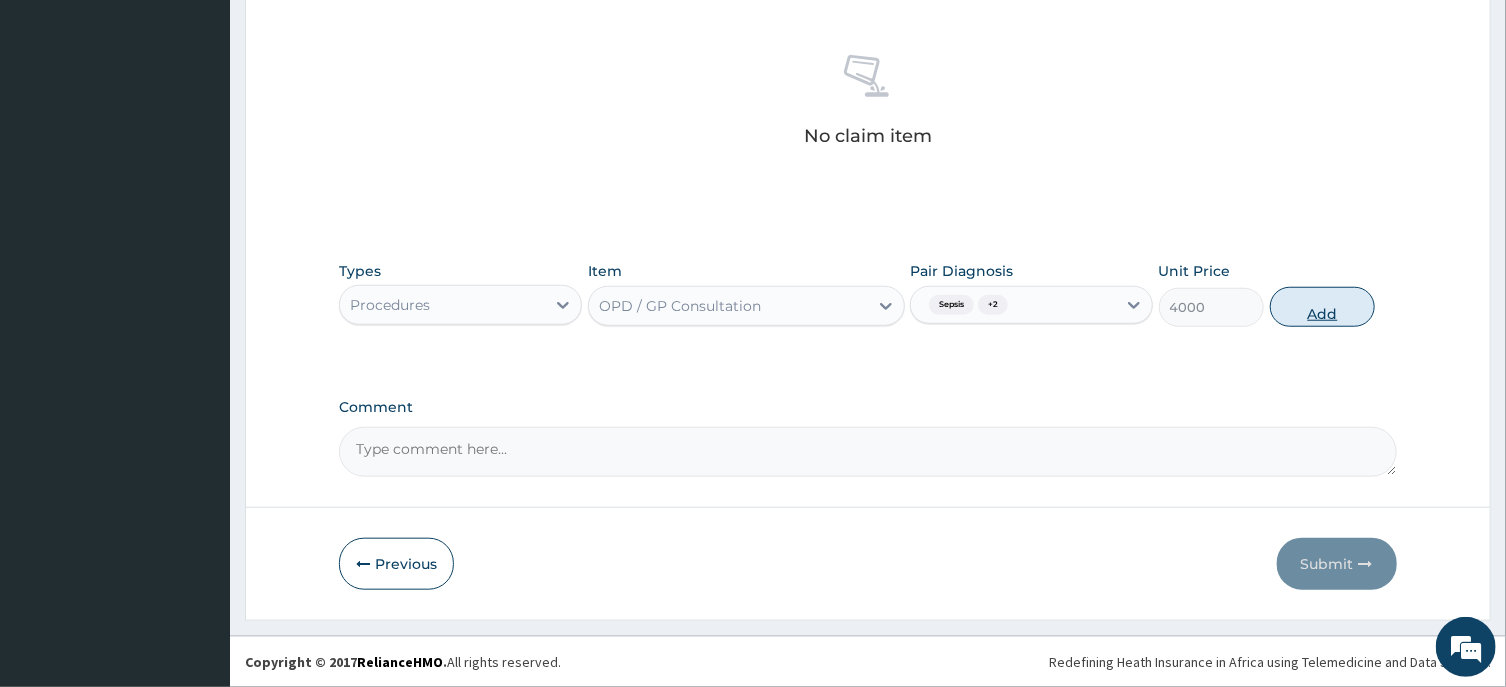 click on "Add" at bounding box center [1323, 307] 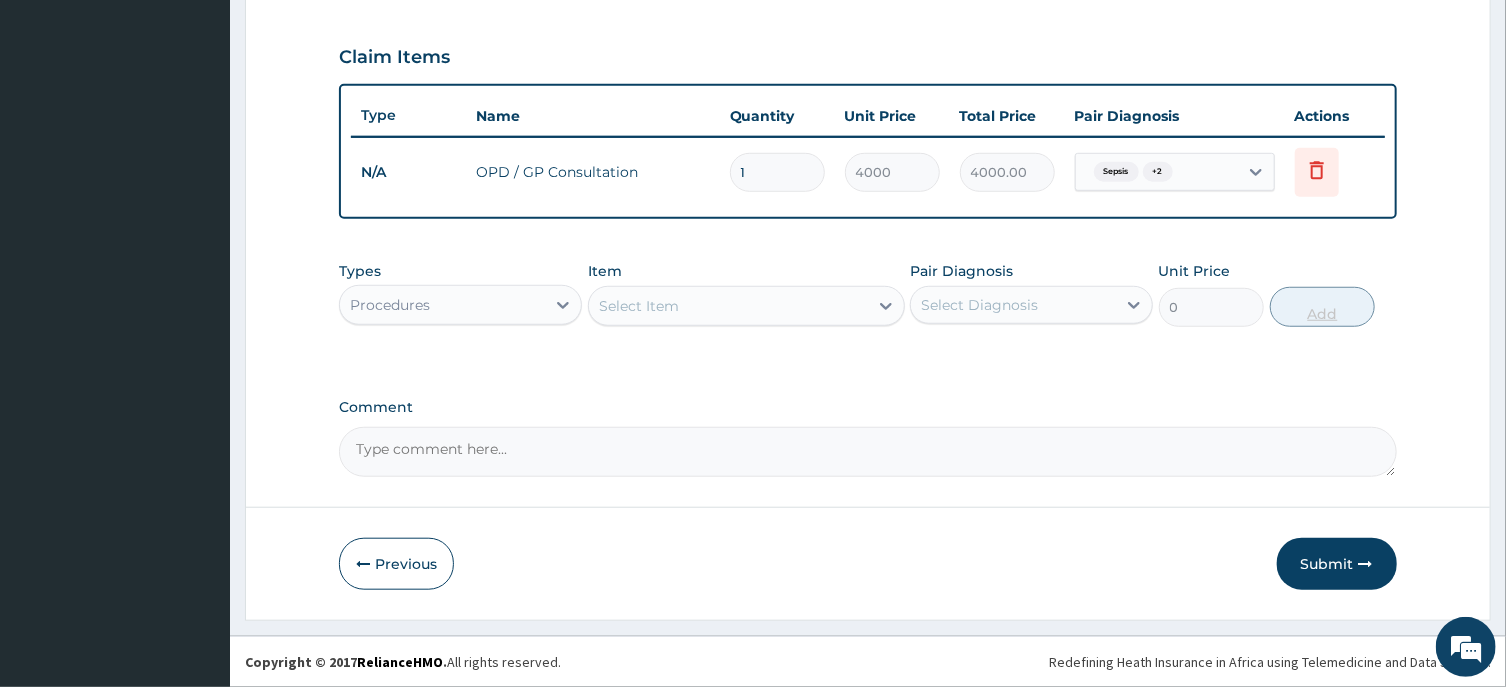 scroll, scrollTop: 658, scrollLeft: 0, axis: vertical 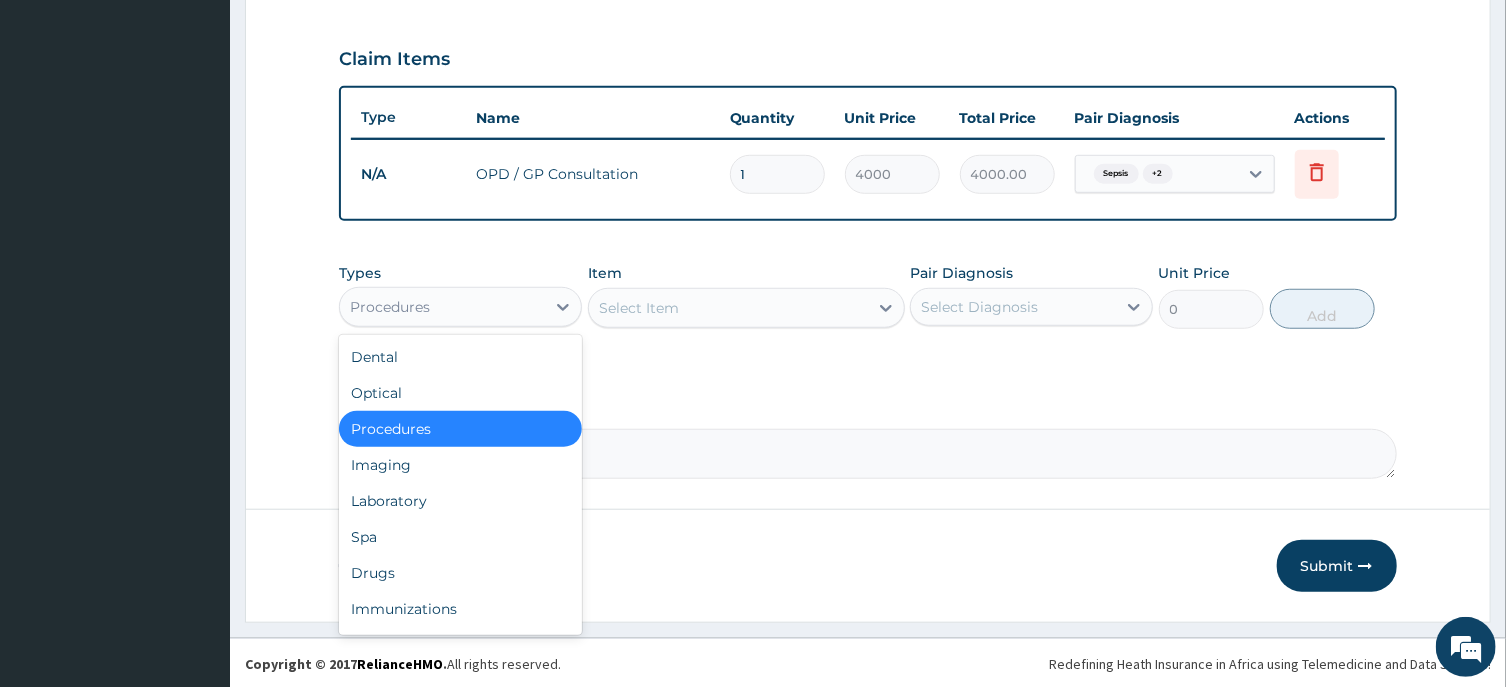 click on "Procedures" at bounding box center (442, 307) 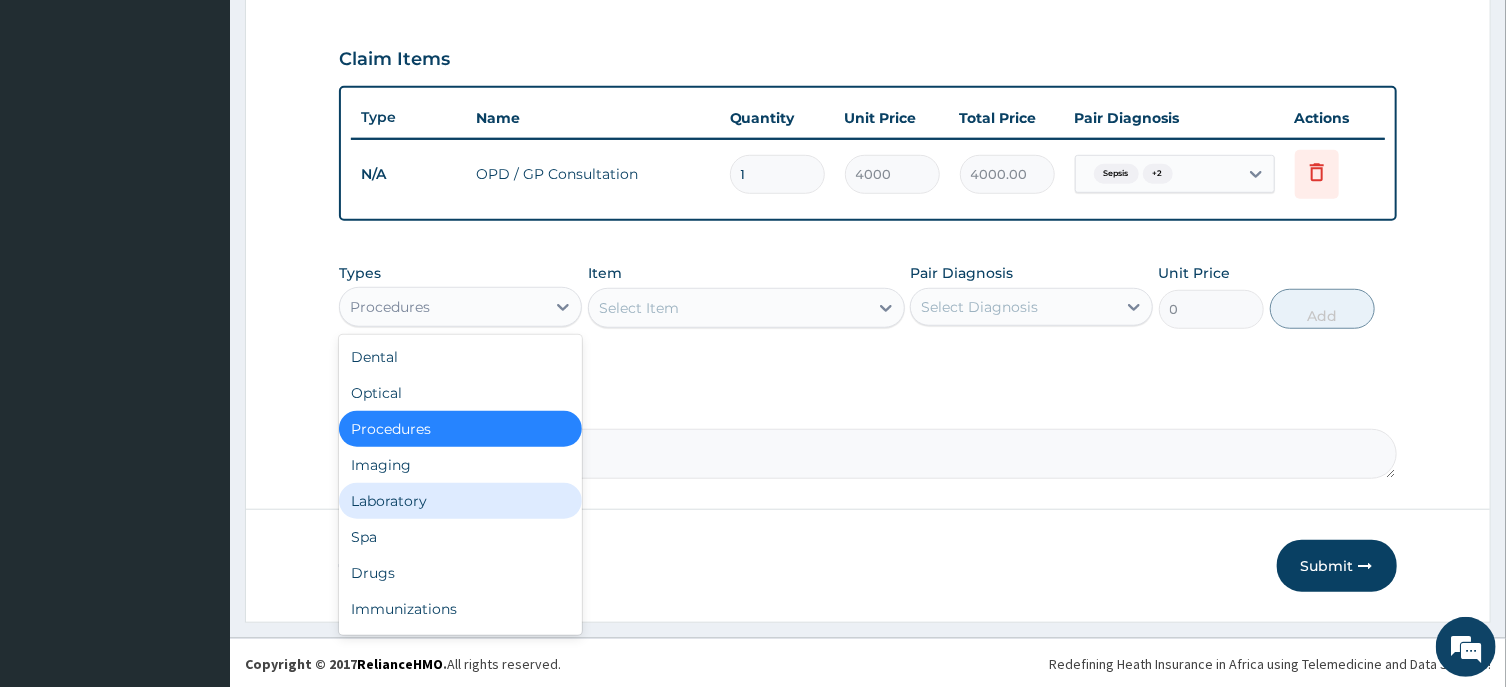 click on "Laboratory" at bounding box center (460, 501) 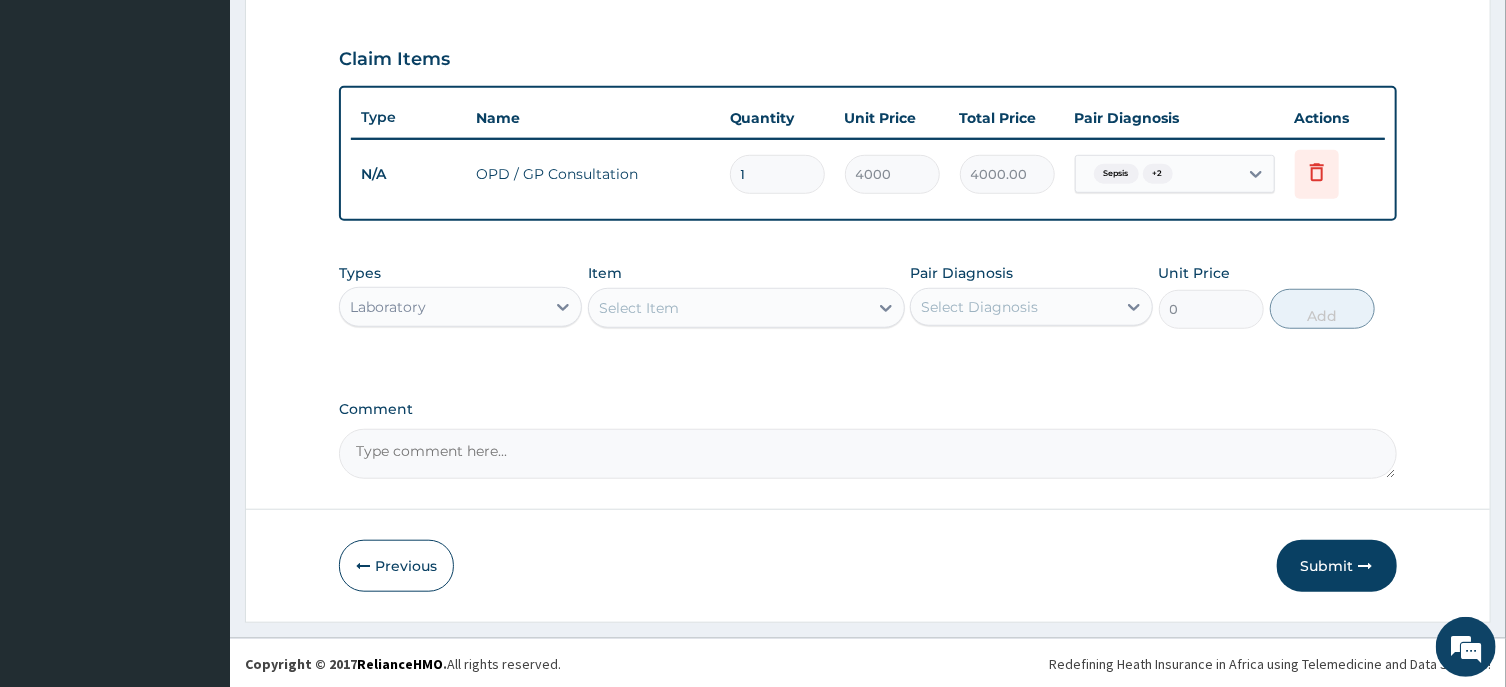 click on "Select Item" at bounding box center [728, 308] 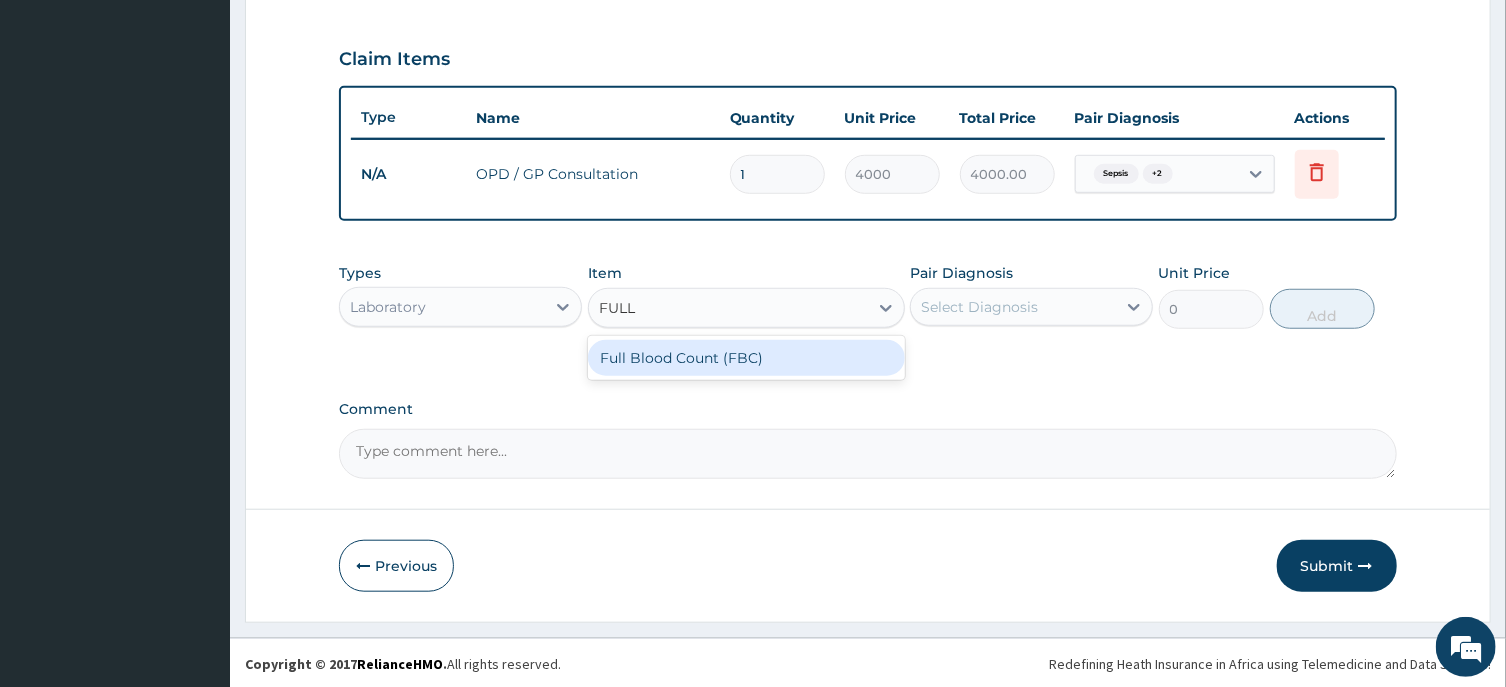 type on "FULL" 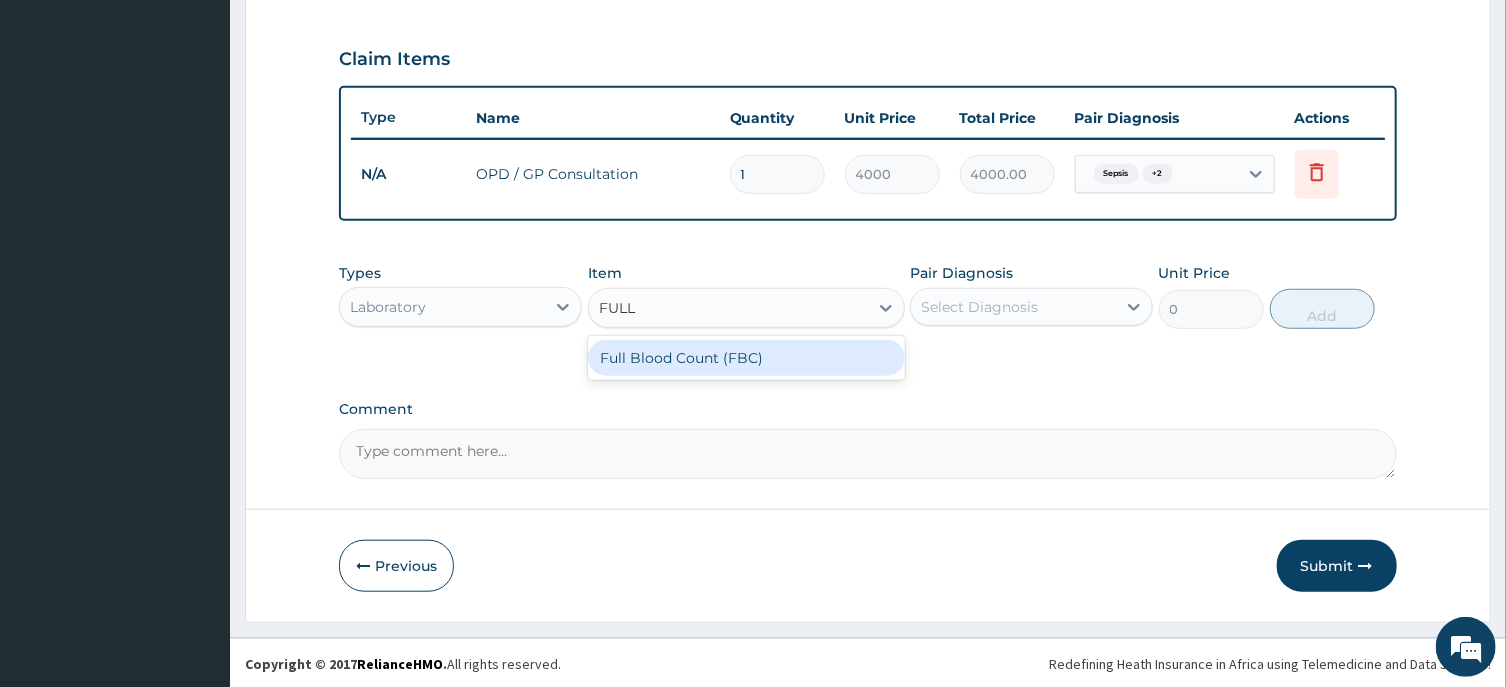 type 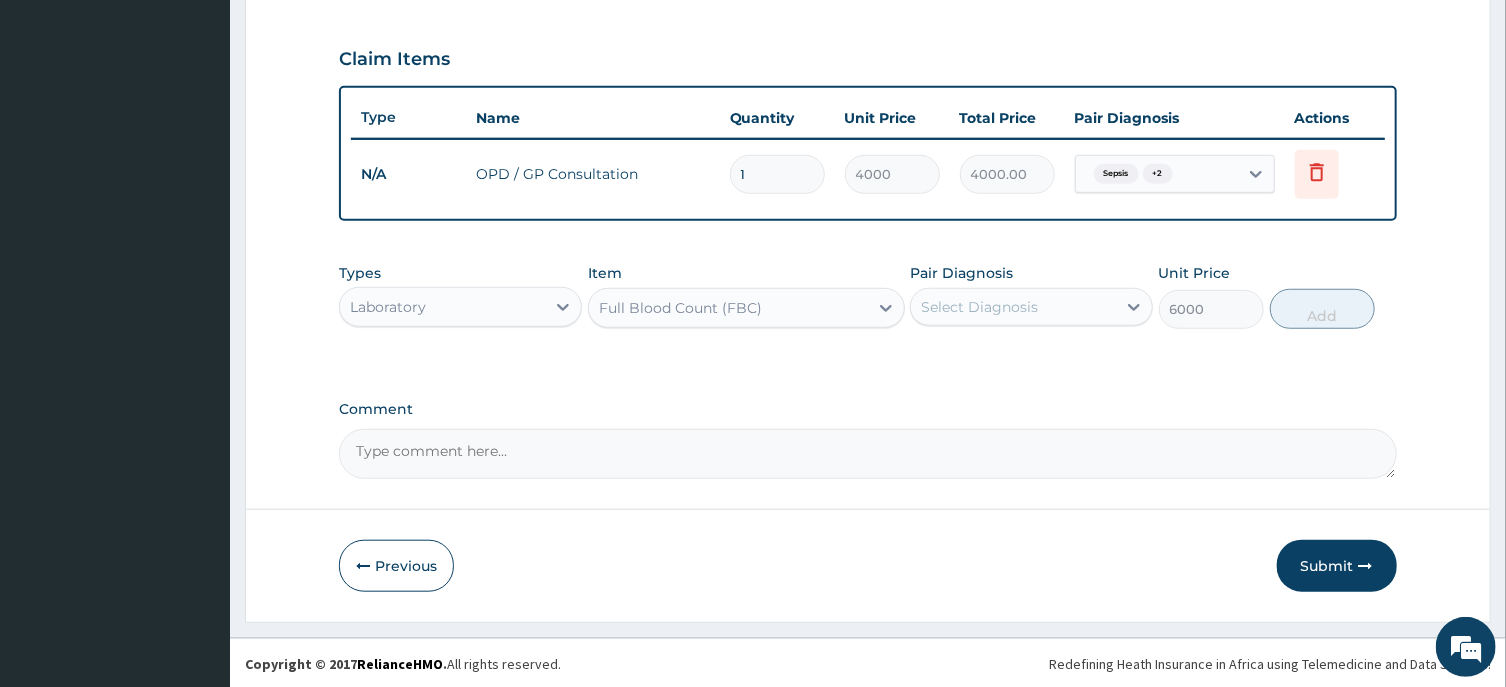 click on "Select Diagnosis" at bounding box center [979, 307] 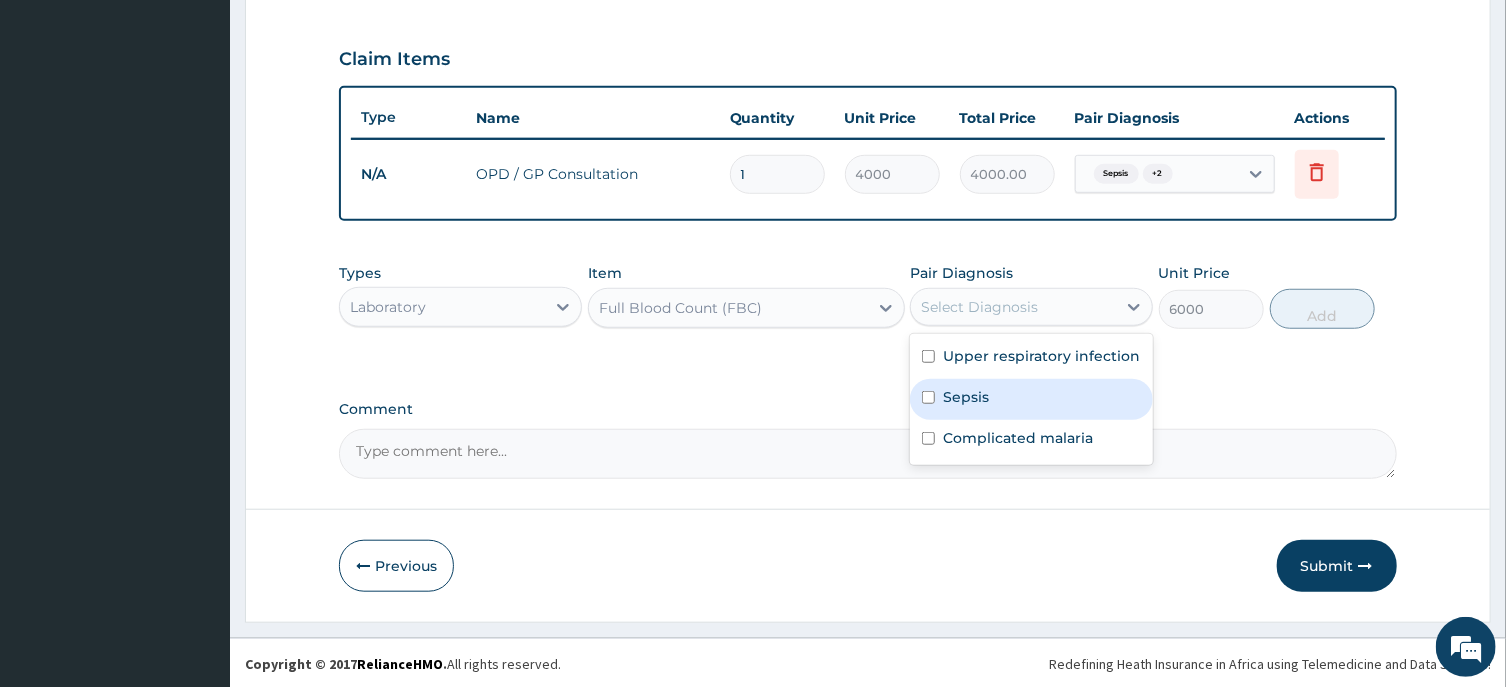 click on "Sepsis" at bounding box center [1031, 399] 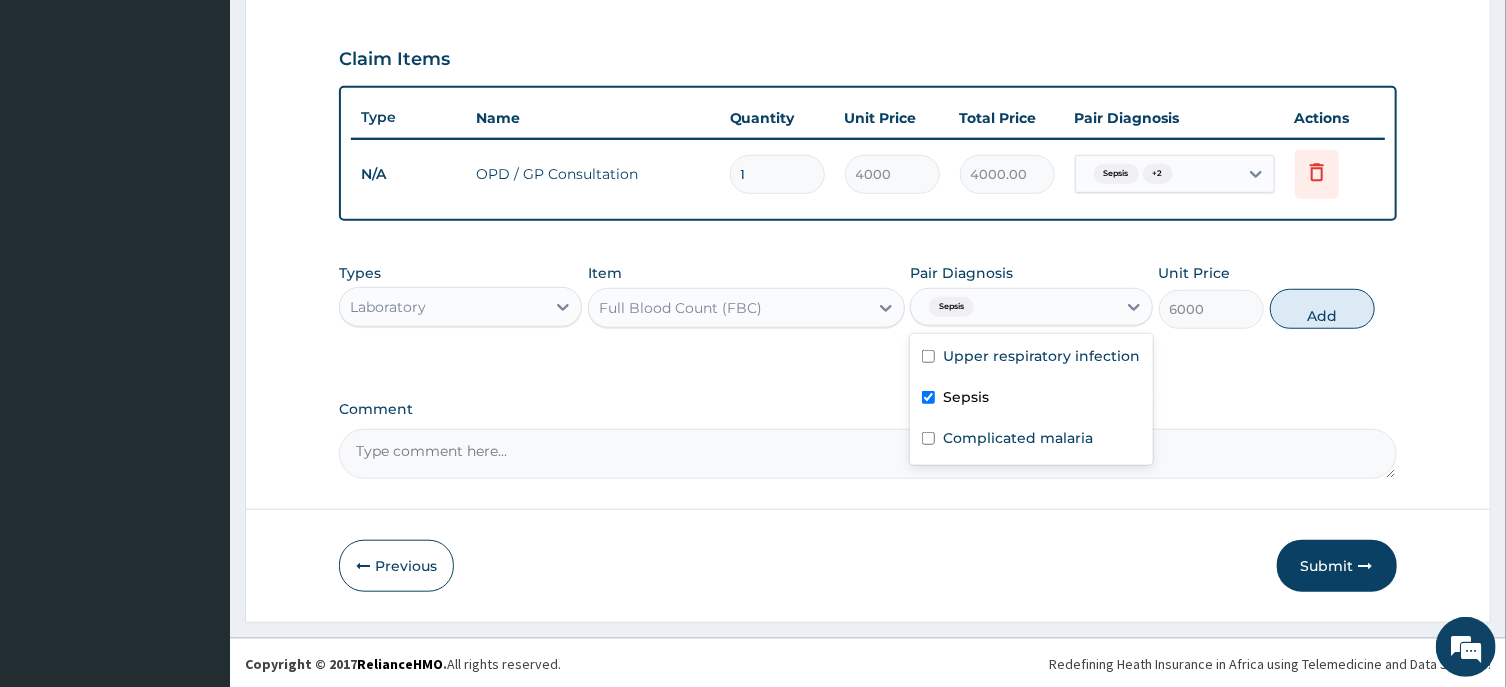 checkbox on "true" 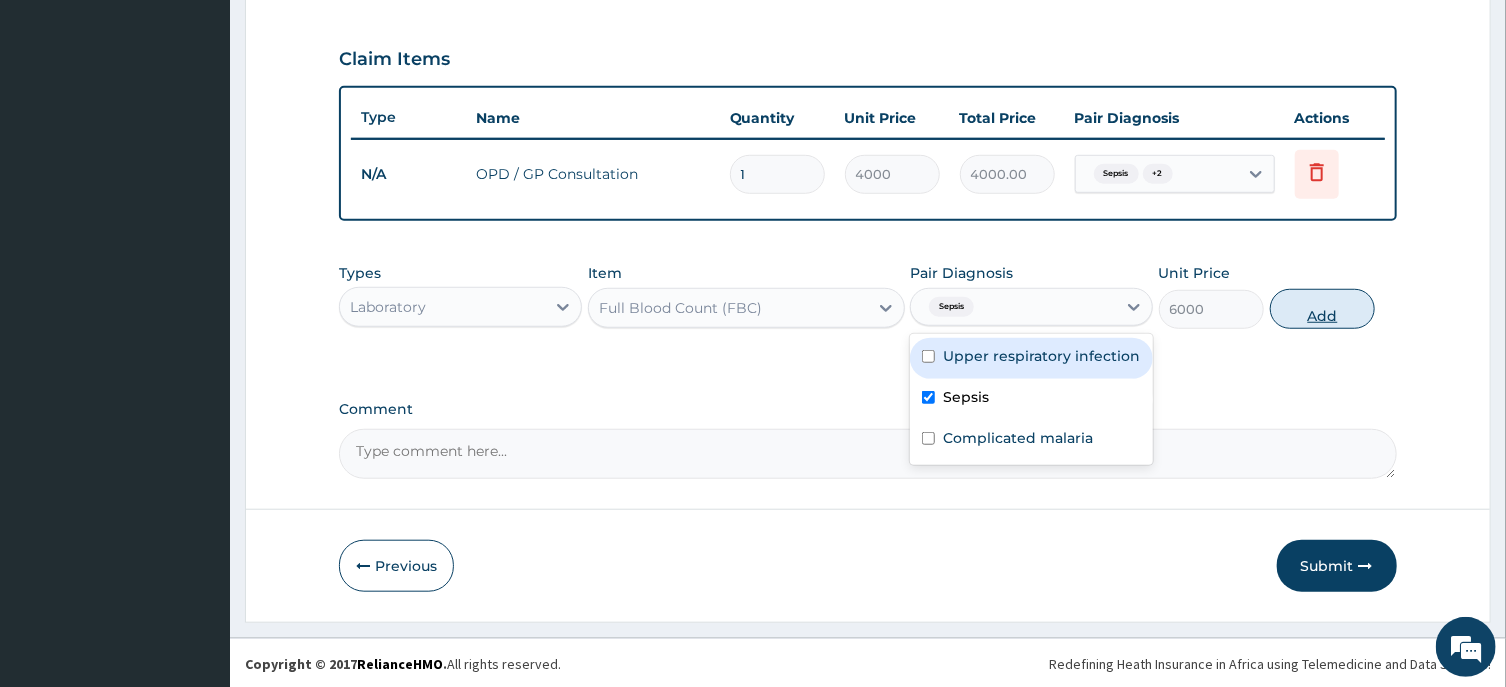 click on "Add" at bounding box center (1323, 309) 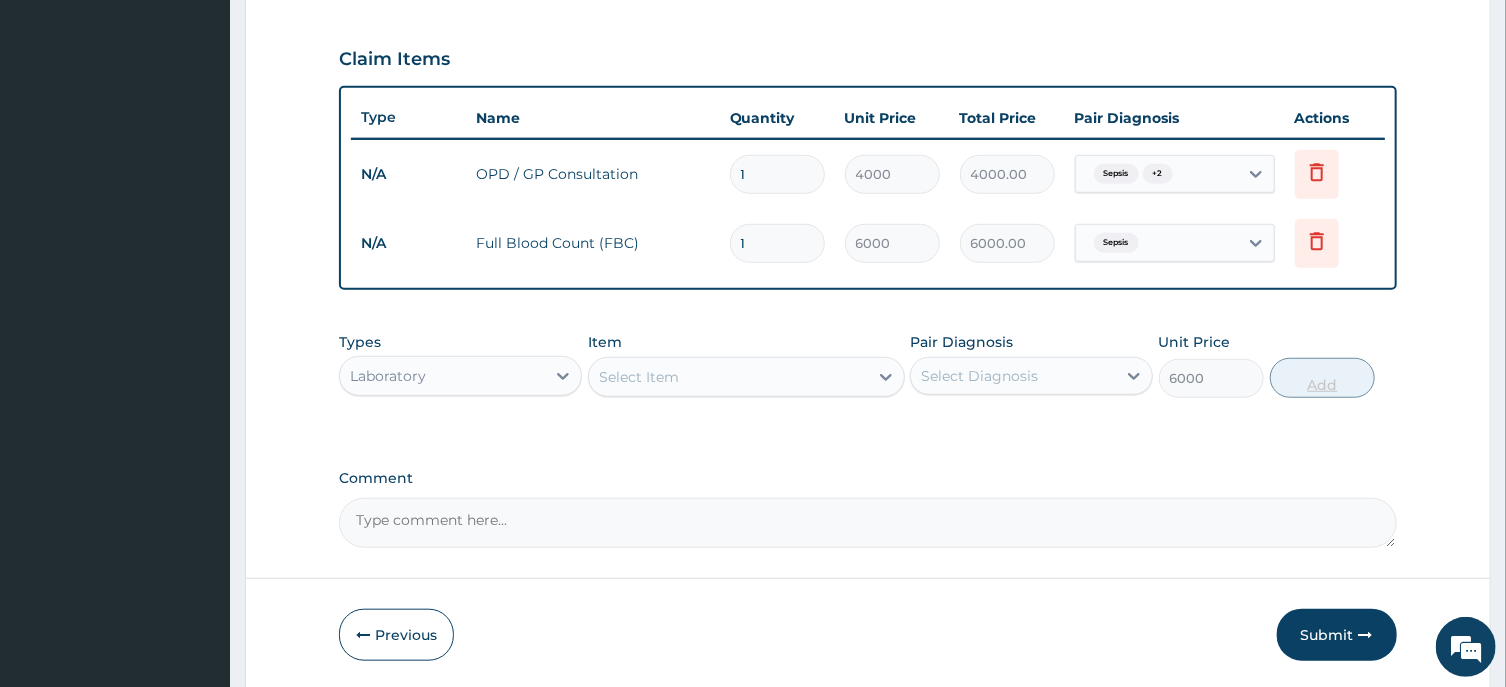 type on "0" 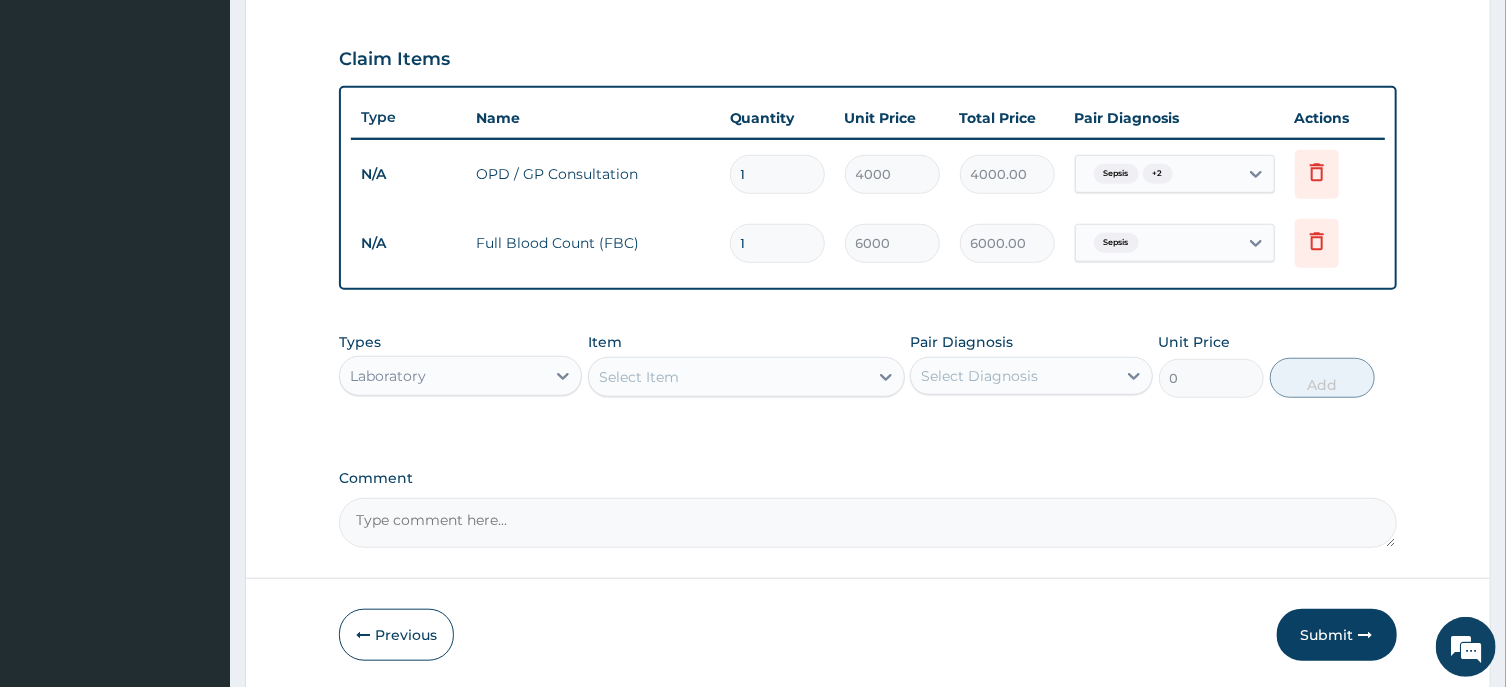 click on "Select Item" at bounding box center (728, 377) 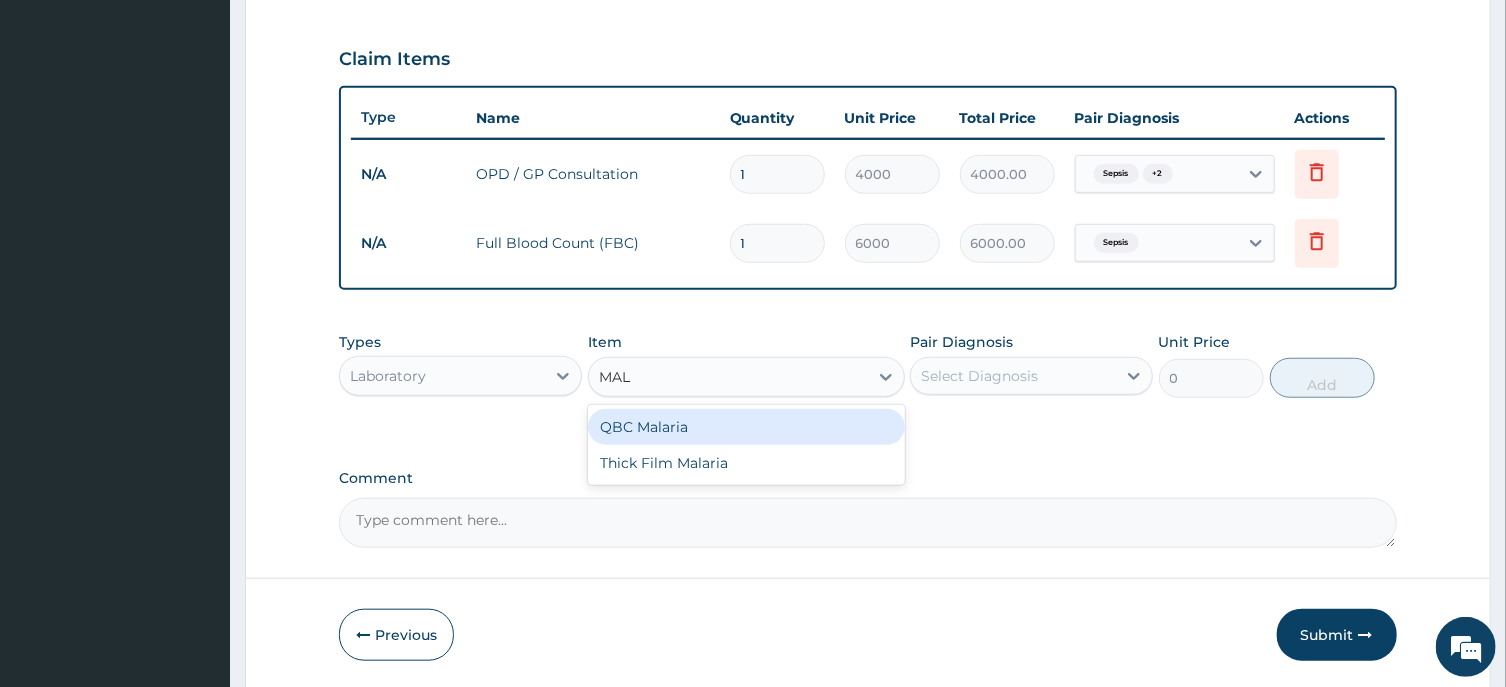 type on "MALA" 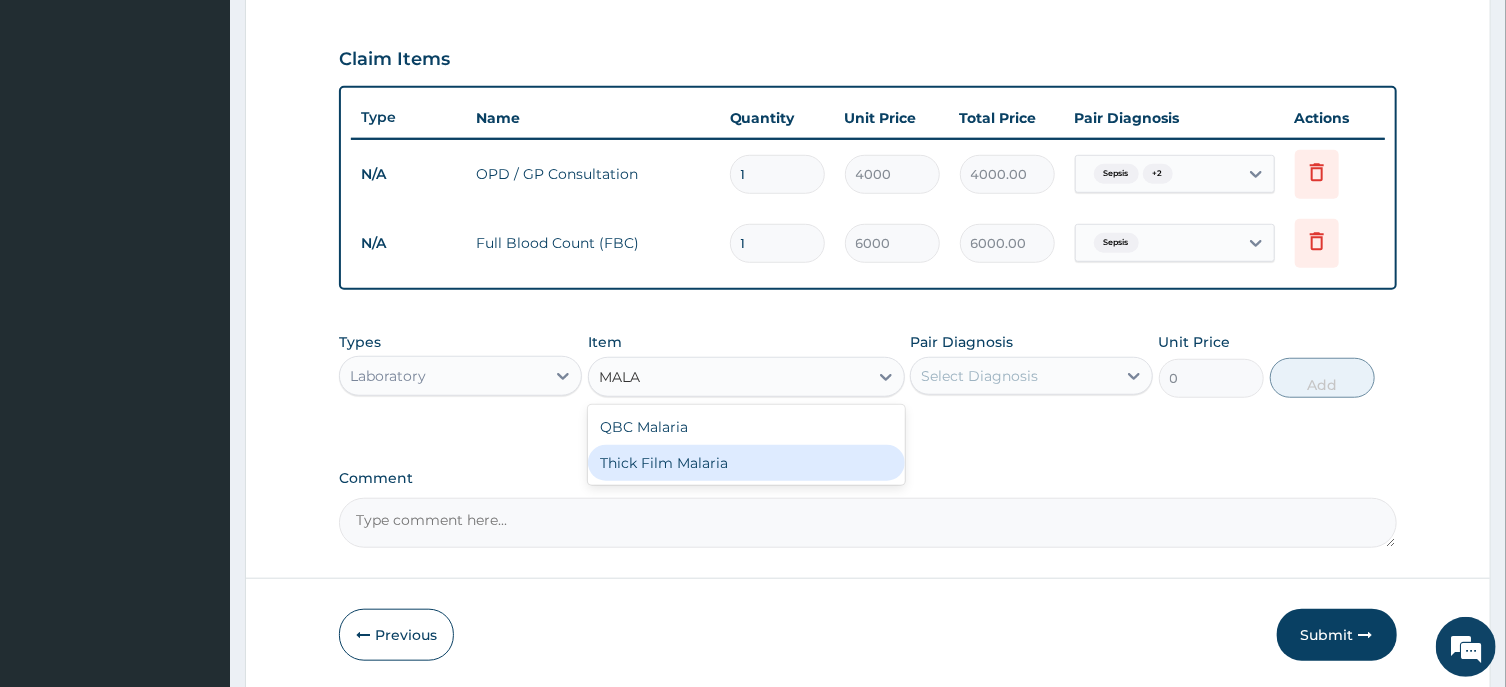 click on "Thick Film Malaria" at bounding box center (746, 463) 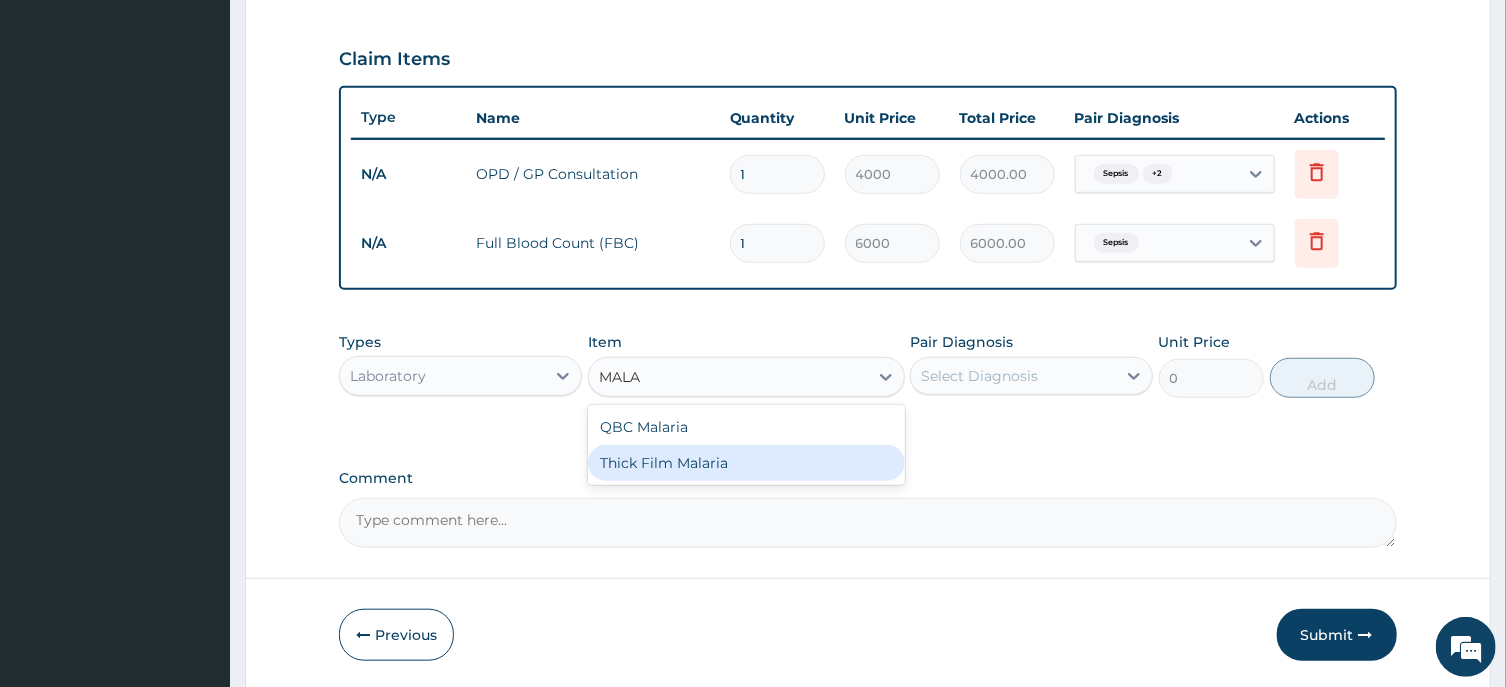 type 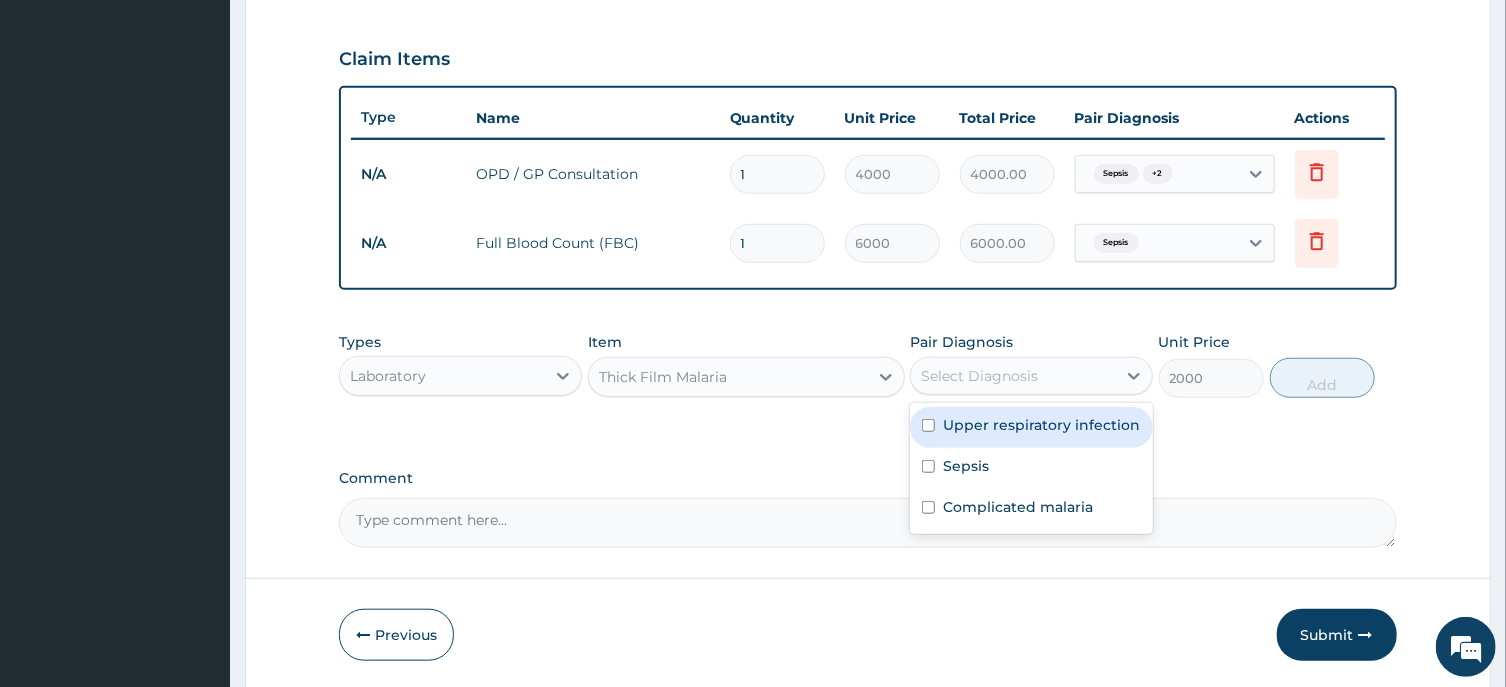 click on "Select Diagnosis" at bounding box center (1013, 376) 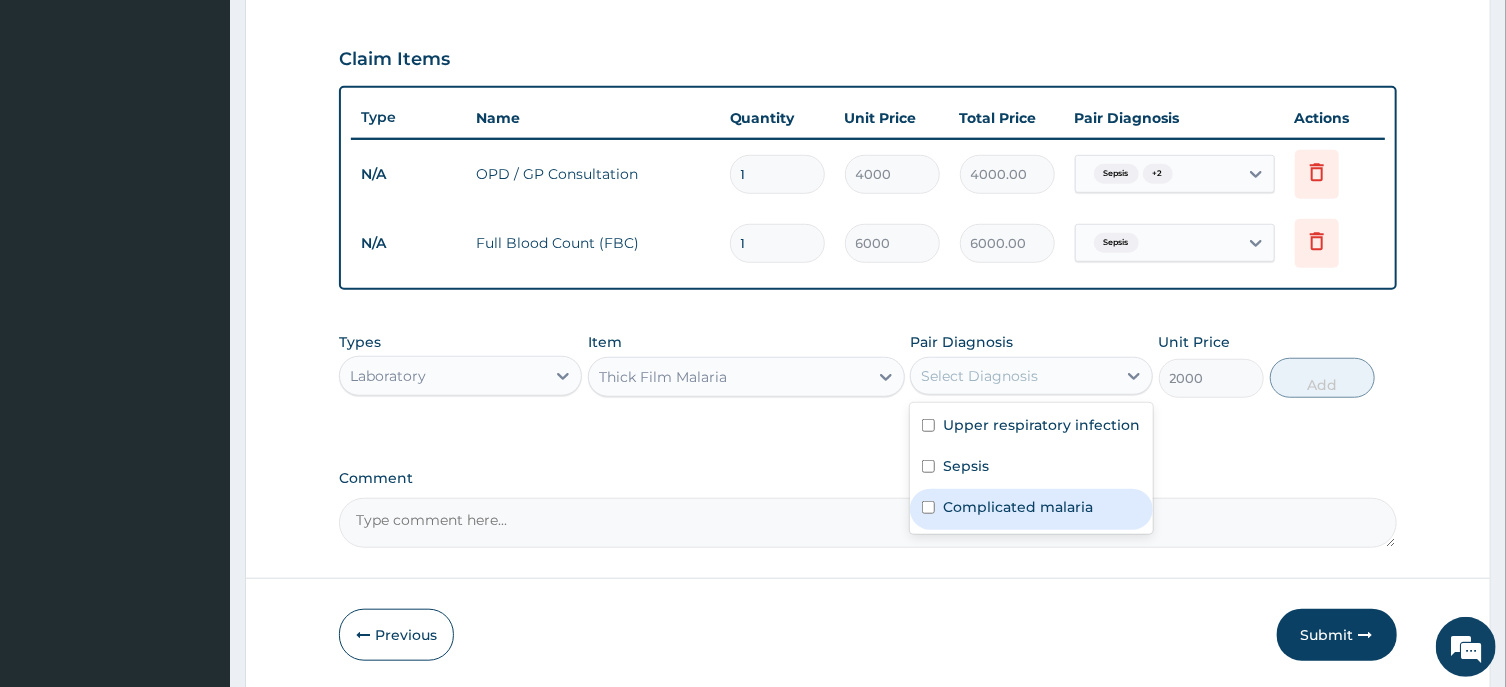 click on "Complicated malaria" at bounding box center (1018, 507) 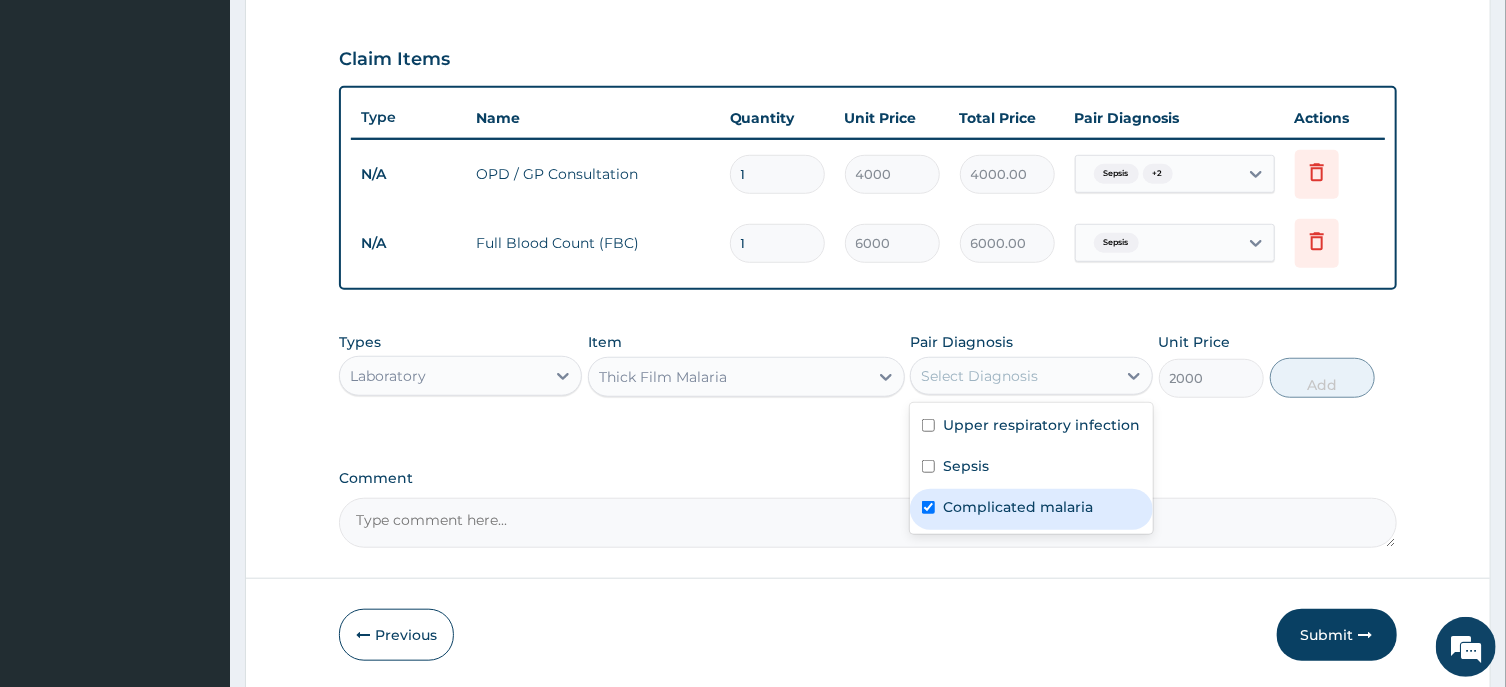 checkbox on "true" 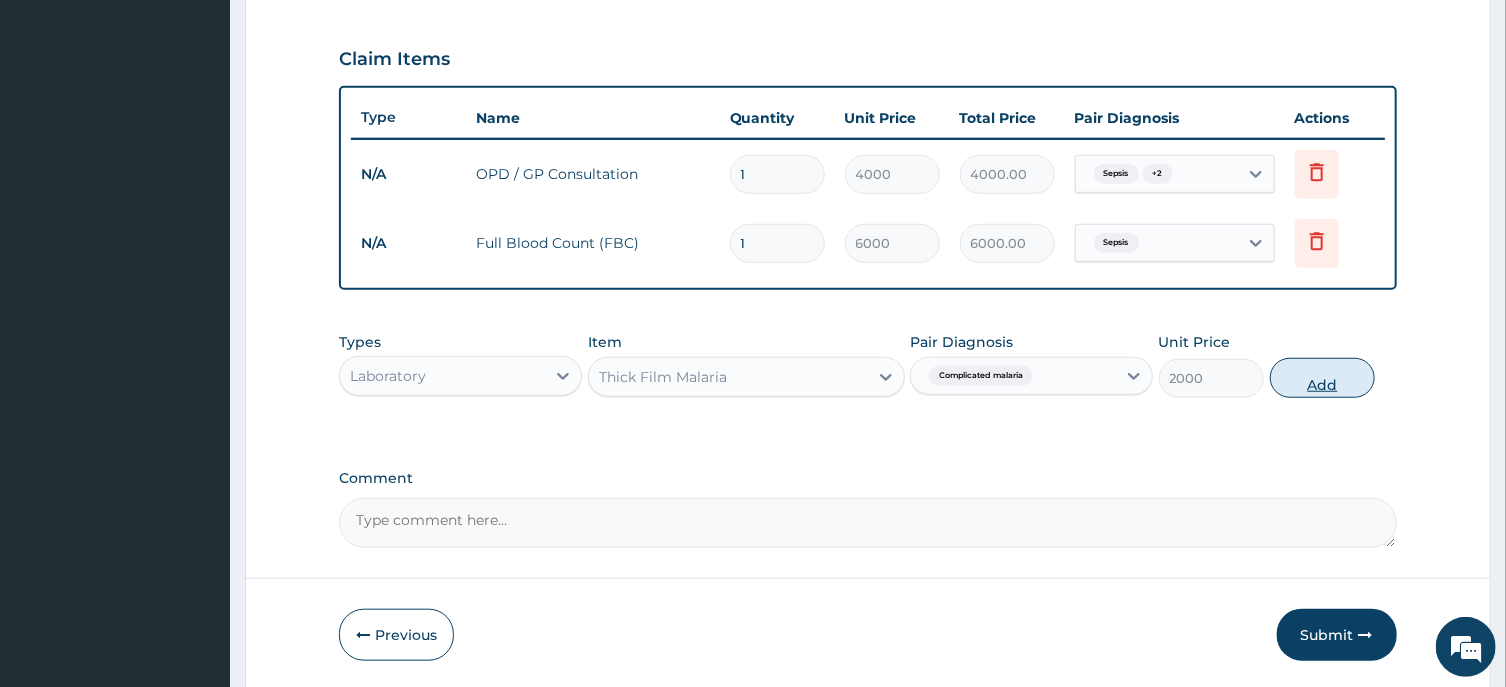 click on "Add" at bounding box center (1323, 378) 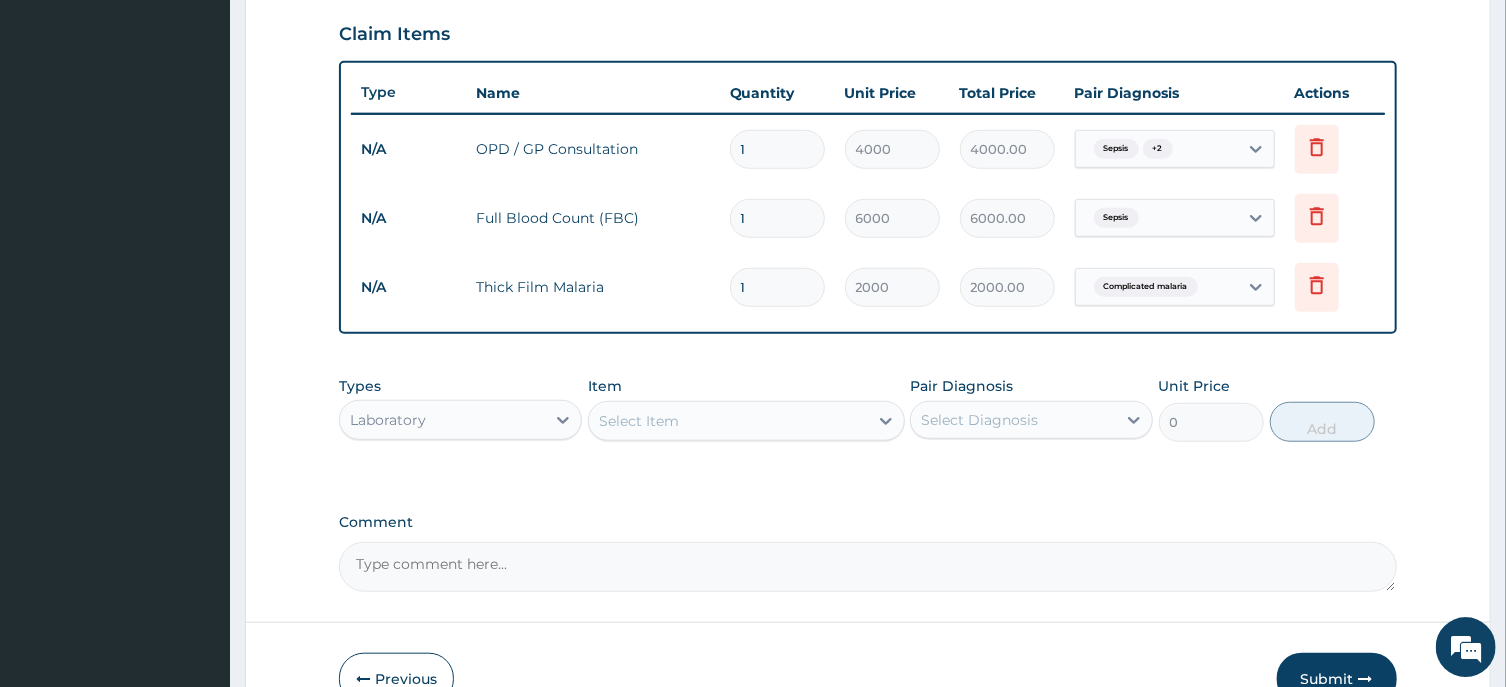 scroll, scrollTop: 796, scrollLeft: 0, axis: vertical 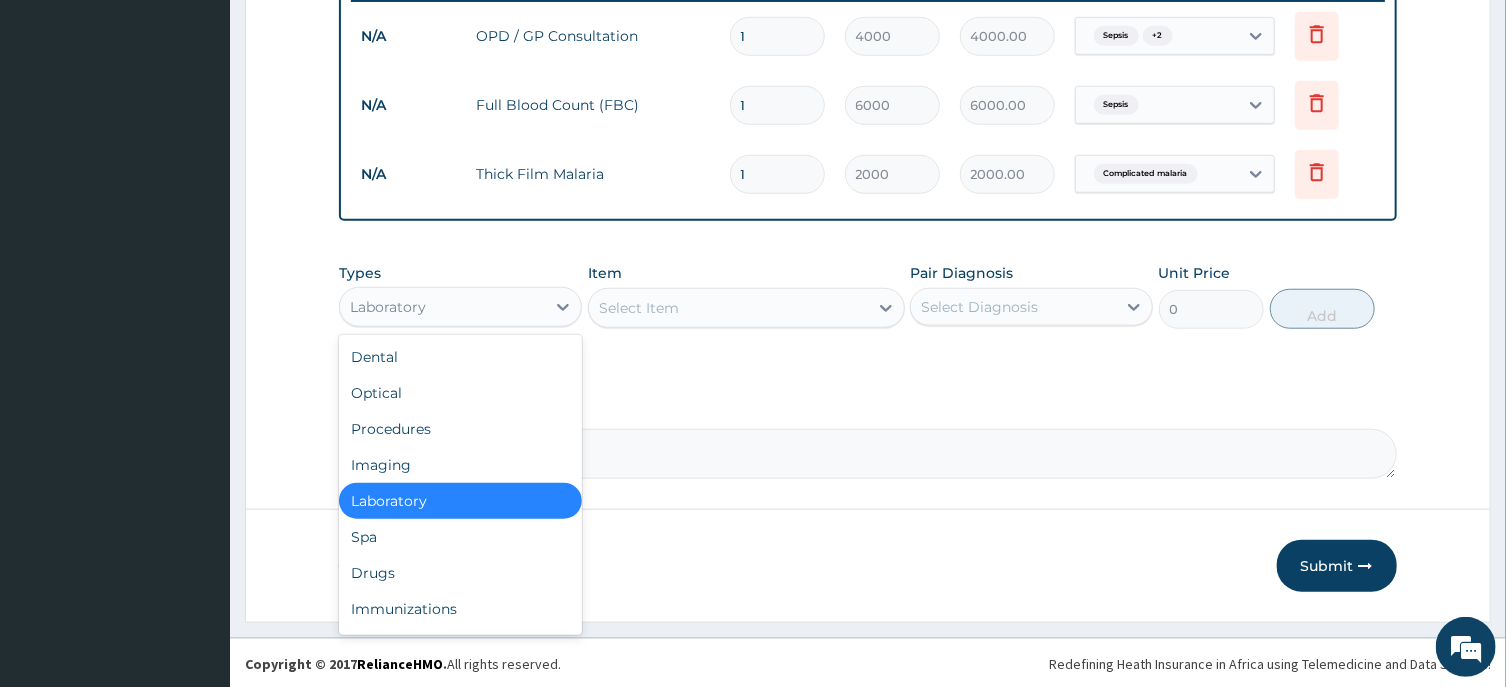 click on "Laboratory" at bounding box center (442, 307) 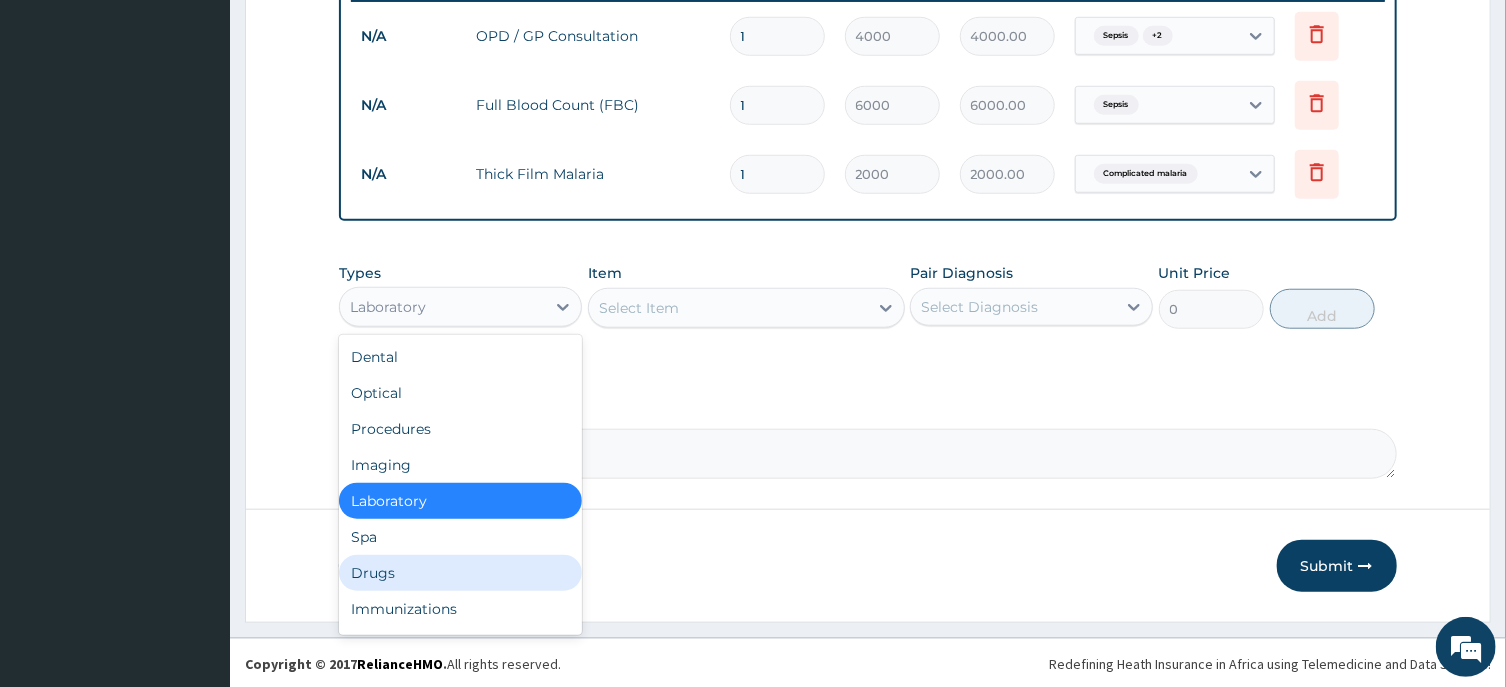click on "Drugs" at bounding box center (460, 573) 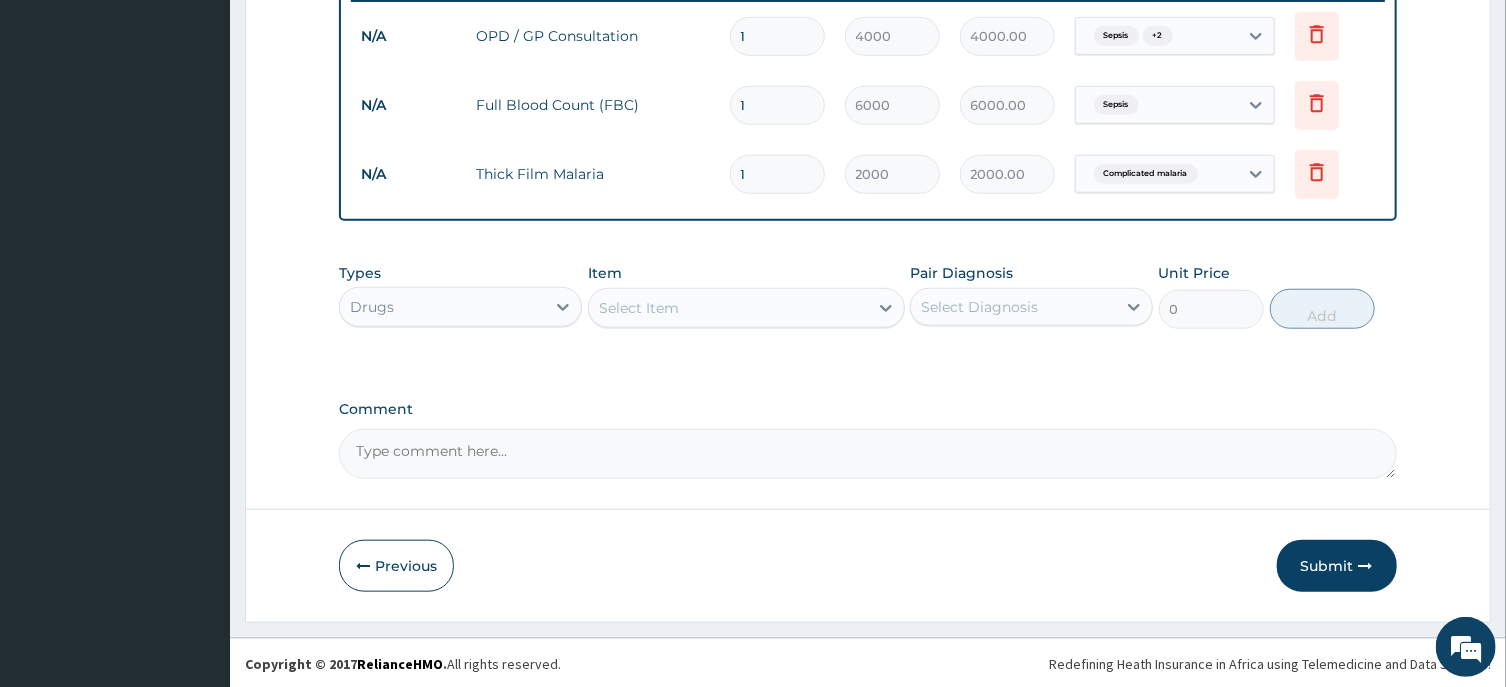 click on "Select Item" at bounding box center (728, 308) 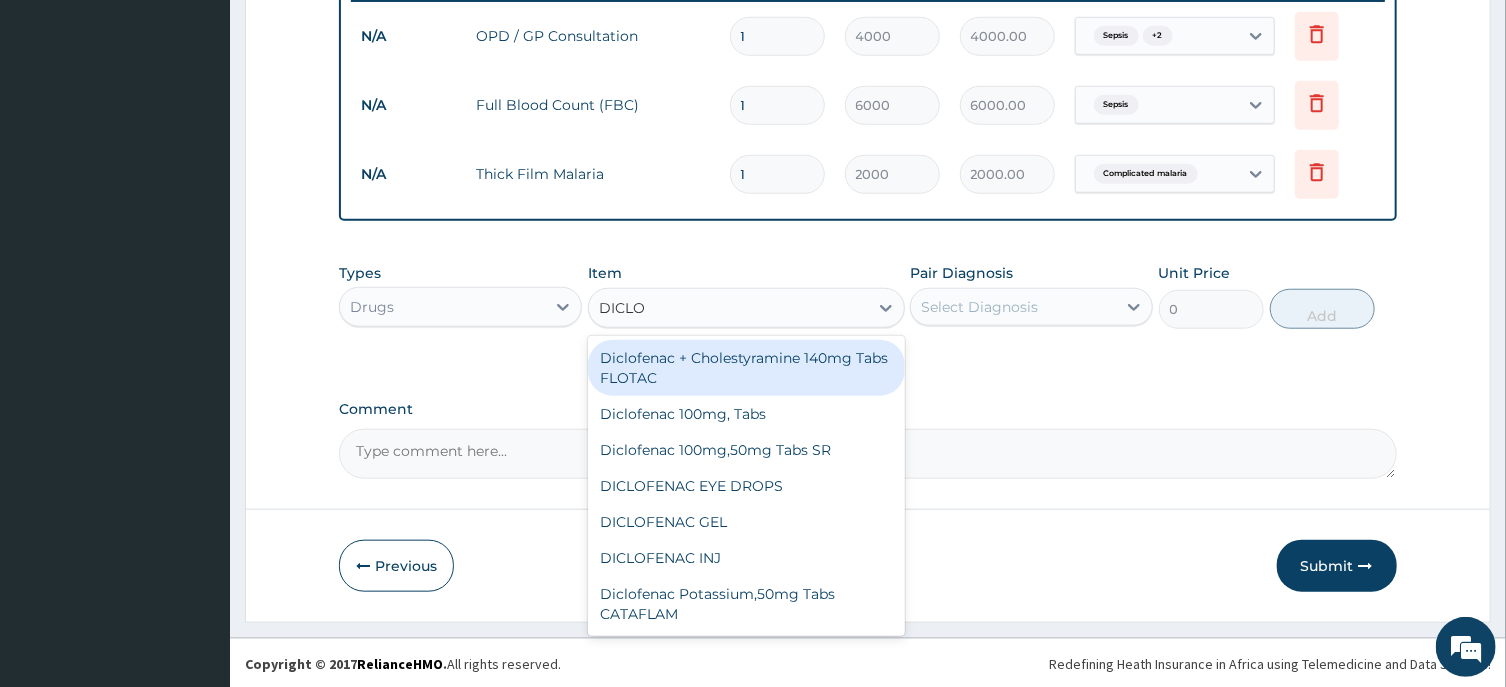 type on "DICLOF" 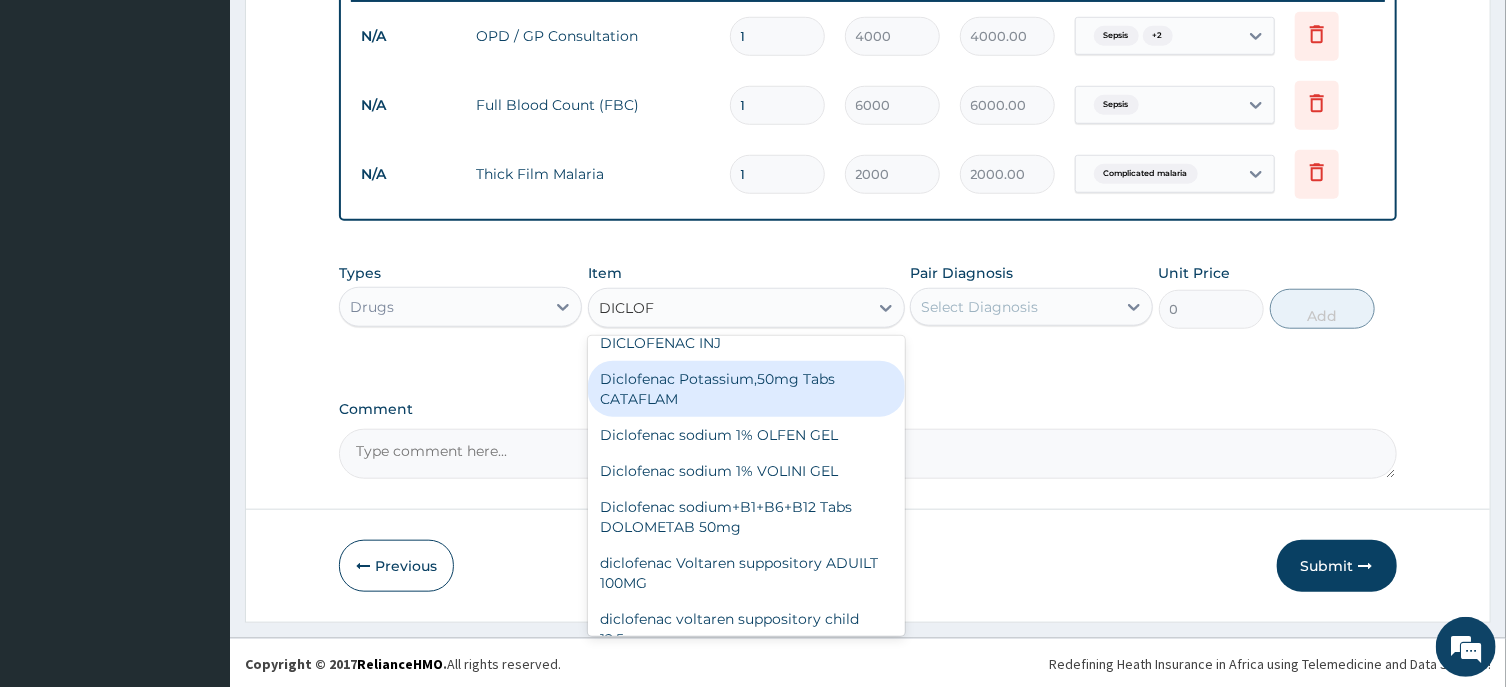 scroll, scrollTop: 251, scrollLeft: 0, axis: vertical 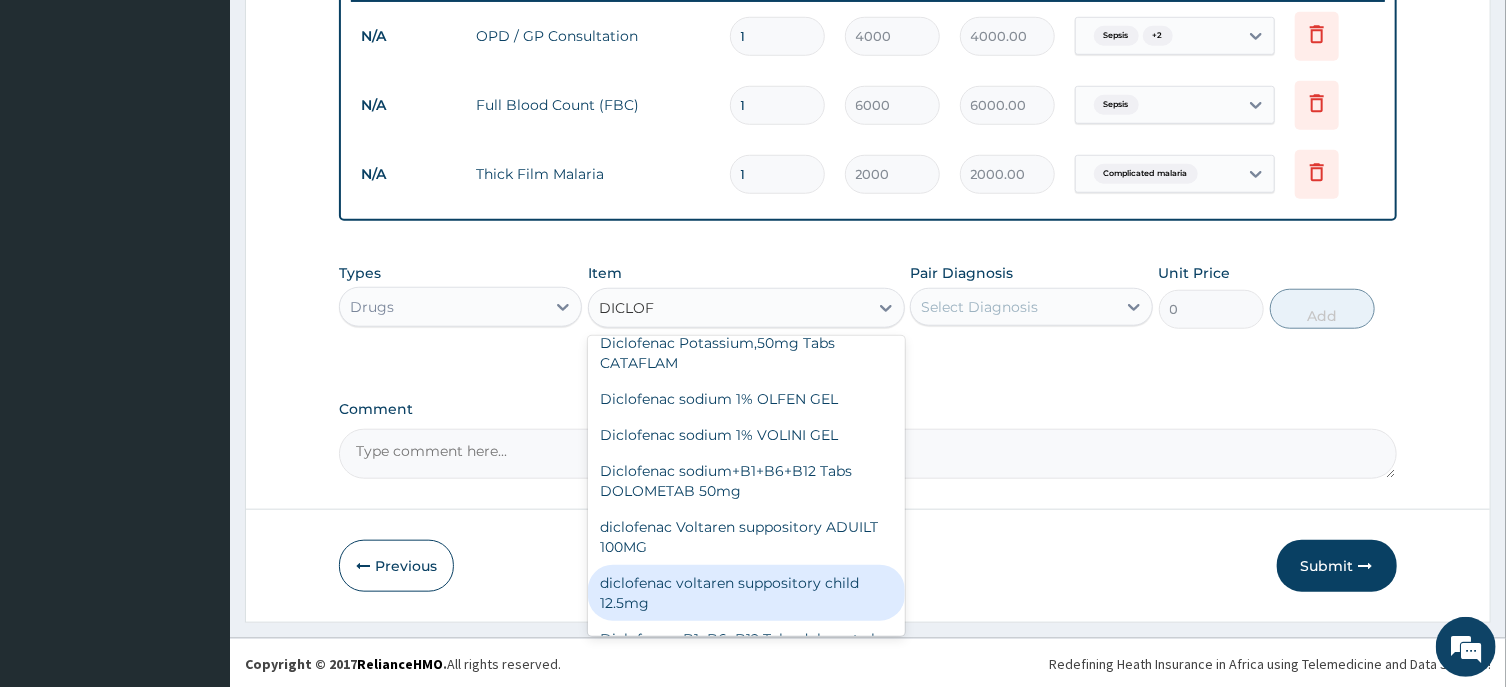 click on "diclofenac voltaren suppository child 12.5mg" at bounding box center [746, 593] 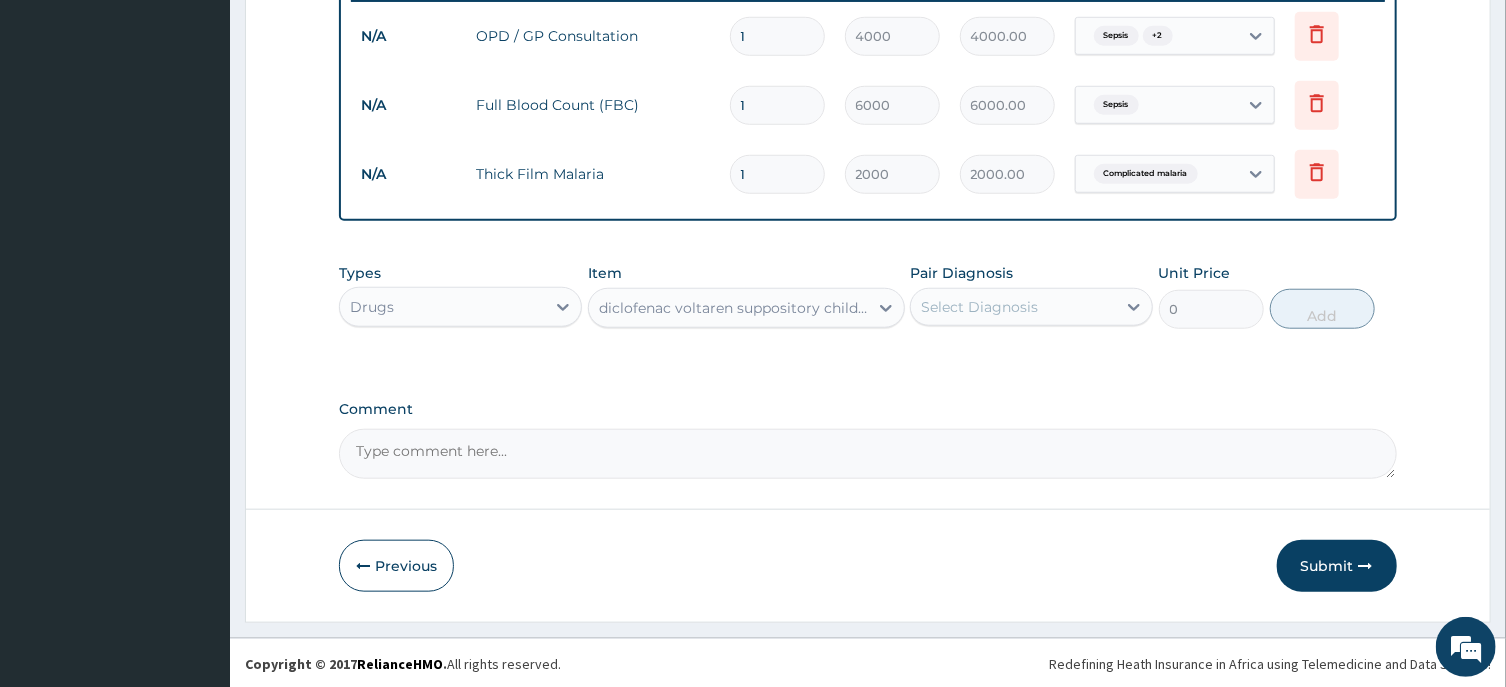 type 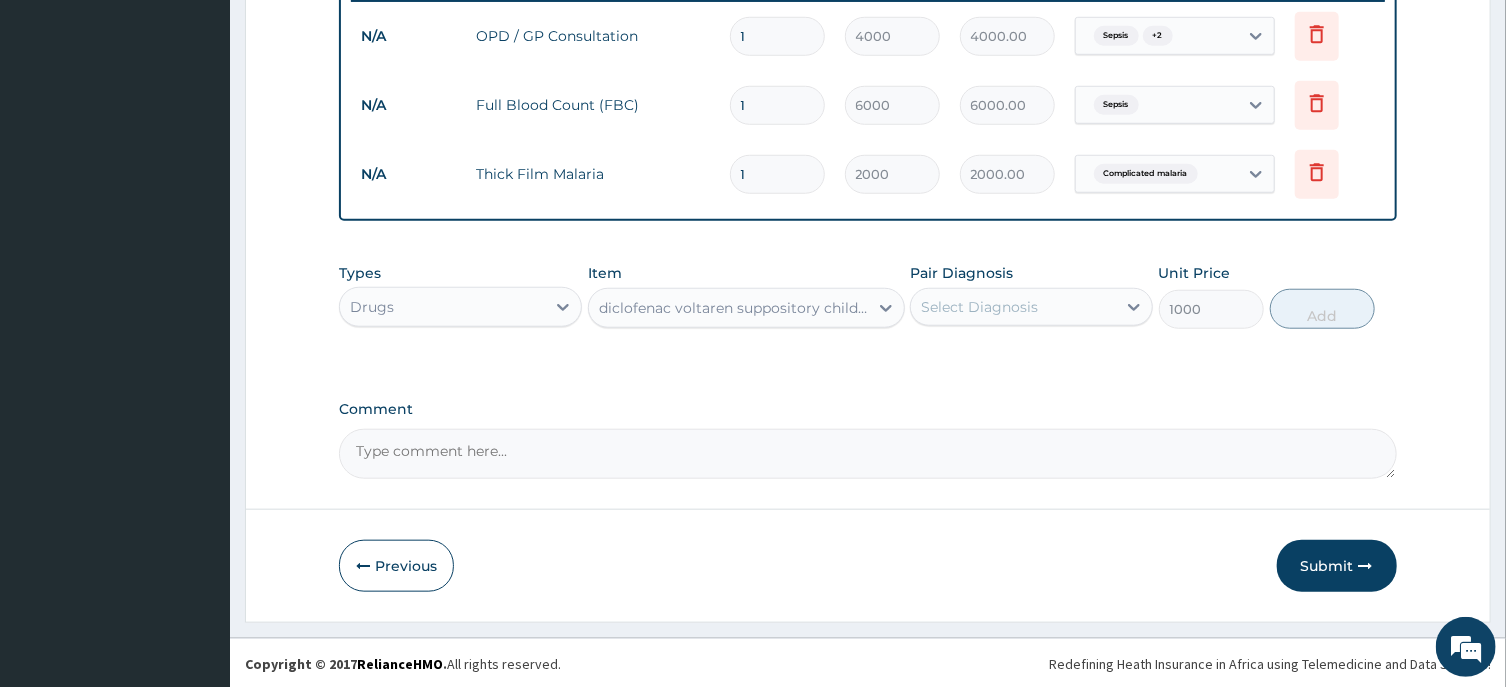 click on "Select Diagnosis" at bounding box center (979, 307) 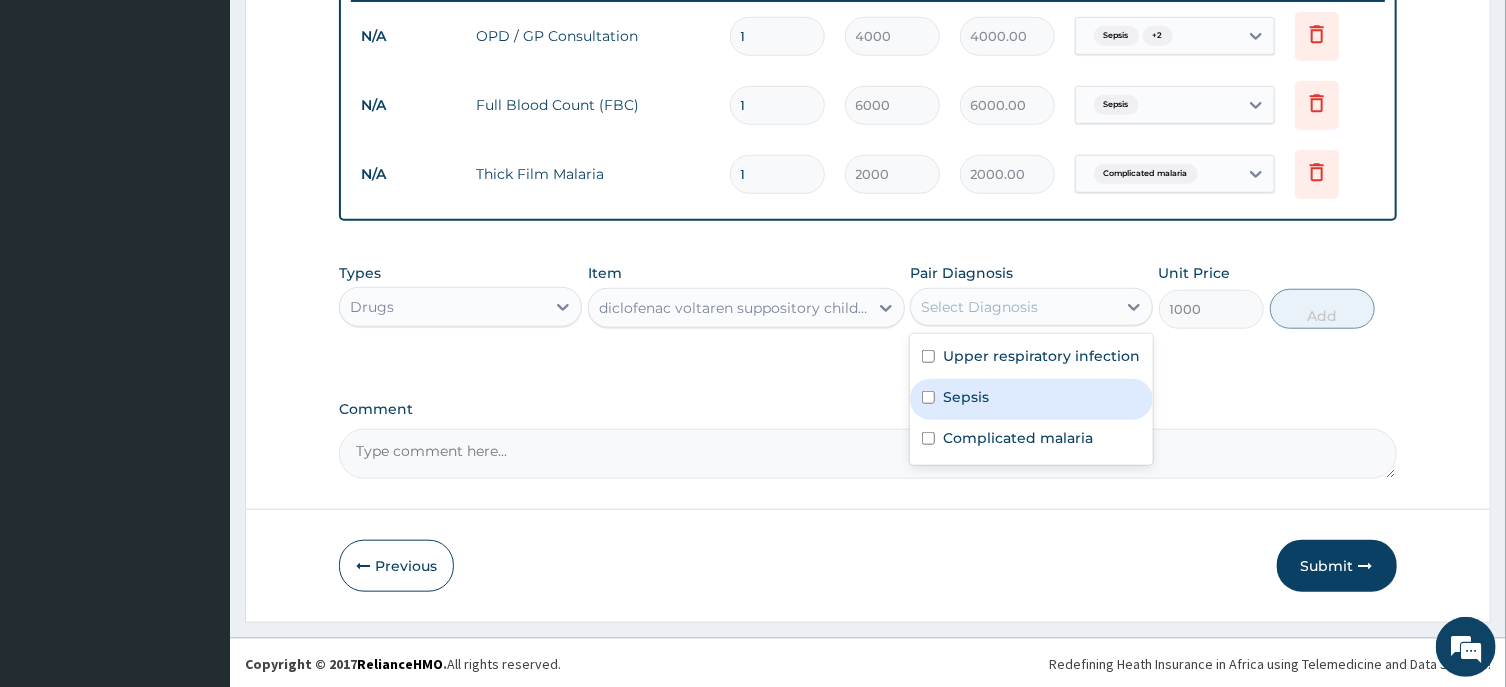 click on "Sepsis" at bounding box center (1031, 399) 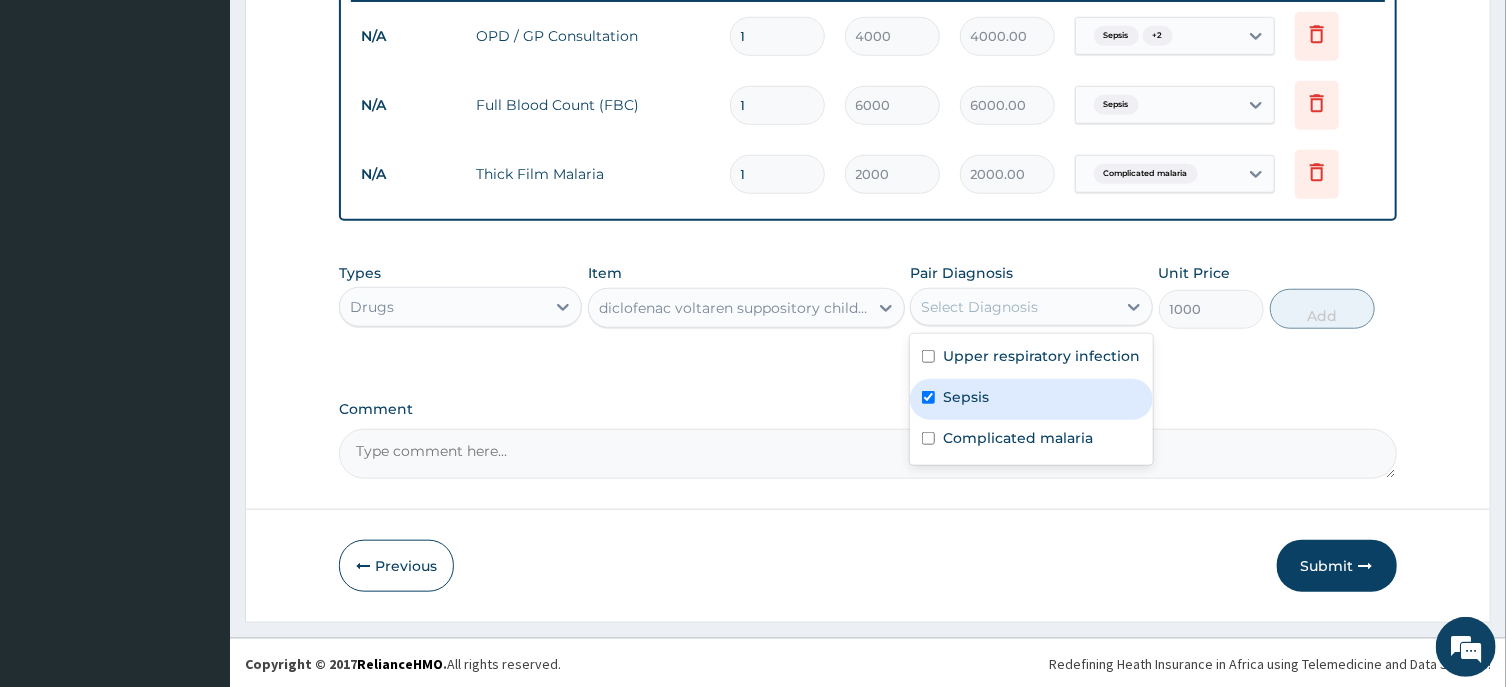 checkbox on "true" 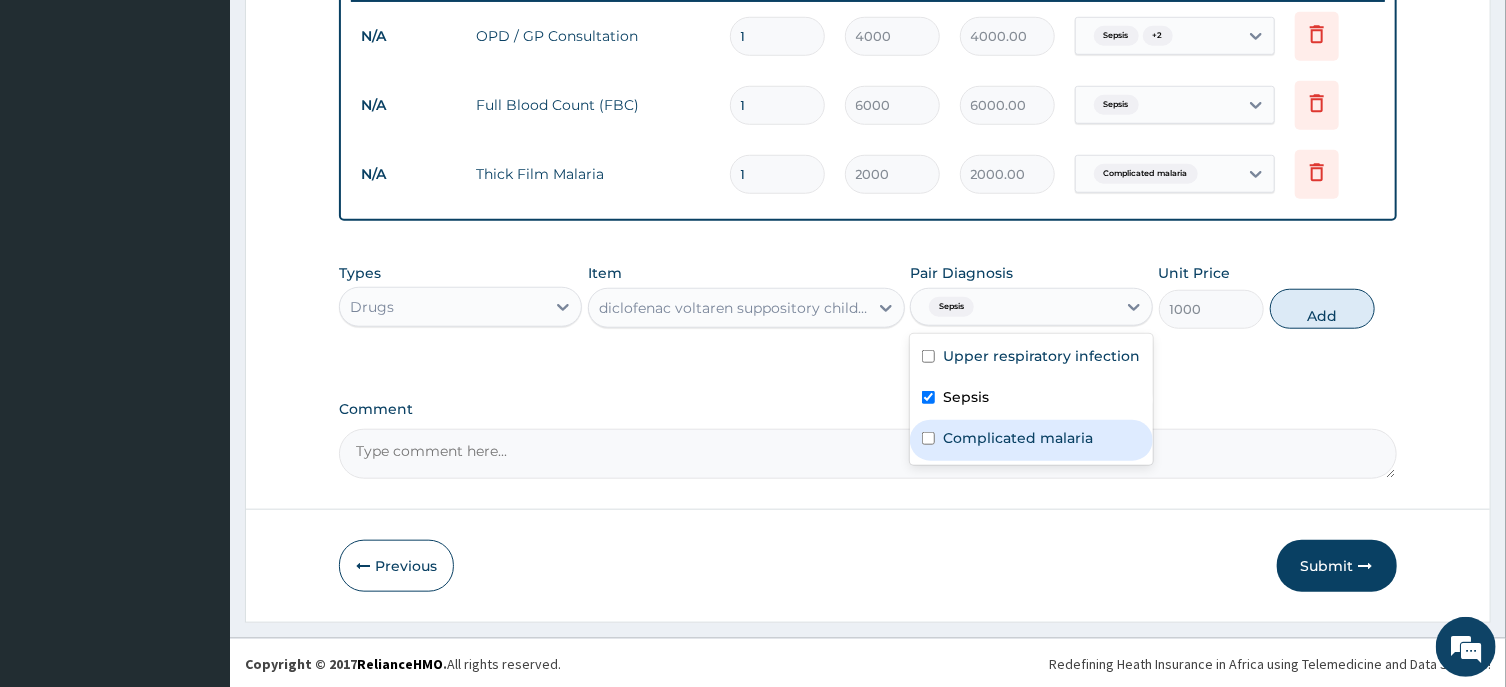 click on "Complicated malaria" at bounding box center (1018, 438) 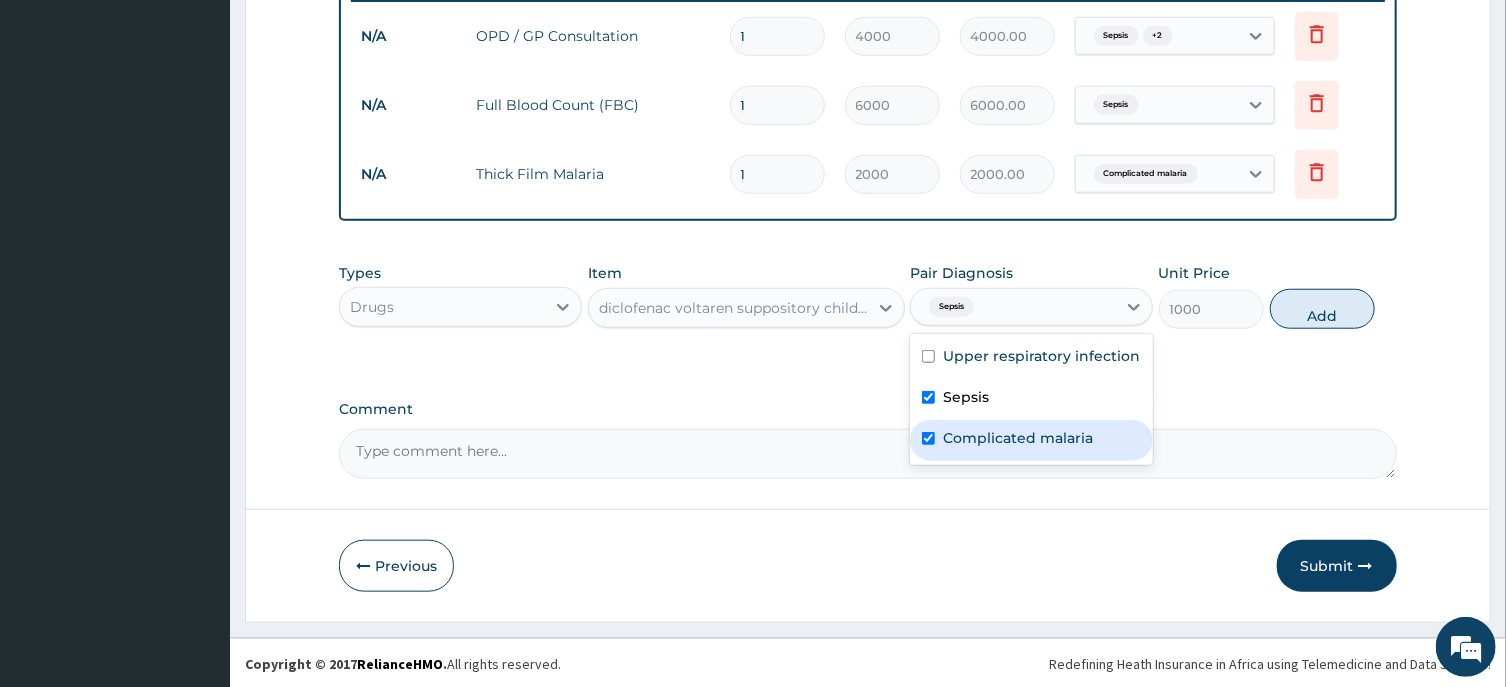 checkbox on "true" 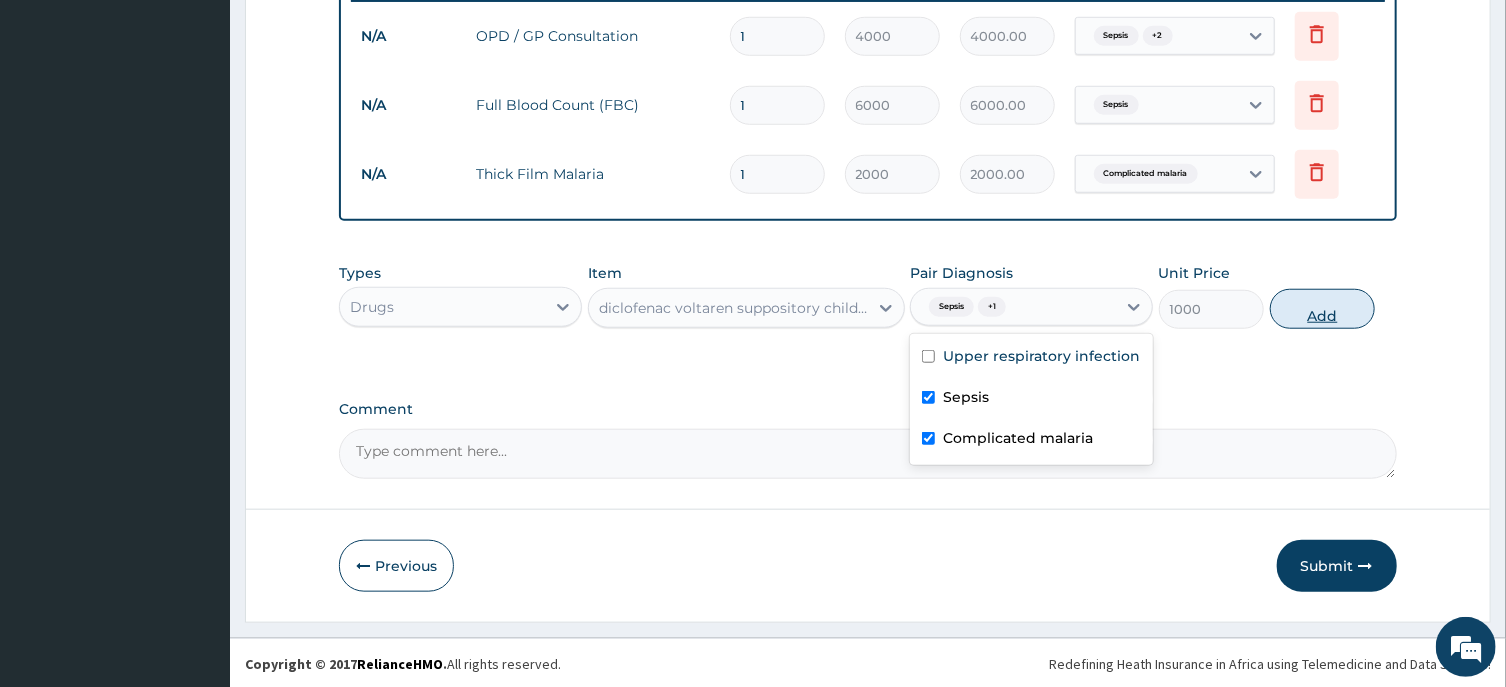 click on "Add" at bounding box center [1323, 309] 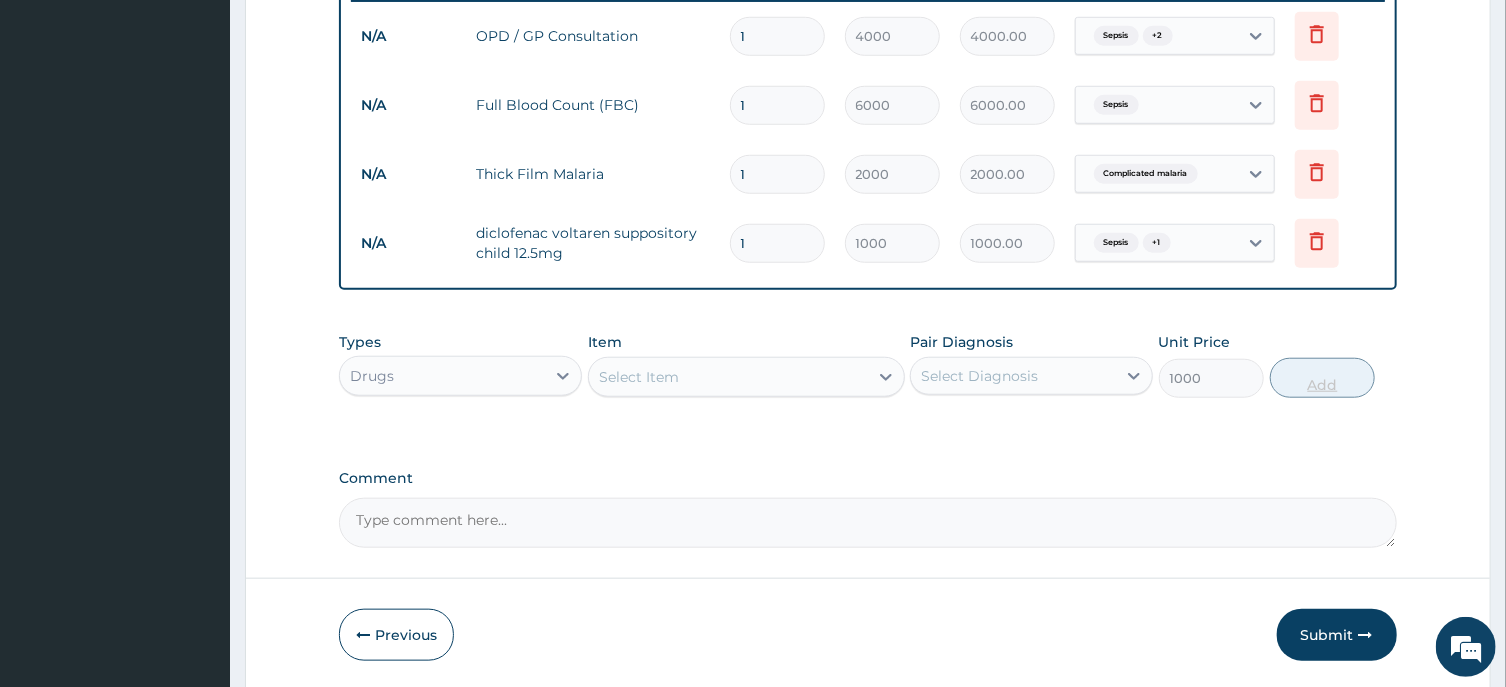 type on "0" 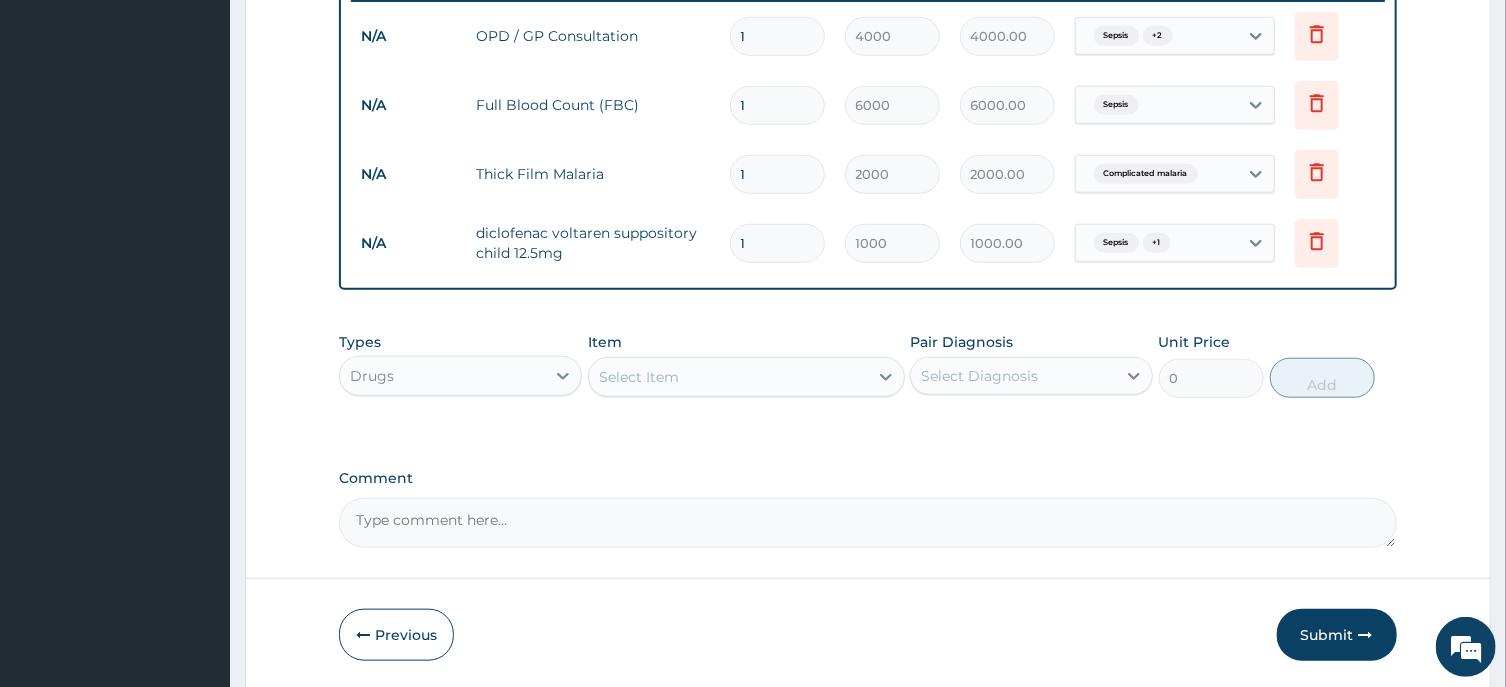 click on "Select Item" at bounding box center [728, 377] 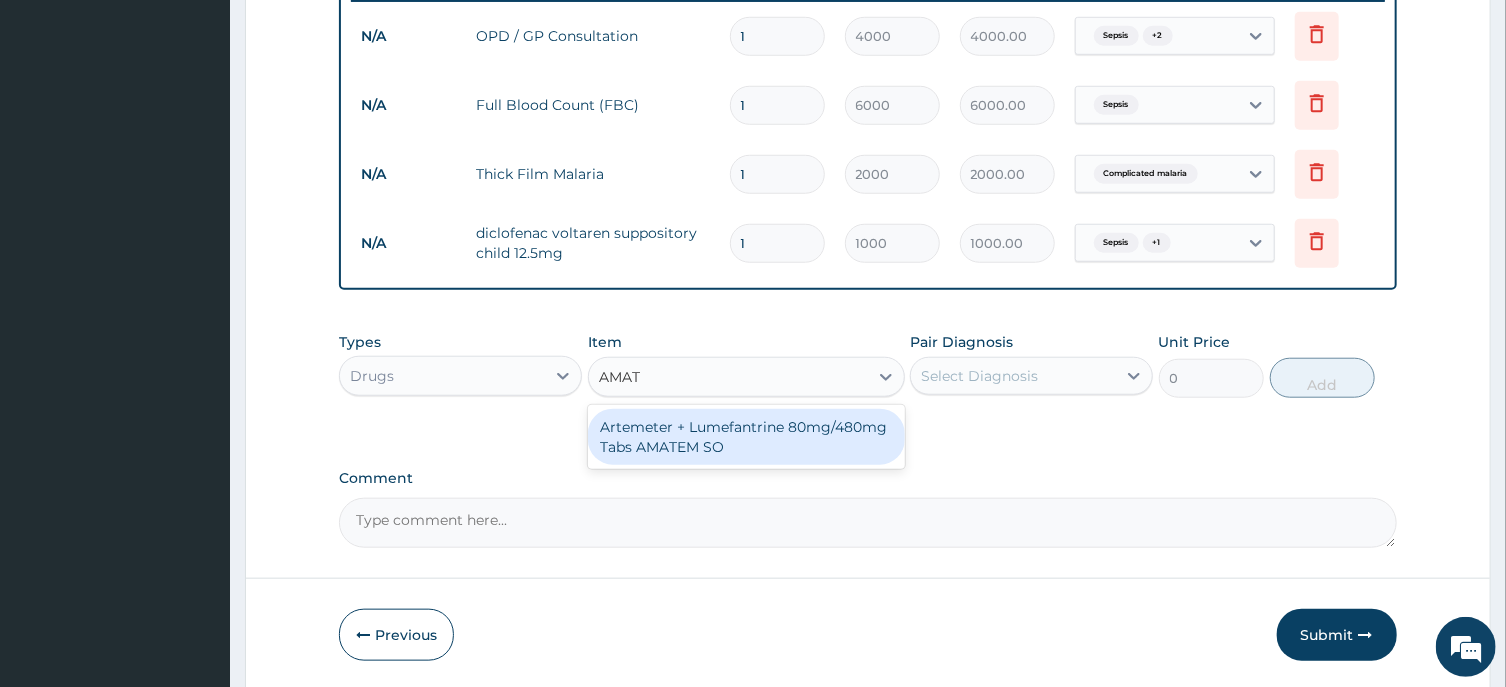 type on "AMATE" 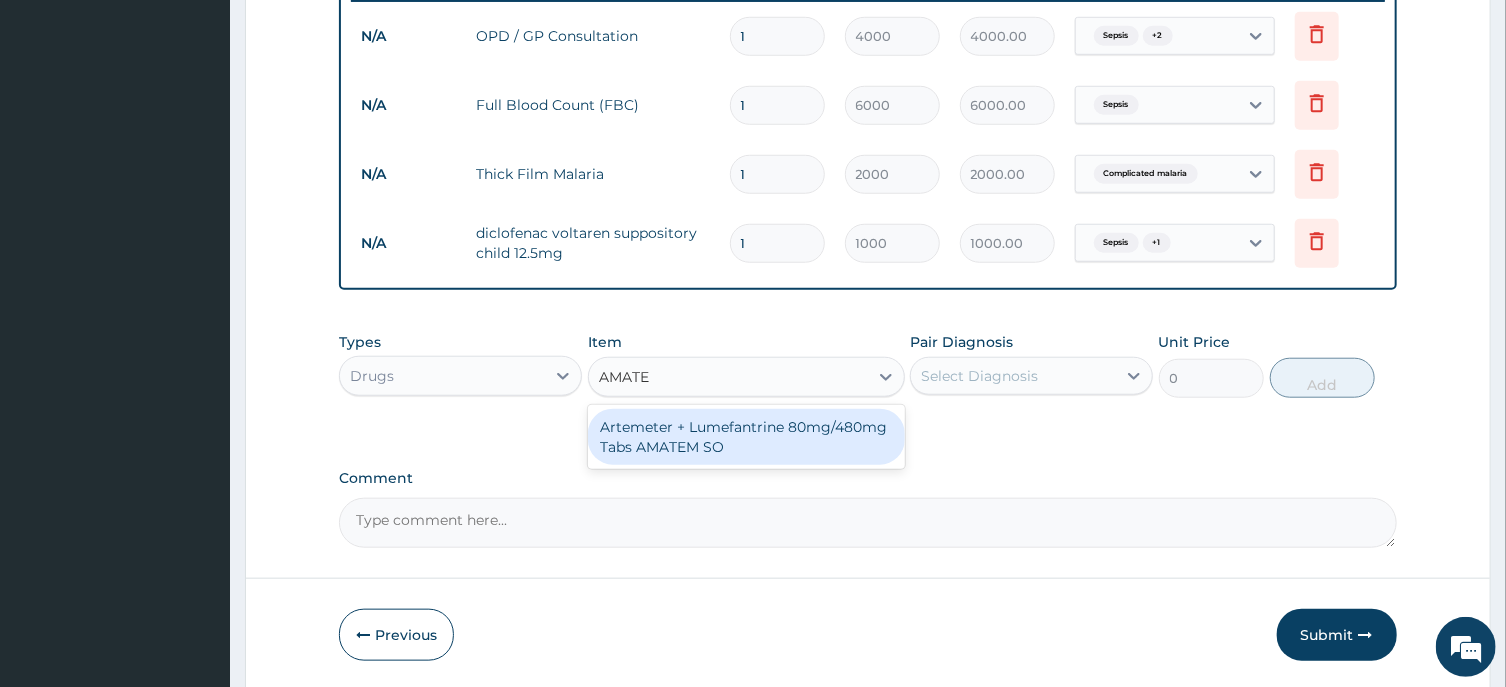 click on "Artemeter + Lumefantrine 80mg/480mg Tabs AMATEM SO" at bounding box center (746, 437) 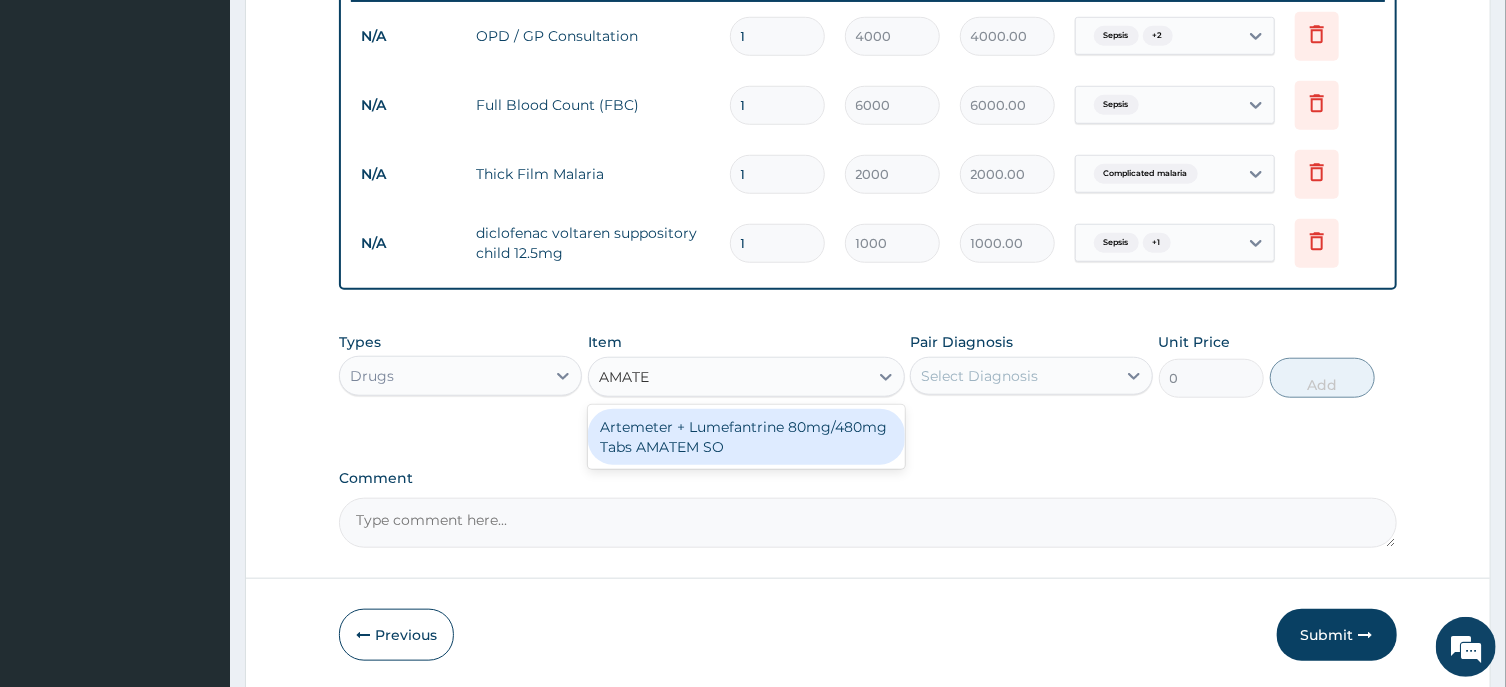 type 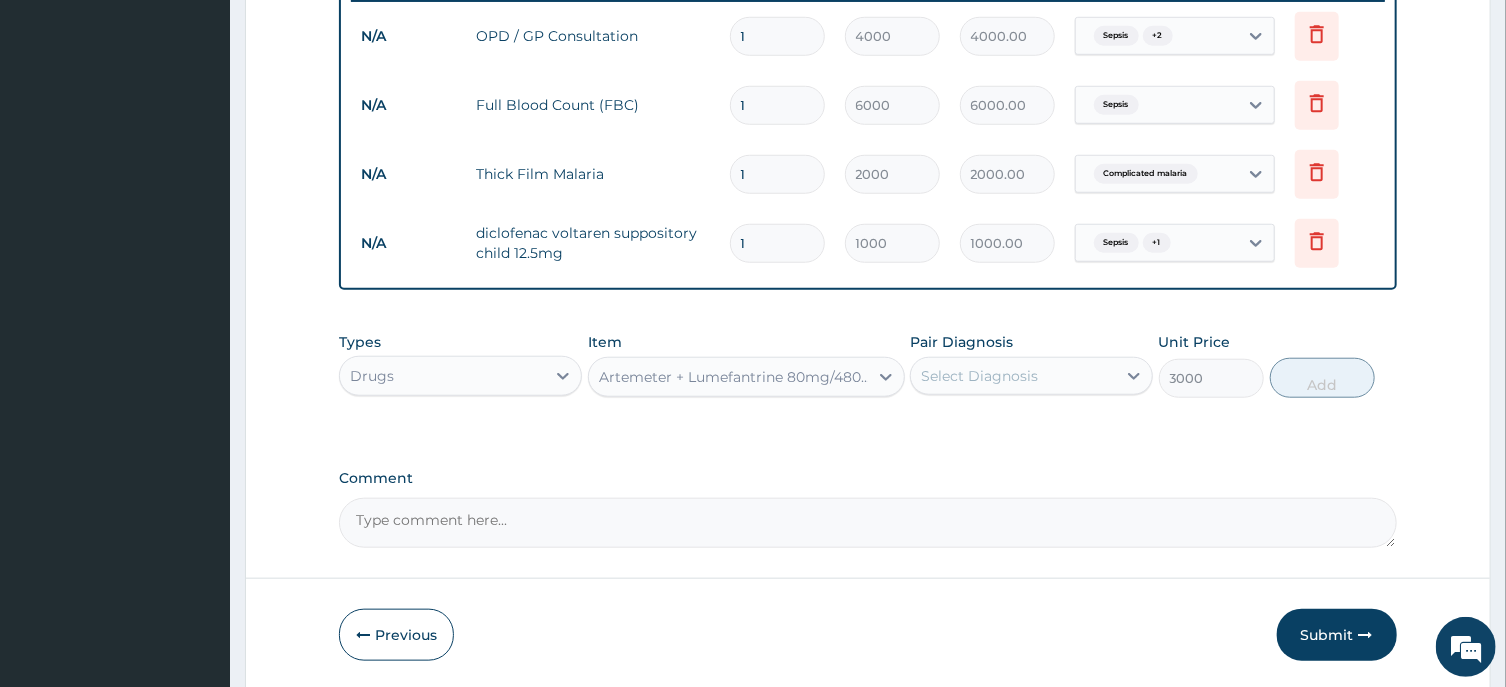 click on "Select Diagnosis" at bounding box center [979, 376] 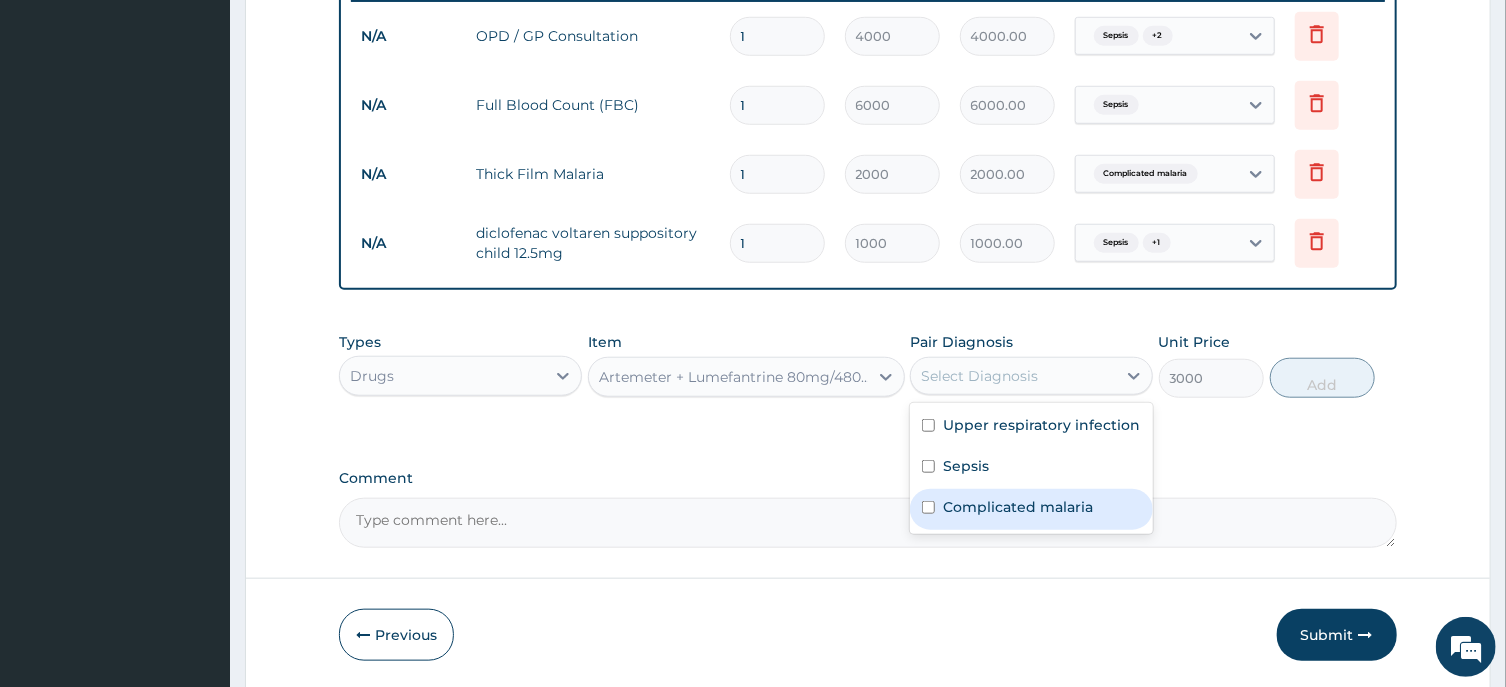 click on "Complicated malaria" at bounding box center [1018, 507] 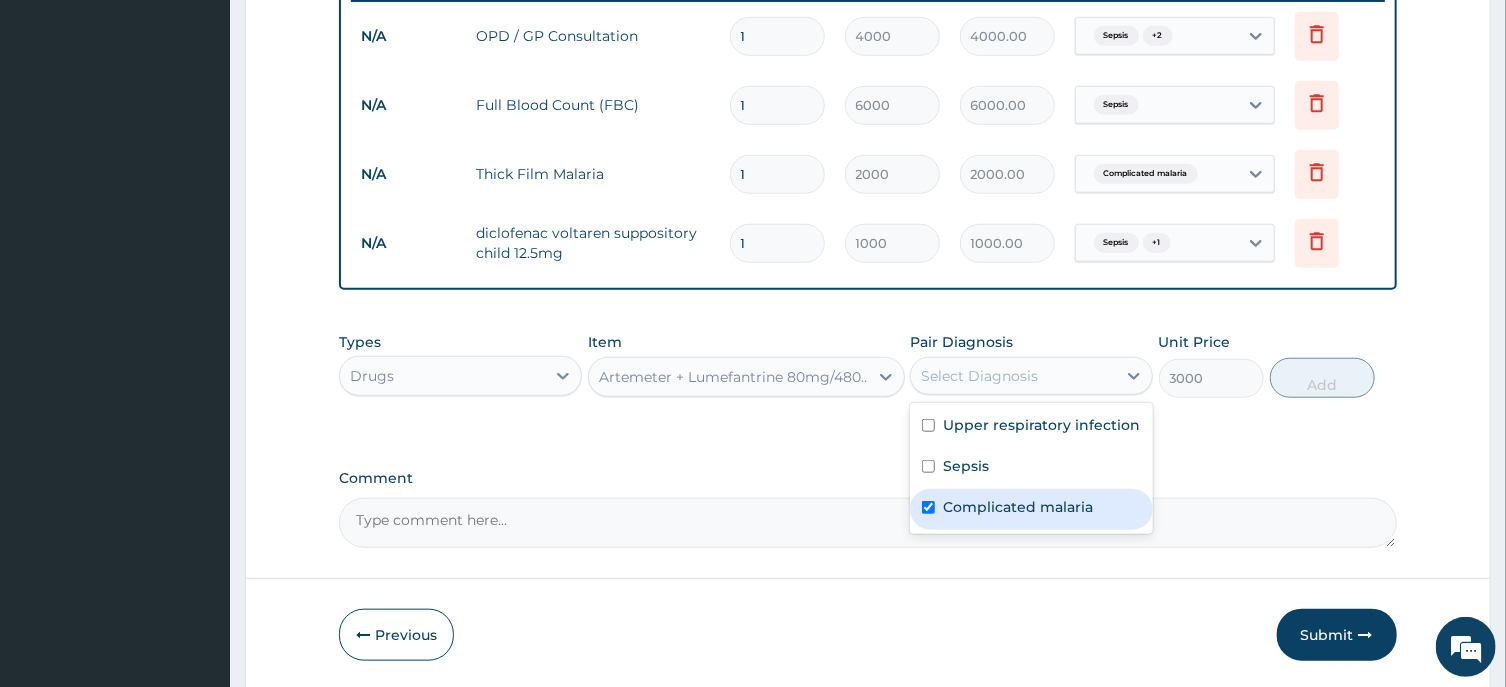 checkbox on "true" 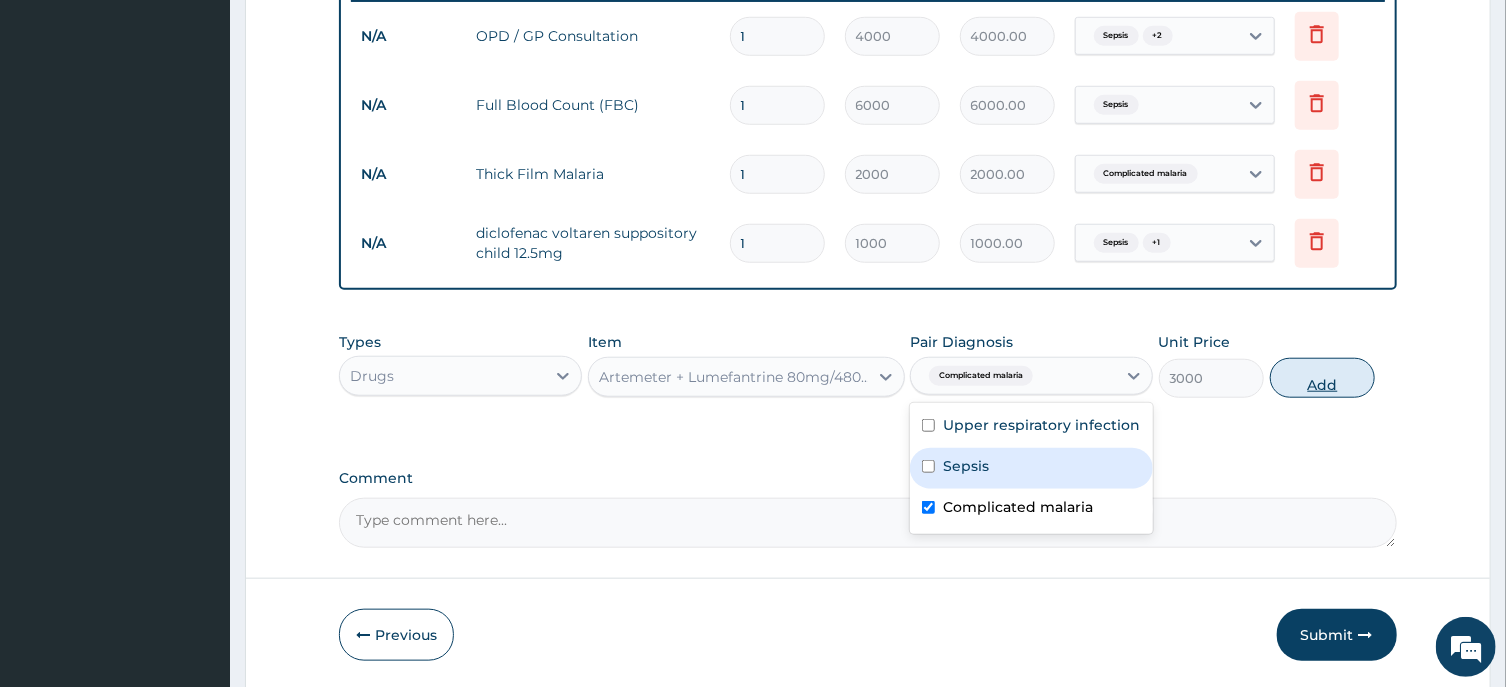 click on "Add" at bounding box center (1323, 378) 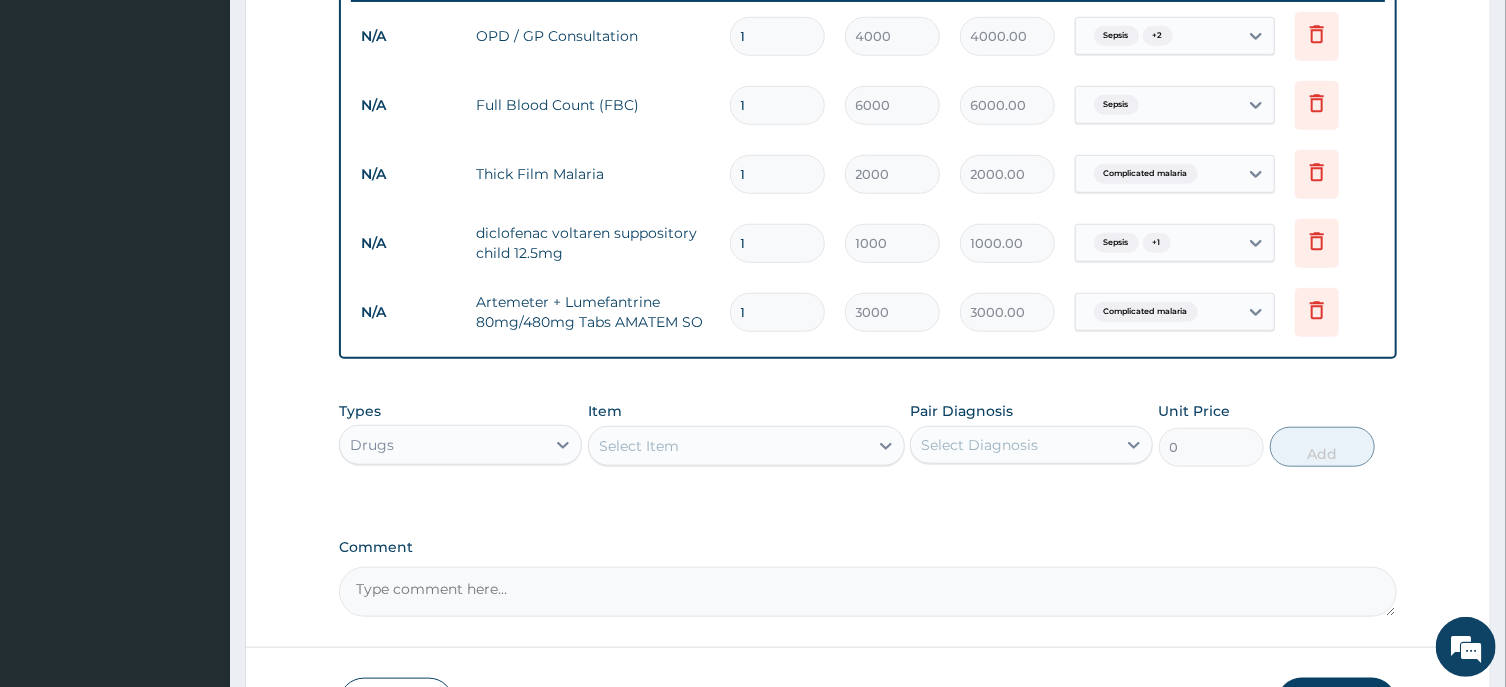 click on "Select Item" at bounding box center [728, 446] 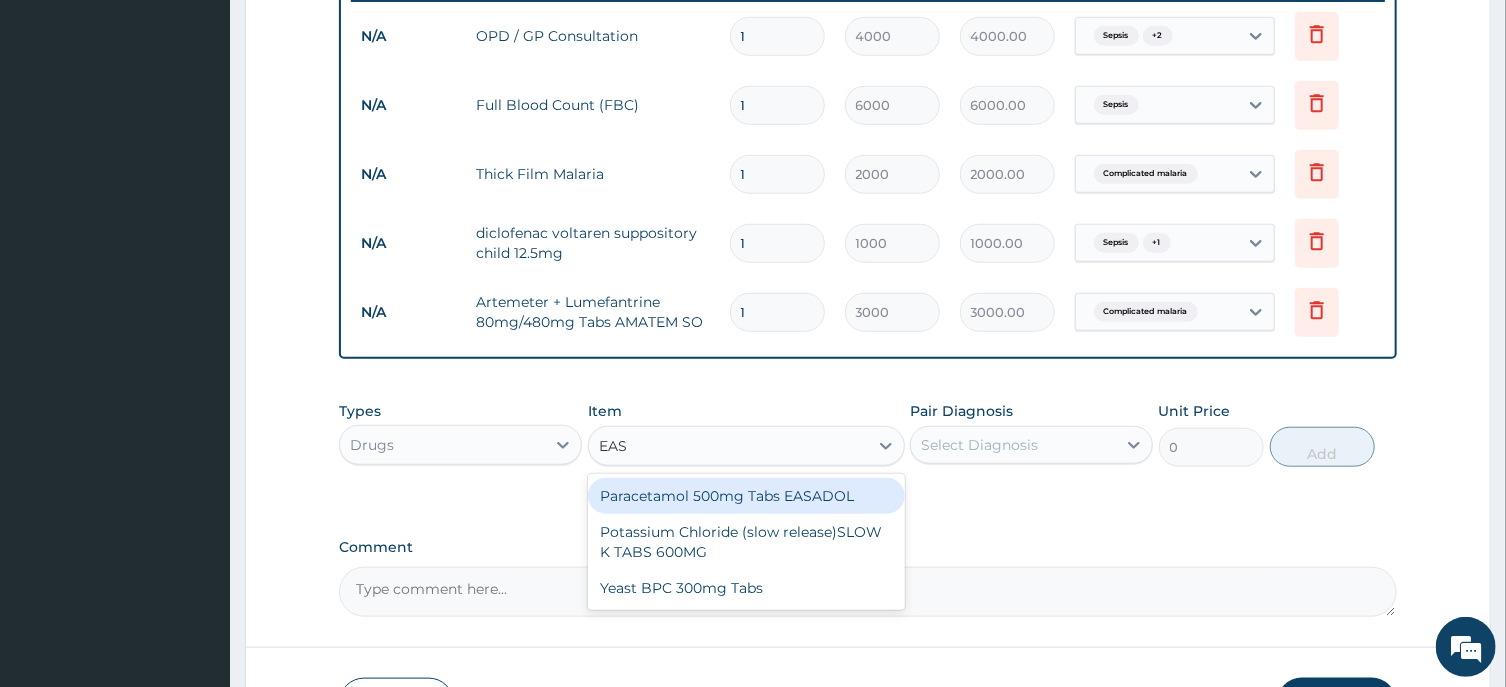 type on "EASA" 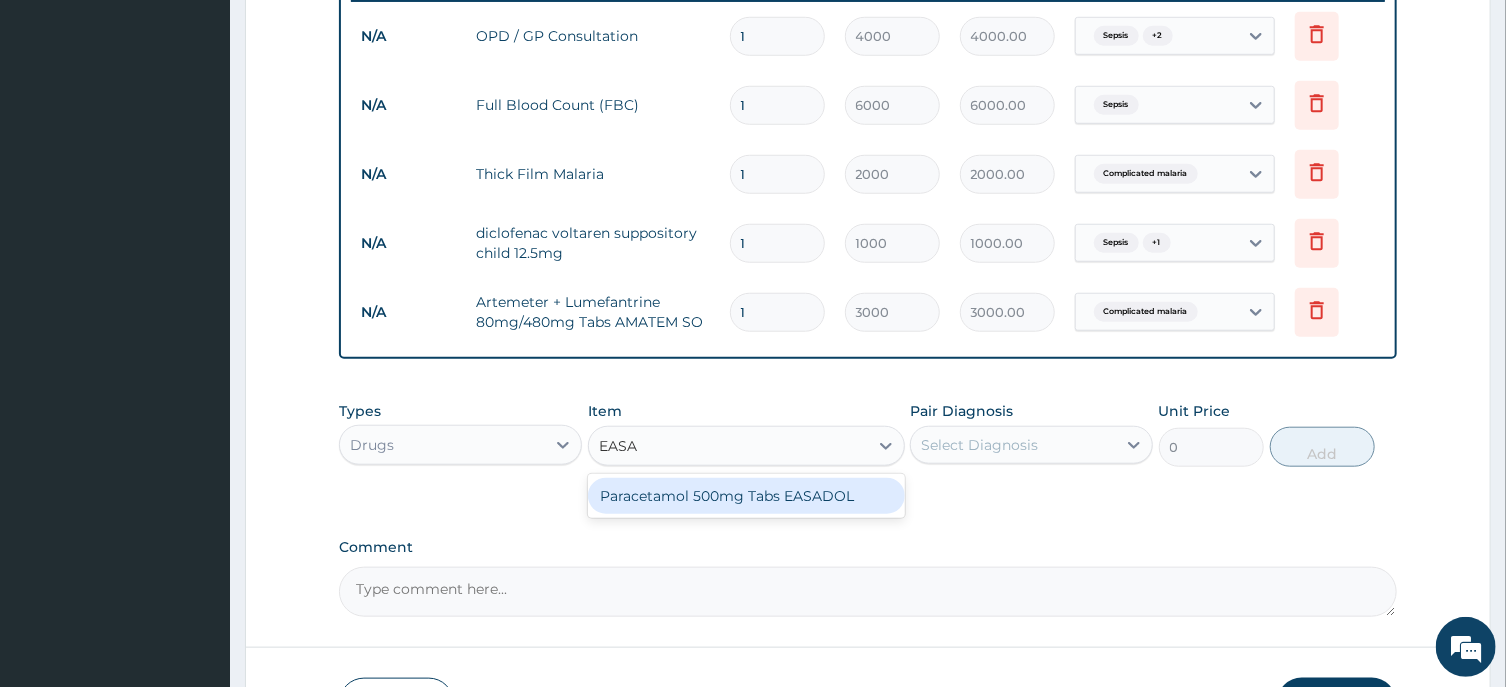 click on "Paracetamol 500mg Tabs EASADOL" at bounding box center [746, 496] 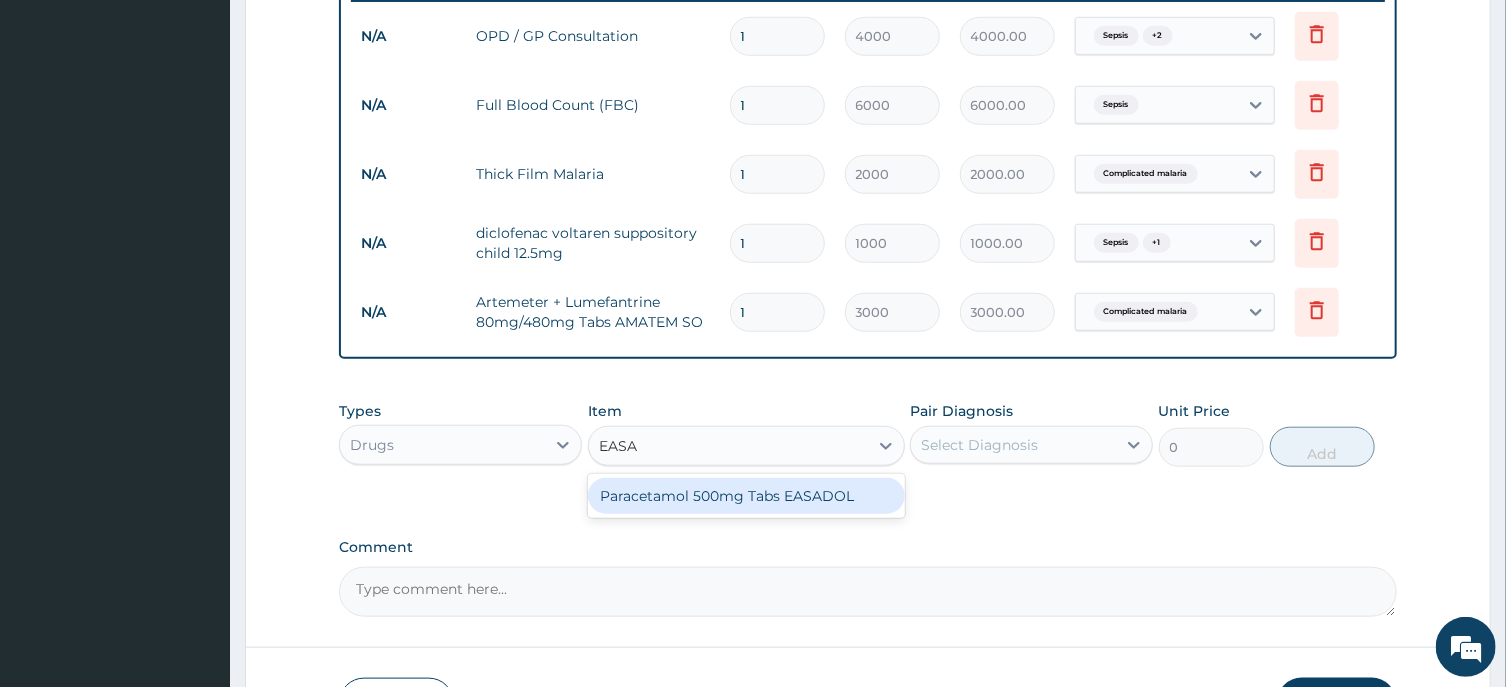 type 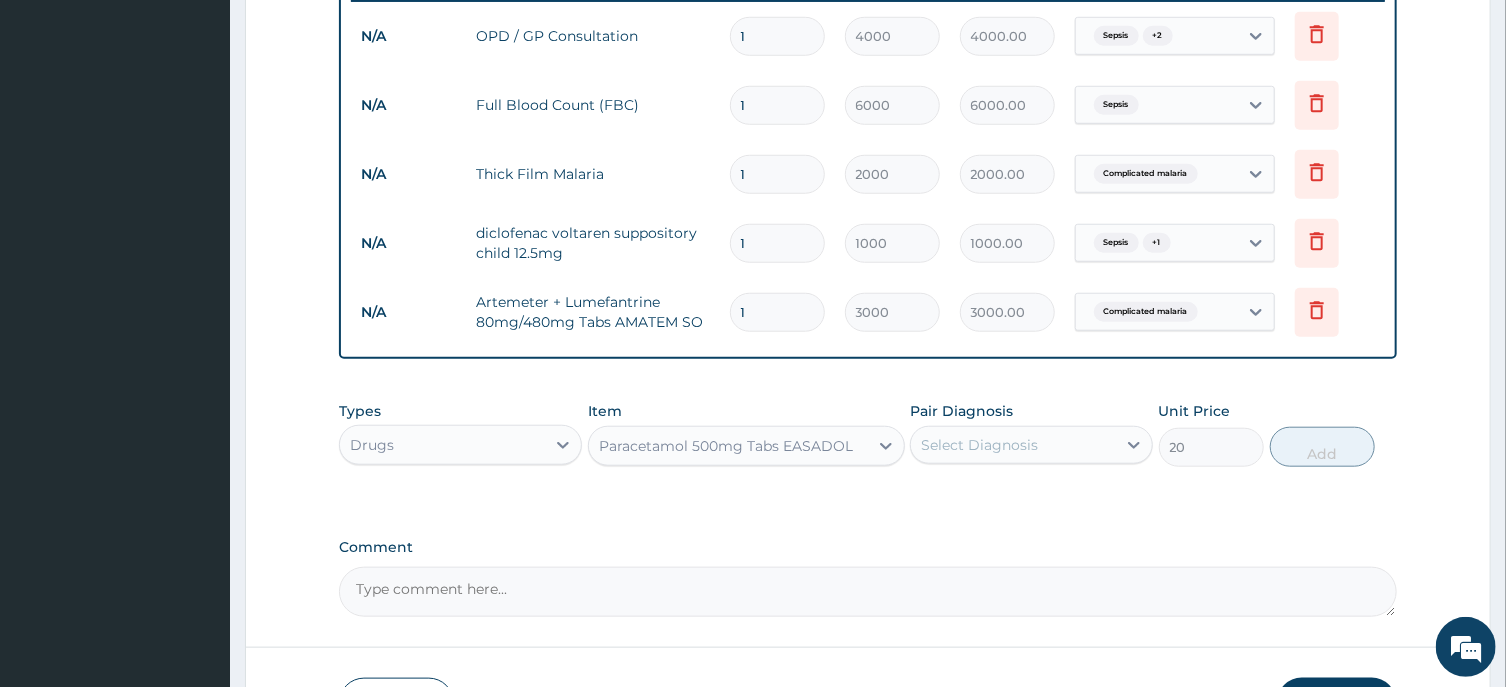 click on "Select Diagnosis" at bounding box center (979, 445) 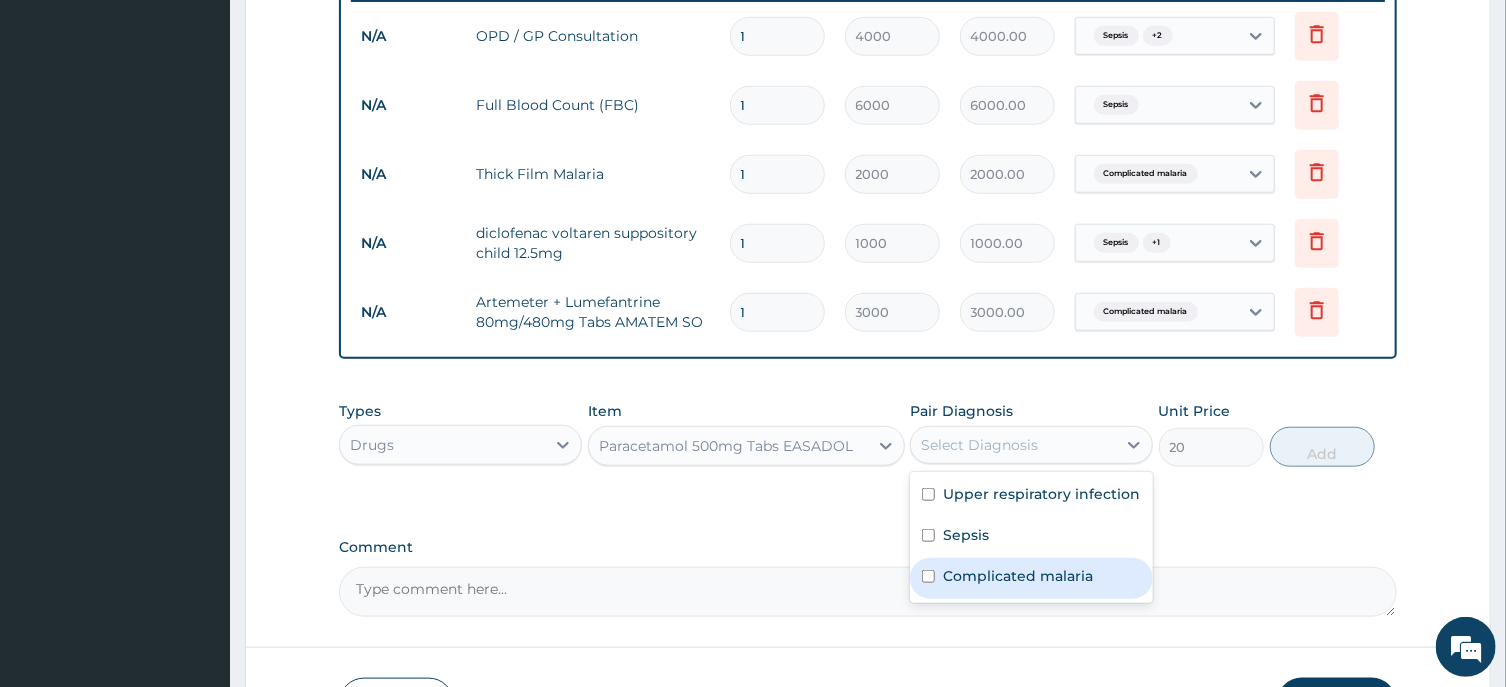 click on "Complicated malaria" at bounding box center (1018, 576) 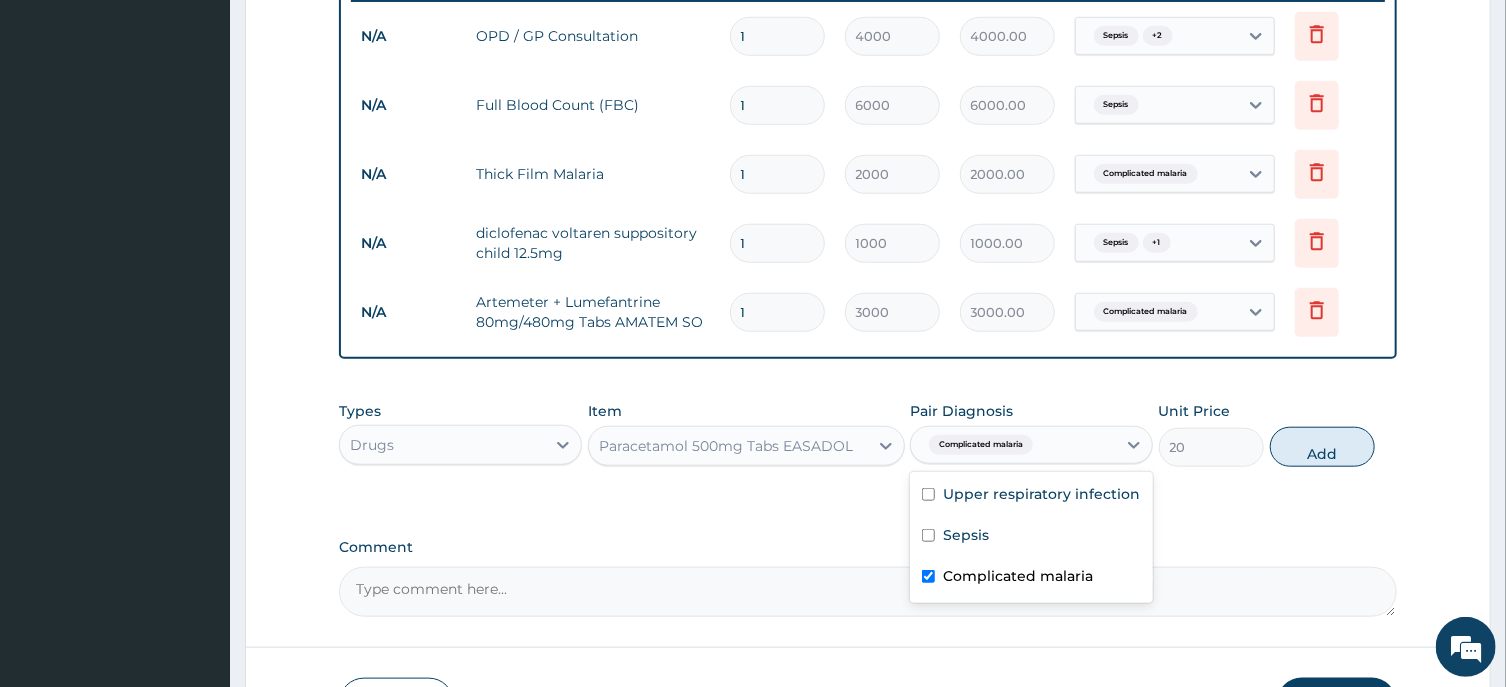 checkbox on "true" 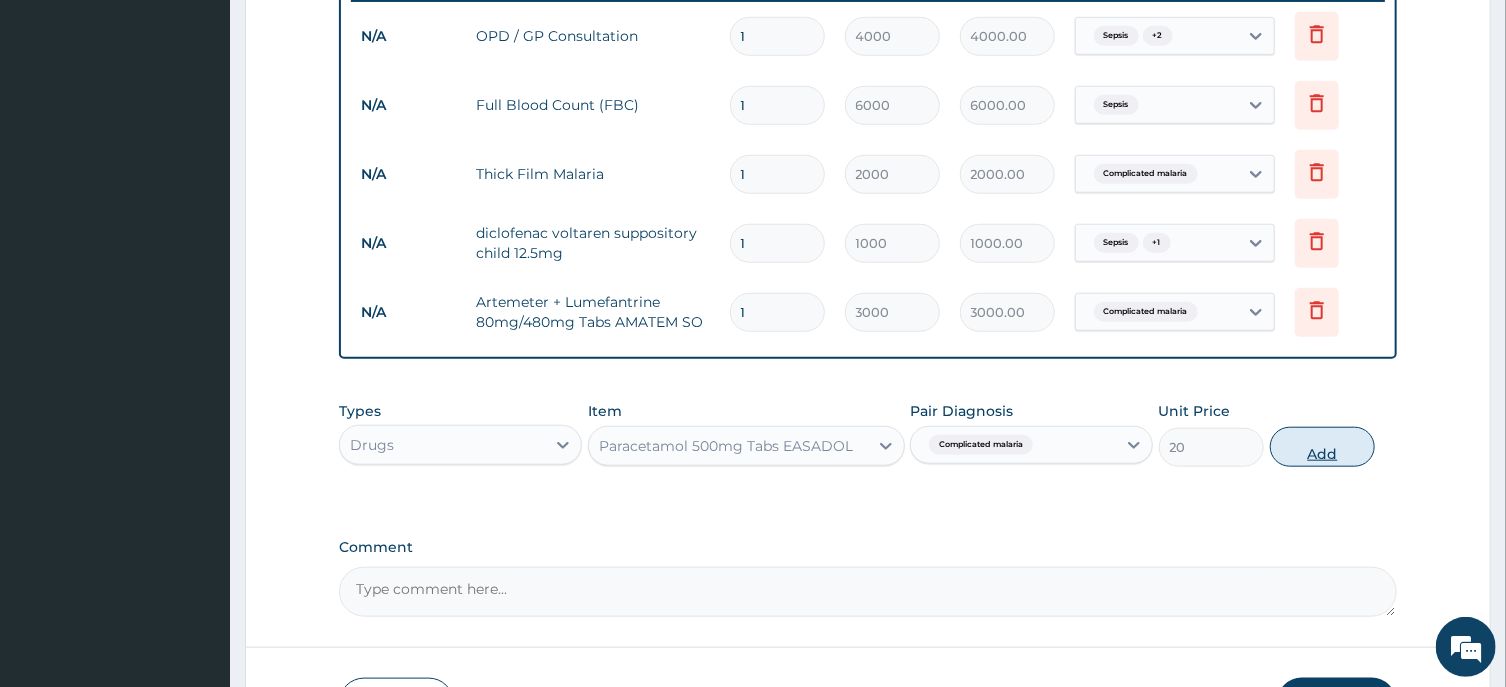 click on "Add" at bounding box center [1323, 447] 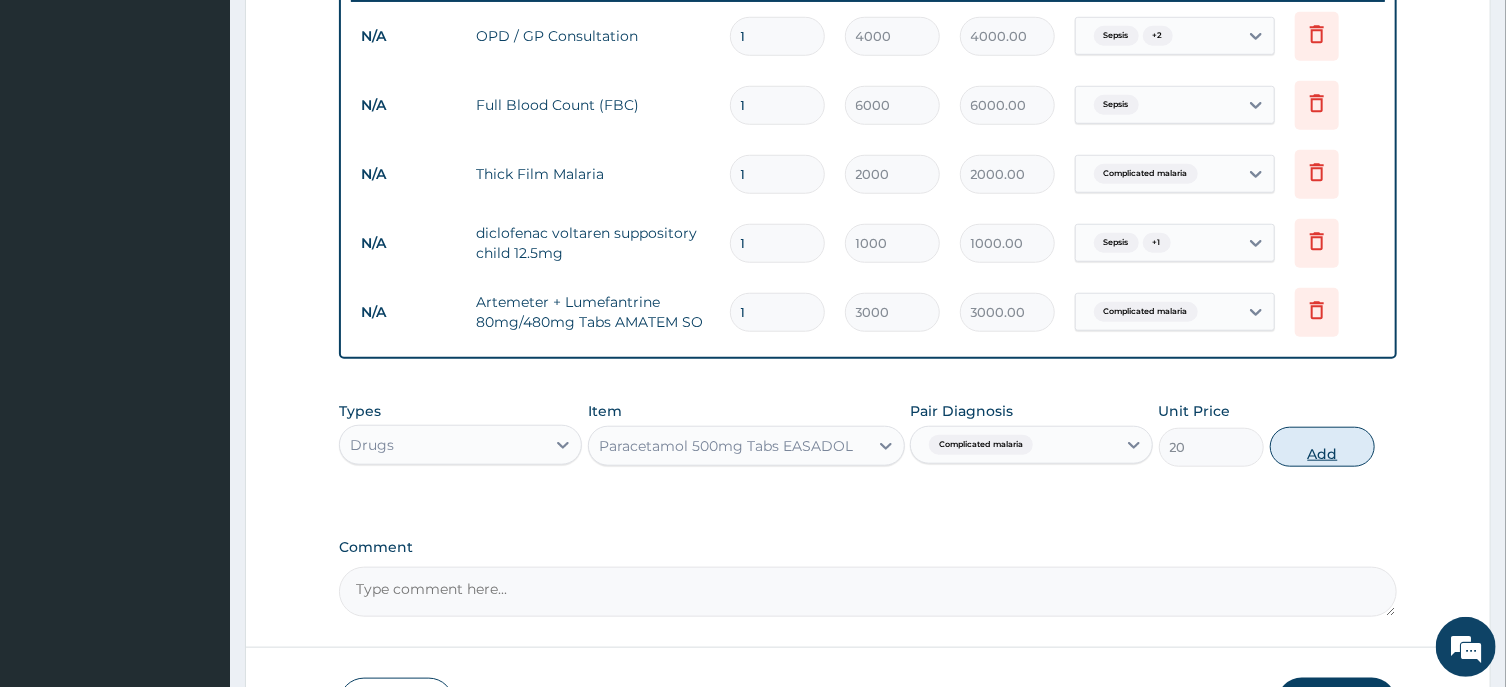 type on "0" 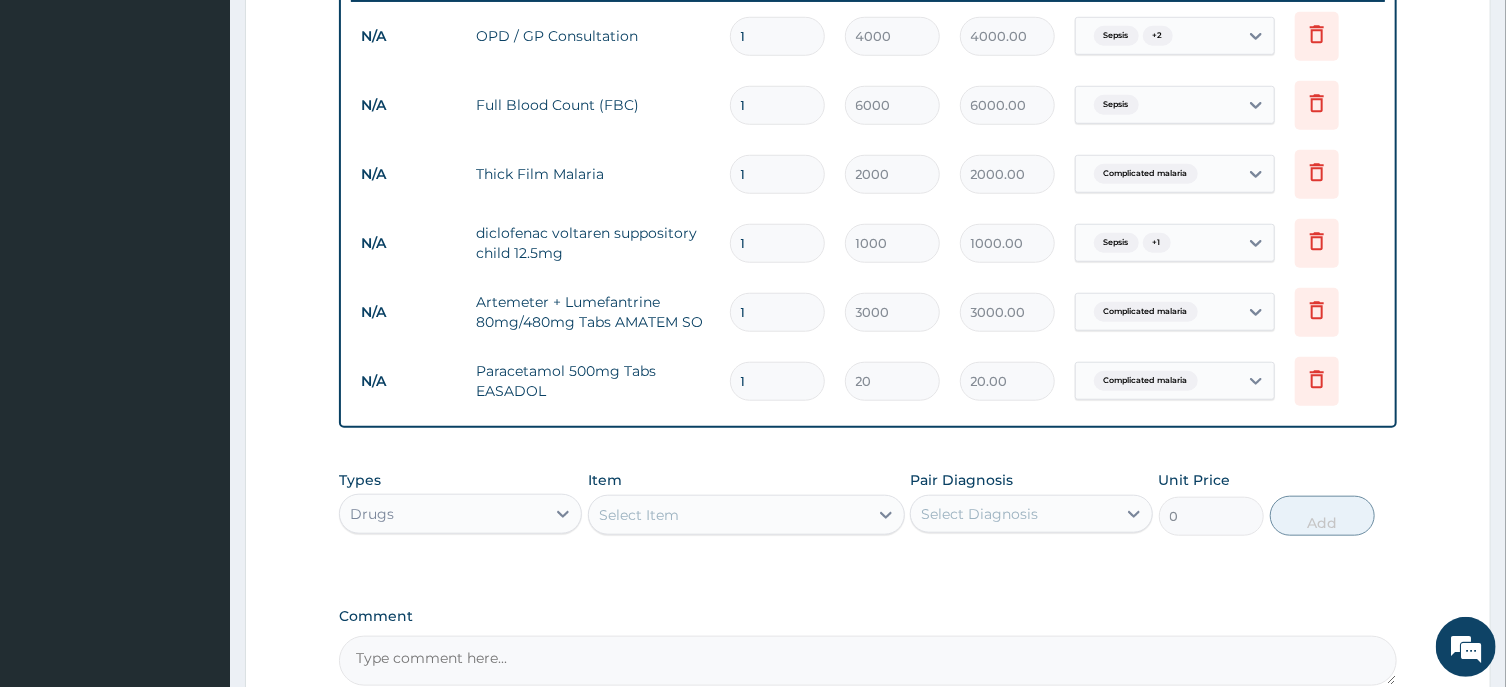 click on "1" at bounding box center [777, 381] 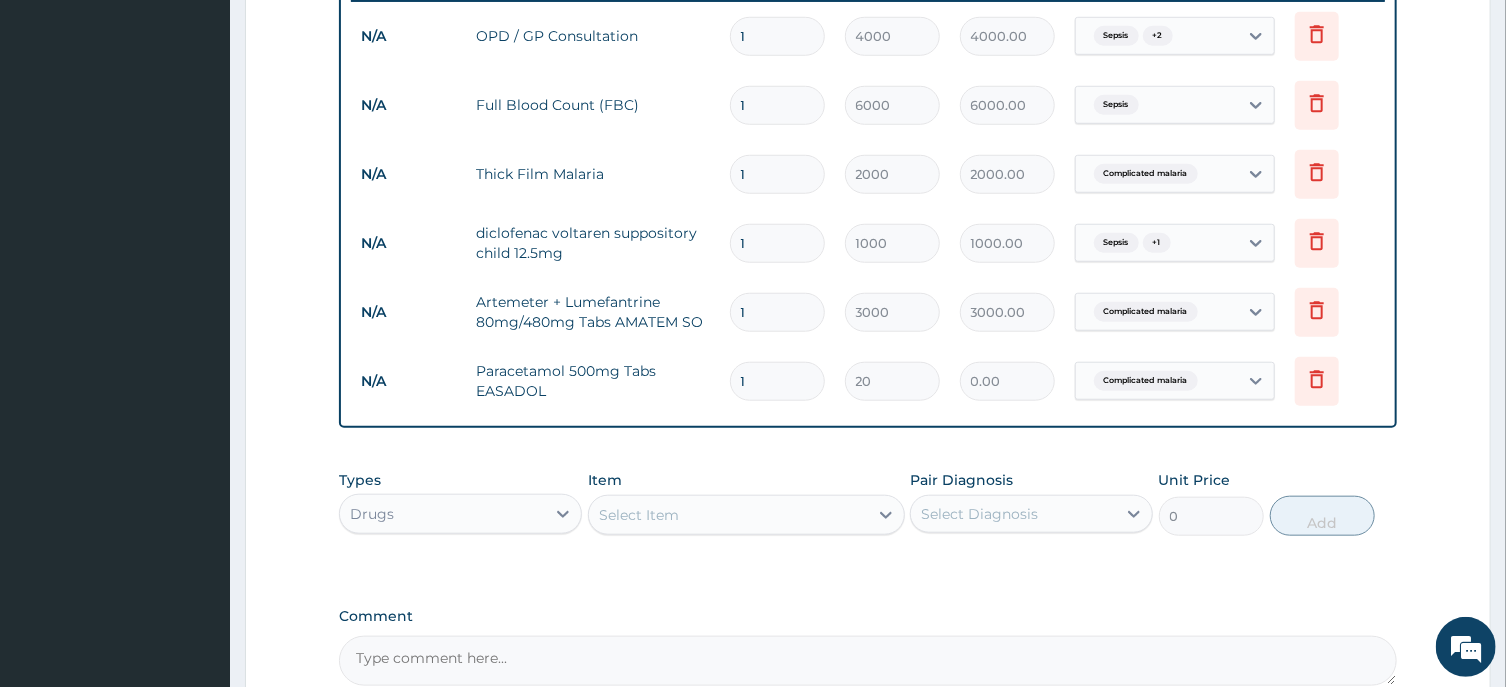 type 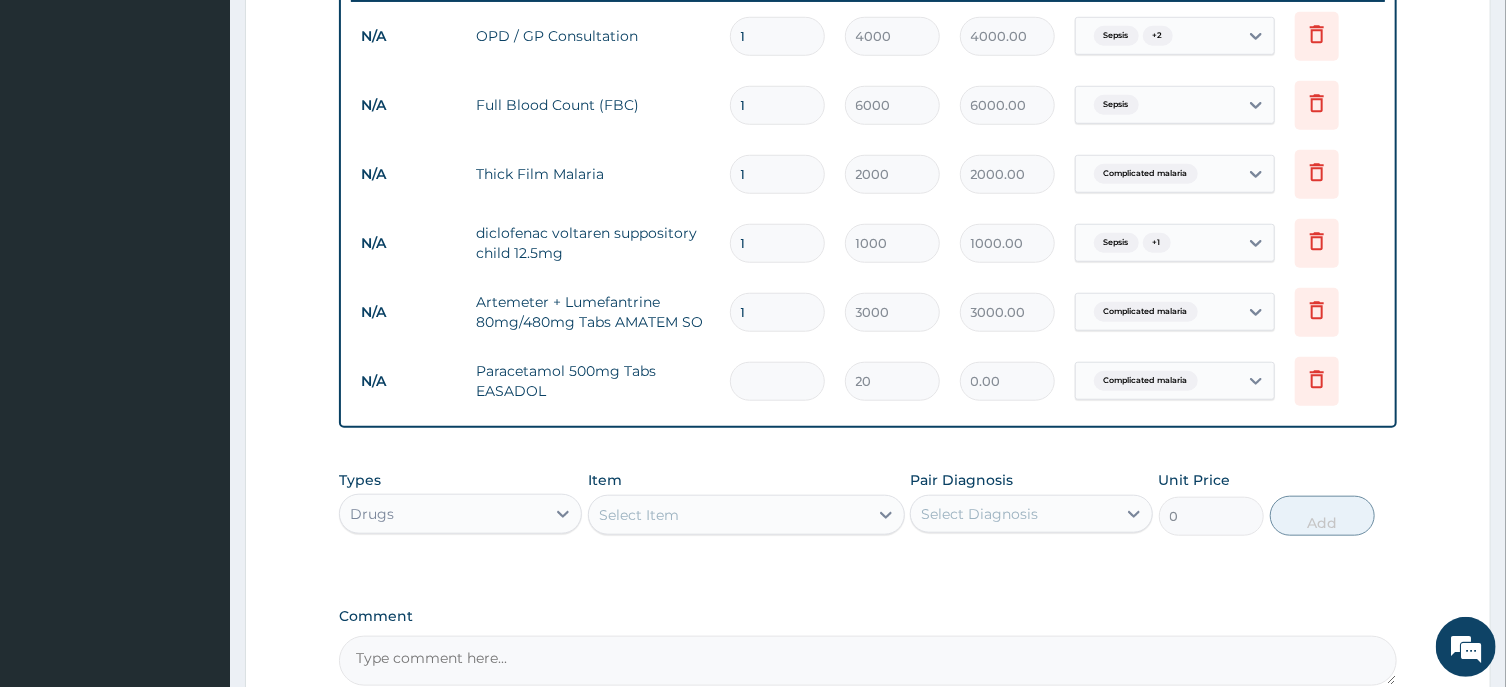 type on "0.00" 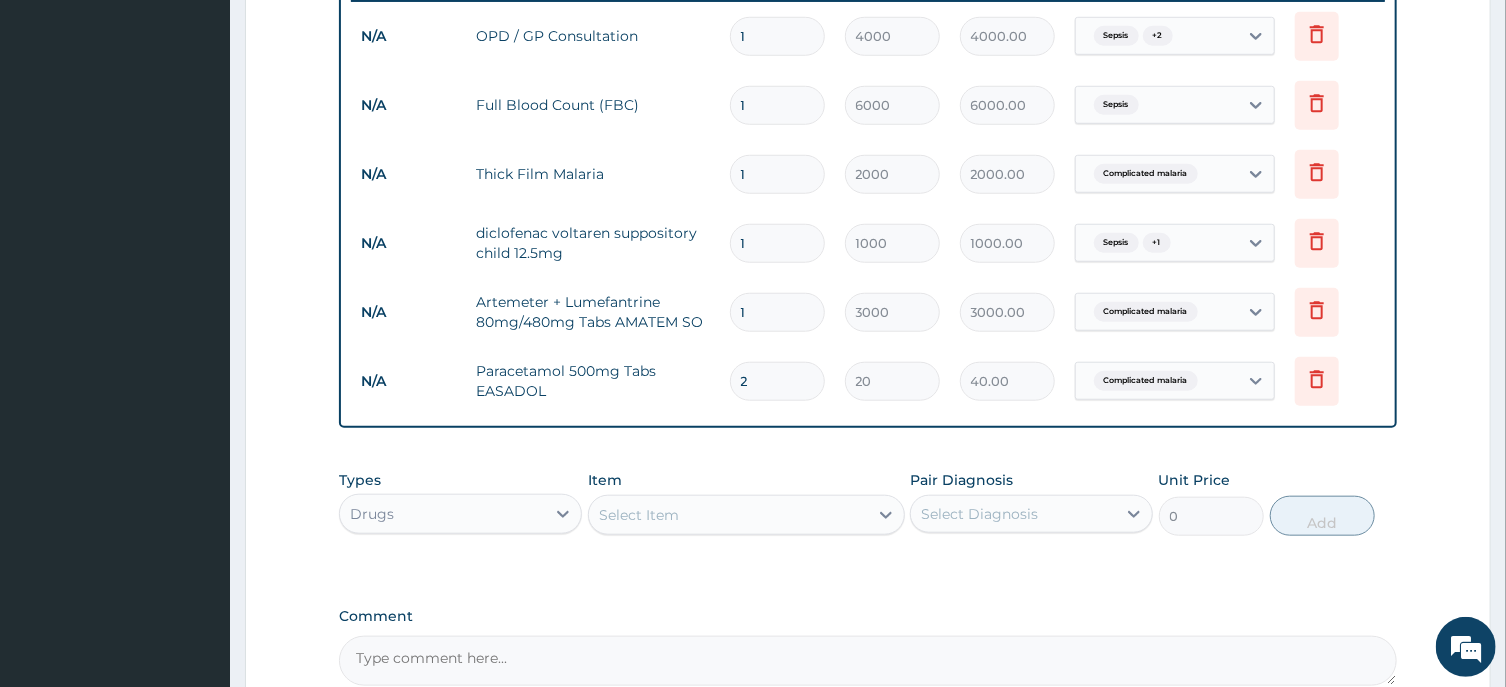 type on "20" 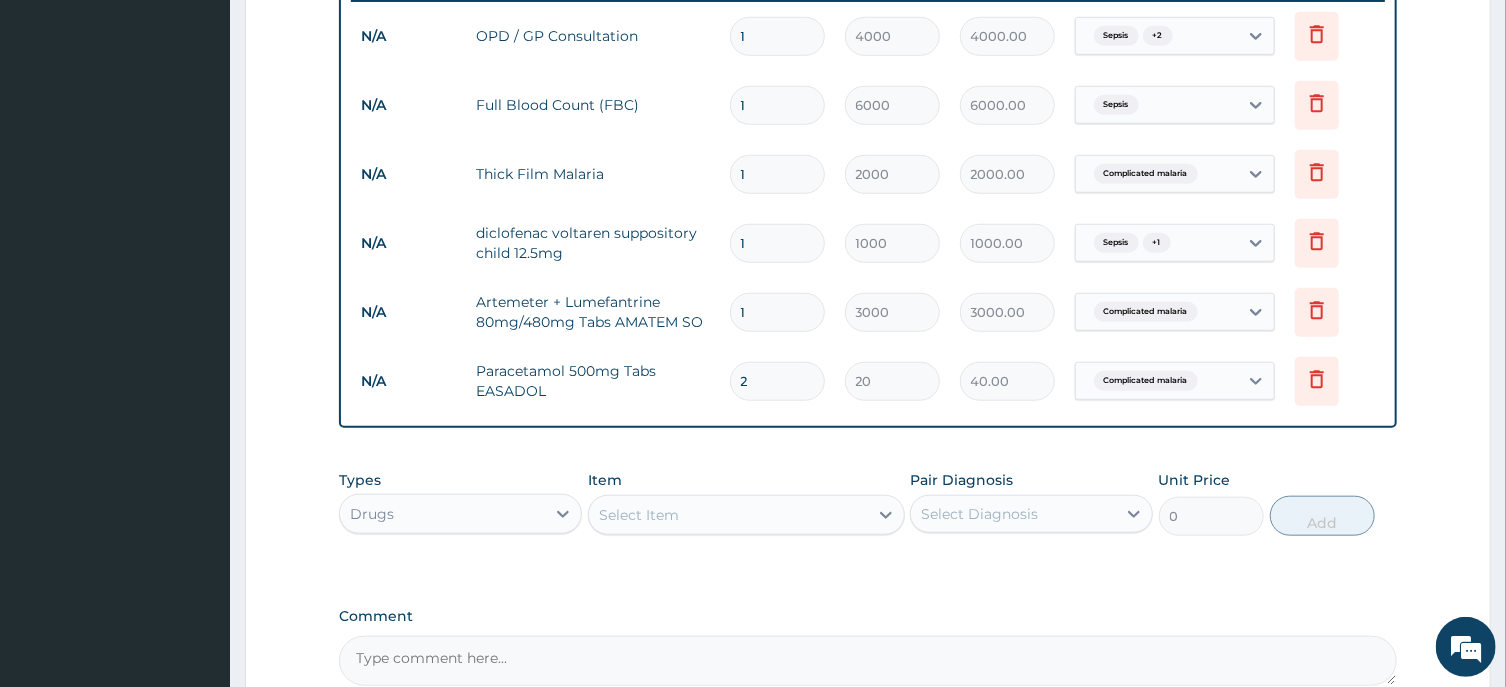 type on "400.00" 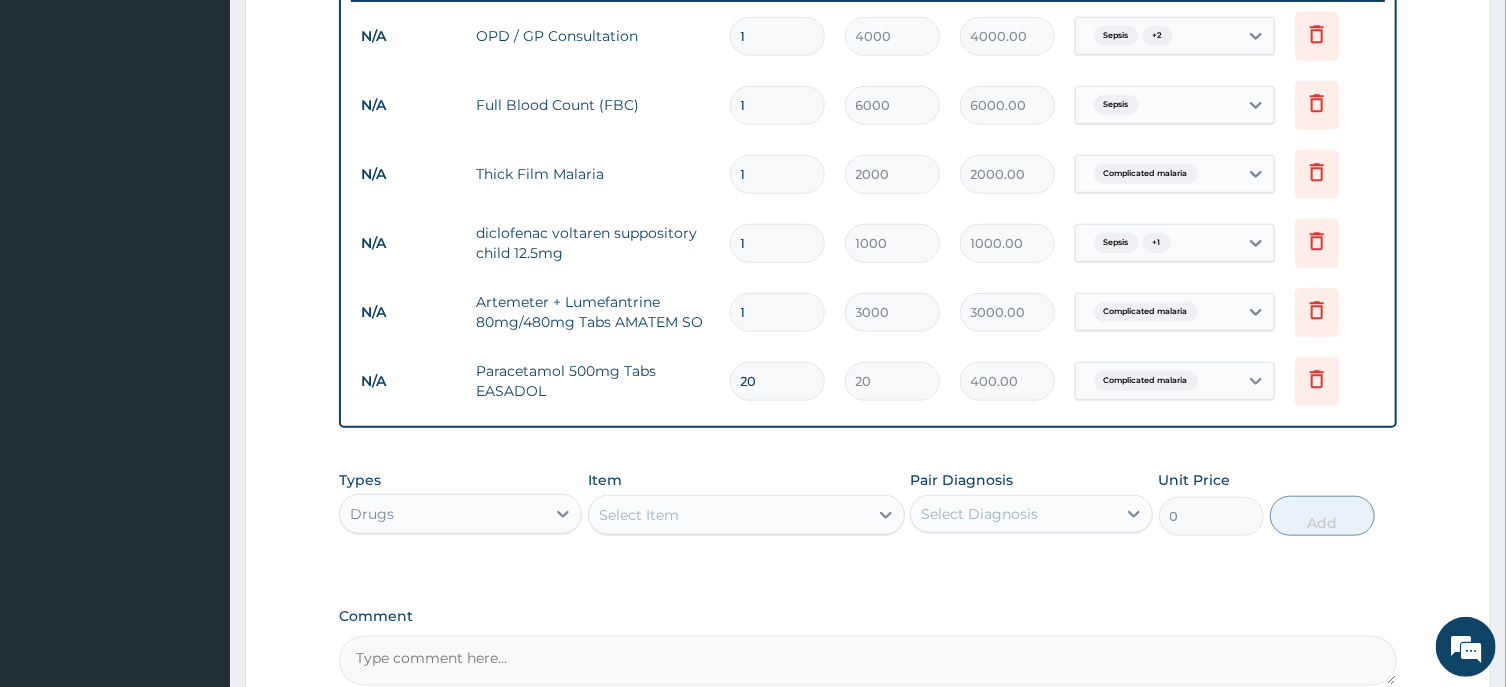type on "20" 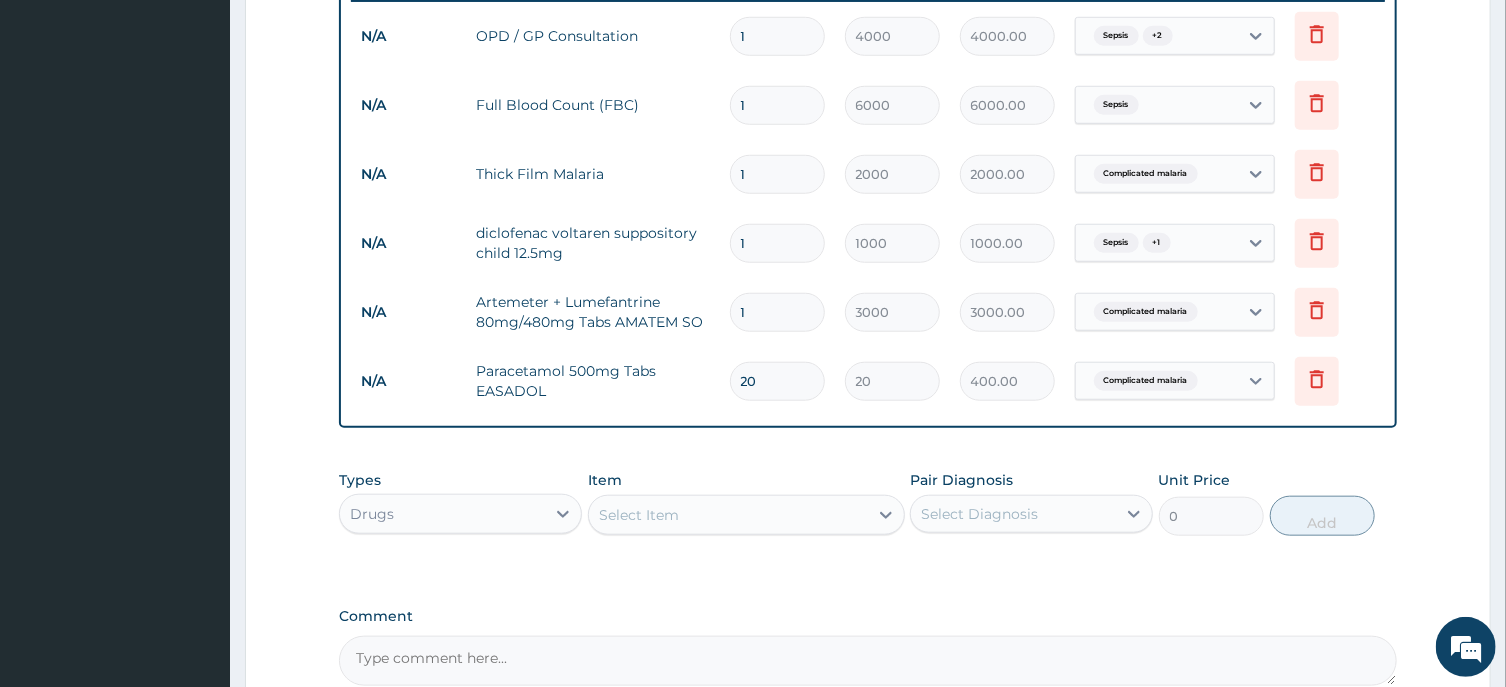 click on "Select Item" at bounding box center [728, 515] 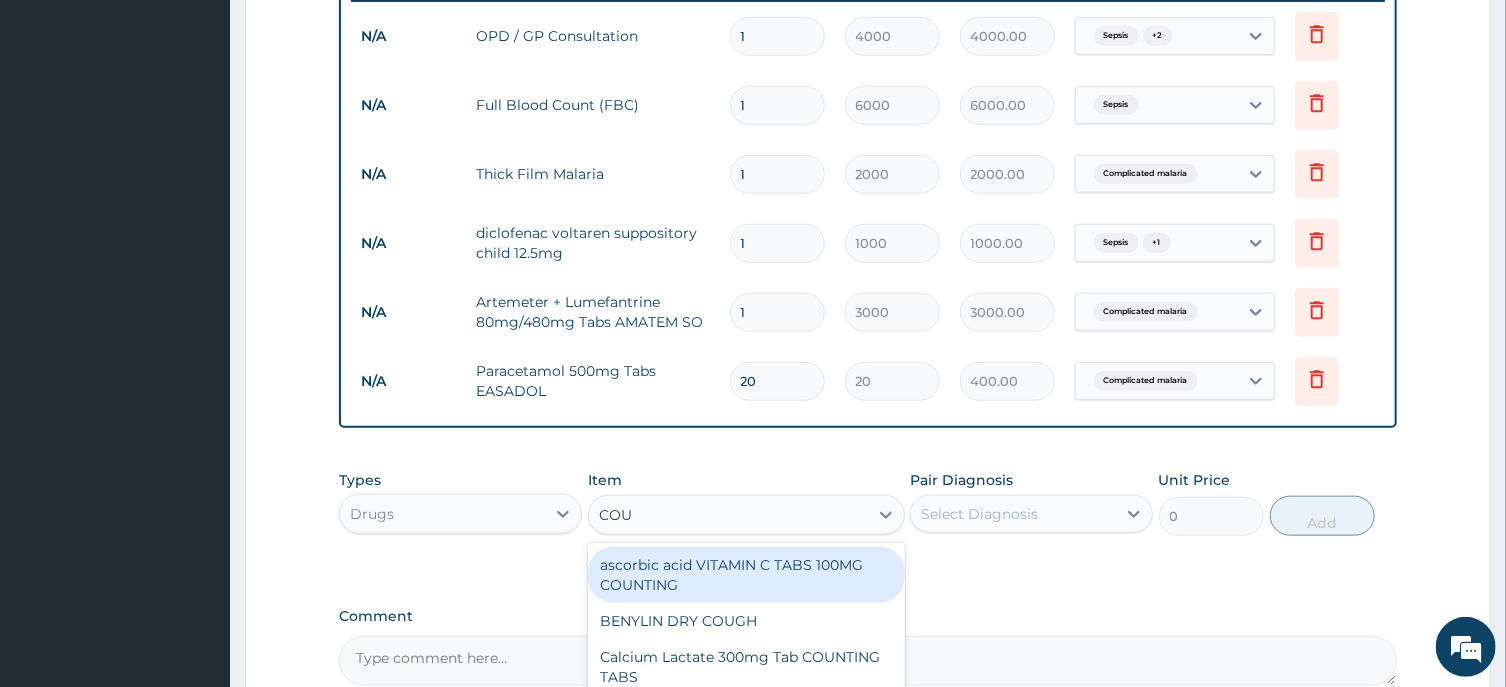 type on "COUG" 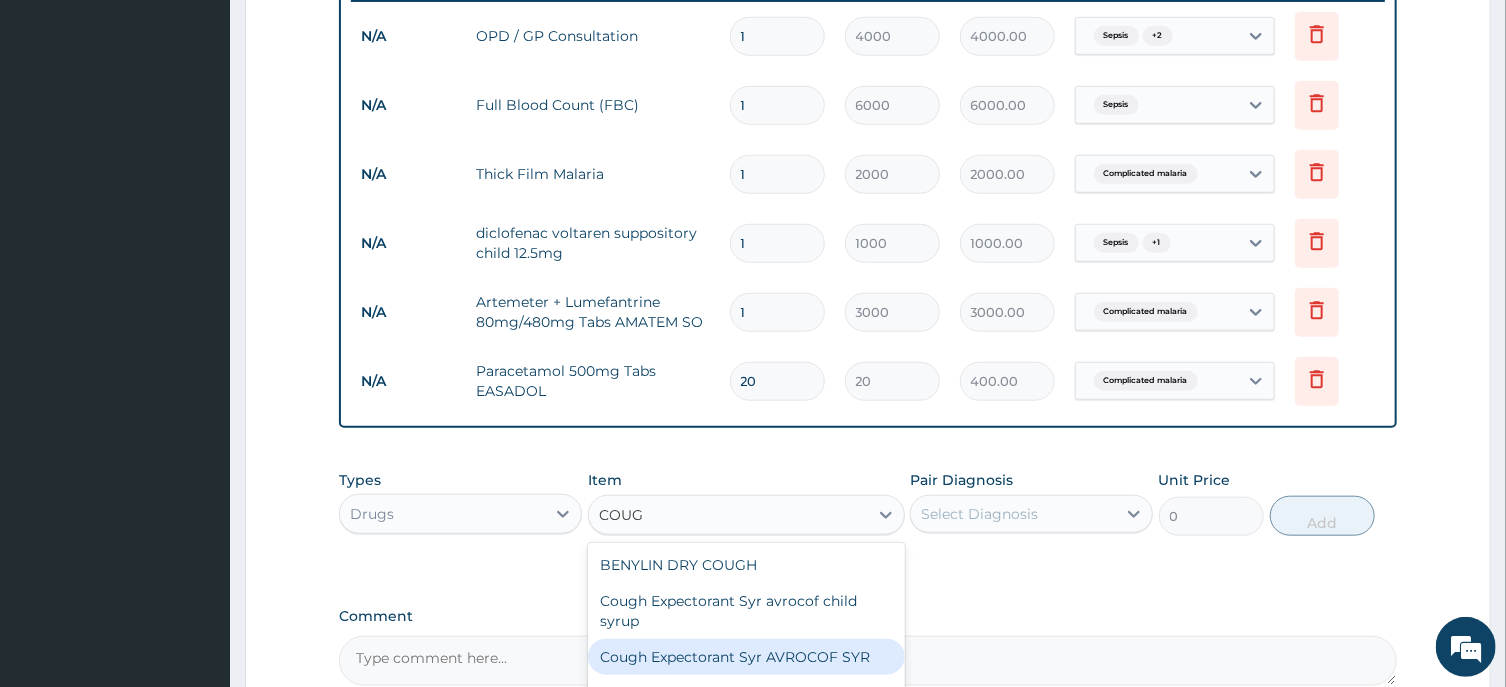 click on "Cough Expectorant Syr AVROCOF SYR" at bounding box center [746, 657] 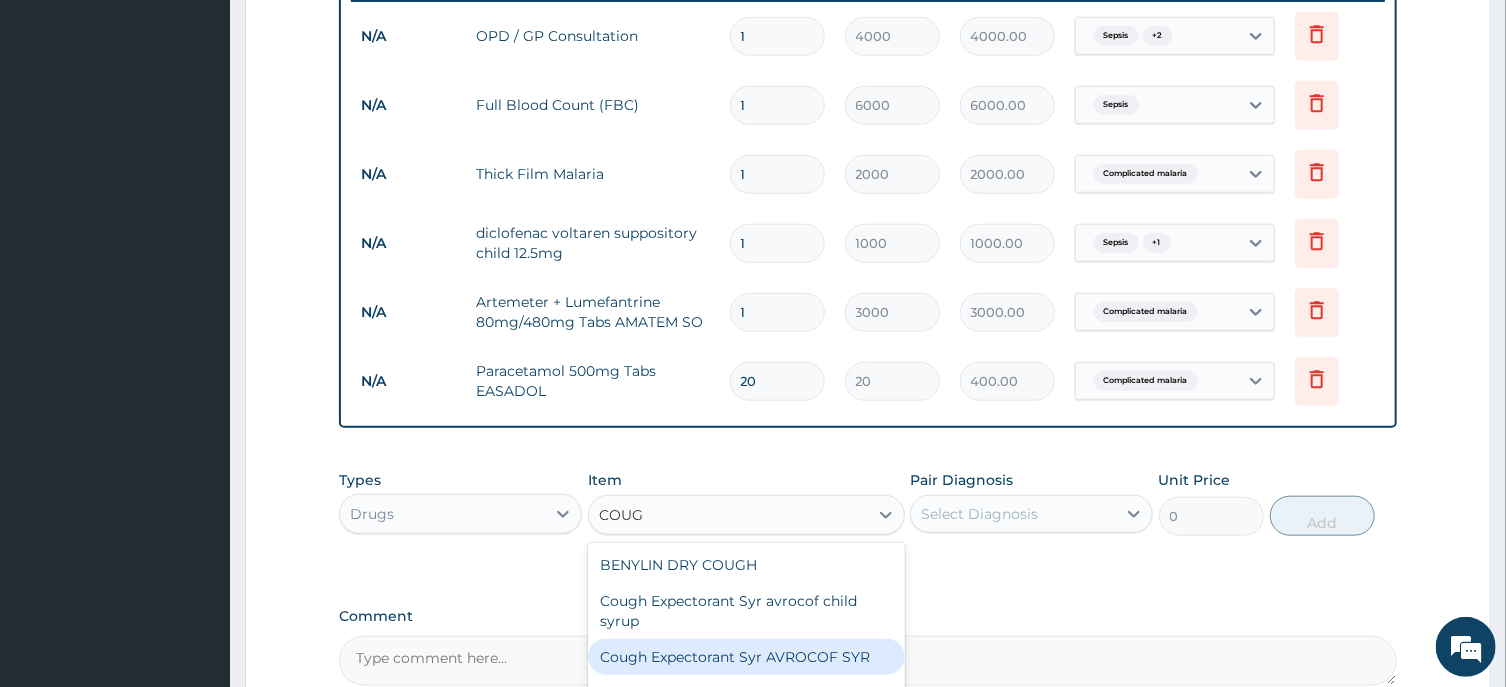 type 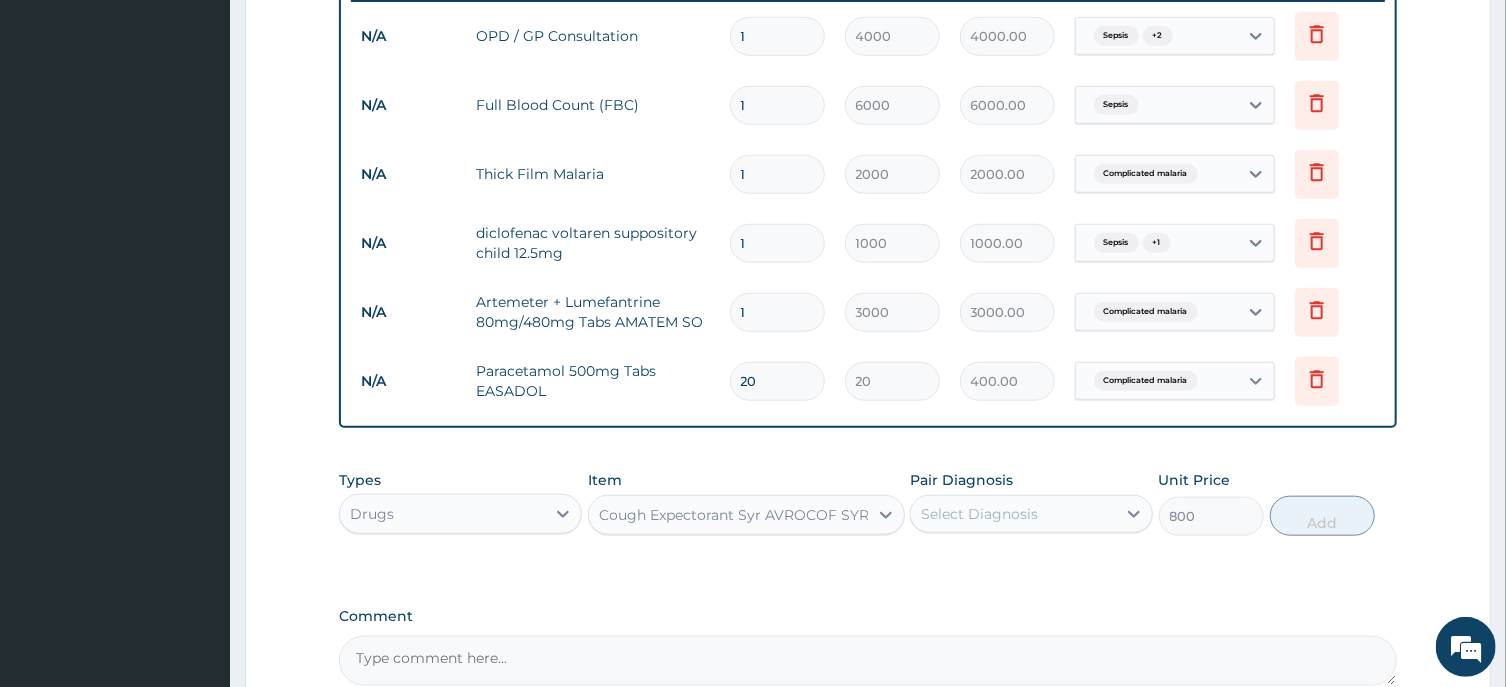 click on "Cough Expectorant Syr AVROCOF SYR" at bounding box center (734, 515) 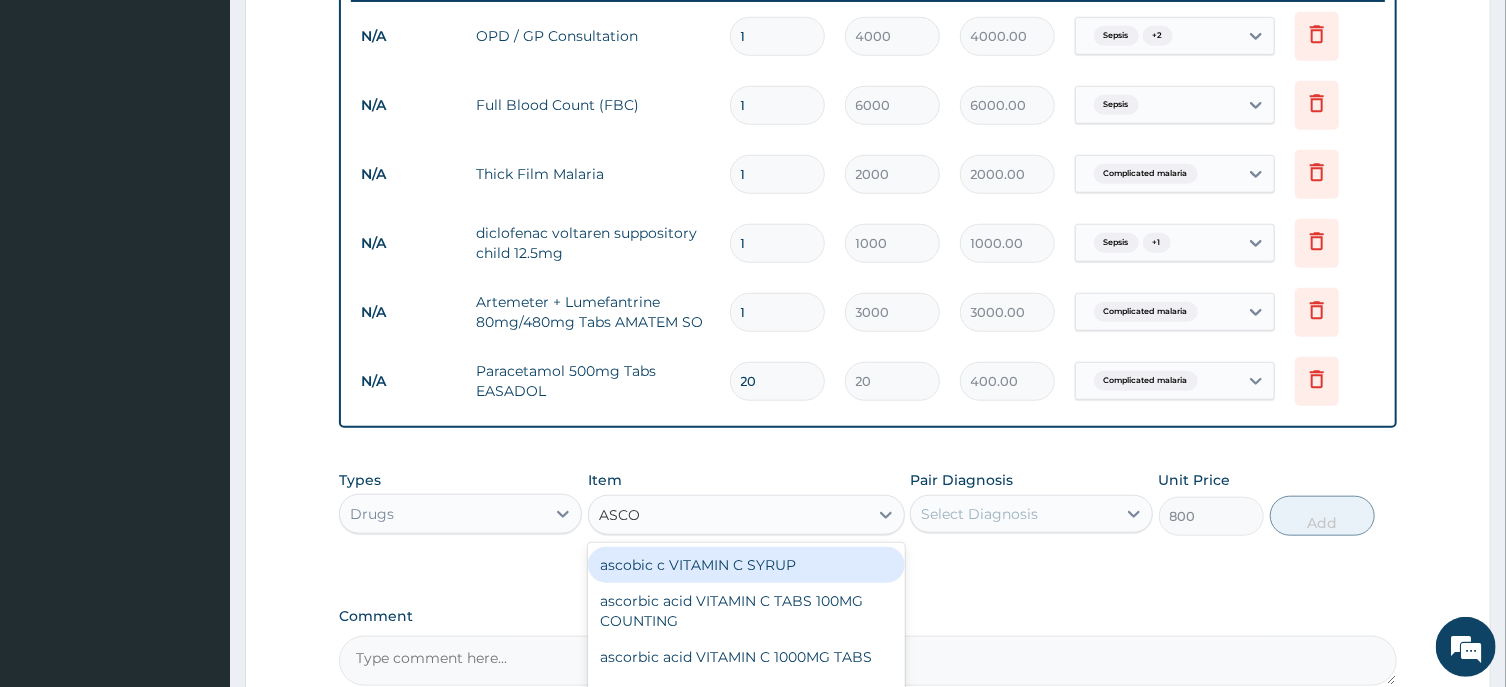 scroll, scrollTop: 0, scrollLeft: 0, axis: both 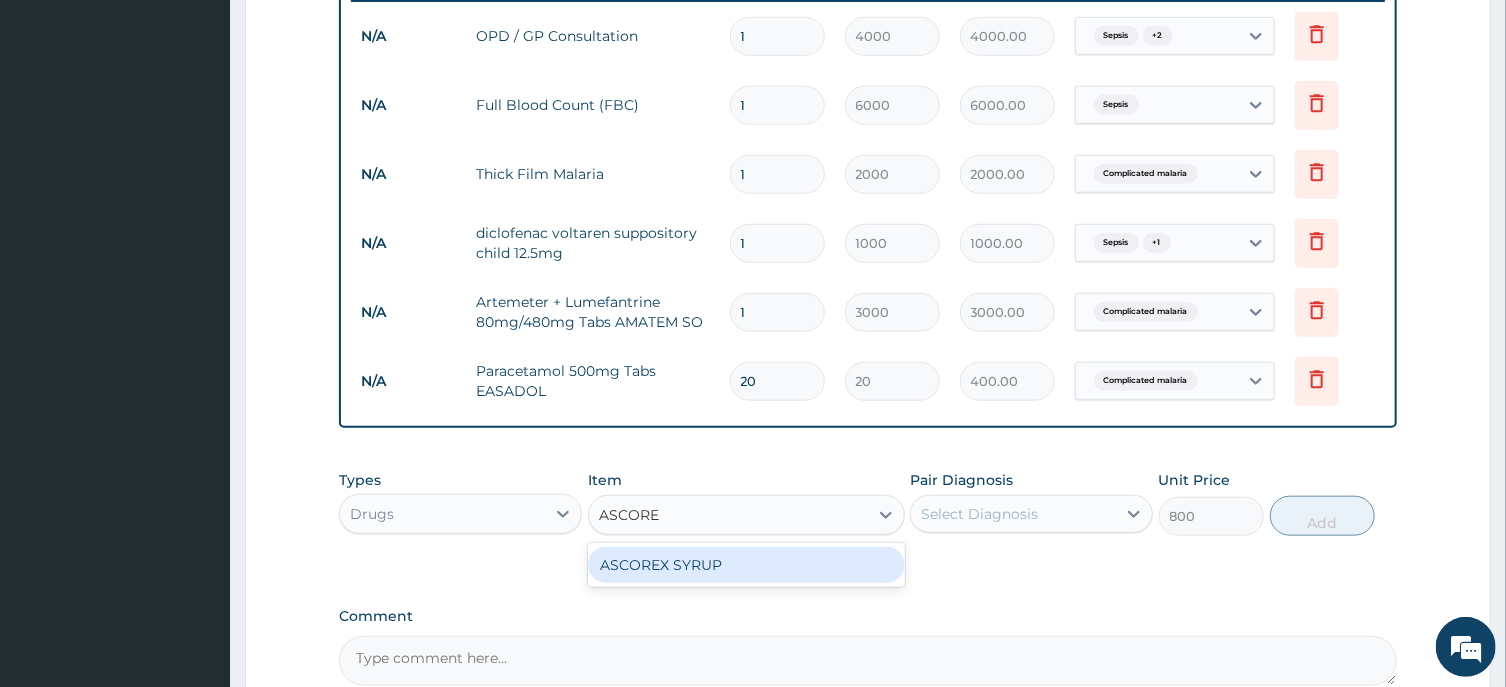 type on "ASCOREX" 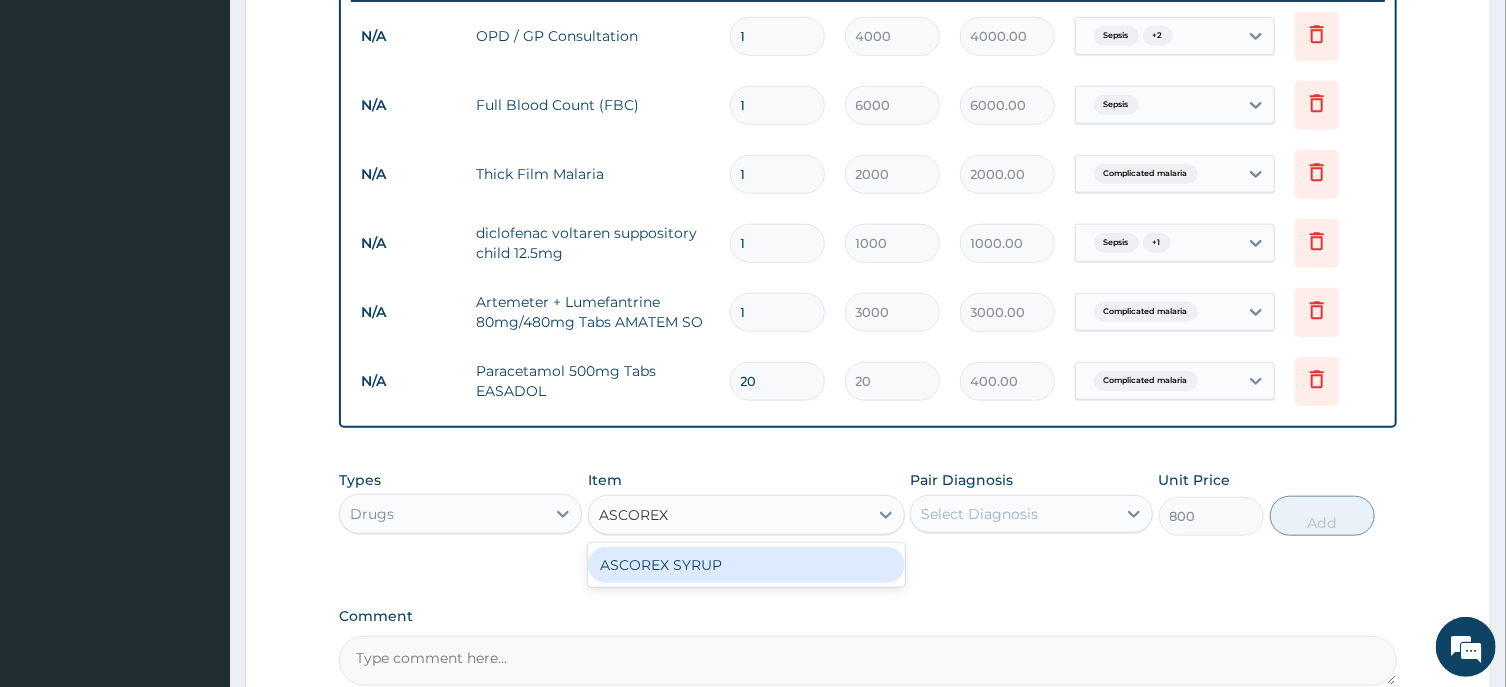 click on "ASCOREX SYRUP" at bounding box center (746, 565) 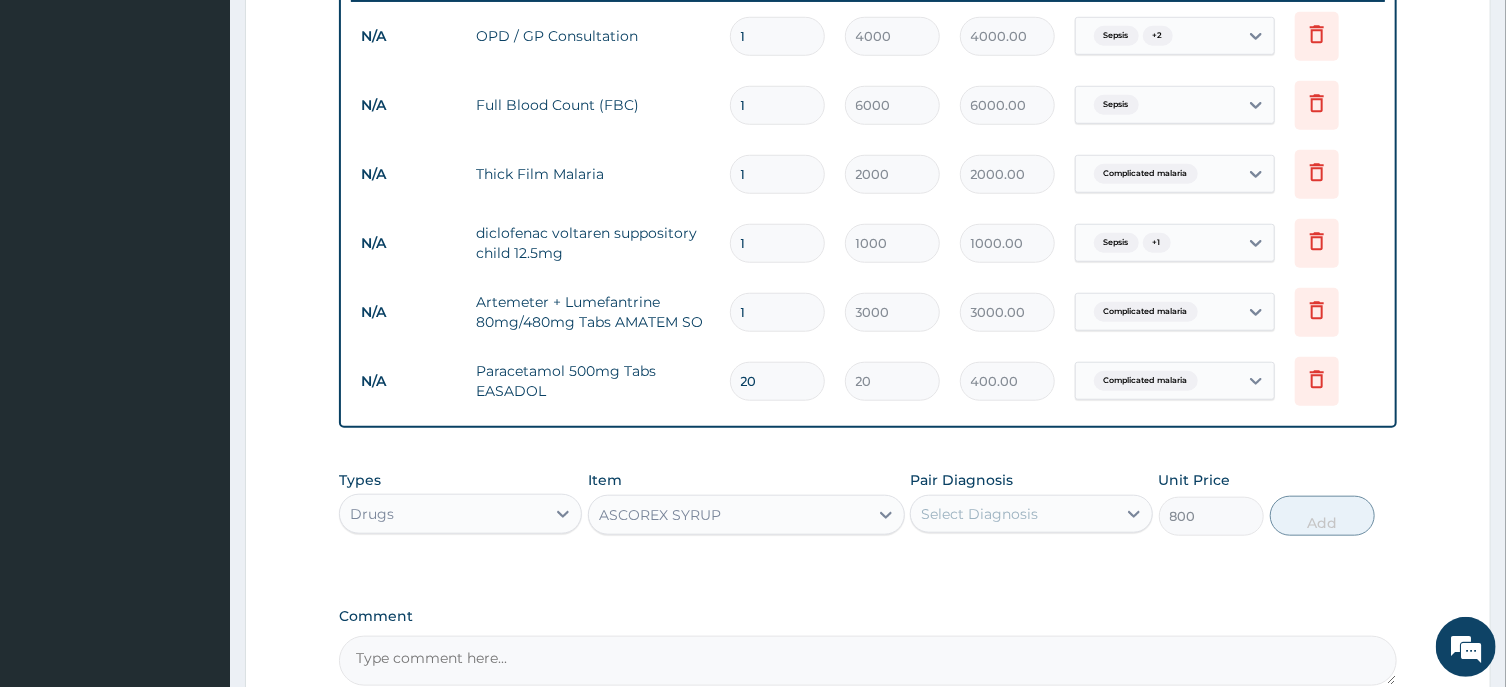 type 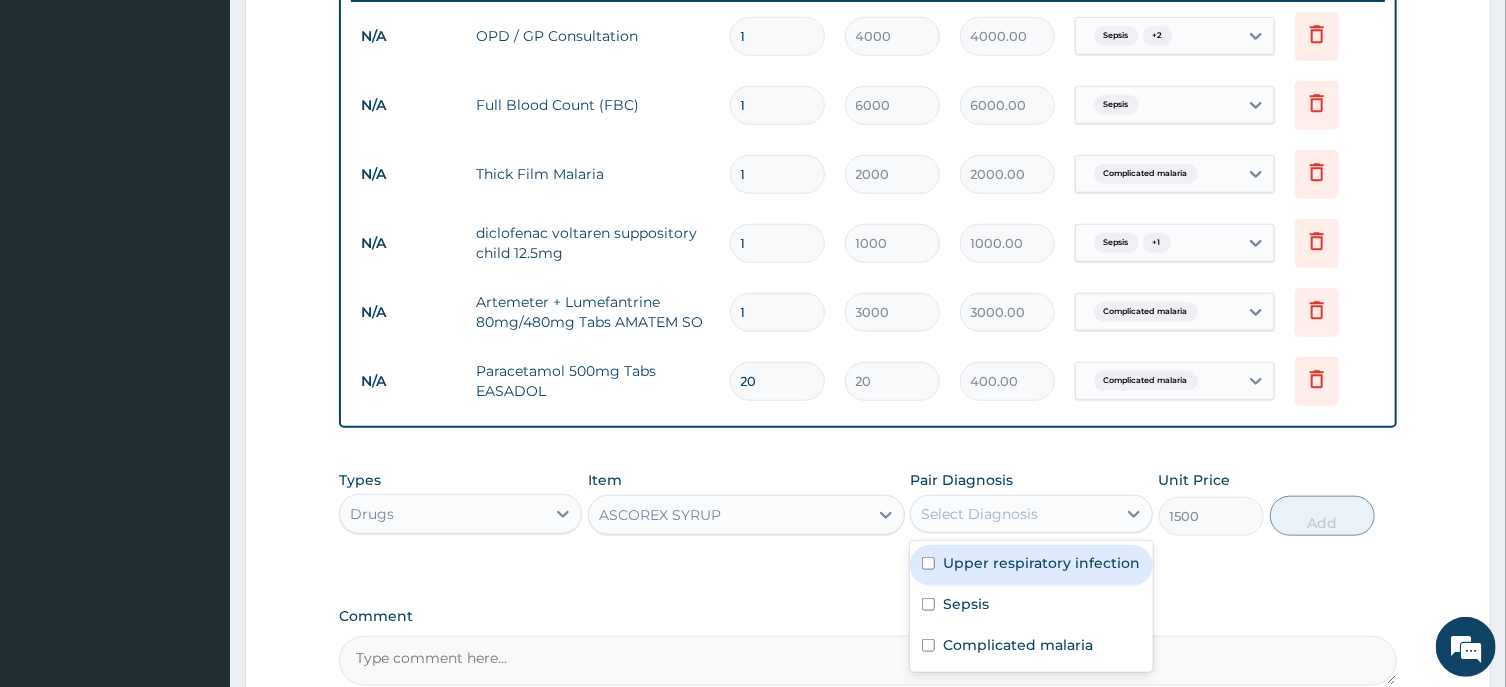 click on "Select Diagnosis" at bounding box center [1013, 514] 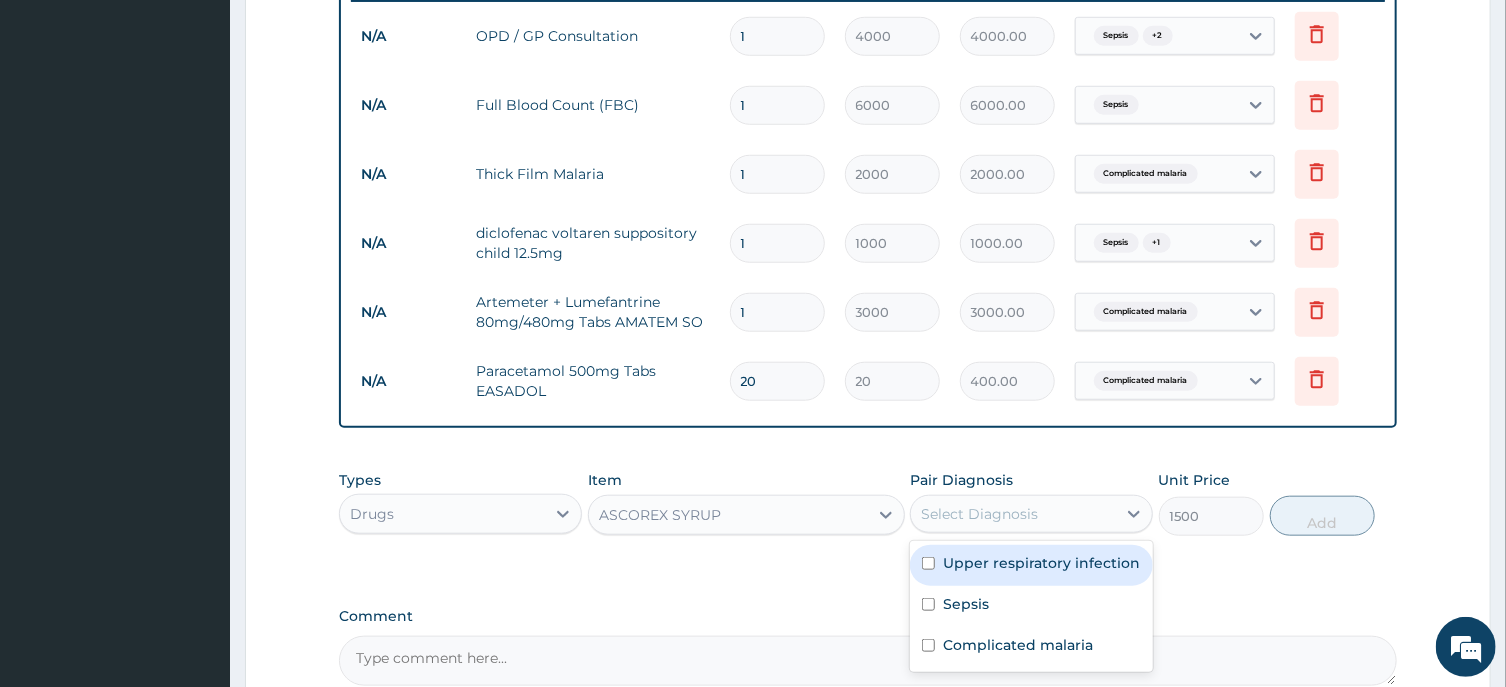 click on "Upper respiratory infection" at bounding box center (1041, 563) 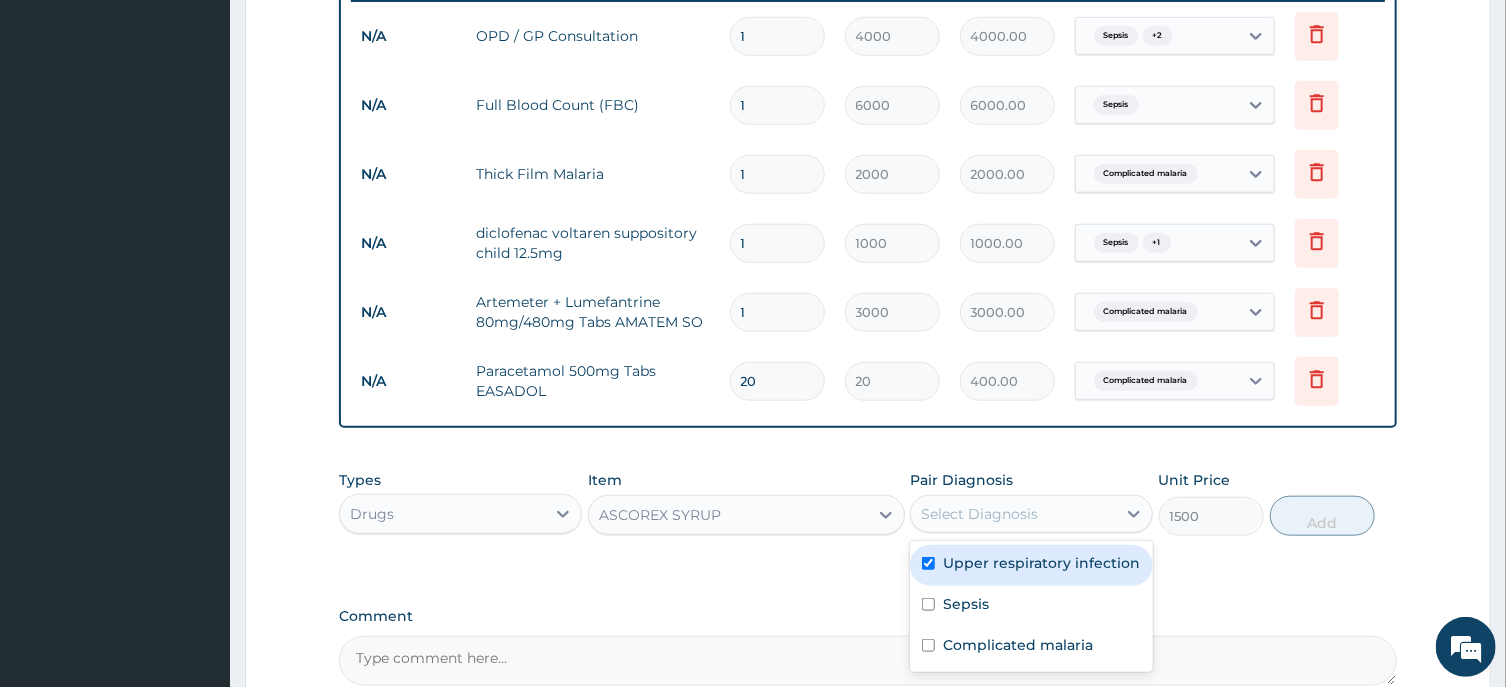 checkbox on "true" 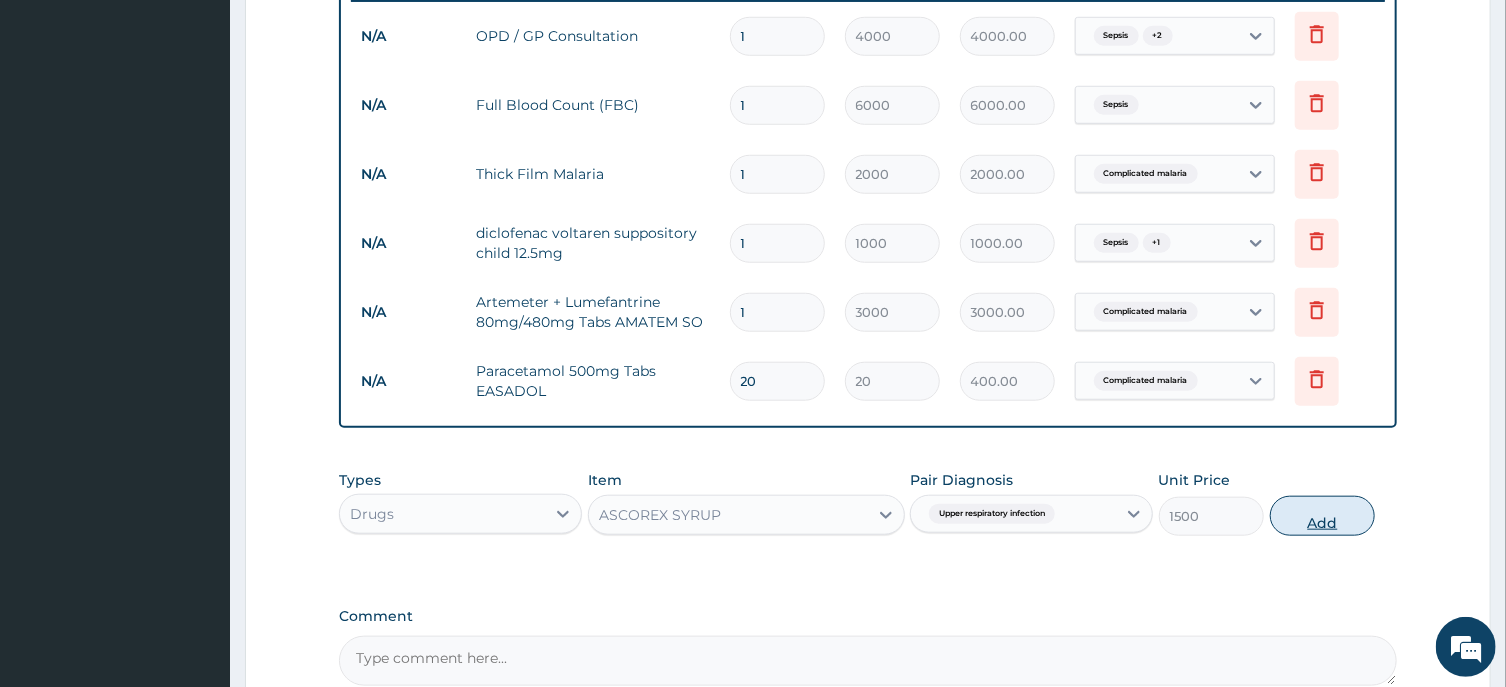 click on "Add" at bounding box center [1323, 516] 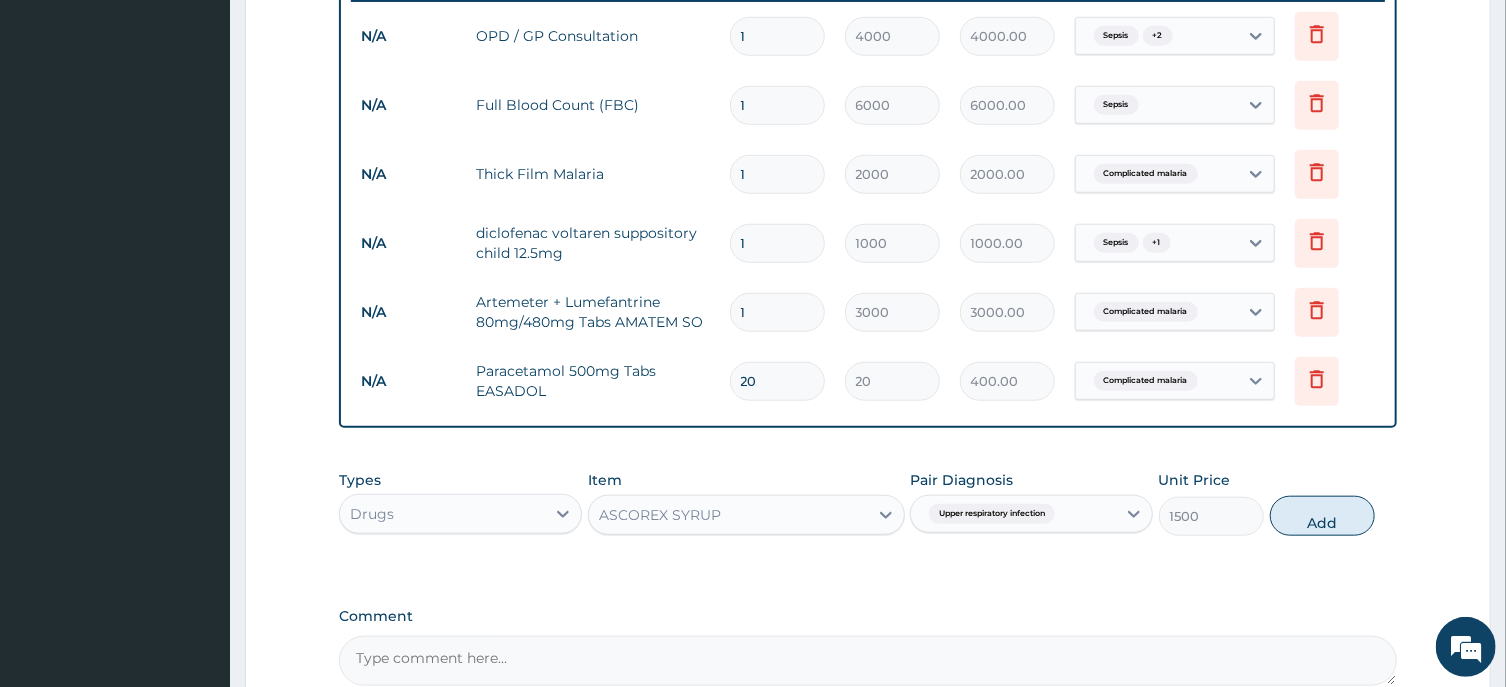 type on "0" 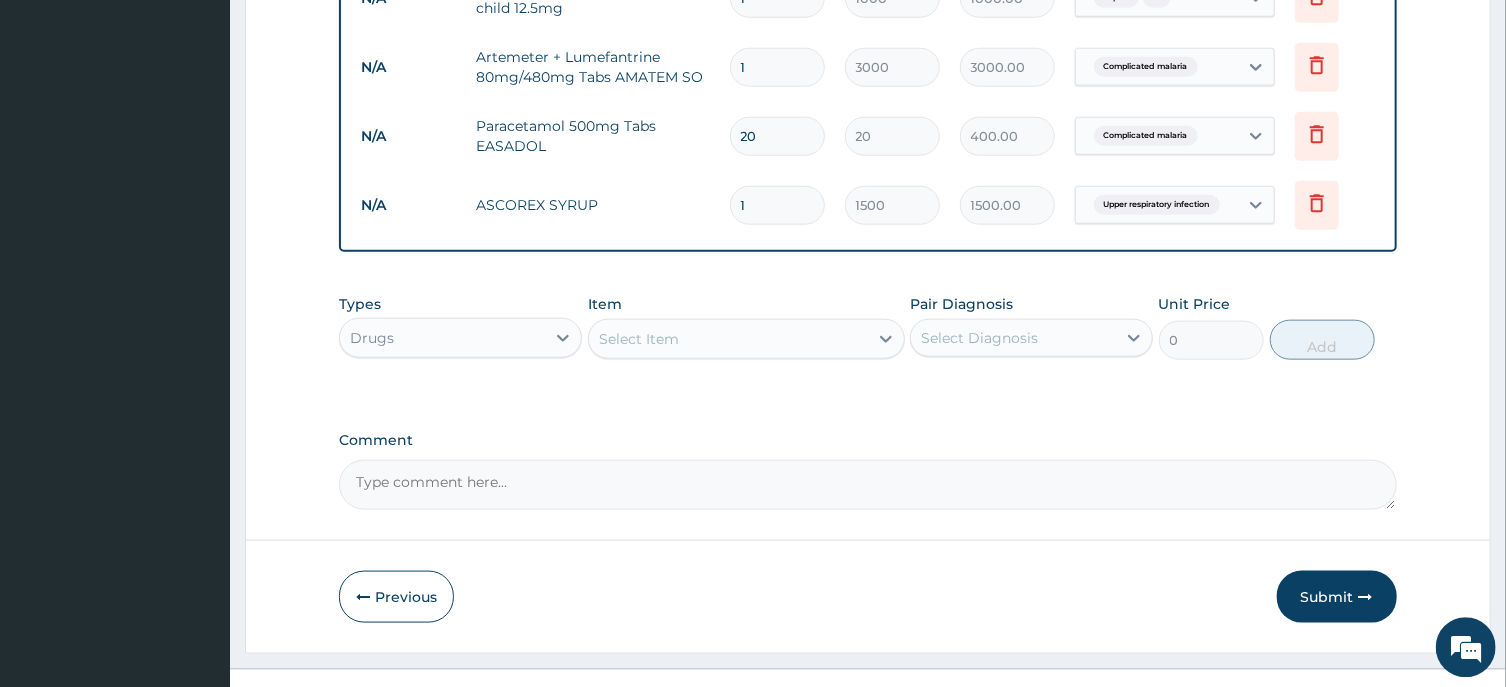 scroll, scrollTop: 1072, scrollLeft: 0, axis: vertical 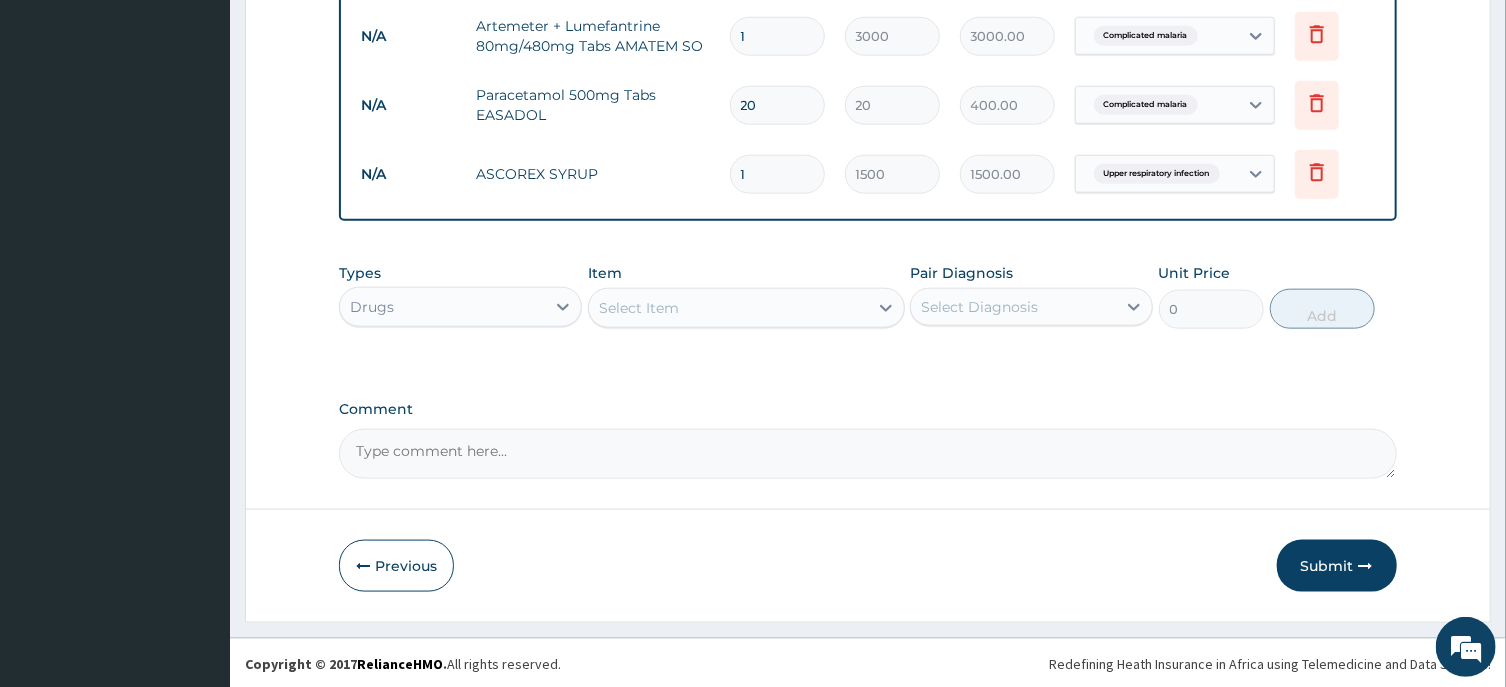 click on "Select Item" at bounding box center (728, 308) 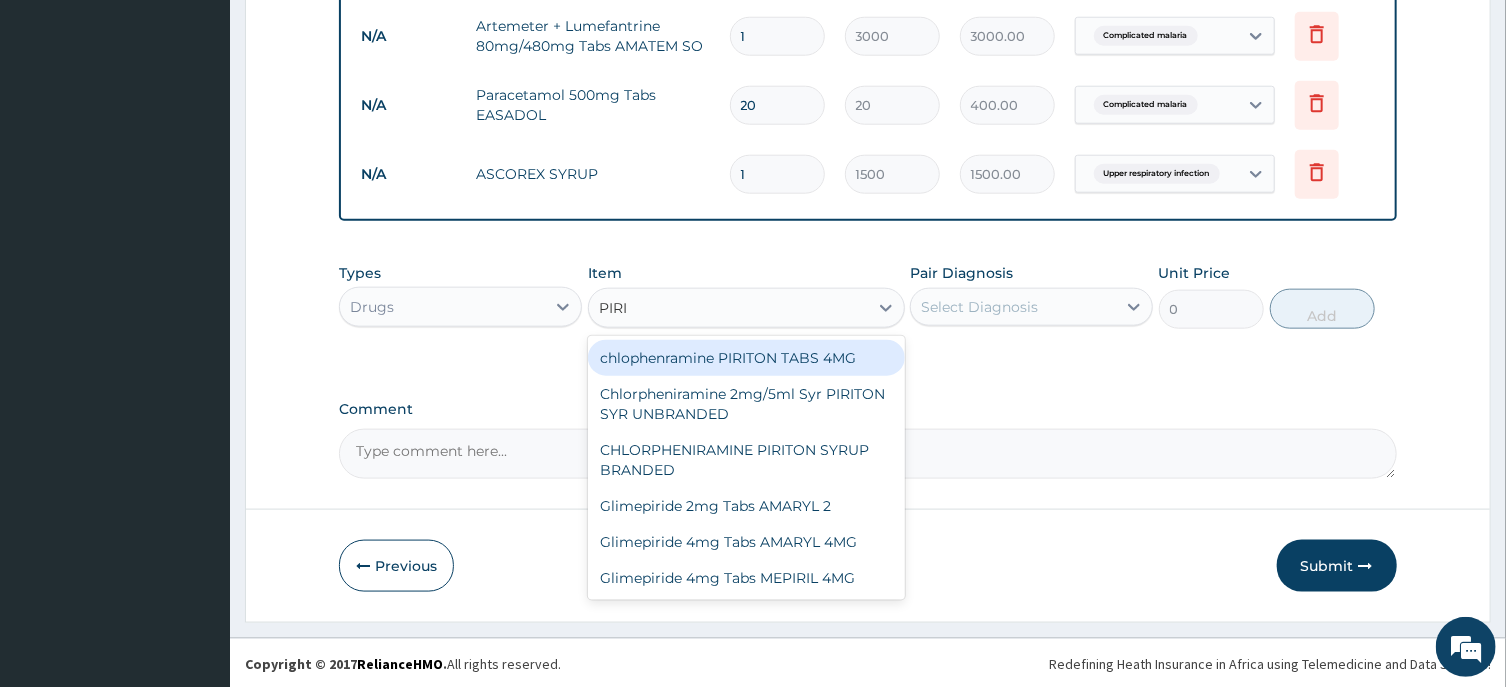type on "PIRIT" 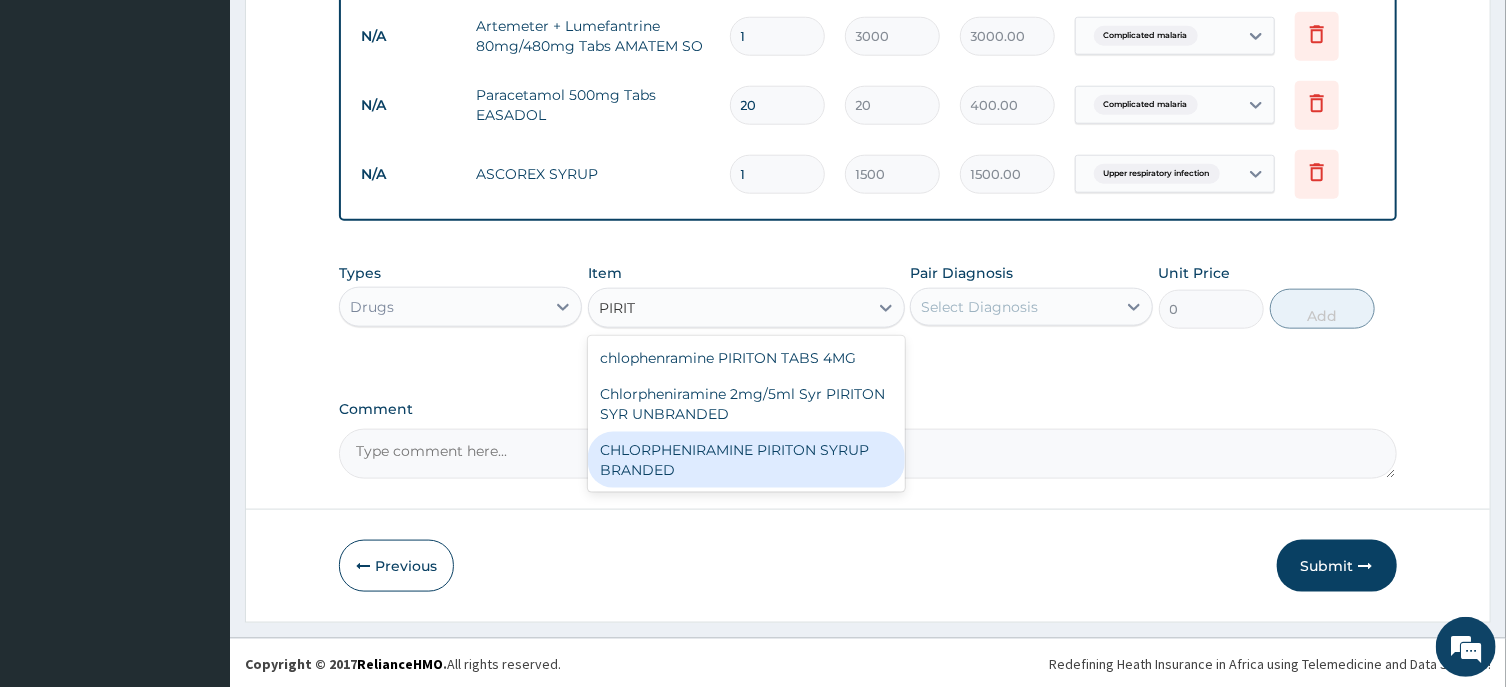click on "CHLORPHENIRAMINE PIRITON SYRUP BRANDED" at bounding box center (746, 460) 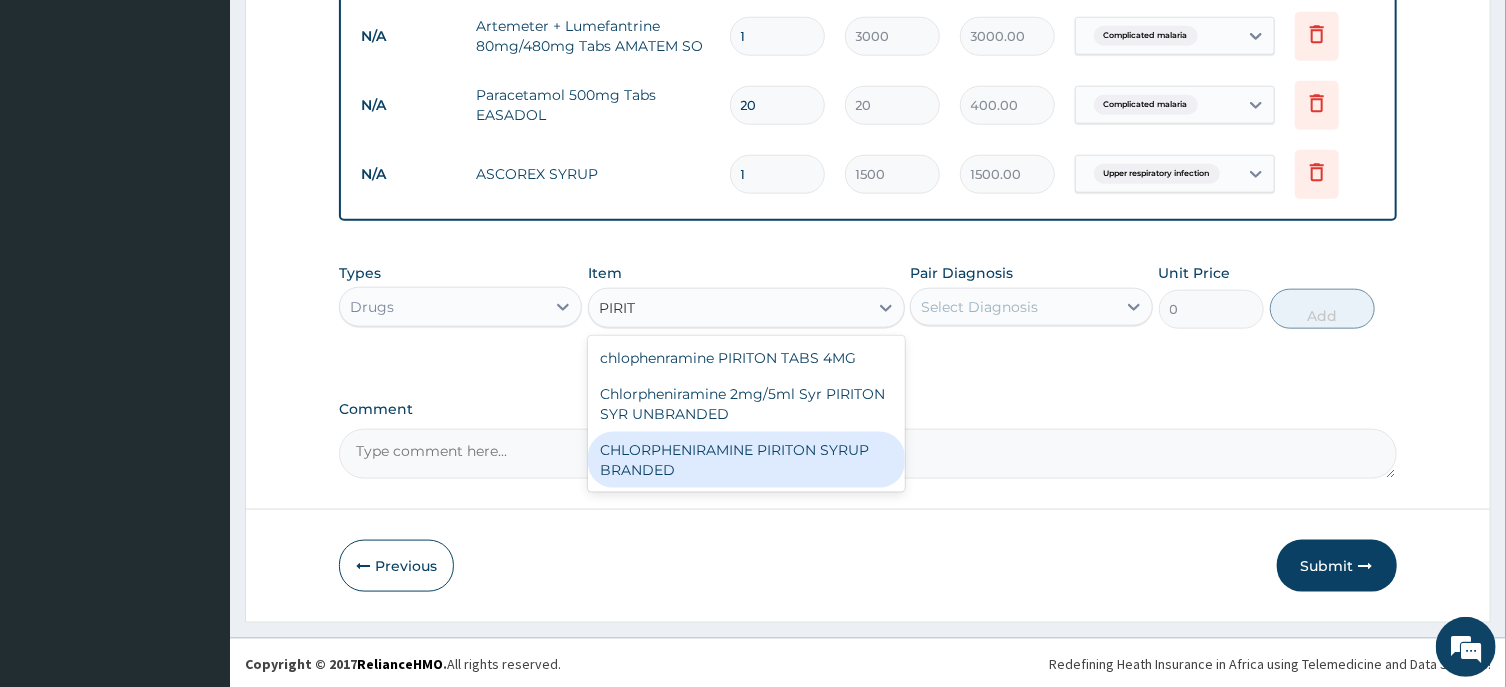 type 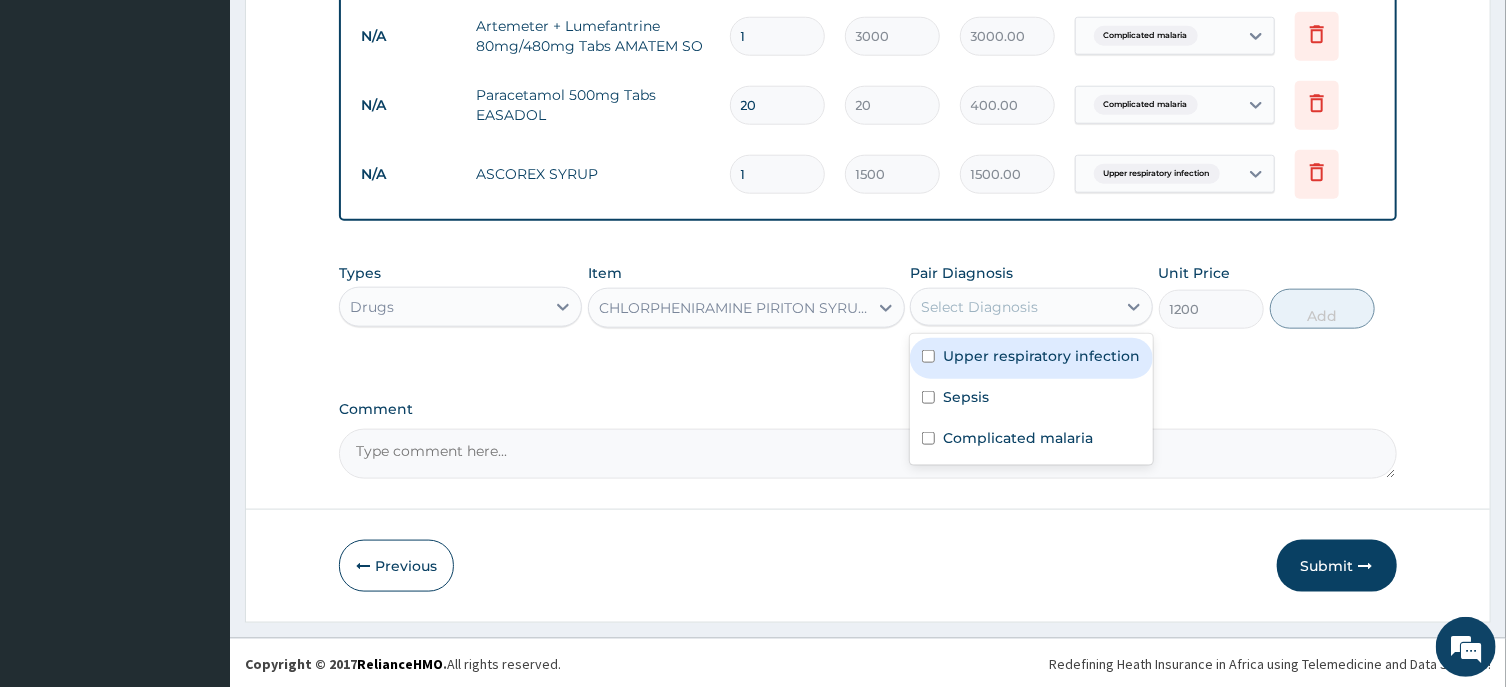 click on "Select Diagnosis" at bounding box center [979, 307] 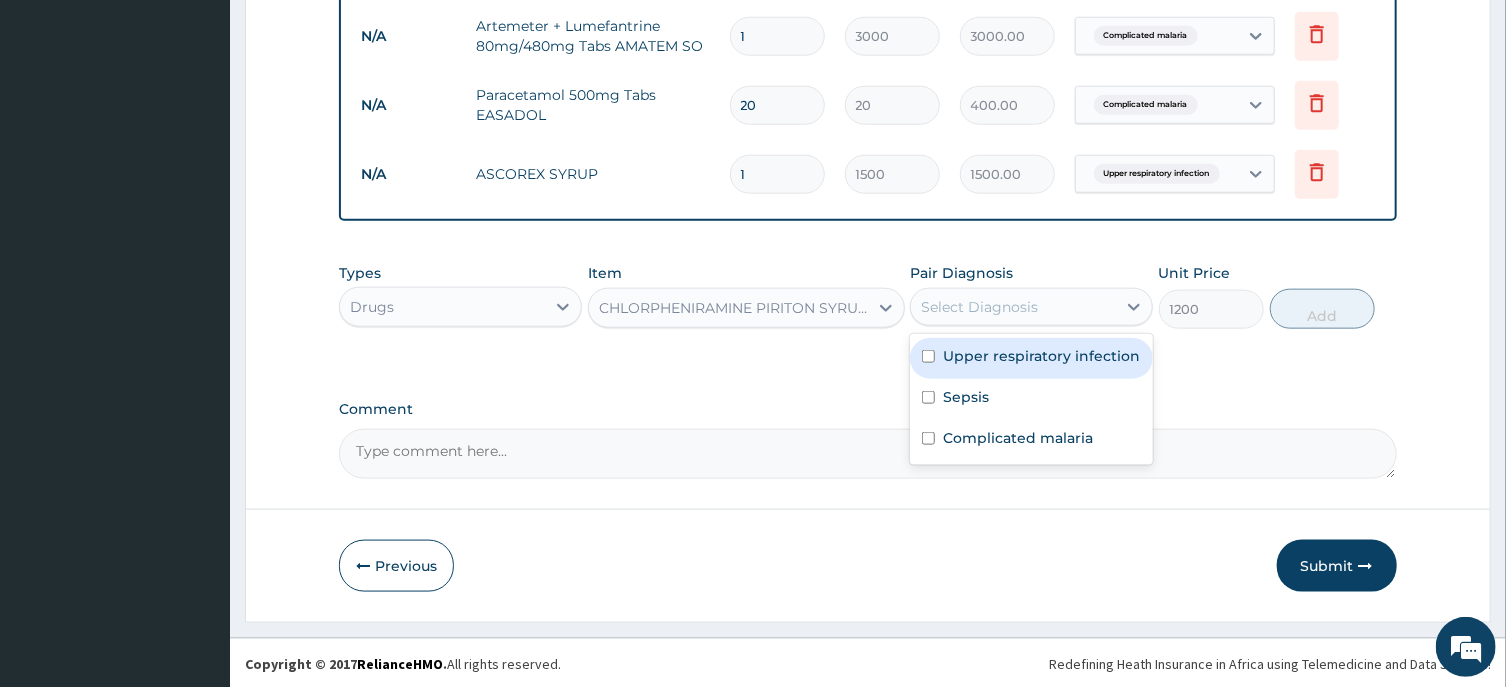 click on "Upper respiratory infection" at bounding box center (1041, 356) 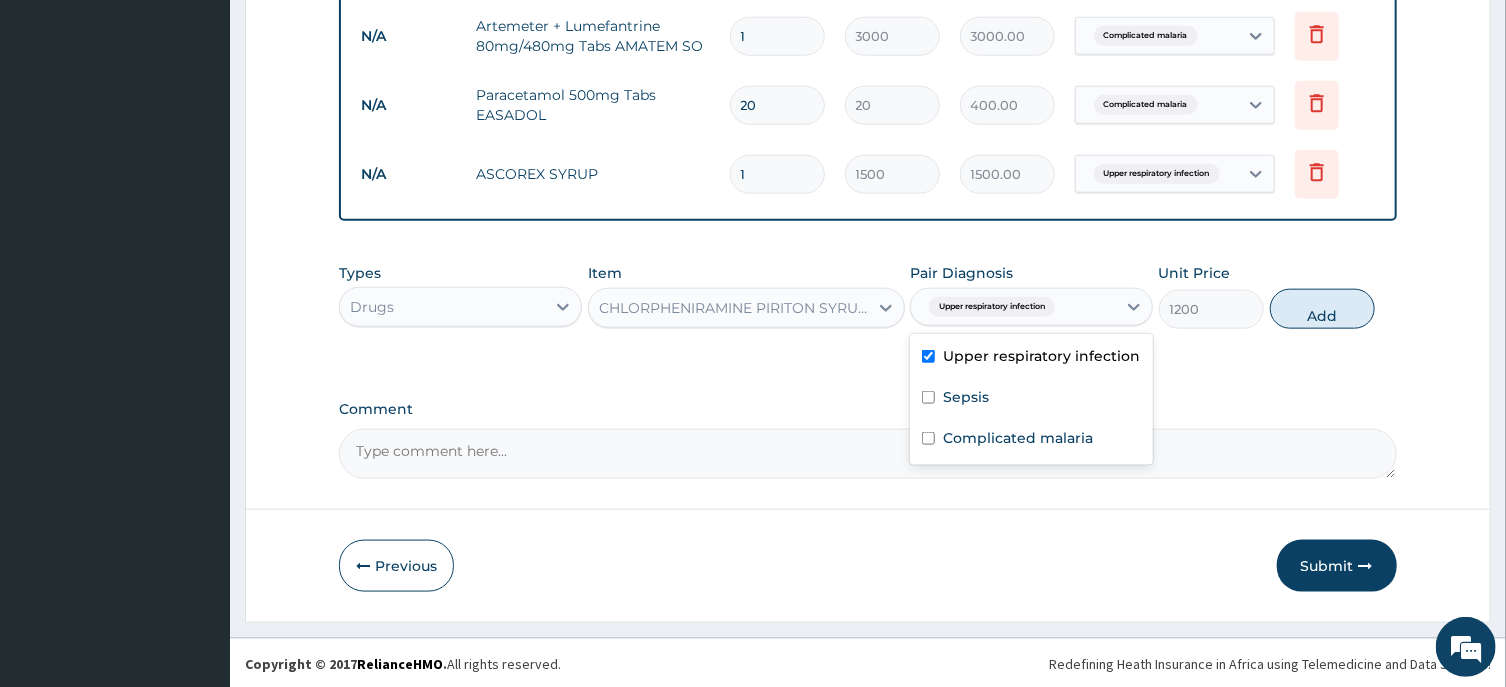 checkbox on "true" 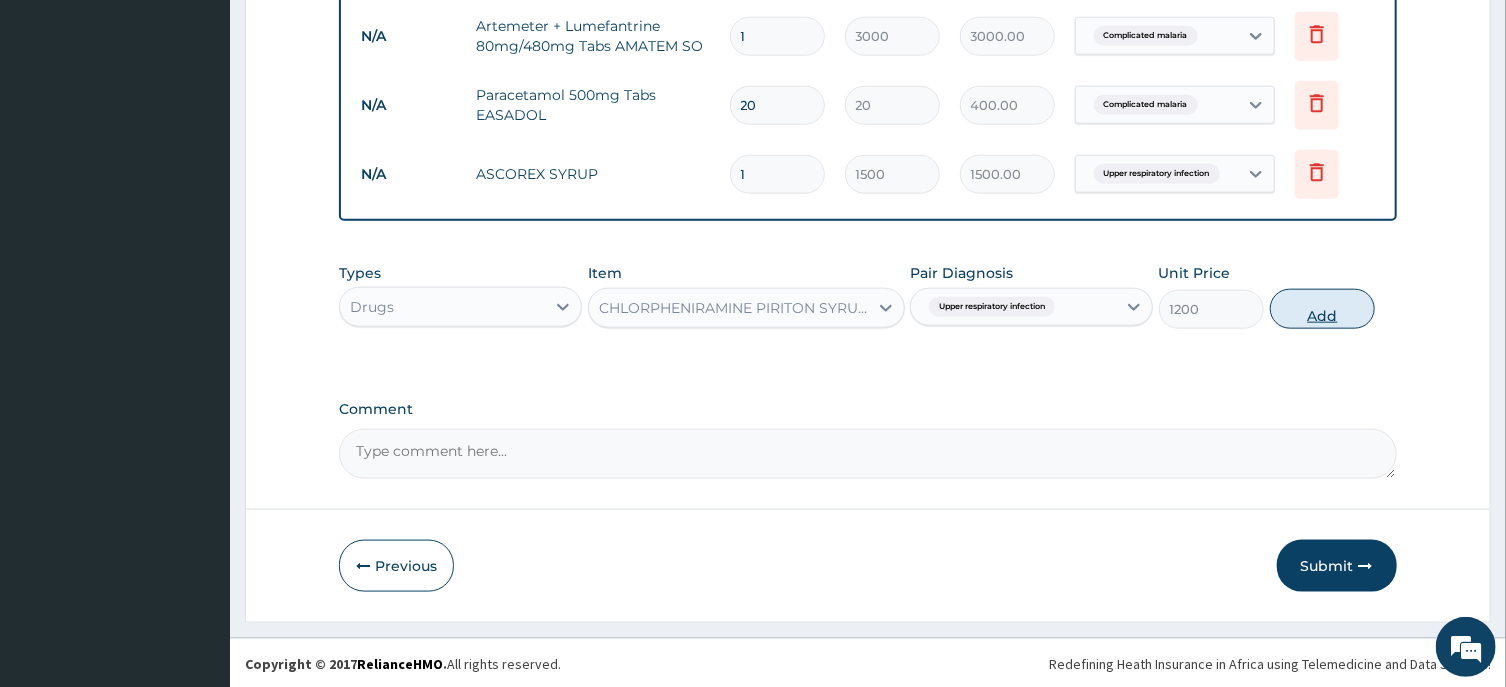 click on "Add" at bounding box center [1323, 309] 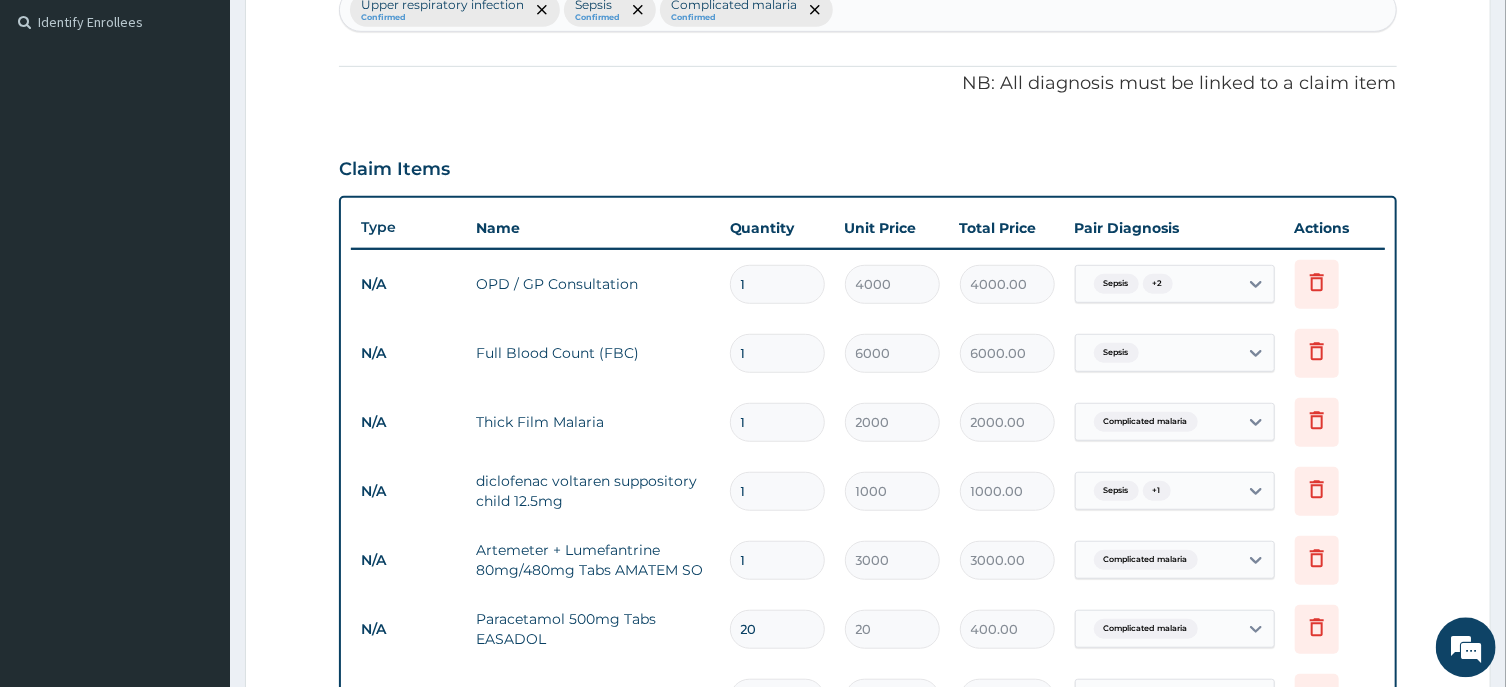 scroll, scrollTop: 420, scrollLeft: 0, axis: vertical 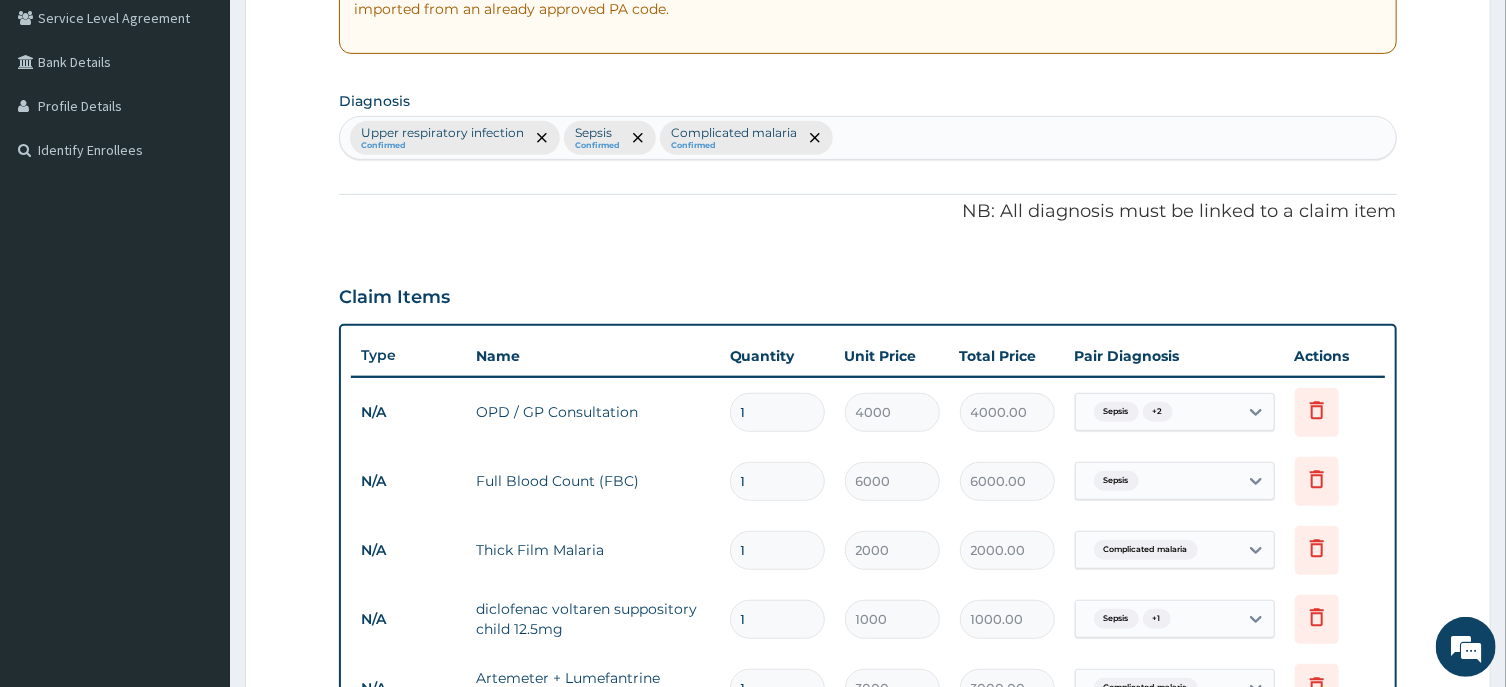 click on "Upper respiratory infection Confirmed Sepsis Confirmed Complicated malaria Confirmed" at bounding box center [867, 138] 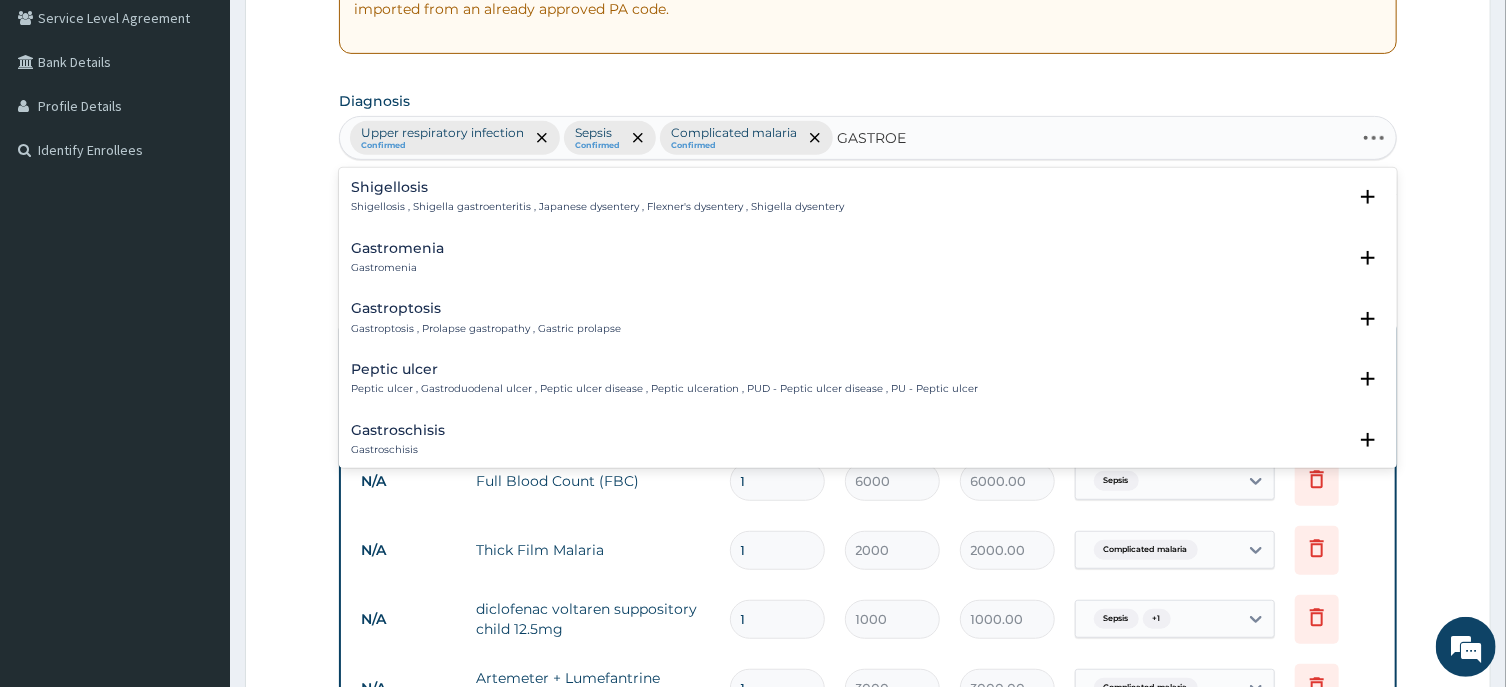 type on "GASTROEN" 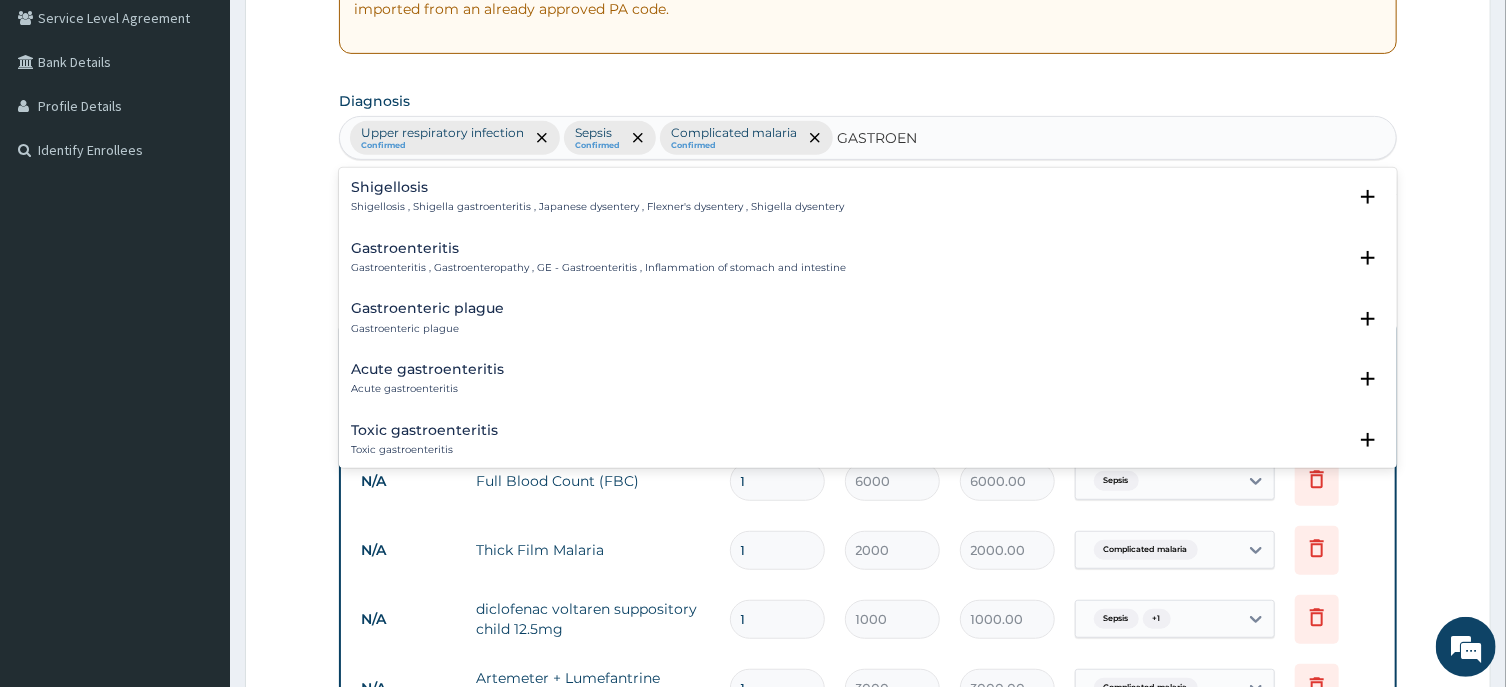 click on "Gastroenteritis" at bounding box center [598, 248] 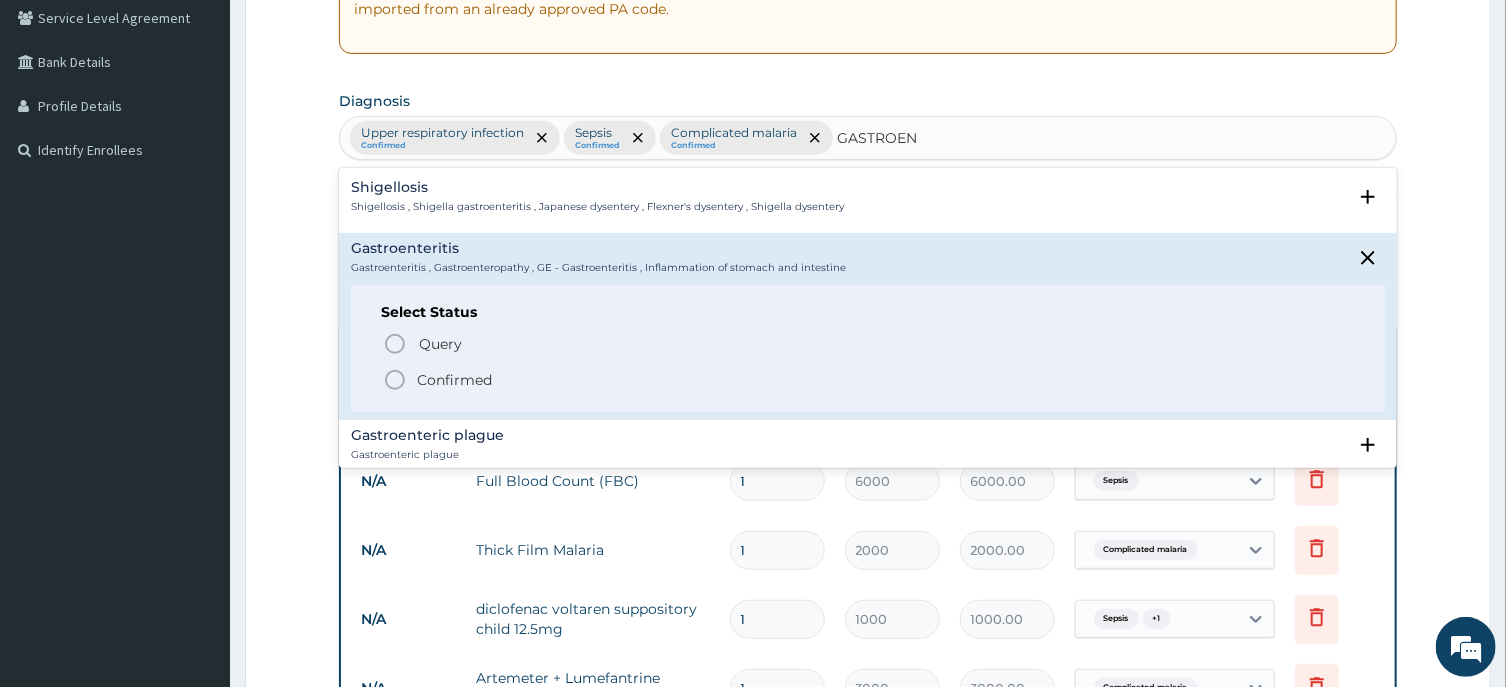 click 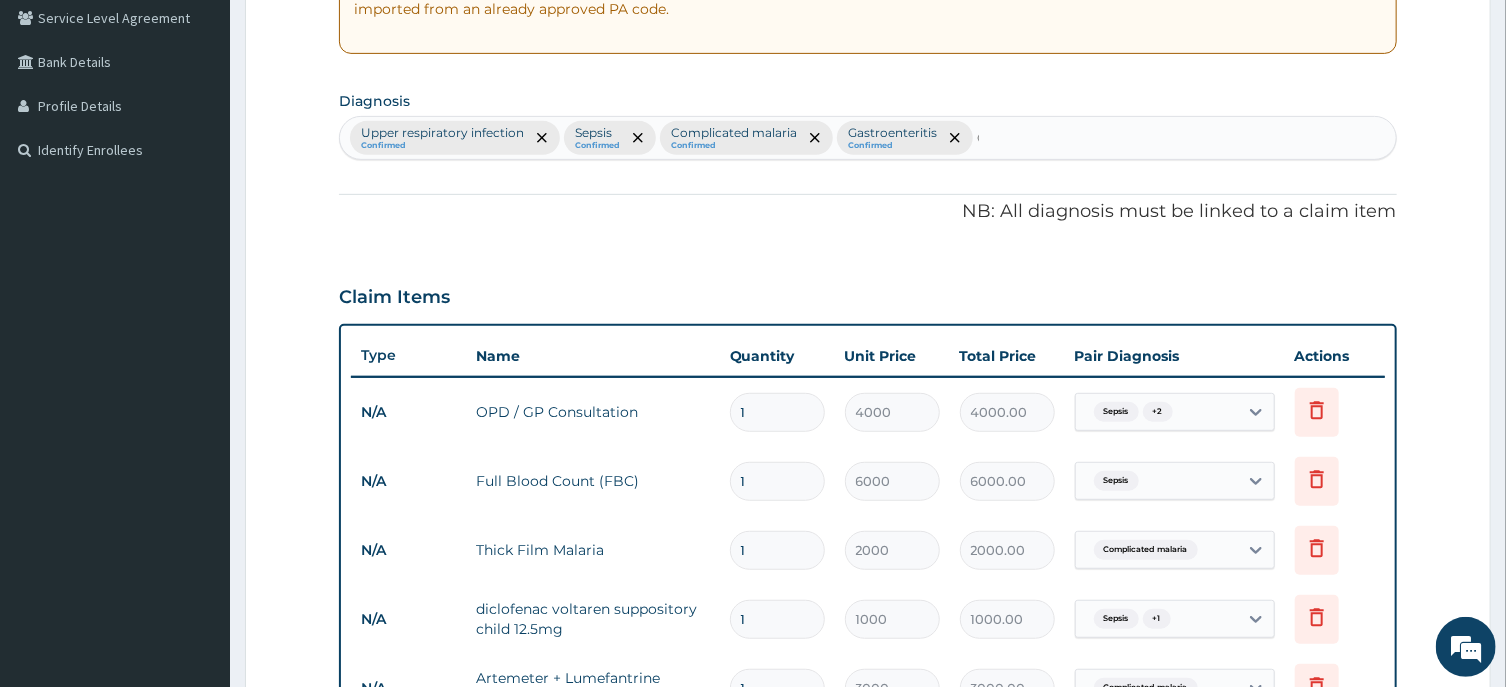 type 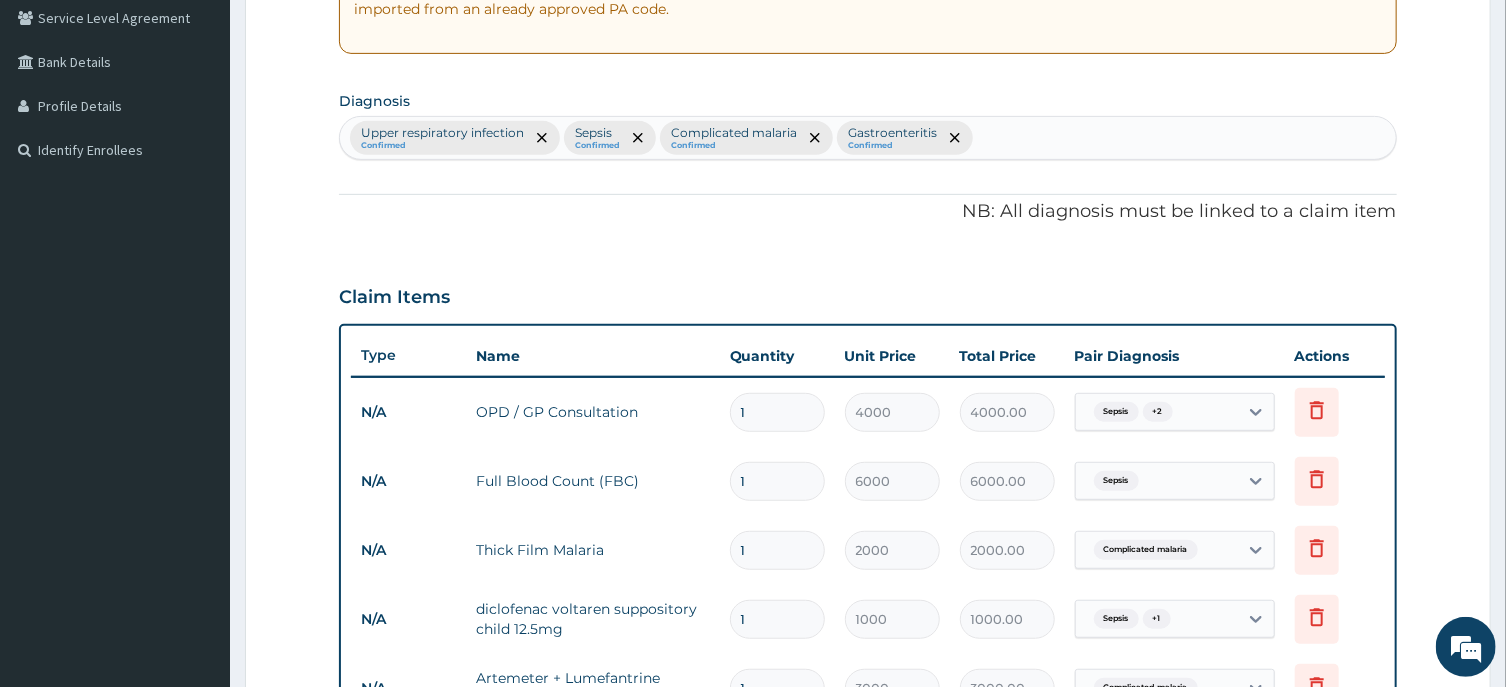 scroll, scrollTop: 994, scrollLeft: 0, axis: vertical 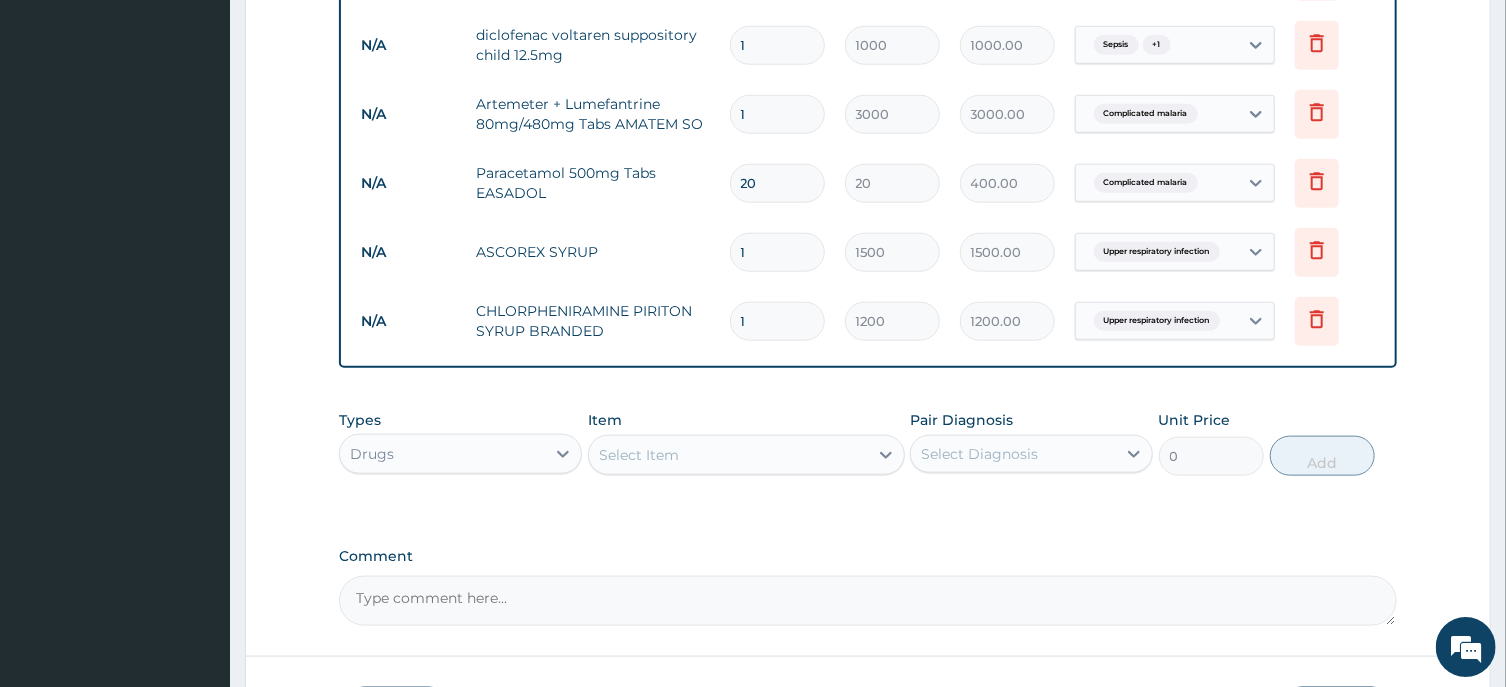 click on "Select Item" at bounding box center [728, 455] 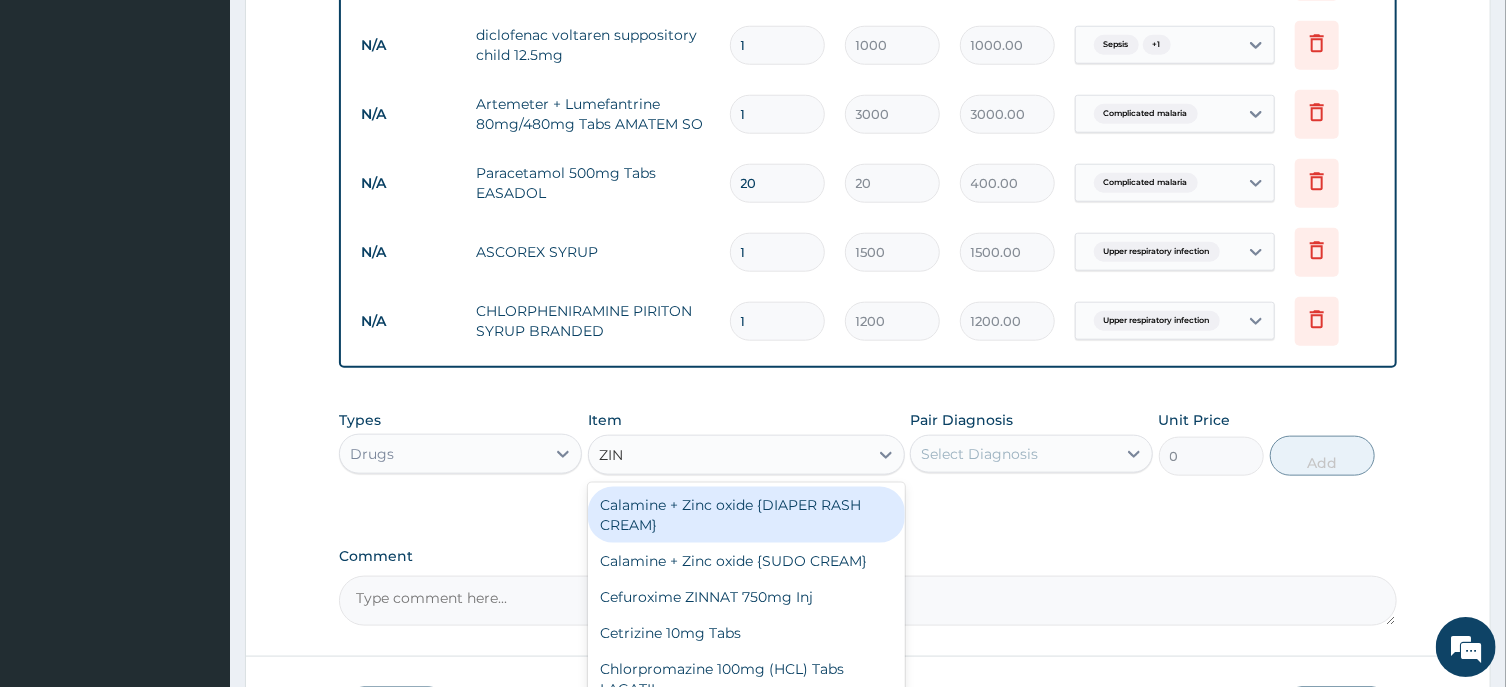 type on "ZINC" 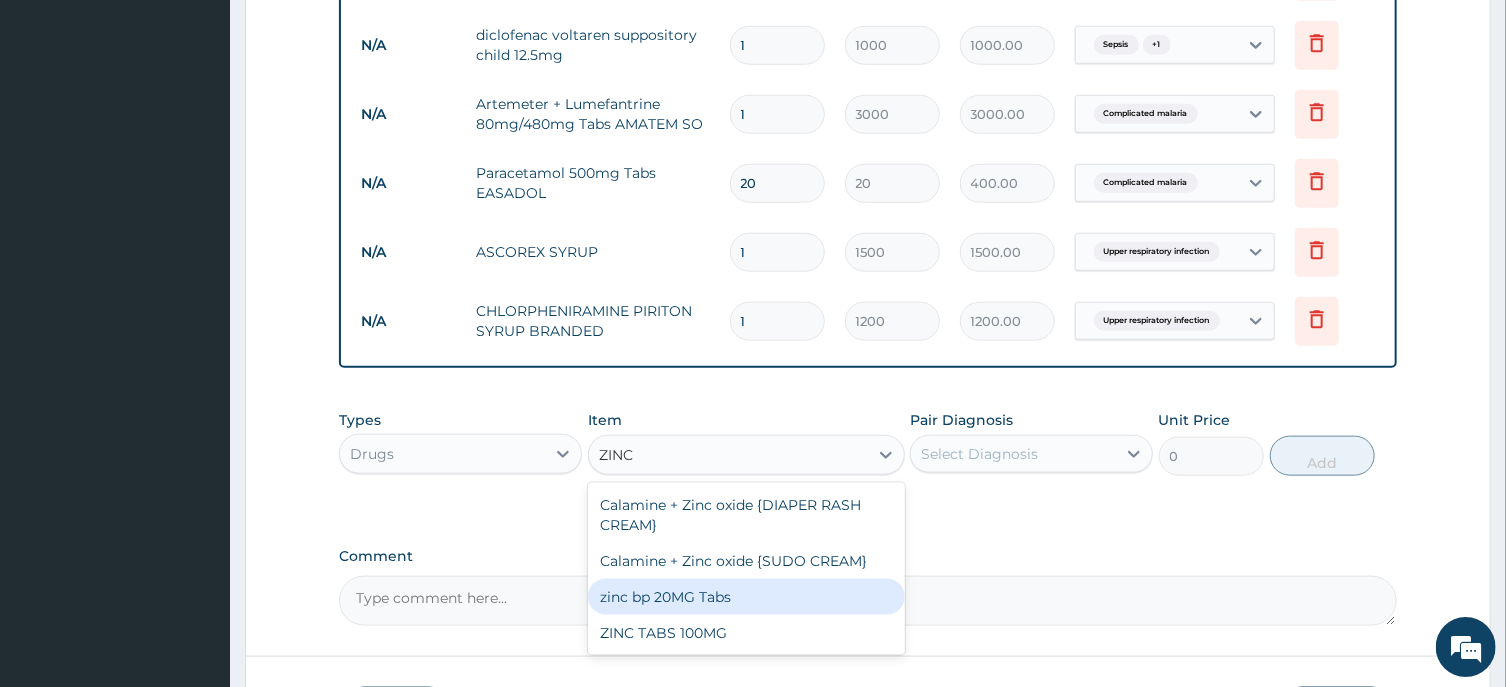 click on "zinc bp 20MG Tabs" at bounding box center [746, 597] 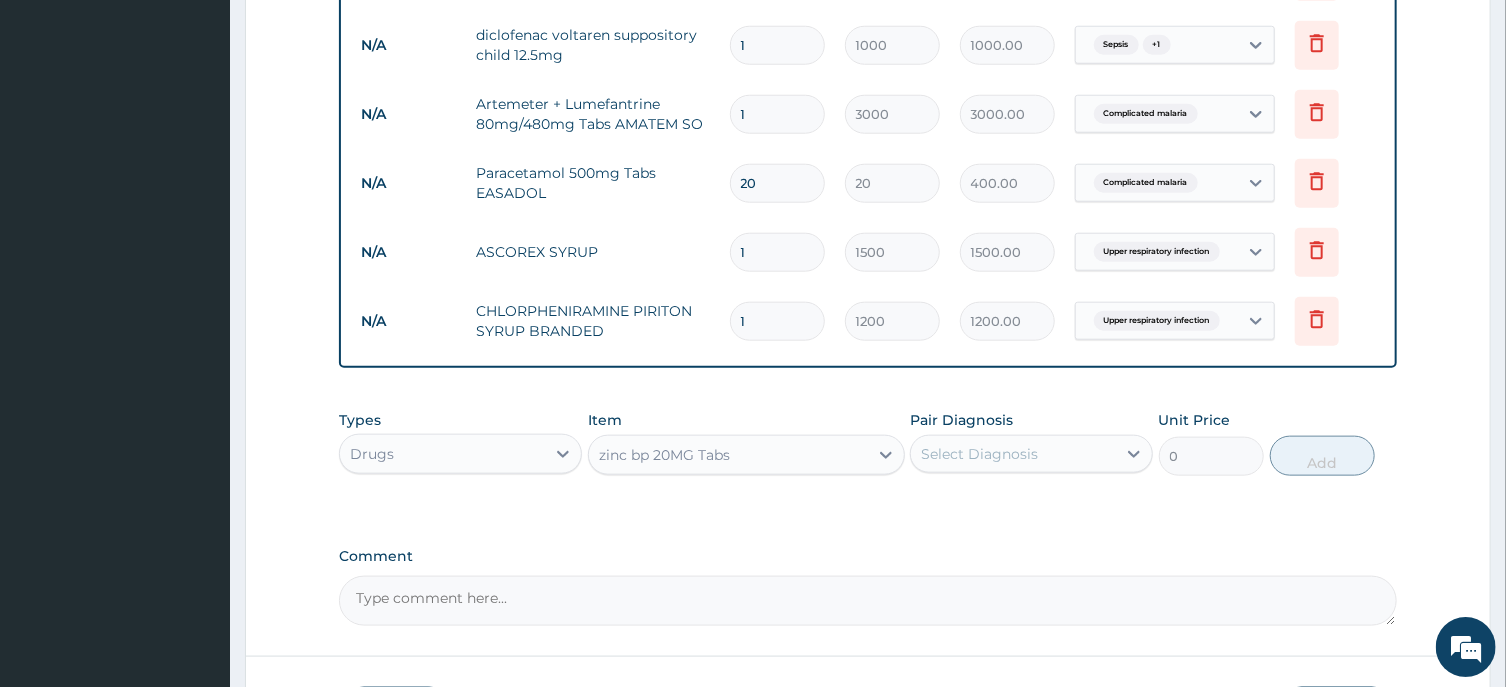 type 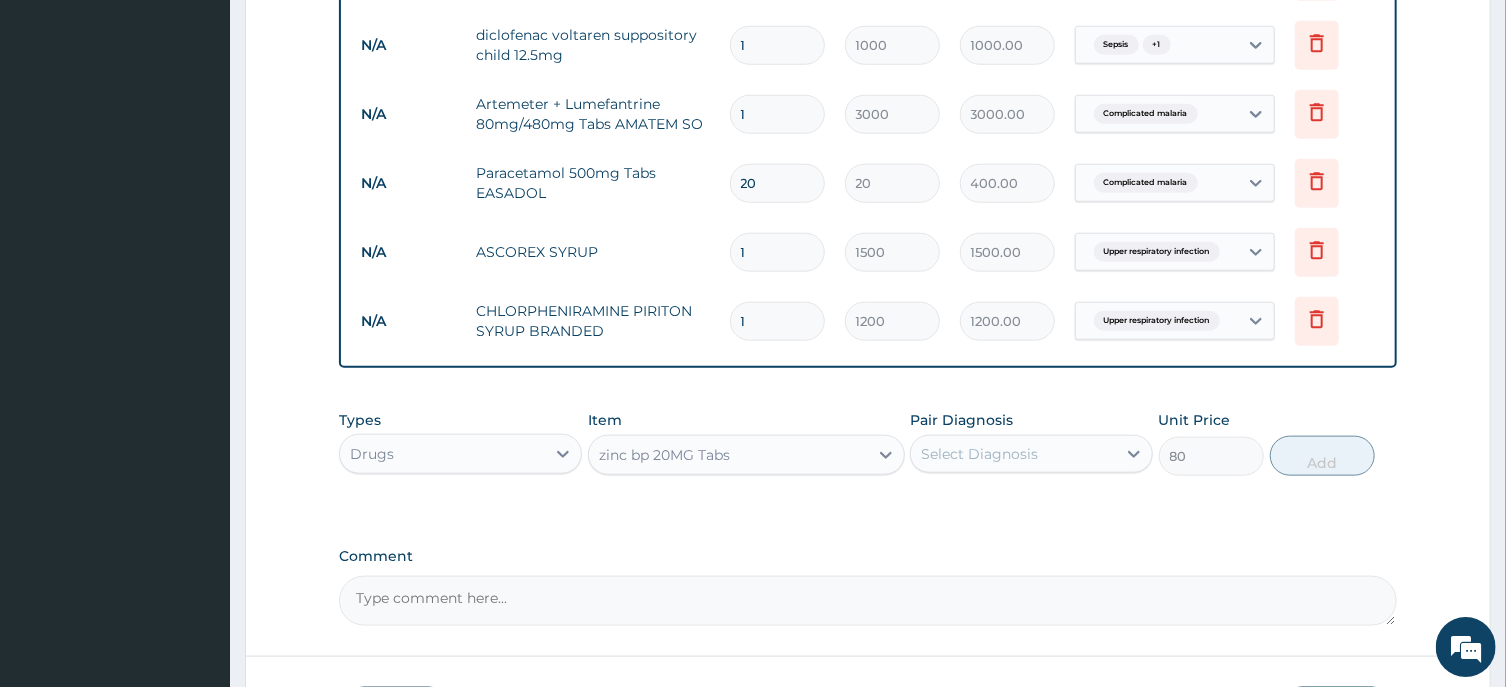 click on "Select Diagnosis" at bounding box center [1013, 454] 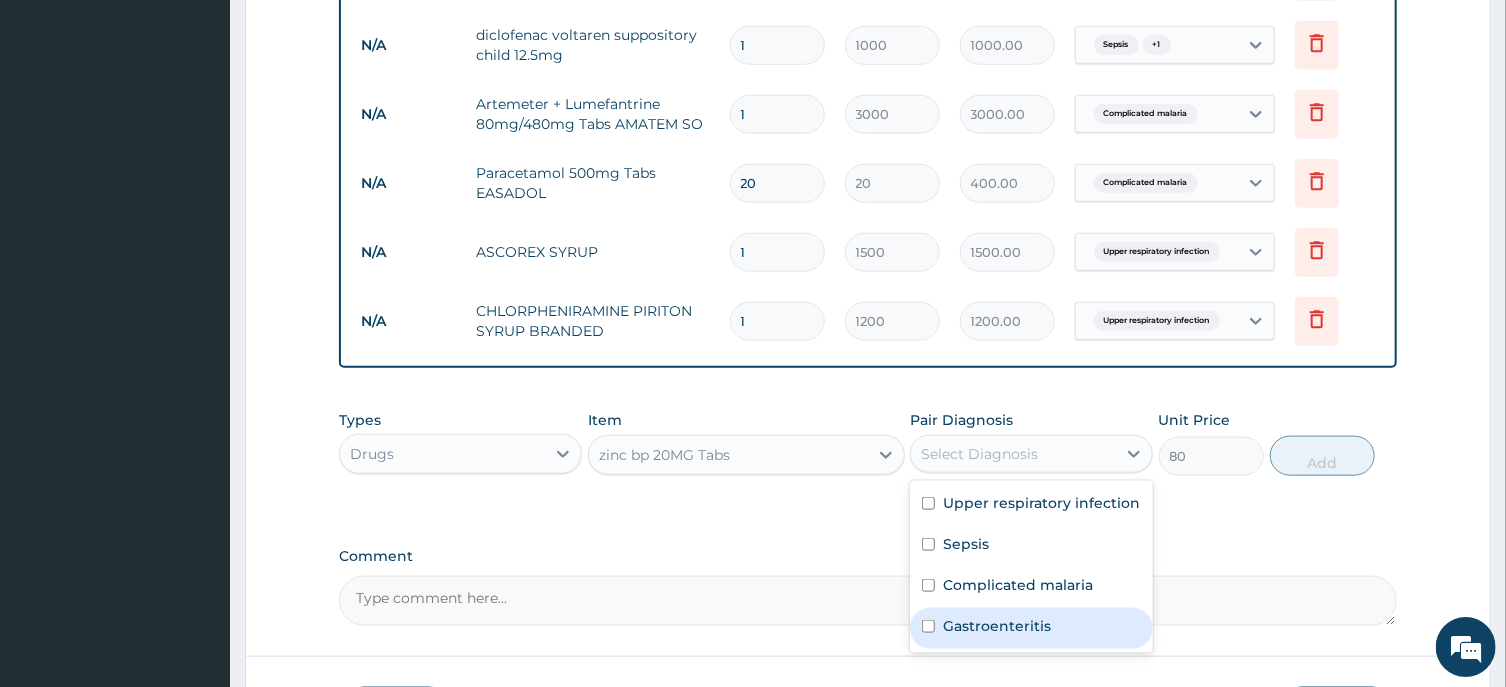 click on "Gastroenteritis" at bounding box center (997, 626) 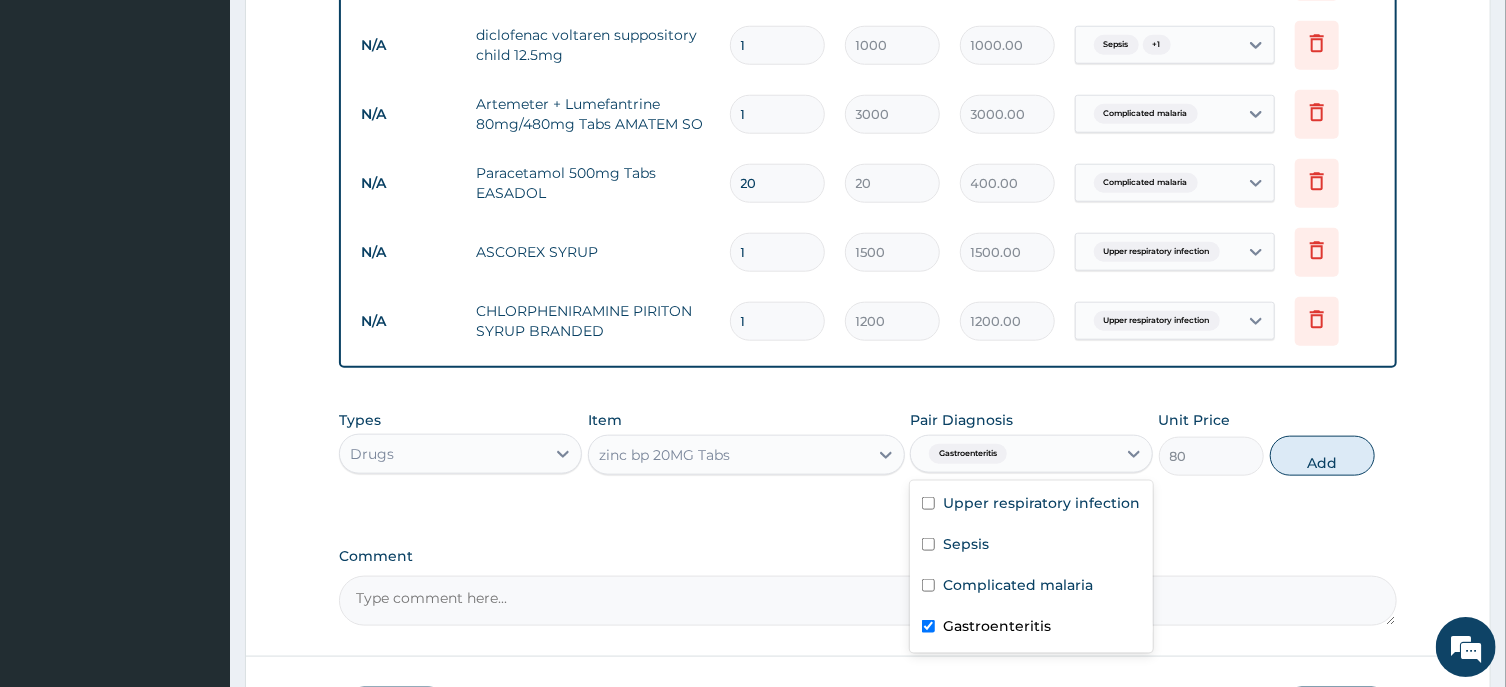 checkbox on "true" 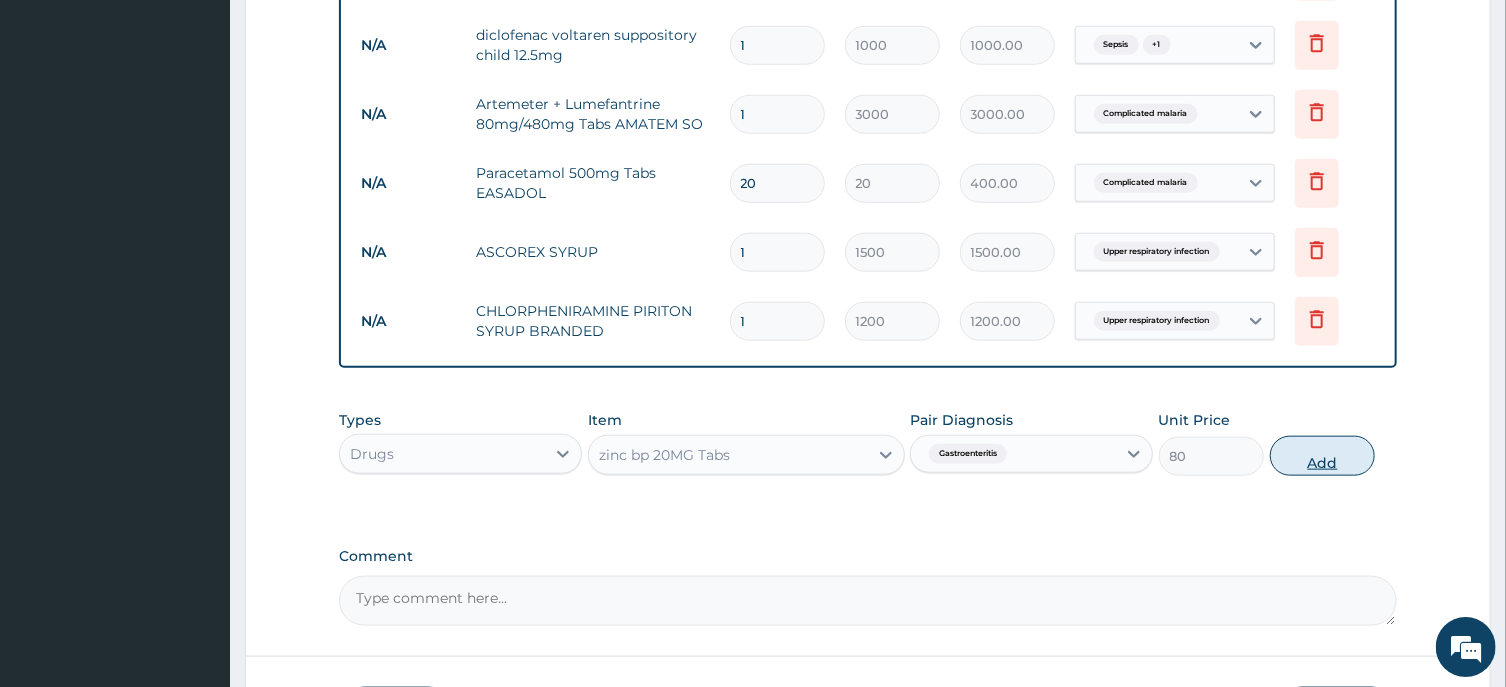 click on "Add" at bounding box center [1323, 456] 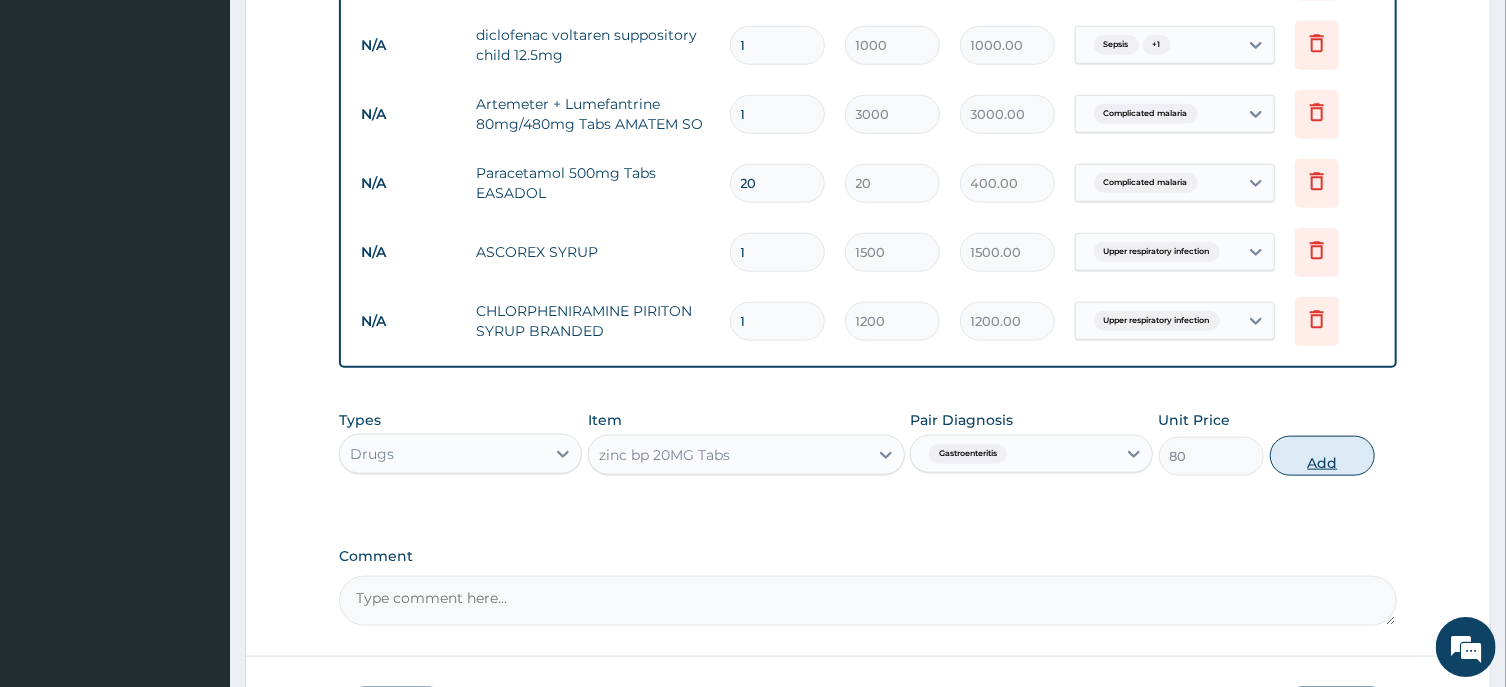 type on "0" 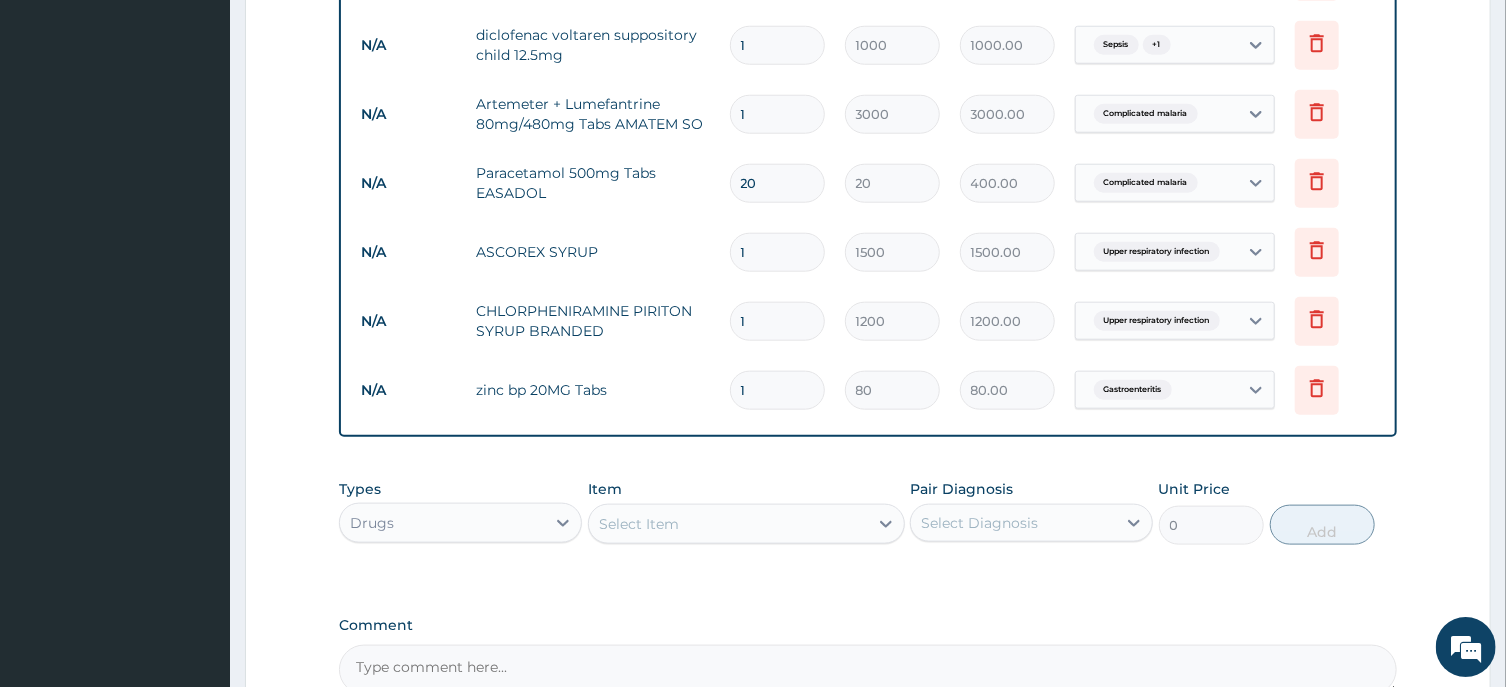 click on "1" at bounding box center (777, 390) 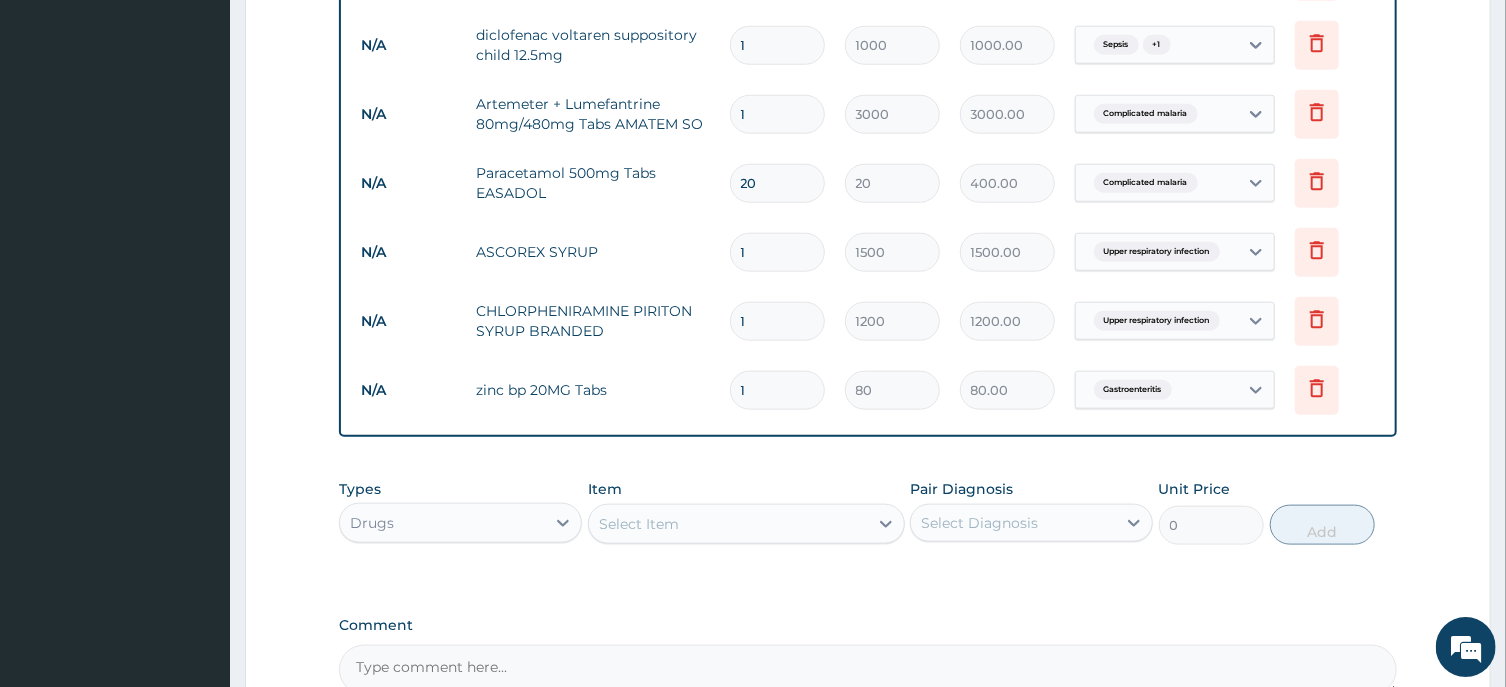 type on "10" 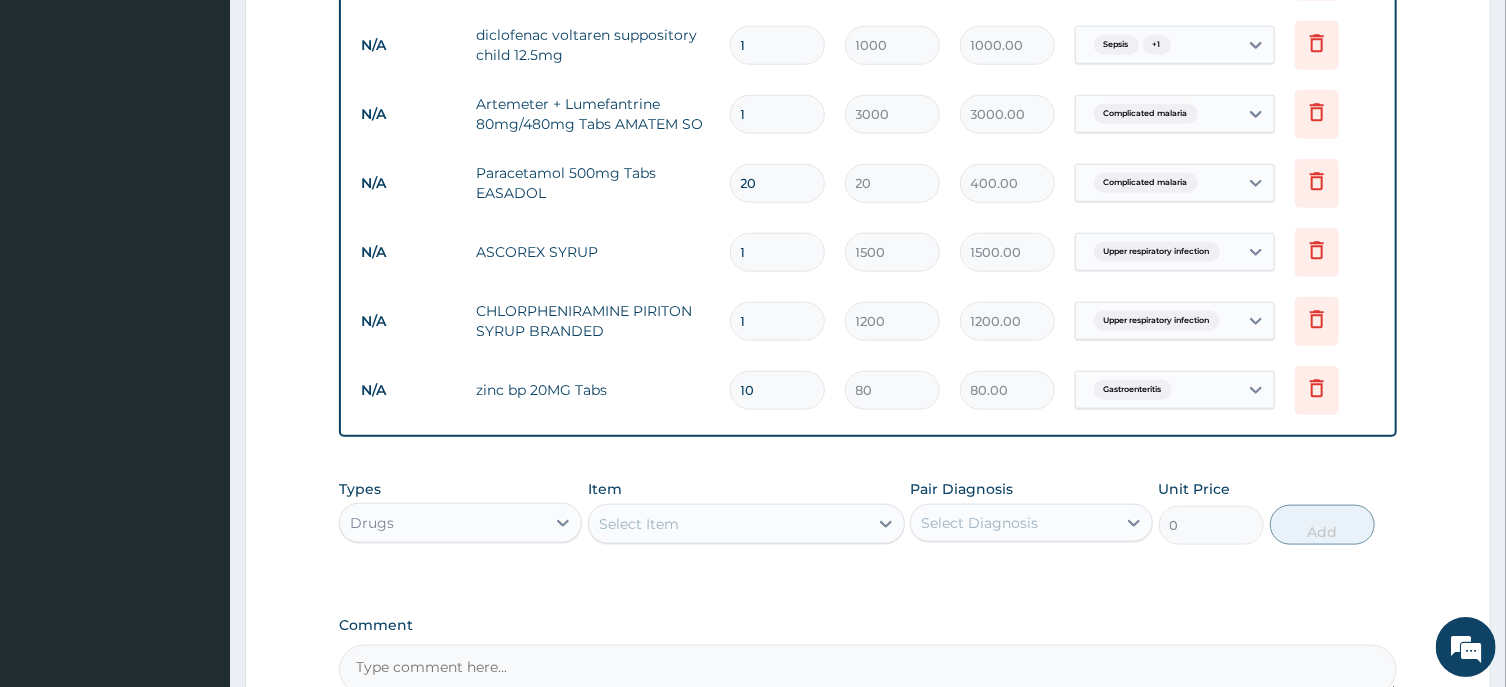 type on "800.00" 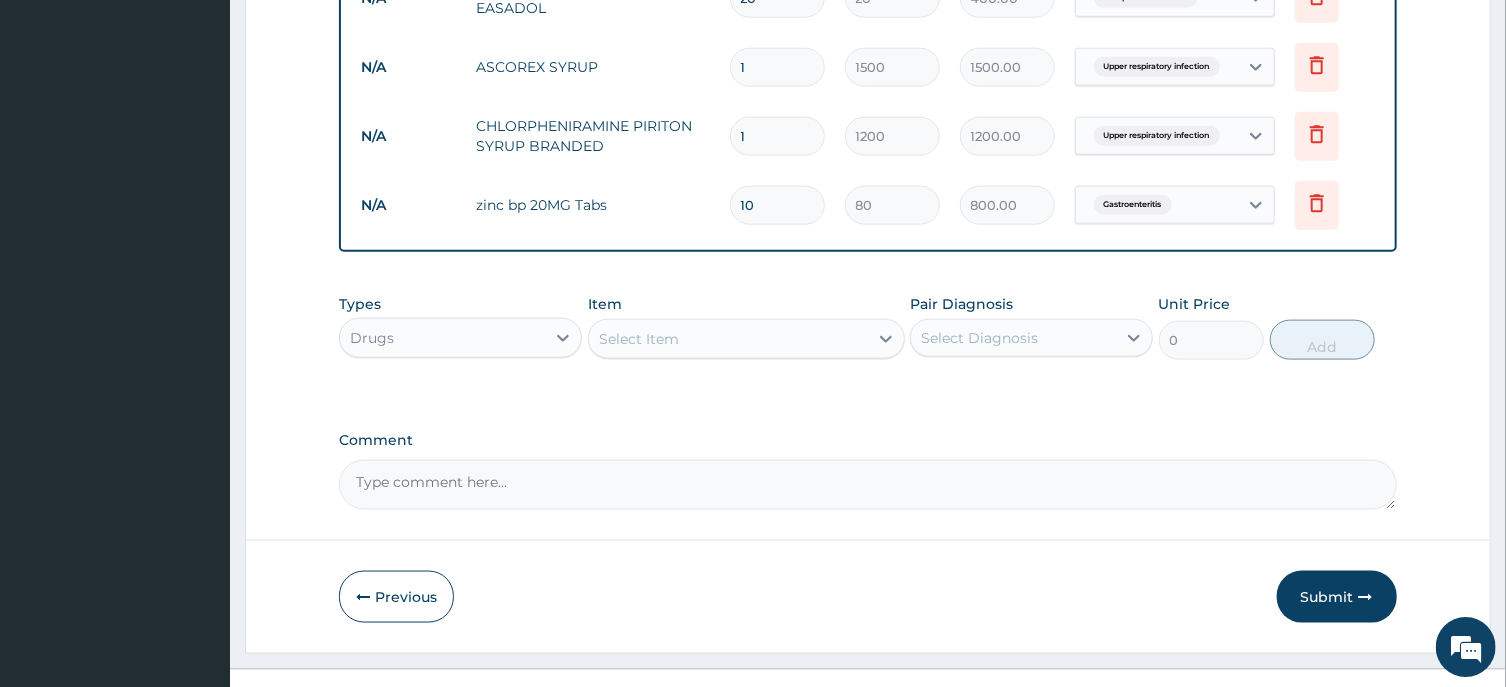 scroll, scrollTop: 1209, scrollLeft: 0, axis: vertical 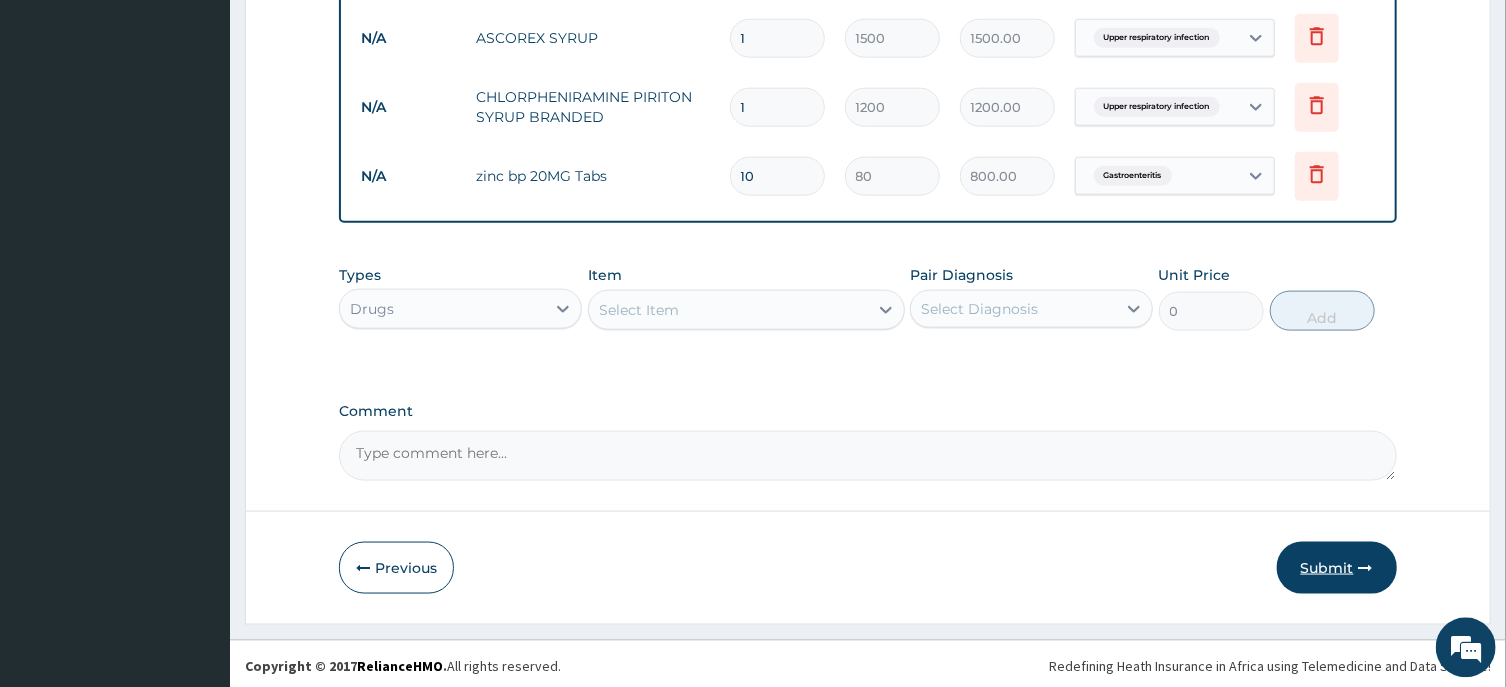 type on "10" 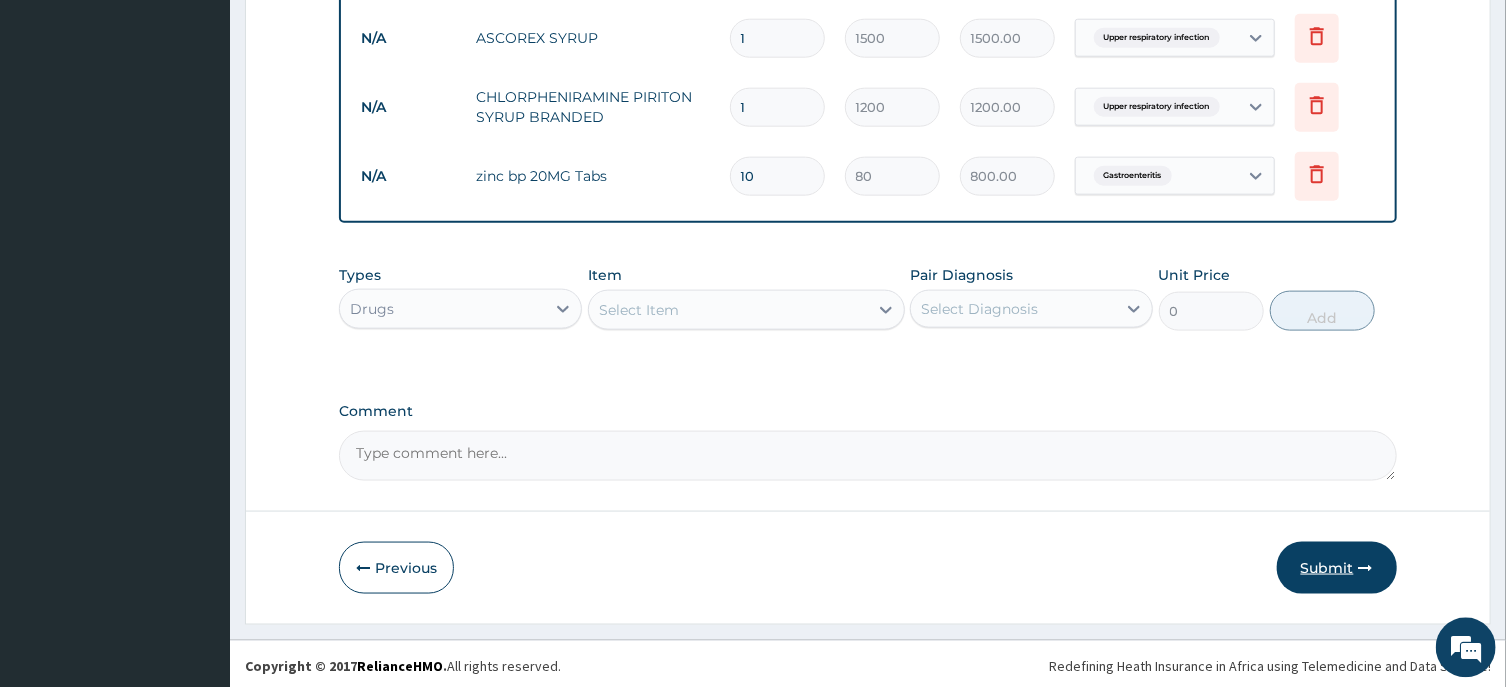 click on "Submit" at bounding box center (1337, 567) 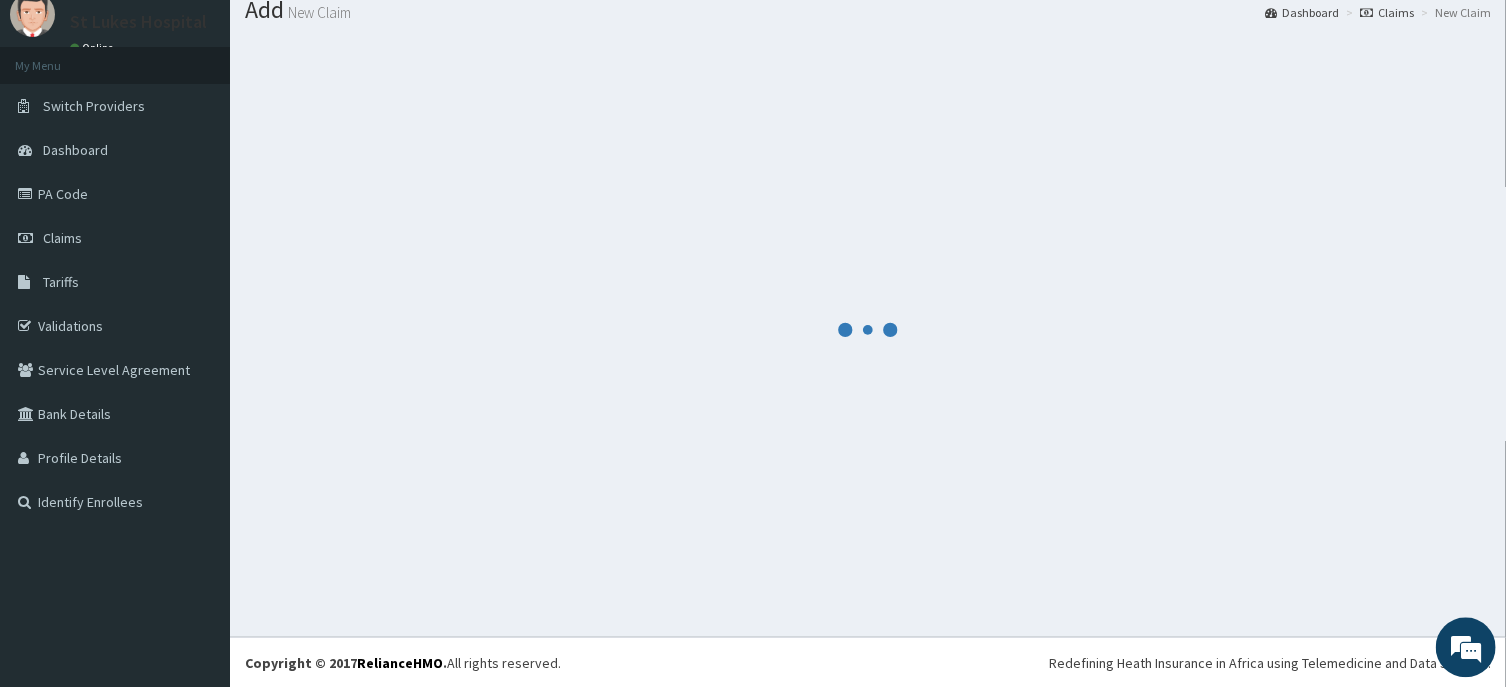 scroll, scrollTop: 69, scrollLeft: 0, axis: vertical 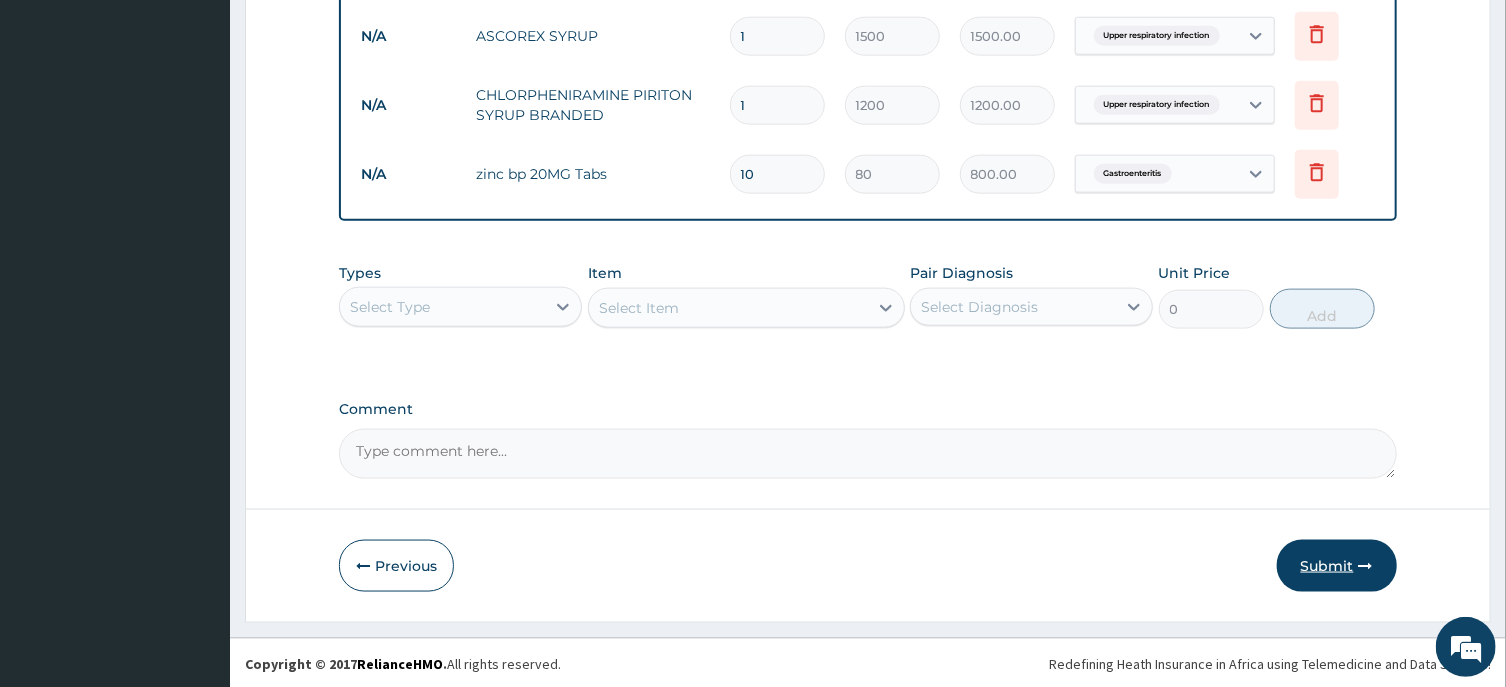 click on "Submit" at bounding box center (1337, 566) 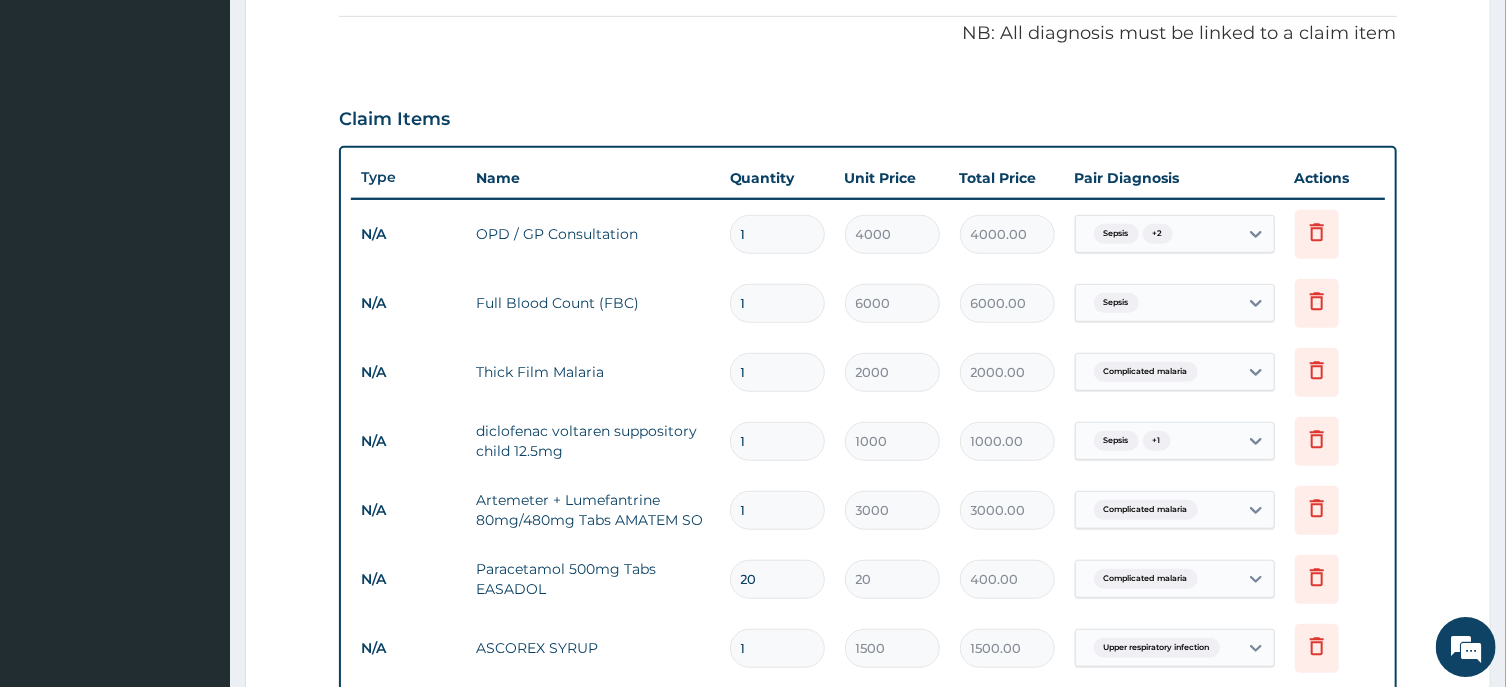 scroll, scrollTop: 720, scrollLeft: 0, axis: vertical 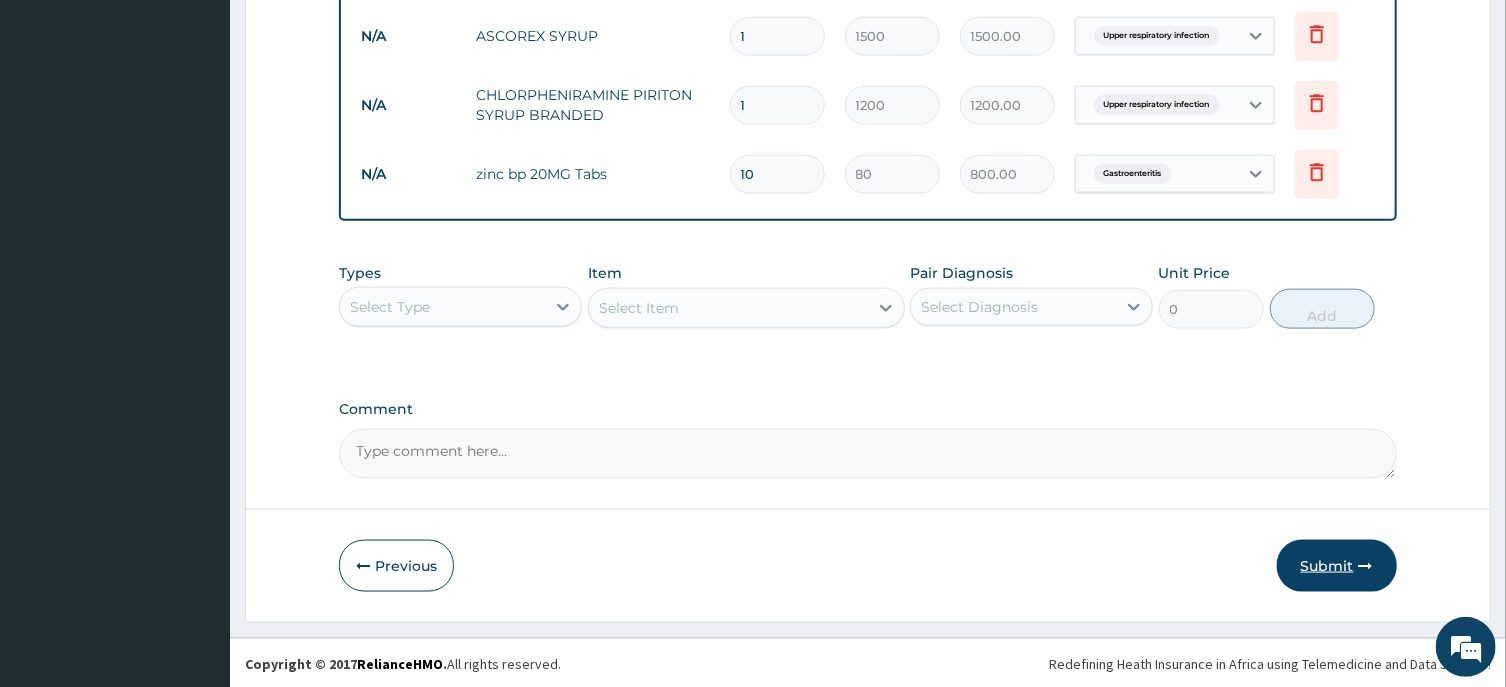 click on "Submit" at bounding box center [1337, 566] 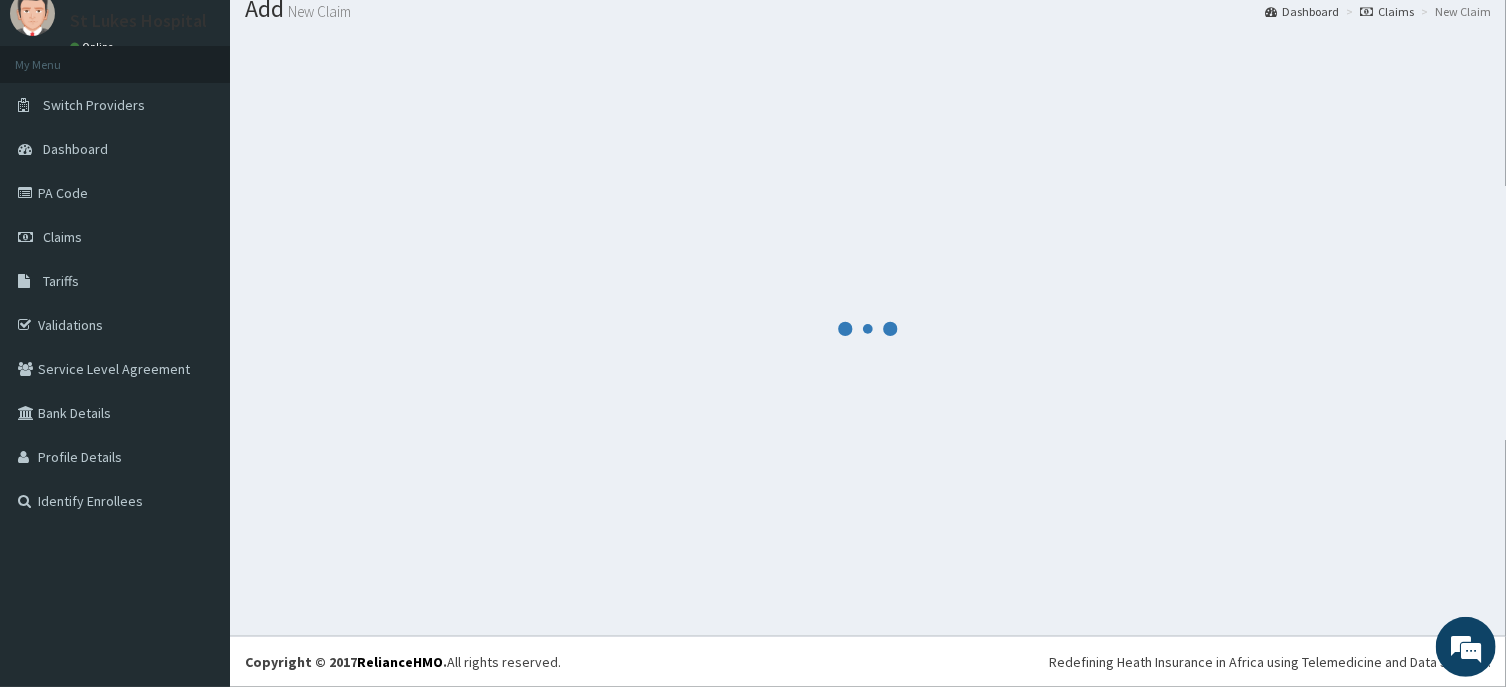 scroll, scrollTop: 69, scrollLeft: 0, axis: vertical 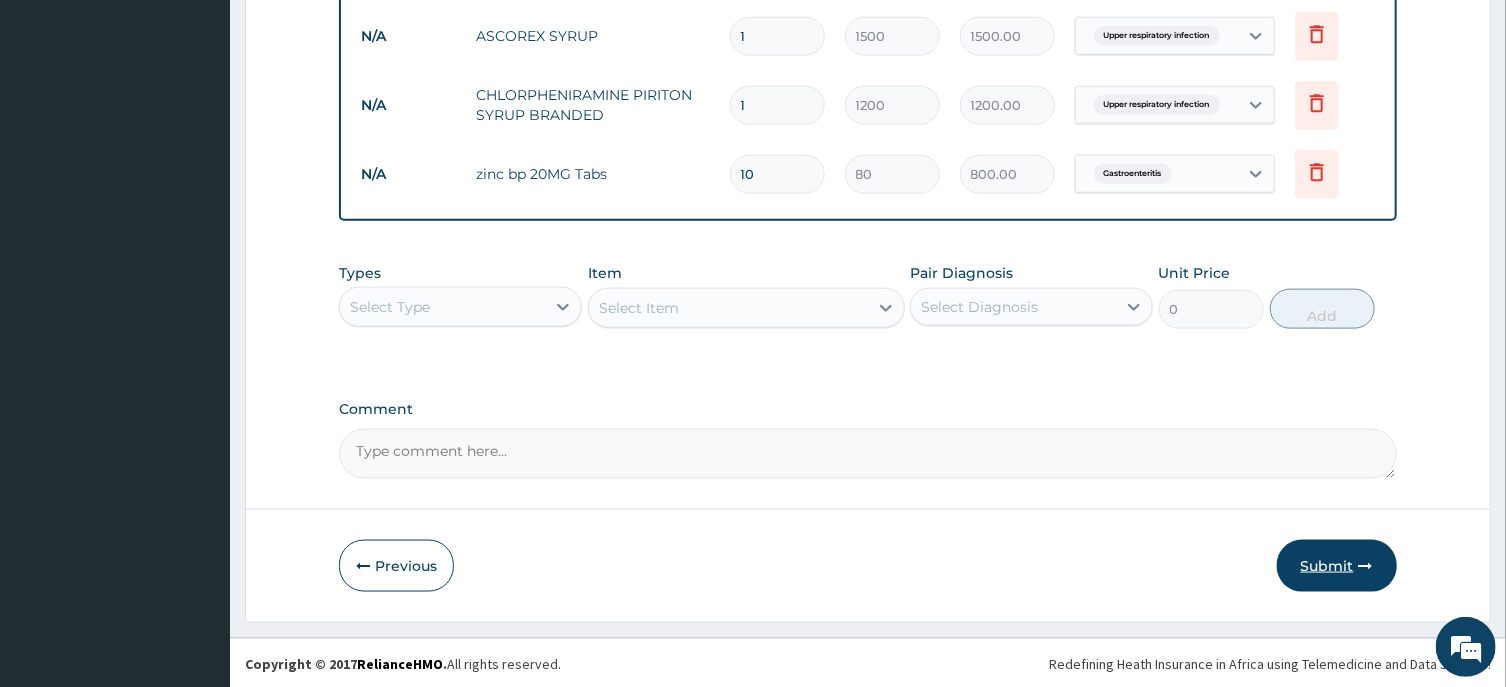 click on "Submit" at bounding box center (1337, 566) 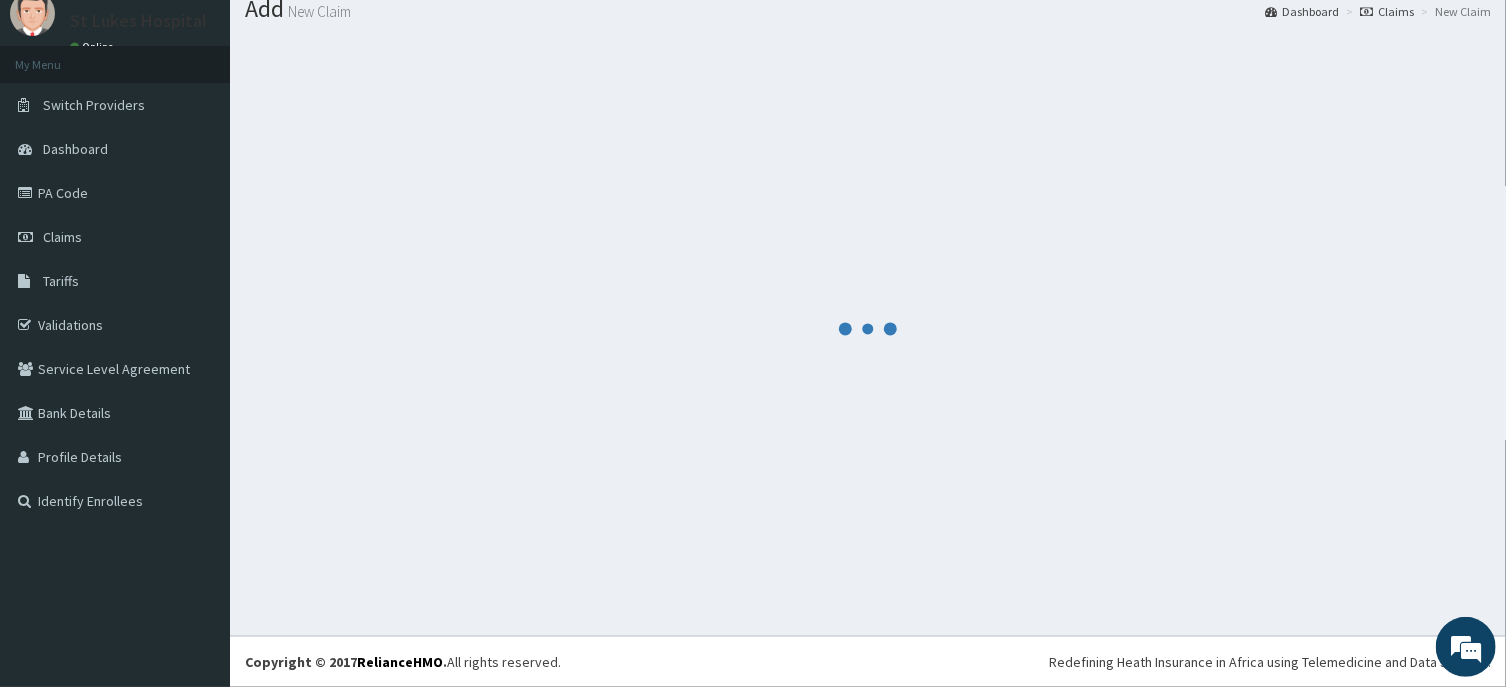 scroll, scrollTop: 69, scrollLeft: 0, axis: vertical 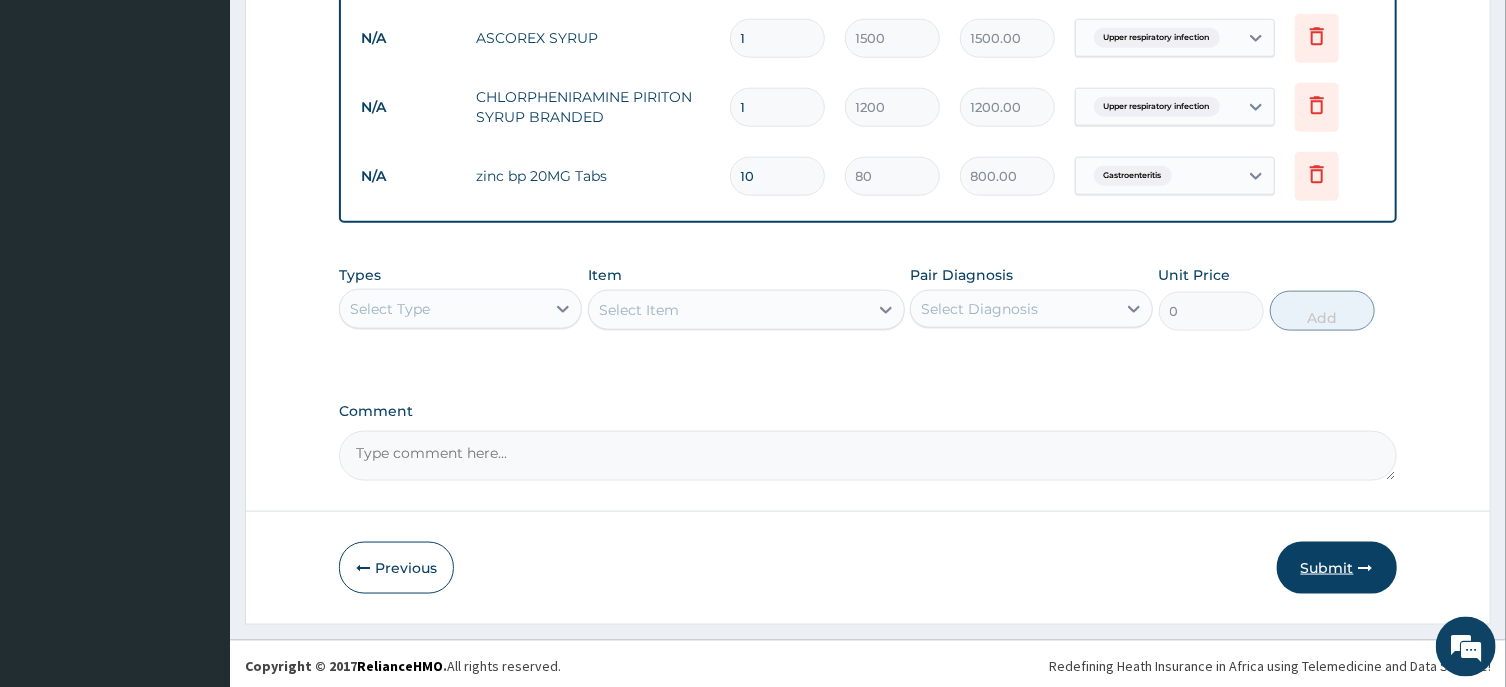 click on "Submit" at bounding box center (1337, 568) 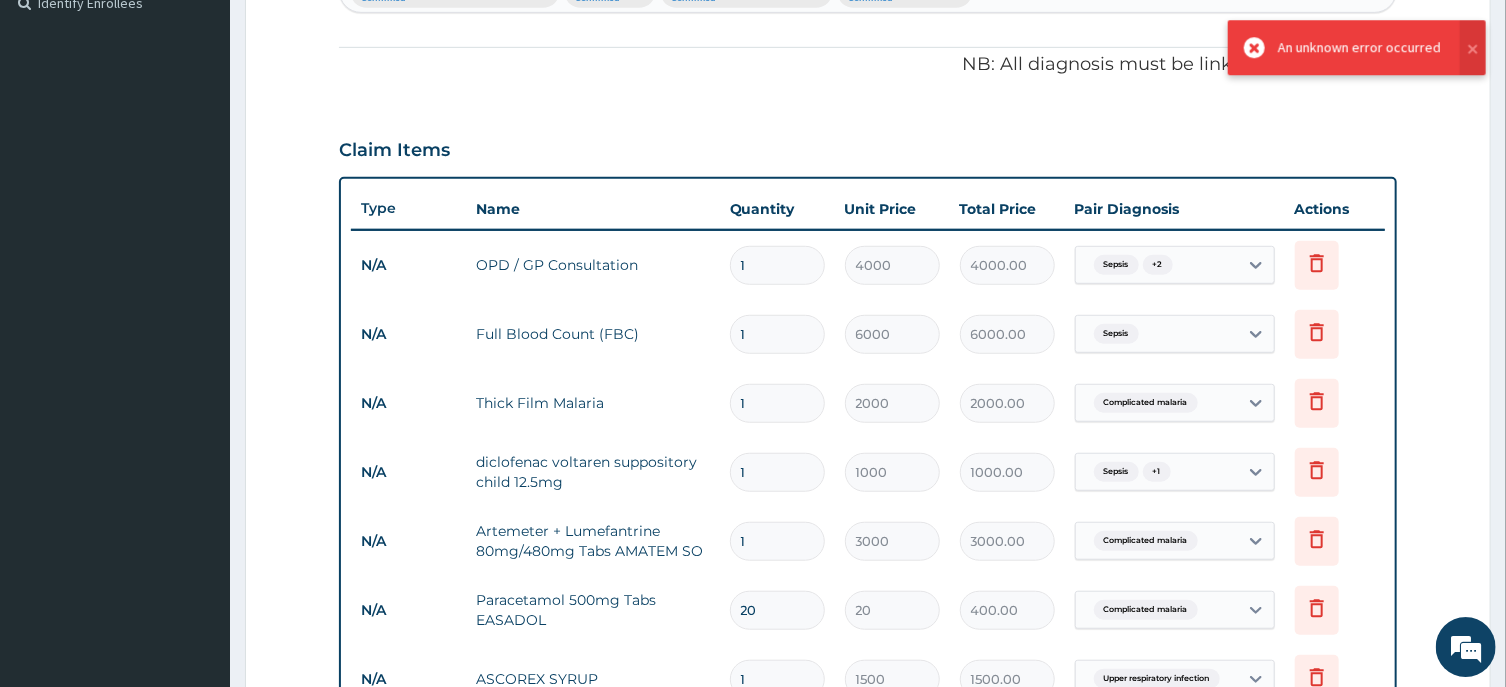scroll, scrollTop: 720, scrollLeft: 0, axis: vertical 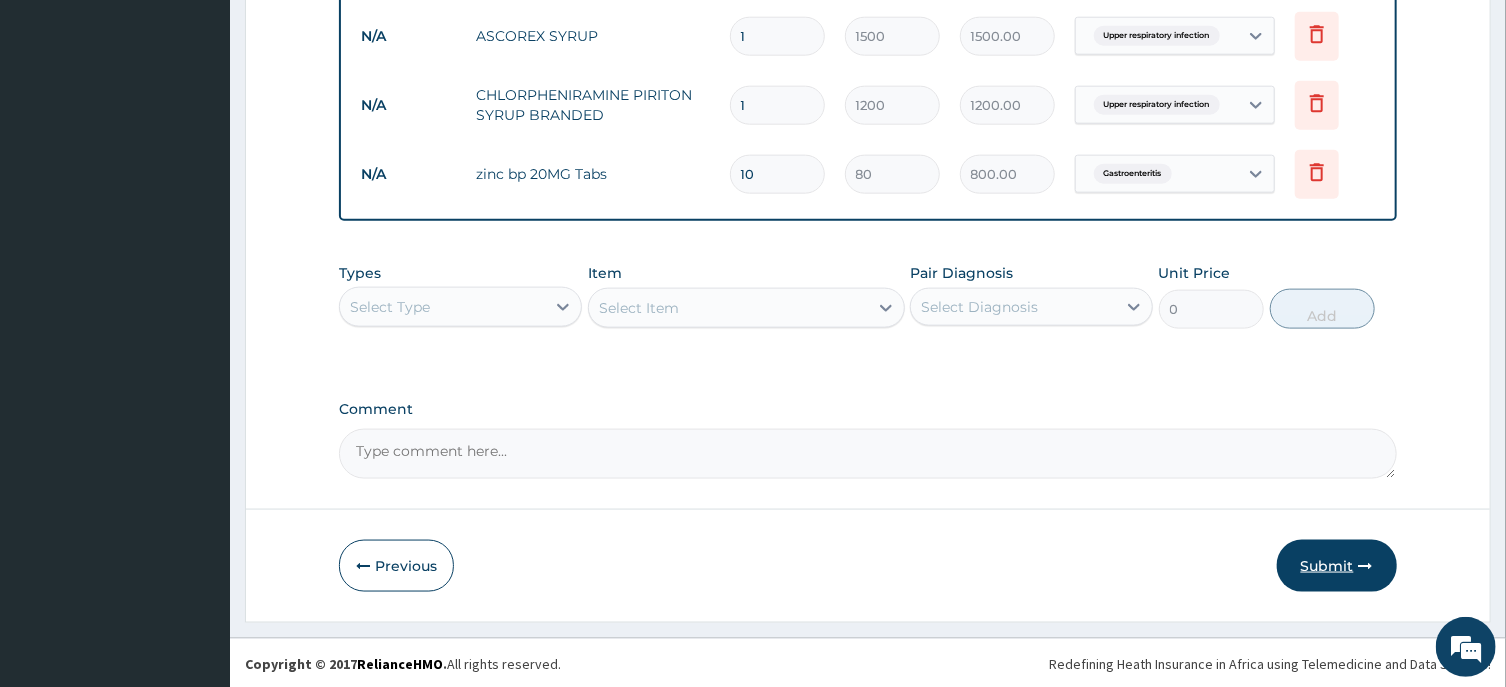 click on "Submit" at bounding box center [1337, 566] 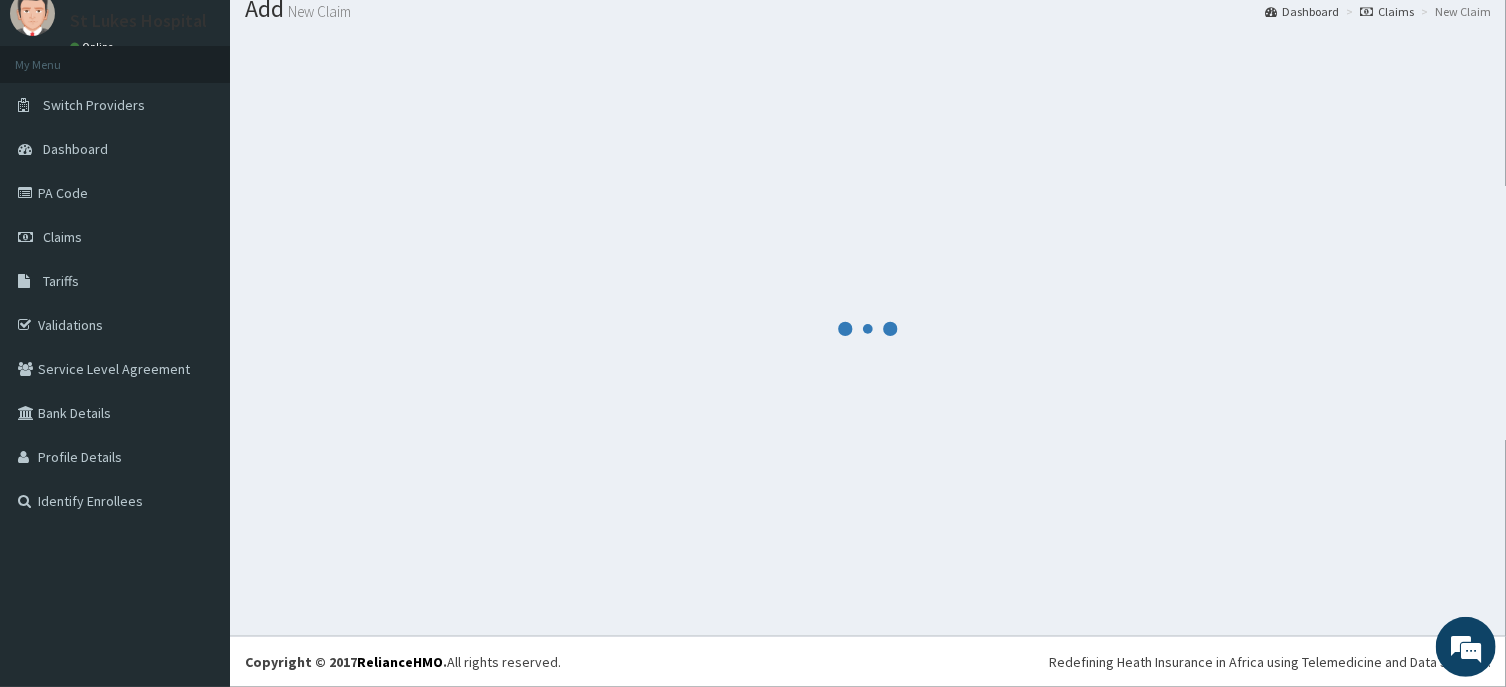 scroll, scrollTop: 69, scrollLeft: 0, axis: vertical 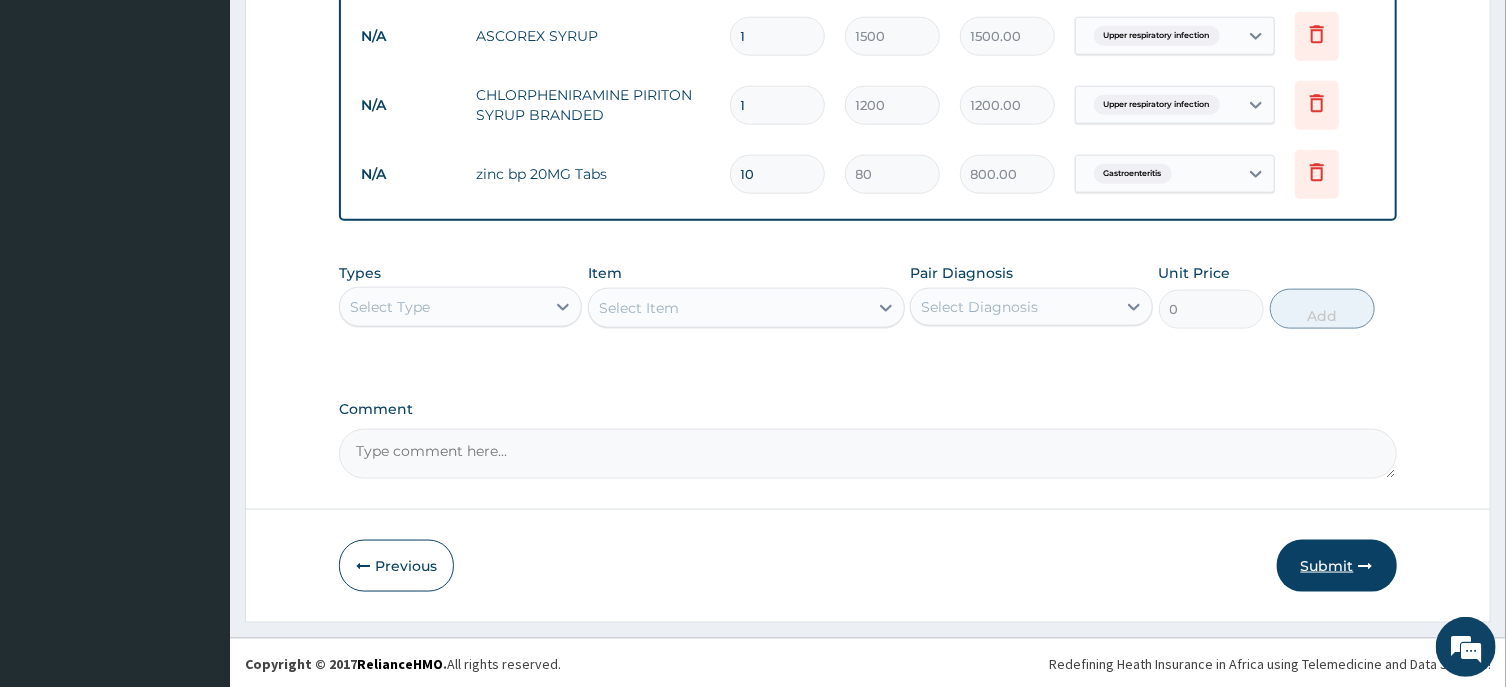 click on "Submit" at bounding box center [1337, 566] 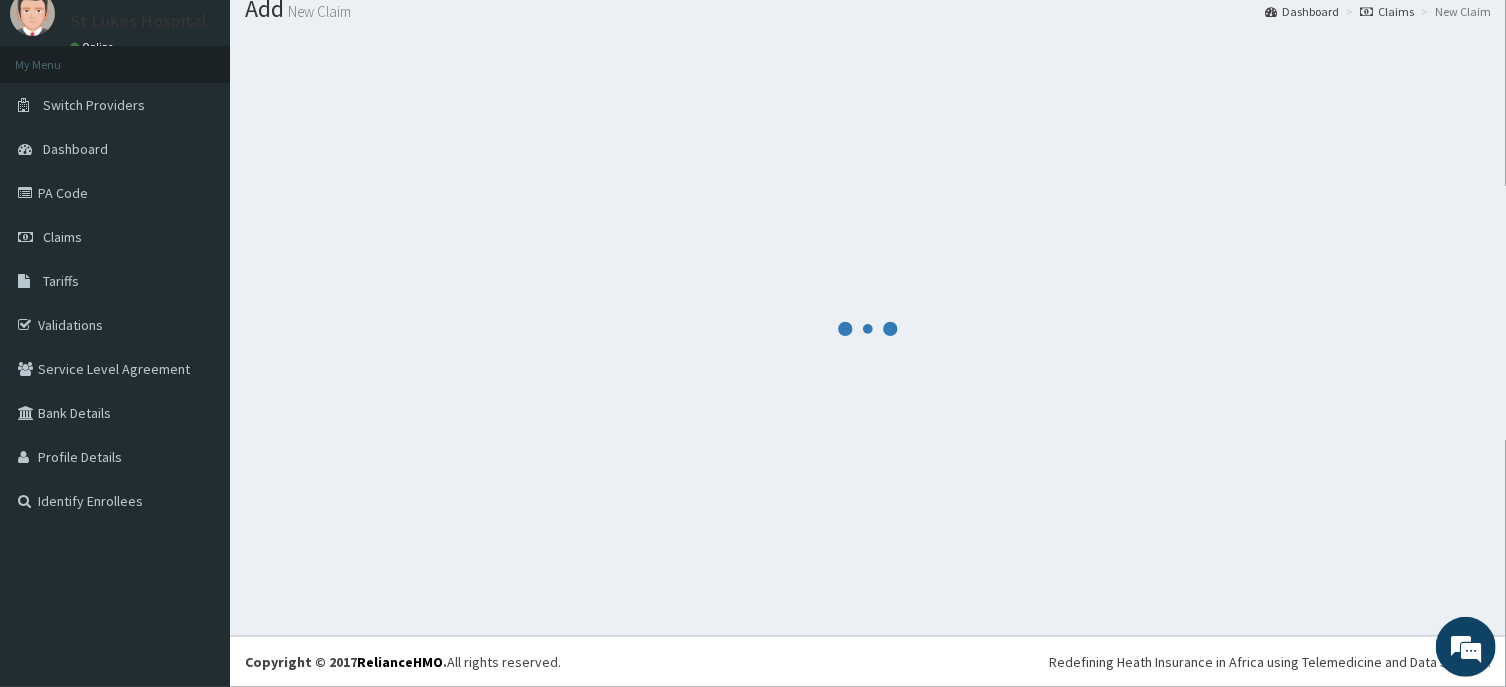 scroll, scrollTop: 69, scrollLeft: 0, axis: vertical 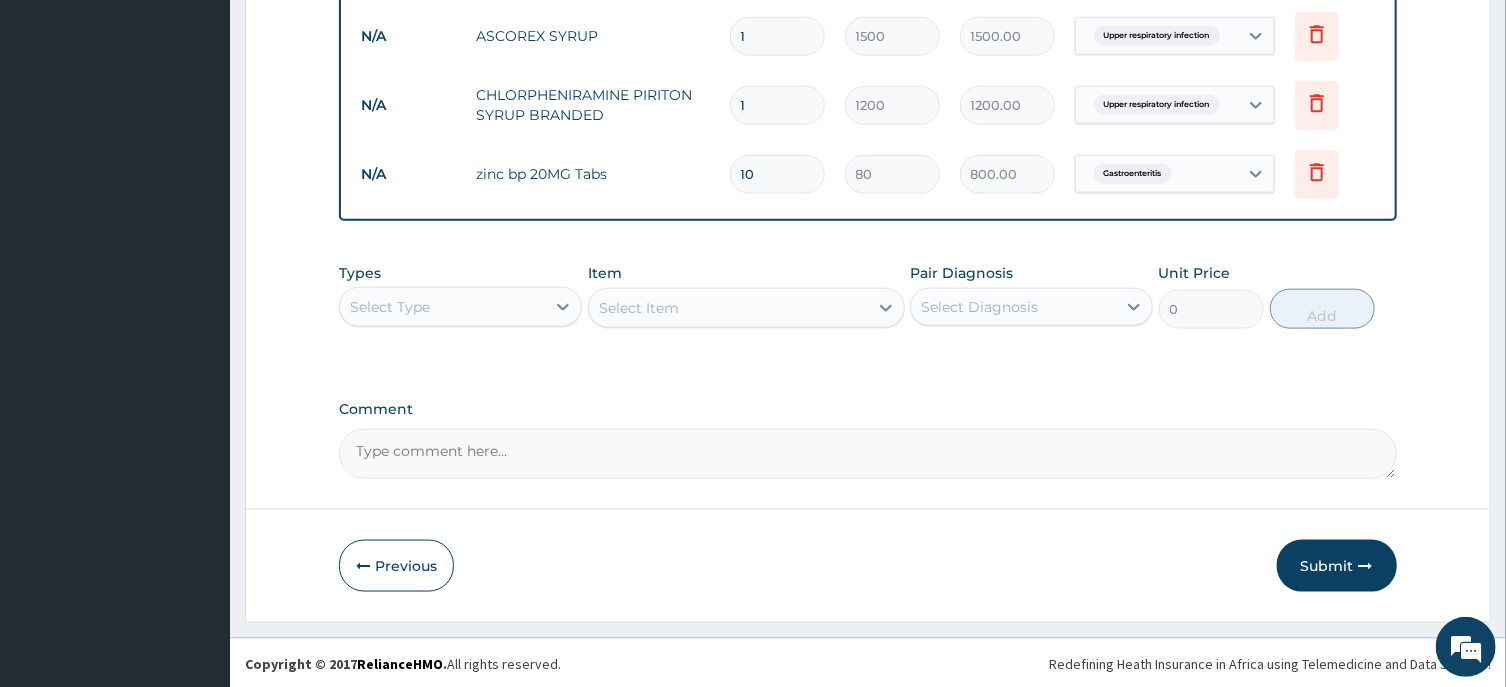 click on "Select Type" at bounding box center [442, 307] 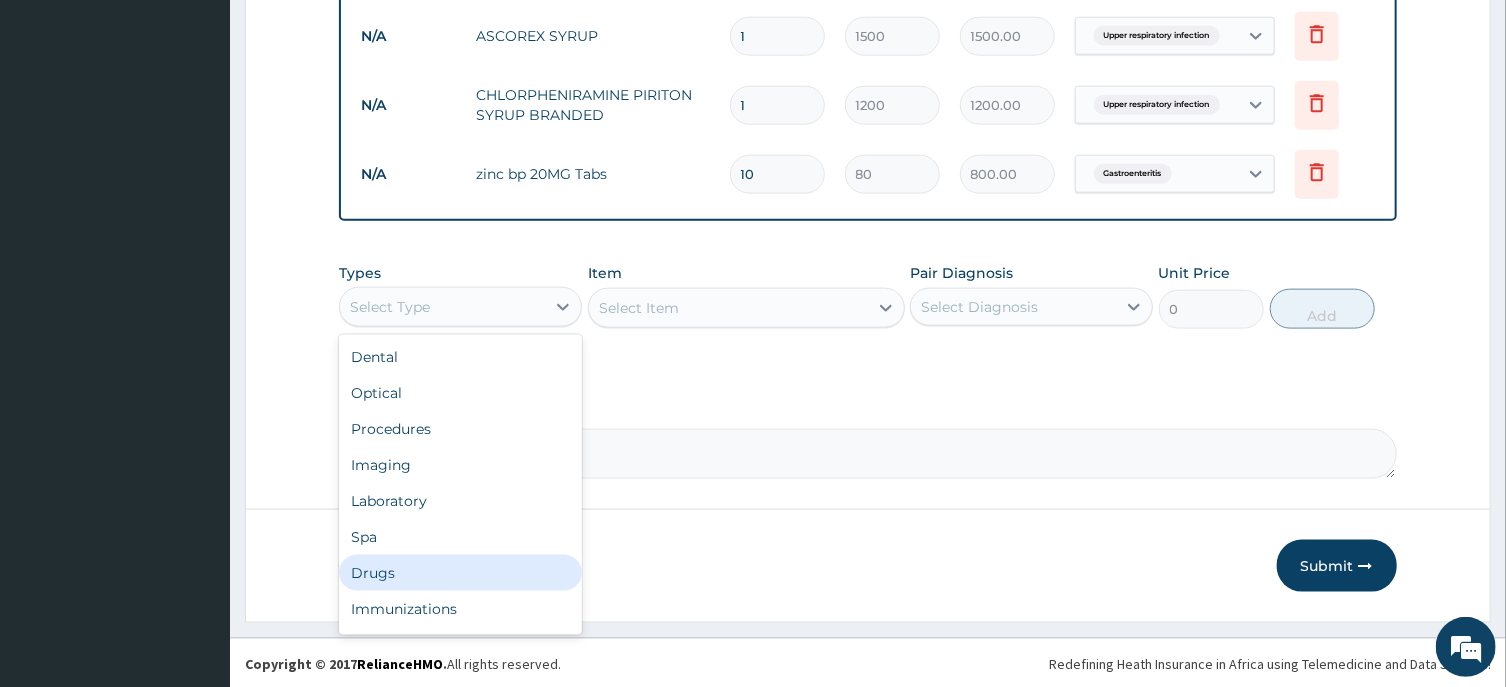 click on "Drugs" at bounding box center (460, 573) 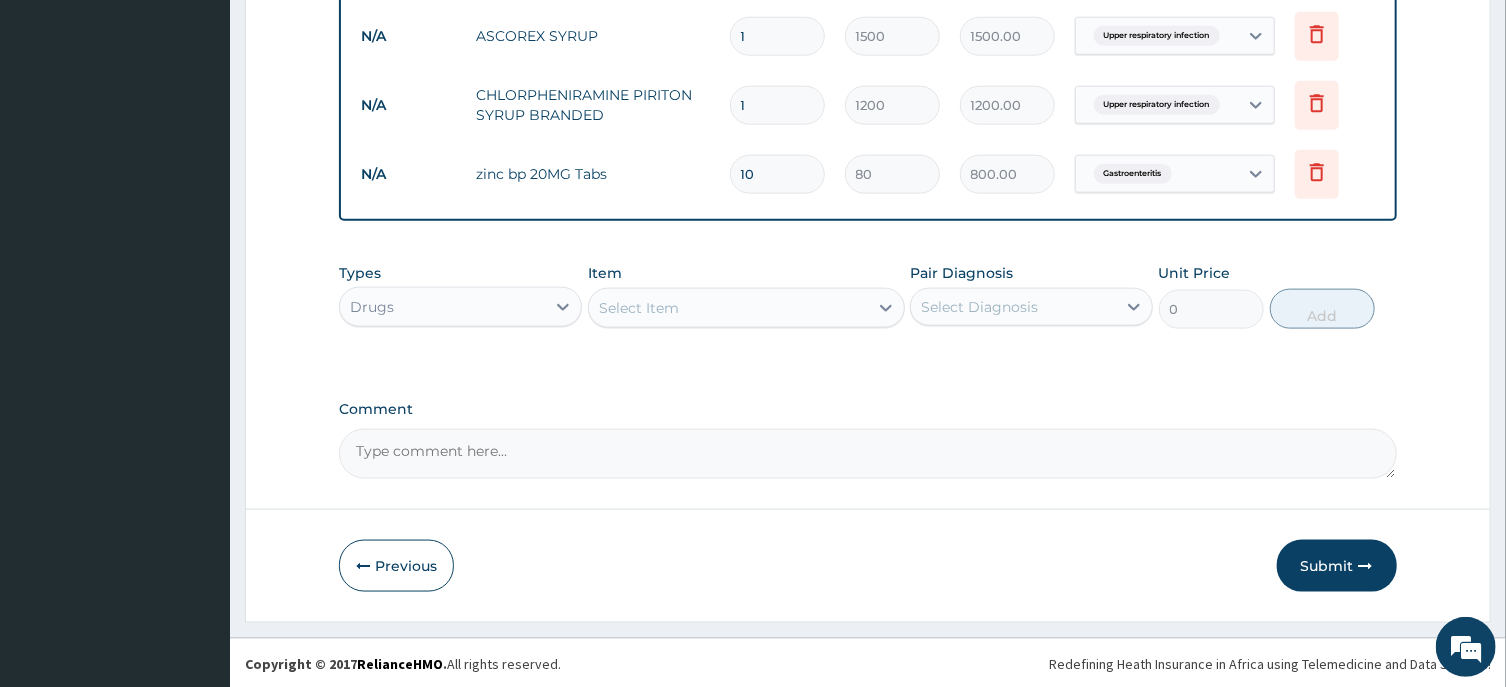 click on "Select Item" at bounding box center (728, 308) 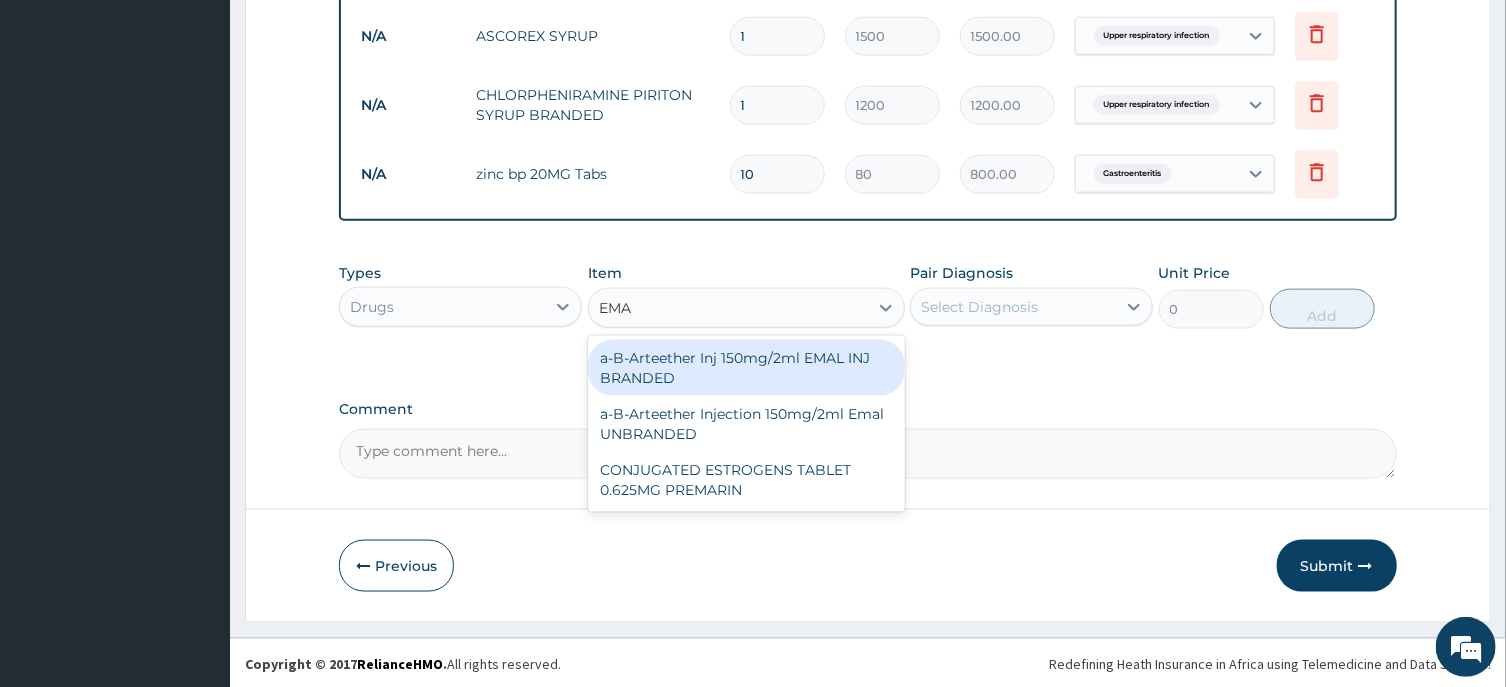 type on "EMAL" 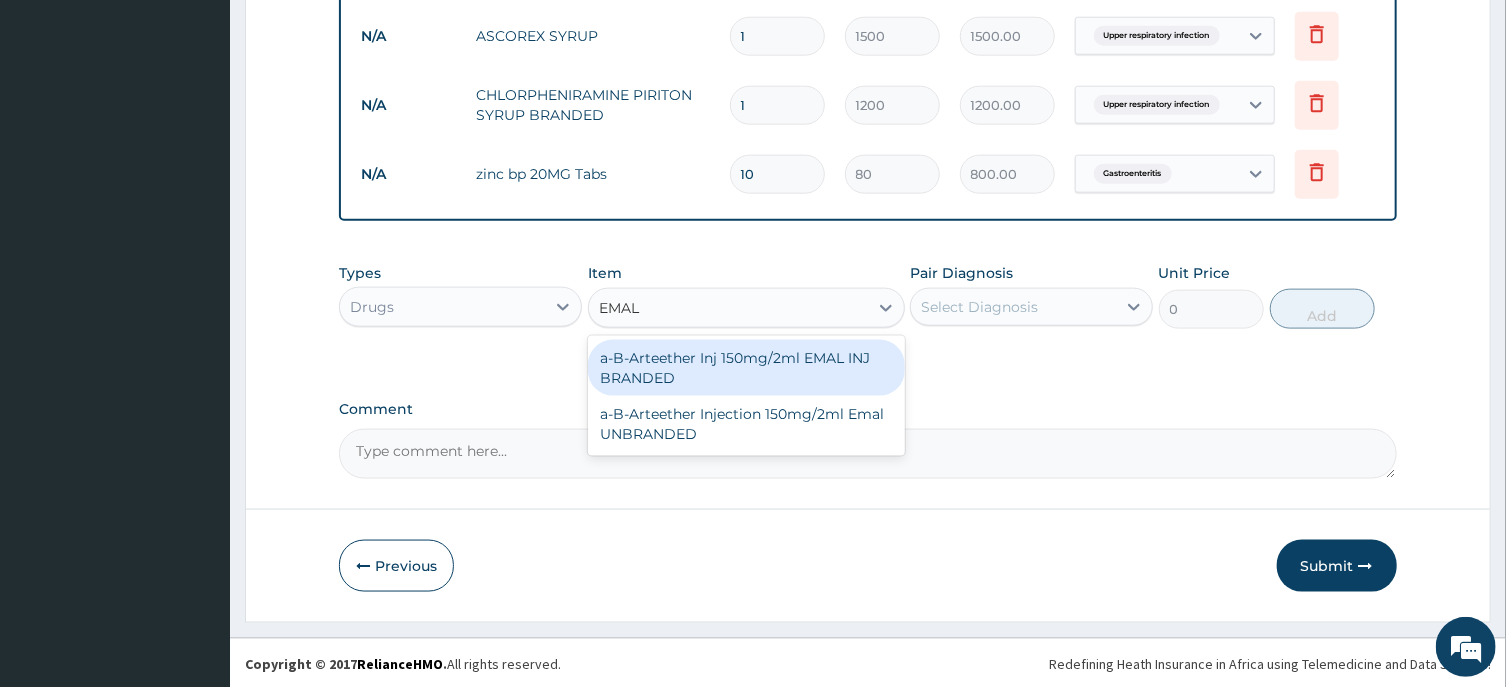 click on "a-B-Arteether Inj 150mg/2ml EMAL INJ BRANDED" at bounding box center [746, 368] 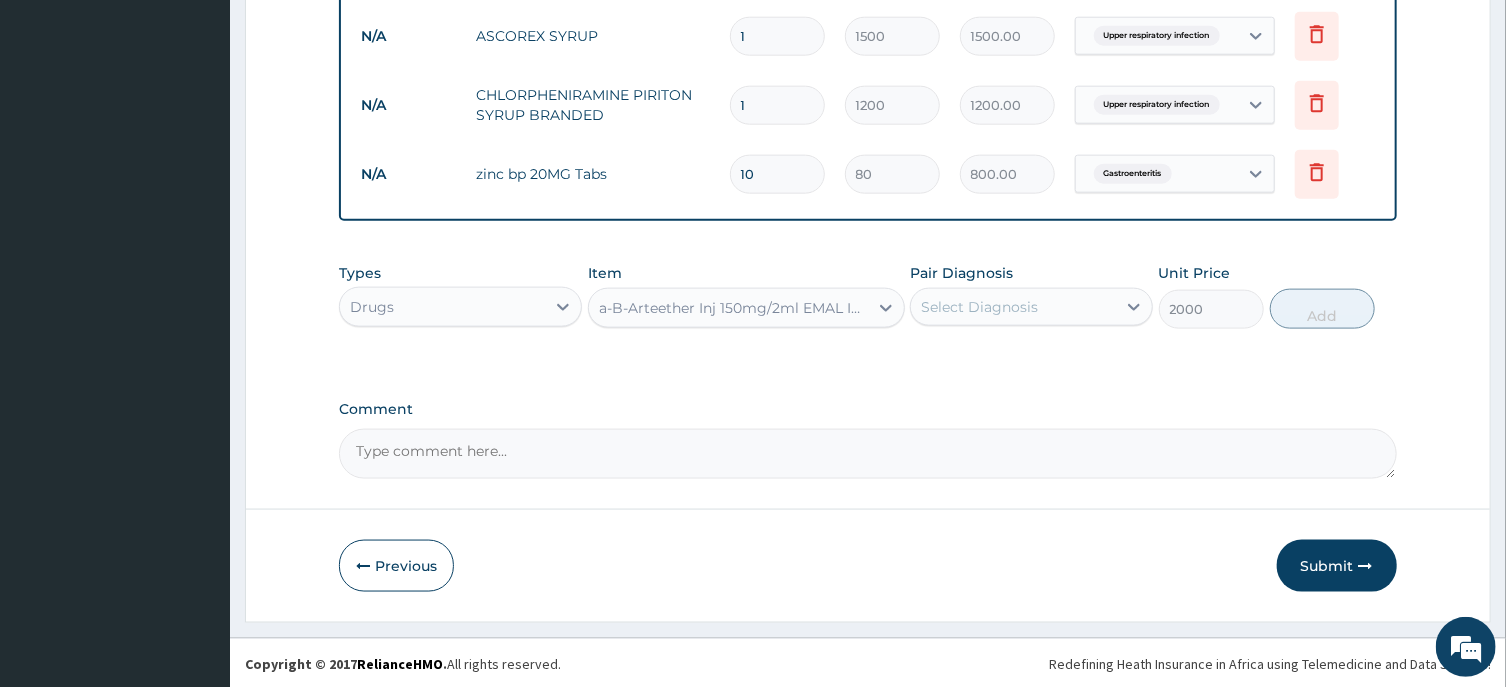 type 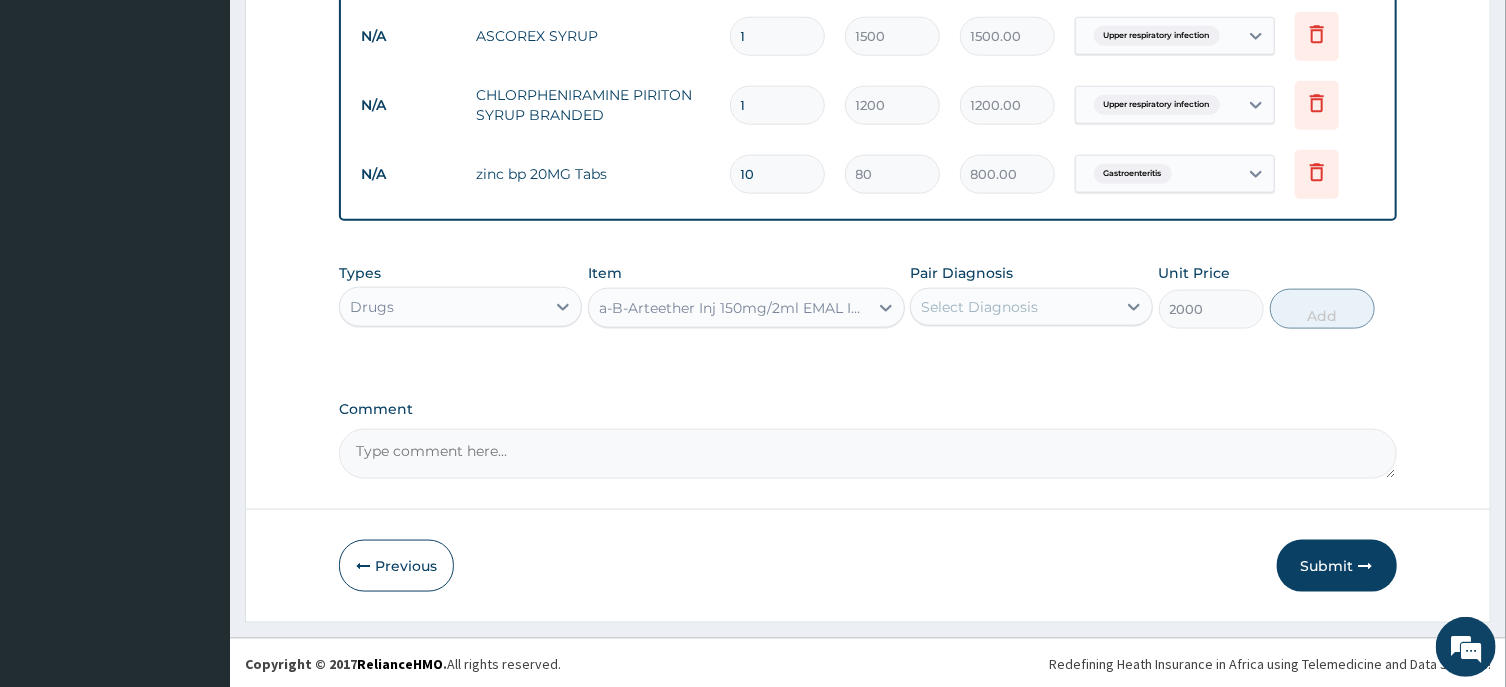type on "2000" 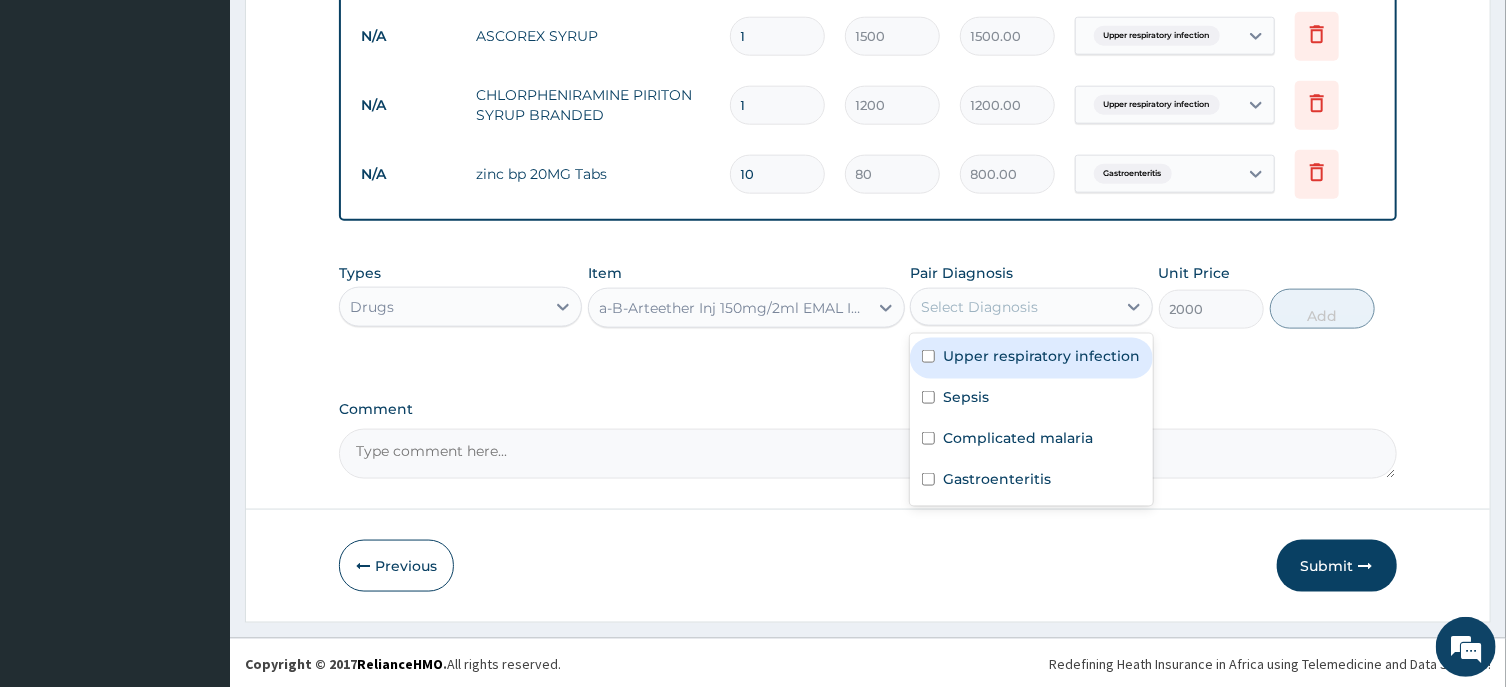 click on "Select Diagnosis" at bounding box center (979, 307) 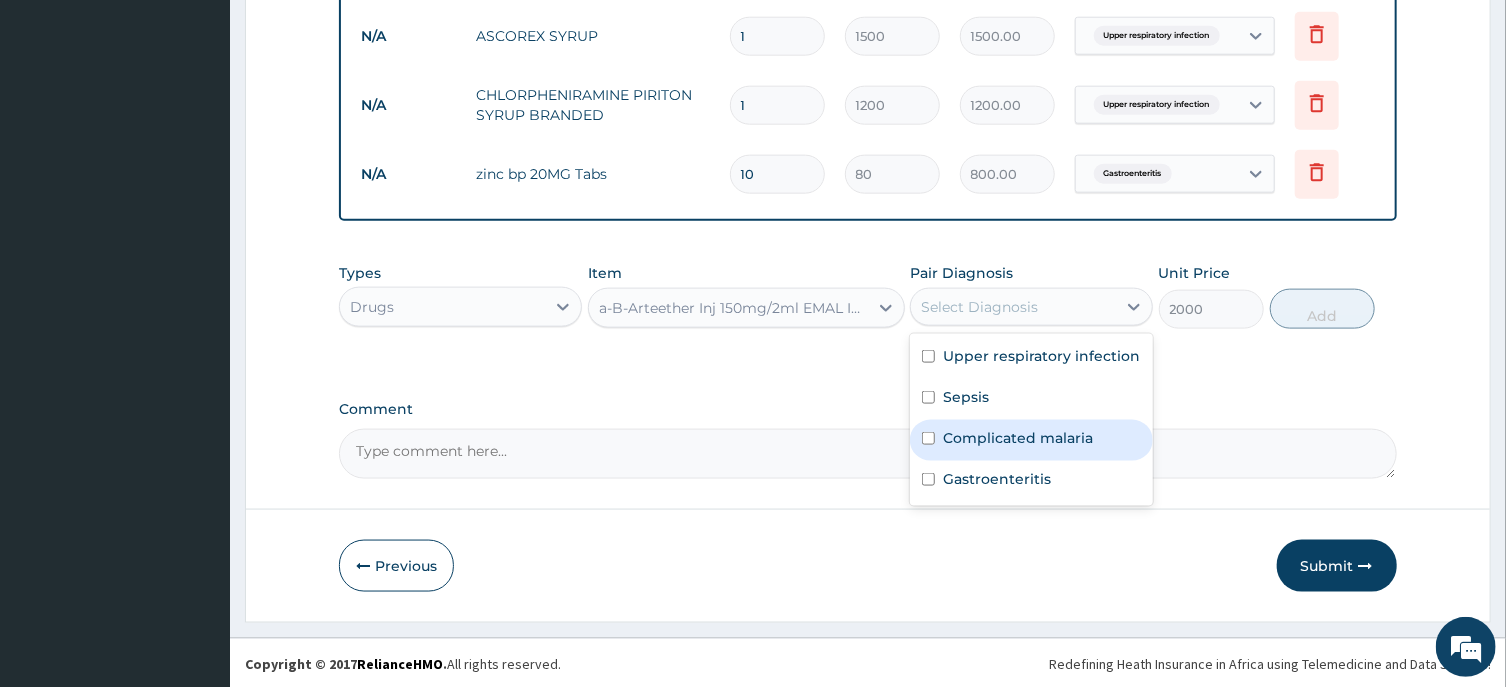 click on "Complicated malaria" at bounding box center (1018, 438) 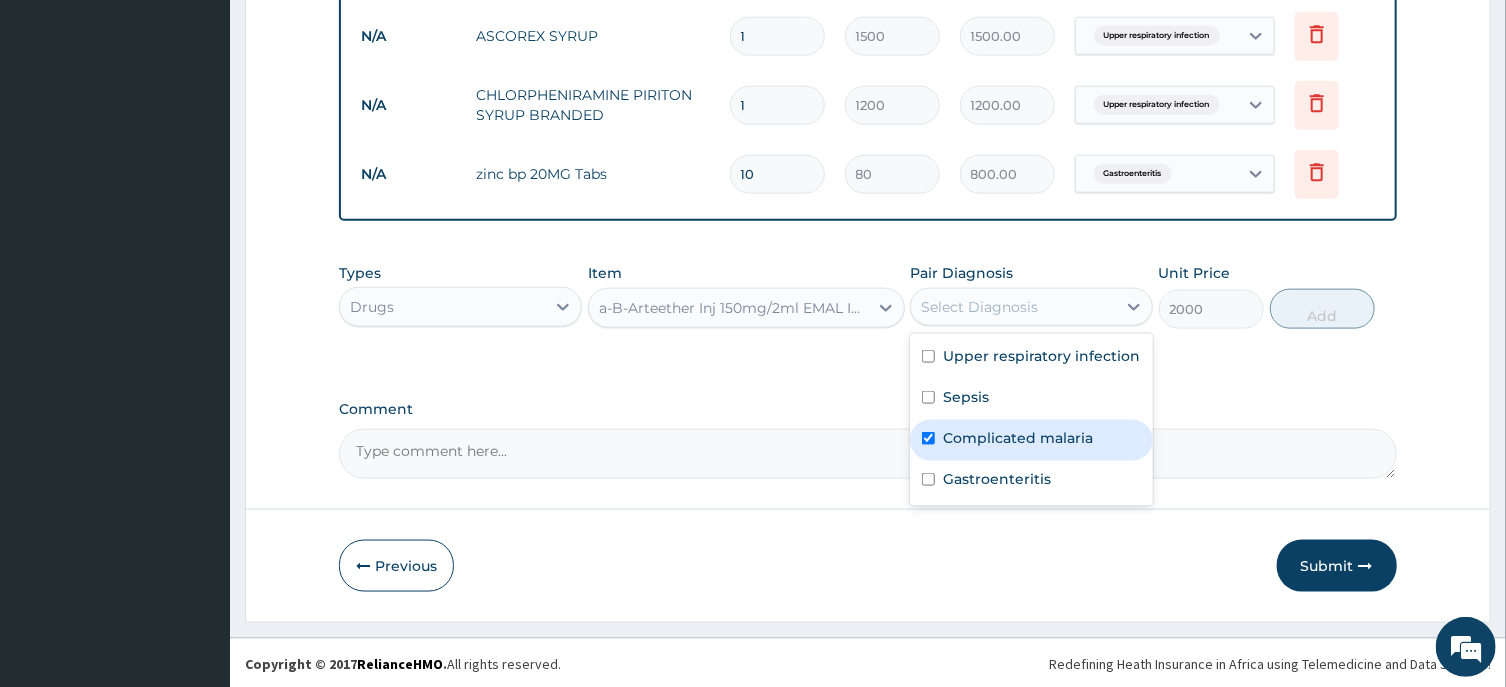checkbox on "true" 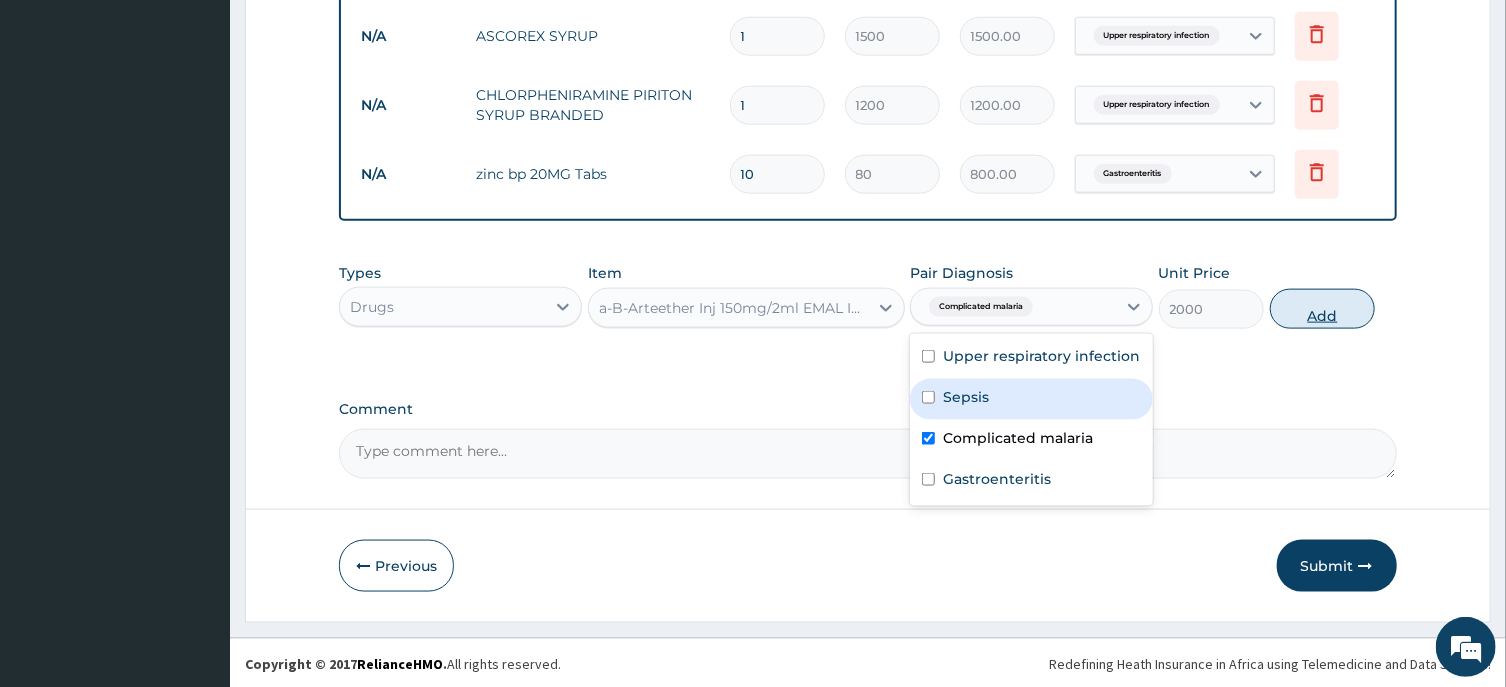 click on "Add" at bounding box center [1323, 309] 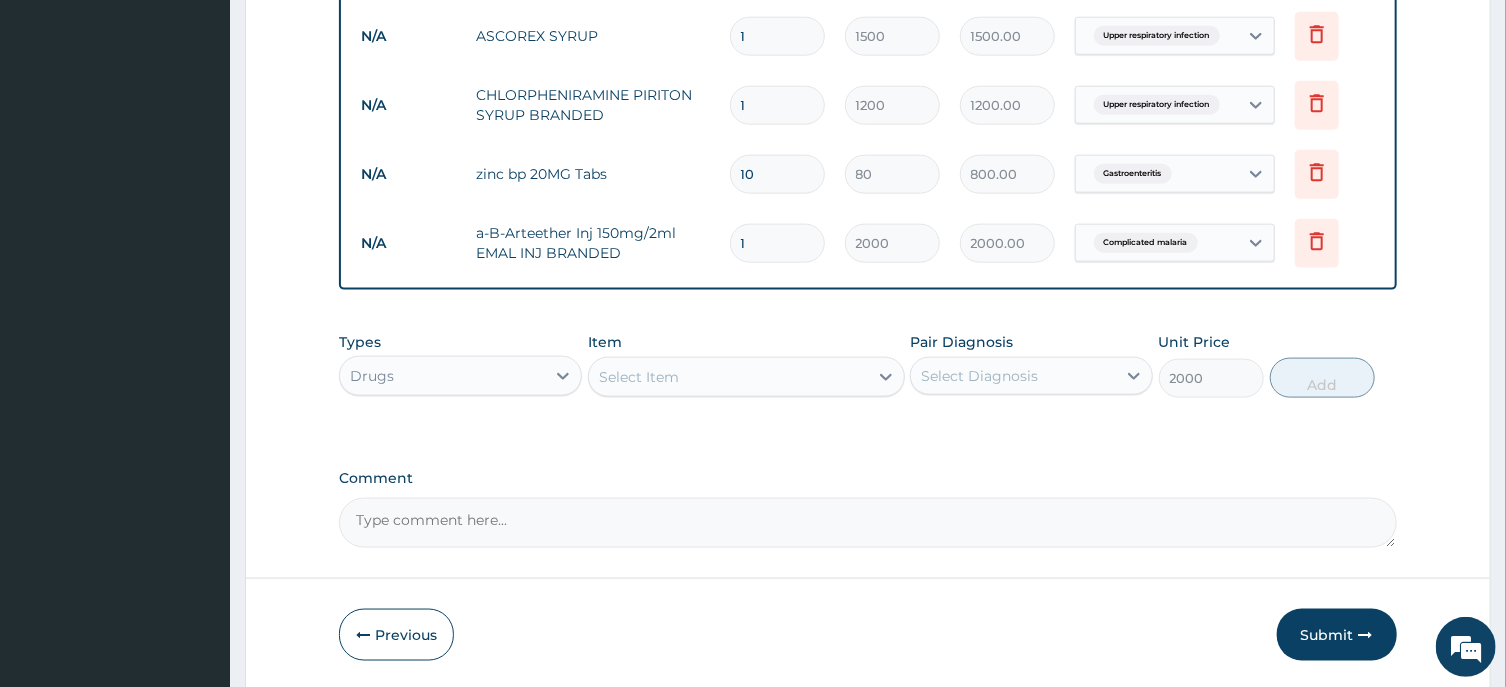type on "0" 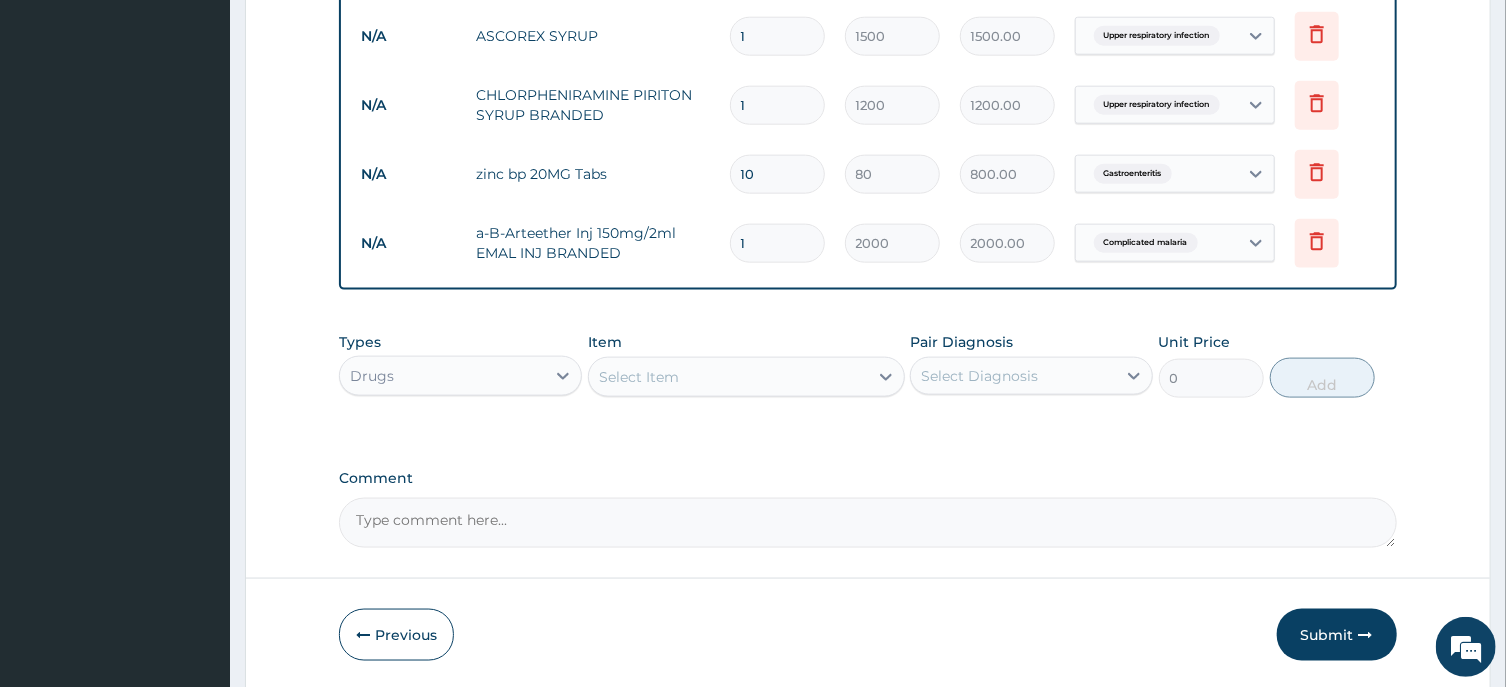 click on "1" at bounding box center [777, 243] 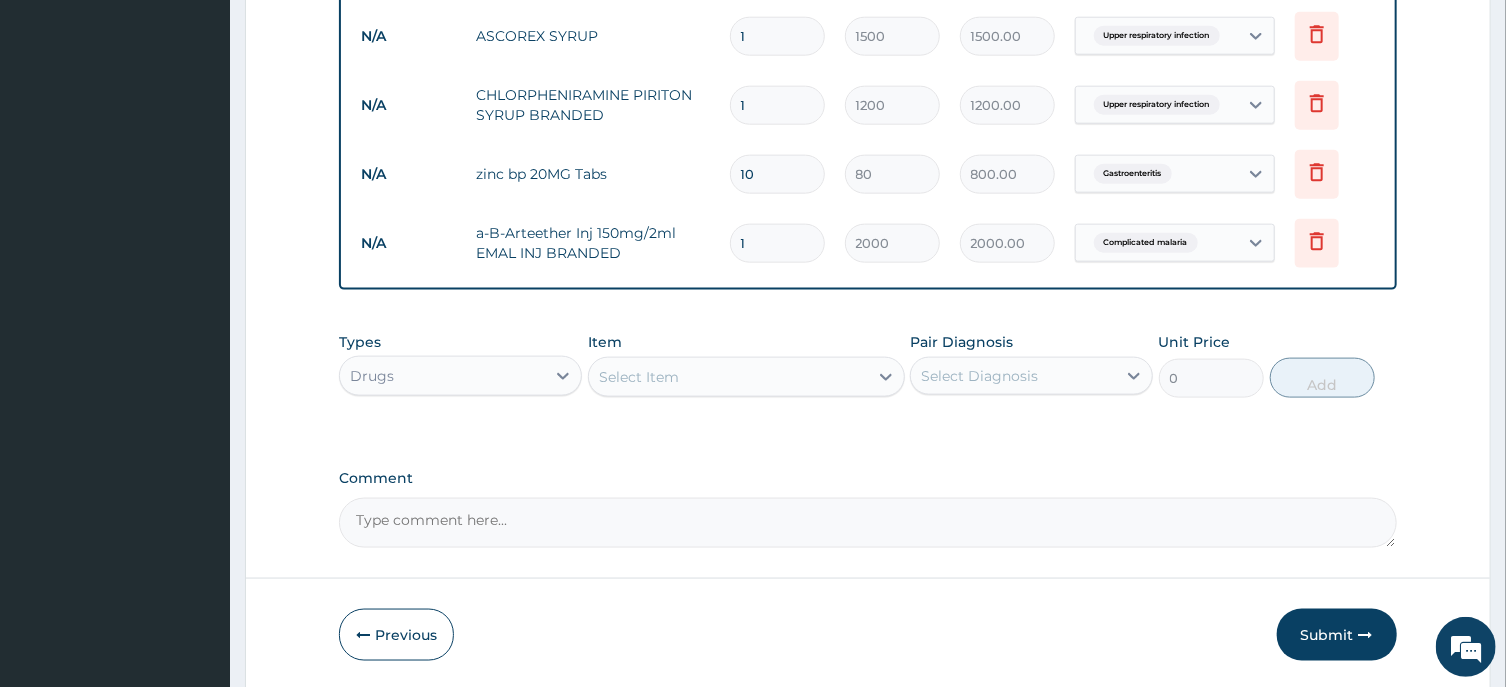 type 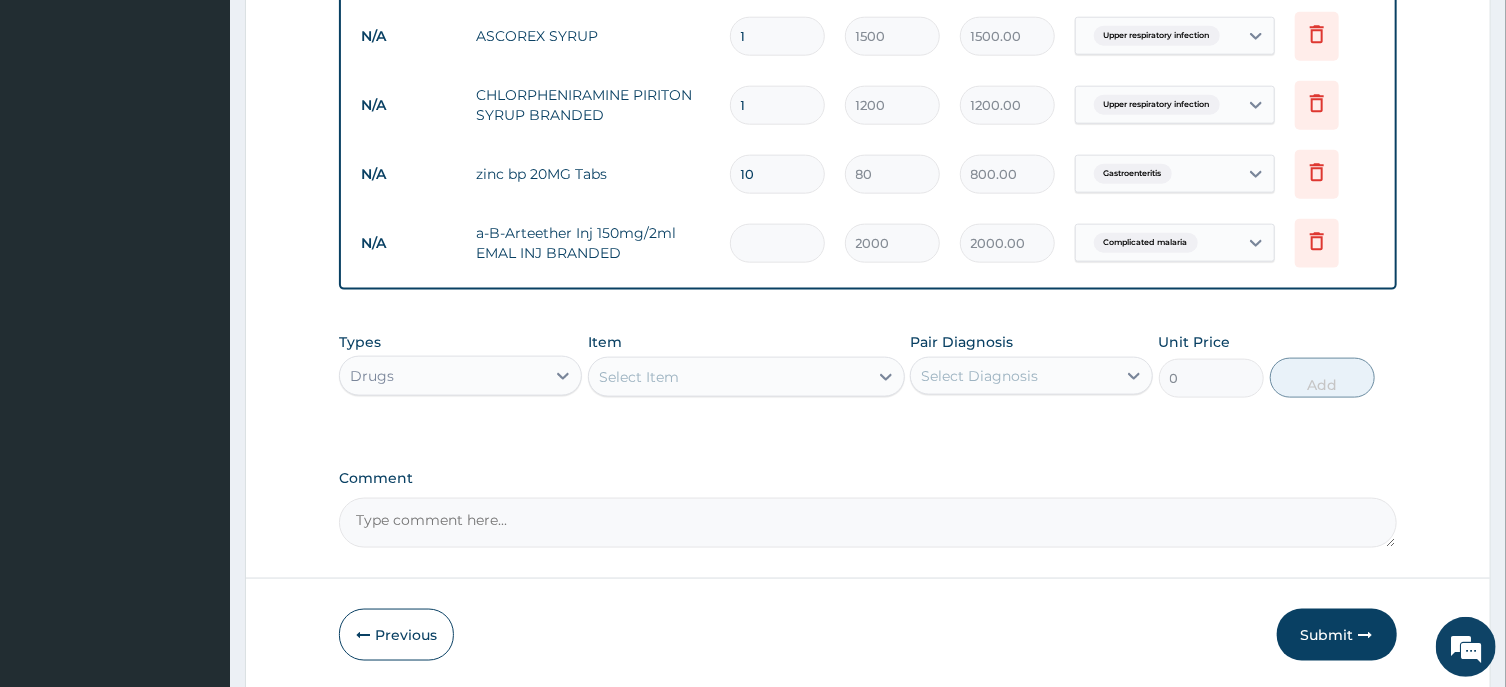 type on "0.00" 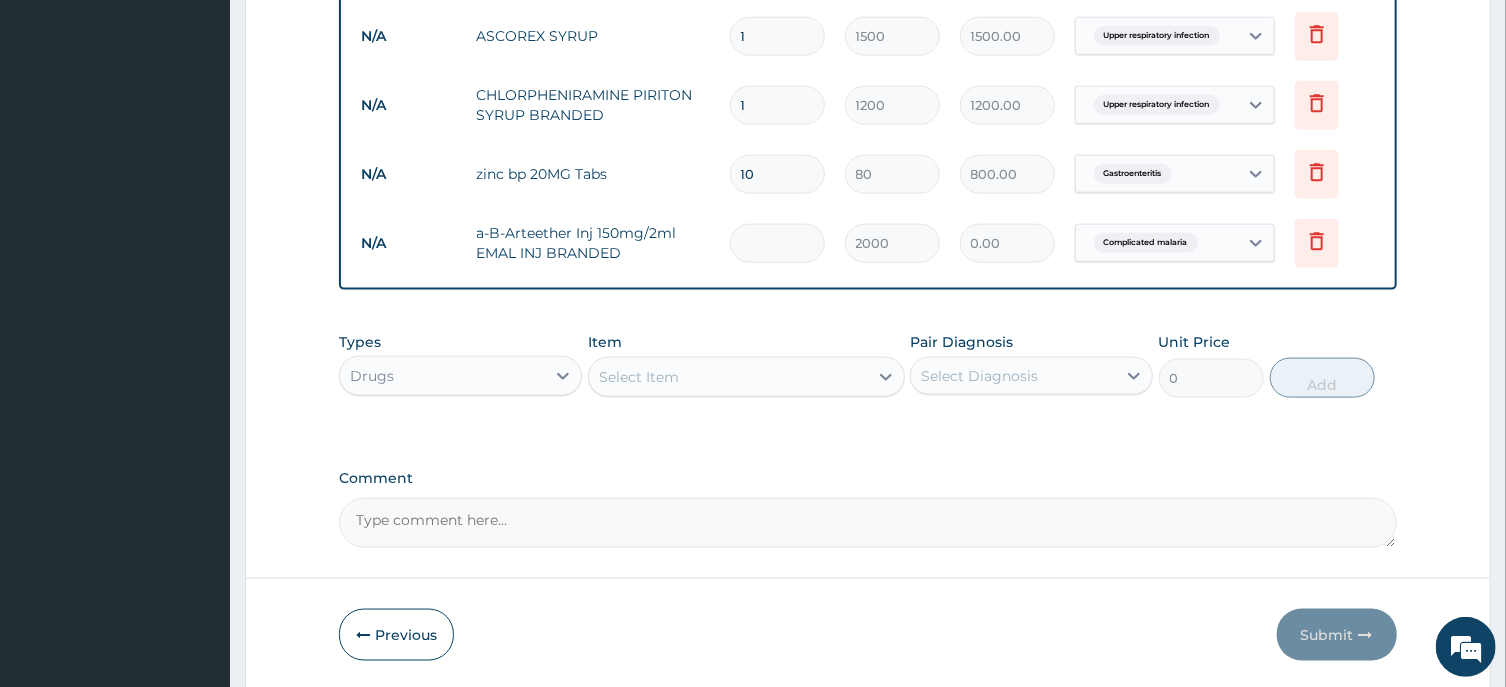 type on "3" 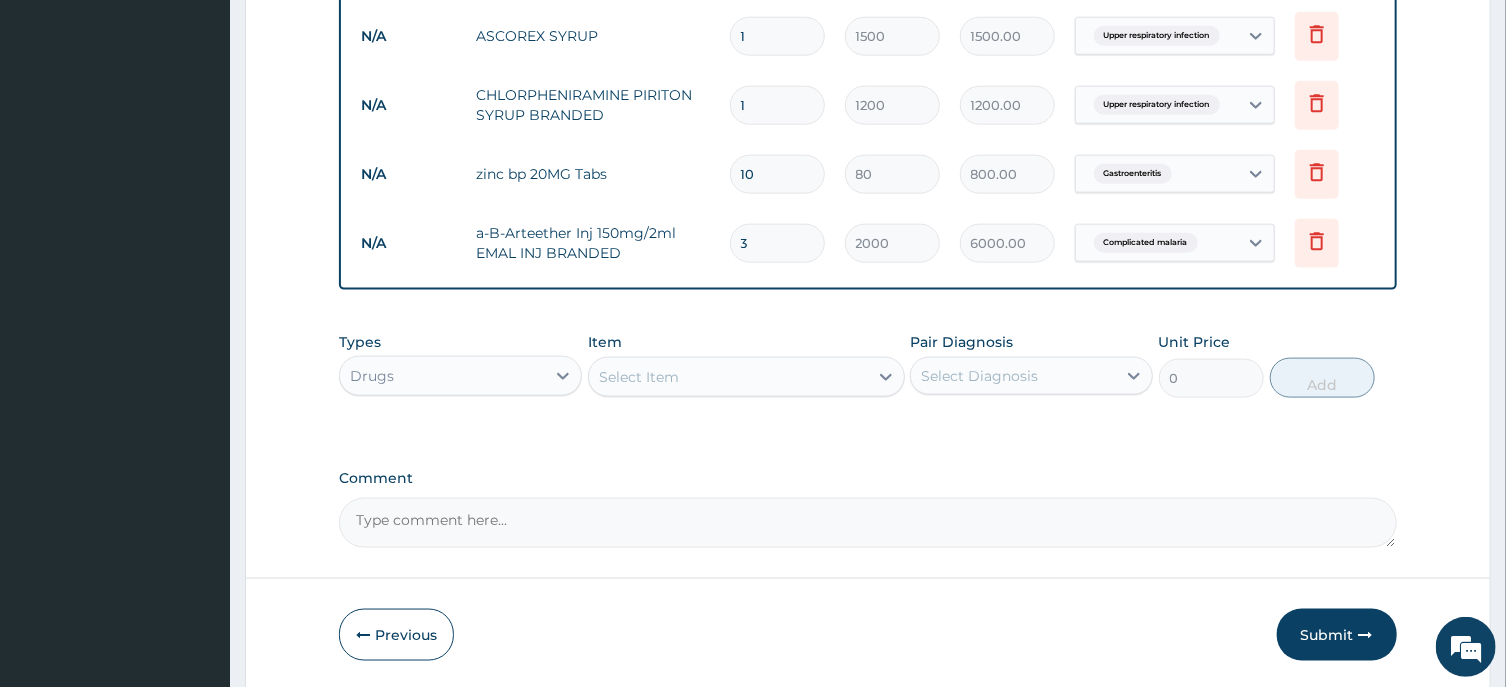 type on "3" 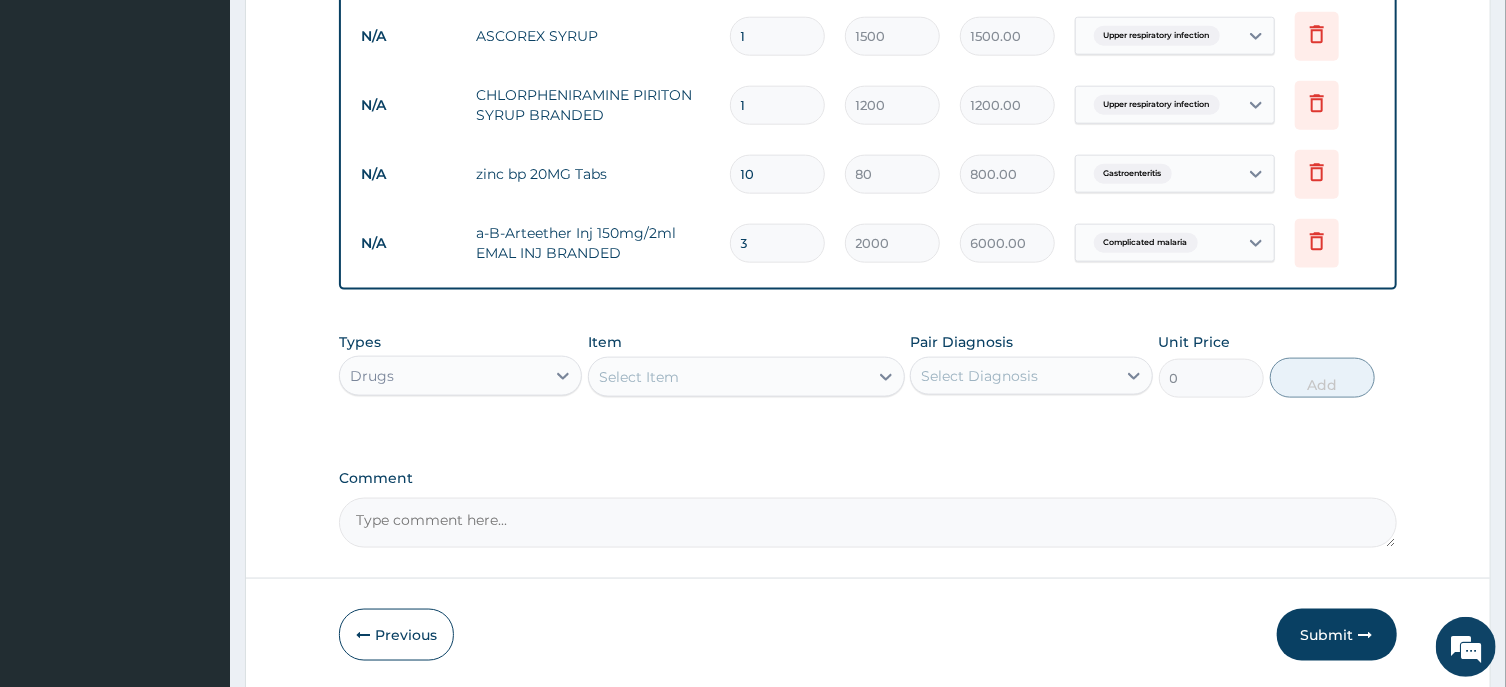 click on "Step  2  of 2 PA Code / Prescription Code Enter Code(Secondary Care Only) Encounter Date 18-02-2025 Important Notice Please enter PA codes before entering items that are not attached to a PA code   All diagnoses entered must be linked to a claim item. Diagnosis & Claim Items that are visible but inactive cannot be edited because they were imported from an already approved PA code. Diagnosis Upper respiratory infection Confirmed Sepsis Confirmed Complicated malaria Confirmed Gastroenteritis Confirmed NB: All diagnosis must be linked to a claim item Claim Items Type Name Quantity Unit Price Total Price Pair Diagnosis Actions N/A OPD / GP Consultation 1 4000 4000.00 Sepsis  + 2 Delete N/A Full Blood Count (FBC) 1 6000 6000.00 Sepsis Delete N/A Thick Film Malaria 1 2000 2000.00 Complicated malaria Delete N/A diclofenac voltaren suppository child 12.5mg 1 1000 1000.00 Sepsis  + 1 Delete N/A Artemeter + Lumefantrine 80mg/480mg Tabs AMATEM SO 1 3000 3000.00 Complicated malaria Delete N/A 20 20 400.00 Delete N/A 1 1" at bounding box center (868, -207) 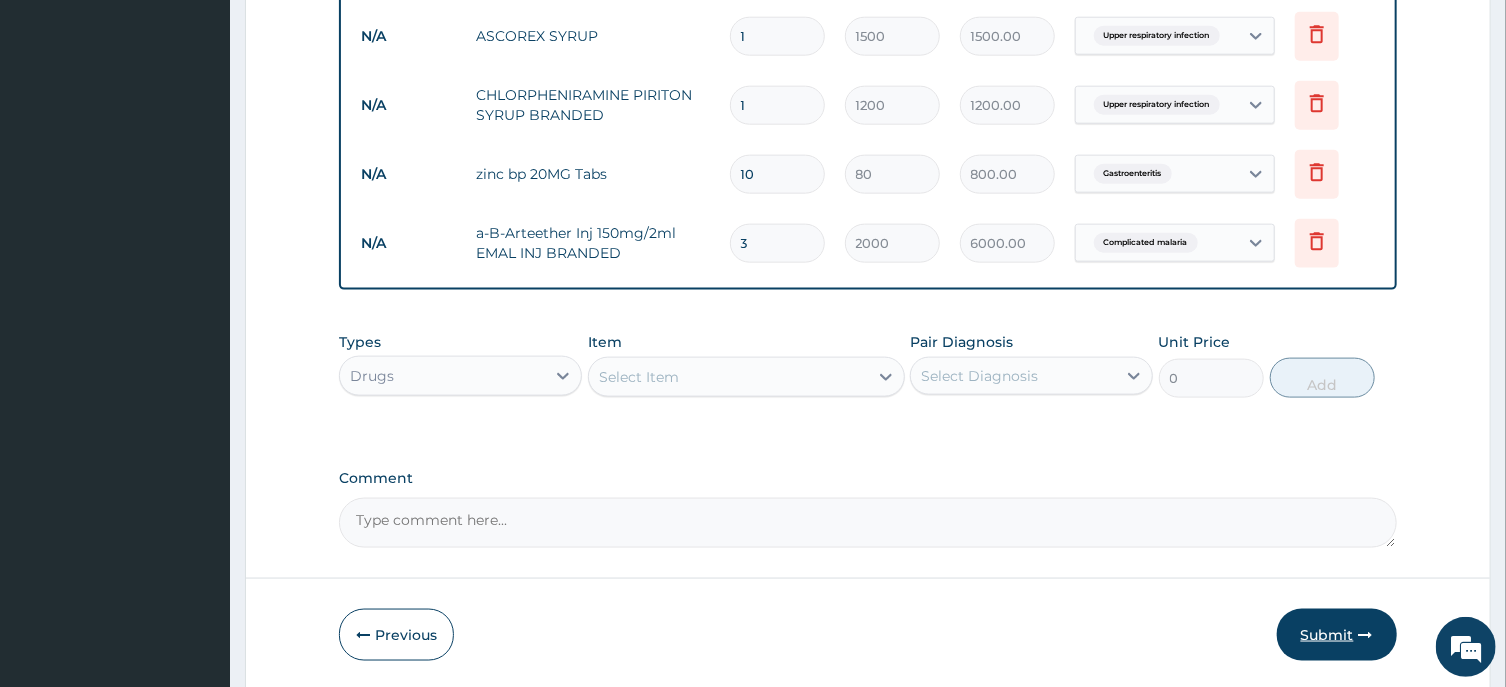 click on "Submit" at bounding box center (1337, 635) 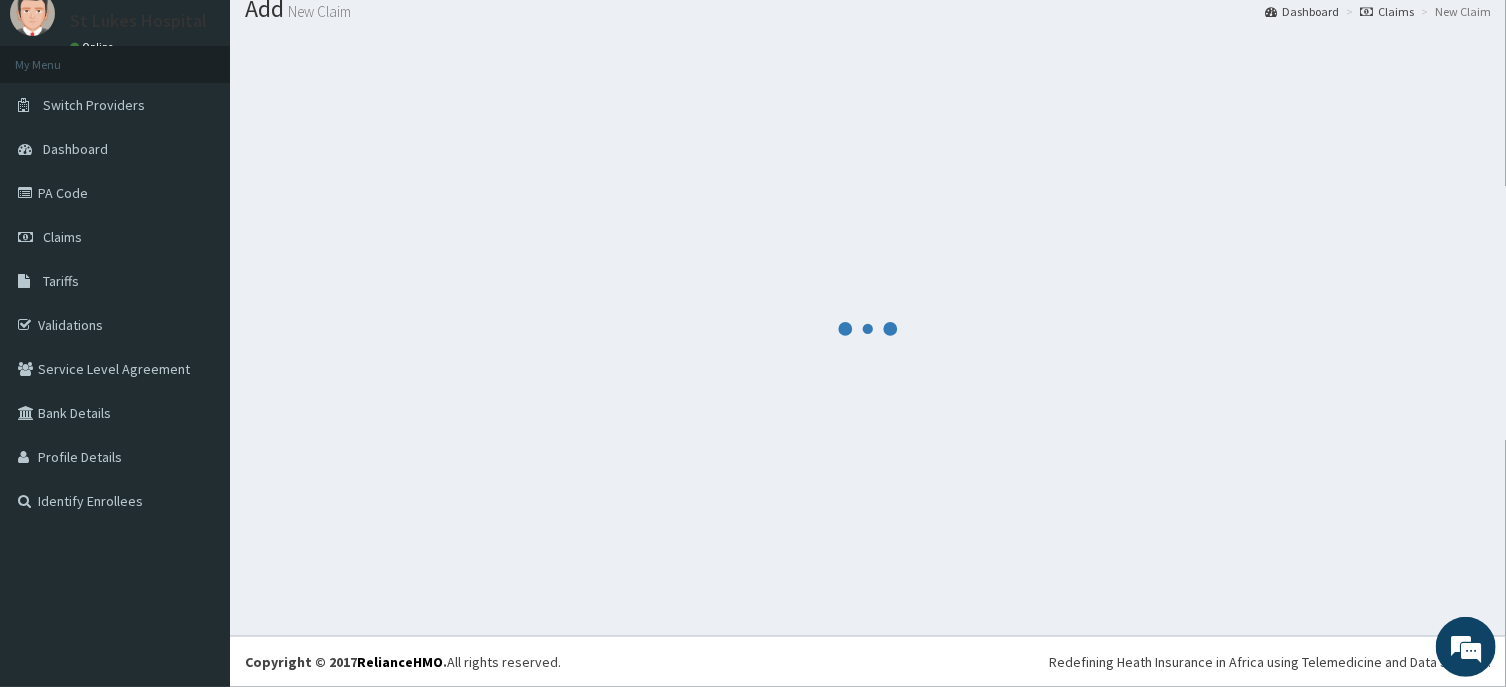 scroll, scrollTop: 69, scrollLeft: 0, axis: vertical 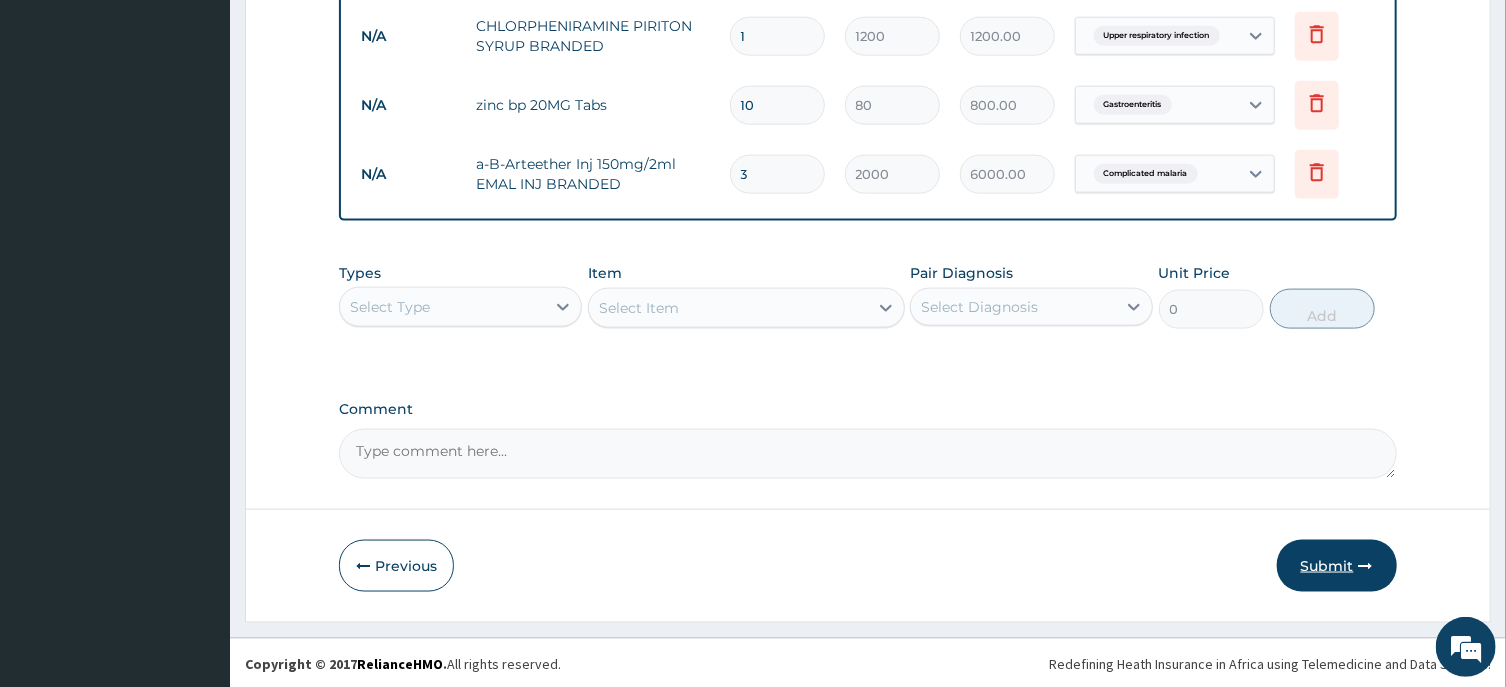 click on "Submit" at bounding box center [1337, 566] 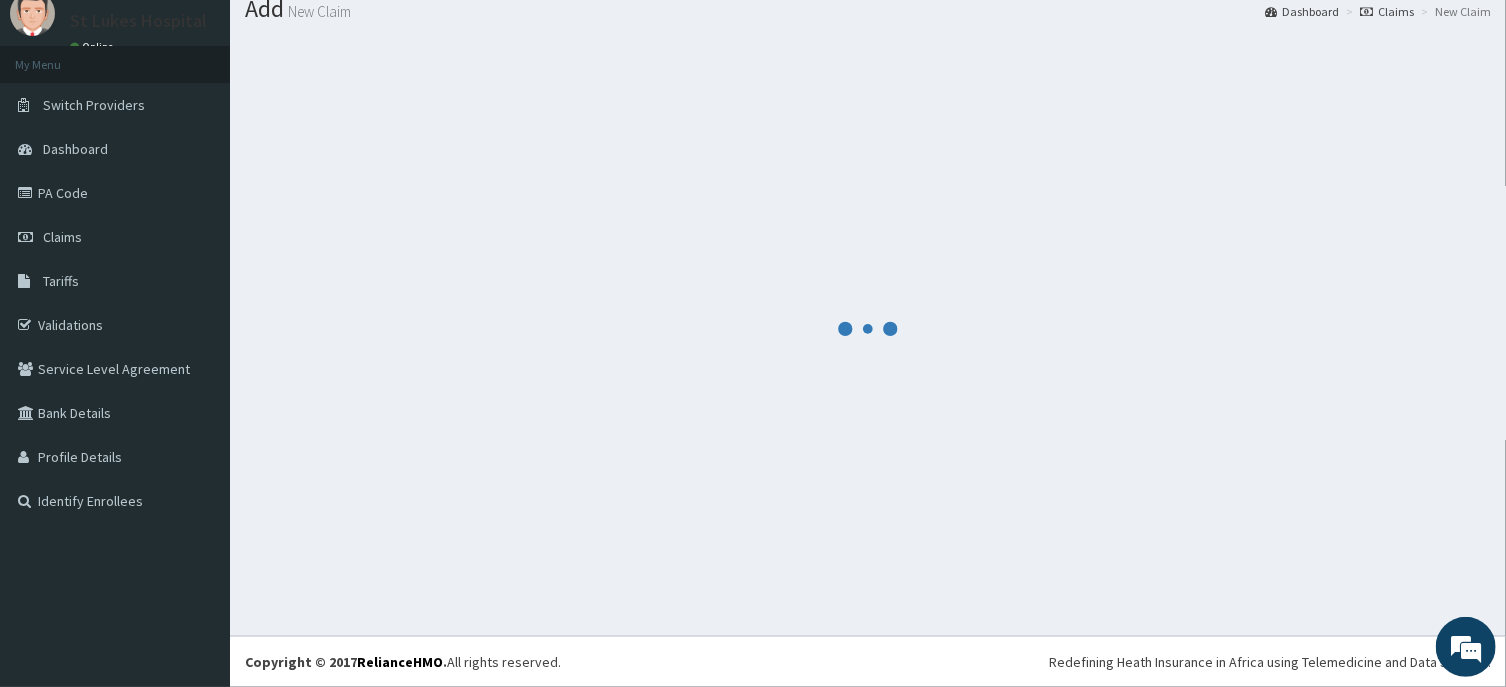 scroll, scrollTop: 69, scrollLeft: 0, axis: vertical 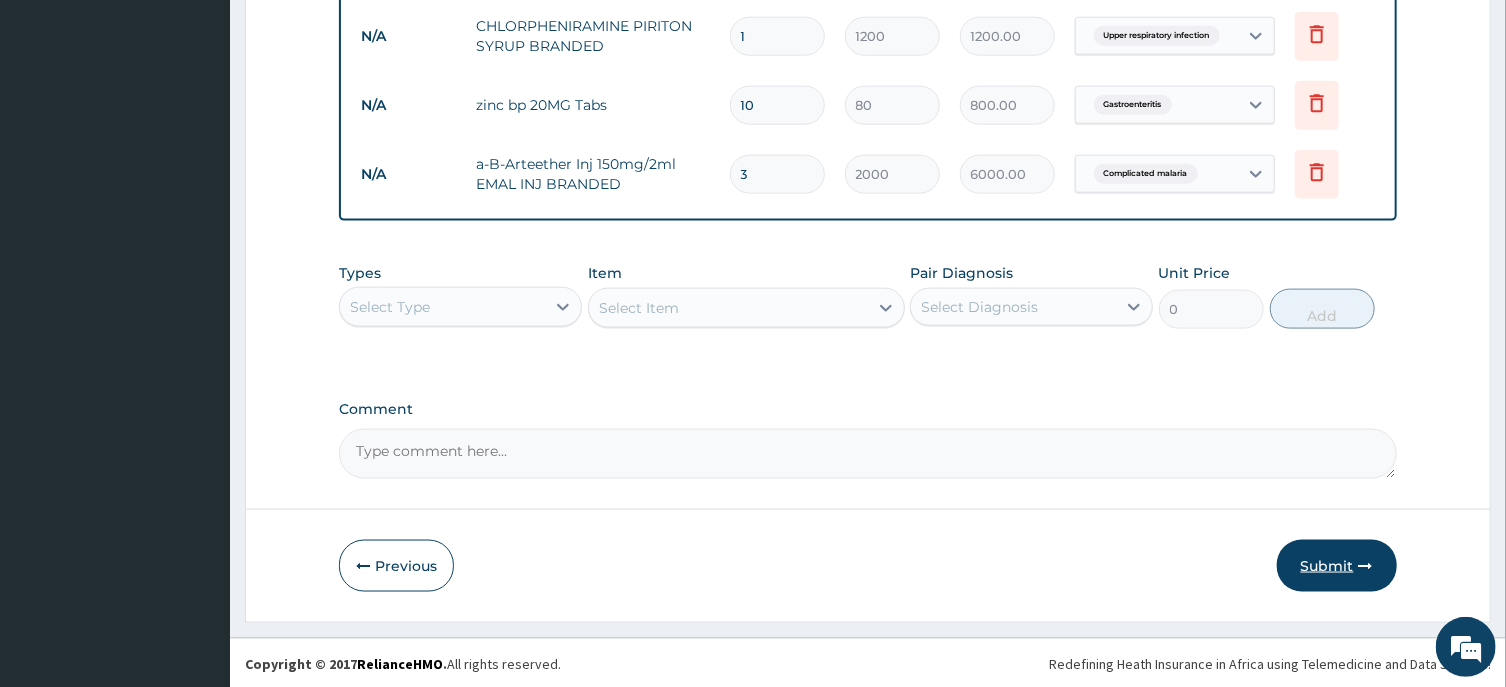 click on "Submit" at bounding box center [1337, 566] 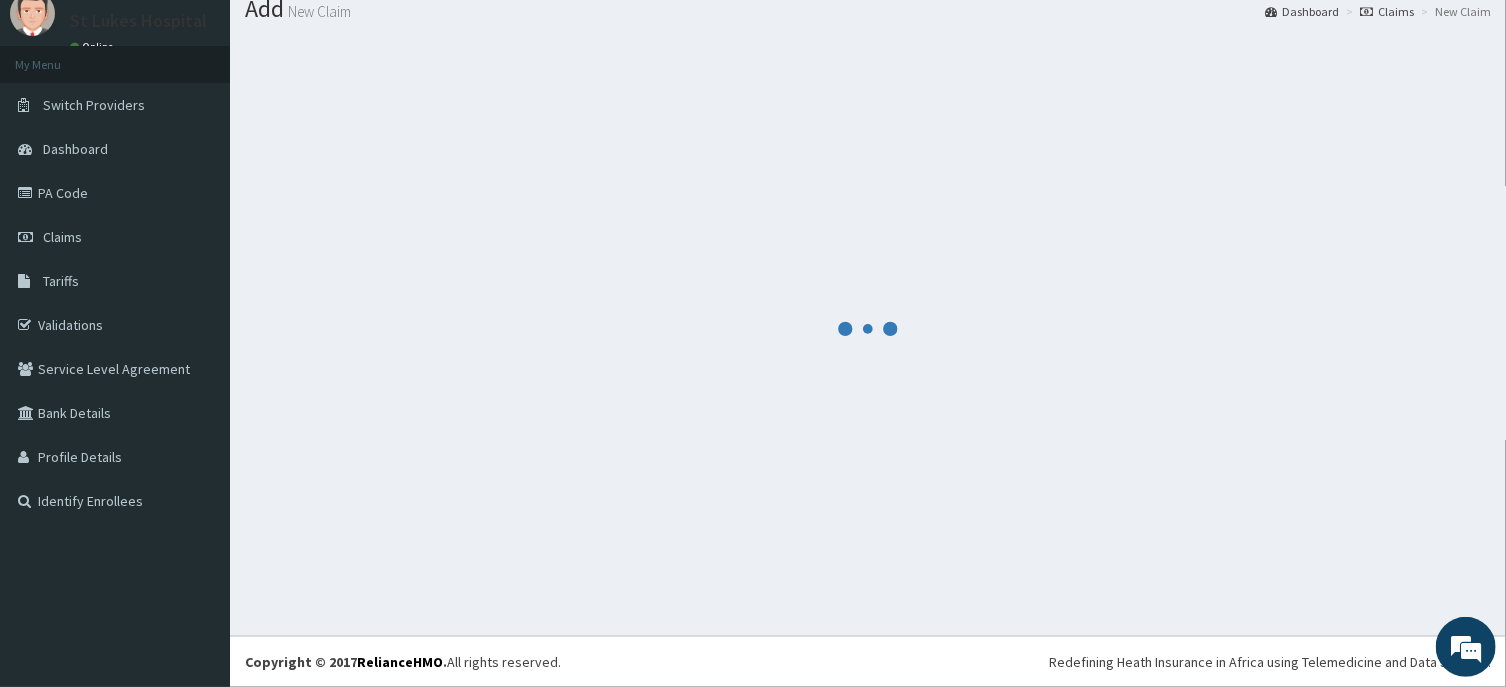 scroll, scrollTop: 69, scrollLeft: 0, axis: vertical 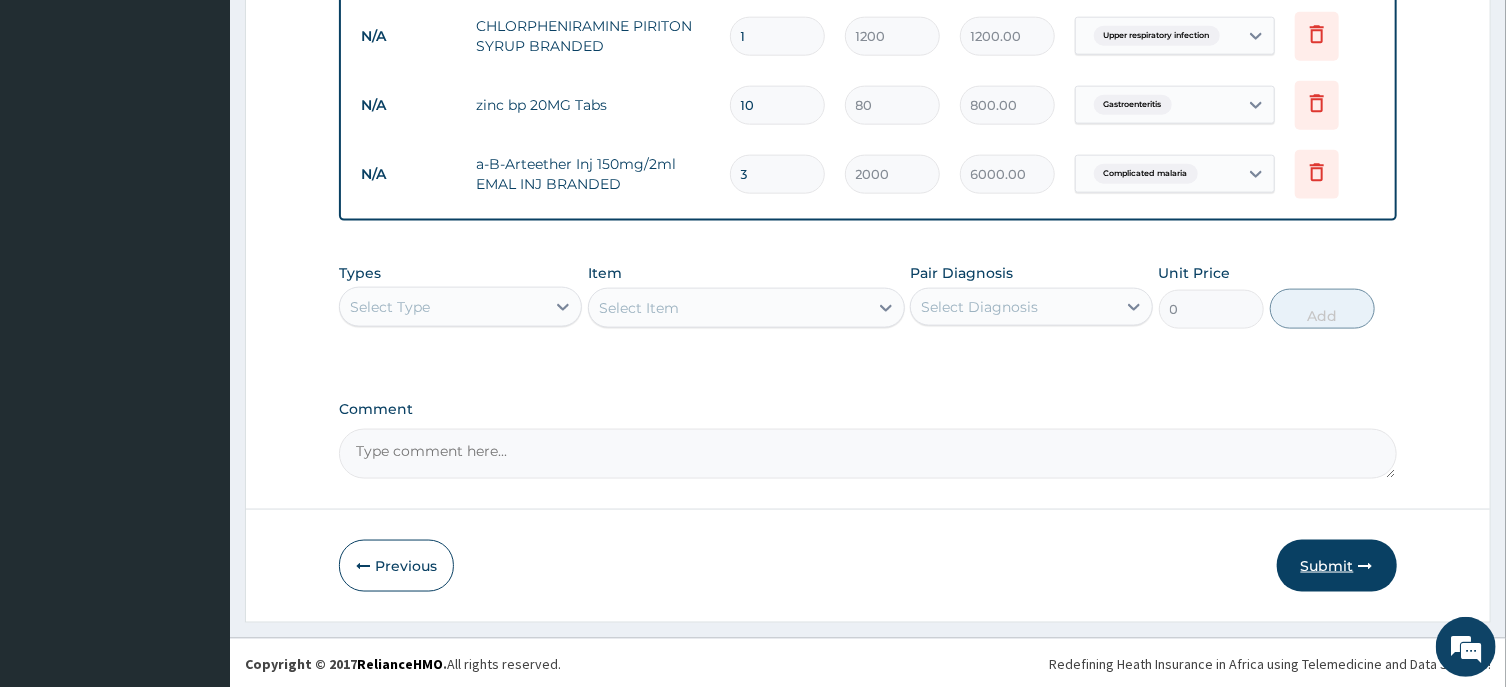click on "Submit" at bounding box center (1337, 566) 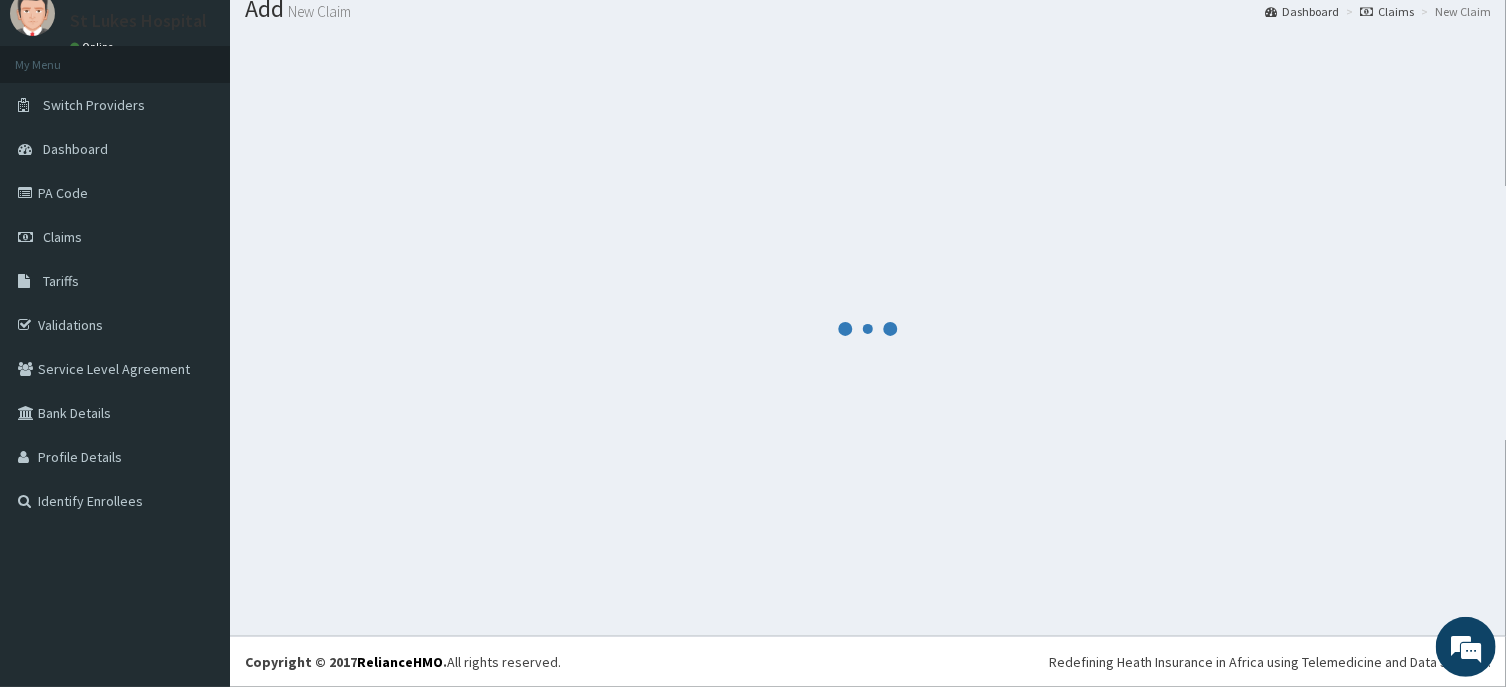 scroll, scrollTop: 69, scrollLeft: 0, axis: vertical 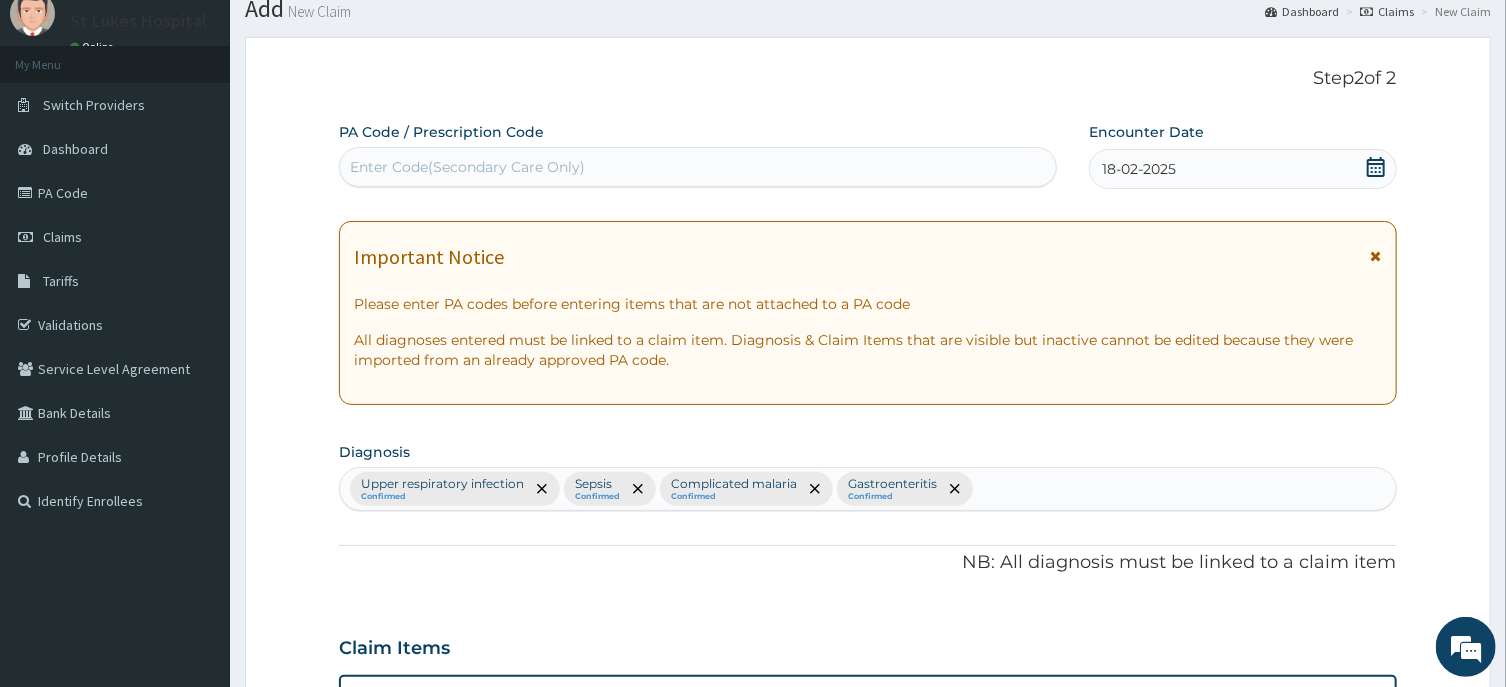 click on "Step  2  of 2 PA Code / Prescription Code Enter Code(Secondary Care Only) Encounter Date 18-02-2025 Important Notice Please enter PA codes before entering items that are not attached to a PA code   All diagnoses entered must be linked to a claim item. Diagnosis & Claim Items that are visible but inactive cannot be edited because they were imported from an already approved PA code. Diagnosis Upper respiratory infection Confirmed Sepsis Confirmed Complicated malaria Confirmed Gastroenteritis Confirmed NB: All diagnosis must be linked to a claim item Claim Items Type Name Quantity Unit Price Total Price Pair Diagnosis Actions N/A OPD / GP Consultation 1 4000 4000.00 Sepsis  + 2 Delete N/A Full Blood Count (FBC) 1 6000 6000.00 Sepsis Delete N/A Thick Film Malaria 1 2000 2000.00 Complicated malaria Delete N/A diclofenac voltaren suppository child 12.5mg 1 1000 1000.00 Sepsis  + 1 Delete N/A Artemeter + Lumefantrine 80mg/480mg Tabs AMATEM SO 1 3000 3000.00 Complicated malaria" at bounding box center [868, 934] 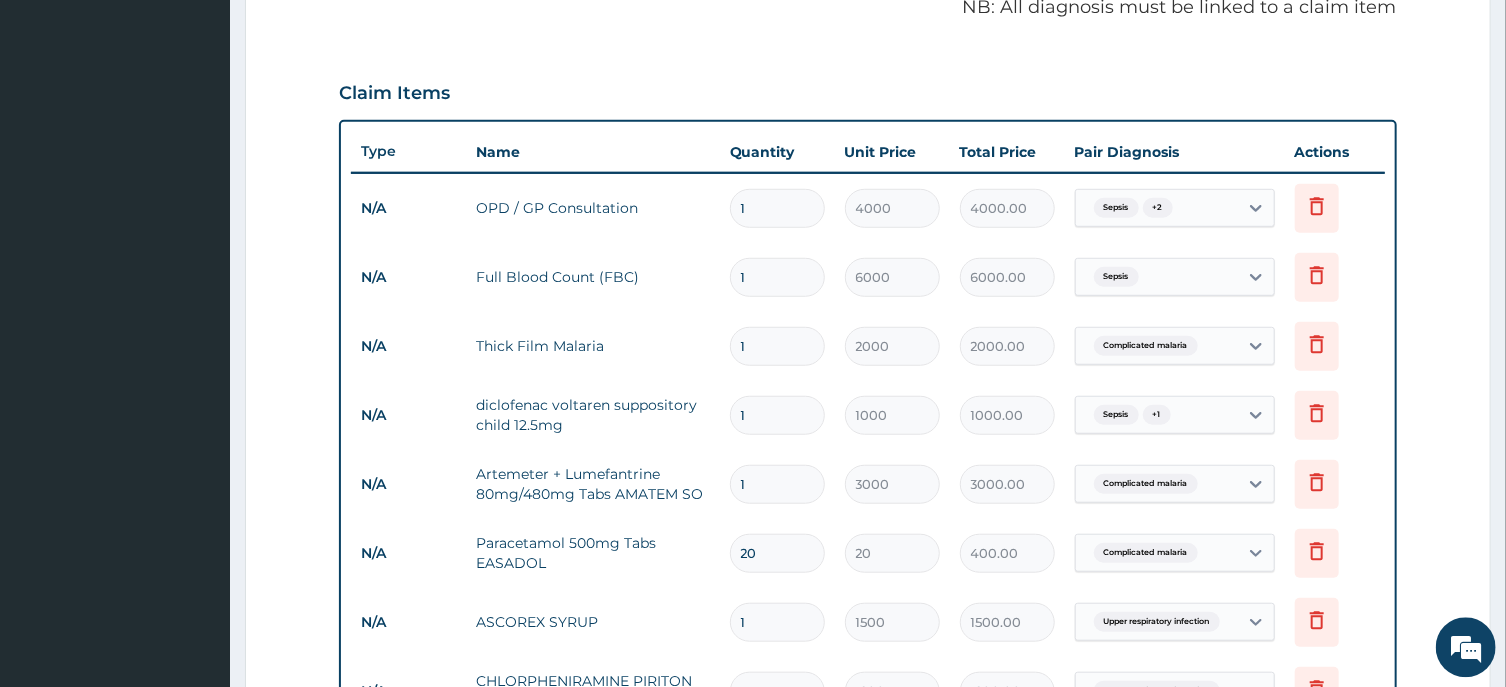 scroll, scrollTop: 720, scrollLeft: 0, axis: vertical 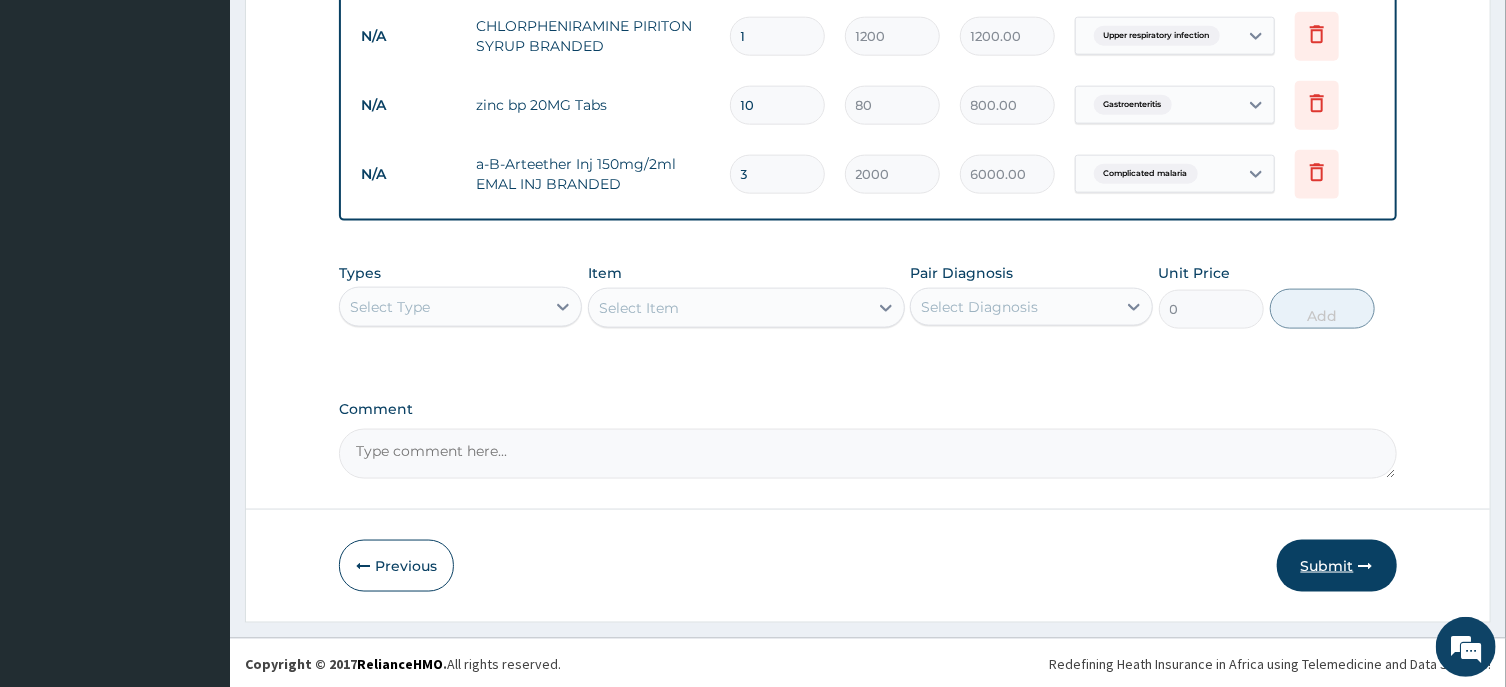 click on "Submit" at bounding box center [1337, 566] 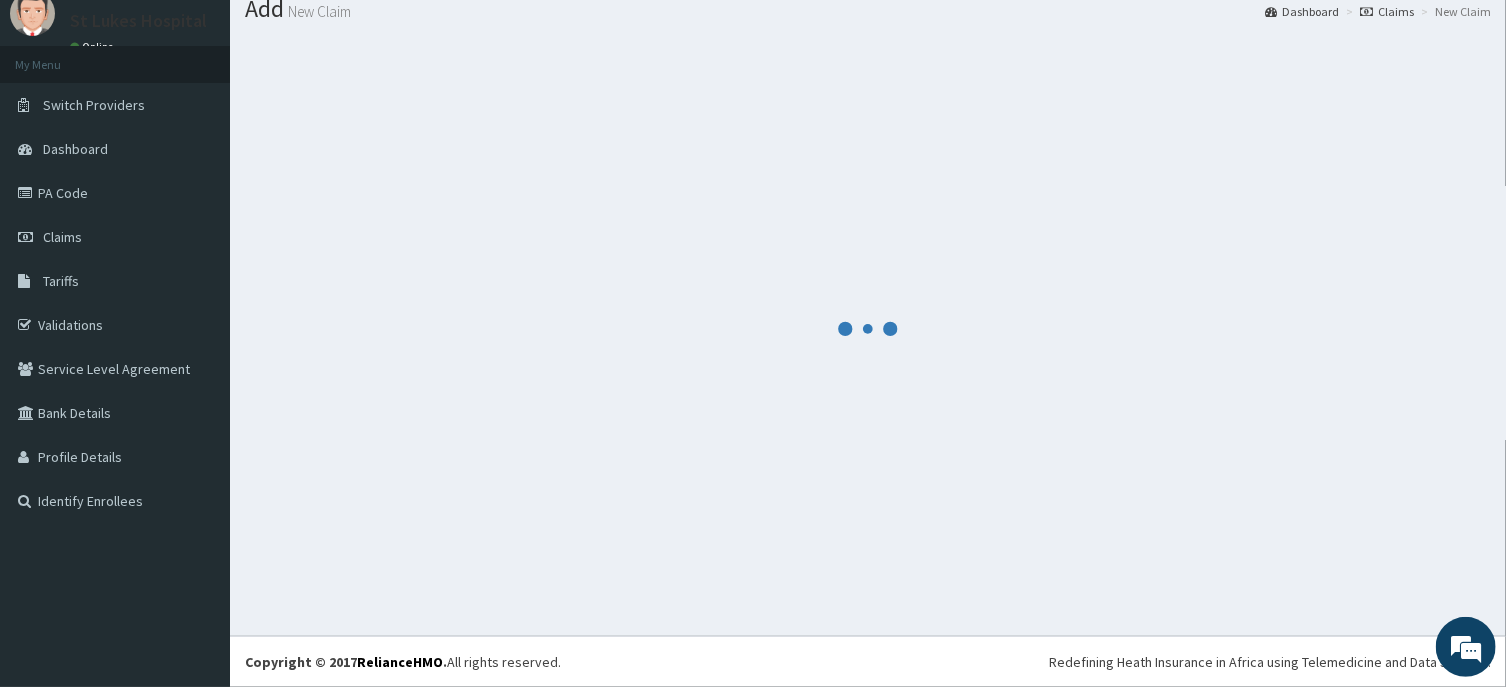 scroll, scrollTop: 69, scrollLeft: 0, axis: vertical 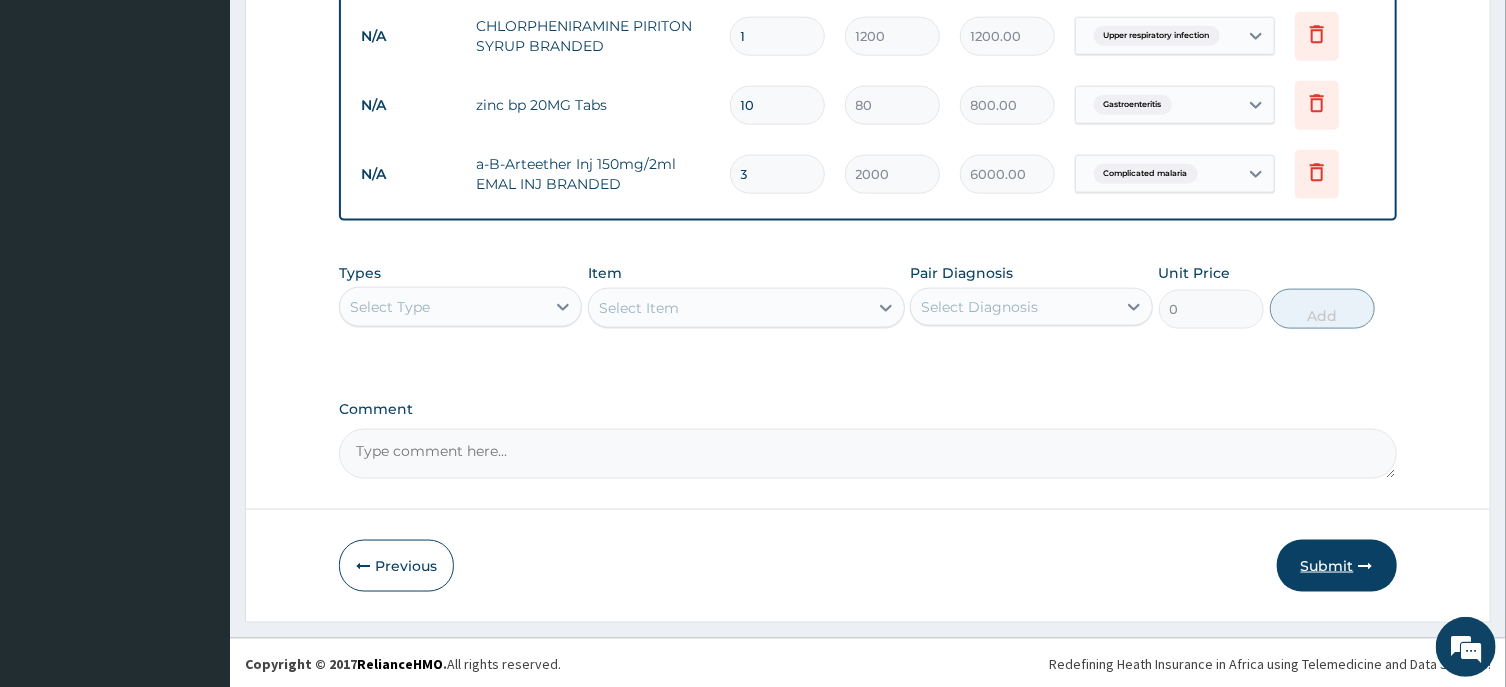 click on "Submit" at bounding box center [1337, 566] 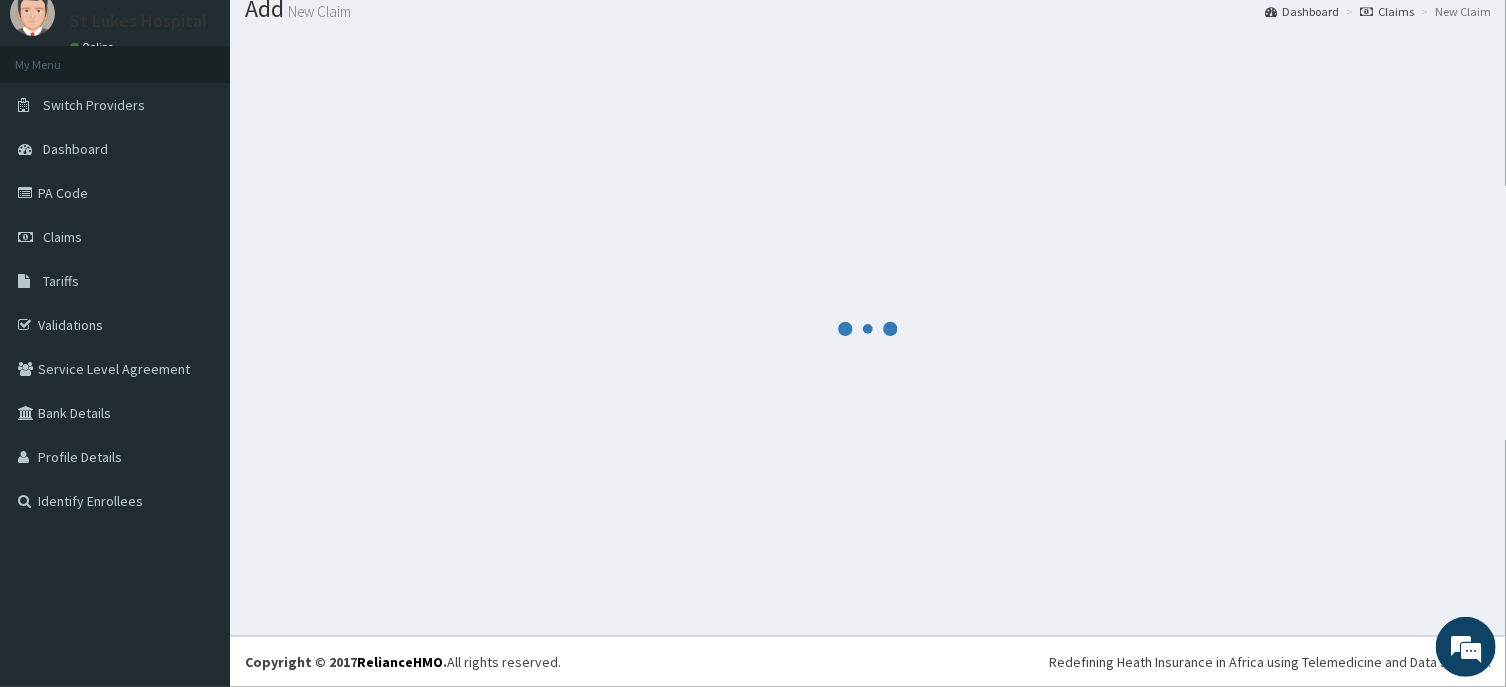 scroll, scrollTop: 69, scrollLeft: 0, axis: vertical 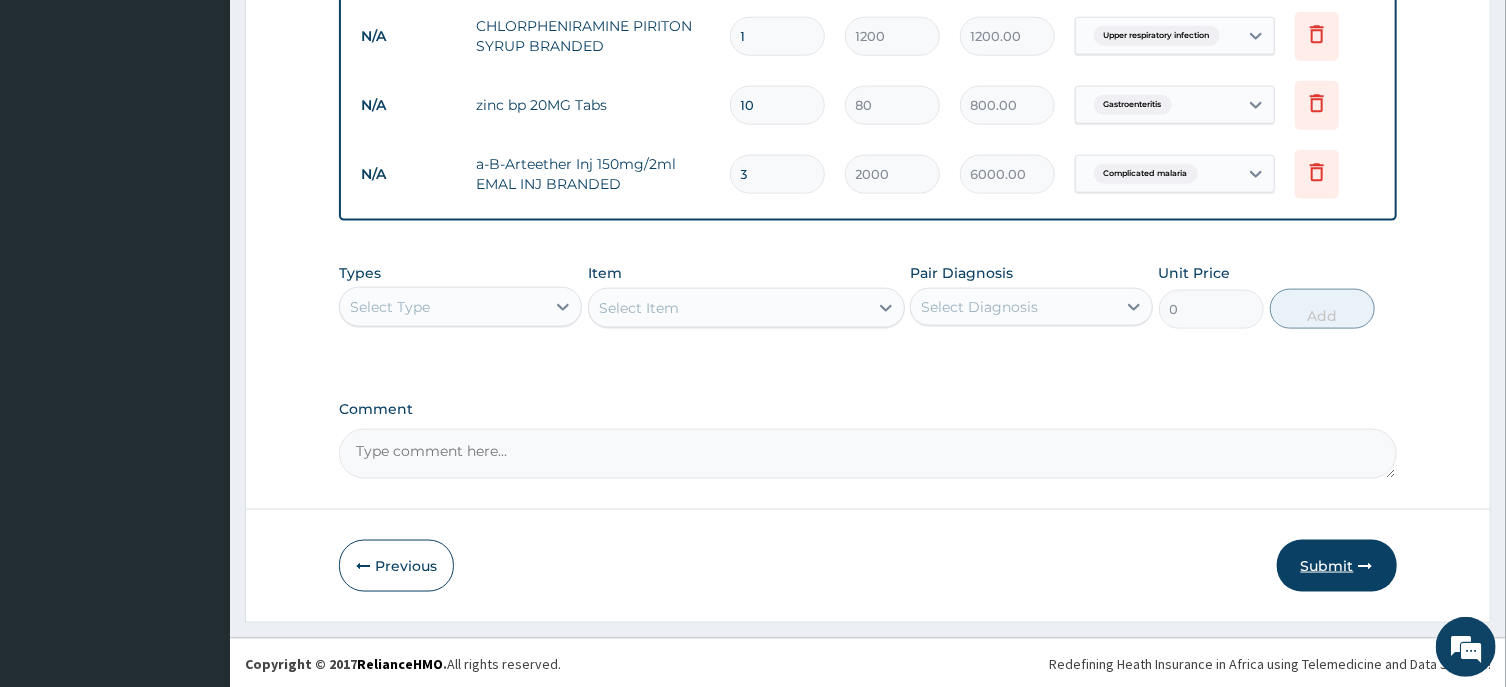 click on "Submit" at bounding box center (1337, 566) 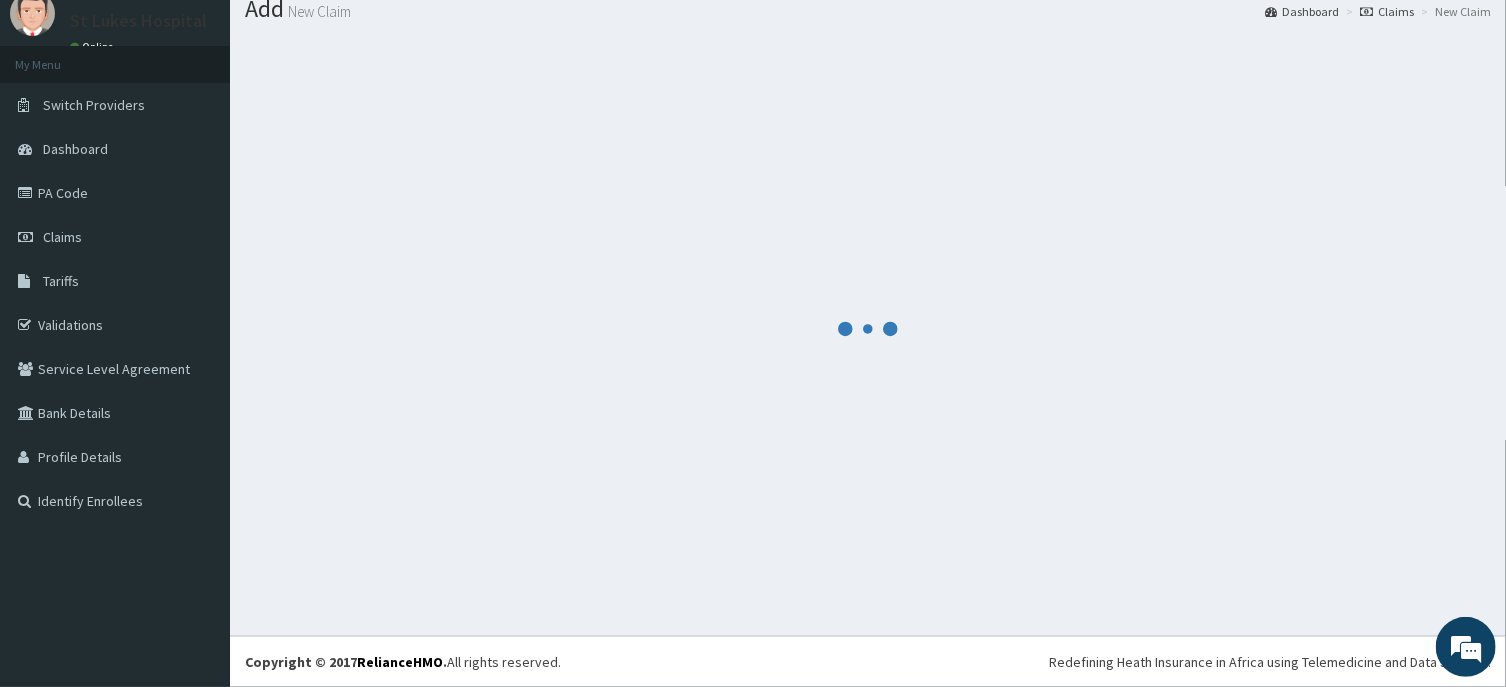 scroll, scrollTop: 69, scrollLeft: 0, axis: vertical 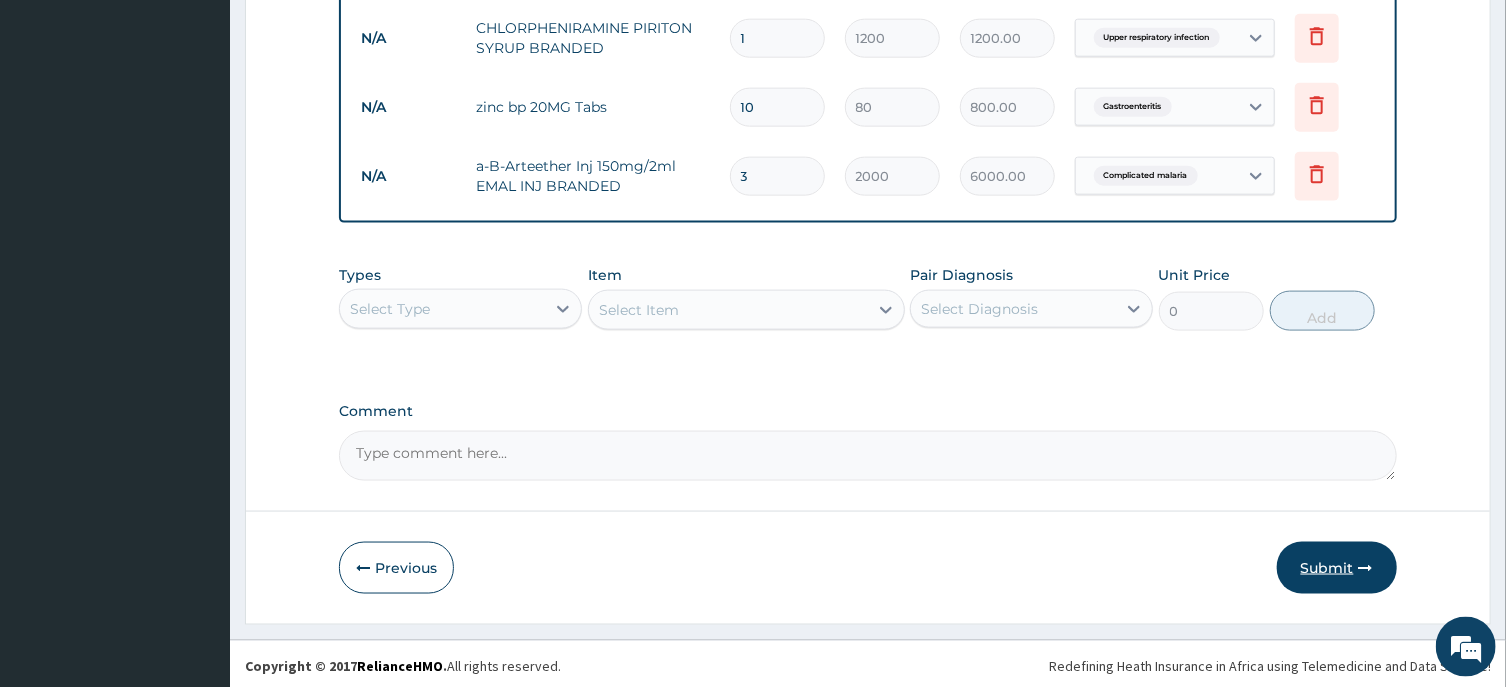 click on "Submit" at bounding box center [1337, 568] 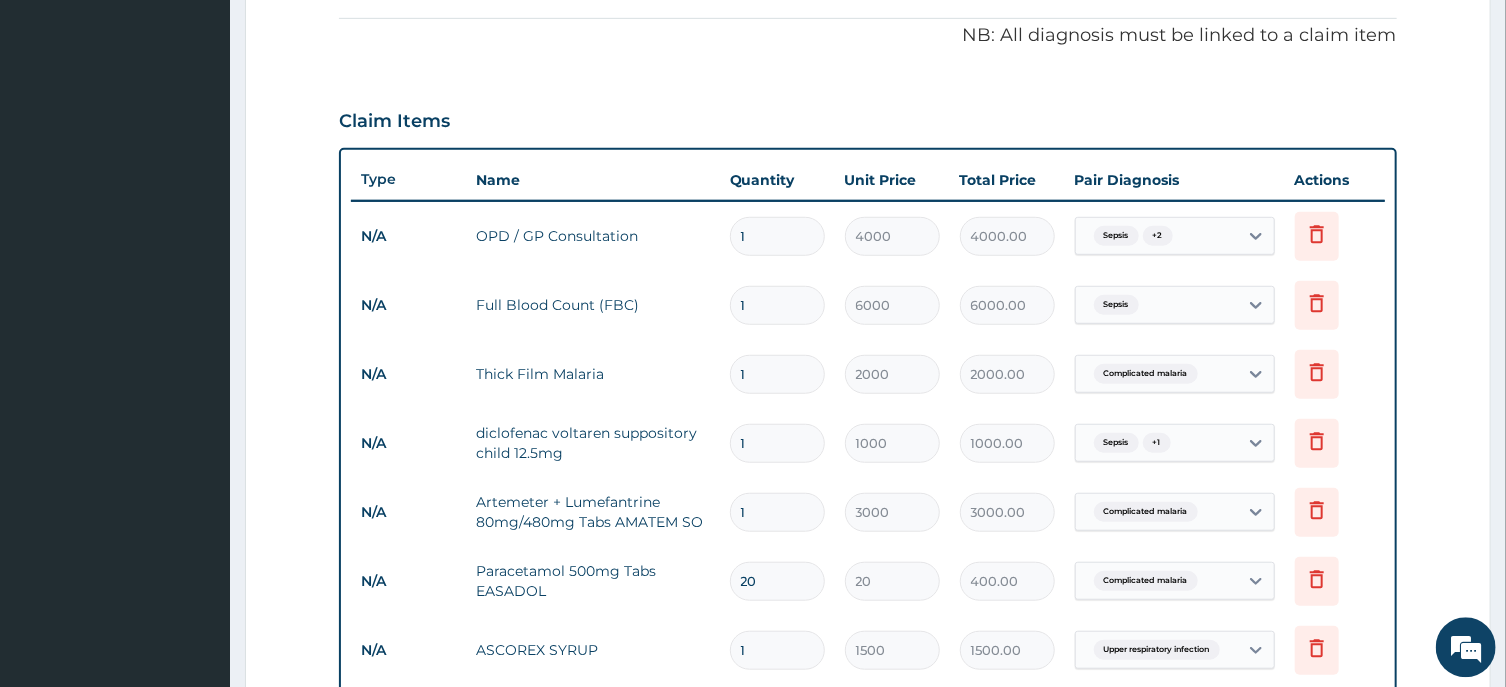 scroll, scrollTop: 720, scrollLeft: 0, axis: vertical 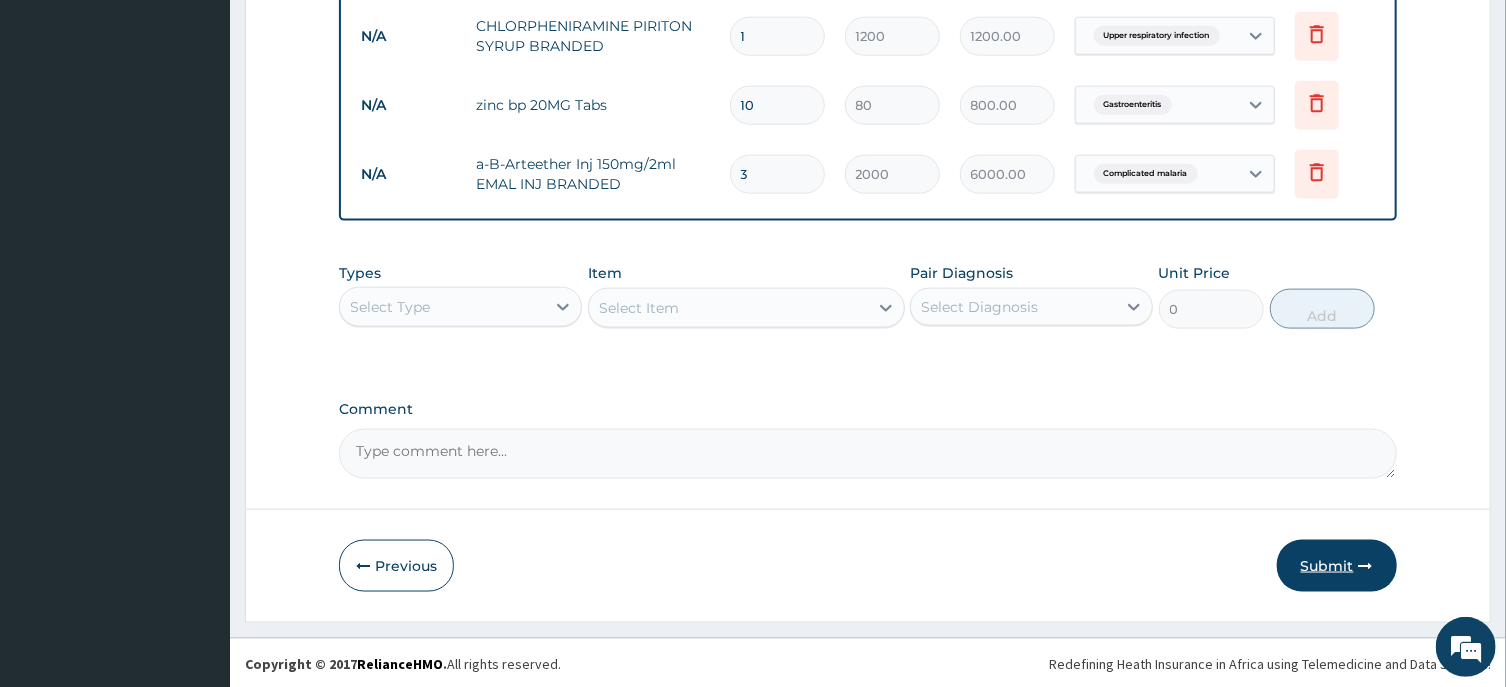 click on "Submit" at bounding box center [1337, 566] 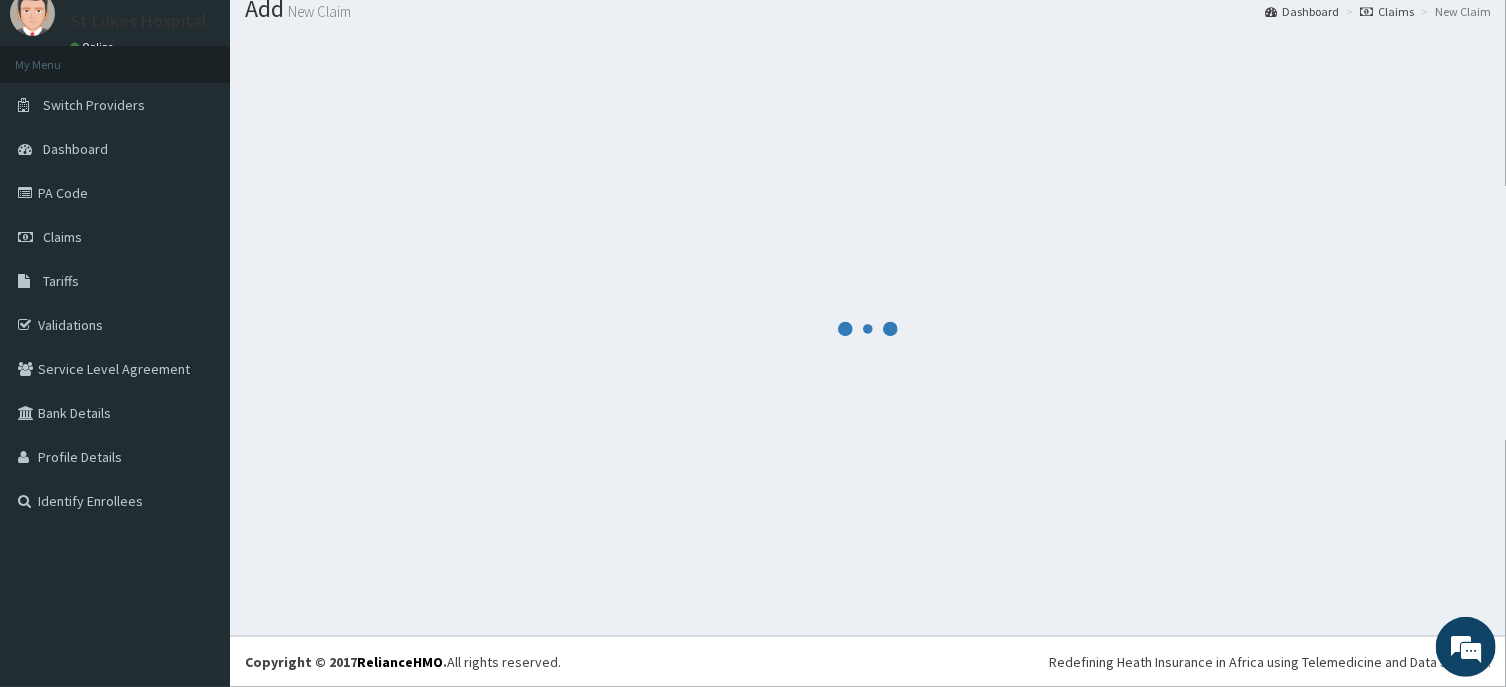 scroll, scrollTop: 69, scrollLeft: 0, axis: vertical 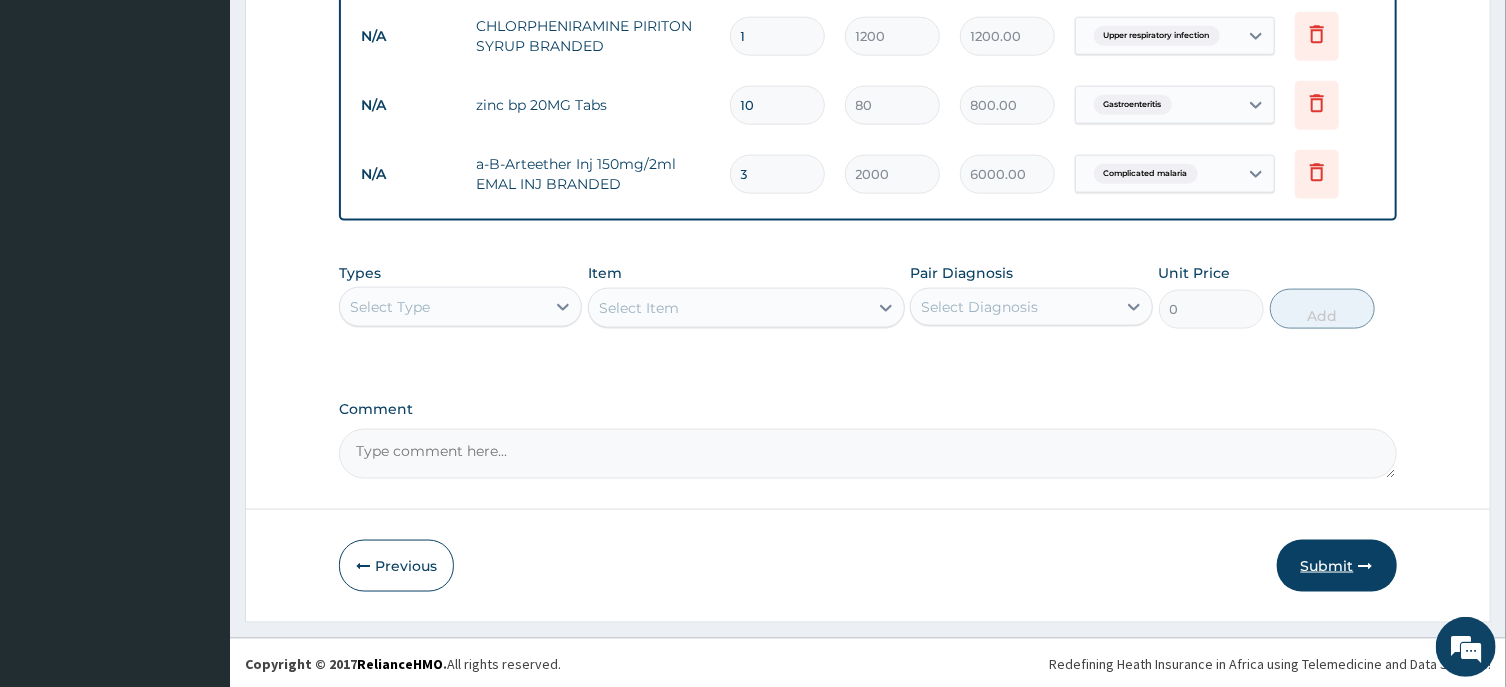 click on "Submit" at bounding box center [1337, 566] 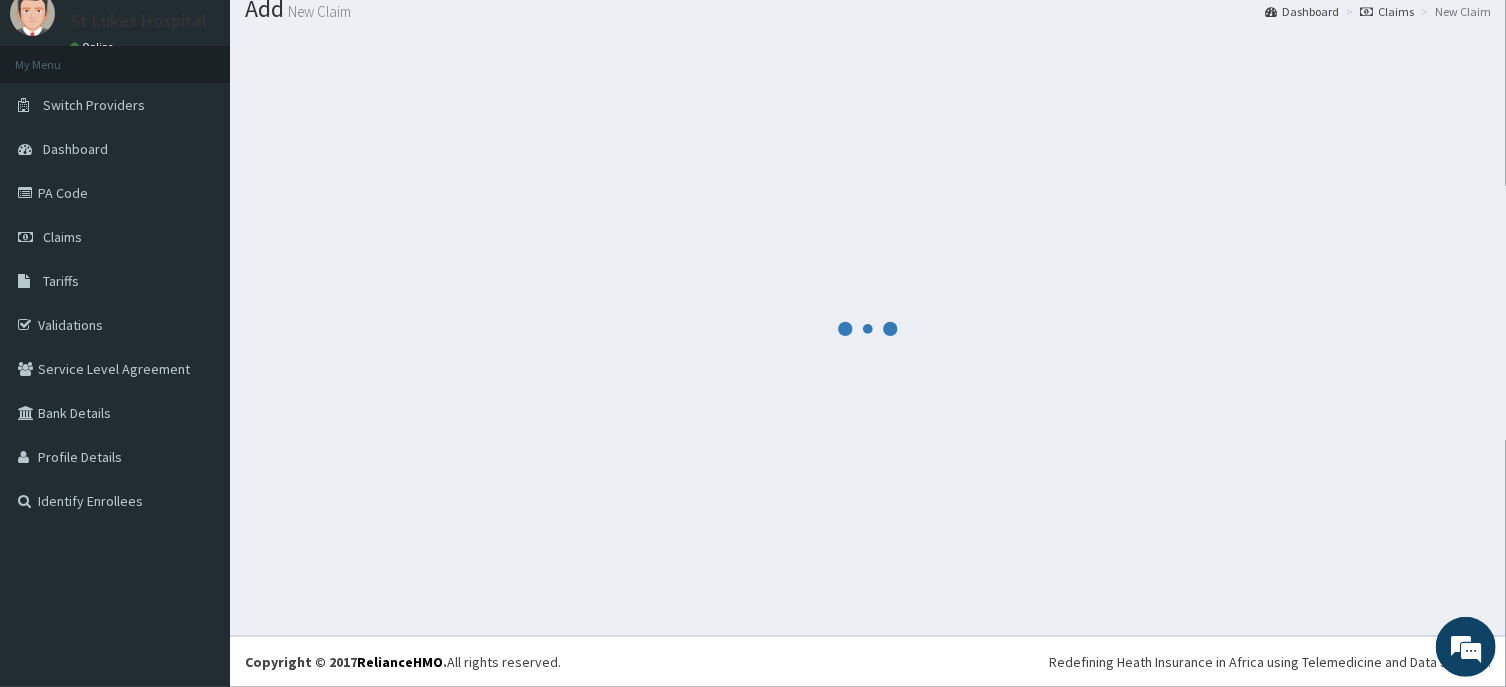 scroll, scrollTop: 69, scrollLeft: 0, axis: vertical 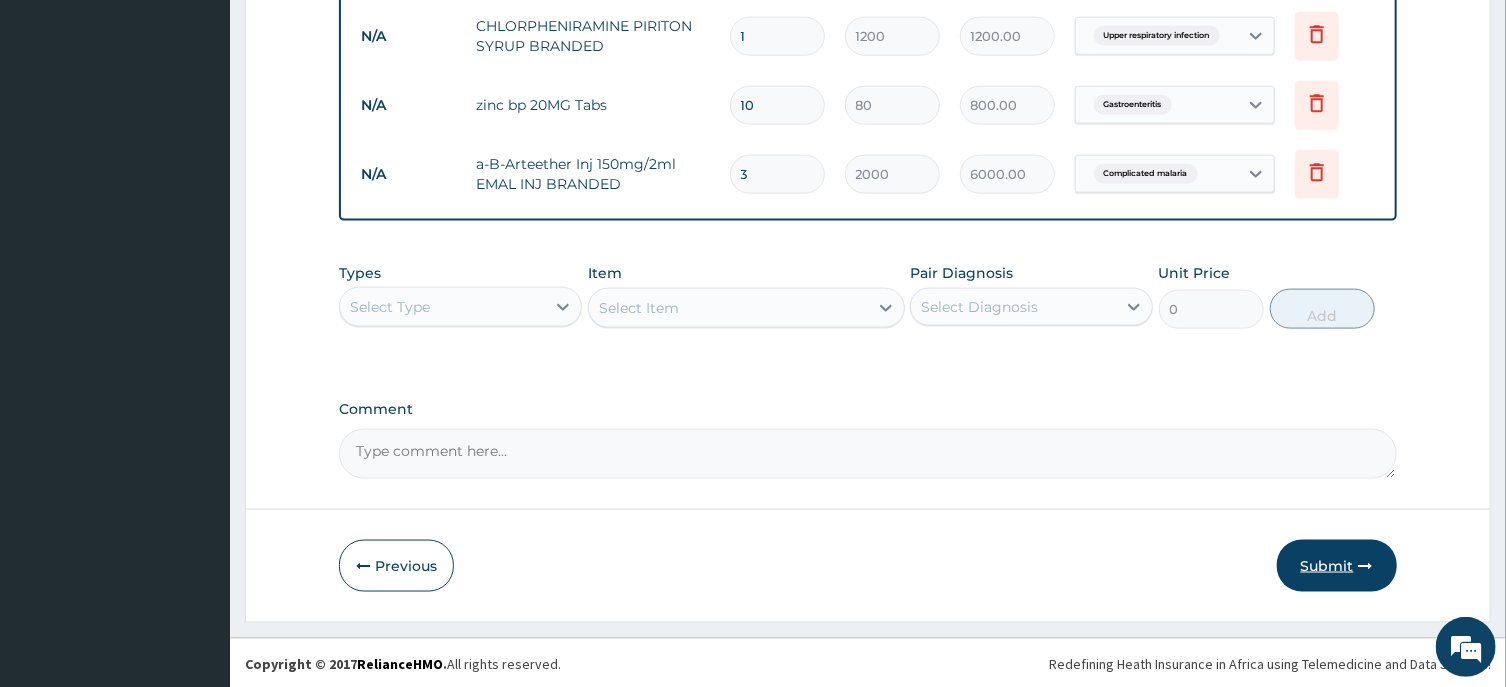 click on "Submit" at bounding box center [1337, 566] 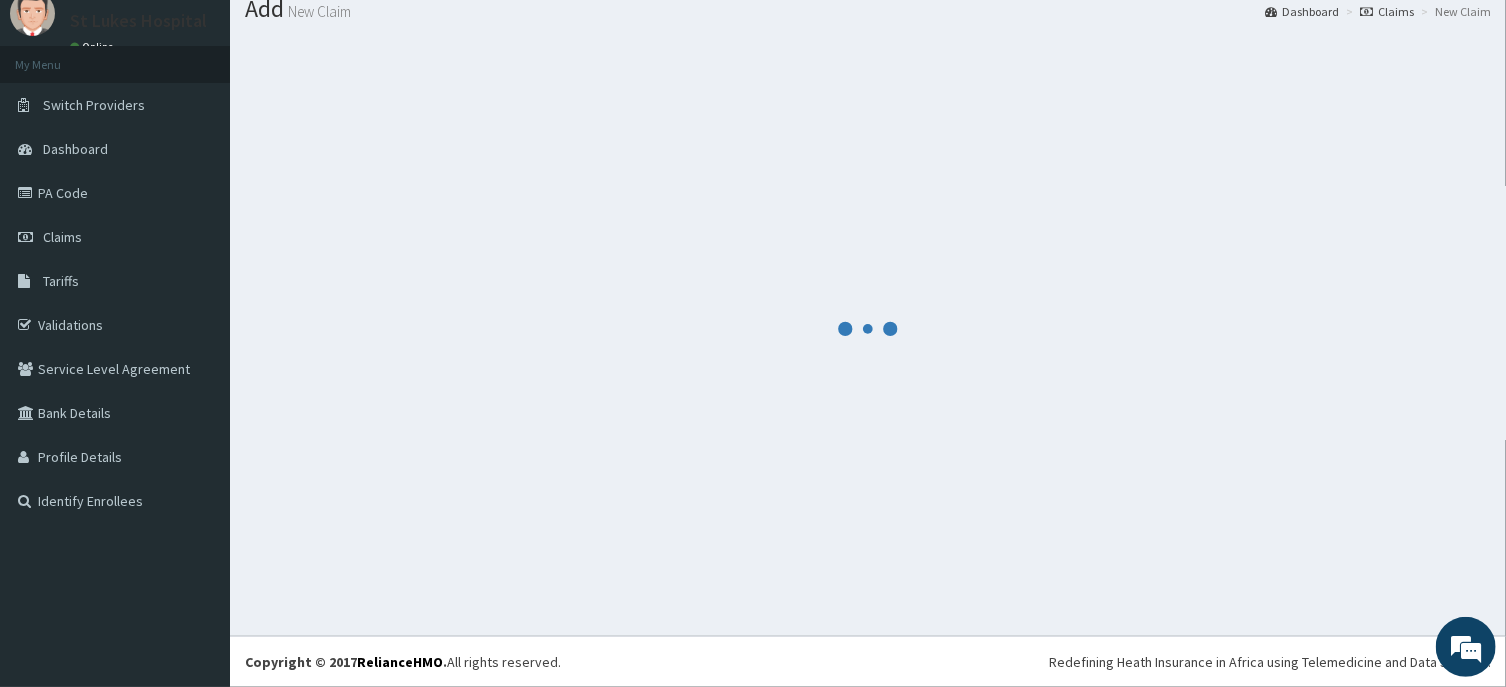 scroll, scrollTop: 69, scrollLeft: 0, axis: vertical 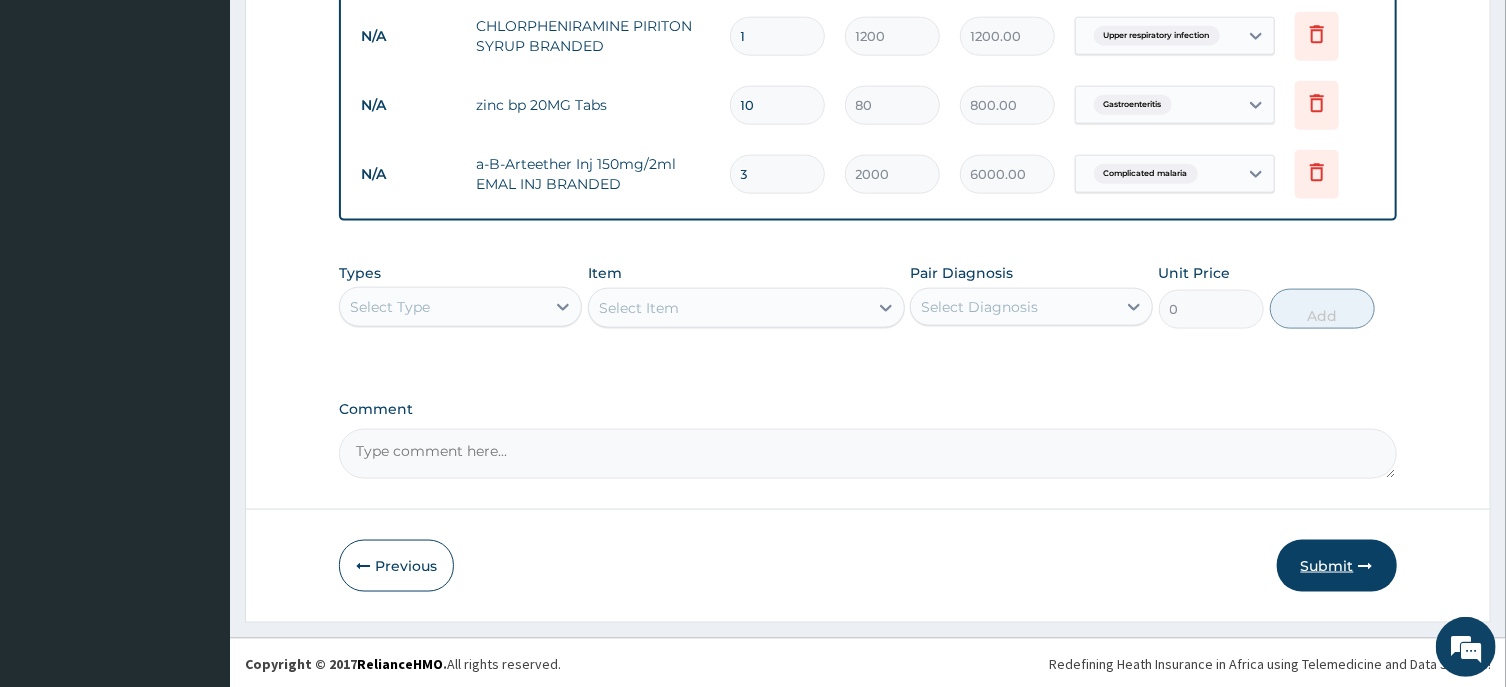 click on "Submit" at bounding box center (1337, 566) 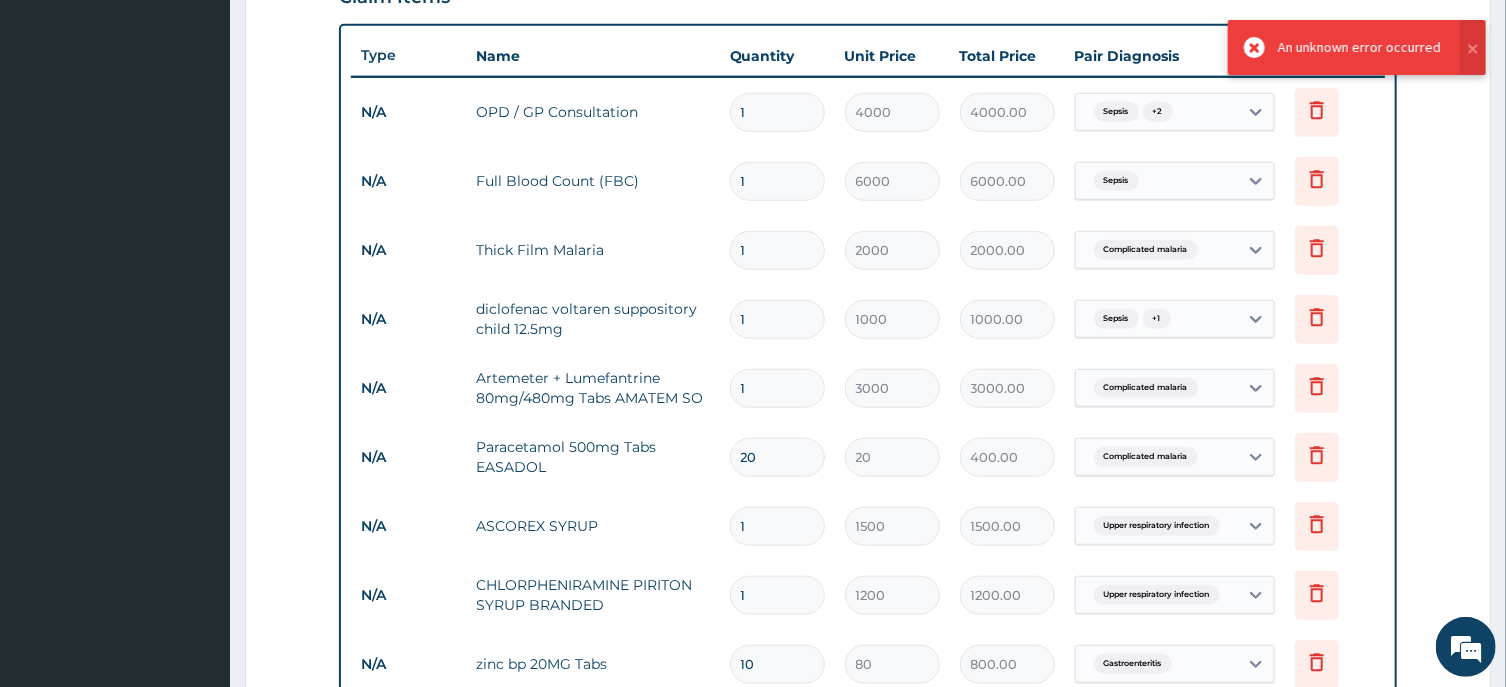 scroll, scrollTop: 1279, scrollLeft: 0, axis: vertical 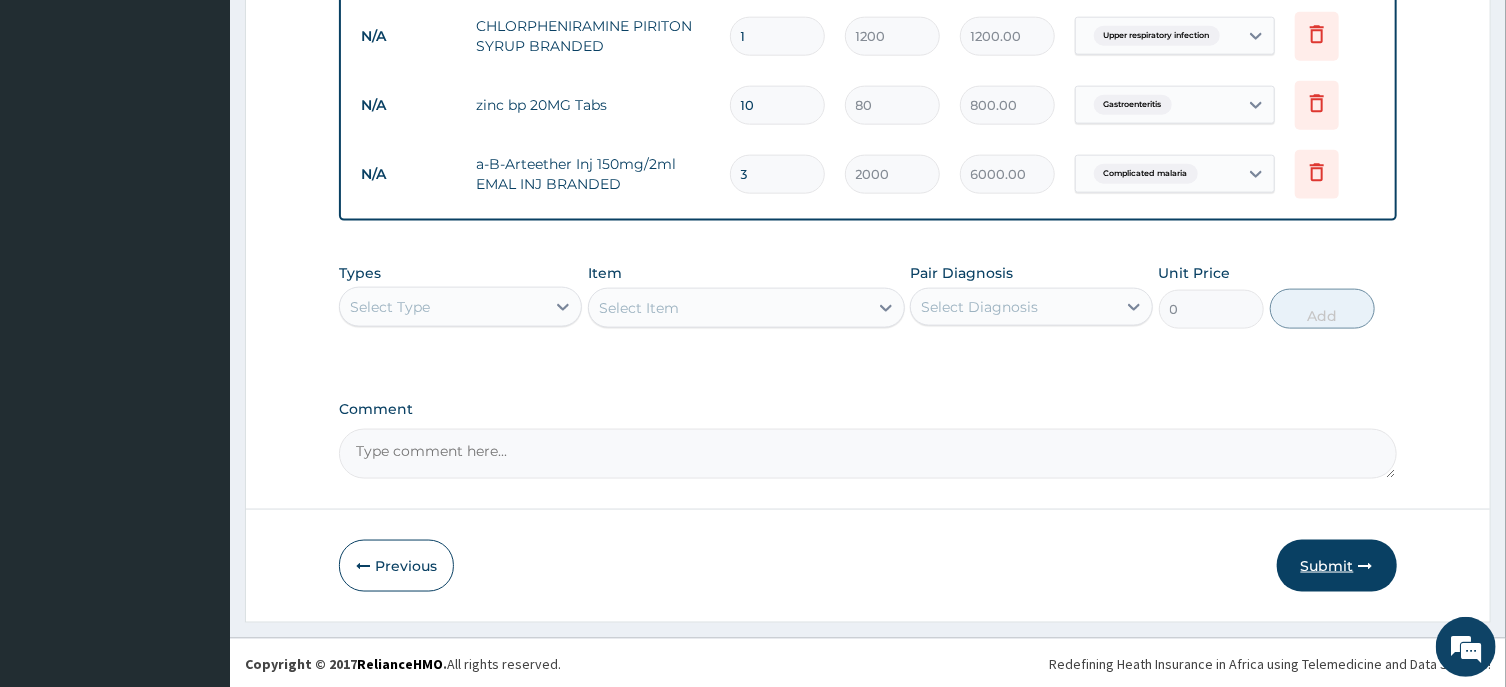click on "Submit" at bounding box center (1337, 566) 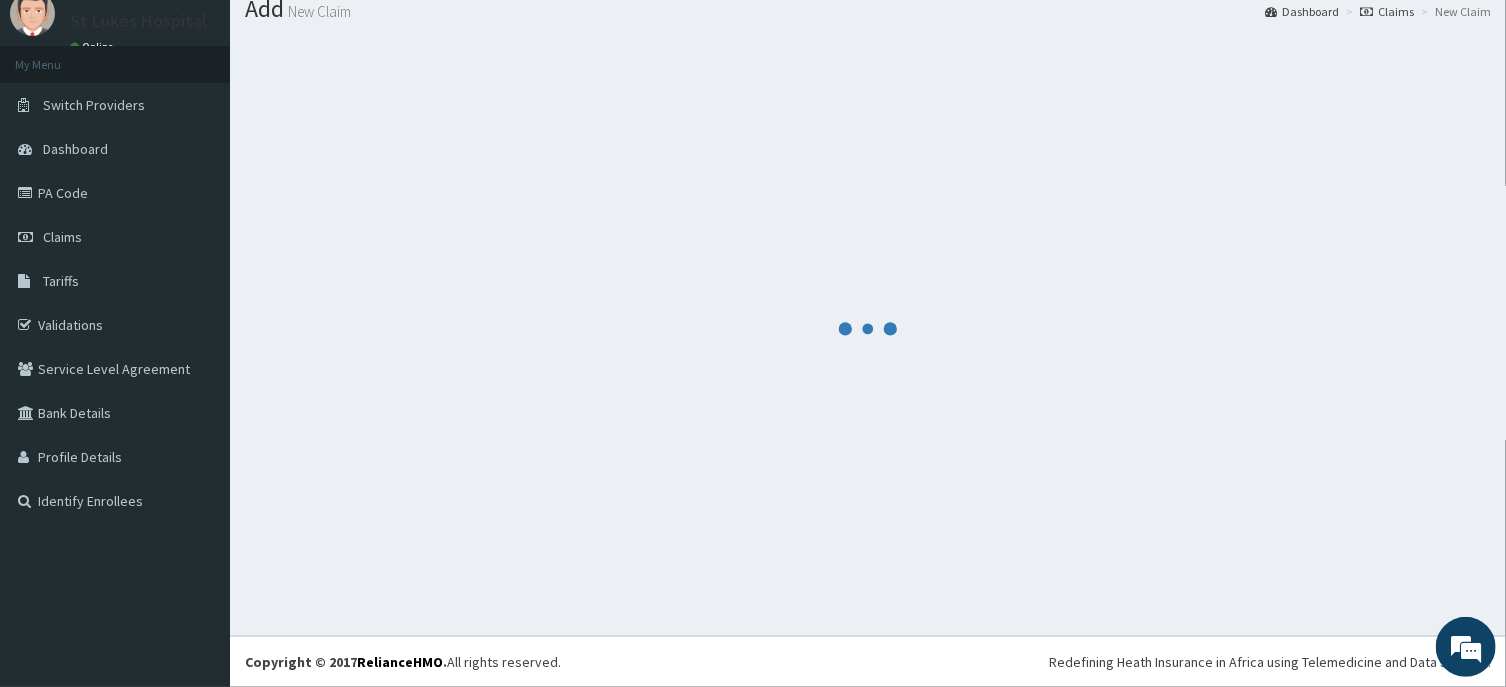 scroll, scrollTop: 69, scrollLeft: 0, axis: vertical 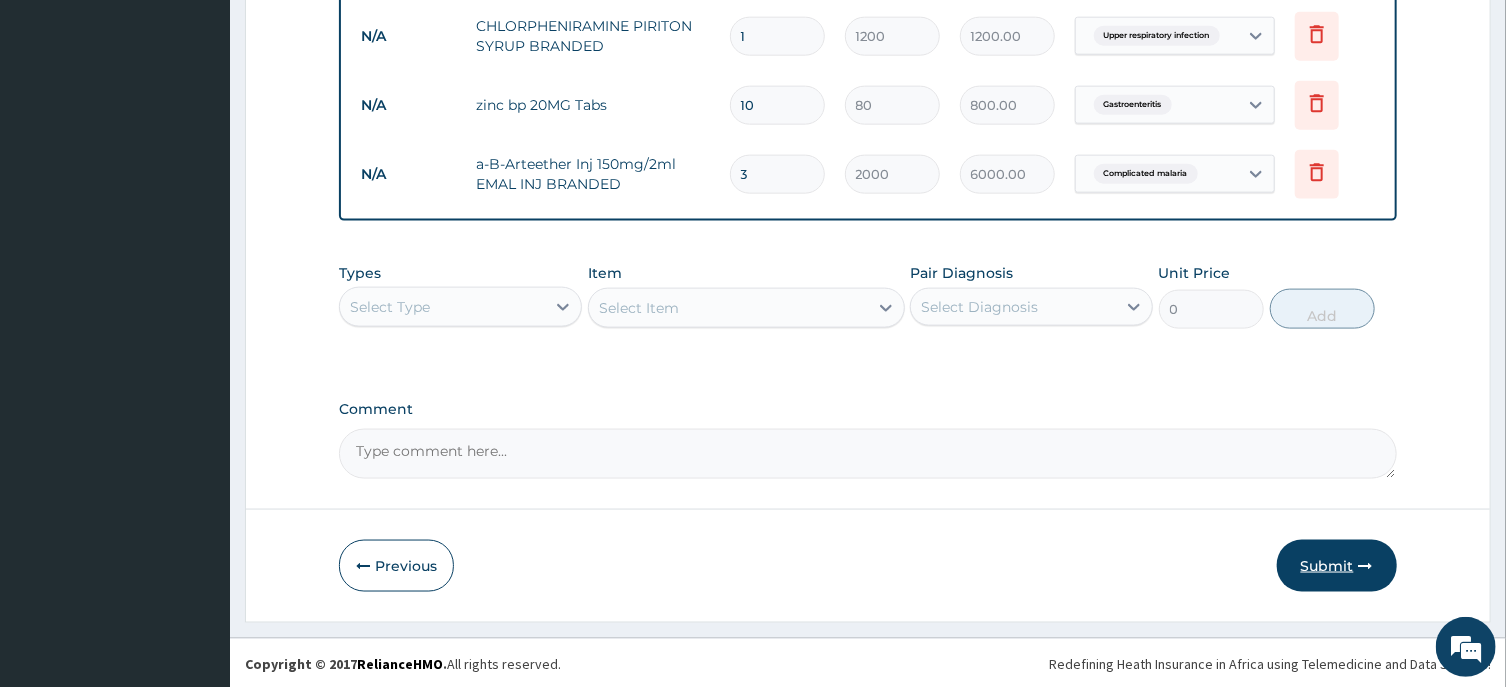 click on "Submit" at bounding box center (1337, 566) 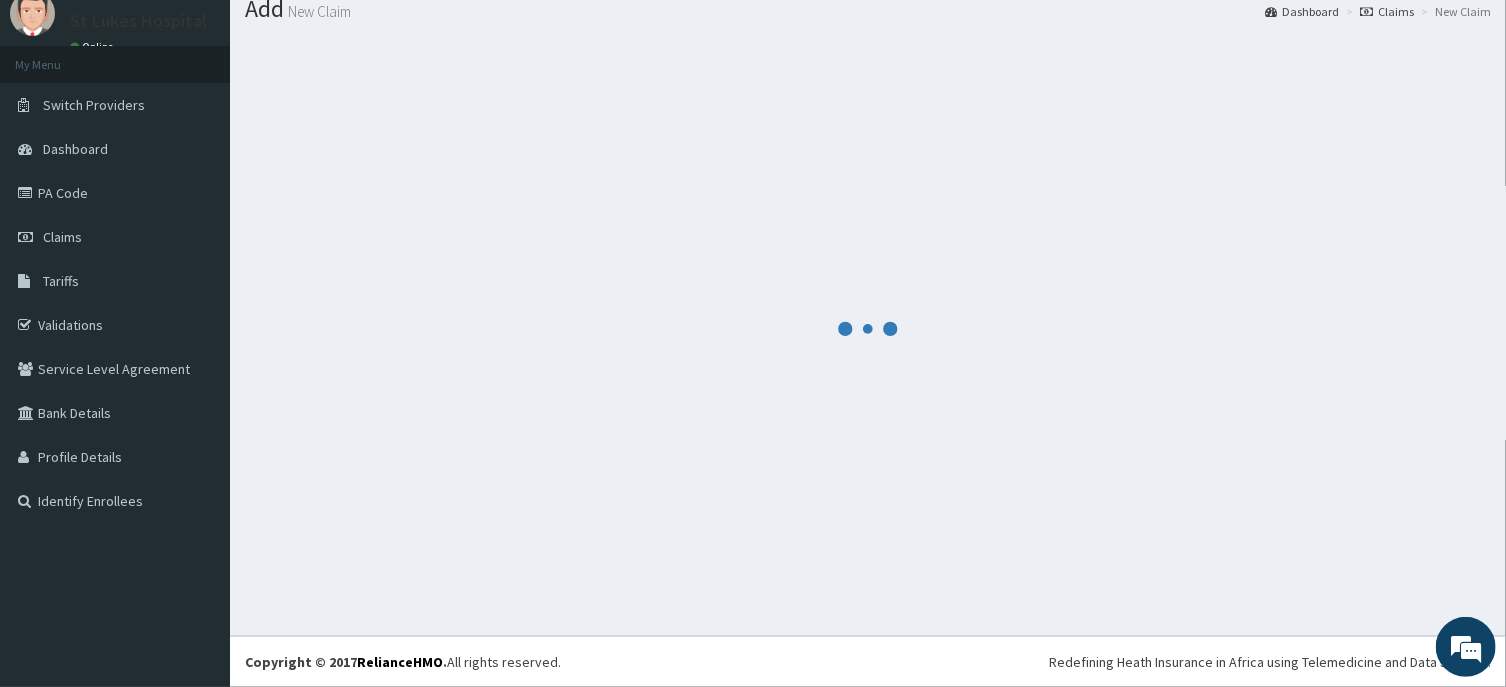scroll, scrollTop: 69, scrollLeft: 0, axis: vertical 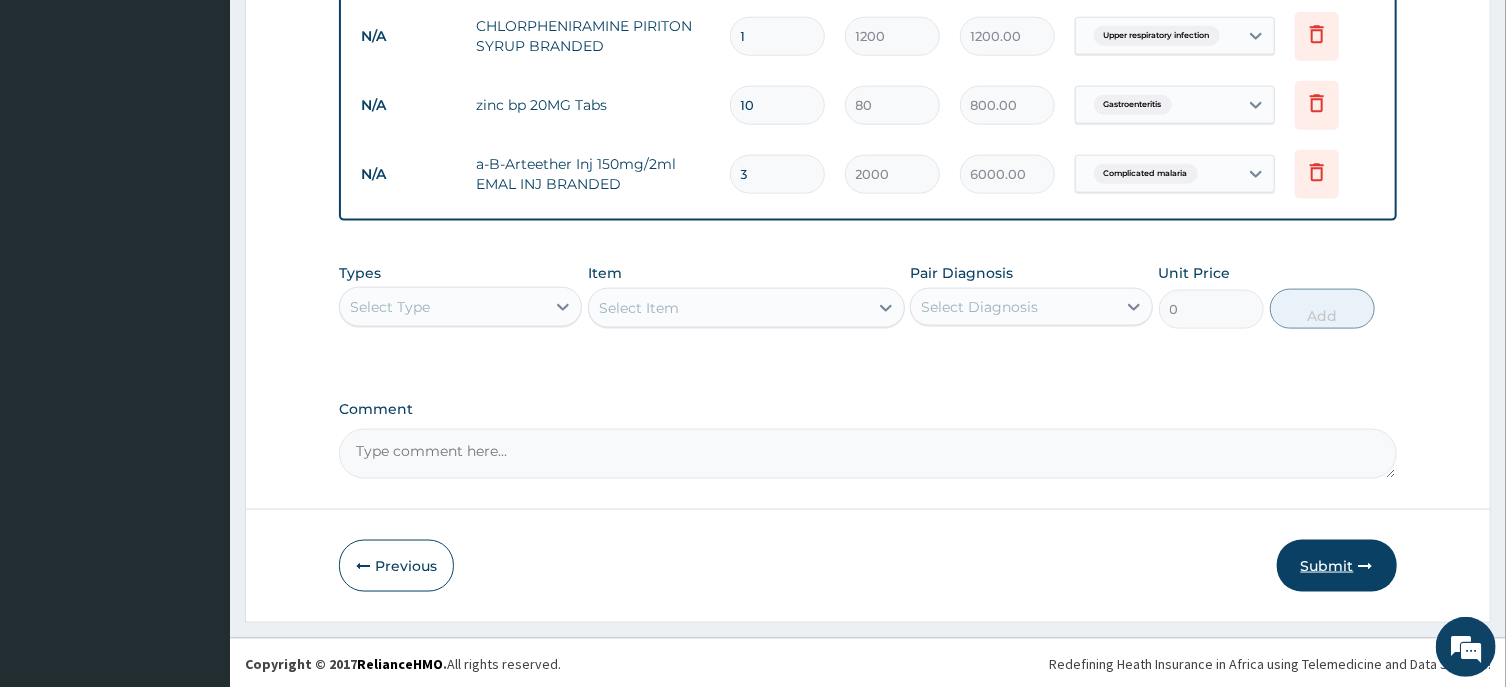 click on "Submit" at bounding box center (1337, 566) 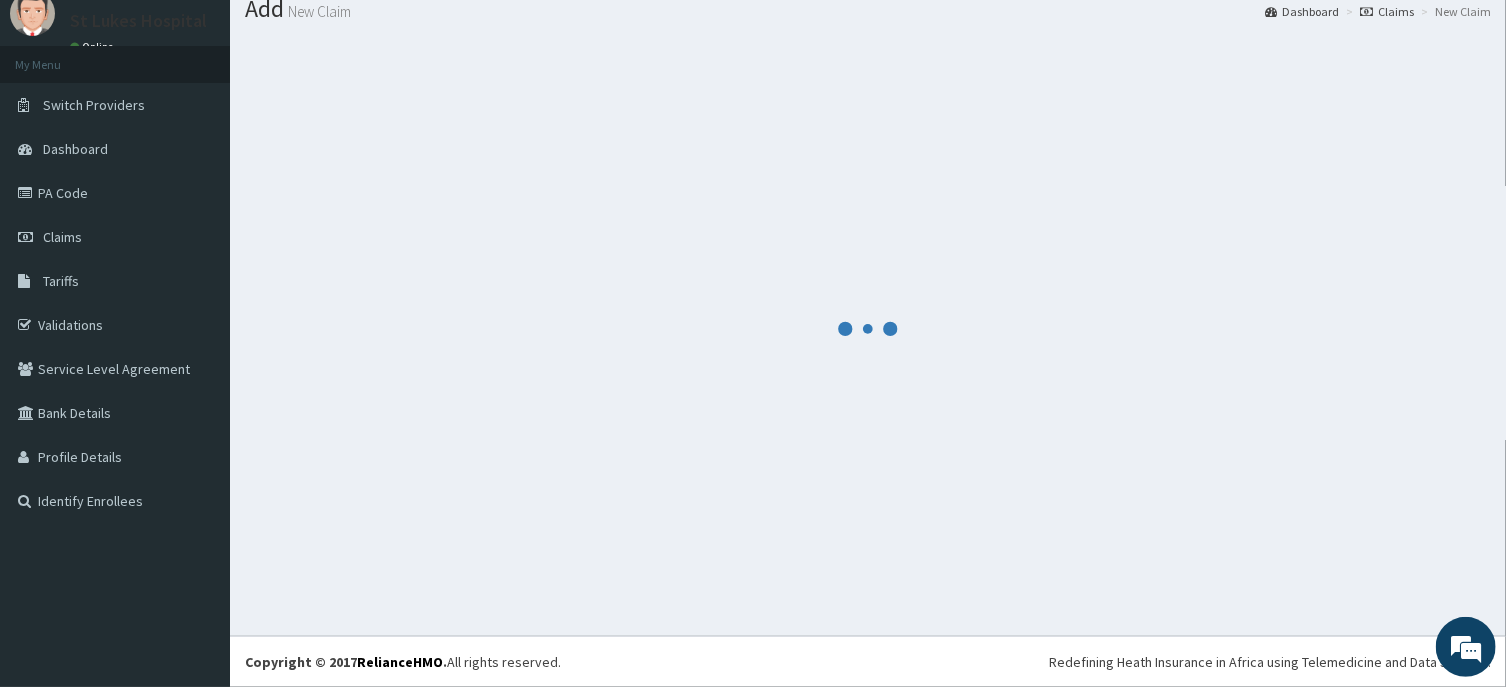 scroll, scrollTop: 69, scrollLeft: 0, axis: vertical 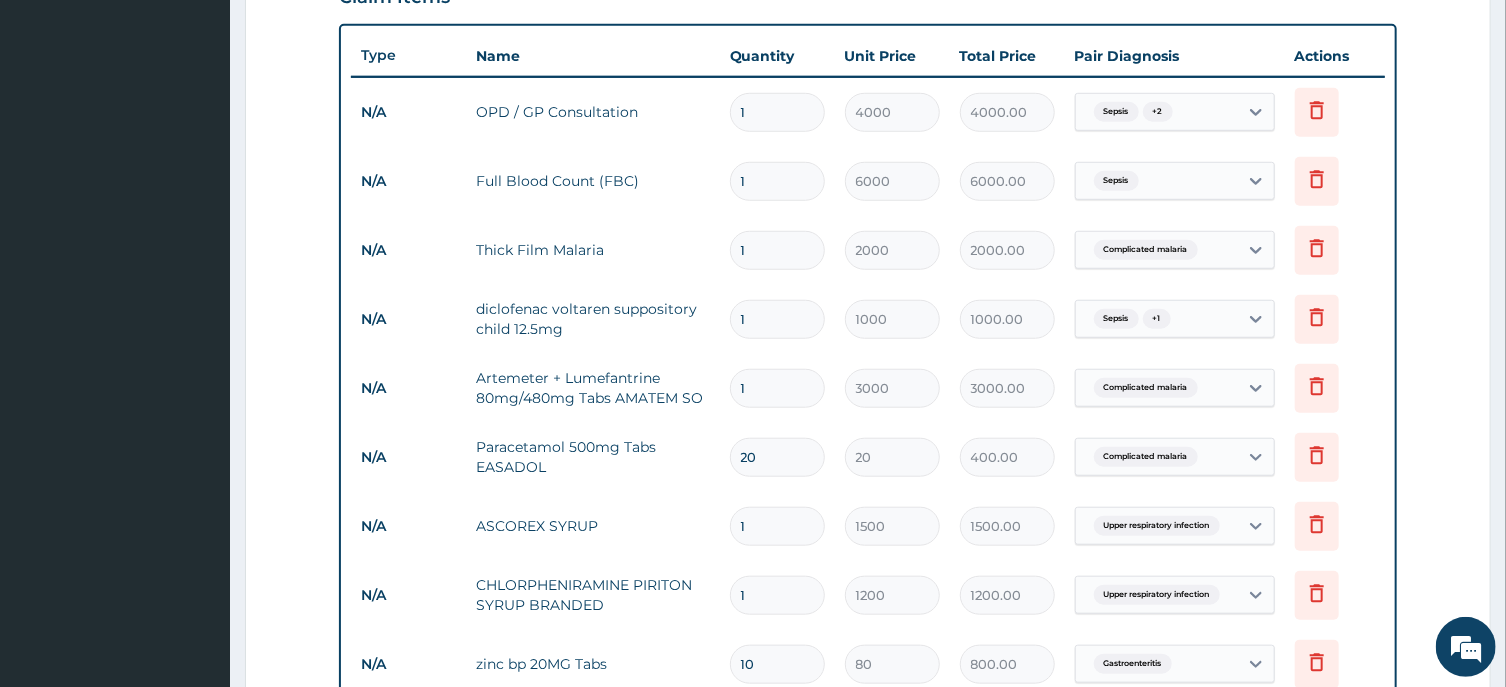 click on "Step  2  of 2 PA Code / Prescription Code Enter Code(Secondary Care Only) Encounter Date 18-02-2025 Important Notice Please enter PA codes before entering items that are not attached to a PA code   All diagnoses entered must be linked to a claim item. Diagnosis & Claim Items that are visible but inactive cannot be edited because they were imported from an already approved PA code. Diagnosis Upper respiratory infection Confirmed Sepsis Confirmed Complicated malaria Confirmed Gastroenteritis Confirmed NB: All diagnosis must be linked to a claim item Claim Items Type Name Quantity Unit Price Total Price Pair Diagnosis Actions N/A OPD / GP Consultation 1 4000 4000.00 Sepsis  + 2 Delete N/A Full Blood Count (FBC) 1 6000 6000.00 Sepsis Delete N/A Thick Film Malaria 1 2000 2000.00 Complicated malaria Delete N/A diclofenac voltaren suppository child 12.5mg 1 1000 1000.00 Sepsis  + 1 Delete N/A Artemeter + Lumefantrine 80mg/480mg Tabs AMATEM SO 1 3000 3000.00 Complicated malaria" at bounding box center [868, 283] 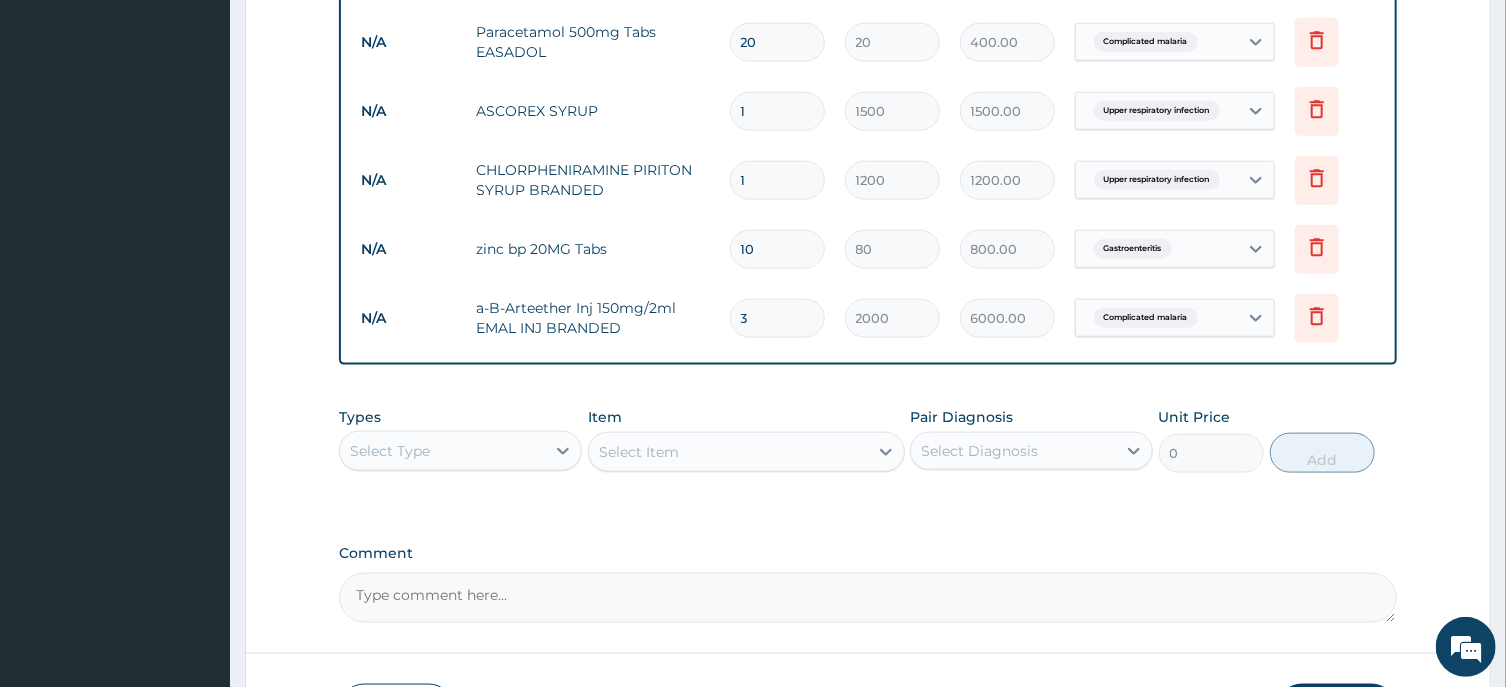scroll, scrollTop: 1279, scrollLeft: 0, axis: vertical 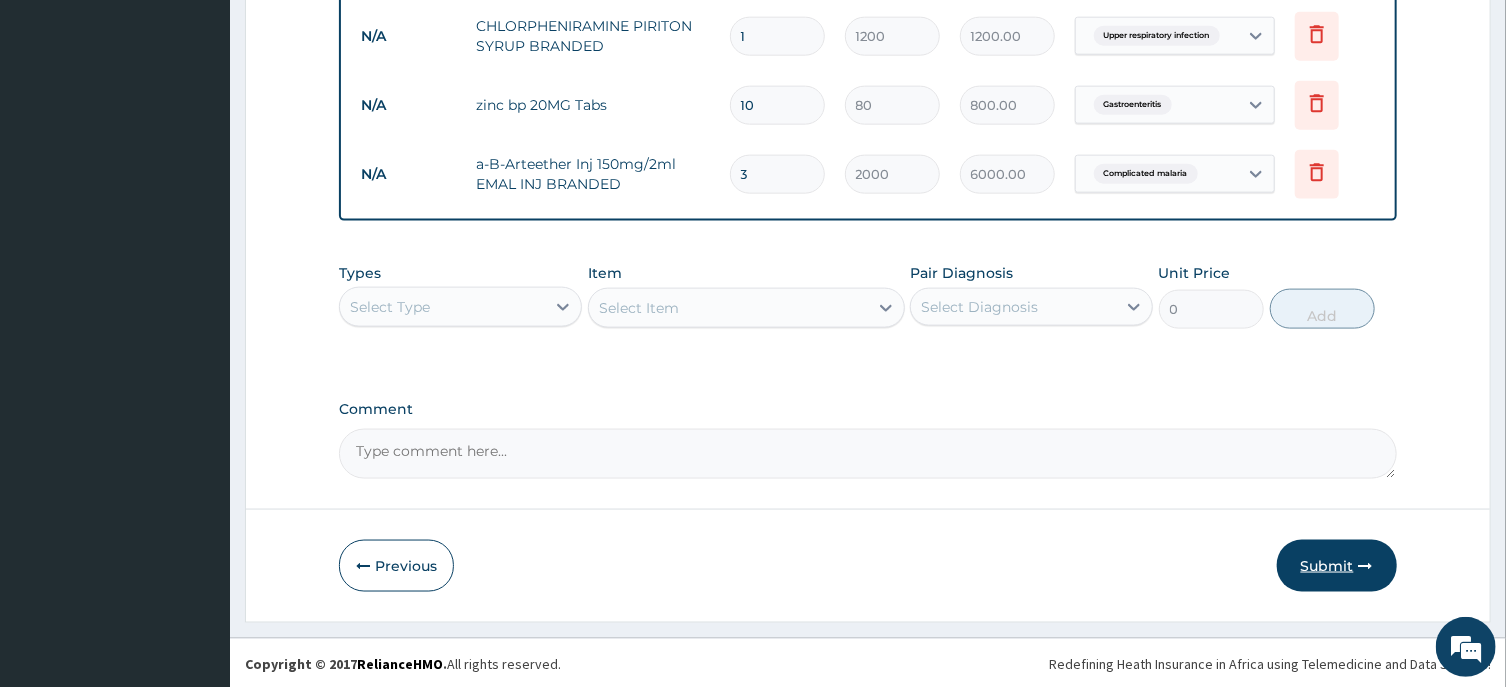 click on "Submit" at bounding box center [1337, 566] 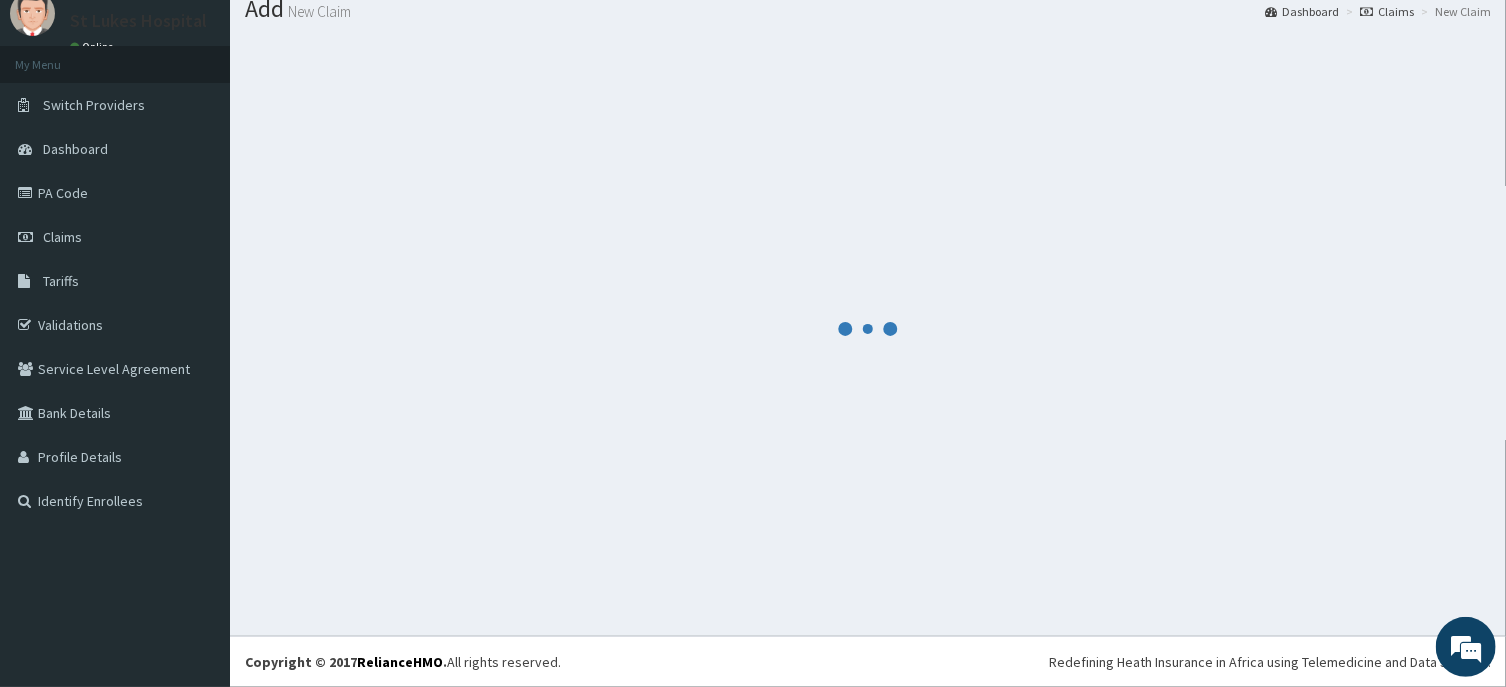 scroll, scrollTop: 69, scrollLeft: 0, axis: vertical 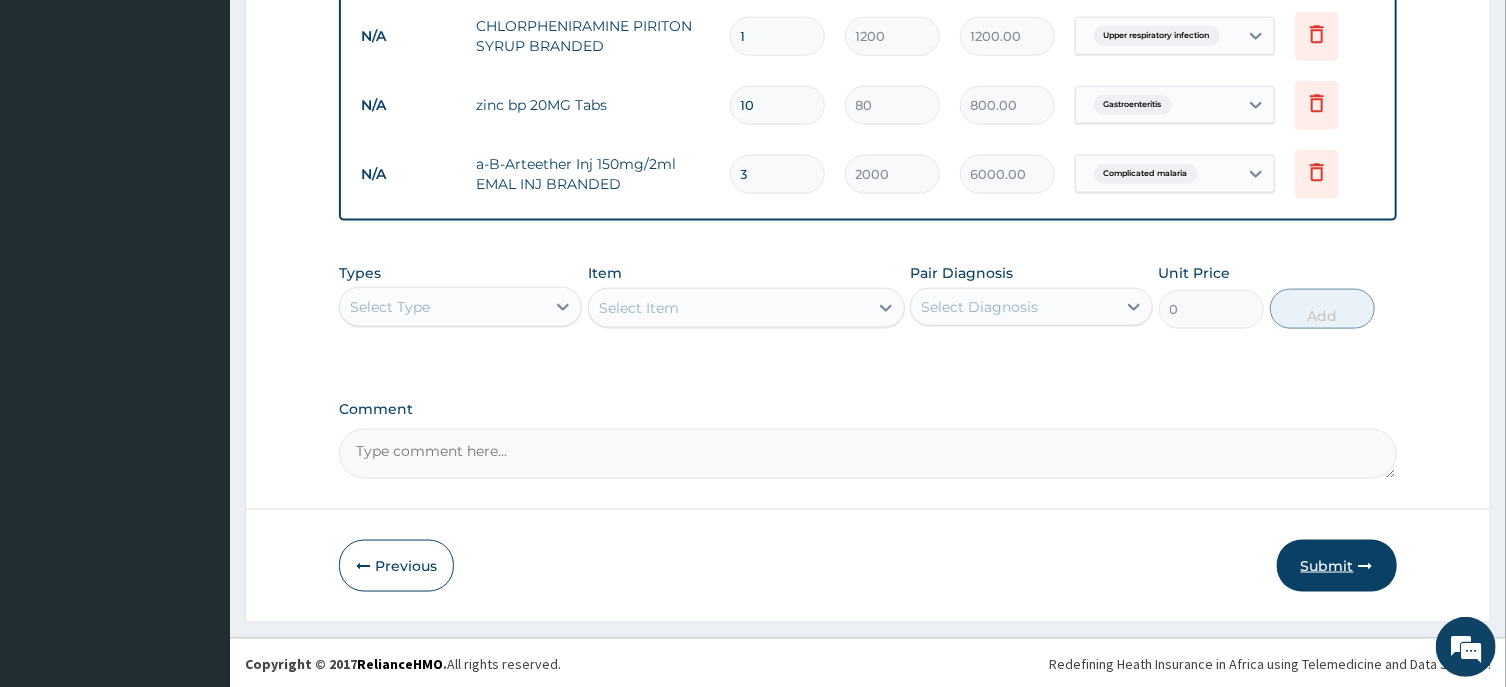 click on "Submit" at bounding box center (1337, 566) 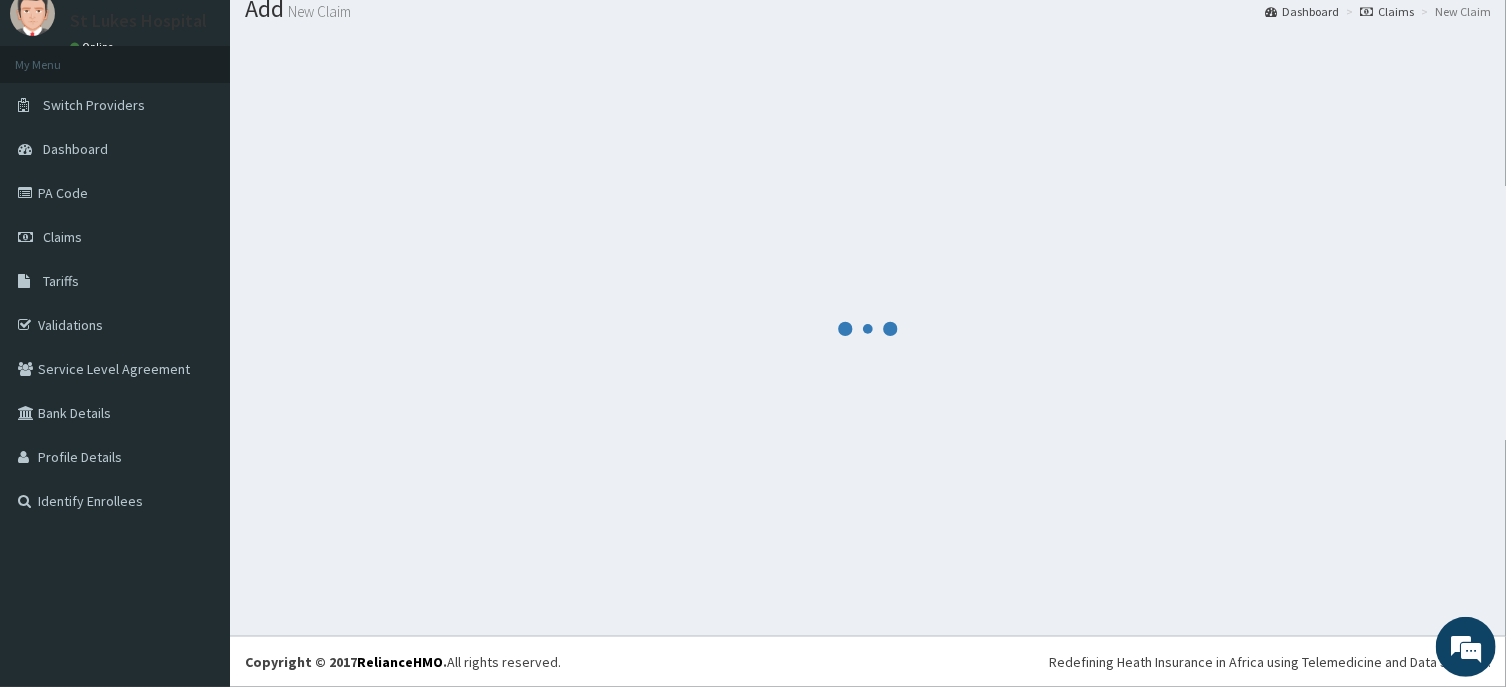 scroll, scrollTop: 69, scrollLeft: 0, axis: vertical 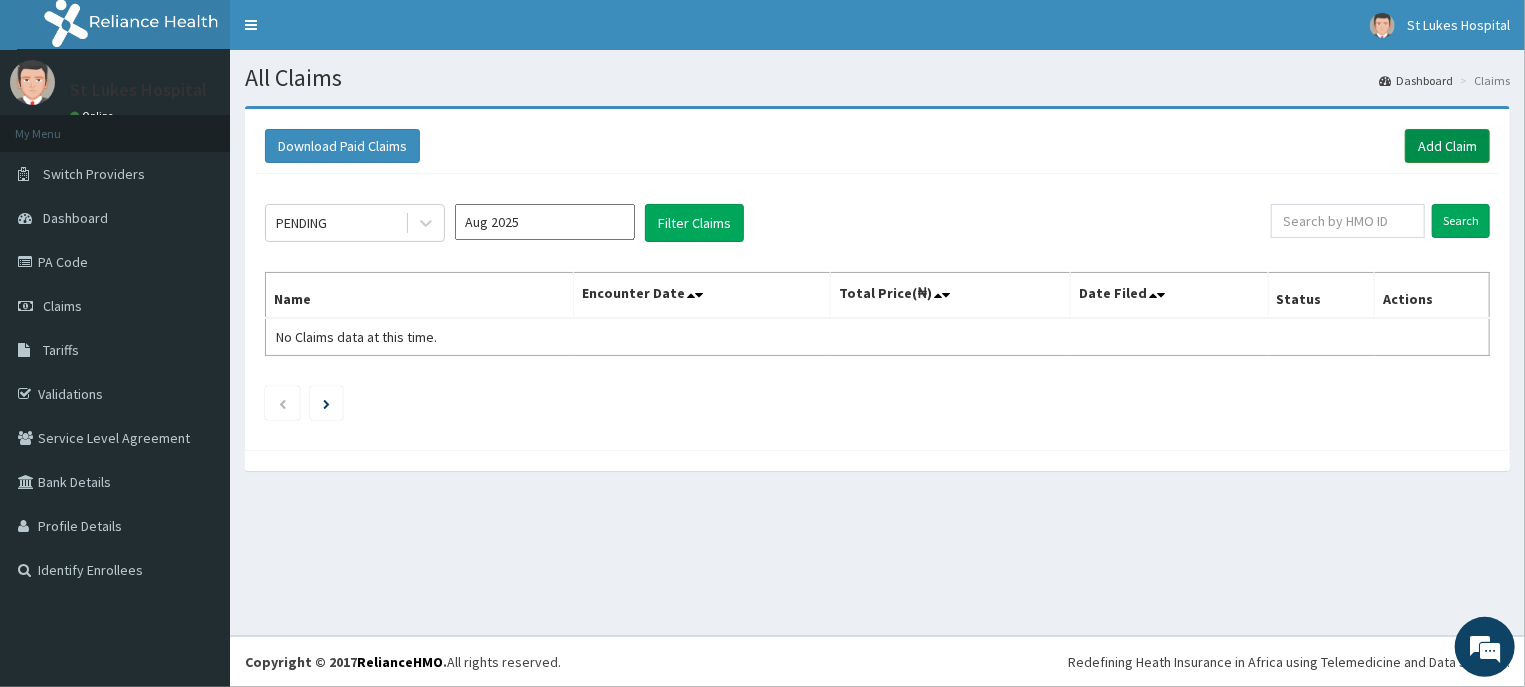 click on "Add Claim" at bounding box center (1447, 146) 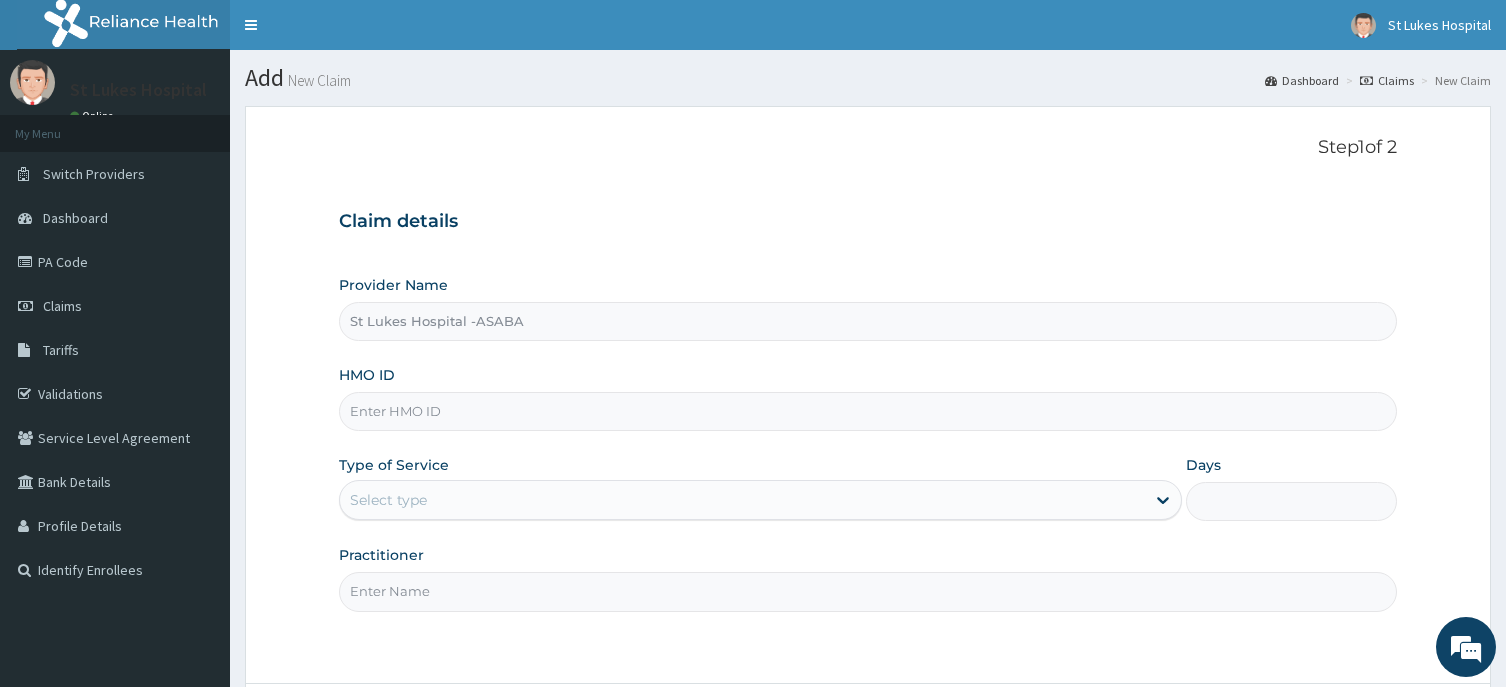 scroll, scrollTop: 0, scrollLeft: 0, axis: both 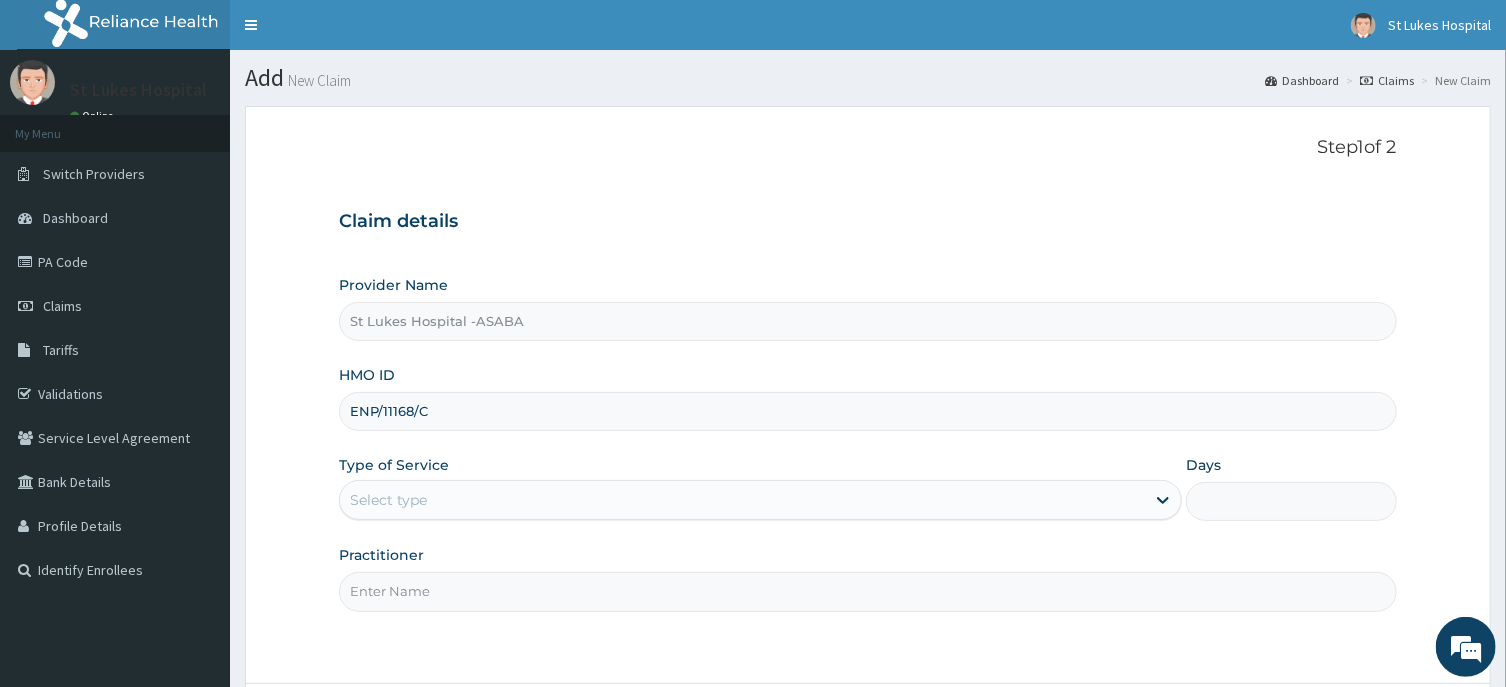 type on "ENP/11168/C" 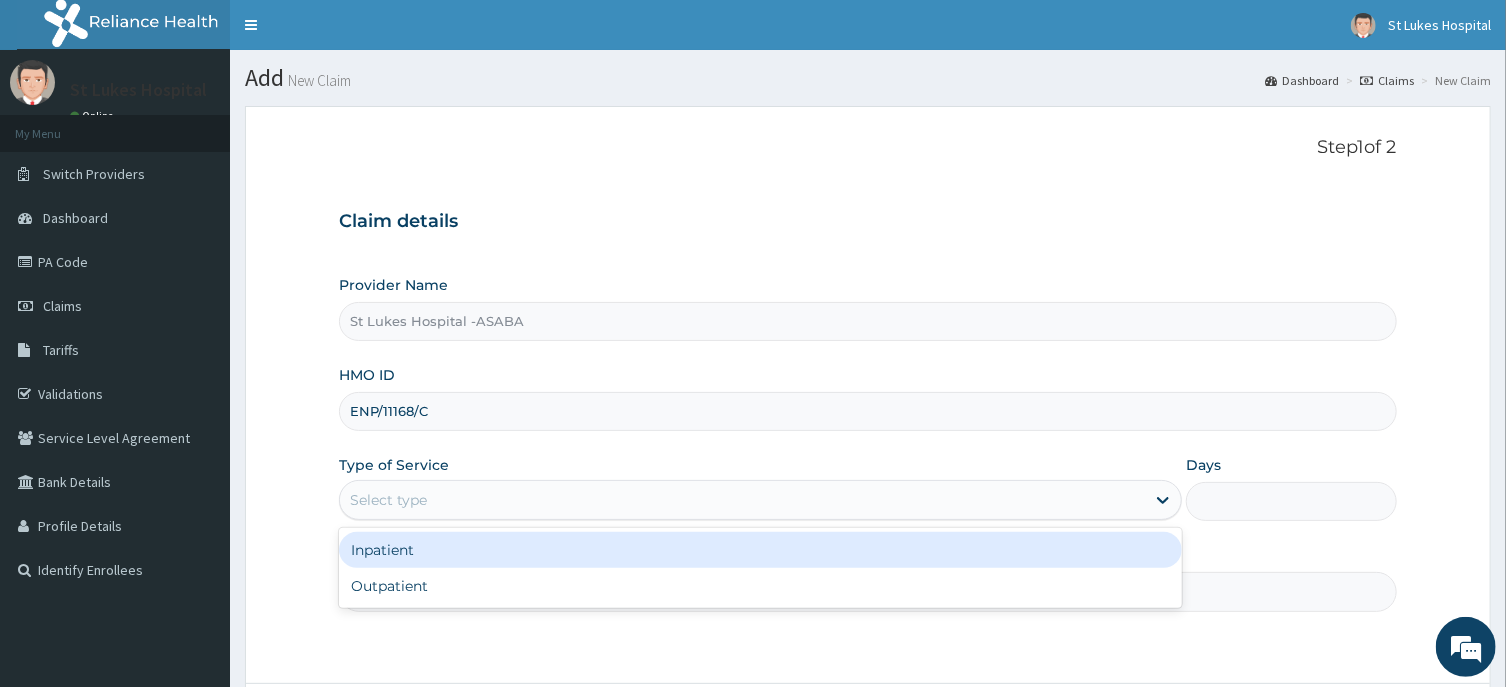click on "Select type" at bounding box center (742, 500) 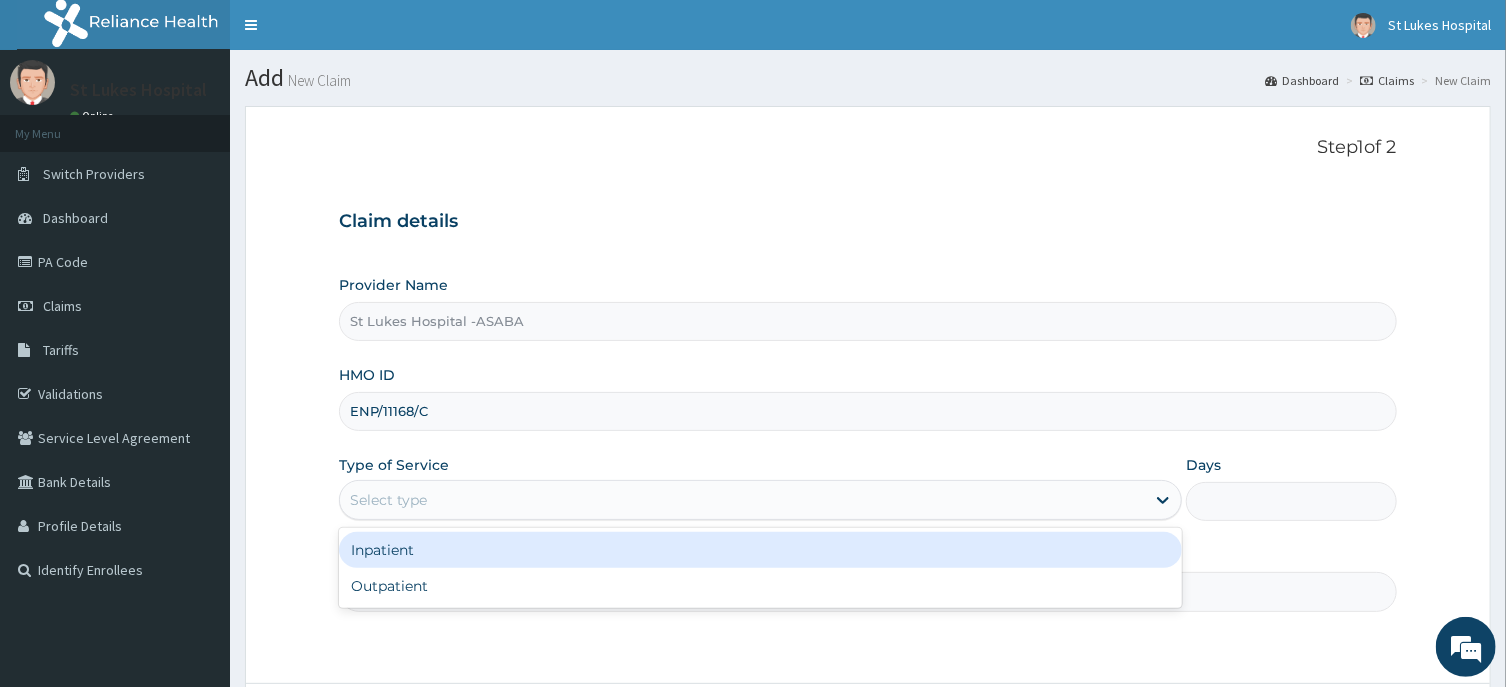 scroll, scrollTop: 0, scrollLeft: 0, axis: both 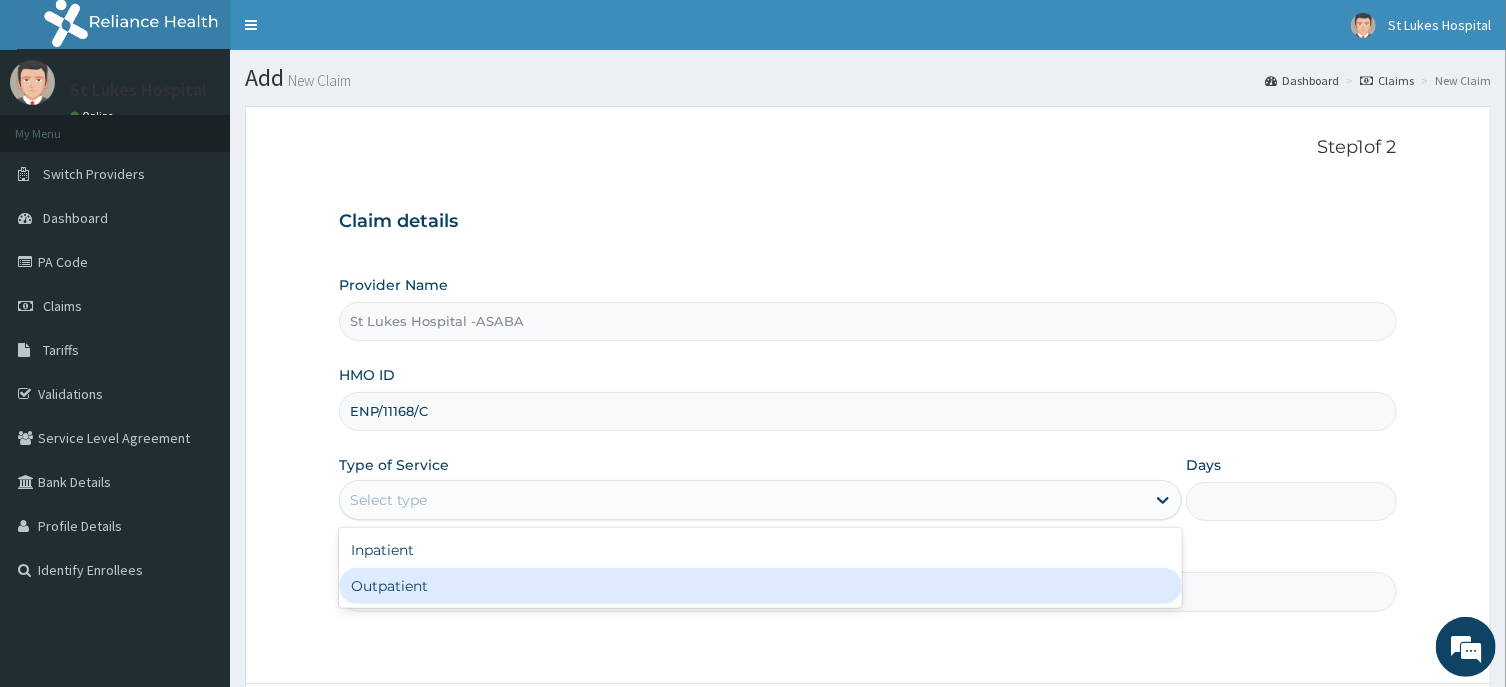 click on "Outpatient" at bounding box center (760, 586) 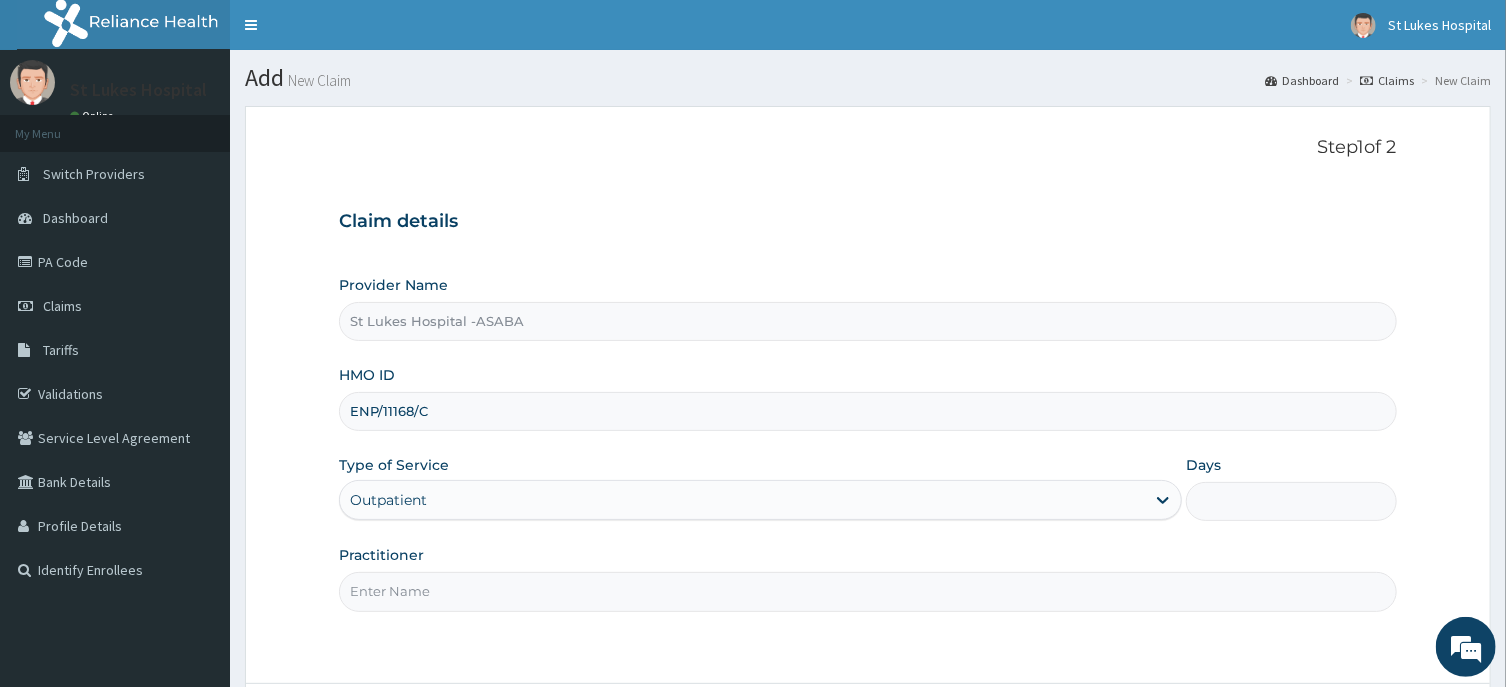type on "1" 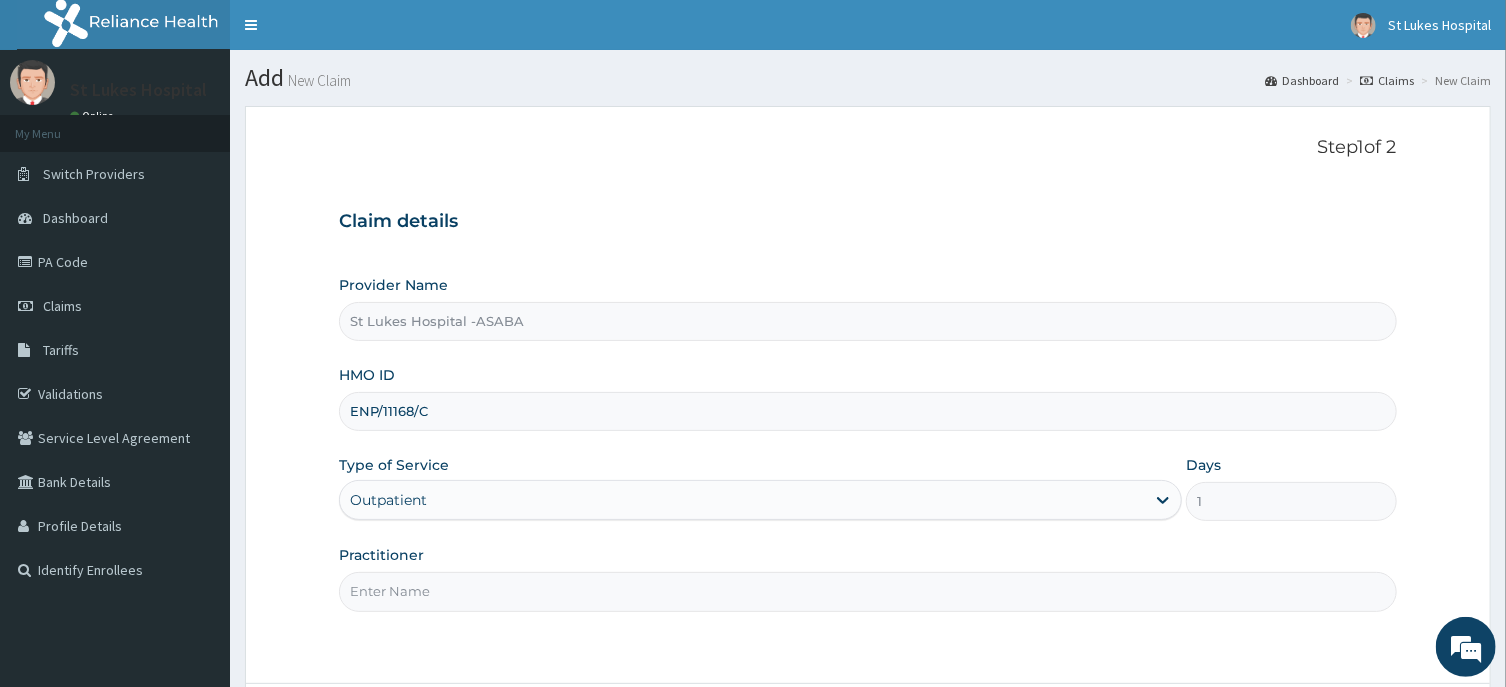 click on "Practitioner" at bounding box center [867, 591] 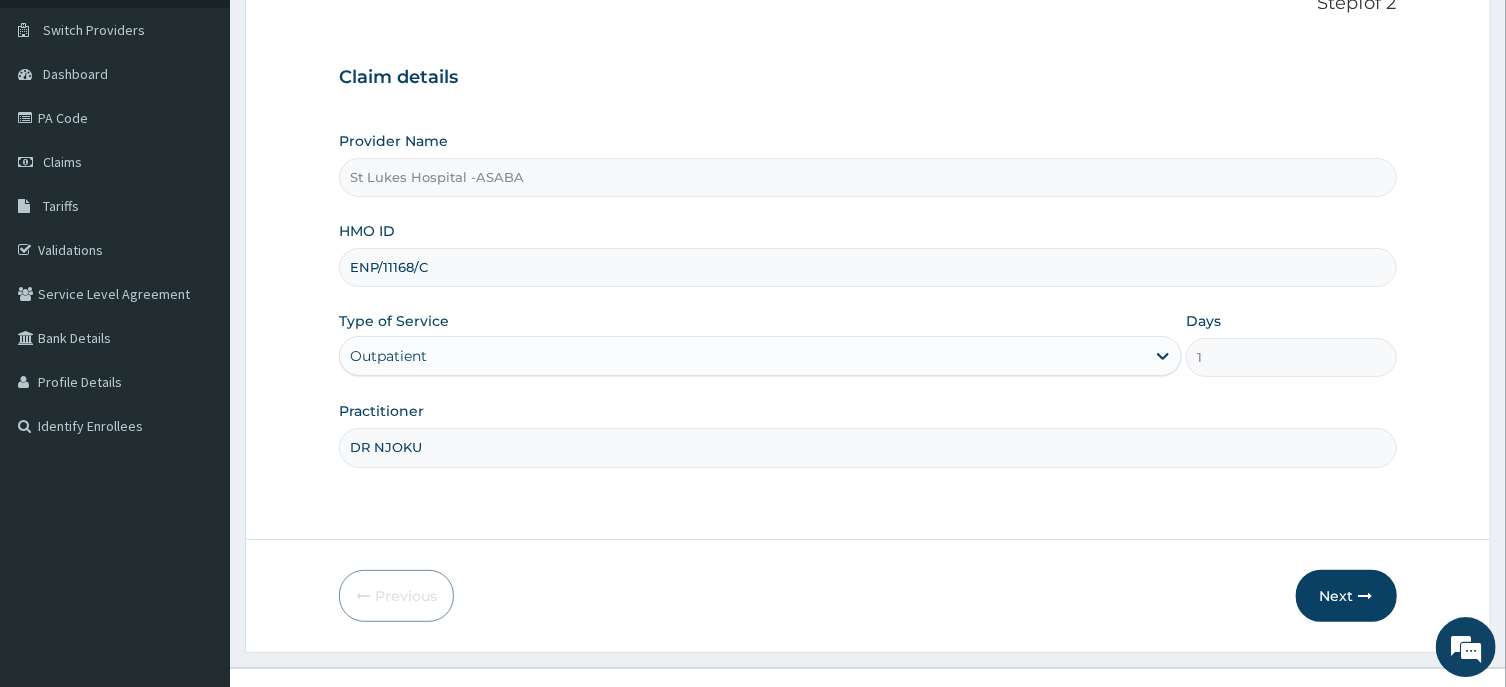 scroll, scrollTop: 173, scrollLeft: 0, axis: vertical 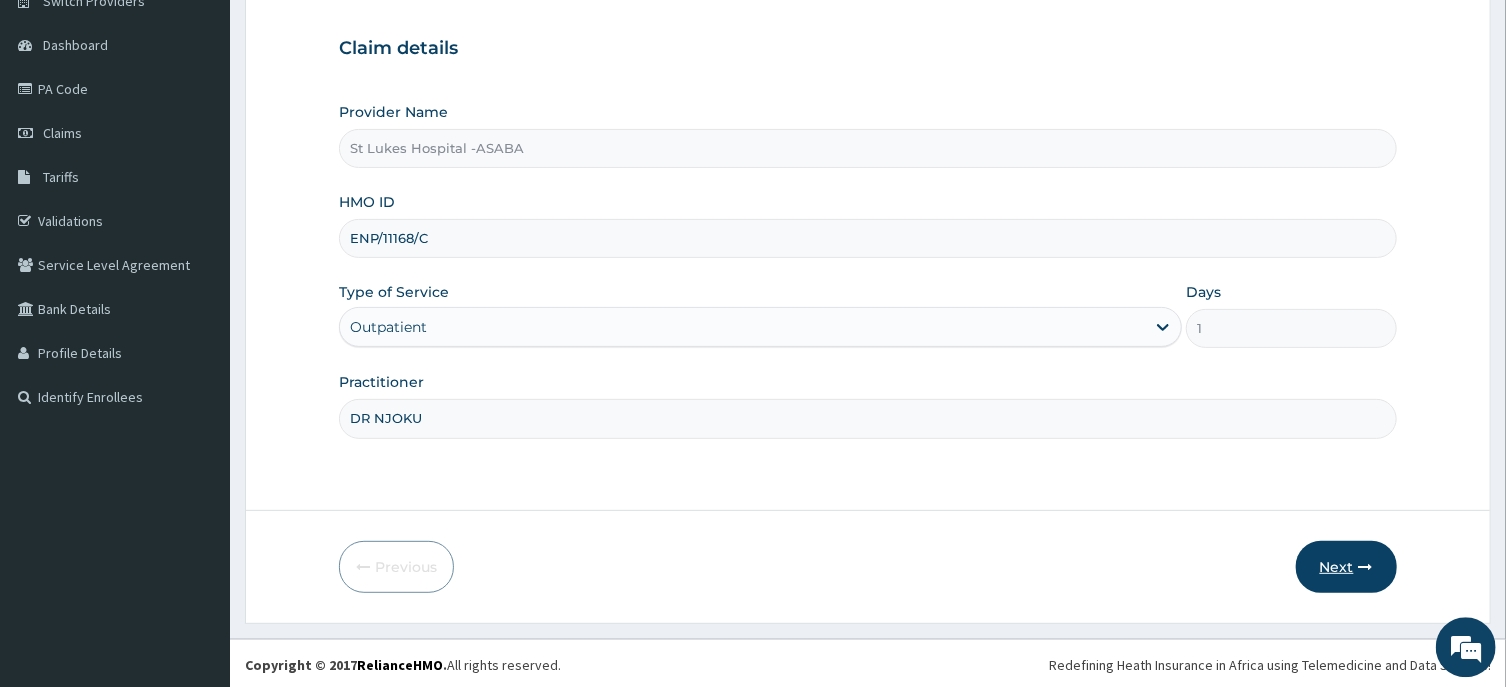 type on "DR NJOKU" 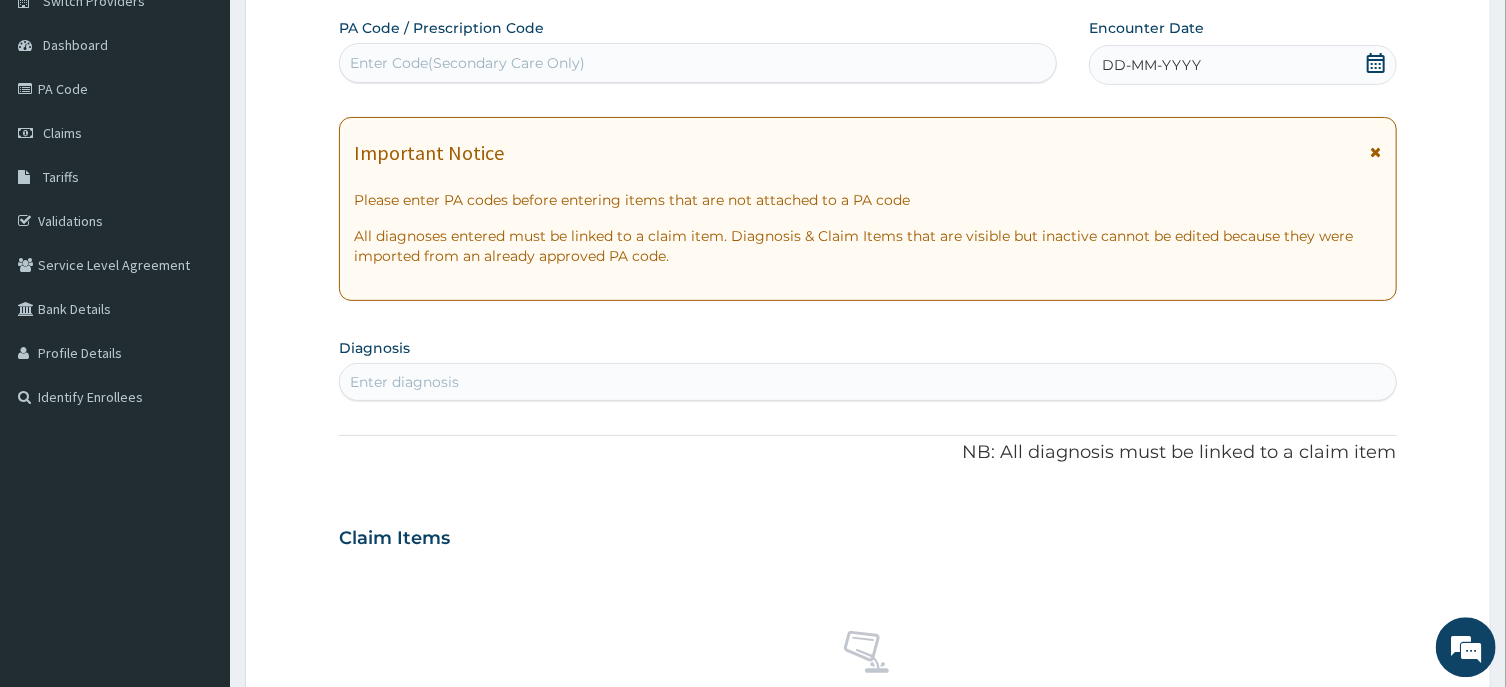 click on "Enter Code(Secondary Care Only)" at bounding box center (698, 63) 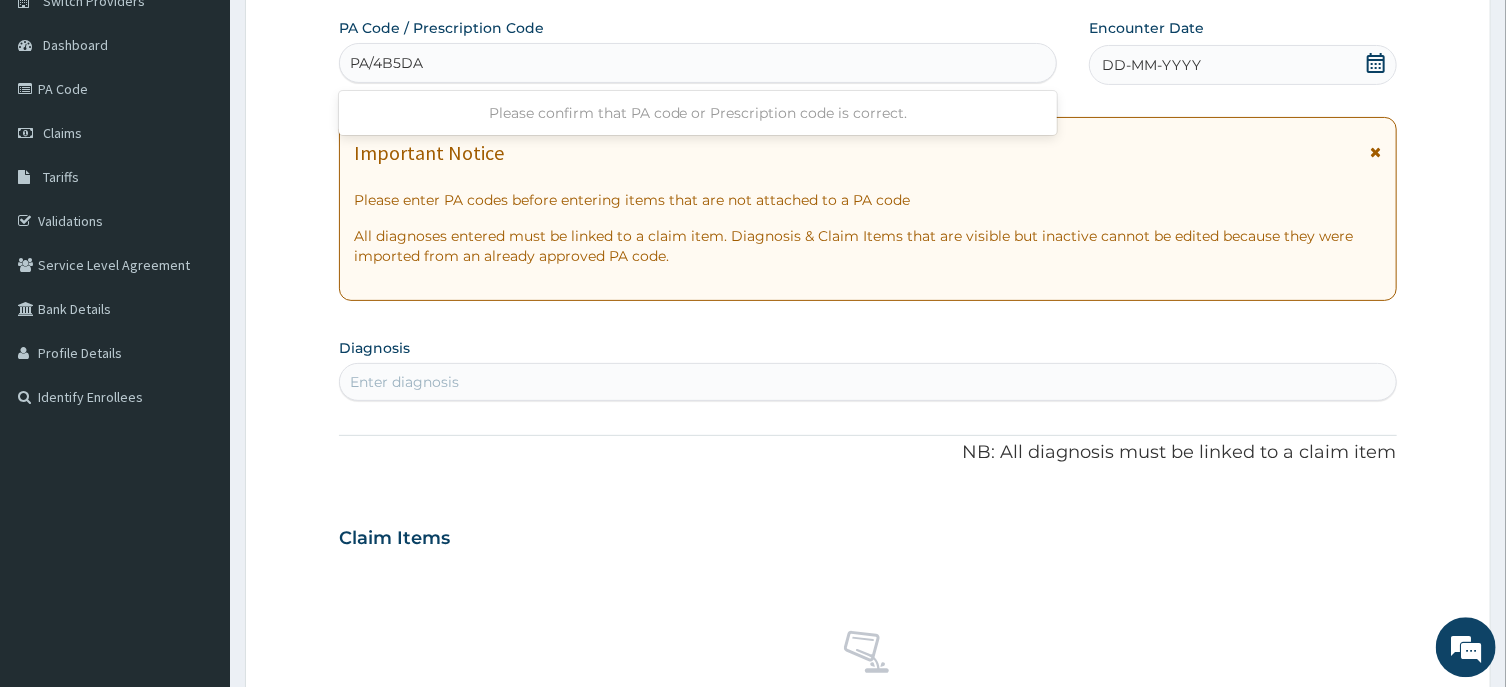 type on "PA/4B5DAB" 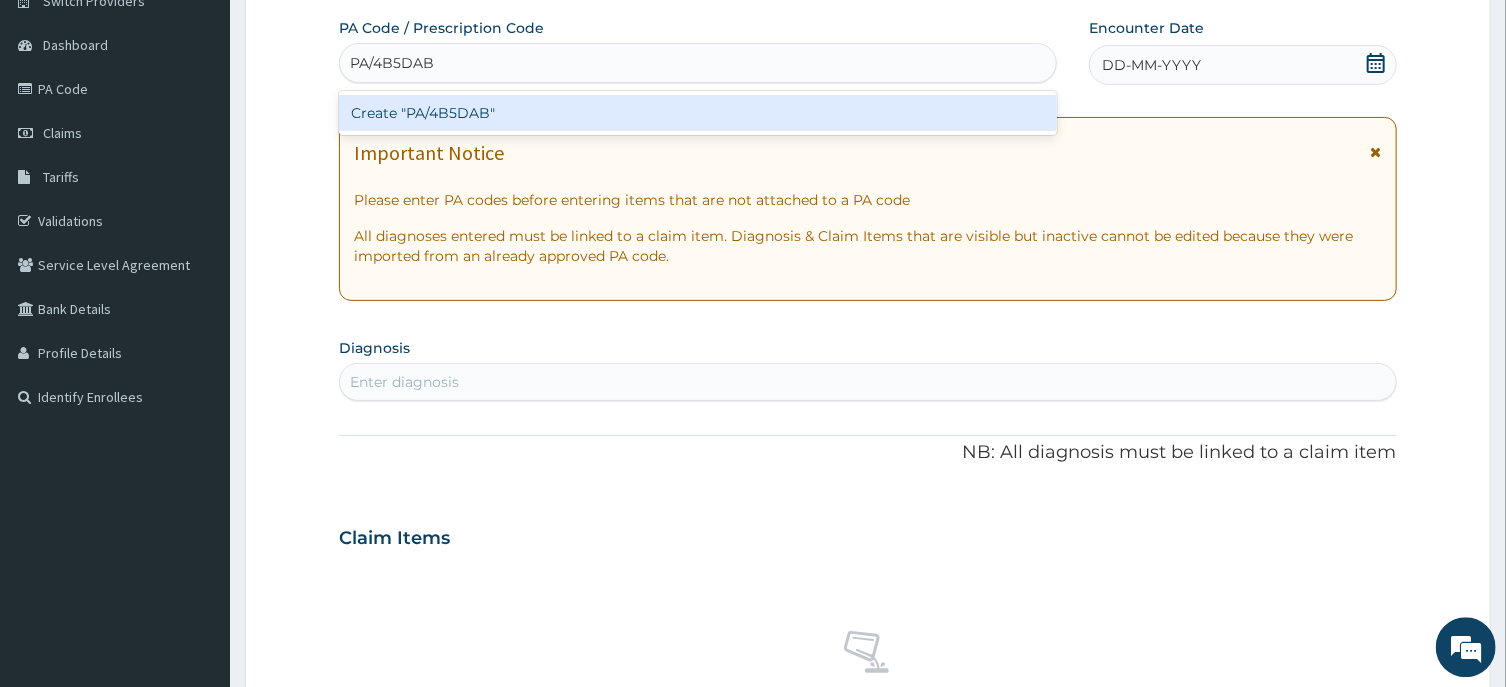 click on "Create "PA/4B5DAB"" at bounding box center (698, 113) 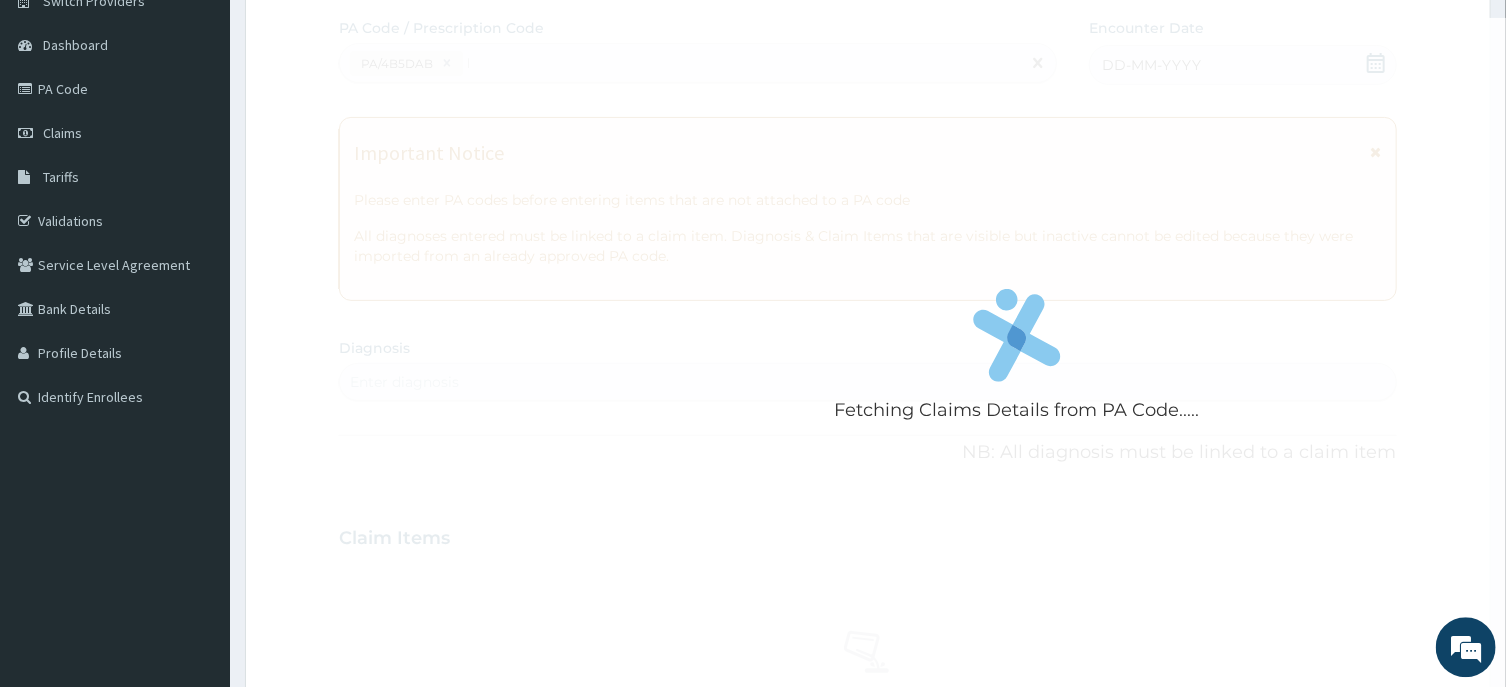 type 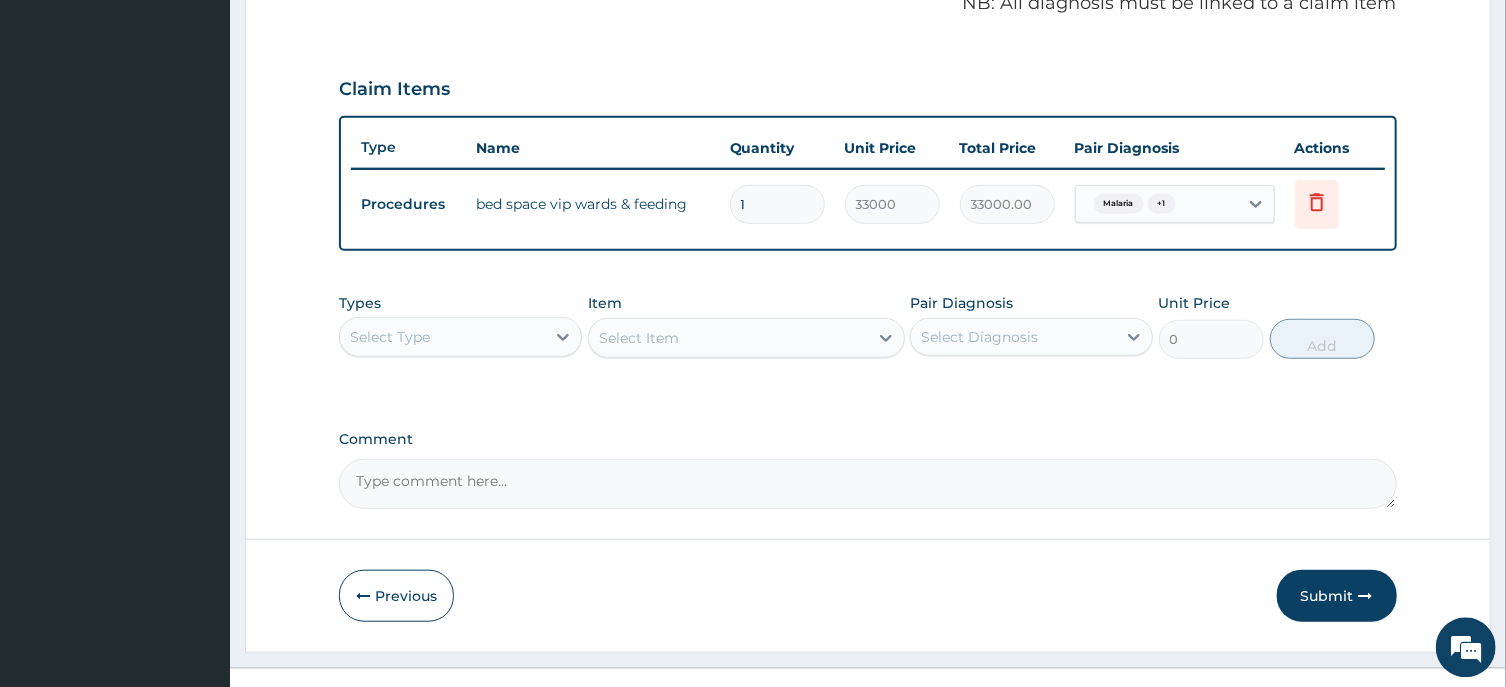 scroll, scrollTop: 658, scrollLeft: 0, axis: vertical 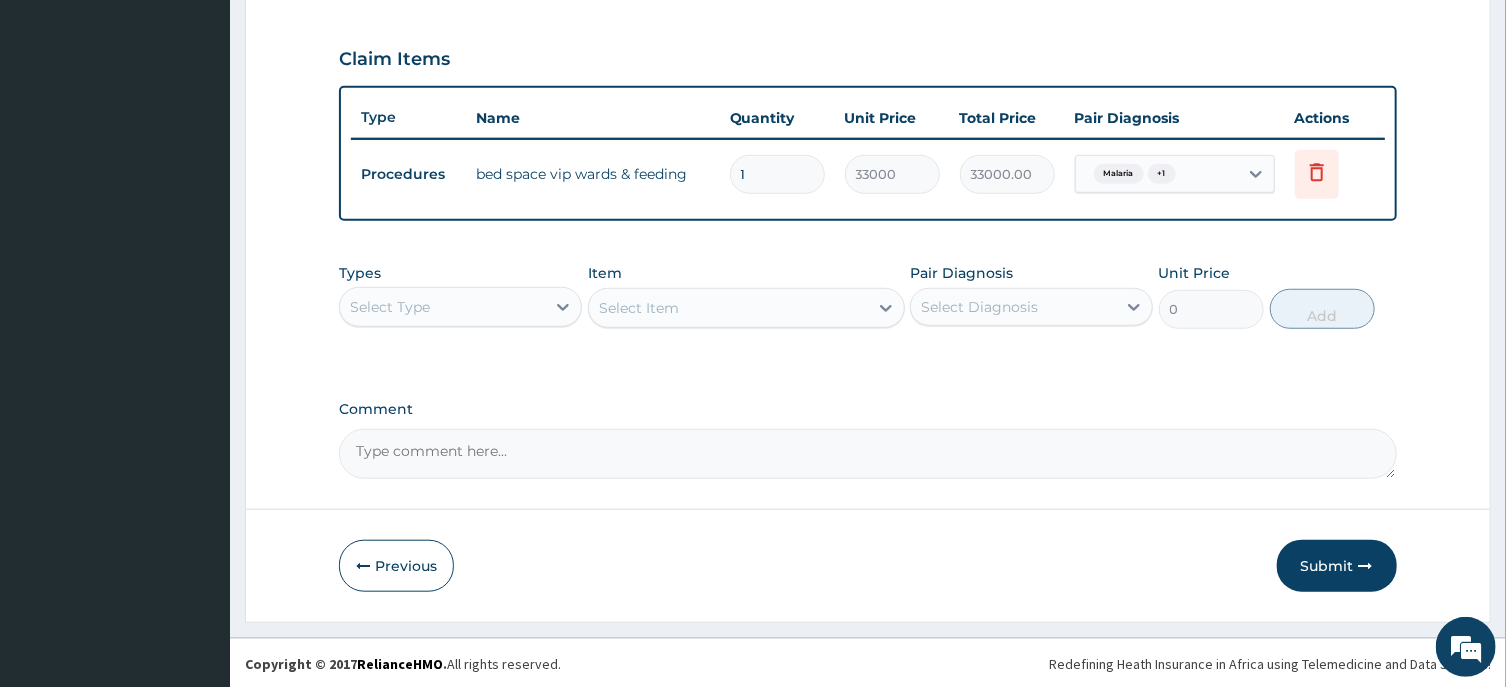 click on "1" at bounding box center (777, 174) 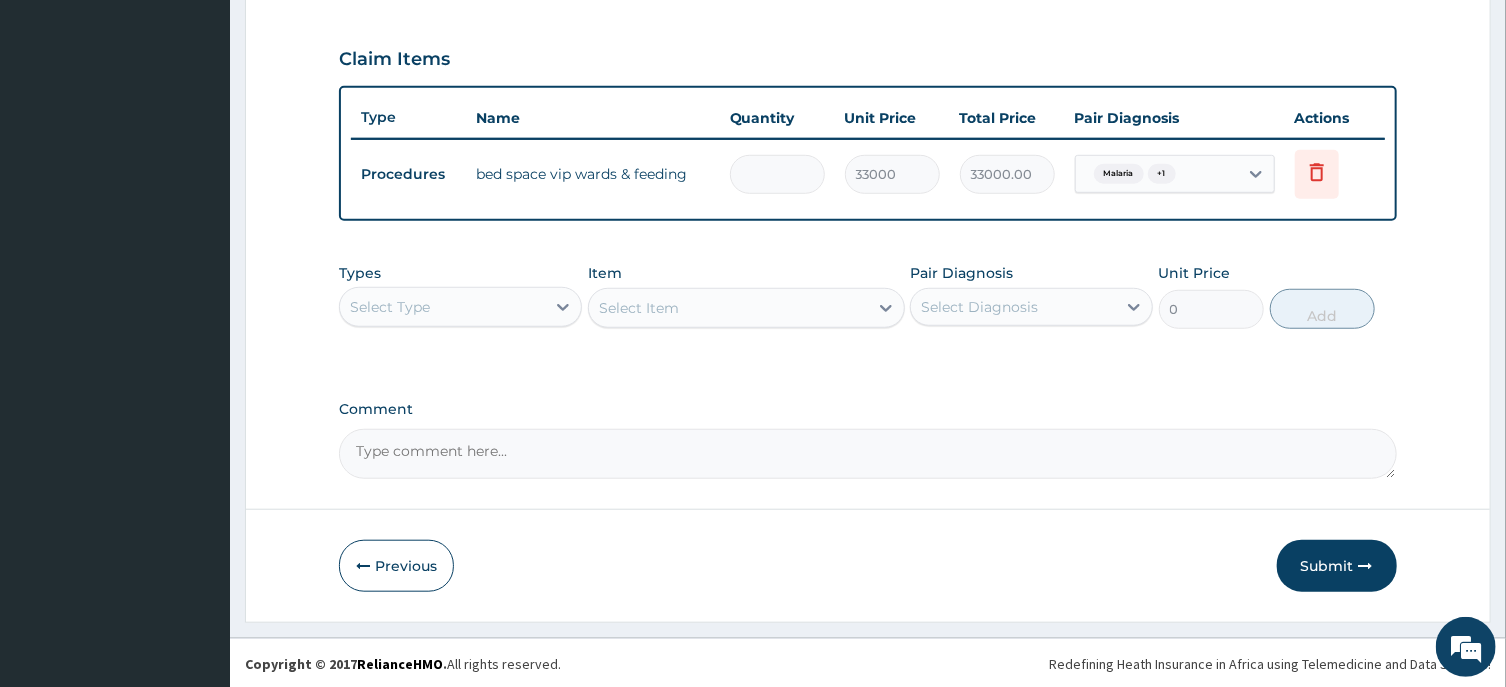 type on "0.00" 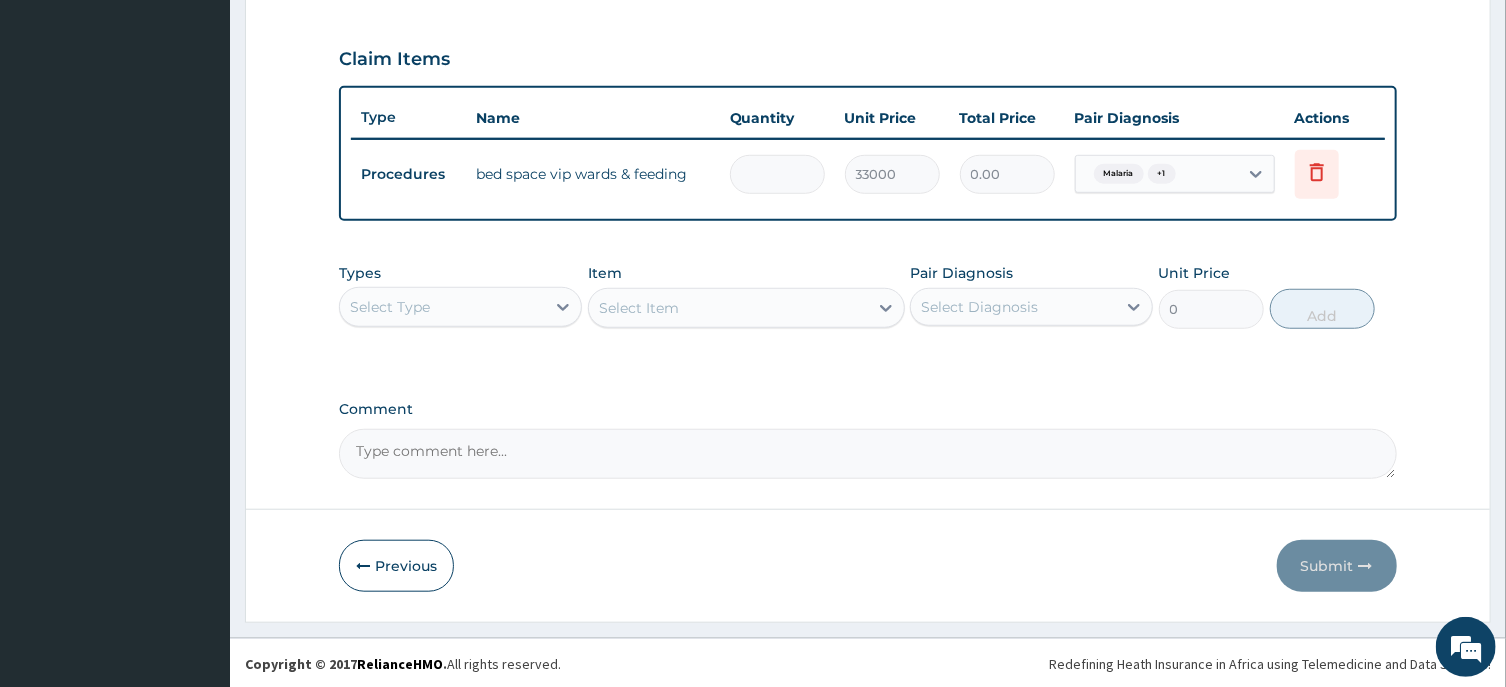 type on "2" 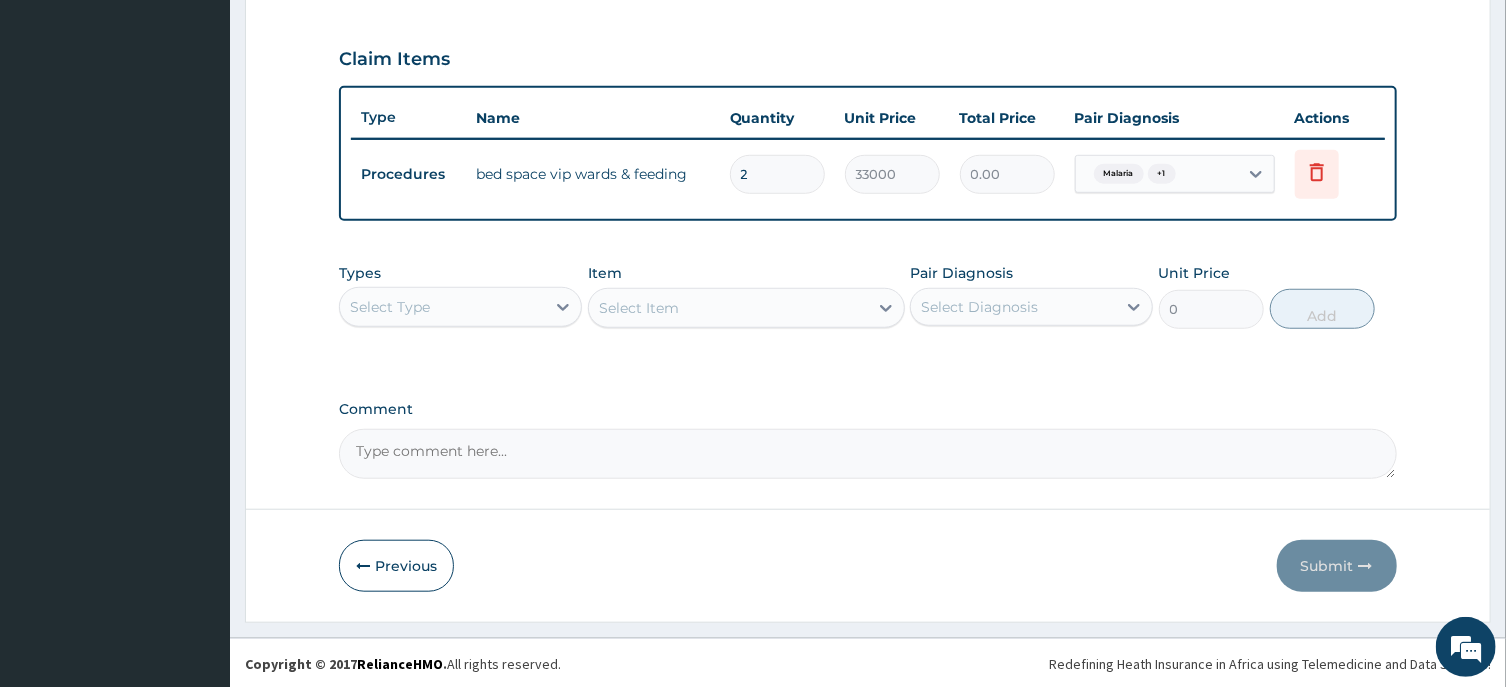 type on "66000.00" 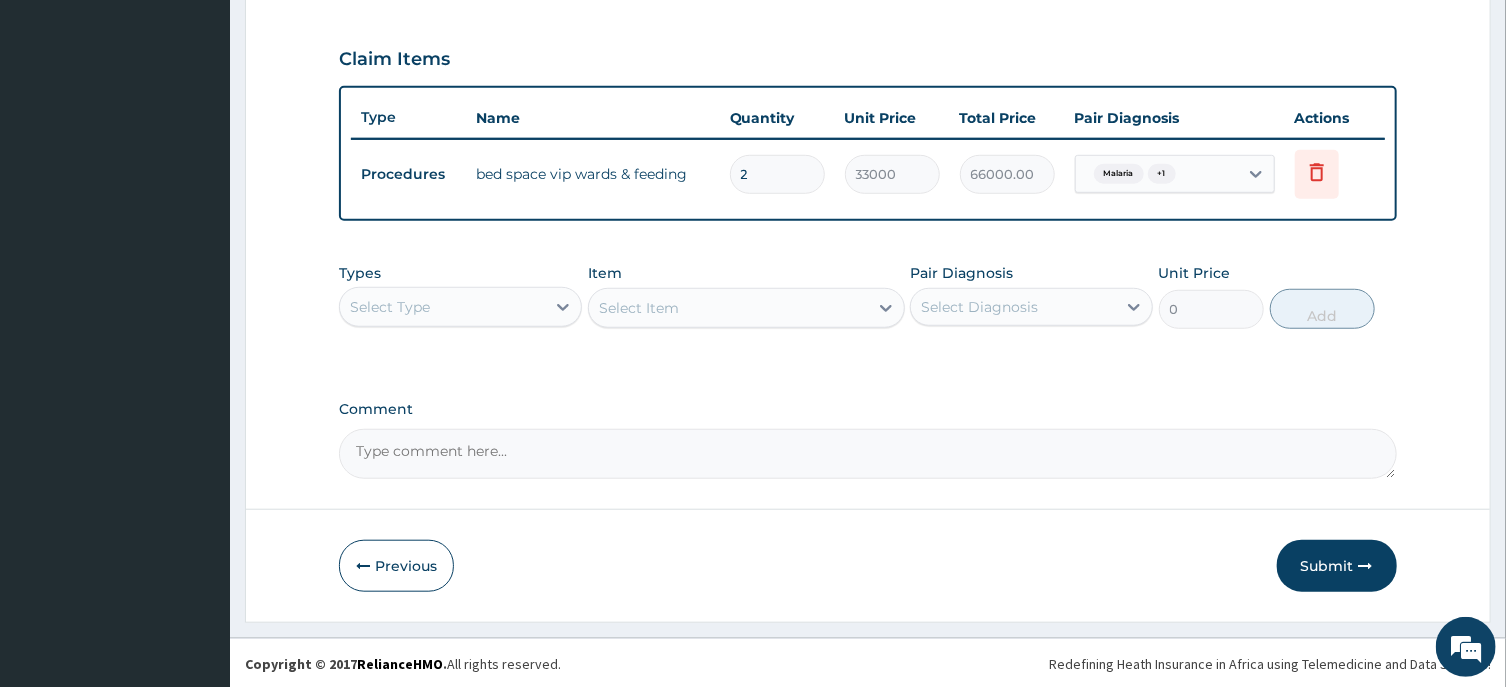 type on "2" 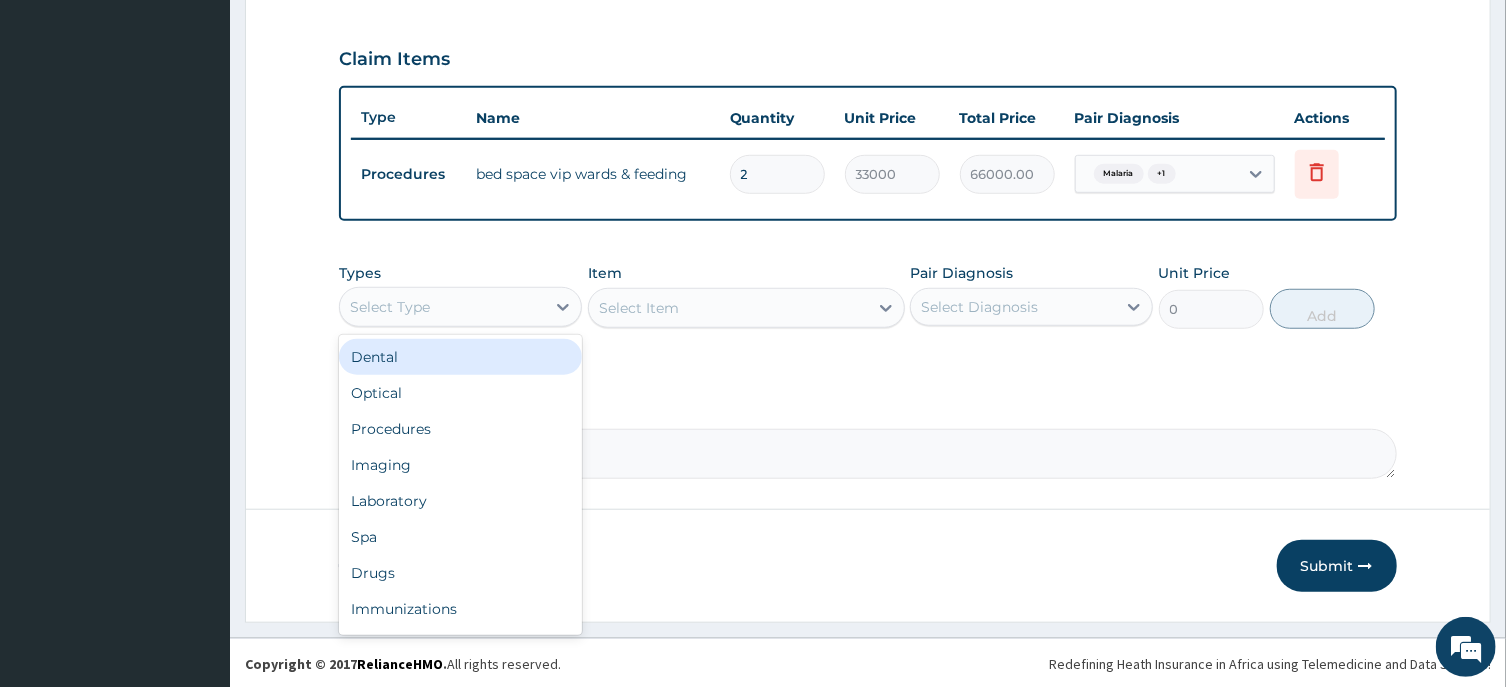 click on "Select Type" at bounding box center [442, 307] 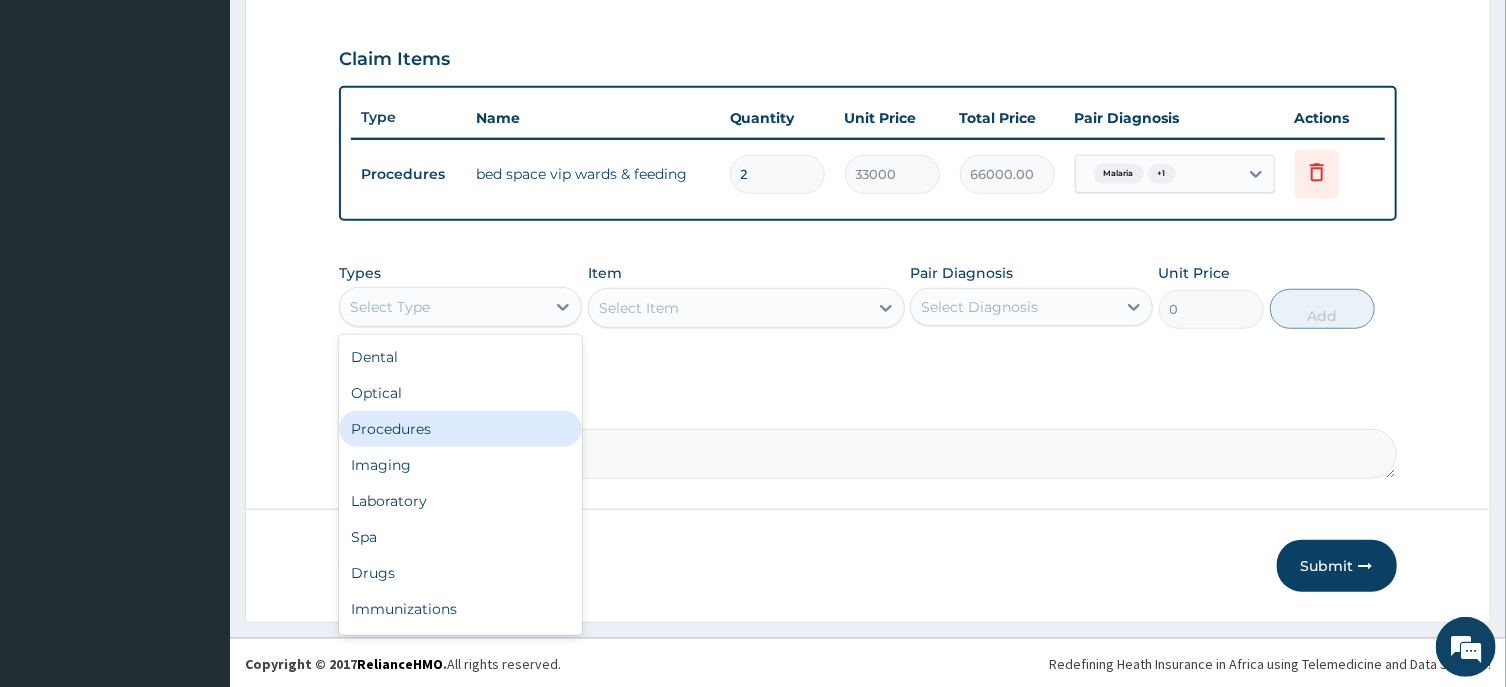 click on "Procedures" at bounding box center [460, 429] 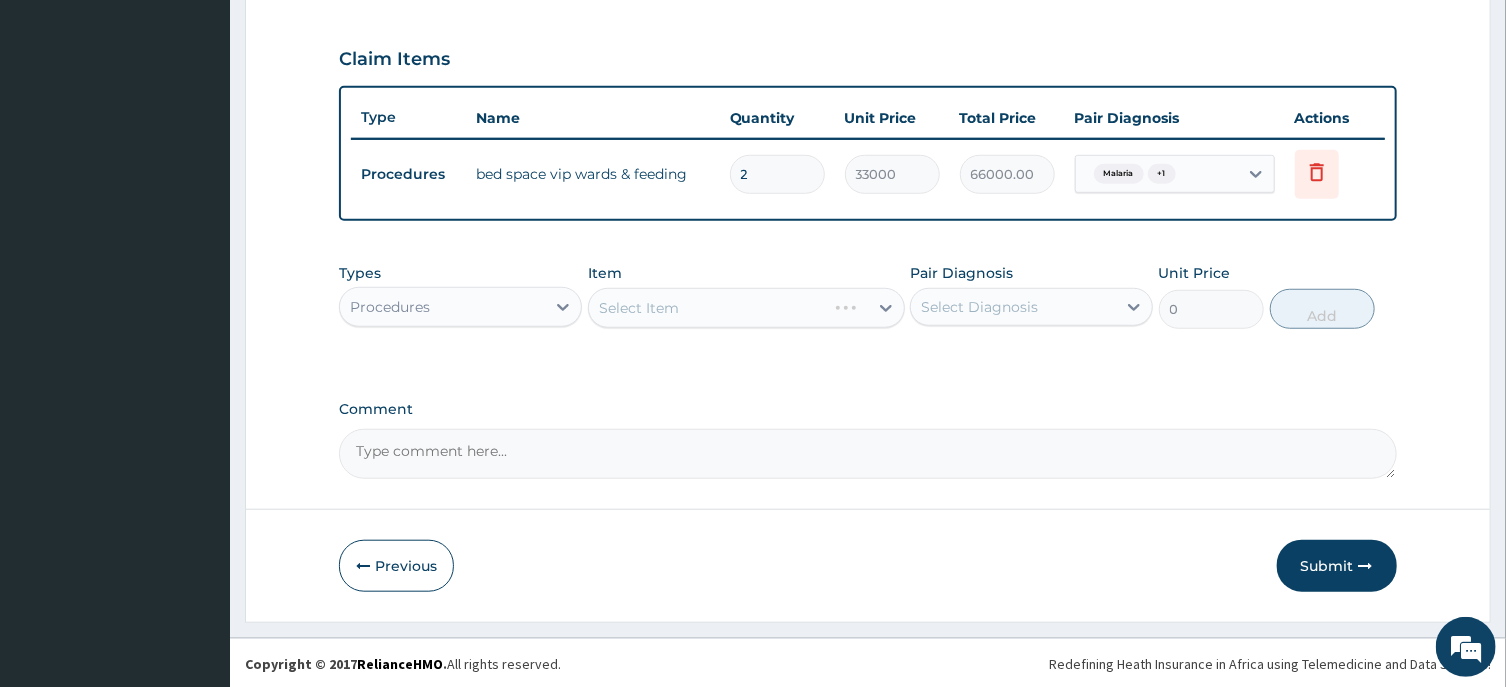 click on "Select Item" at bounding box center (746, 308) 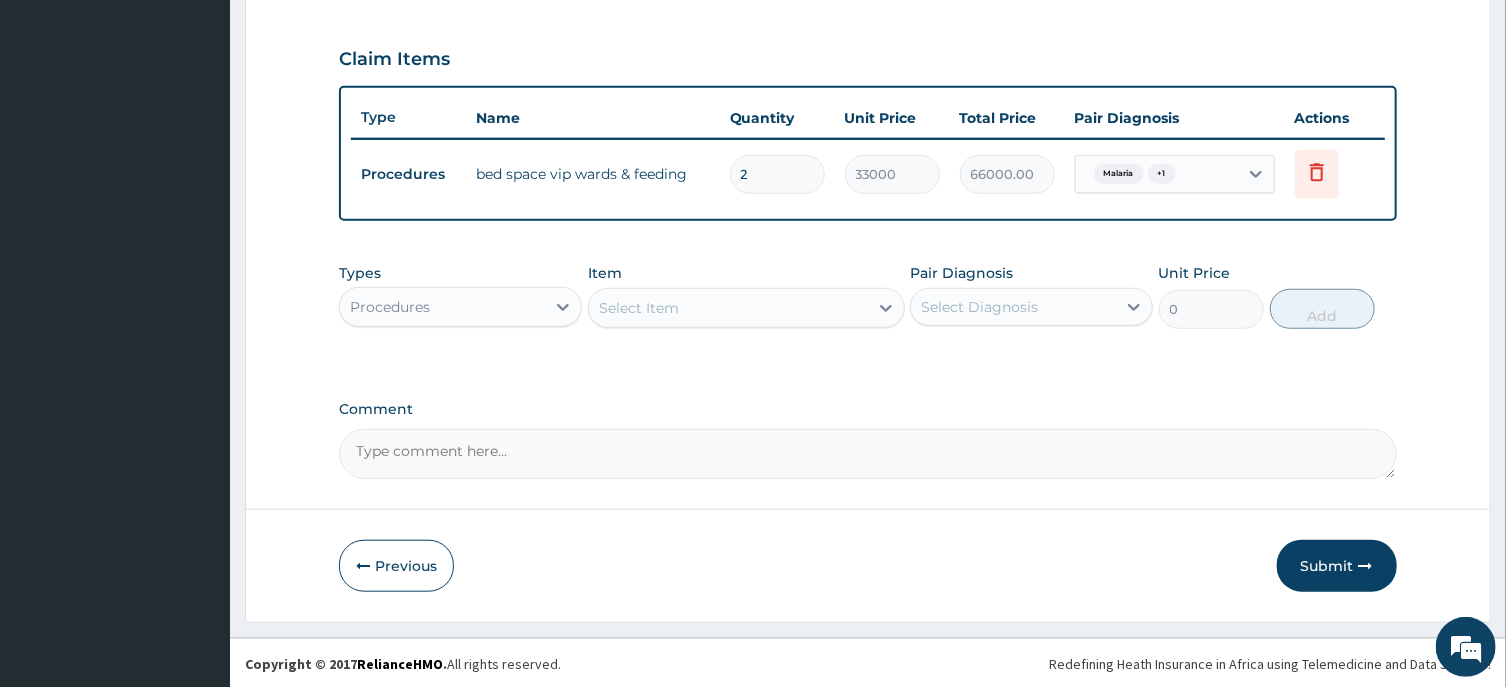 click on "Select Item" at bounding box center [728, 308] 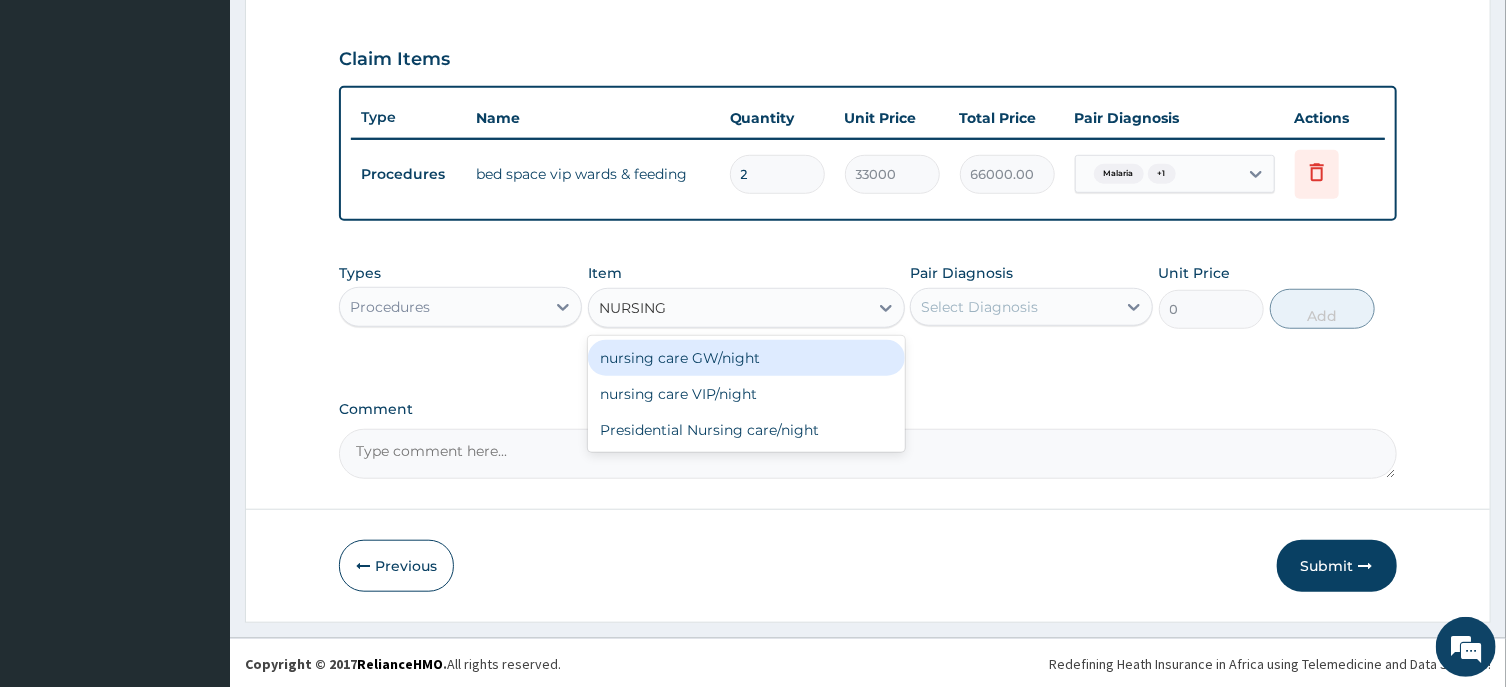 type on "NURSING" 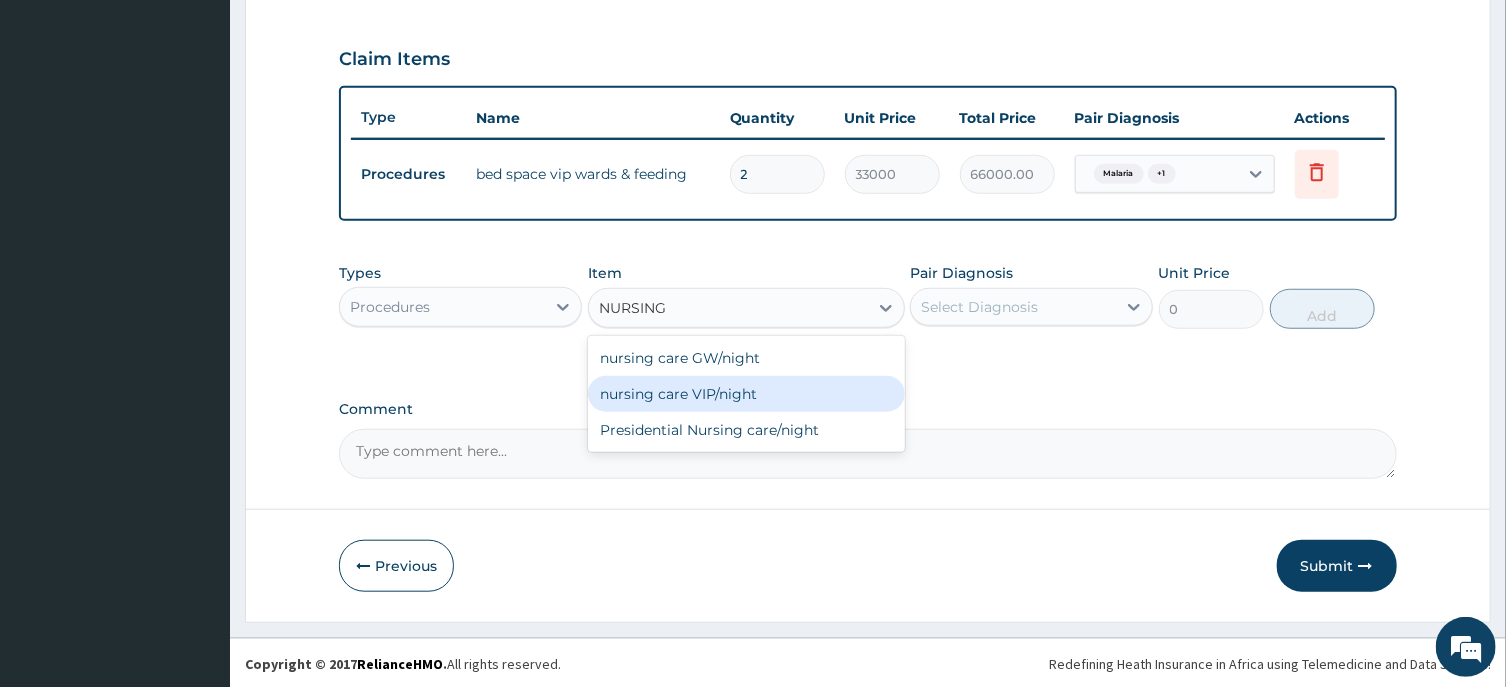 click on "nursing care VIP/night" at bounding box center [746, 394] 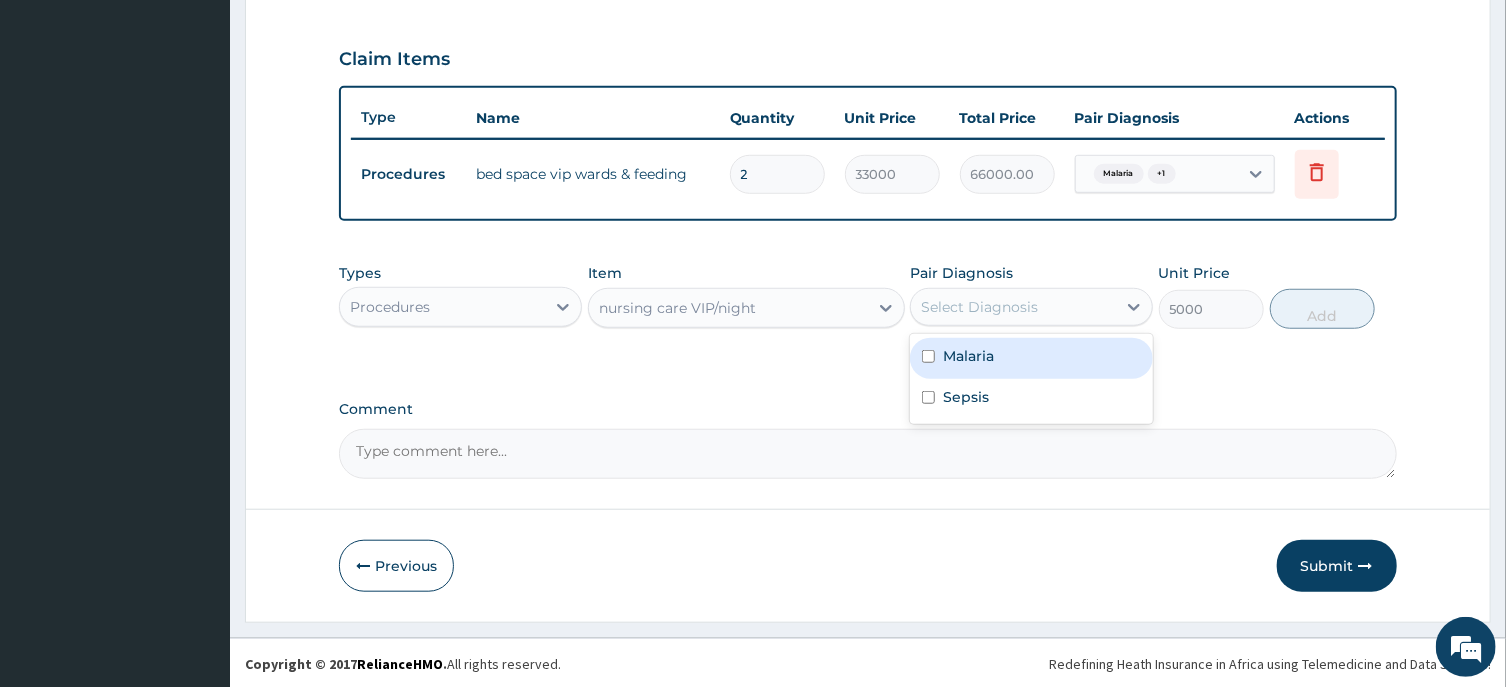 click on "Select Diagnosis" at bounding box center (979, 307) 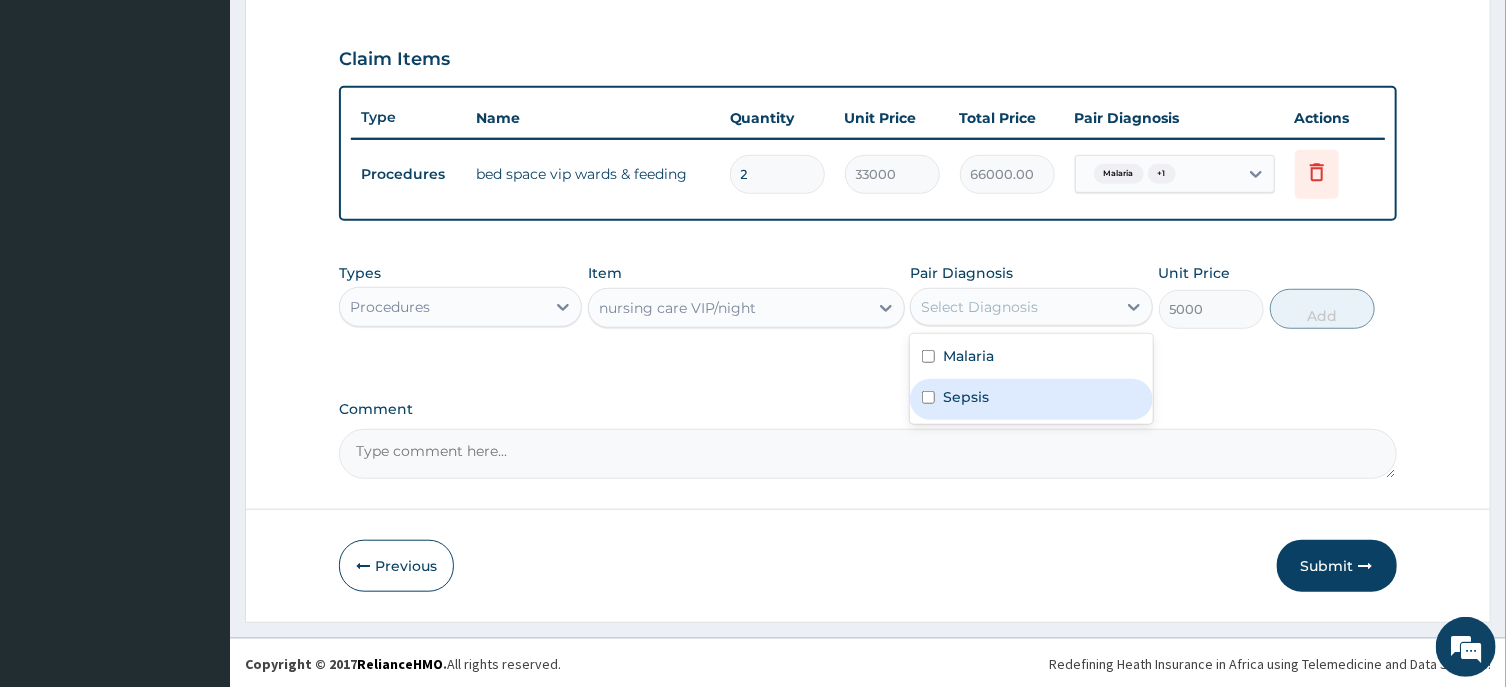 click on "Sepsis" at bounding box center [1031, 399] 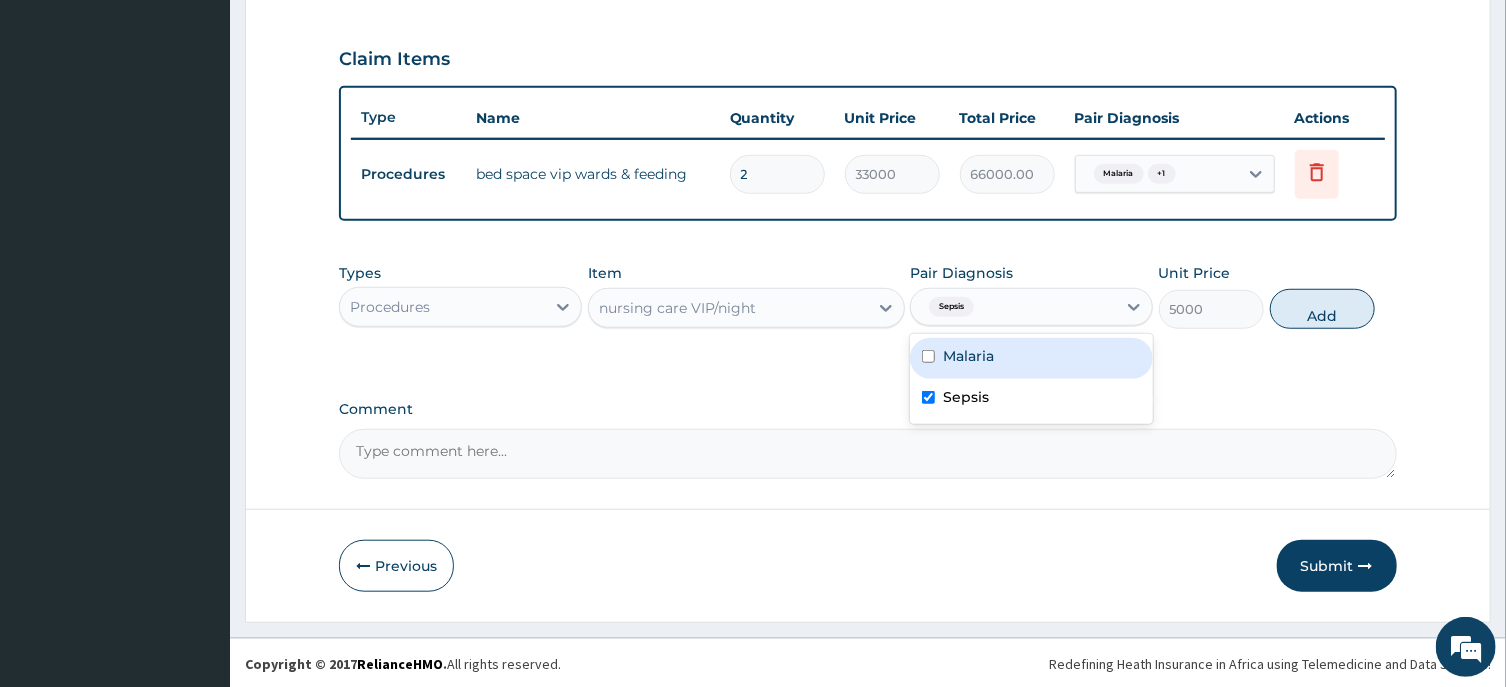checkbox on "true" 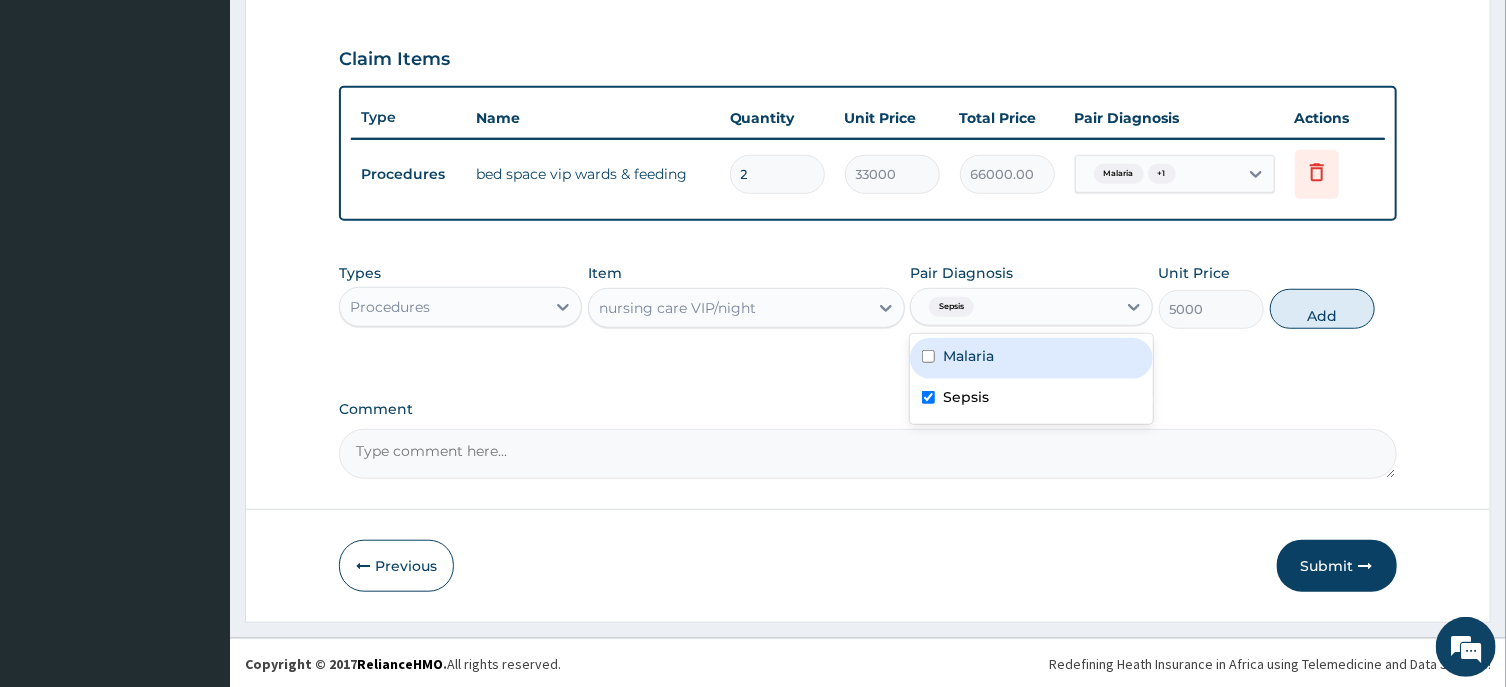 click on "Malaria" at bounding box center (1031, 358) 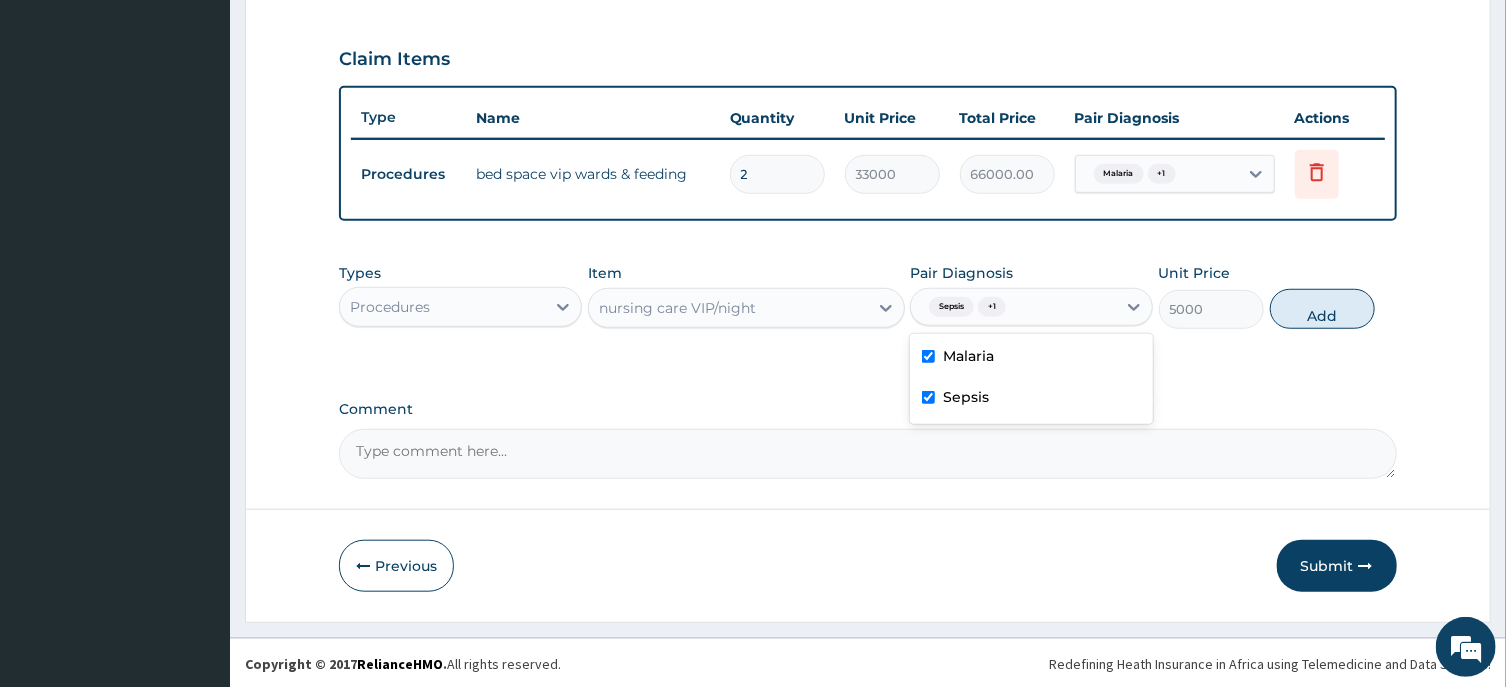checkbox on "true" 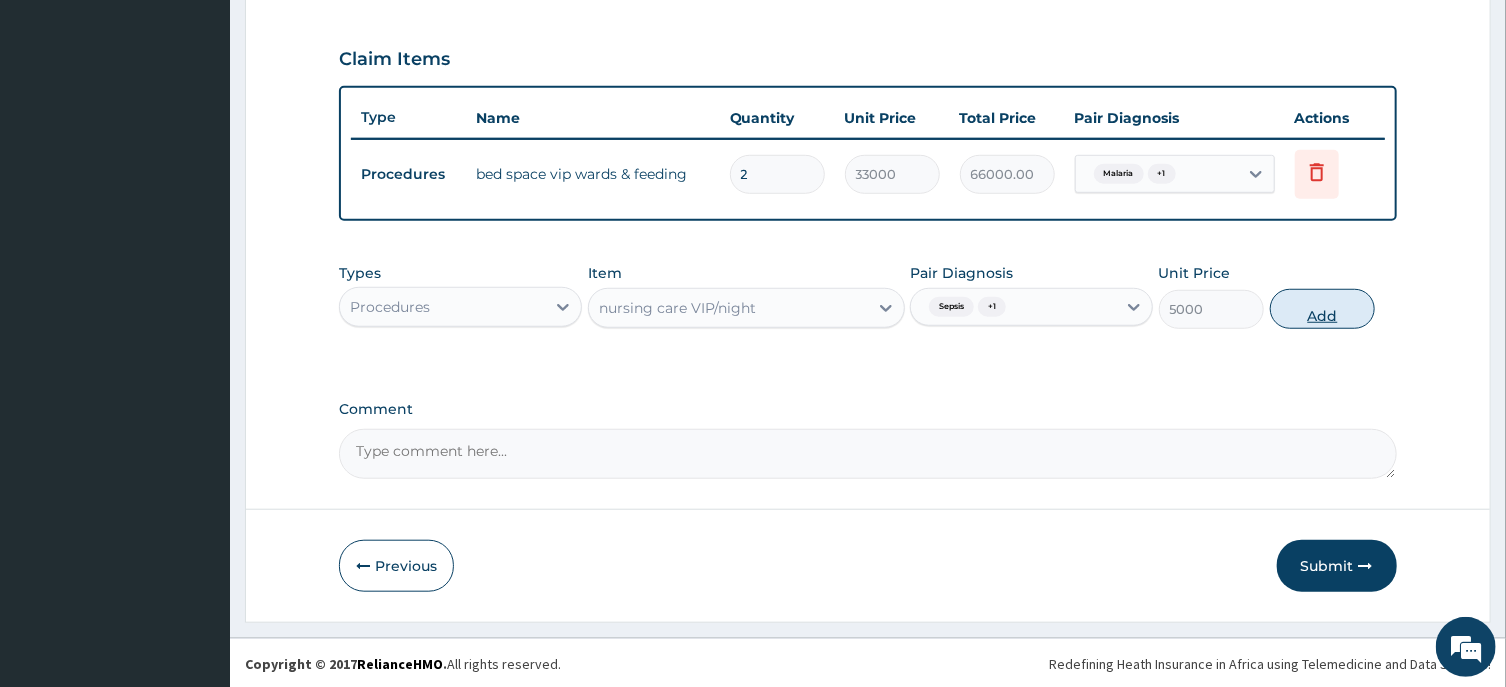 click on "Add" at bounding box center [1323, 309] 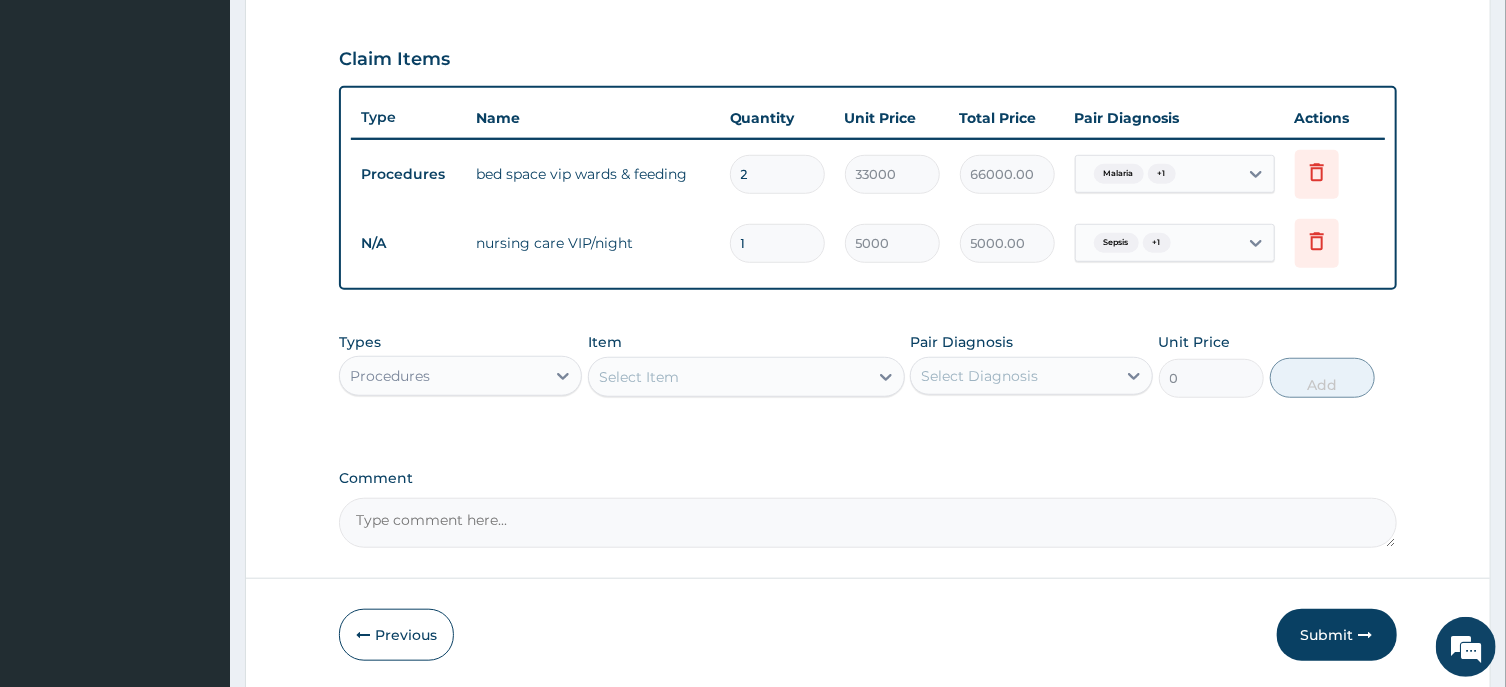 click on "Select Item" at bounding box center (728, 377) 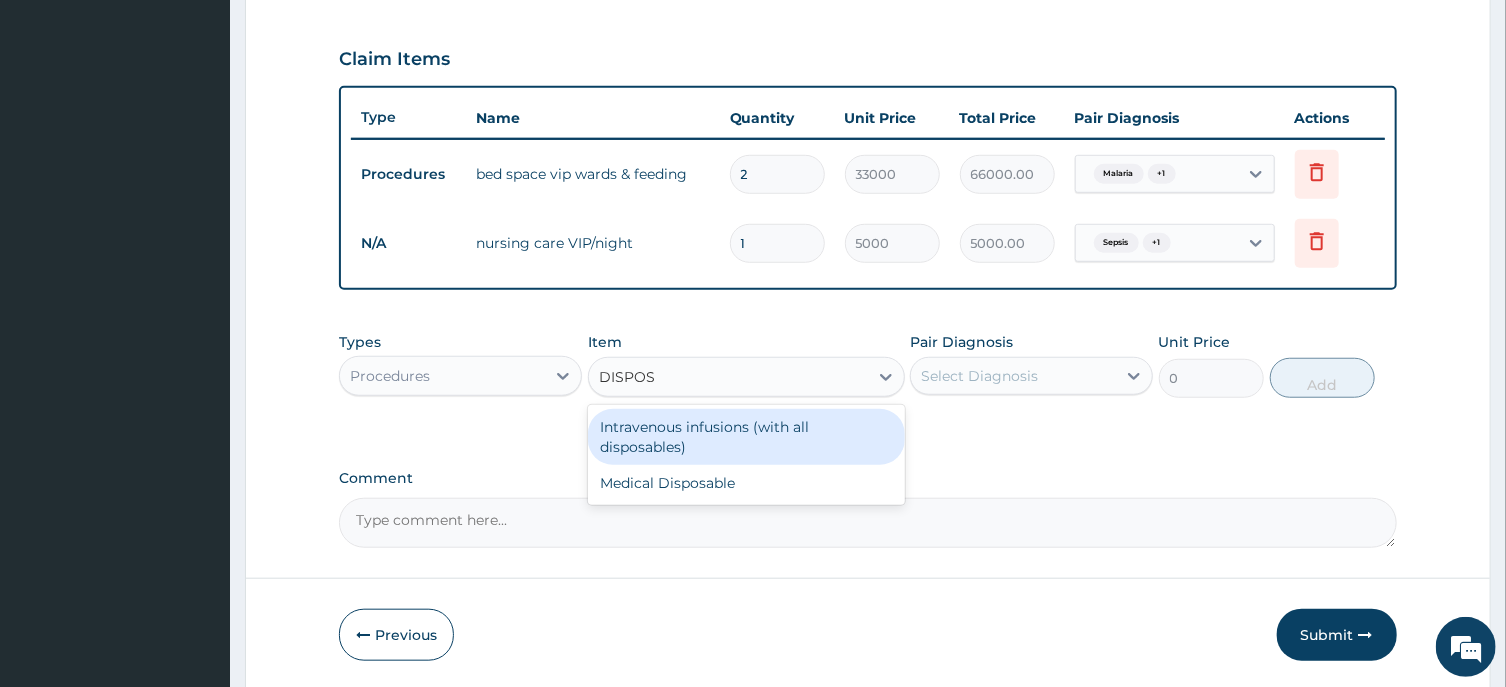 type on "DISPOSA" 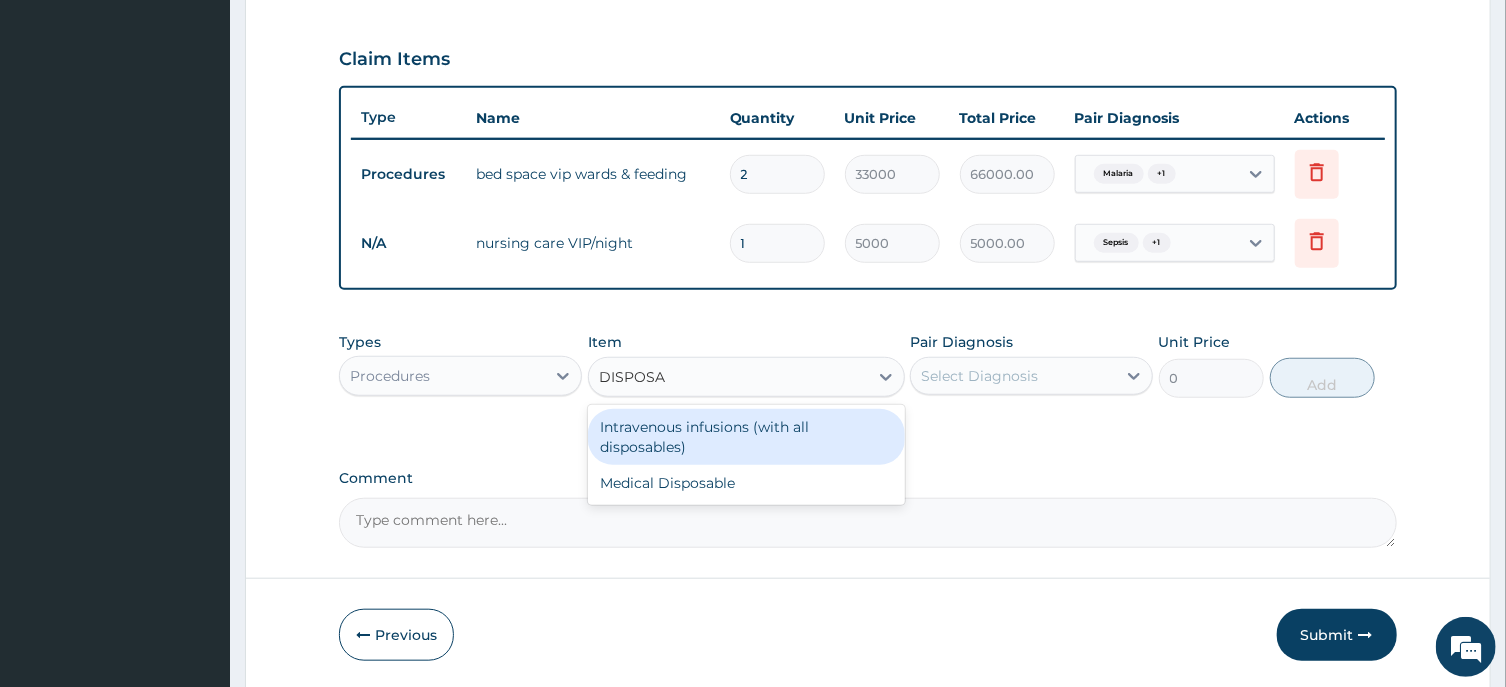 click on "Intravenous infusions (with all disposables)" at bounding box center [746, 437] 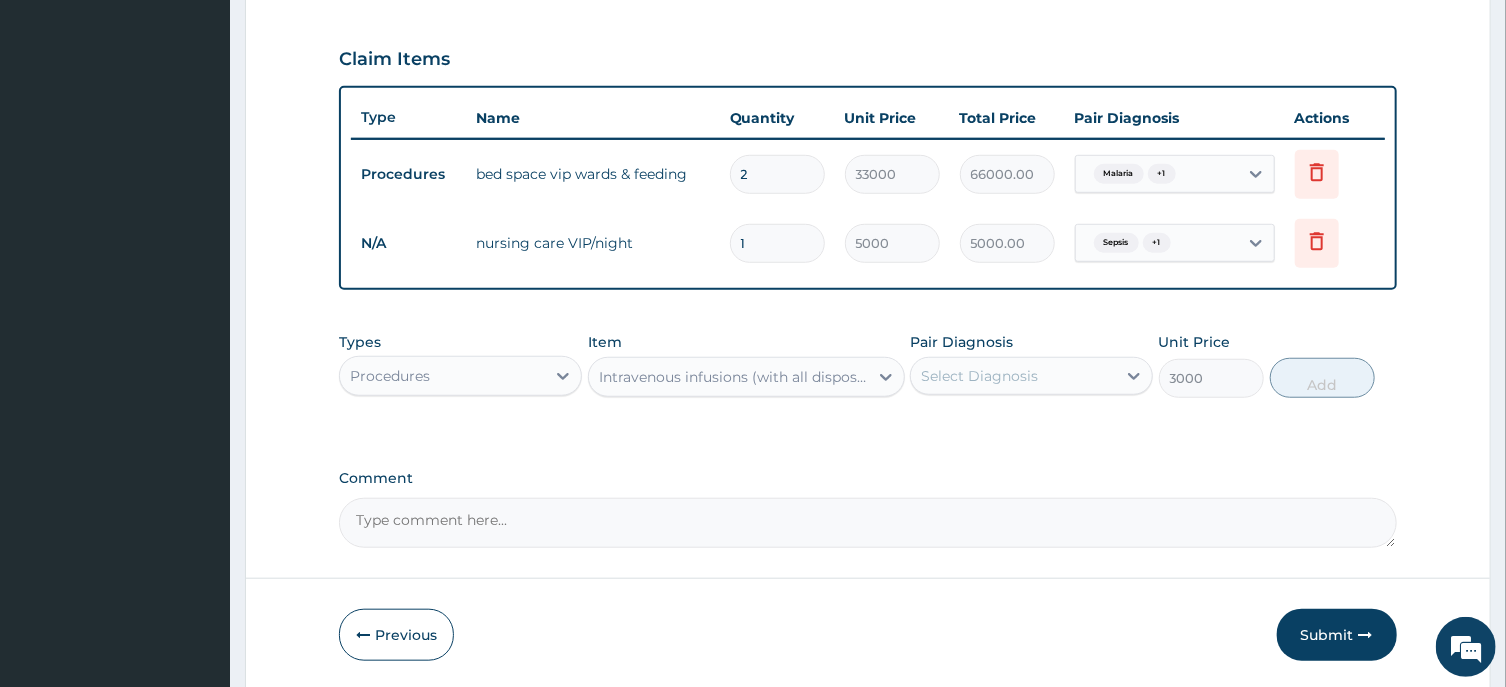 click on "Select Diagnosis" at bounding box center [979, 376] 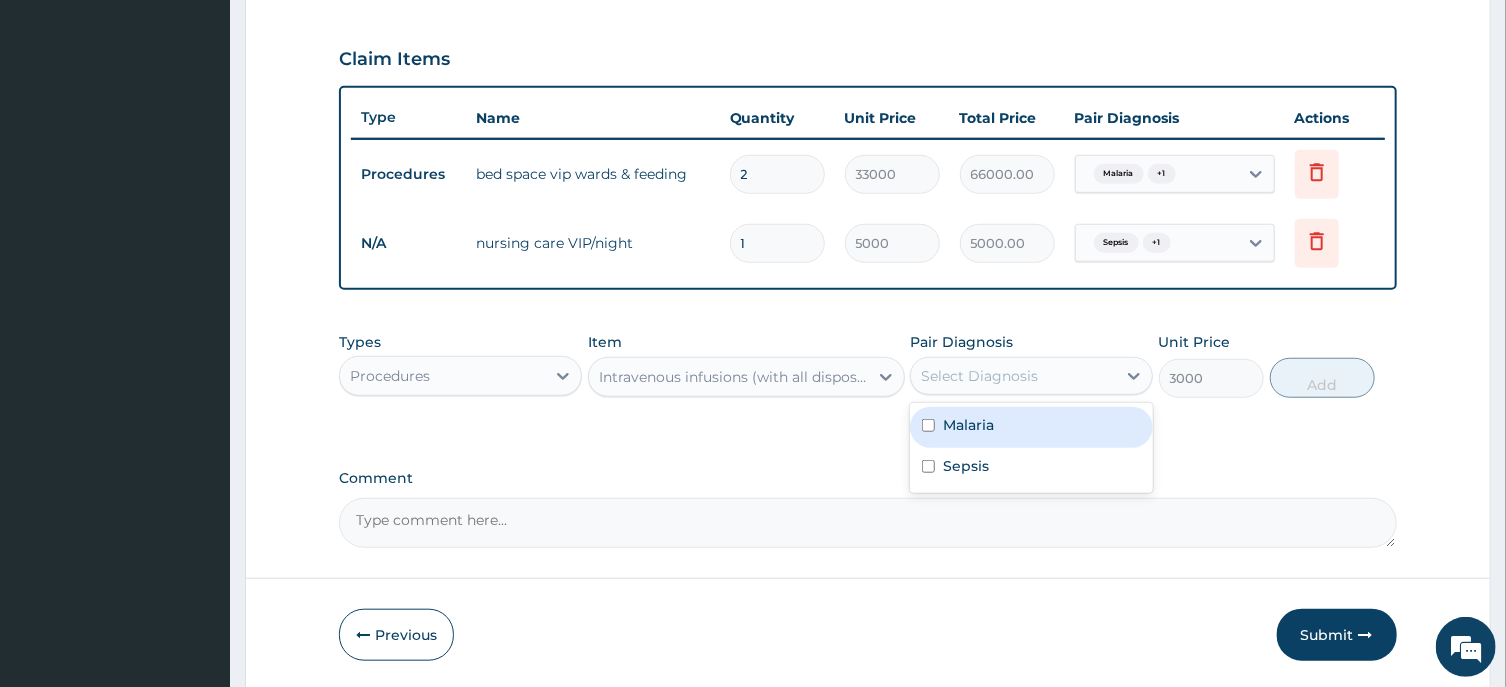 click on "Malaria" at bounding box center (968, 425) 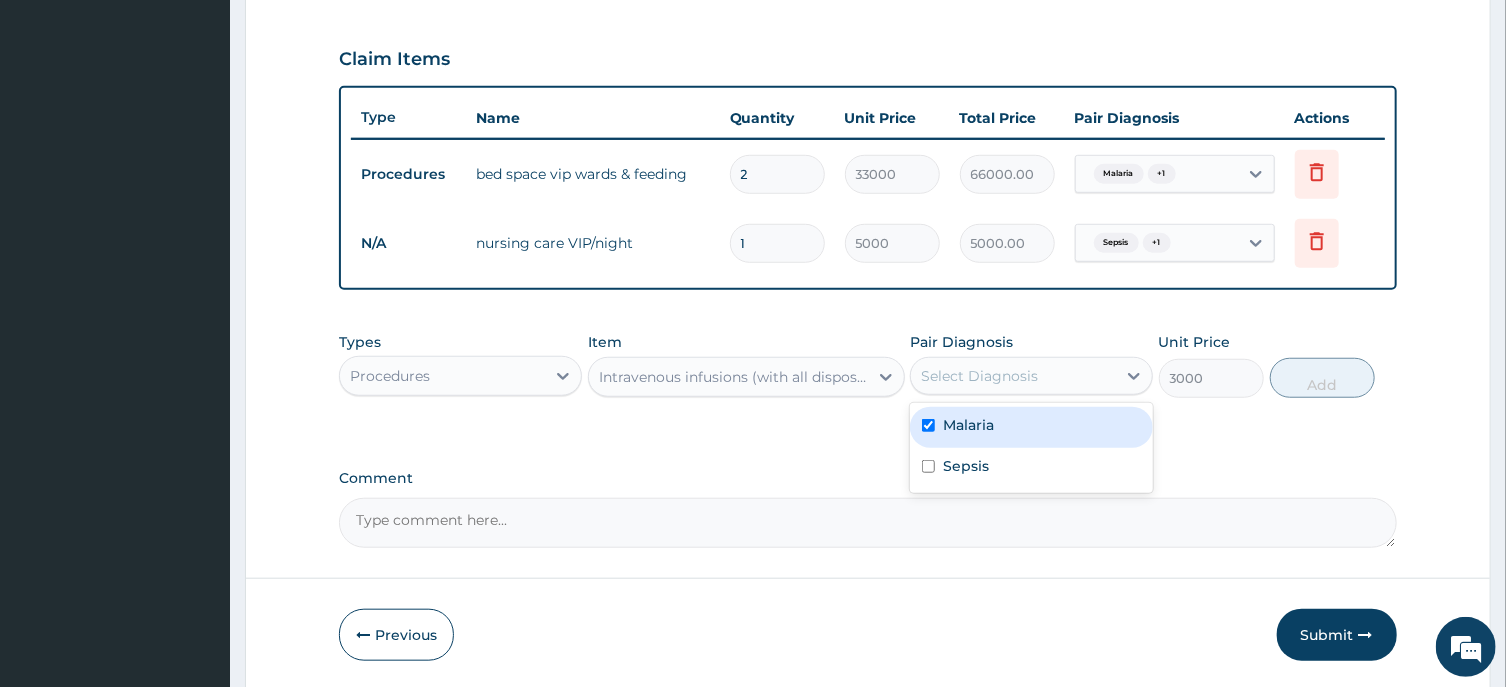 checkbox on "true" 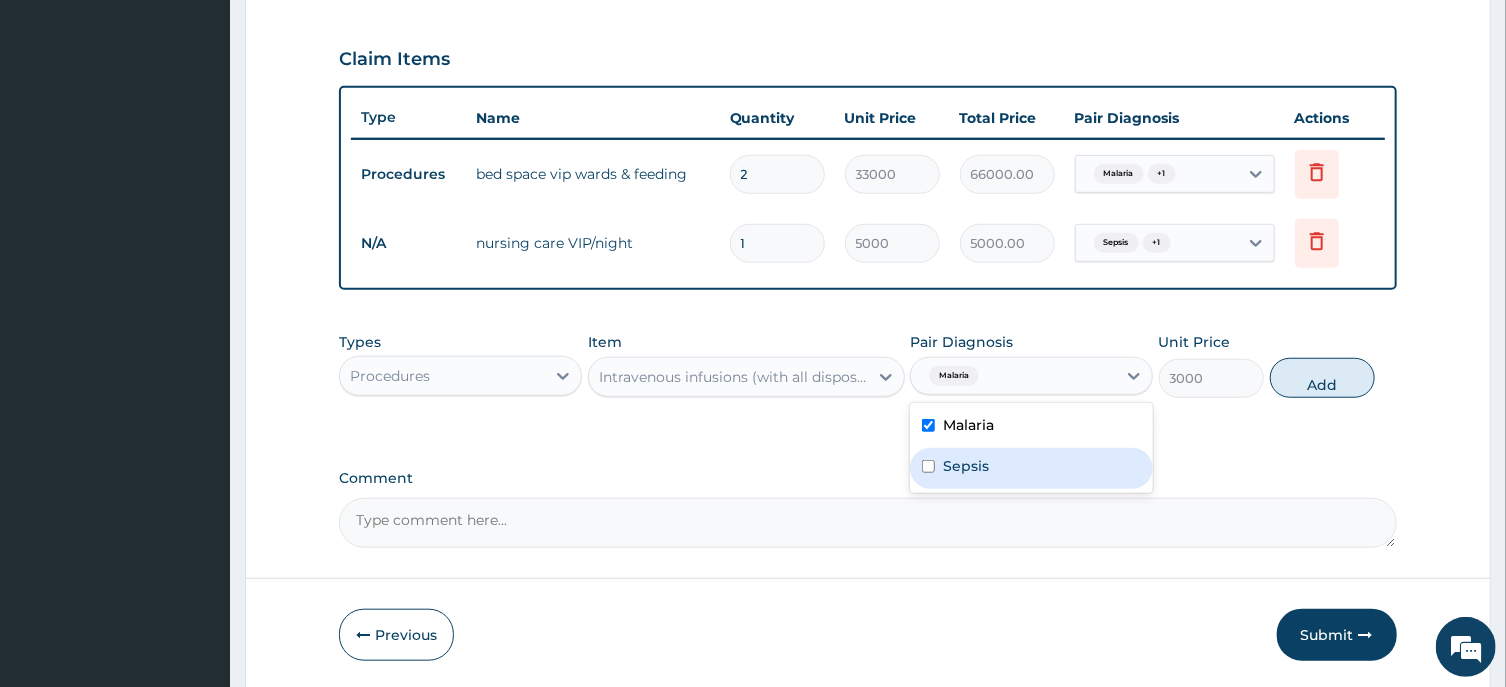 click on "Sepsis" at bounding box center [1031, 468] 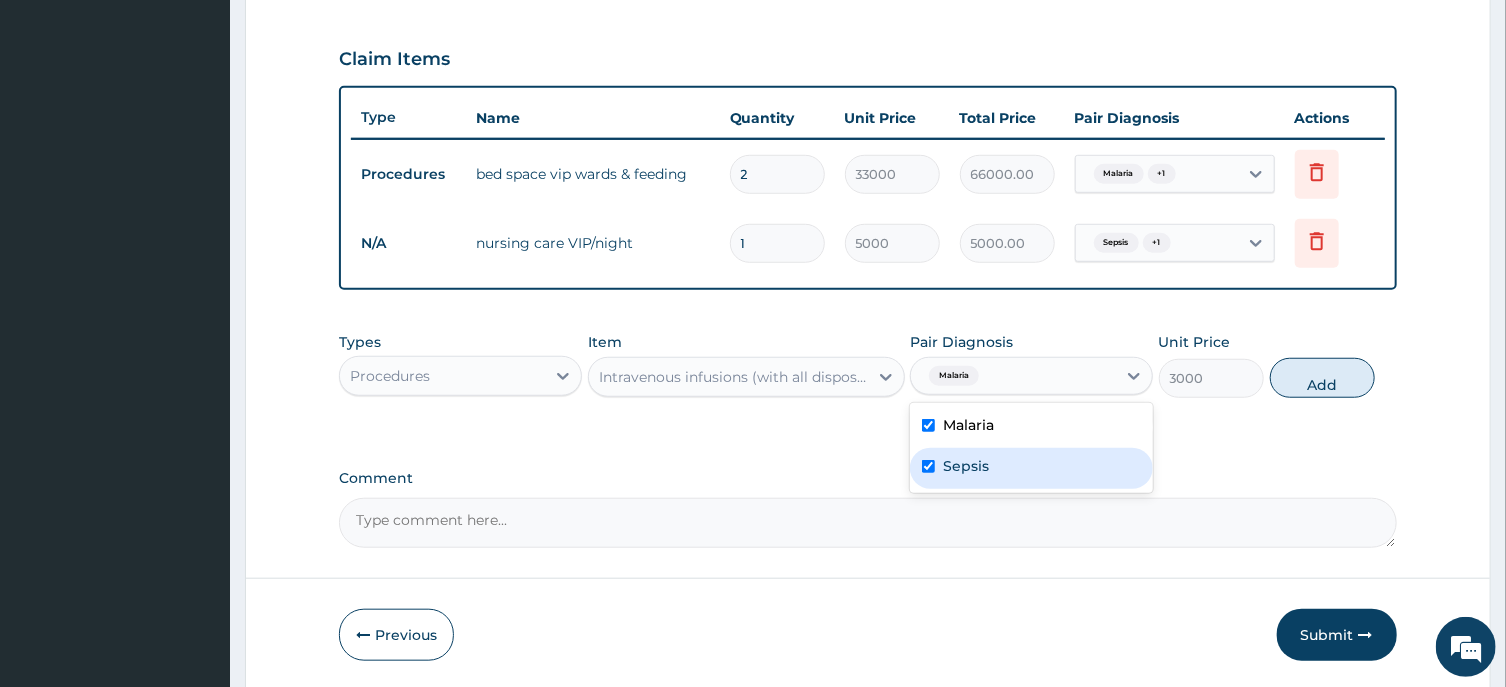 checkbox on "true" 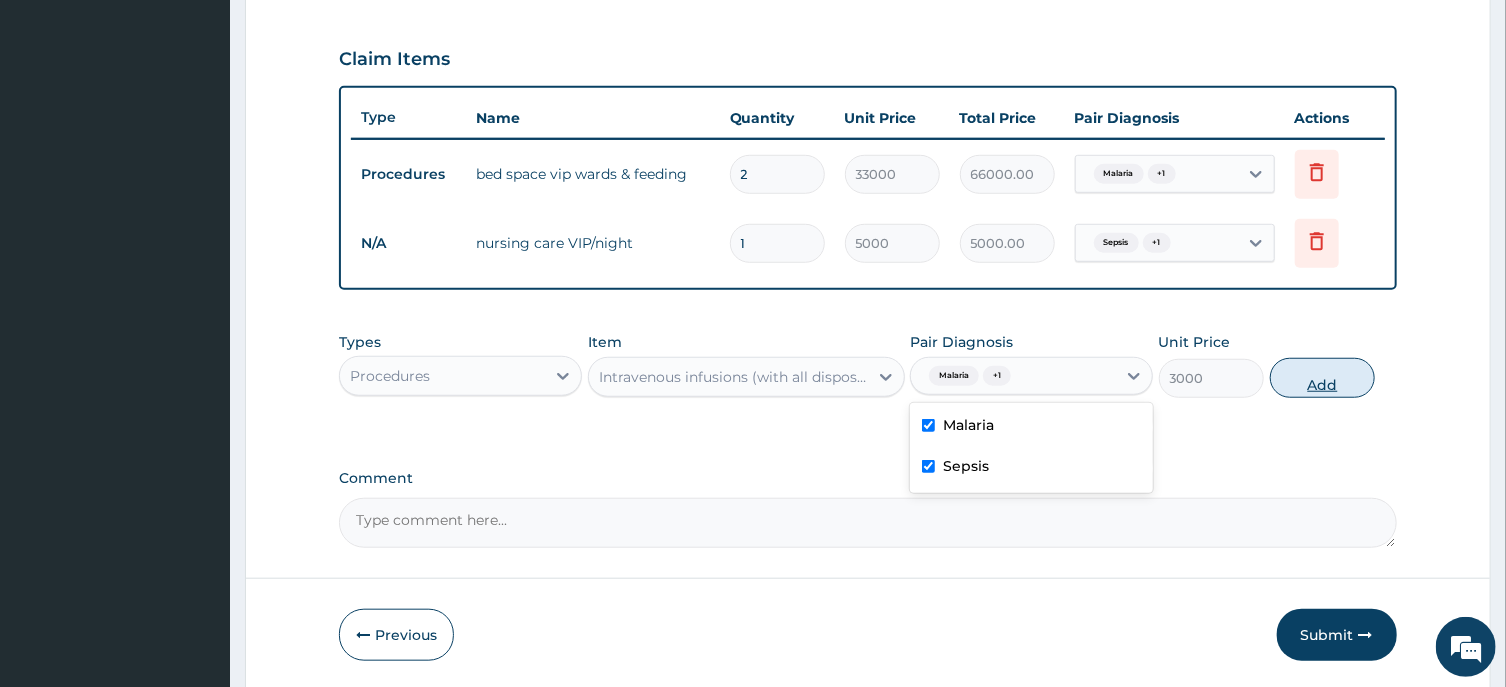 click on "Add" at bounding box center (1323, 378) 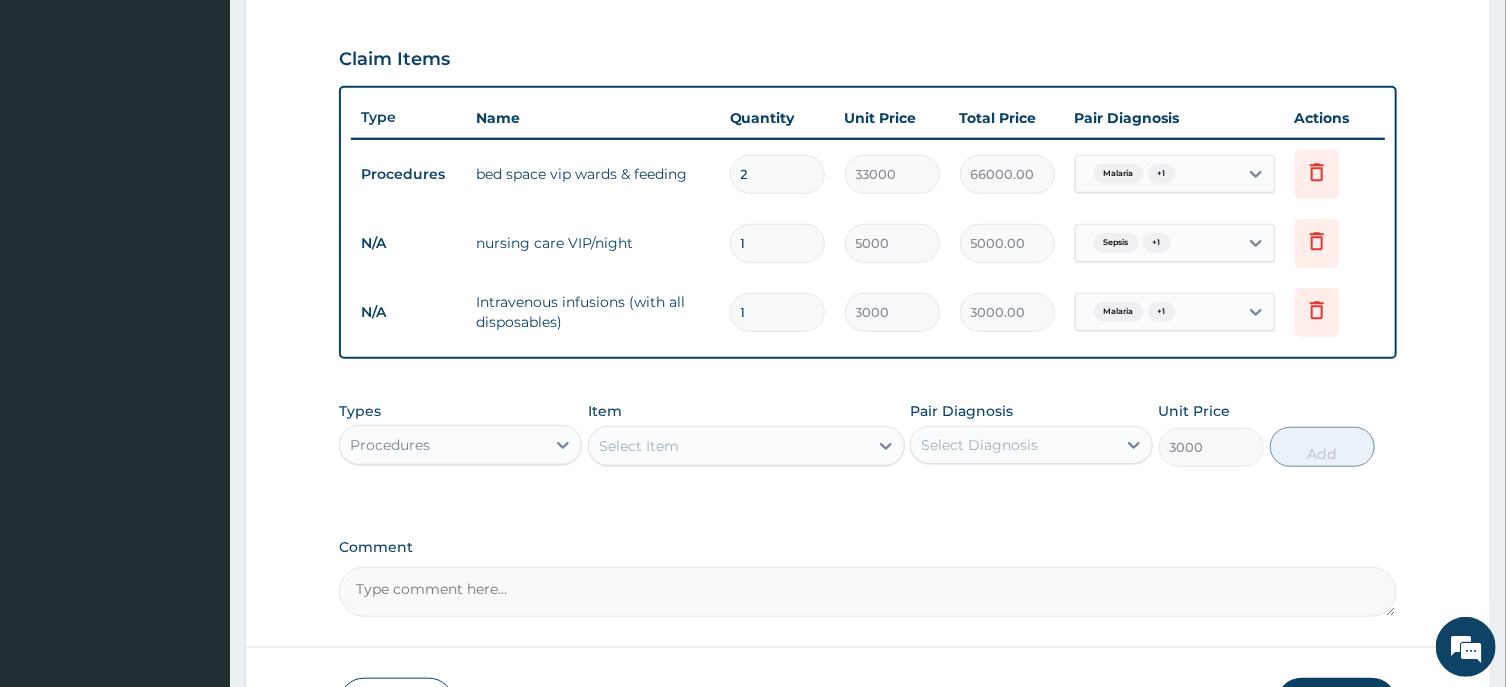 type on "0" 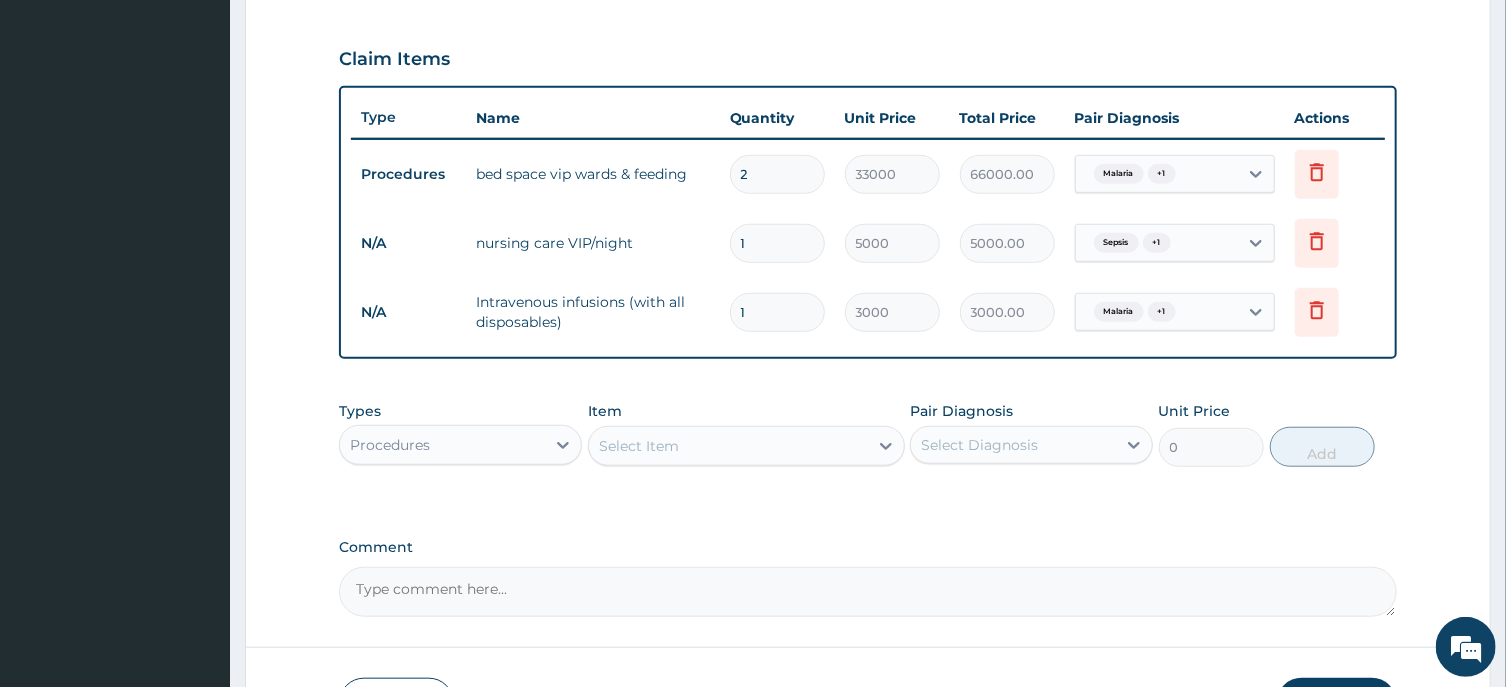 click on "1" at bounding box center (777, 243) 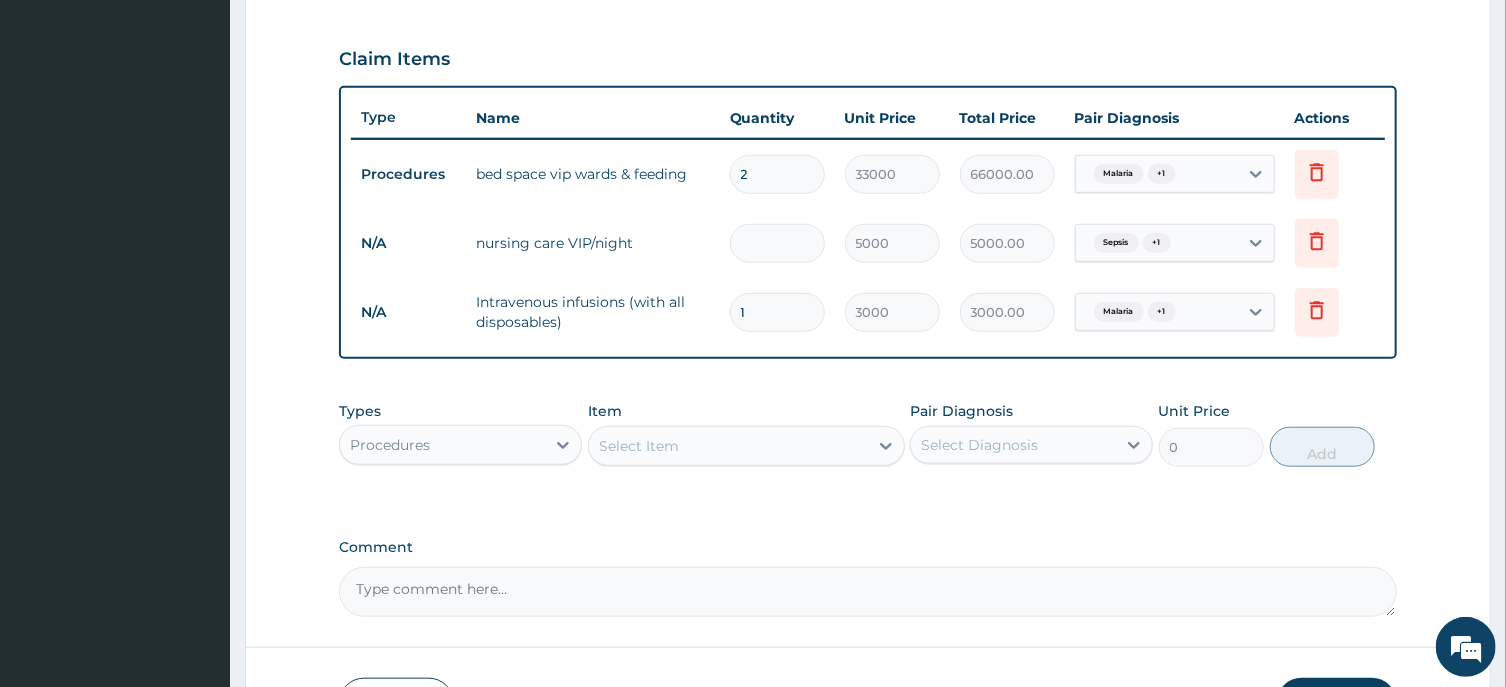type on "0.00" 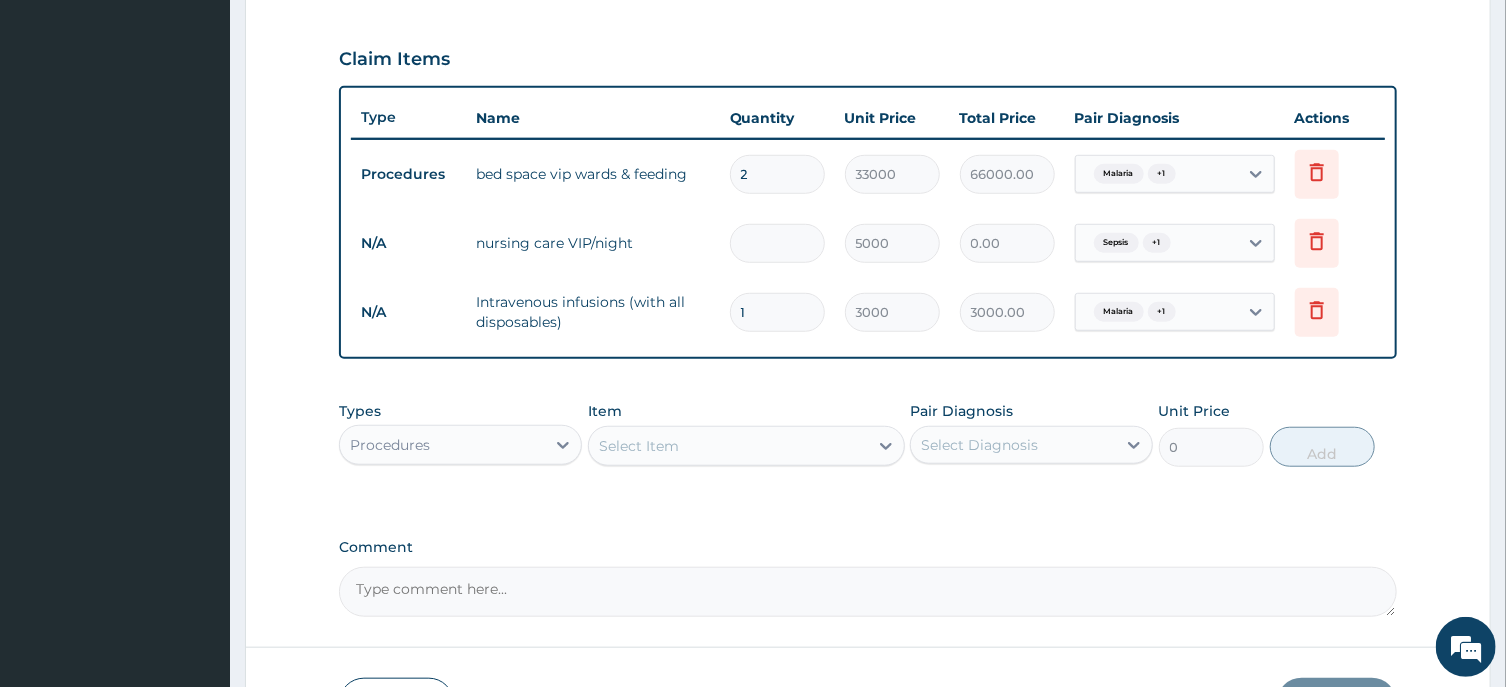 type on "2" 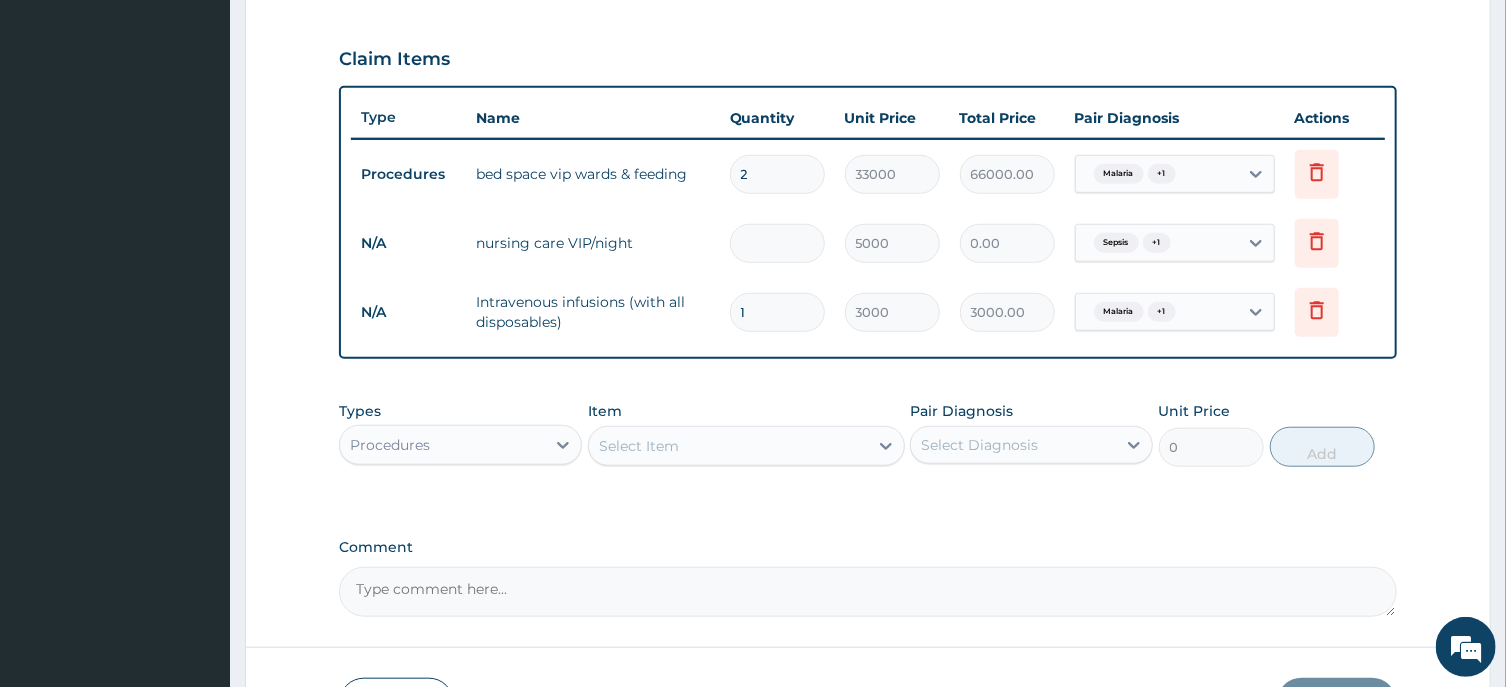 type on "10000.00" 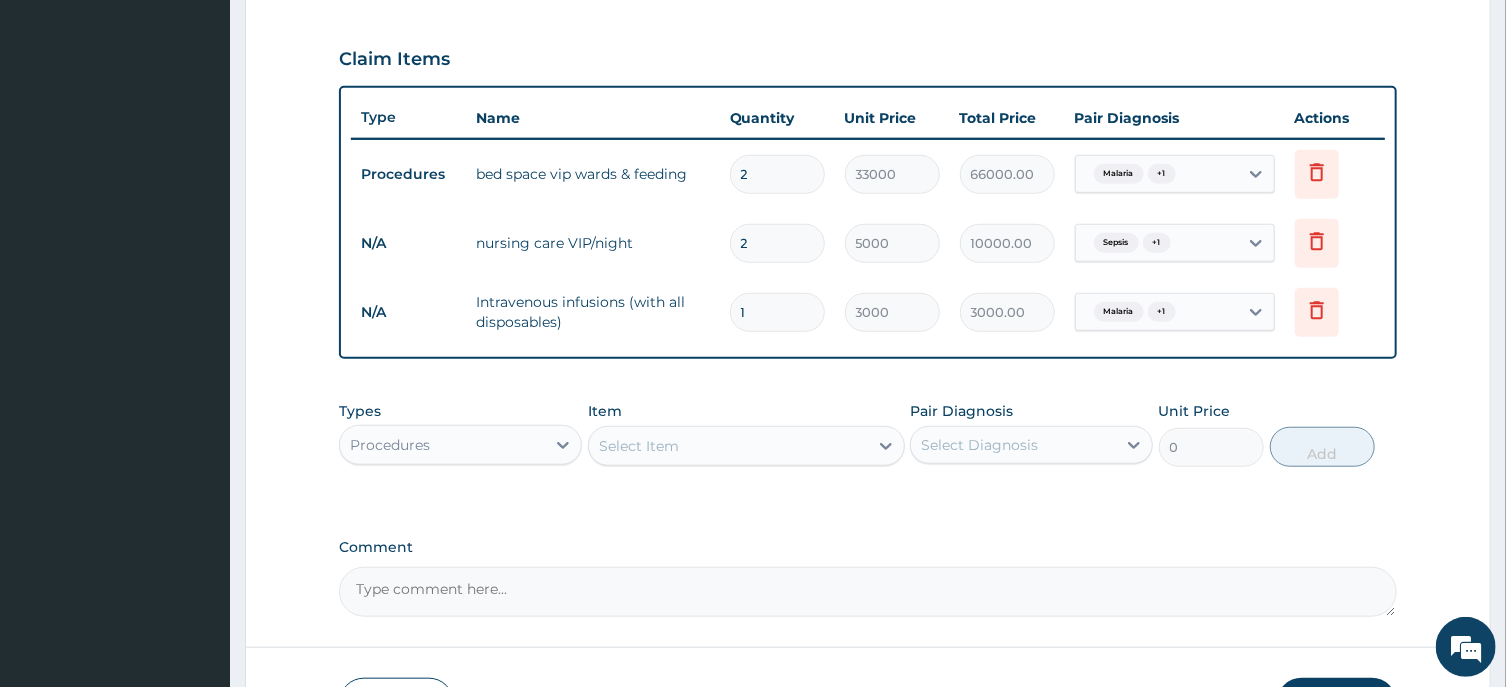 type on "1" 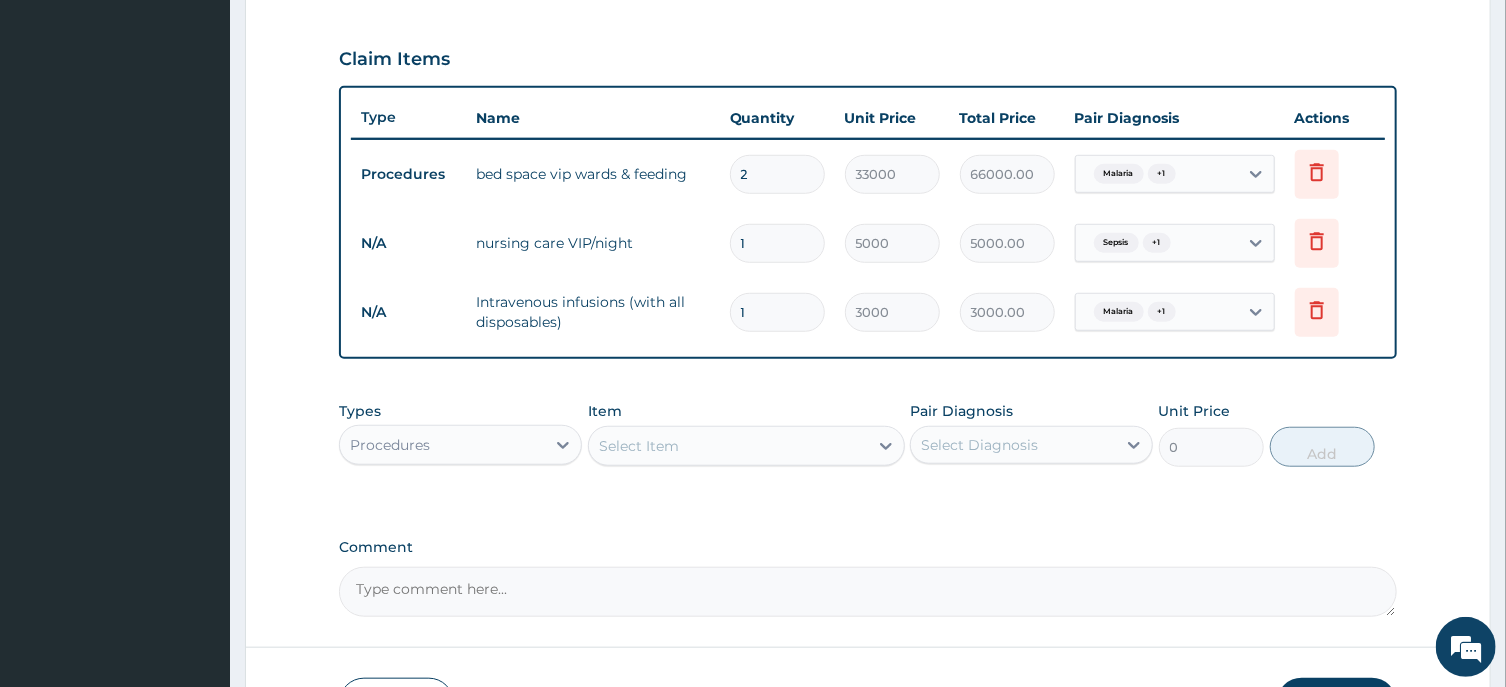 click on "1" at bounding box center (777, 312) 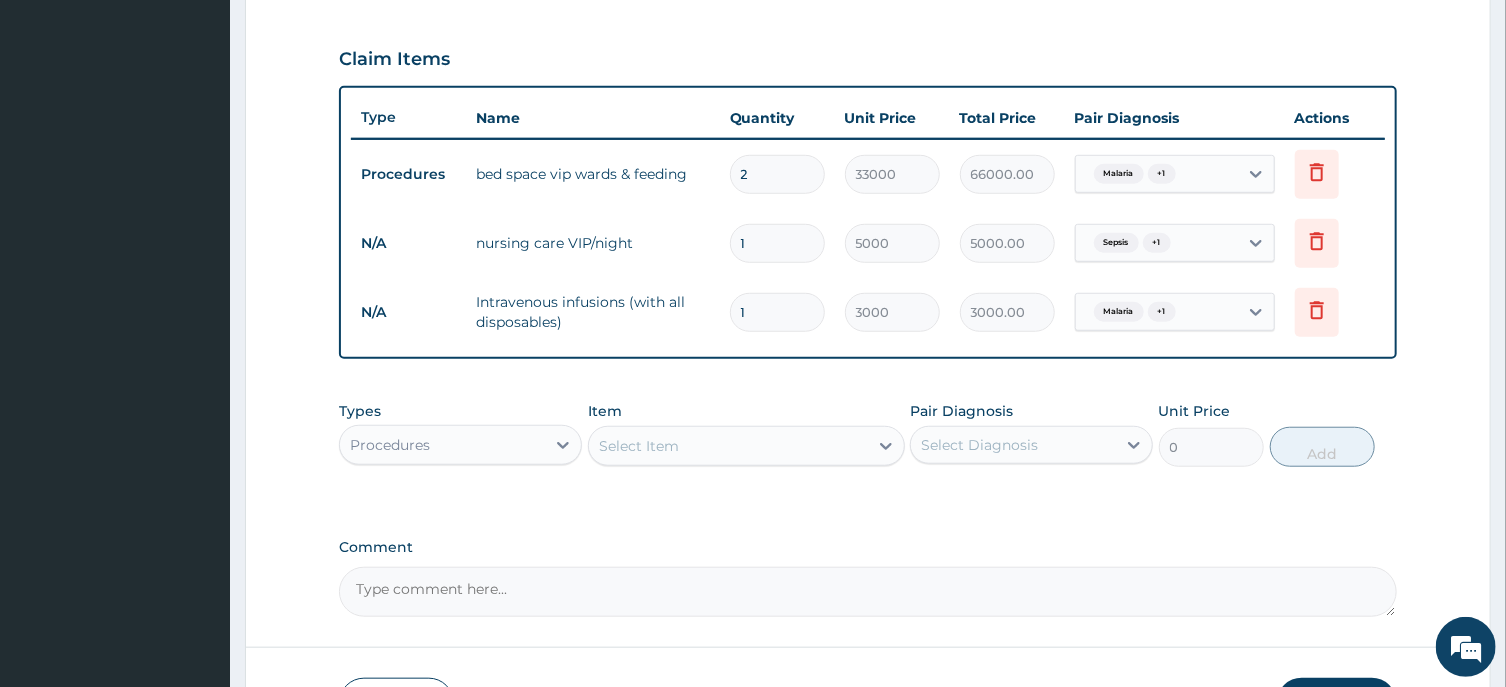 type 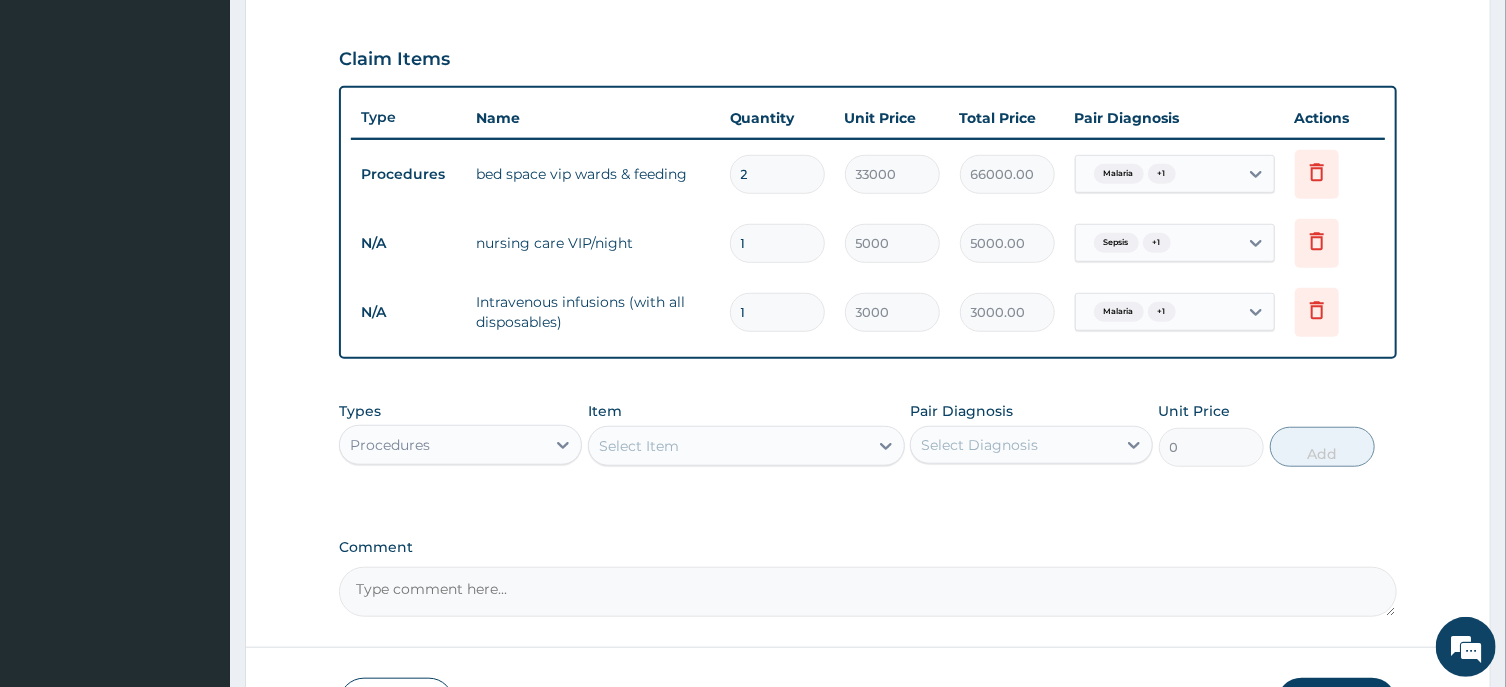 type on "0.00" 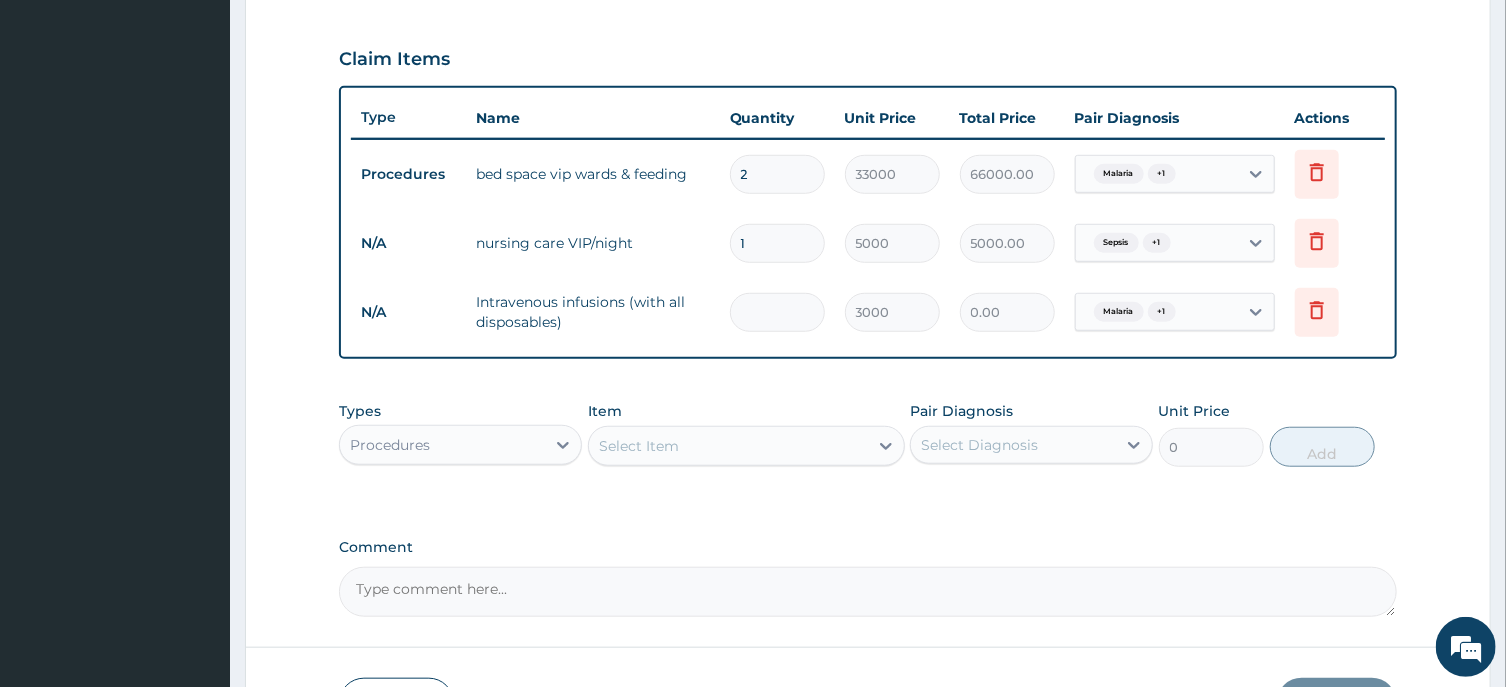 type on "2" 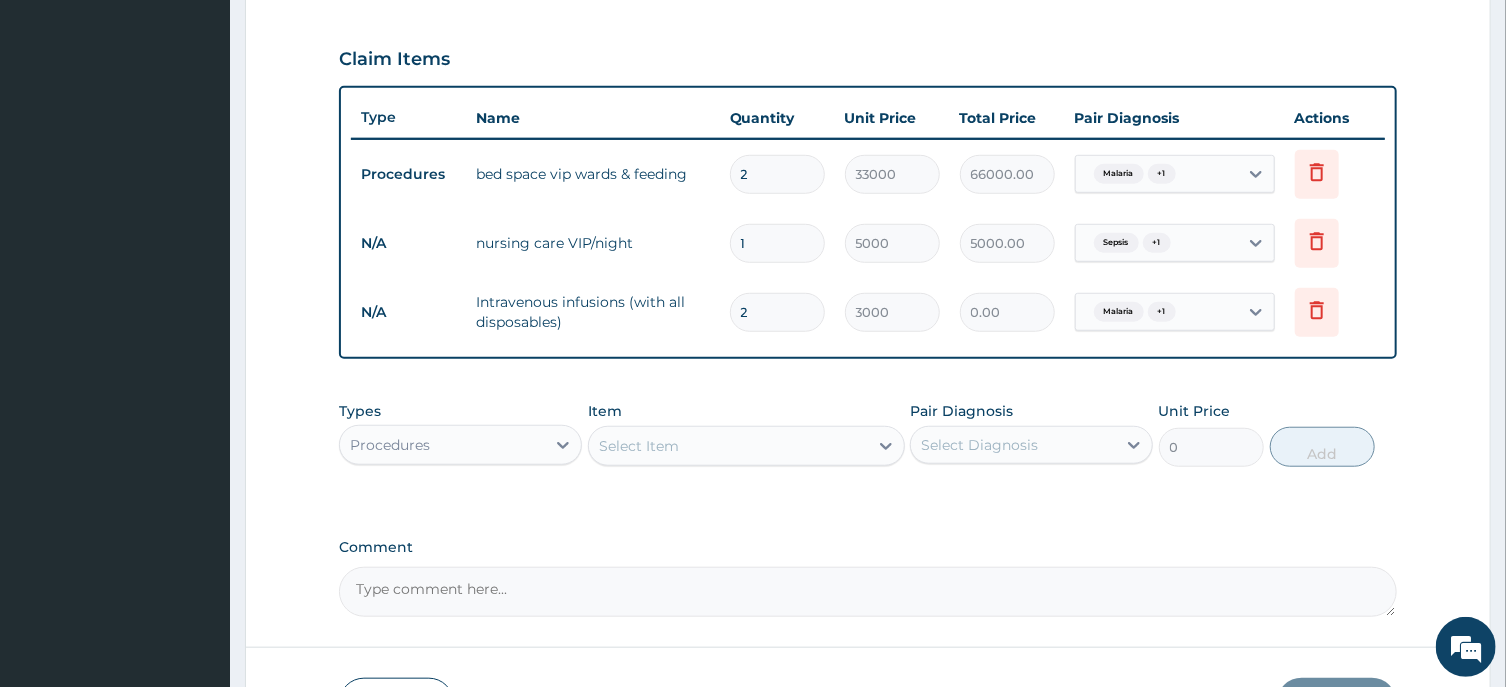 type on "6000.00" 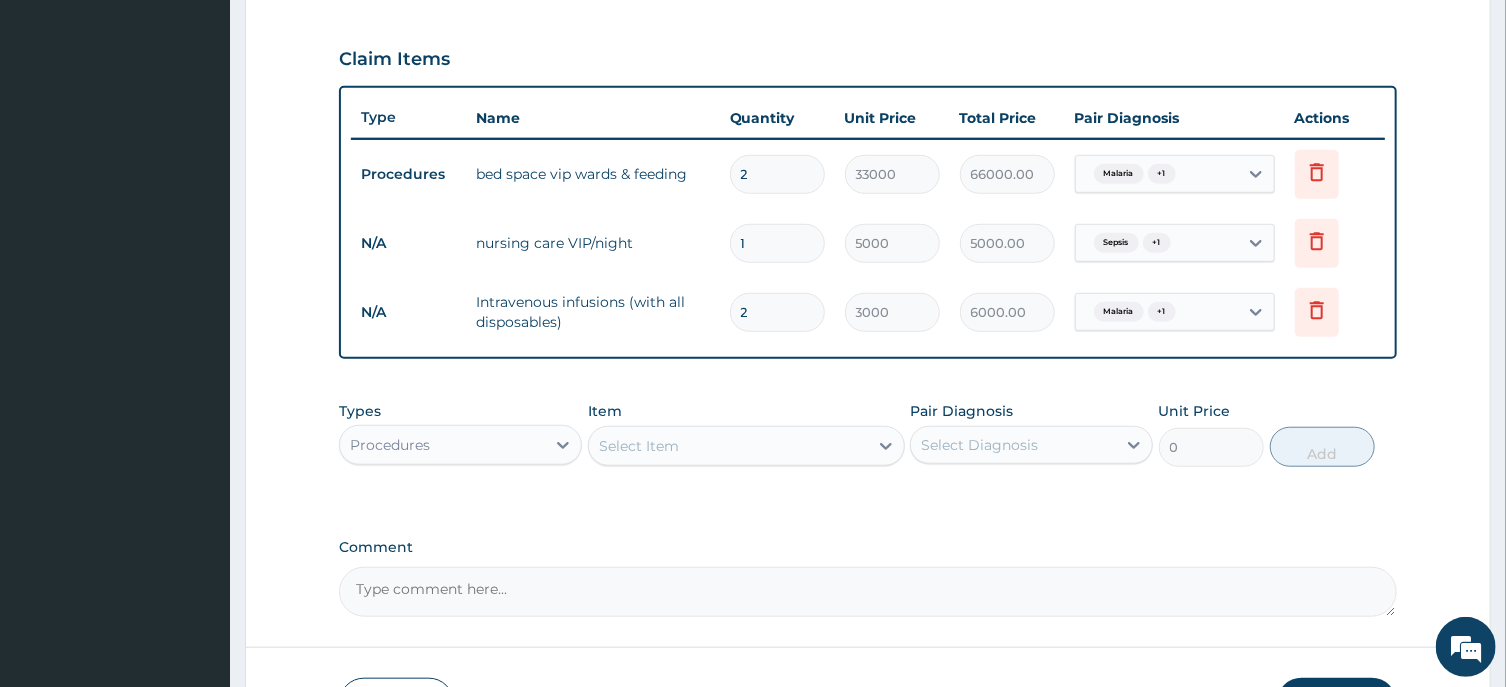 type on "2" 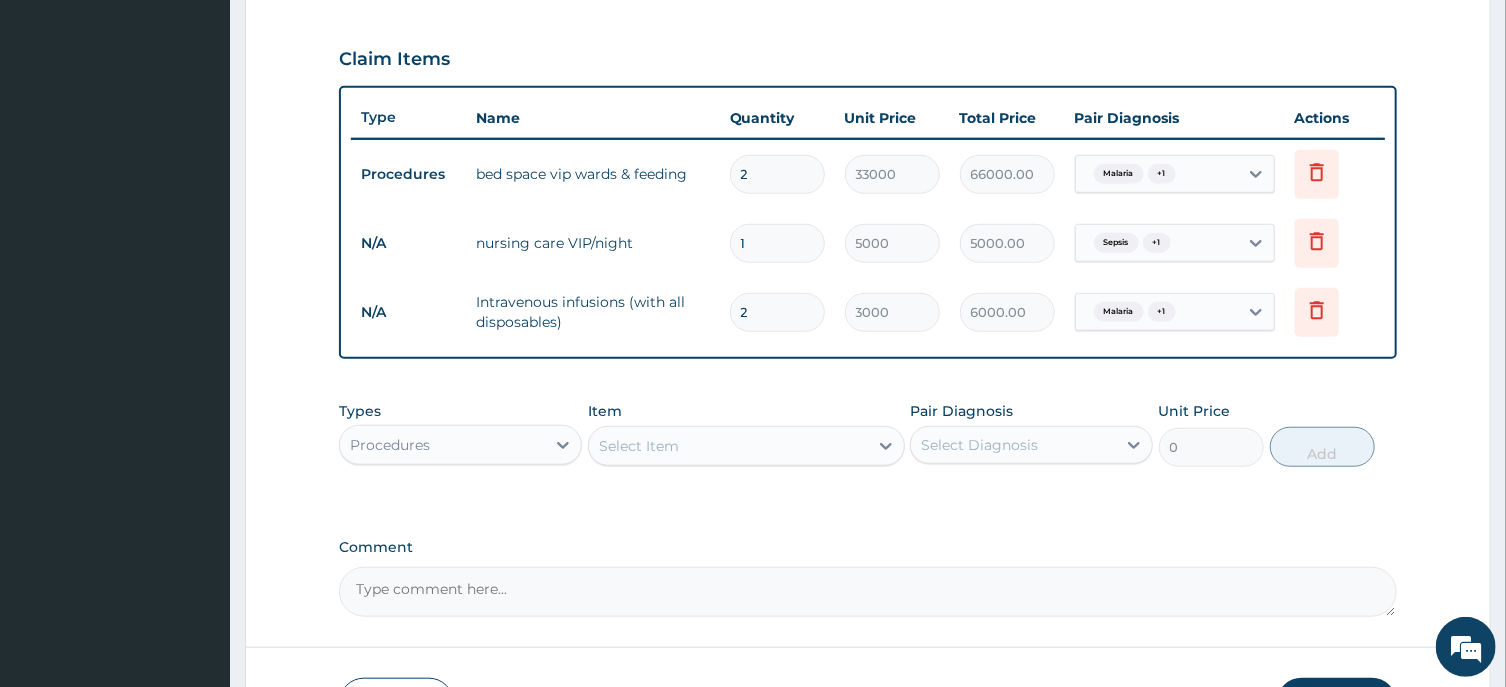 click on "1" at bounding box center [777, 243] 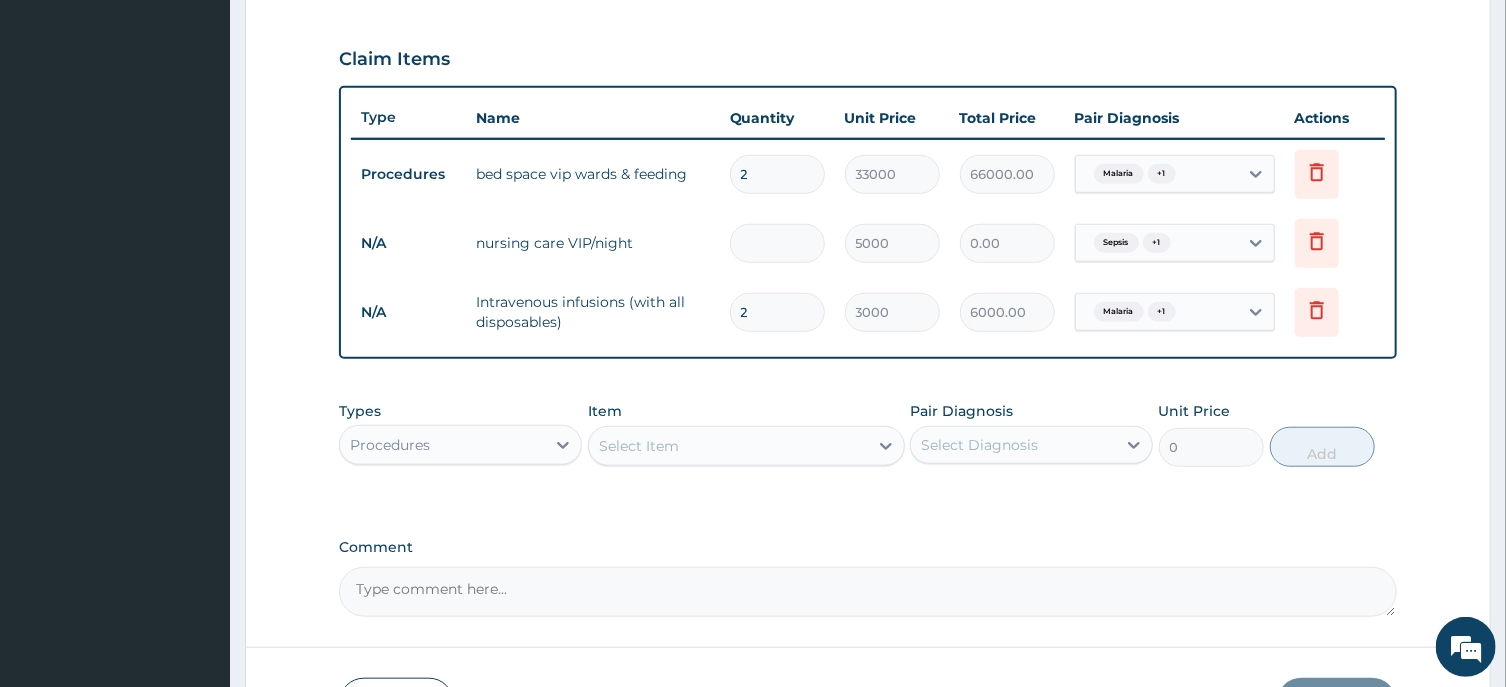 type on "2" 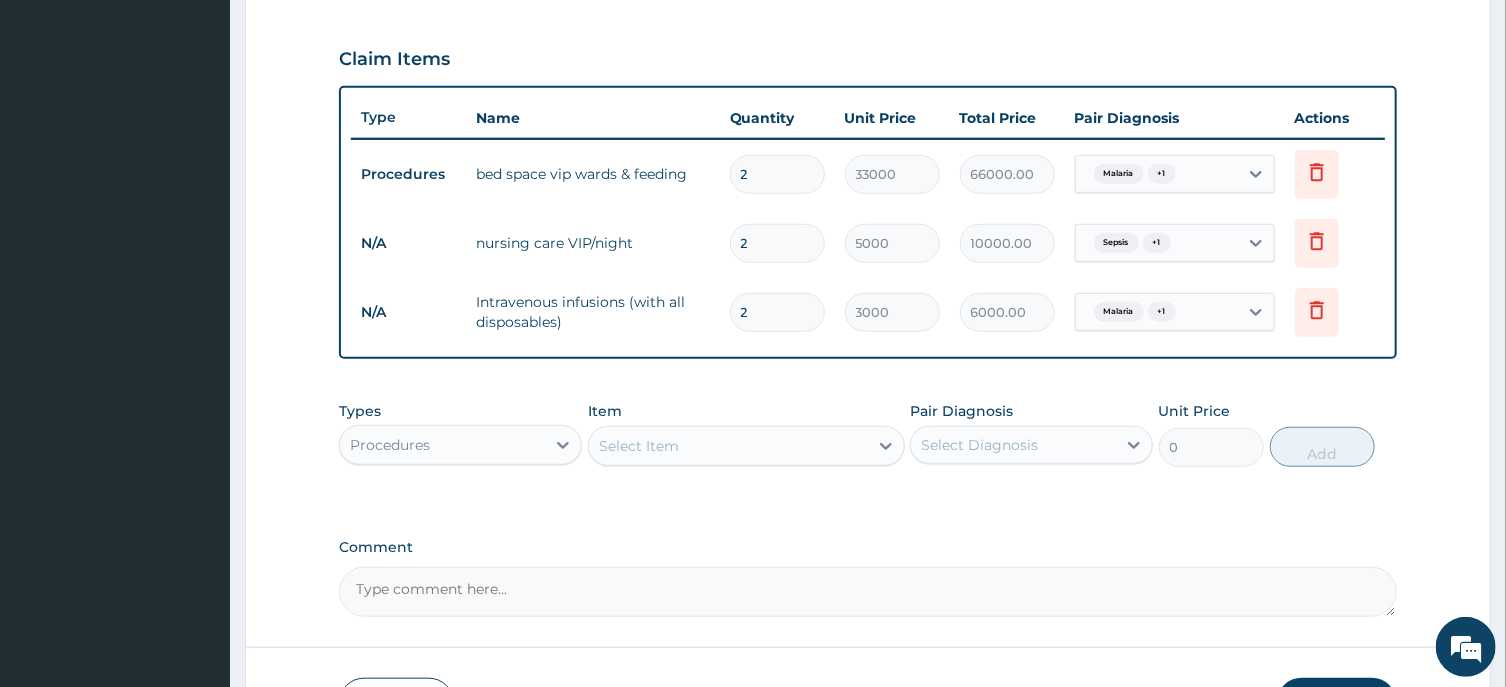type on "2" 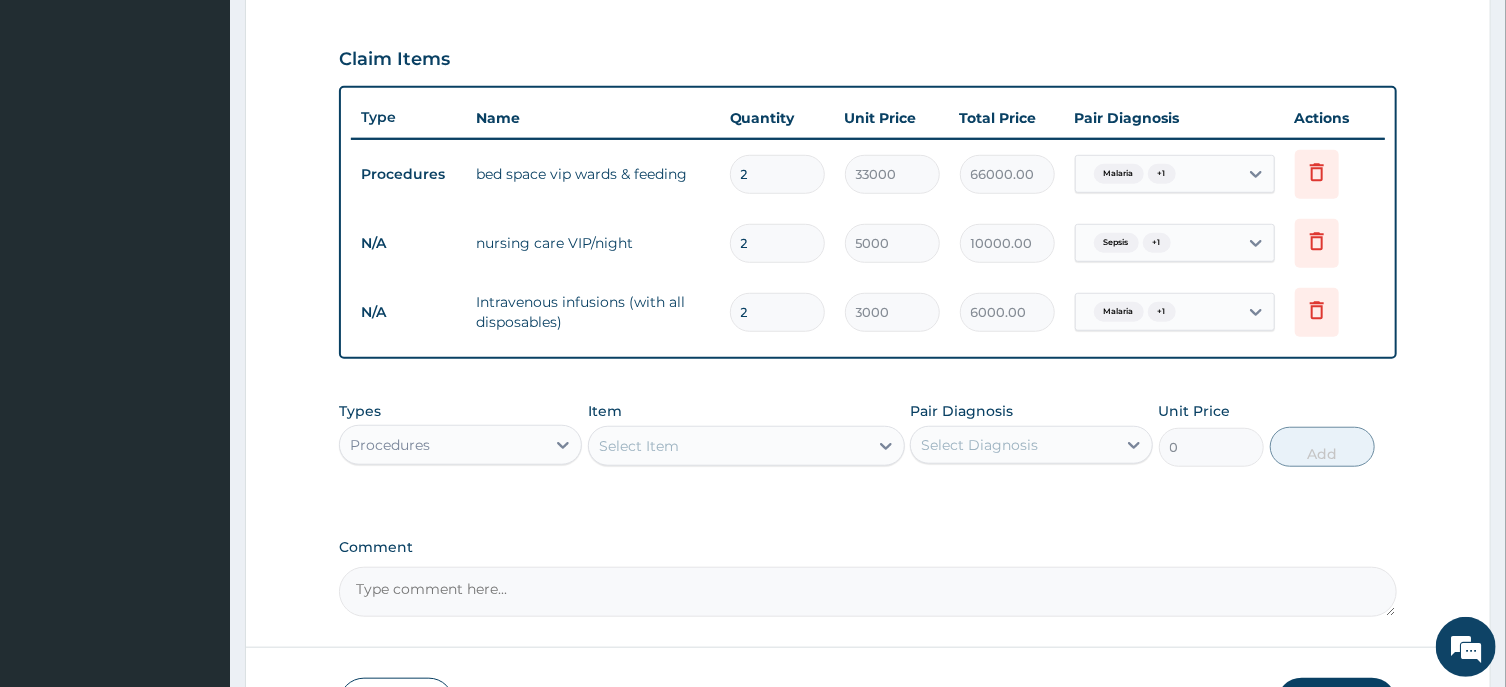 click on "Procedures" at bounding box center [442, 445] 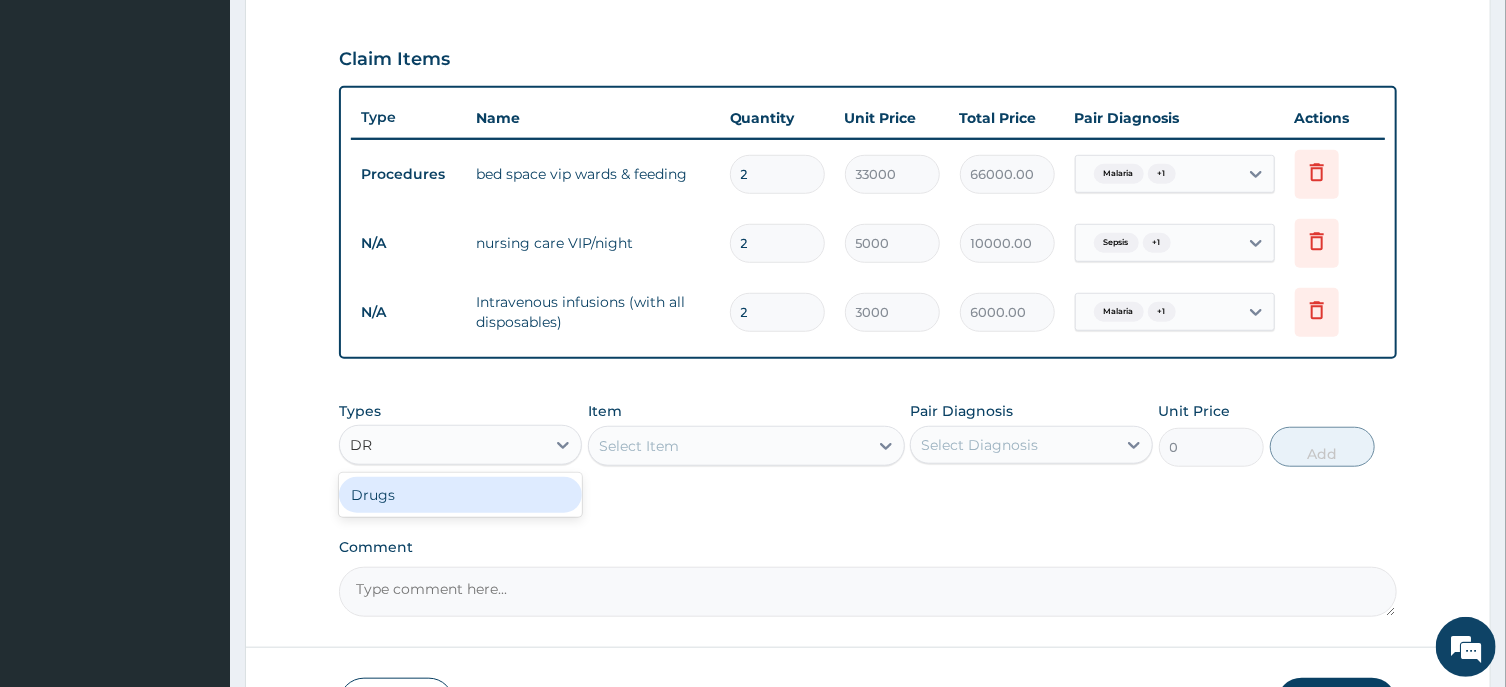 type on "DRU" 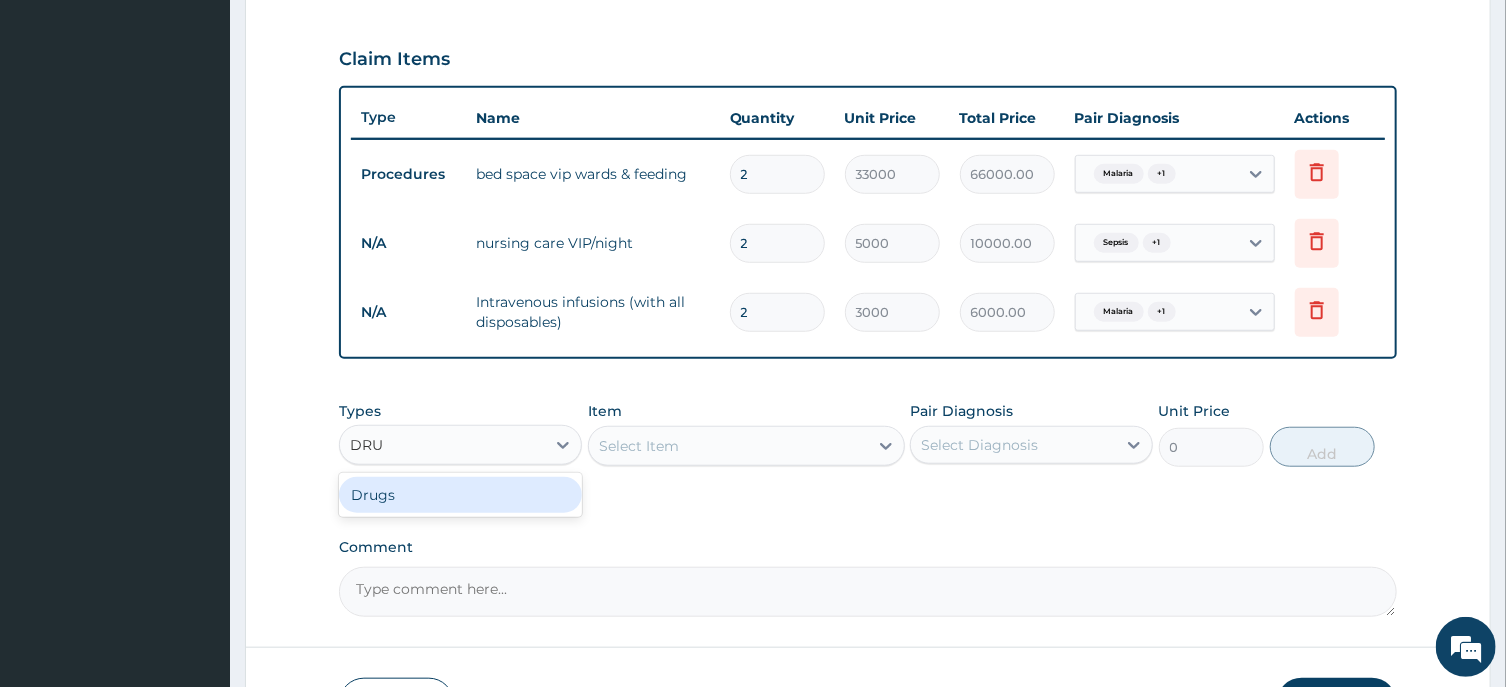 click on "Drugs" at bounding box center [460, 495] 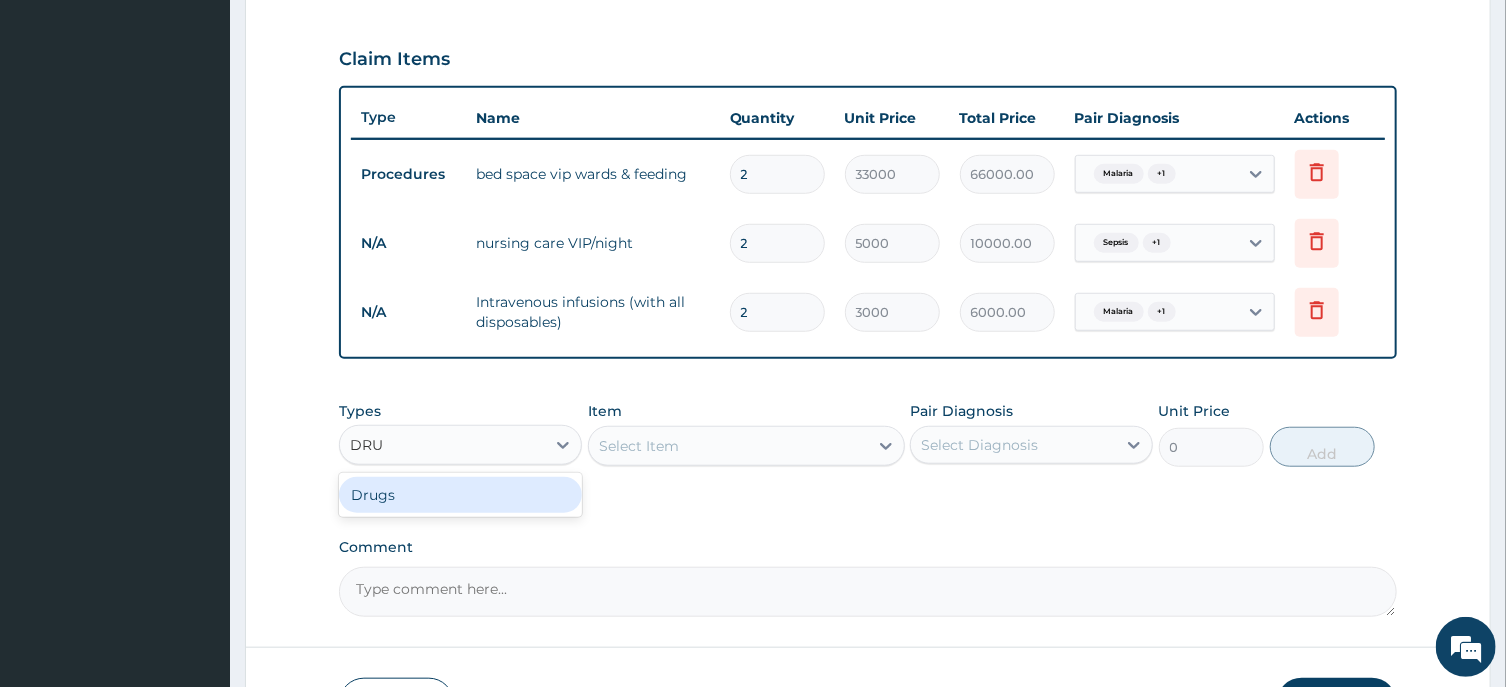 type 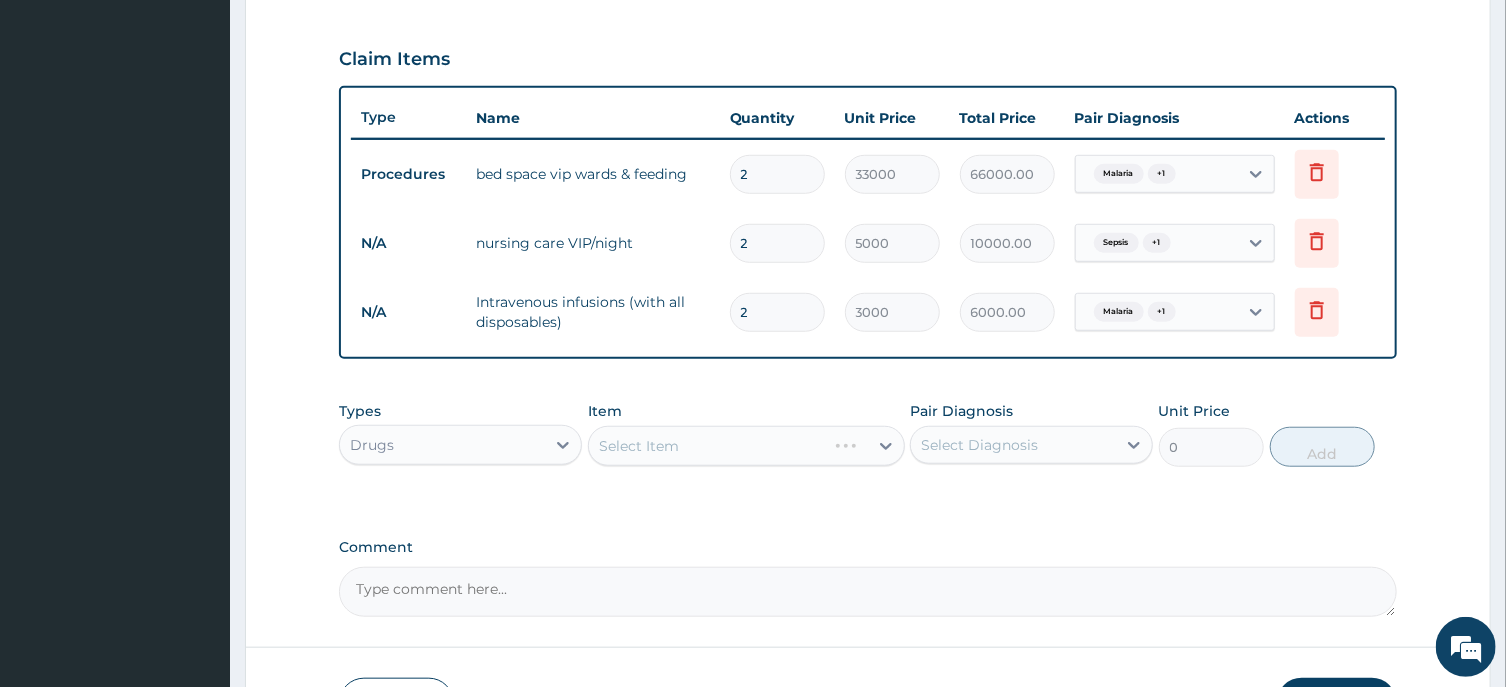 click on "Select Item" at bounding box center [746, 446] 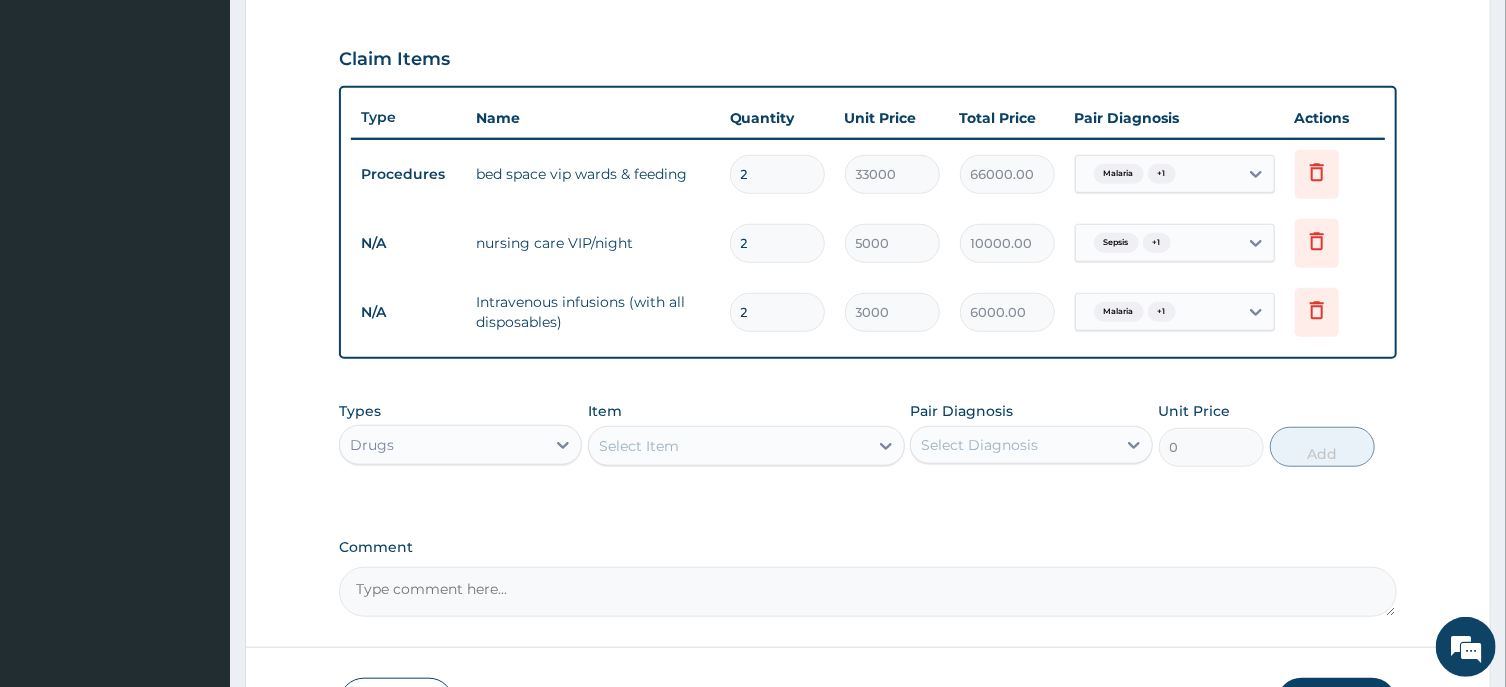 click on "Select Item" at bounding box center (728, 446) 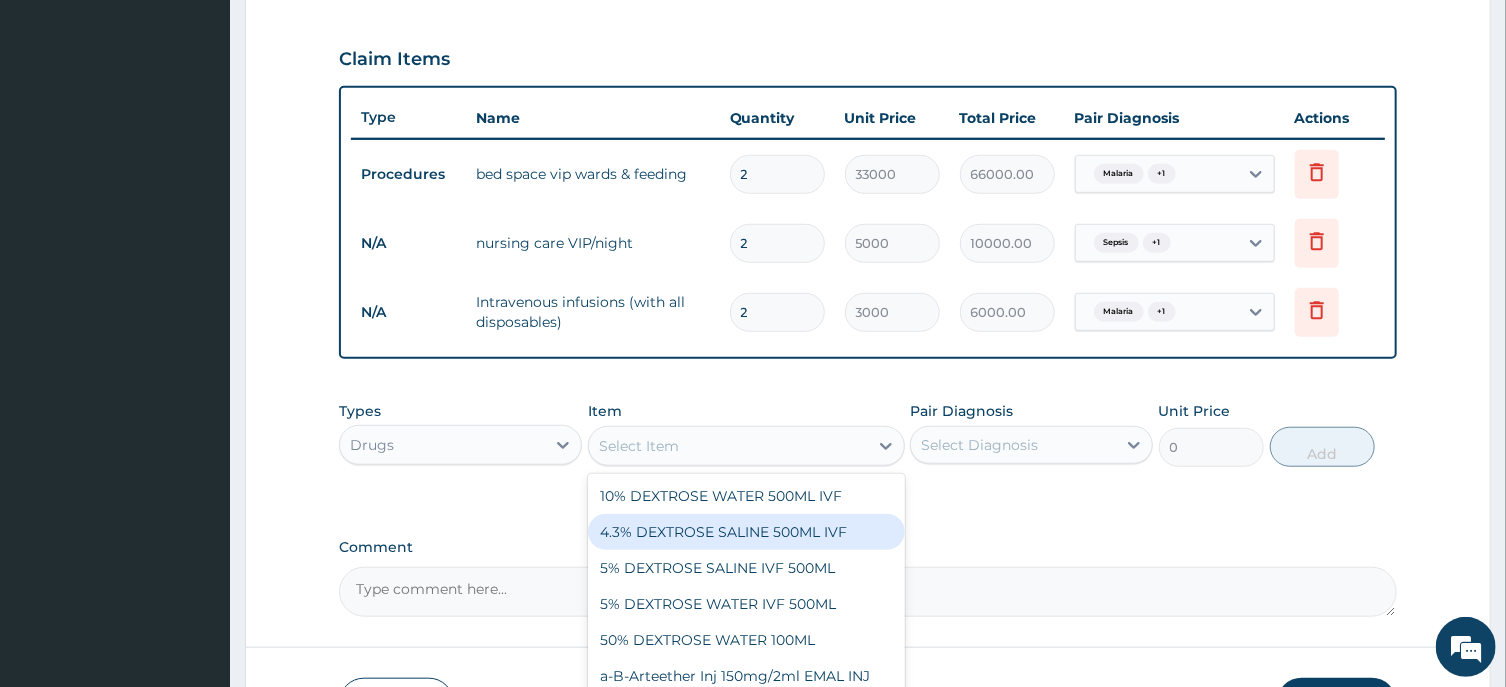 click on "4.3% DEXTROSE SALINE 500ML IVF" at bounding box center [746, 532] 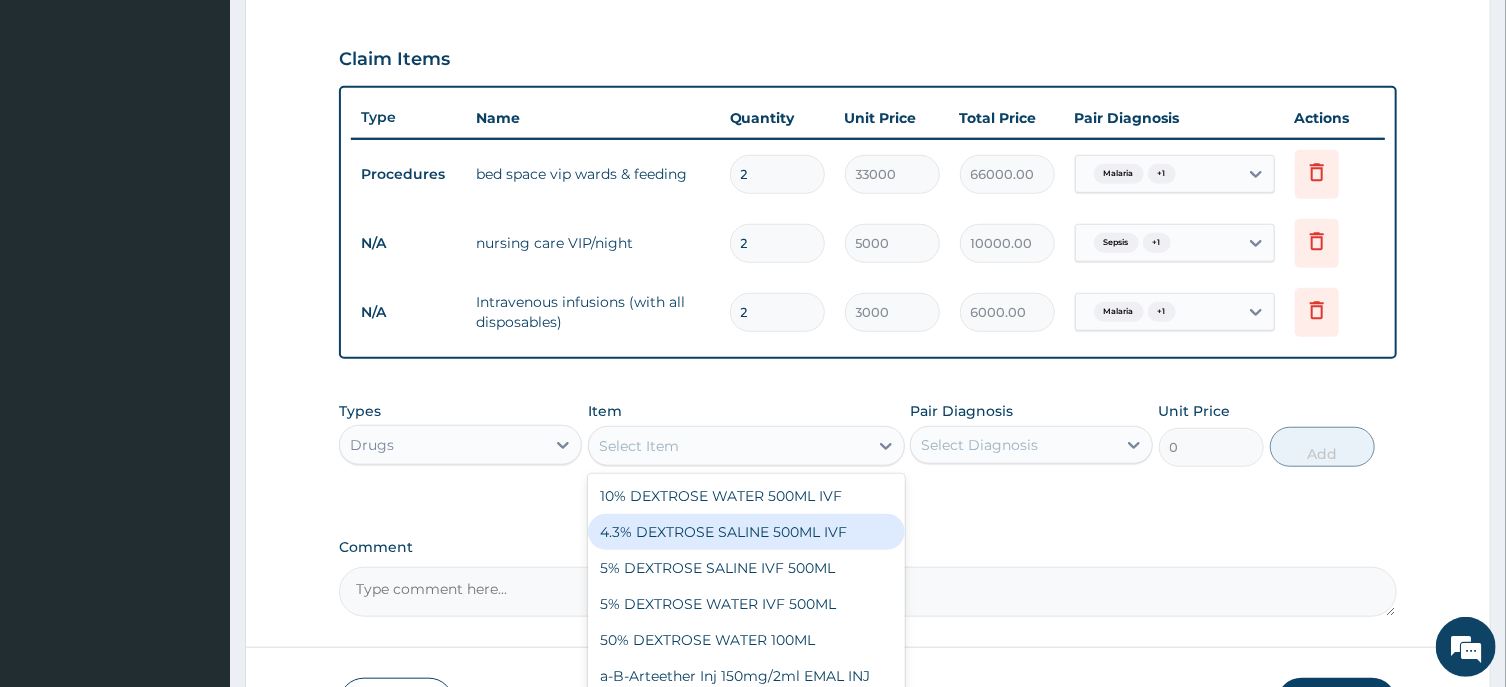 type on "1200" 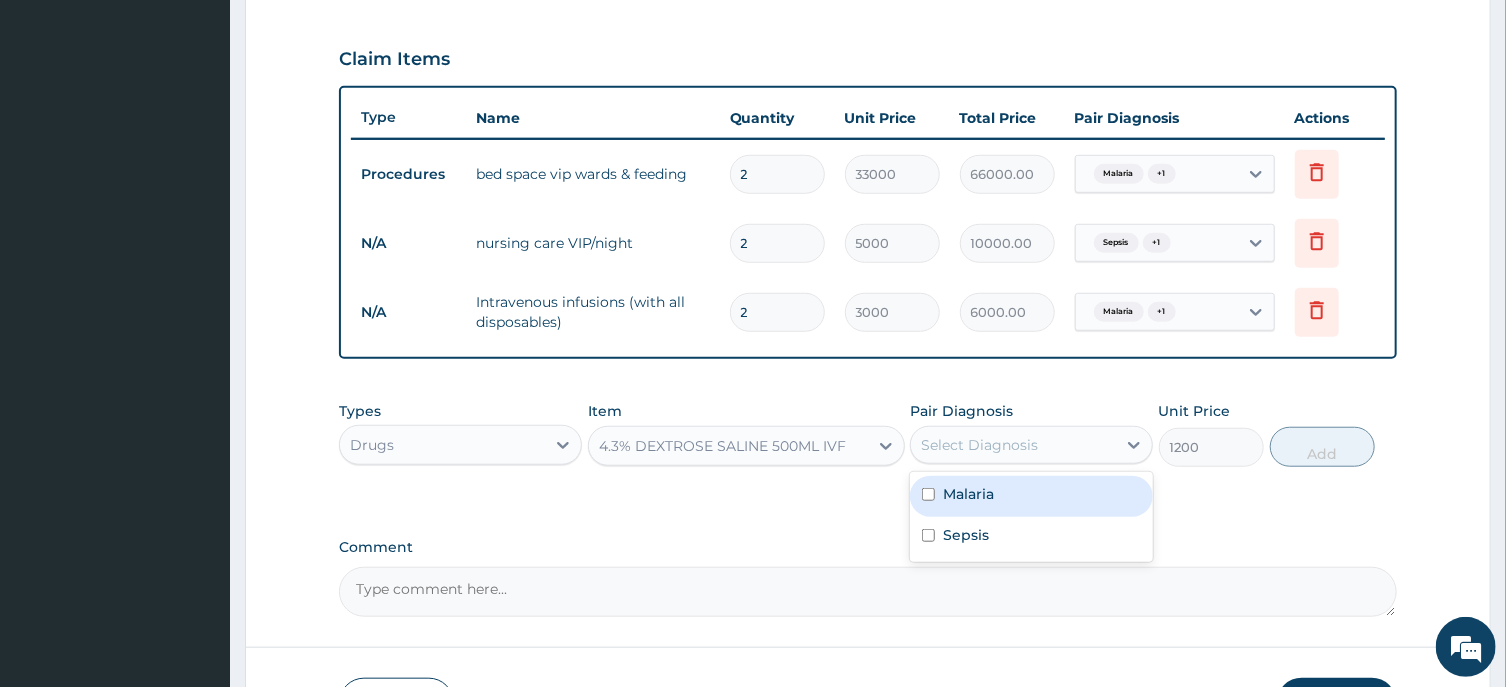 click on "Select Diagnosis" at bounding box center (979, 445) 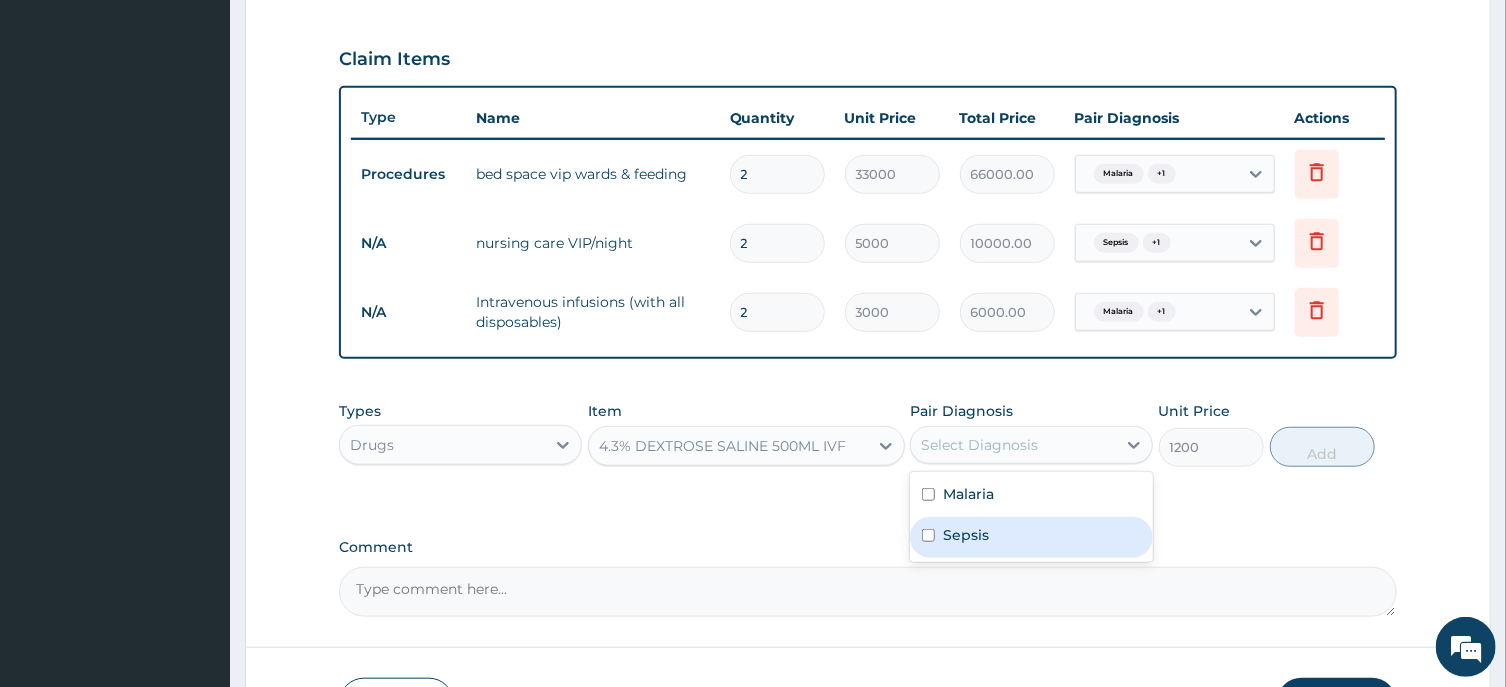 click on "Sepsis" at bounding box center (966, 535) 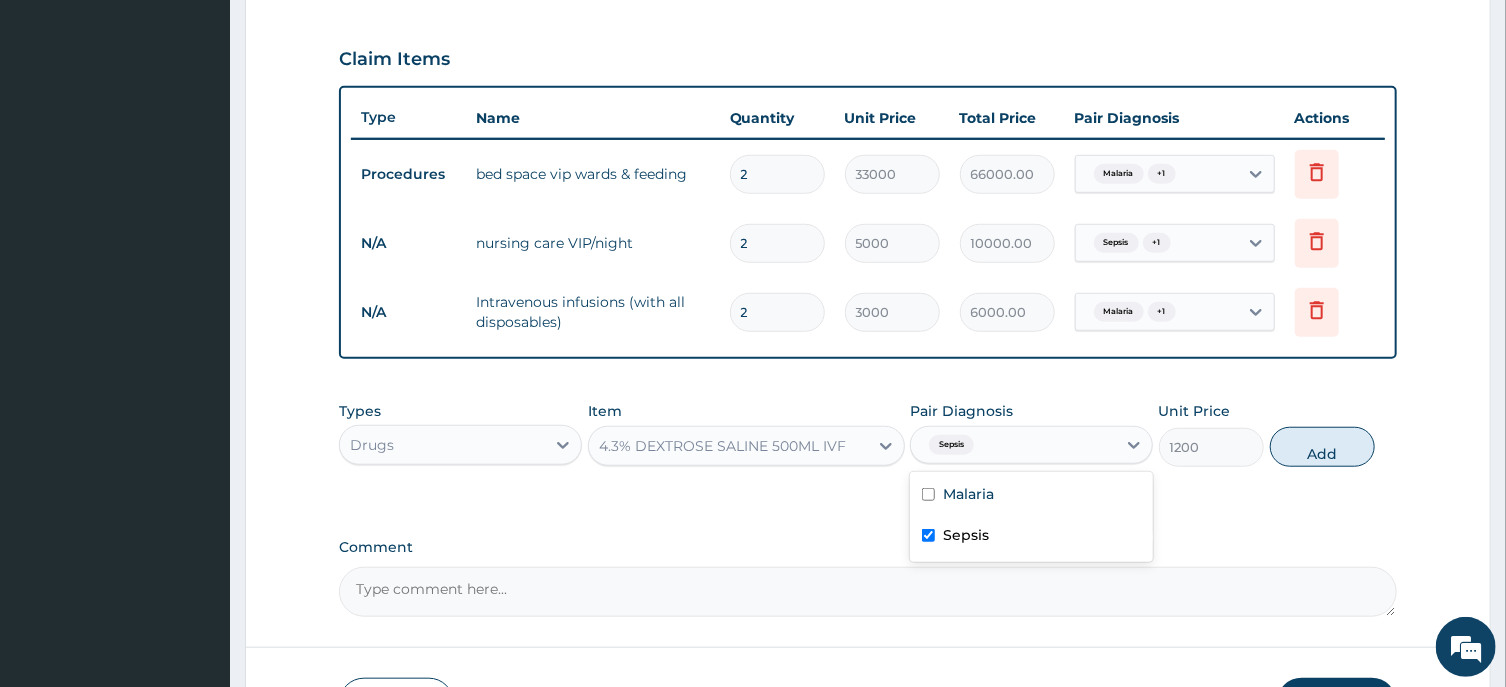 click on "Sepsis" at bounding box center (1031, 537) 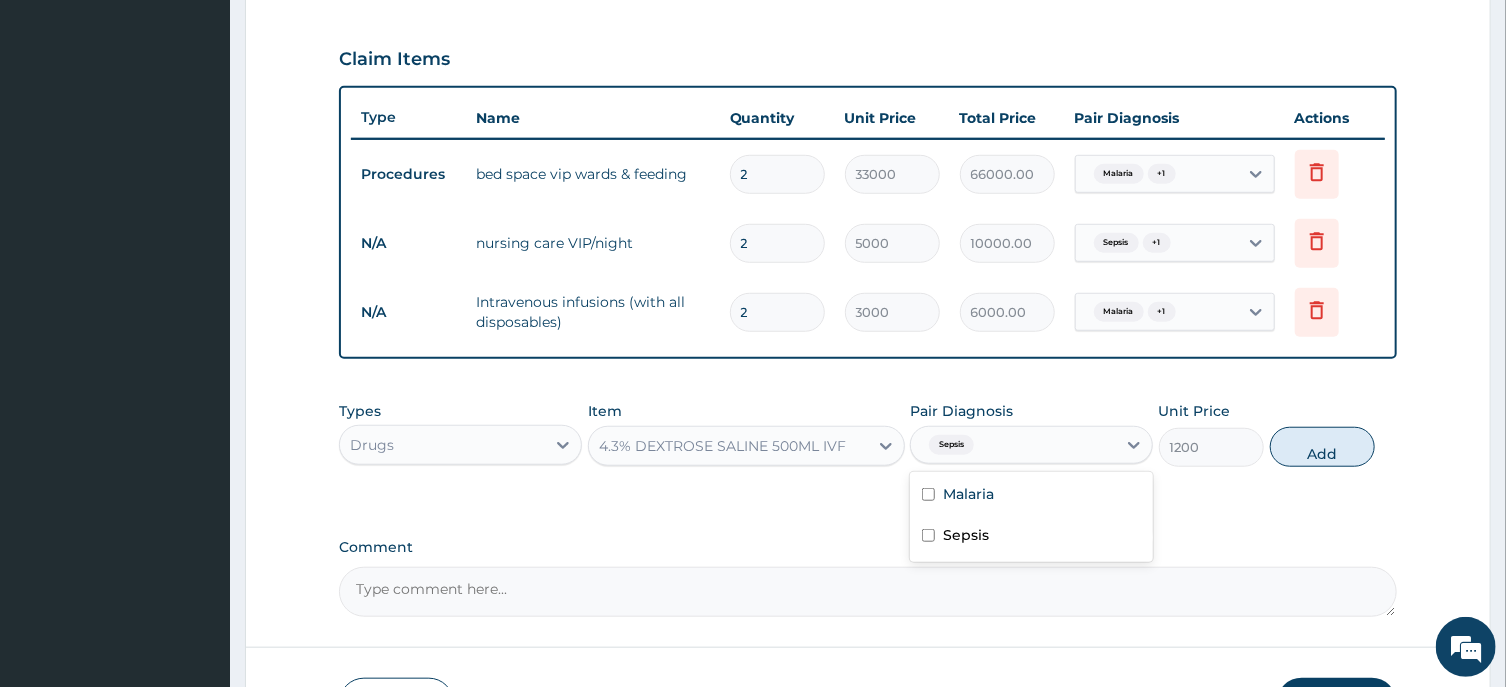 checkbox on "false" 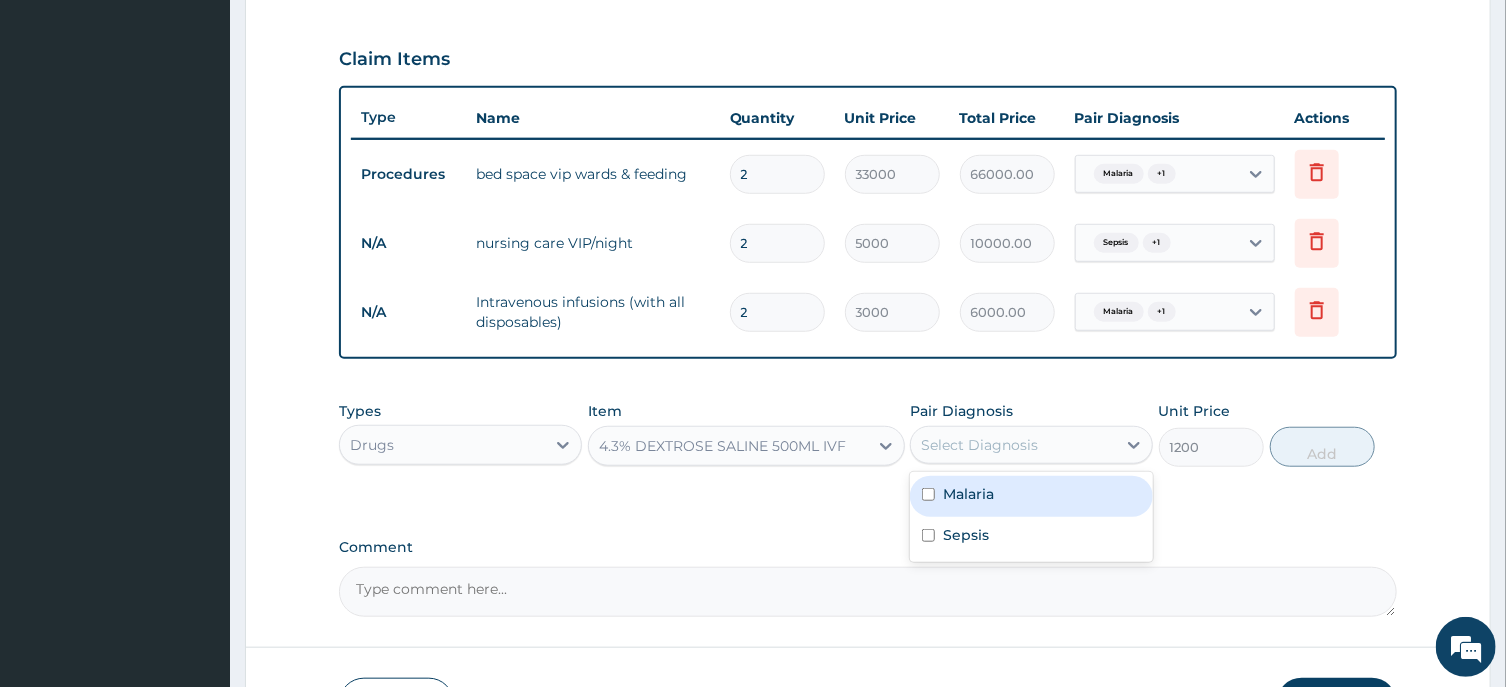 click on "Malaria" at bounding box center [968, 494] 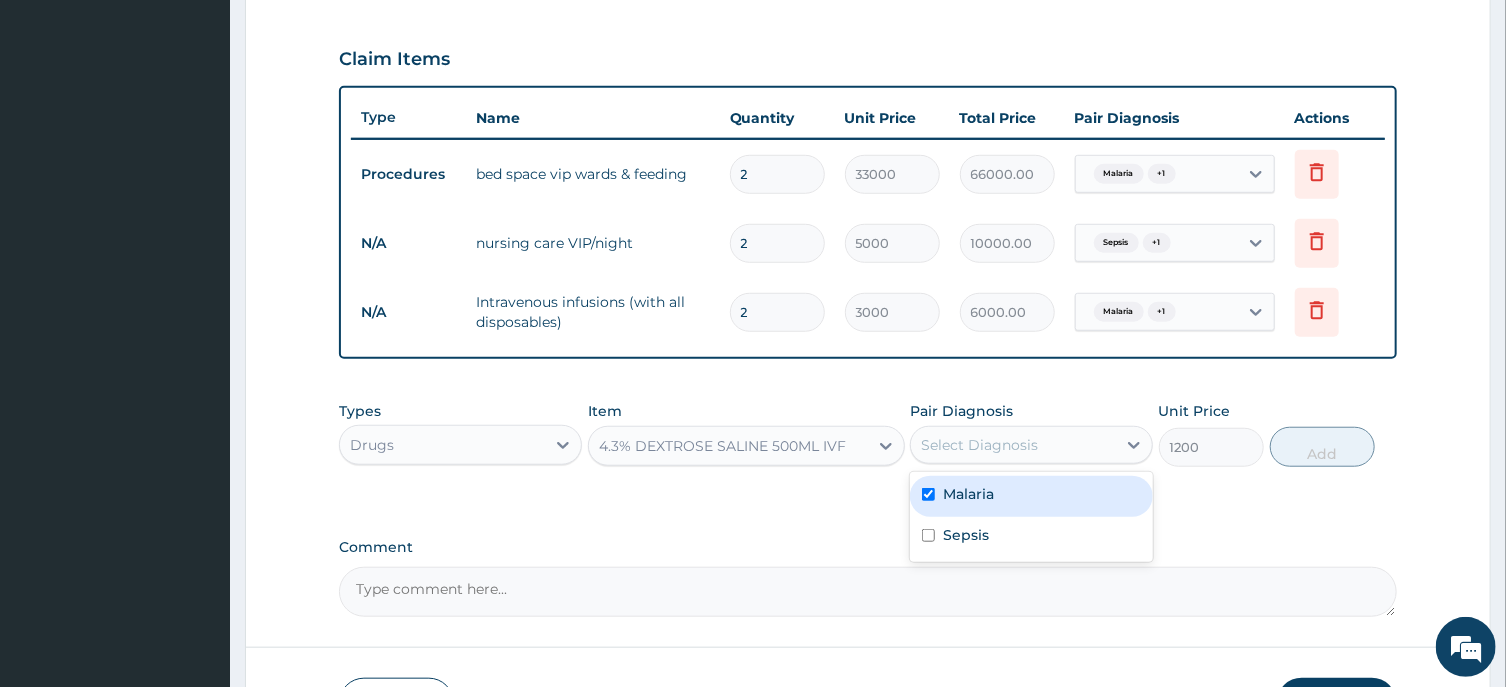 checkbox on "true" 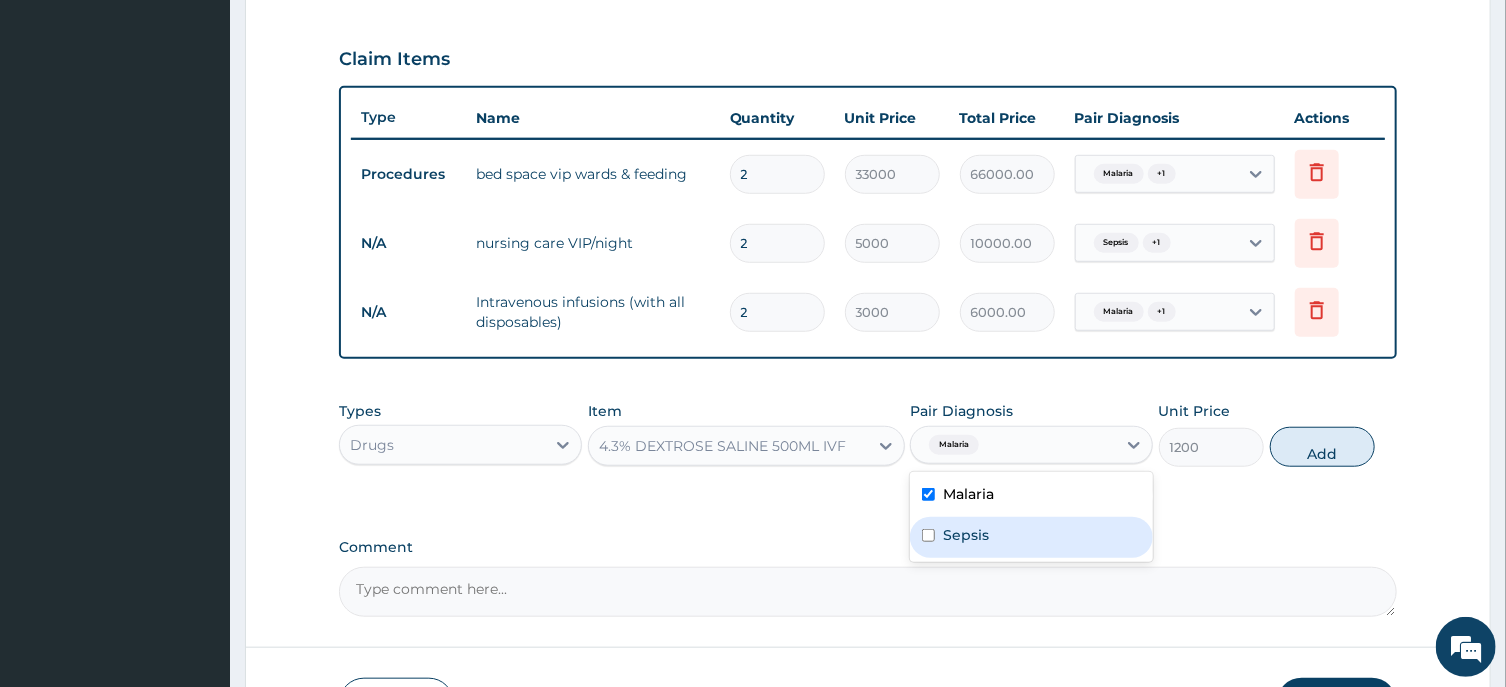 click on "Sepsis" at bounding box center (966, 535) 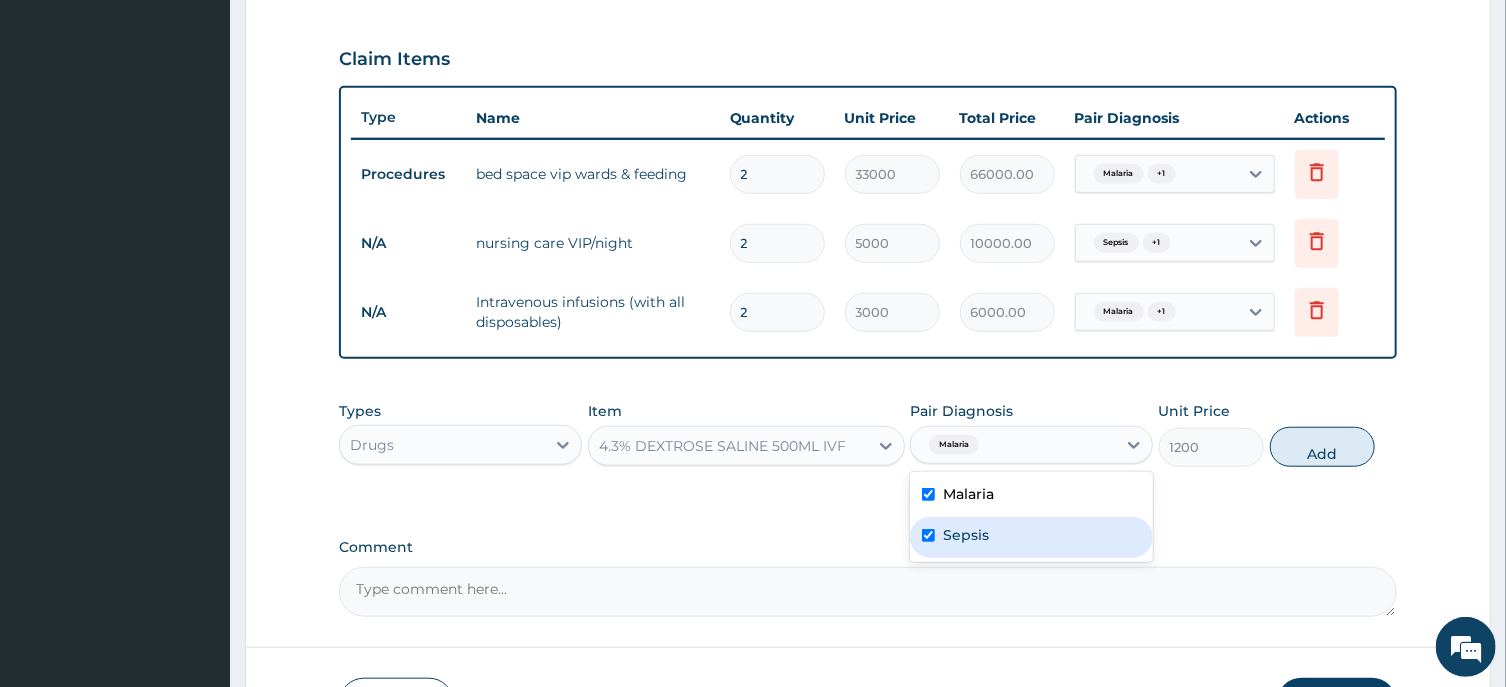 checkbox on "true" 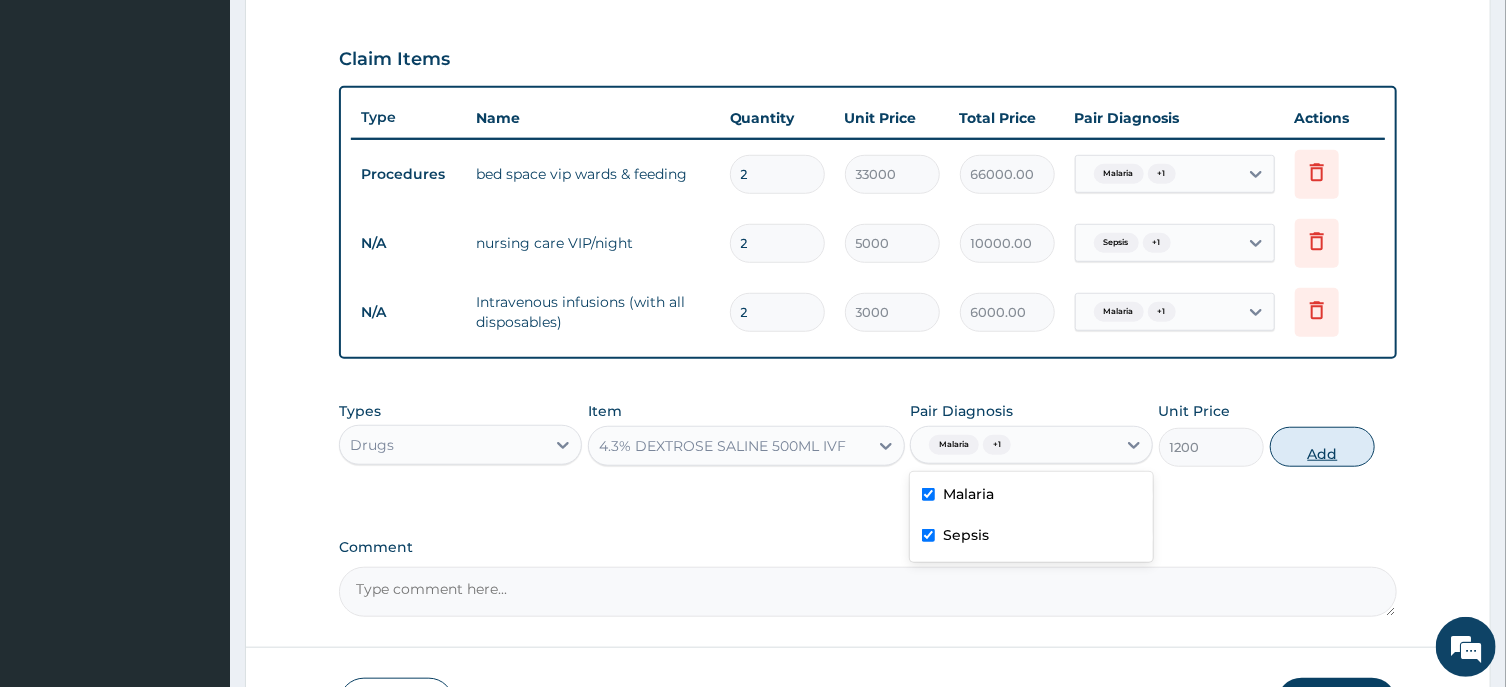 click on "Add" at bounding box center [1323, 447] 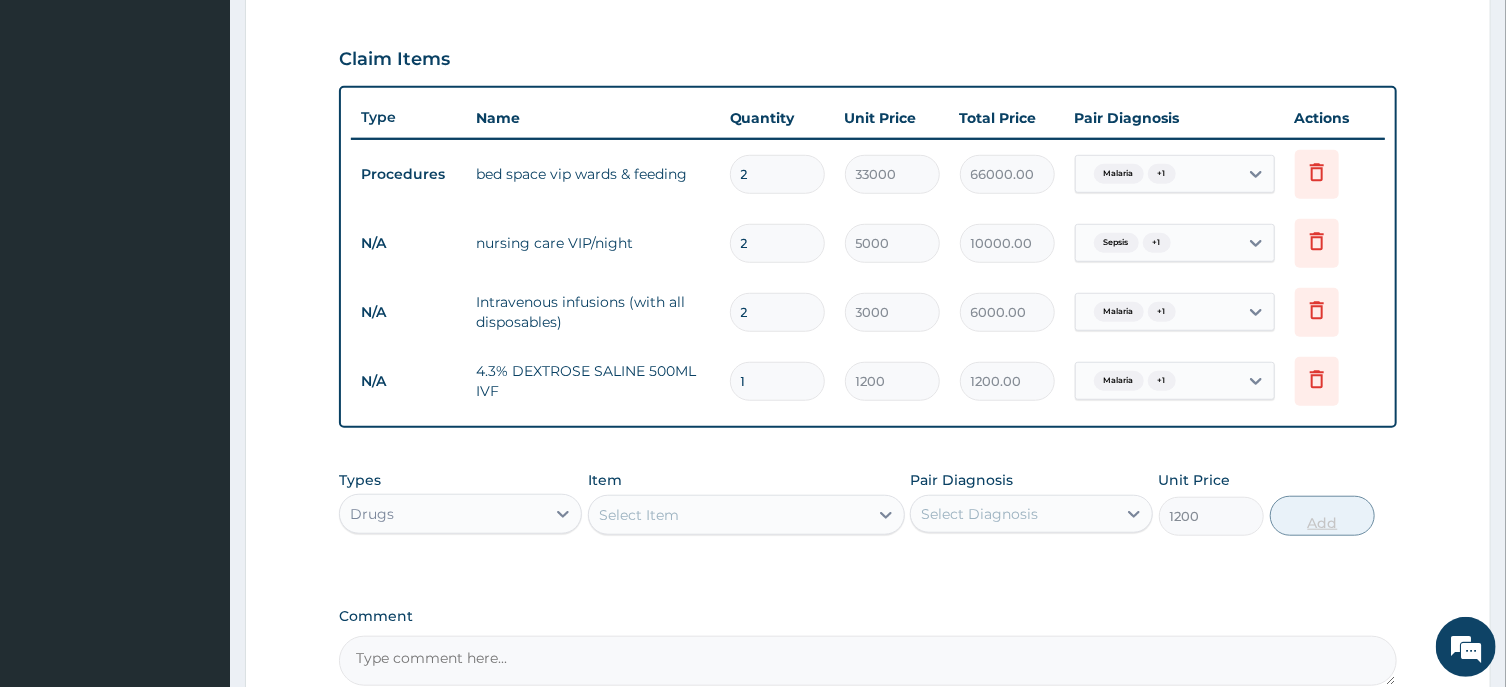 type on "0" 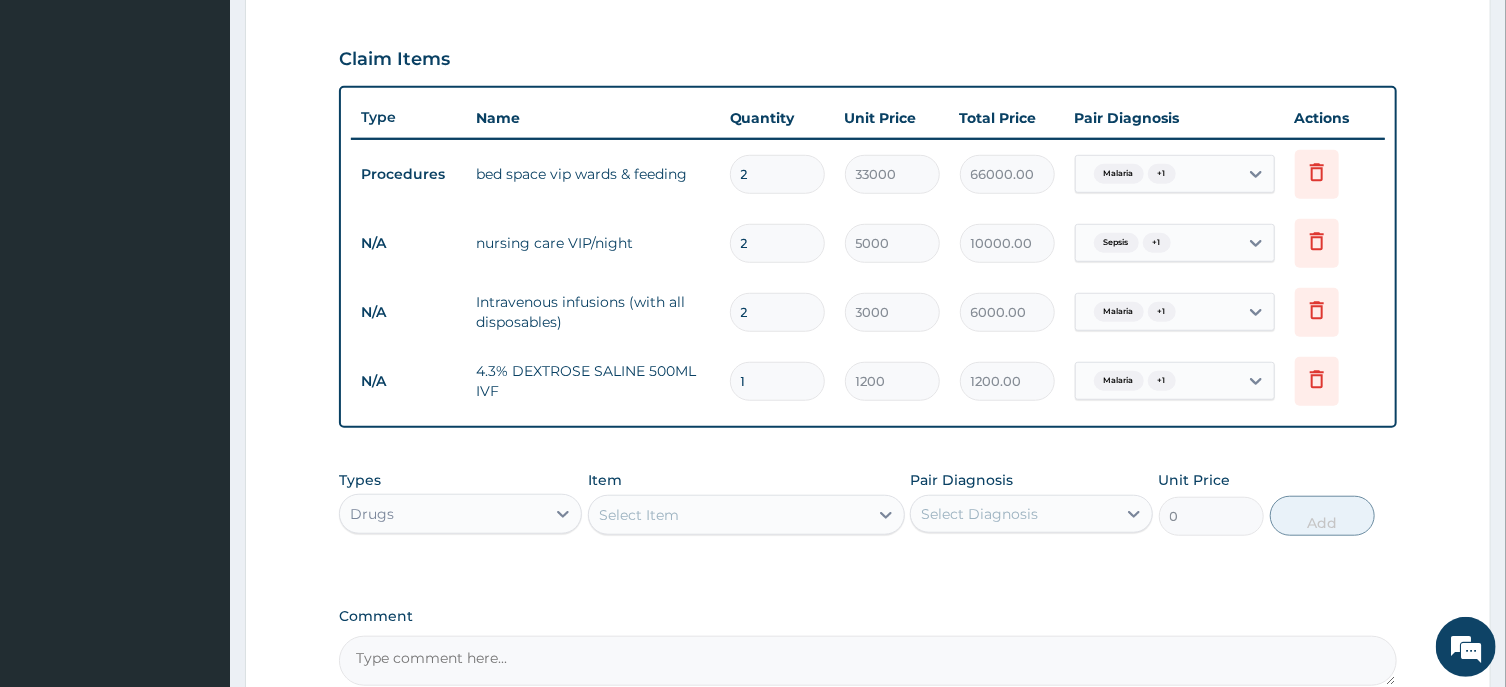 click on "Select Item" at bounding box center [728, 515] 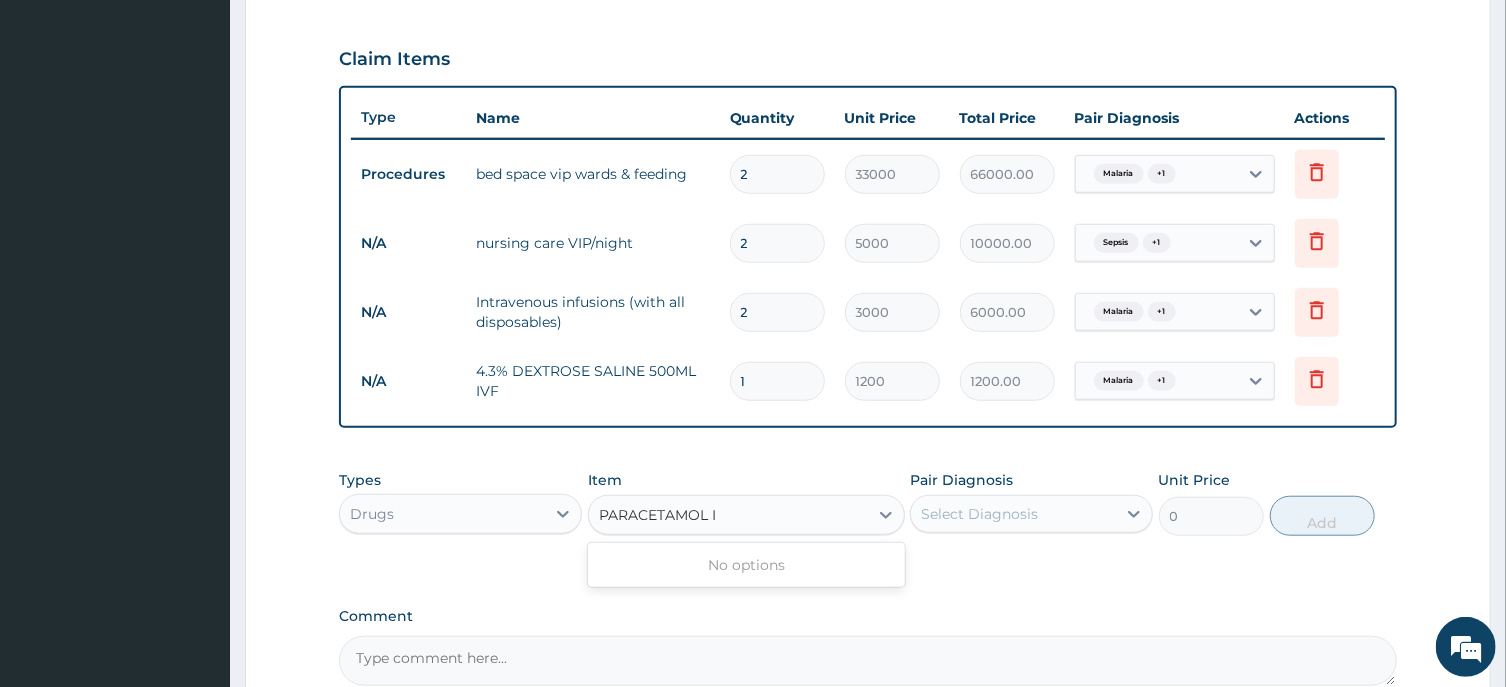 type on "PARACETAMOL" 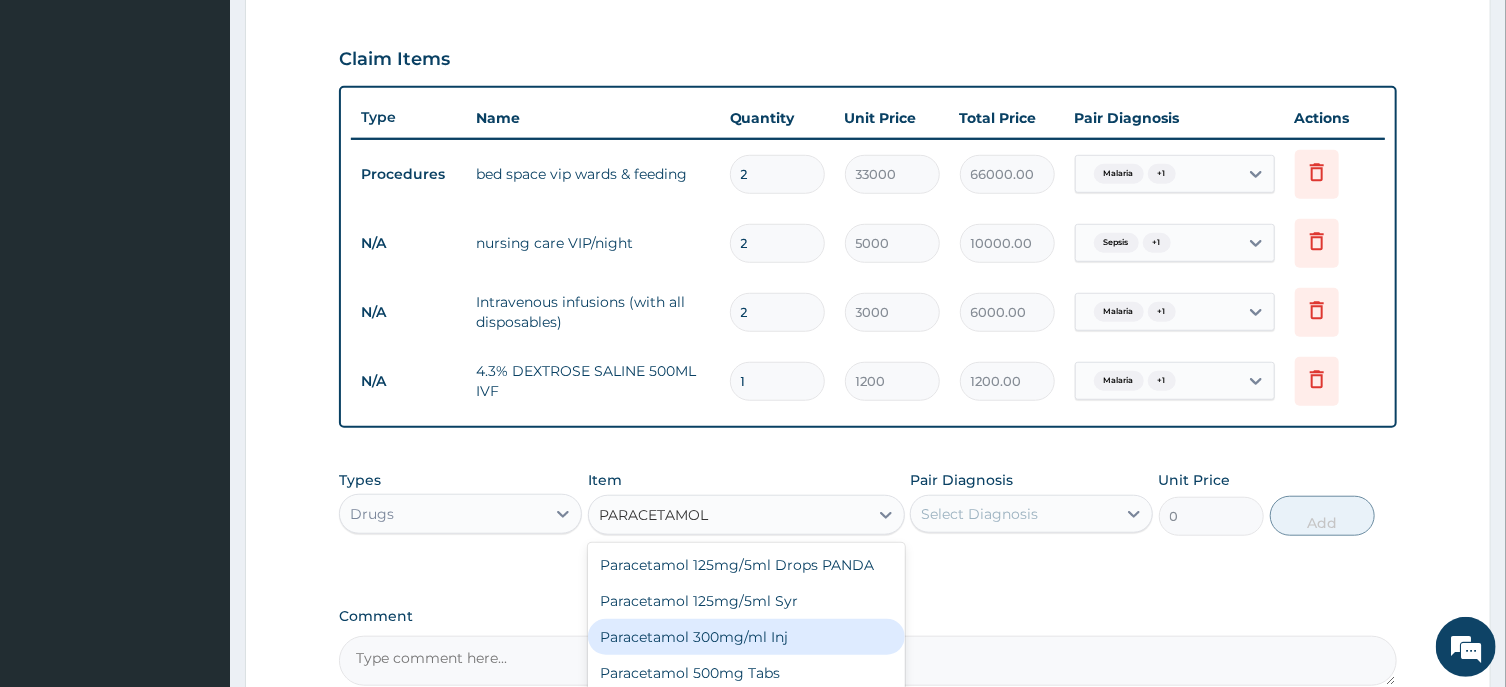 click on "Paracetamol 300mg/ml Inj" at bounding box center [746, 637] 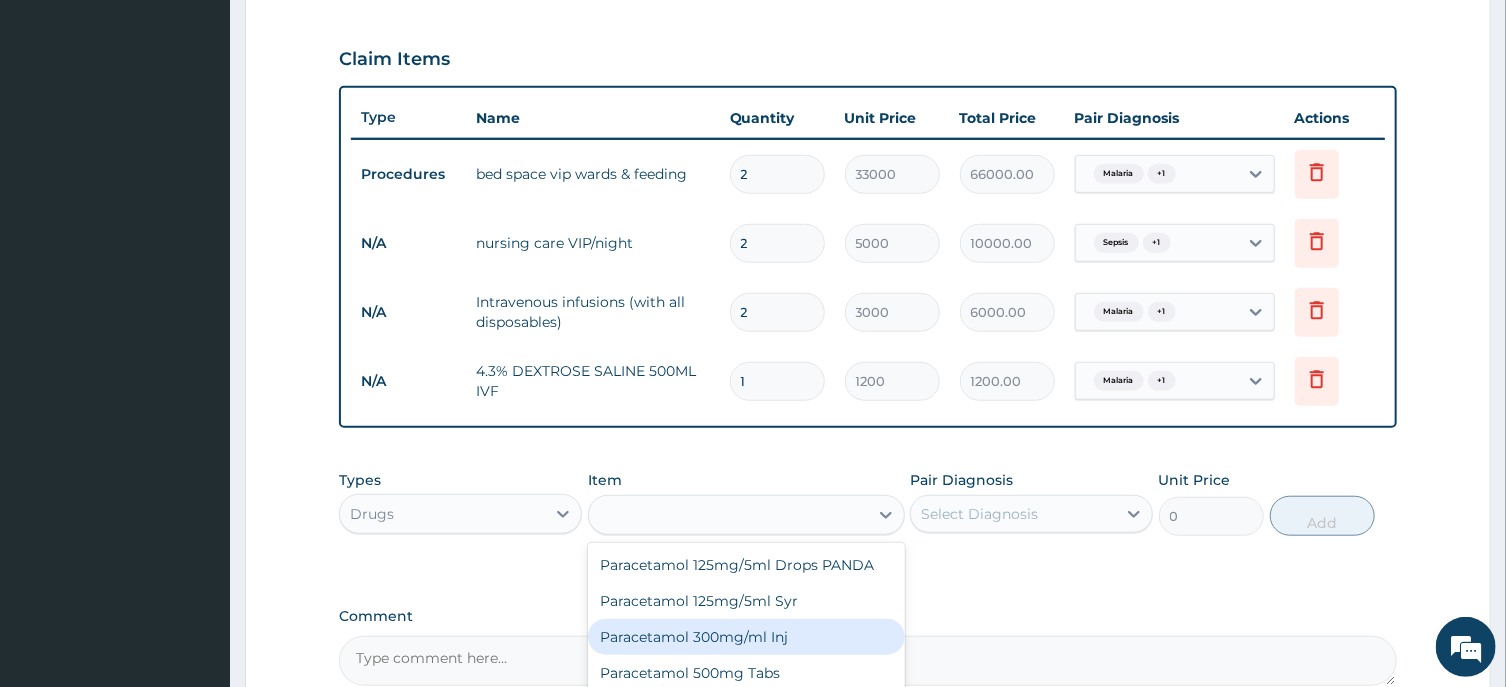 type on "300" 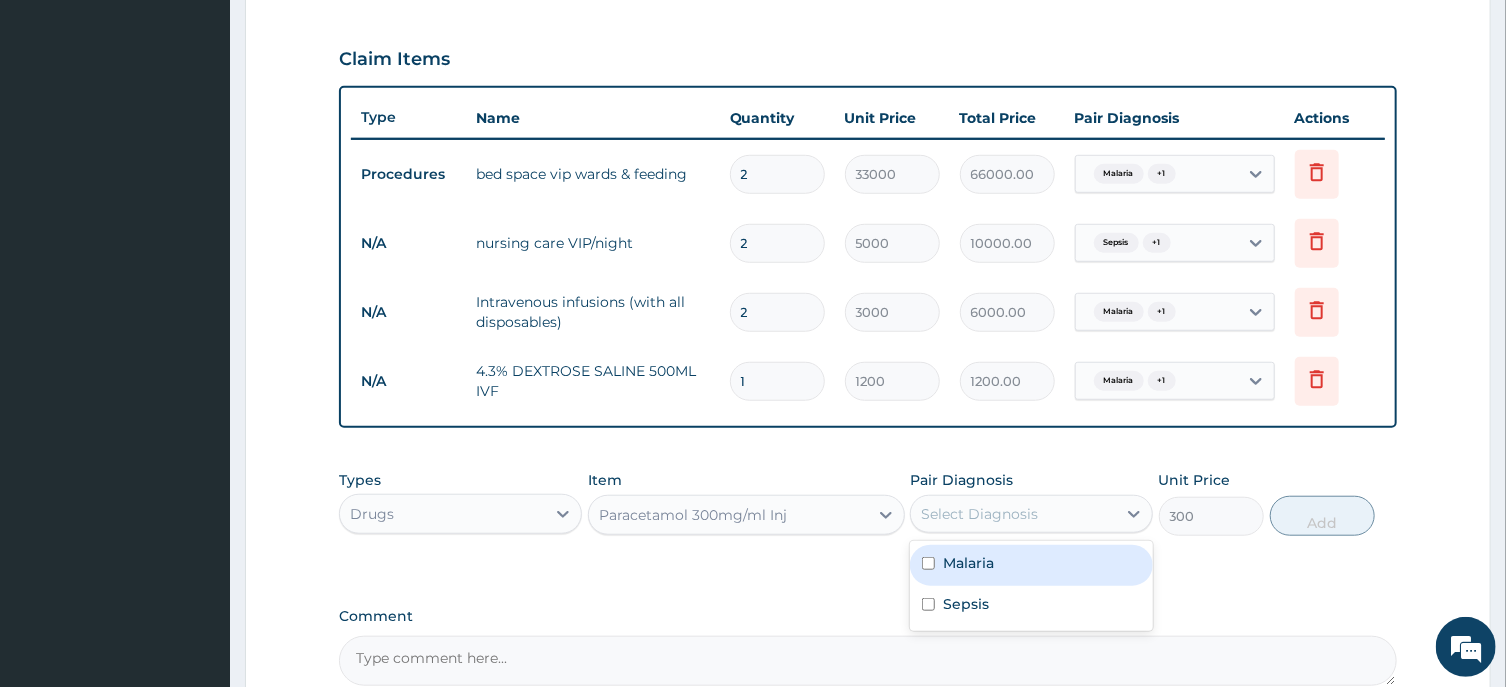 click on "Select Diagnosis" at bounding box center [979, 514] 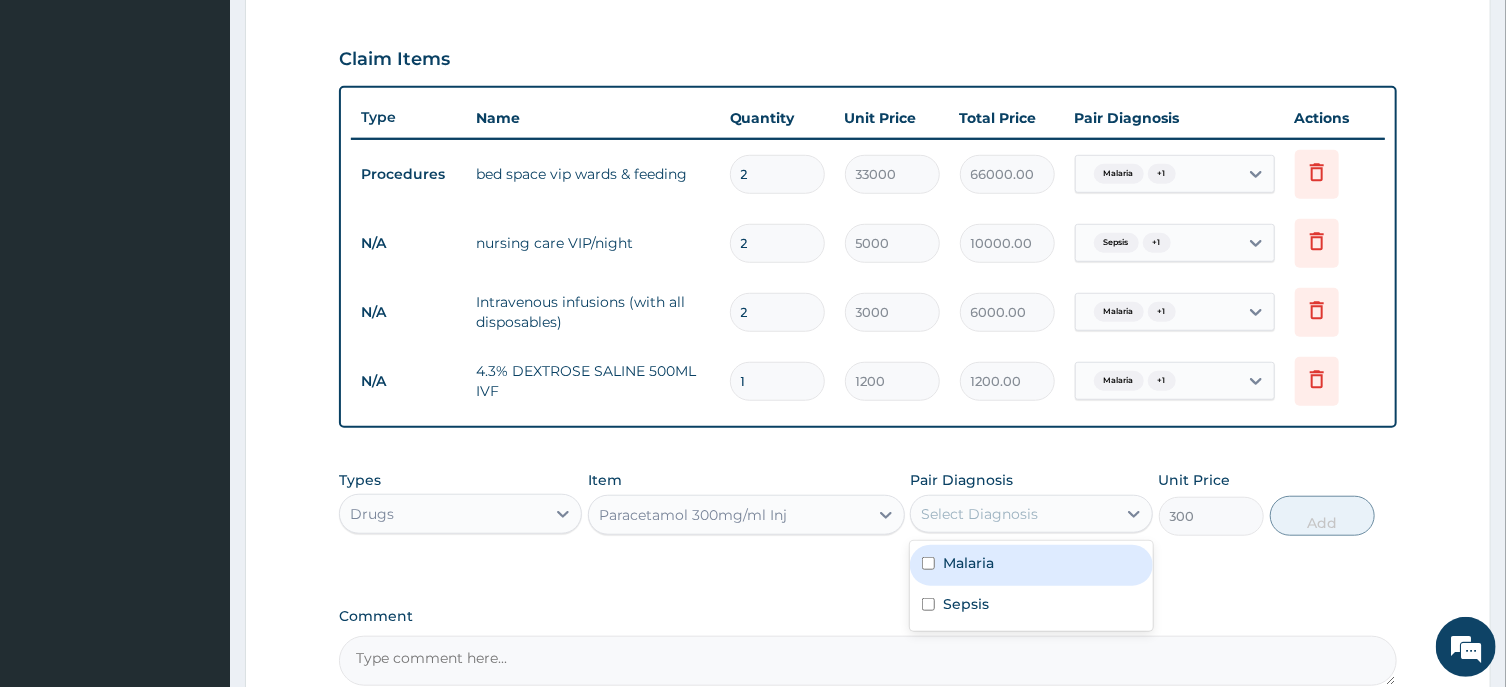 click on "Malaria" at bounding box center [968, 563] 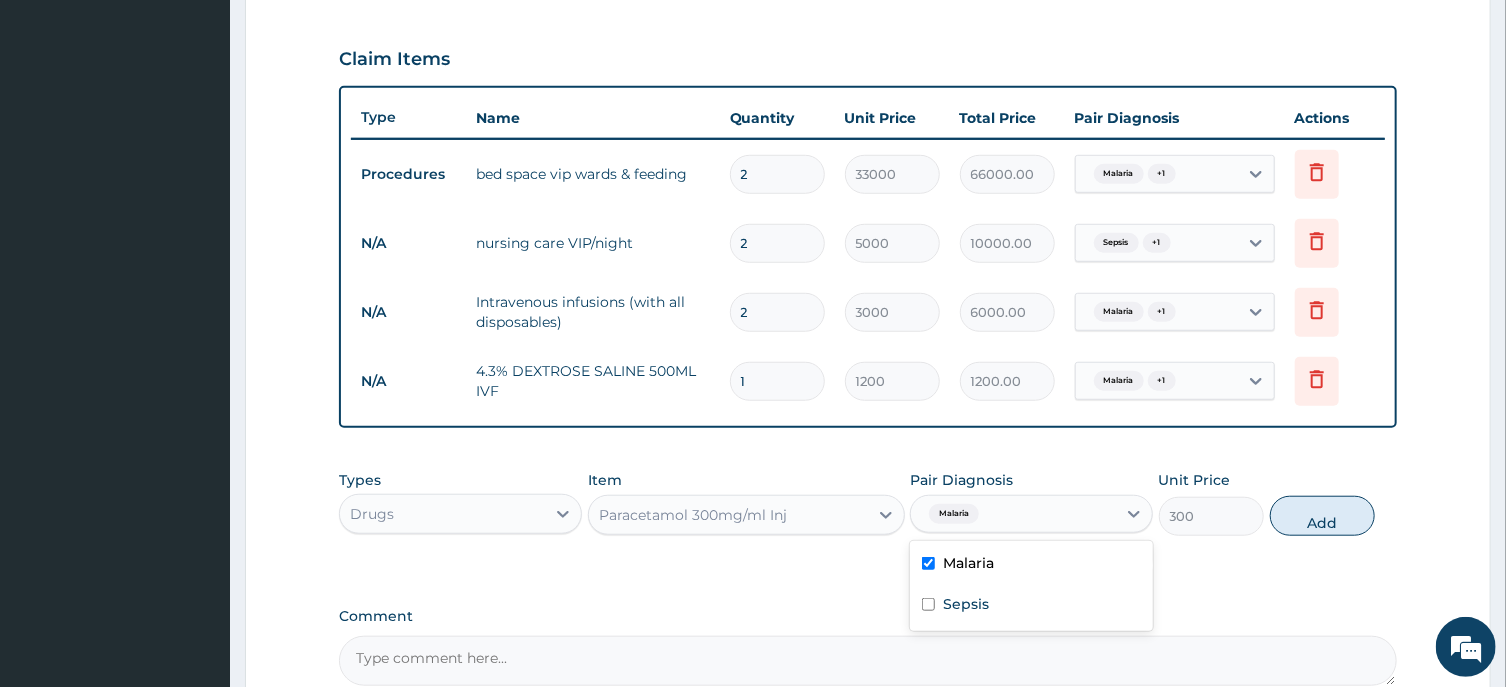 checkbox on "true" 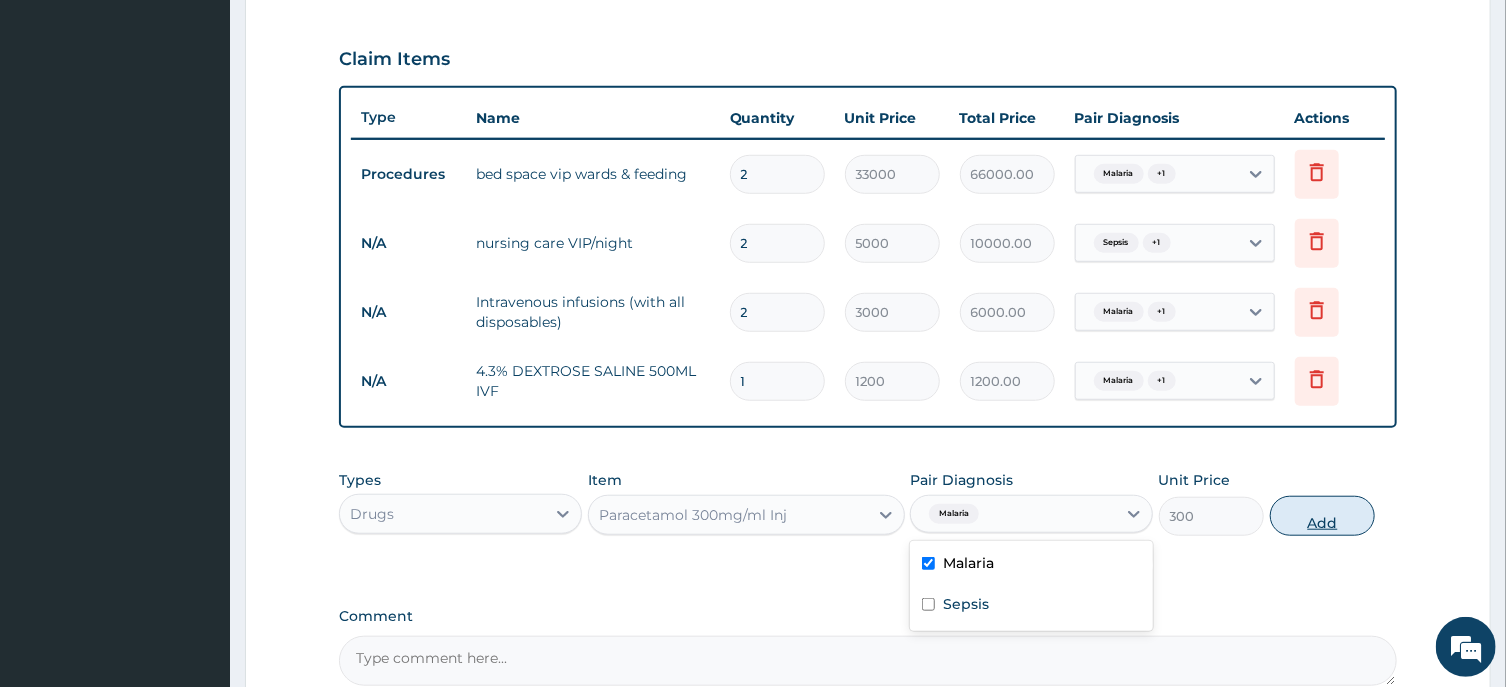 click on "Add" at bounding box center [1323, 516] 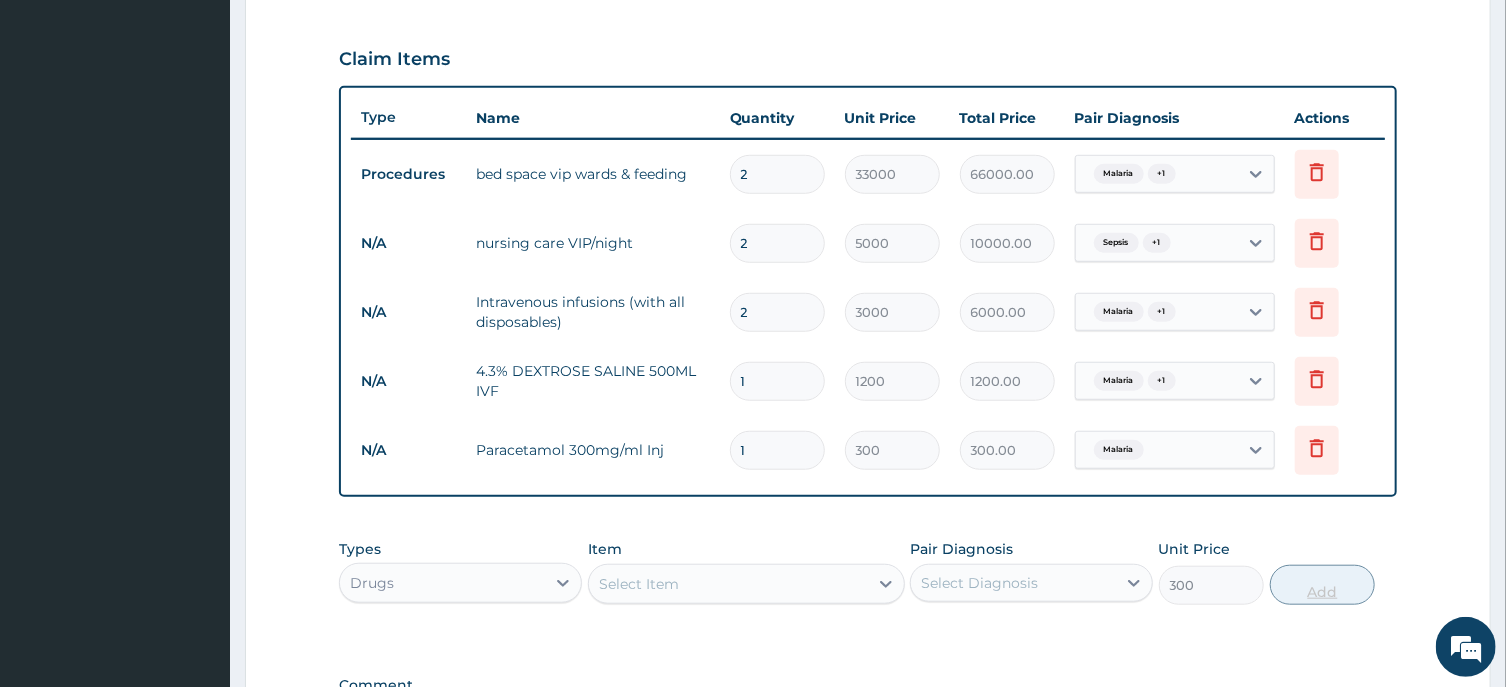 type on "0" 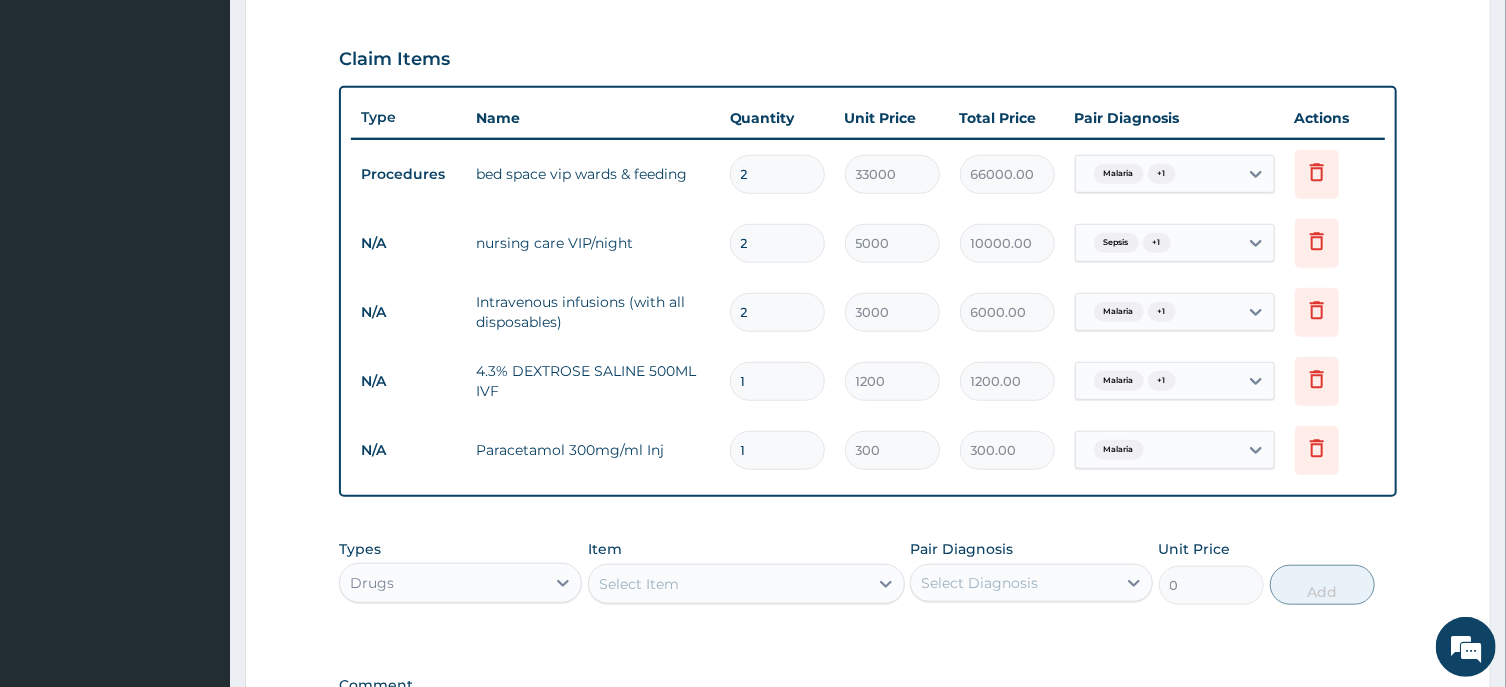 click on "1" at bounding box center [777, 450] 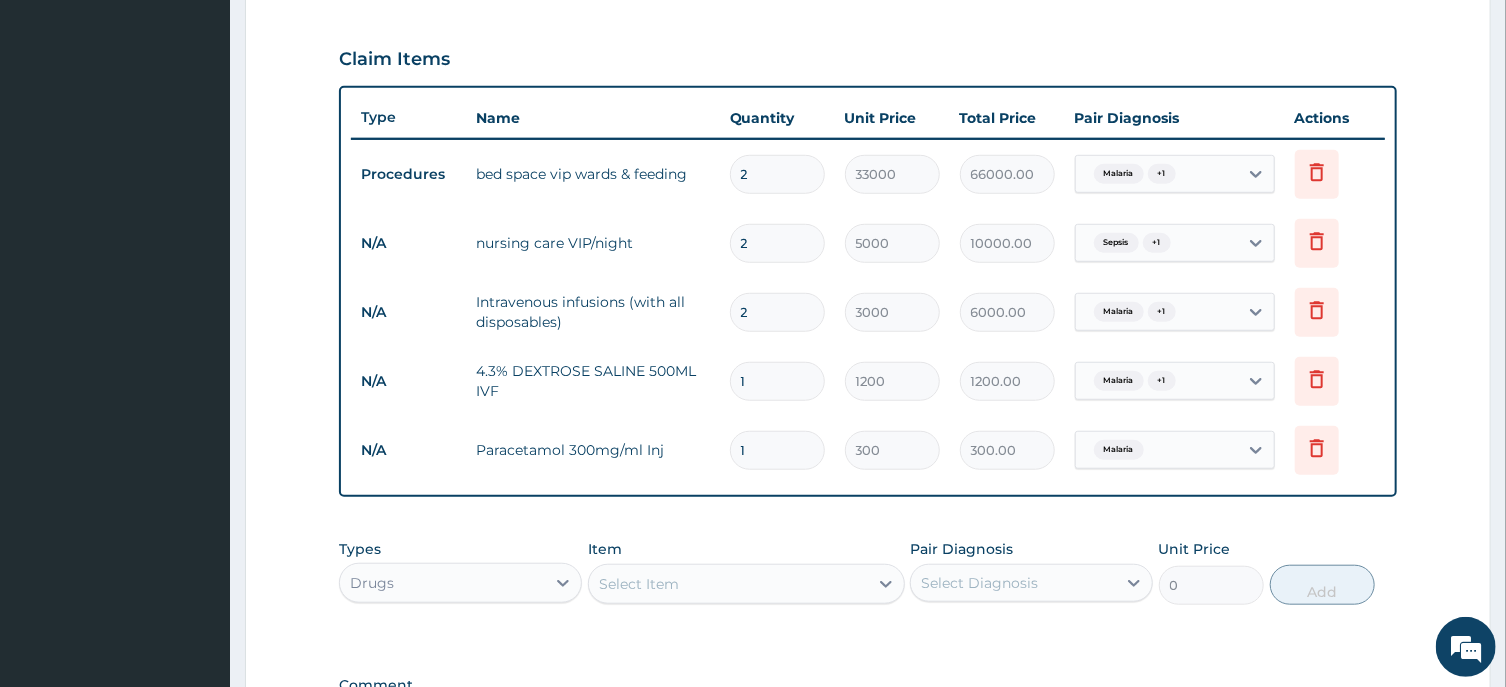 click on "1" at bounding box center [777, 450] 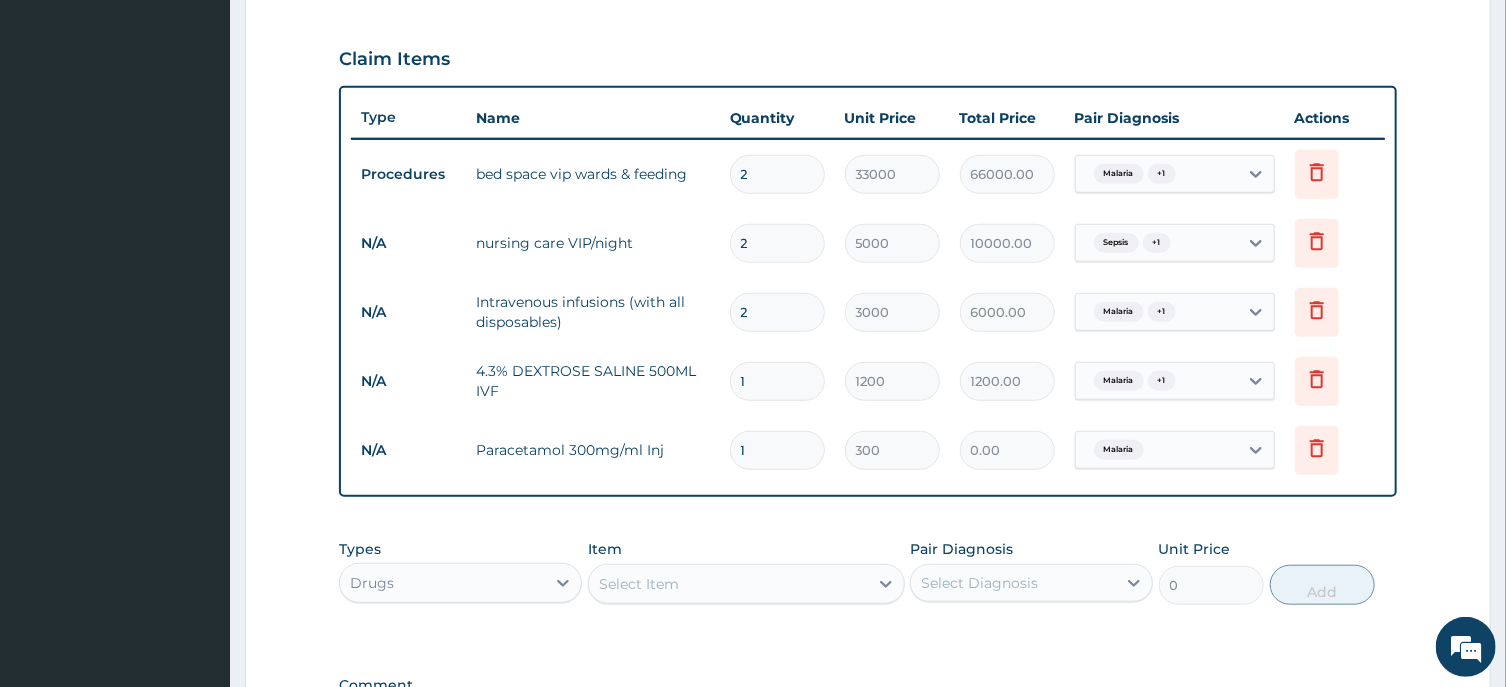 type 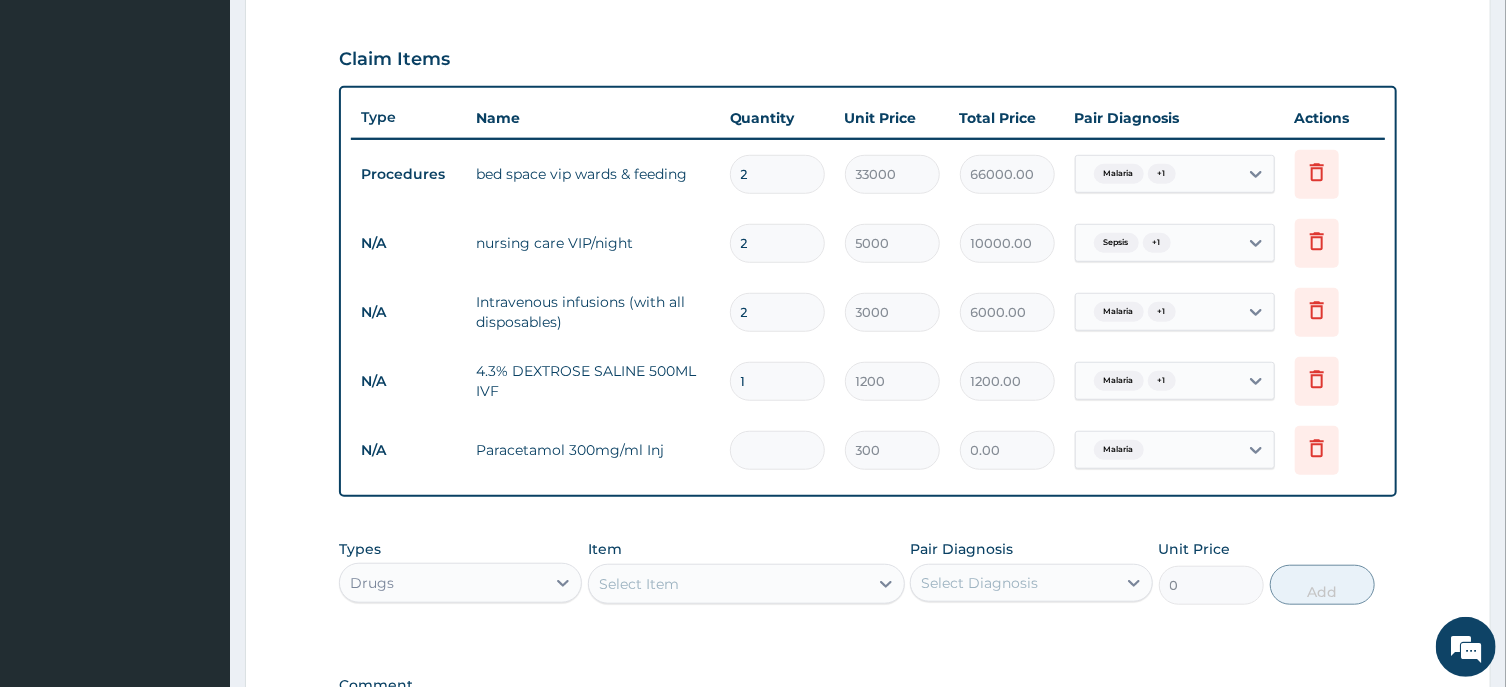 type on "0.00" 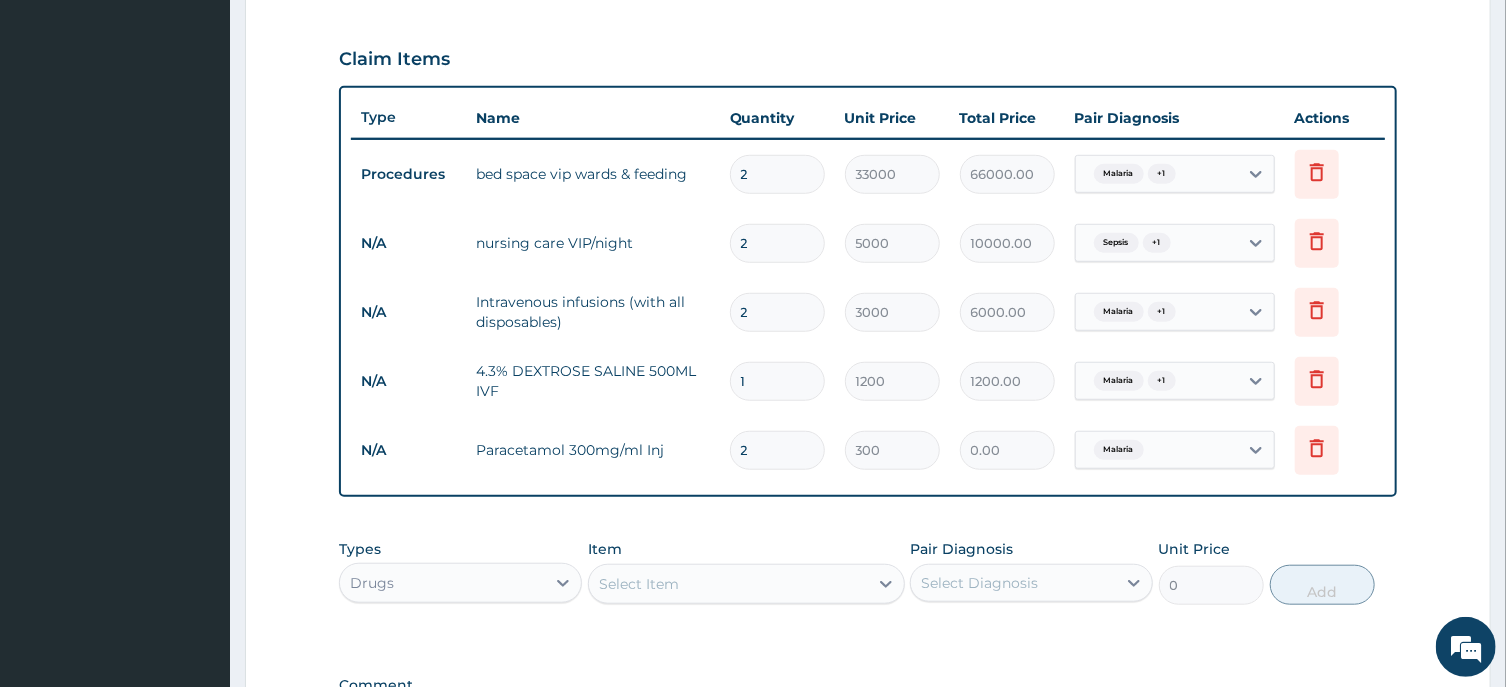 type on "600.00" 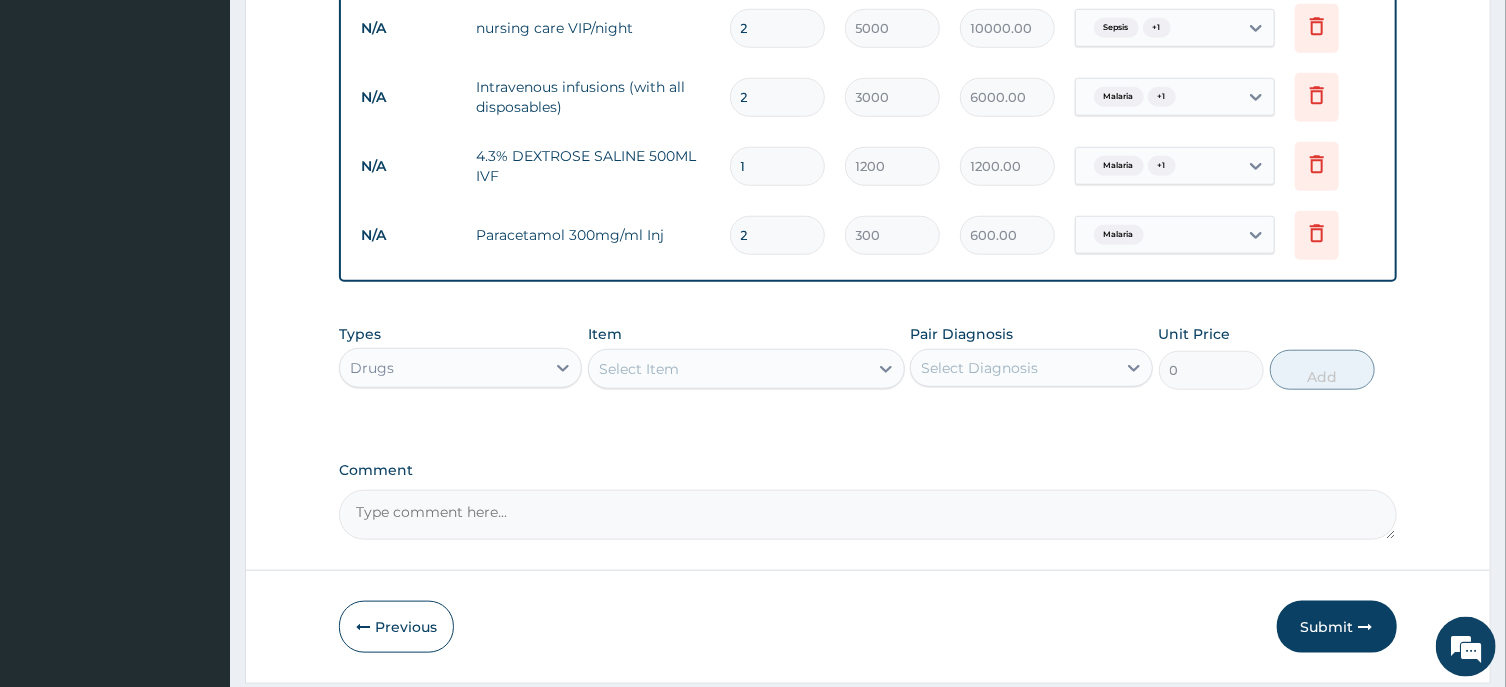 scroll, scrollTop: 934, scrollLeft: 0, axis: vertical 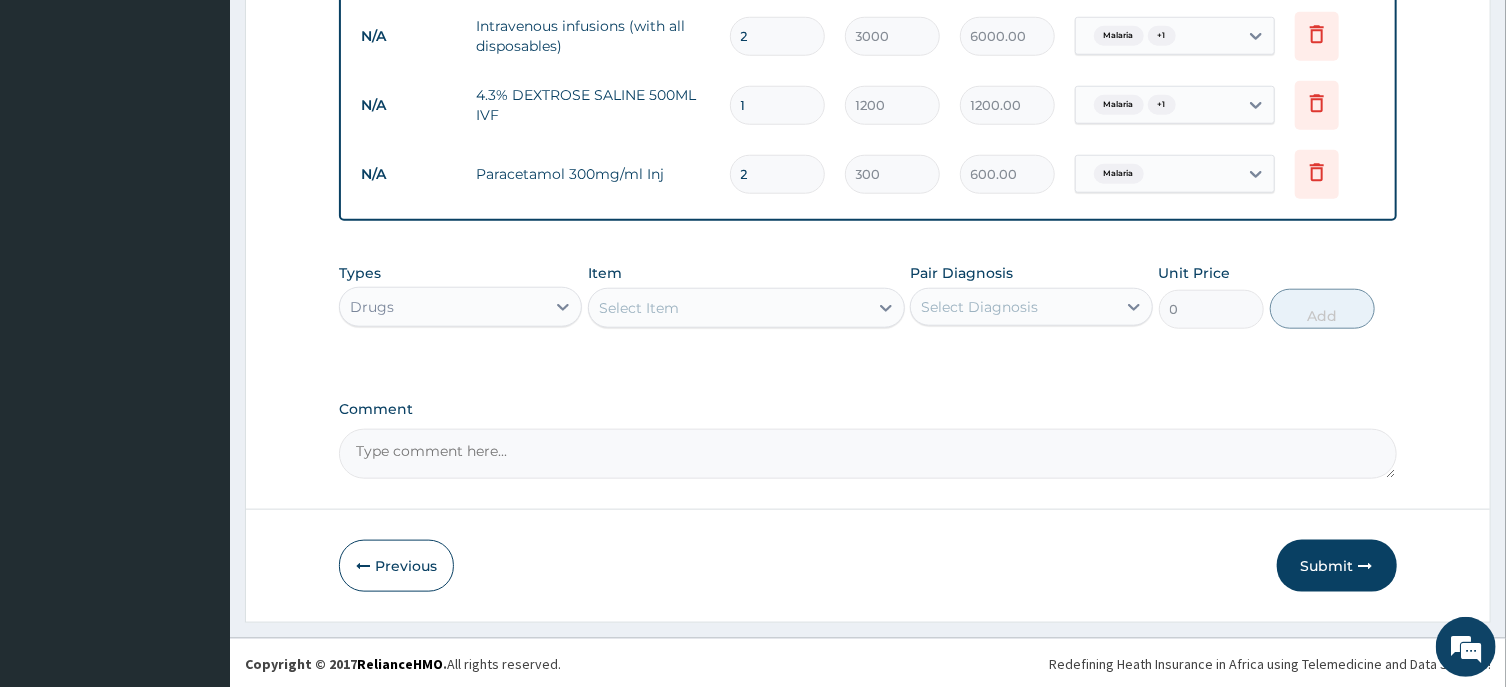 type on "2" 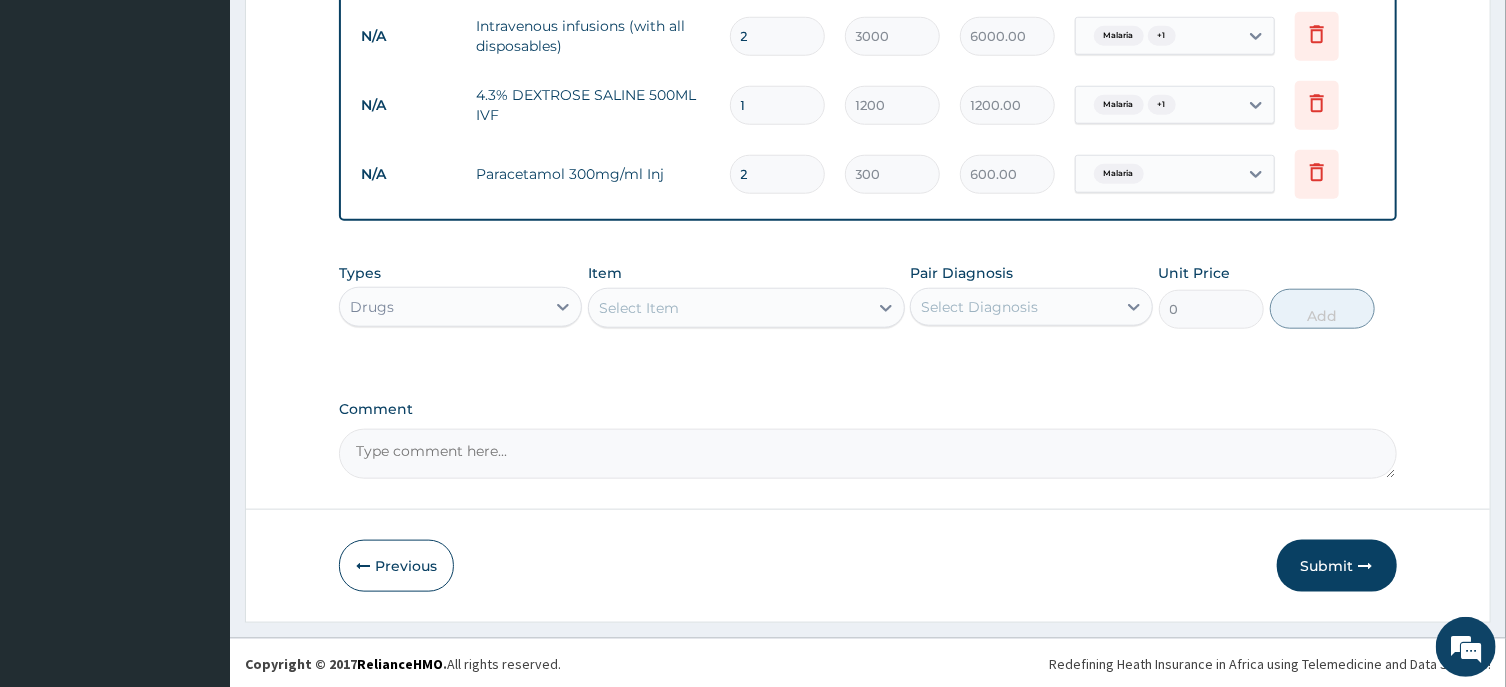 click on "Select Item" at bounding box center [728, 308] 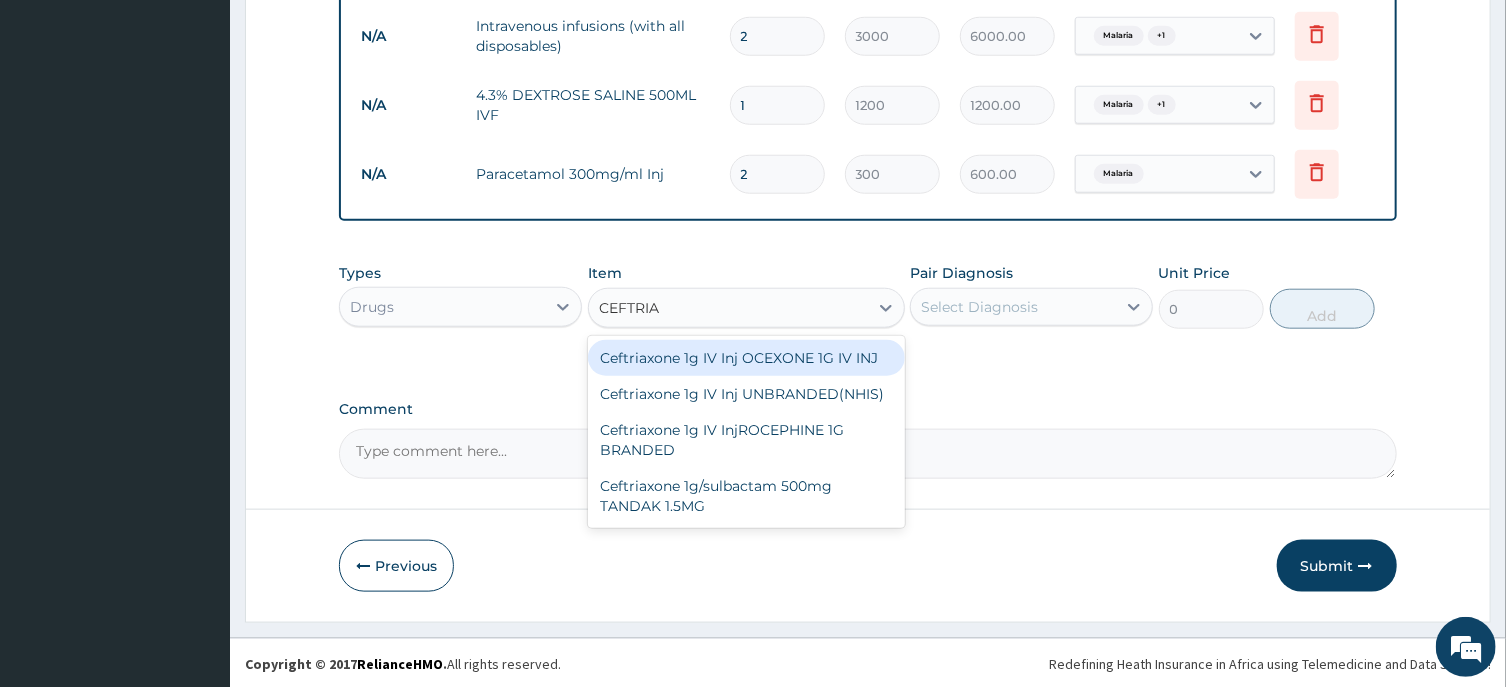 type on "CEFTRIAX" 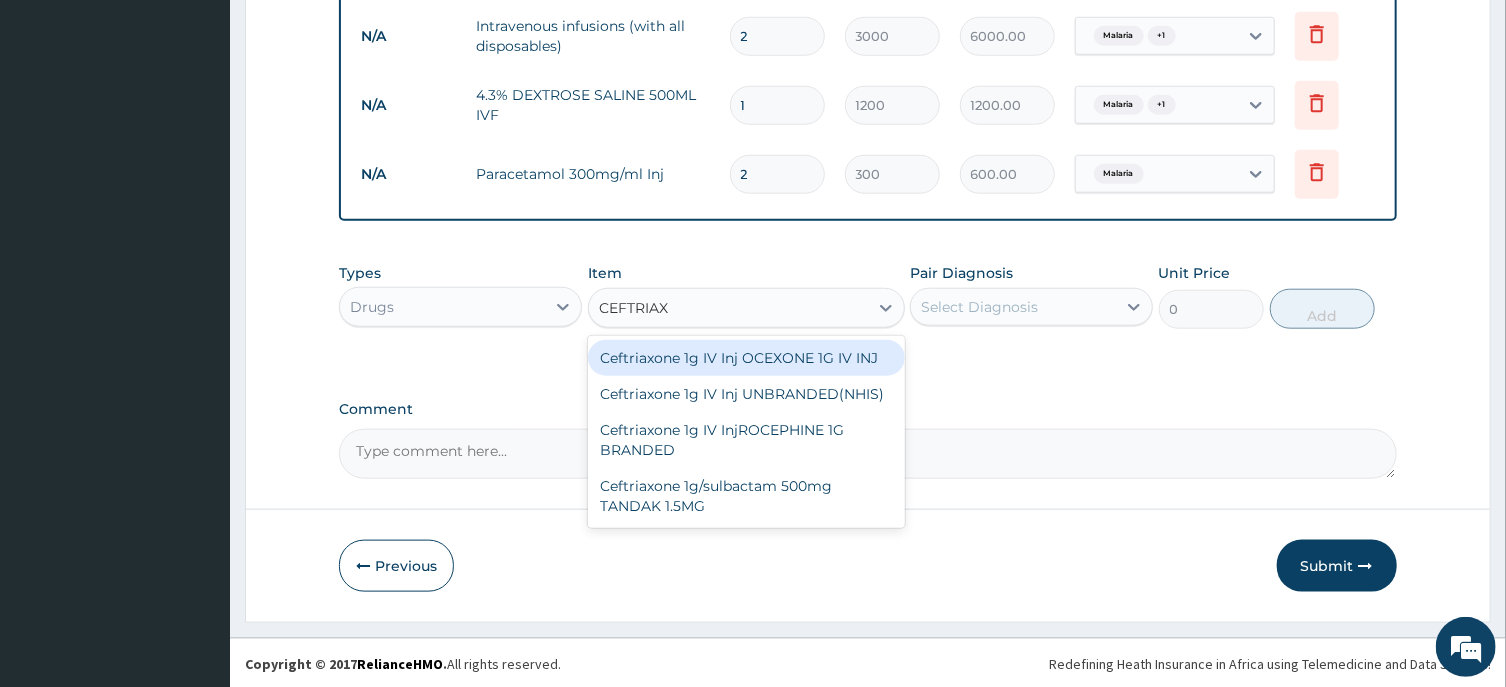 click on "Ceftriaxone 1g IV Inj OCEXONE 1G IV INJ" at bounding box center [746, 358] 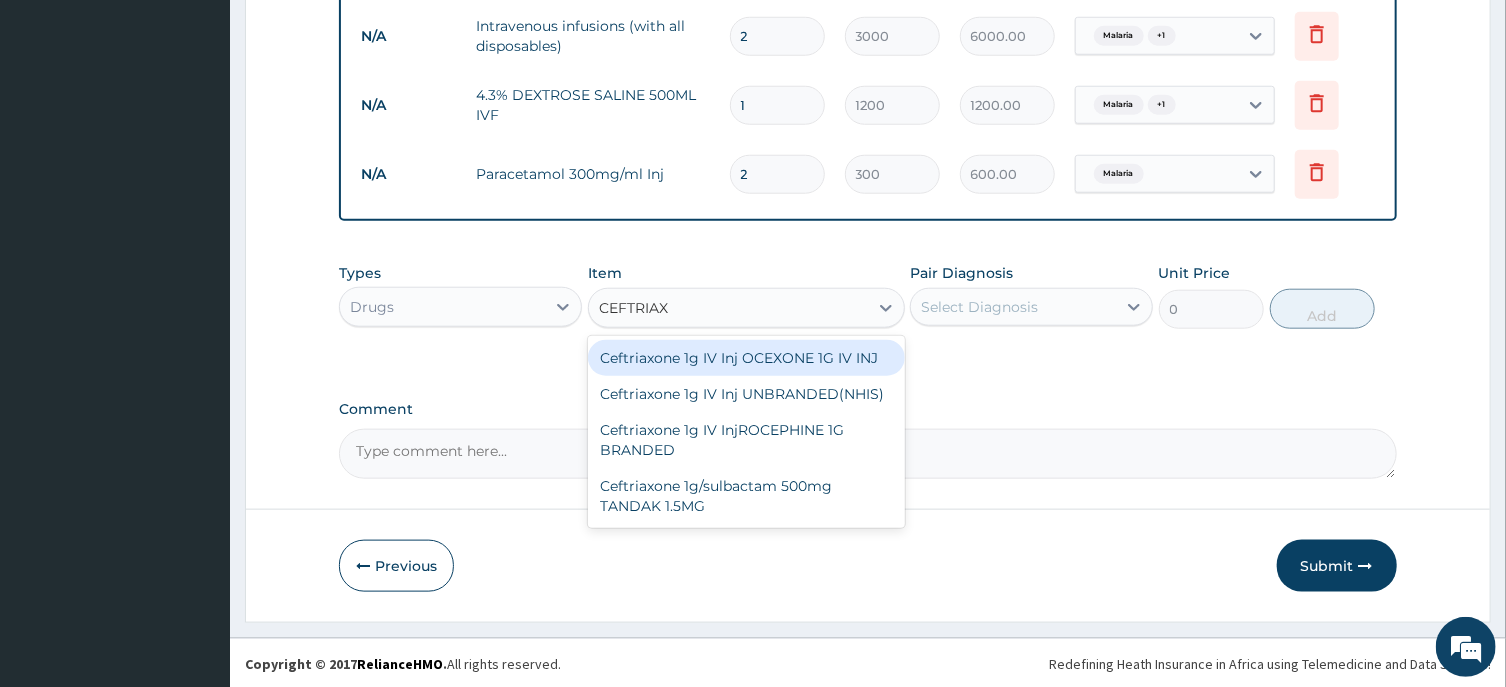 type 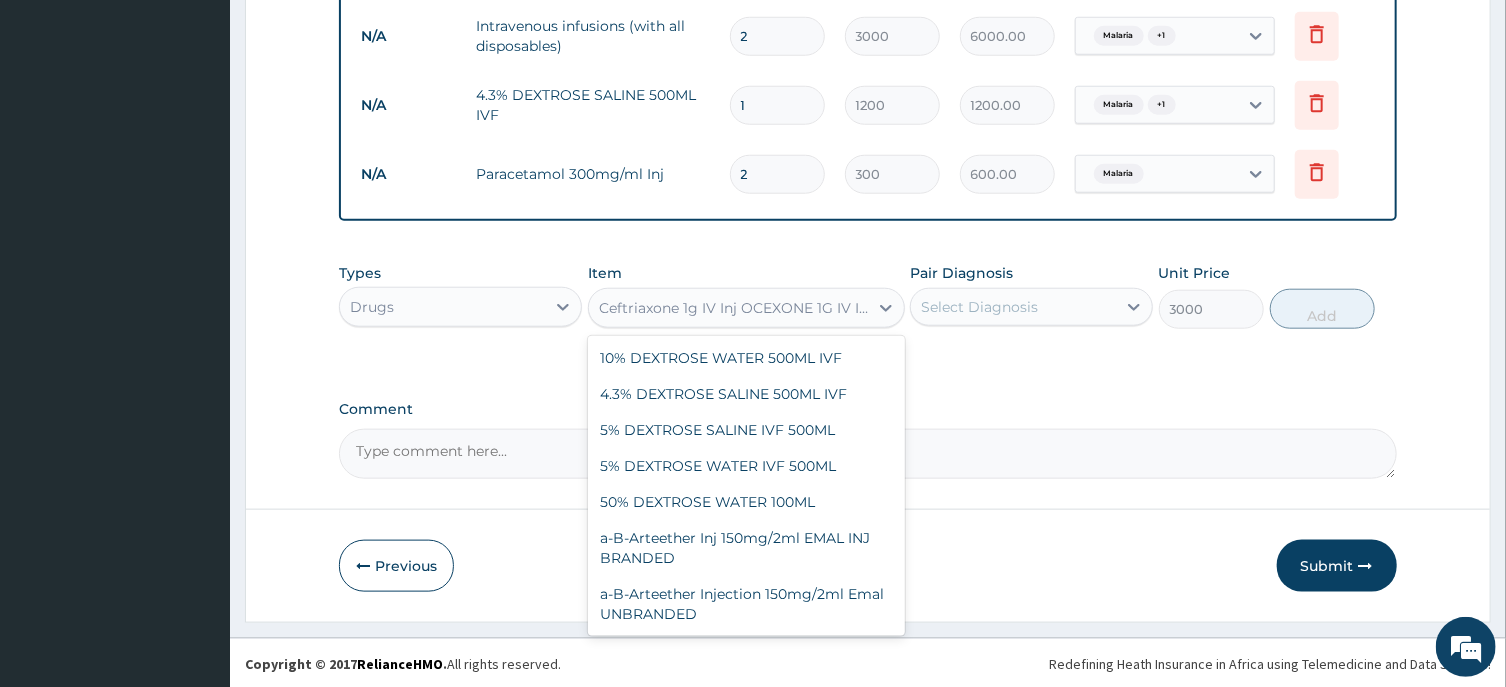 scroll, scrollTop: 6218, scrollLeft: 0, axis: vertical 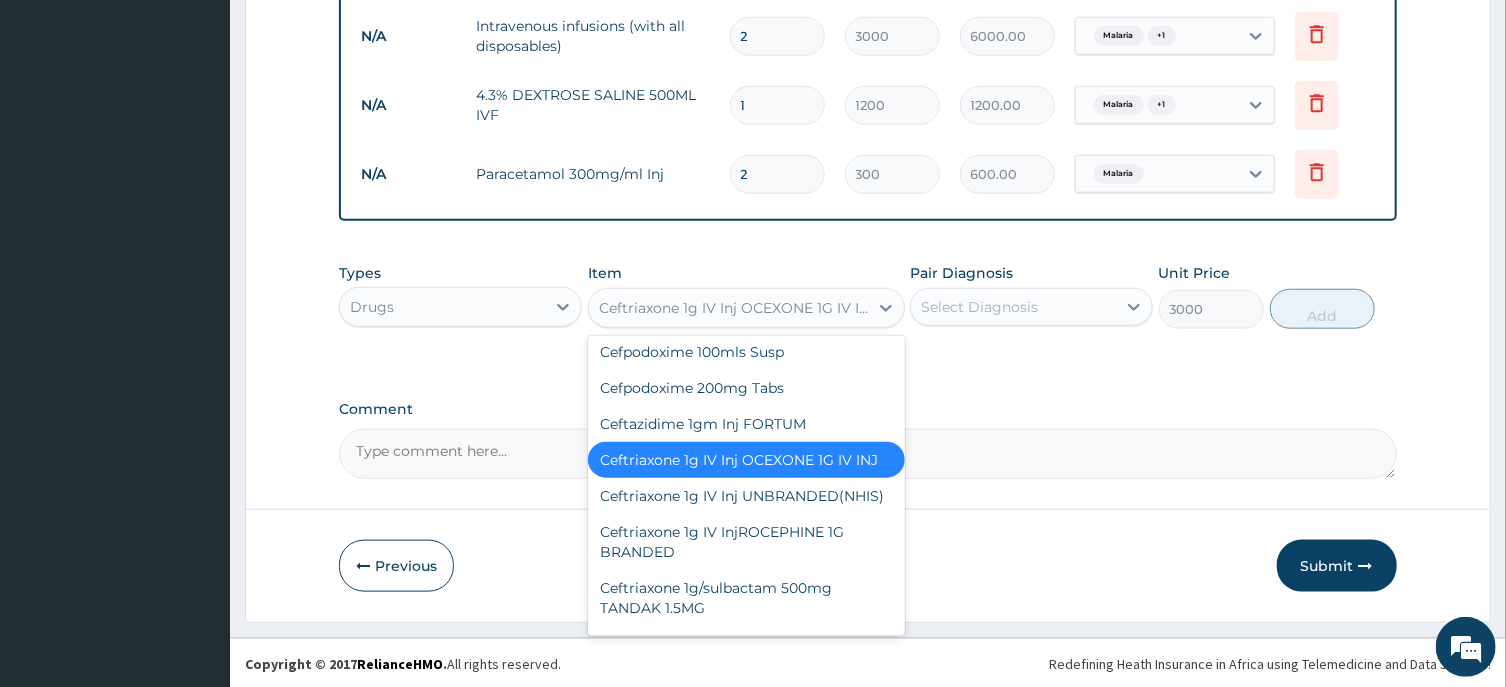 drag, startPoint x: 718, startPoint y: 310, endPoint x: 680, endPoint y: 398, distance: 95.85406 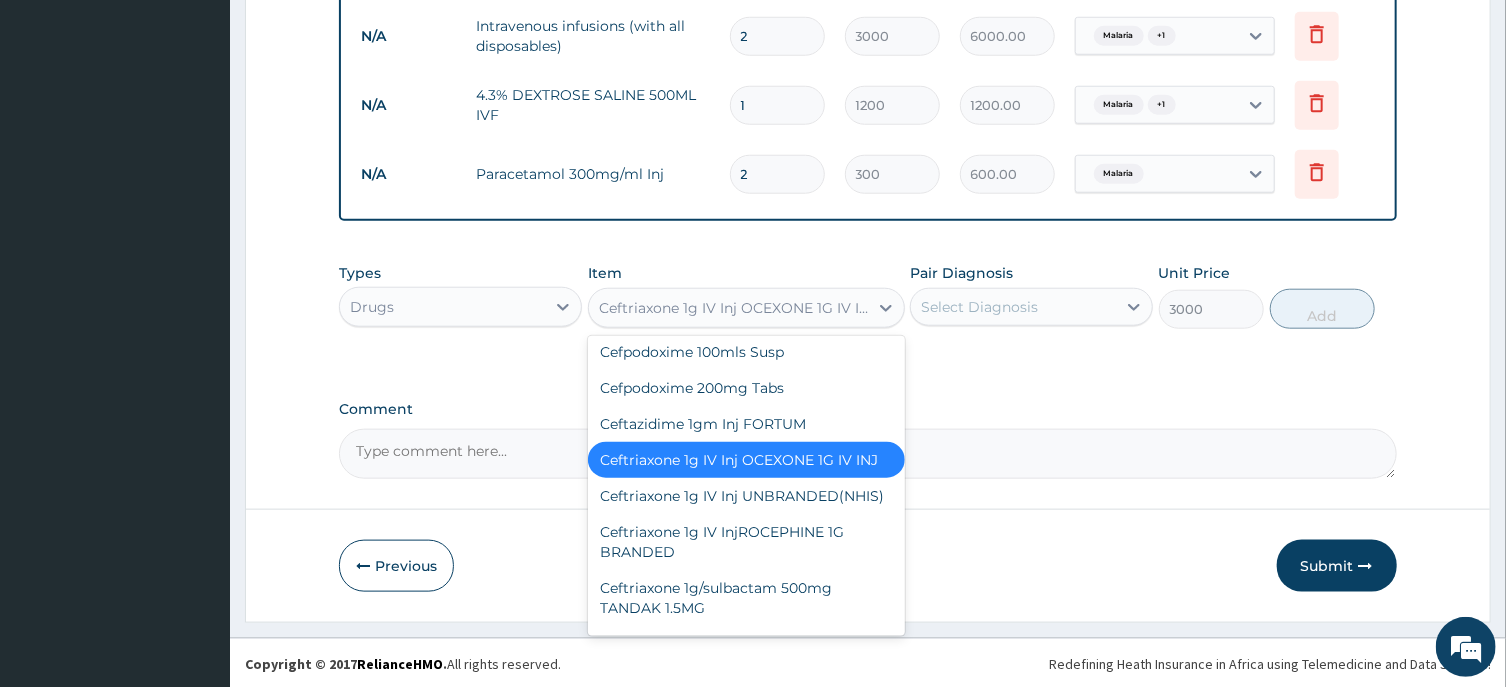 click on "option Ceftriaxone 1g IV Inj OCEXONE 1G IV INJ, selected. option Ceftriaxone 1g IV Inj OCEXONE 1G IV INJ selected, 146 of 606. 606 results available. Use Up and Down to choose options, press Enter to select the currently focused option, press Escape to exit the menu, press Tab to select the option and exit the menu. Ceftriaxone 1g IV Inj OCEXONE 1G IV INJ 10% DEXTROSE WATER 500ML IVF 4.3% DEXTROSE SALINE 500ML IVF 5% DEXTROSE SALINE IVF 500ML 5% DEXTROSE WATER IVF 500ML 50% DEXTROSE WATER 100ML a-B-Arteether Inj 150mg/2ml EMAL INJ BRANDED a-B-Arteether Injection 150mg/2ml Emal UNBRANDED ABITEL-H TELMISARTAN 40/HCTZ 12.5 Acetyl salicylic Acid 300mg Tabs Aciclovir 400 mg Tabs Activated charcoal powder ADDYZOA tabs ADRENALINE INJ 1MG/ML Albendazole 100mg/5ml Susp Albendazole 200mg Tabs alendronic acid tabs 70mg alfuzosine LP 10mg ALLEREX eye drop allopurinol ZYLORIC TABS 100MG Alpha tocopheryl acetate( Vitamin E) 1000 I.U Tabs Alpha tocopheryl acetate( Vitamin E) 400 I.U Tabs Alphabetic tabs by 30 arm sling" at bounding box center (746, 308) 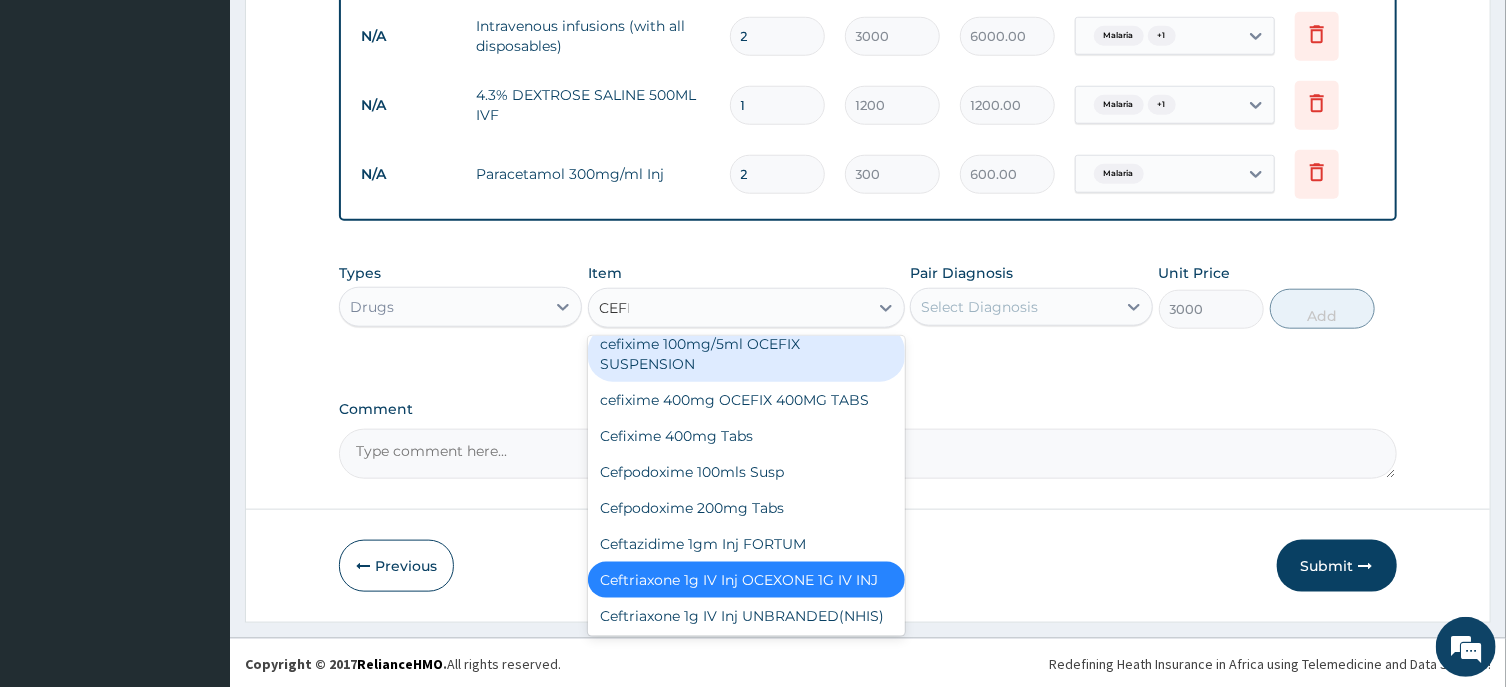 scroll, scrollTop: 0, scrollLeft: 0, axis: both 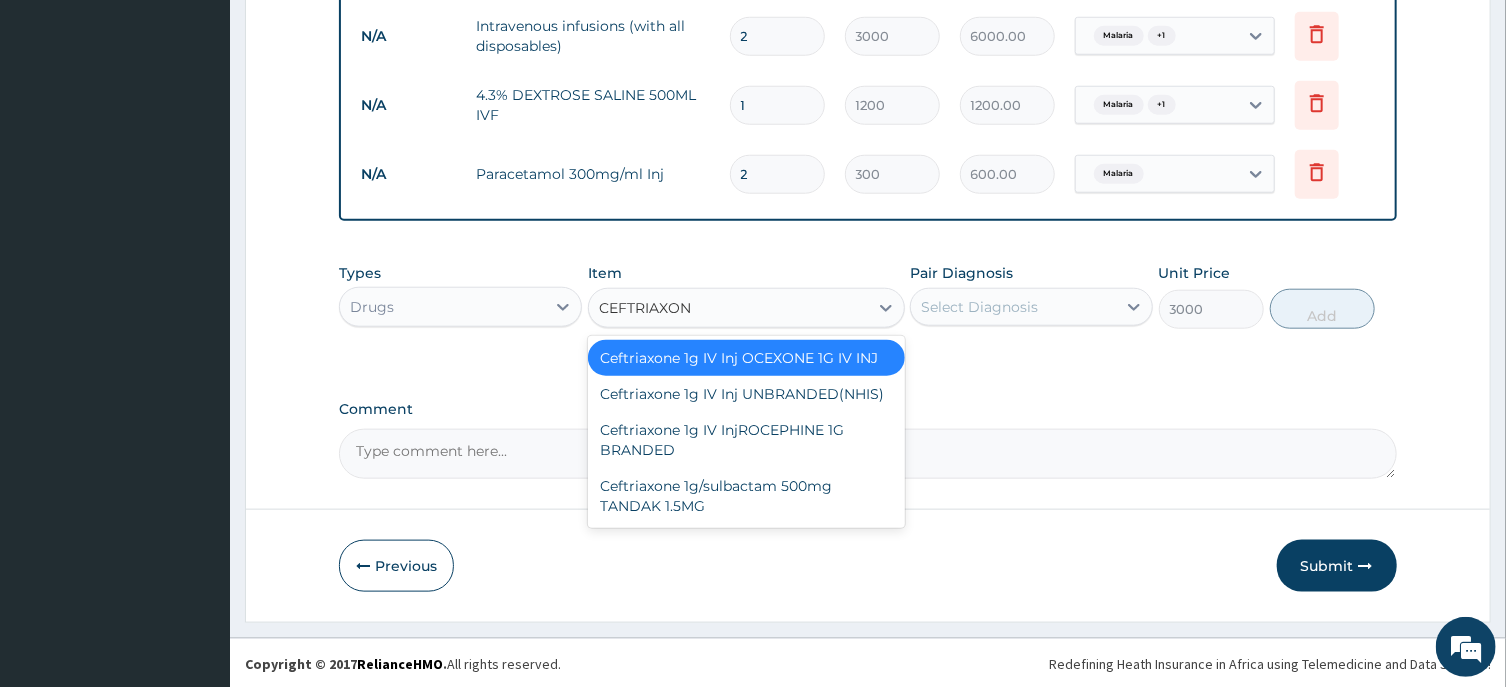 type on "CEFTRIAXONE" 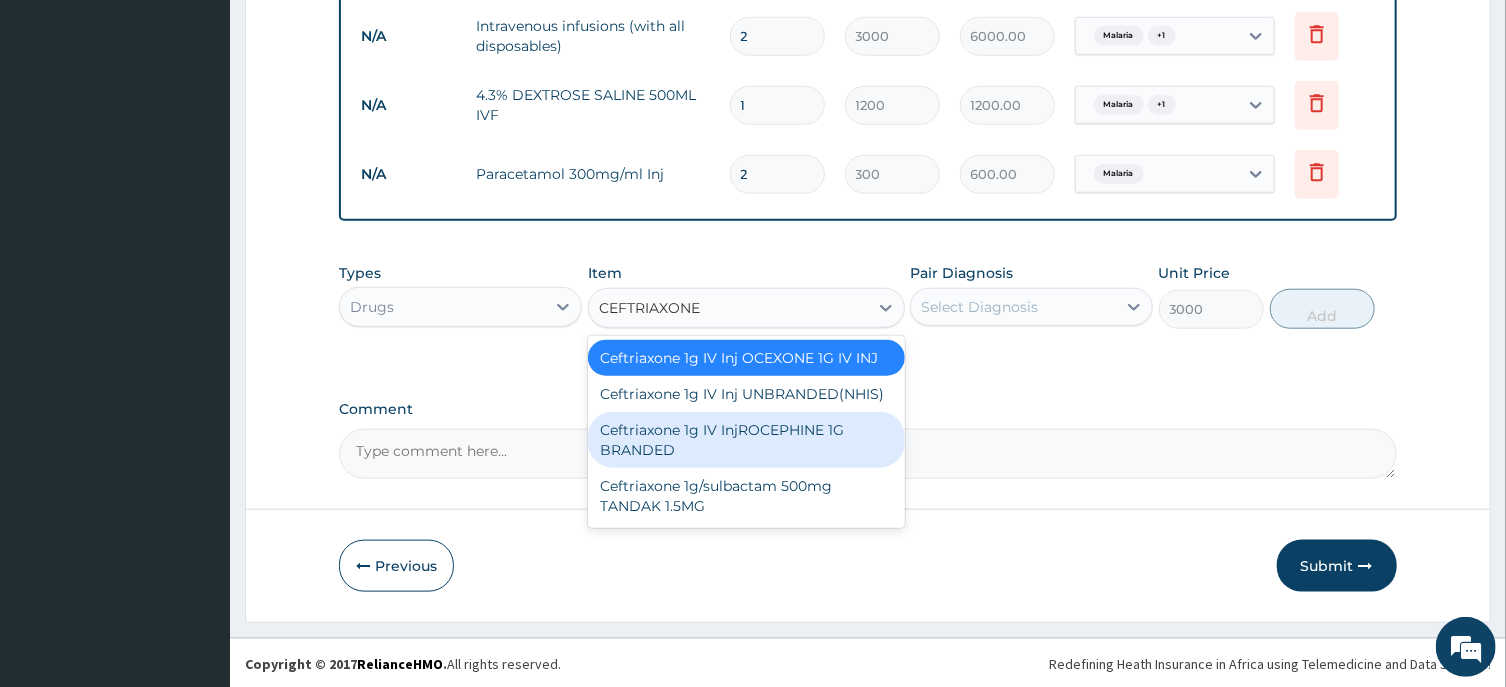 click on "Ceftriaxone 1g IV InjROCEPHINE 1G BRANDED" at bounding box center (746, 440) 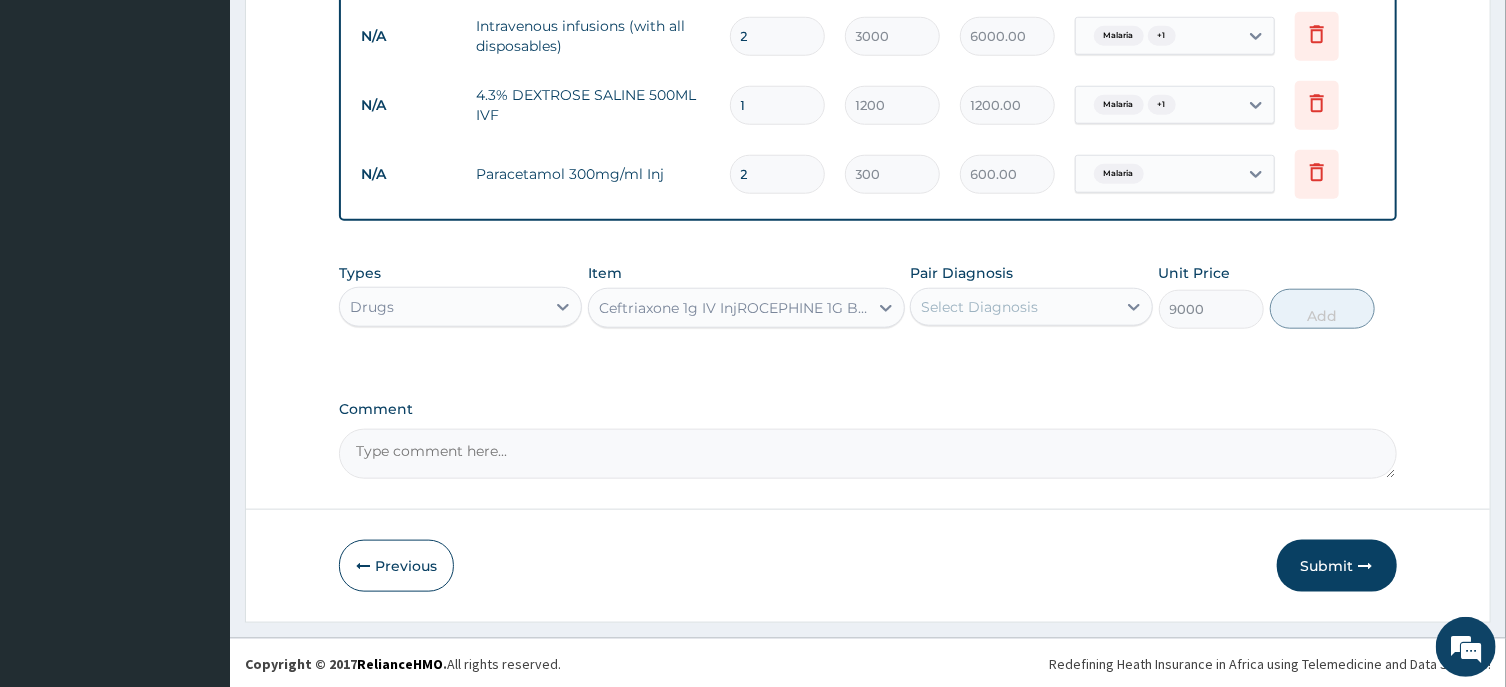 click on "Select Diagnosis" at bounding box center (1013, 307) 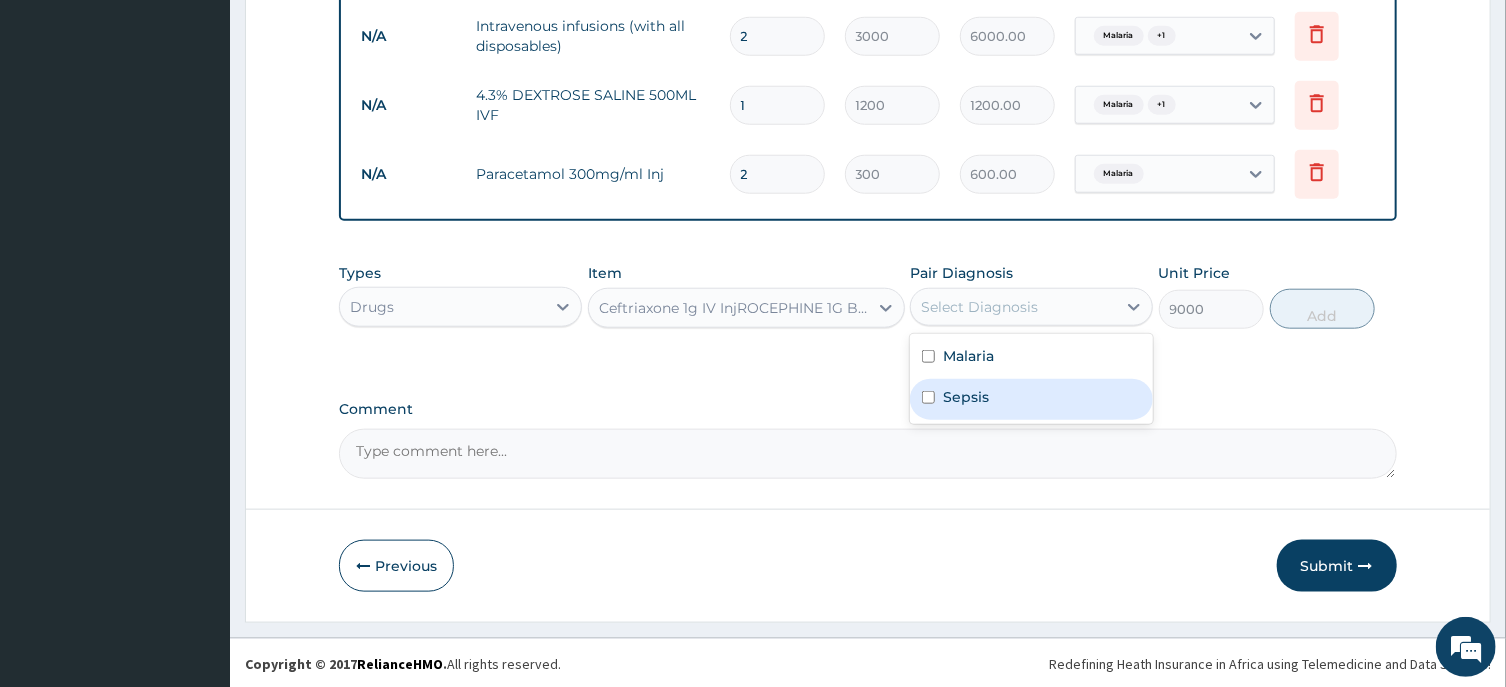 click on "Sepsis" at bounding box center (1031, 399) 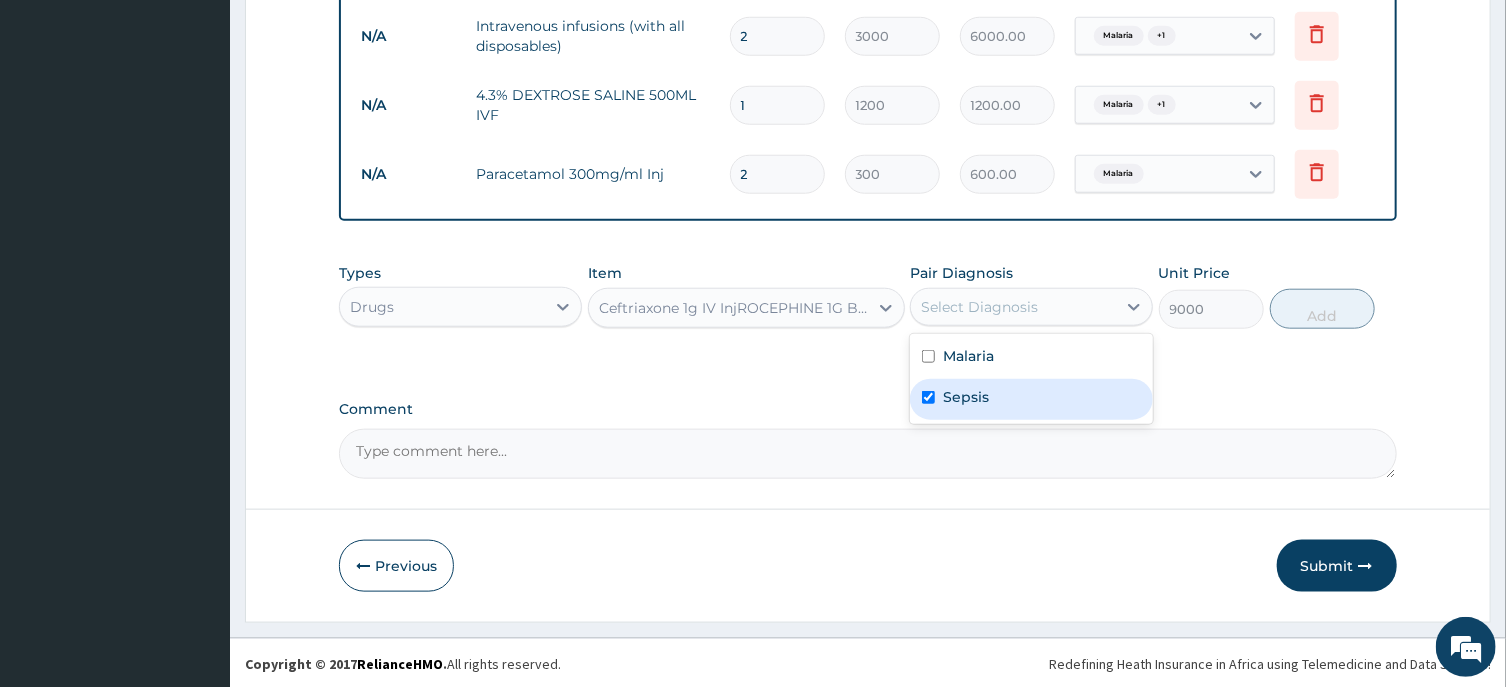 checkbox on "true" 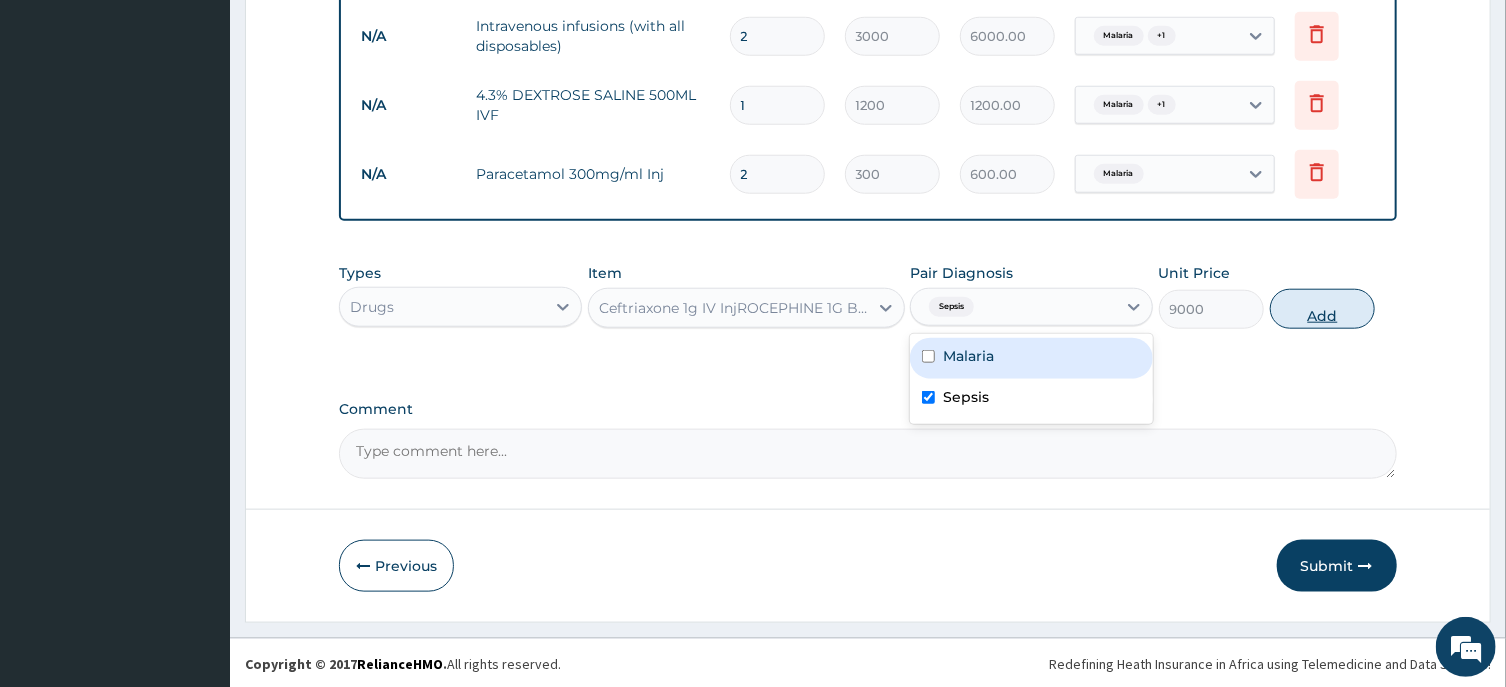 click on "Add" at bounding box center (1323, 309) 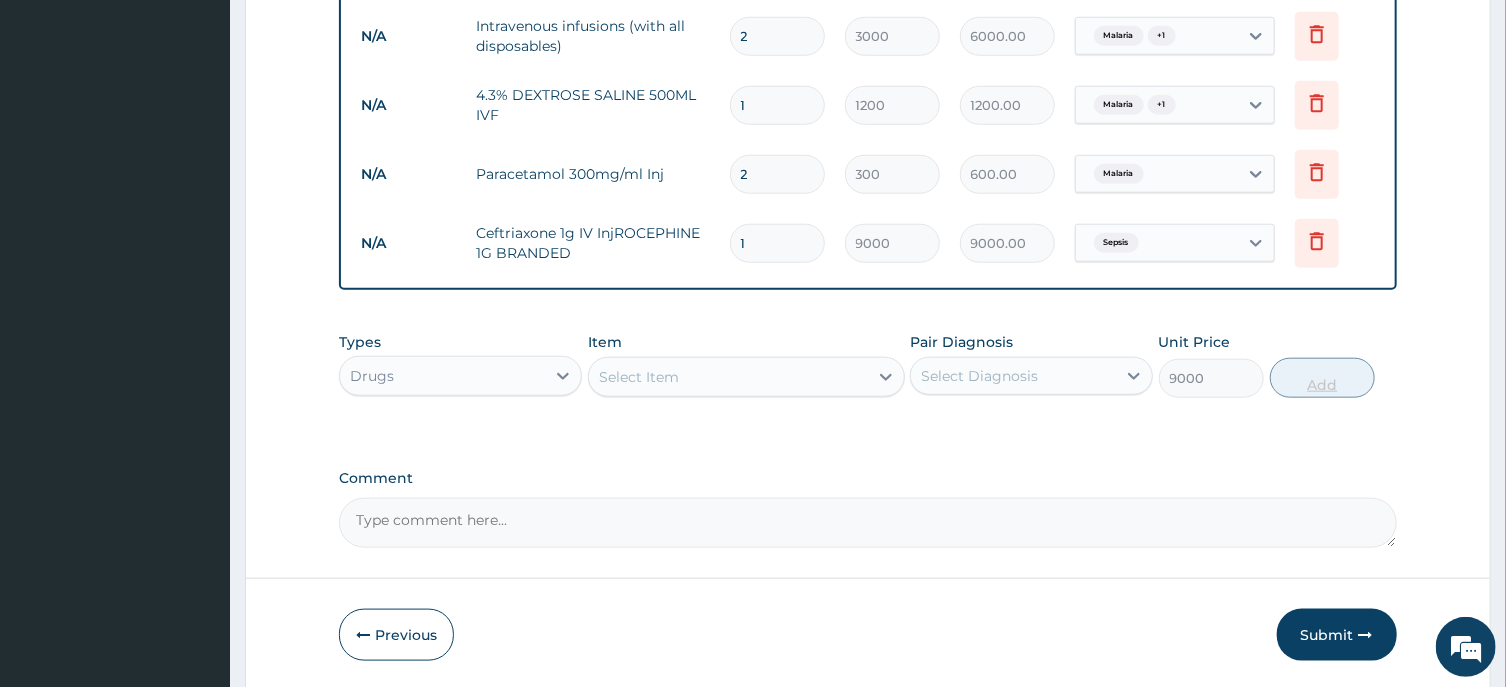 type on "0" 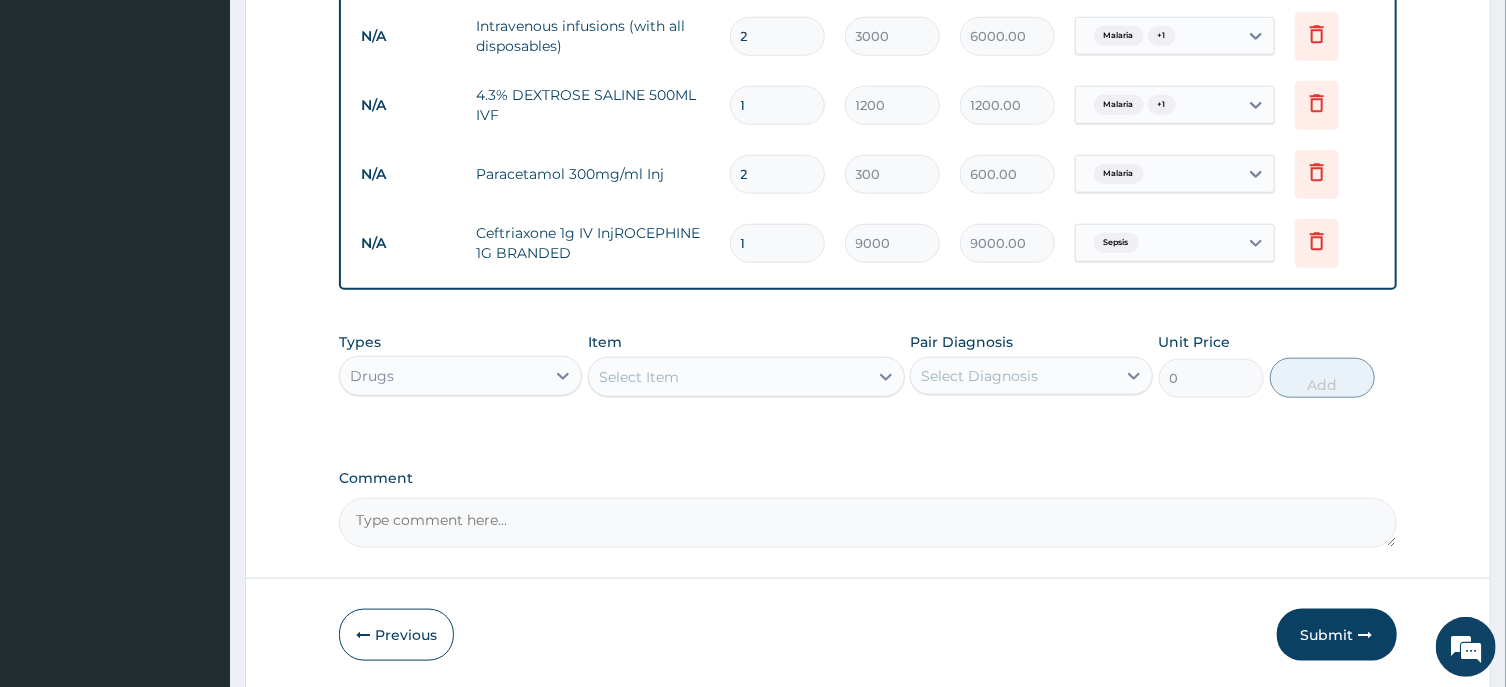 click on "Select Item" at bounding box center (728, 377) 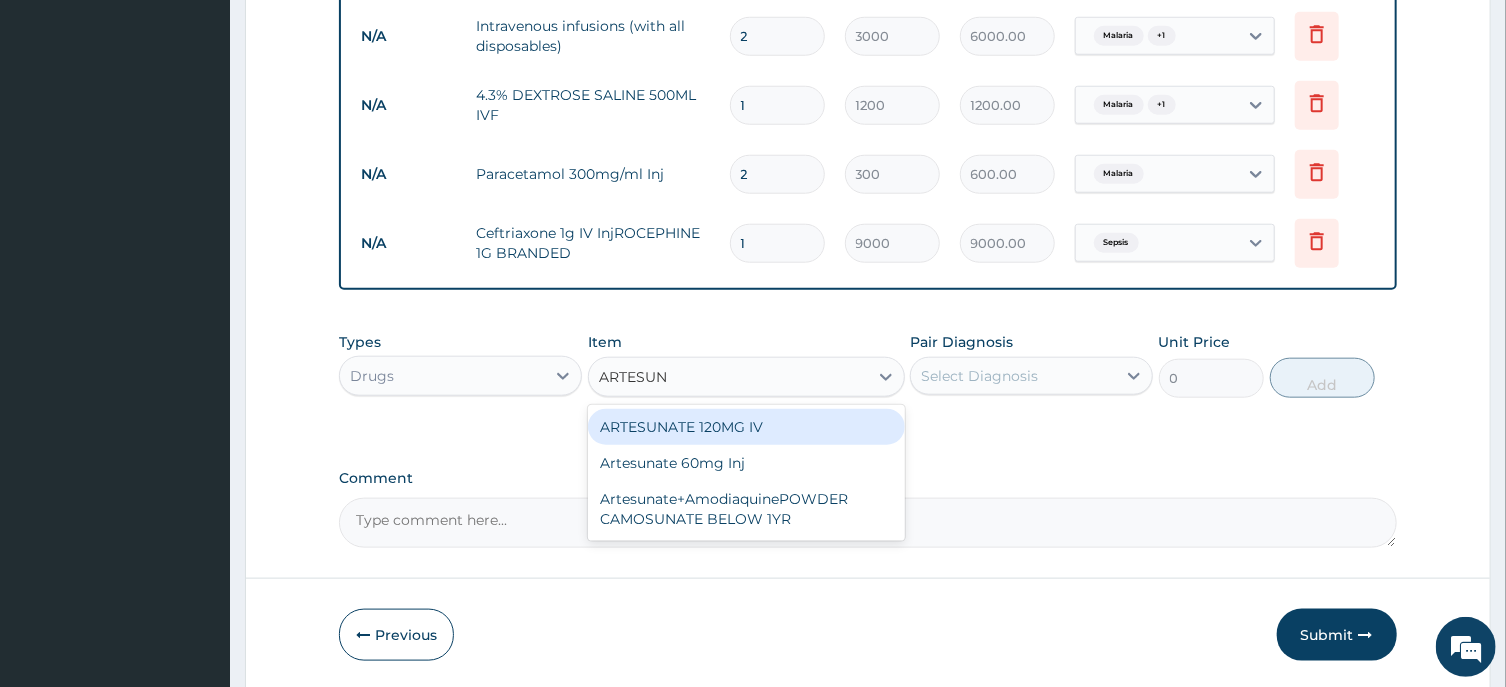 type on "ARTESUNA" 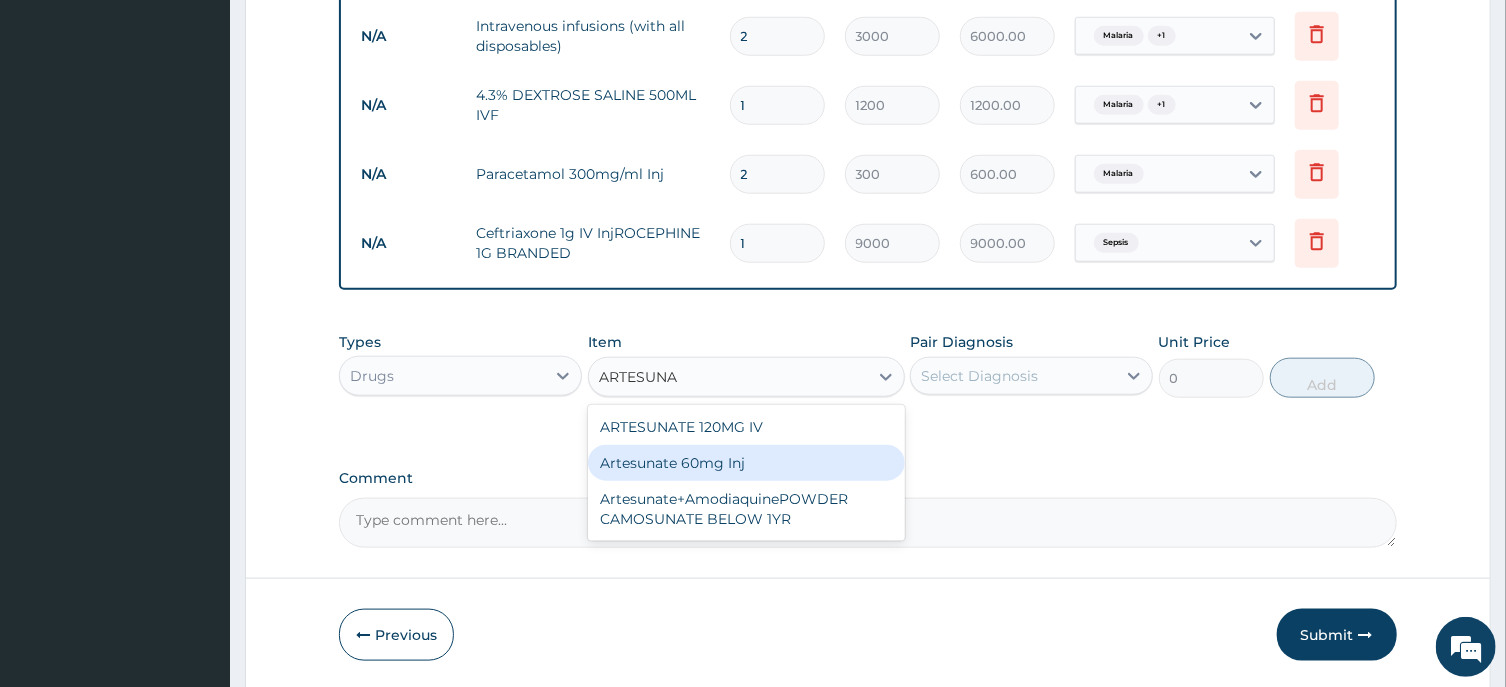 click on "Artesunate 60mg Inj" at bounding box center (746, 463) 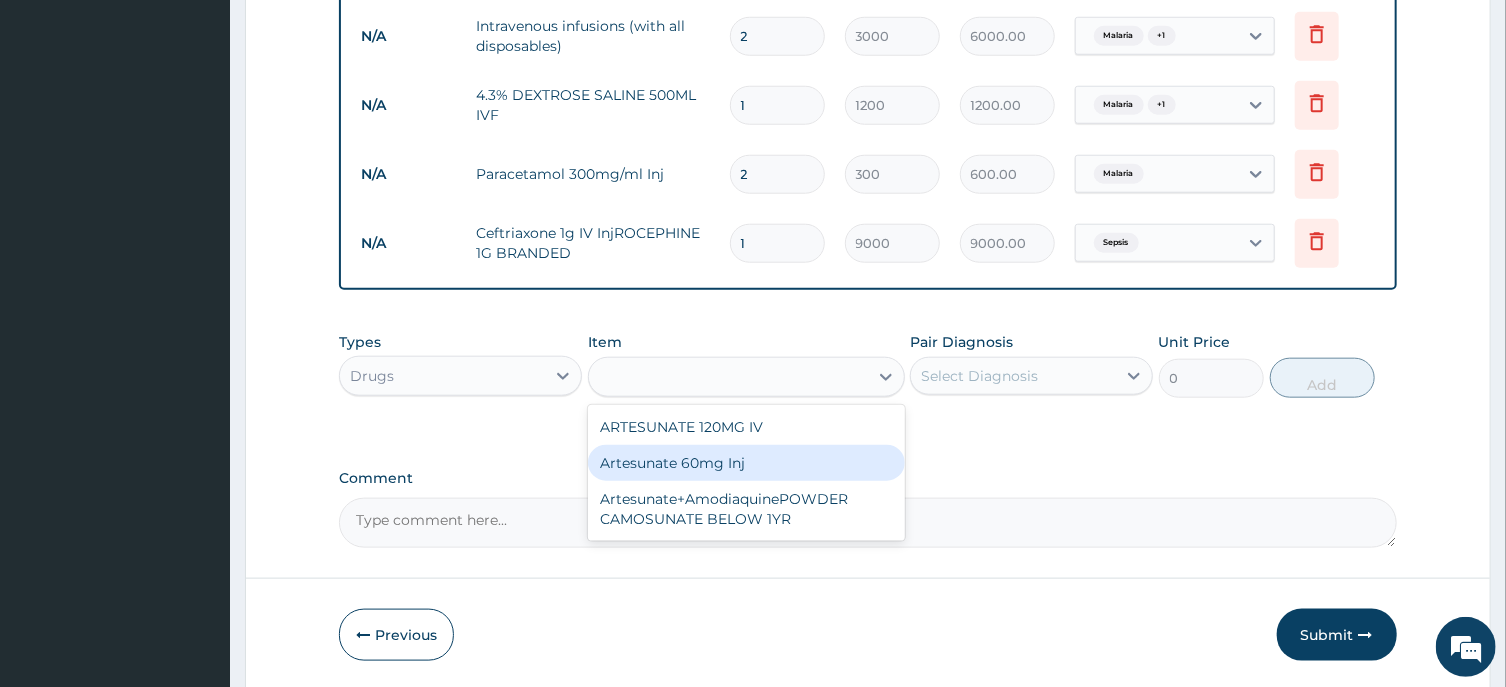 type on "2200" 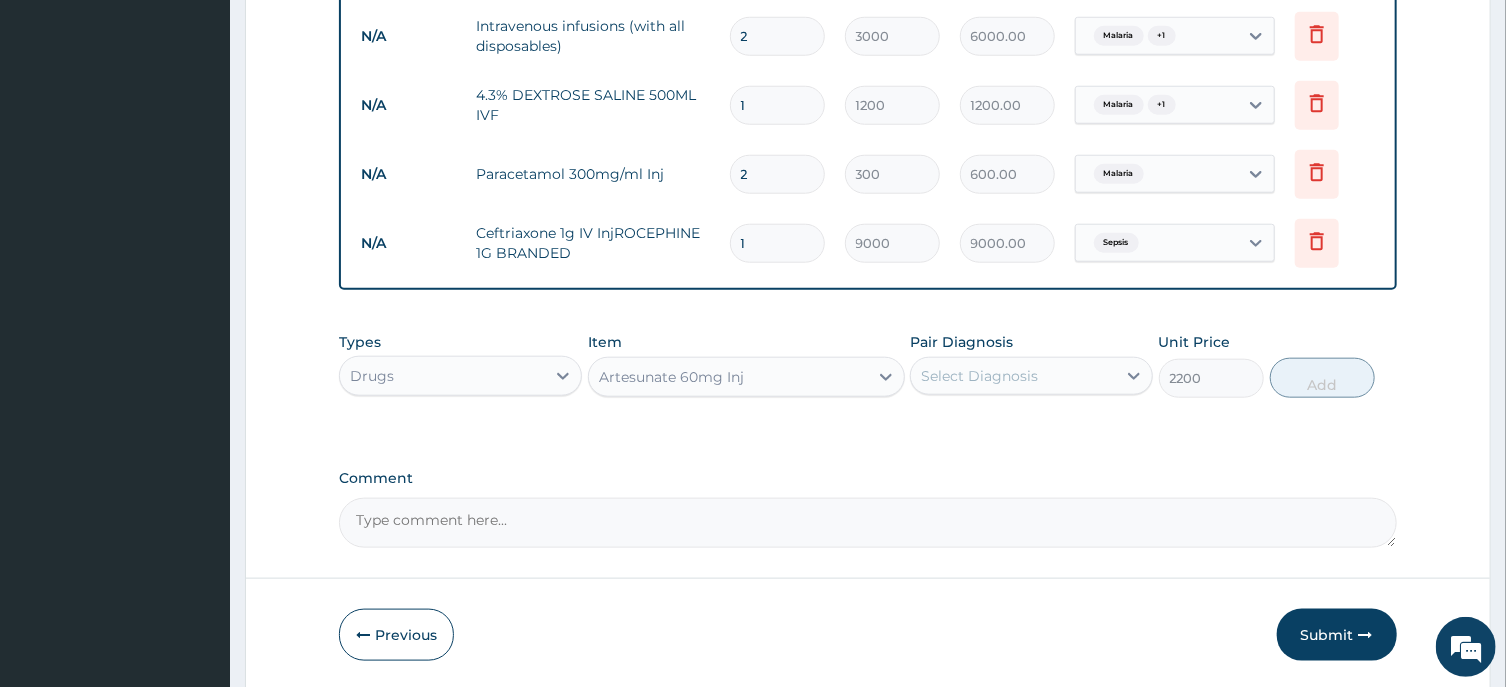 click on "Select Diagnosis" at bounding box center (979, 376) 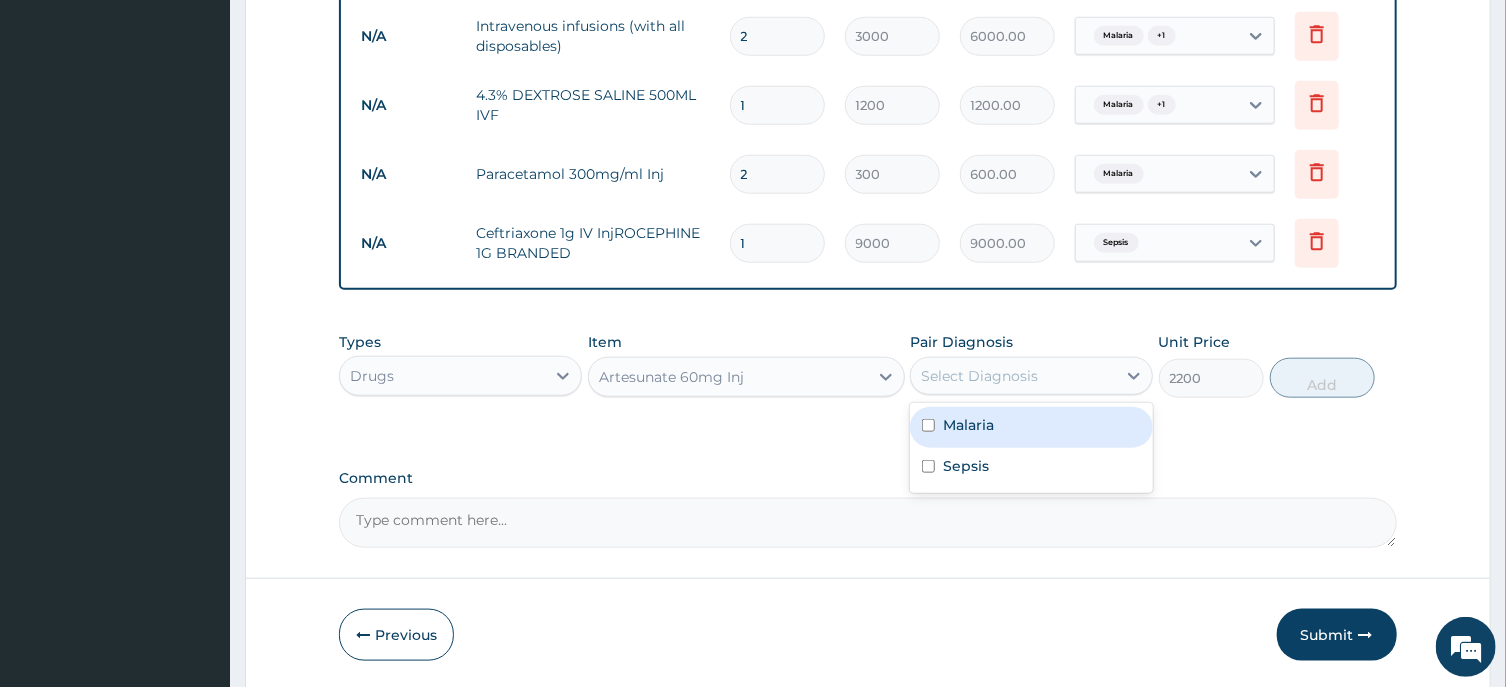 click on "Malaria" at bounding box center [968, 425] 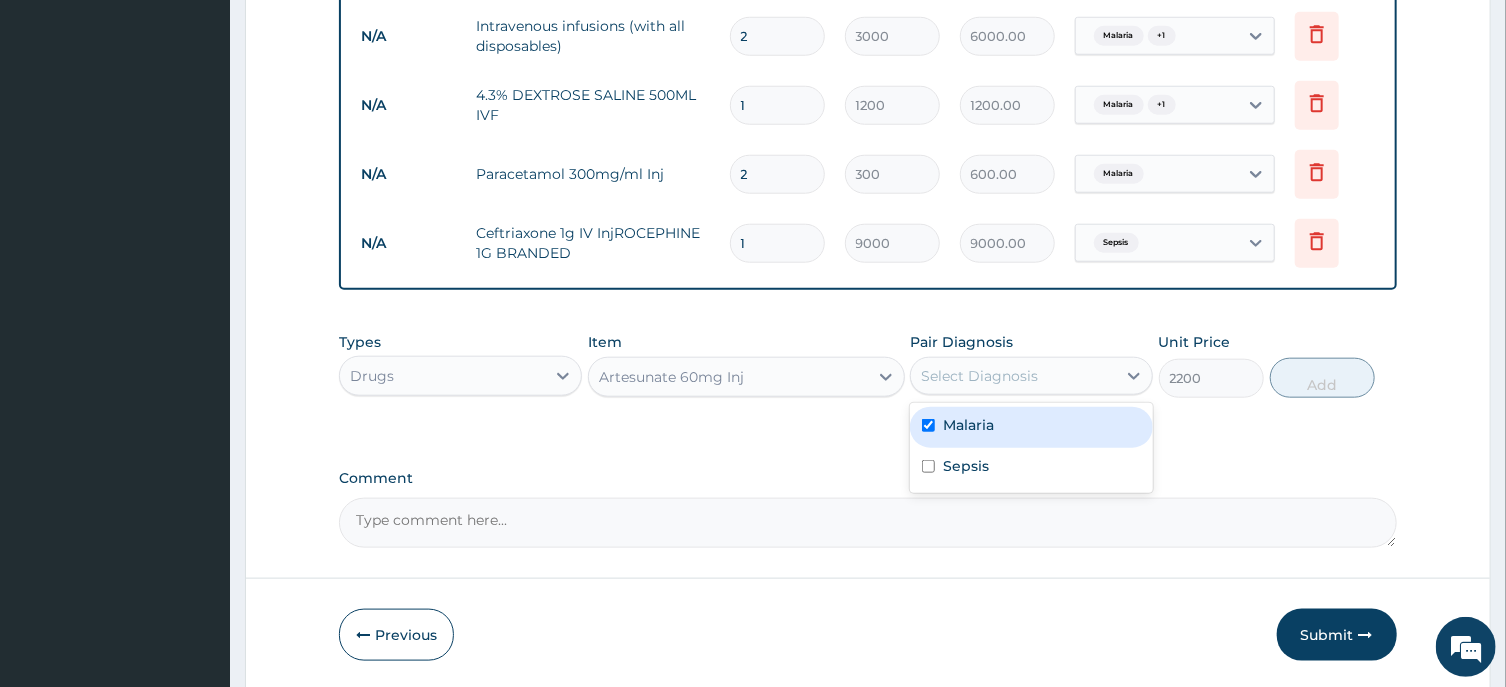 checkbox on "true" 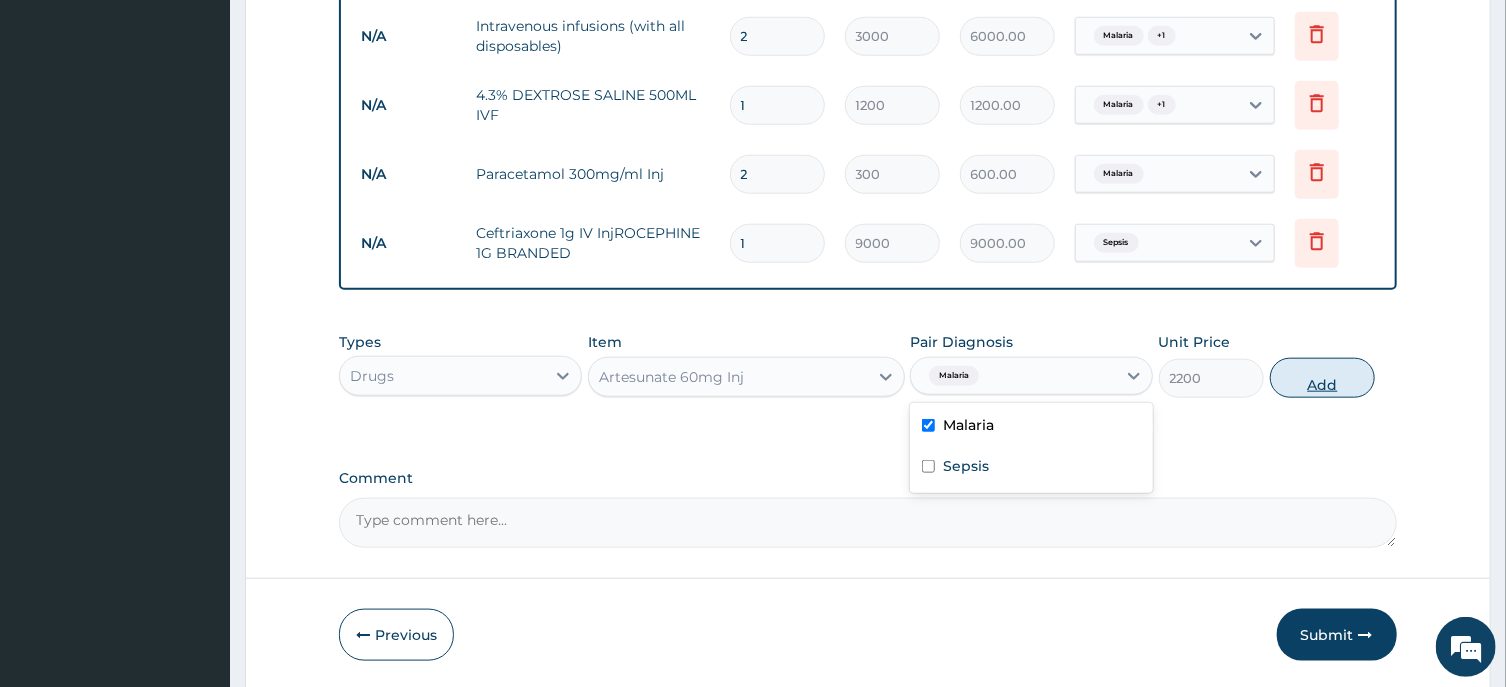 click on "Add" at bounding box center [1323, 378] 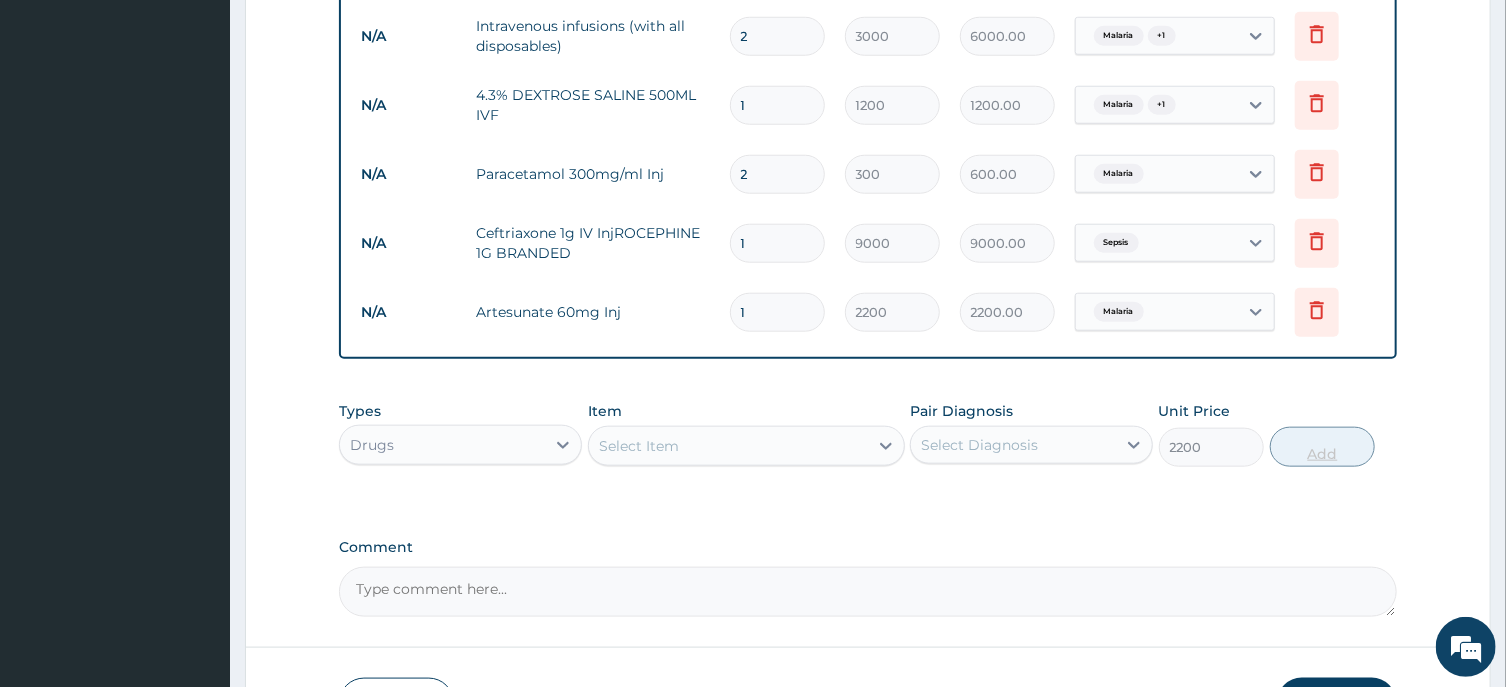 type on "0" 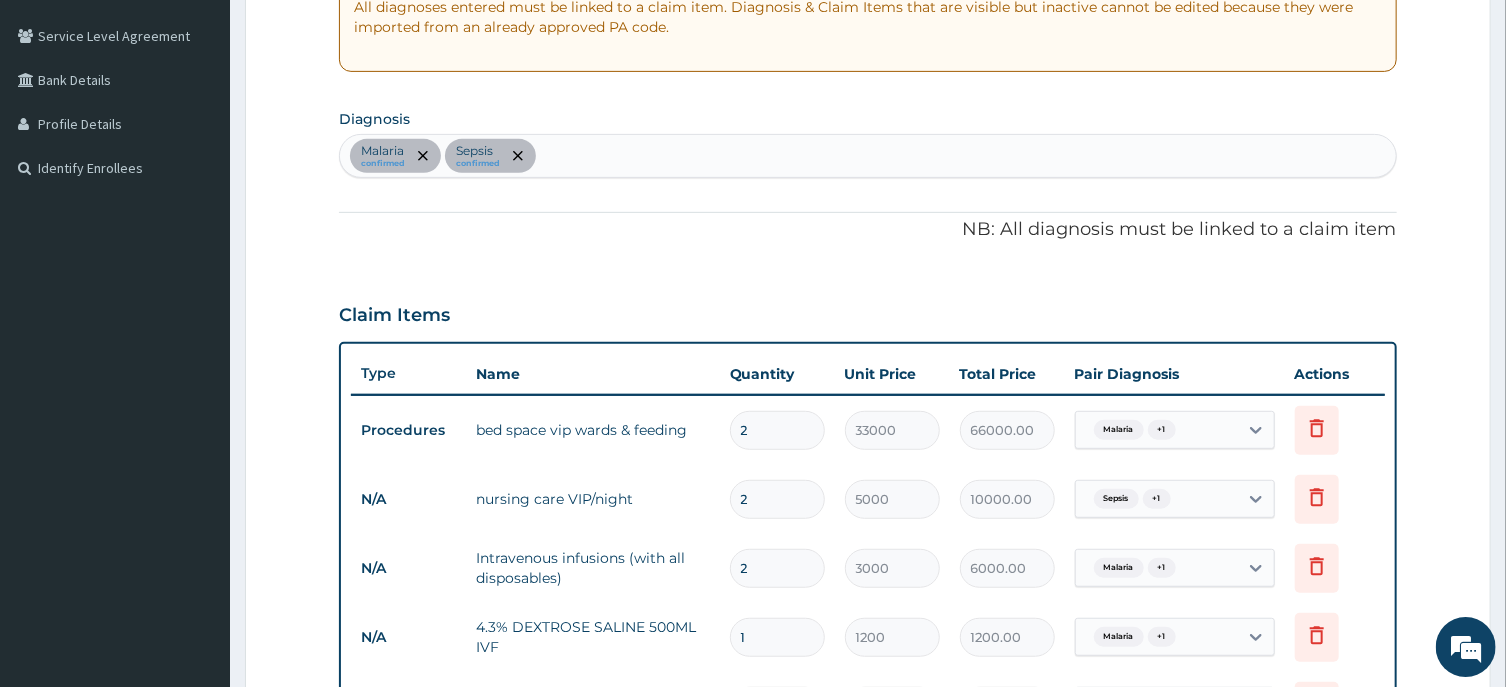 scroll, scrollTop: 283, scrollLeft: 0, axis: vertical 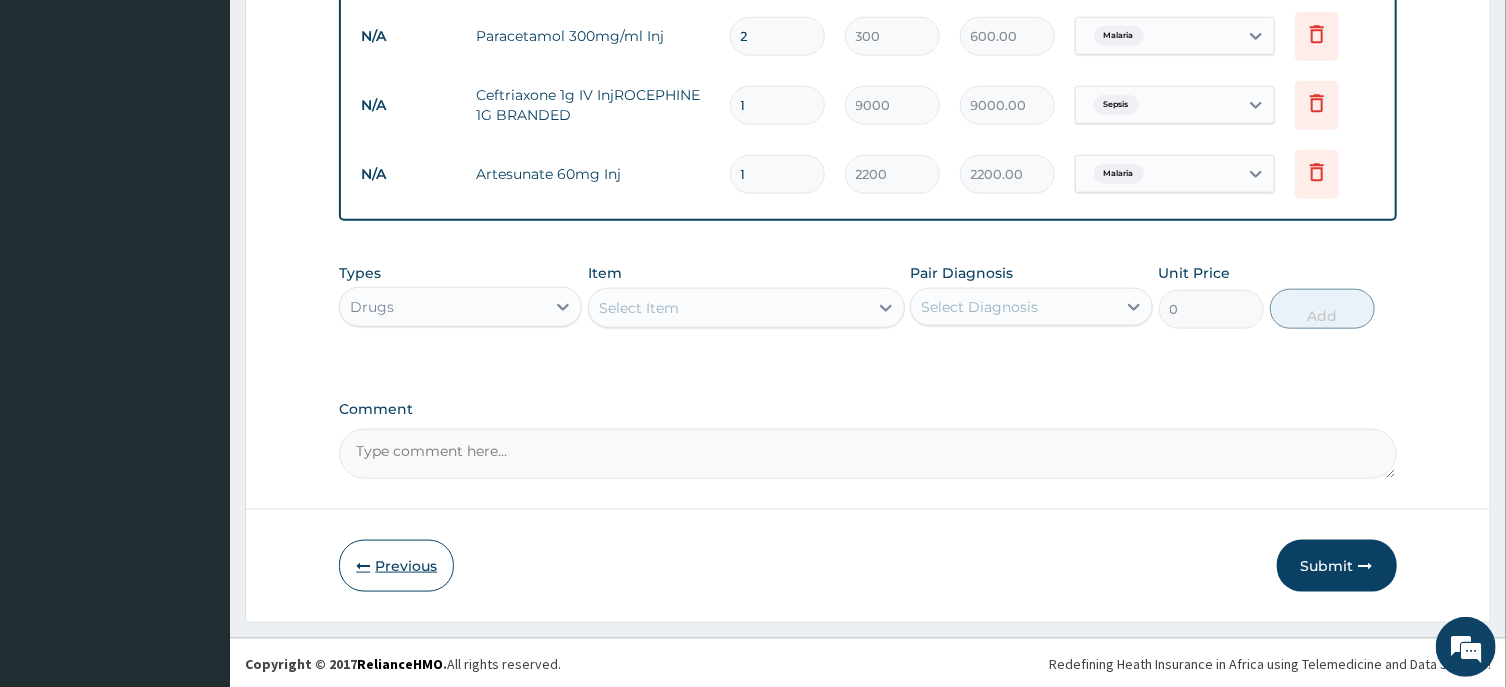 click on "Previous" at bounding box center (396, 566) 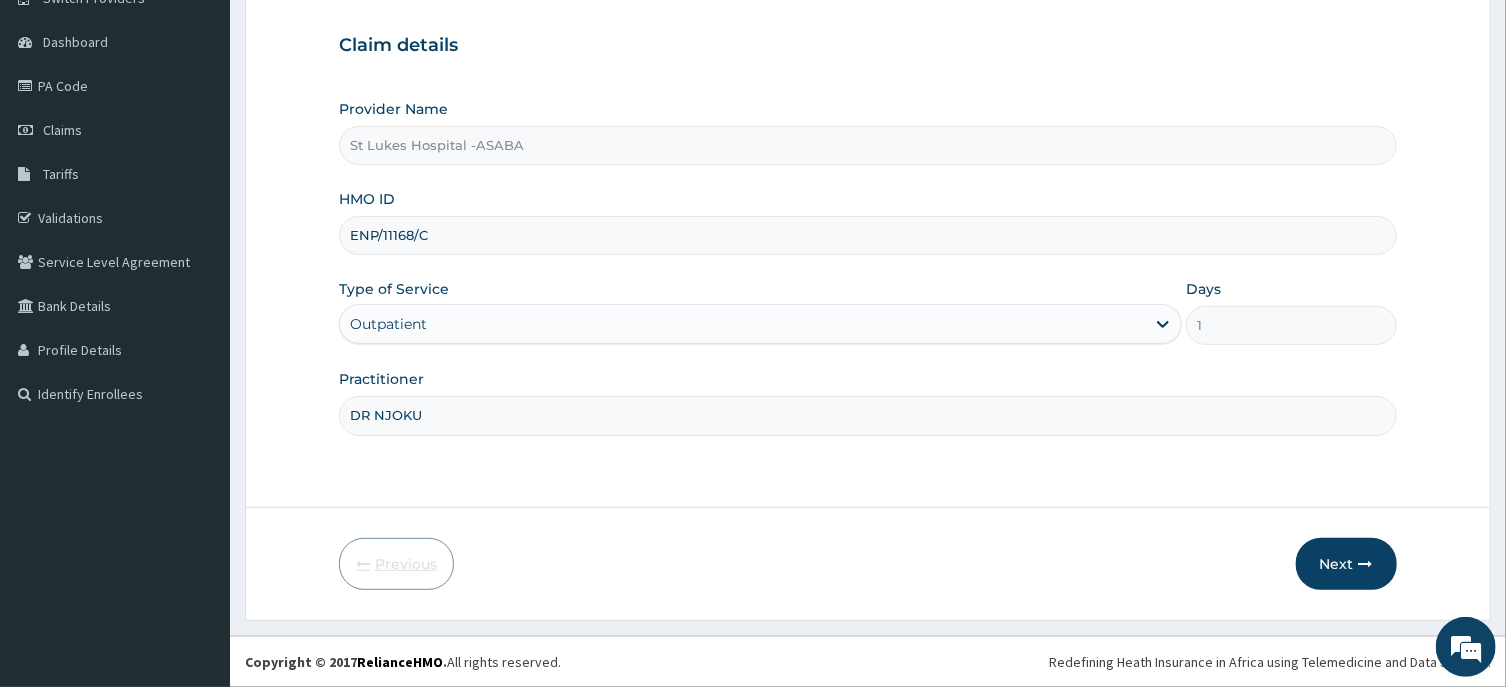 scroll, scrollTop: 176, scrollLeft: 0, axis: vertical 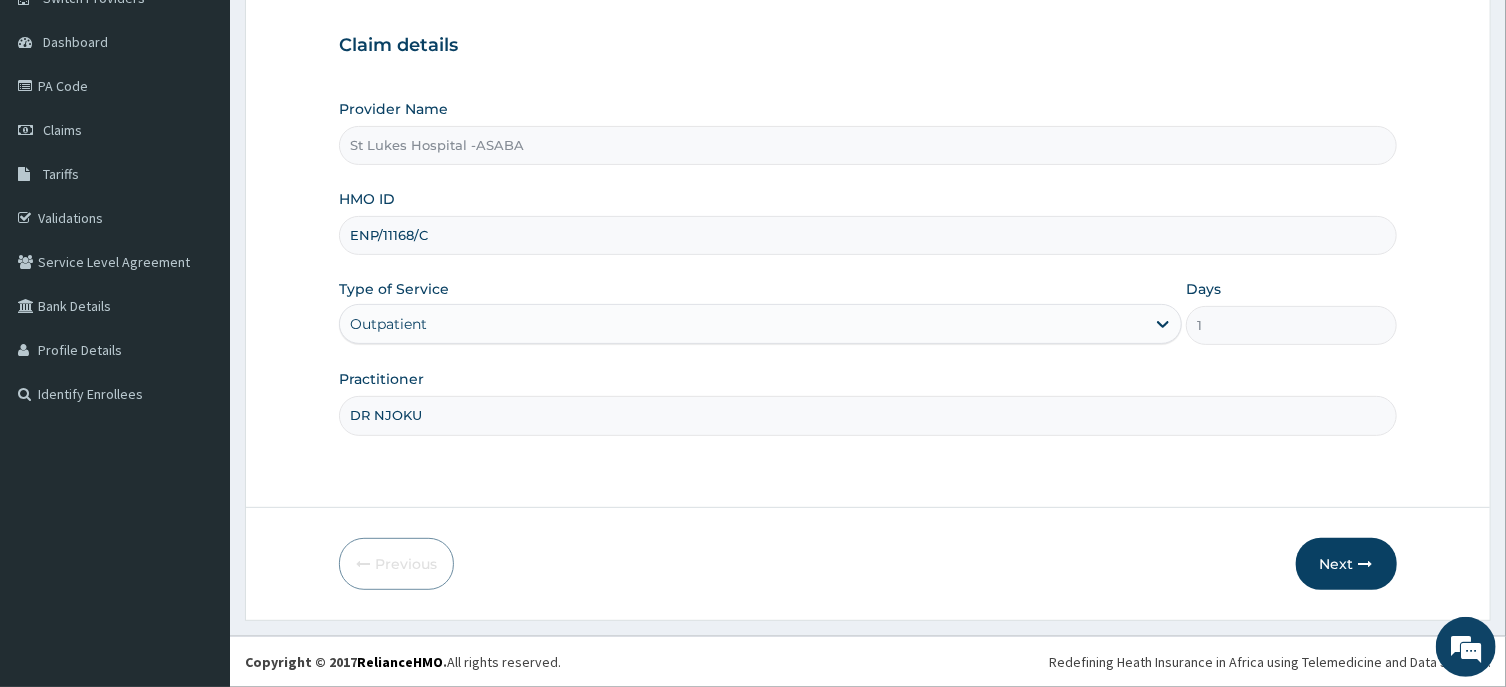 click on "Outpatient" at bounding box center (742, 324) 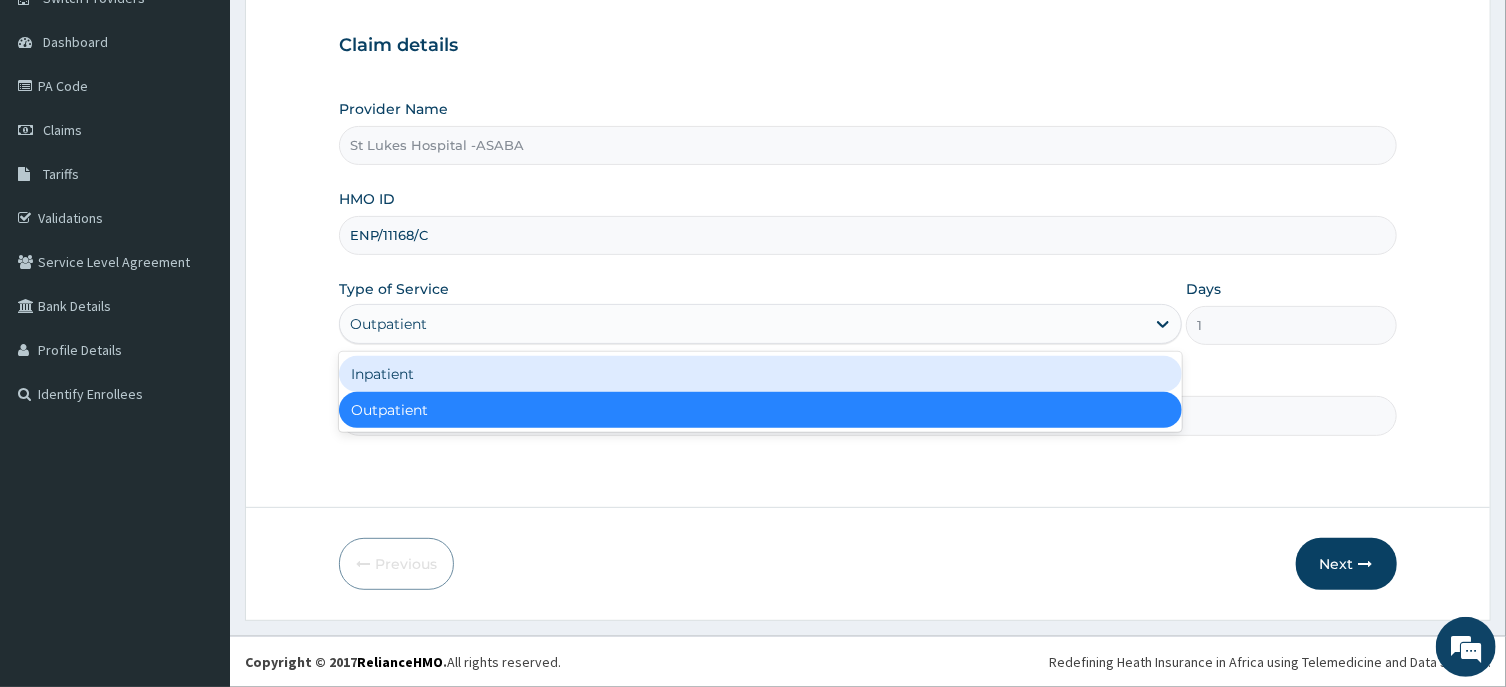 click on "Inpatient" at bounding box center [760, 374] 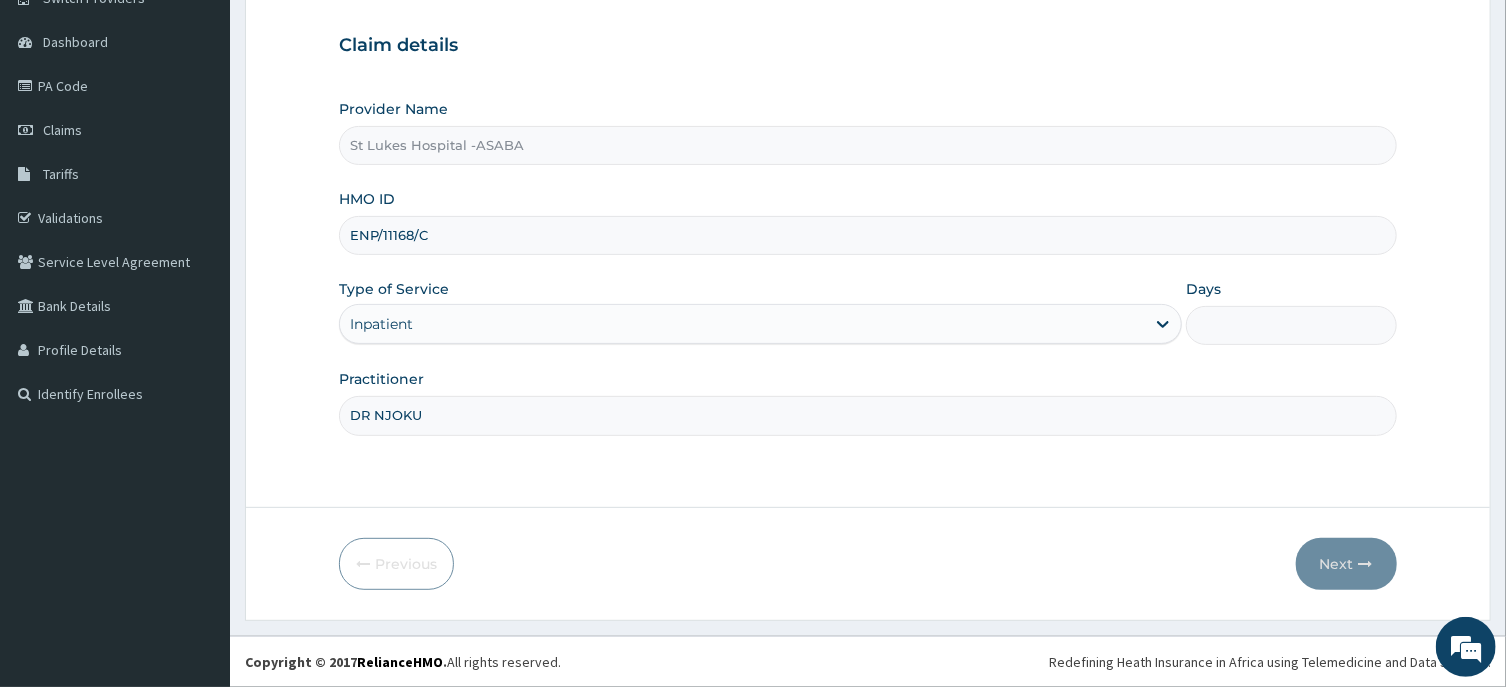 click on "Days" at bounding box center (1291, 325) 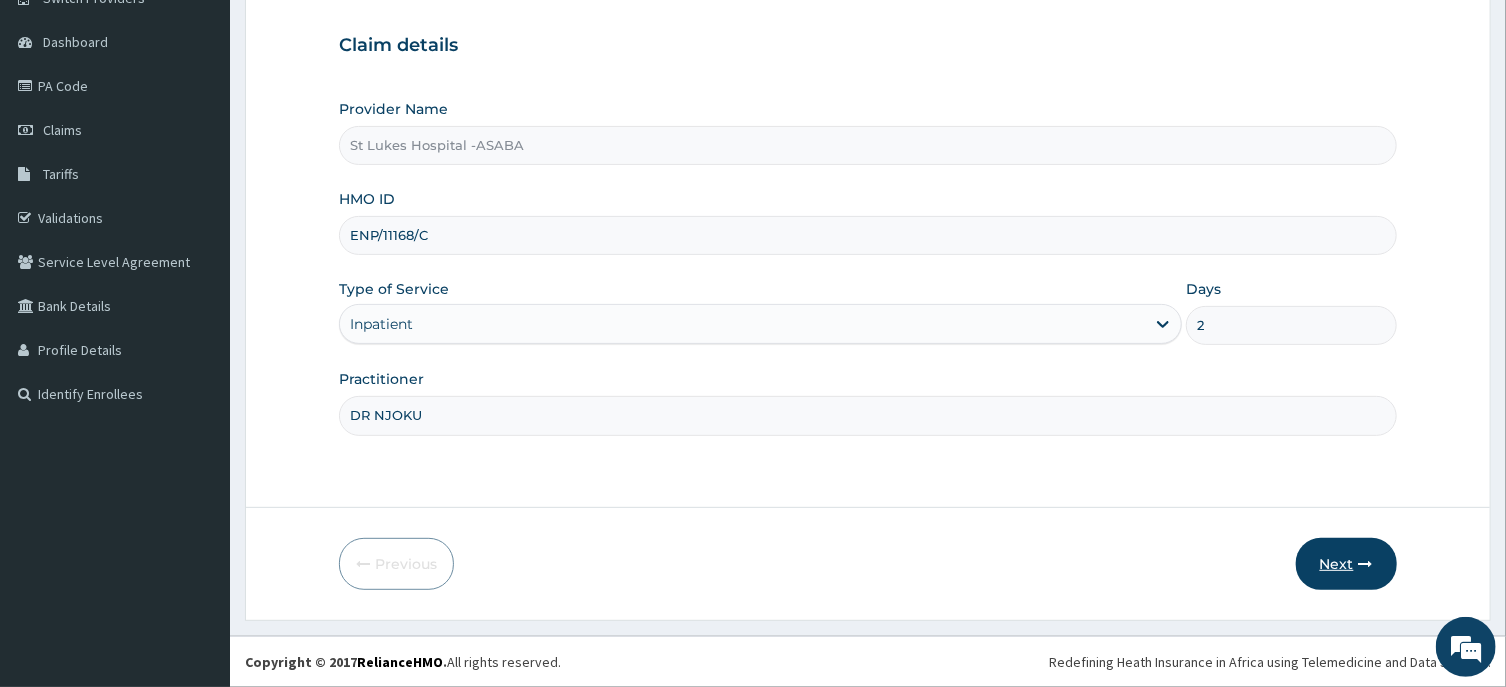 type on "2" 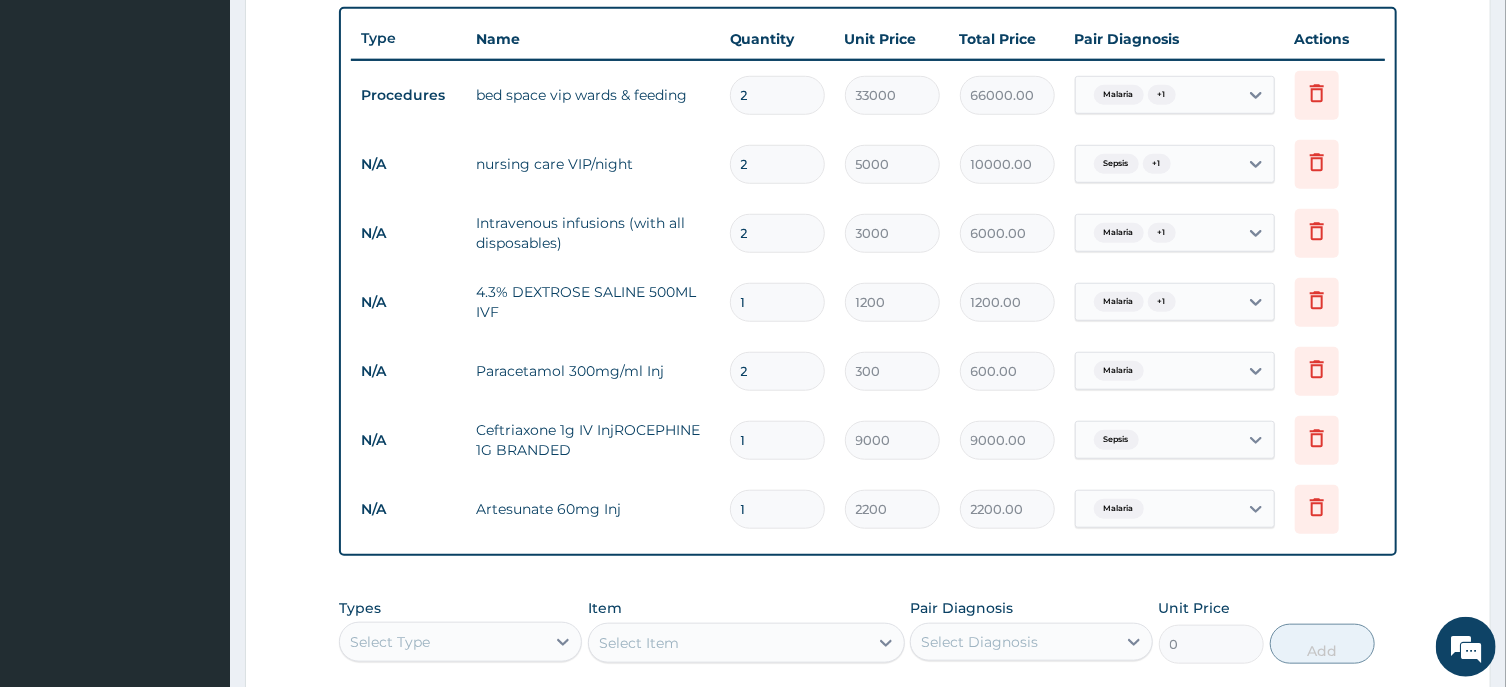 scroll, scrollTop: 828, scrollLeft: 0, axis: vertical 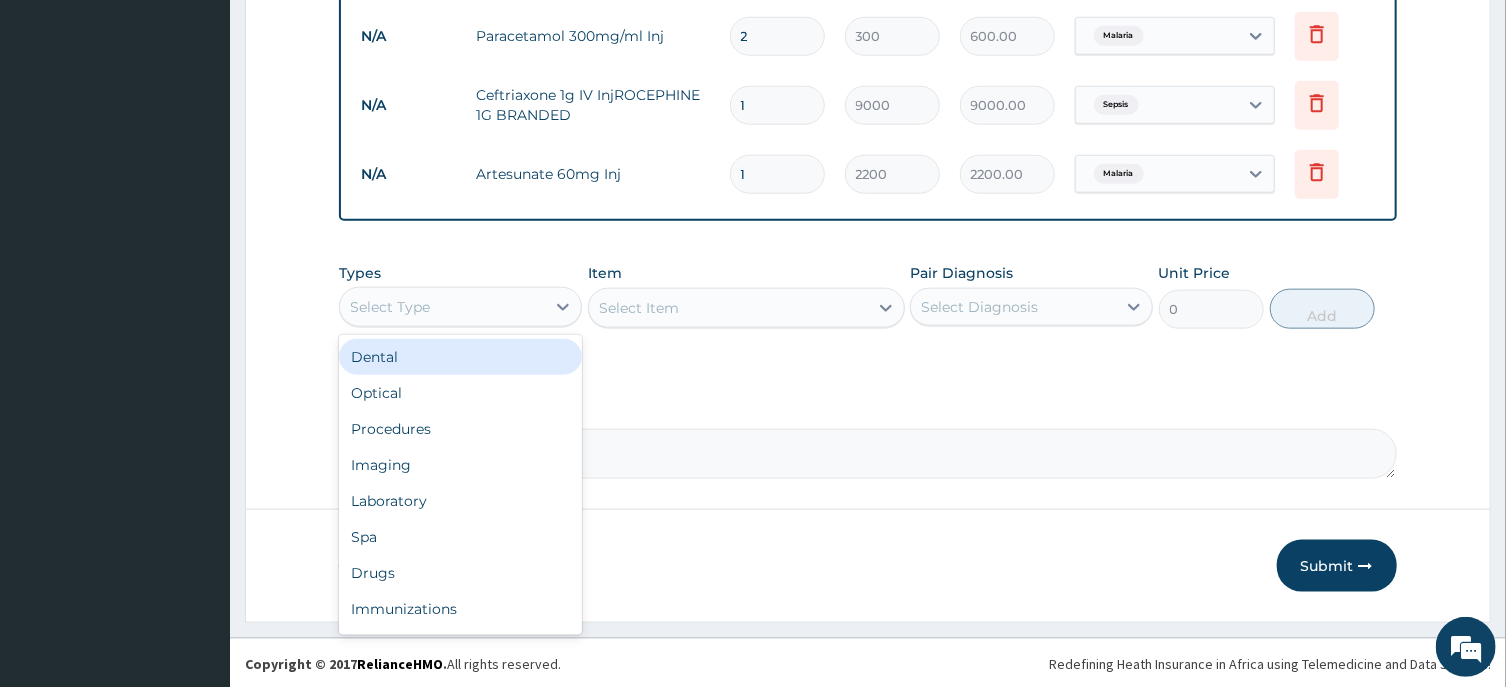 click on "Select Type" at bounding box center [460, 307] 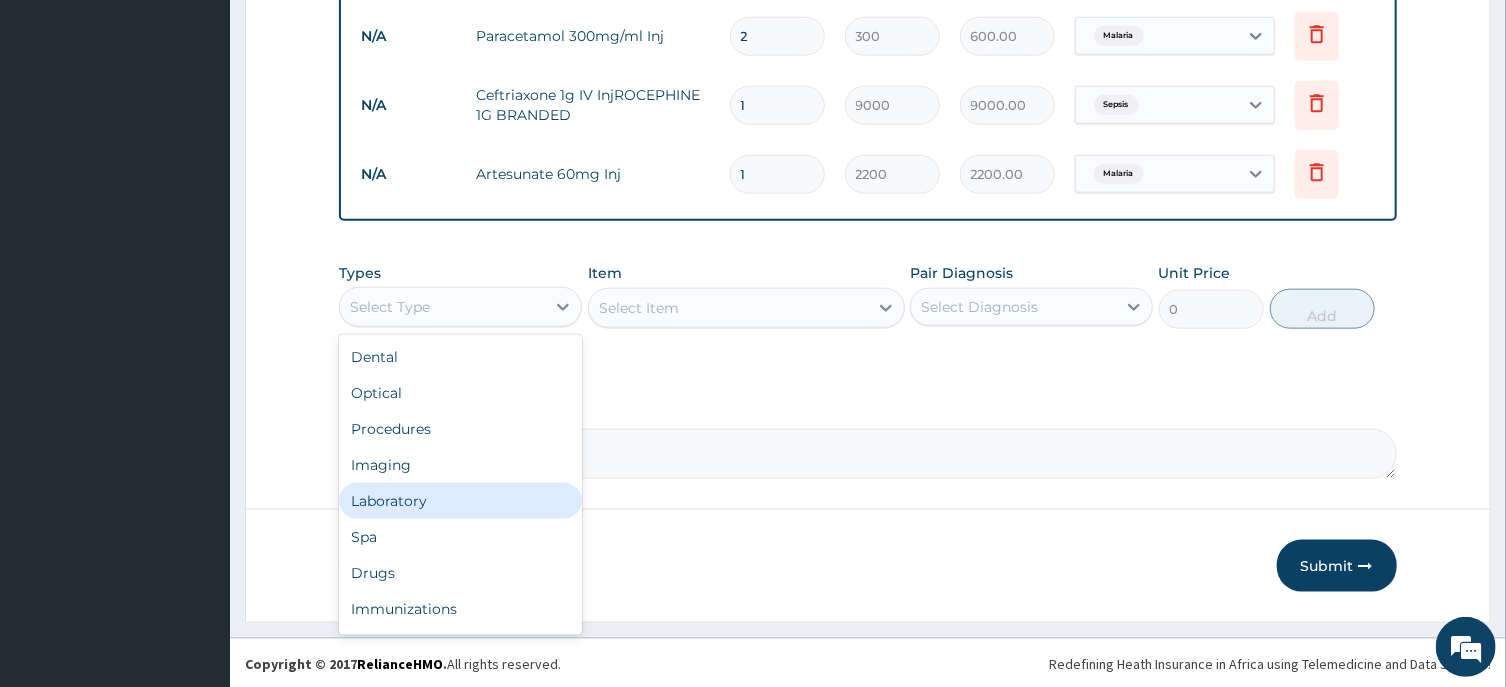 click on "Laboratory" at bounding box center [460, 501] 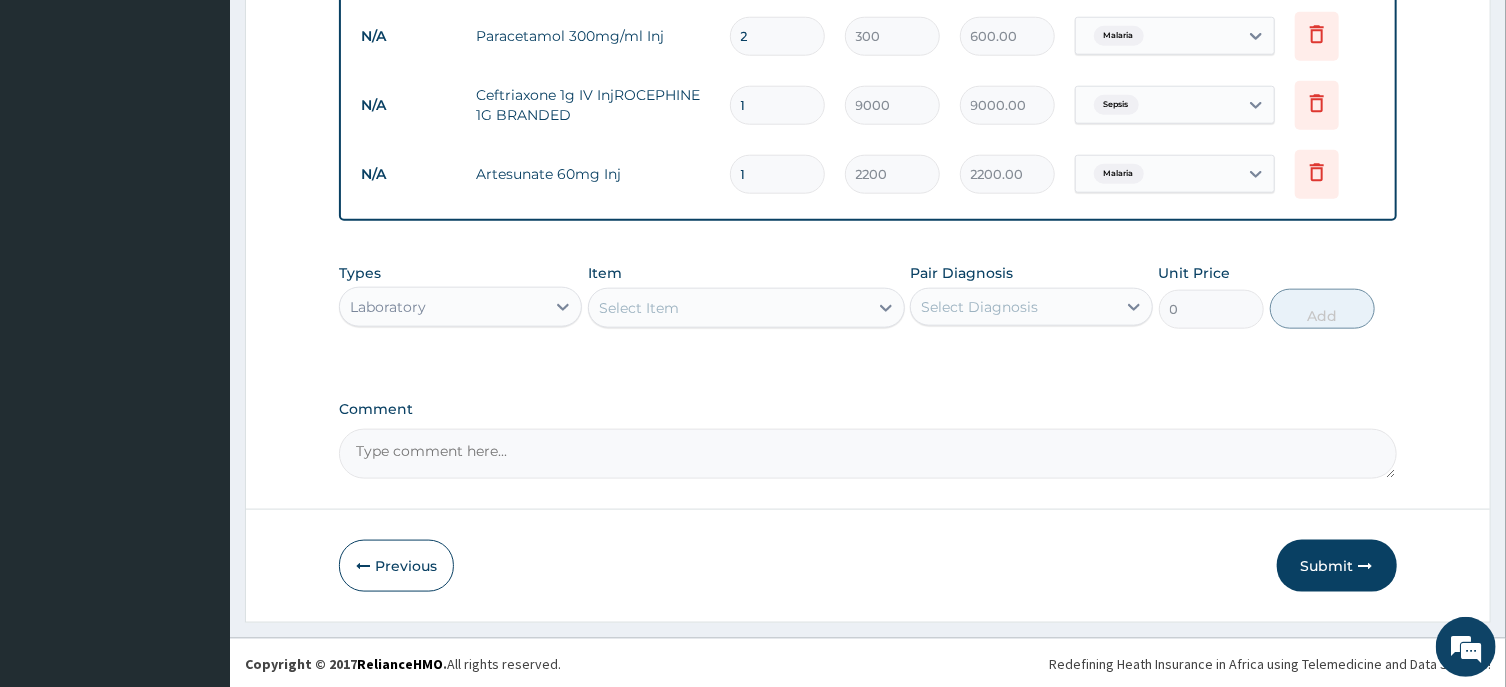 click on "Select Item" at bounding box center (746, 308) 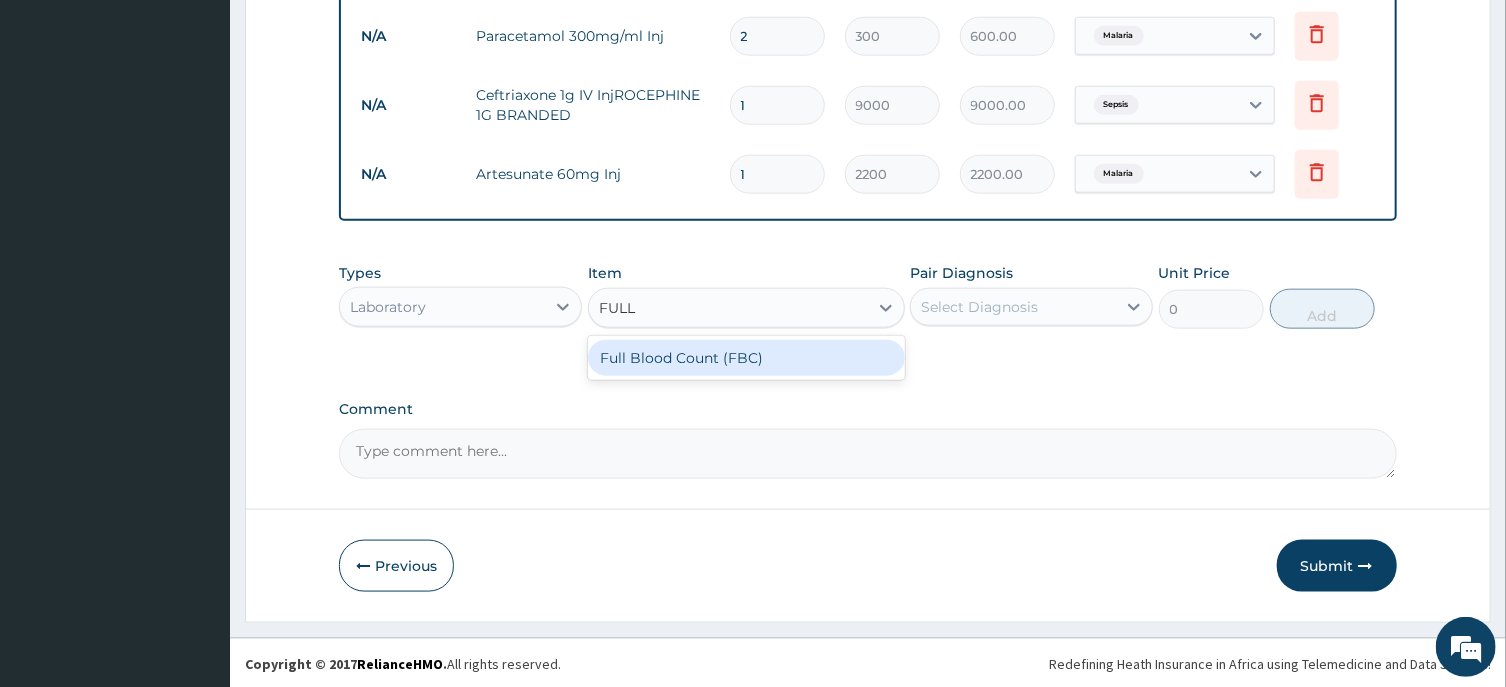 type on "FULL B" 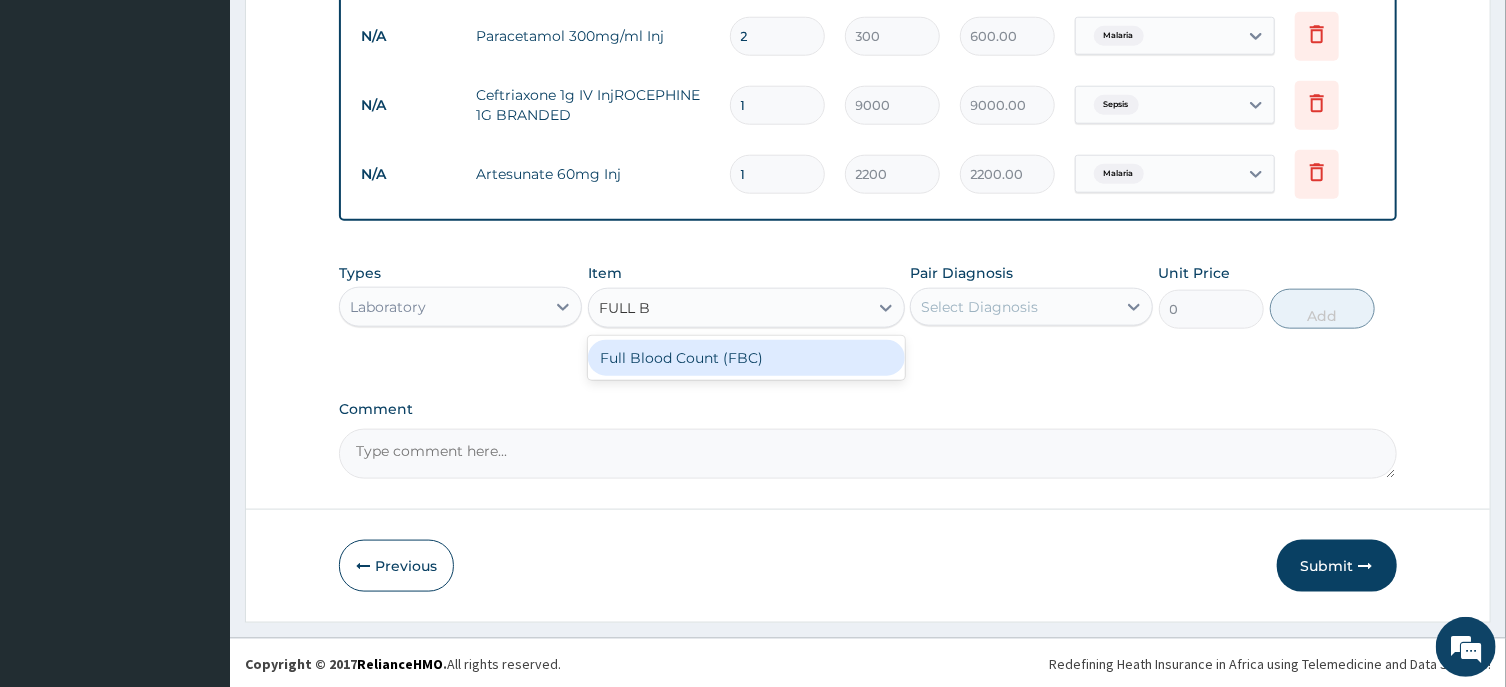 click on "Full Blood Count (FBC)" at bounding box center [746, 358] 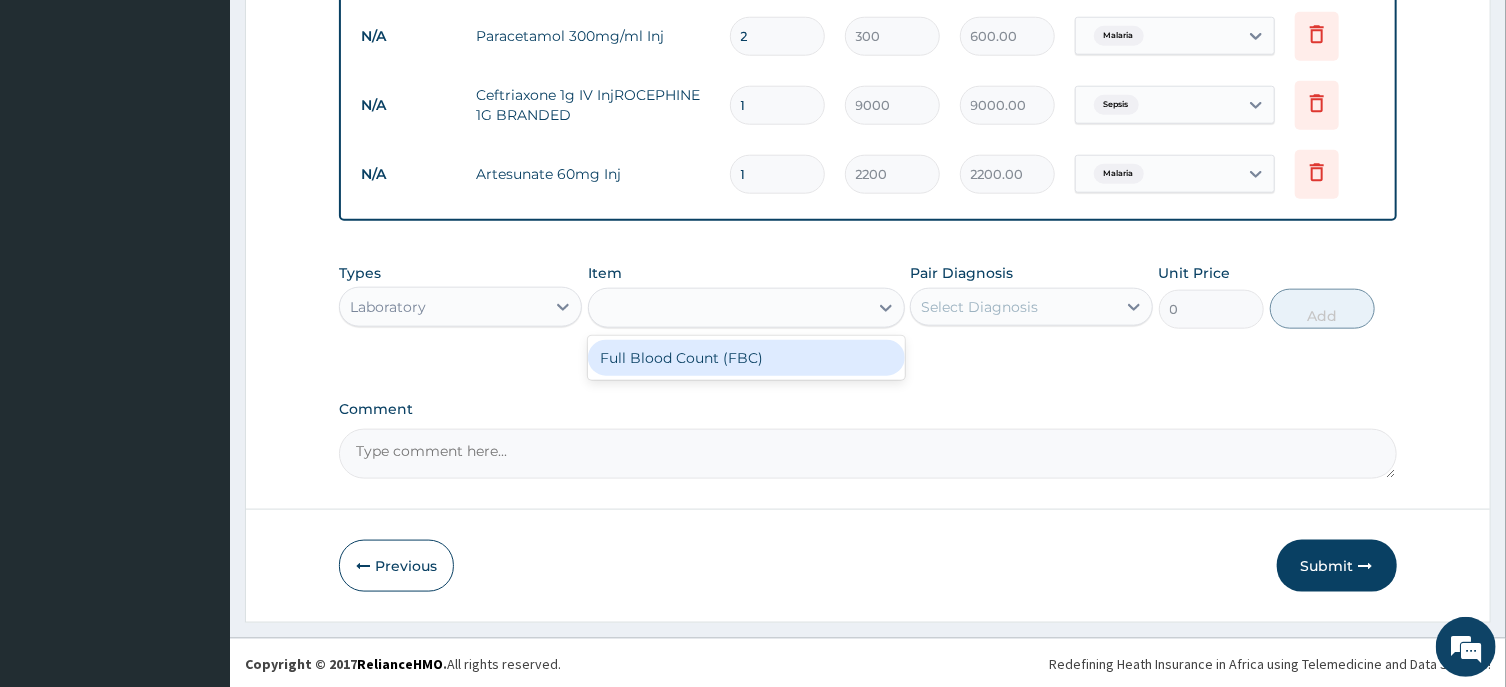 type on "6000" 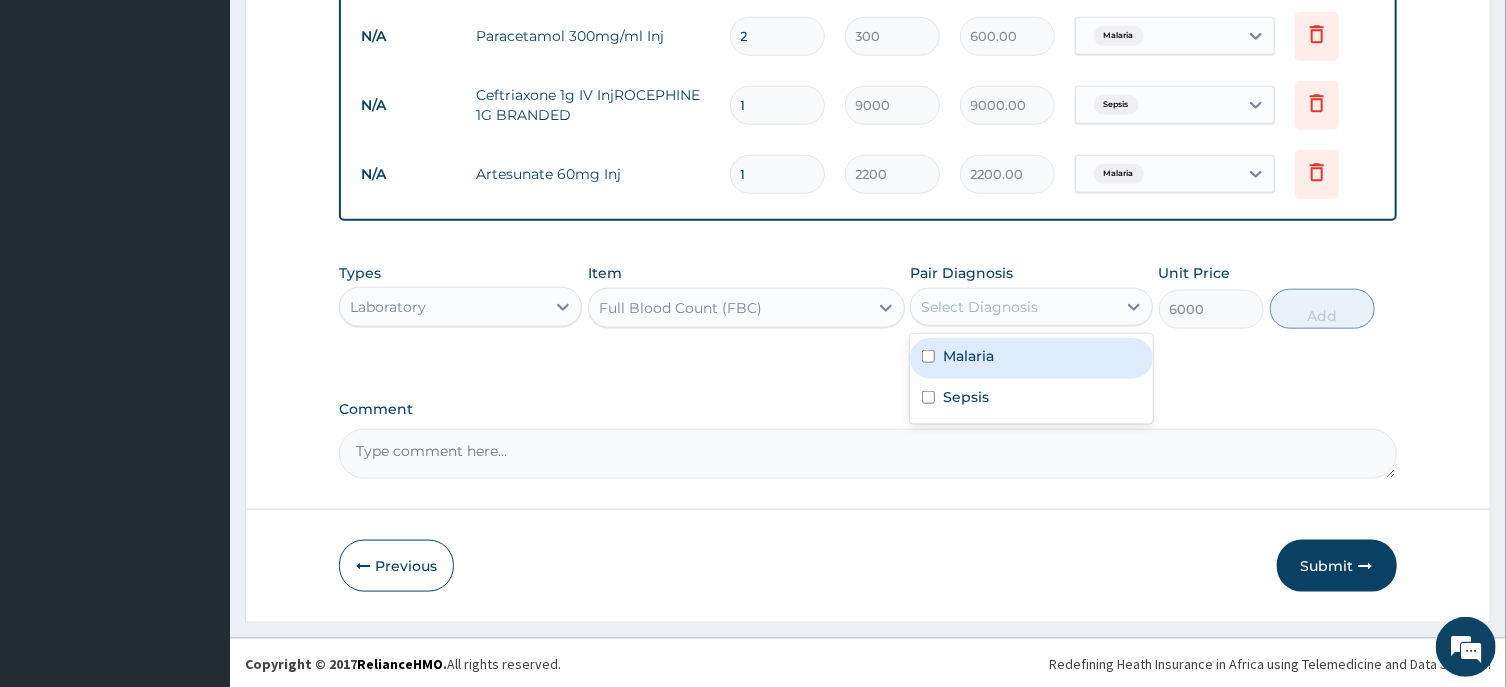 click on "Select Diagnosis" at bounding box center [979, 307] 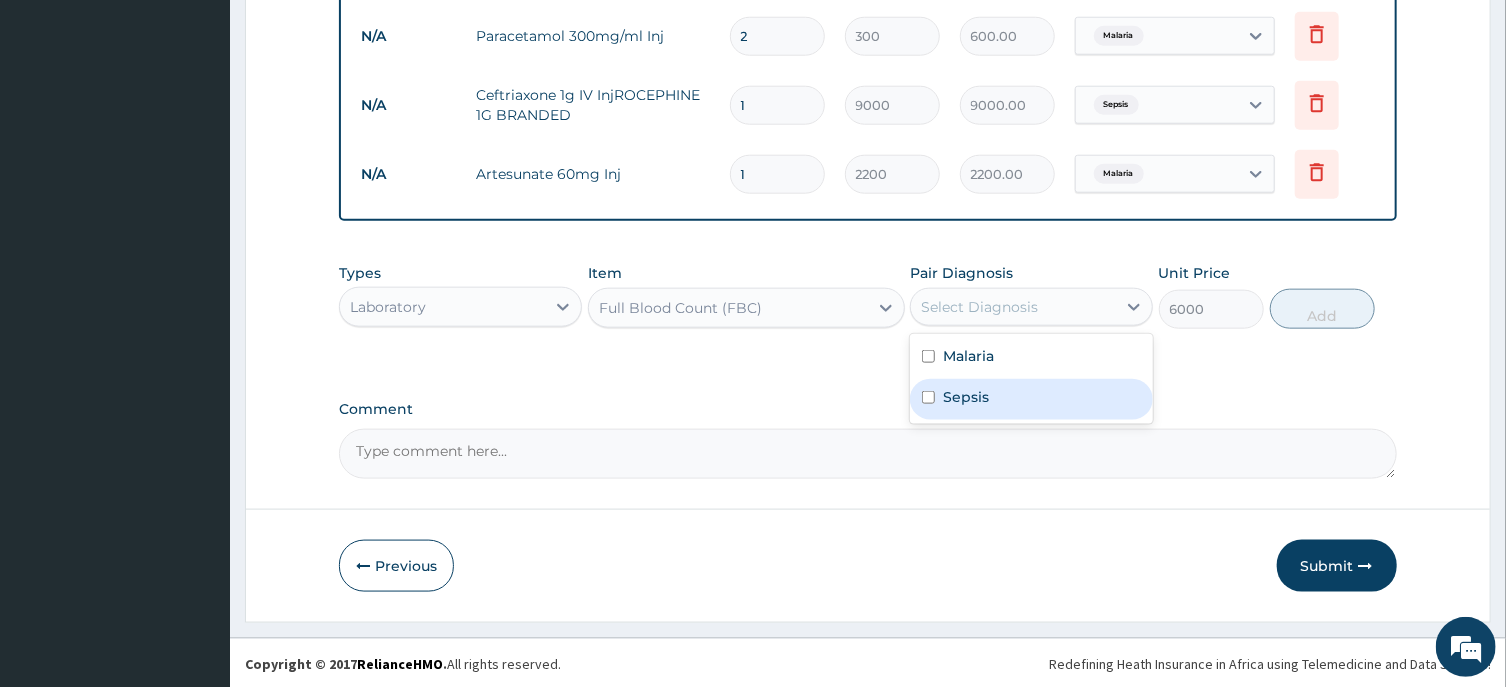 click on "Sepsis" at bounding box center [1031, 399] 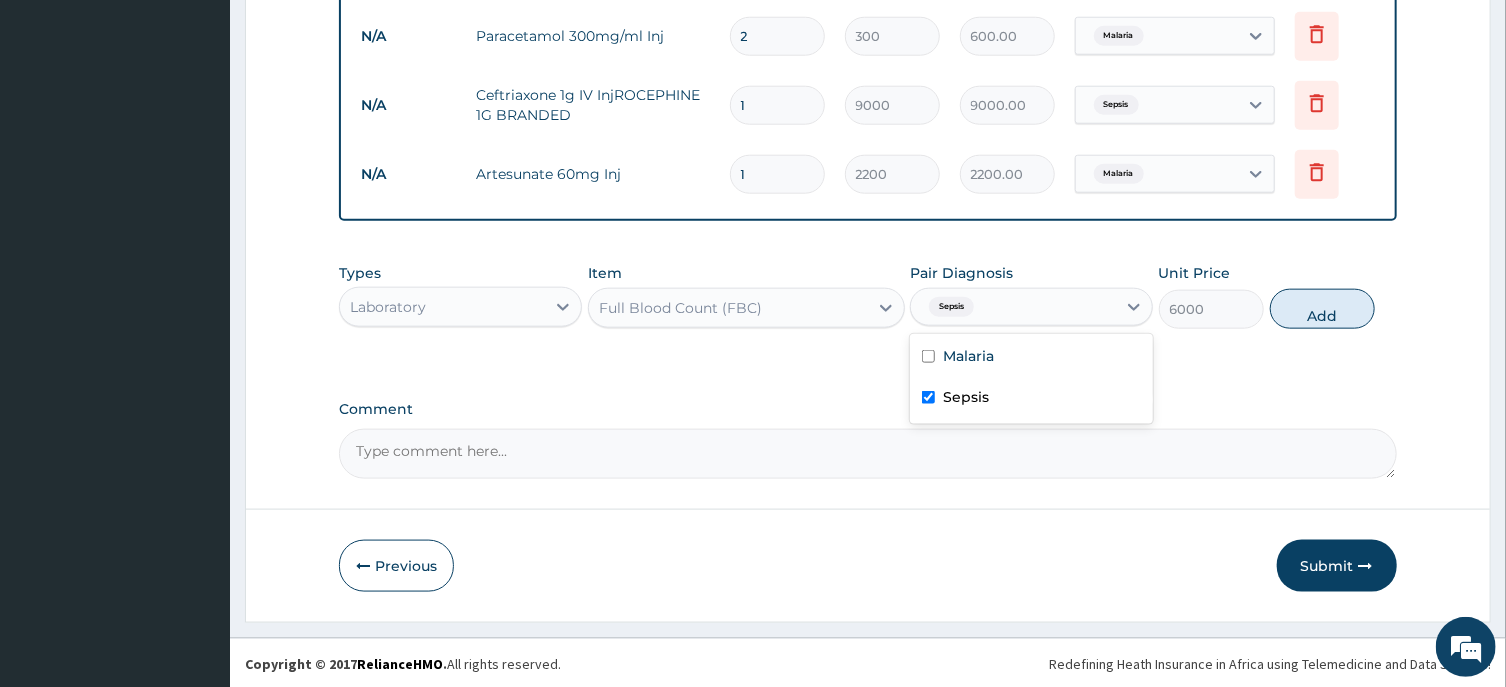 checkbox on "true" 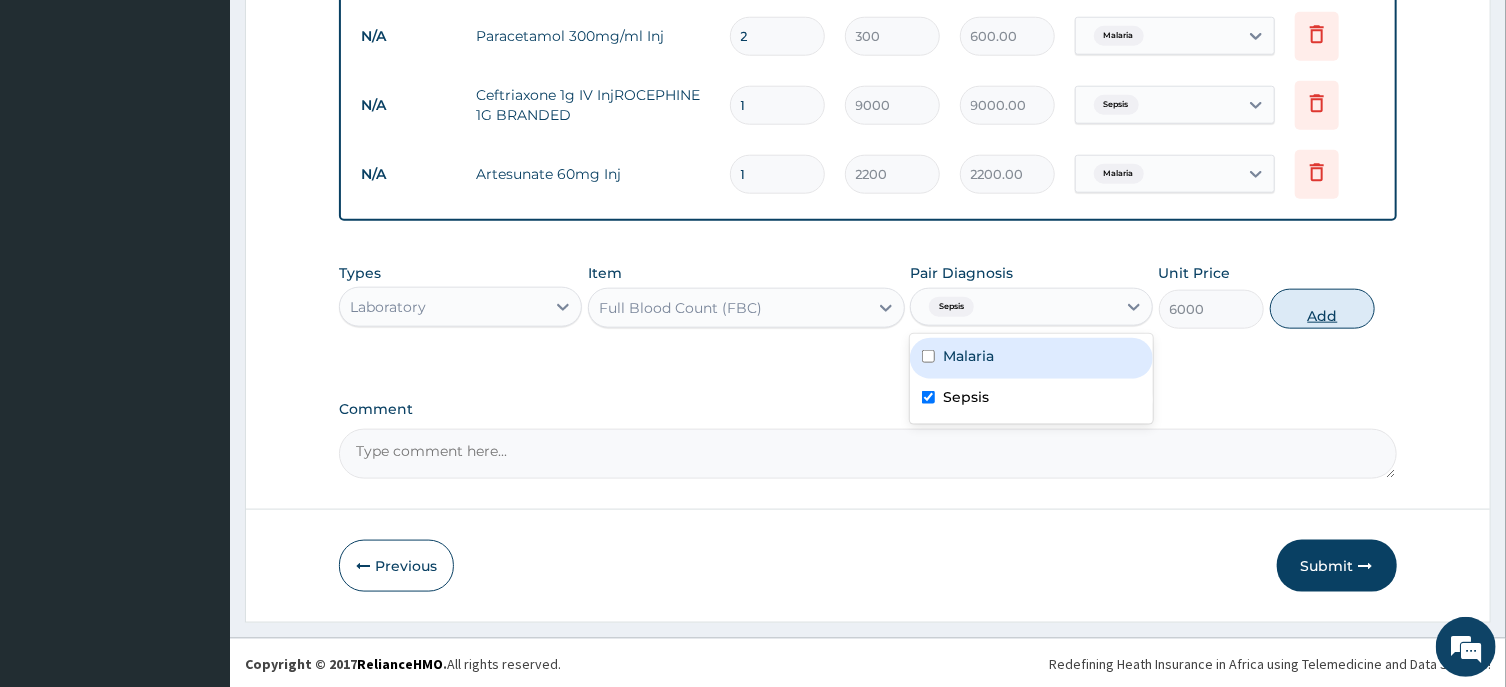 click on "Add" at bounding box center [1323, 309] 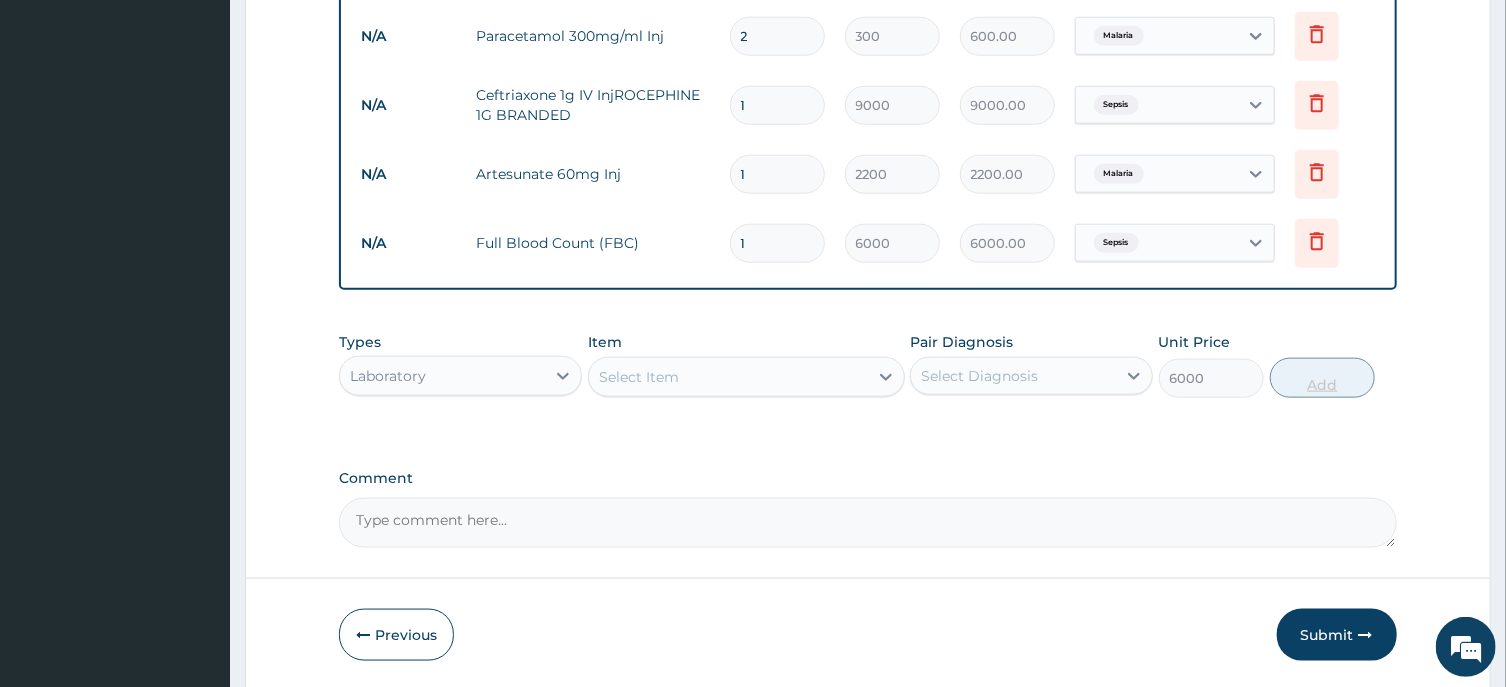 type on "0" 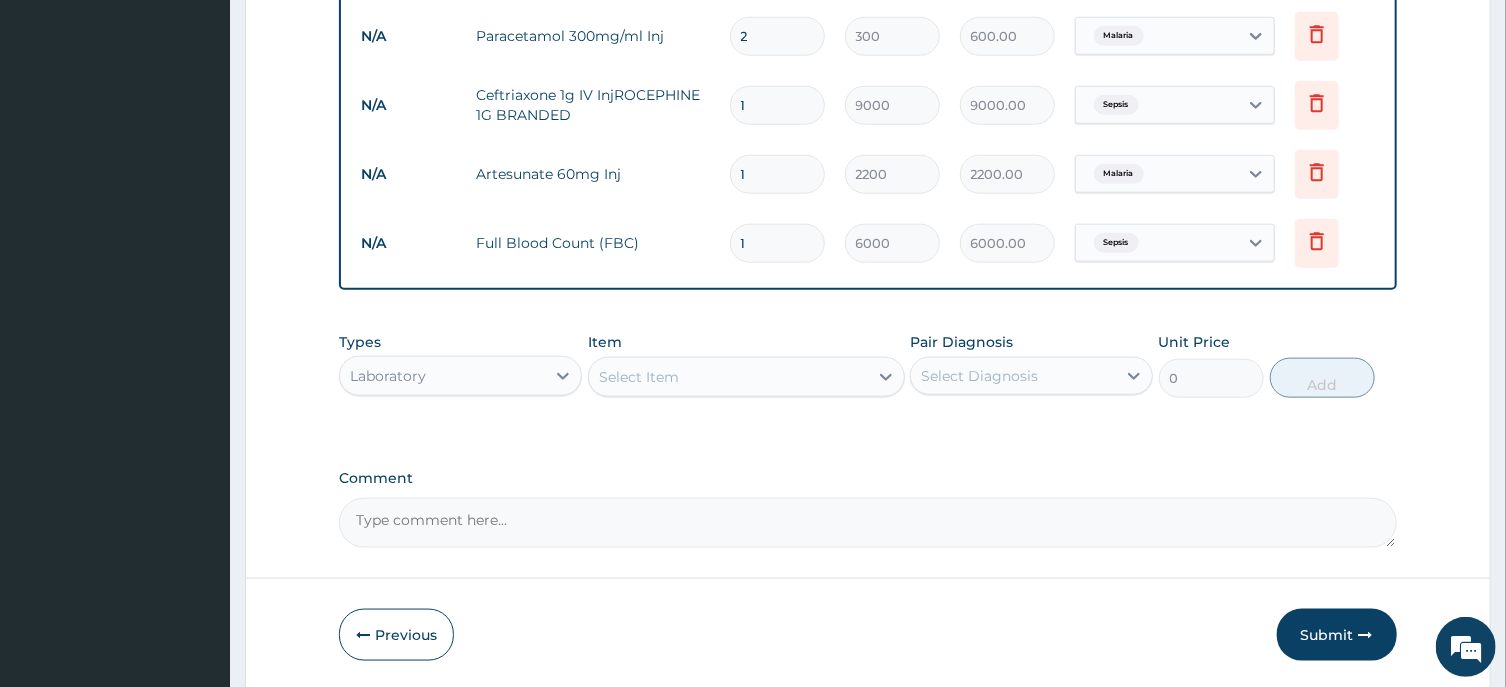 click on "Select Item" at bounding box center [728, 377] 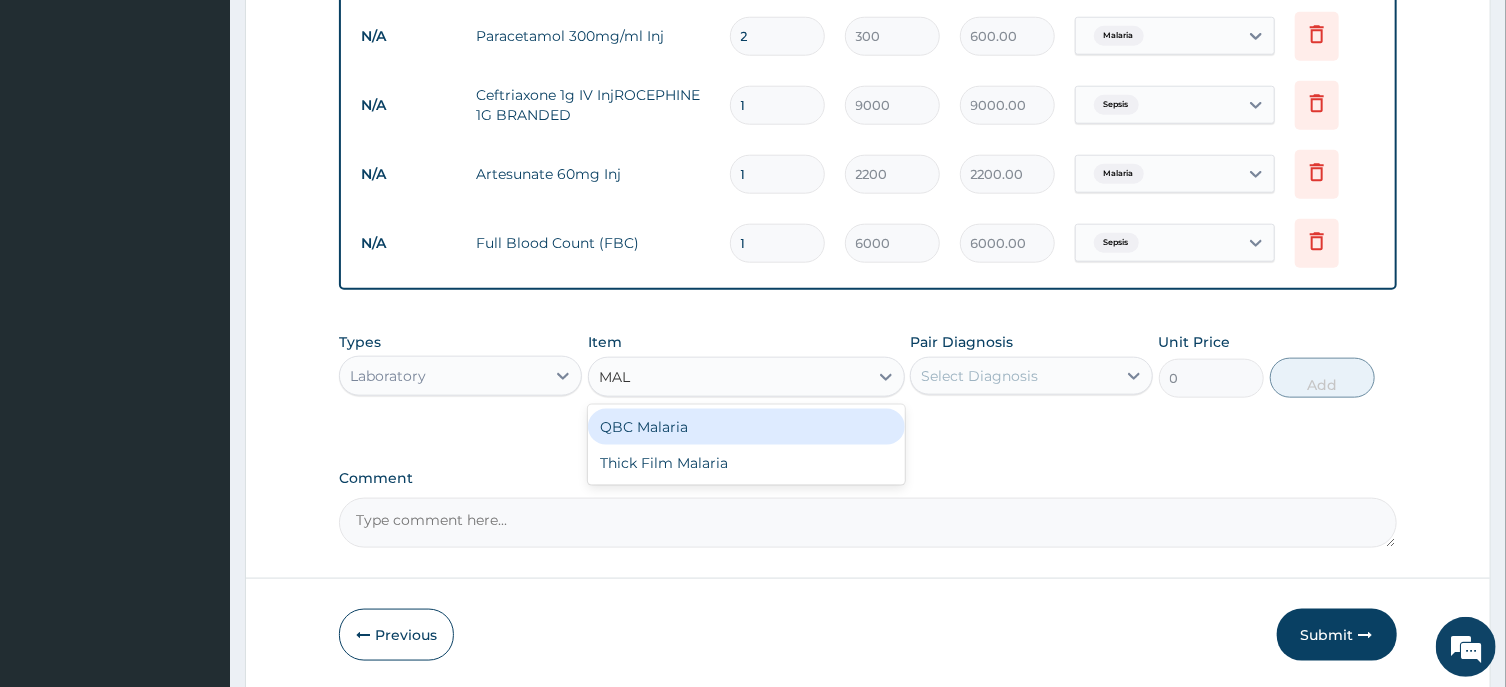 type on "MALA" 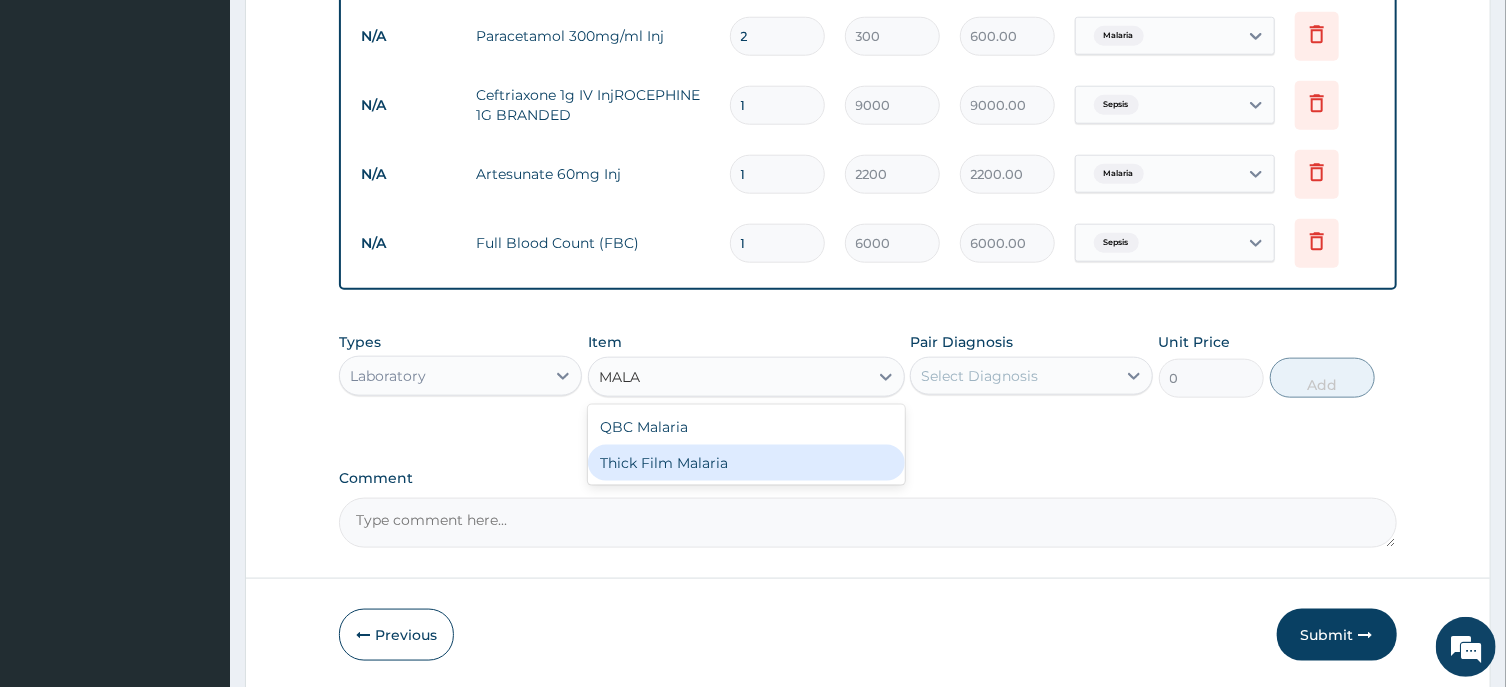 click on "Thick Film Malaria" at bounding box center (746, 463) 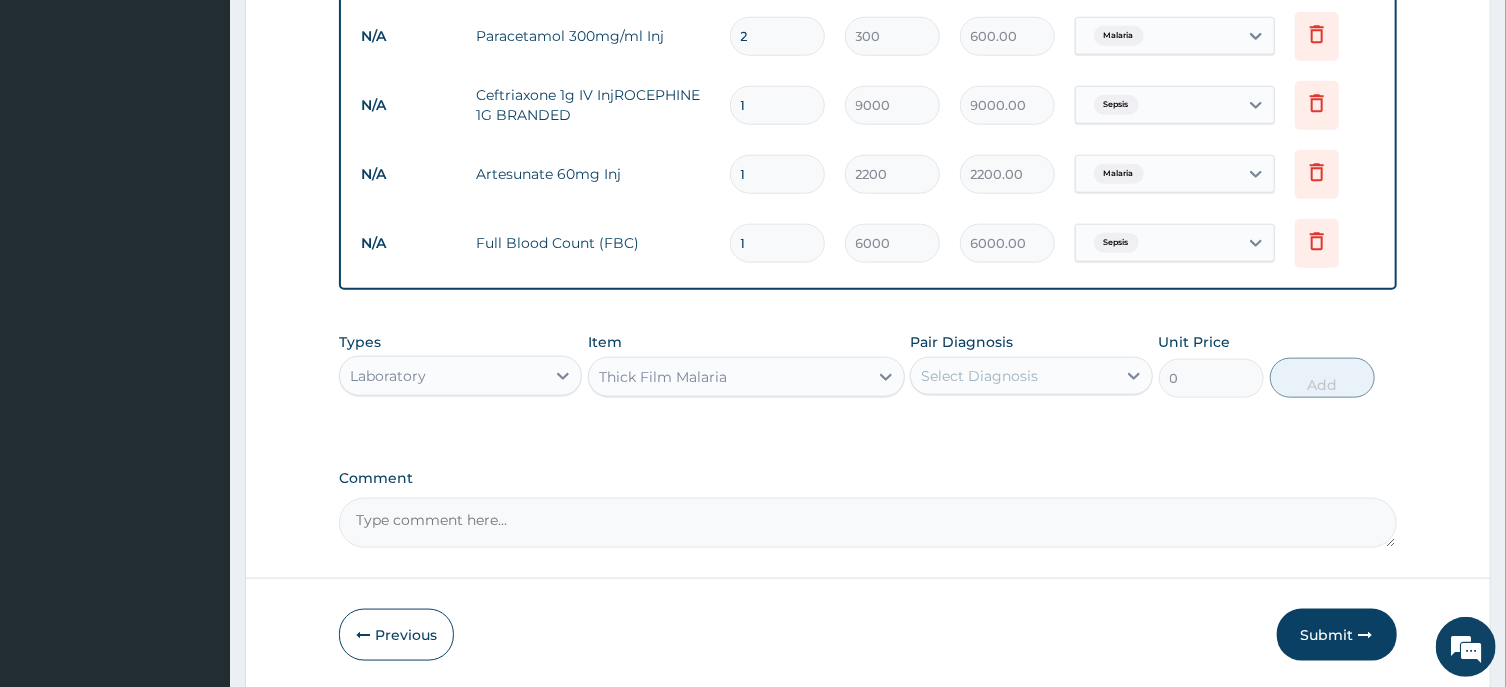 type 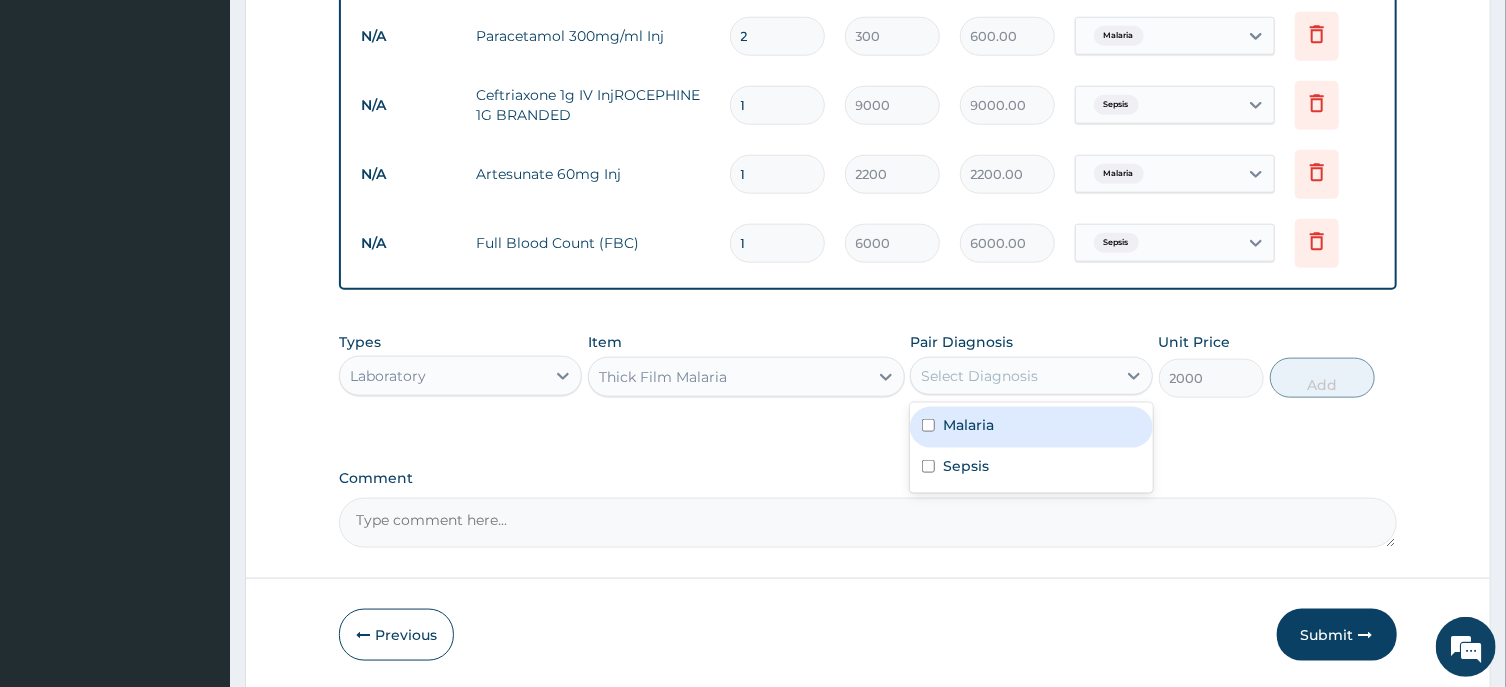 click on "Select Diagnosis" at bounding box center [1013, 376] 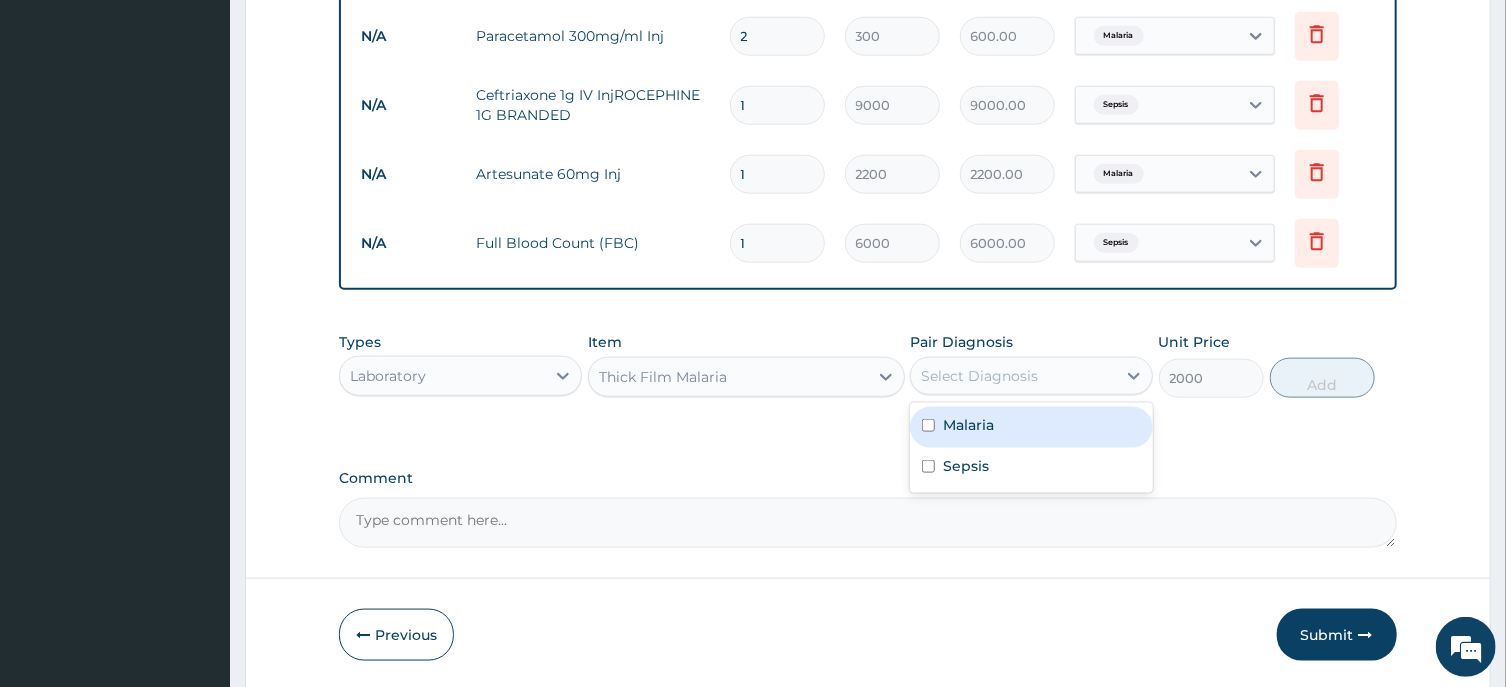 click on "Malaria" at bounding box center [968, 425] 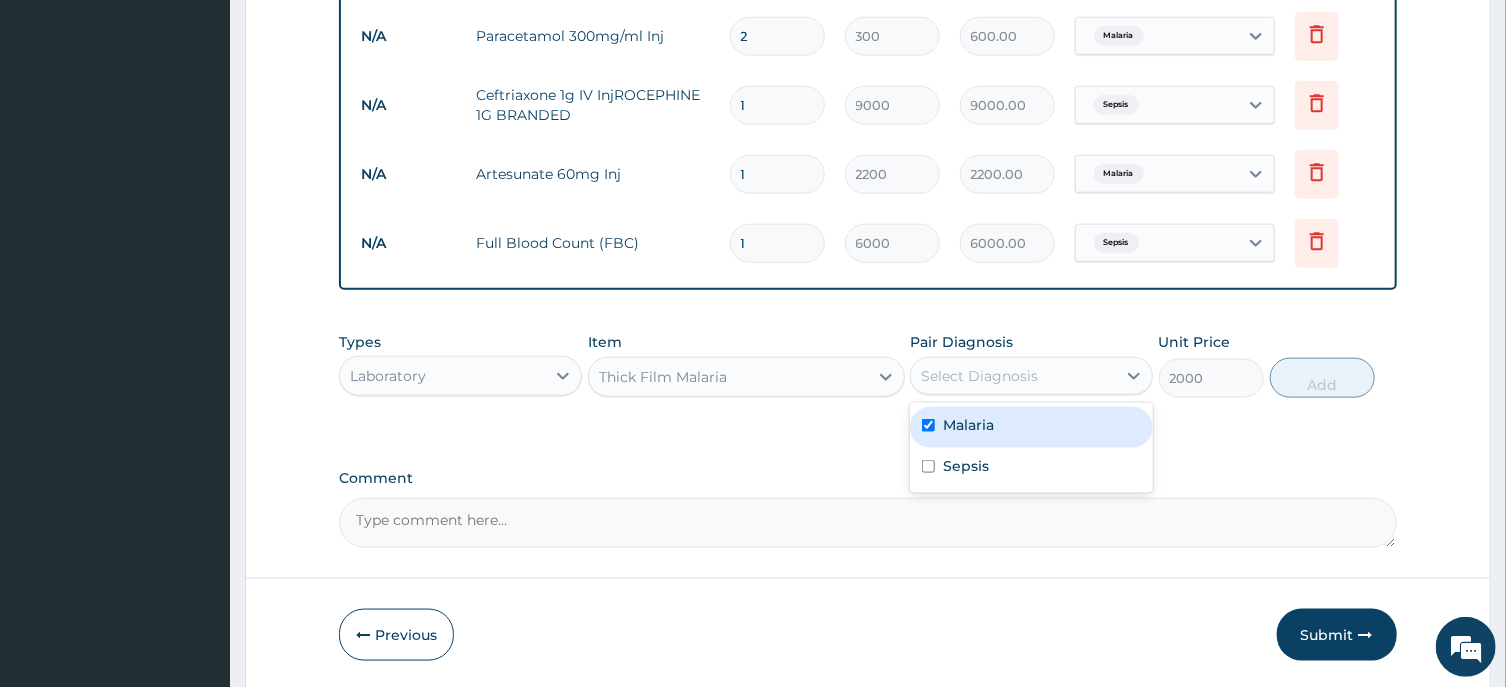 checkbox on "true" 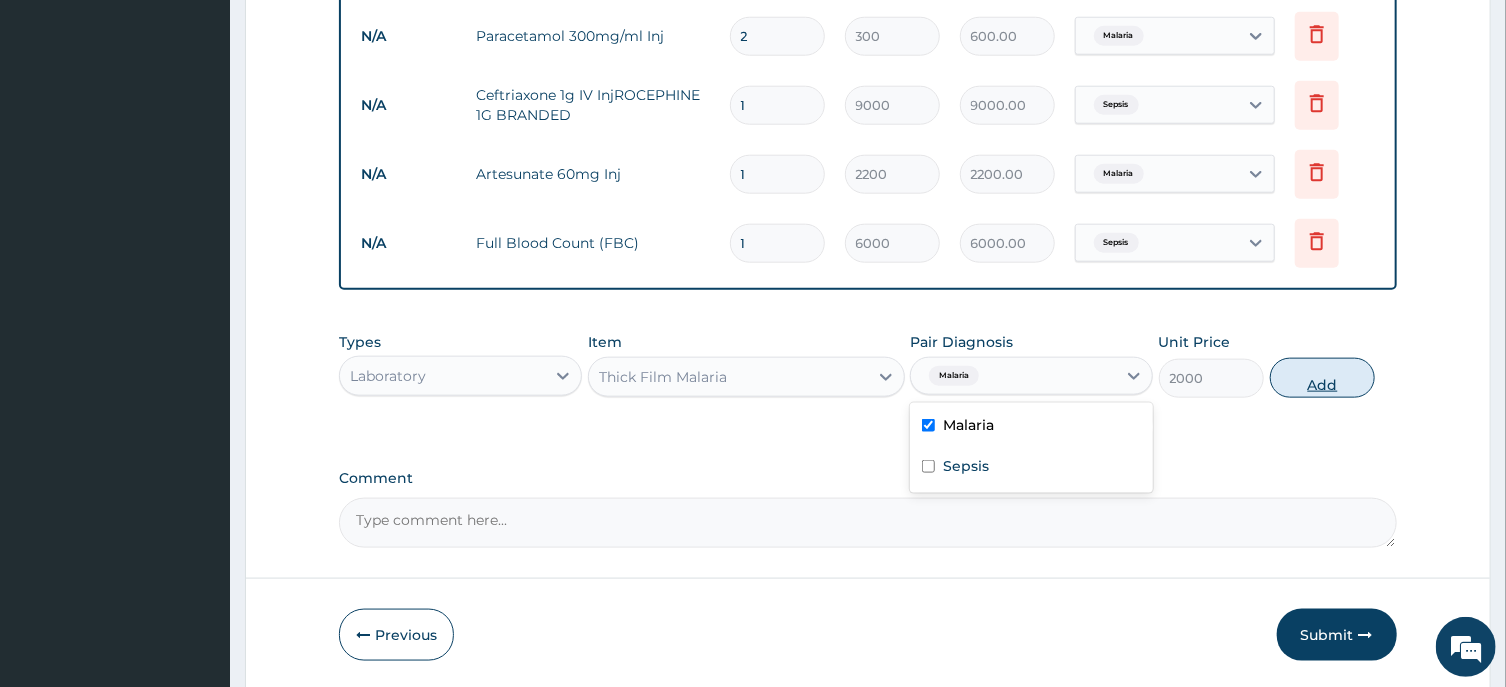 click on "Add" at bounding box center (1323, 378) 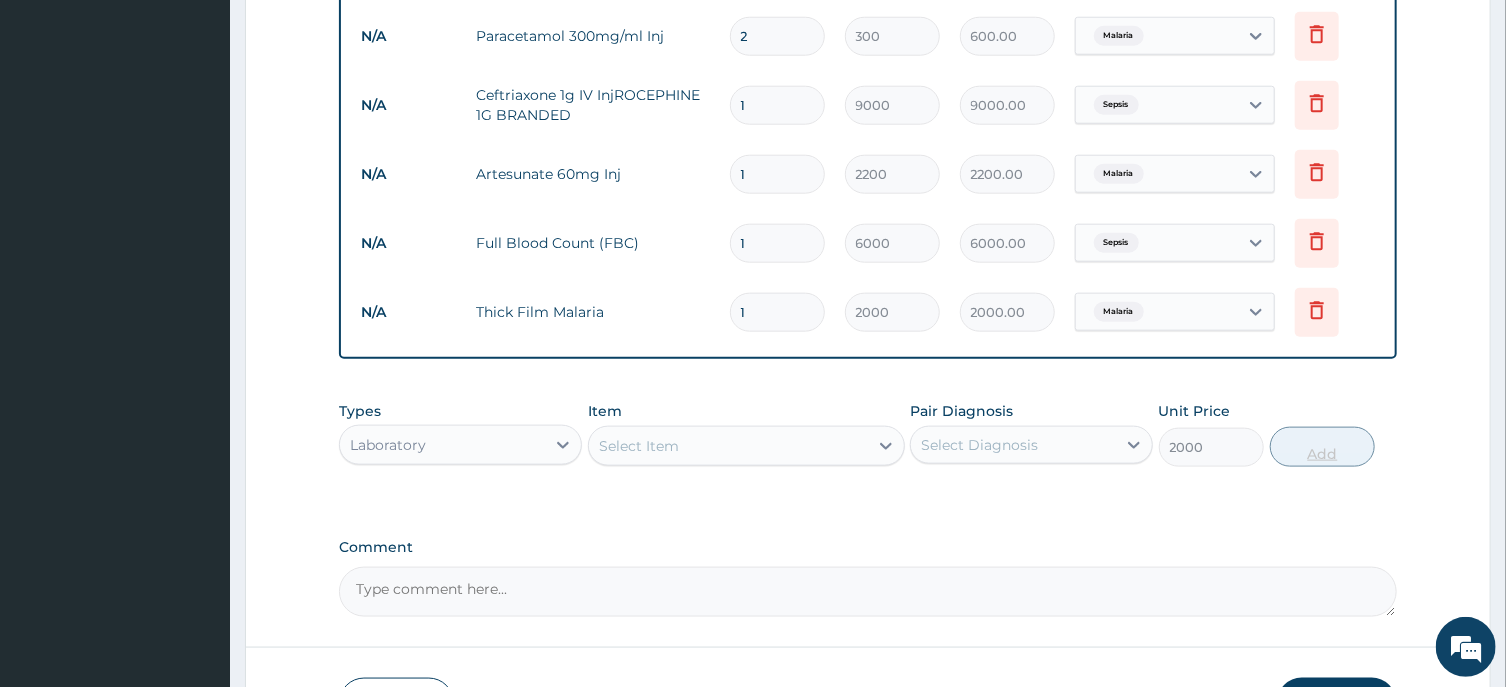 type on "0" 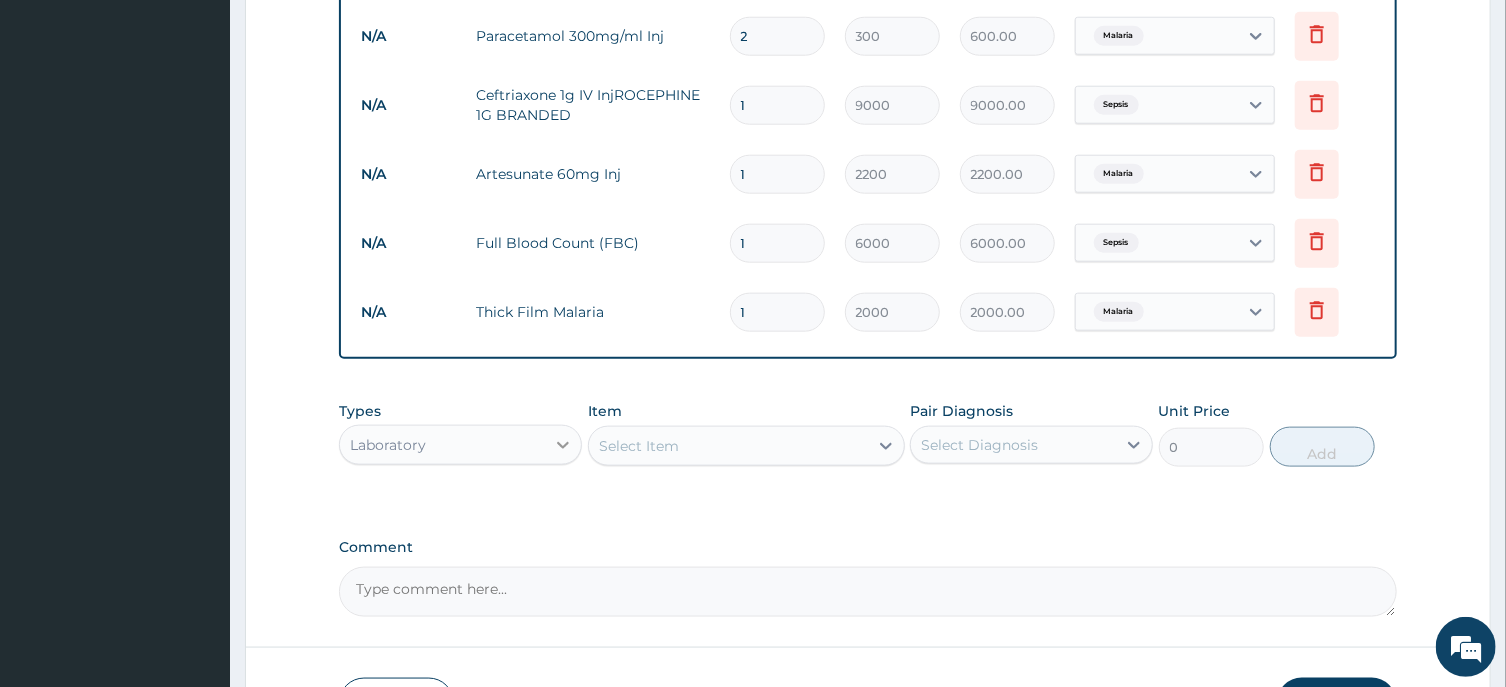 click 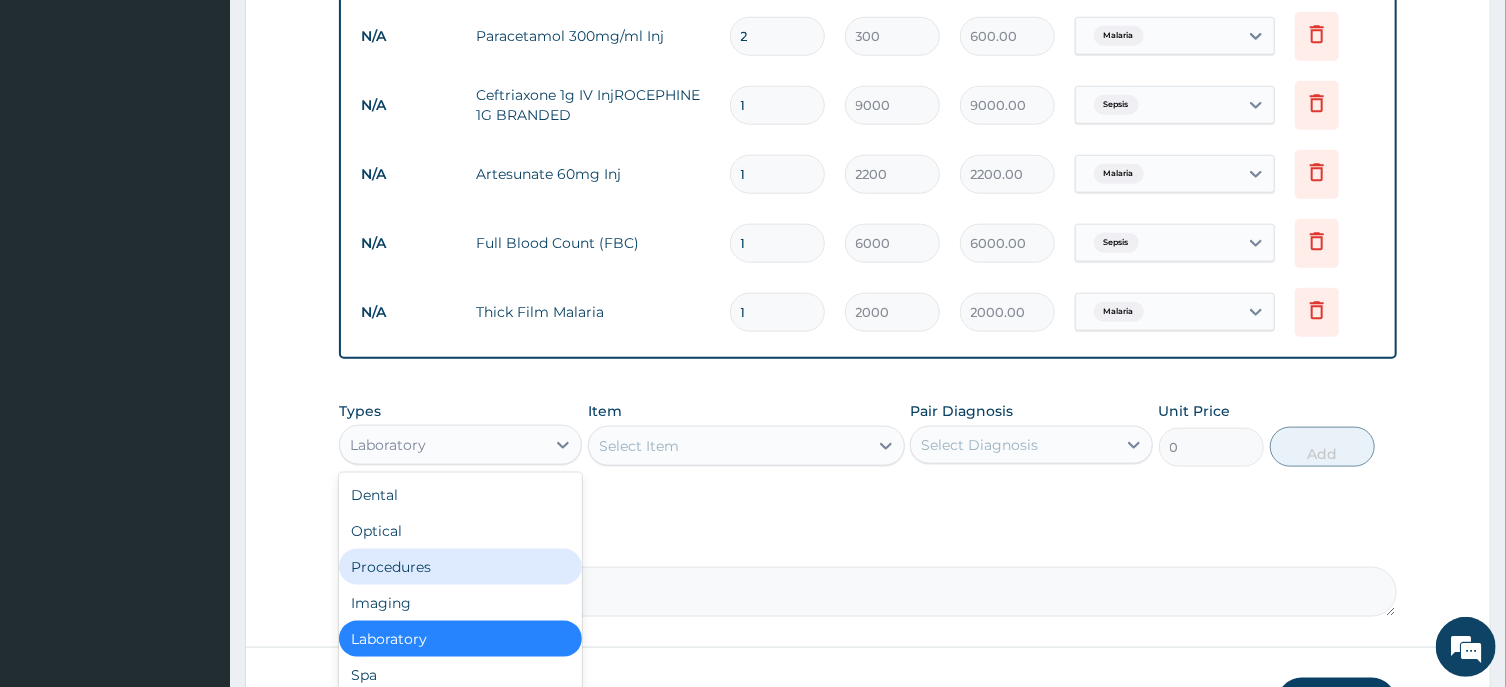 click on "Procedures" at bounding box center [460, 567] 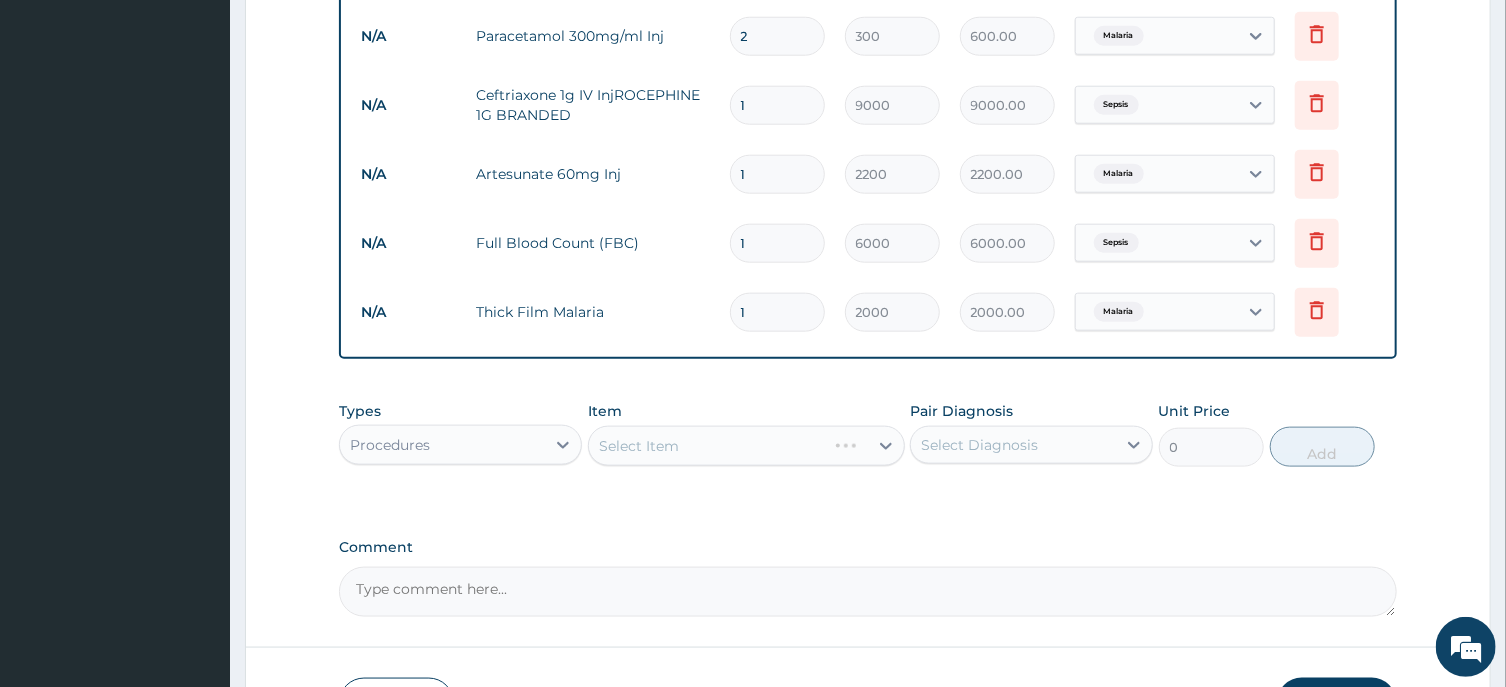 click on "Comment" at bounding box center [867, 592] 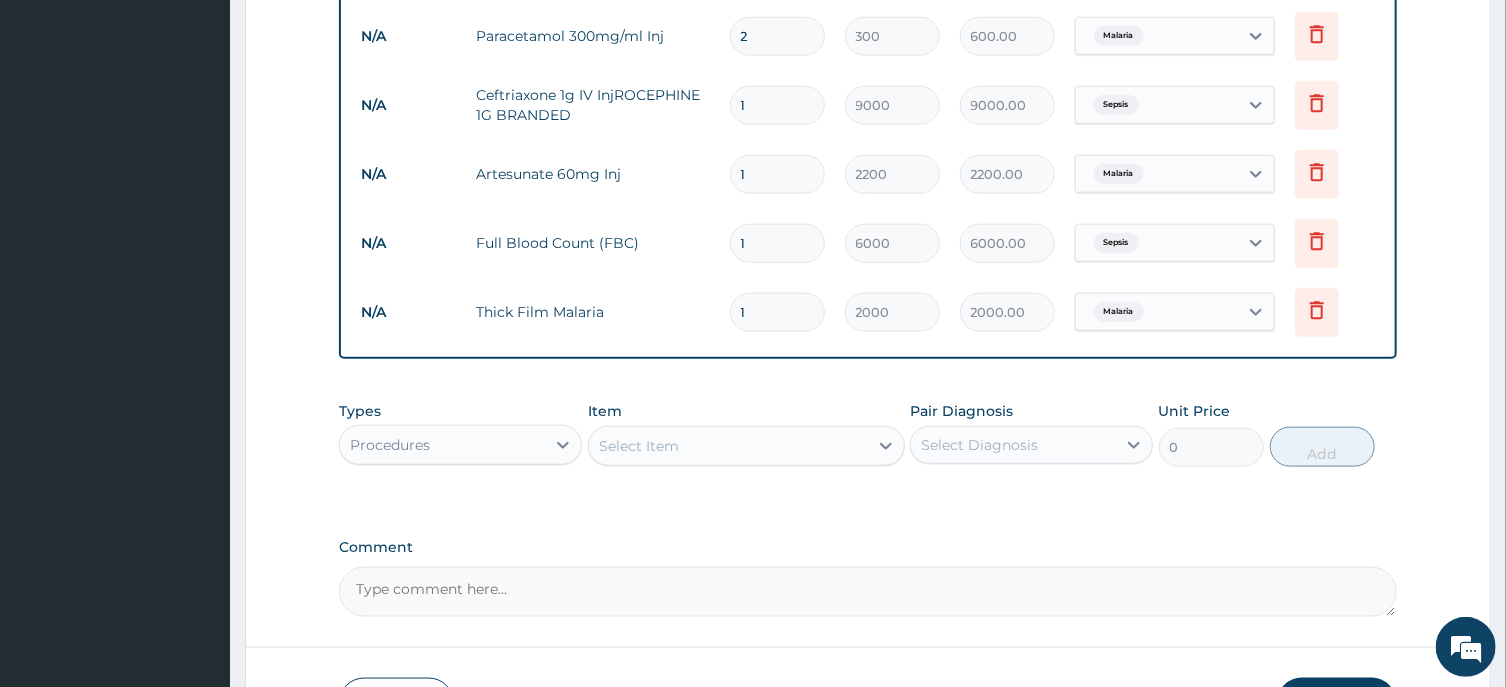 click on "Select Item" at bounding box center [728, 446] 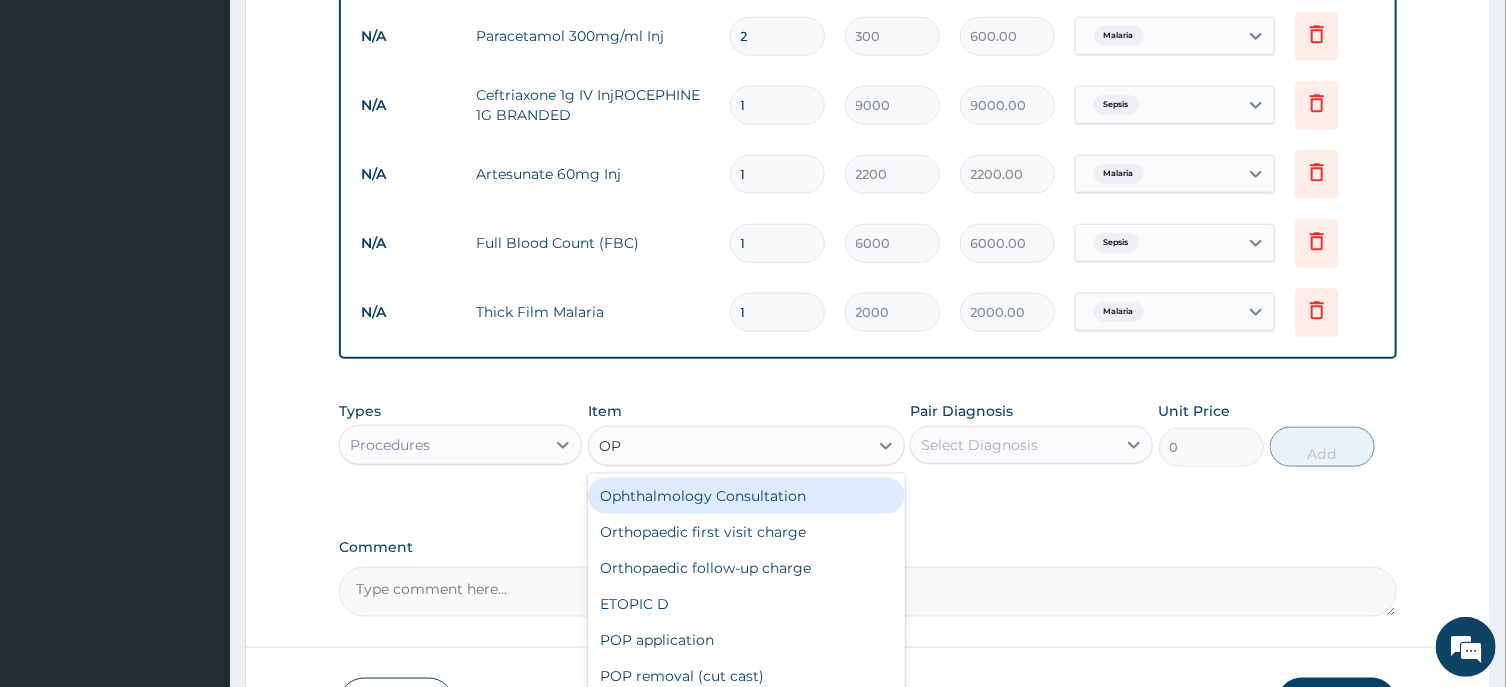 type on "OPD" 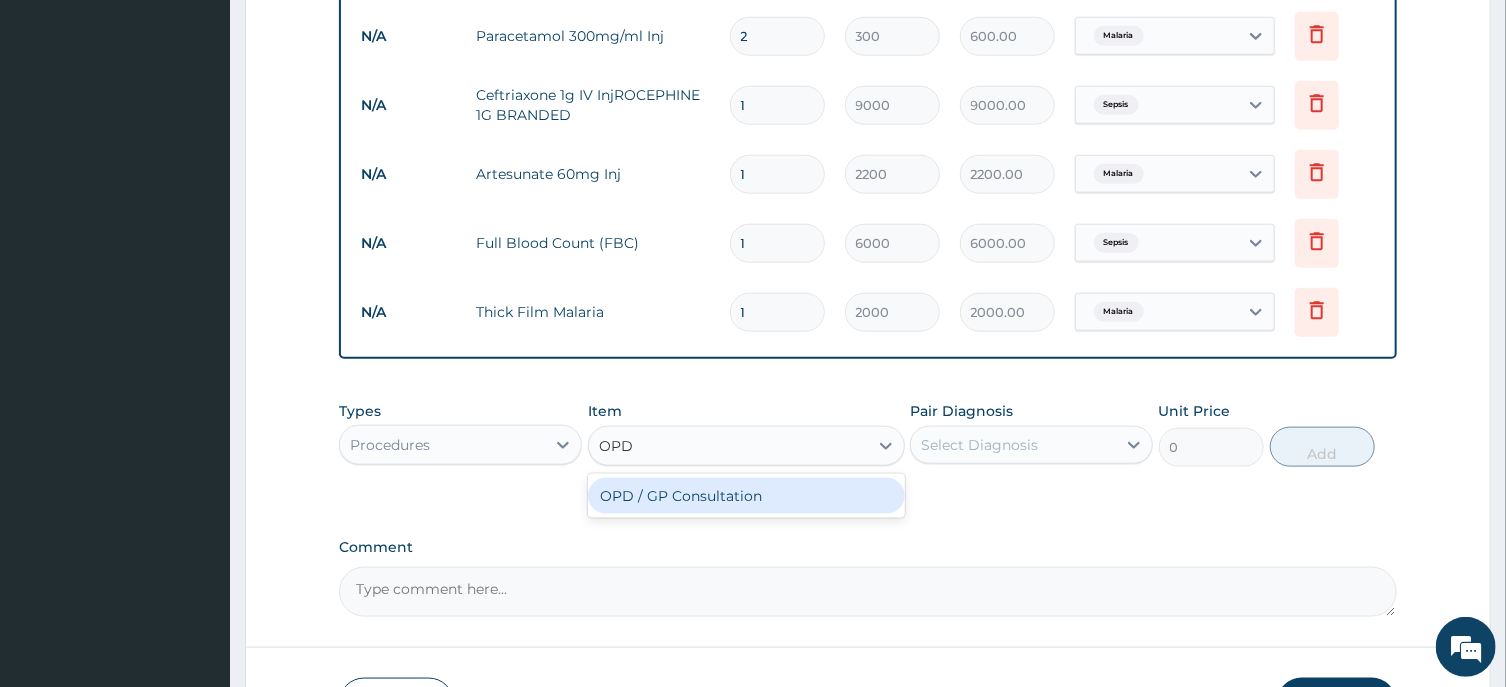 click on "OPD / GP Consultation" at bounding box center (746, 496) 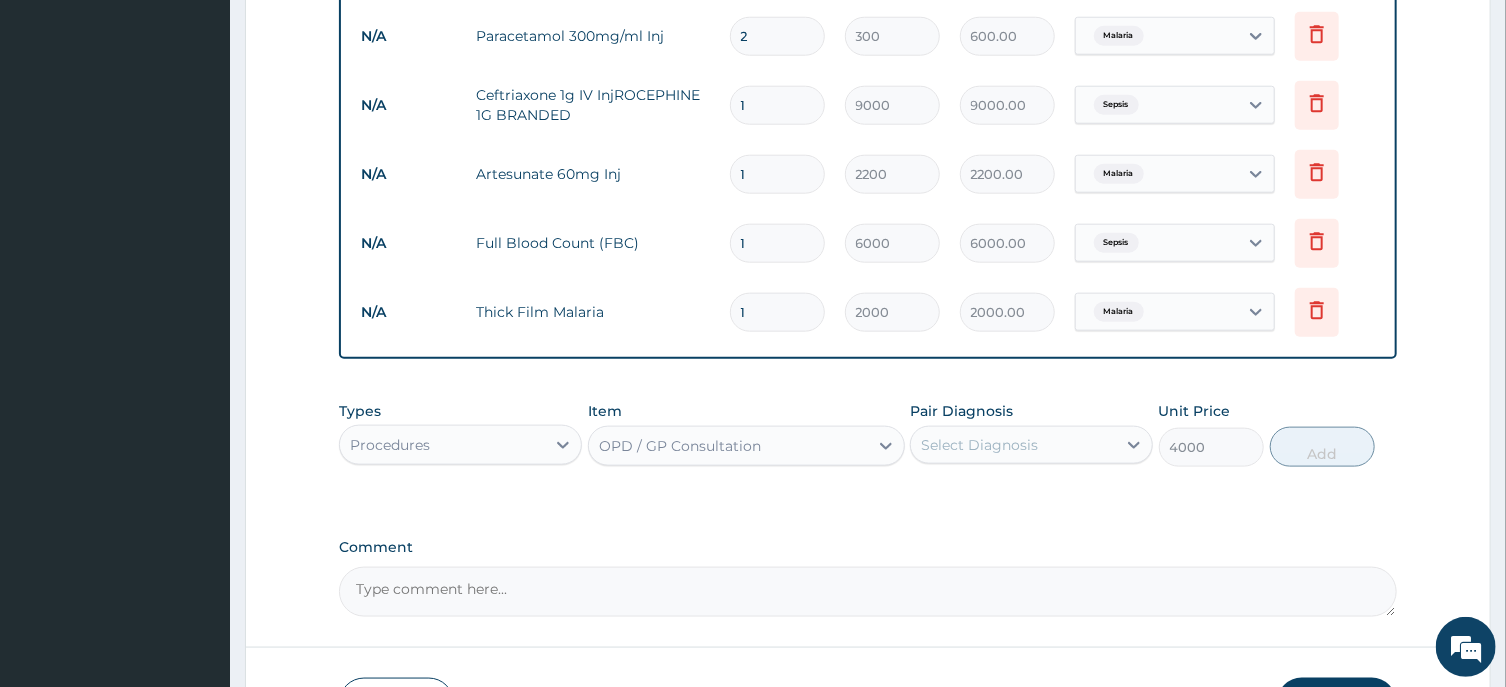 click on "Select Diagnosis" at bounding box center (979, 445) 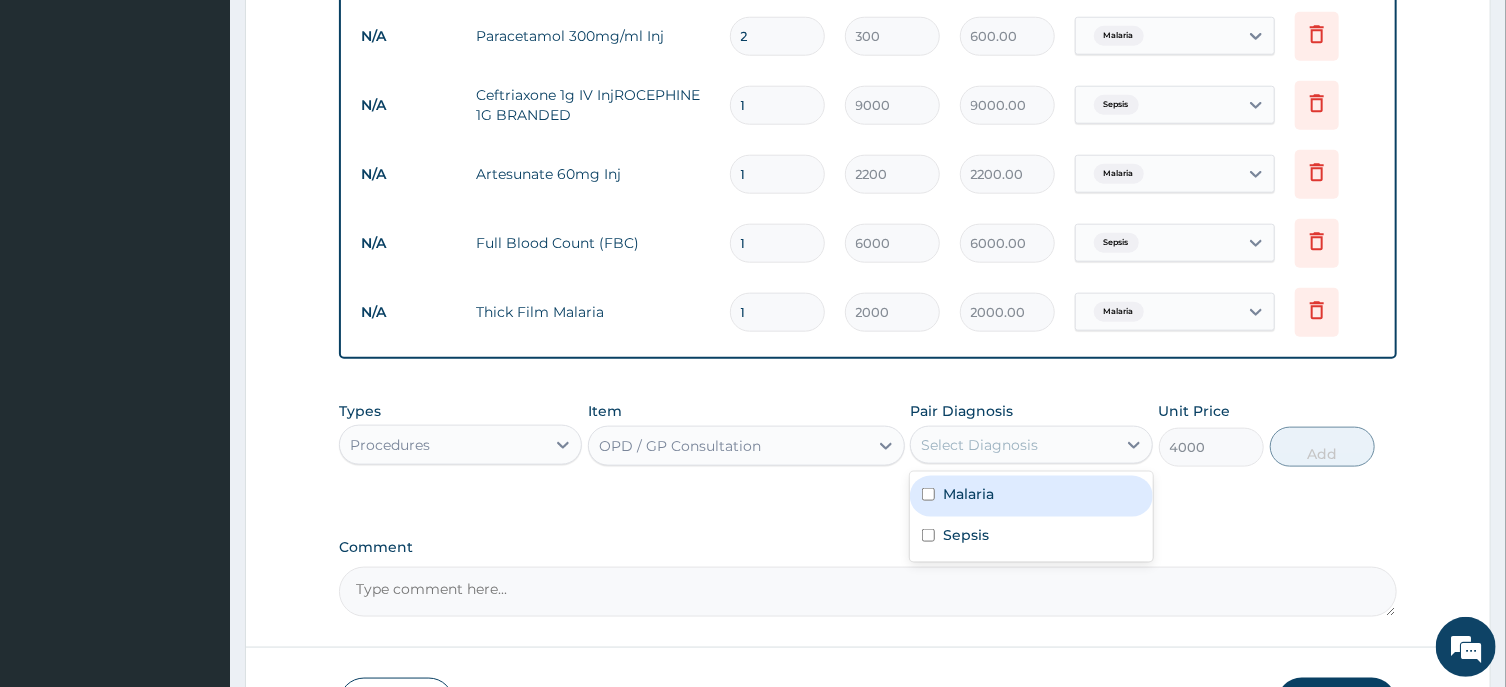 click on "Malaria" at bounding box center (1031, 496) 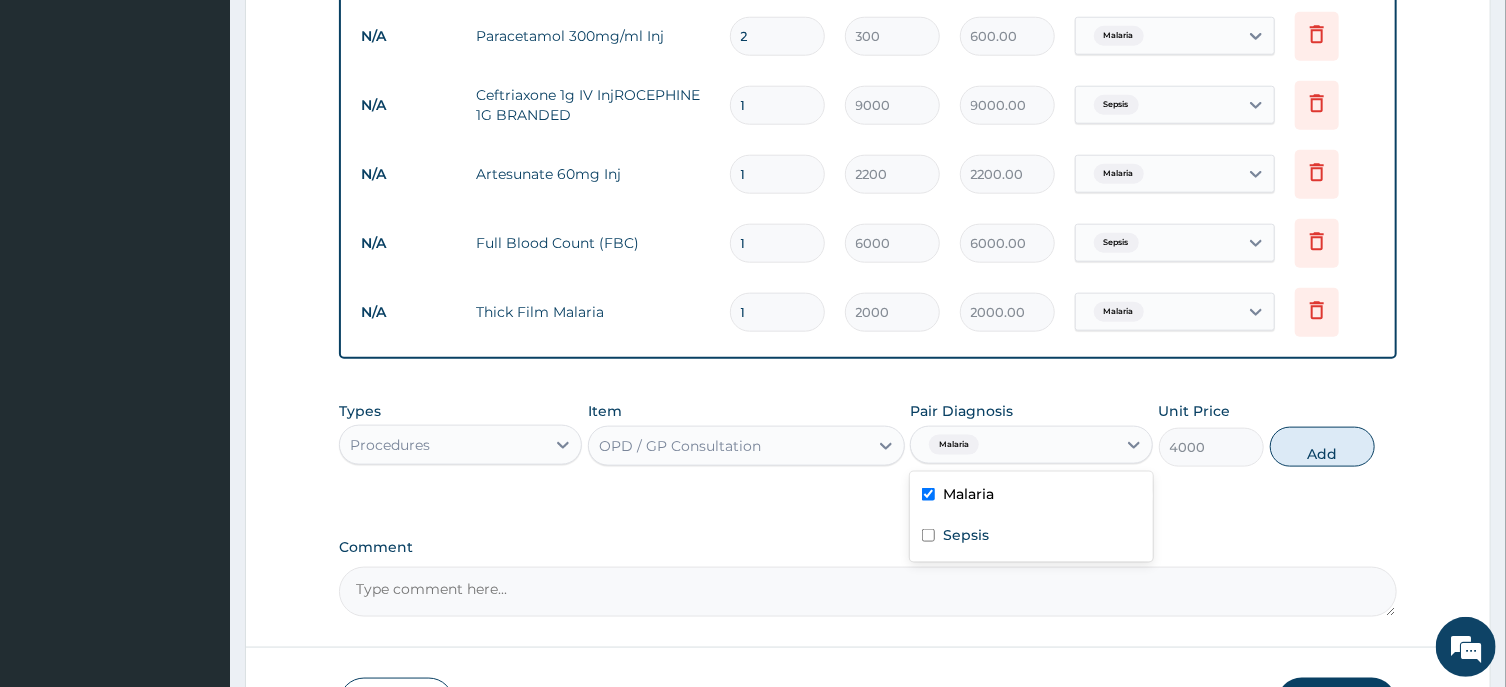 checkbox on "true" 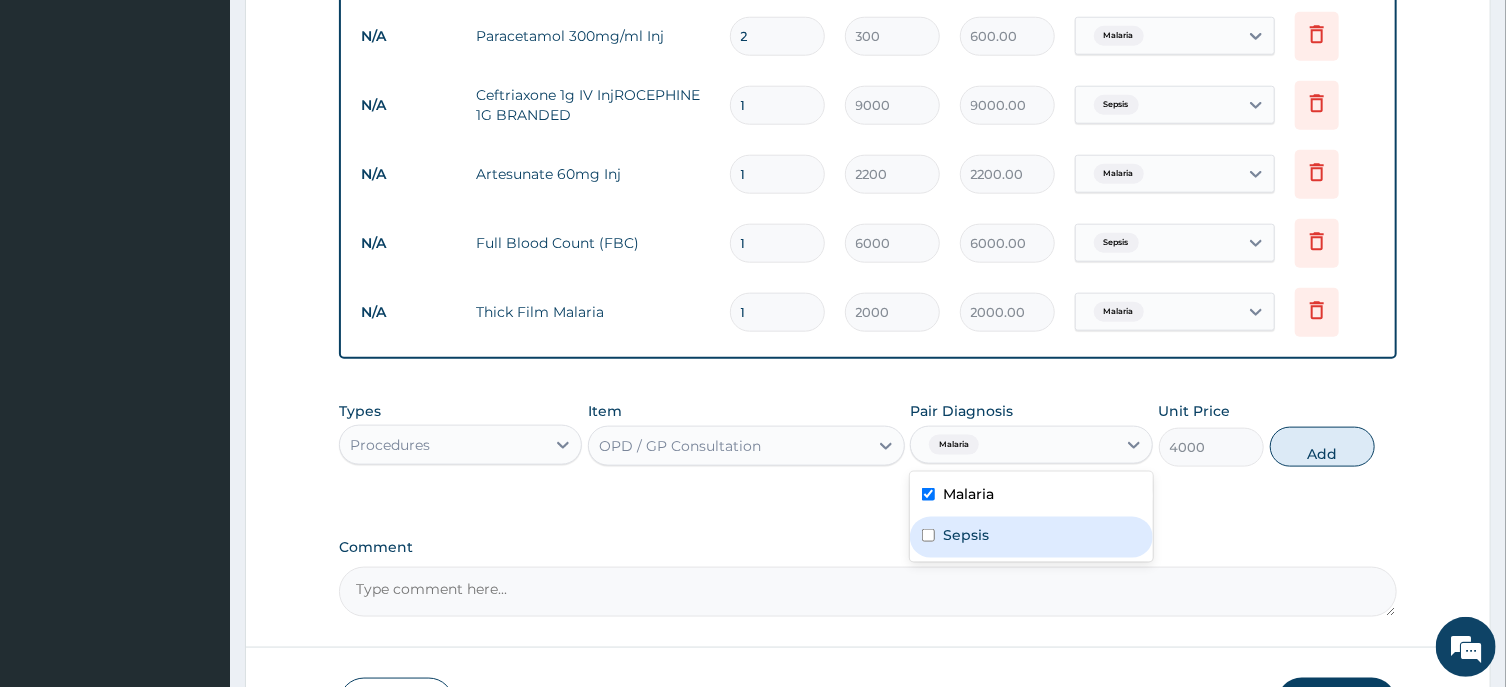 click on "Sepsis" at bounding box center [966, 535] 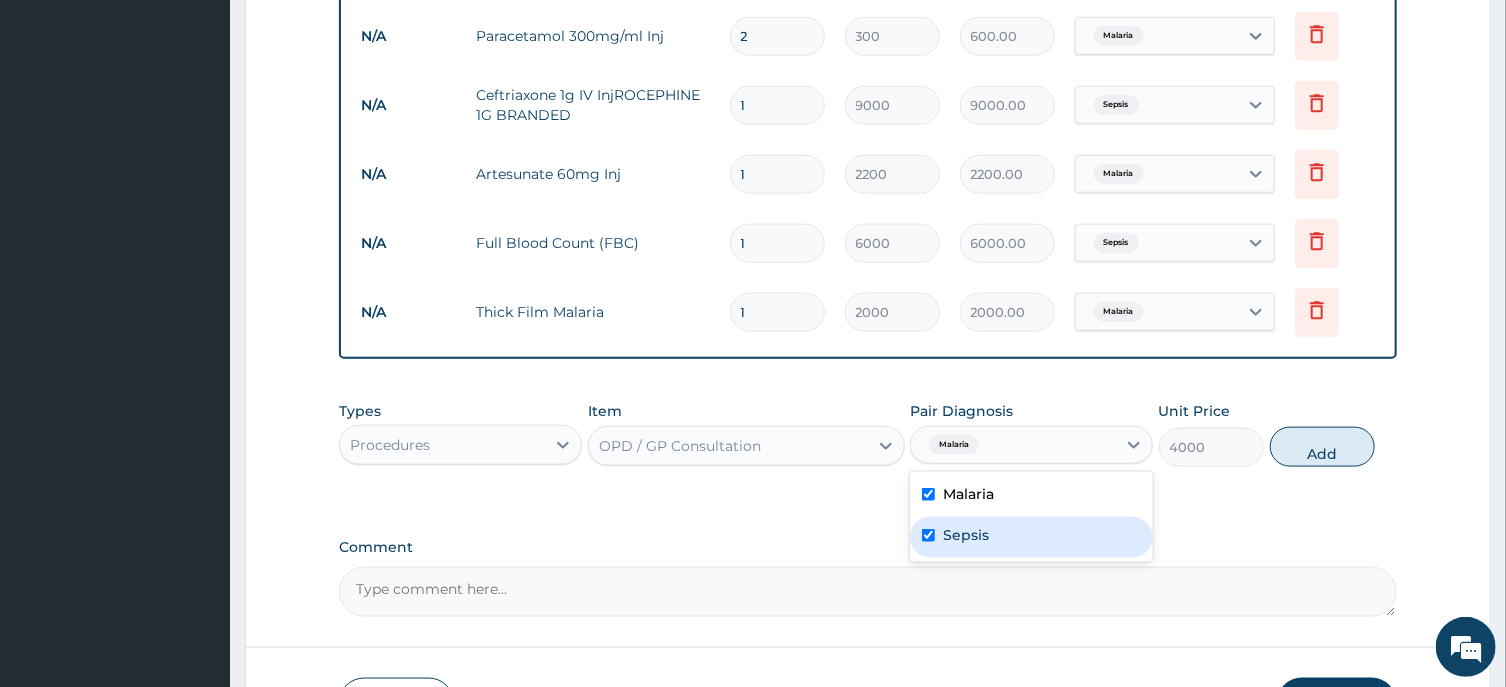 checkbox on "true" 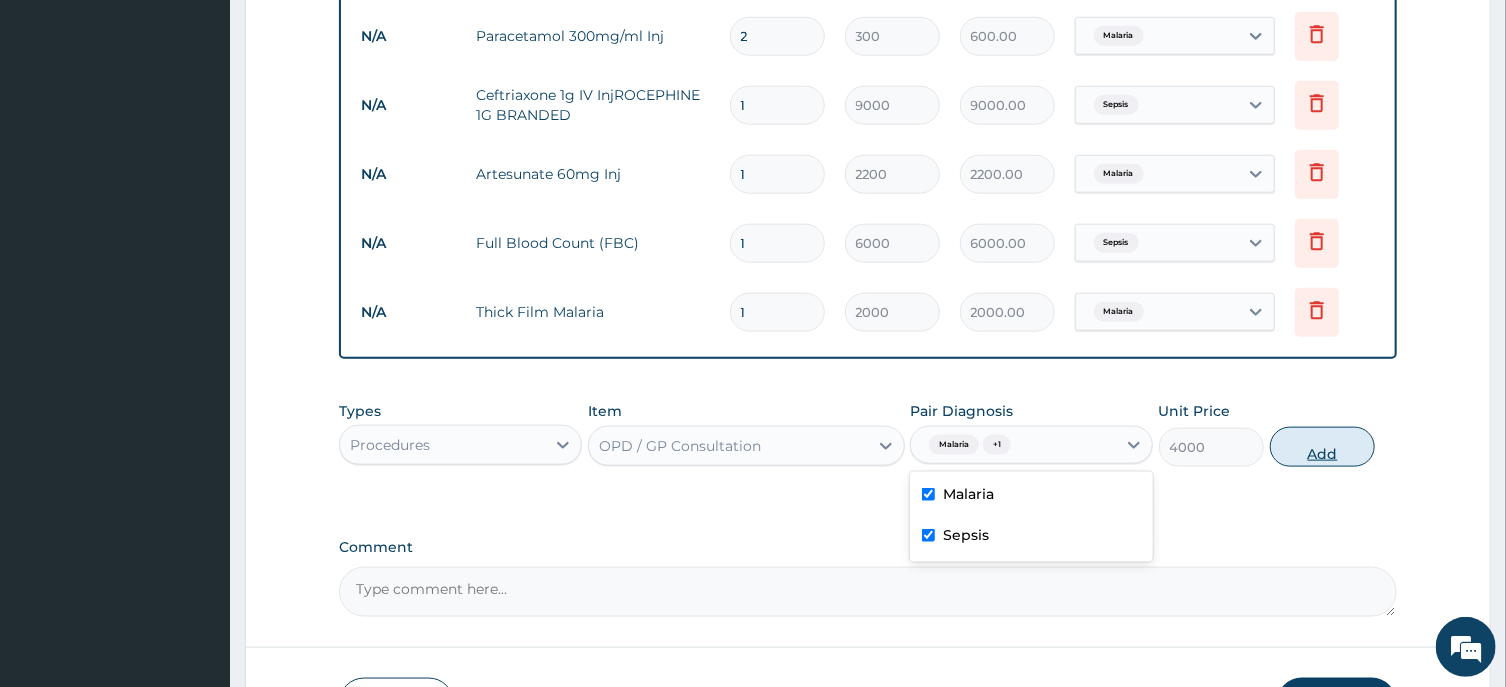 click on "Add" at bounding box center [1323, 447] 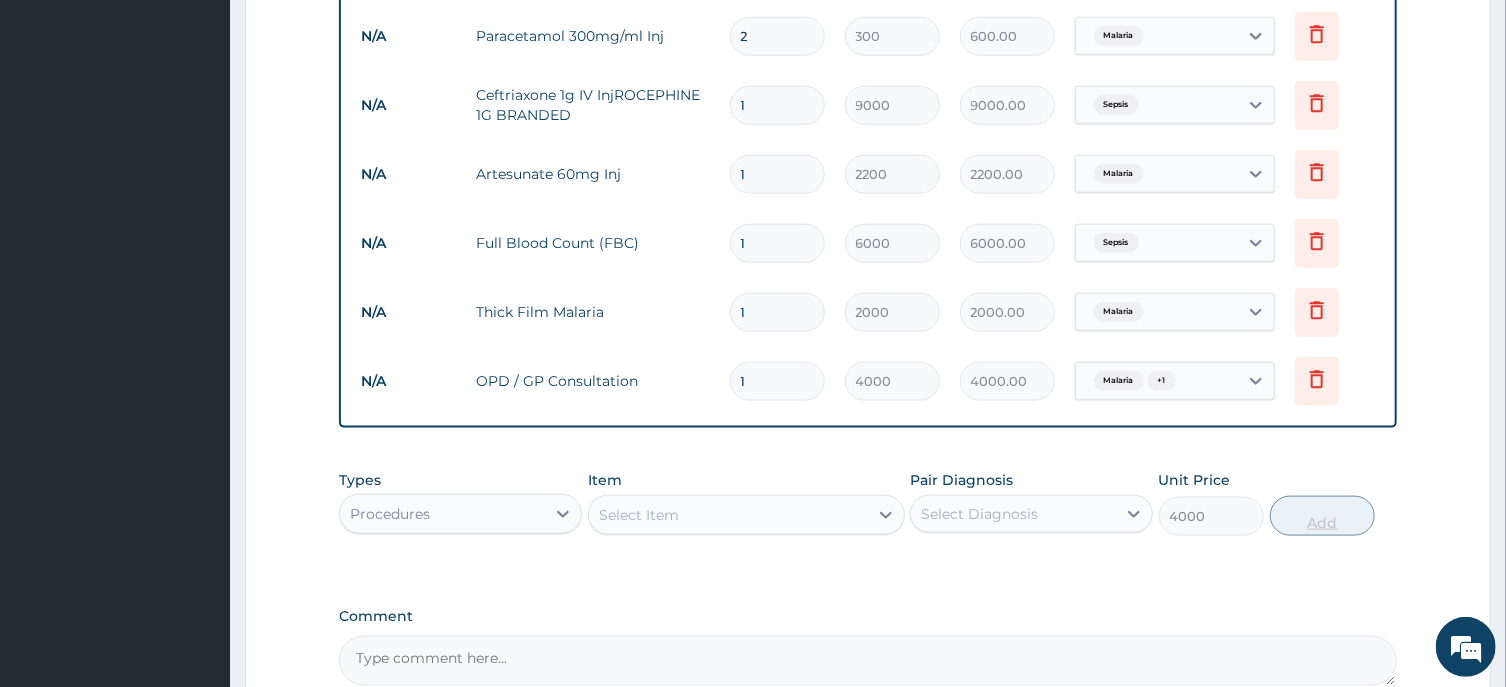 type on "0" 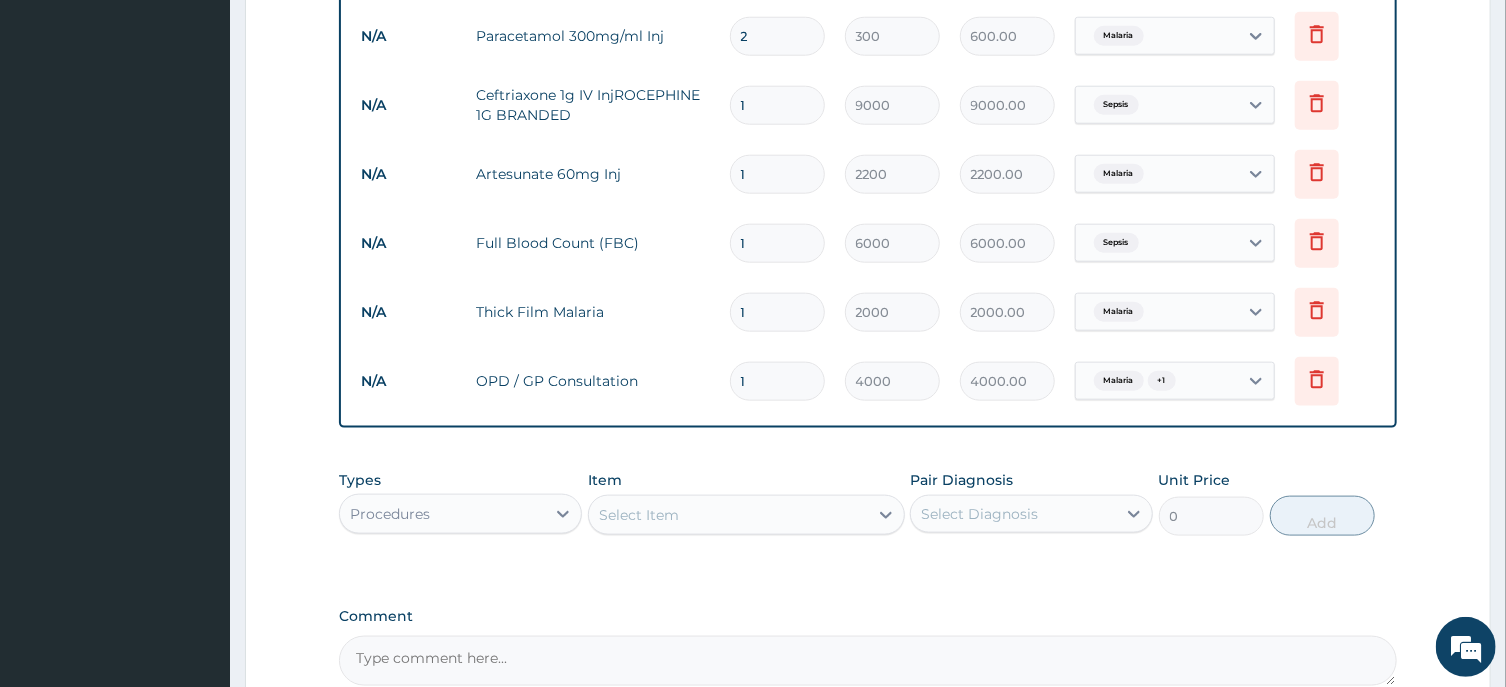 scroll, scrollTop: 420, scrollLeft: 0, axis: vertical 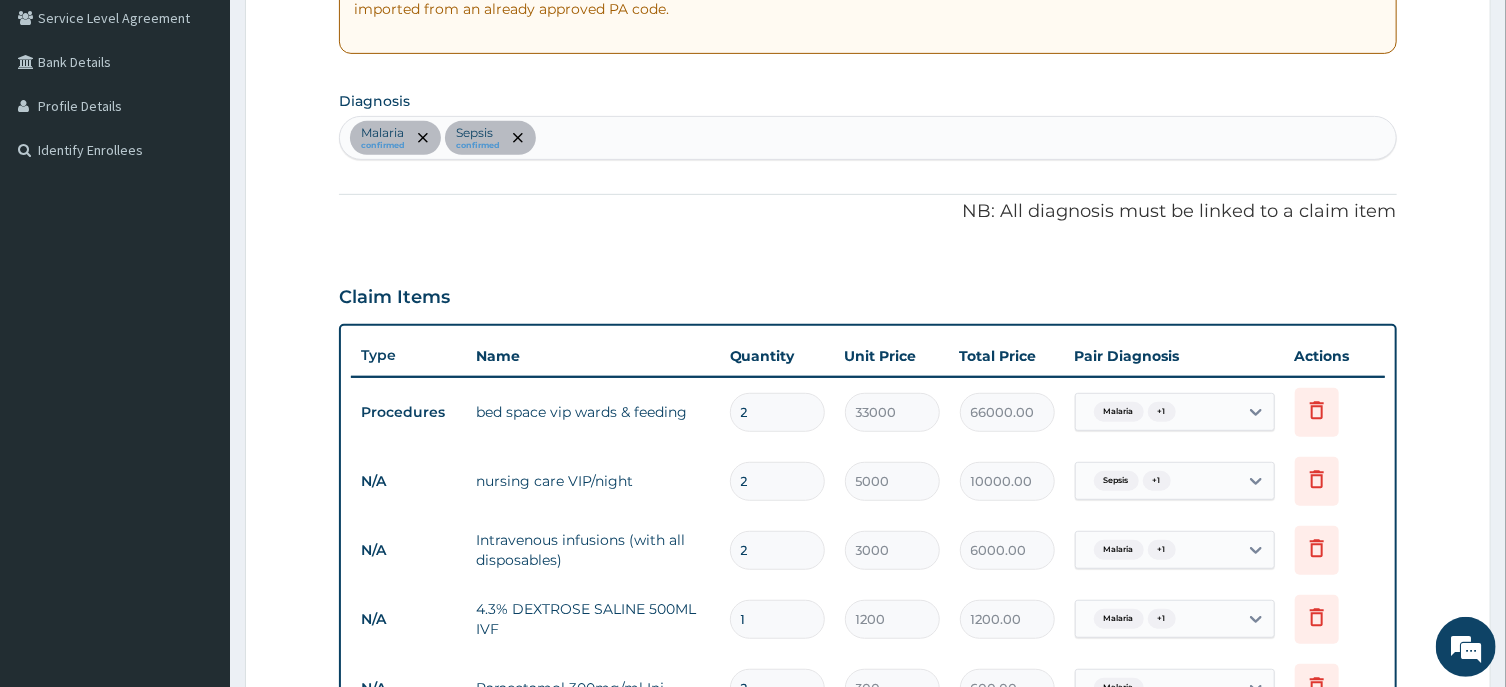 click on "Malaria confirmed Sepsis confirmed" at bounding box center (867, 138) 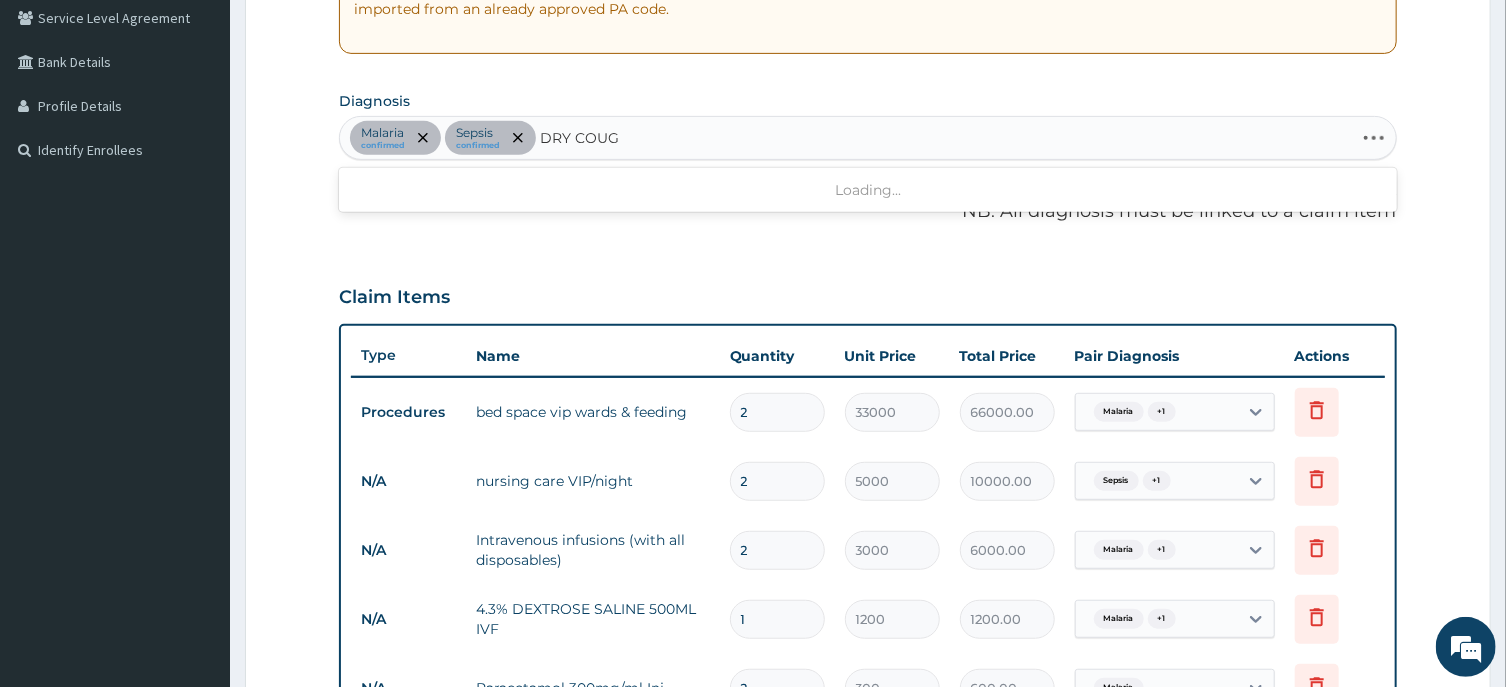 type on "DRY COUGH" 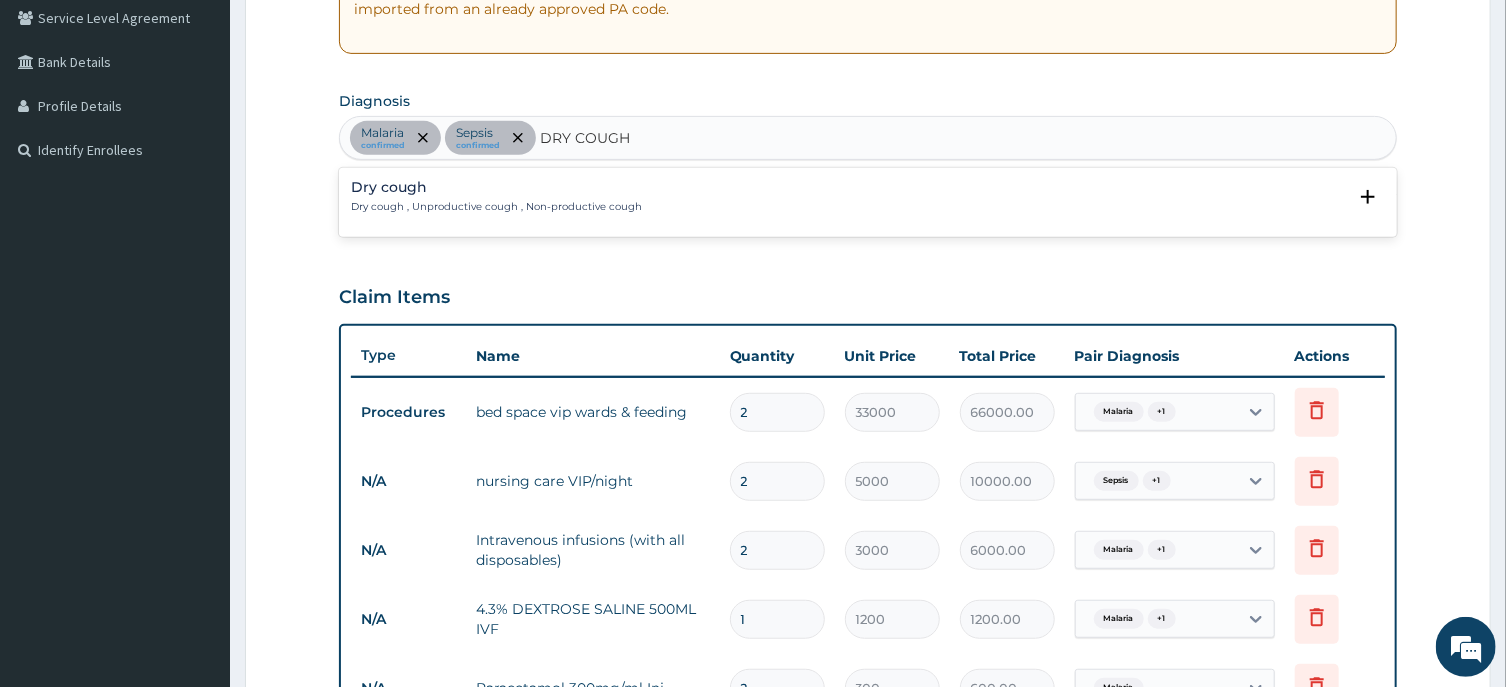 click on "Dry cough Dry cough , Unproductive cough , Non-productive cough" at bounding box center (496, 197) 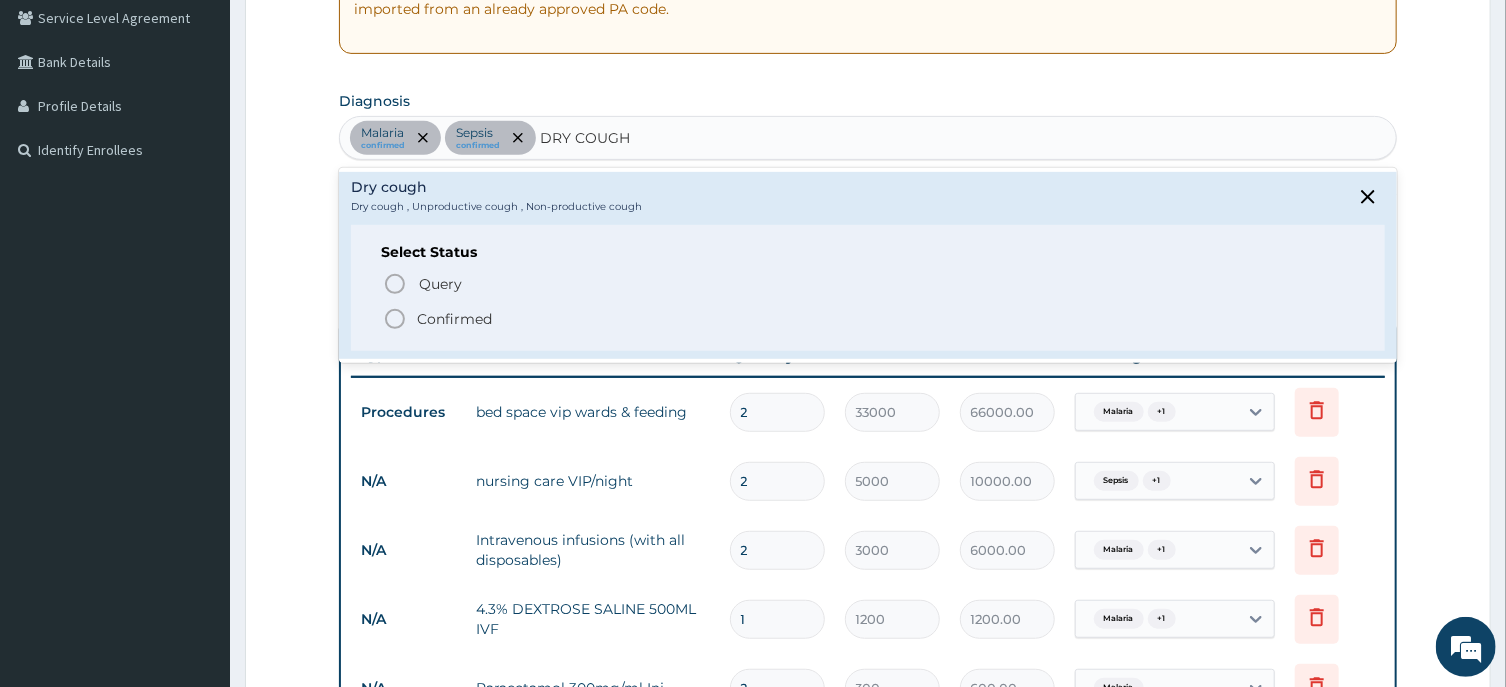 click 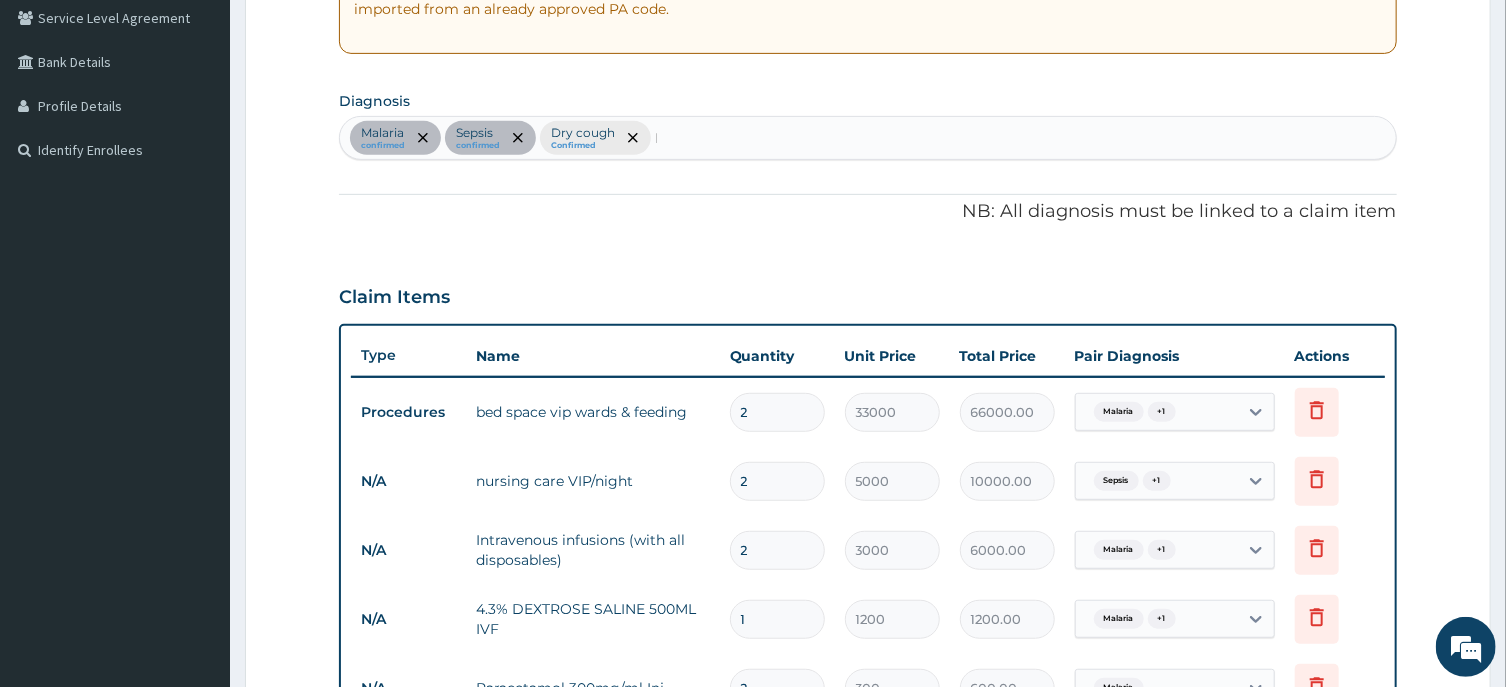 type 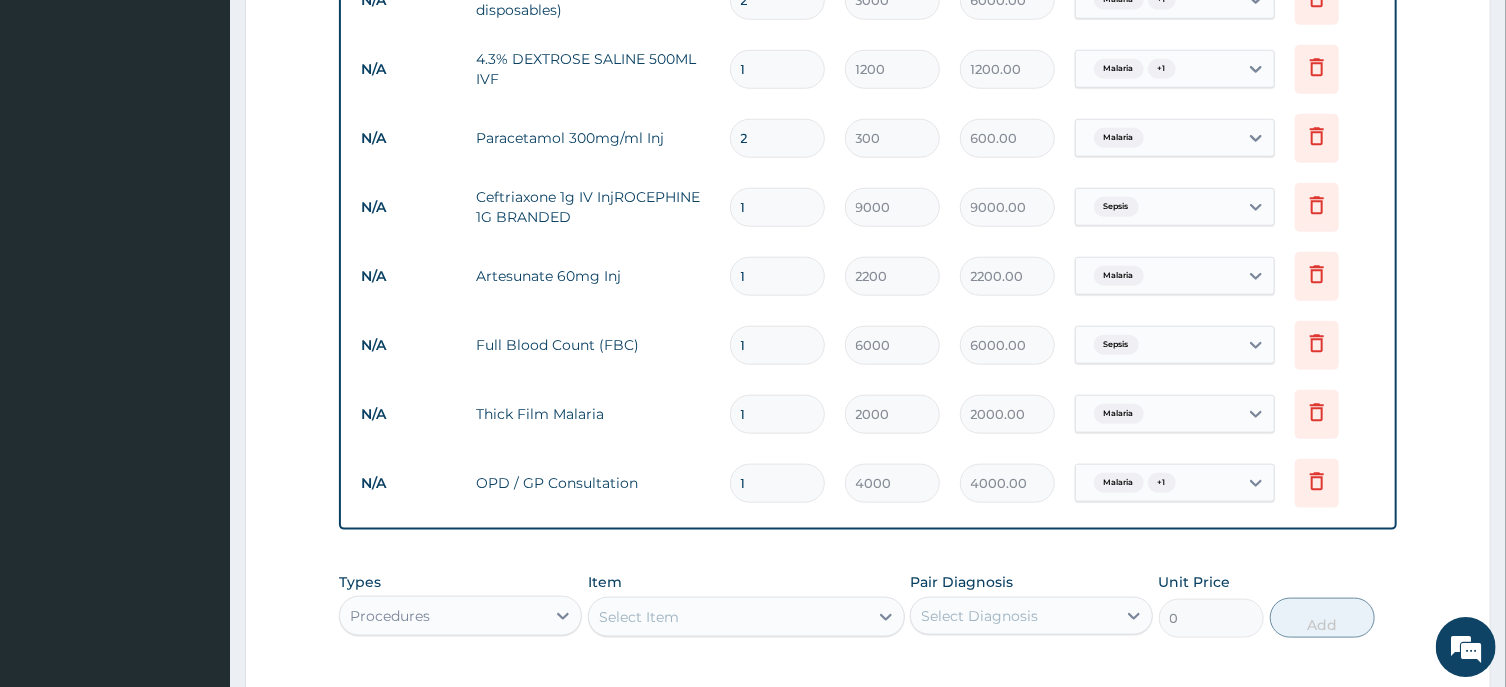scroll, scrollTop: 1030, scrollLeft: 0, axis: vertical 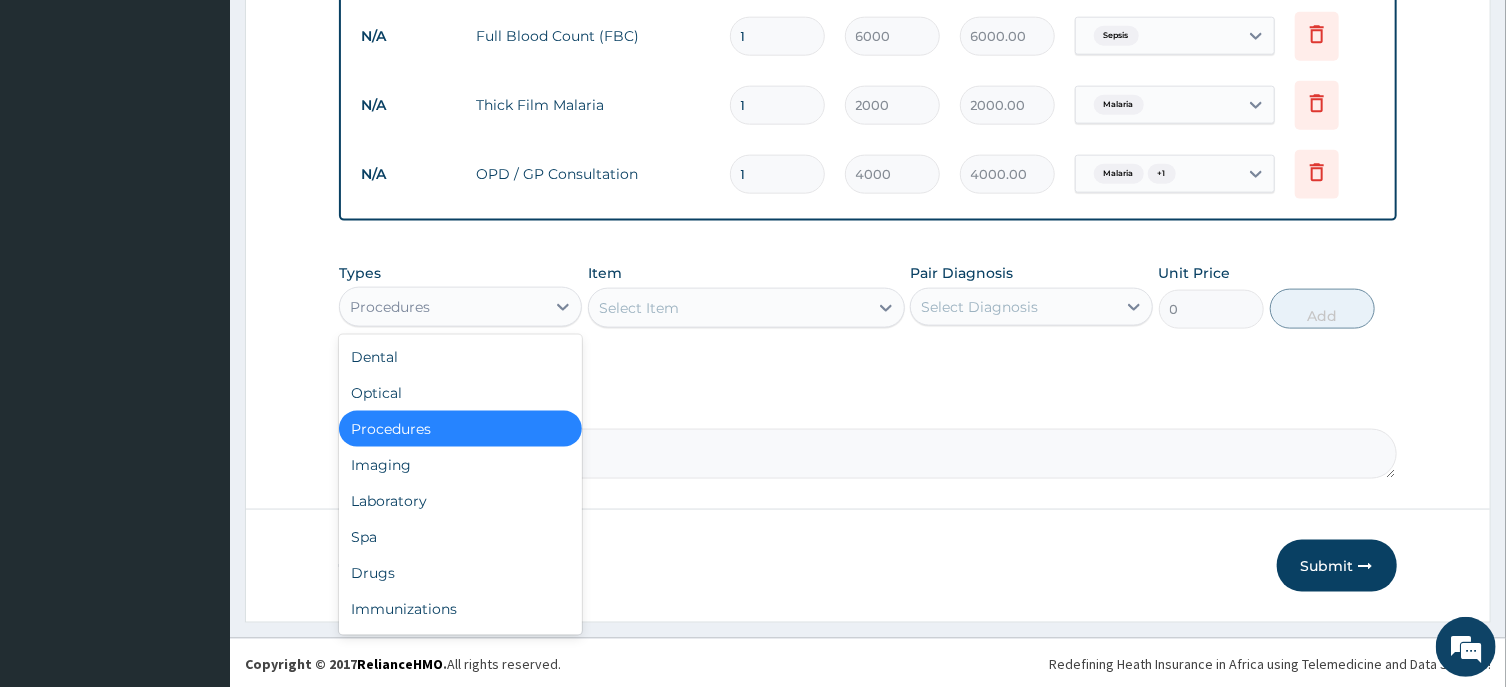 click on "Procedures" at bounding box center (442, 307) 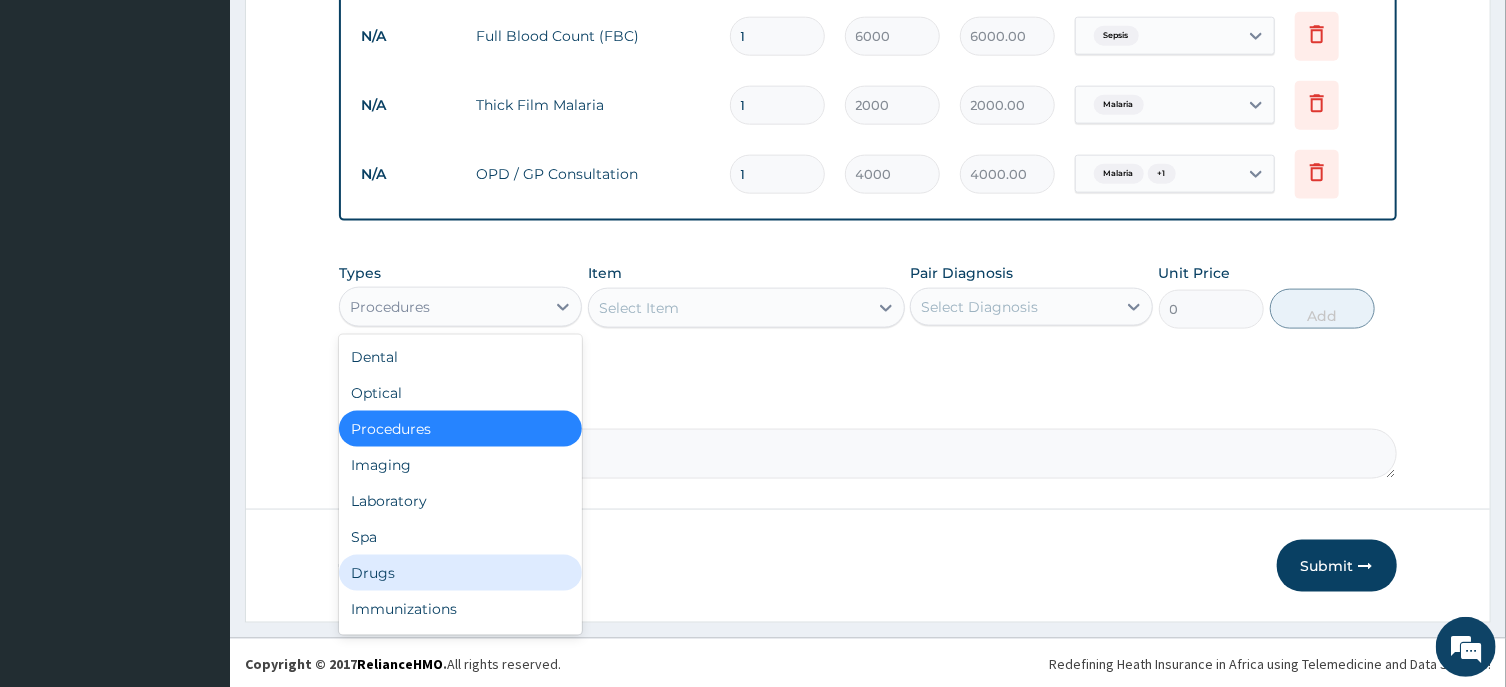 click on "Drugs" at bounding box center (460, 573) 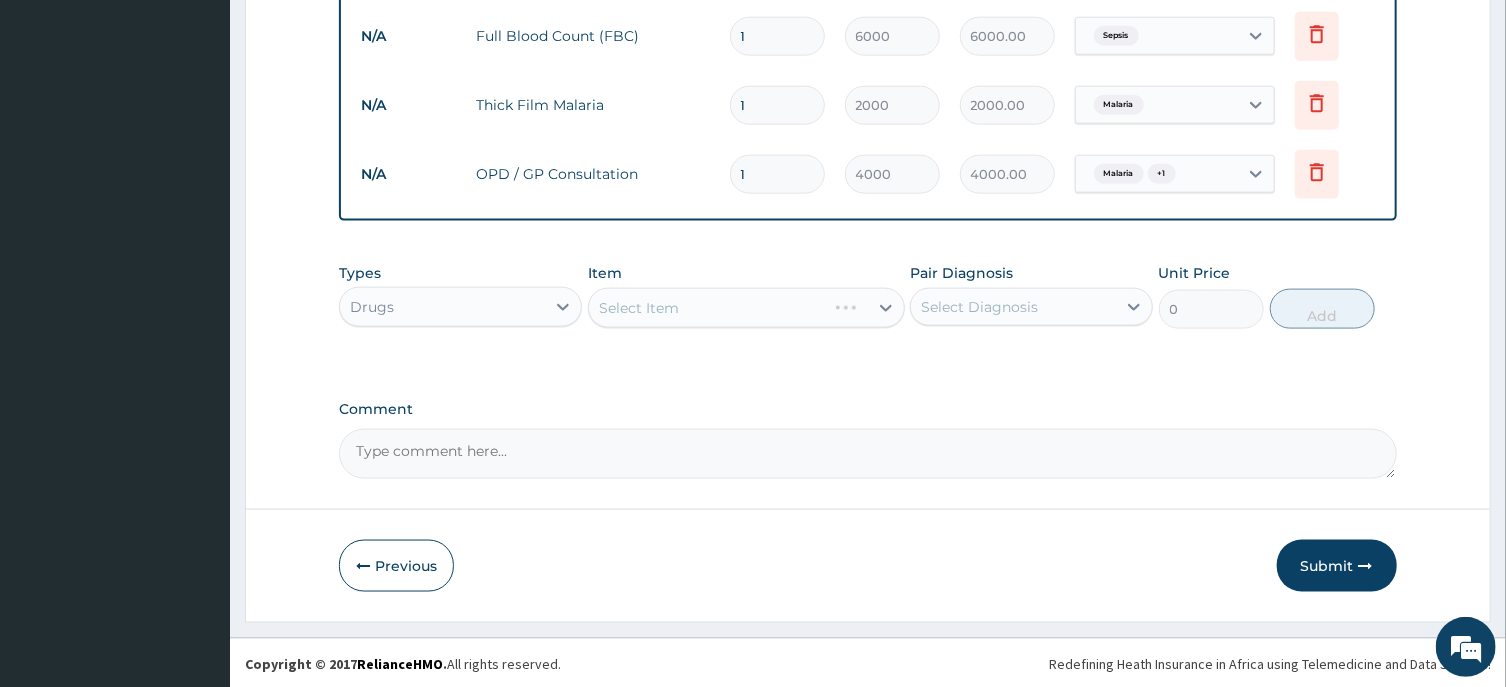 click on "Select Item" at bounding box center (746, 308) 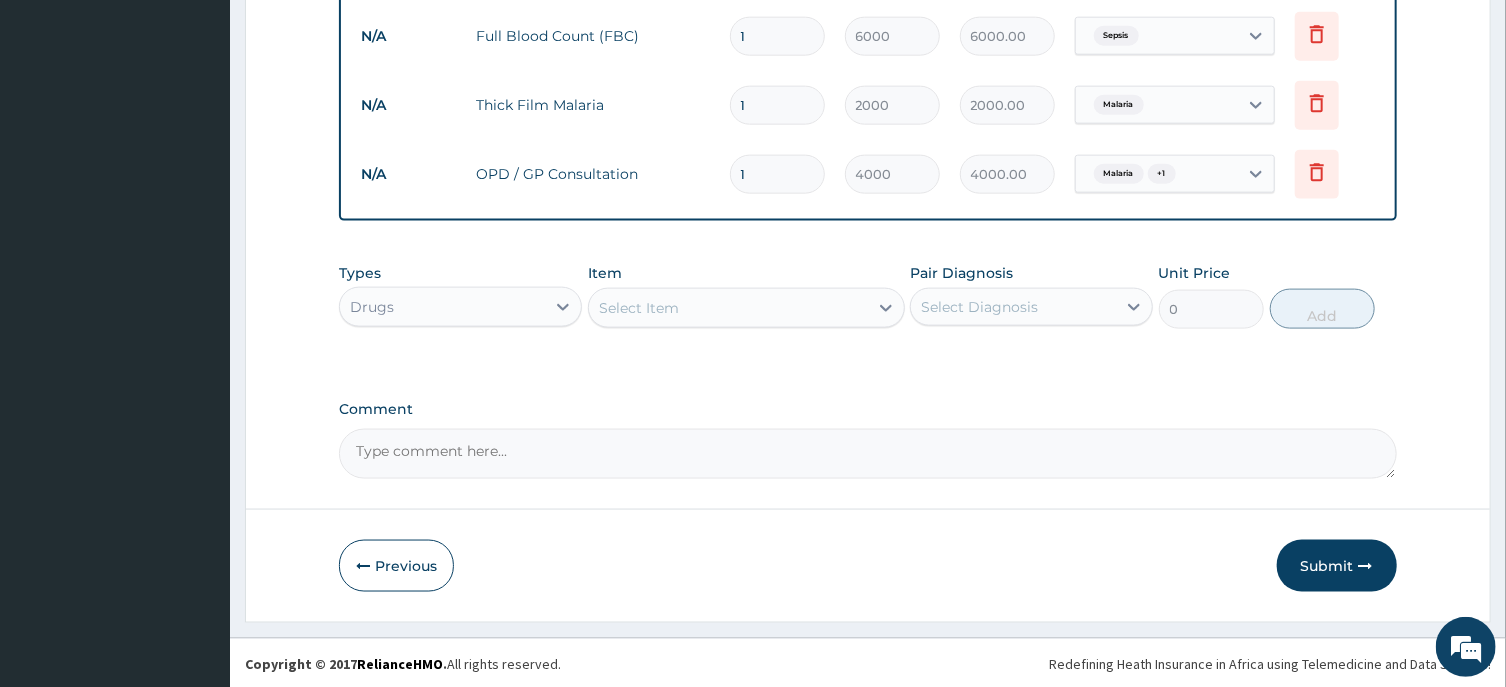 click on "Select Item" at bounding box center (728, 308) 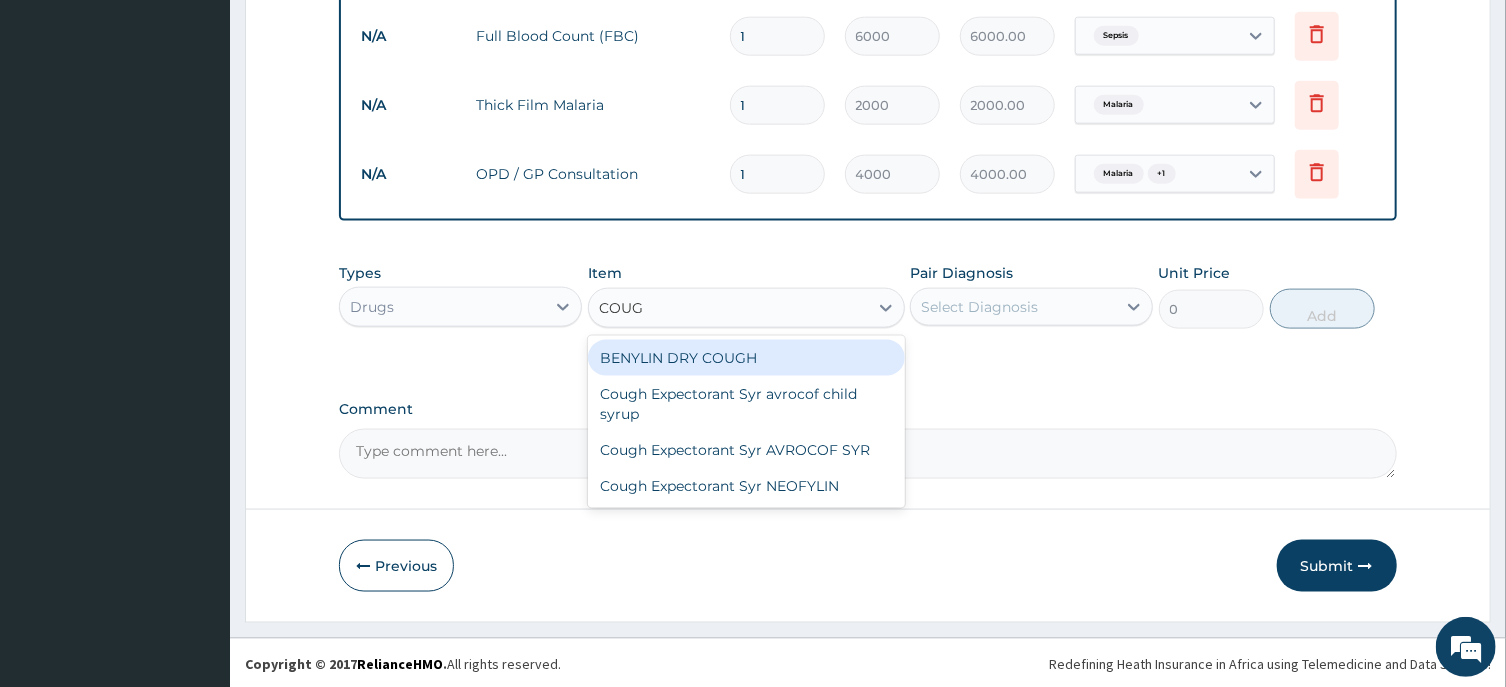 type on "COUGH" 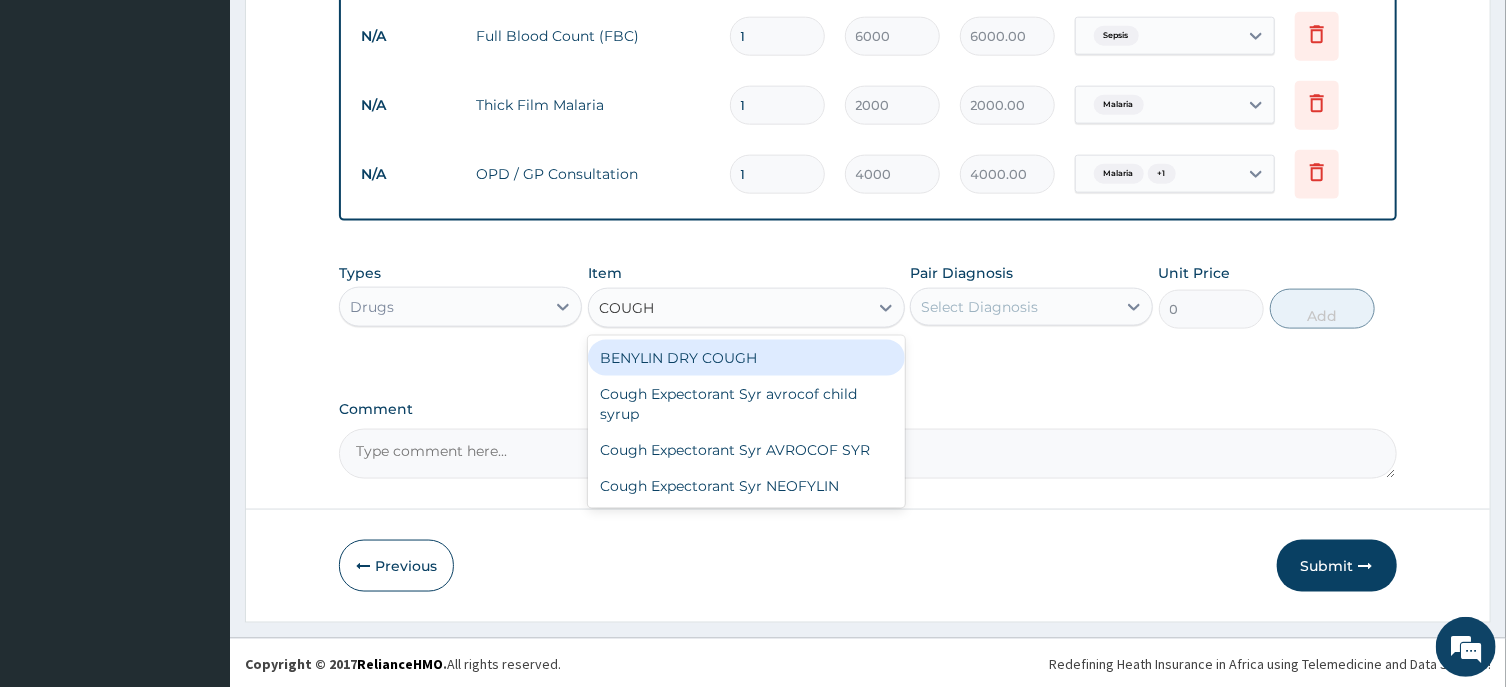 click on "BENYLIN DRY COUGH" at bounding box center (746, 358) 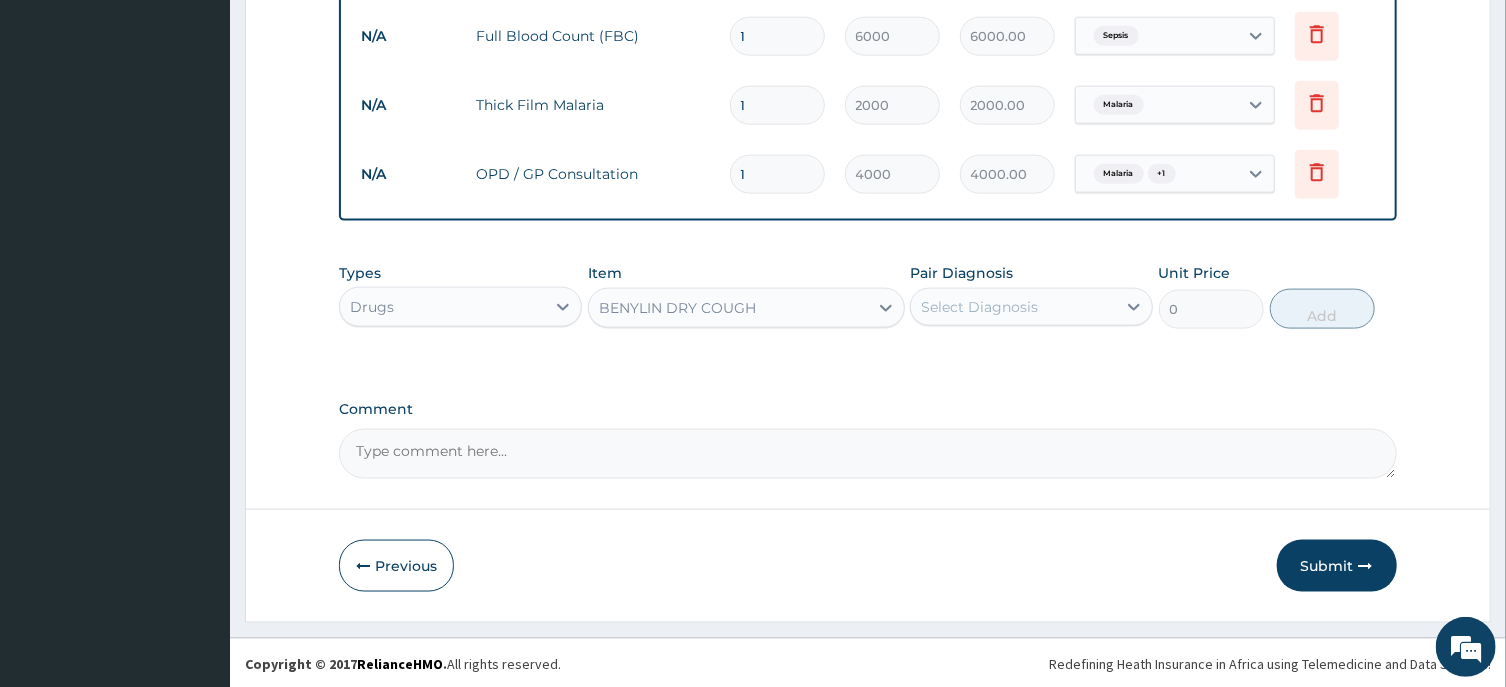type 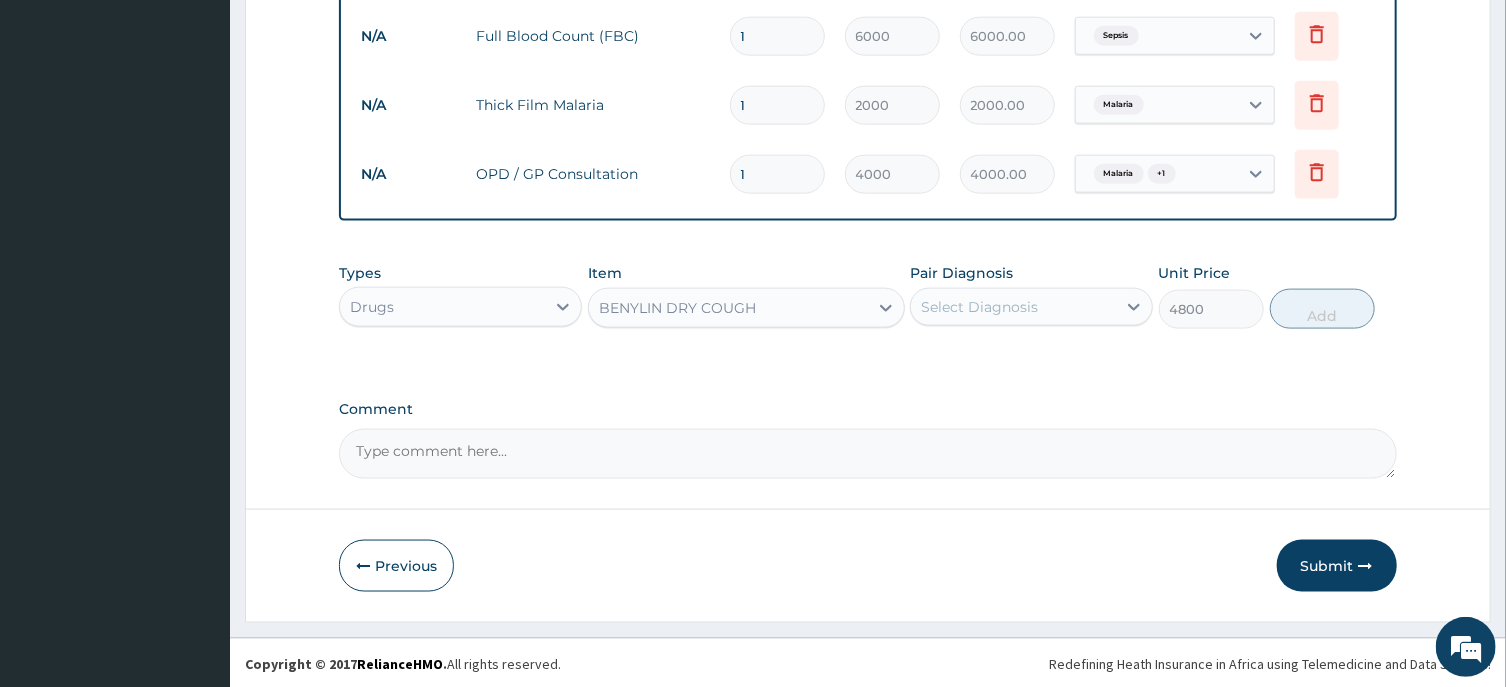 click on "Select Diagnosis" at bounding box center [979, 307] 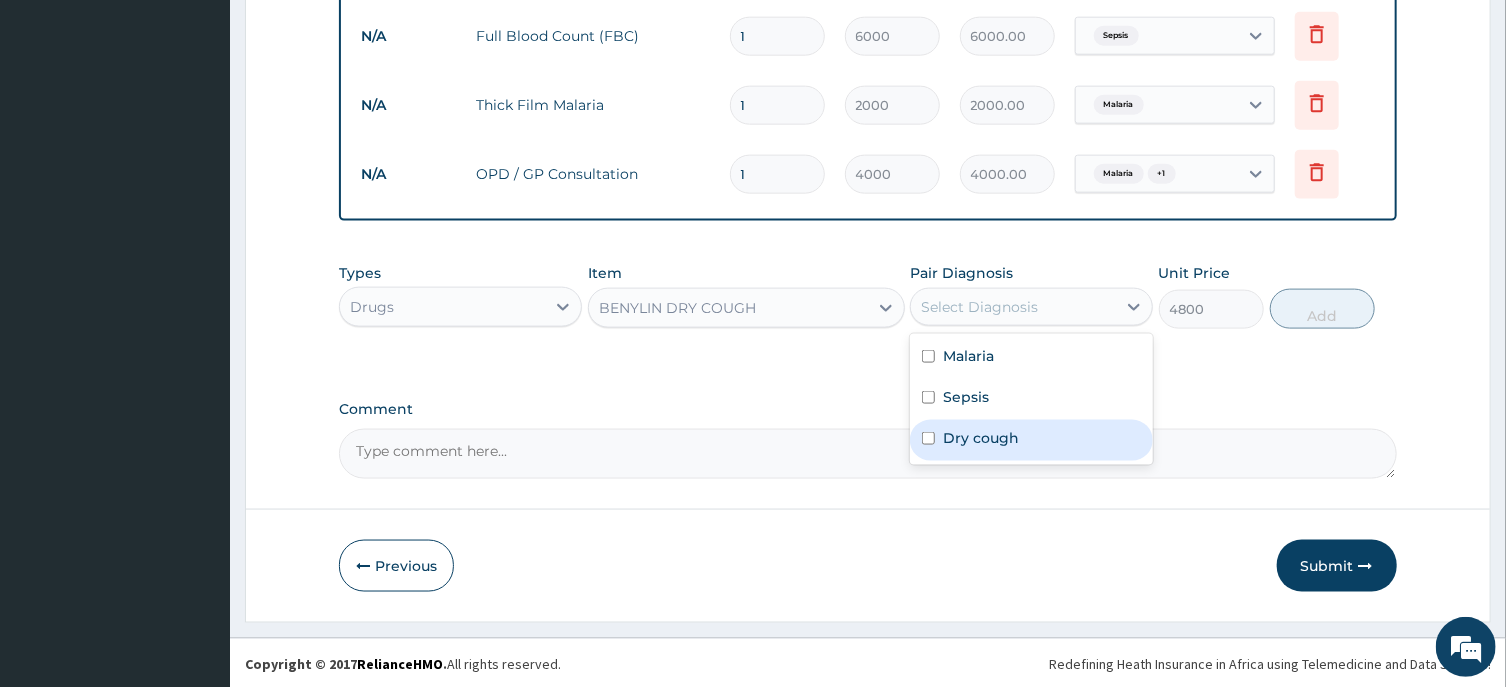 click on "Dry cough" at bounding box center (981, 438) 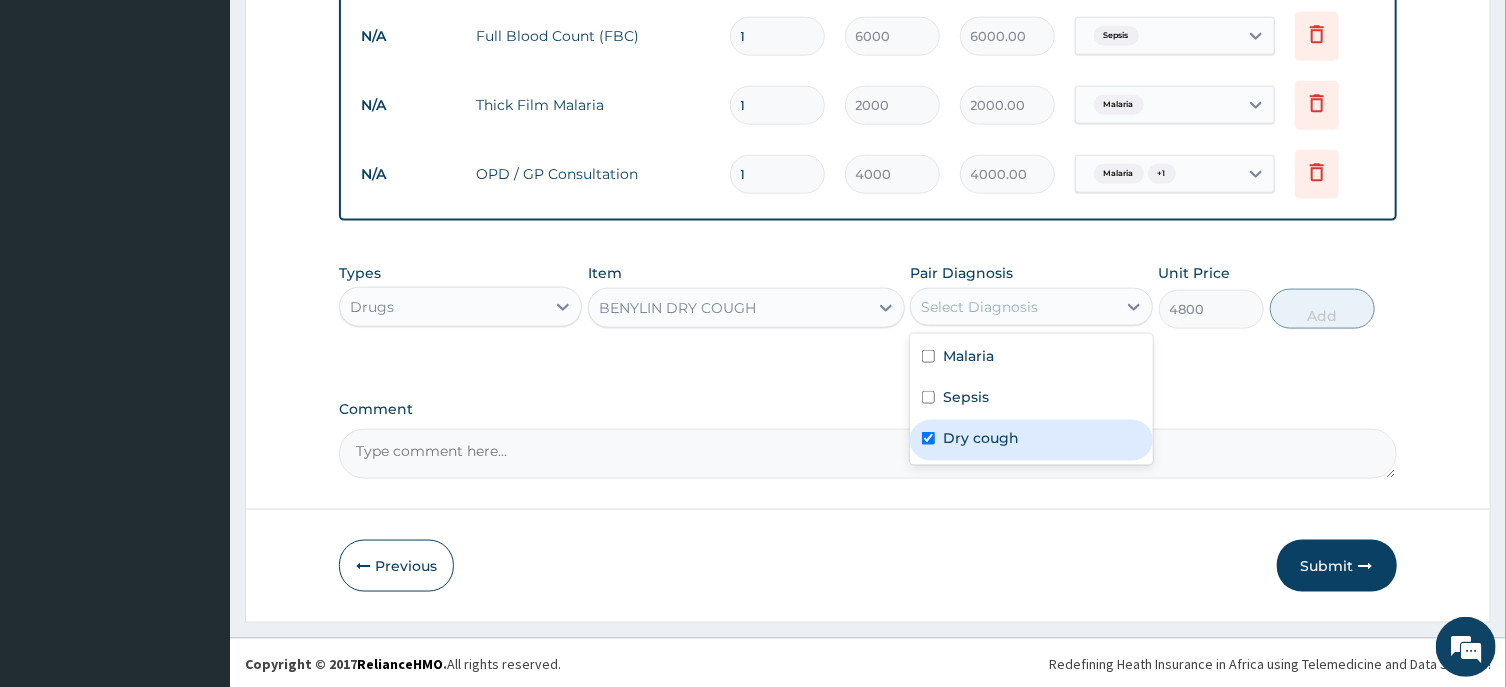 checkbox on "true" 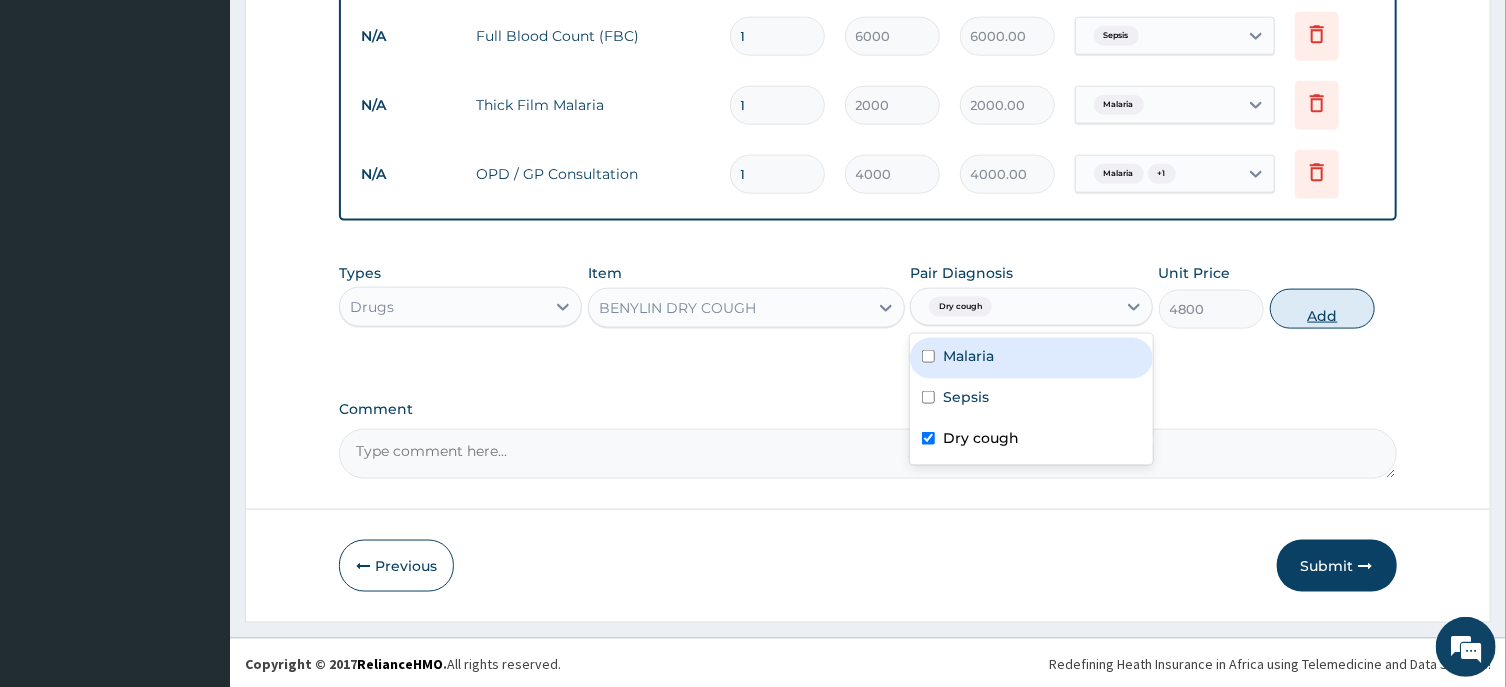 click on "Add" at bounding box center (1323, 309) 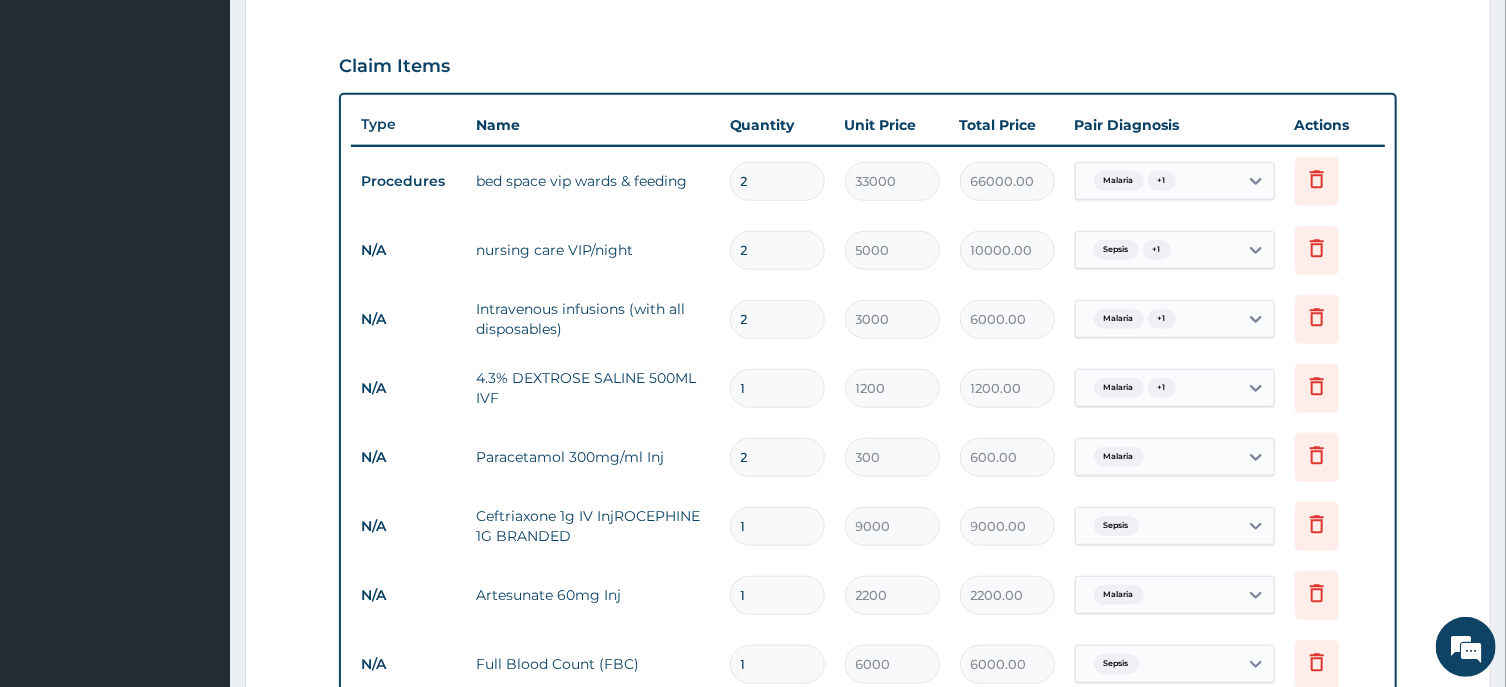 scroll, scrollTop: 1298, scrollLeft: 0, axis: vertical 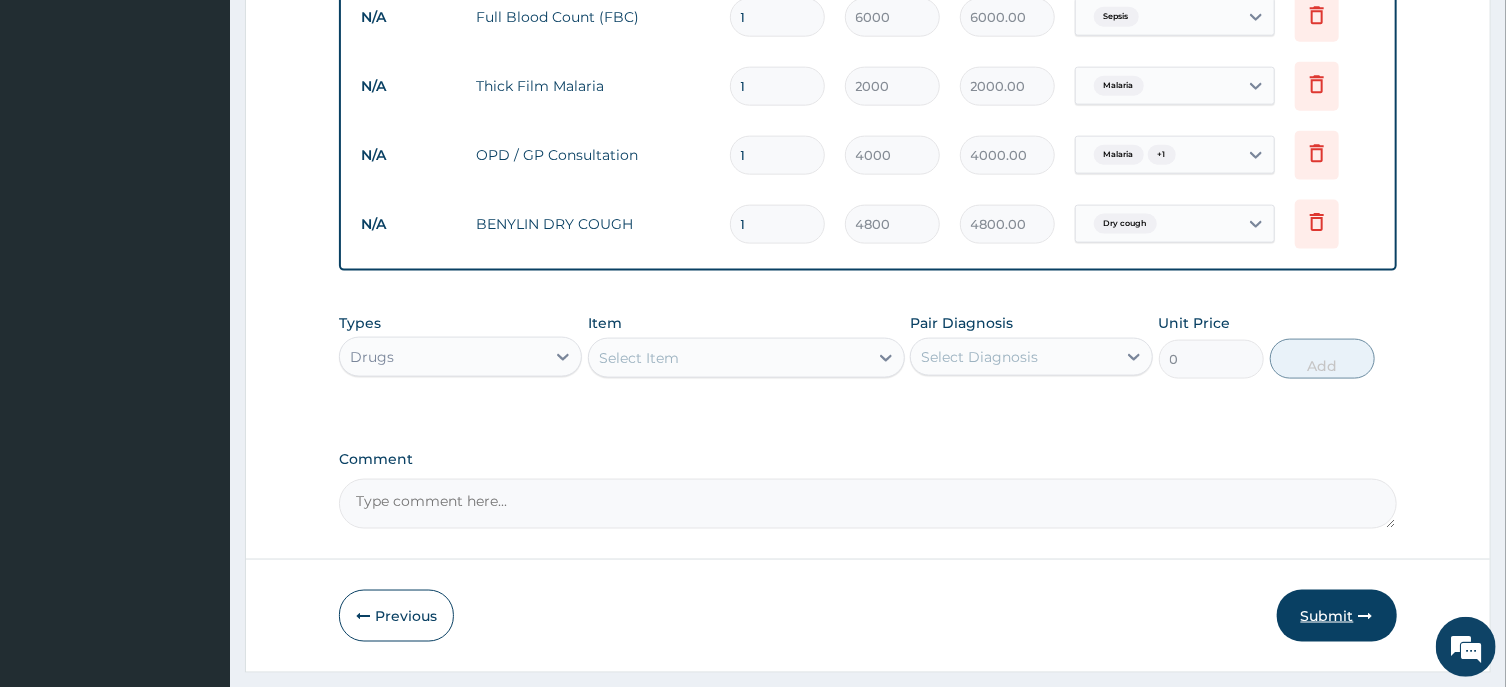 click on "Submit" at bounding box center (1337, 616) 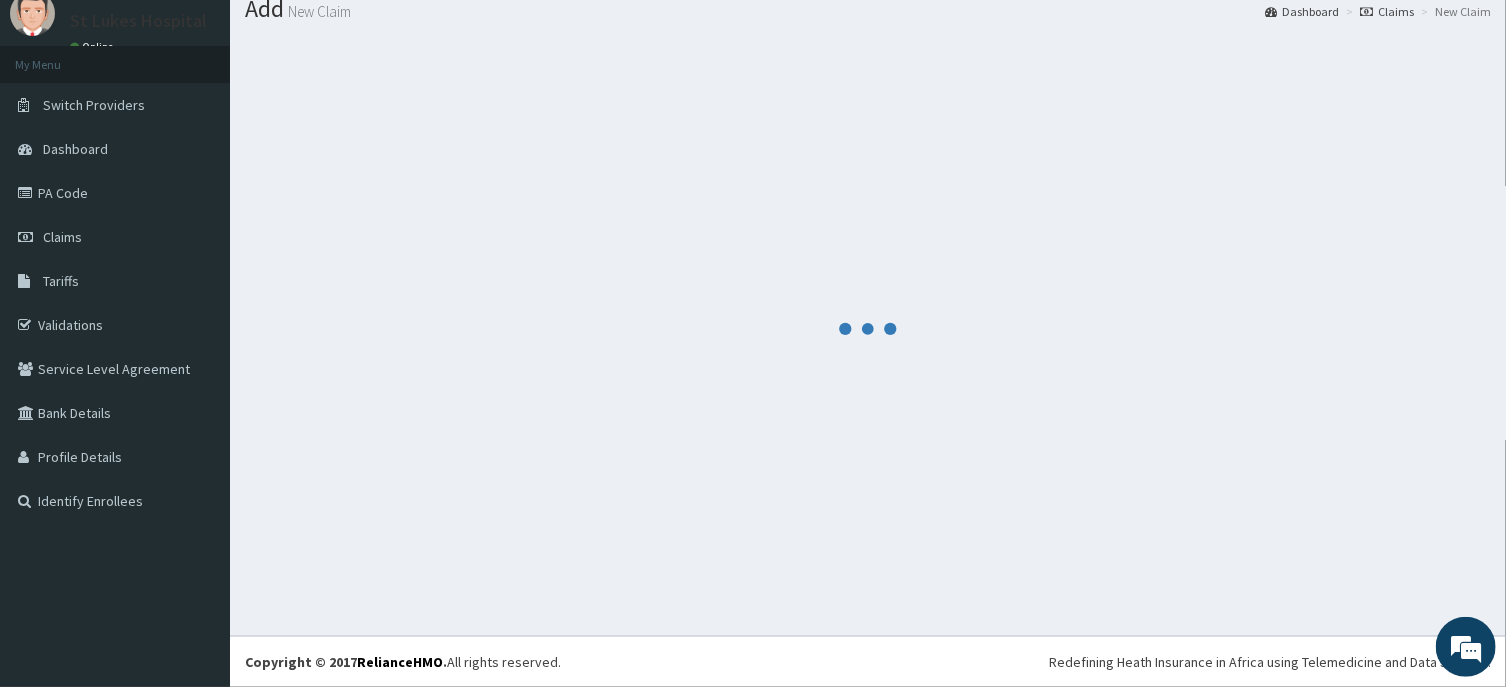 scroll, scrollTop: 69, scrollLeft: 0, axis: vertical 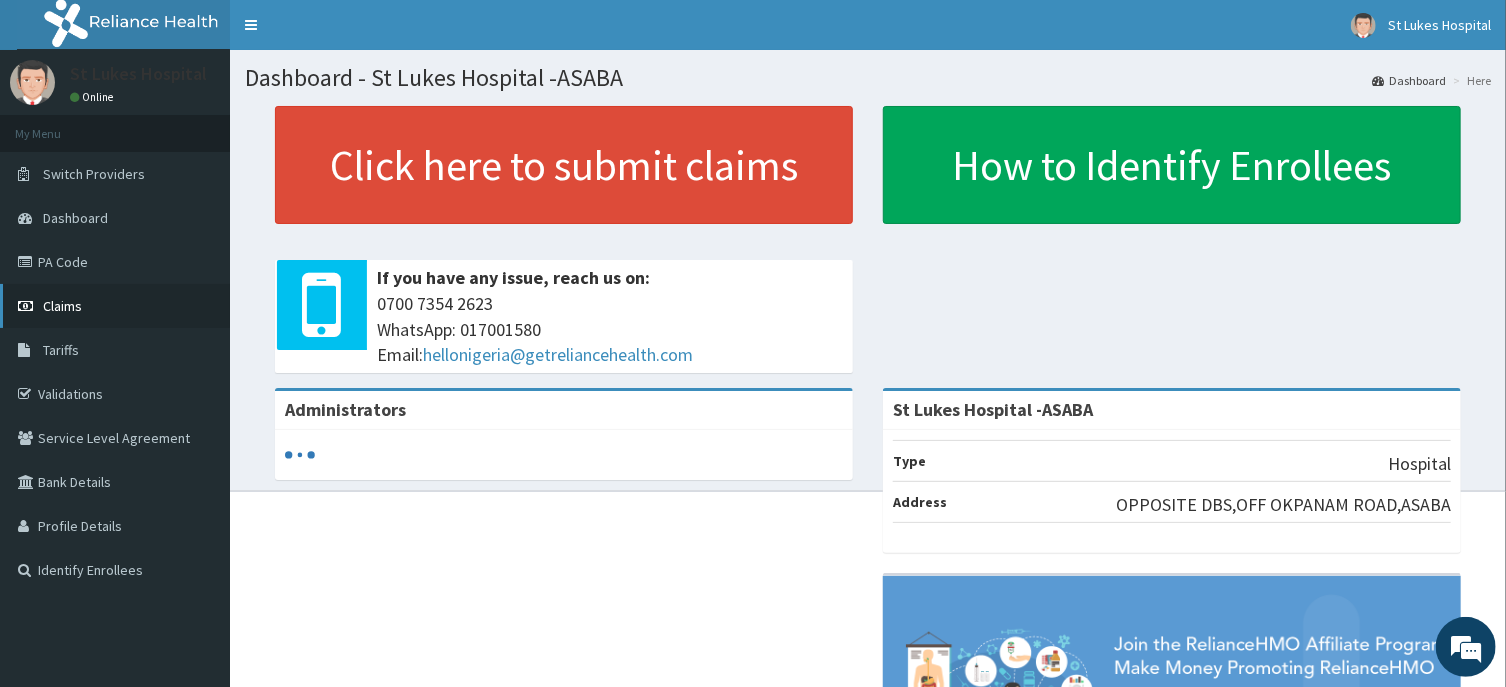 click on "Claims" at bounding box center (62, 306) 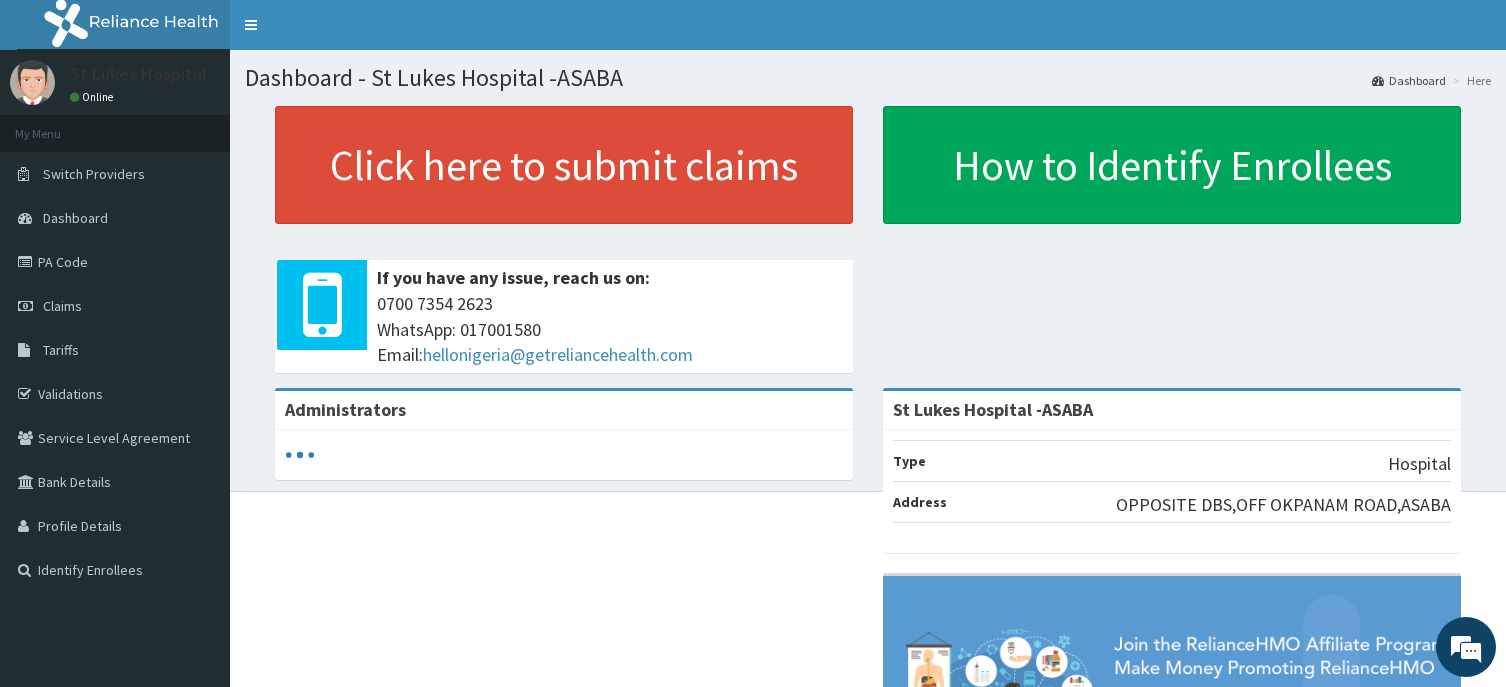 scroll, scrollTop: 0, scrollLeft: 0, axis: both 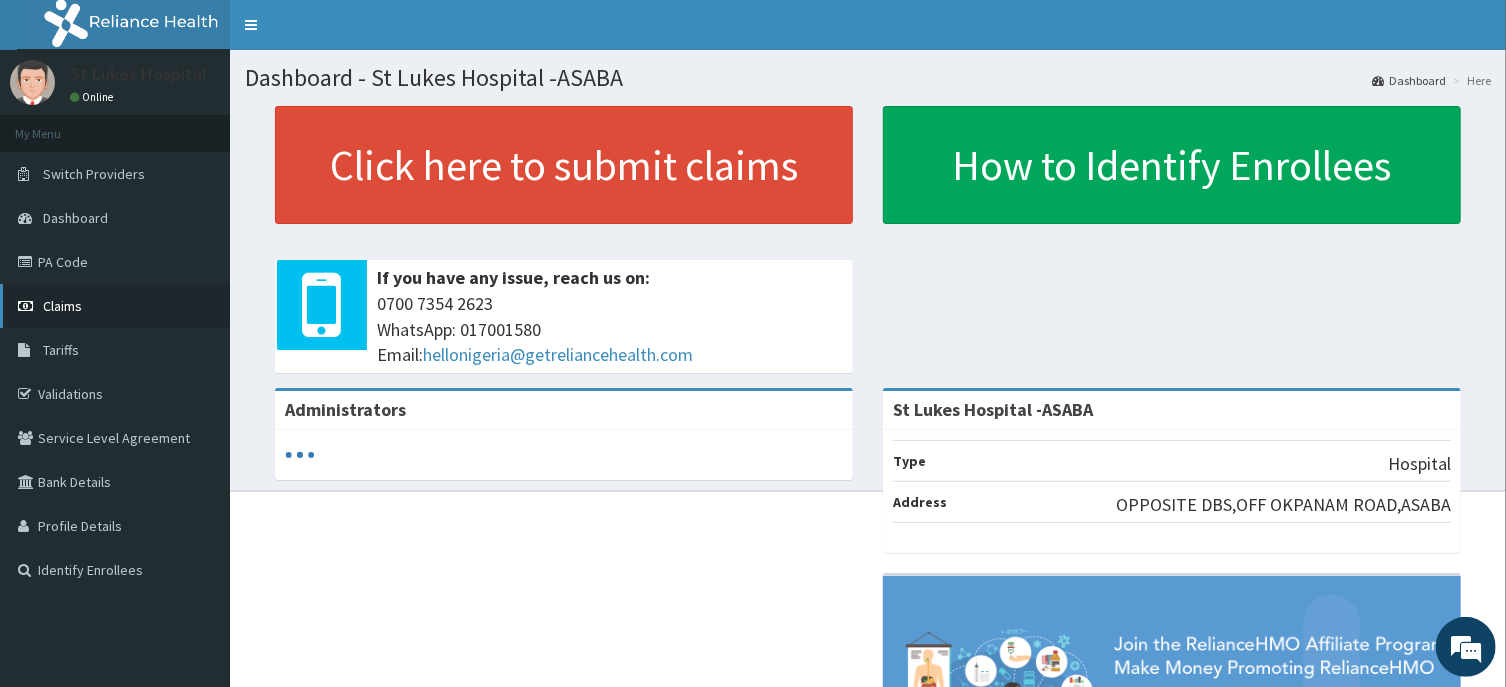 click on "Claims" at bounding box center (115, 306) 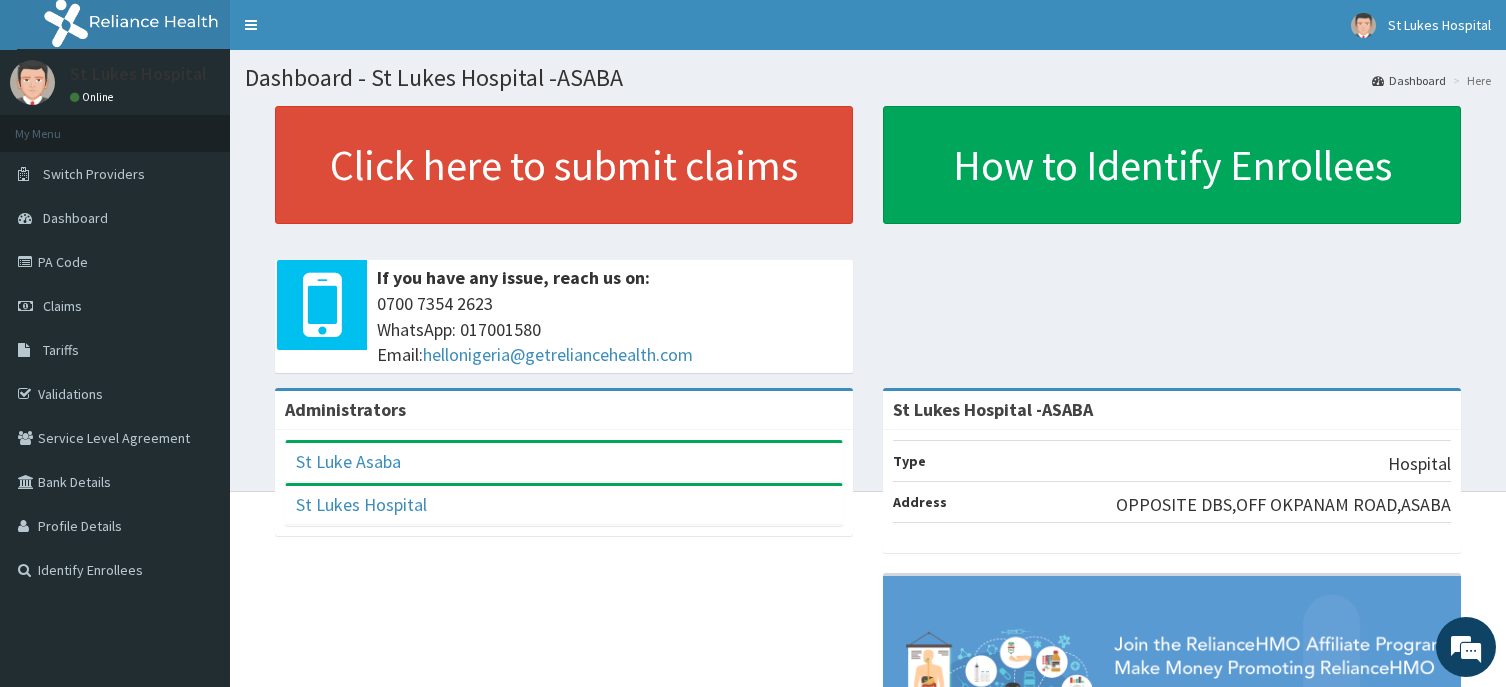 scroll, scrollTop: 0, scrollLeft: 0, axis: both 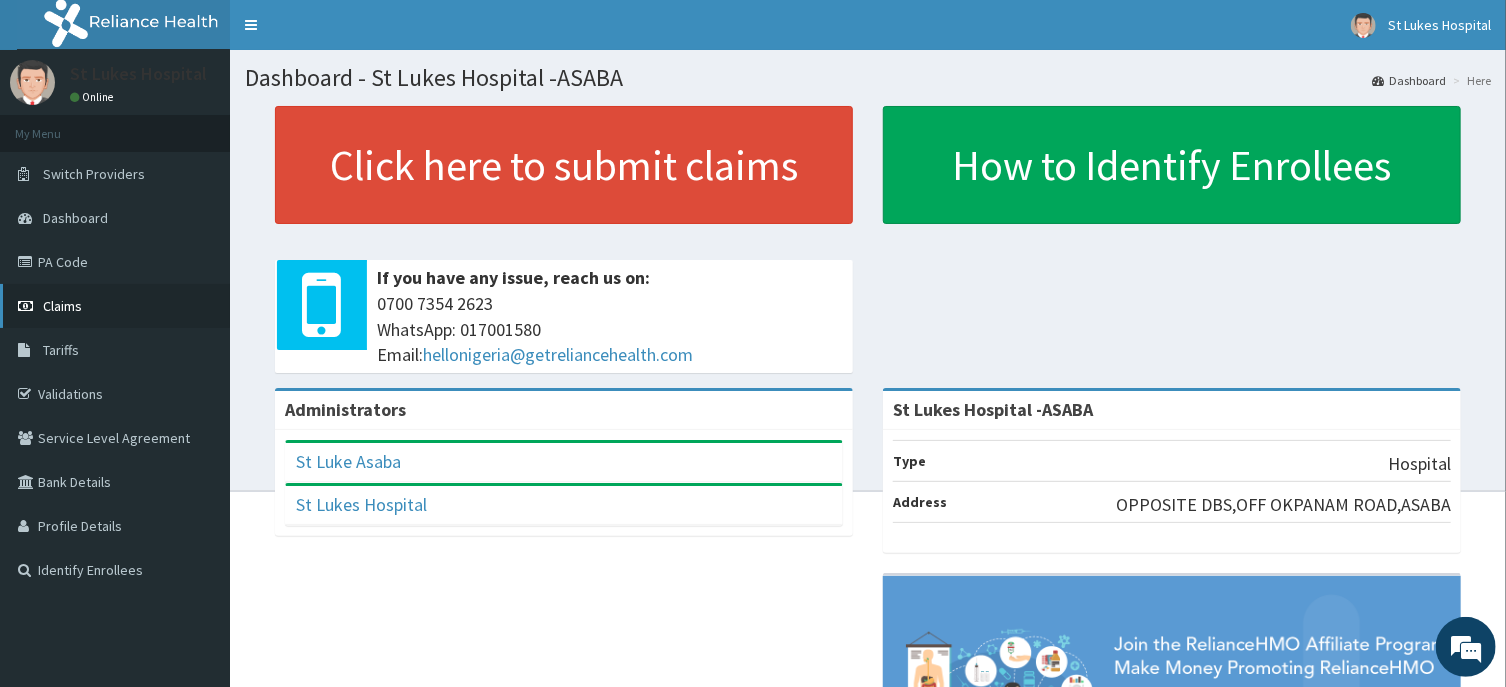 click on "Claims" at bounding box center [62, 306] 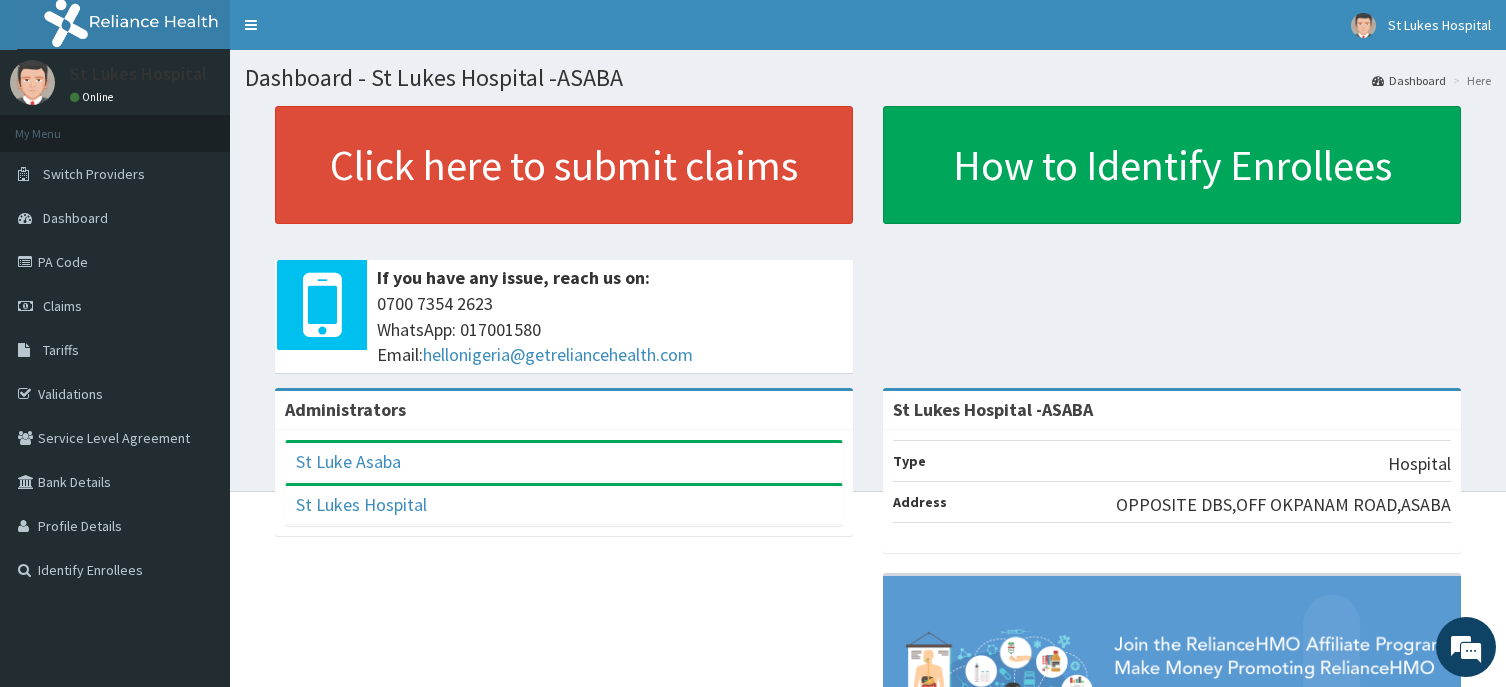 scroll, scrollTop: 0, scrollLeft: 0, axis: both 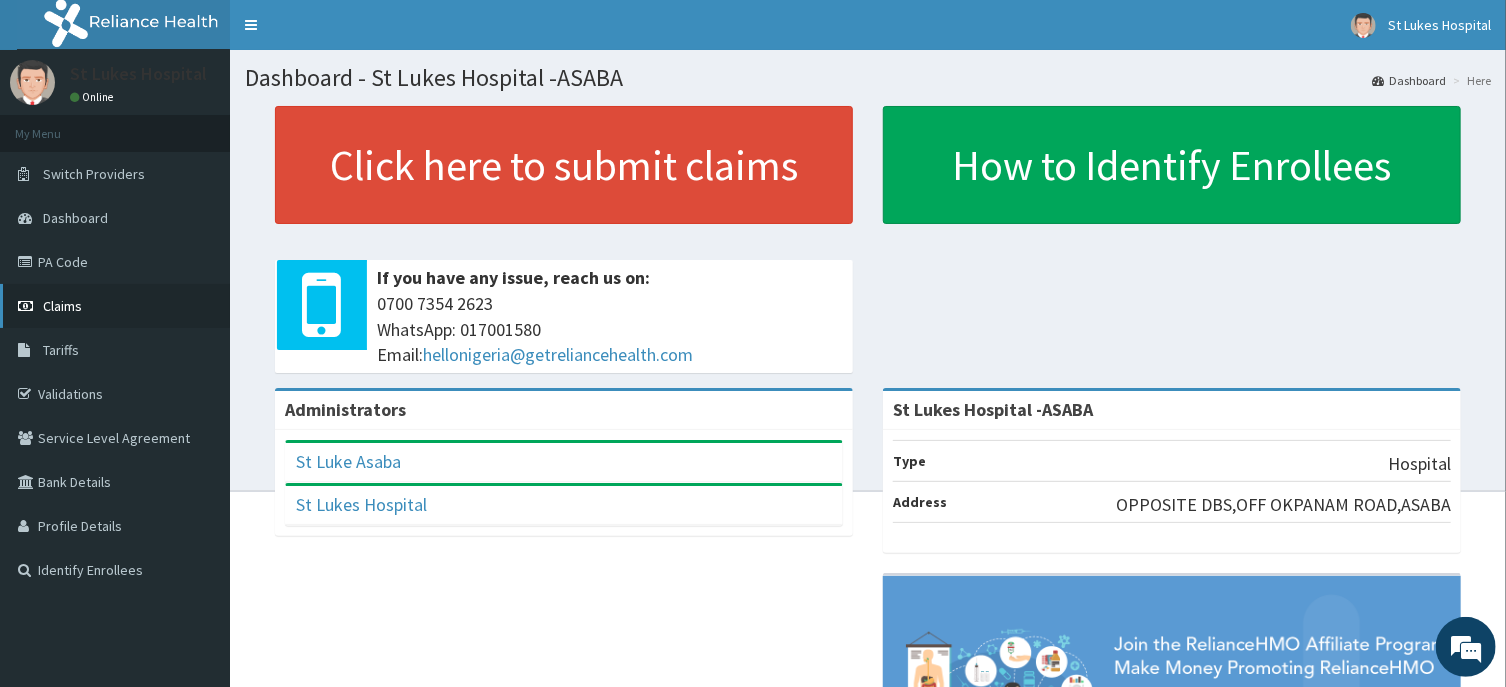 click on "Claims" at bounding box center [115, 306] 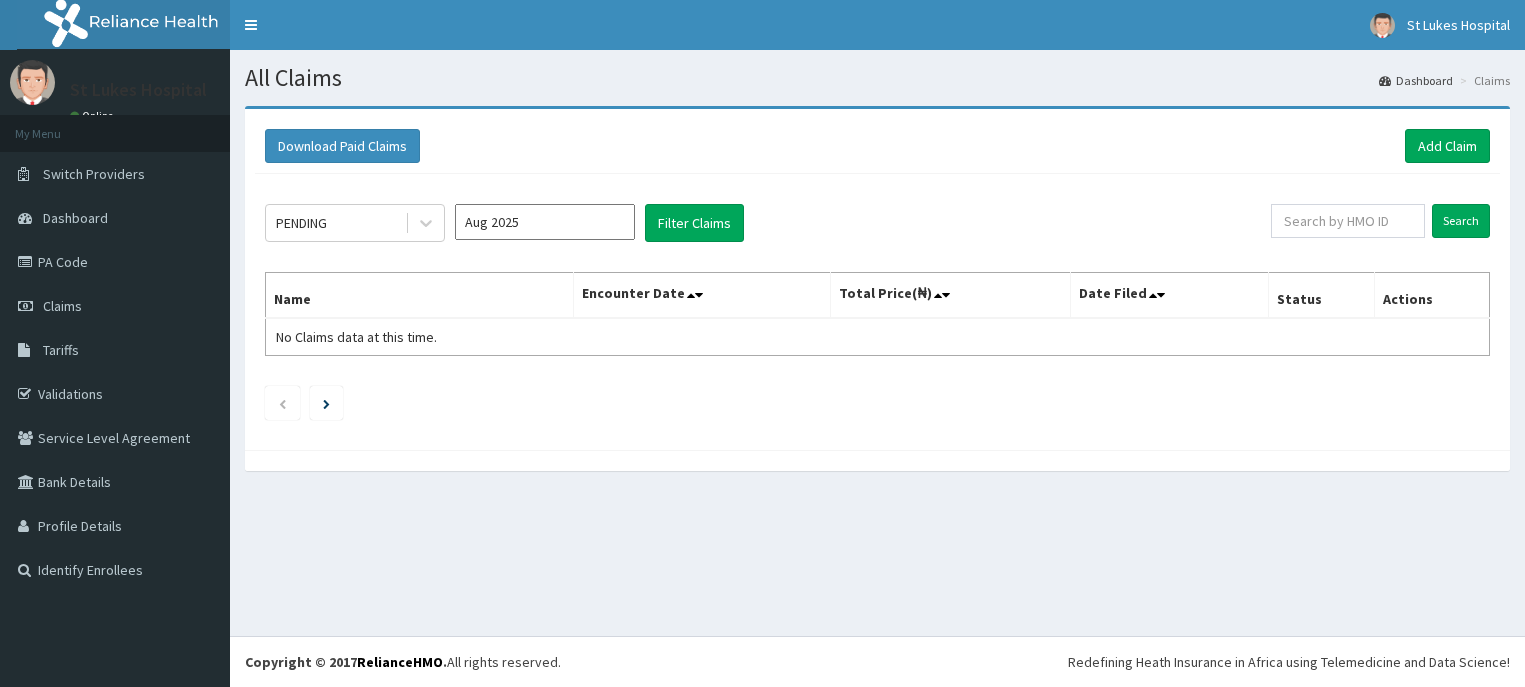 scroll, scrollTop: 0, scrollLeft: 0, axis: both 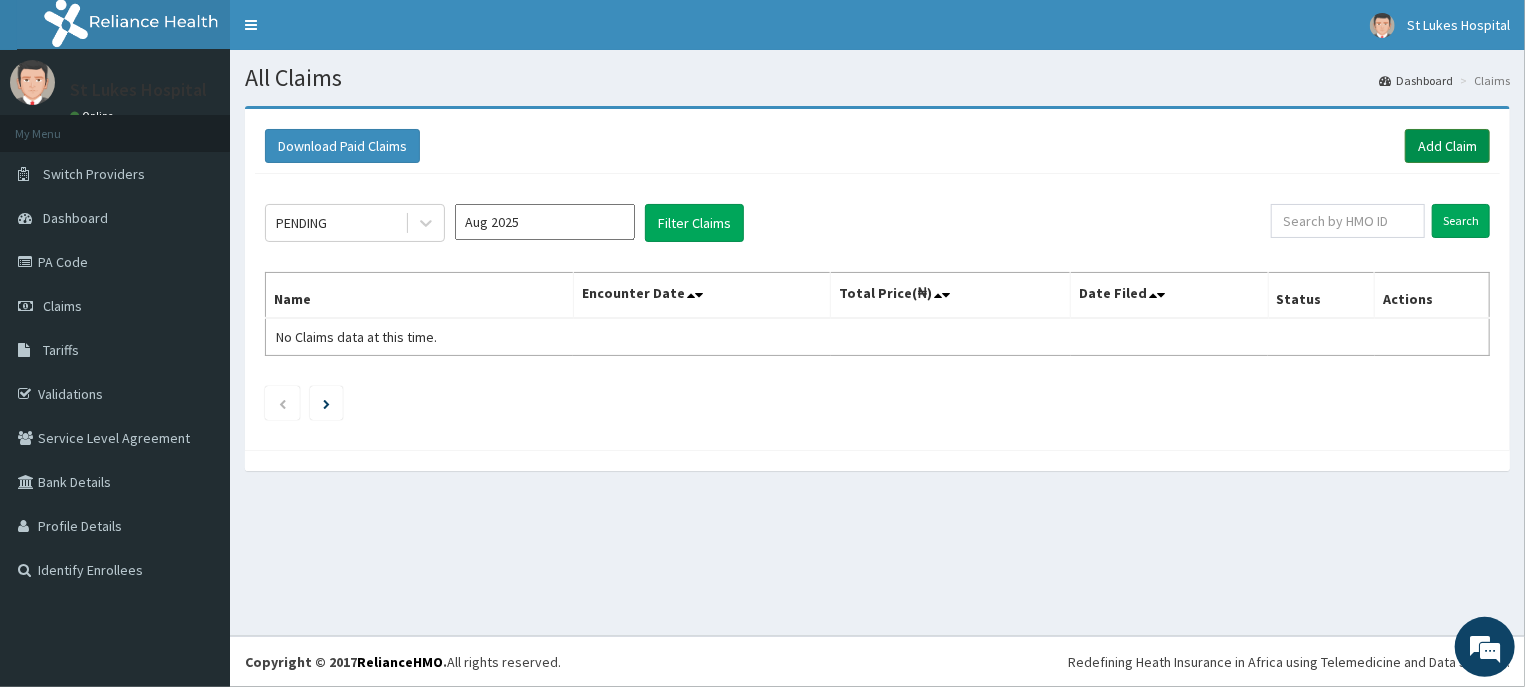 click on "Add Claim" at bounding box center (1447, 146) 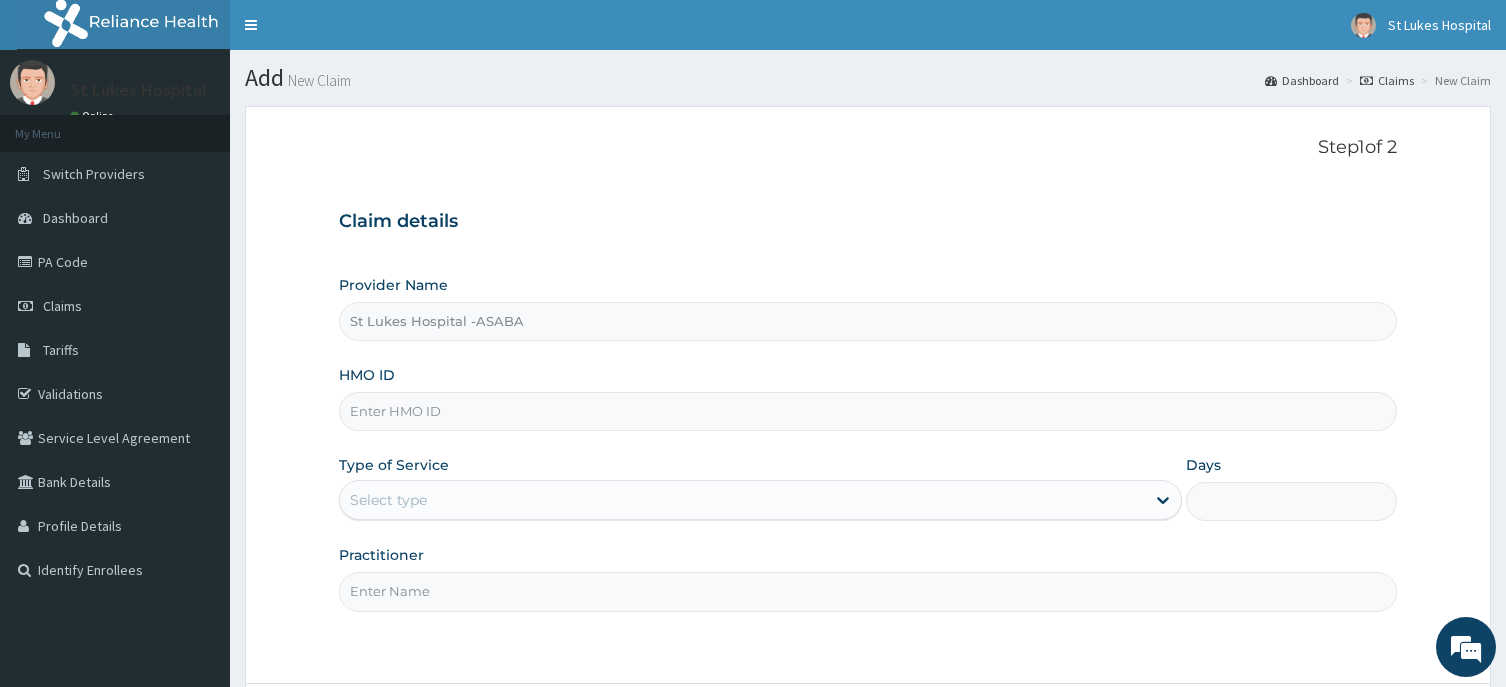 scroll, scrollTop: 0, scrollLeft: 0, axis: both 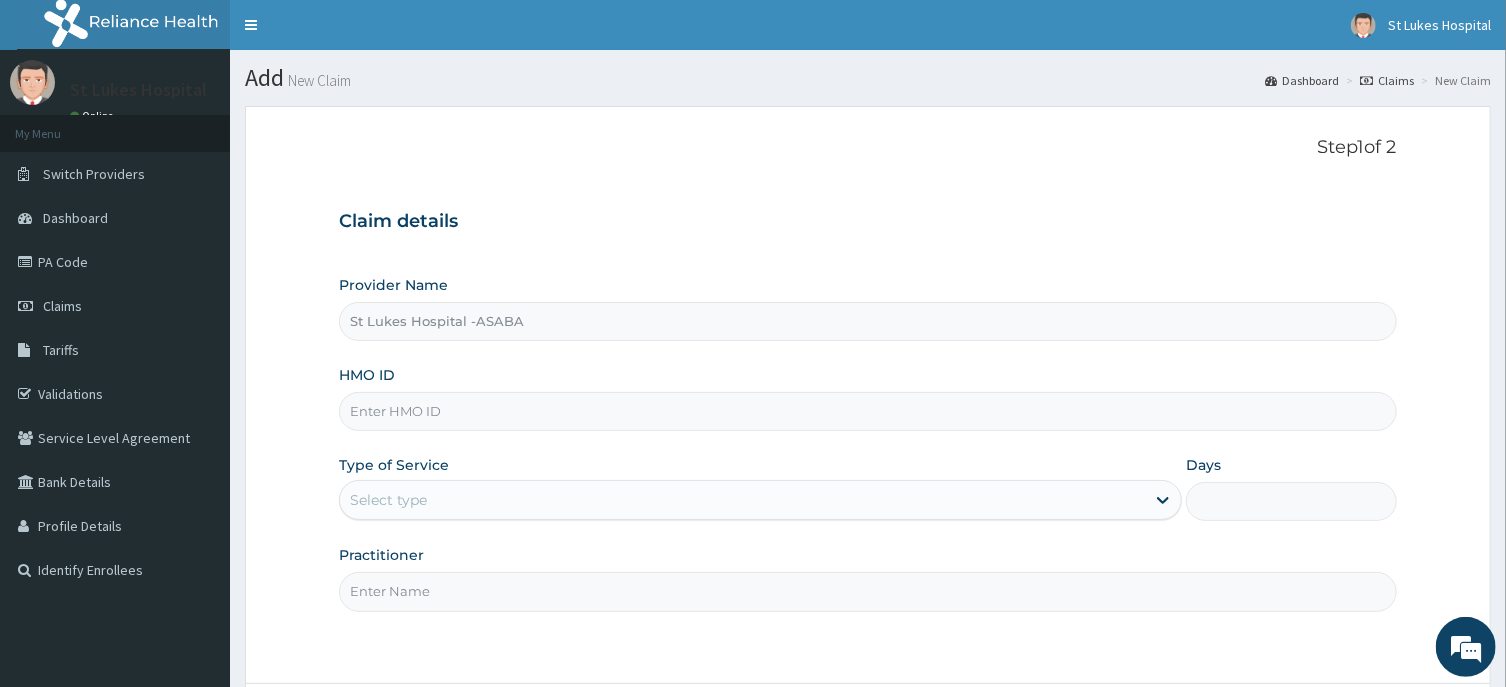 click on "HMO ID" at bounding box center (867, 411) 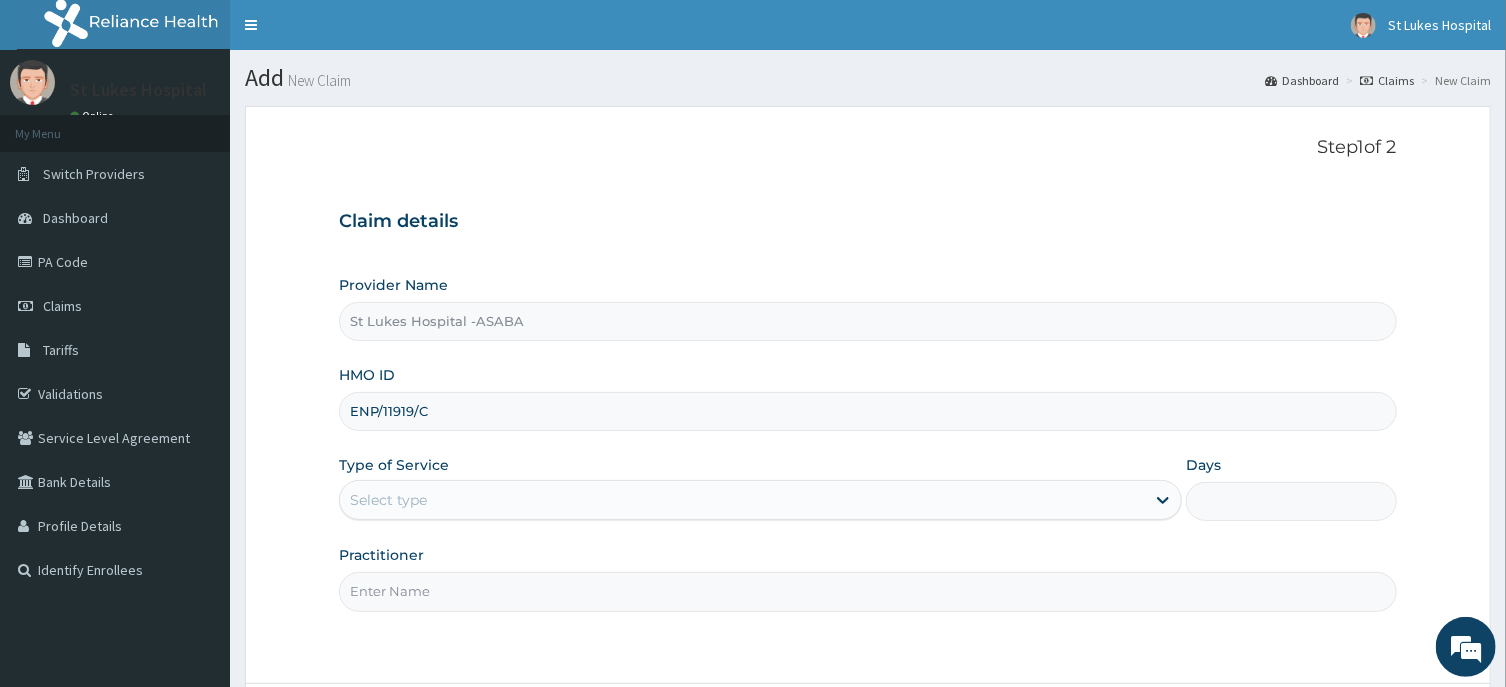 type on "ENP/11919/C" 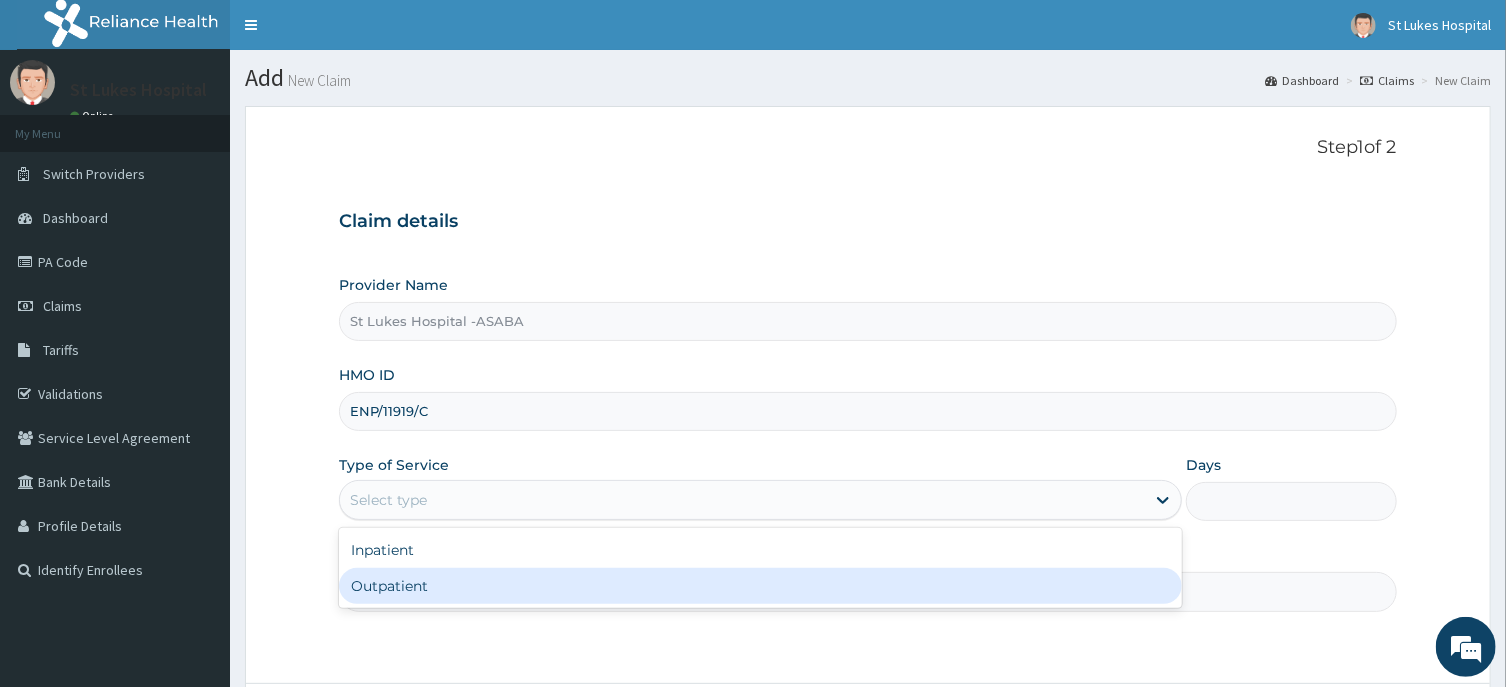 click on "Outpatient" at bounding box center [760, 586] 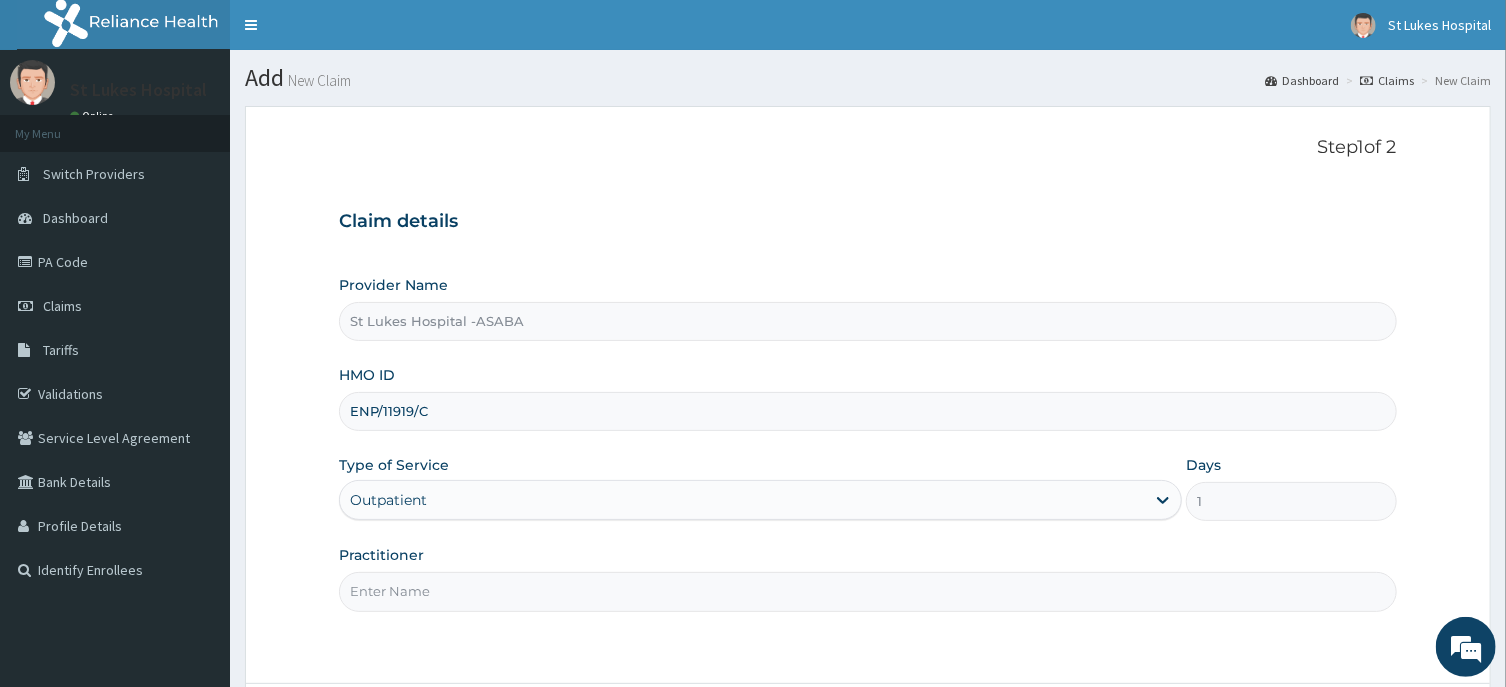 click on "Practitioner" at bounding box center (867, 591) 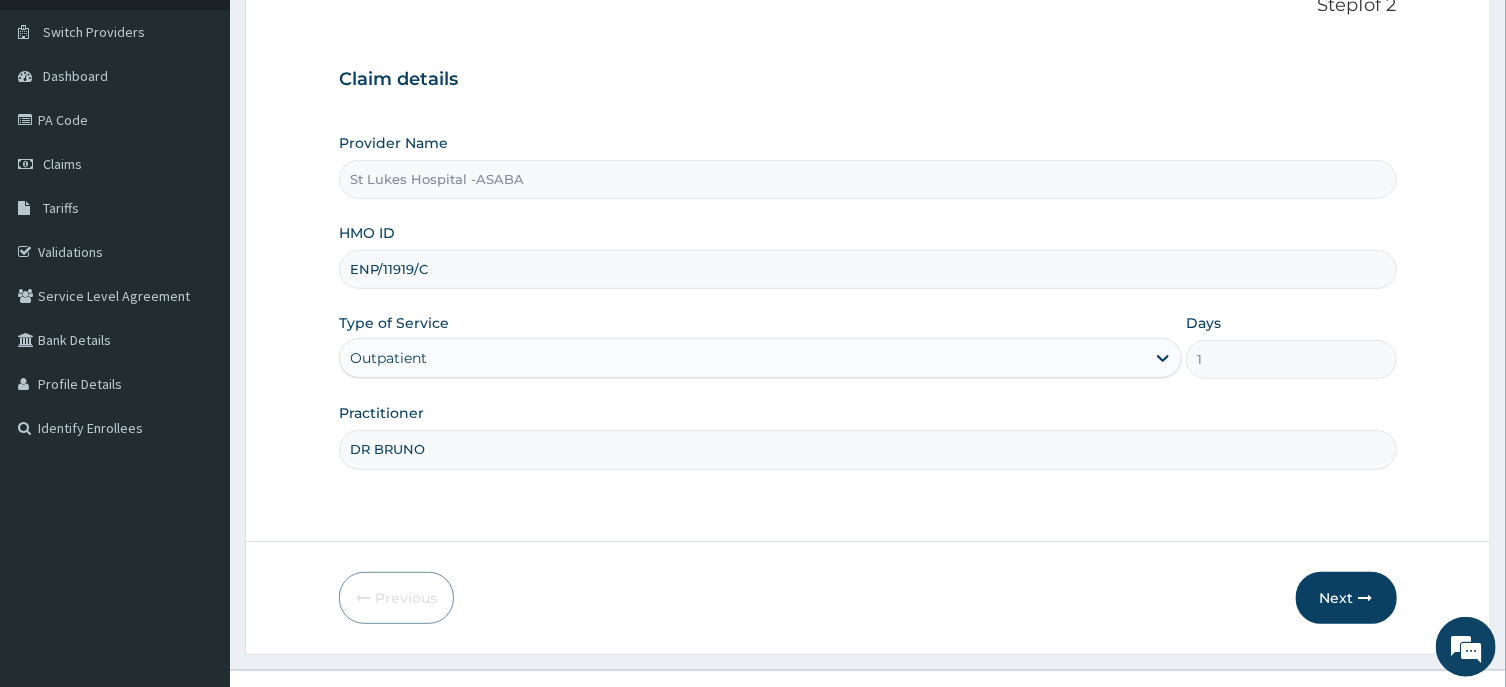 scroll, scrollTop: 173, scrollLeft: 0, axis: vertical 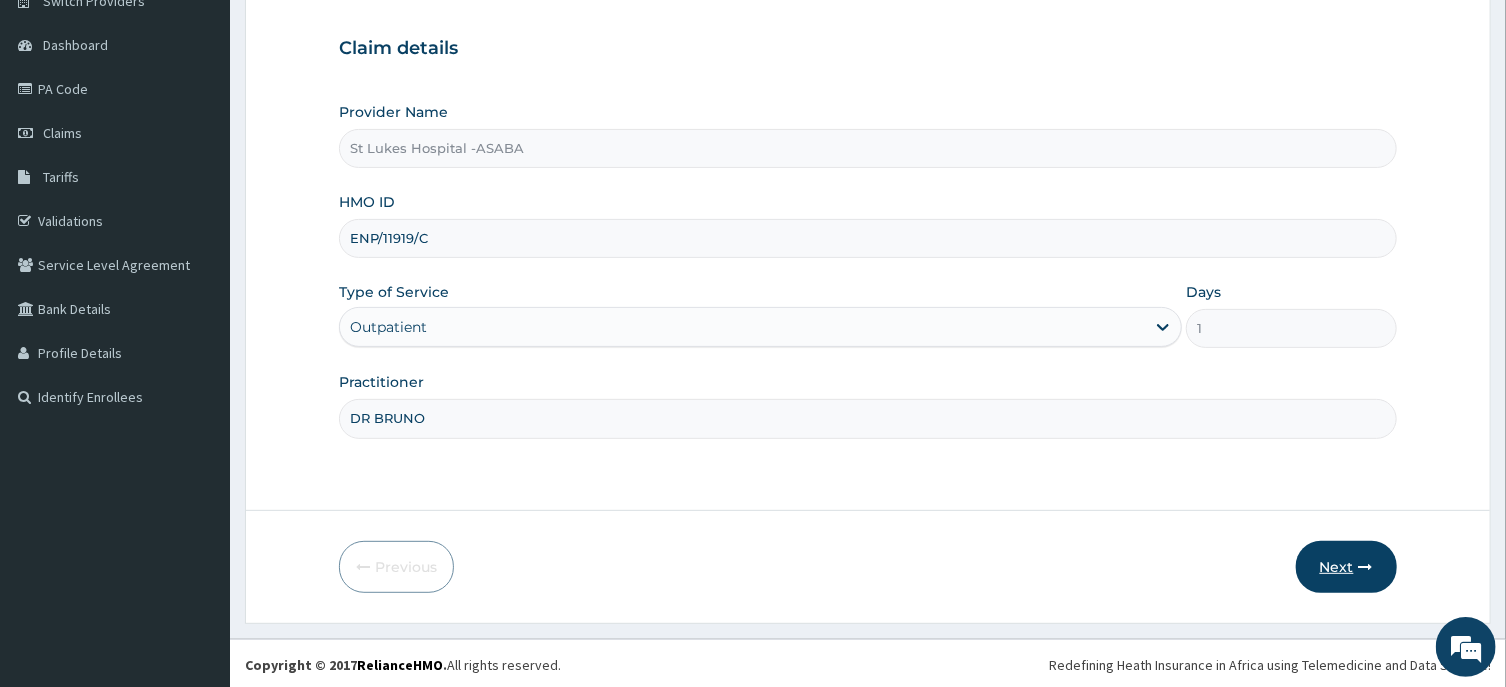 type on "DR BRUNO" 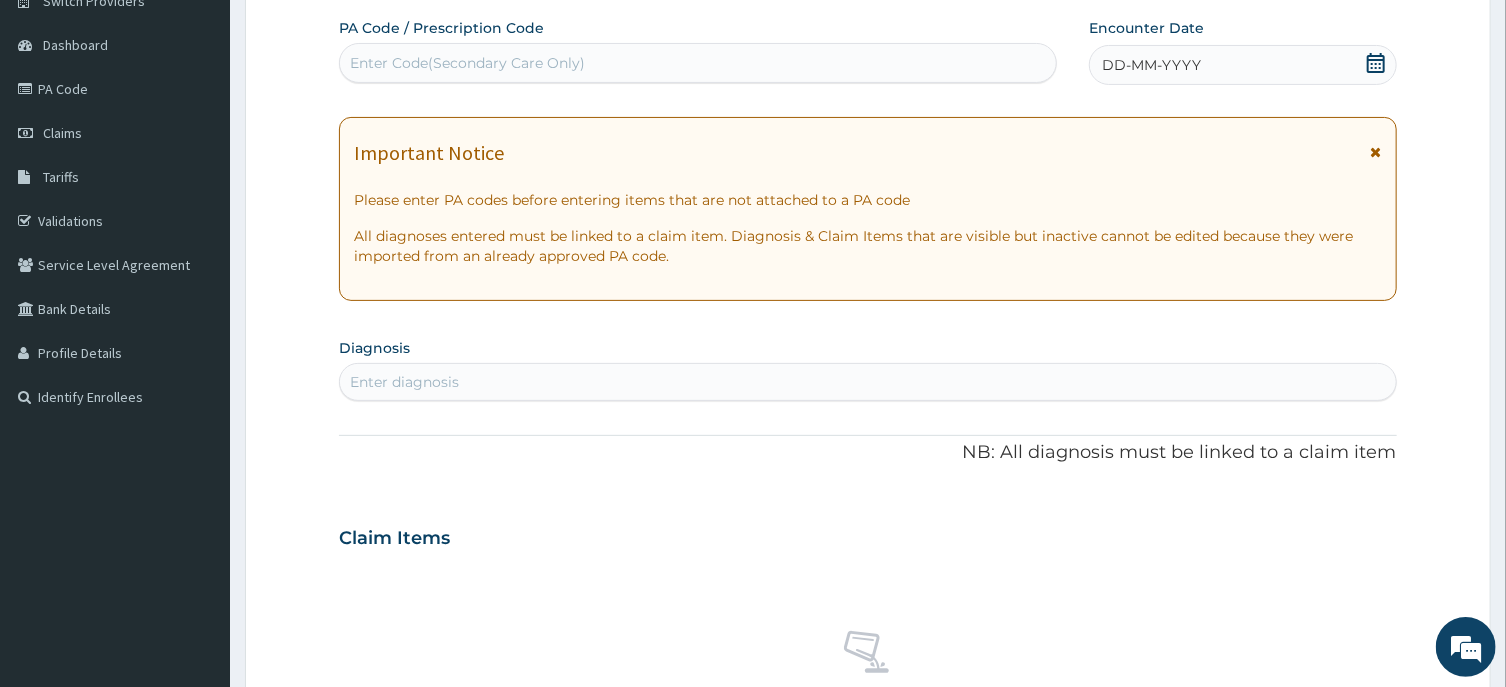 click on "DD-MM-YYYY" at bounding box center (1243, 65) 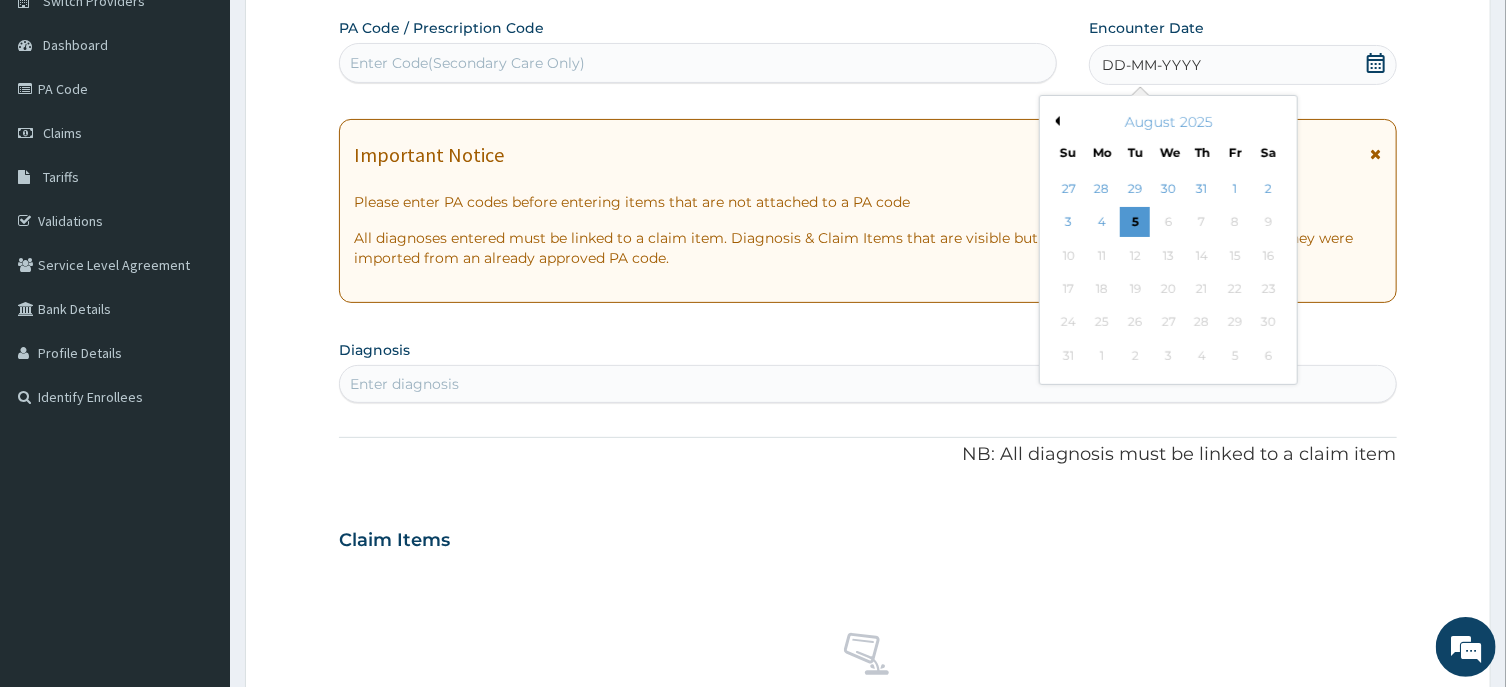 click on "Previous Month" at bounding box center (1055, 121) 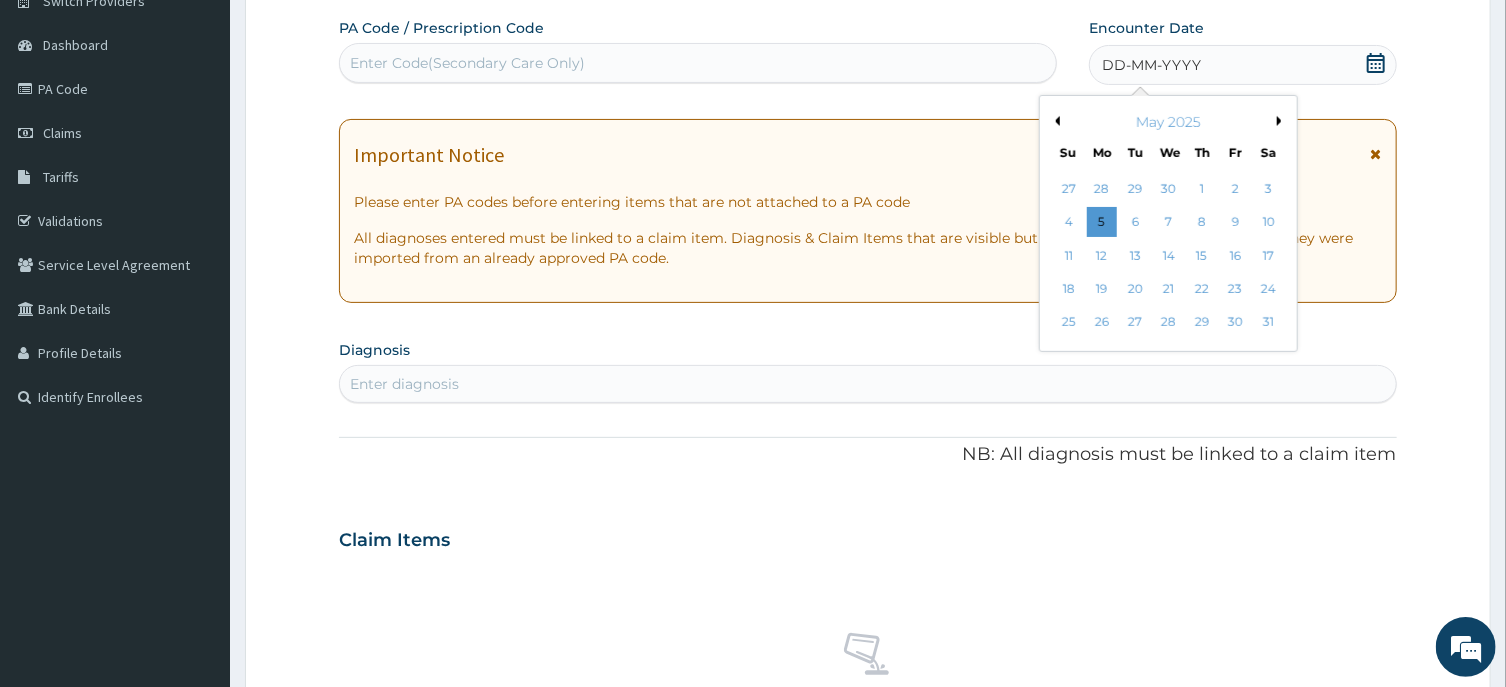 click on "Previous Month" at bounding box center [1055, 121] 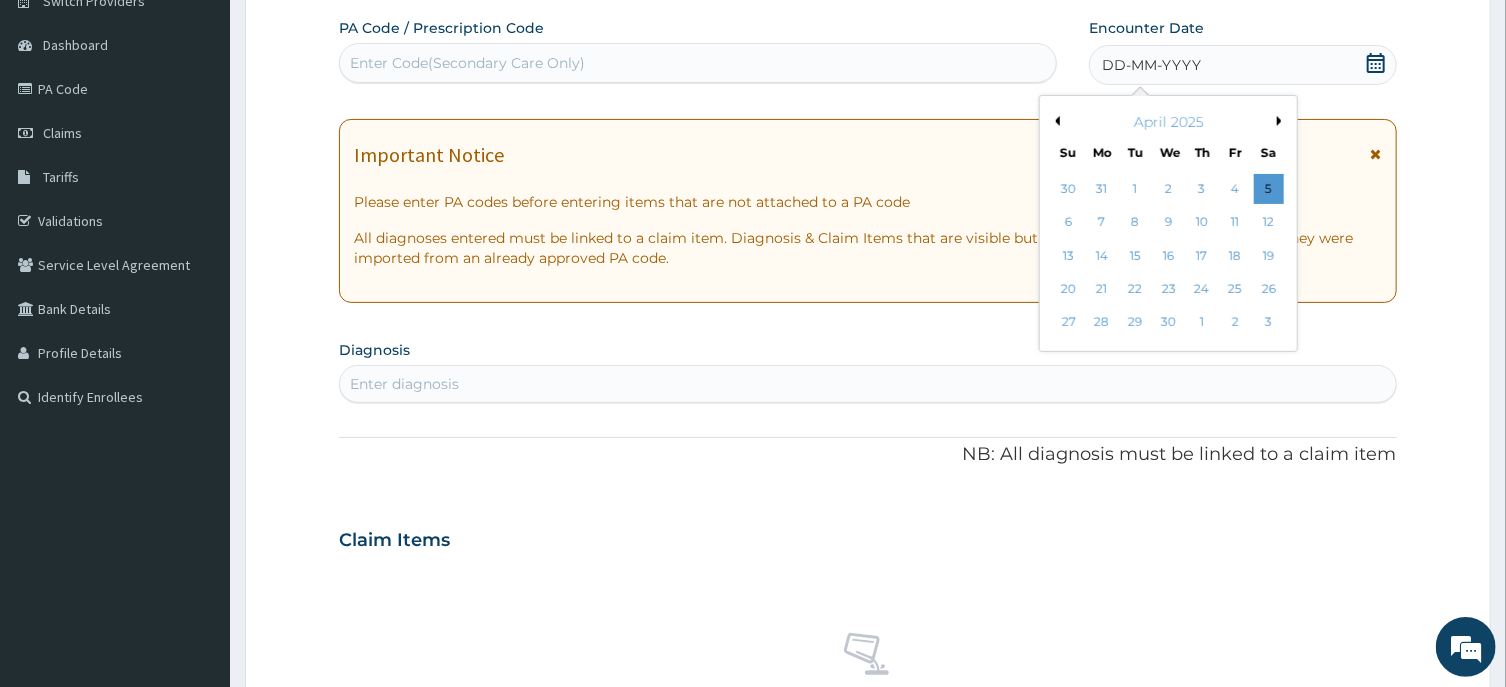 click on "Previous Month" at bounding box center (1055, 121) 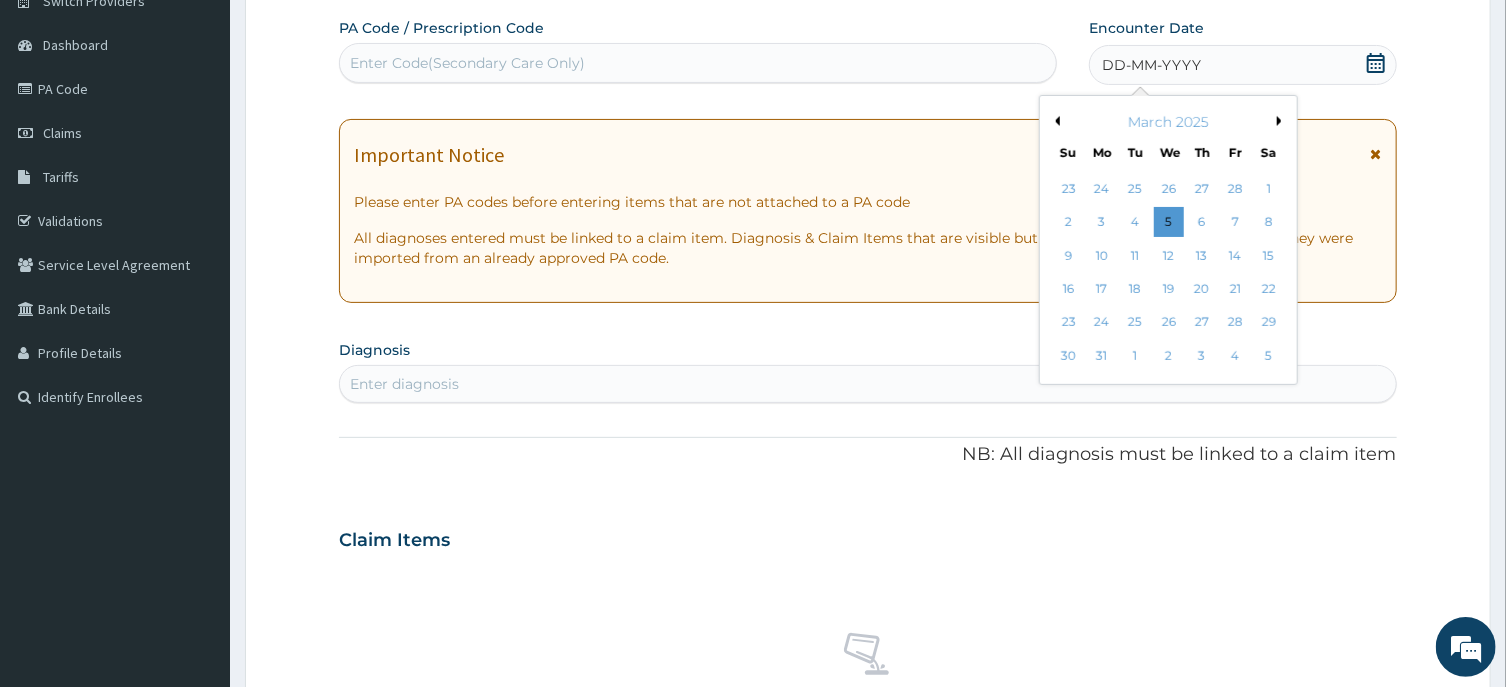 click on "Previous Month" at bounding box center (1055, 121) 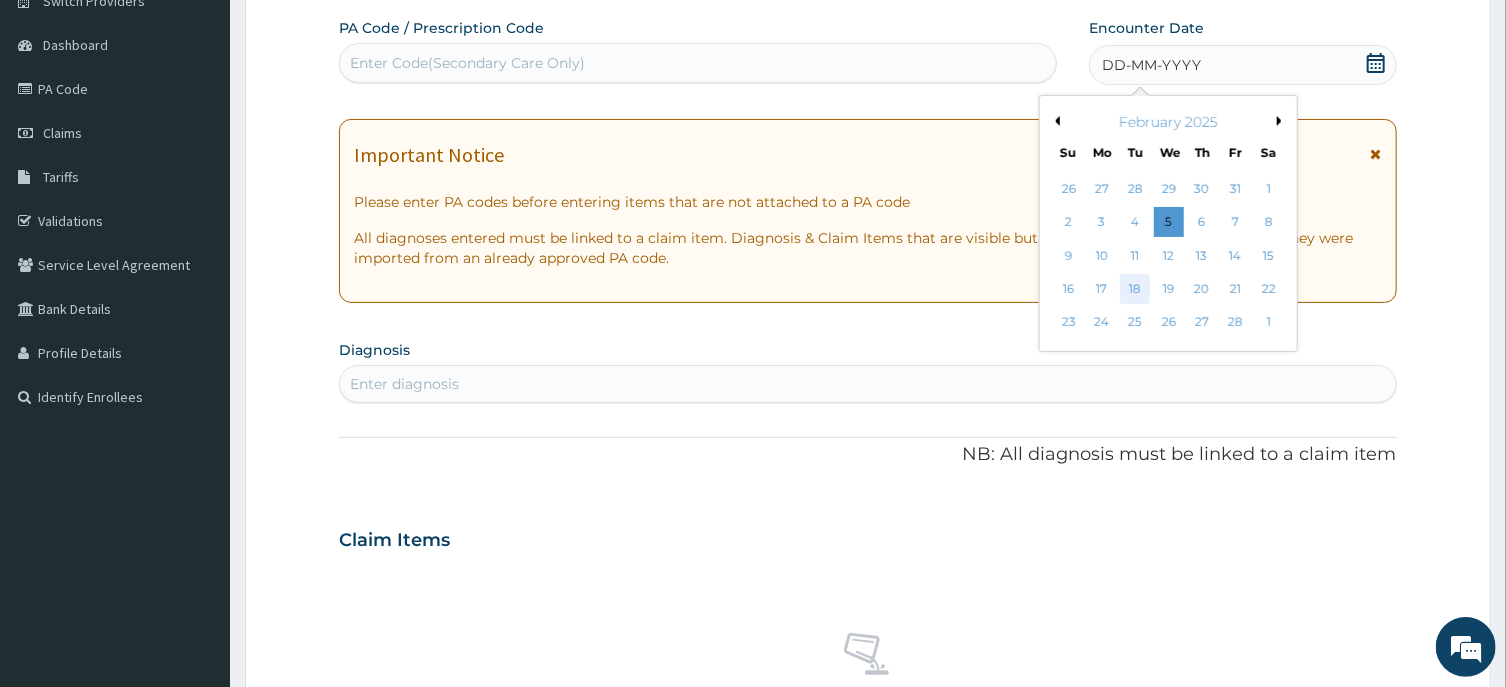 click on "18" at bounding box center (1135, 289) 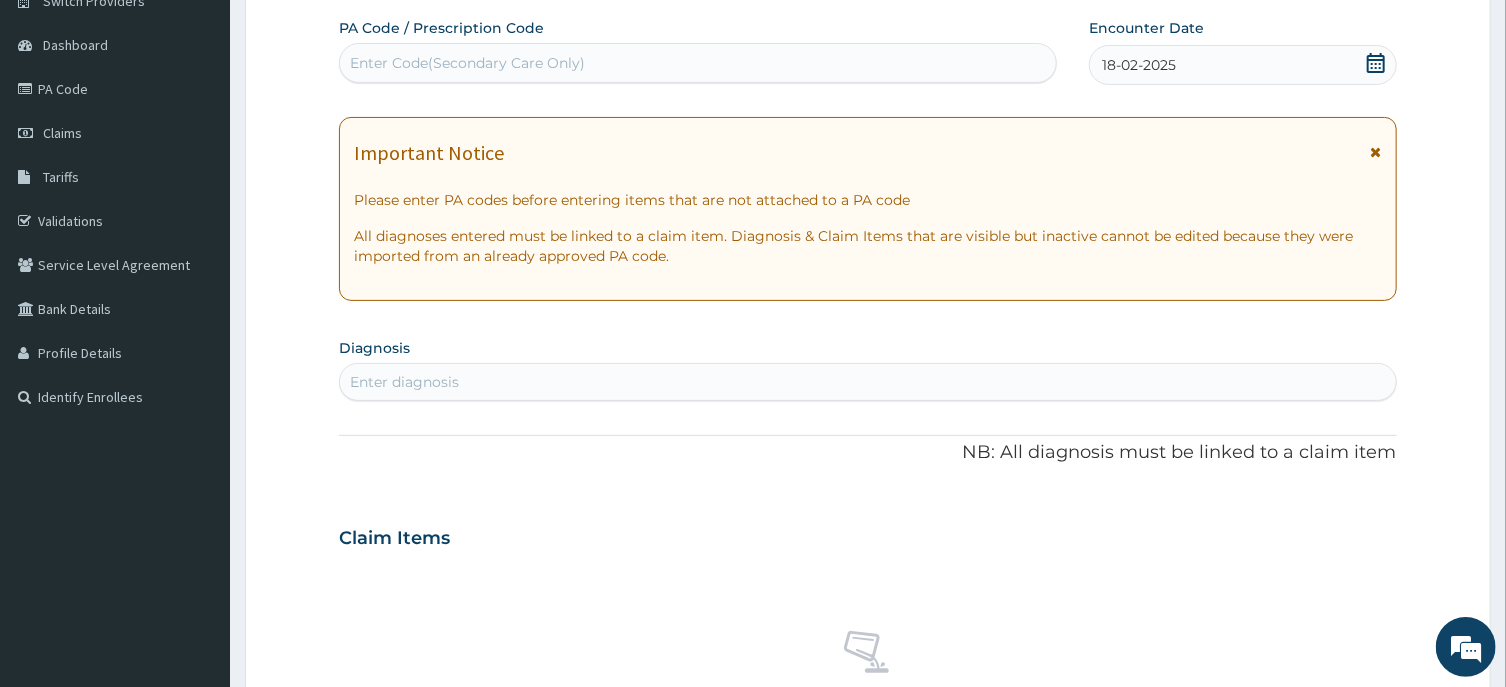 click on "Enter diagnosis" at bounding box center (867, 382) 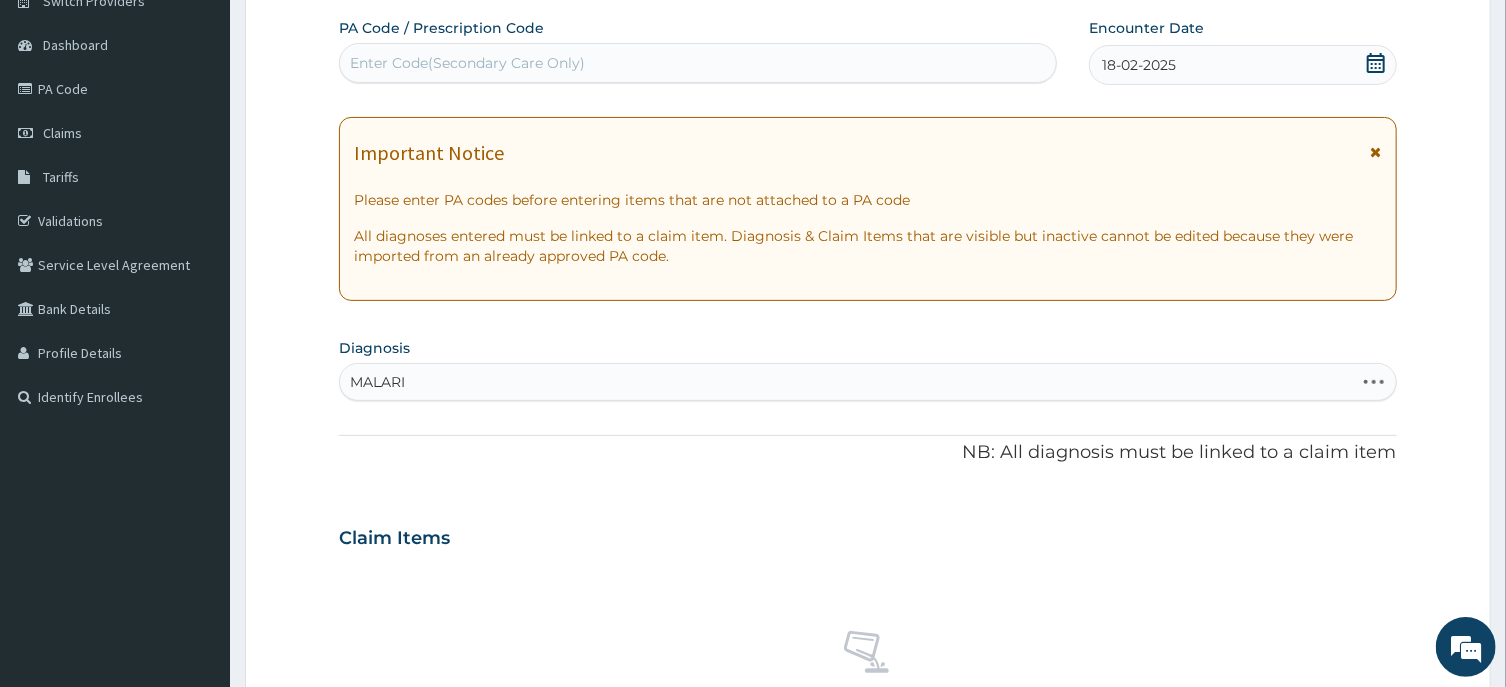 type on "MALARIA" 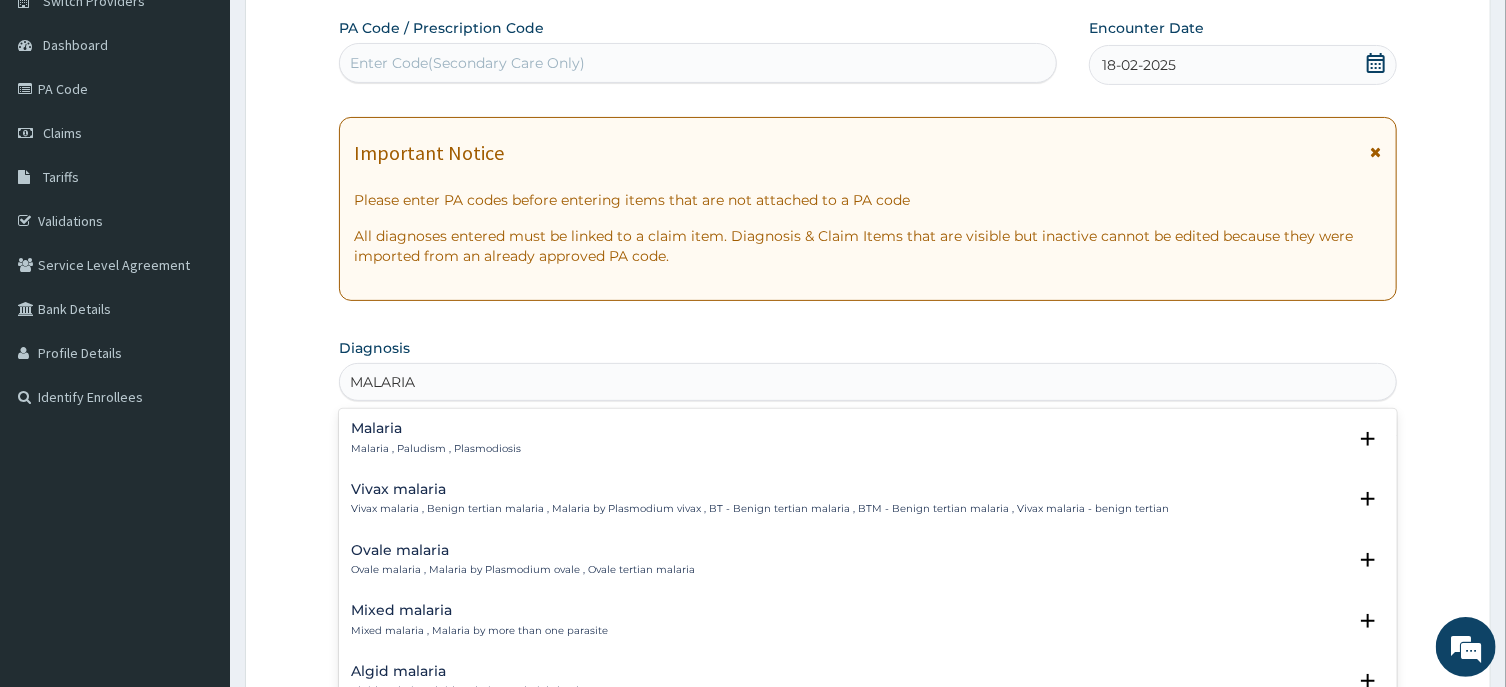 click on "Malaria Malaria , Paludism , Plasmodiosis Select Status Query Query covers suspected (?), Keep in view (kiv), Ruled out (r/o) Confirmed" at bounding box center (867, 443) 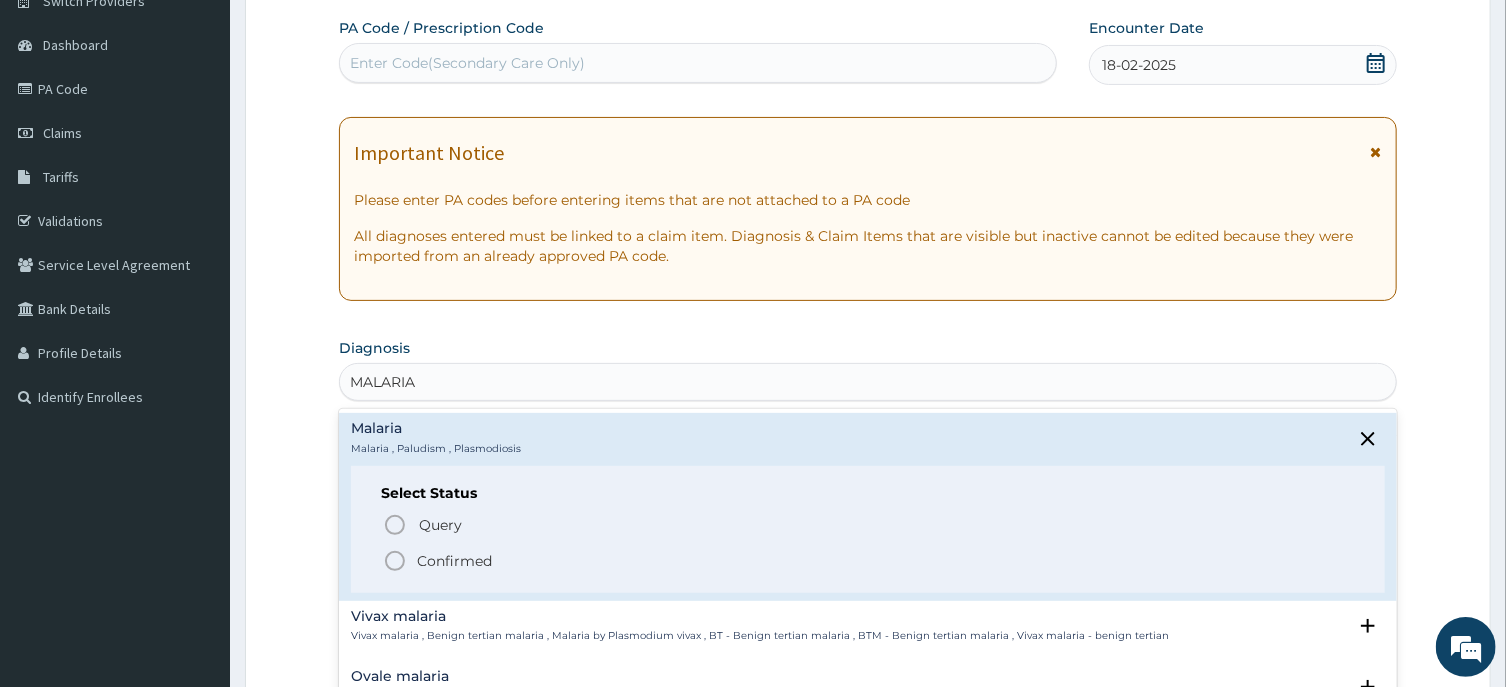 click 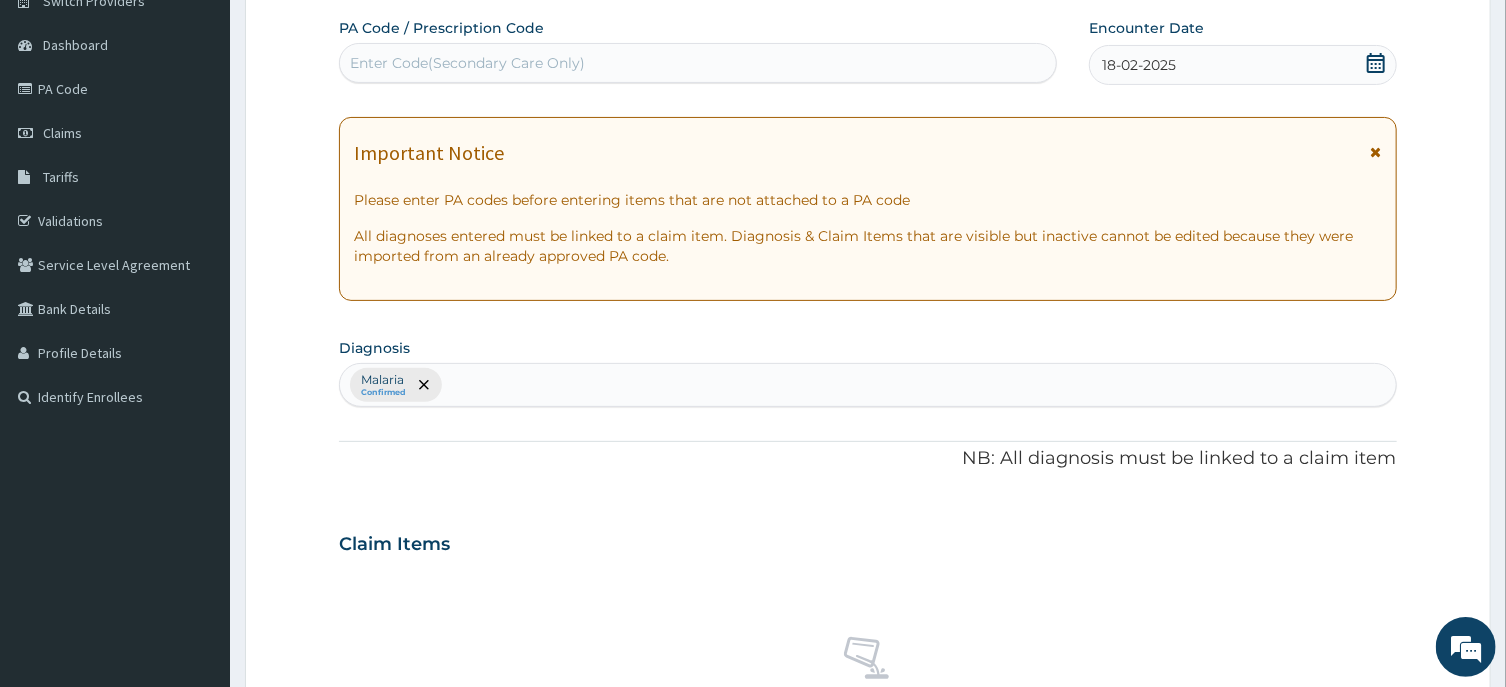 click on "Malaria Confirmed" at bounding box center [867, 385] 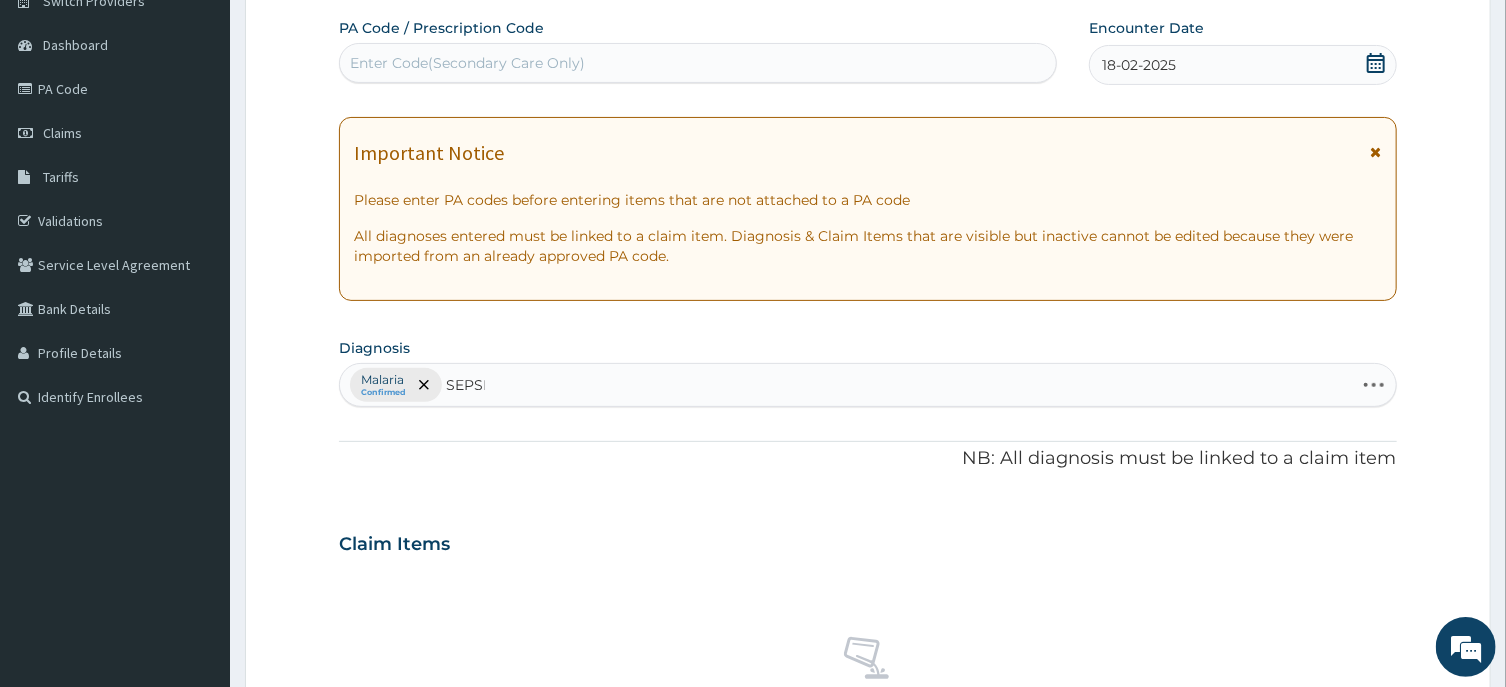 type on "SEPSIS" 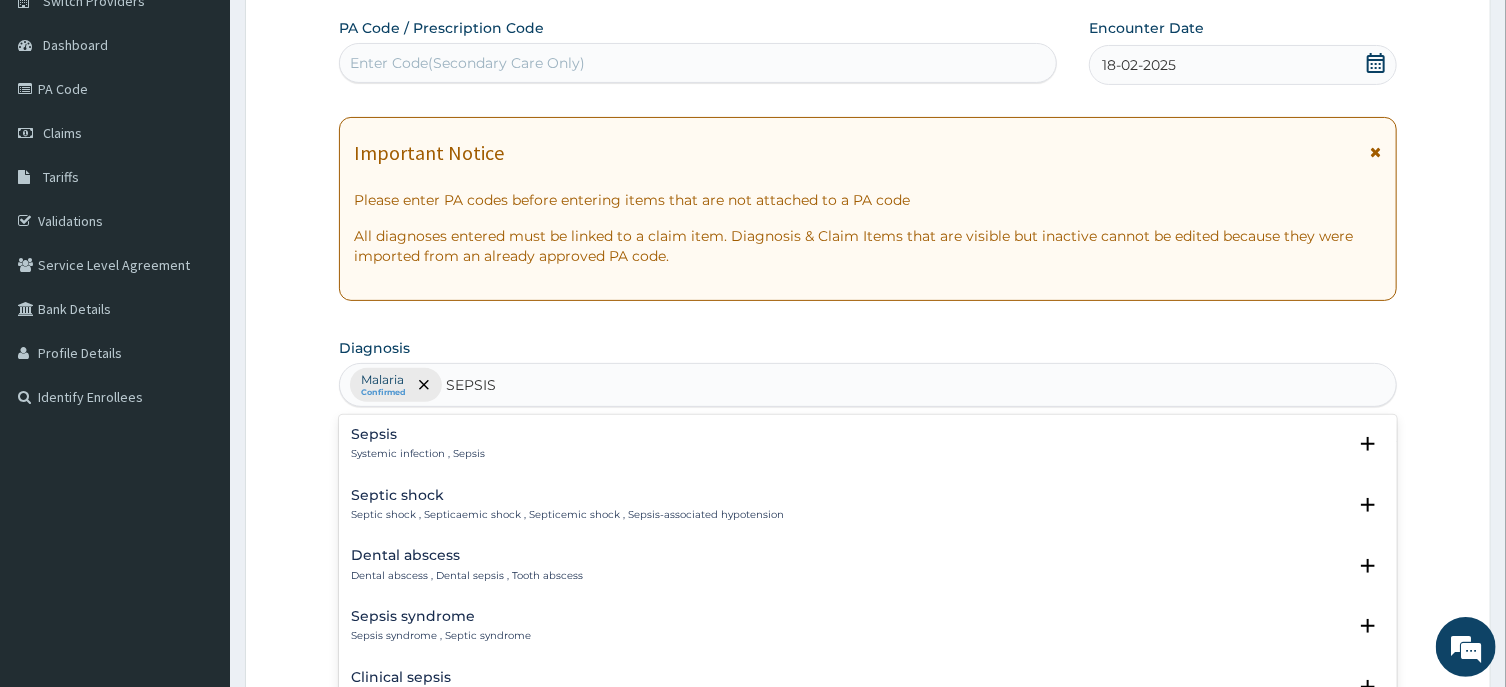 click on "Sepsis" at bounding box center [418, 434] 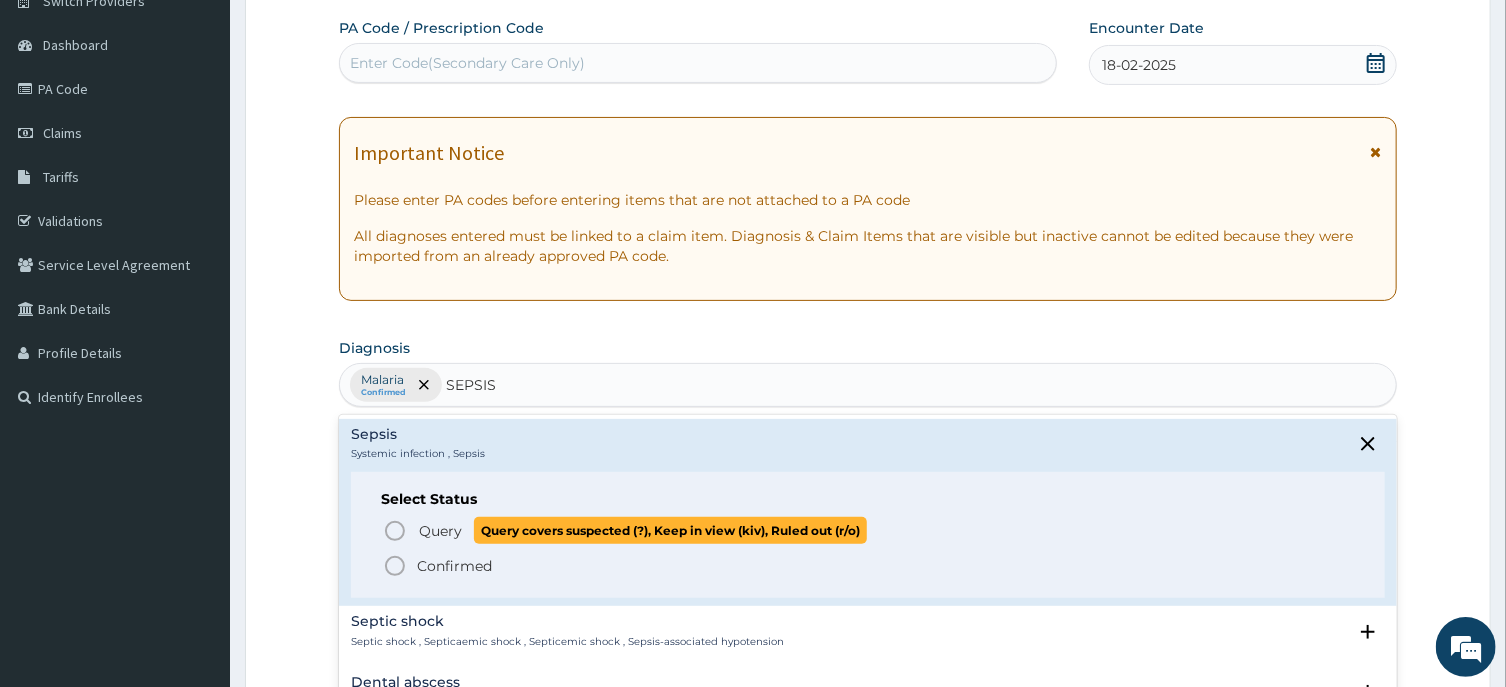 click 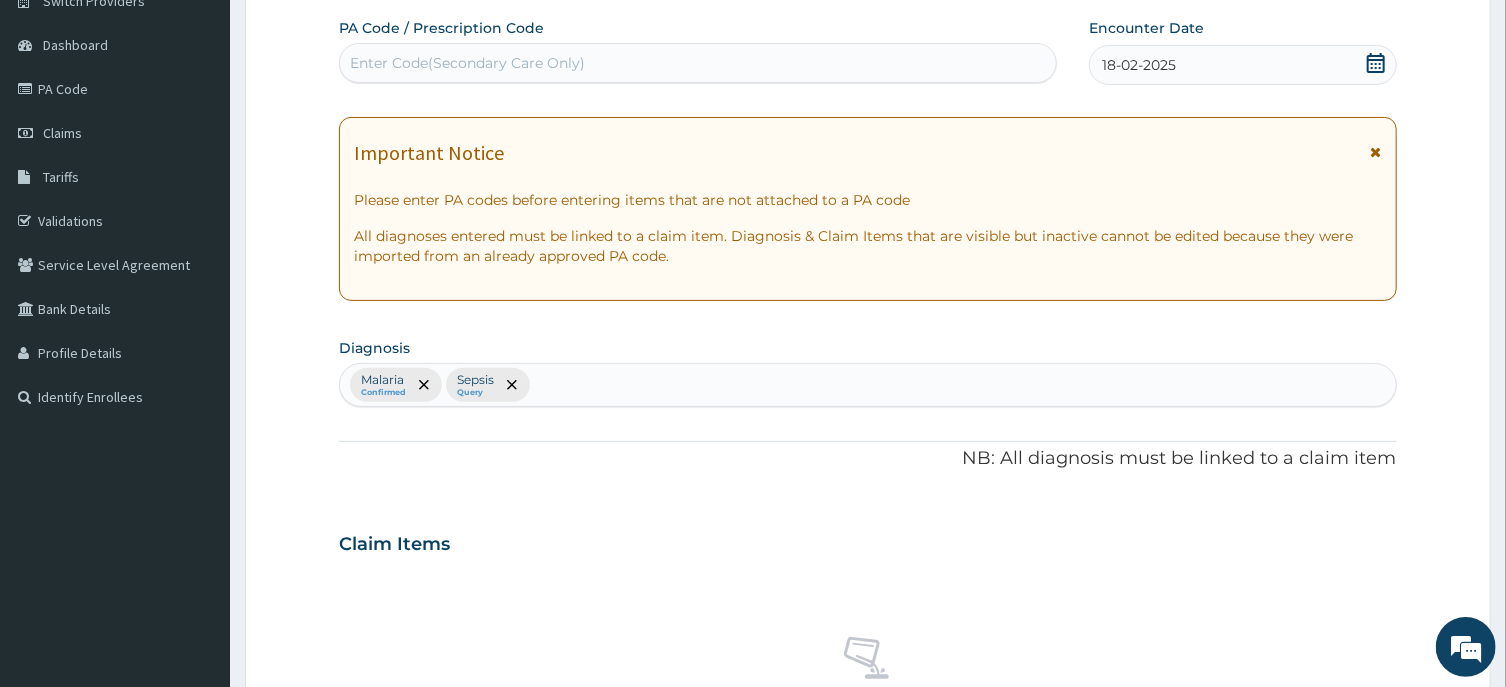 scroll, scrollTop: 733, scrollLeft: 0, axis: vertical 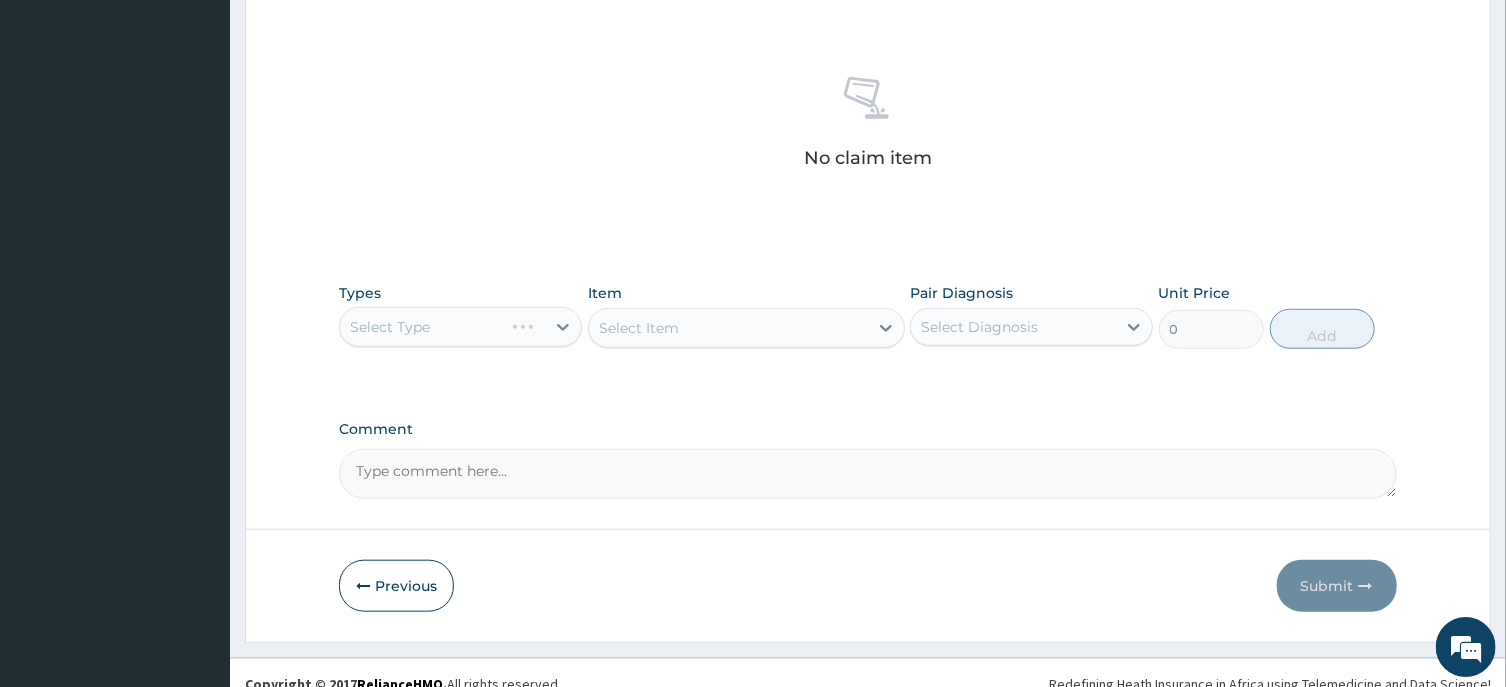 click on "Select Type" at bounding box center [460, 327] 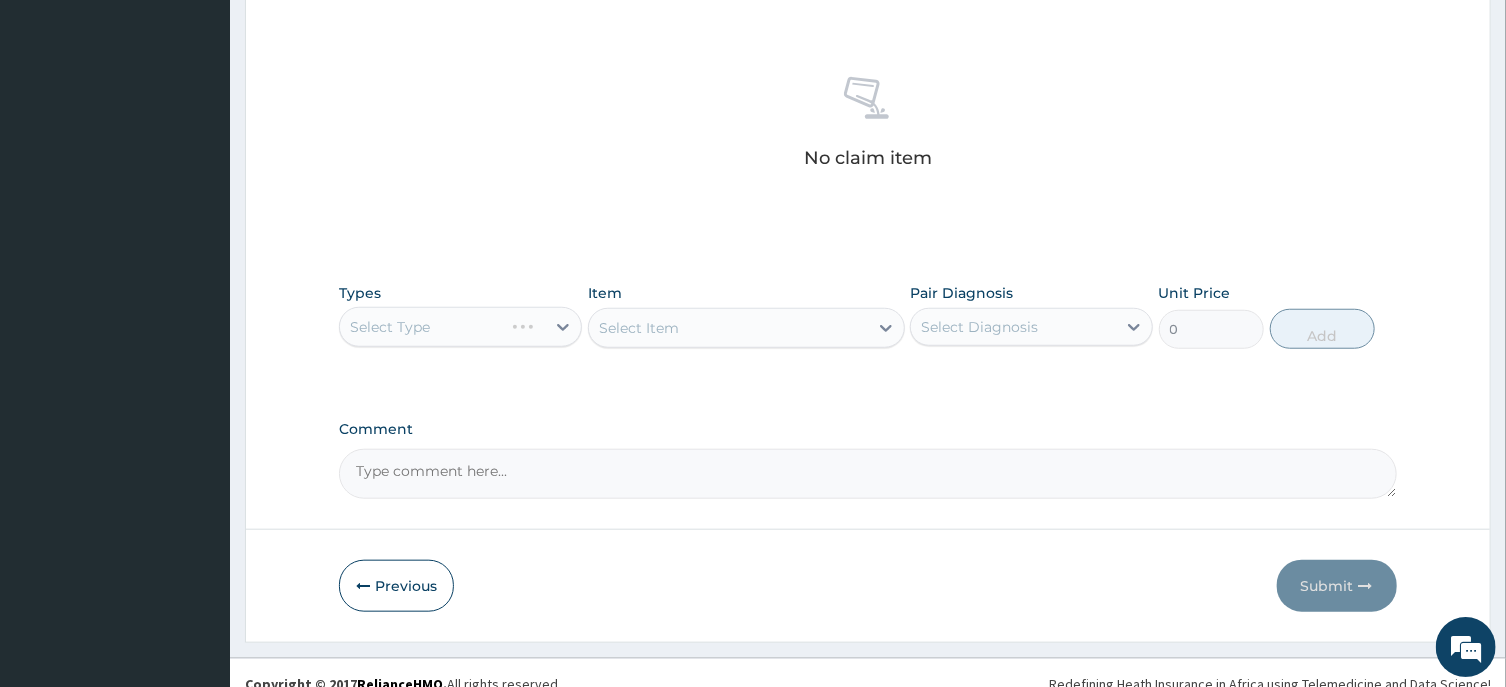 click on "Select Type" at bounding box center [460, 327] 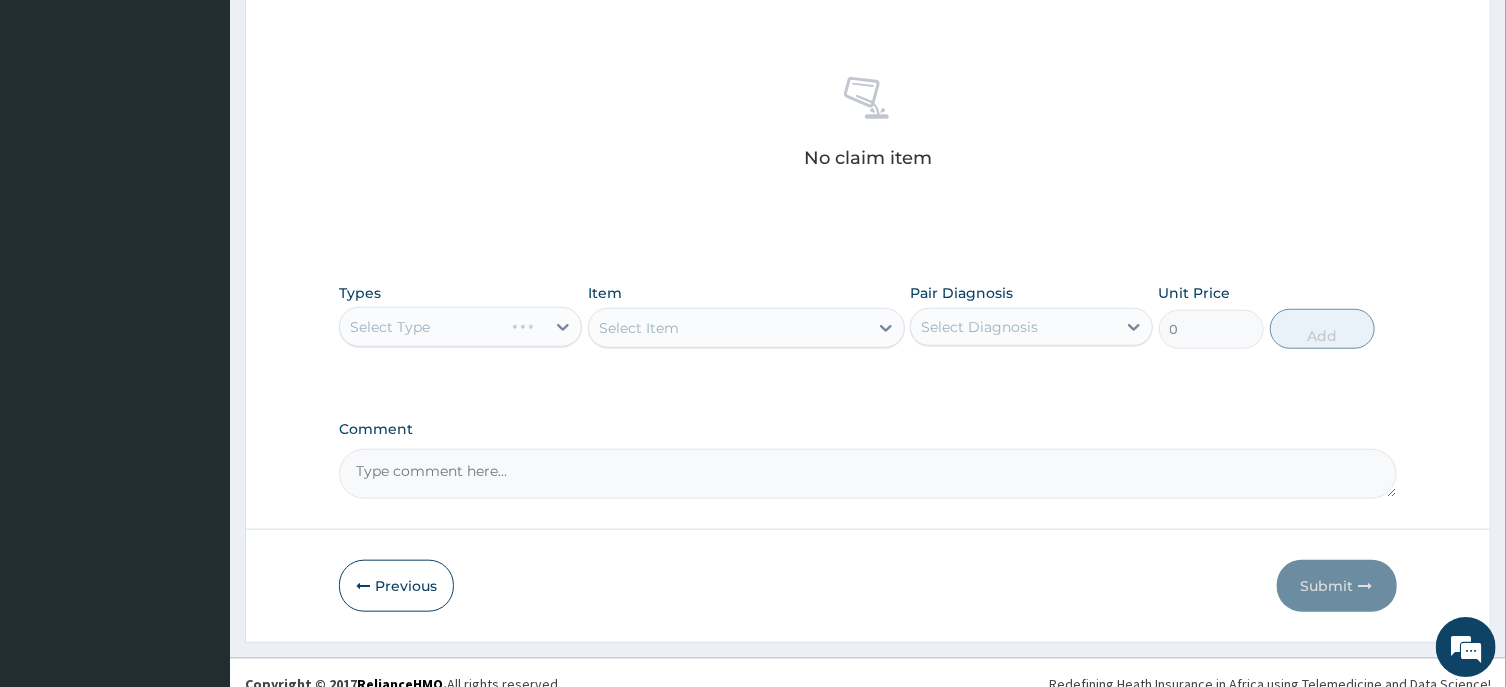 scroll, scrollTop: 82, scrollLeft: 0, axis: vertical 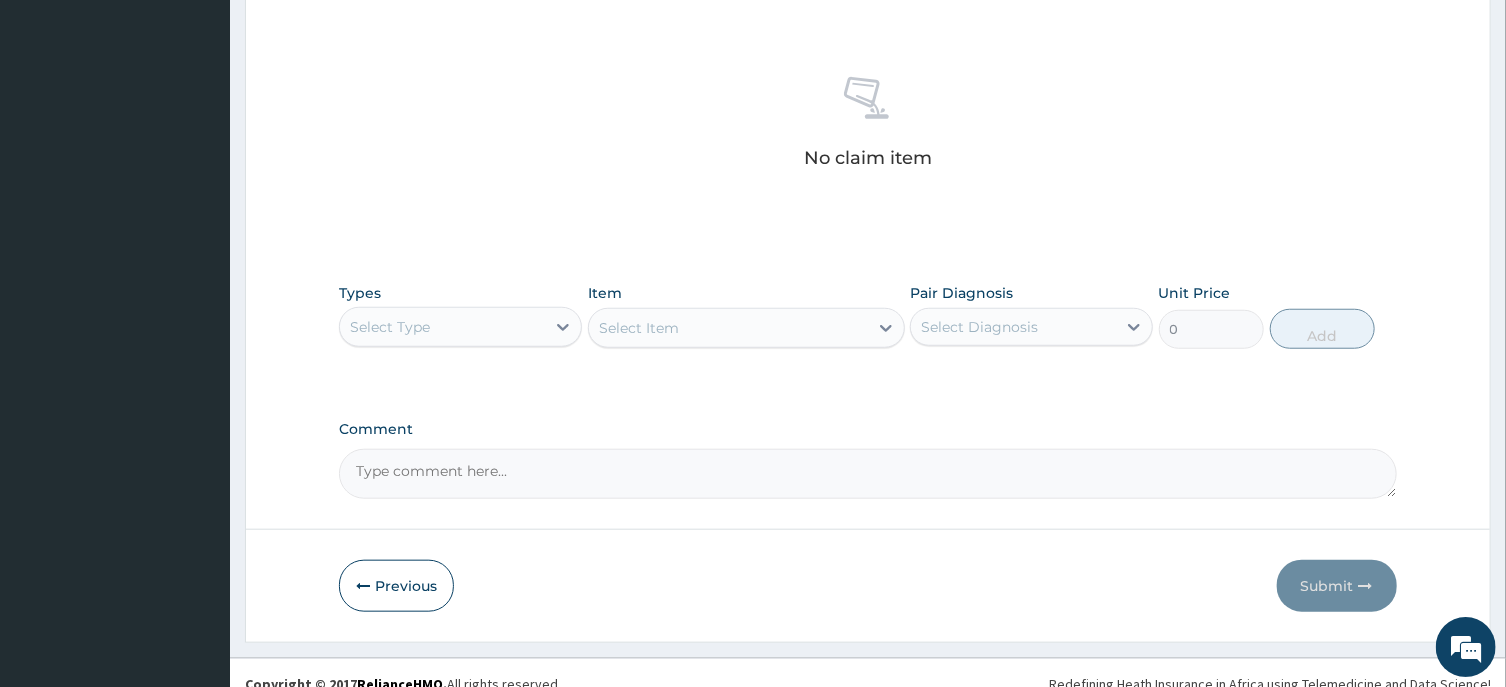 click on "Select Type" at bounding box center [442, 327] 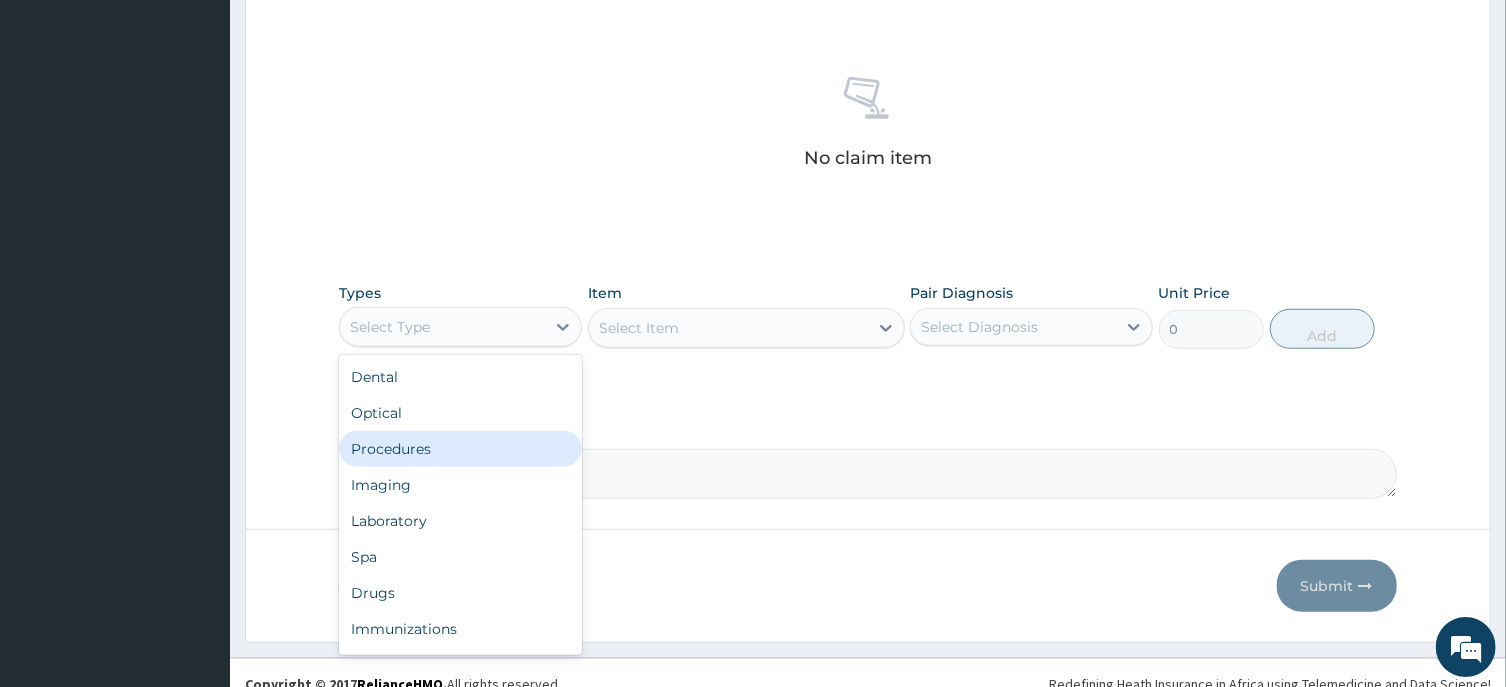 click on "Procedures" at bounding box center (460, 449) 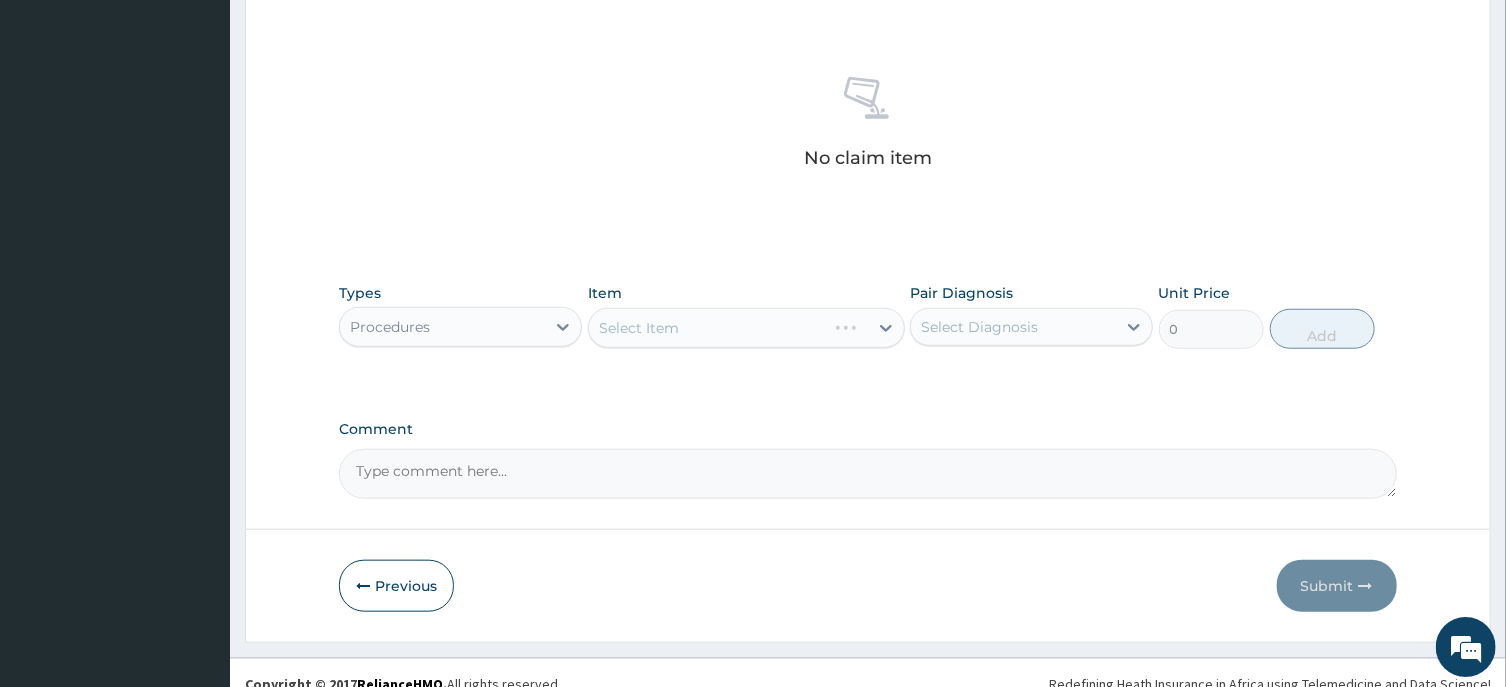 click on "Select Item" at bounding box center [746, 328] 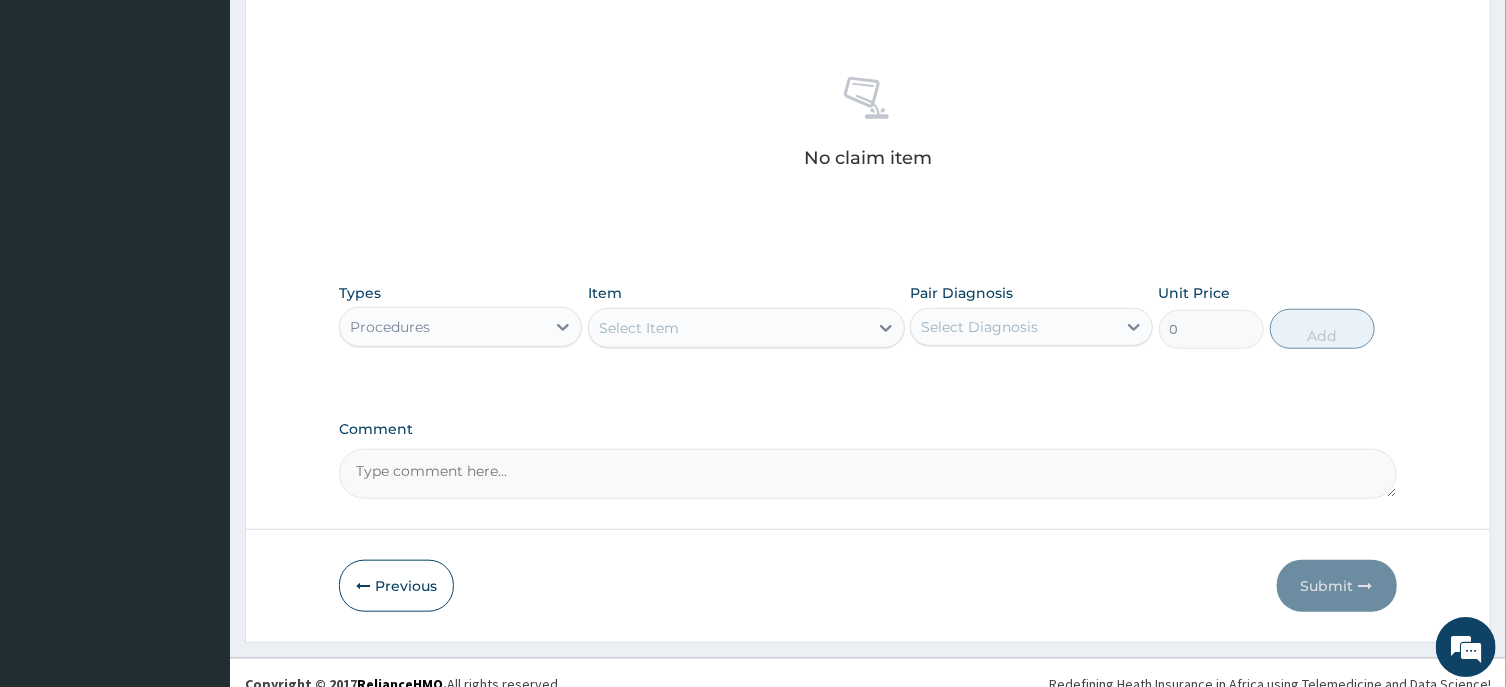 click on "Select Item" at bounding box center (728, 328) 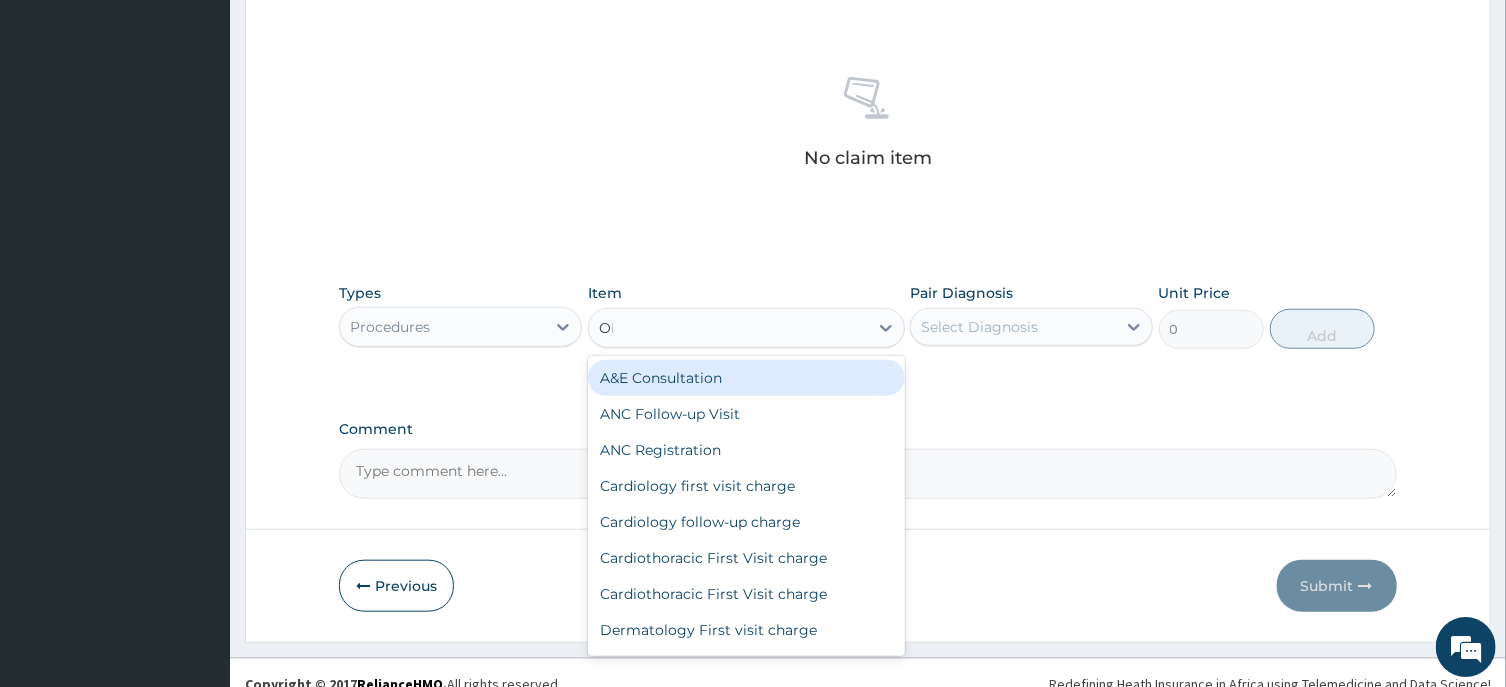 type on "OPD" 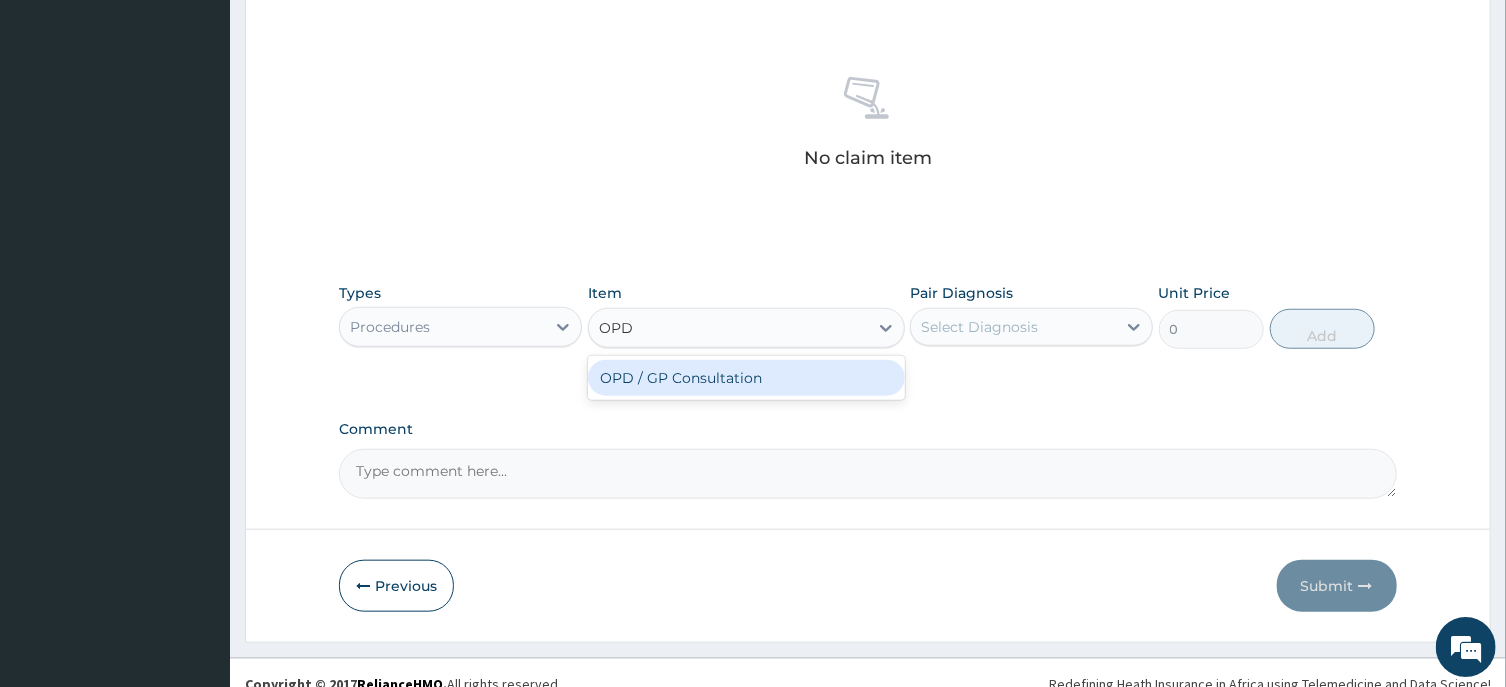 click on "OPD / GP Consultation" at bounding box center (746, 378) 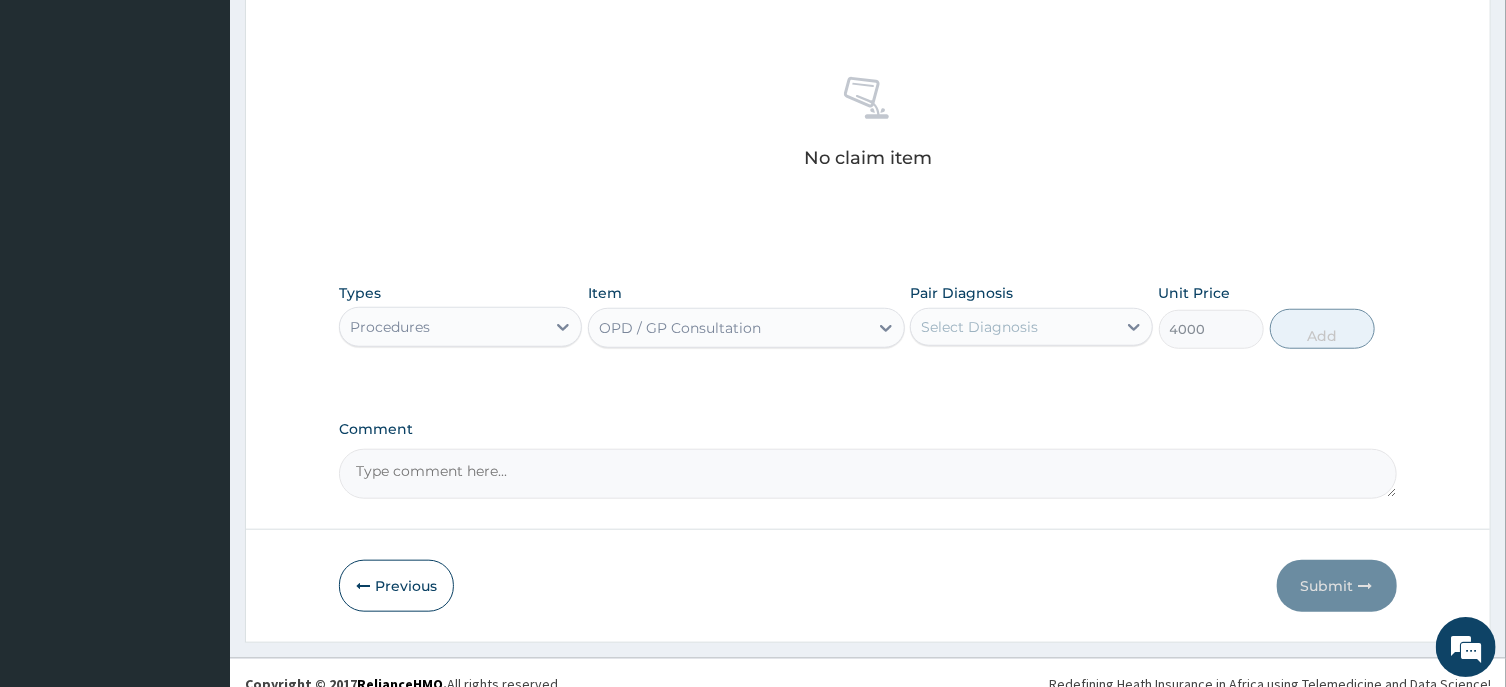 type 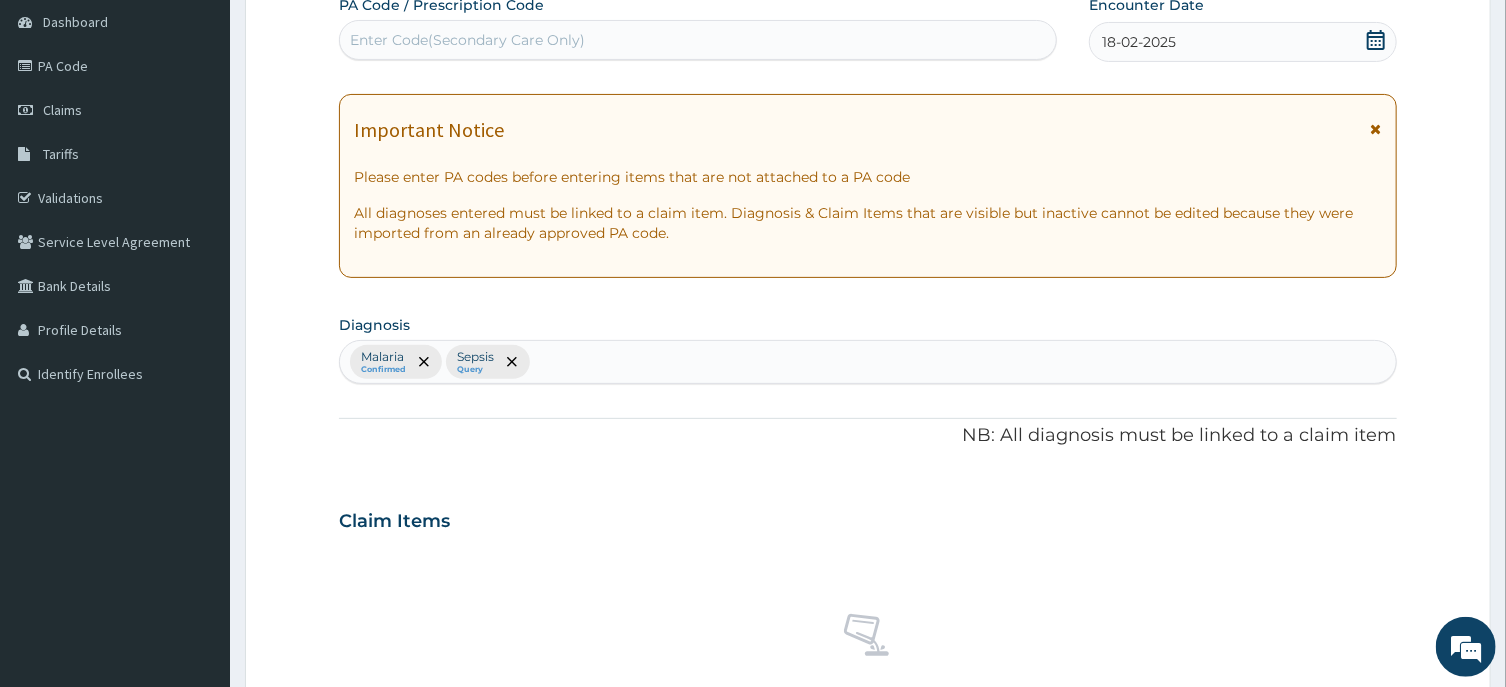 scroll, scrollTop: 82, scrollLeft: 0, axis: vertical 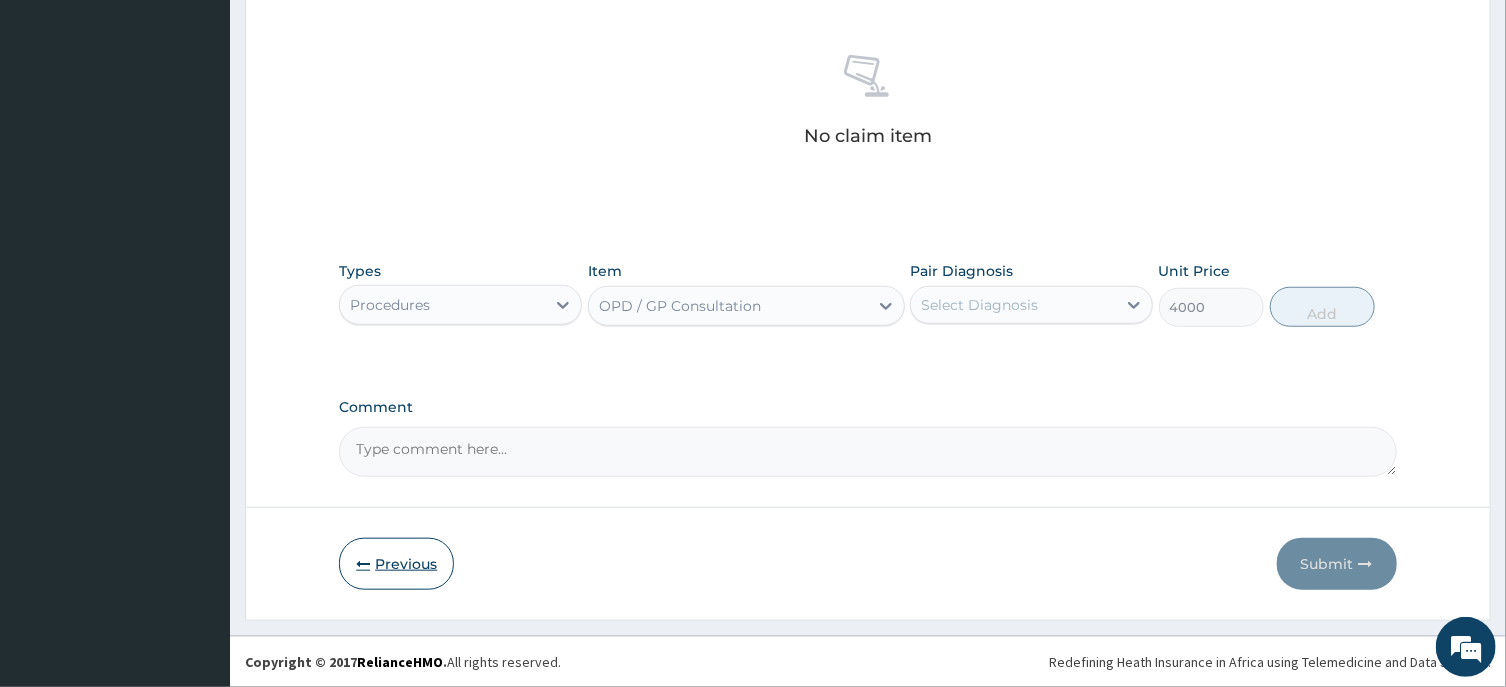 click on "Previous" at bounding box center [396, 564] 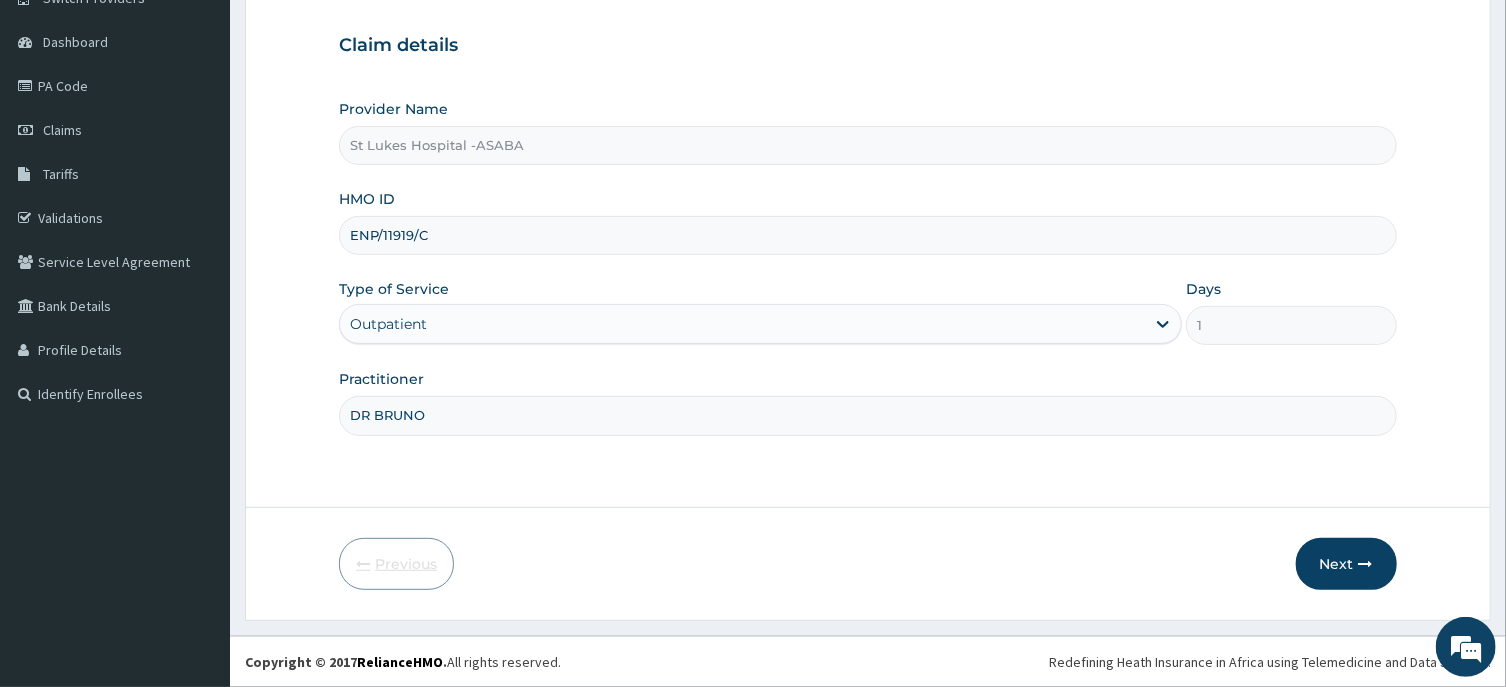 scroll, scrollTop: 176, scrollLeft: 0, axis: vertical 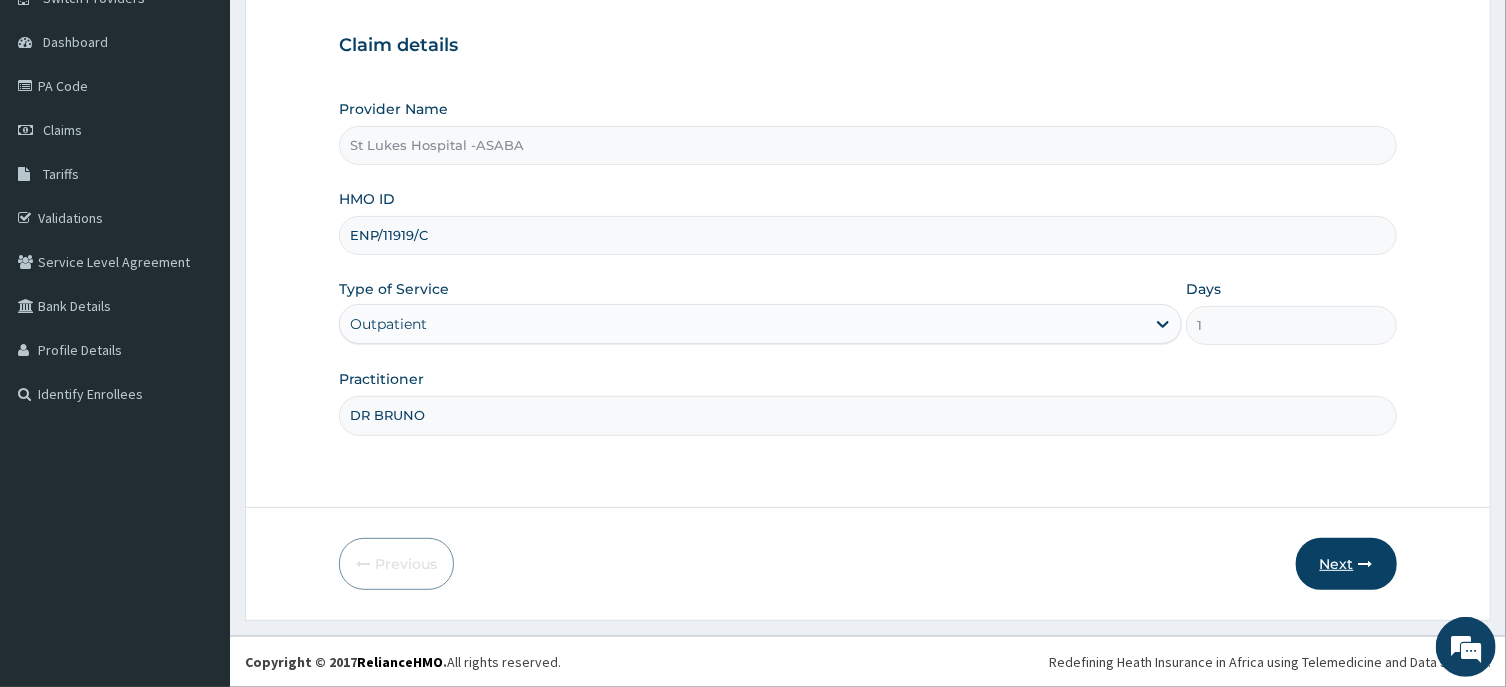 click on "Next" at bounding box center [1346, 564] 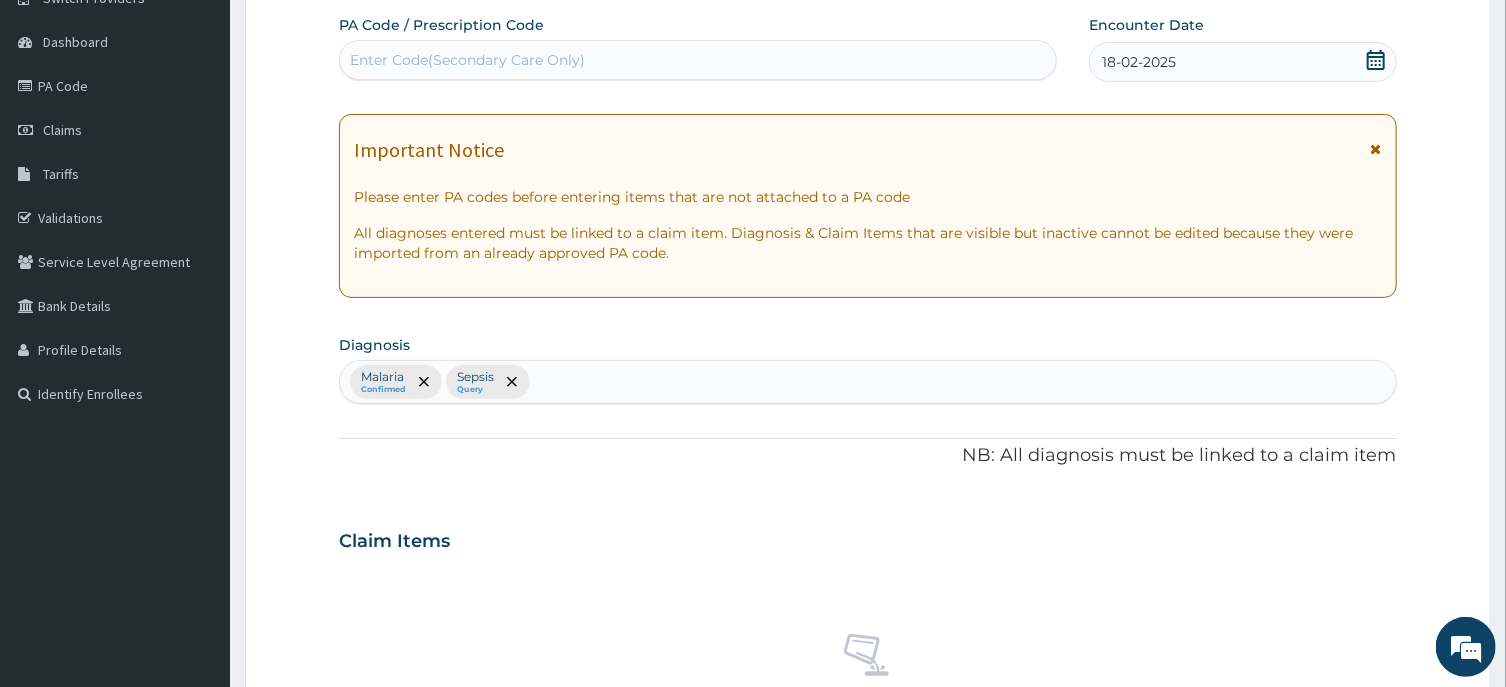 scroll, scrollTop: 755, scrollLeft: 0, axis: vertical 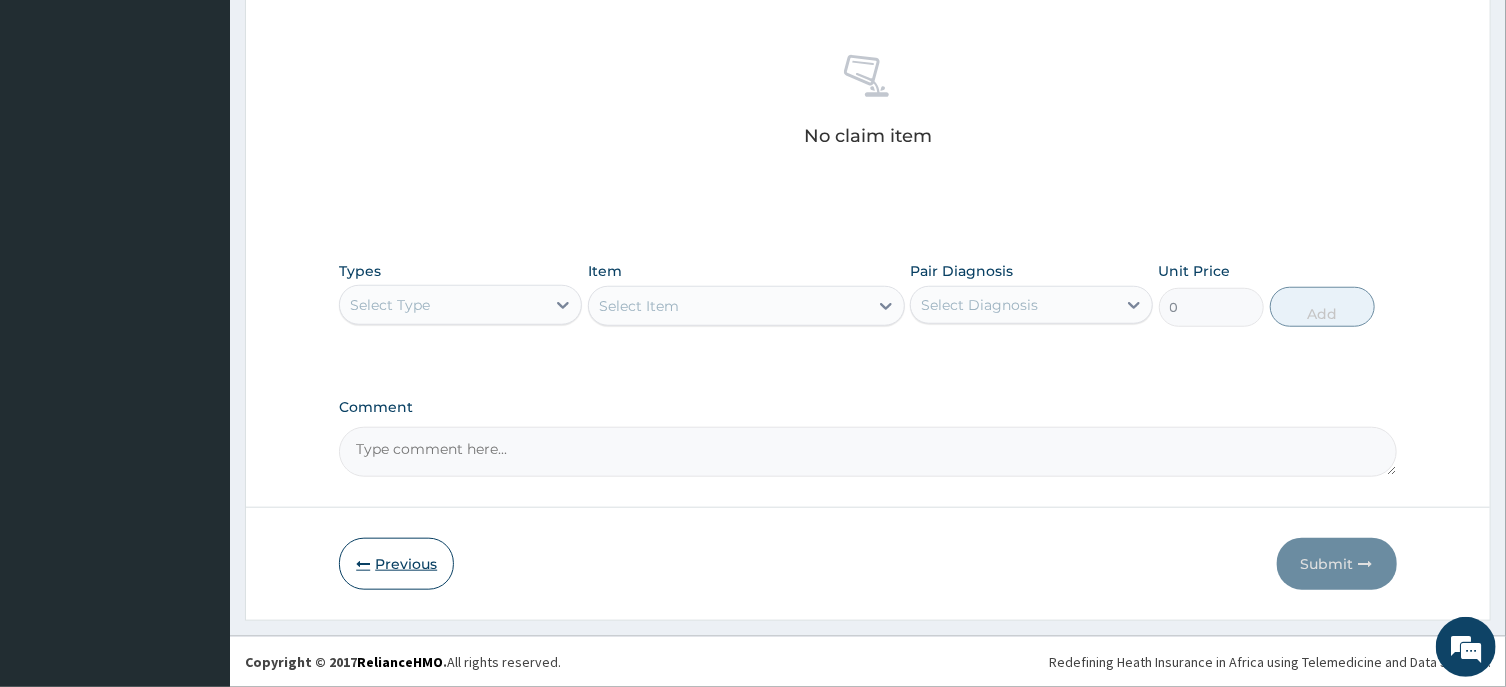 click on "Previous" at bounding box center [396, 564] 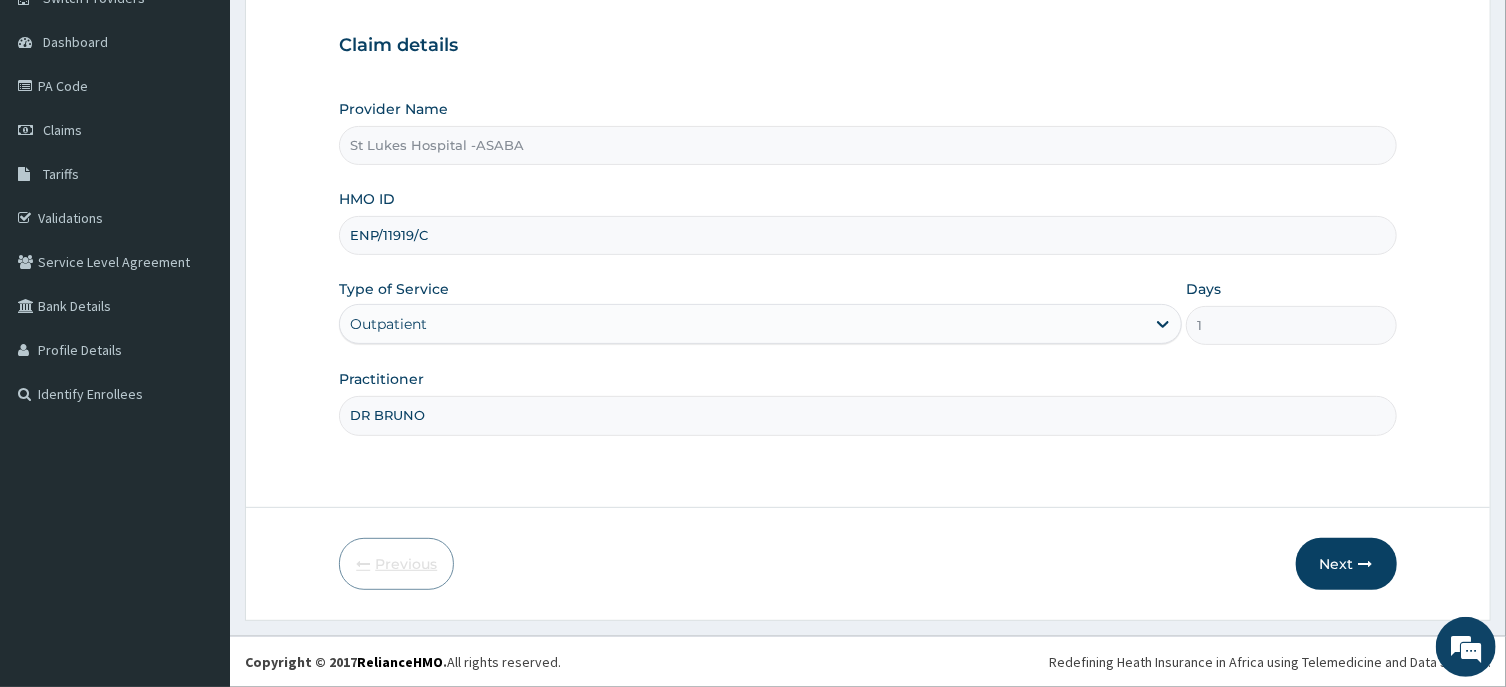 scroll, scrollTop: 176, scrollLeft: 0, axis: vertical 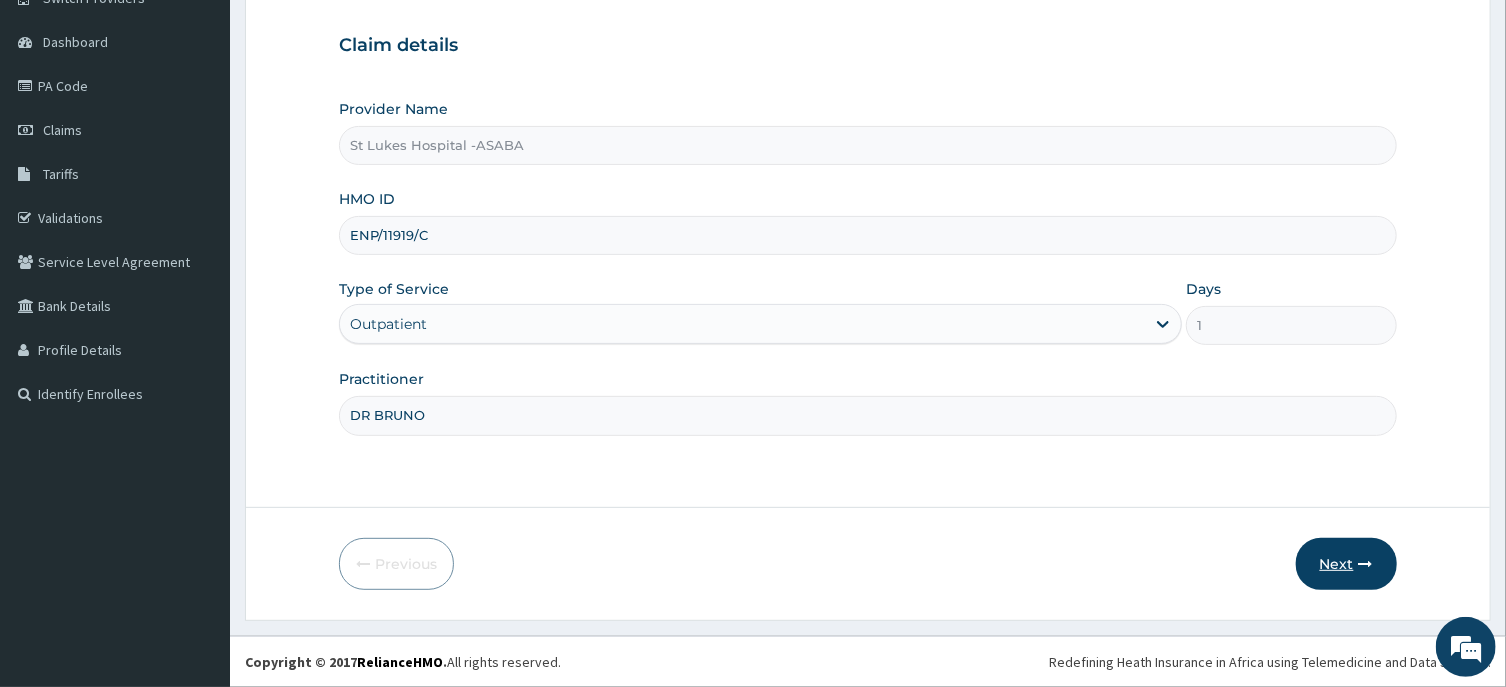 click on "Next" at bounding box center [1346, 564] 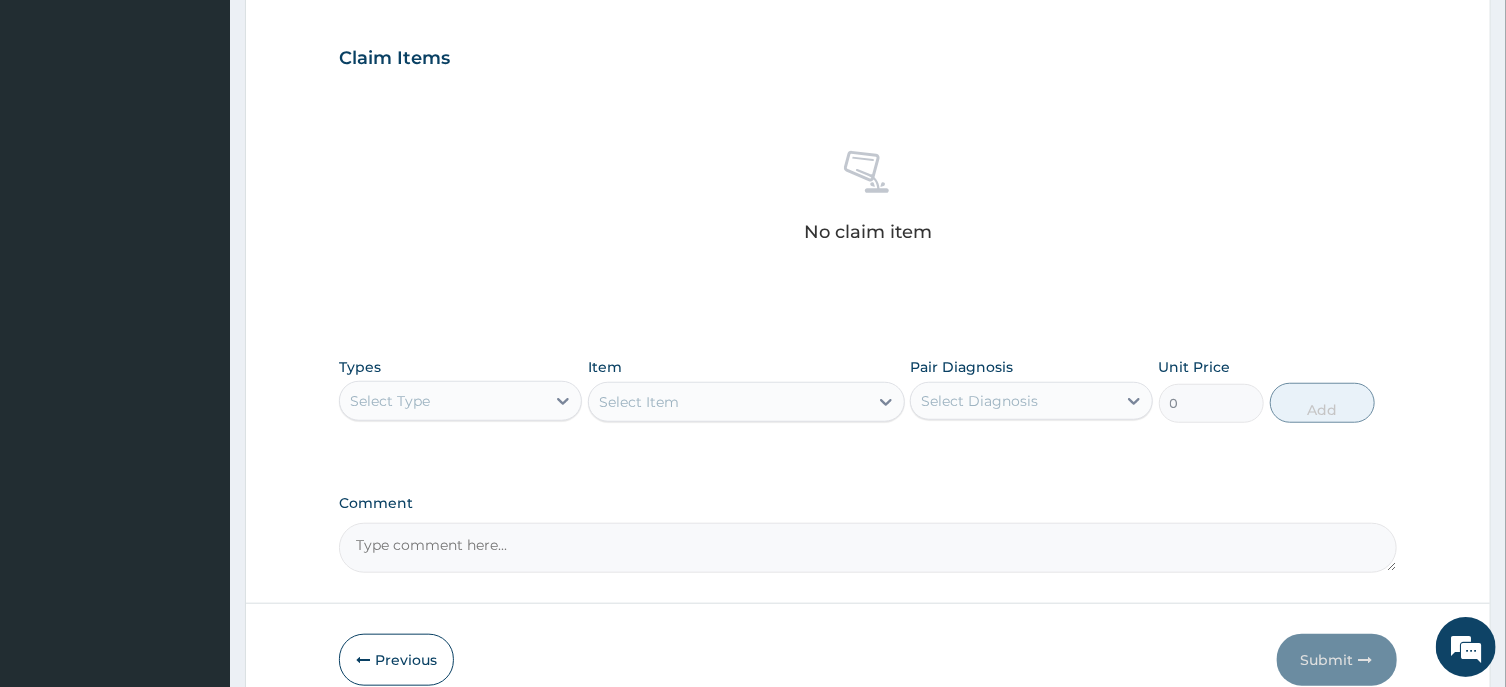 scroll, scrollTop: 755, scrollLeft: 0, axis: vertical 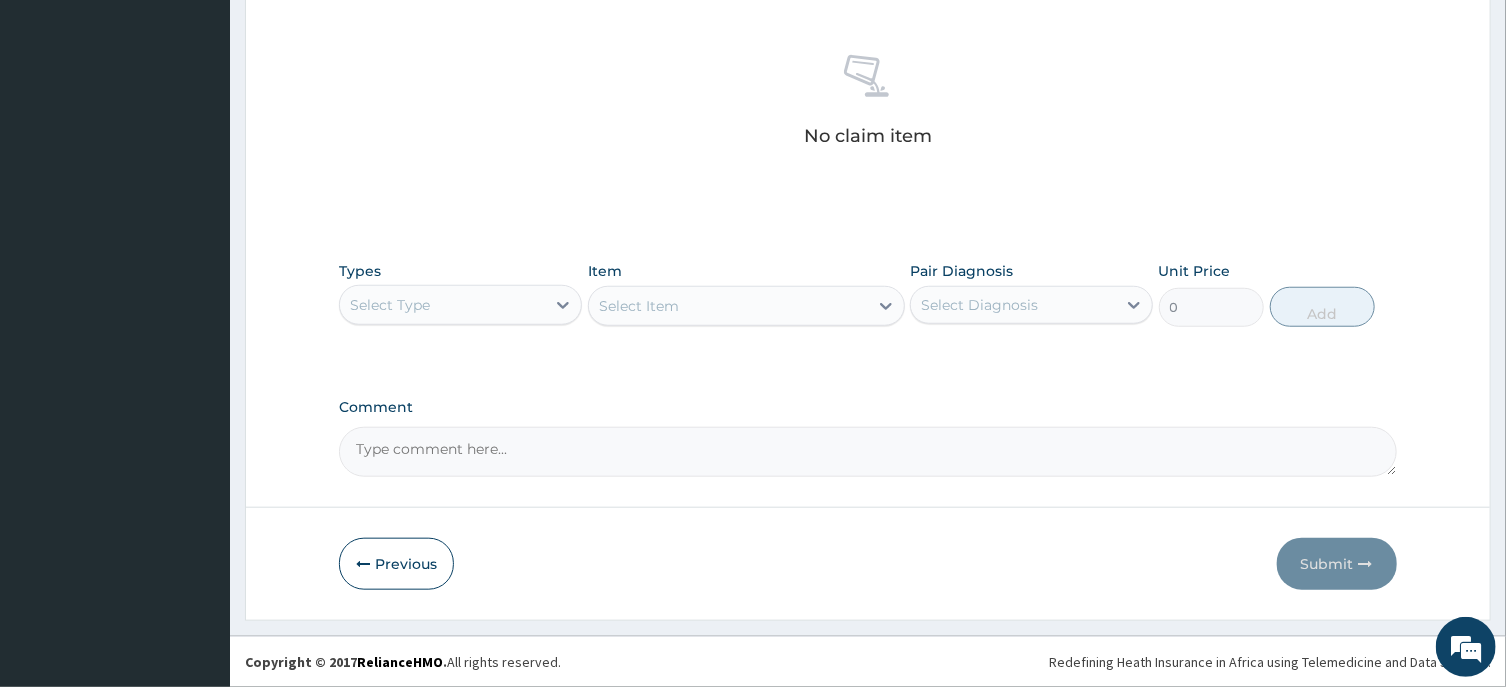 click on "Select Type" at bounding box center (442, 305) 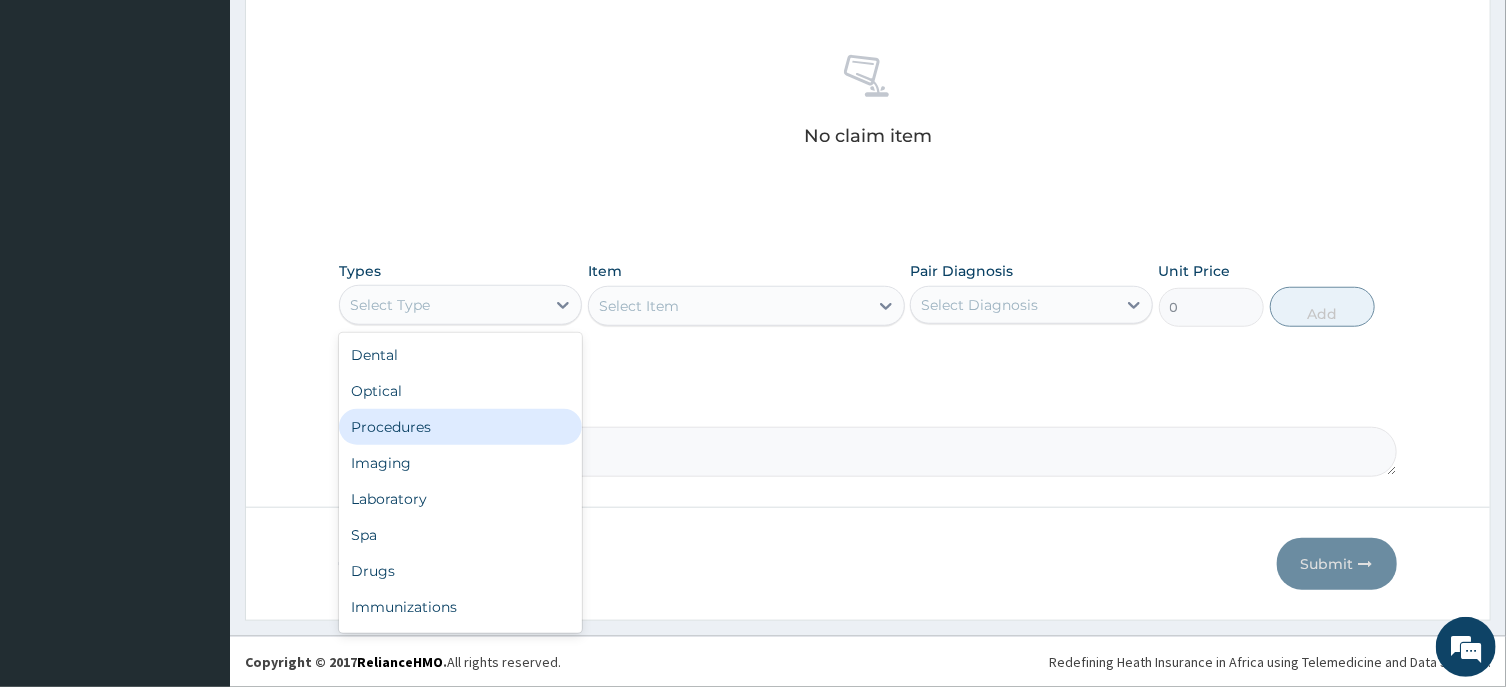 click on "Procedures" at bounding box center [460, 427] 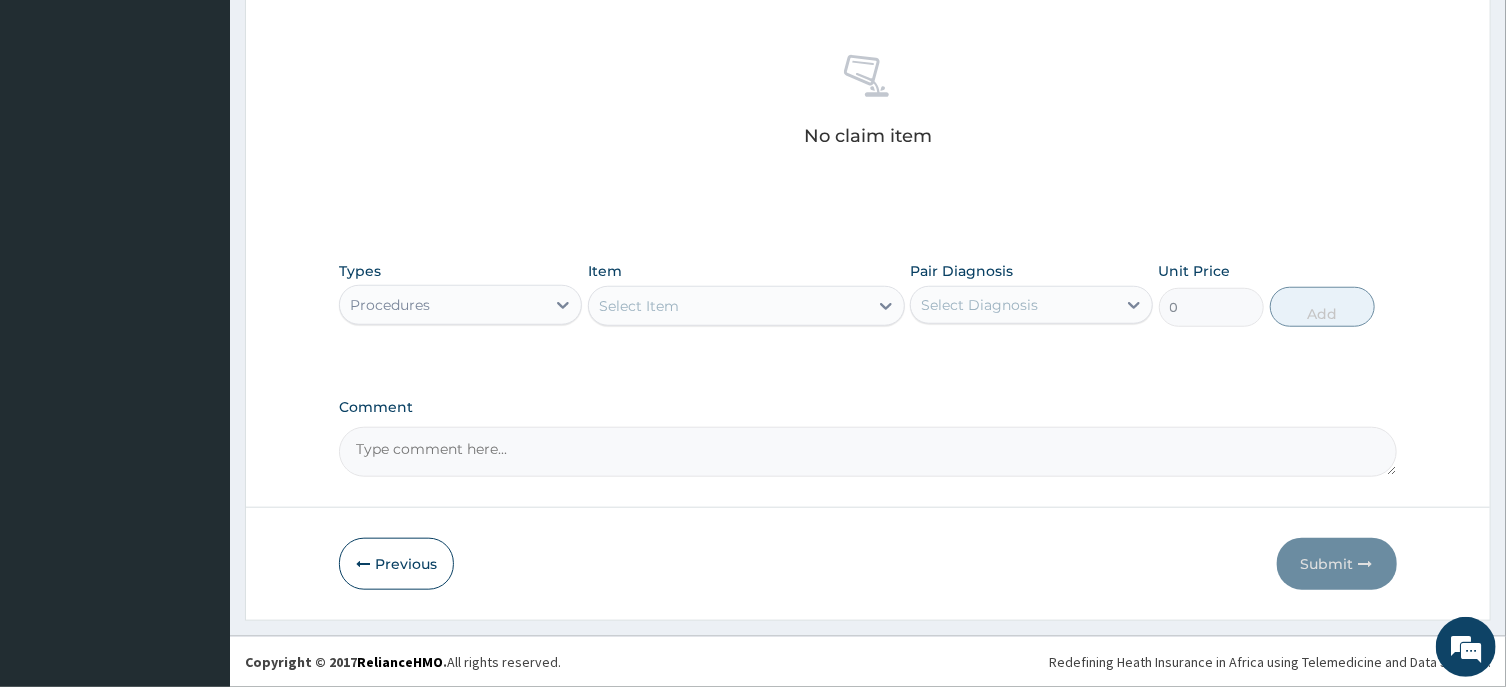 click on "Select Item" at bounding box center [728, 306] 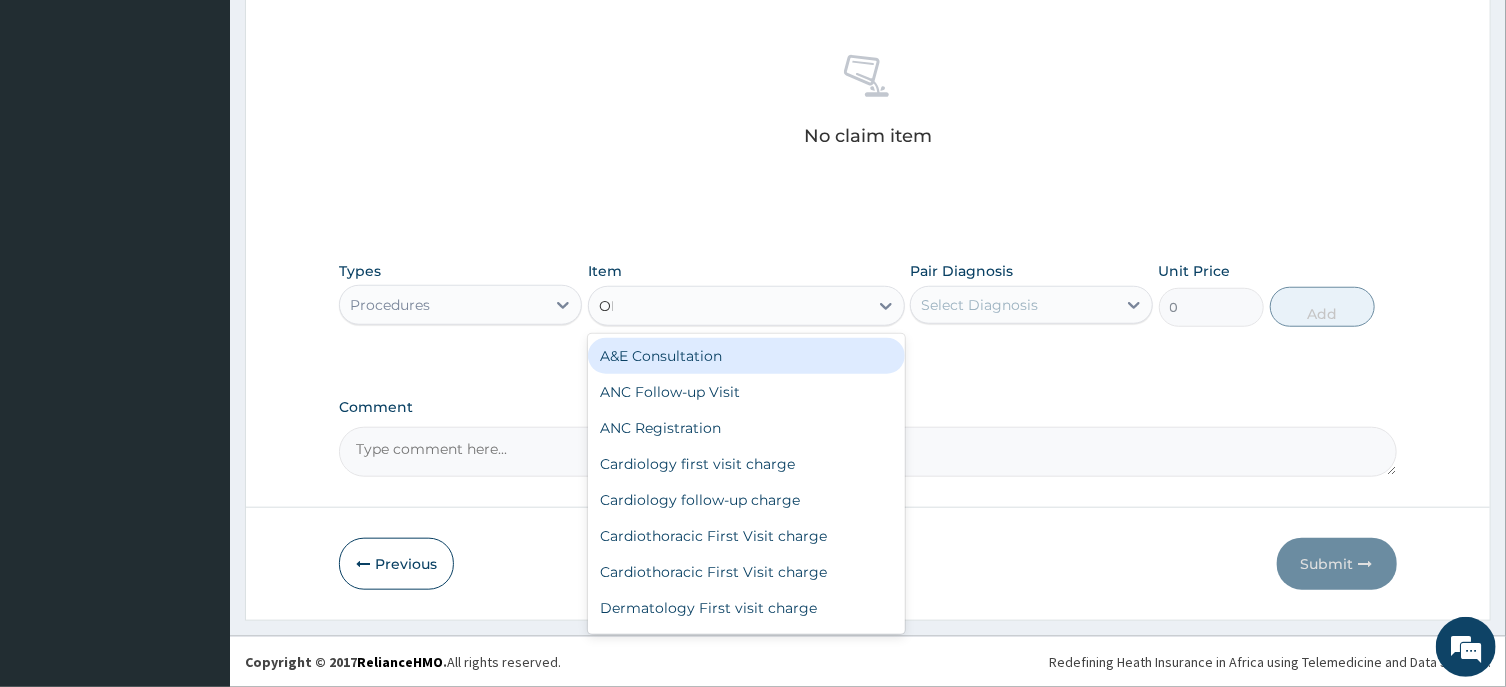 type on "OPD" 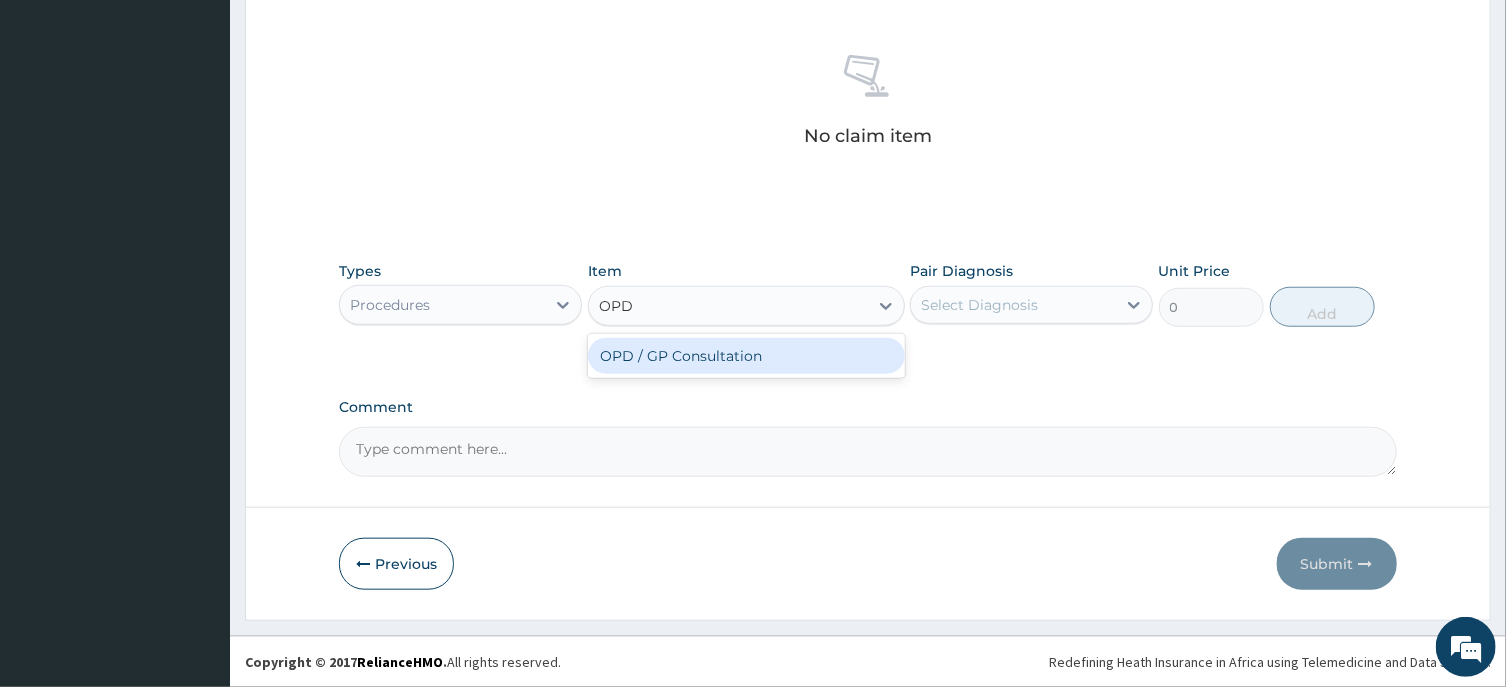click on "OPD / GP Consultation" at bounding box center [746, 356] 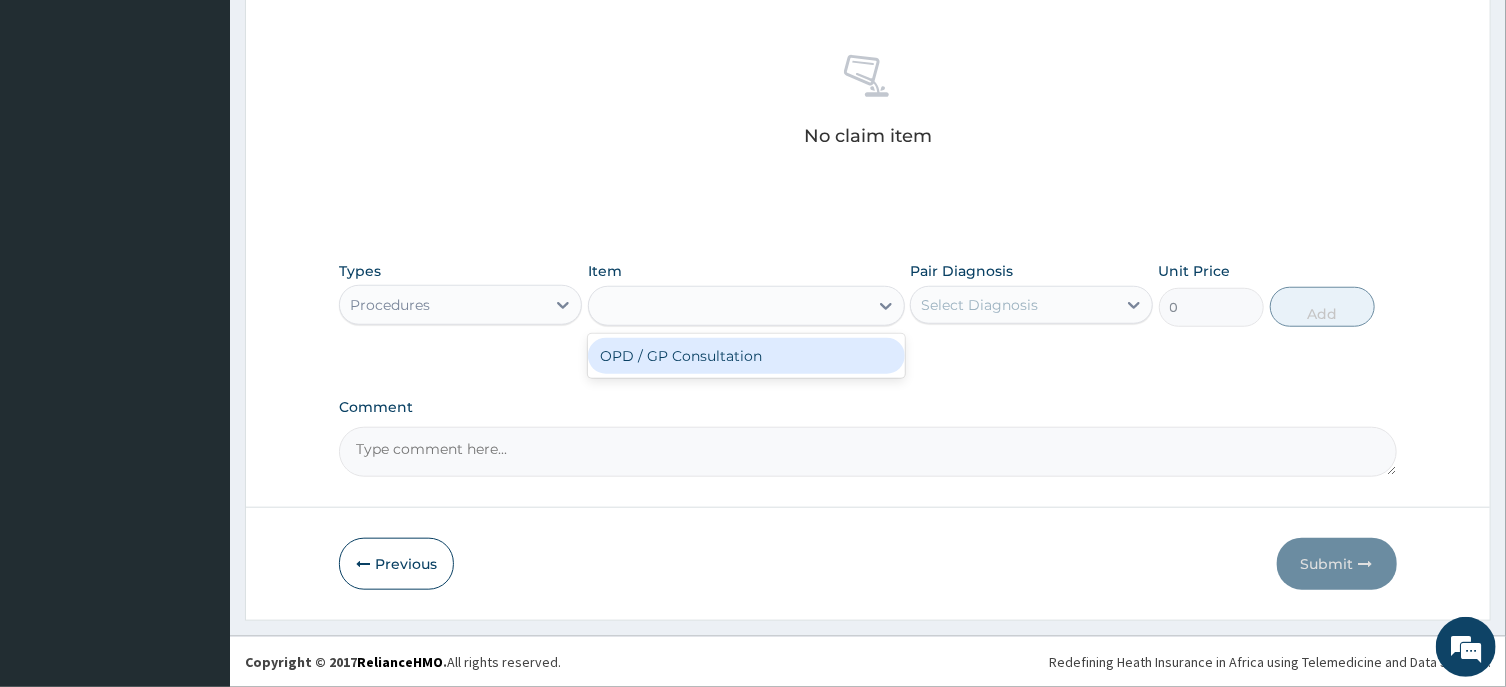 type on "4000" 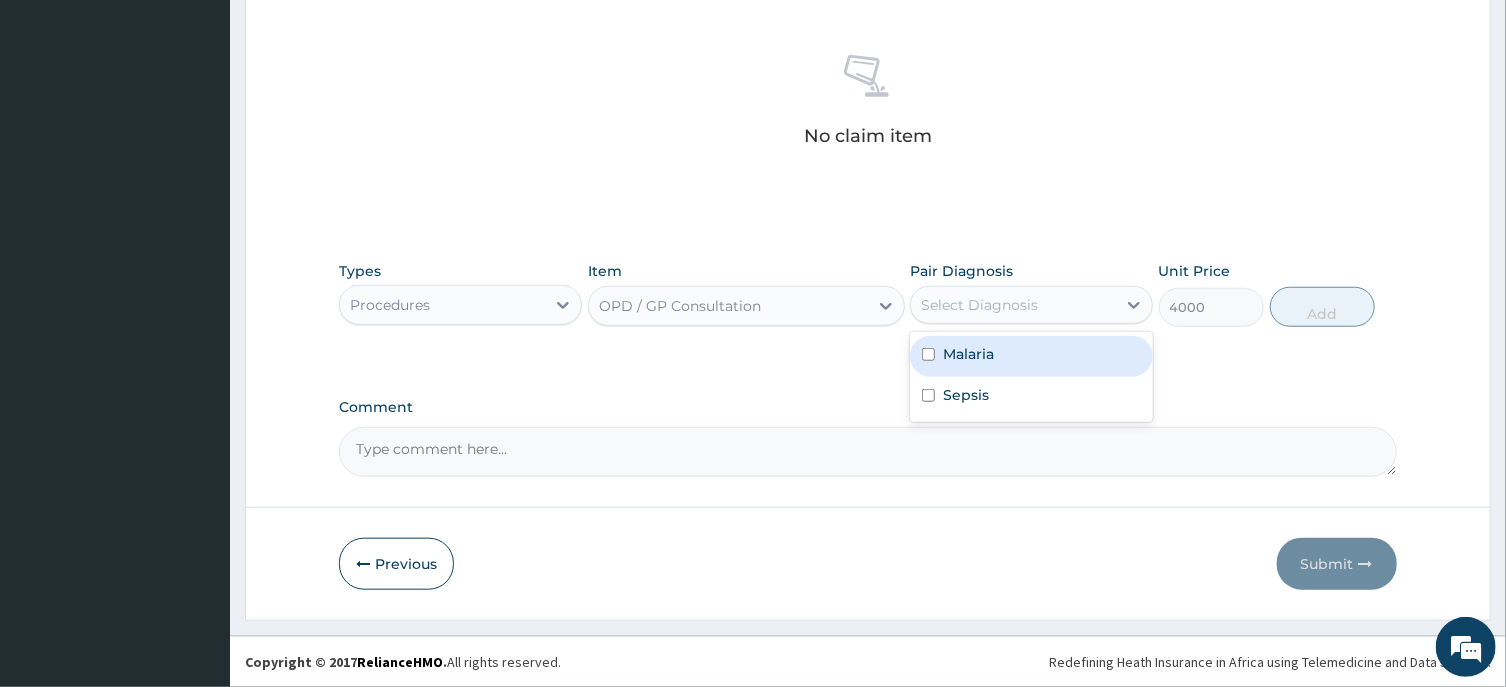 click on "Select Diagnosis" at bounding box center [979, 305] 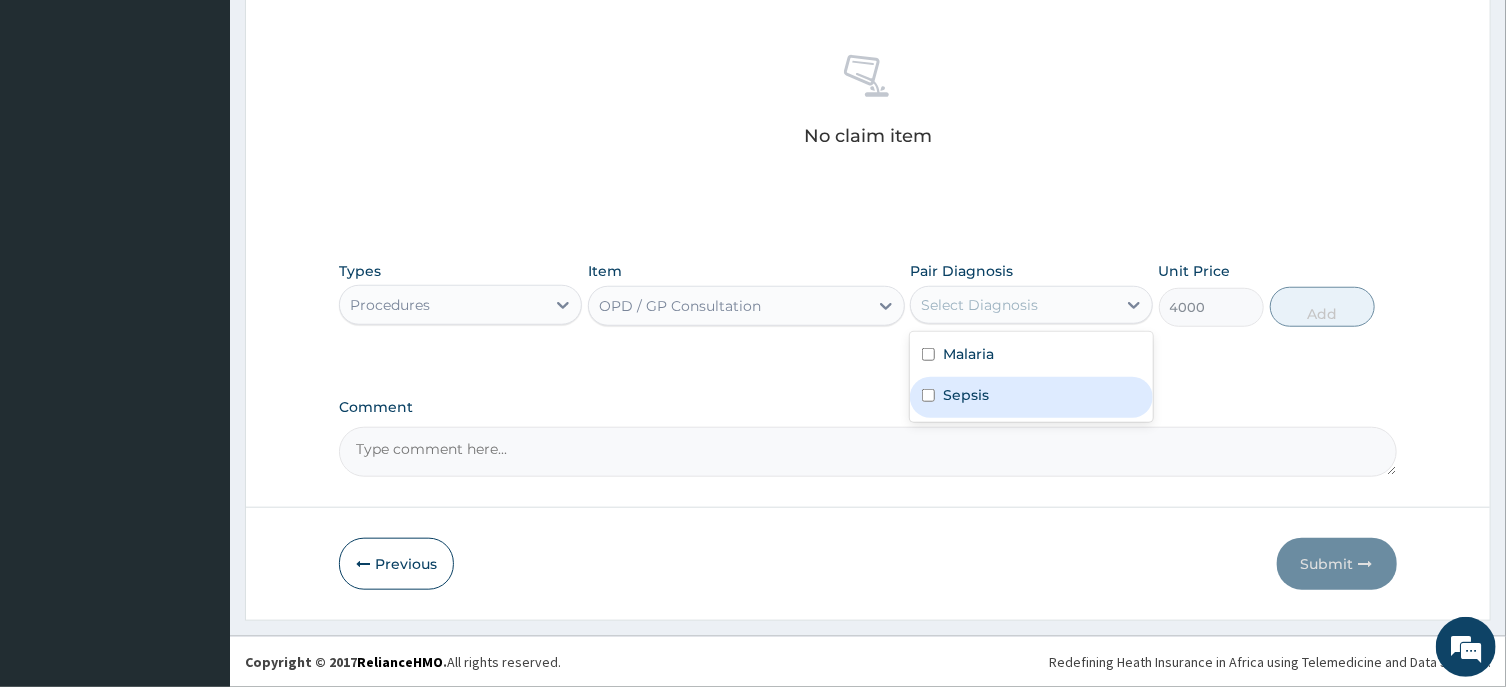 click on "Sepsis" at bounding box center [966, 395] 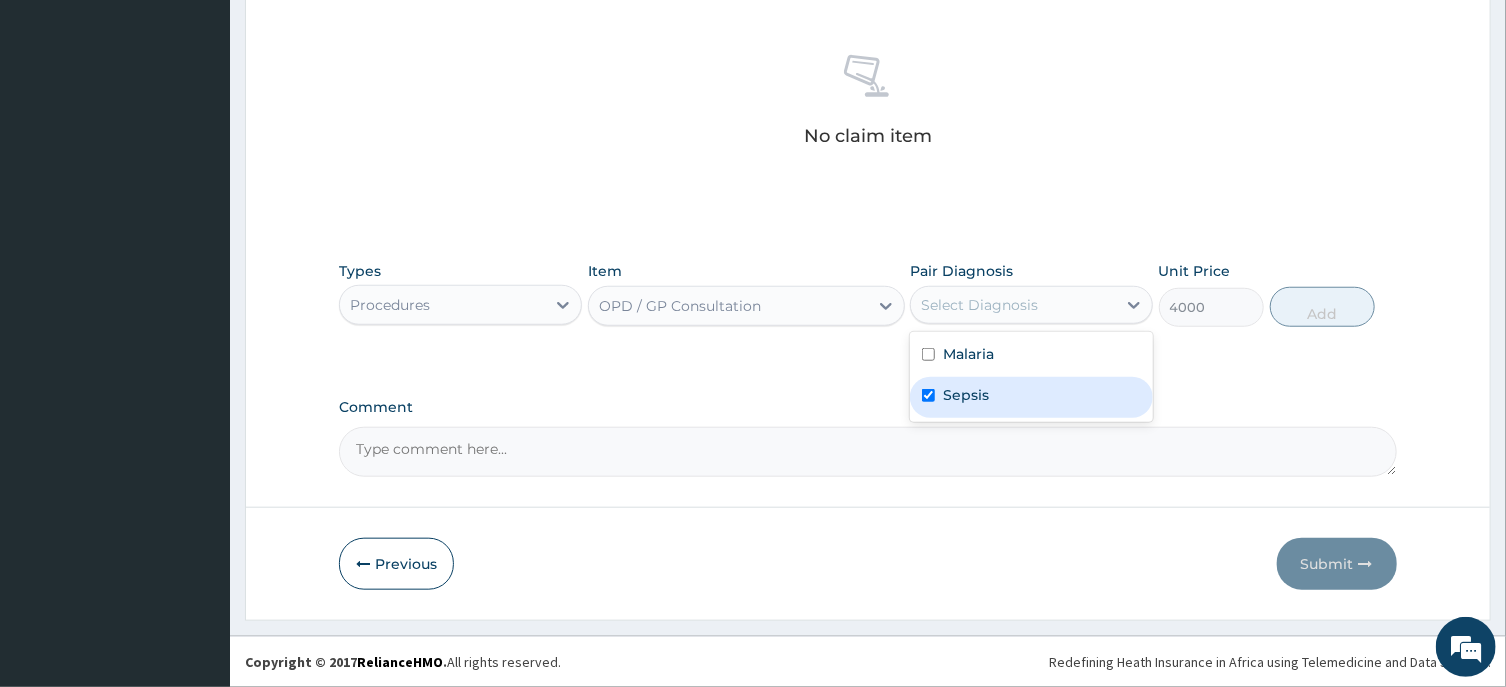 checkbox on "true" 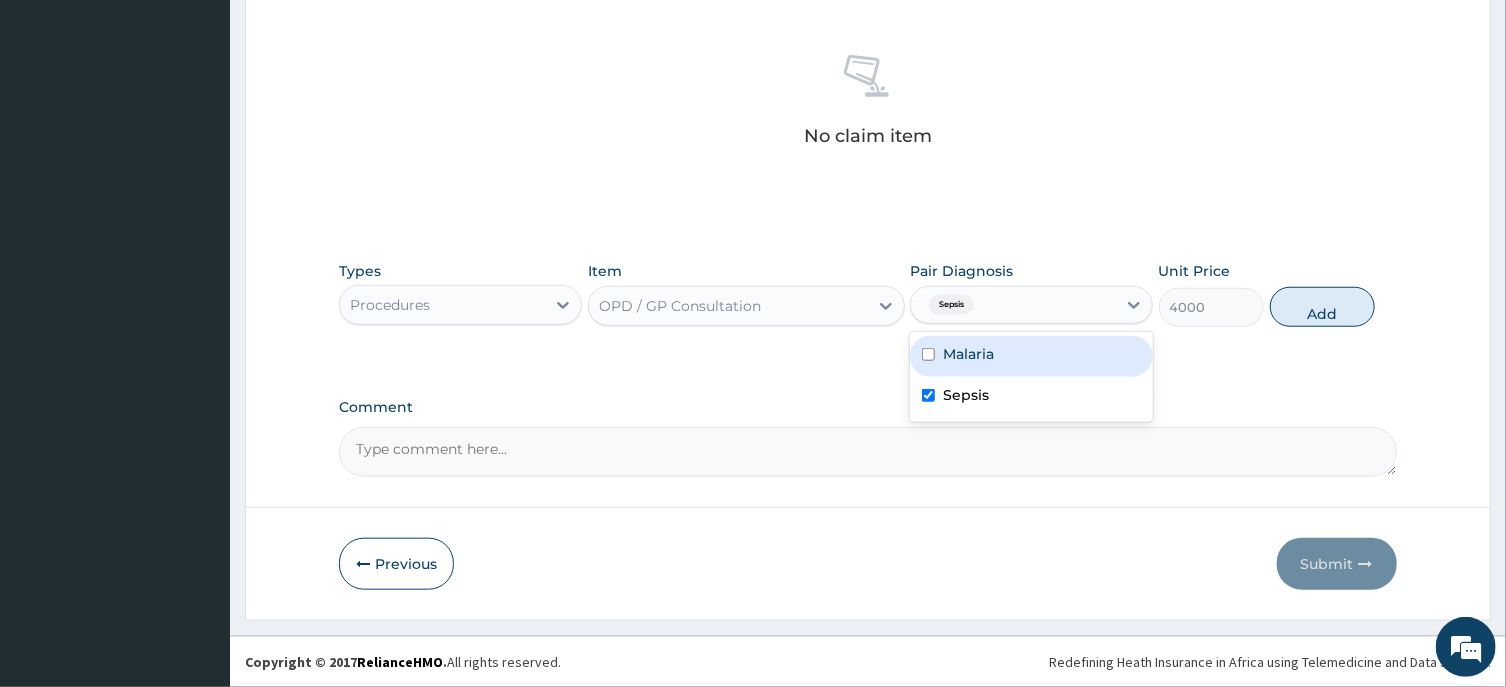 click on "Malaria" at bounding box center [968, 354] 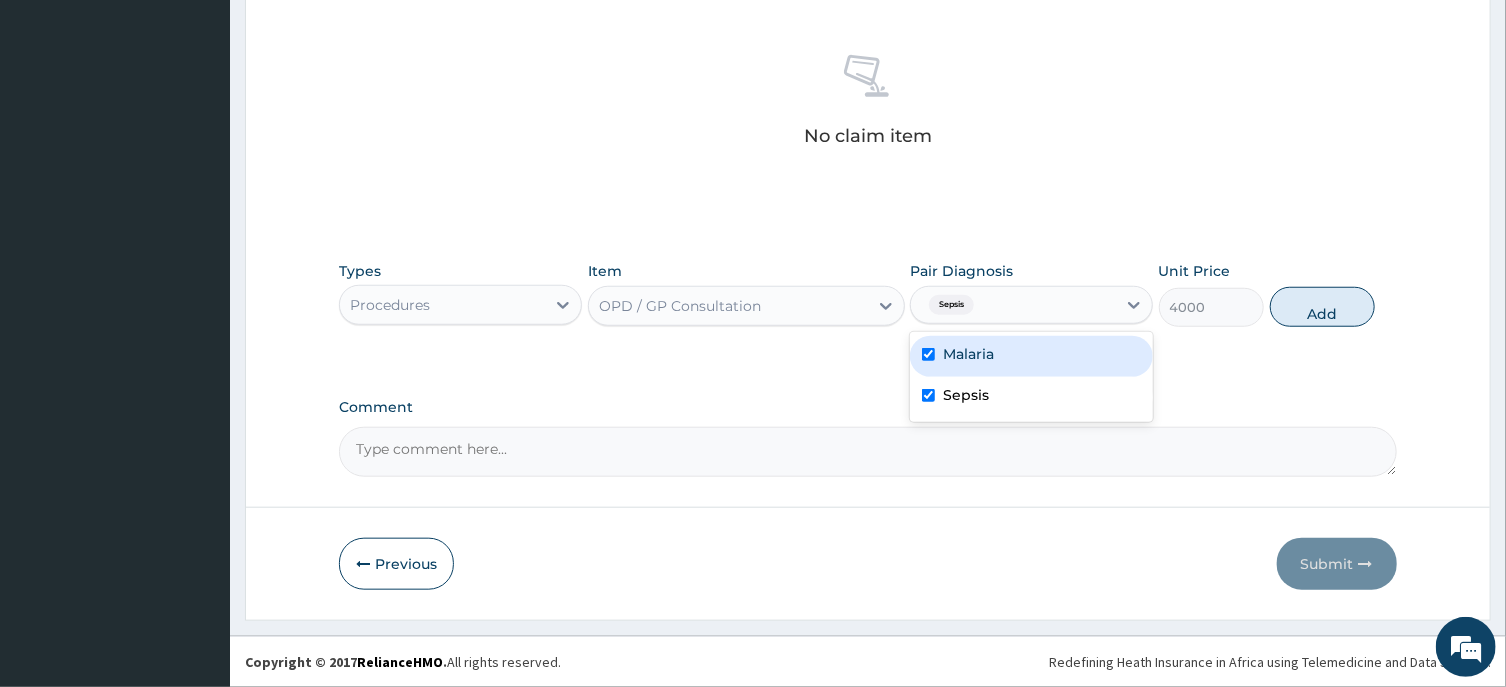 checkbox on "true" 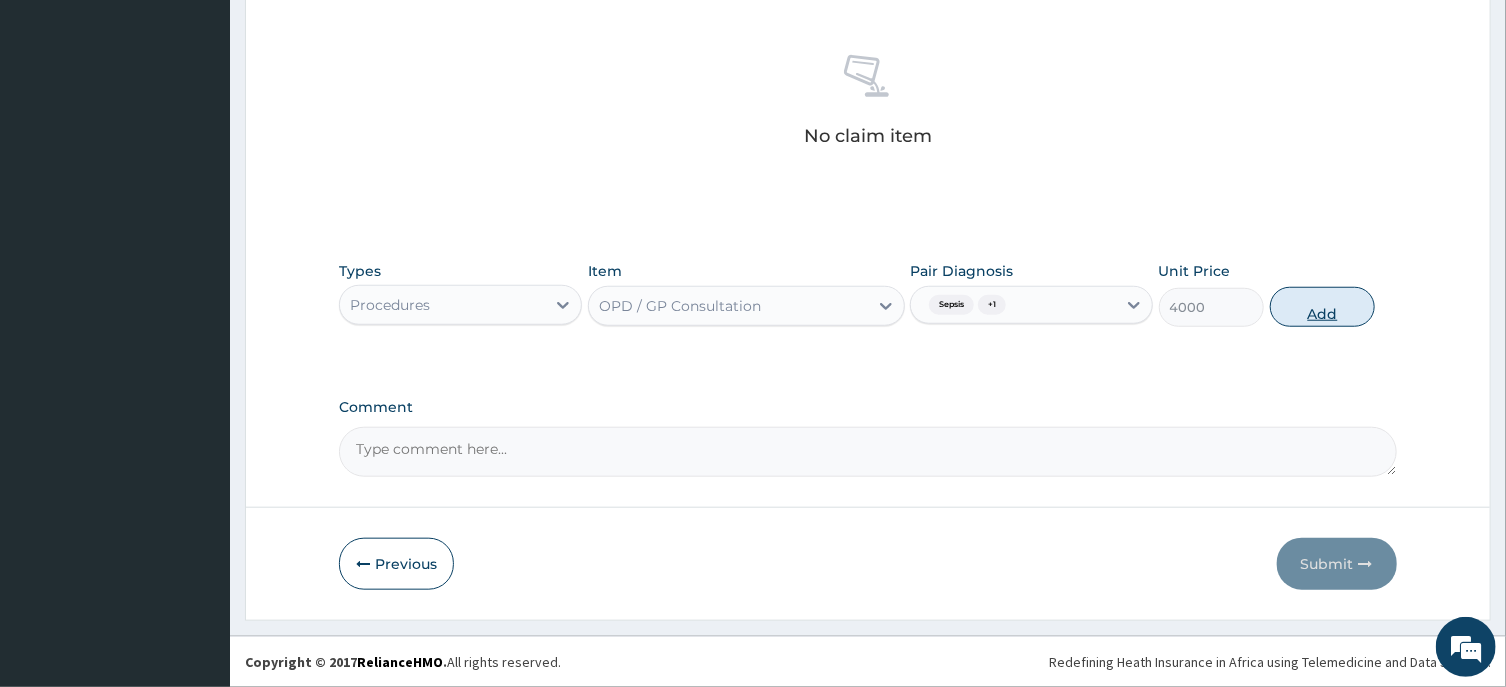 click on "Add" at bounding box center (1323, 307) 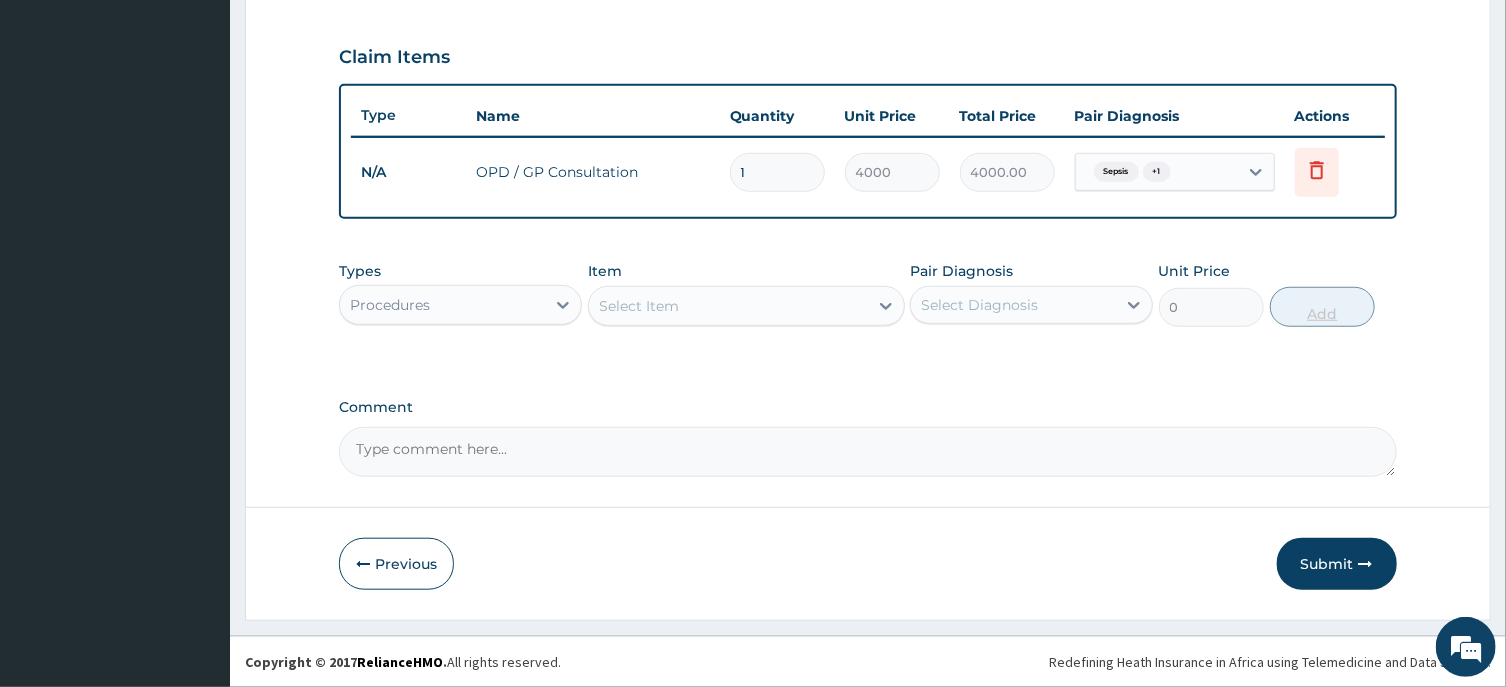 scroll, scrollTop: 658, scrollLeft: 0, axis: vertical 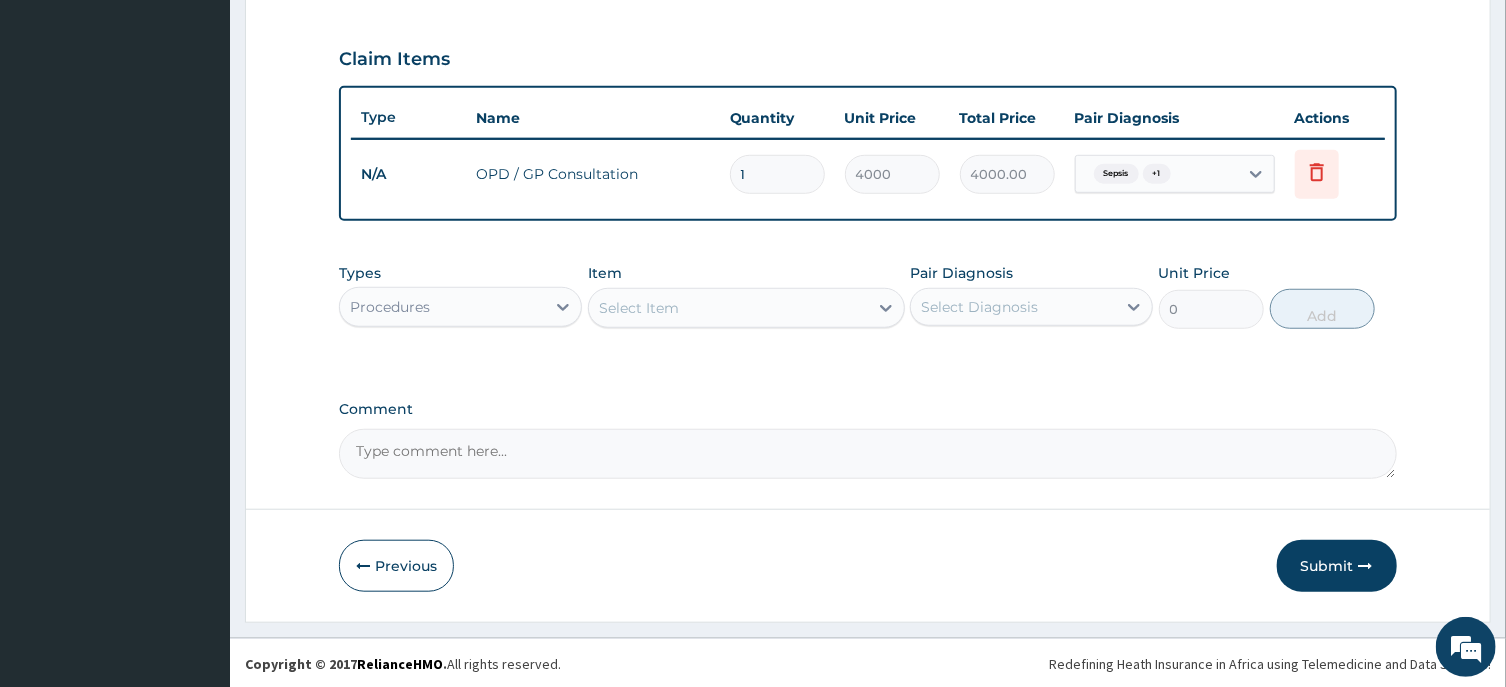 click on "Types Procedures Item Select Item Pair Diagnosis Select Diagnosis Unit Price 0 Add" at bounding box center (867, 296) 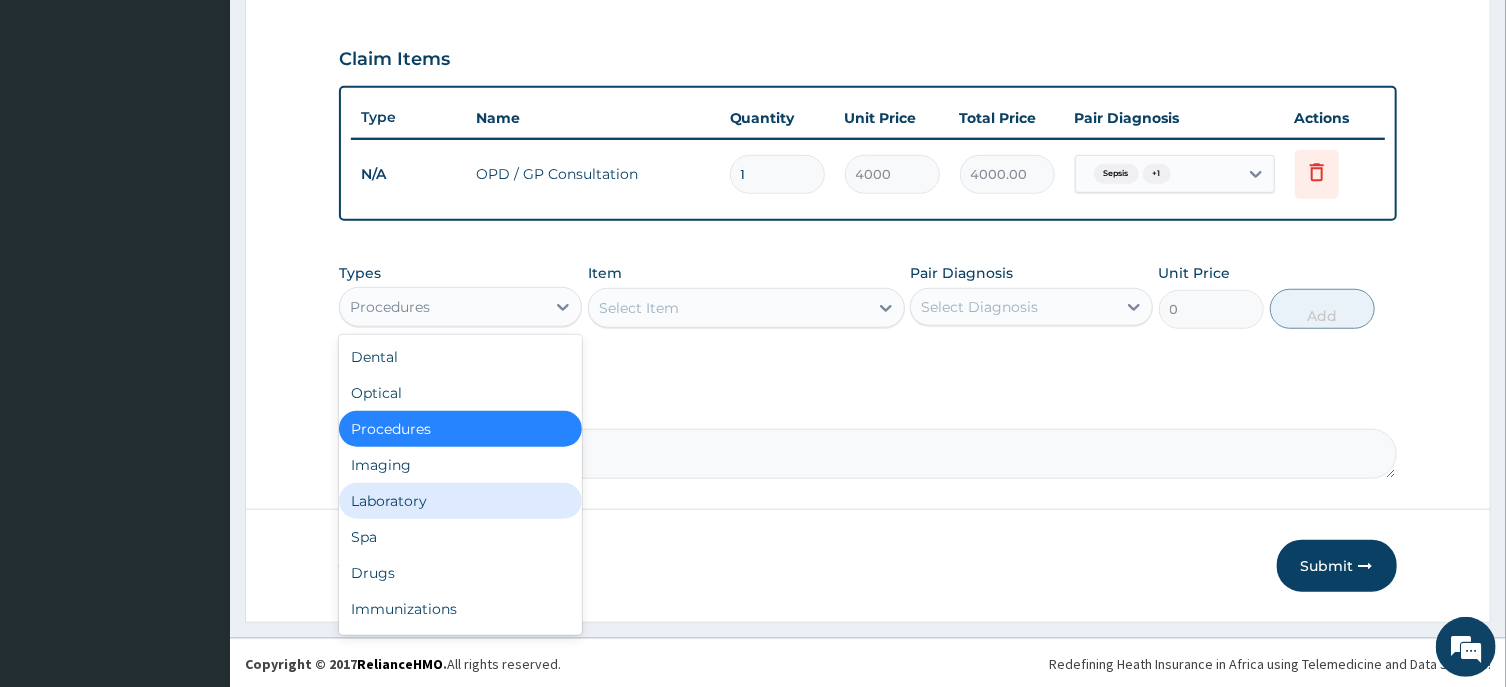 click on "Laboratory" at bounding box center [460, 501] 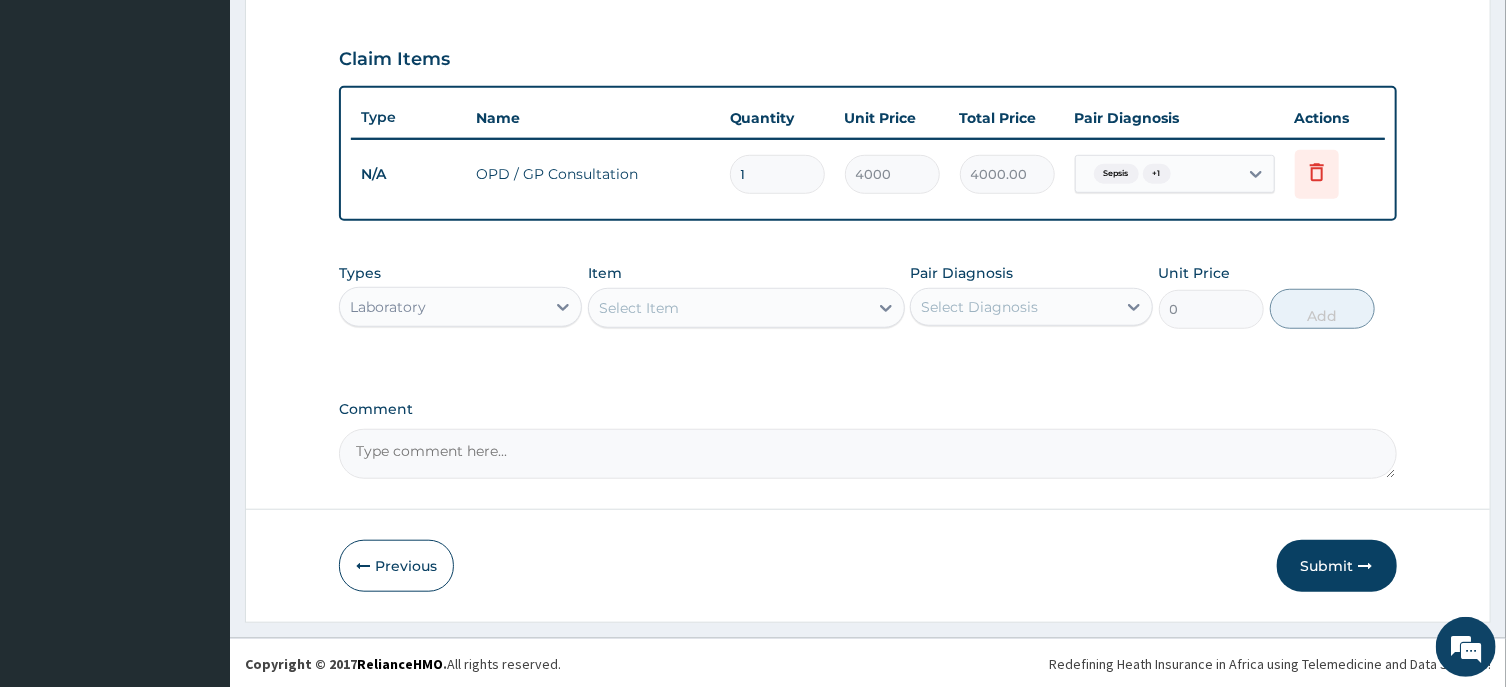 click on "Select Item" at bounding box center (728, 308) 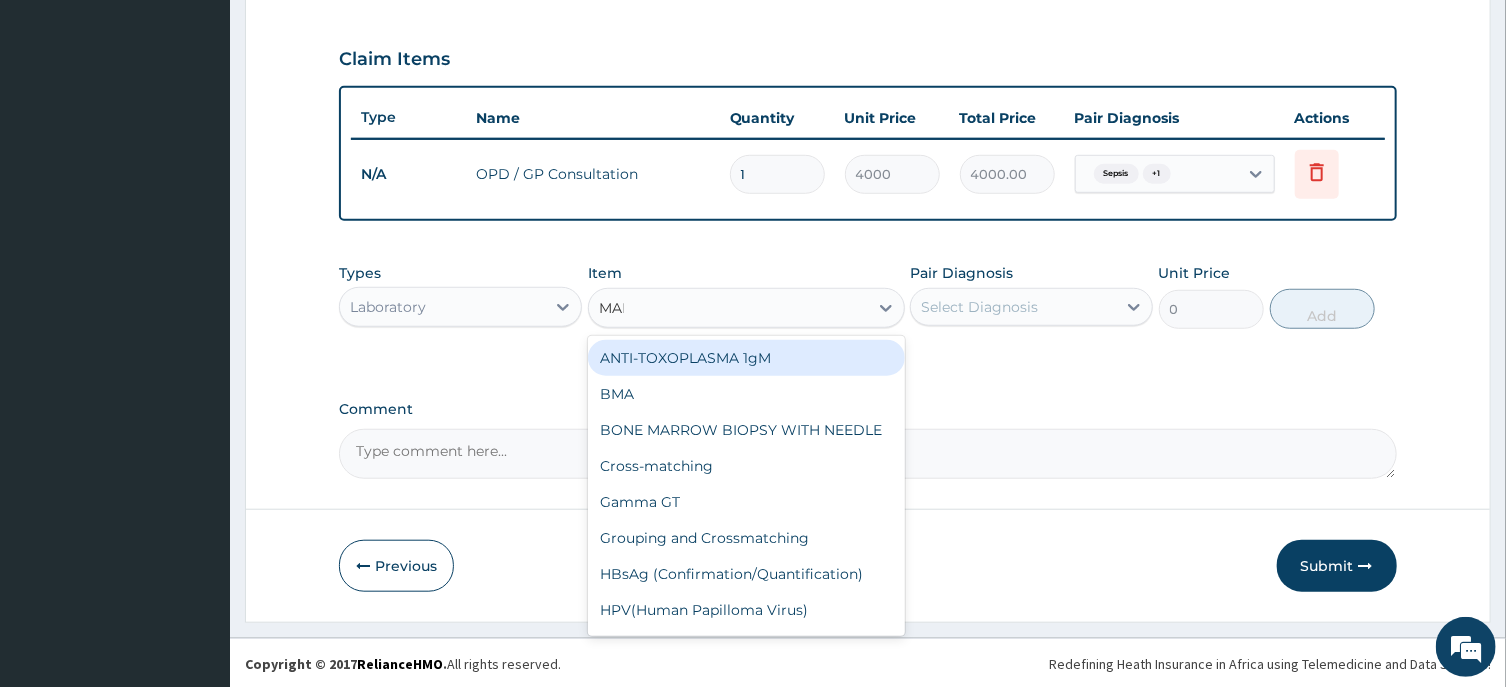 type on "MALA" 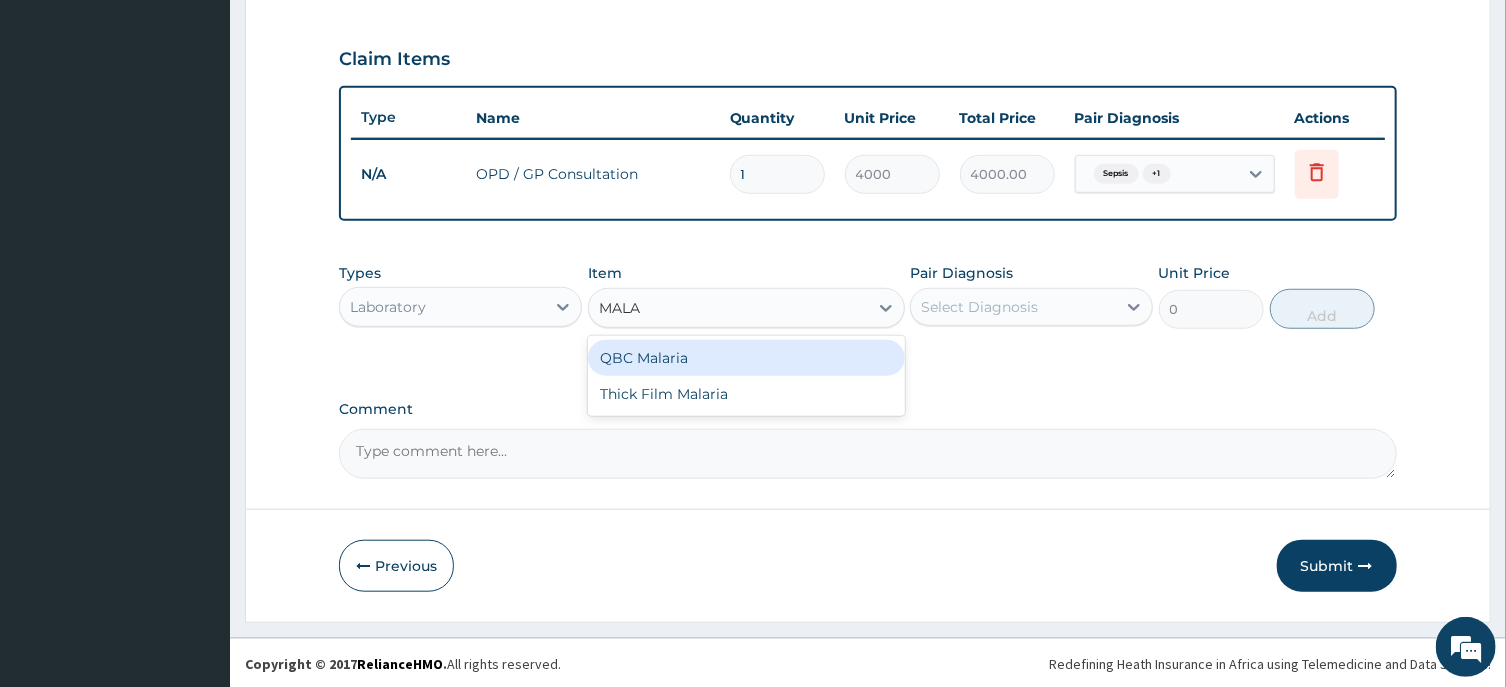 click on "QBC Malaria" at bounding box center (746, 358) 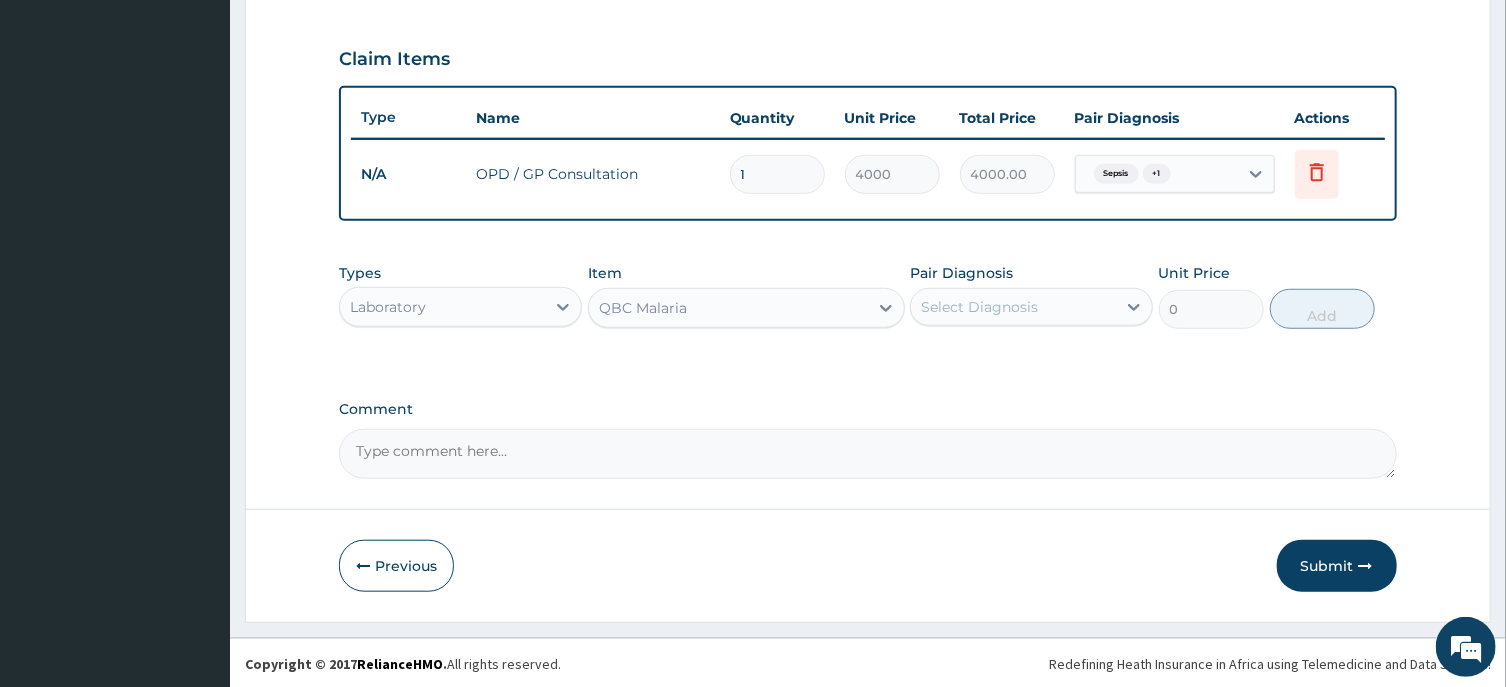 type 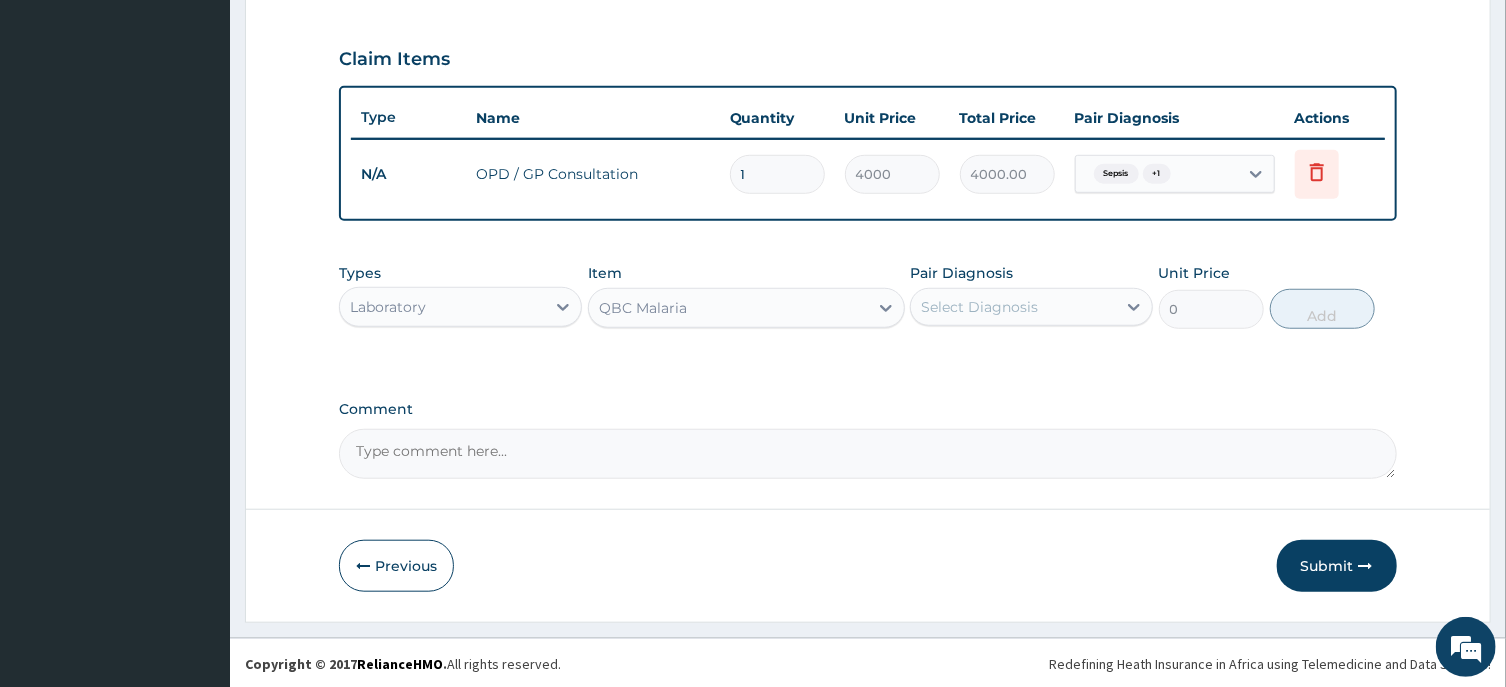 type on "2000" 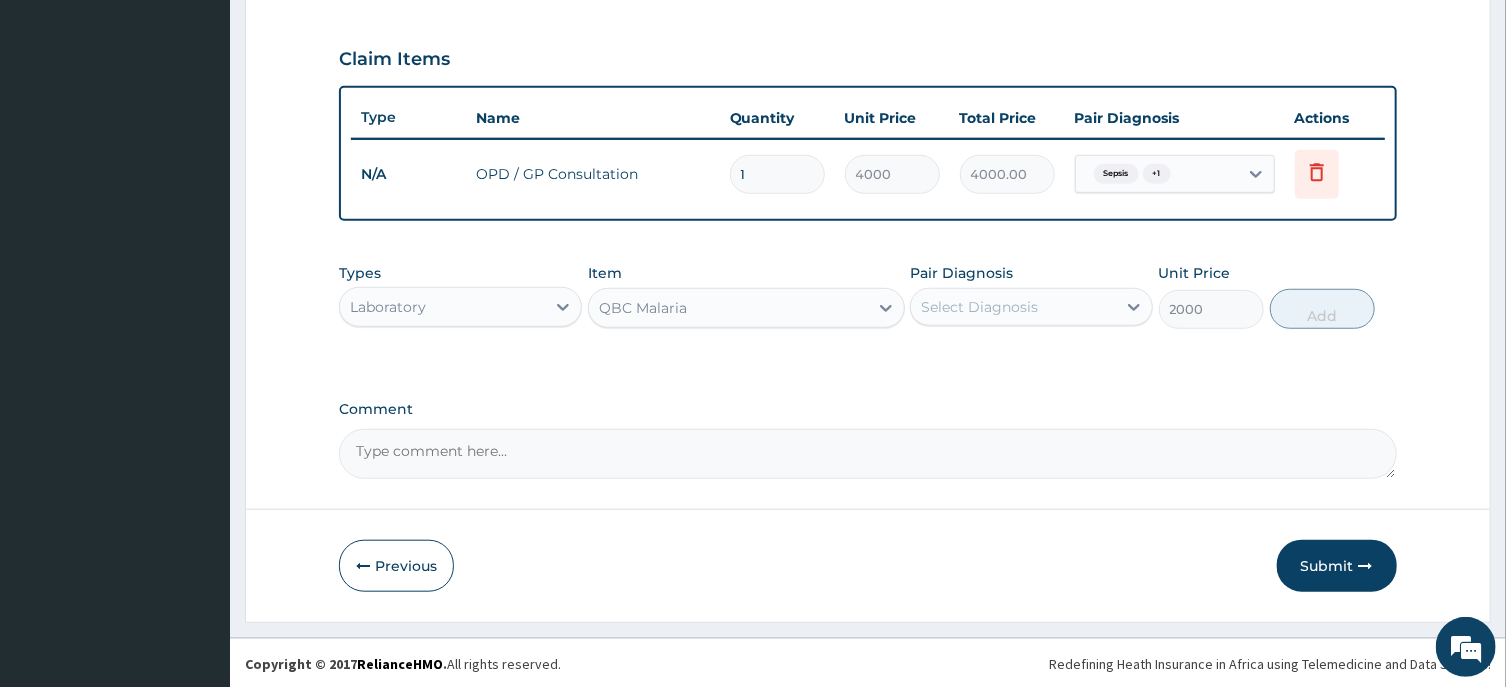 click on "Pair Diagnosis Select Diagnosis" at bounding box center [1031, 296] 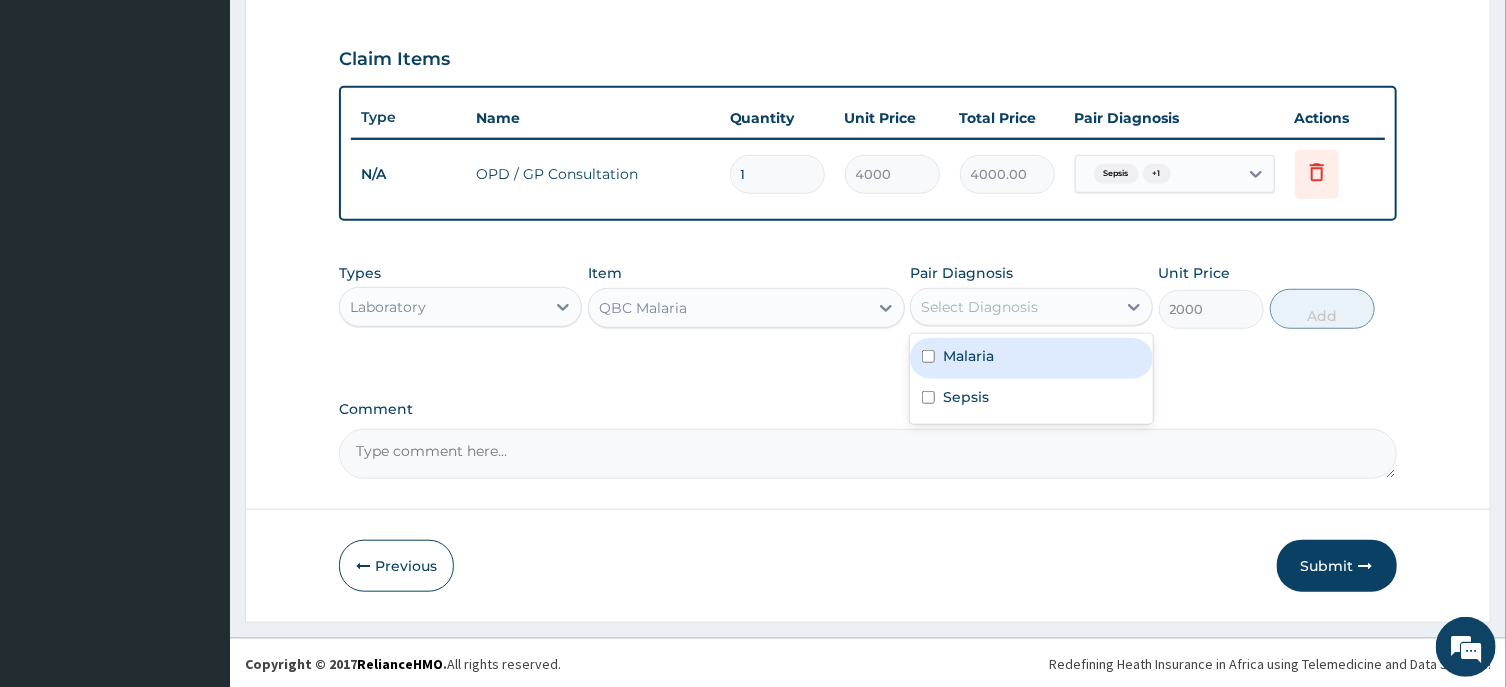 click on "Select Diagnosis" at bounding box center [1013, 307] 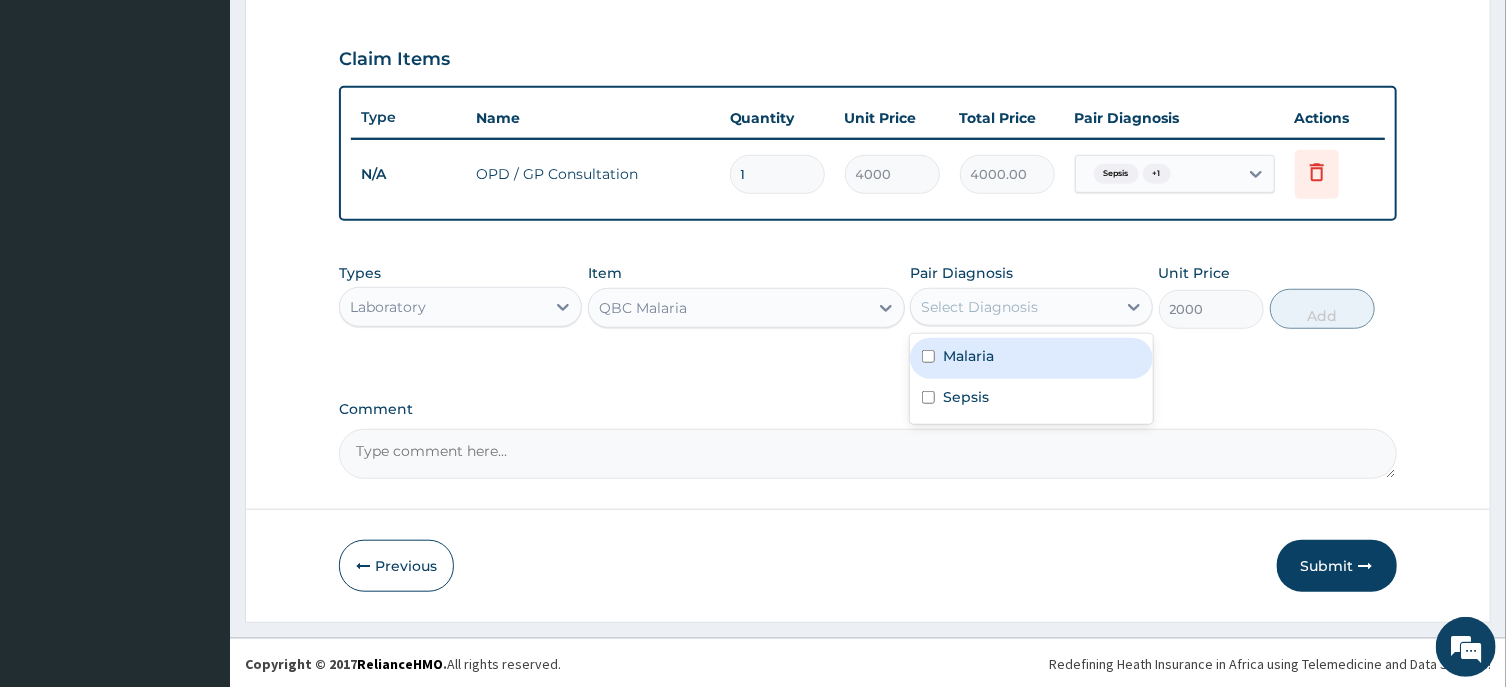 click on "Malaria" at bounding box center [1031, 358] 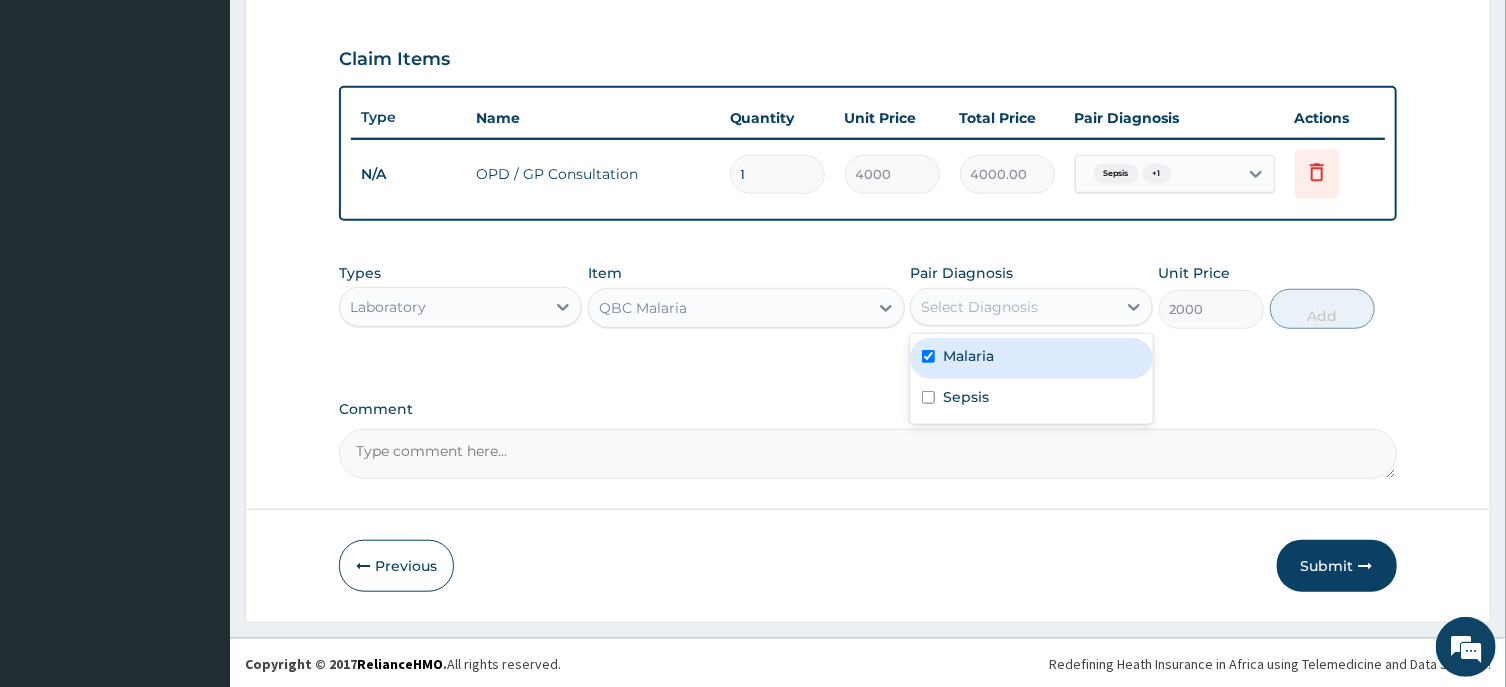 checkbox on "true" 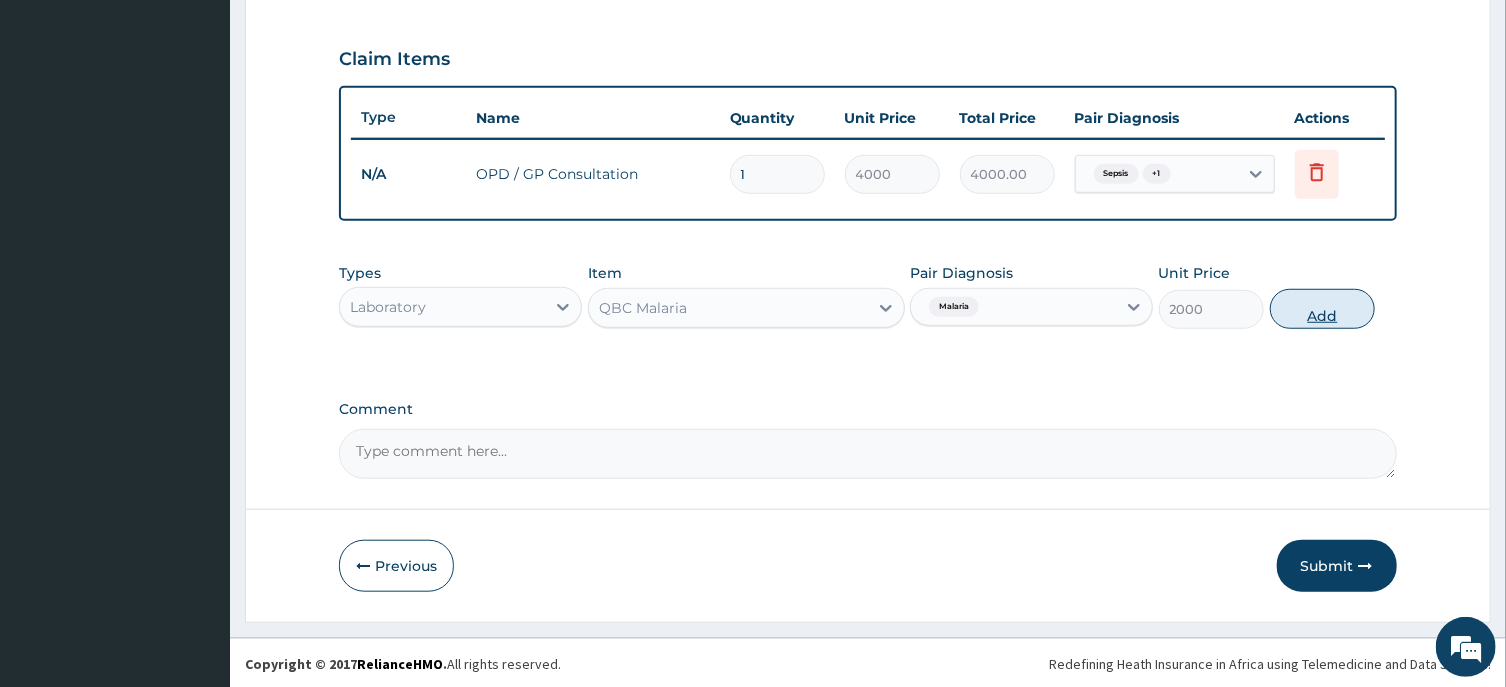 click on "Add" at bounding box center [1323, 309] 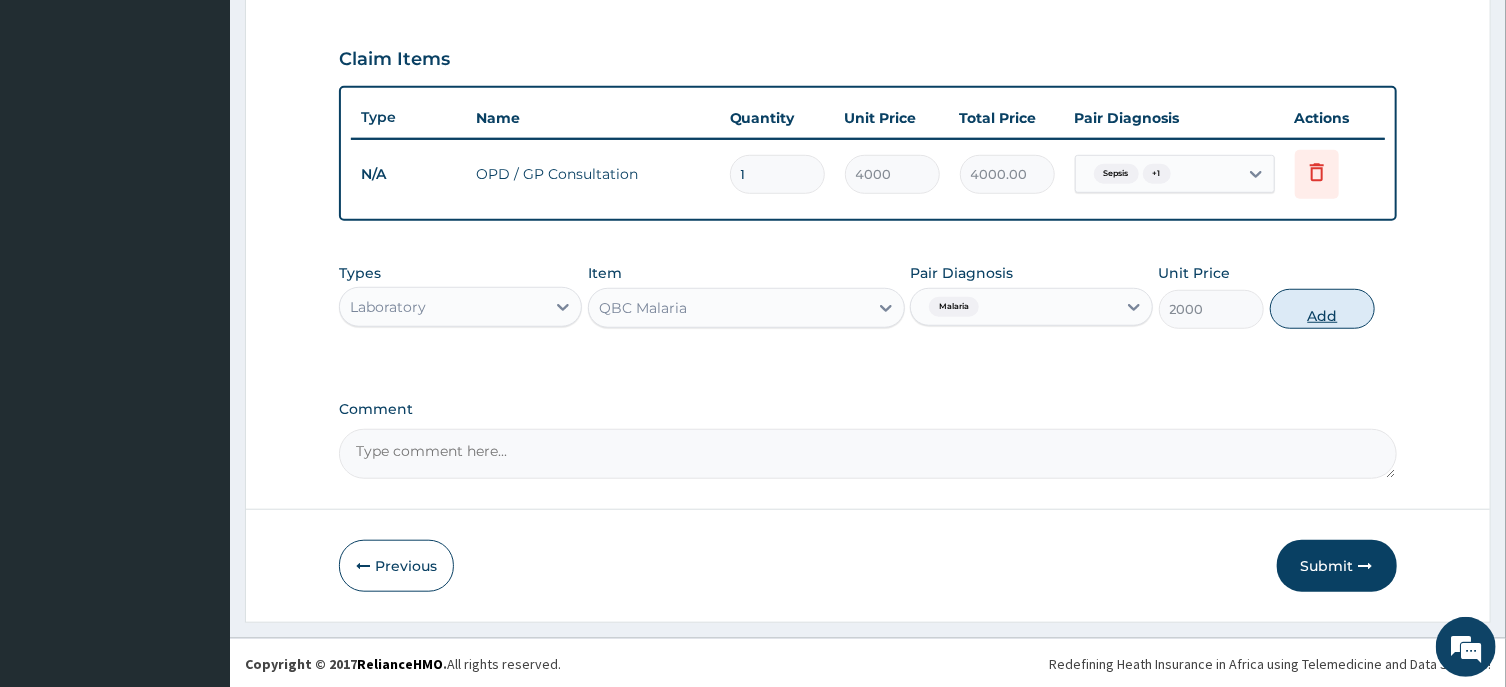 type on "0" 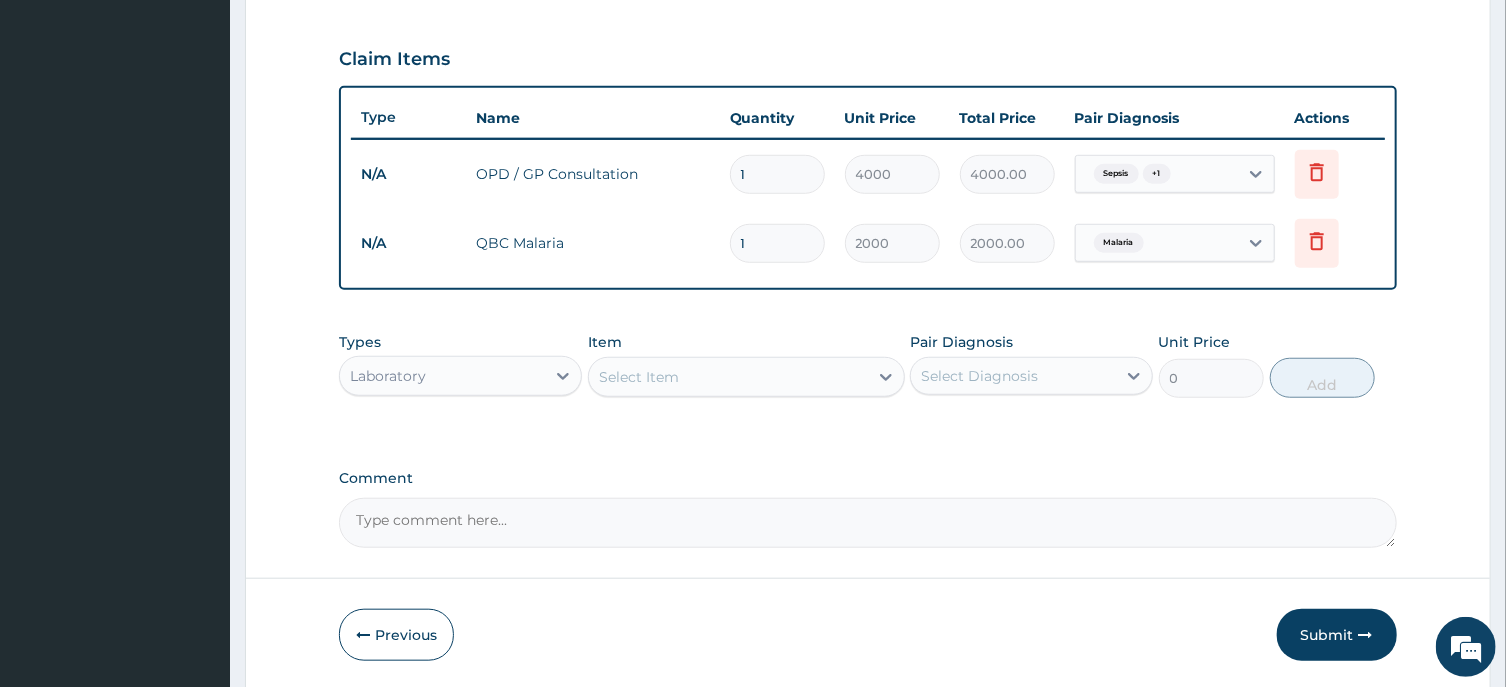 click on "Select Item" at bounding box center (728, 377) 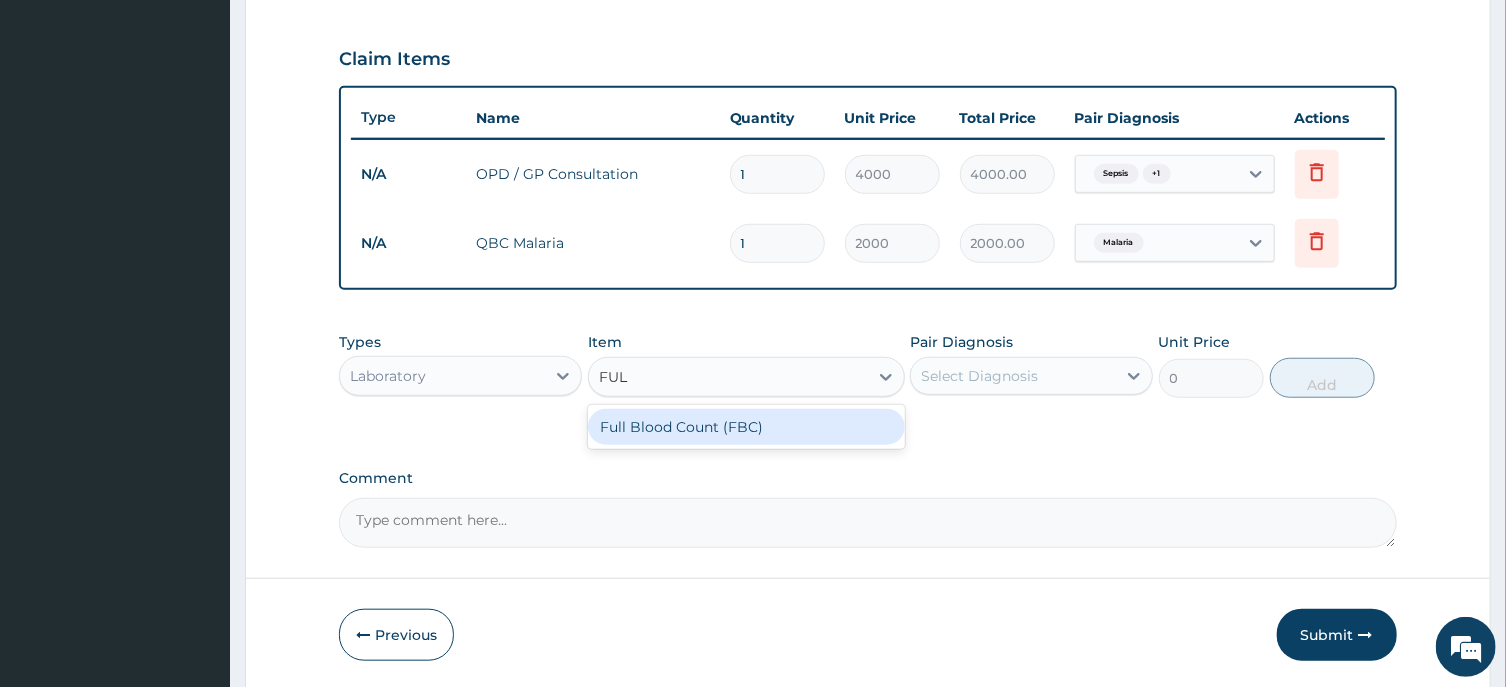 type on "FULL" 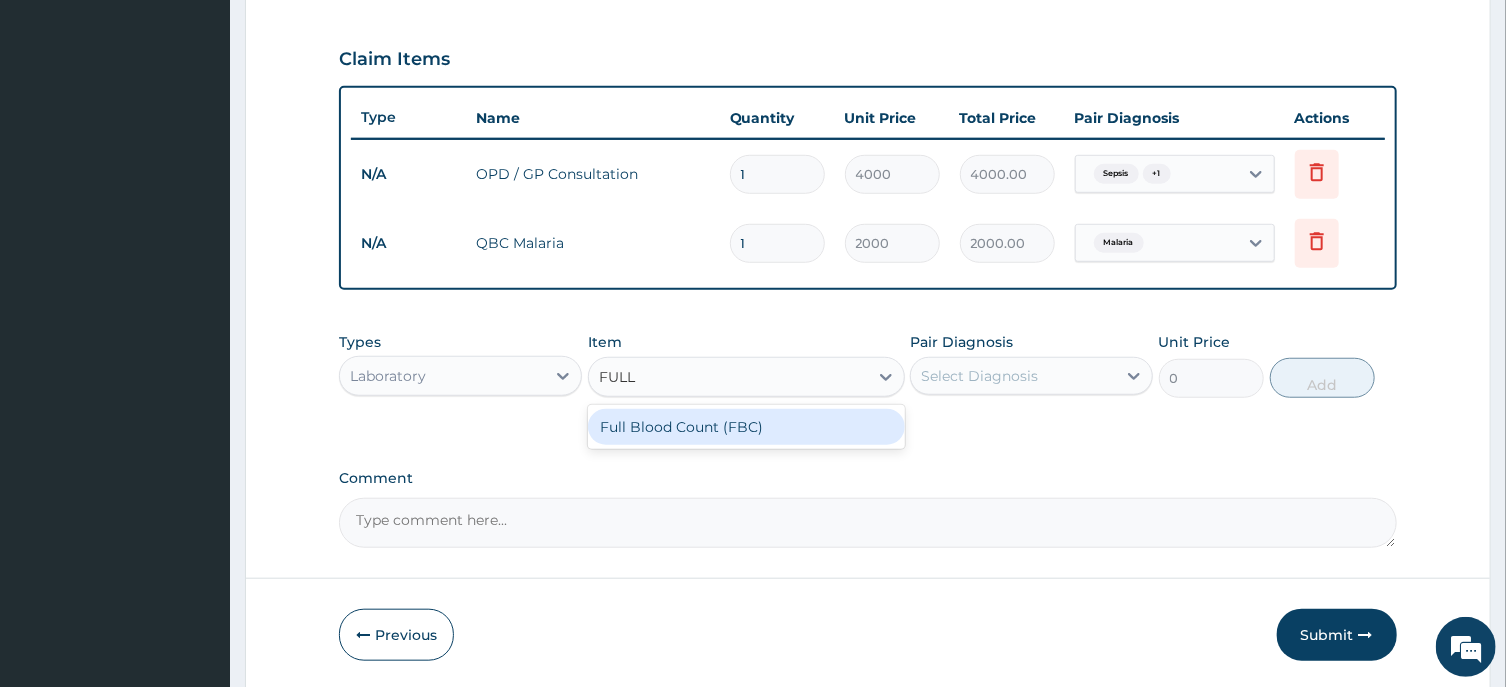 click on "Full Blood Count (FBC)" at bounding box center (746, 427) 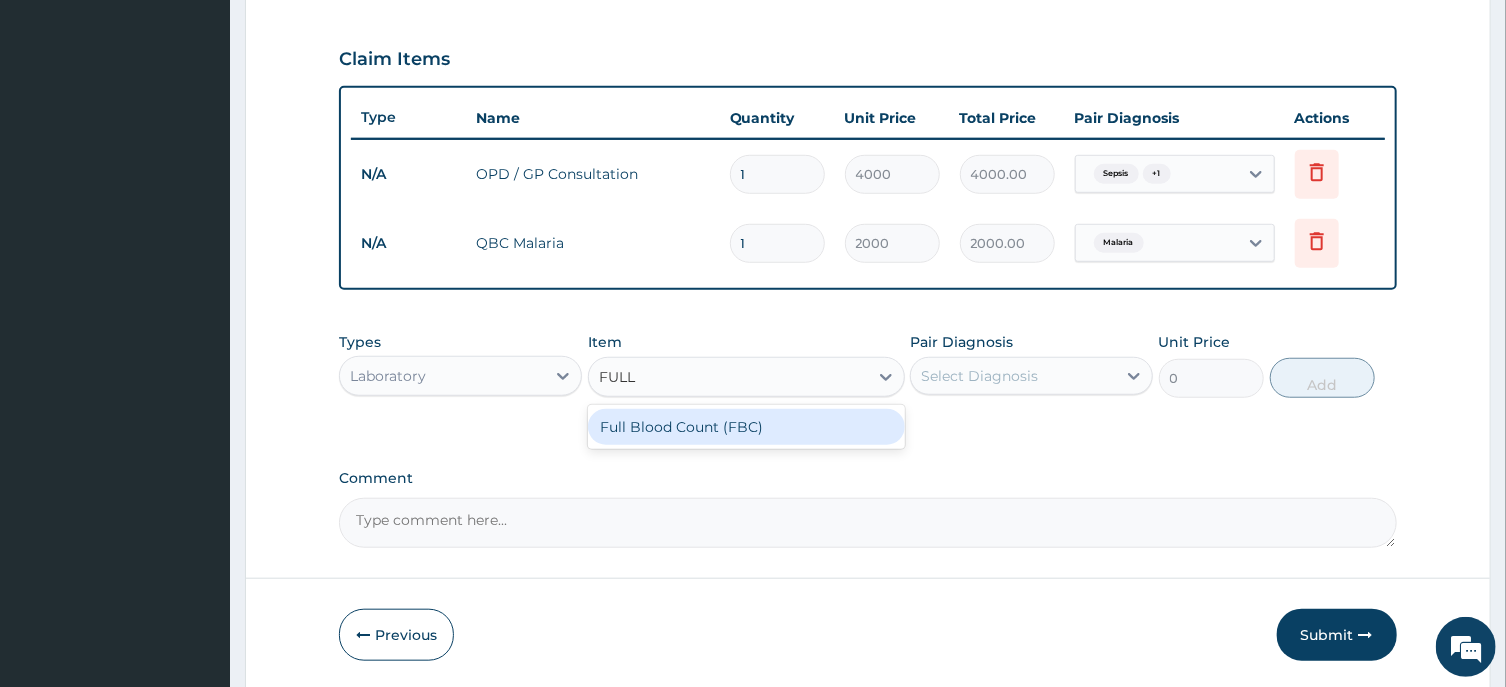 type 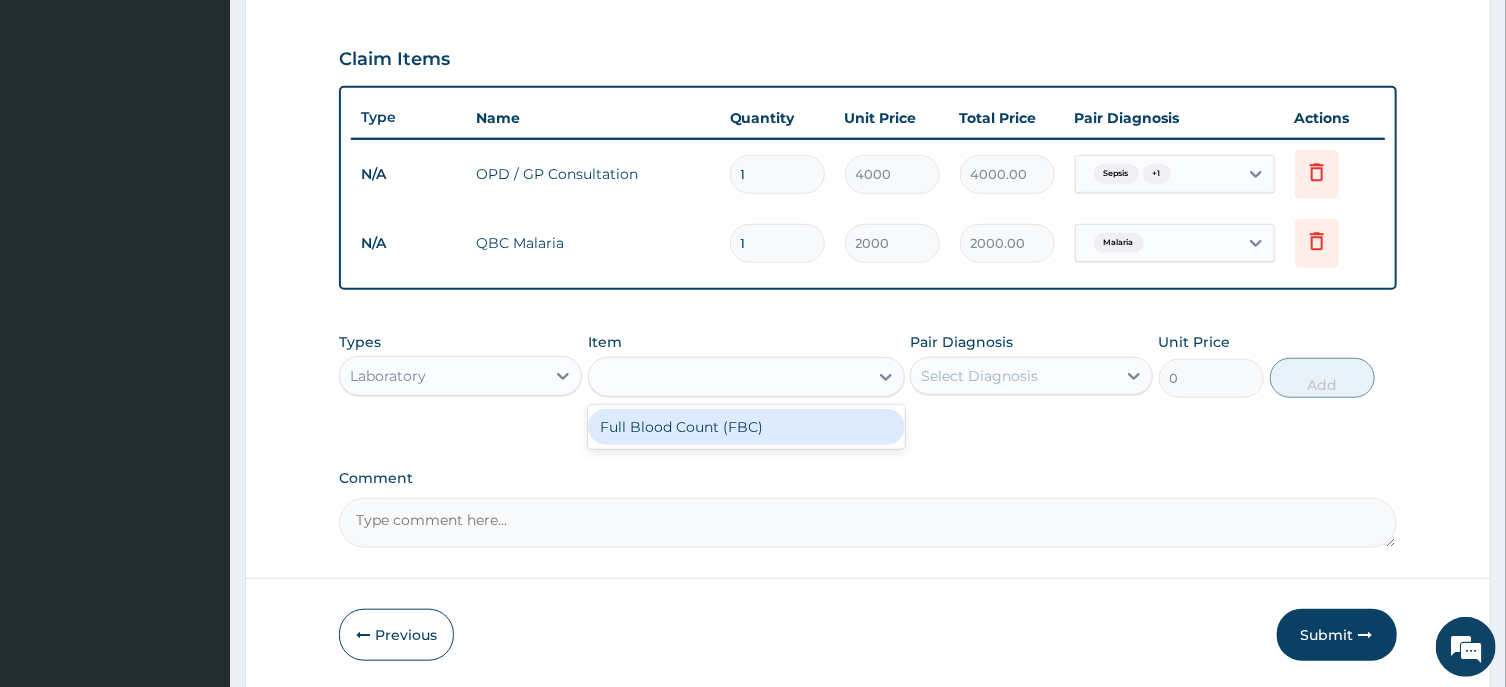 type on "6000" 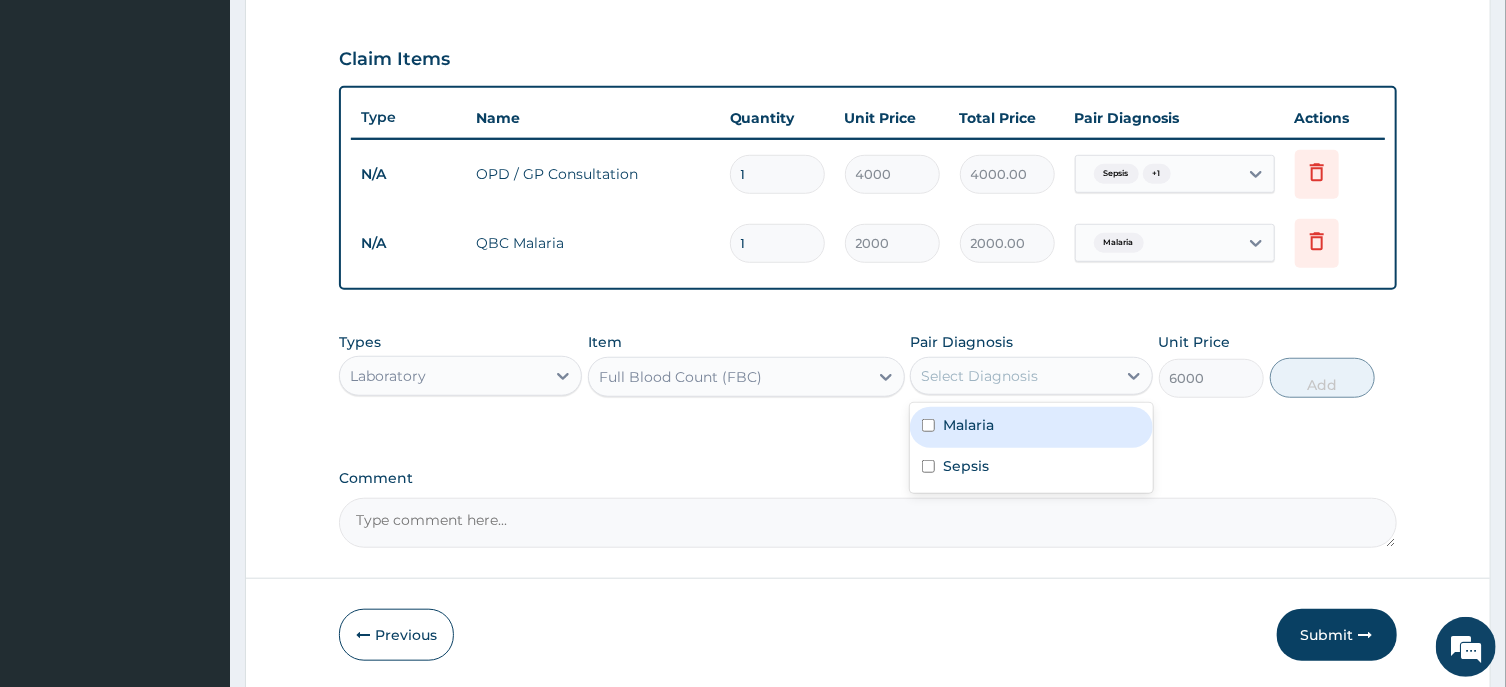 click on "Select Diagnosis" at bounding box center (979, 376) 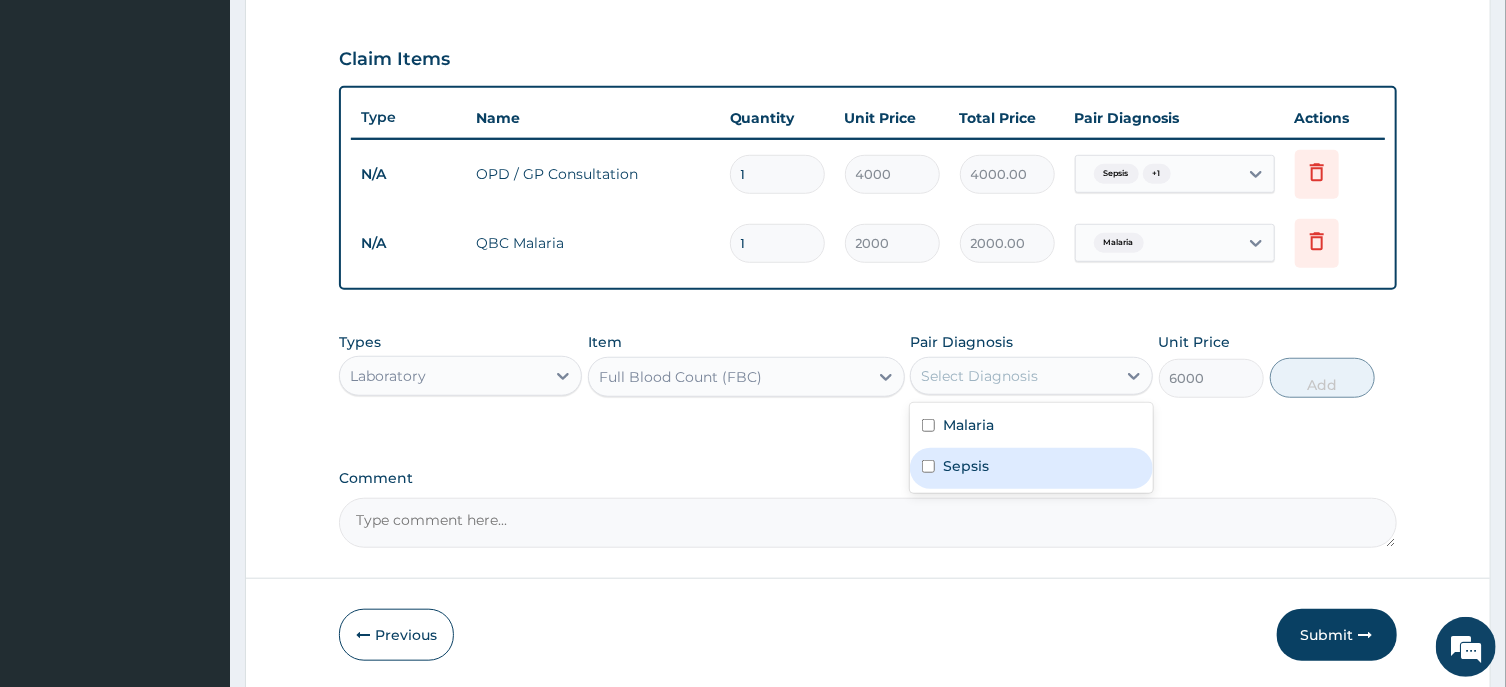 click on "Sepsis" at bounding box center [1031, 468] 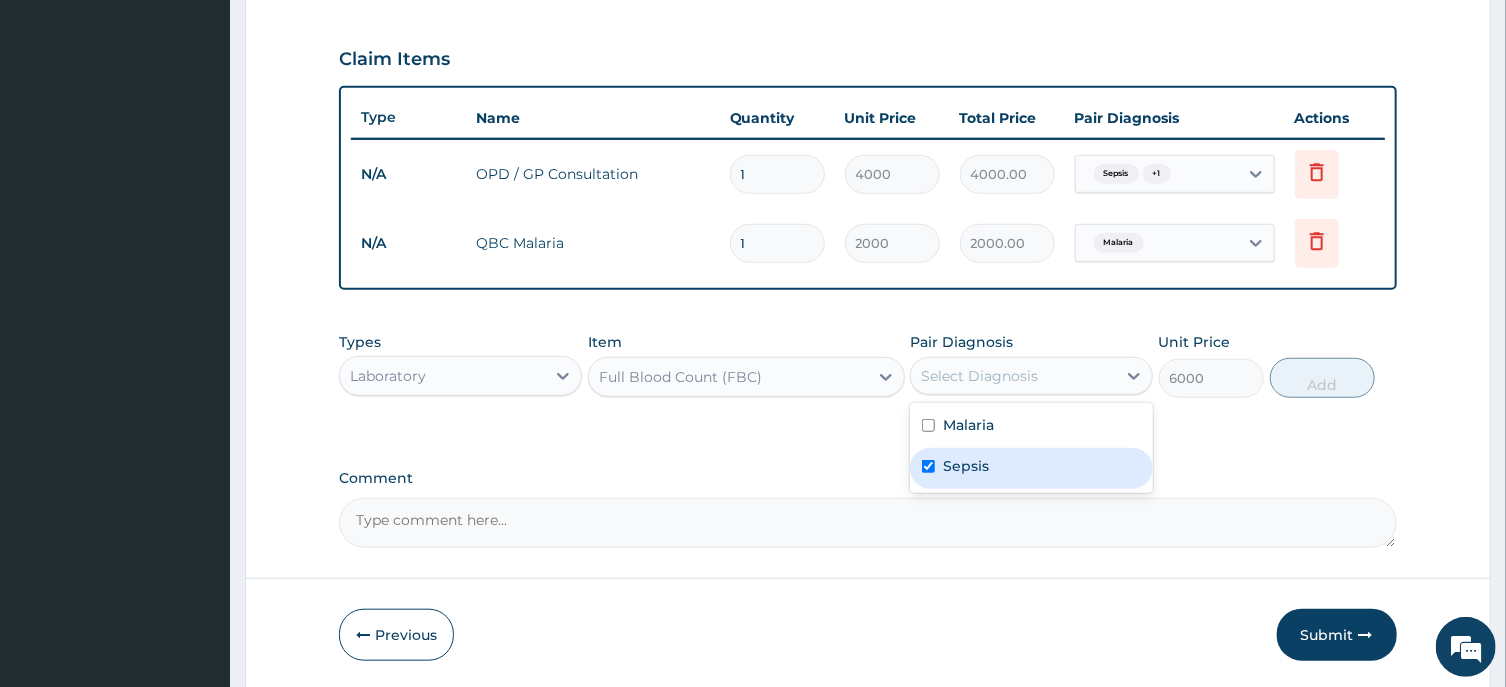checkbox on "true" 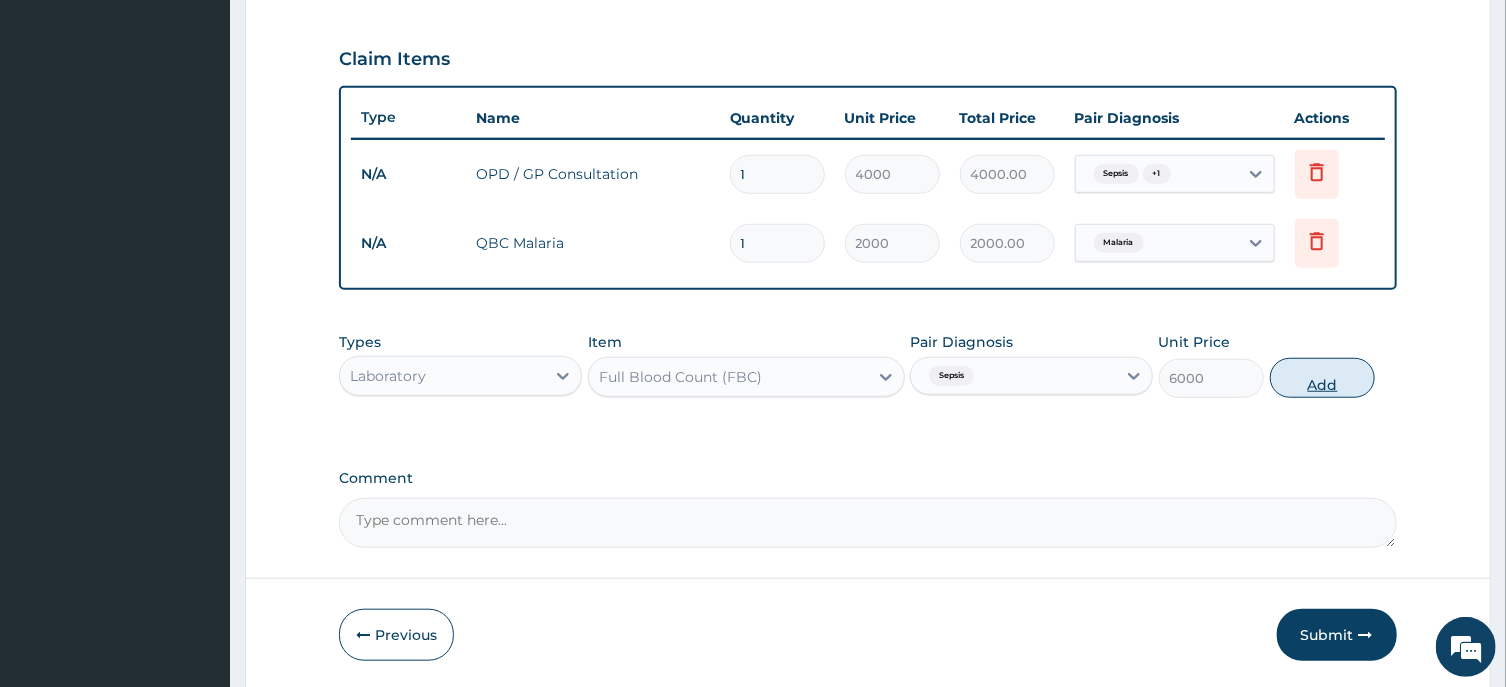 click on "Add" at bounding box center (1323, 378) 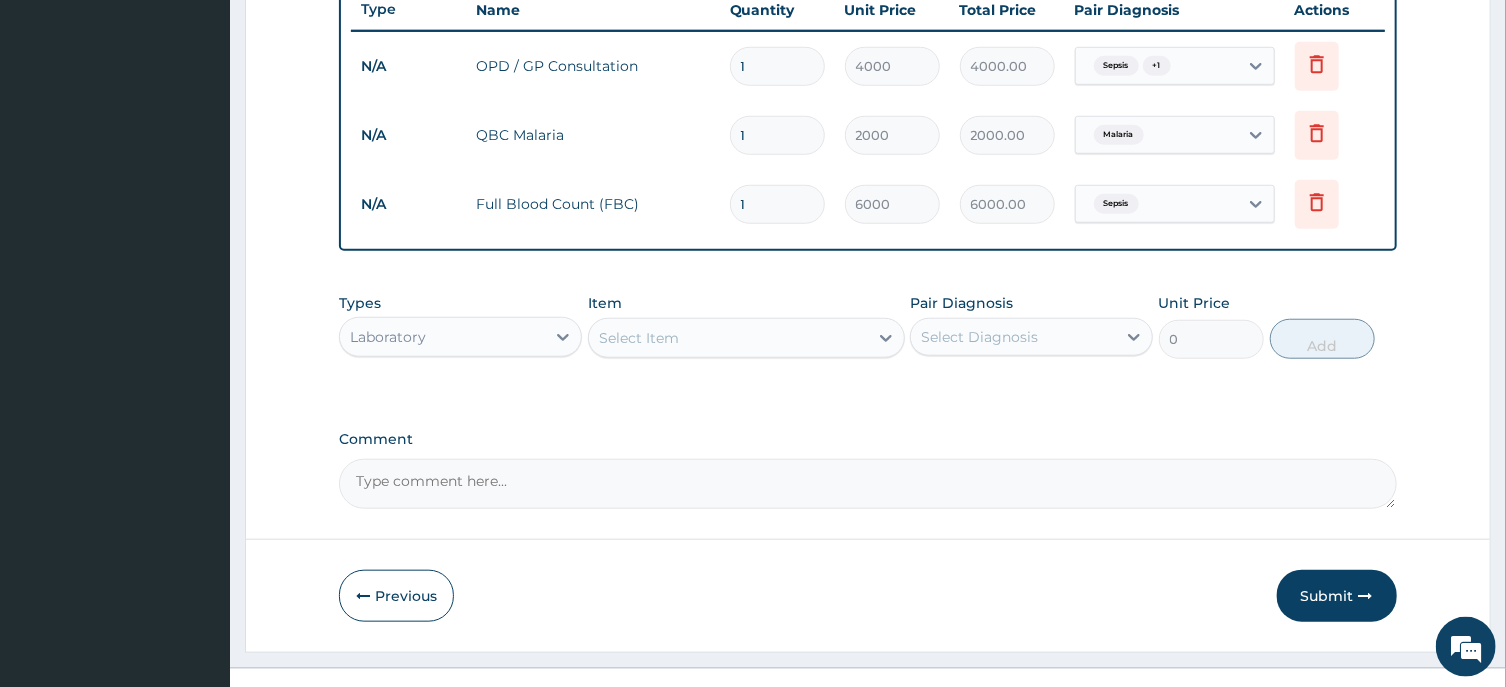 scroll, scrollTop: 796, scrollLeft: 0, axis: vertical 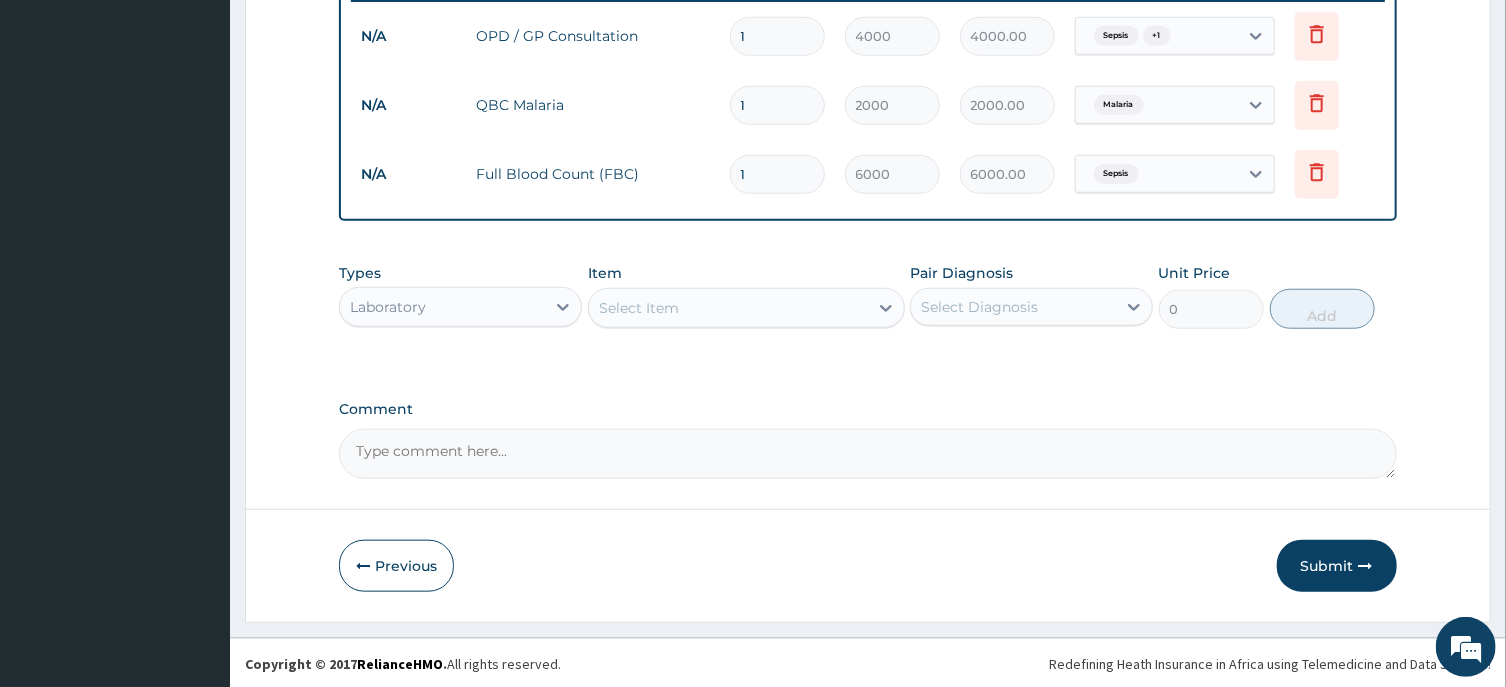 click on "Laboratory" at bounding box center [442, 307] 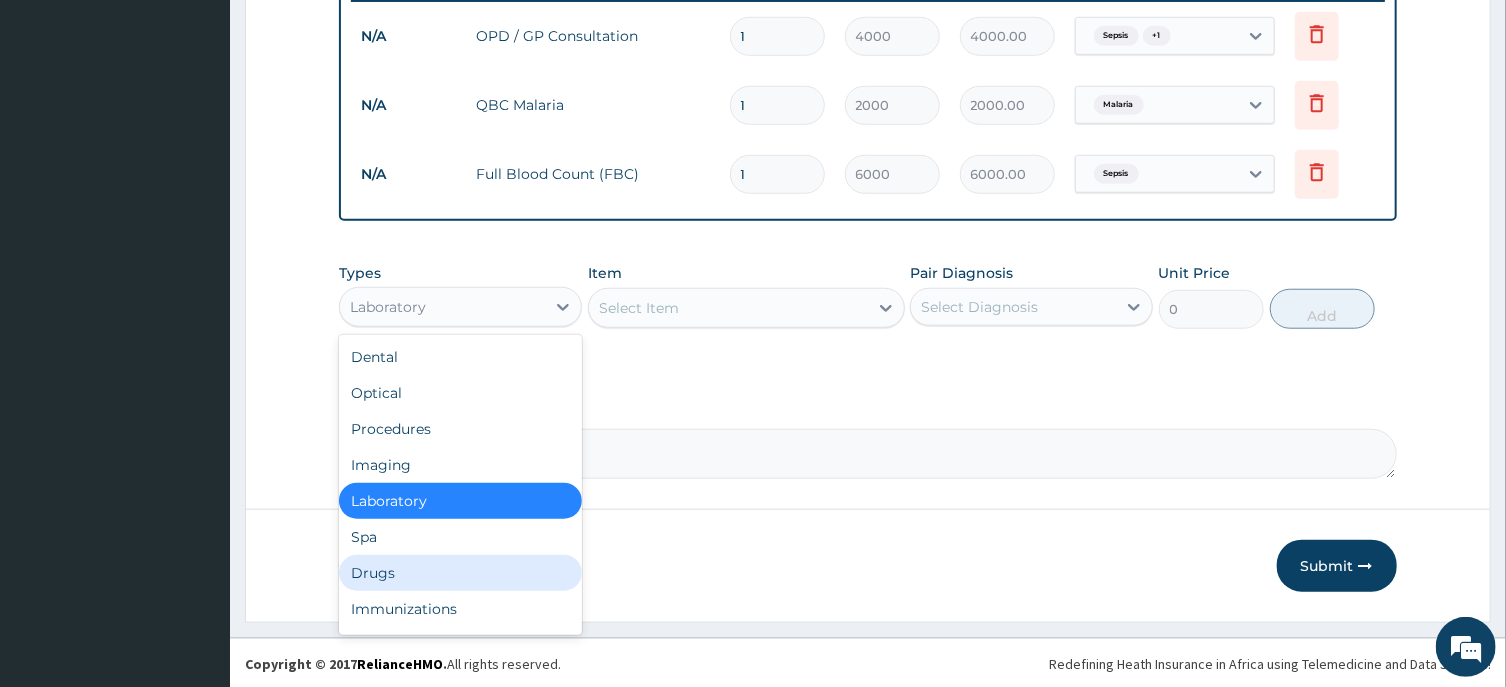 click on "Drugs" at bounding box center [460, 573] 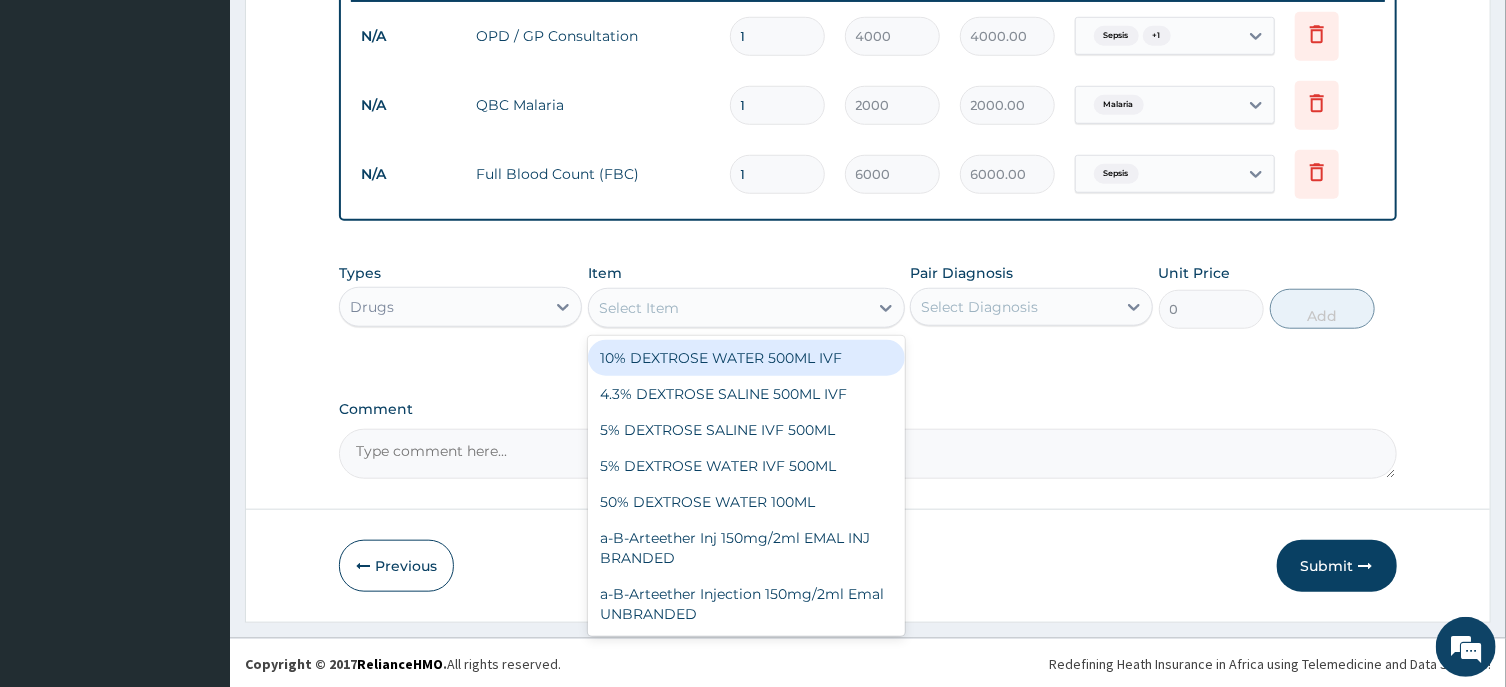 click on "Select Item" at bounding box center [728, 308] 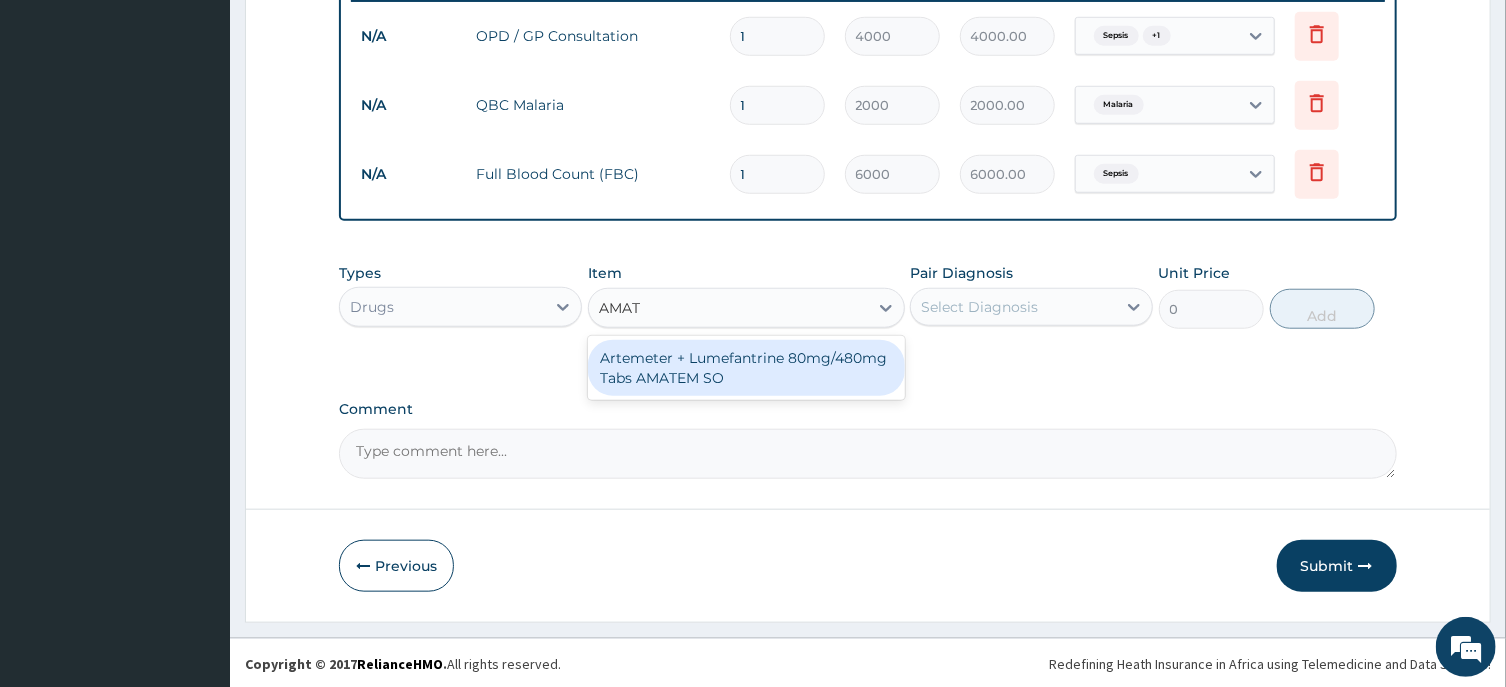 type on "AMATE" 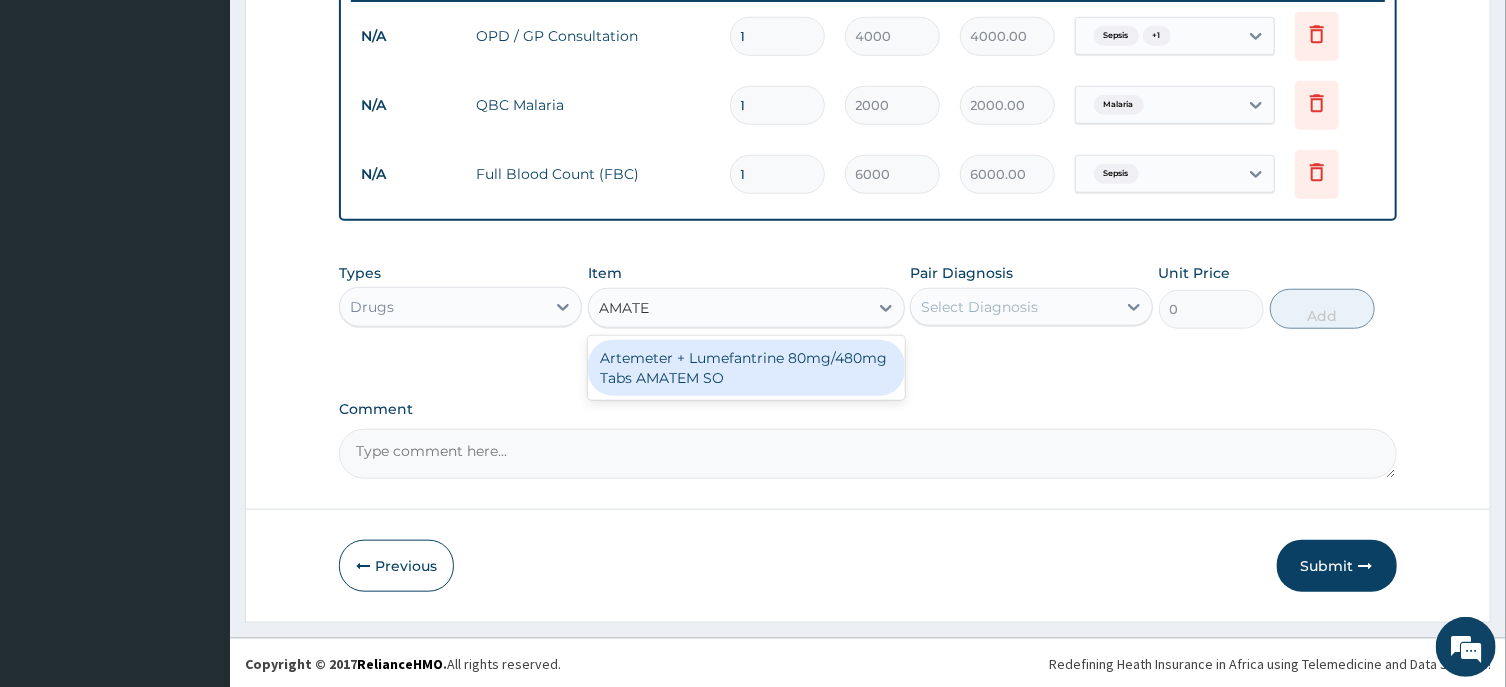click on "Artemeter + Lumefantrine 80mg/480mg Tabs AMATEM SO" at bounding box center (746, 368) 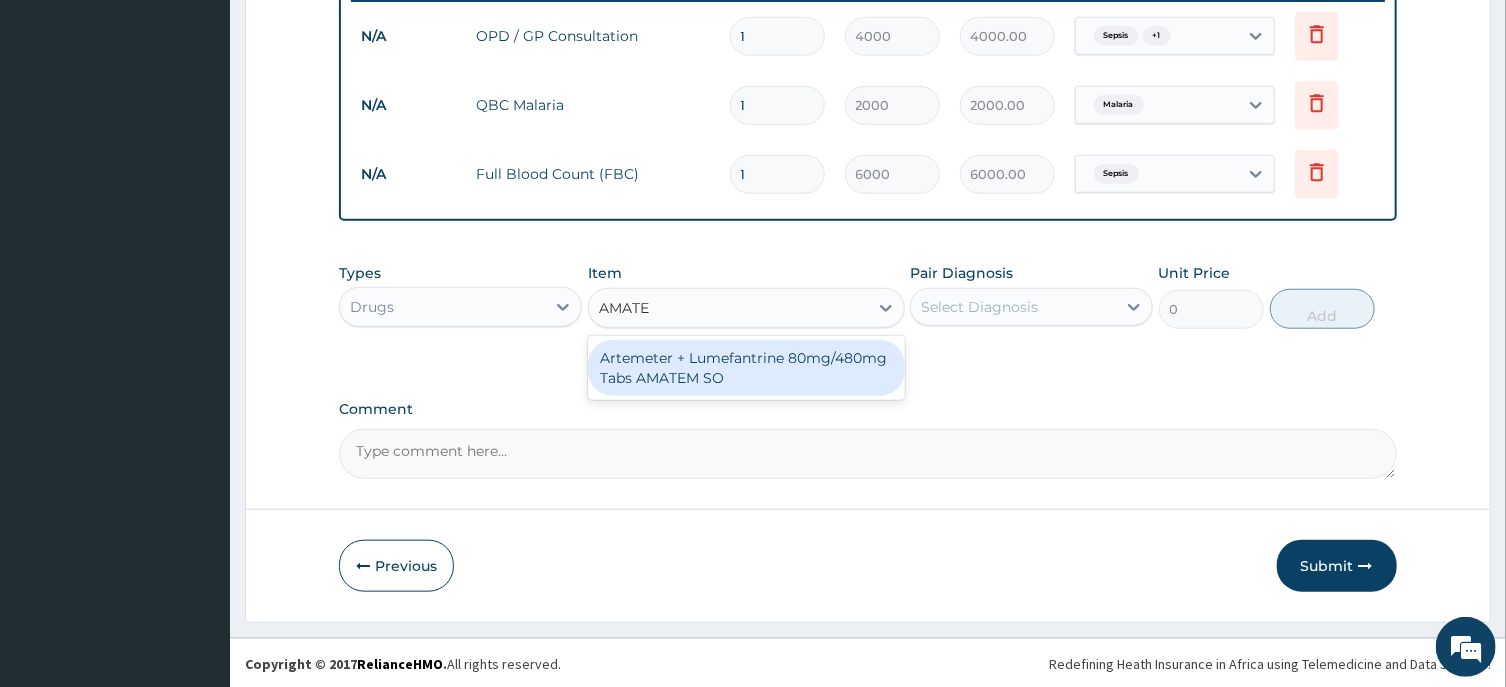 type 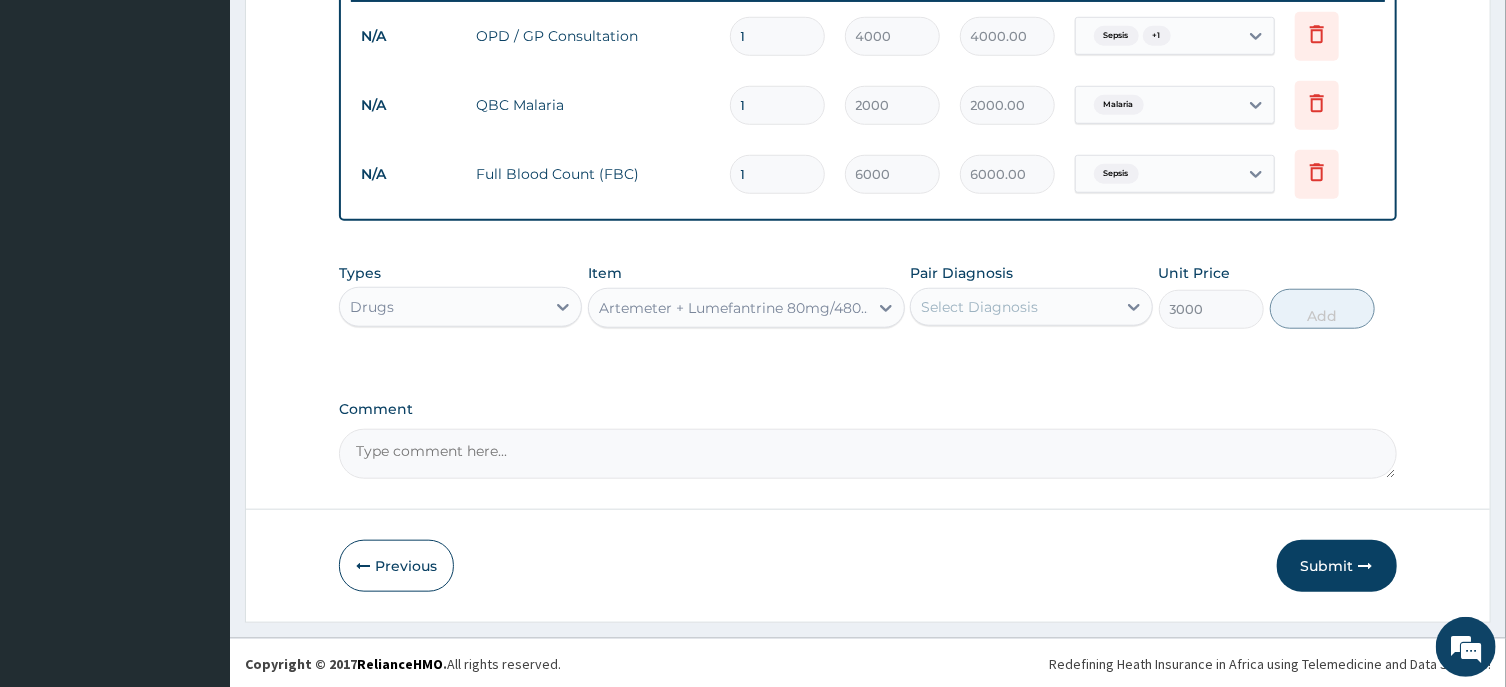 click on "Select Diagnosis" at bounding box center [1013, 307] 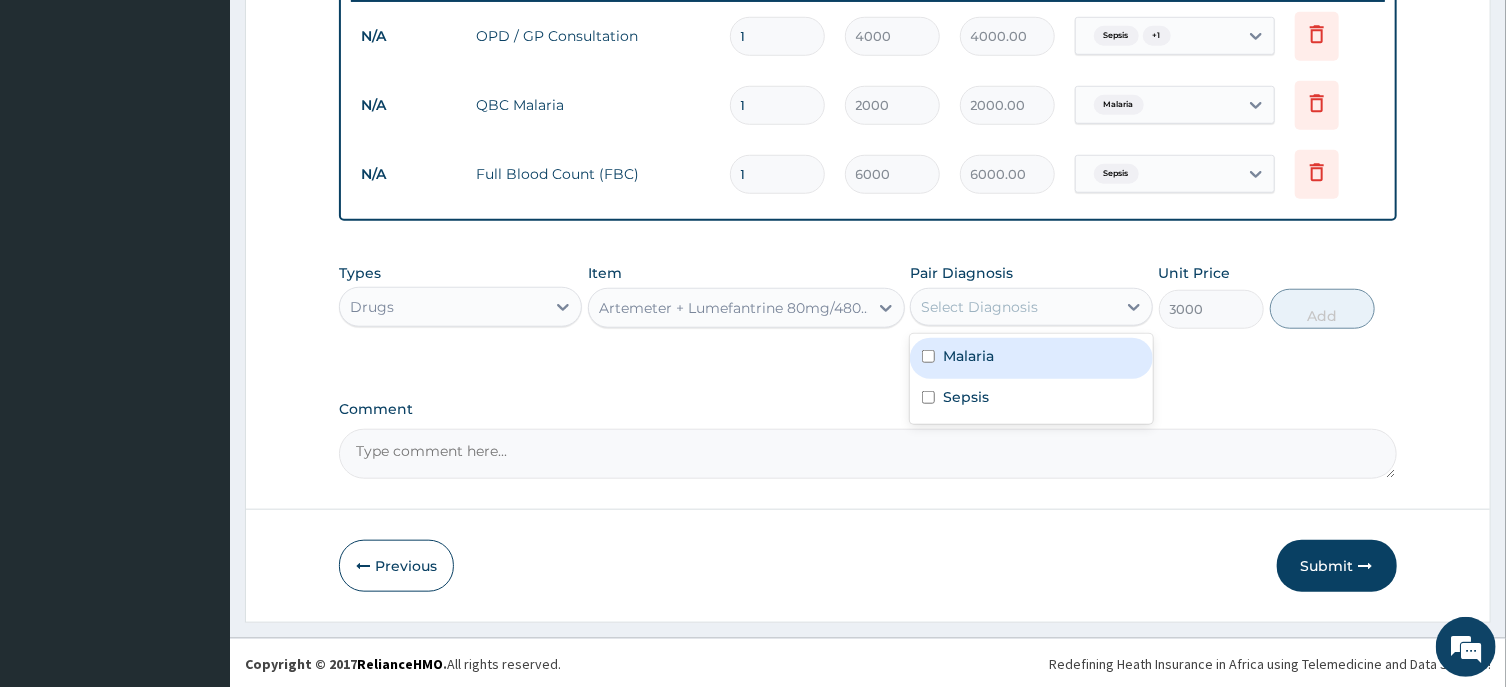 click on "Malaria" at bounding box center (1031, 358) 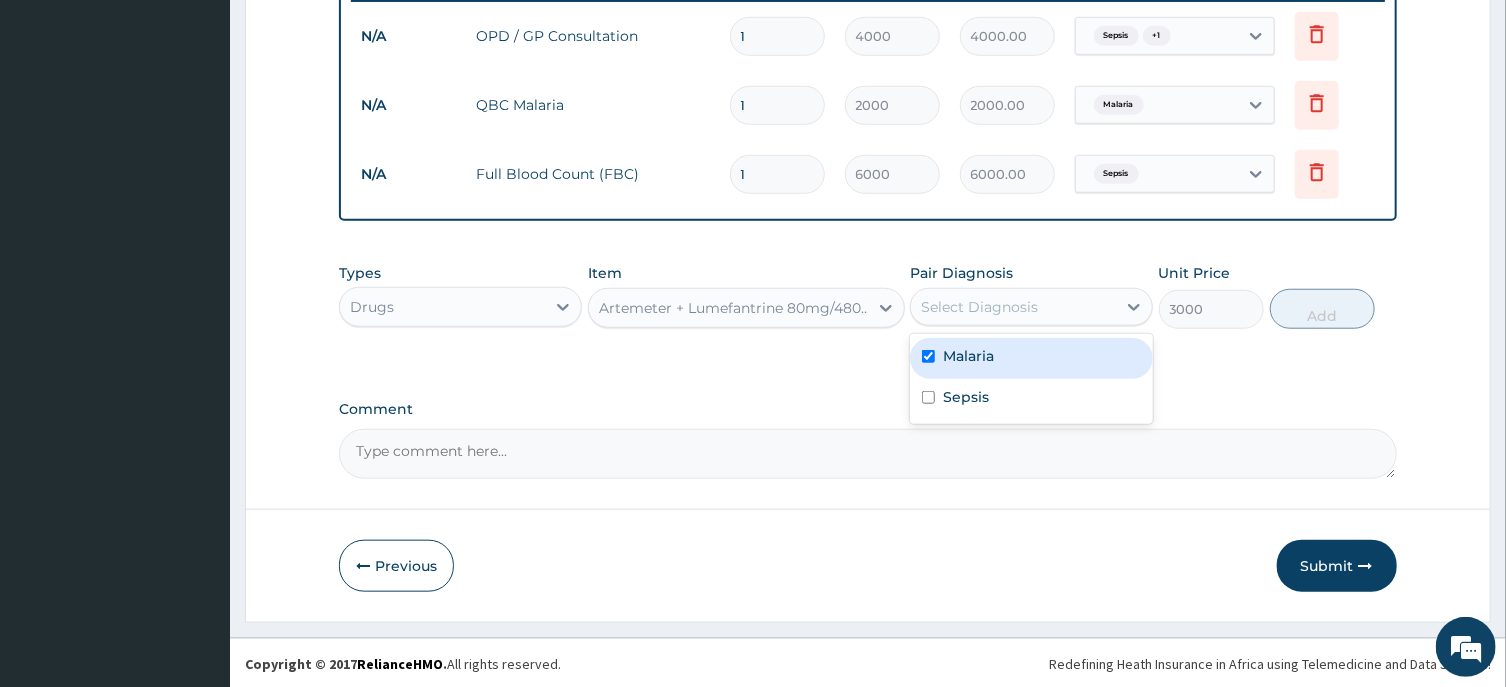 checkbox on "true" 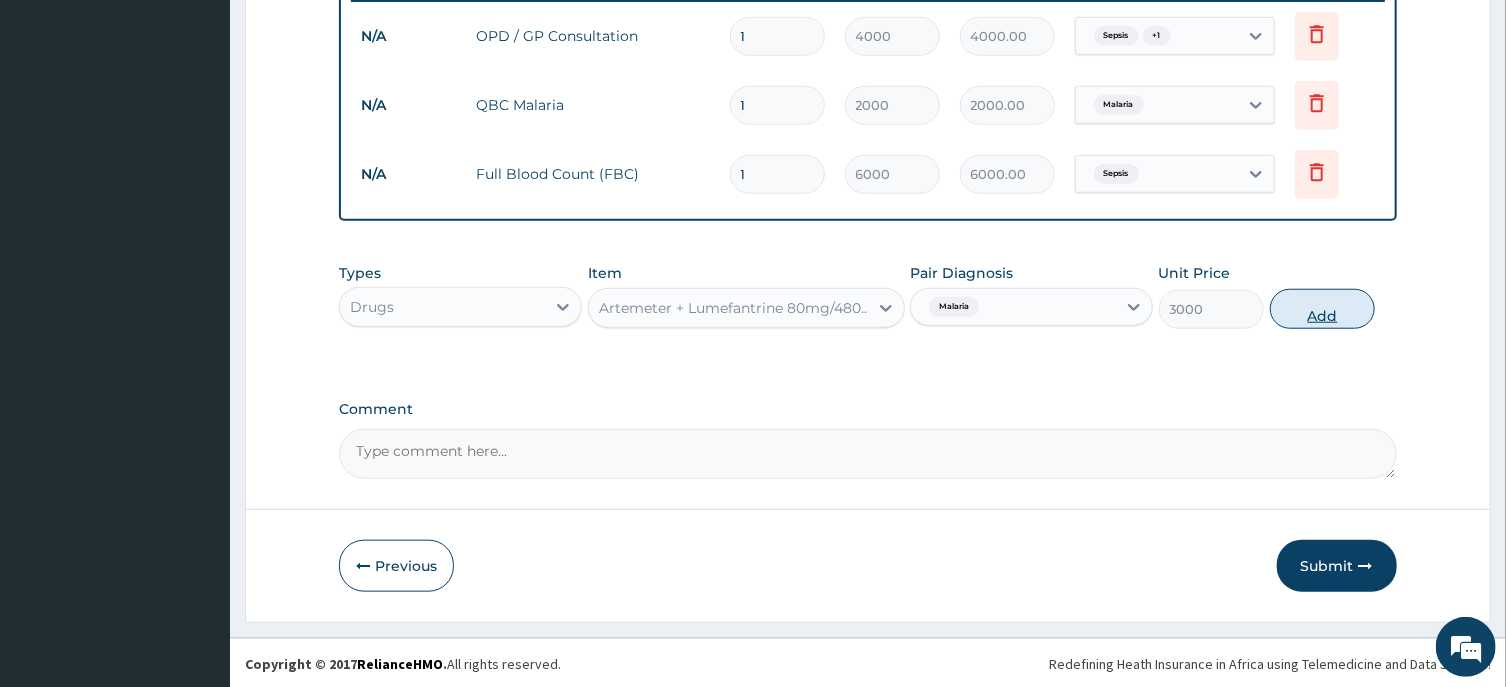click on "Add" at bounding box center (1323, 309) 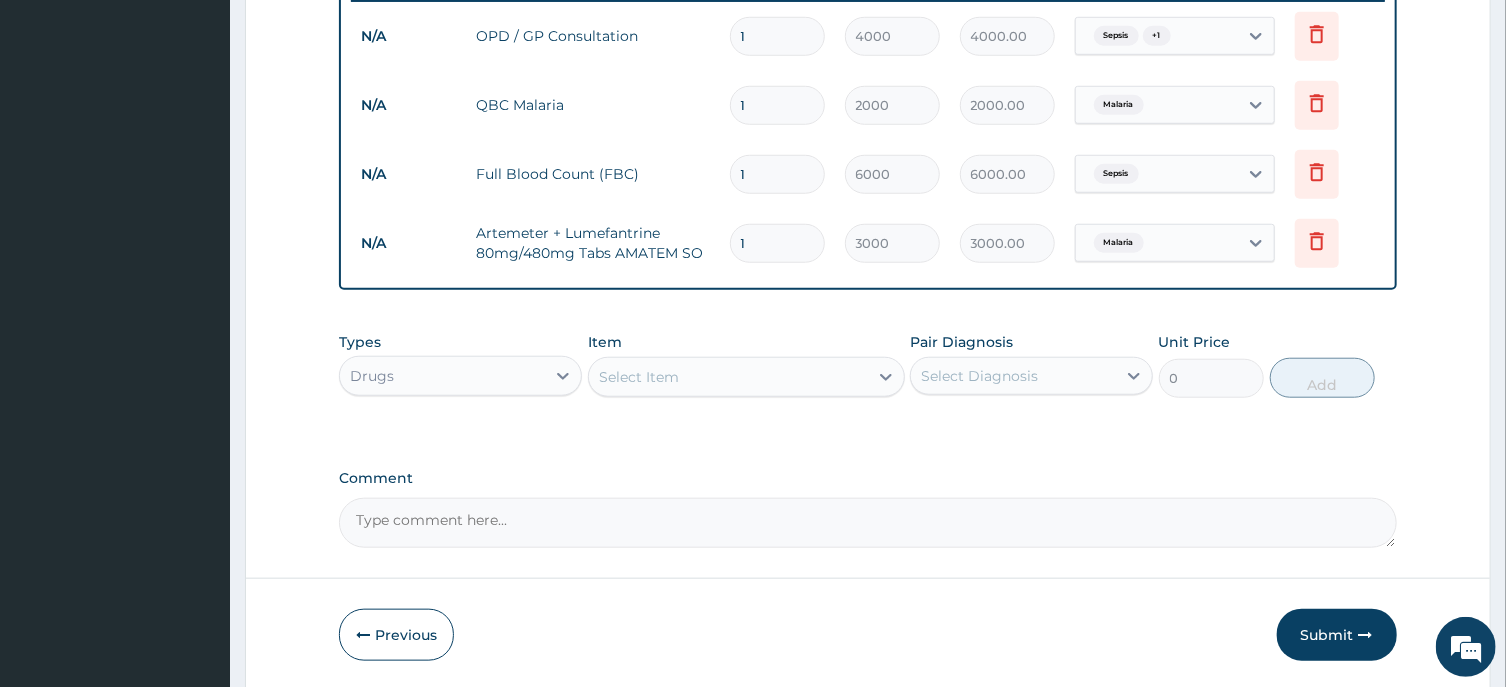 click on "Select Item" at bounding box center (728, 377) 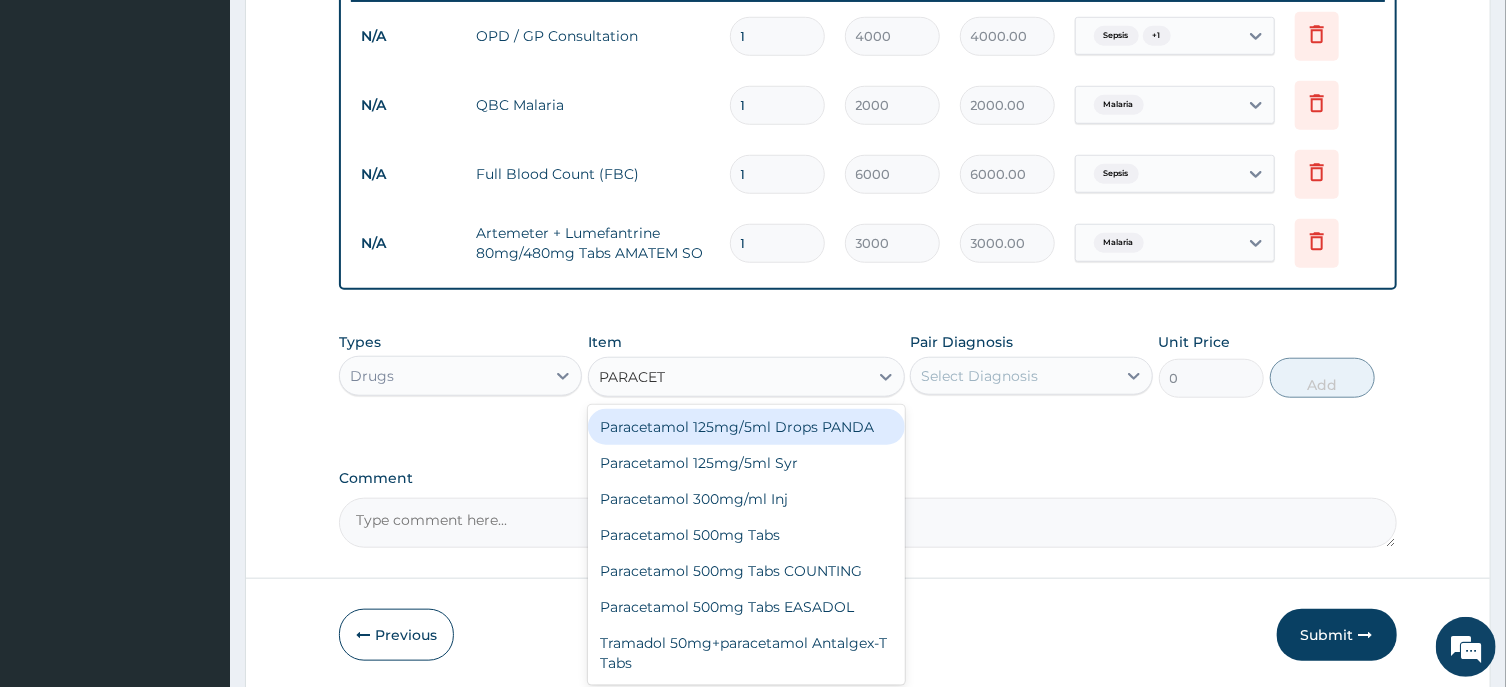type on "PARACETA" 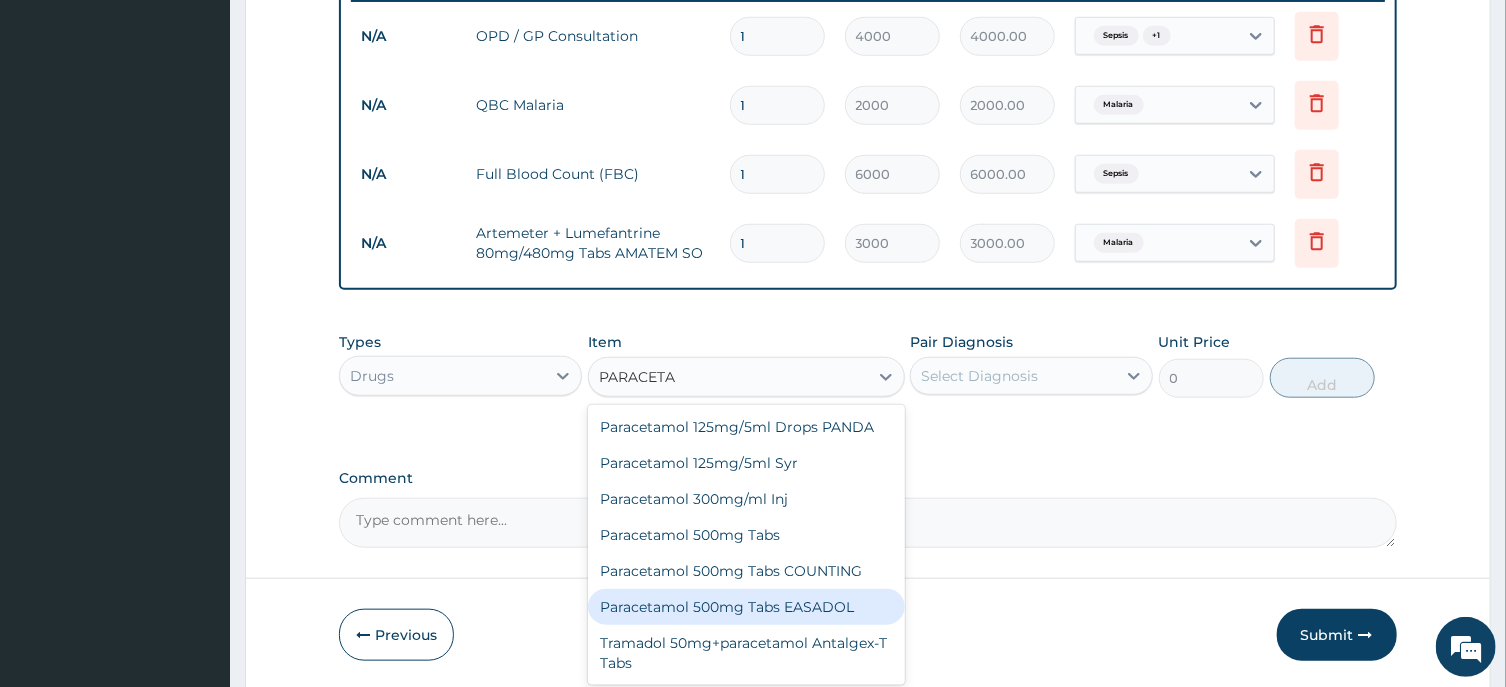 click on "Paracetamol 500mg Tabs EASADOL" at bounding box center [746, 607] 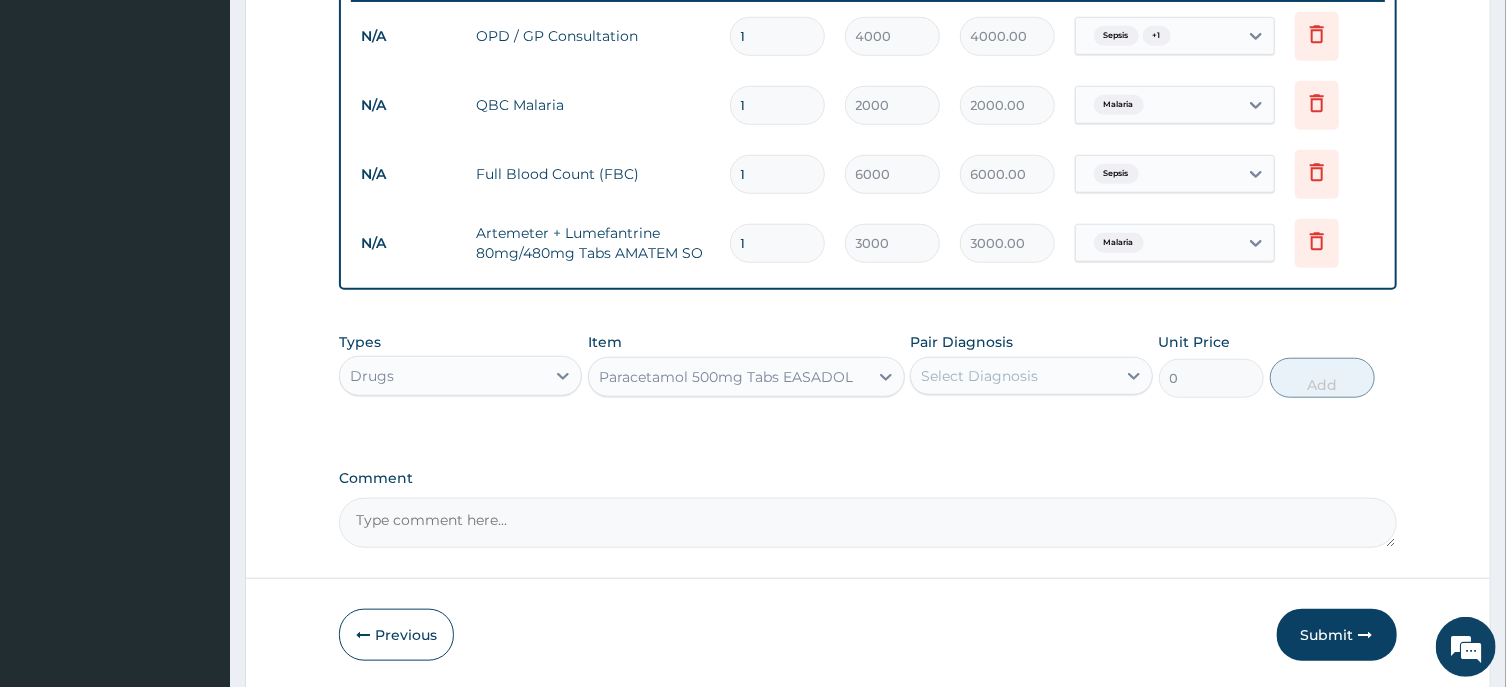 type 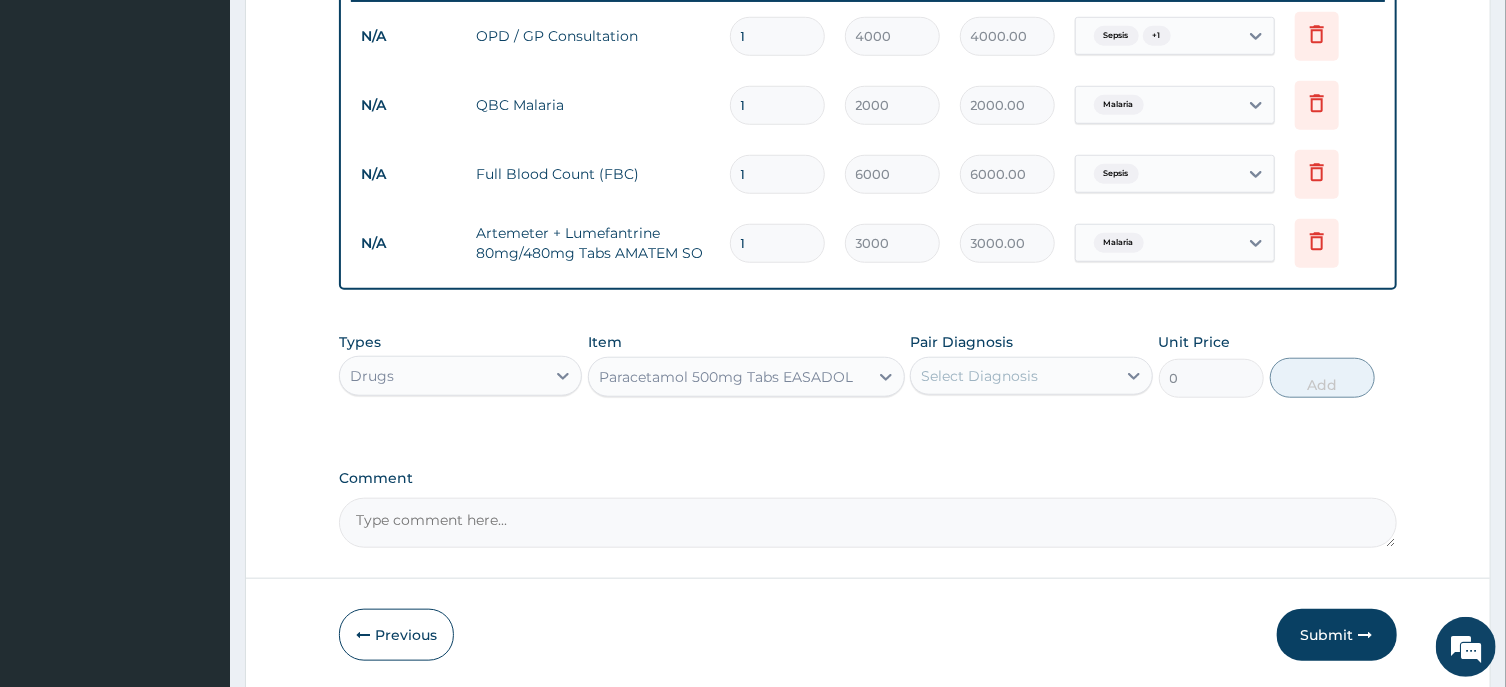 type on "20" 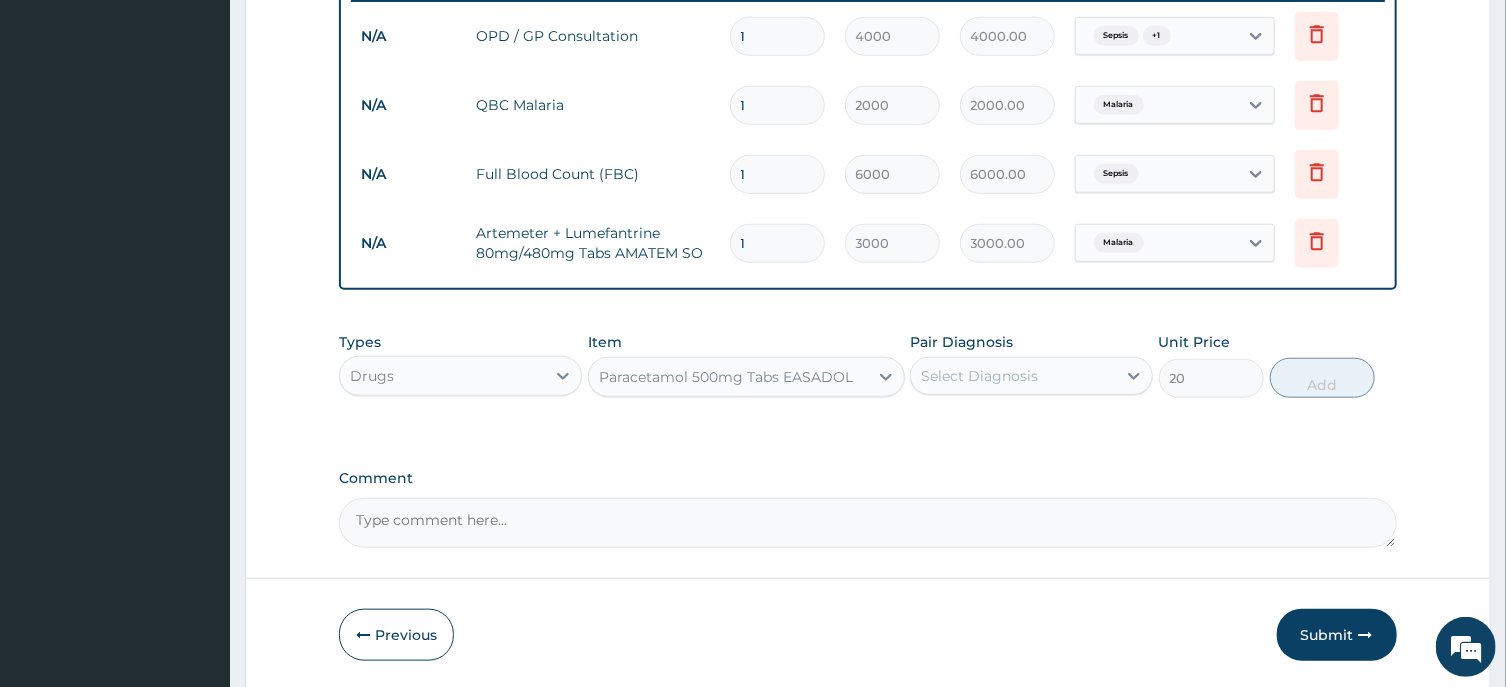 click on "Select Diagnosis" at bounding box center (1013, 376) 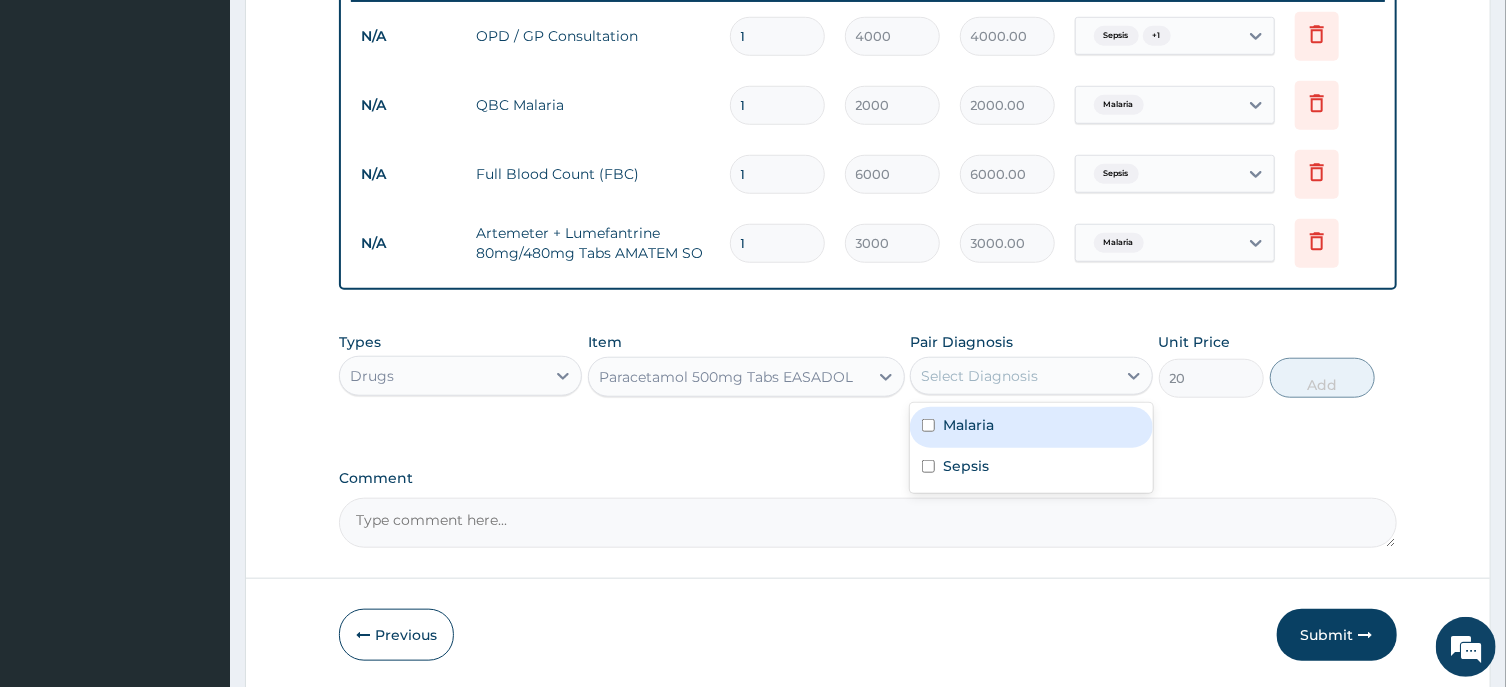 click on "Malaria" at bounding box center [1031, 427] 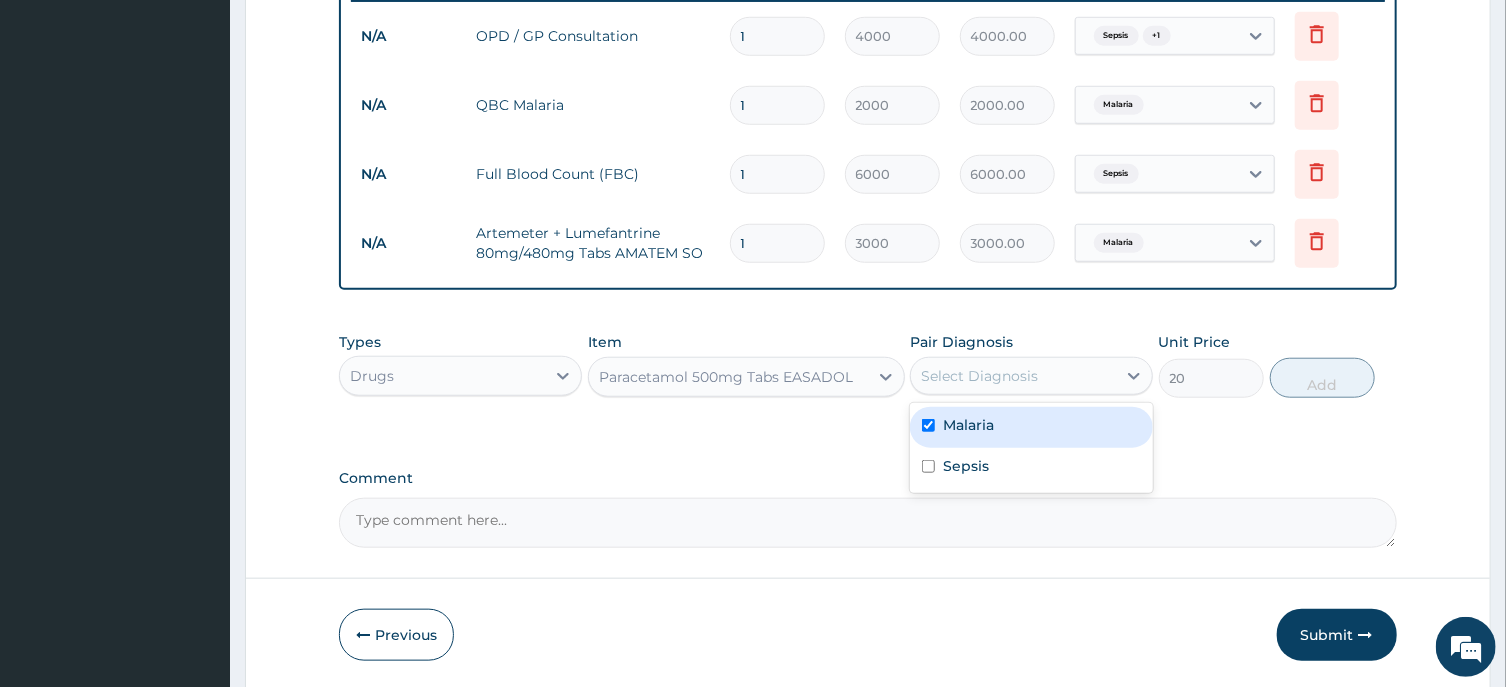 checkbox on "true" 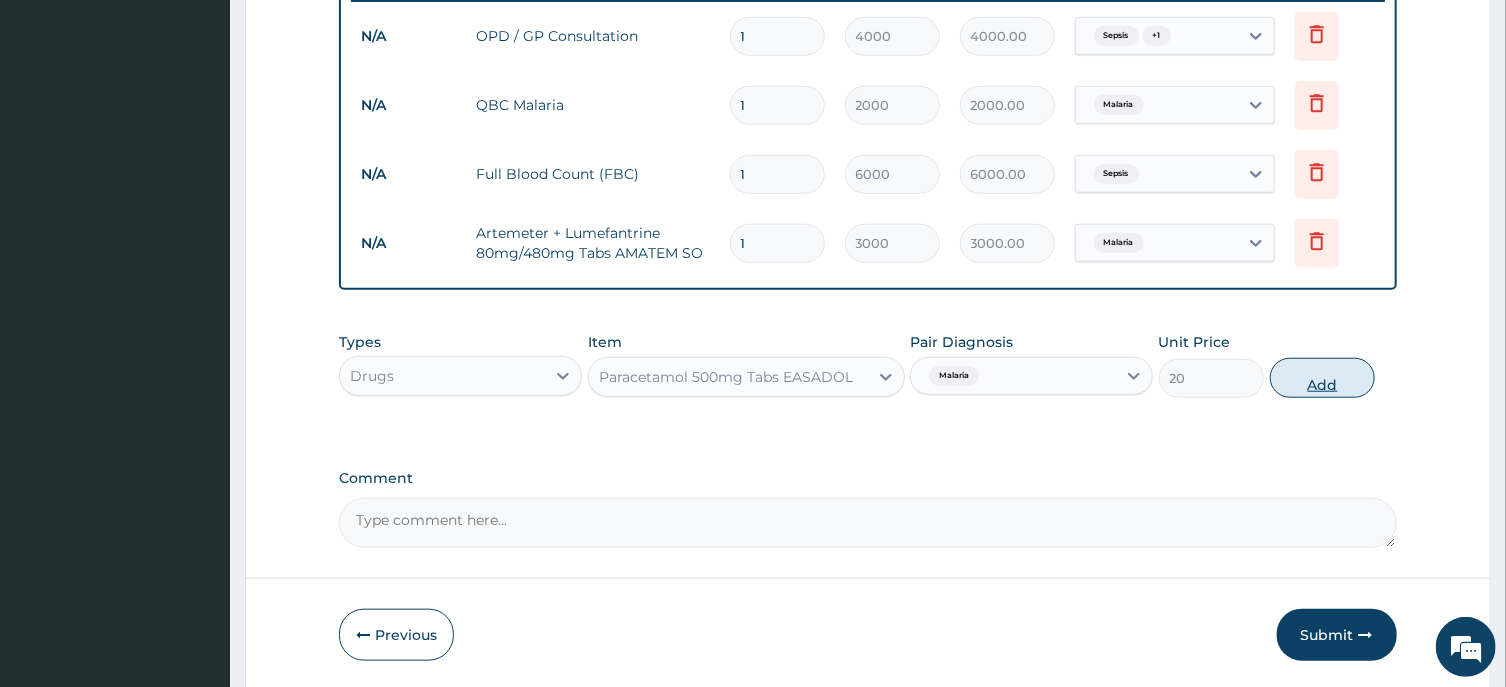 click on "Add" at bounding box center (1323, 378) 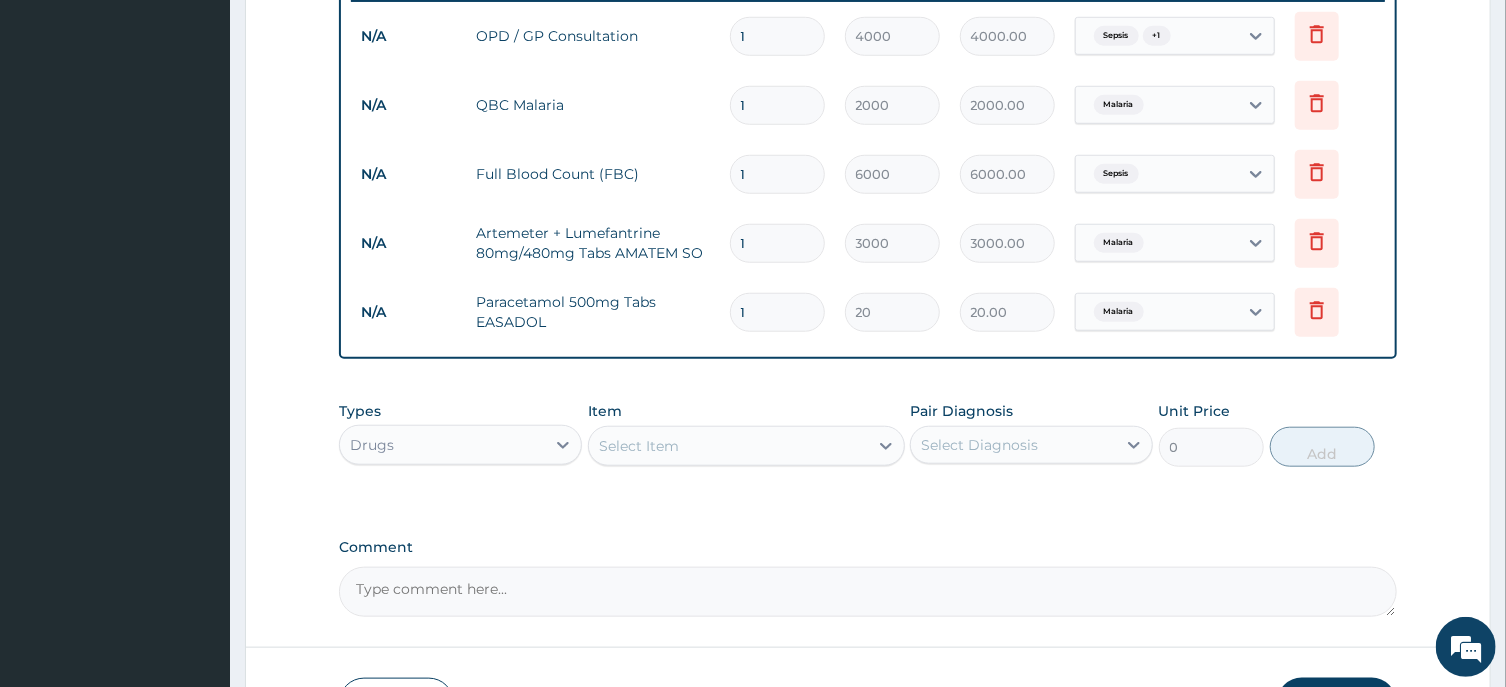 click on "1" at bounding box center (777, 312) 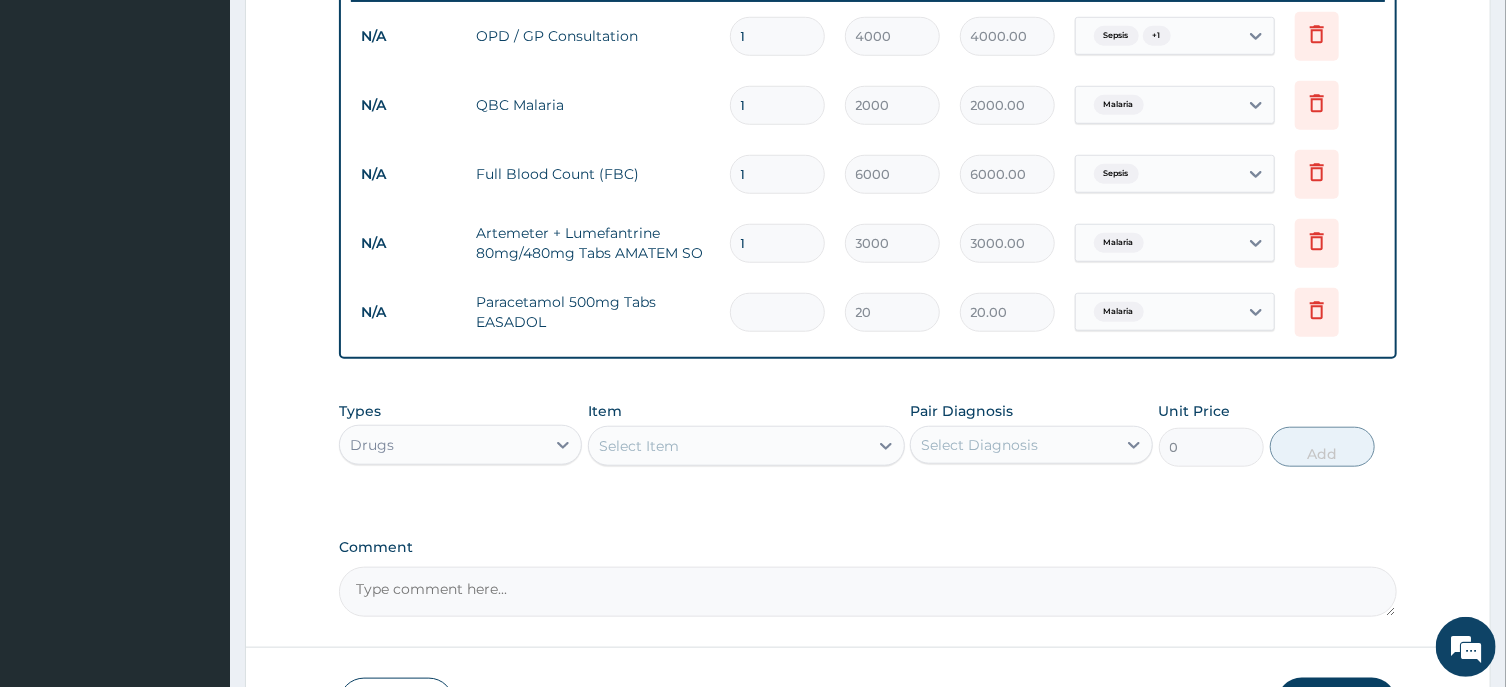type on "0.00" 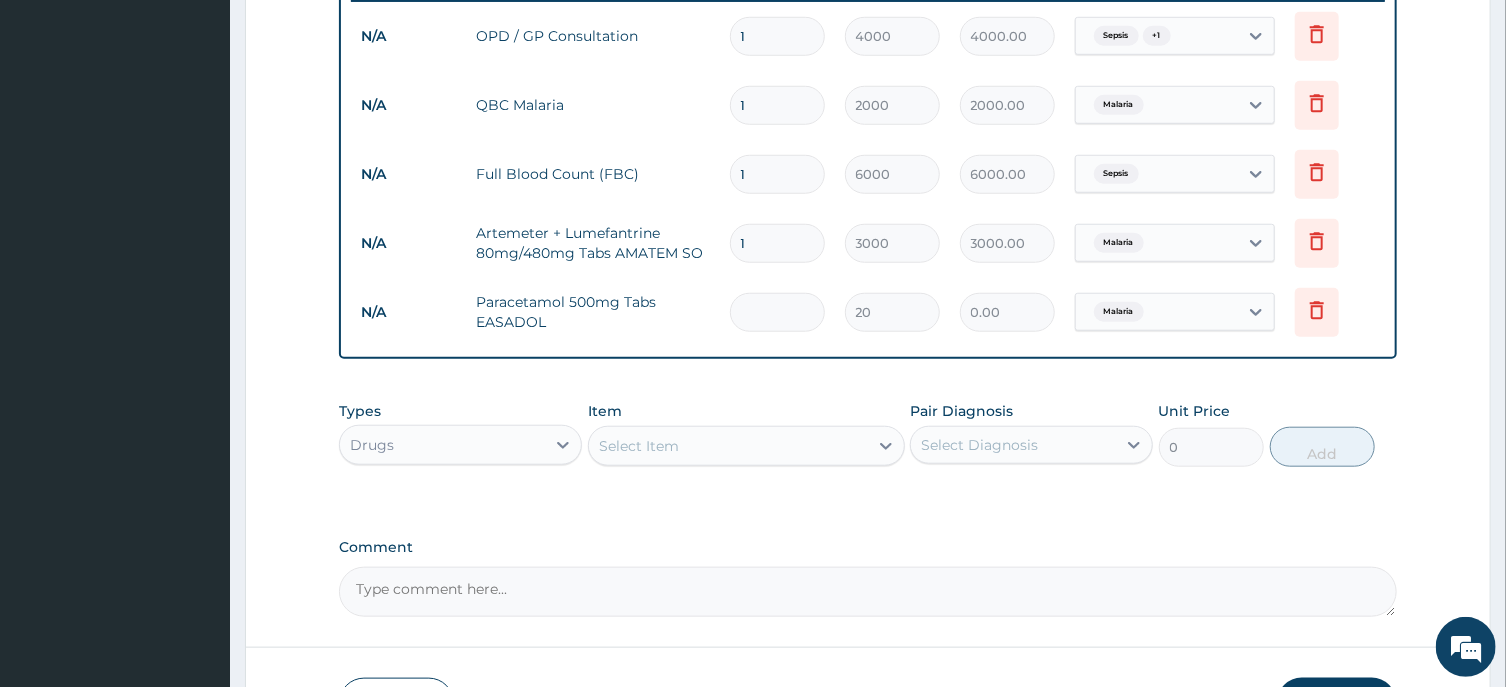 type on "2" 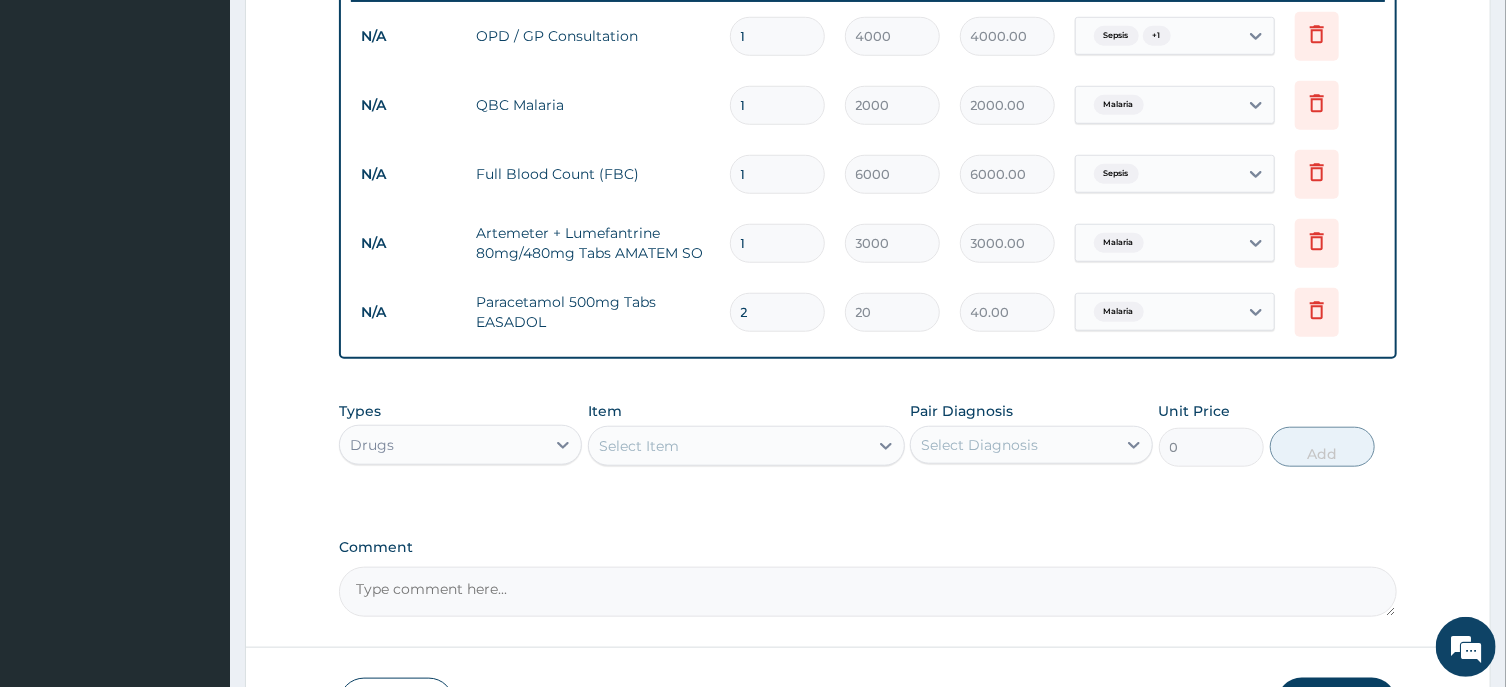 type on "20" 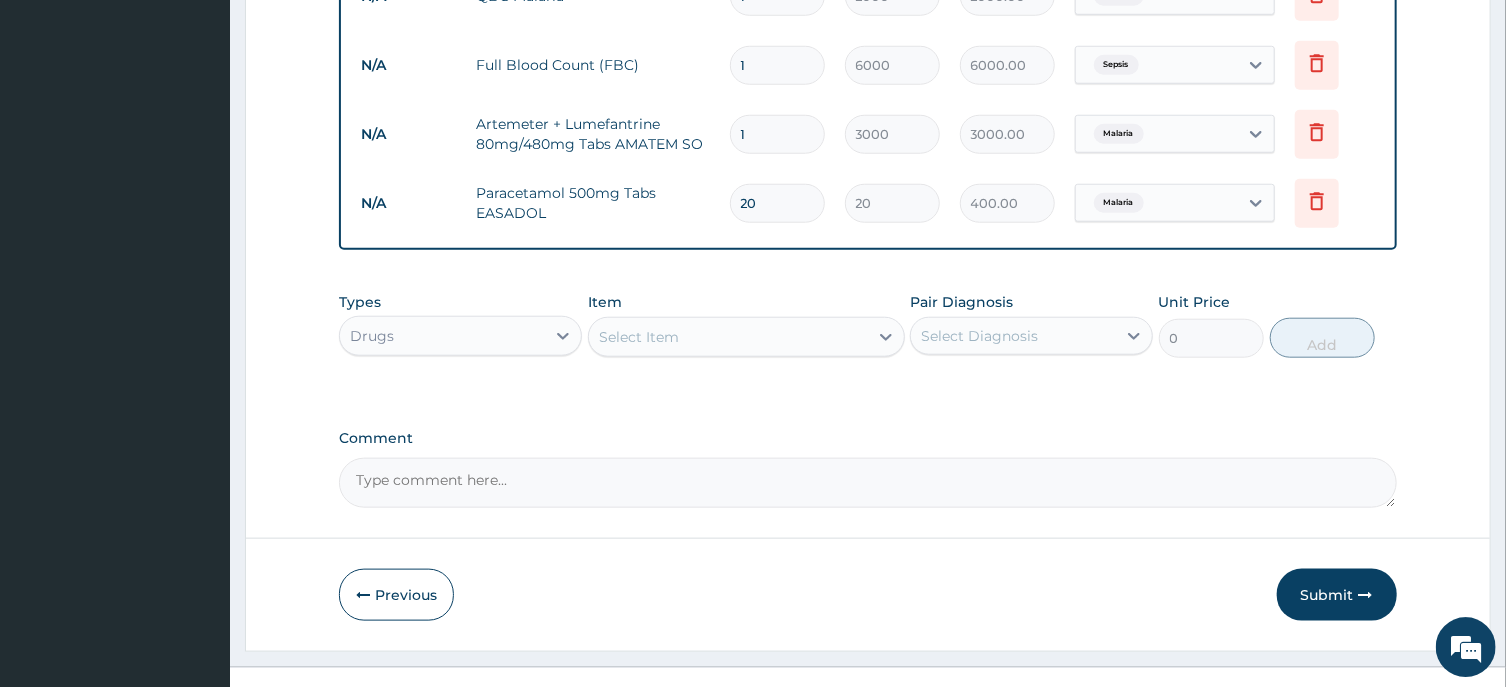 scroll, scrollTop: 934, scrollLeft: 0, axis: vertical 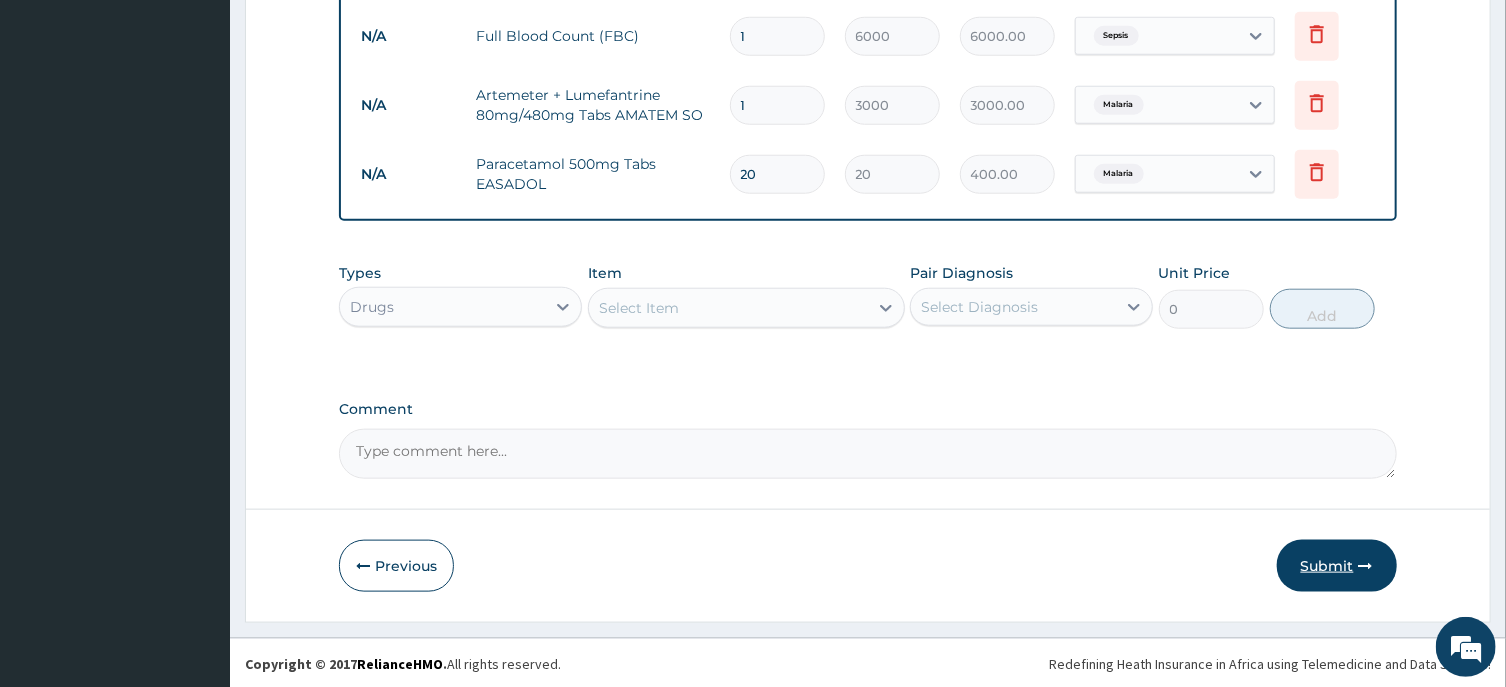 click on "Submit" at bounding box center (1337, 566) 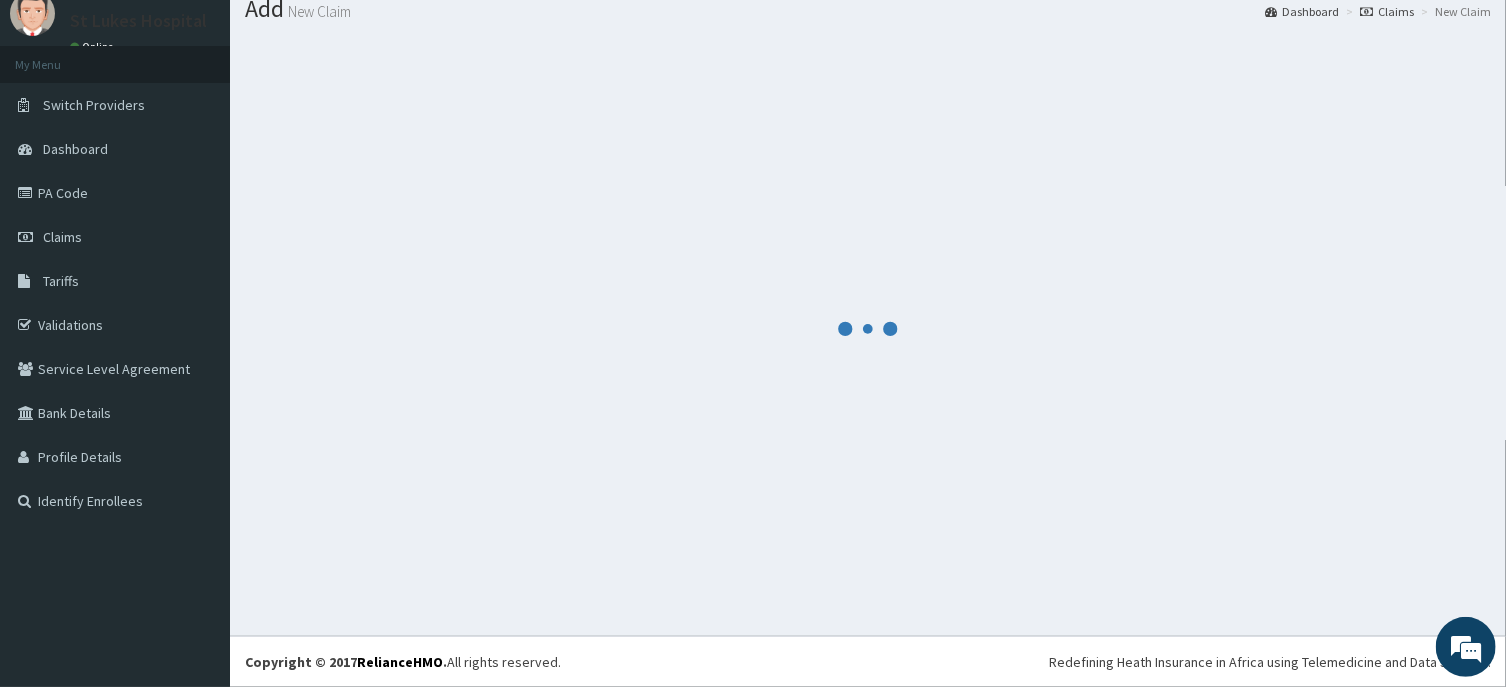 scroll, scrollTop: 69, scrollLeft: 0, axis: vertical 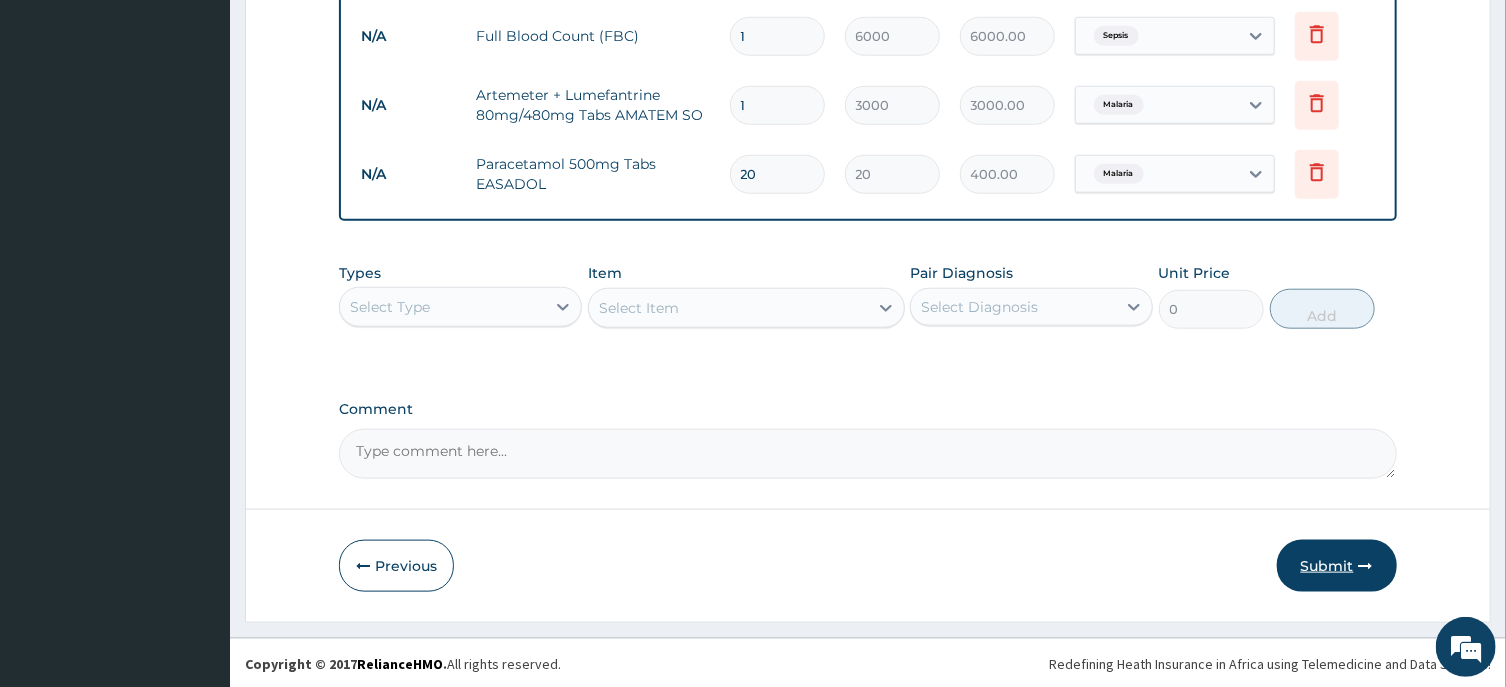 click on "Submit" at bounding box center [1337, 566] 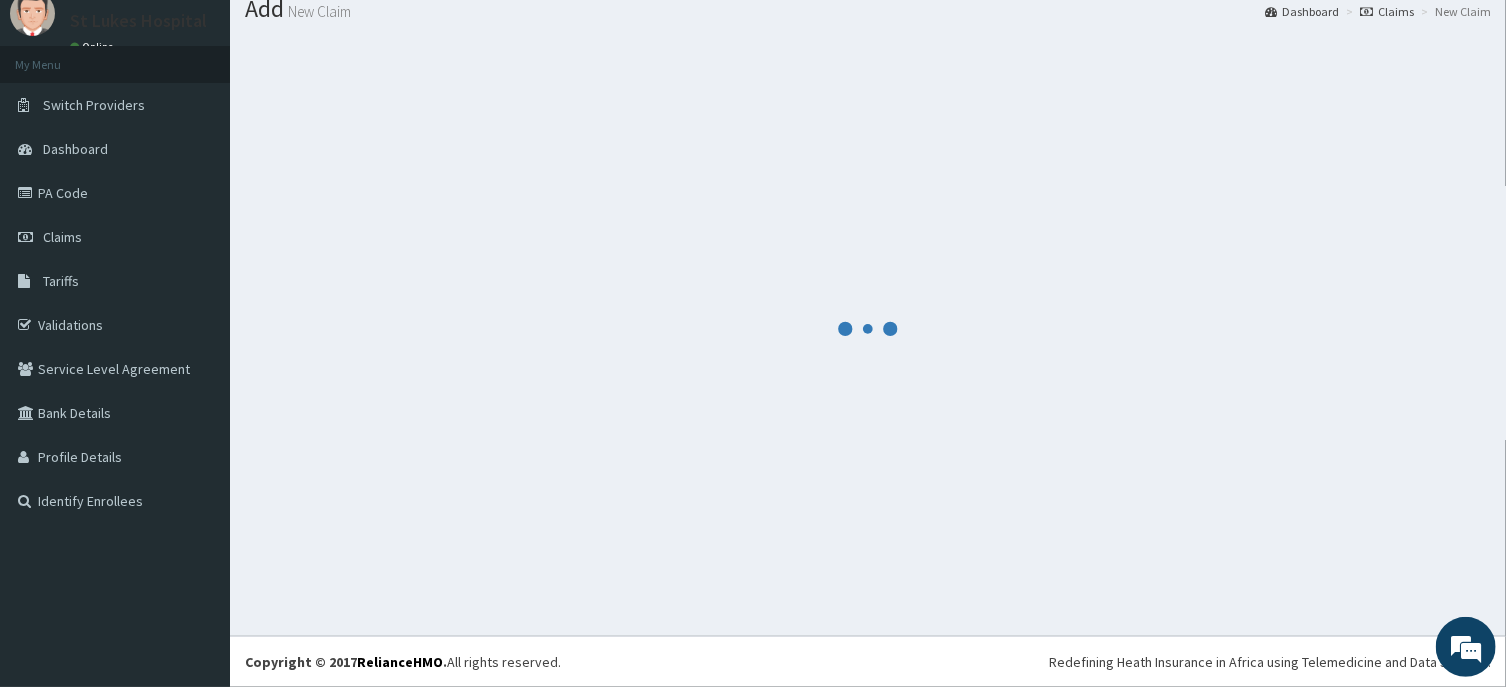 scroll, scrollTop: 69, scrollLeft: 0, axis: vertical 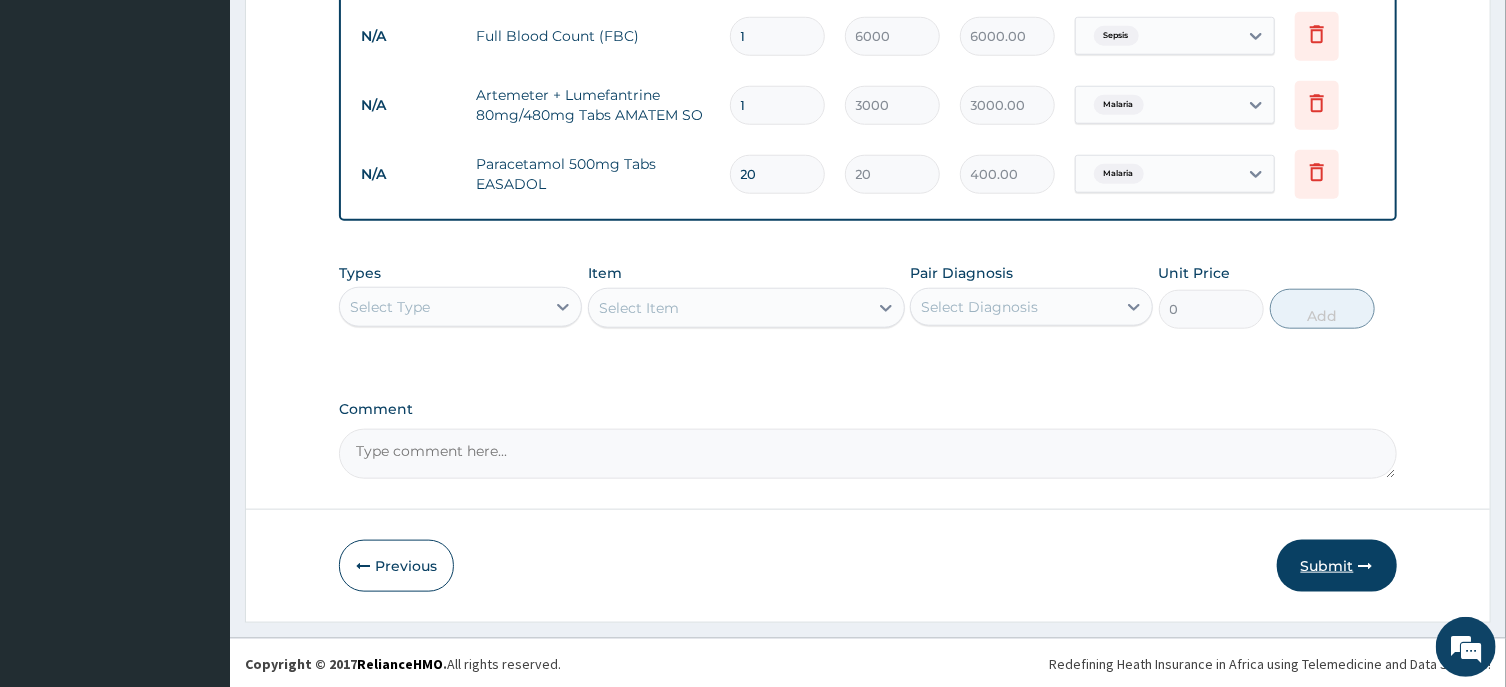 click on "Submit" at bounding box center (1337, 566) 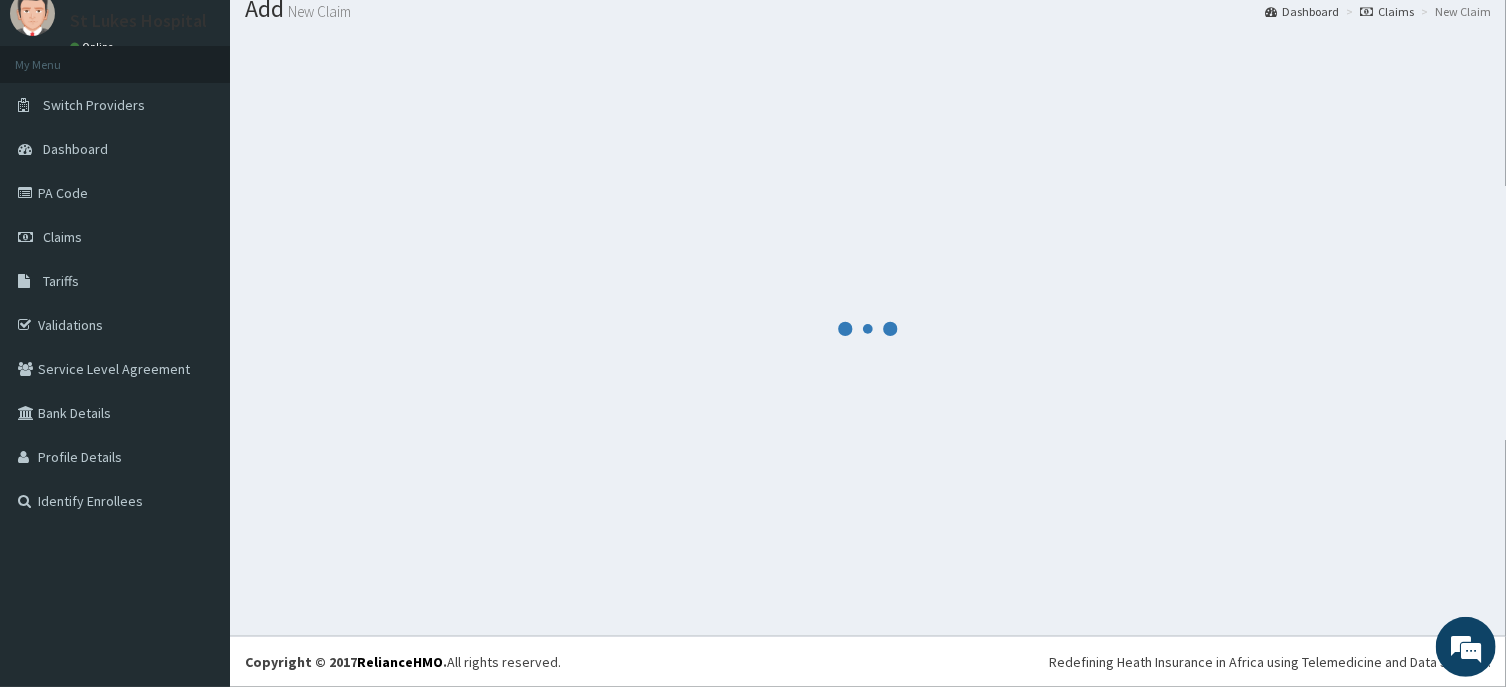 scroll, scrollTop: 69, scrollLeft: 0, axis: vertical 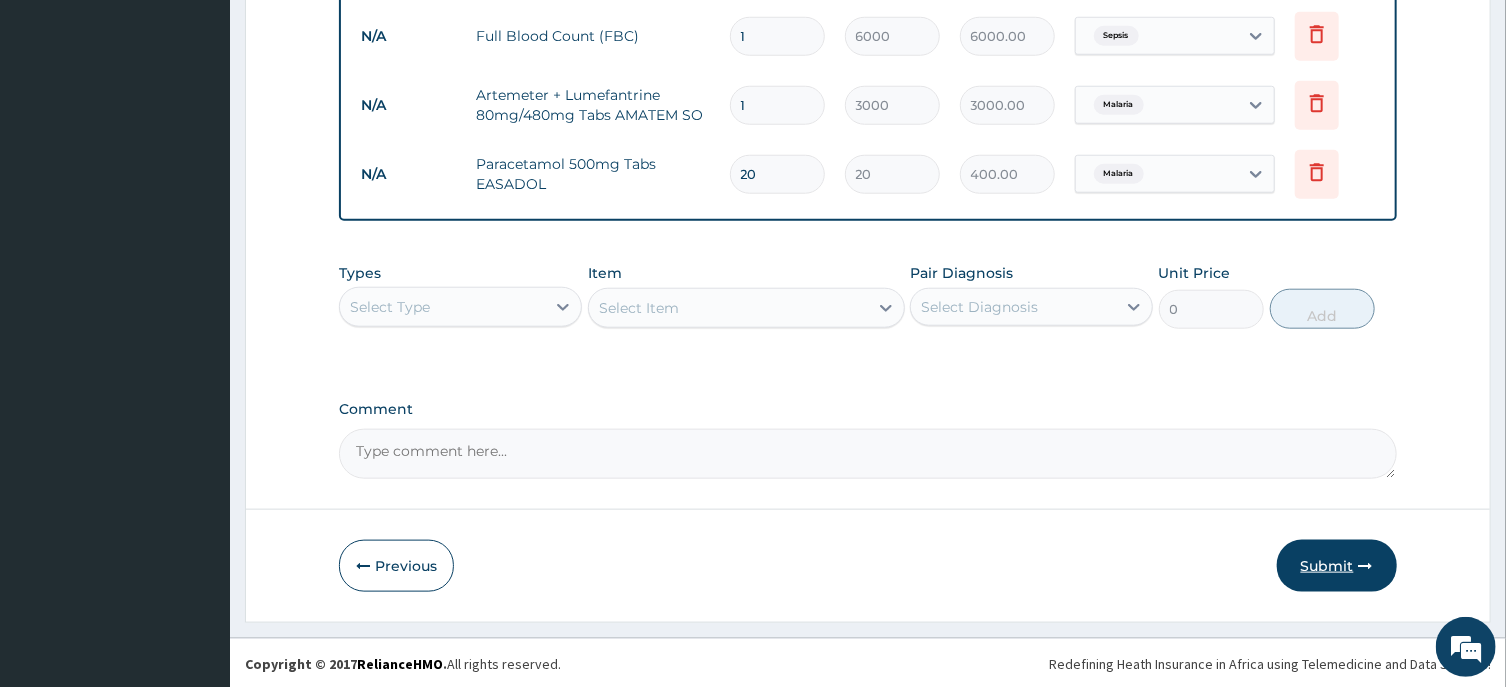 click on "Submit" at bounding box center [1337, 566] 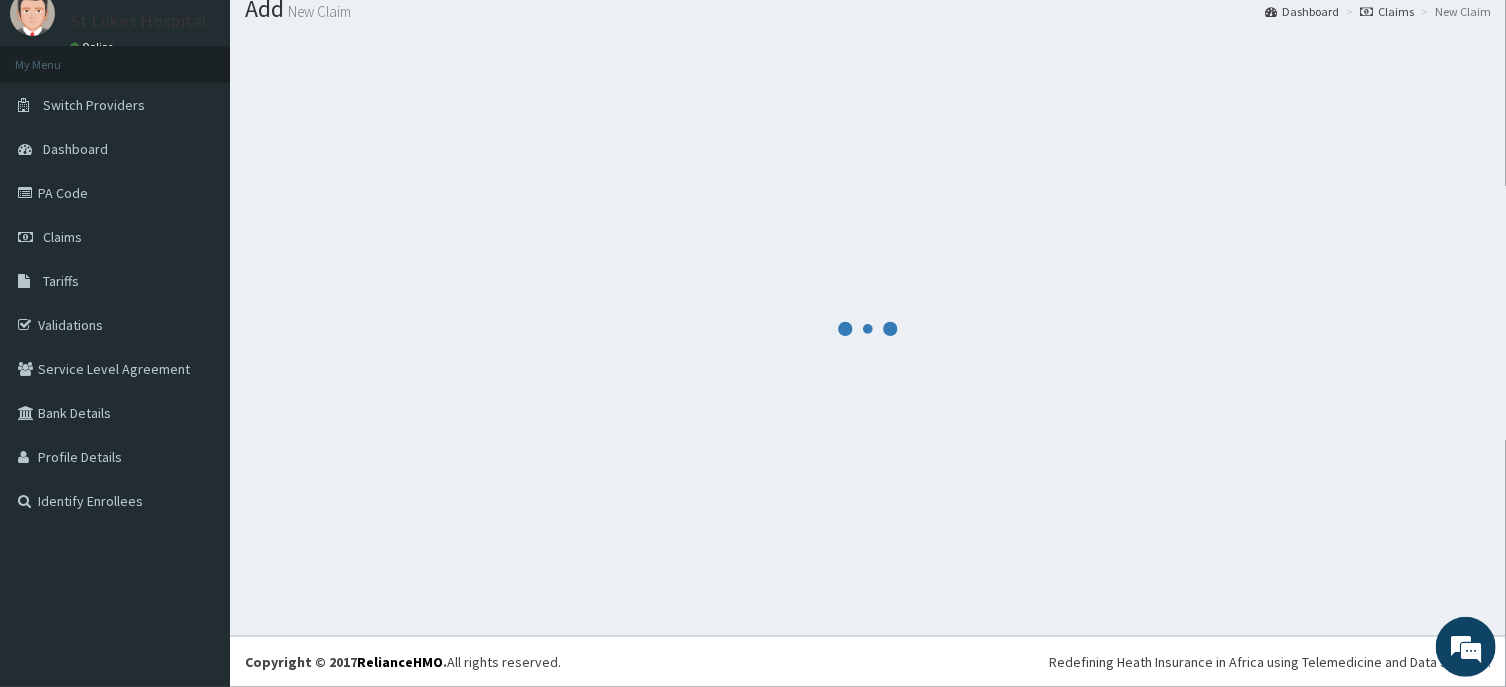 scroll, scrollTop: 69, scrollLeft: 0, axis: vertical 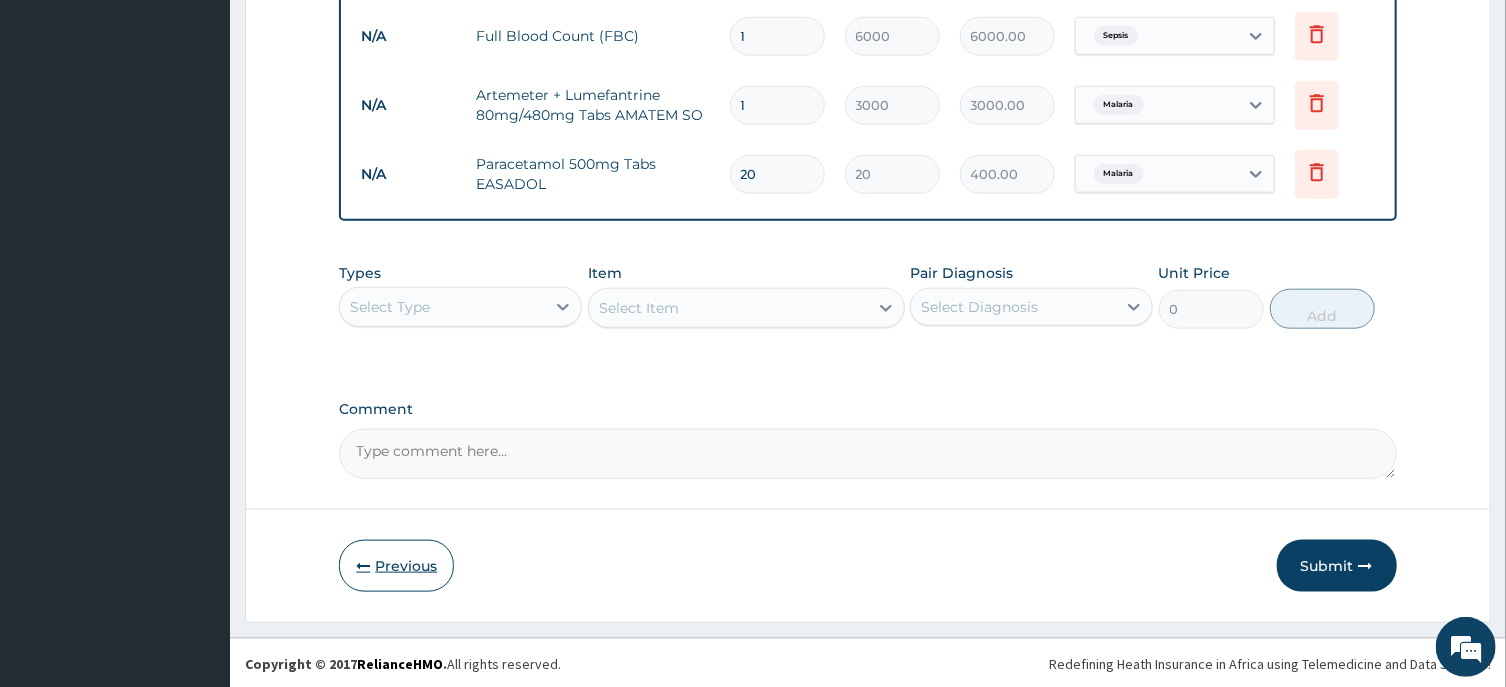 click on "Previous" at bounding box center (396, 566) 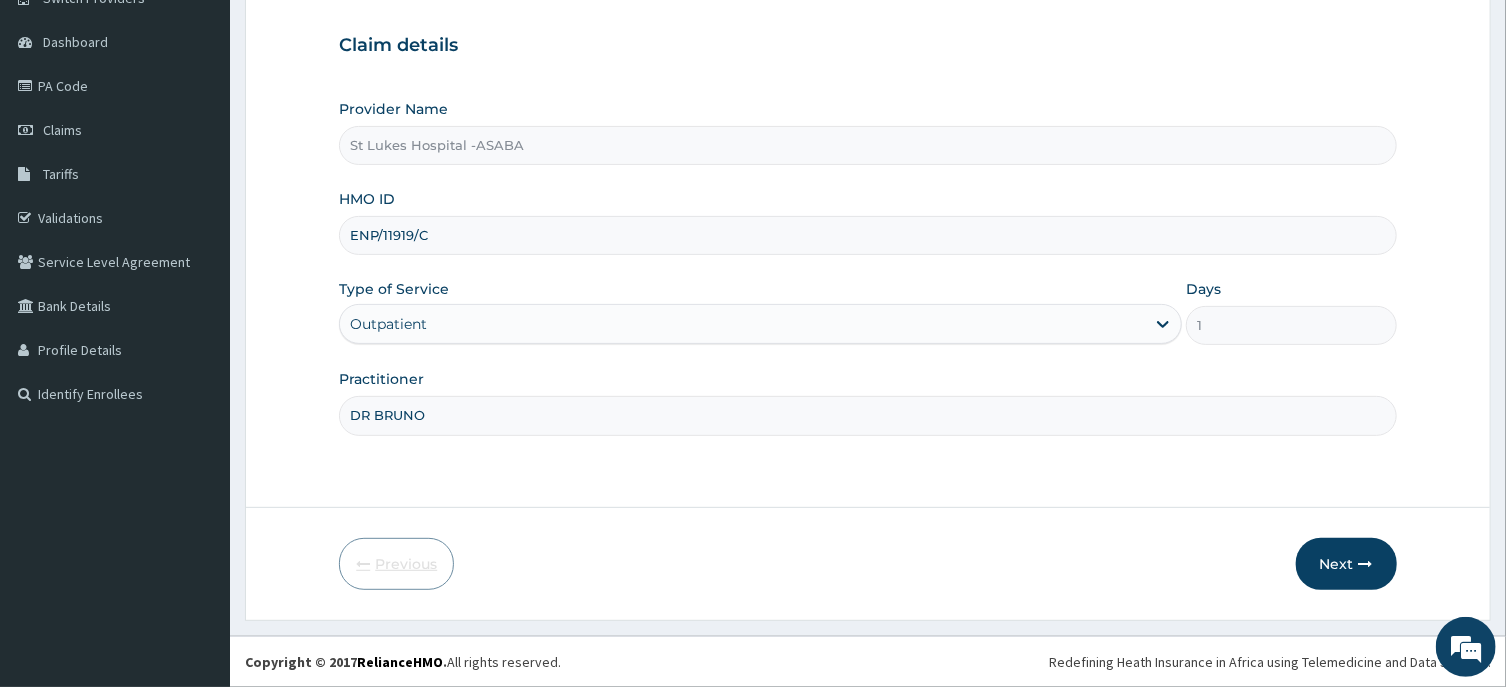 scroll, scrollTop: 176, scrollLeft: 0, axis: vertical 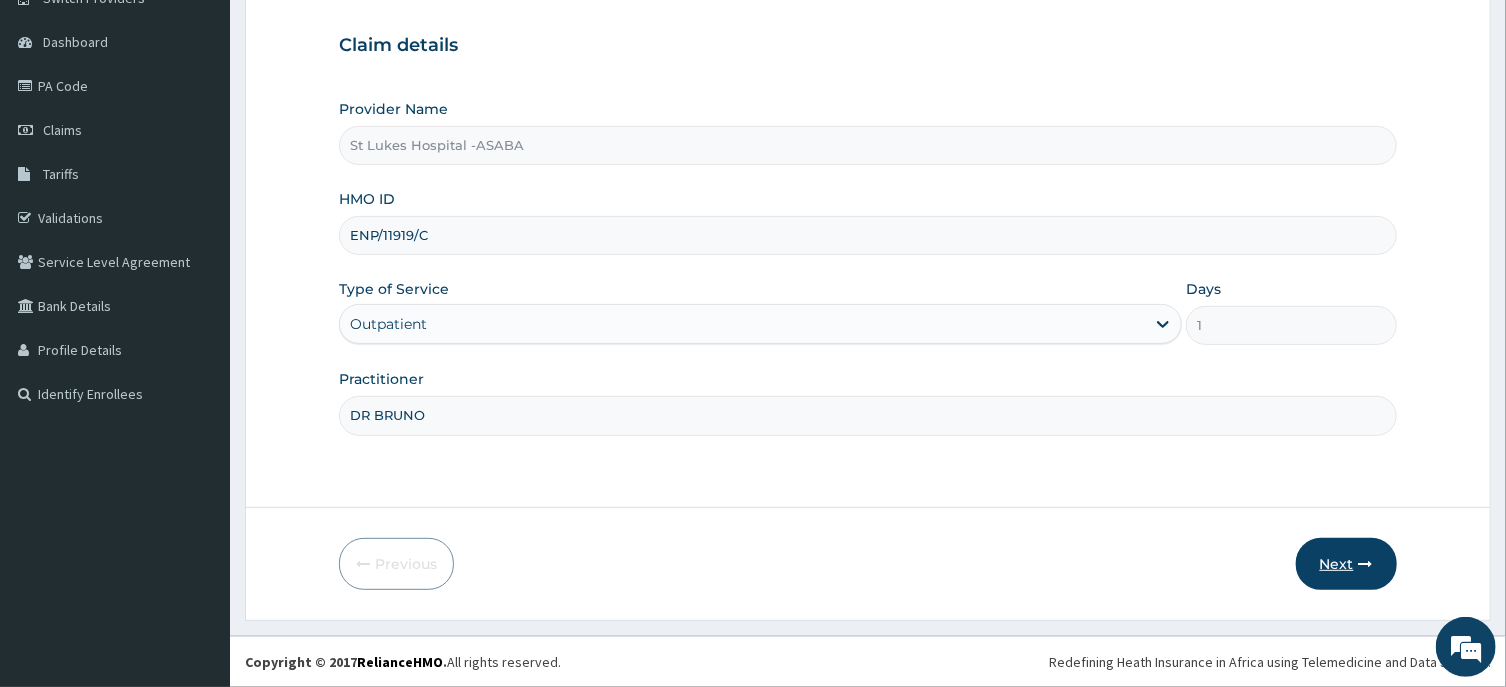 click on "Next" at bounding box center [1346, 564] 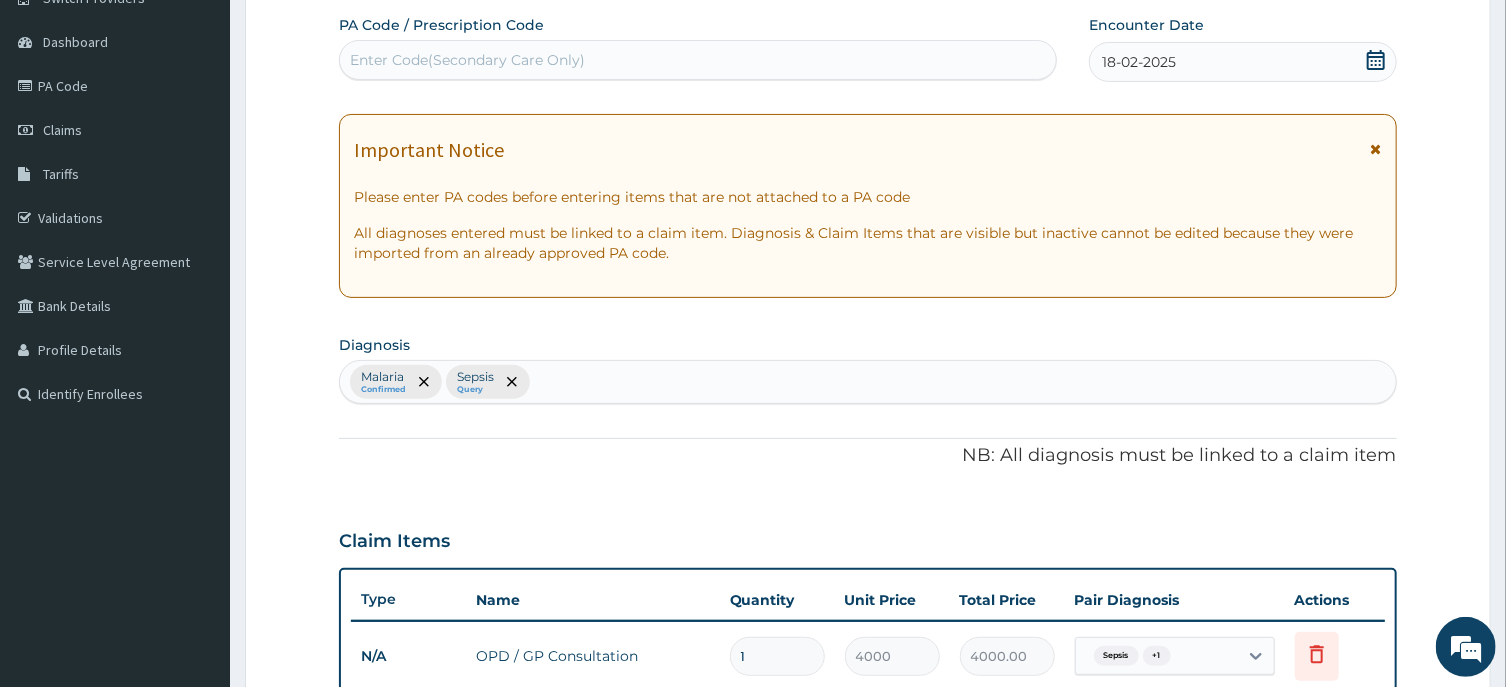 scroll, scrollTop: 827, scrollLeft: 0, axis: vertical 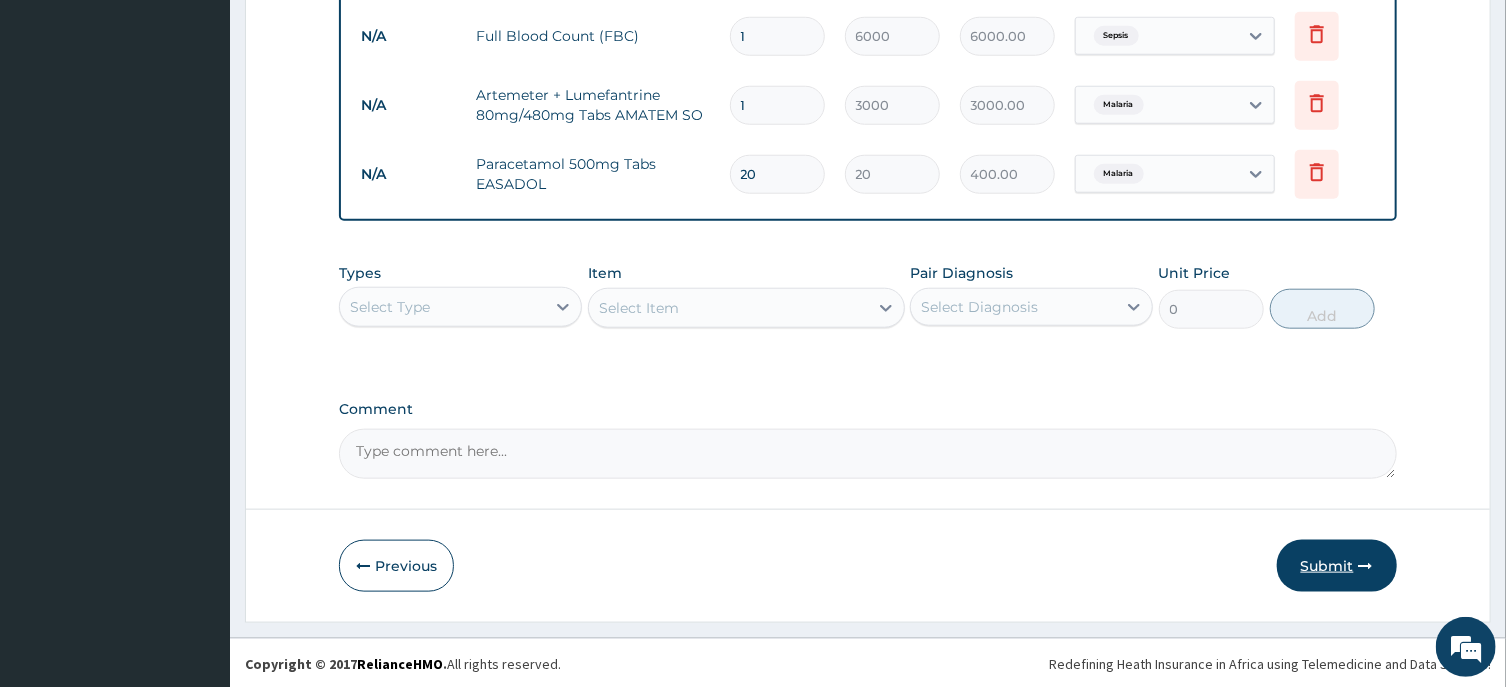 click on "Submit" at bounding box center [1337, 566] 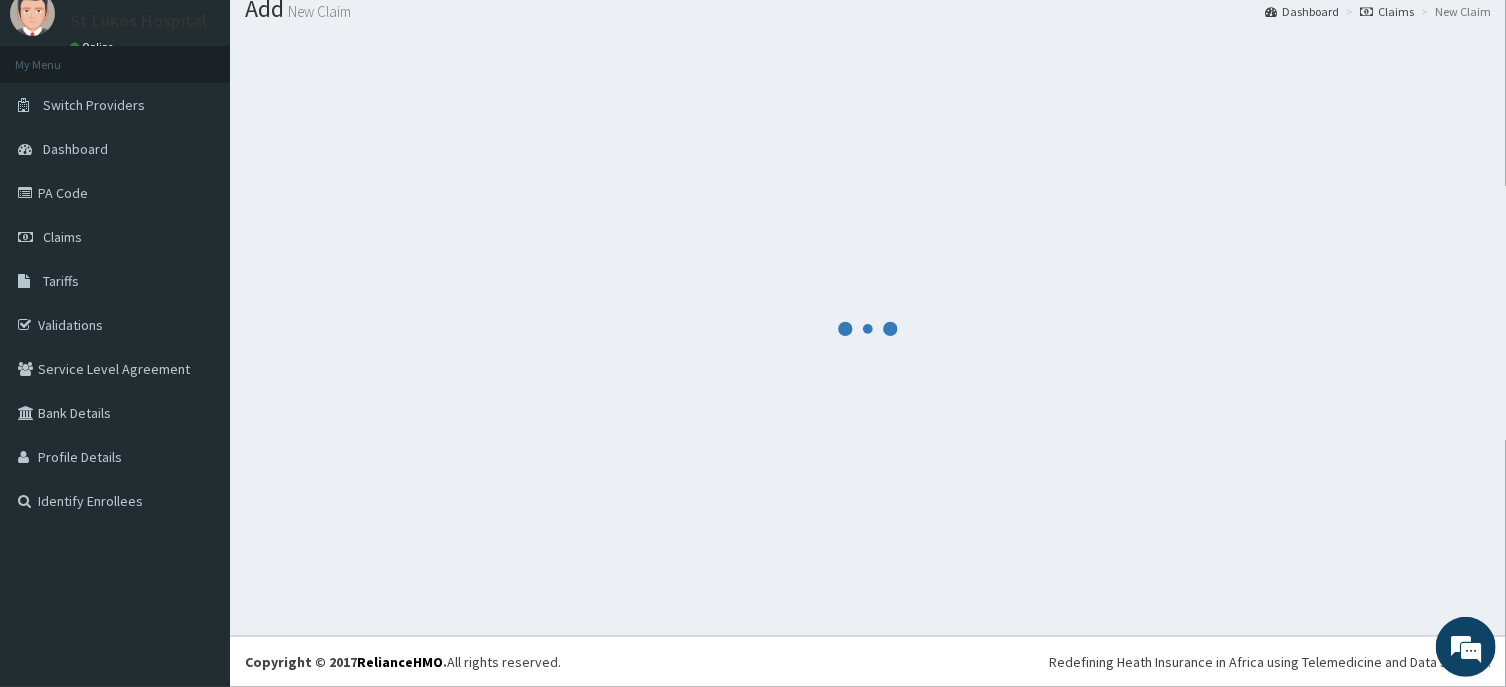 scroll, scrollTop: 69, scrollLeft: 0, axis: vertical 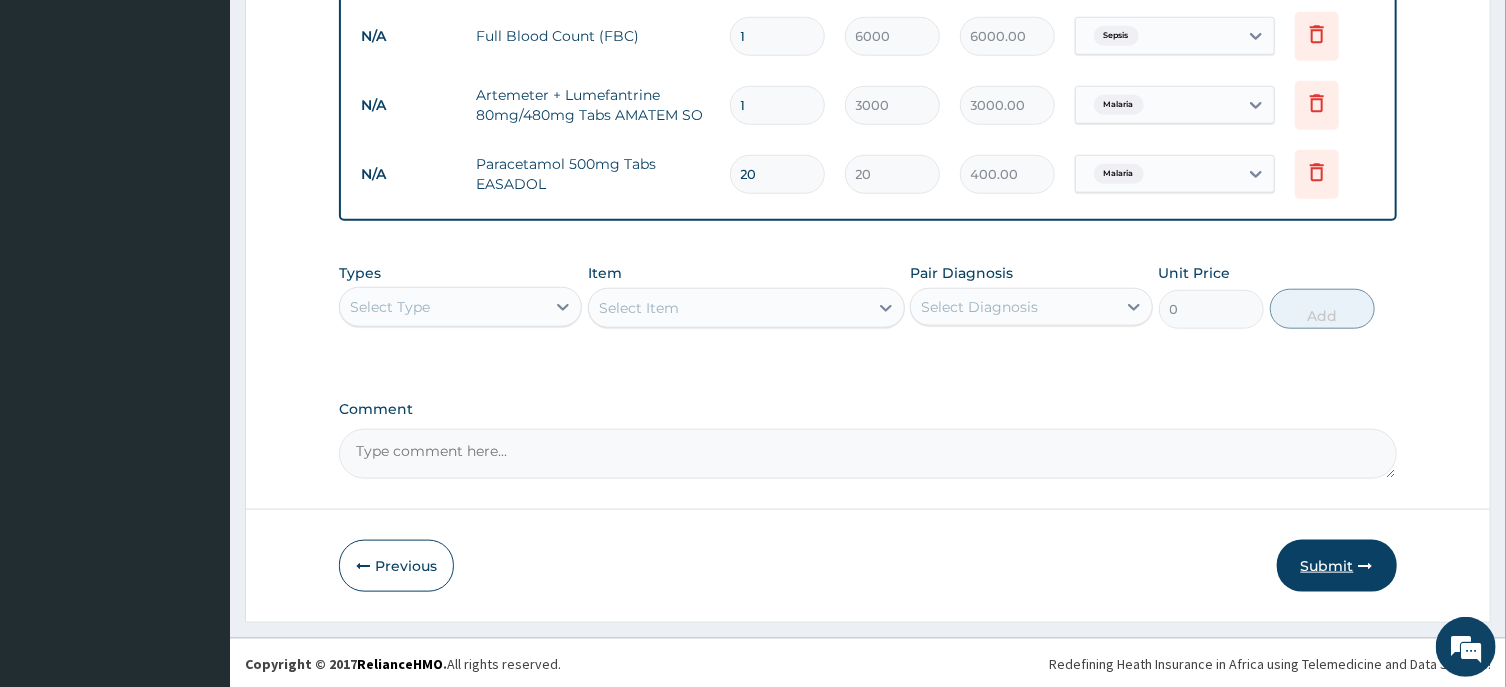 click on "Submit" at bounding box center [1337, 566] 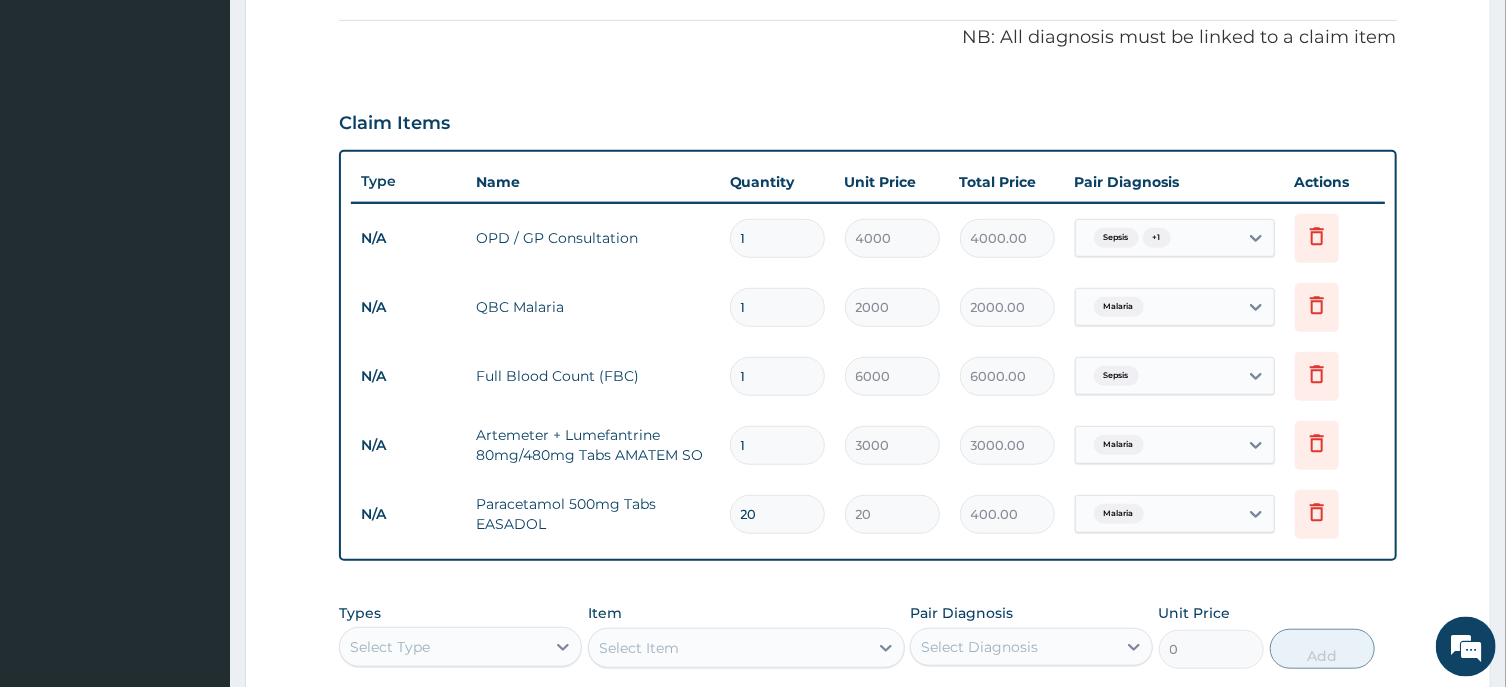 scroll, scrollTop: 720, scrollLeft: 0, axis: vertical 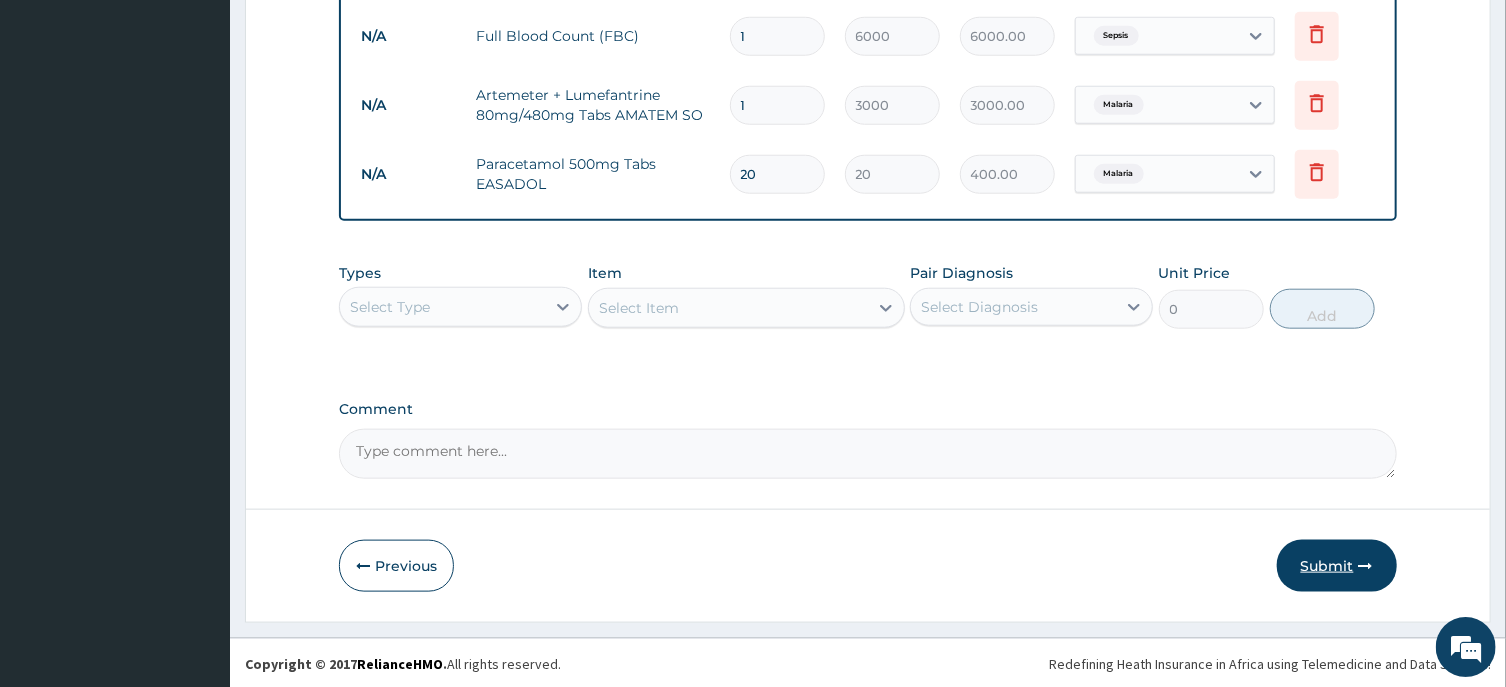 click on "Submit" at bounding box center [1337, 566] 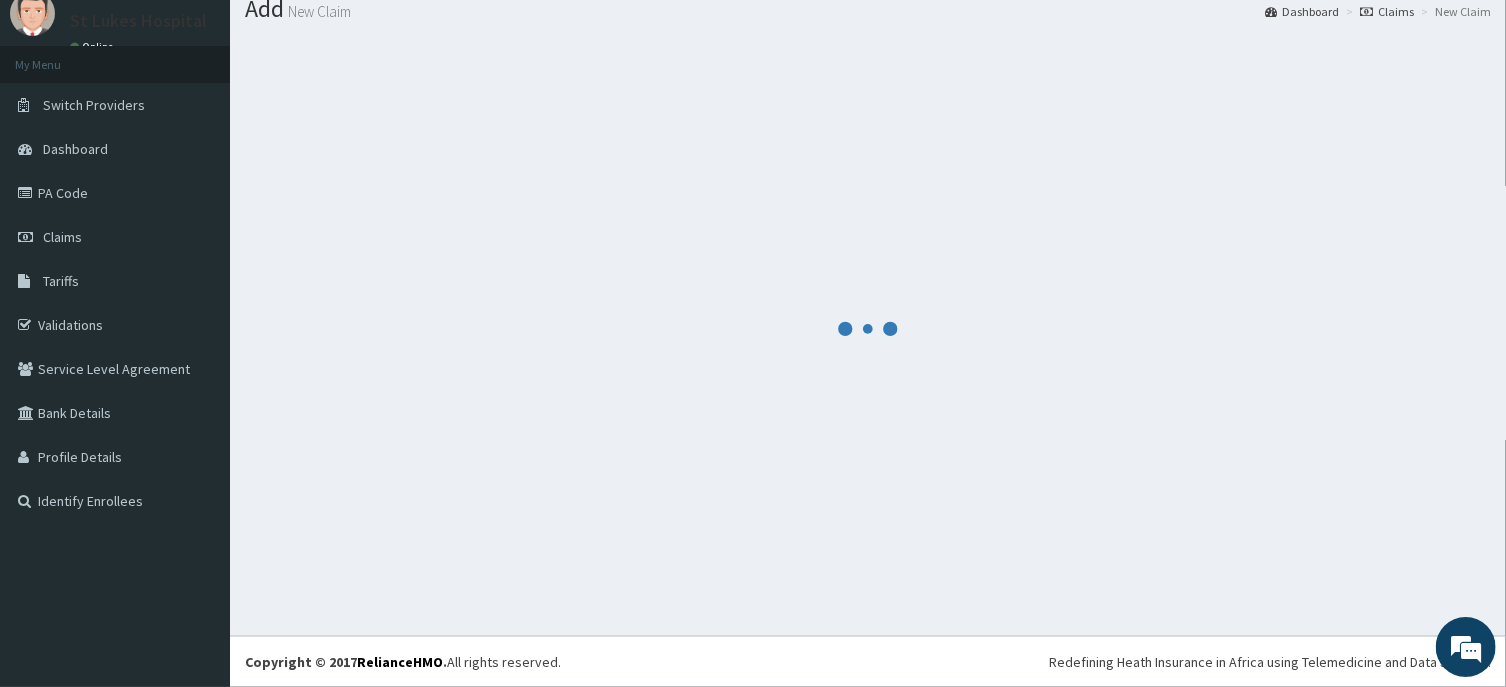scroll, scrollTop: 69, scrollLeft: 0, axis: vertical 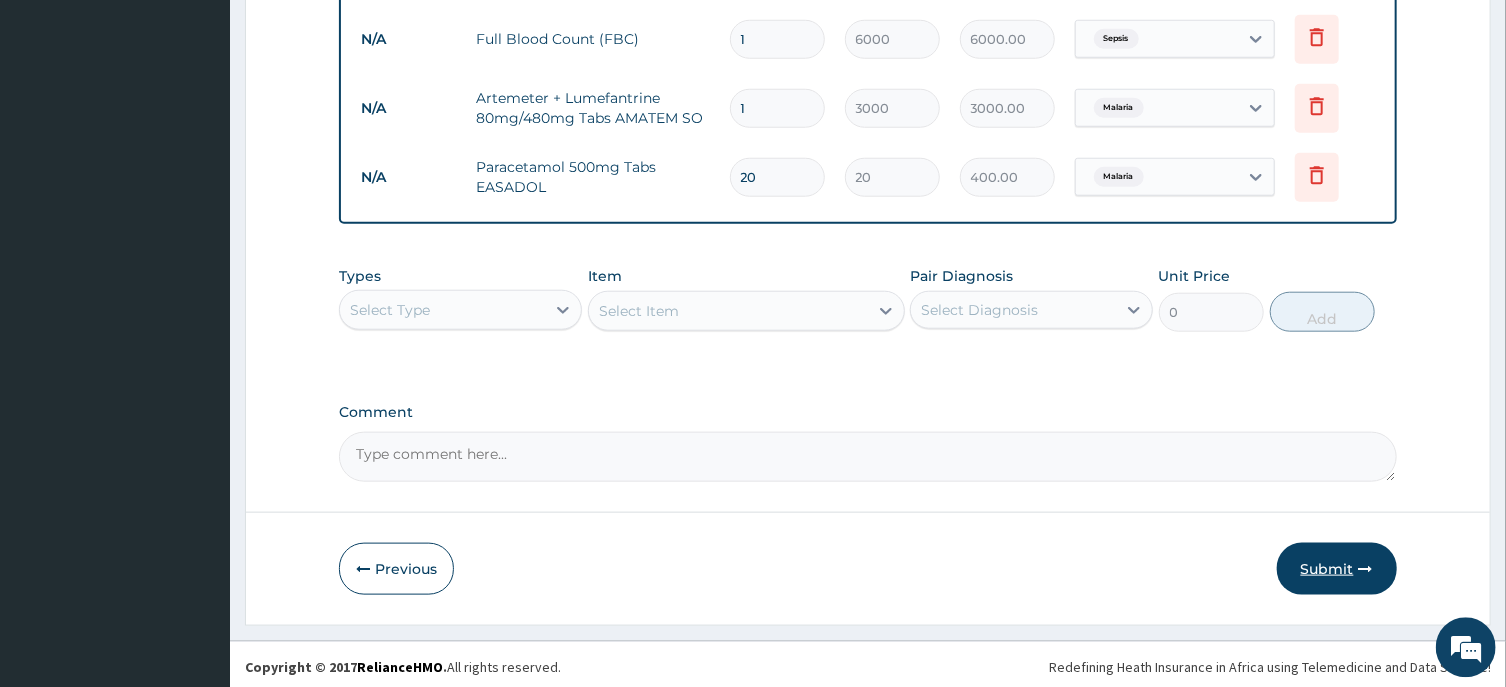 click on "Submit" at bounding box center (1337, 568) 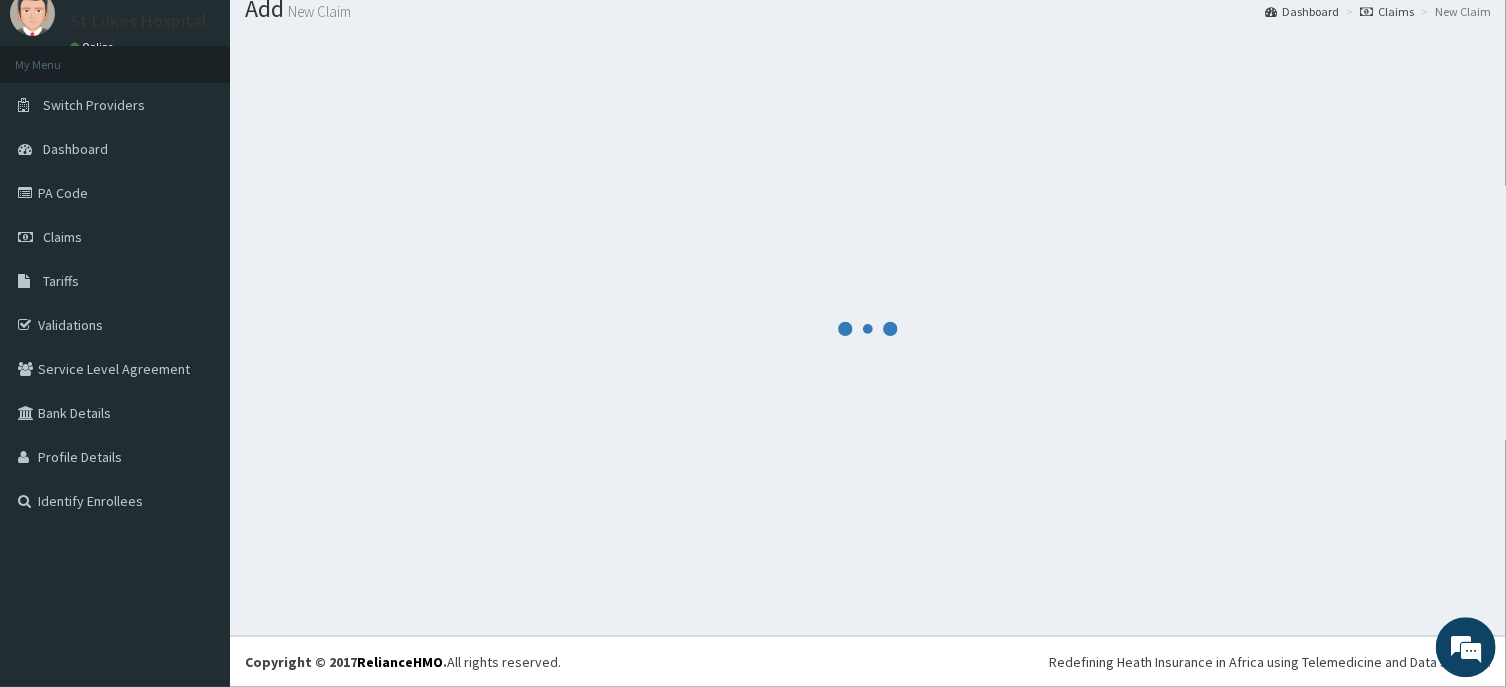 scroll, scrollTop: 69, scrollLeft: 0, axis: vertical 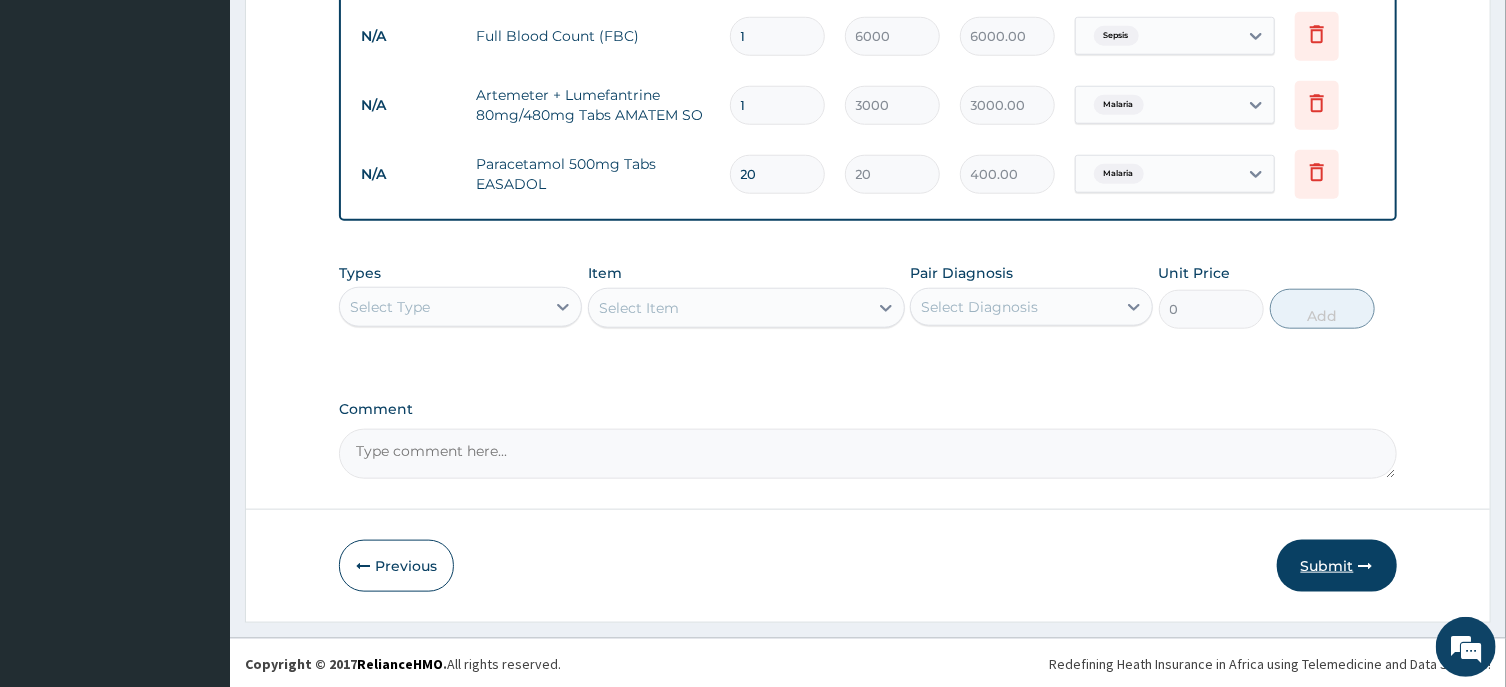 click on "Submit" at bounding box center (1337, 566) 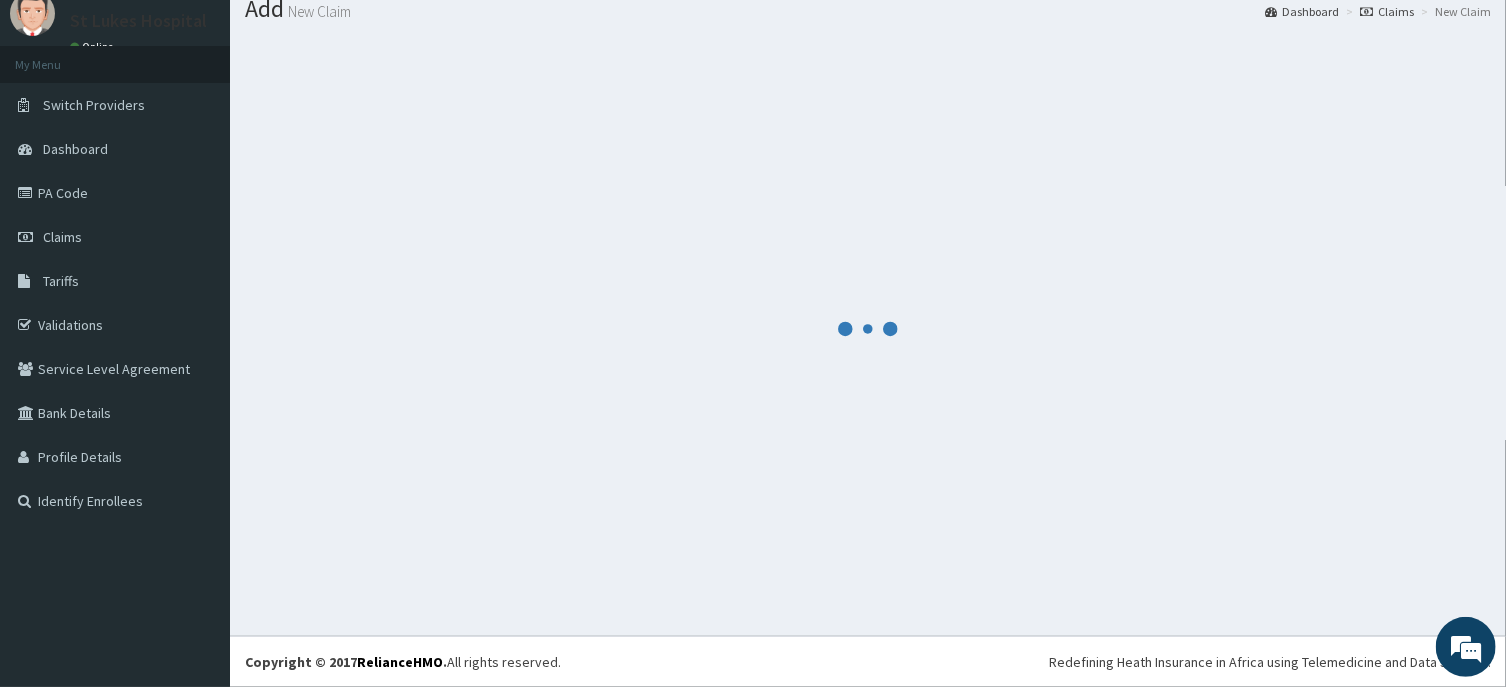 scroll, scrollTop: 69, scrollLeft: 0, axis: vertical 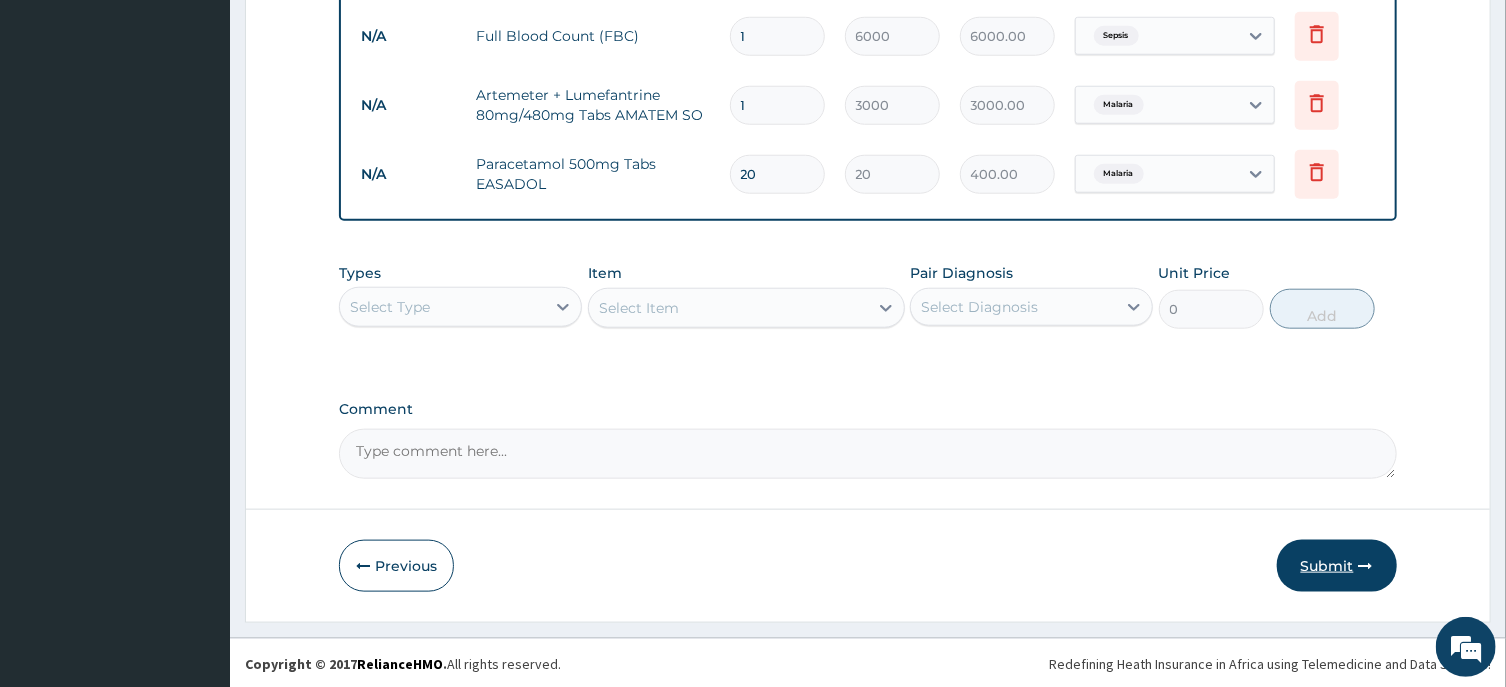 click on "Submit" at bounding box center (1337, 566) 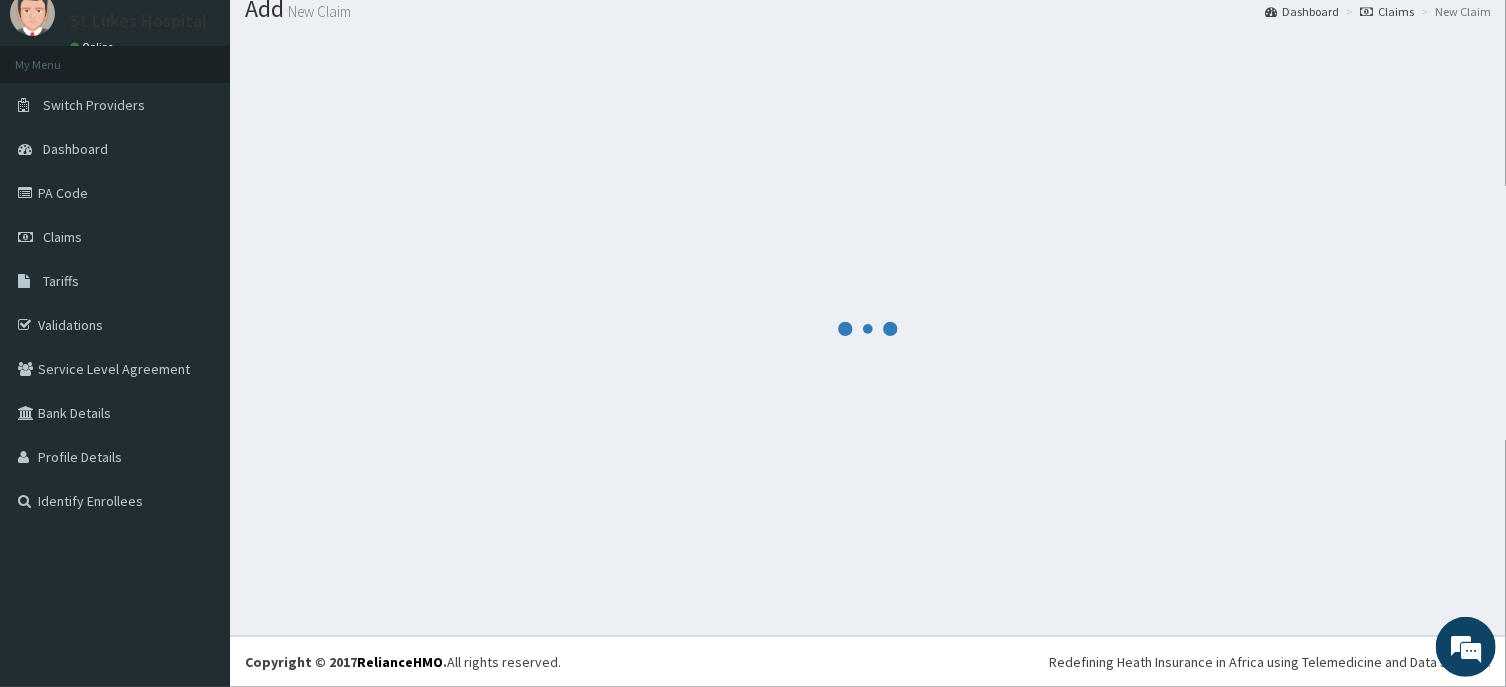 scroll, scrollTop: 69, scrollLeft: 0, axis: vertical 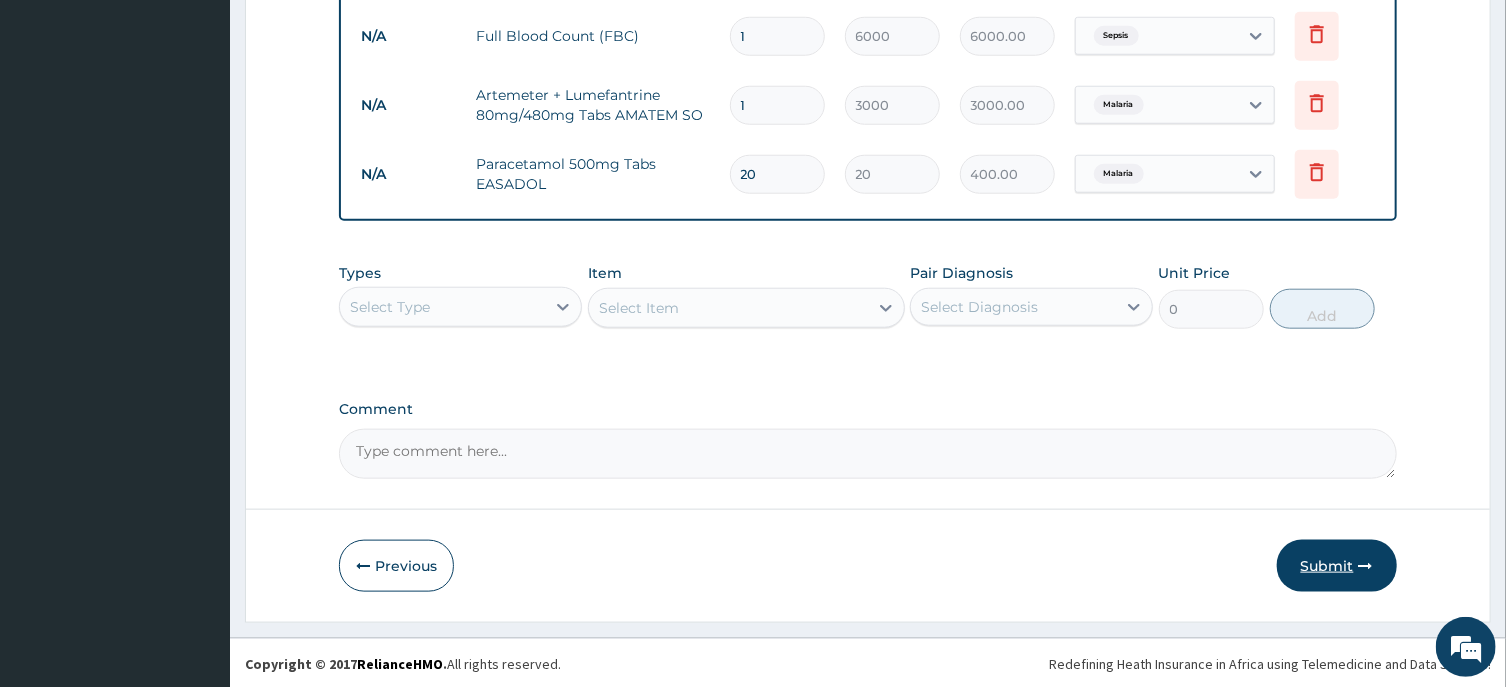 click on "Submit" at bounding box center (1337, 566) 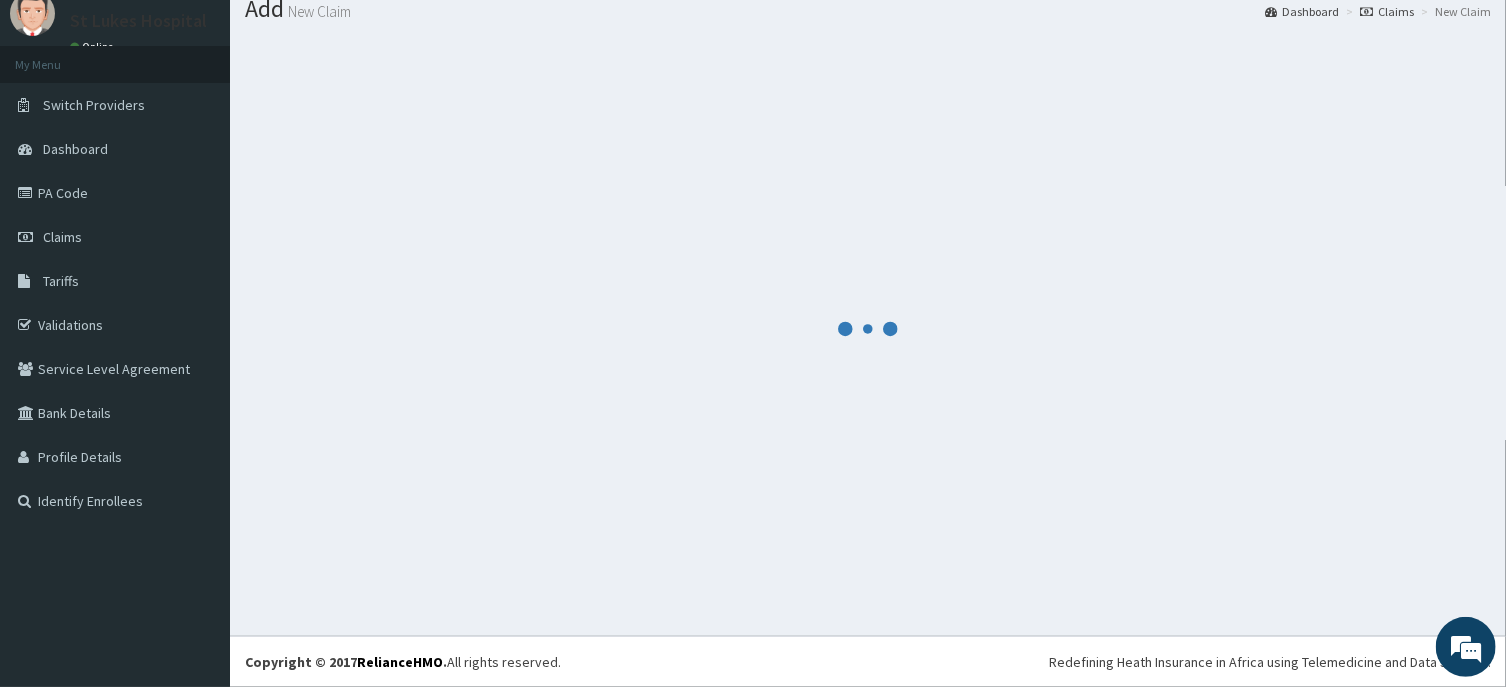 scroll, scrollTop: 69, scrollLeft: 0, axis: vertical 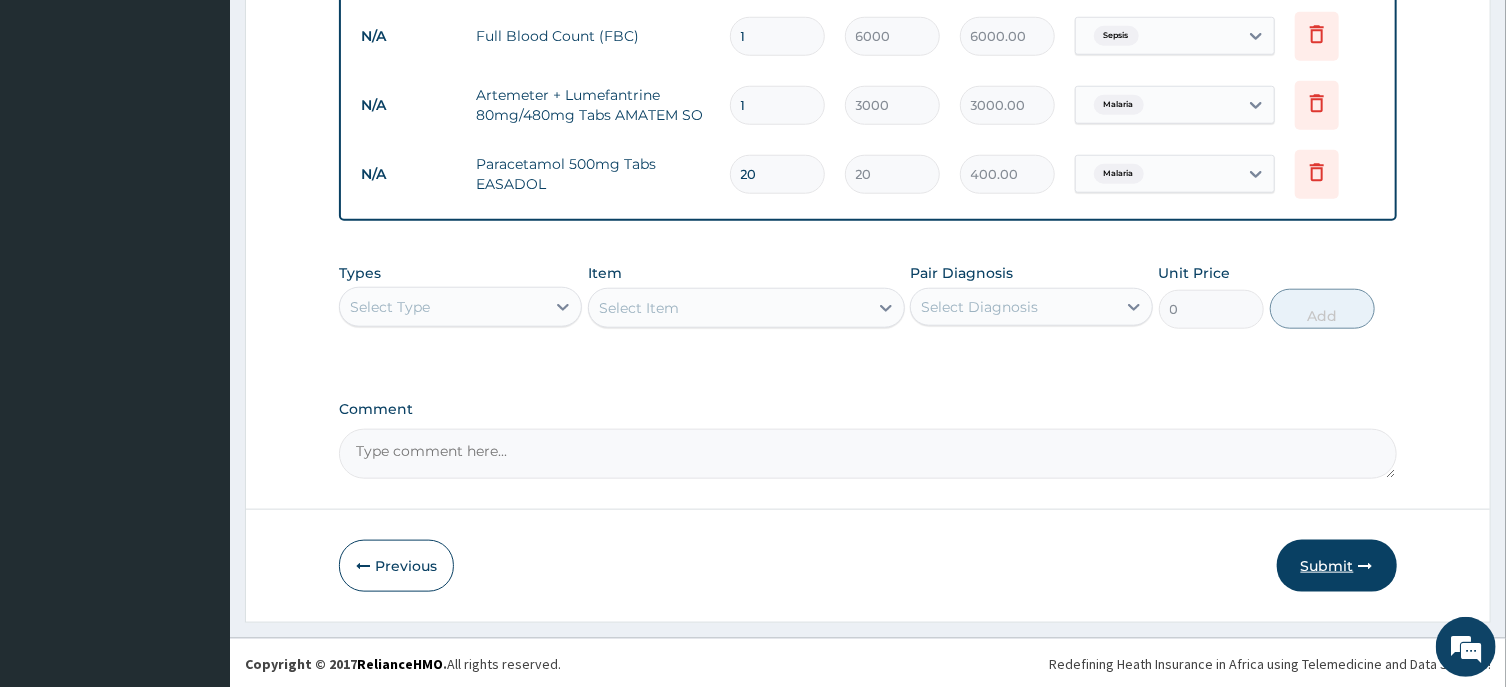click on "Submit" at bounding box center (1337, 566) 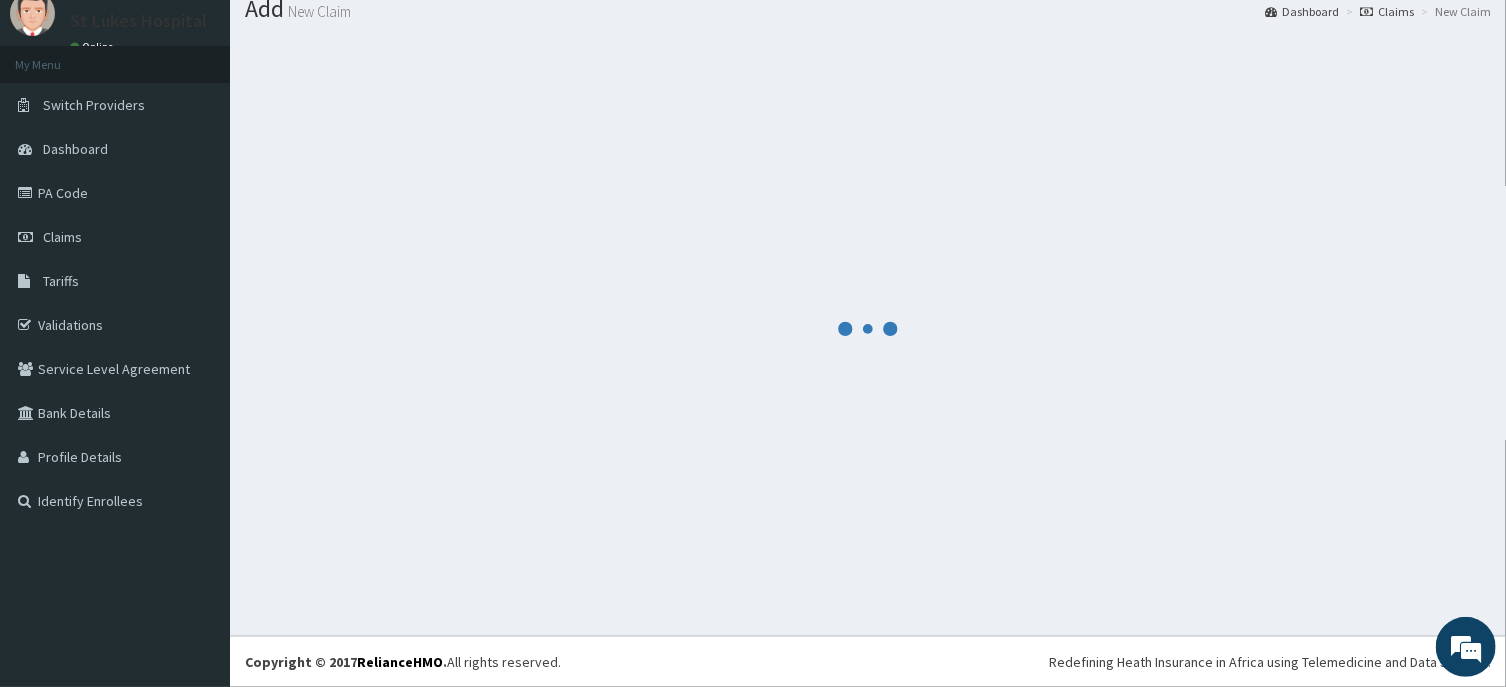 scroll, scrollTop: 69, scrollLeft: 0, axis: vertical 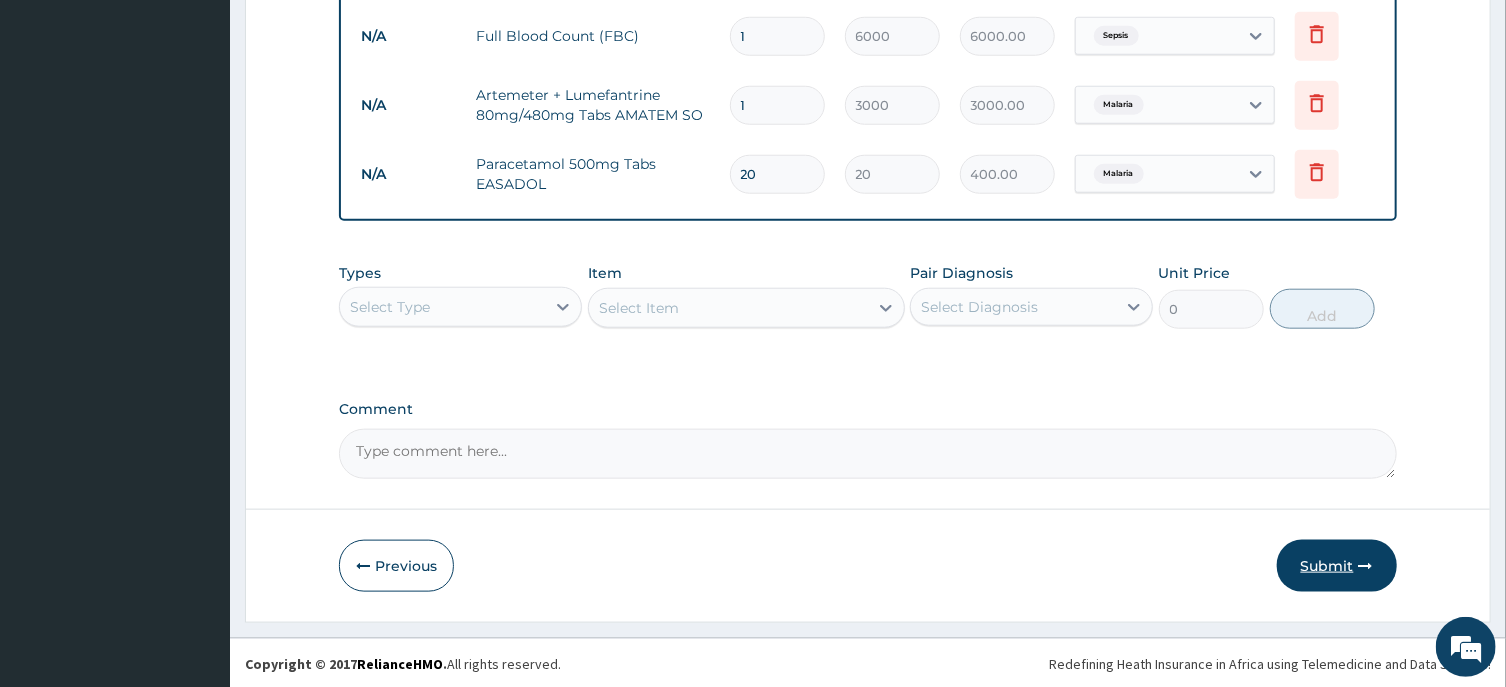 click on "Submit" at bounding box center (1337, 566) 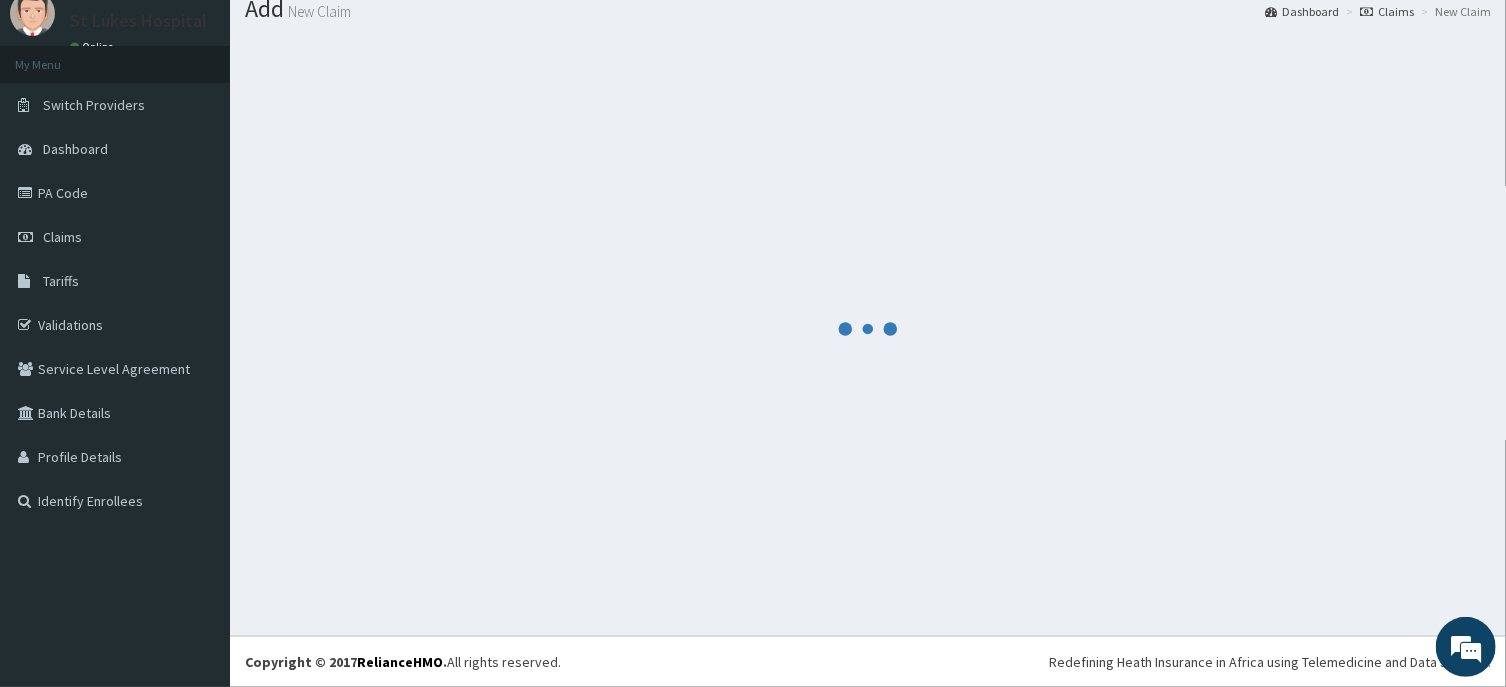 scroll, scrollTop: 69, scrollLeft: 0, axis: vertical 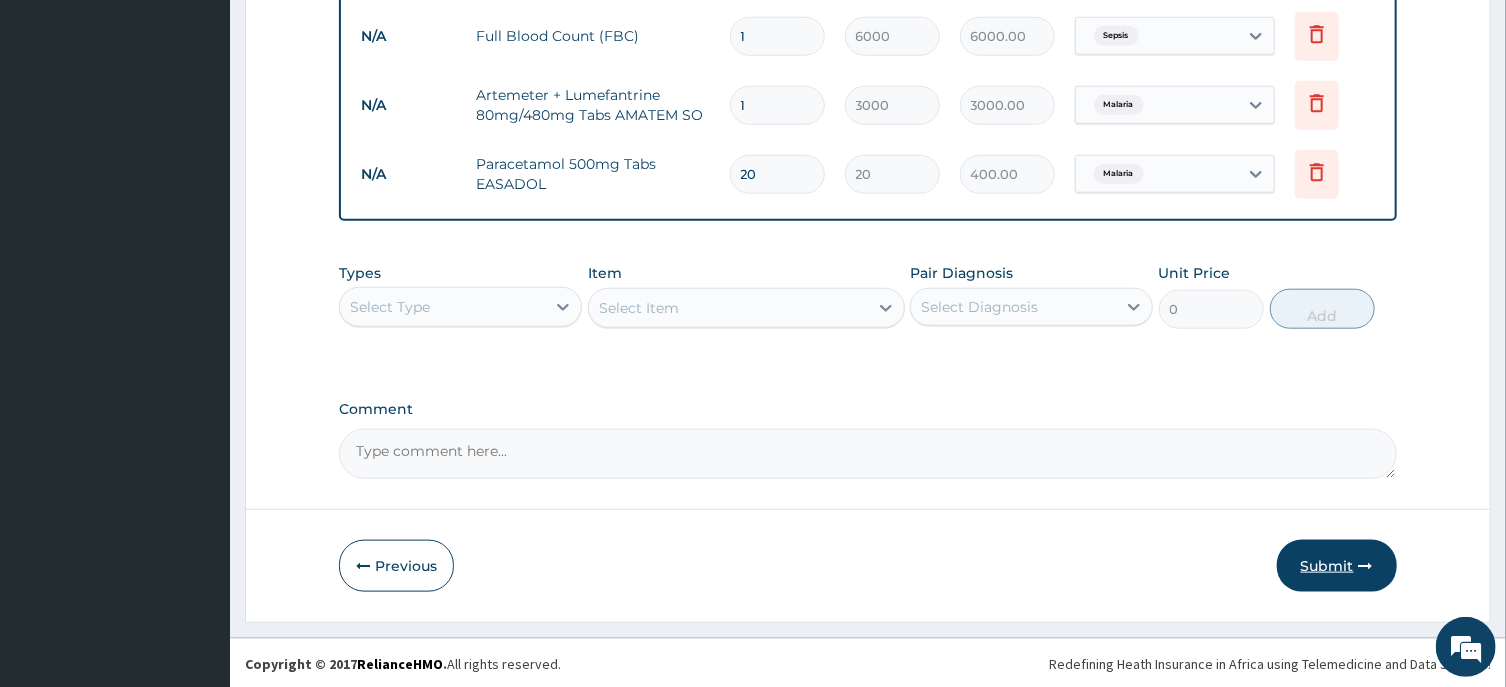 click on "Submit" at bounding box center (1337, 566) 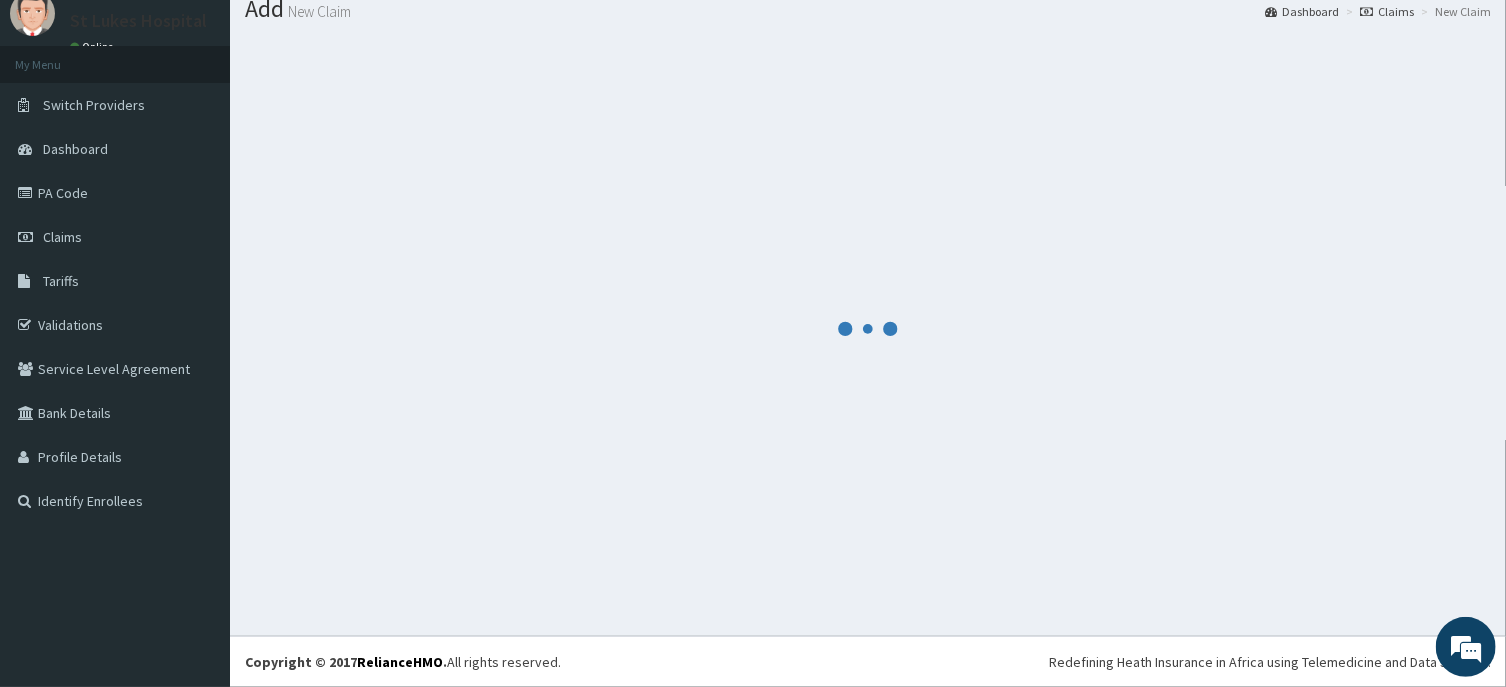 scroll, scrollTop: 69, scrollLeft: 0, axis: vertical 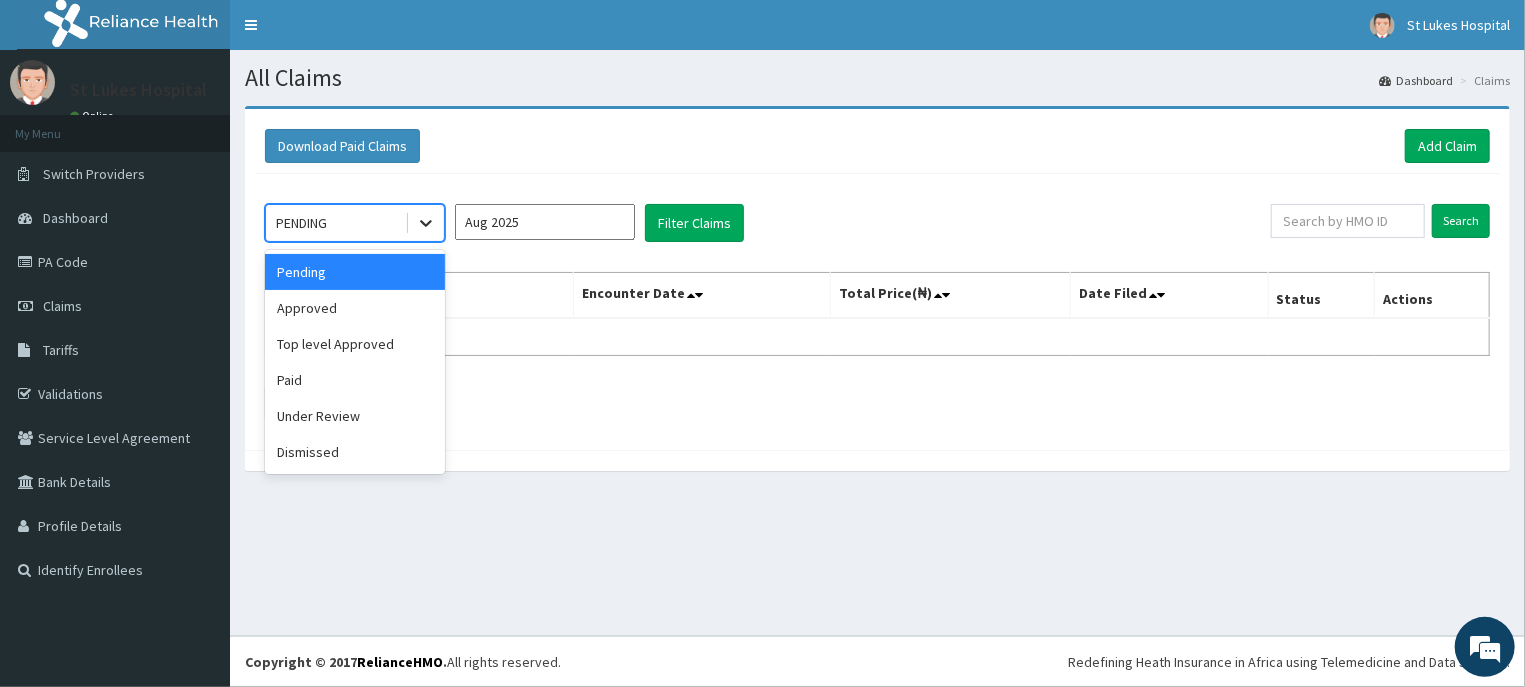 click 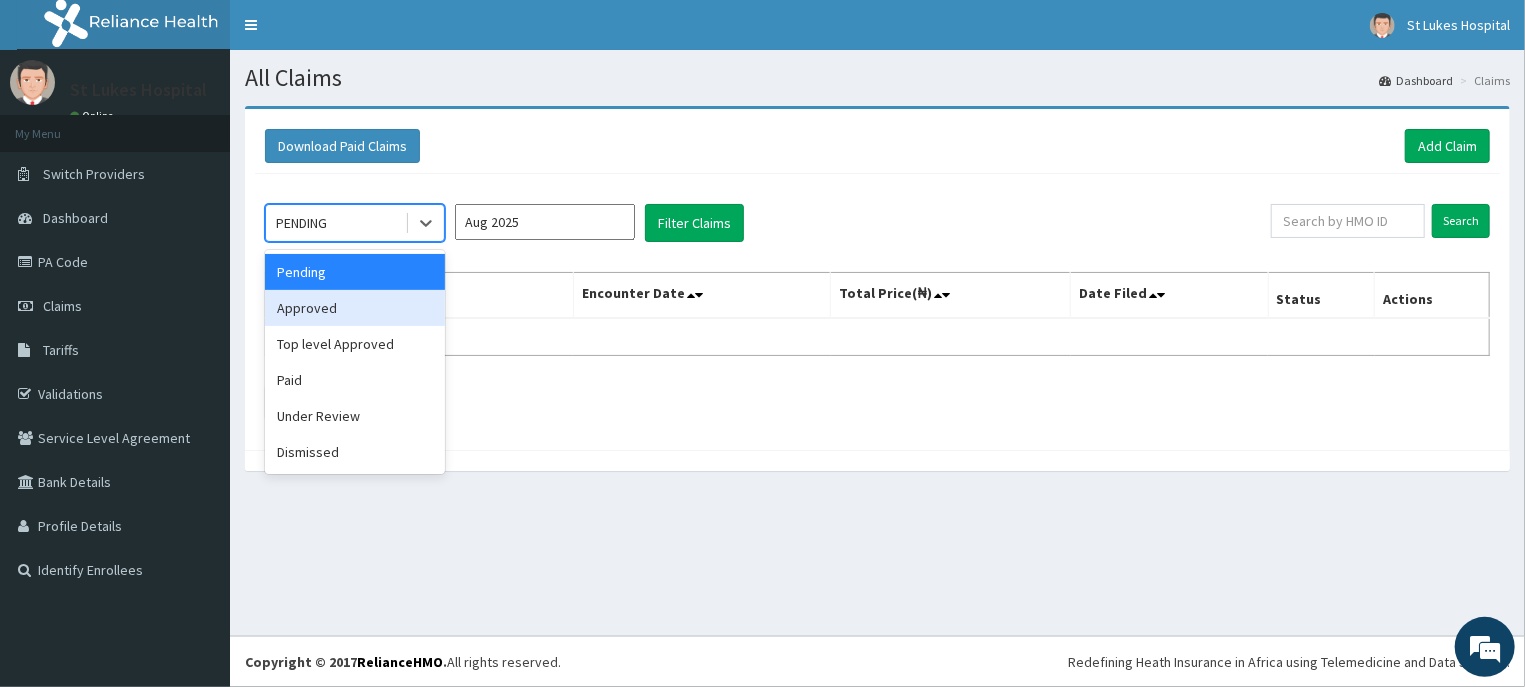 click on "Approved" at bounding box center [355, 308] 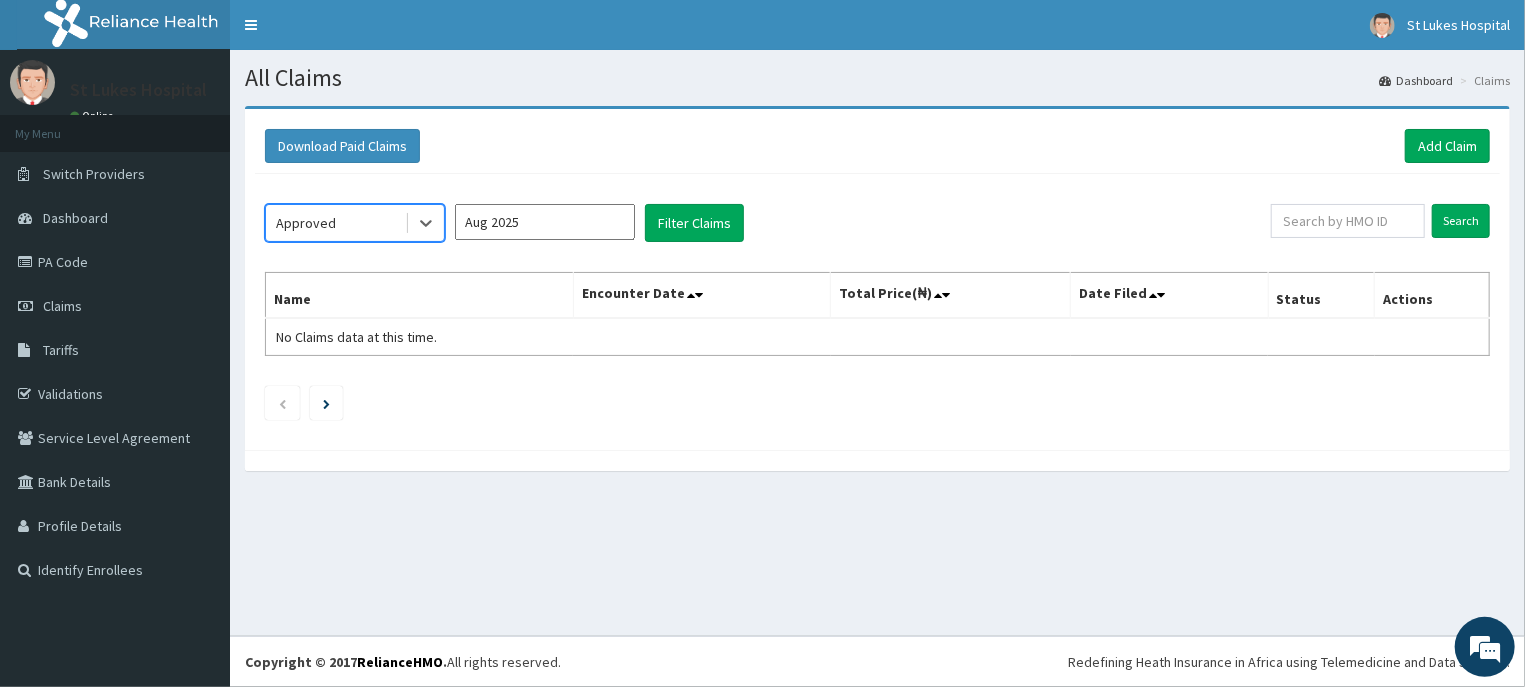 click on "Aug 2025" at bounding box center [545, 222] 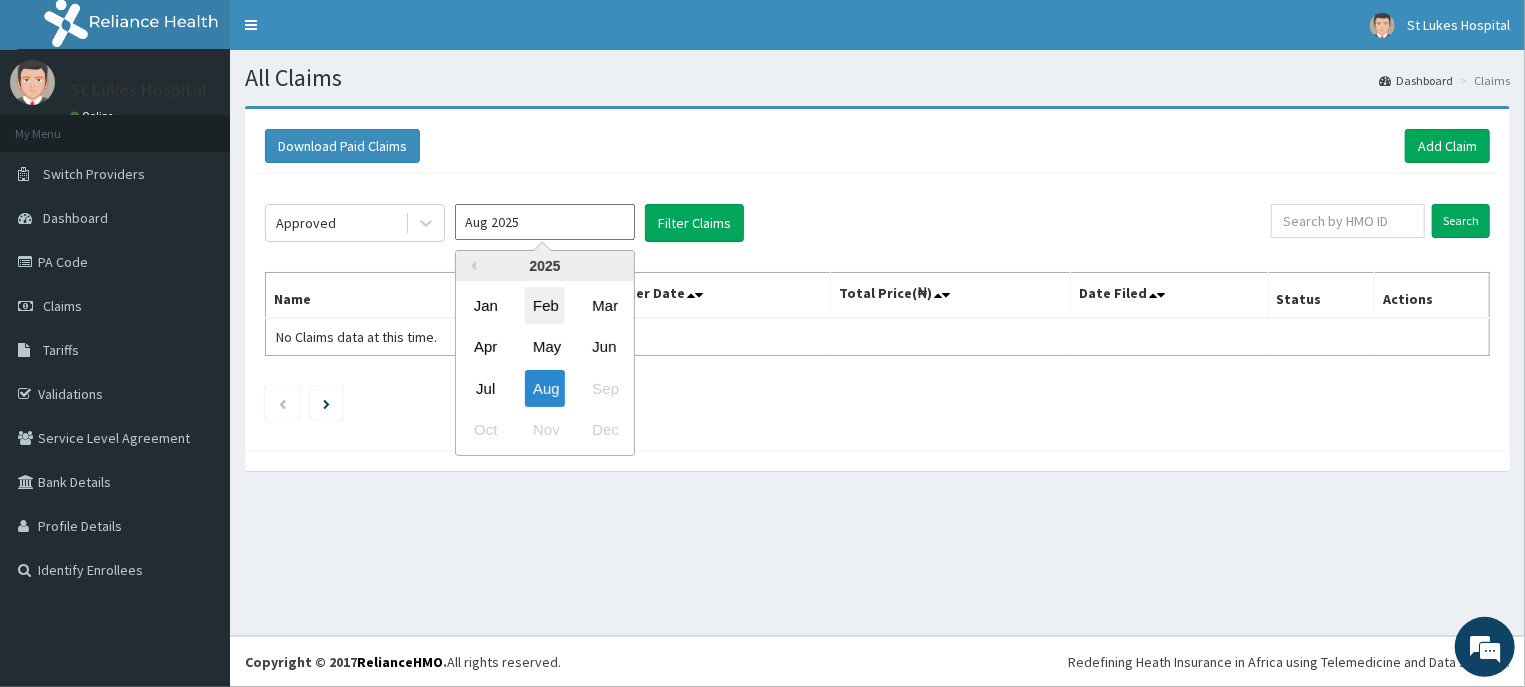 click on "Feb" at bounding box center (545, 305) 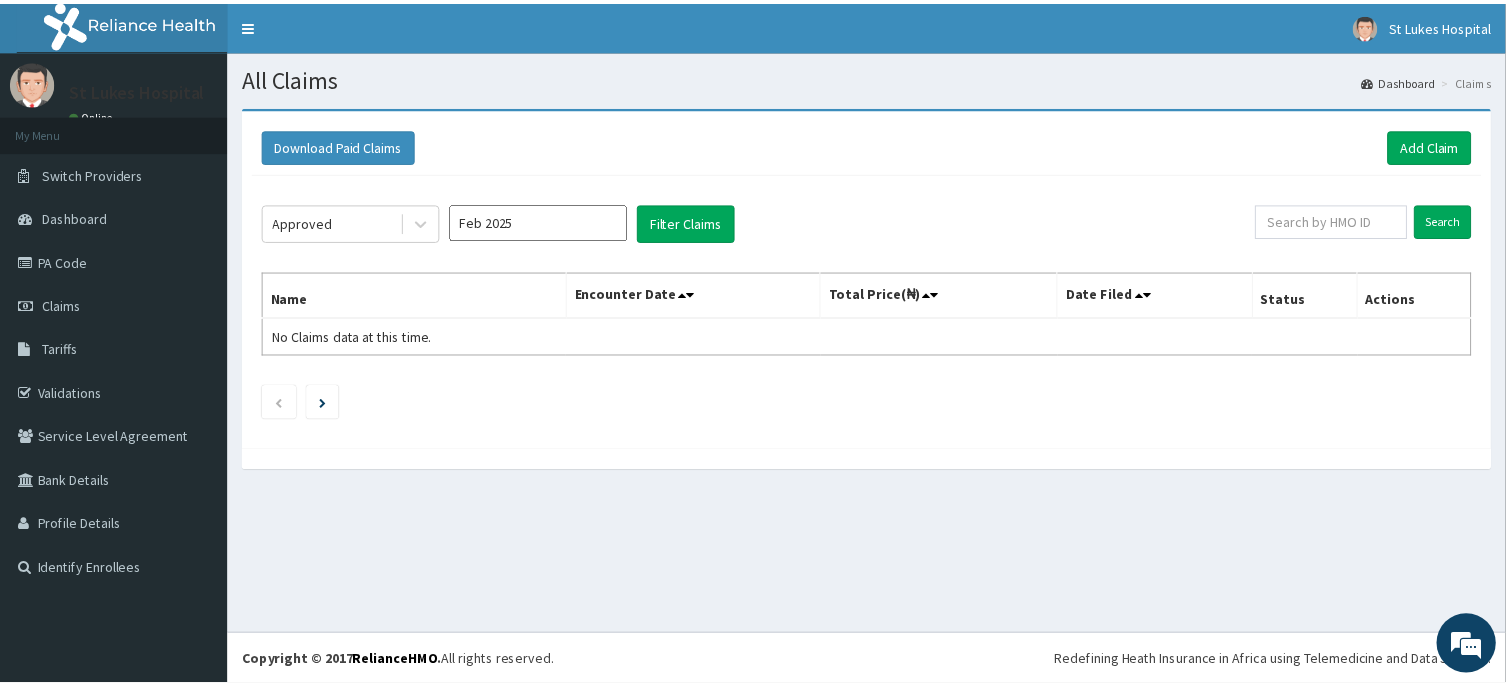 scroll, scrollTop: 0, scrollLeft: 0, axis: both 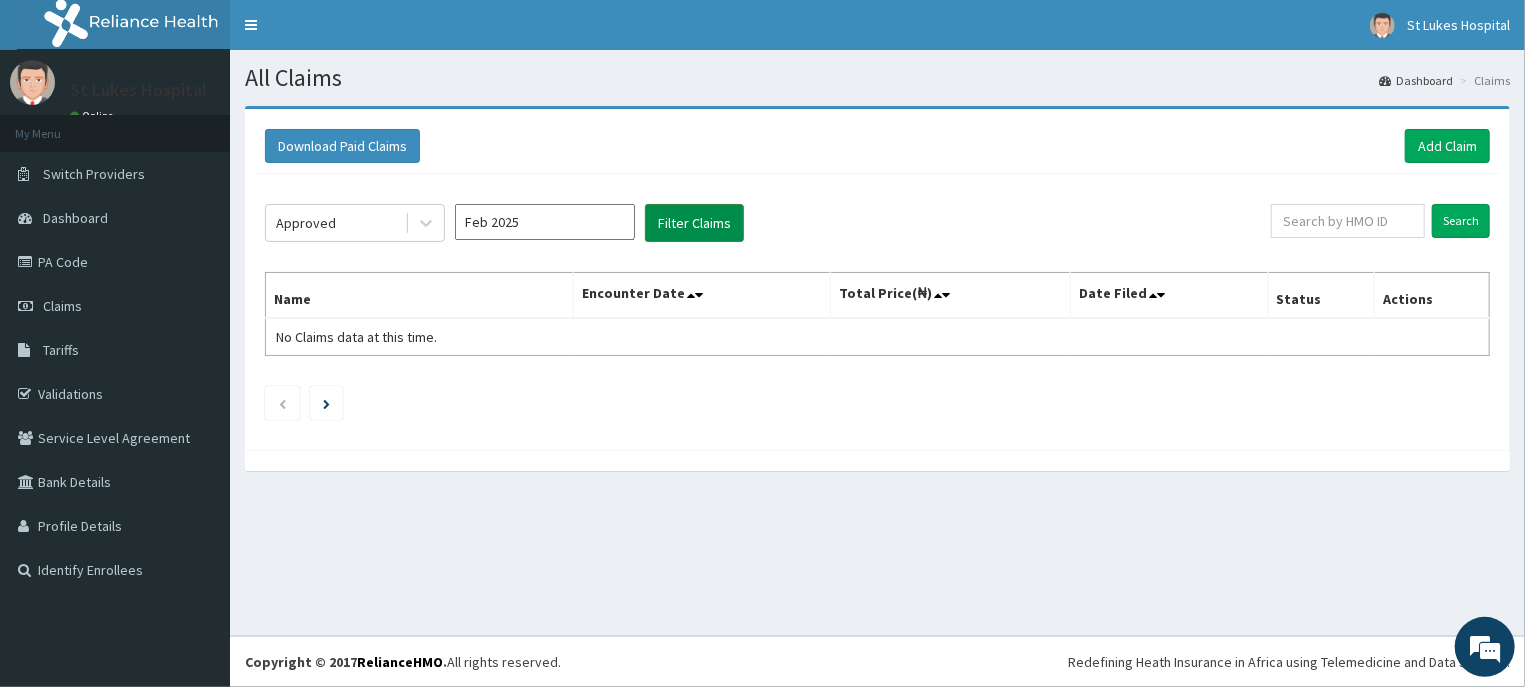 click on "Filter Claims" at bounding box center [694, 223] 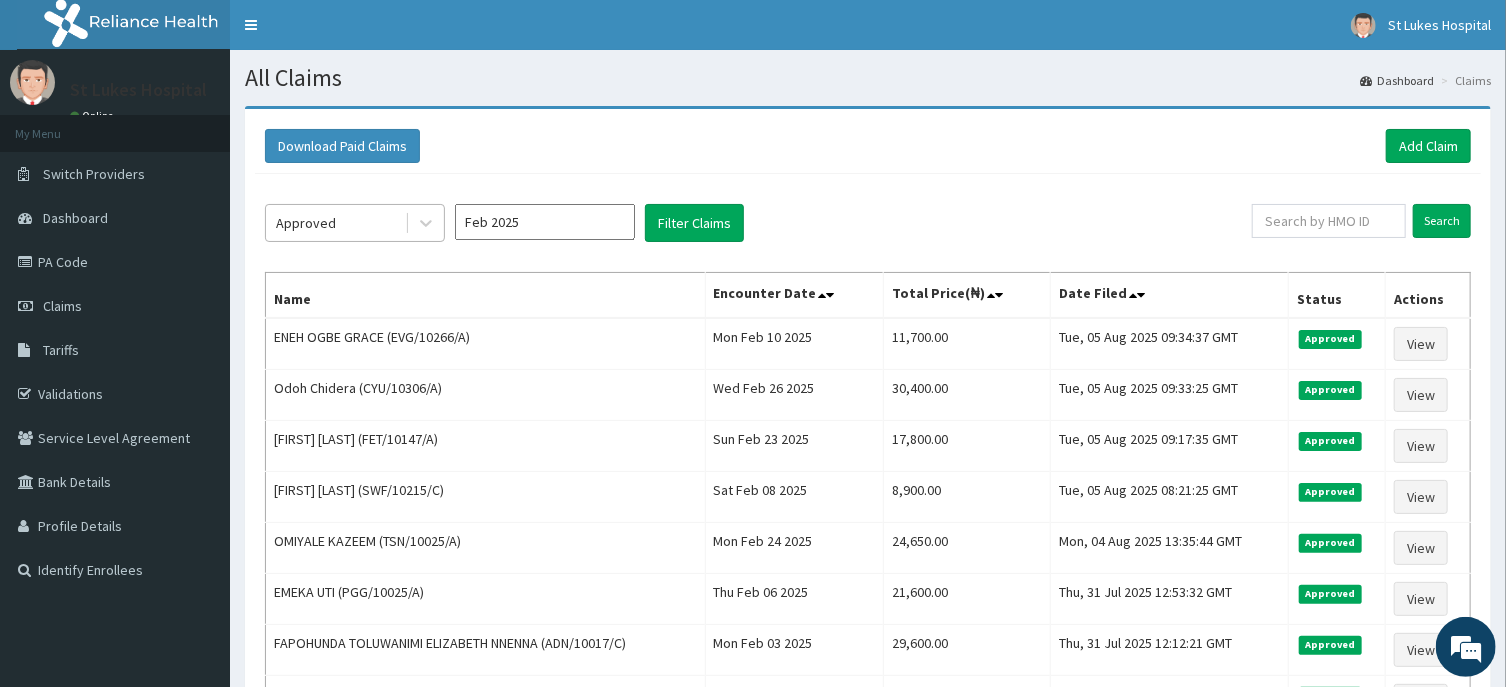 click at bounding box center (424, 223) 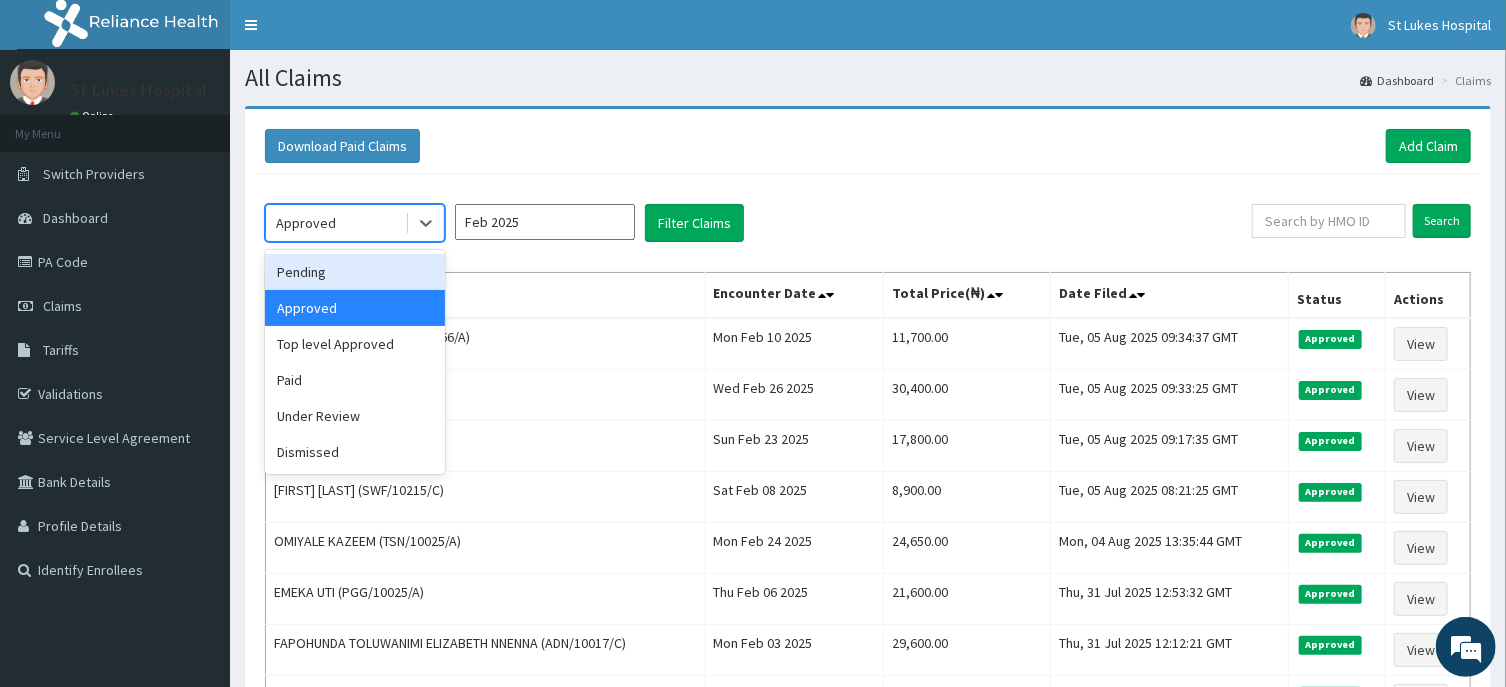 click on "Pending" at bounding box center (355, 272) 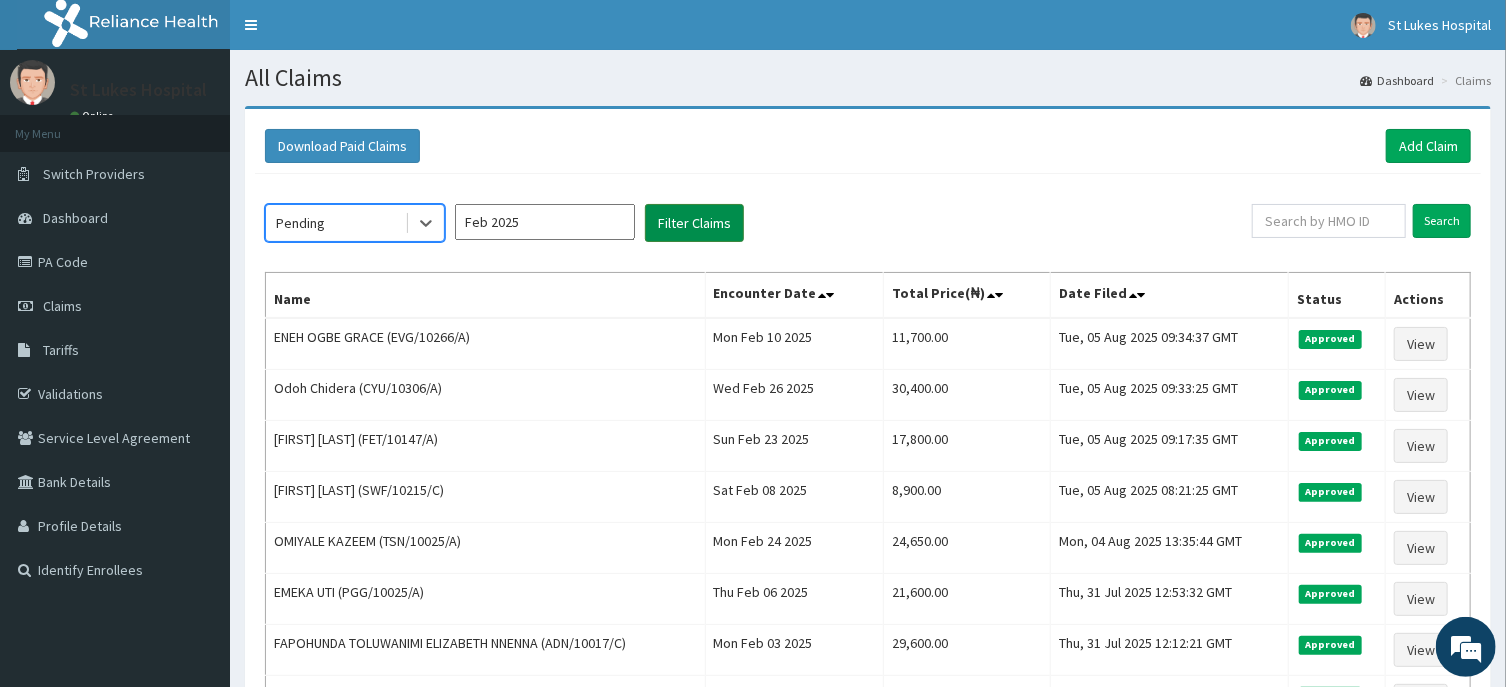 click on "Filter Claims" at bounding box center [694, 223] 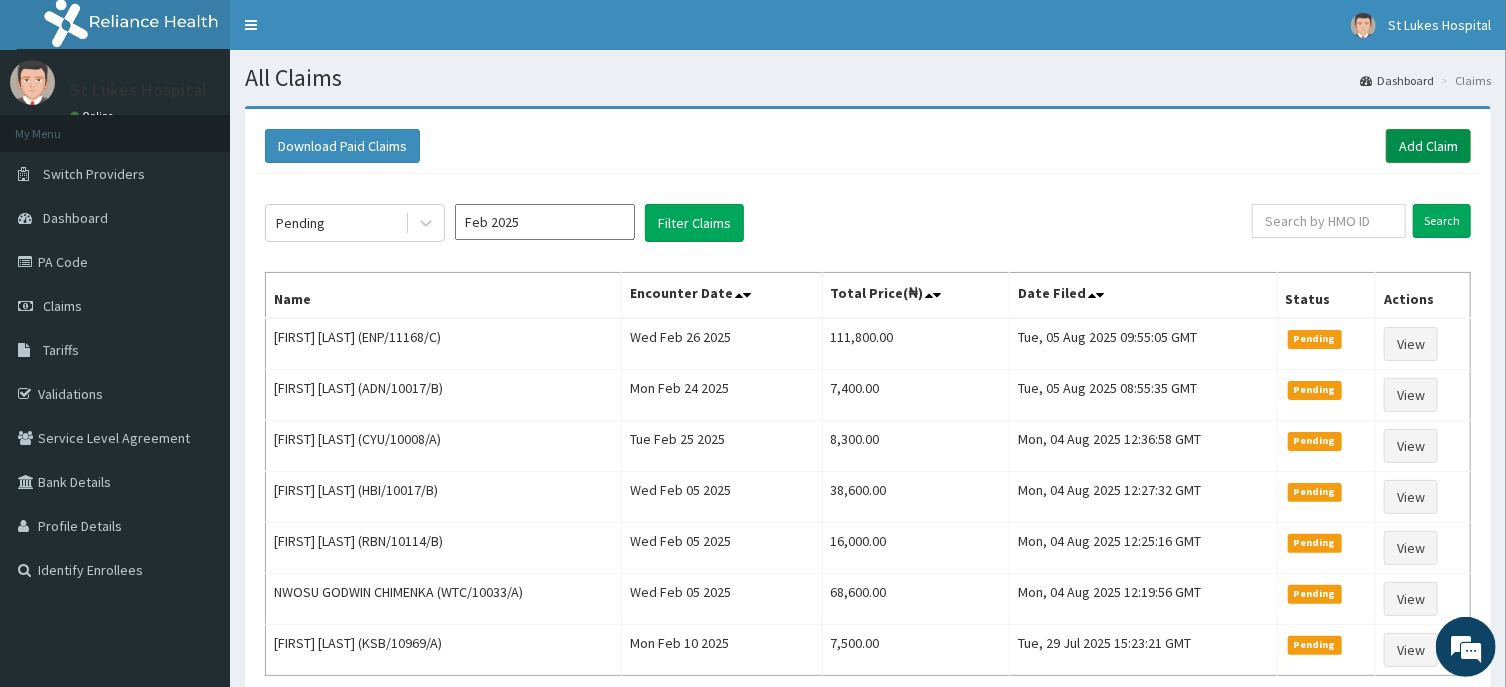 click on "Add Claim" at bounding box center [1428, 146] 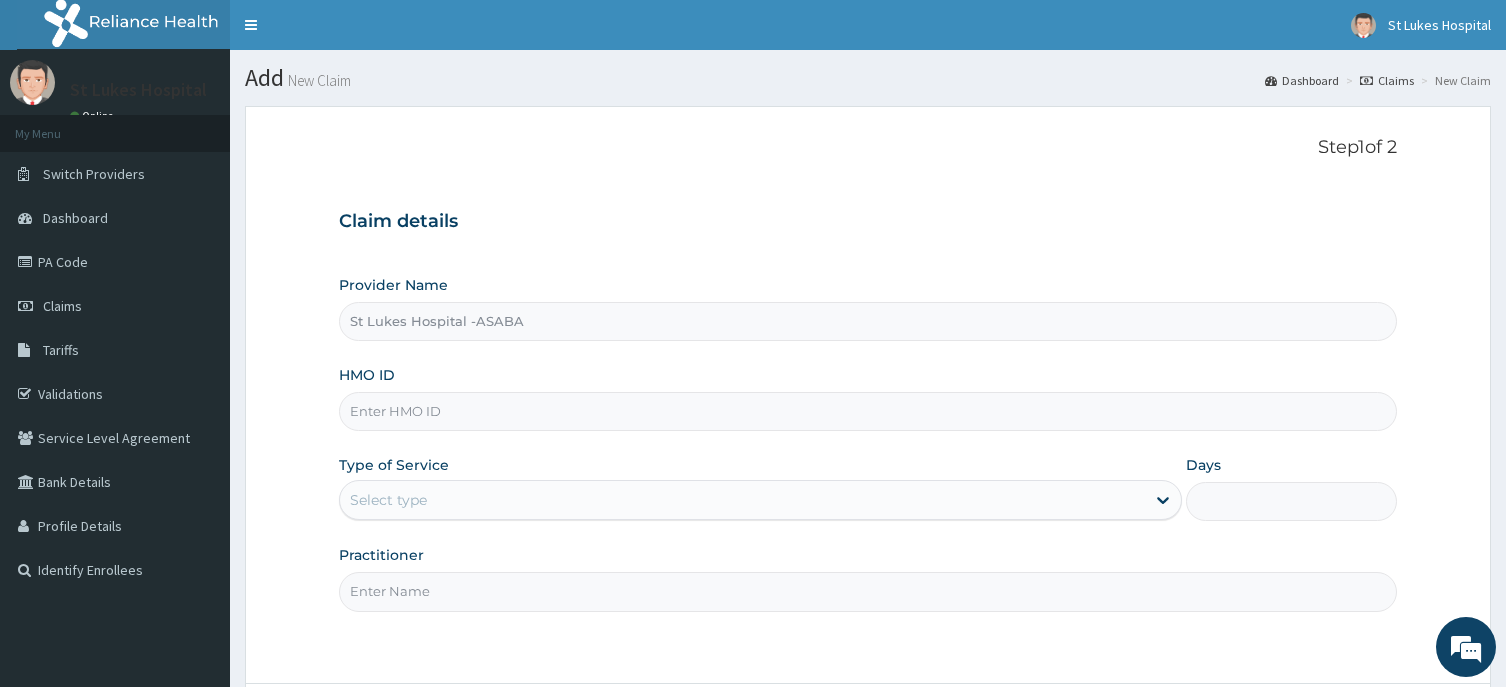 scroll, scrollTop: 0, scrollLeft: 0, axis: both 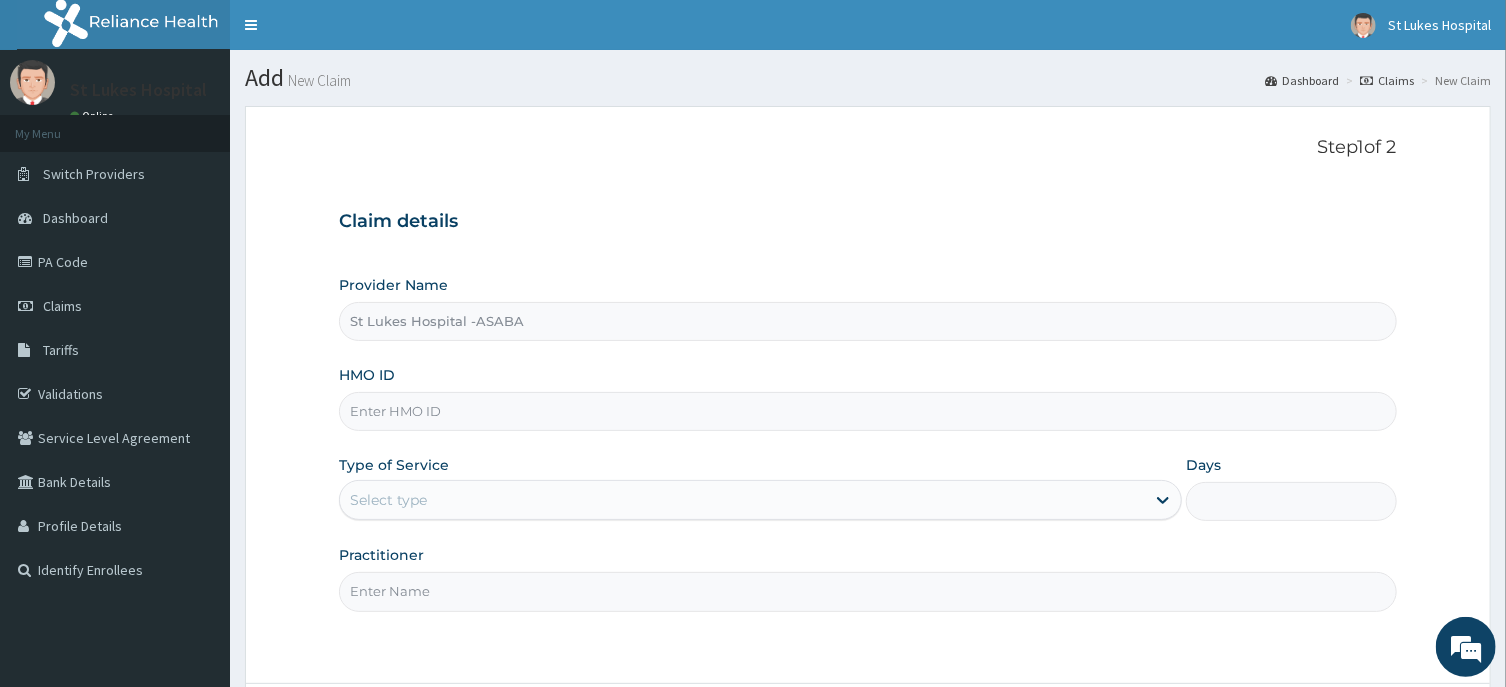click on "HMO ID" at bounding box center (867, 411) 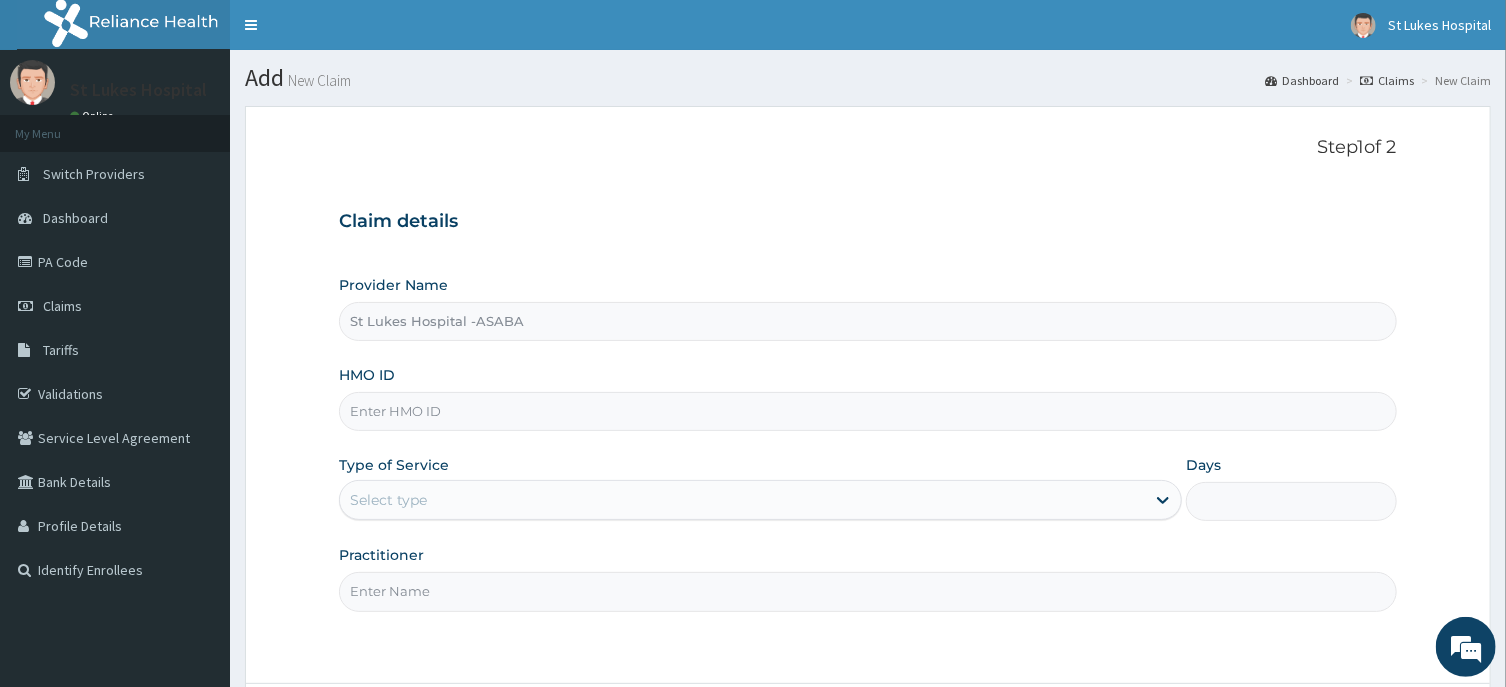 scroll, scrollTop: 0, scrollLeft: 0, axis: both 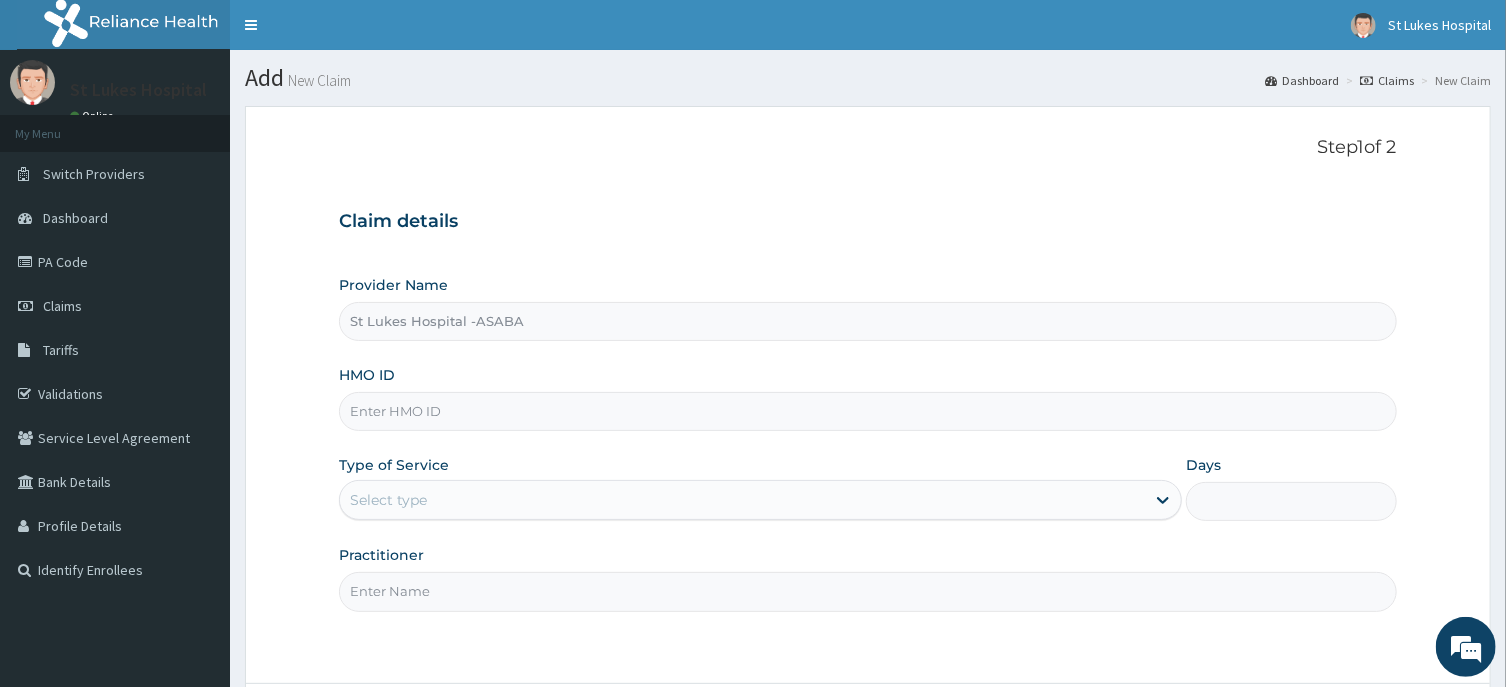 click on "HMO ID" at bounding box center [867, 411] 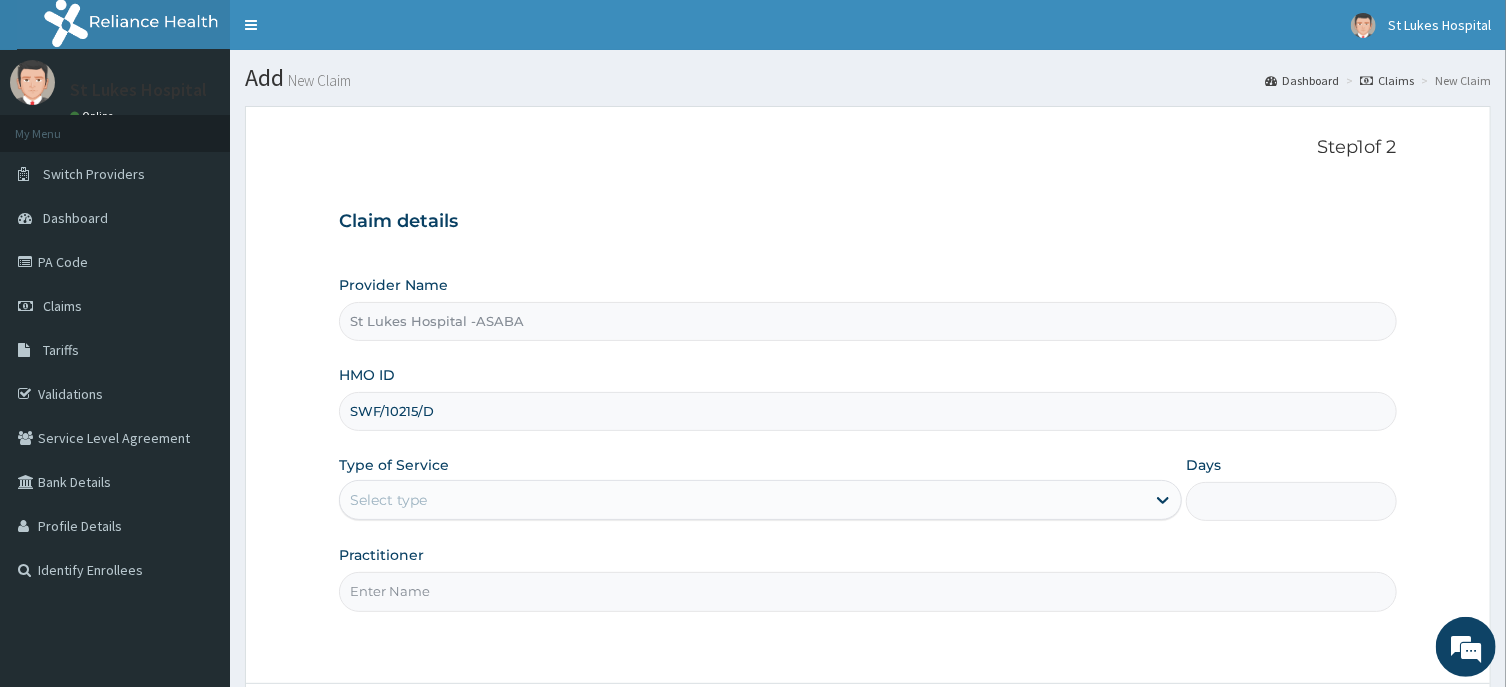 type on "SWF/10215/D" 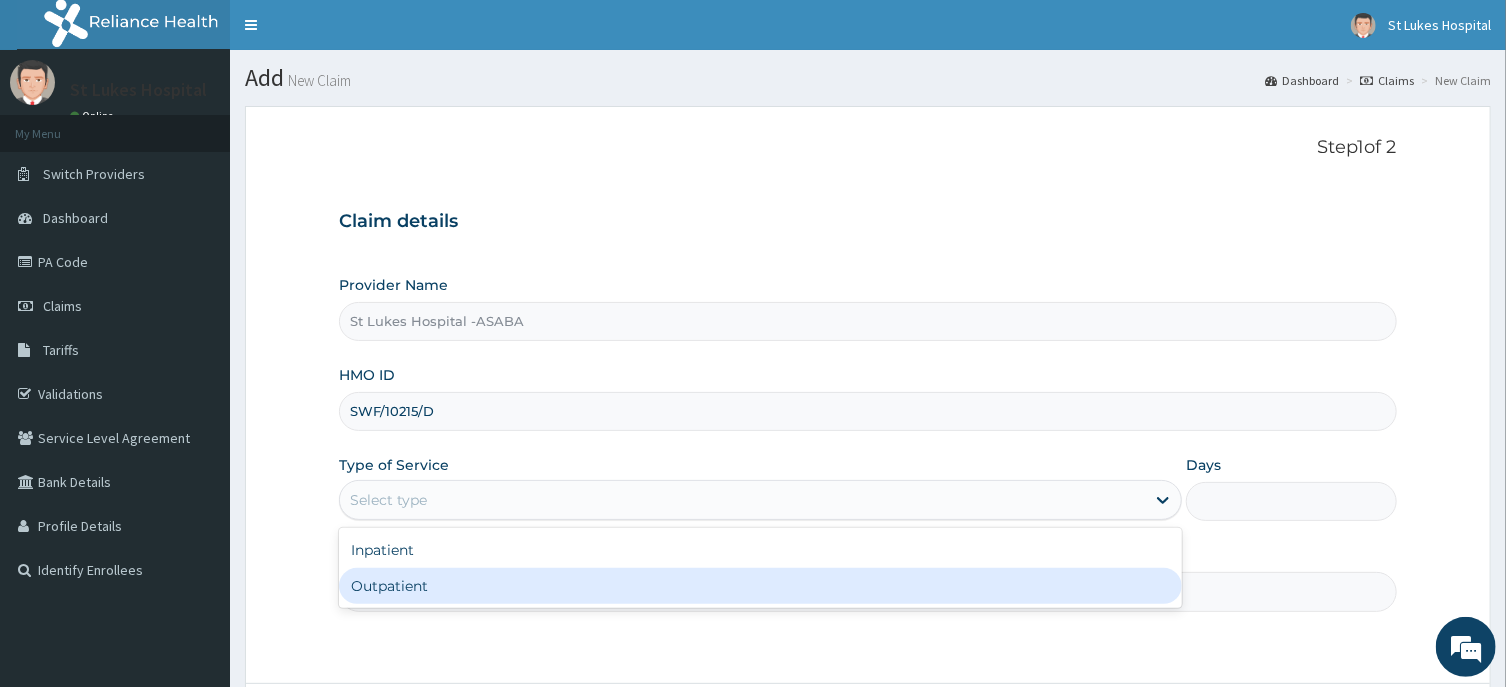 click on "Outpatient" at bounding box center [760, 586] 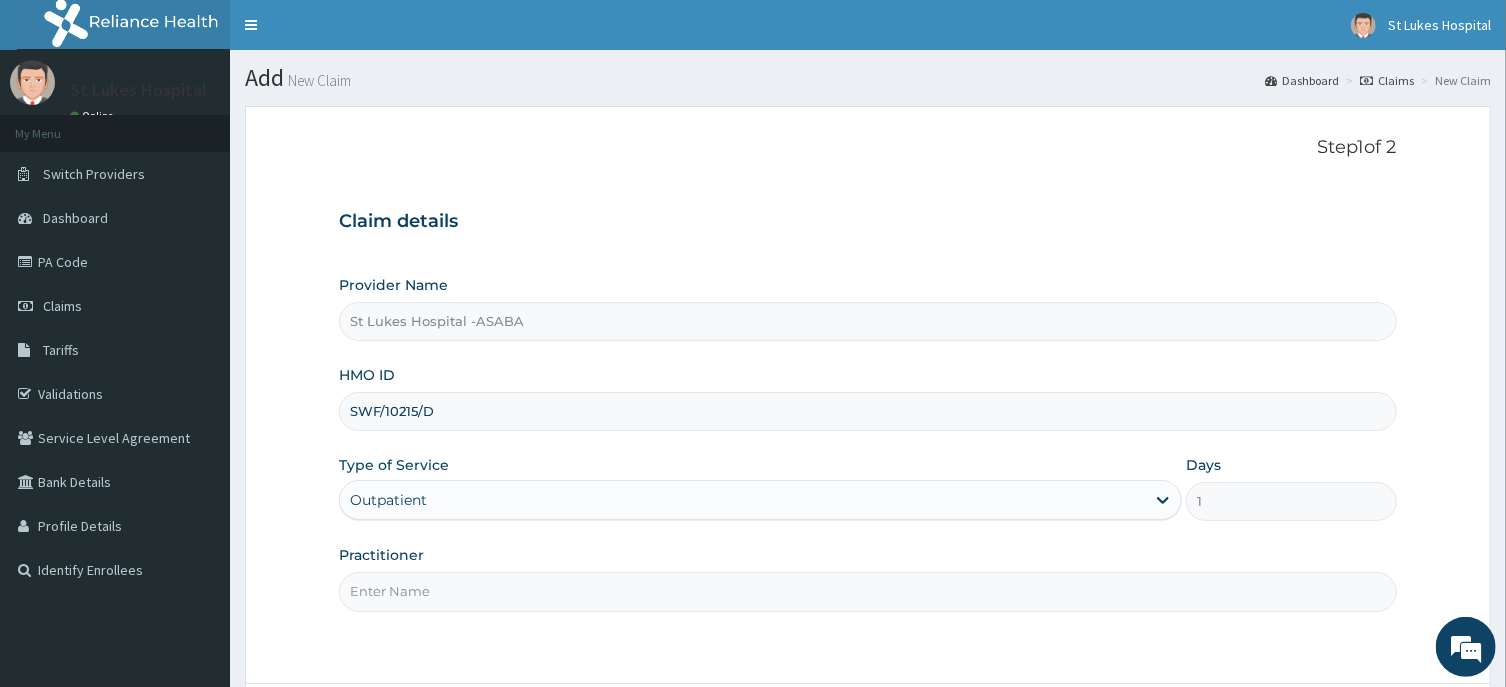 click on "Practitioner" at bounding box center [867, 591] 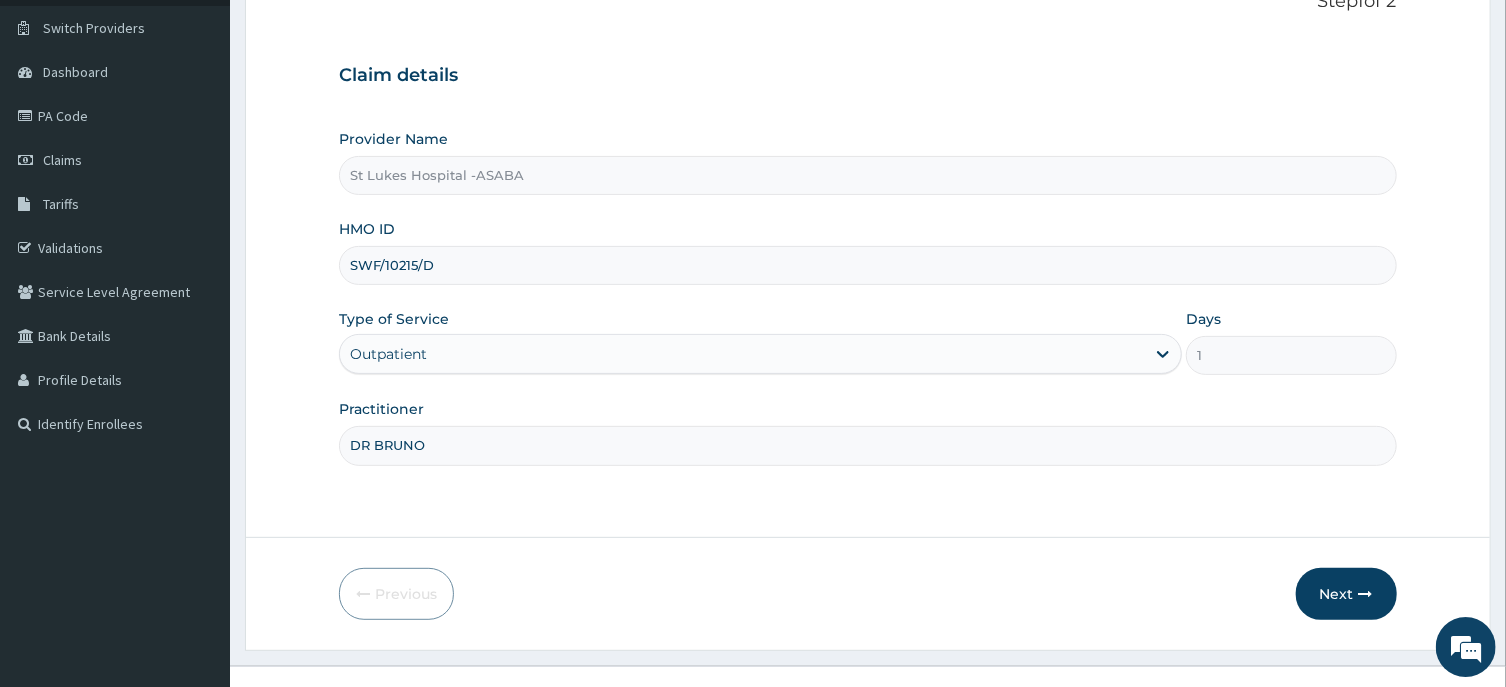 scroll, scrollTop: 174, scrollLeft: 0, axis: vertical 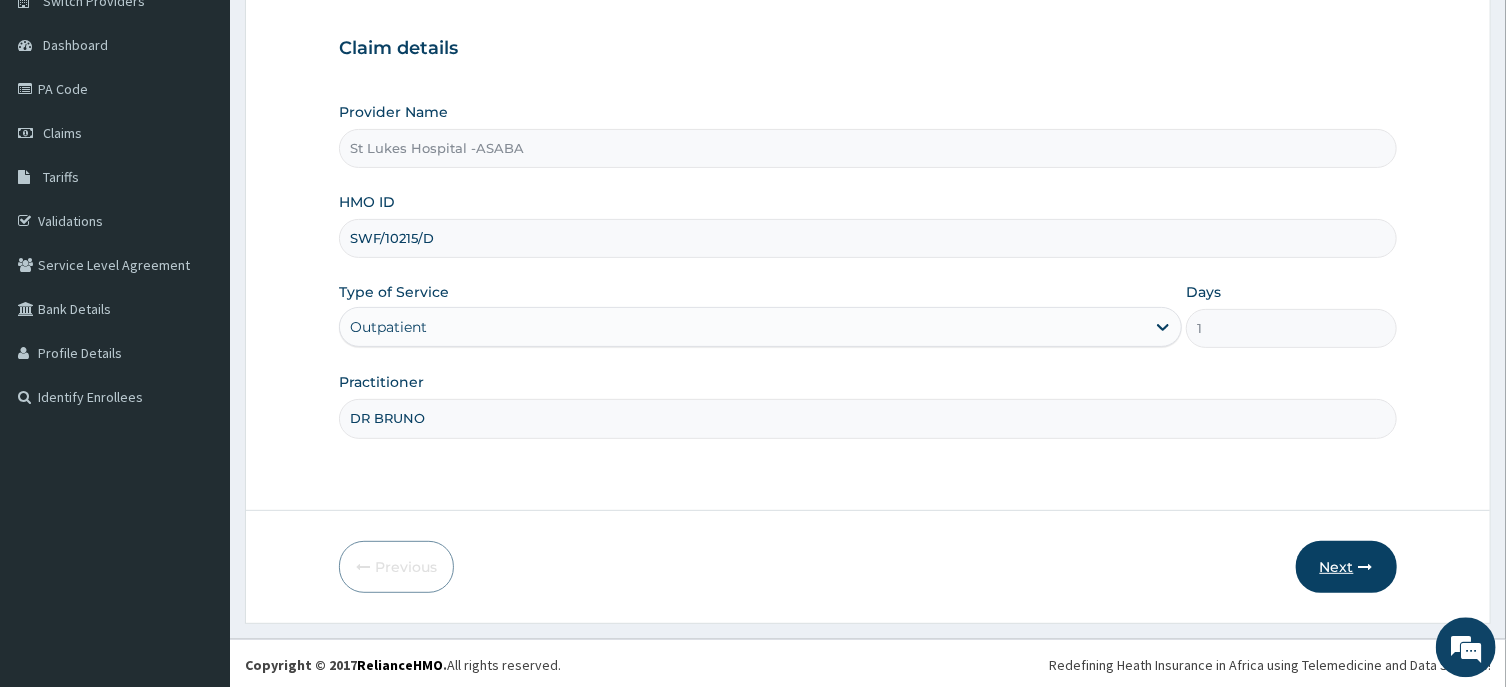 type on "DR BRUNO" 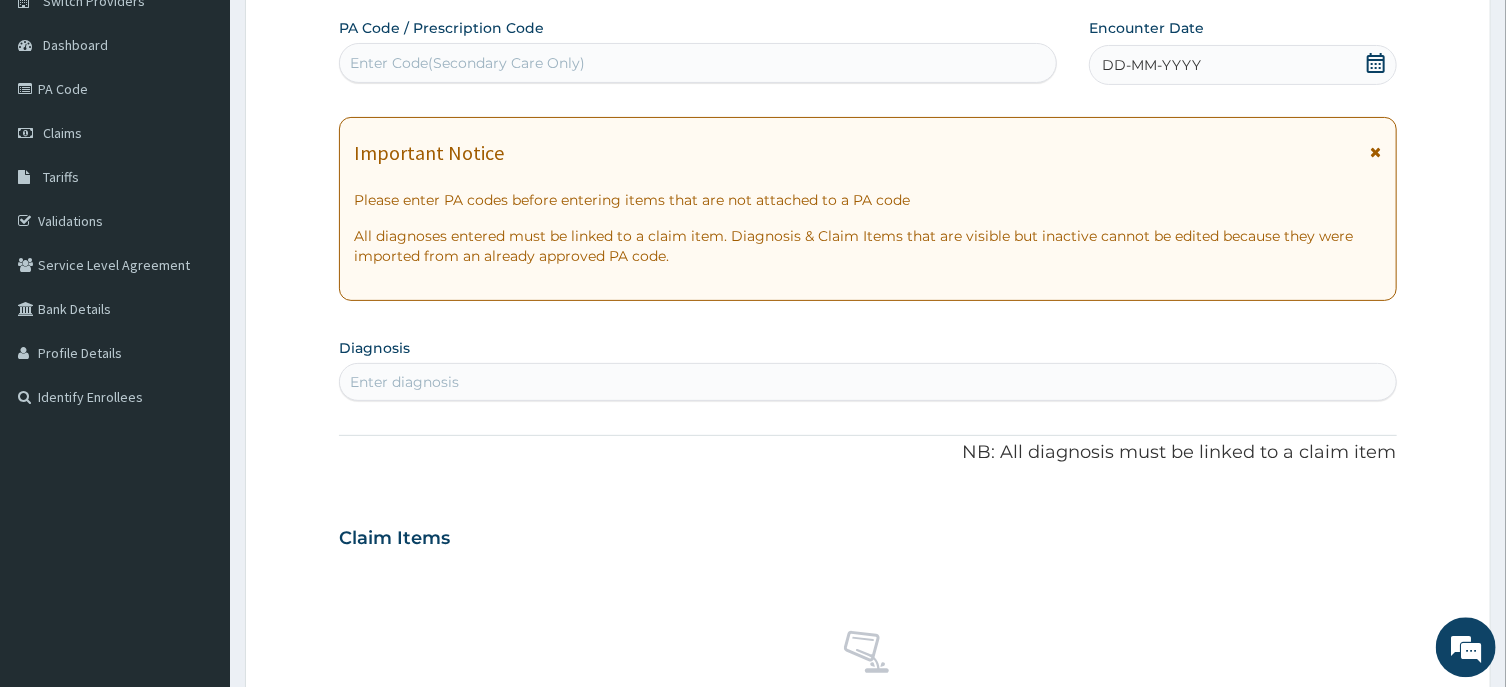 click on "Enter Code(Secondary Care Only)" at bounding box center (698, 62) 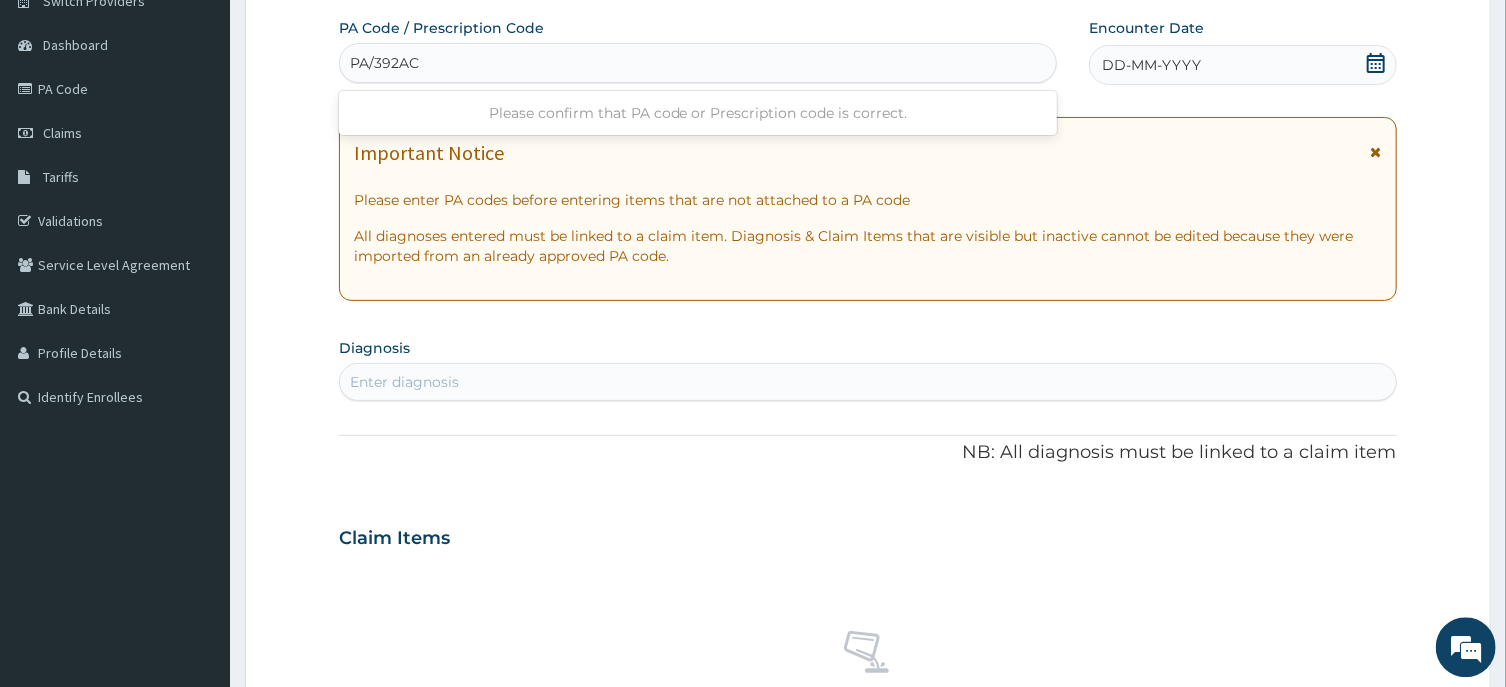 type on "PA/392AC7" 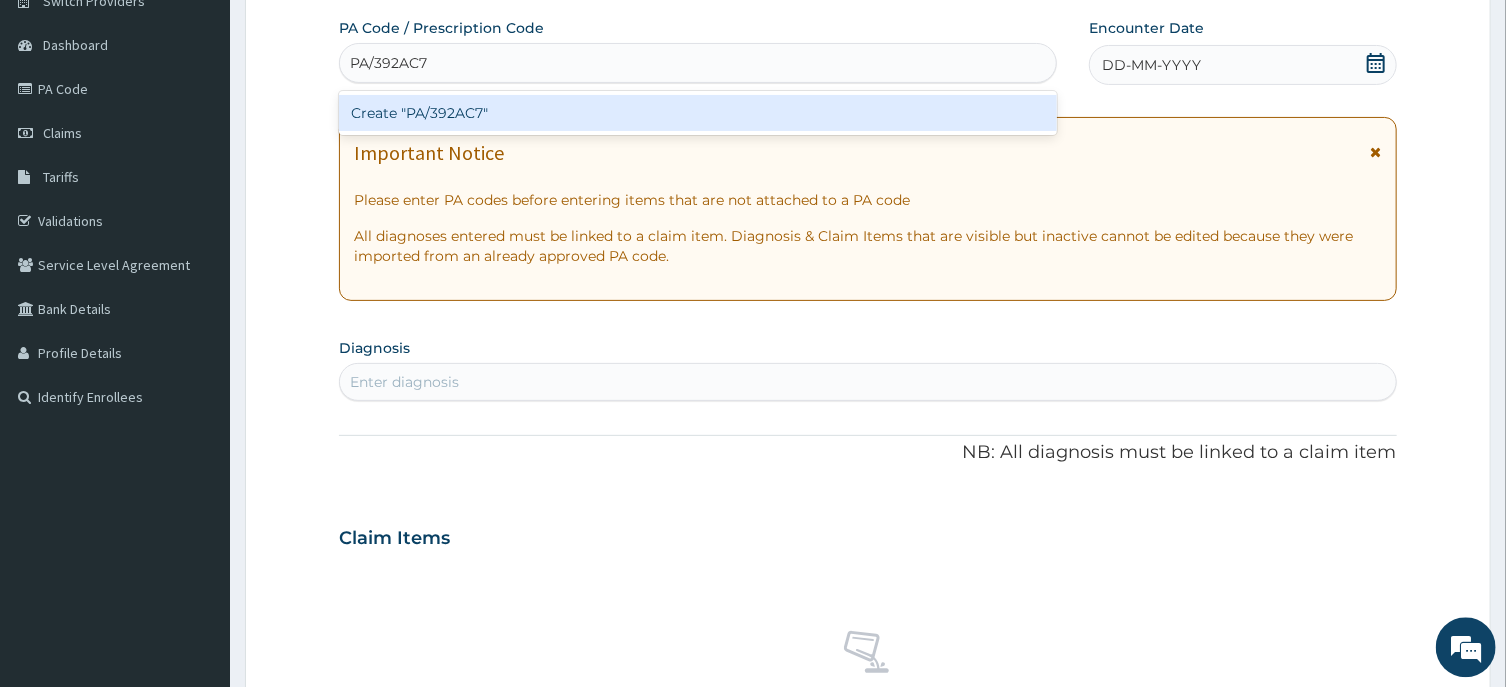 click on "Create "PA/392AC7"" at bounding box center [698, 112] 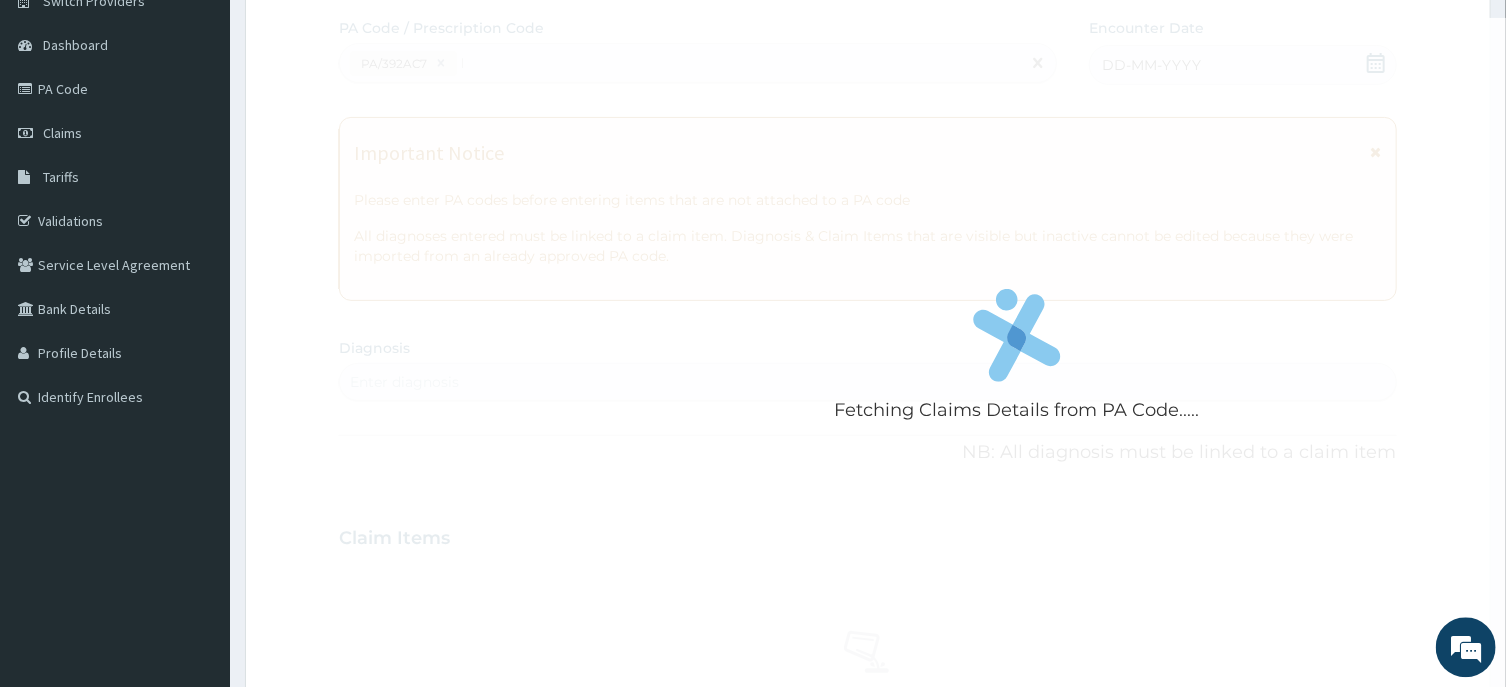 type 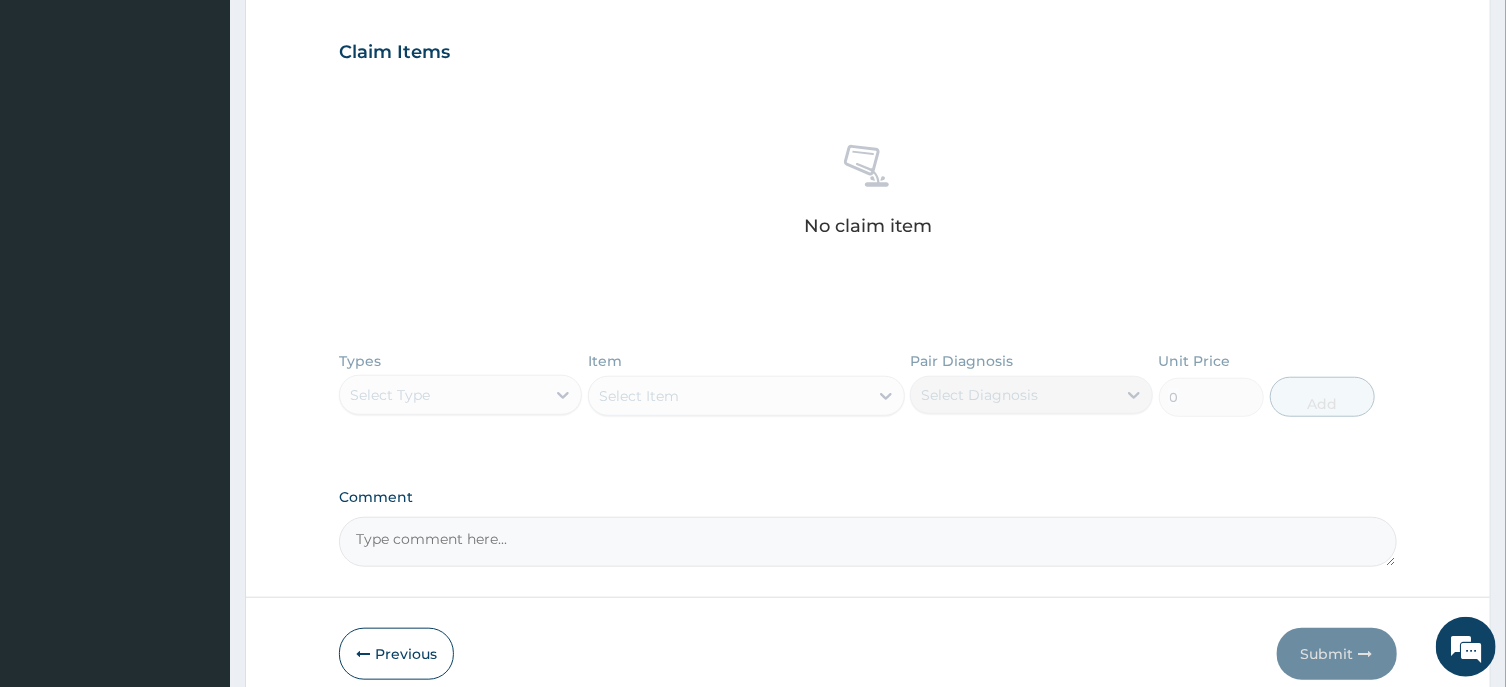 scroll, scrollTop: 768, scrollLeft: 0, axis: vertical 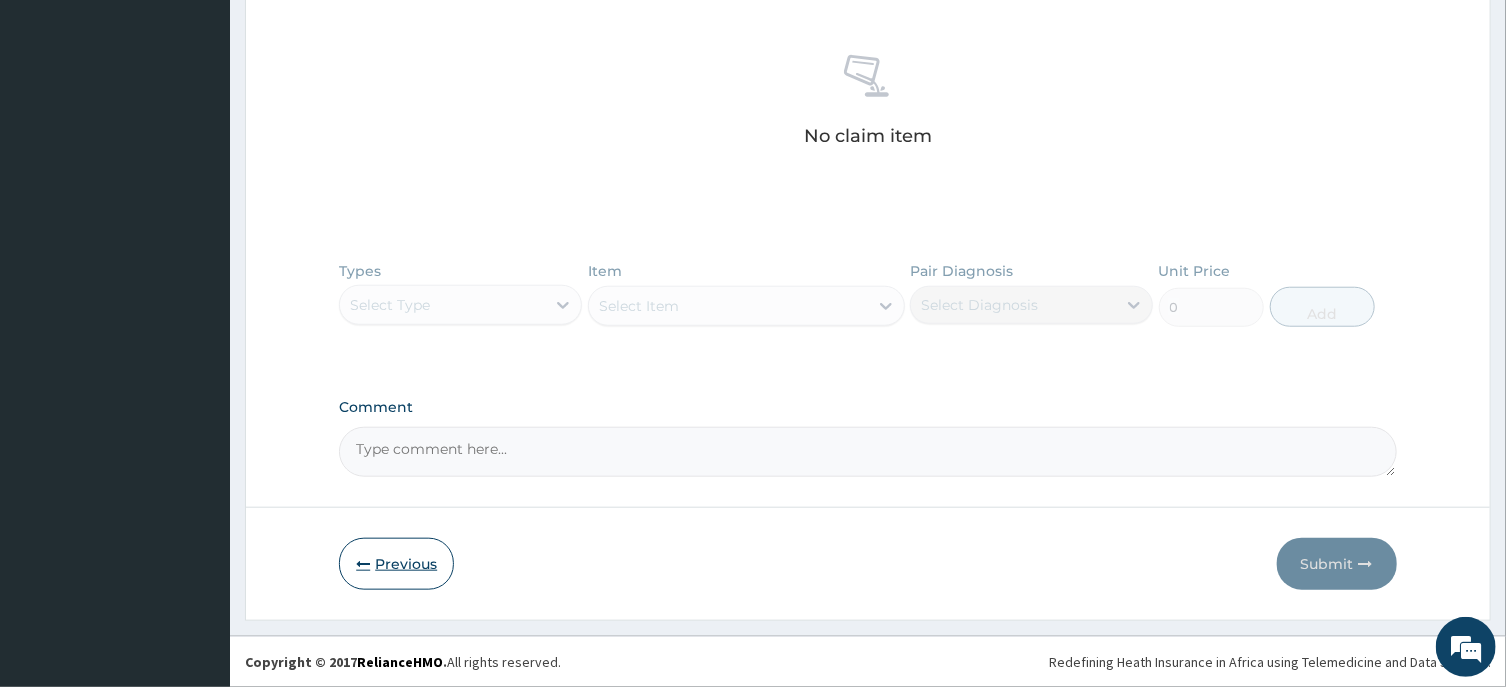 click on "Previous" at bounding box center (396, 564) 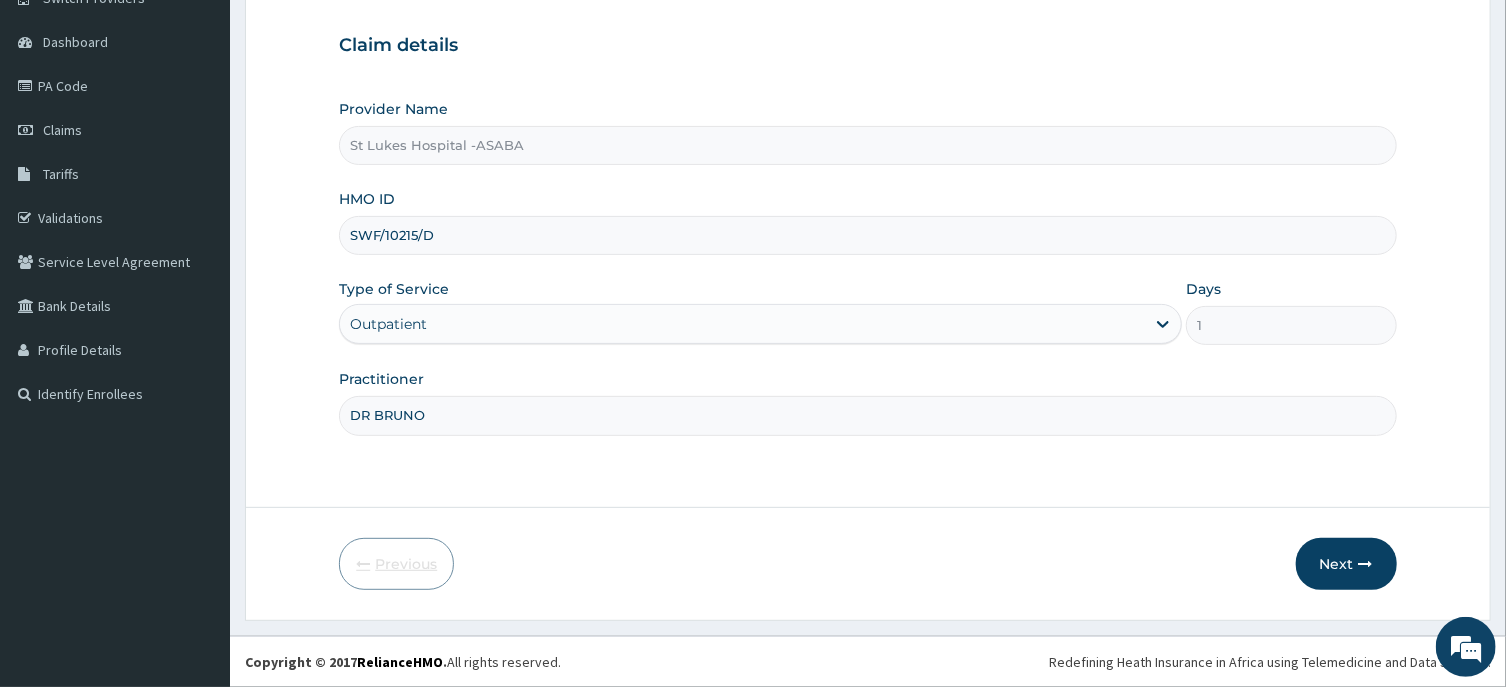 scroll, scrollTop: 176, scrollLeft: 0, axis: vertical 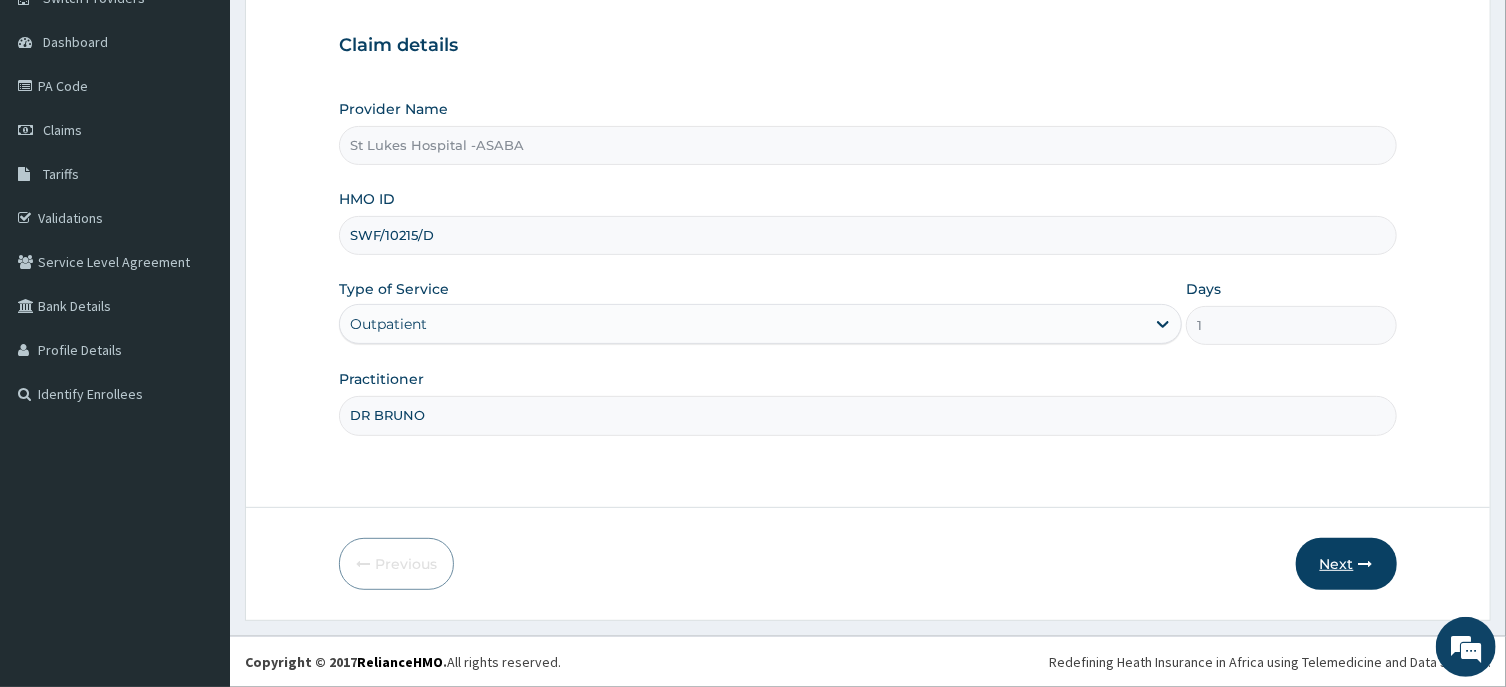 click on "Next" at bounding box center [1346, 564] 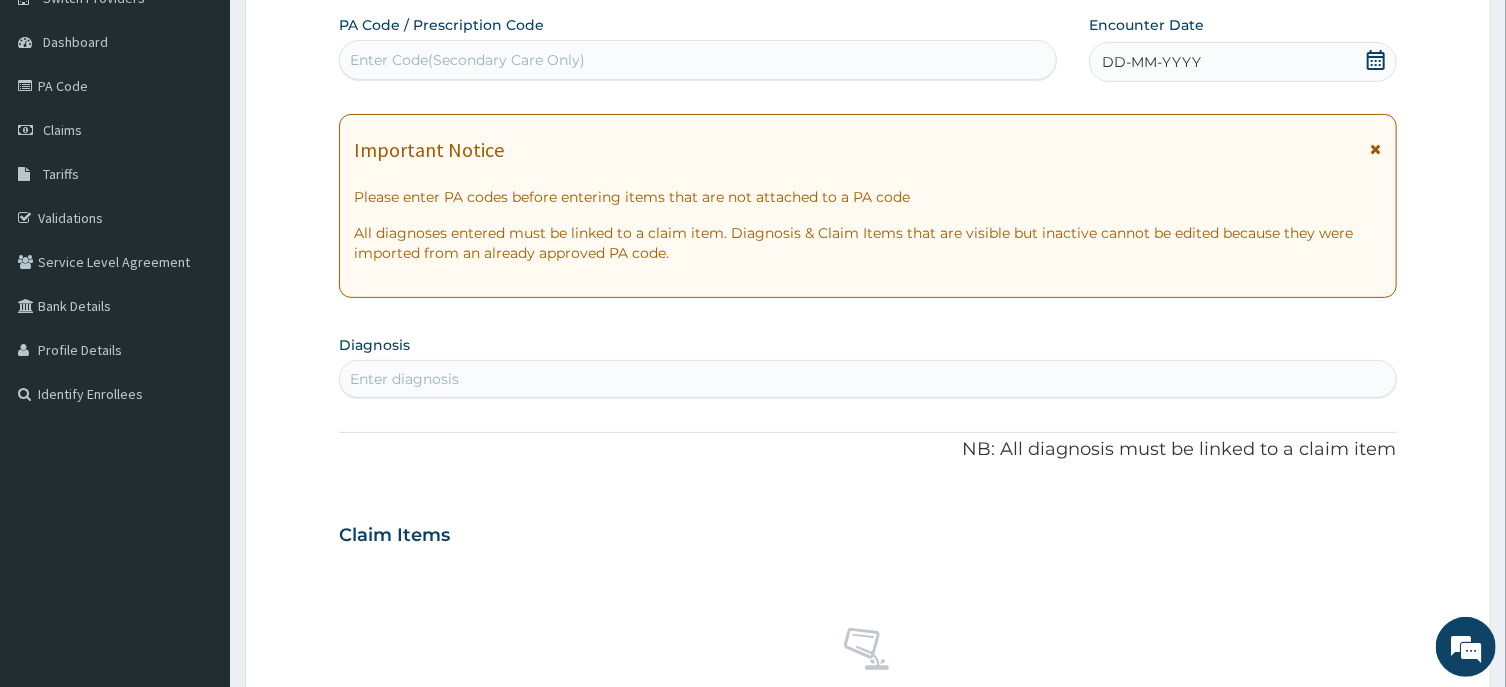 click on "DD-MM-YYYY" at bounding box center [1243, 62] 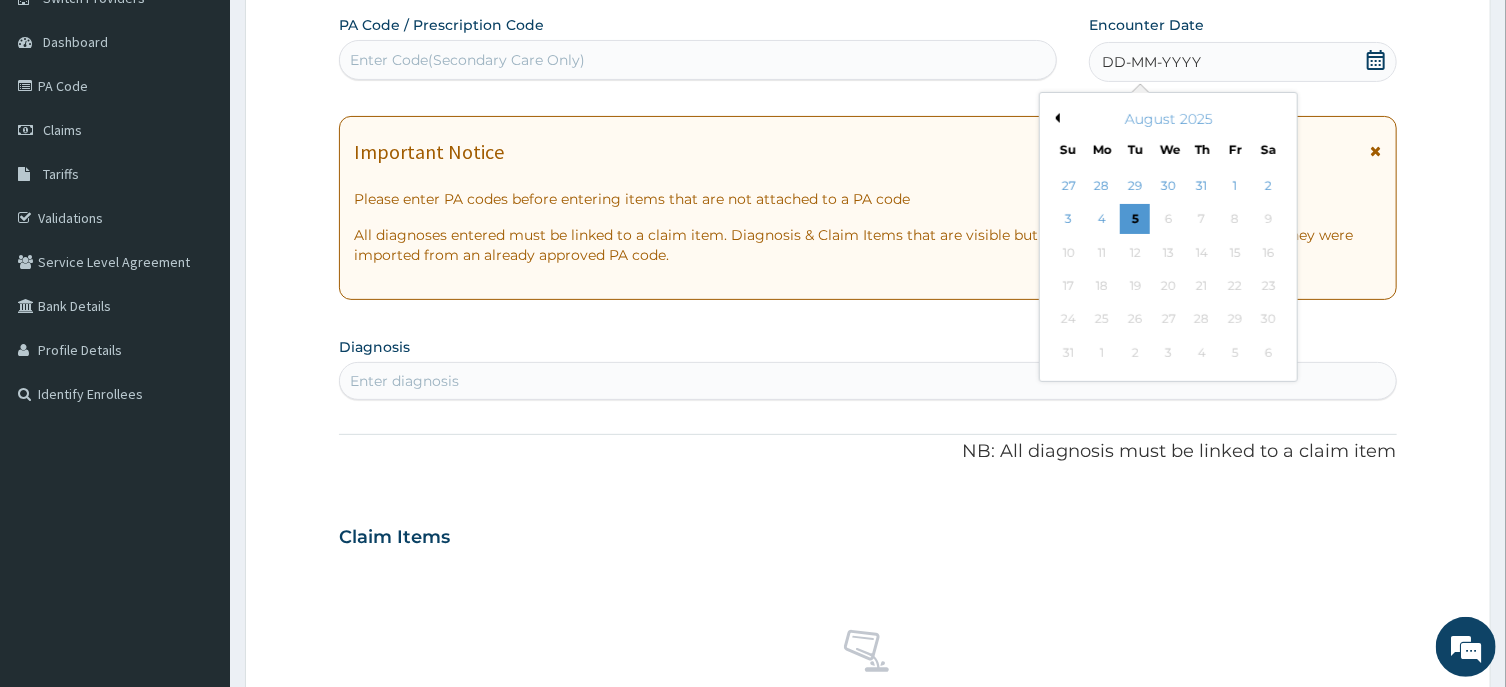 click on "Previous Month" at bounding box center (1055, 118) 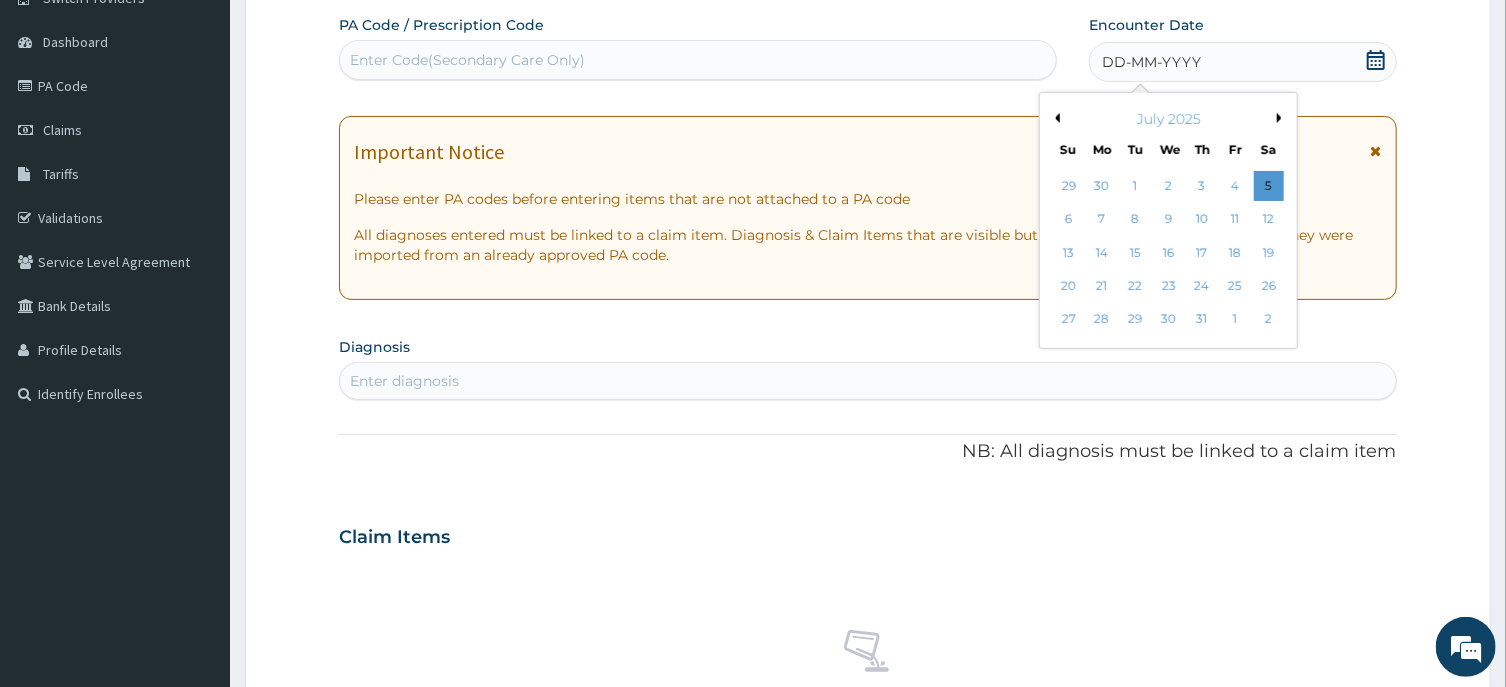 click on "Previous Month" at bounding box center (1055, 118) 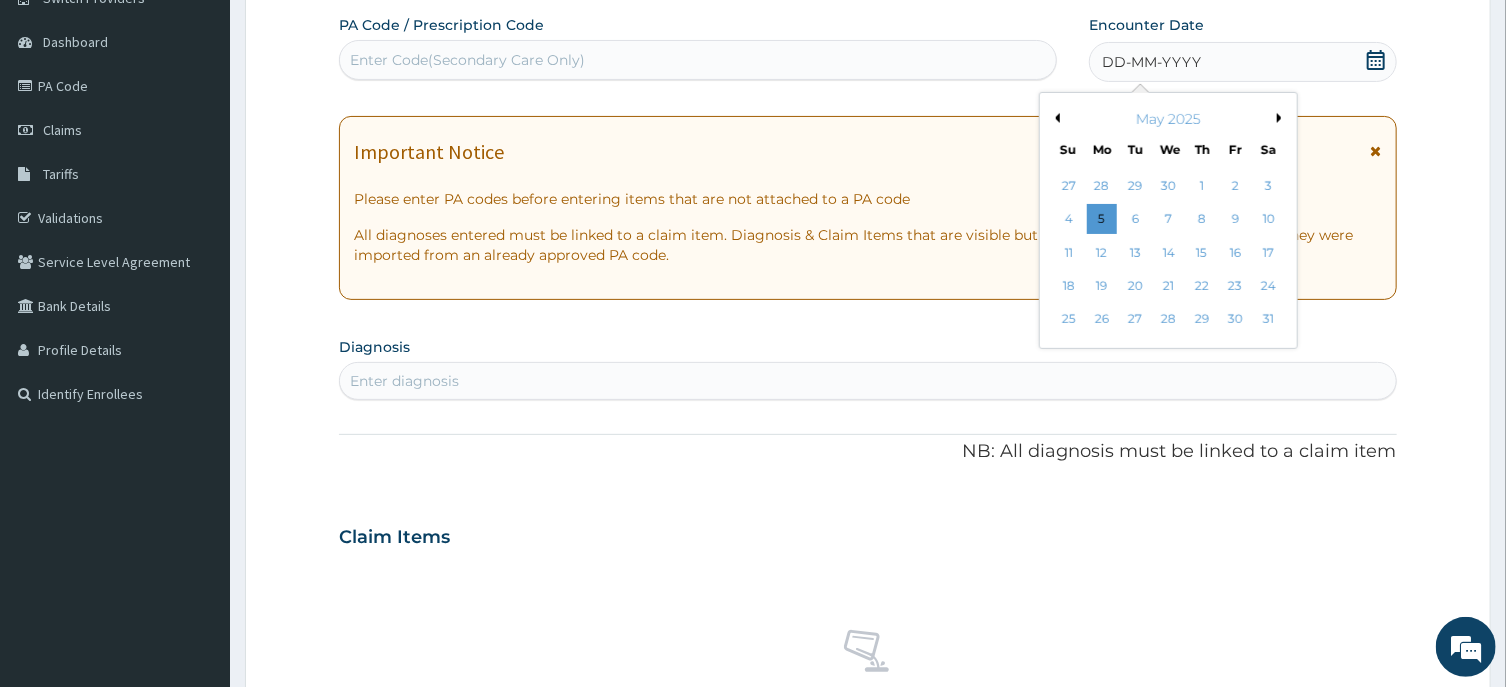 click on "Previous Month" at bounding box center [1055, 118] 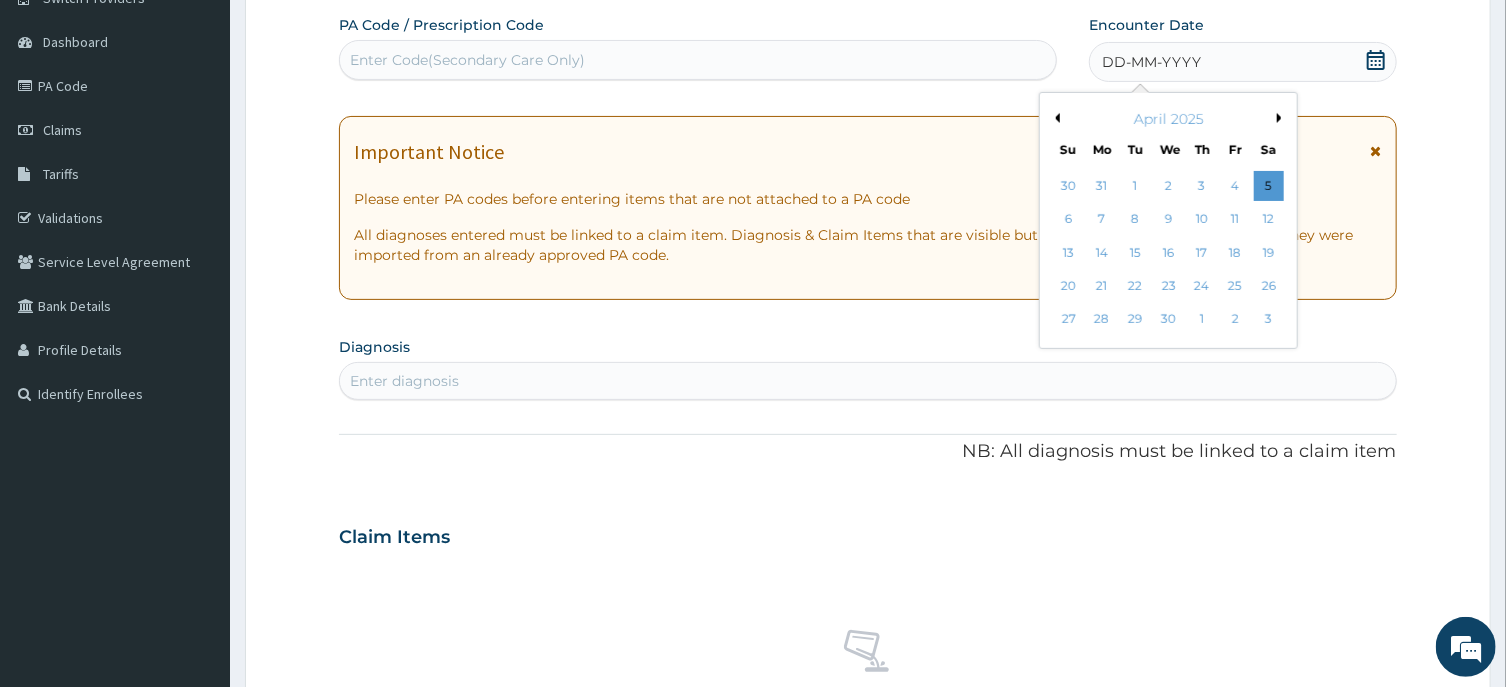 click on "Previous Month" at bounding box center (1055, 118) 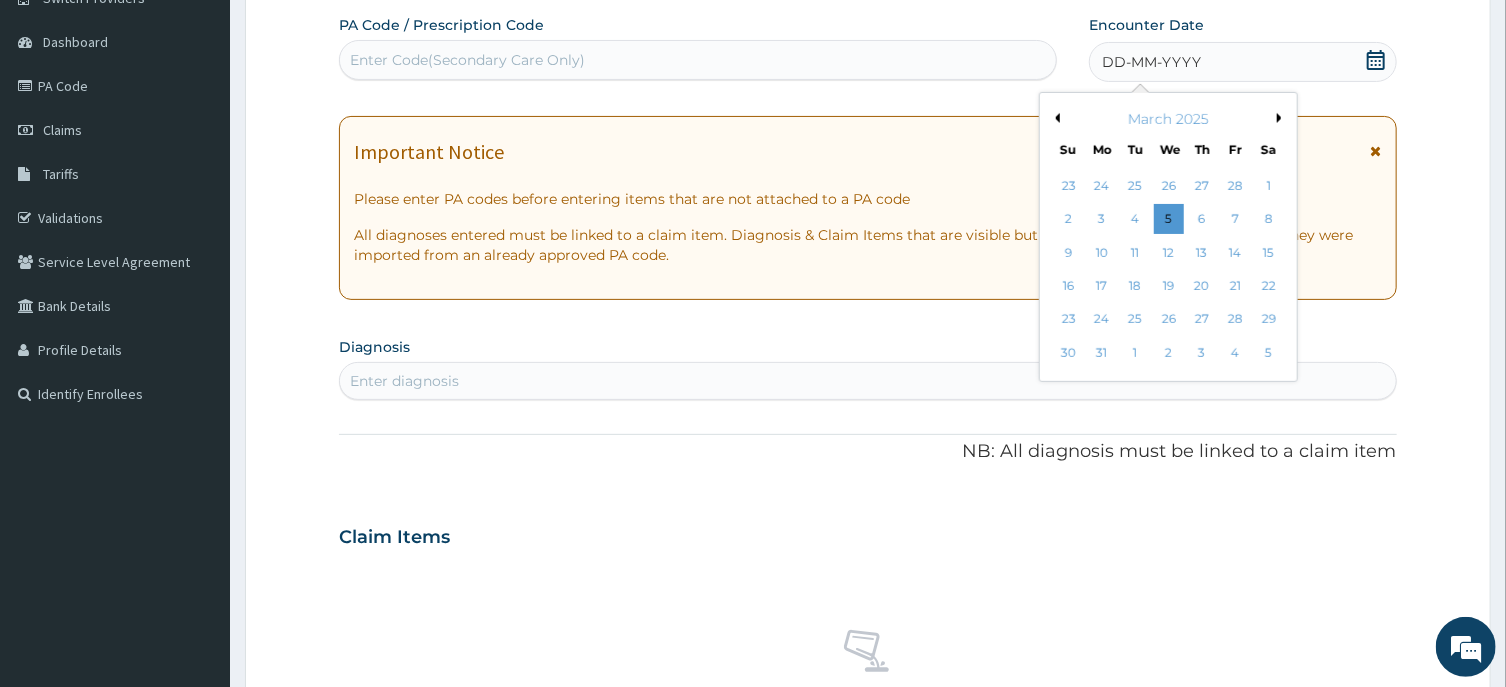 click on "Previous Month" at bounding box center (1055, 118) 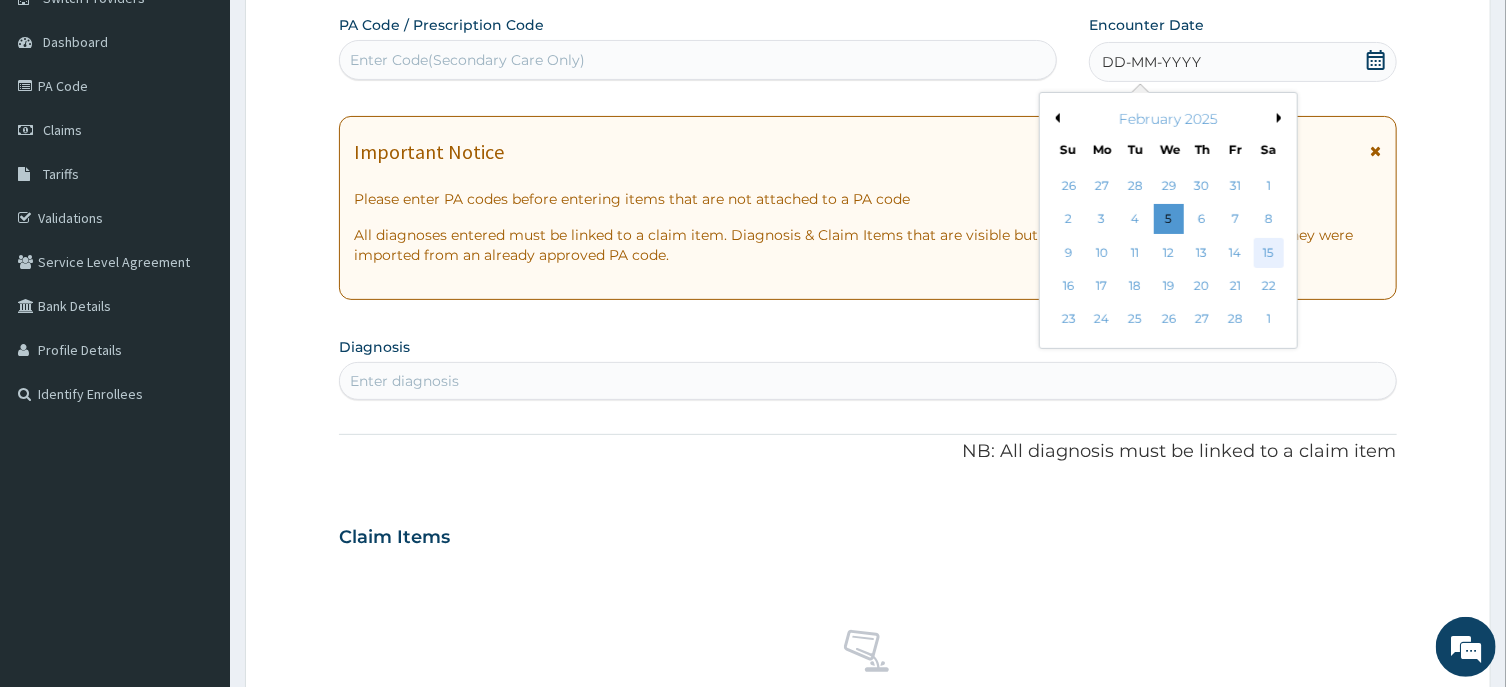 click on "15" at bounding box center [1269, 253] 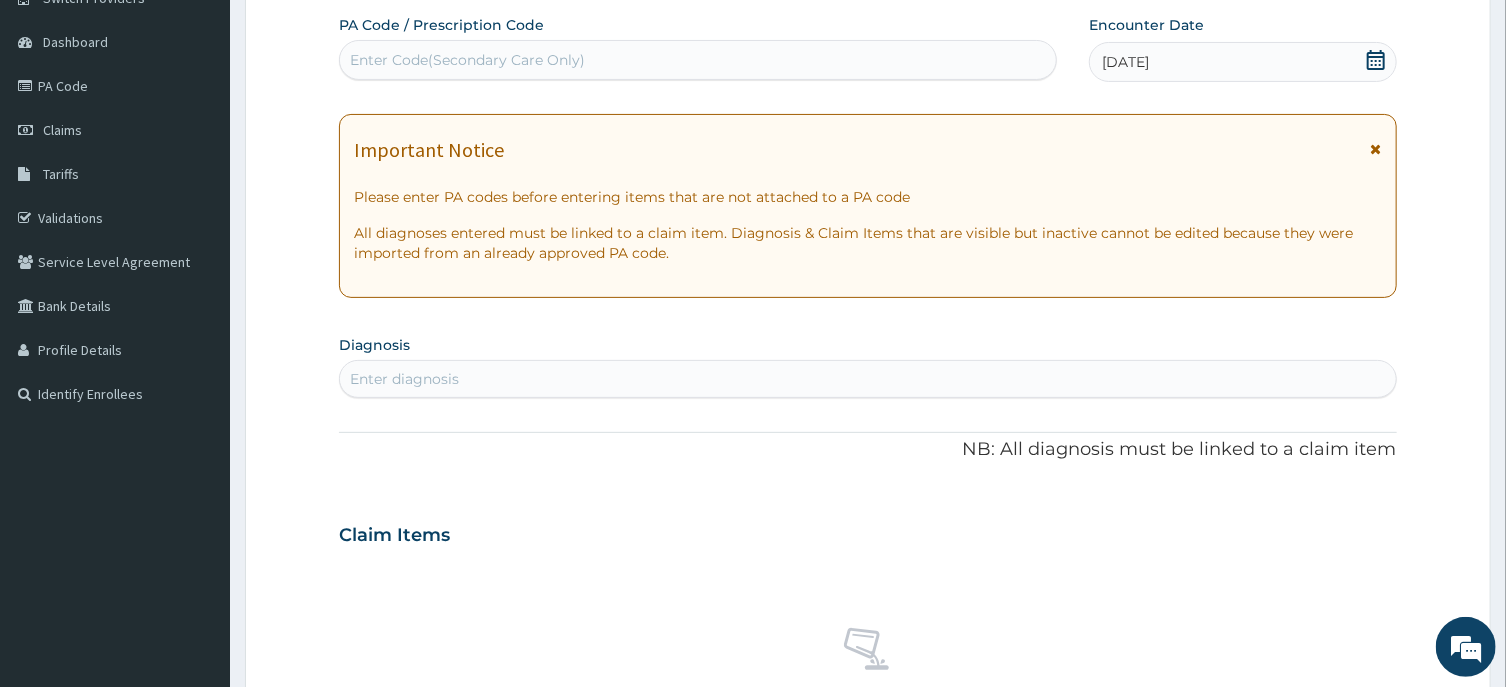 click on "Enter diagnosis" at bounding box center (867, 379) 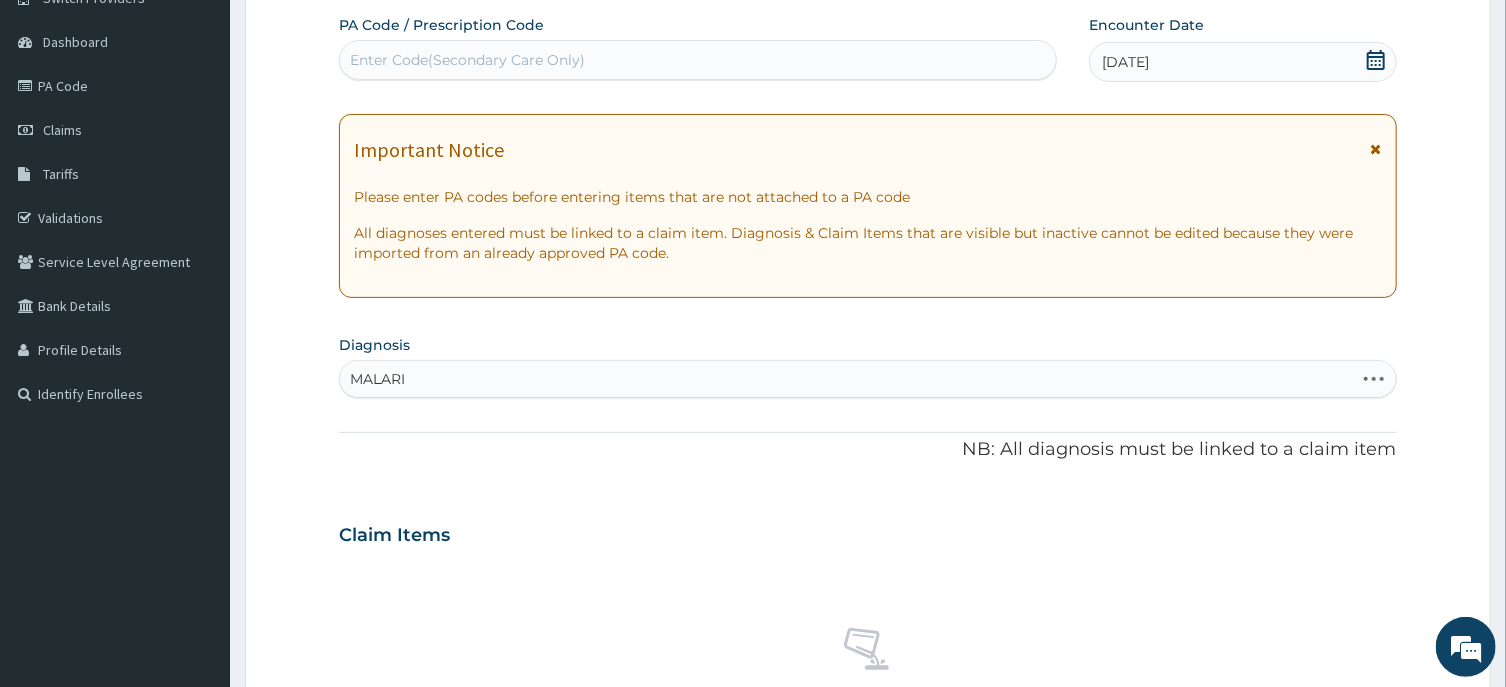type on "MALARIA" 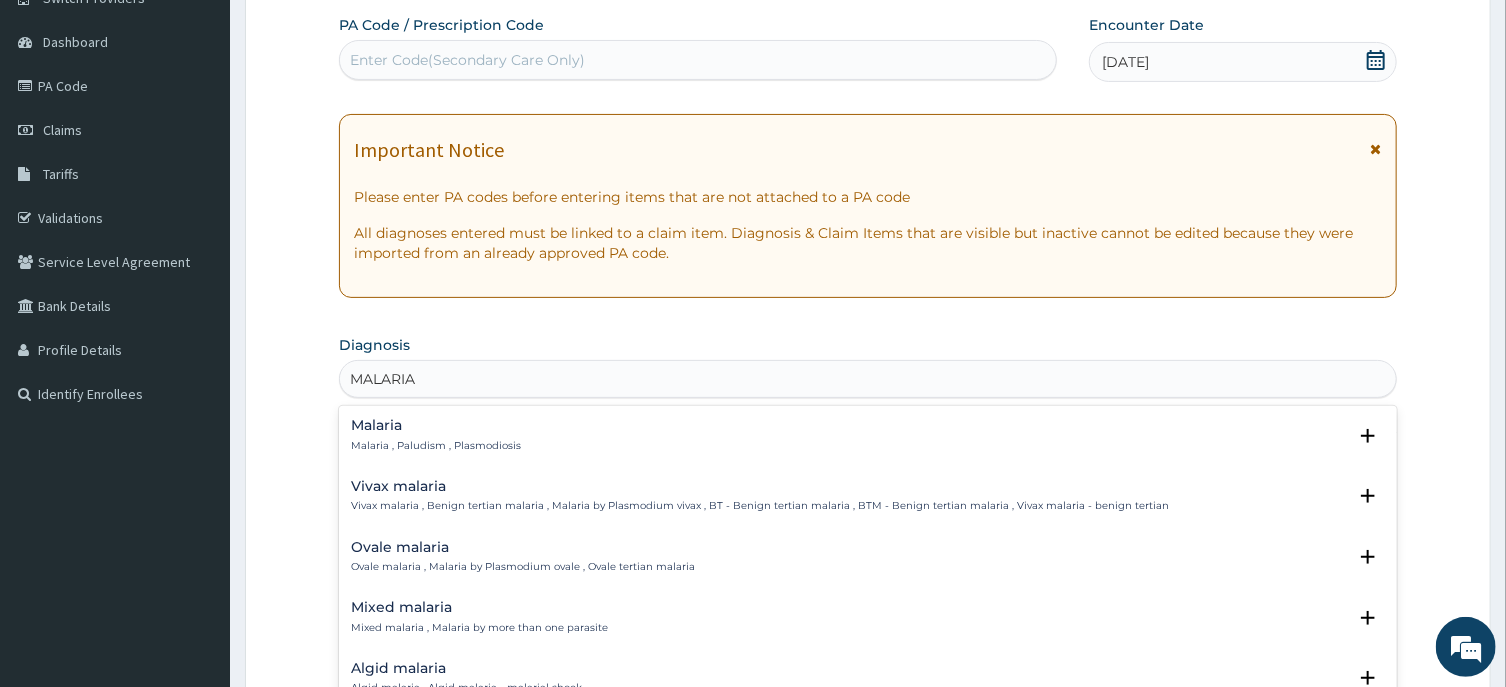 click on "Malaria" at bounding box center [436, 425] 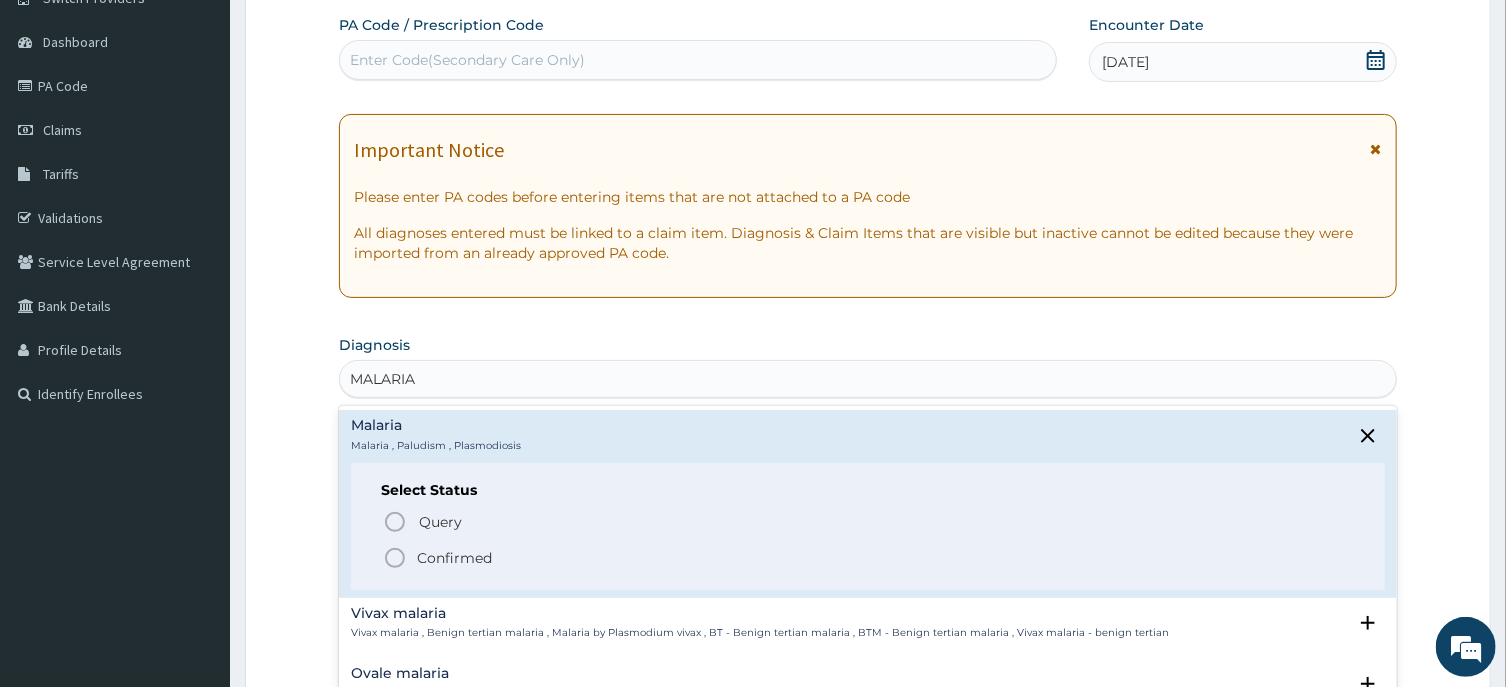 click 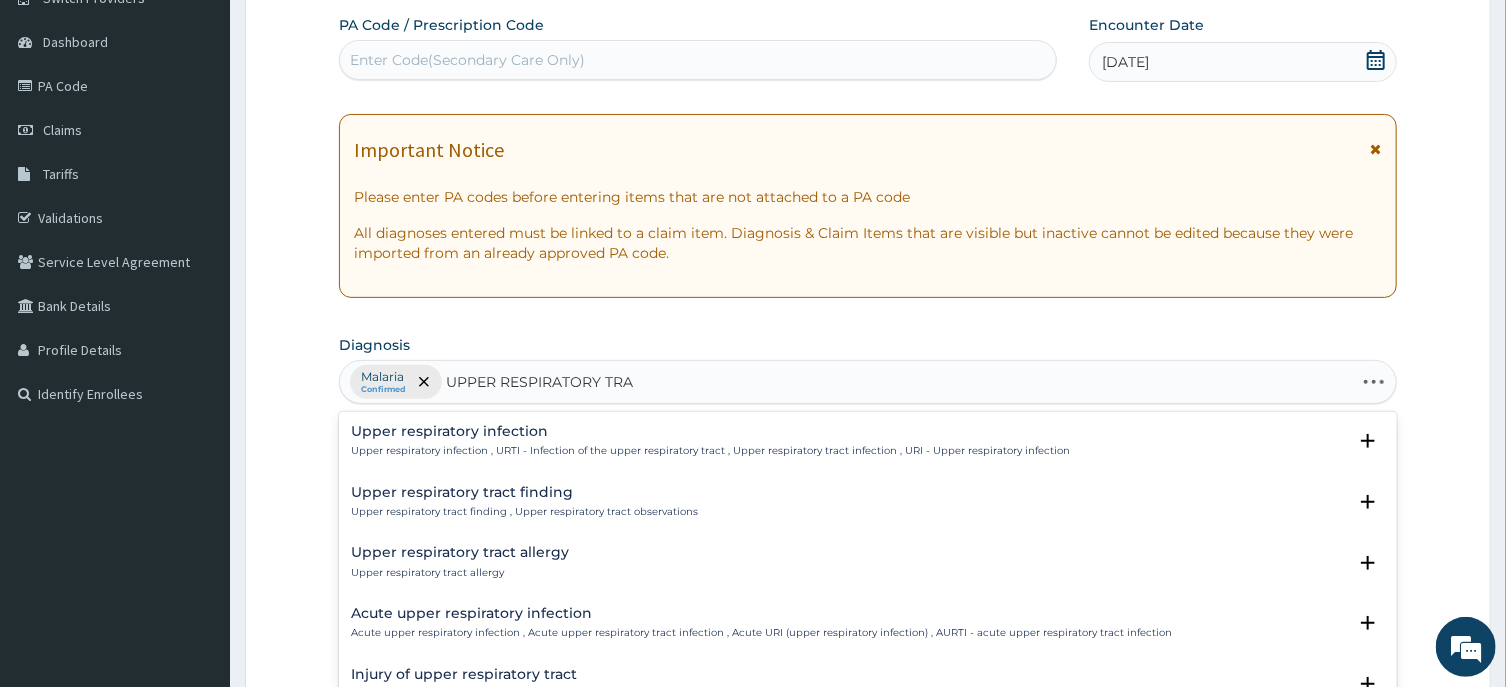 type on "UPPER RESPIRATORY TRAC" 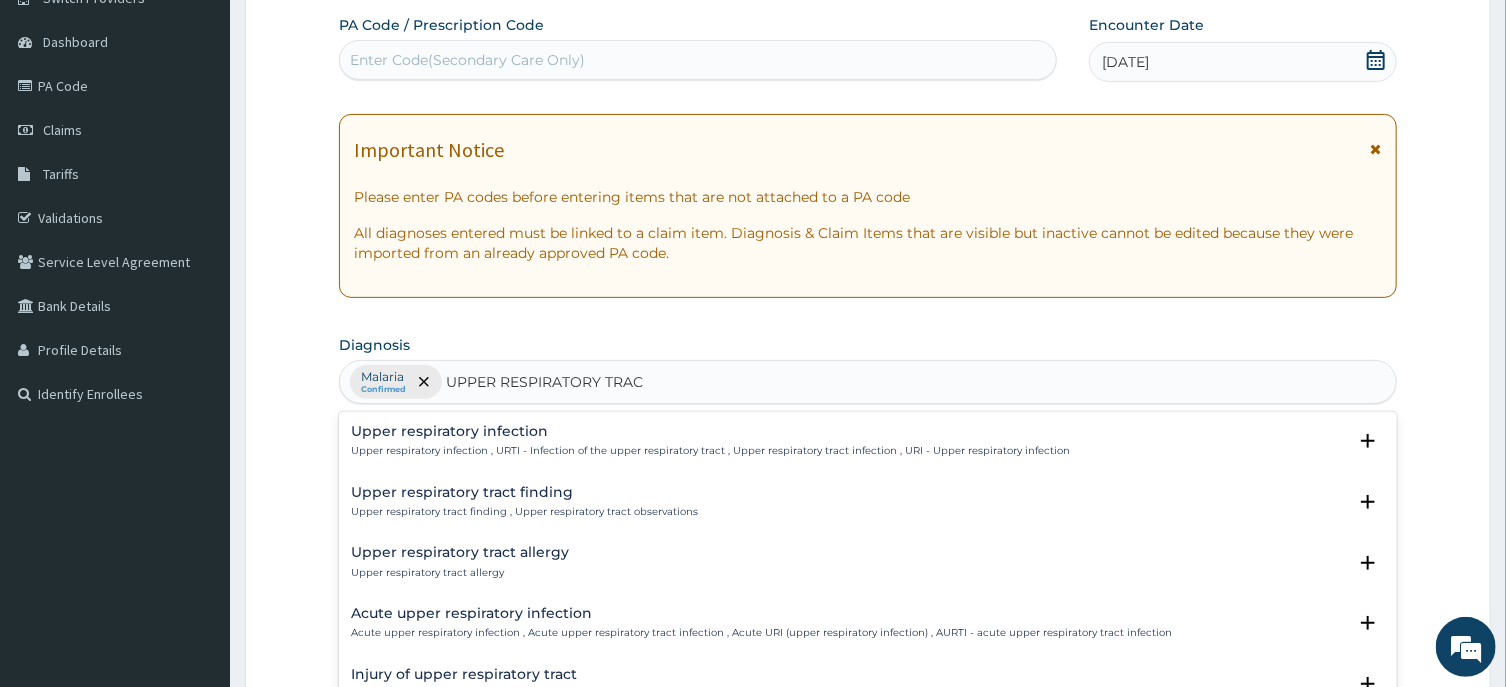 click on "Upper respiratory infection , URTI - Infection of the upper respiratory tract , Upper respiratory tract infection , URI - Upper respiratory infection" at bounding box center (710, 451) 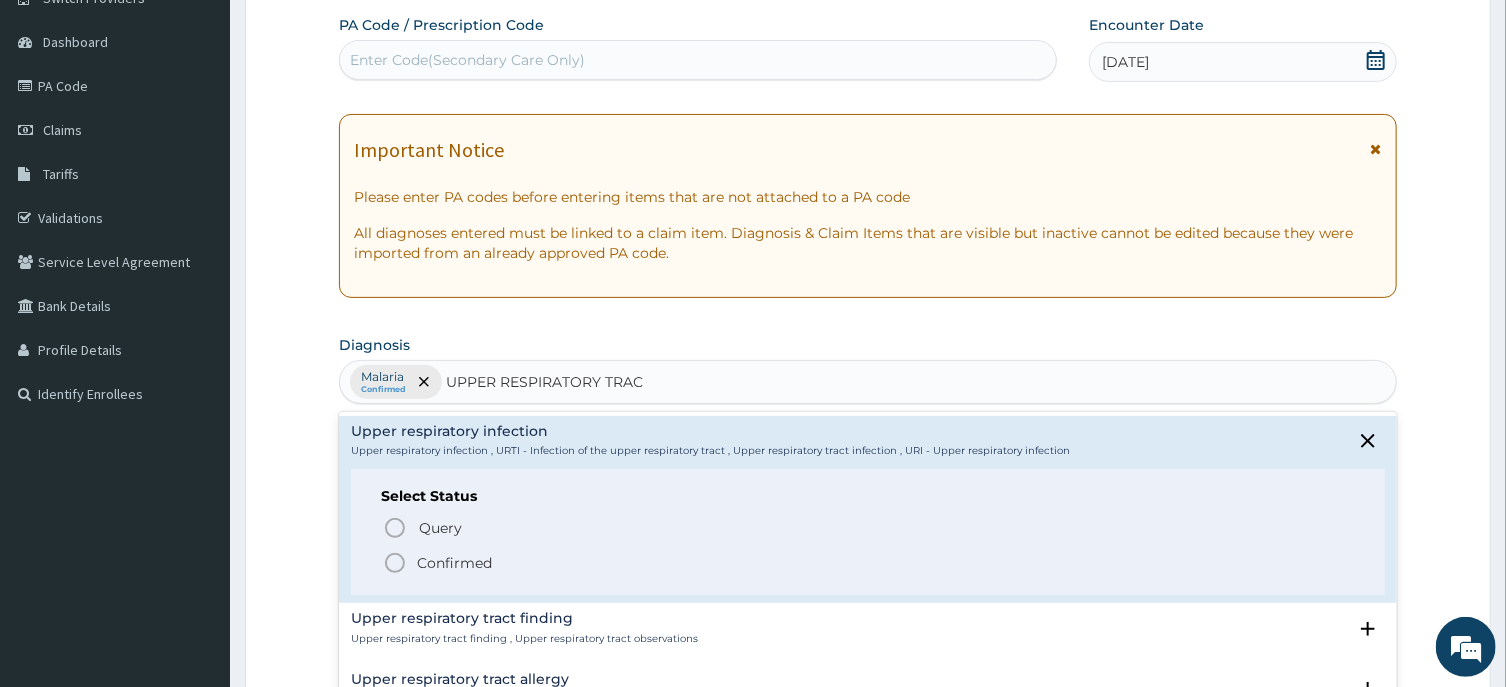 click 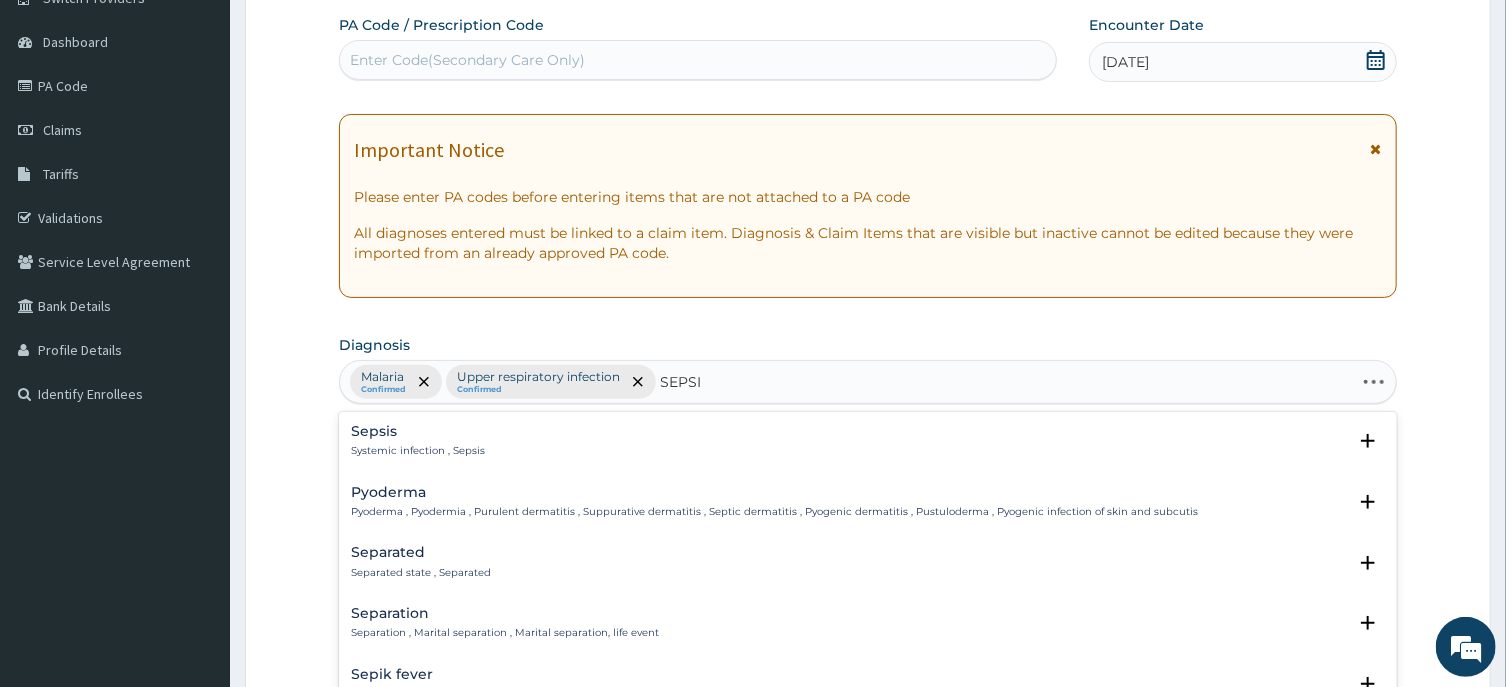 type on "SEPSIS" 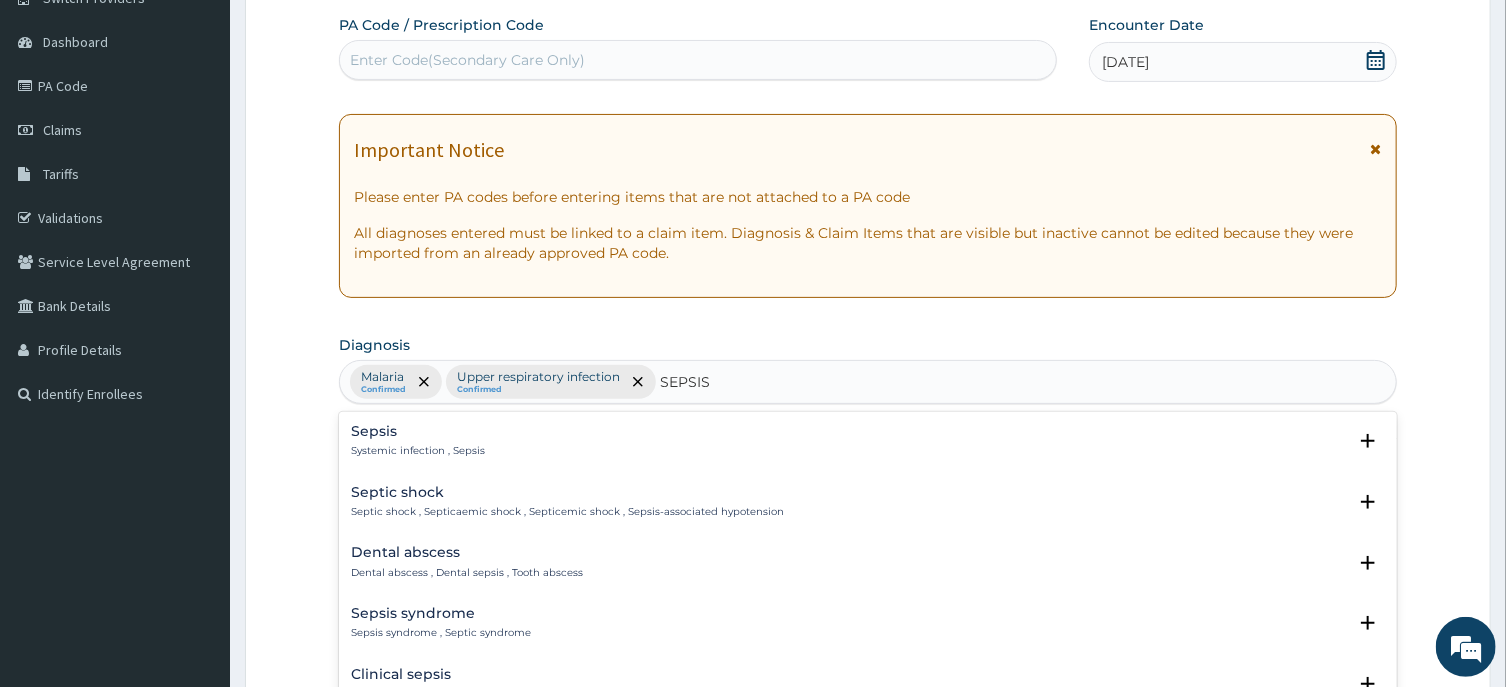 click on "Sepsis" at bounding box center (418, 431) 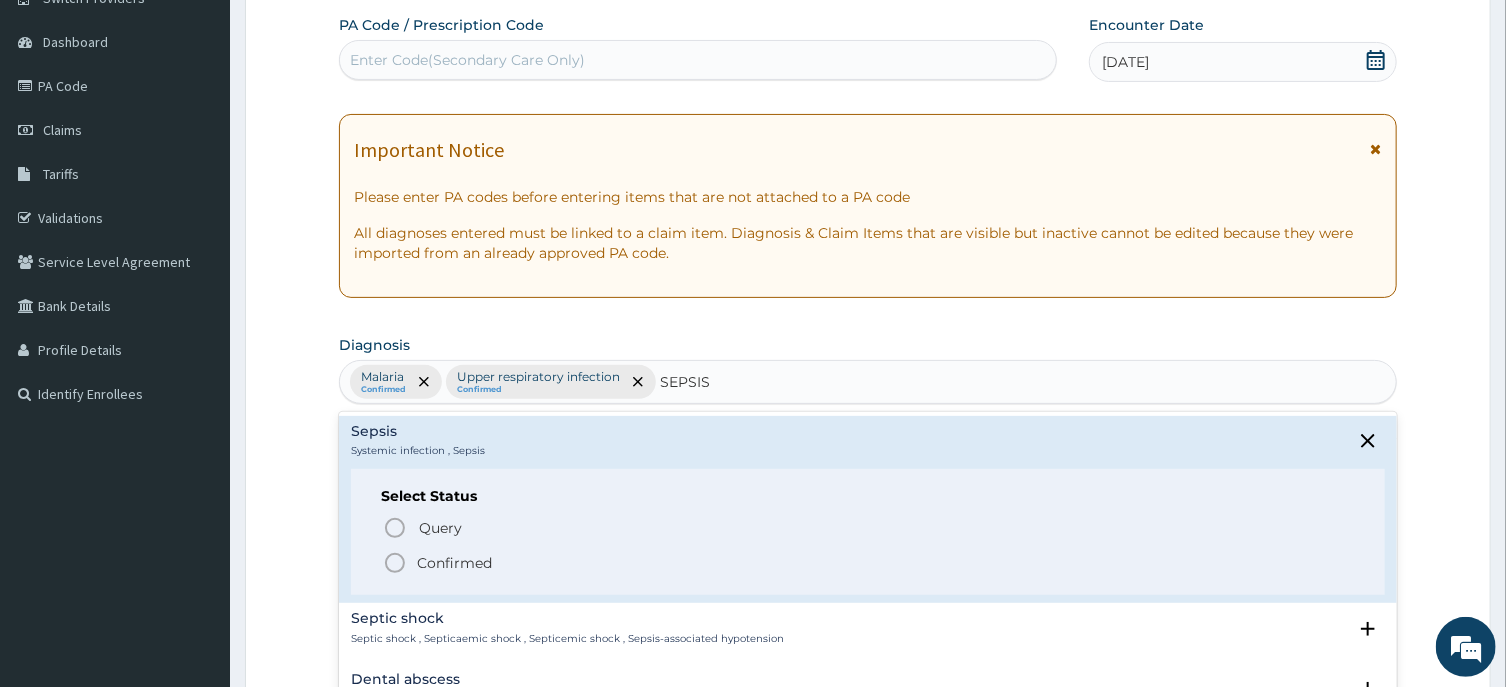 click 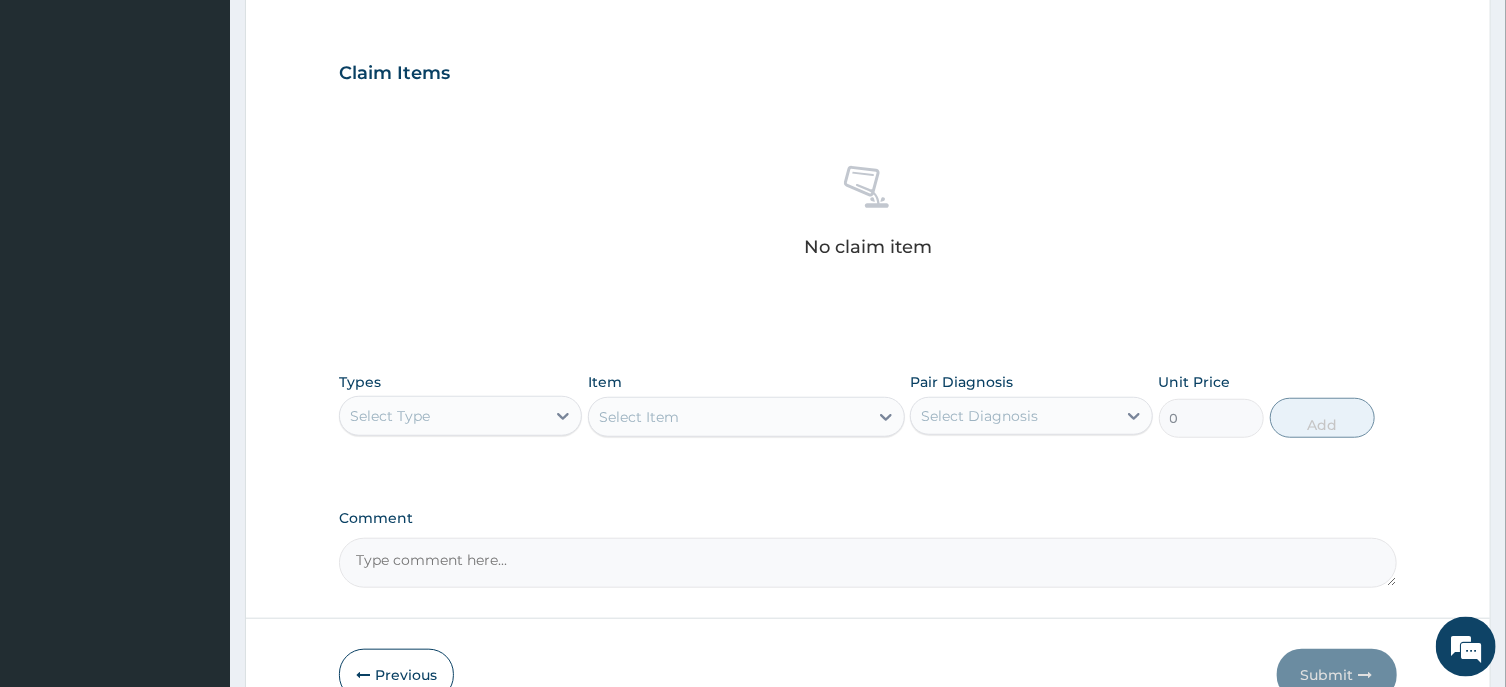 scroll, scrollTop: 755, scrollLeft: 0, axis: vertical 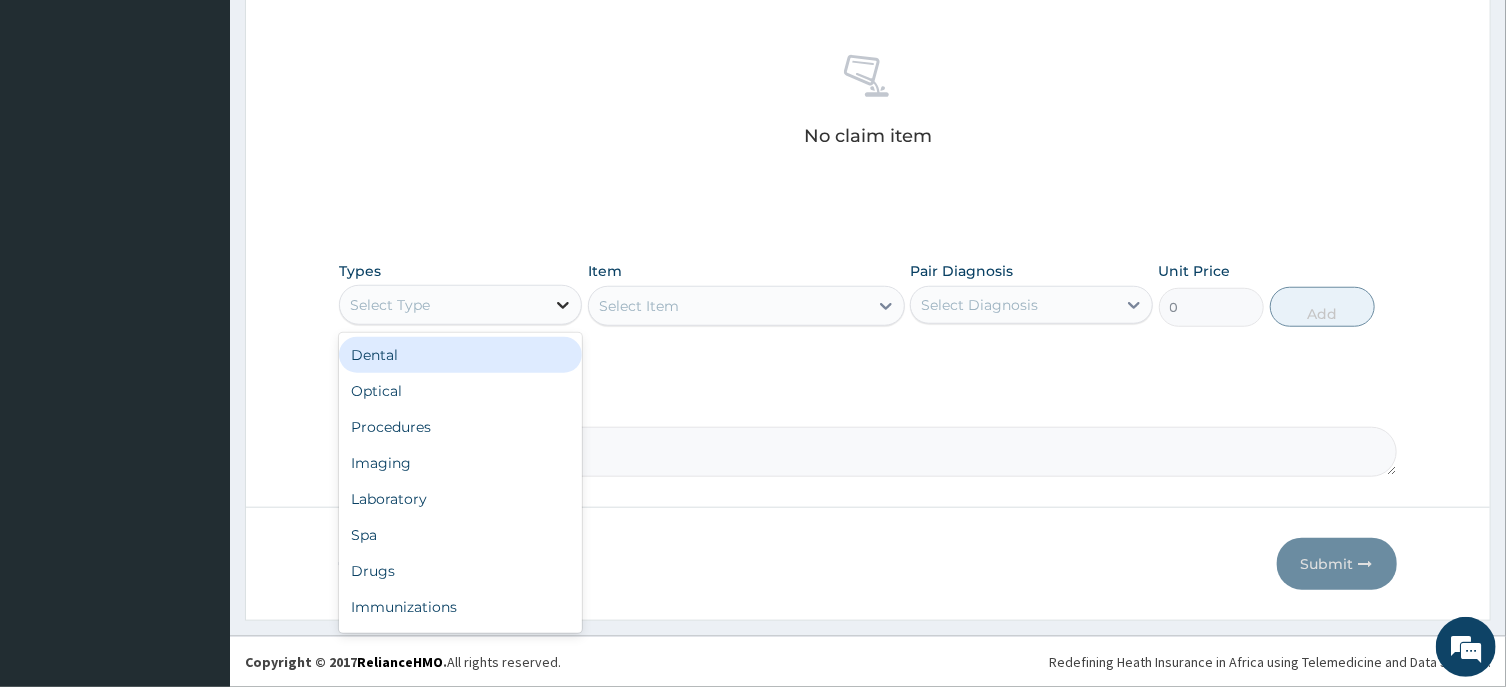 click at bounding box center [563, 305] 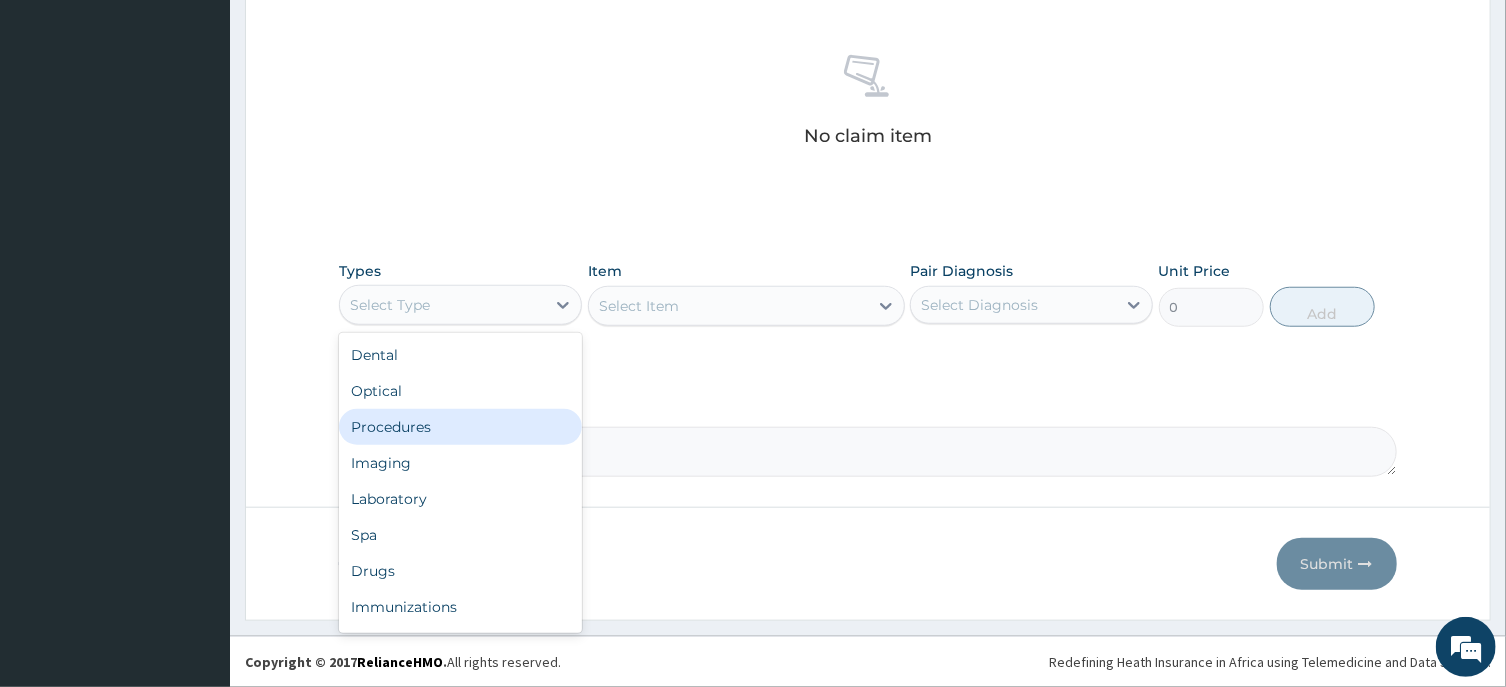 click on "Procedures" at bounding box center [460, 427] 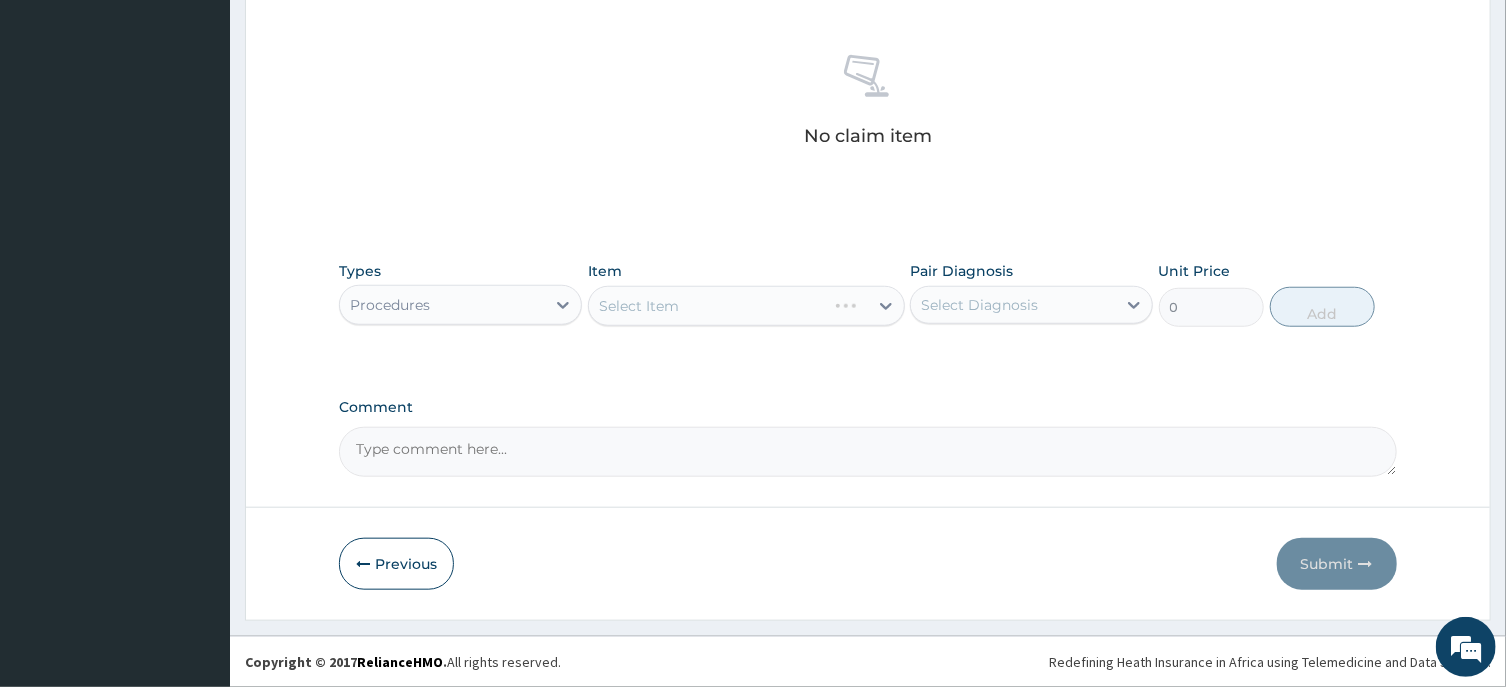 click on "Select Item" at bounding box center (746, 306) 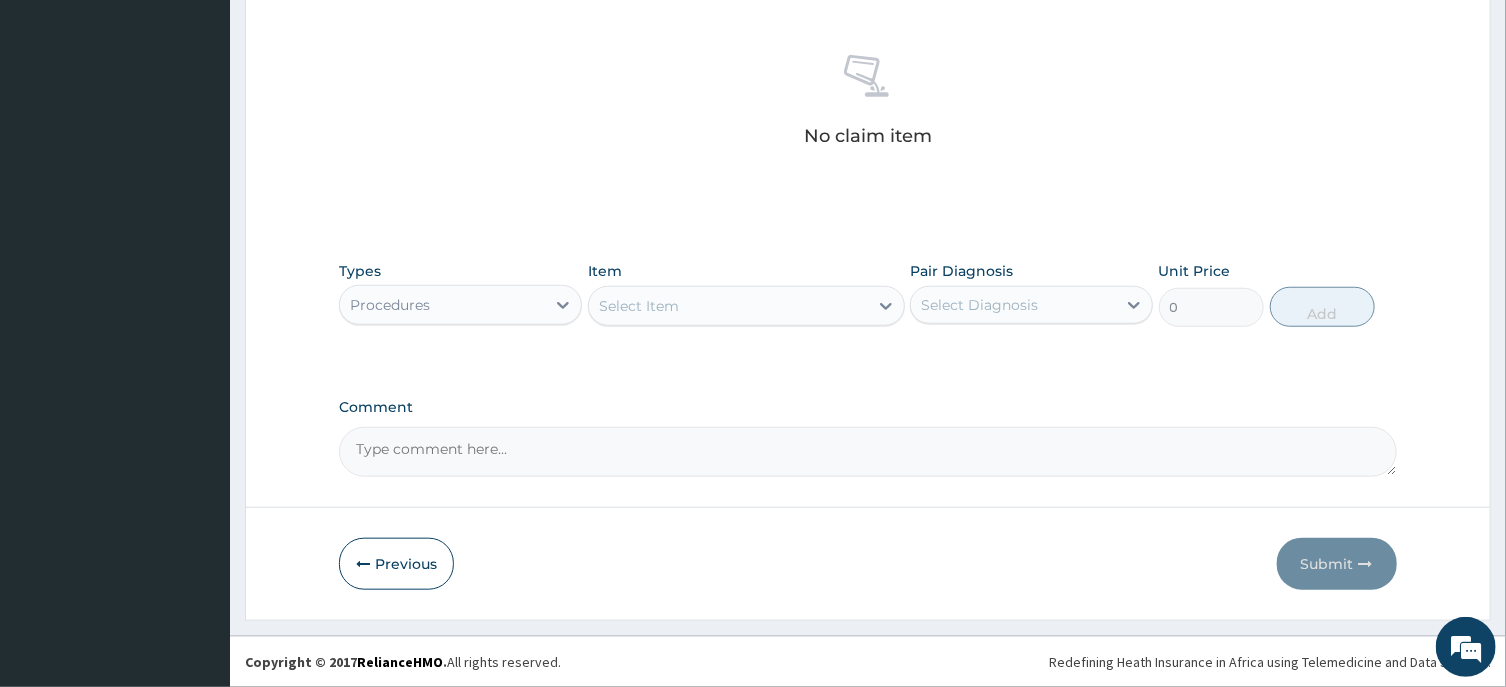 click on "Select Item" at bounding box center [728, 306] 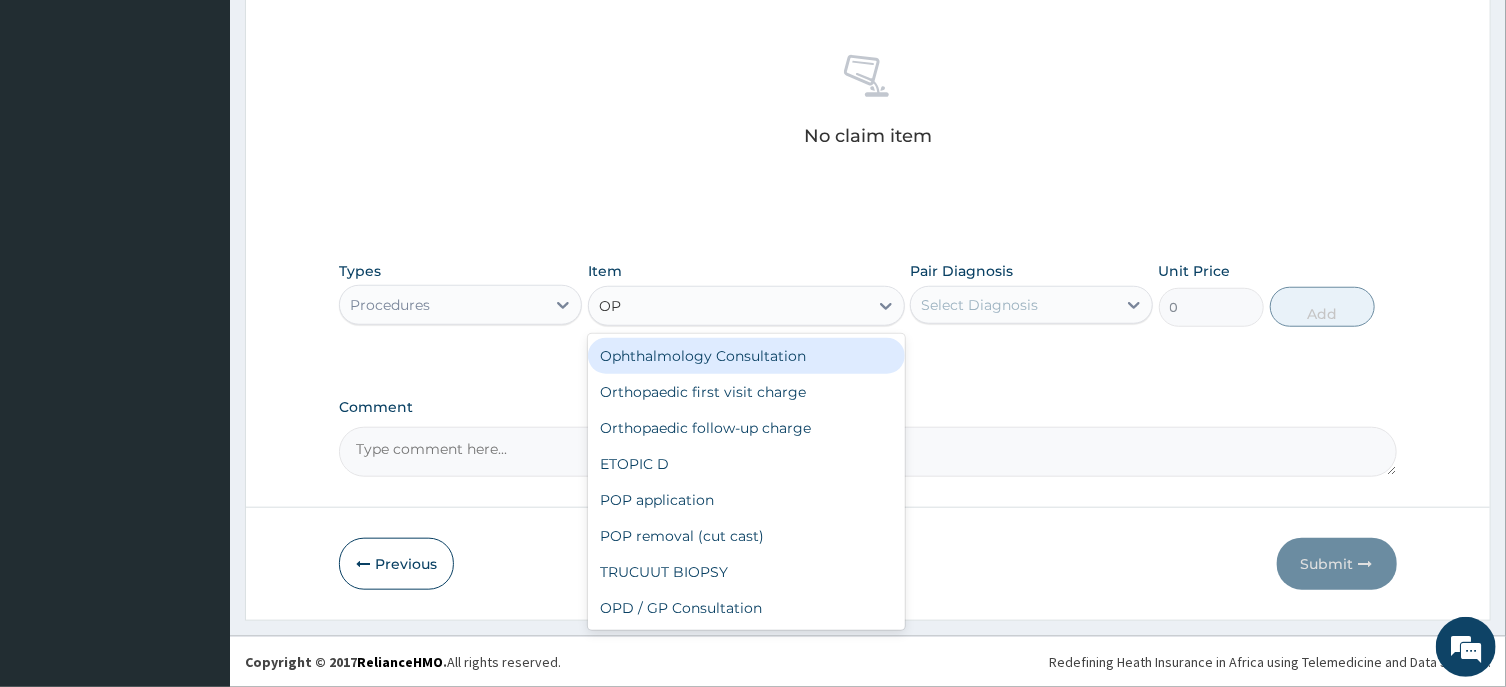 type on "OPD" 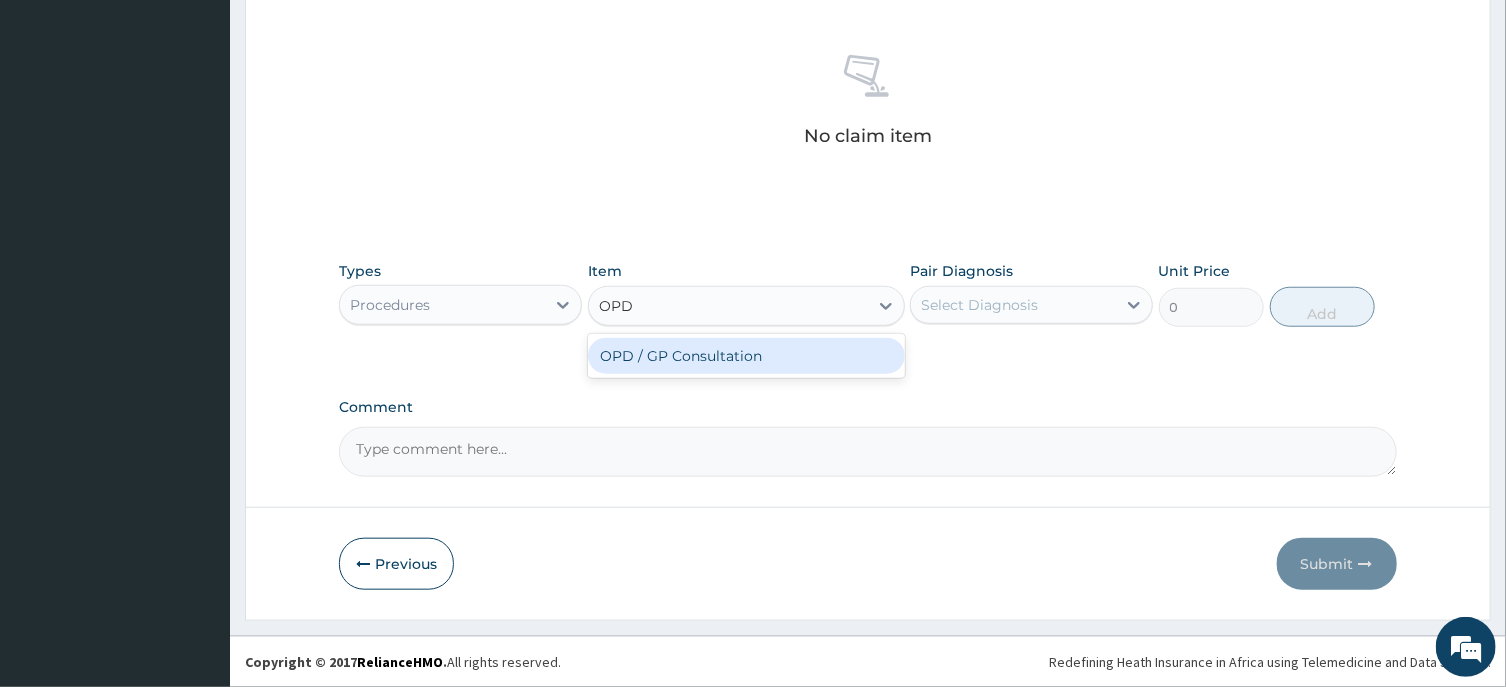 click on "OPD / GP Consultation" at bounding box center (746, 356) 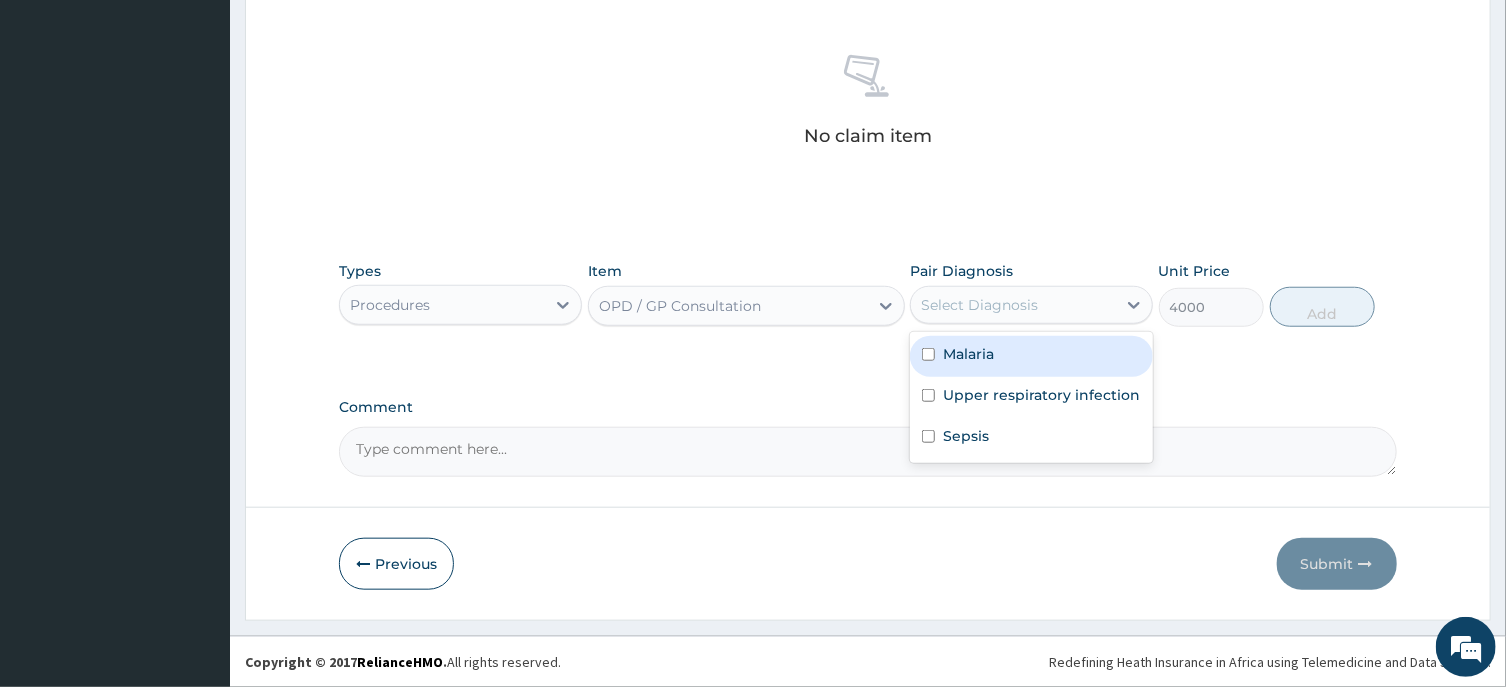 click on "Select Diagnosis" at bounding box center [1013, 305] 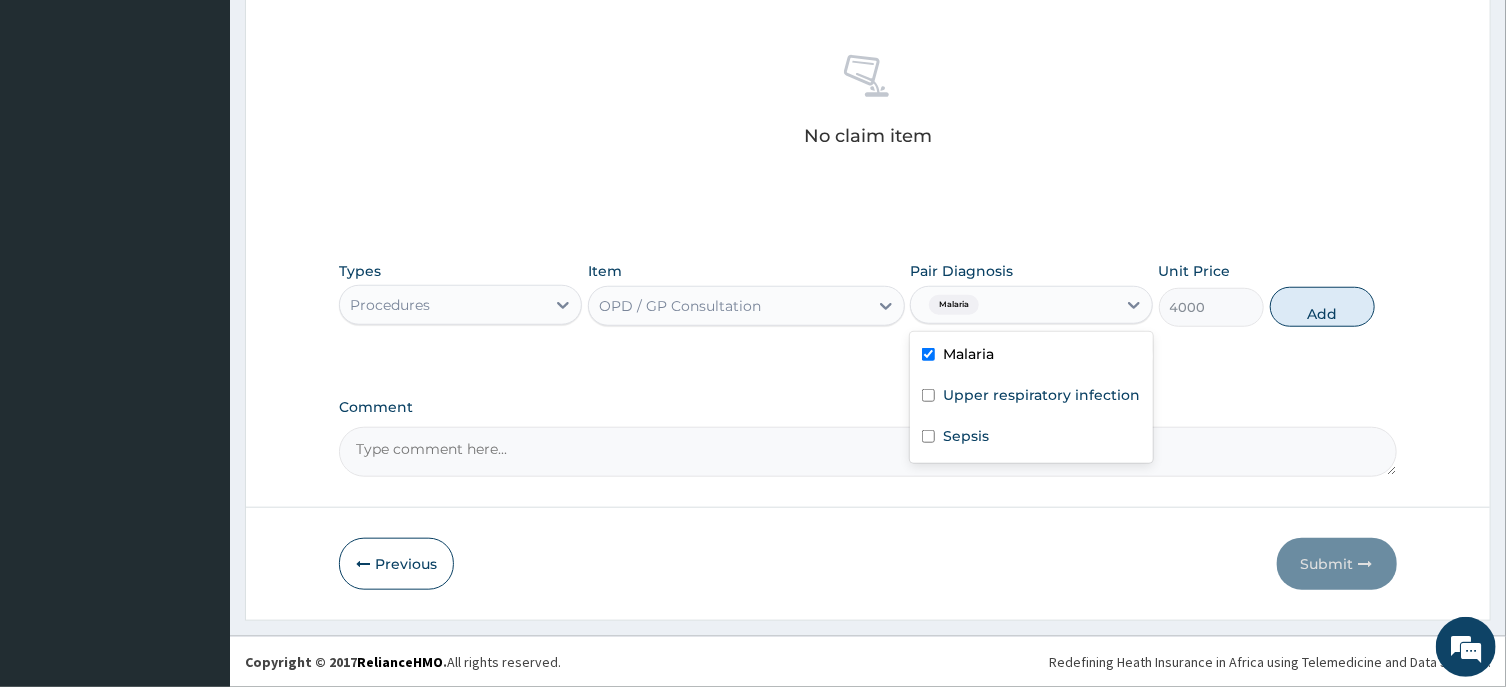 checkbox on "true" 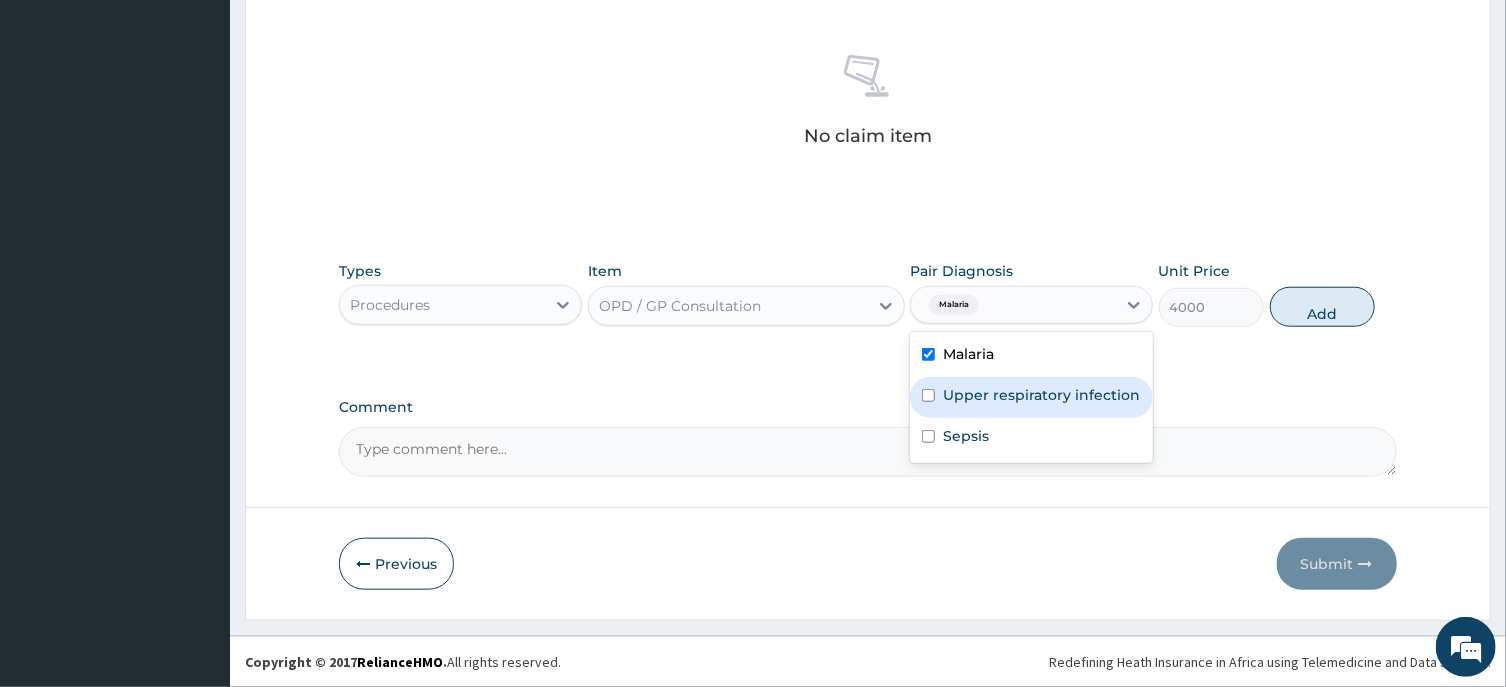 click on "Upper respiratory infection" at bounding box center [1041, 395] 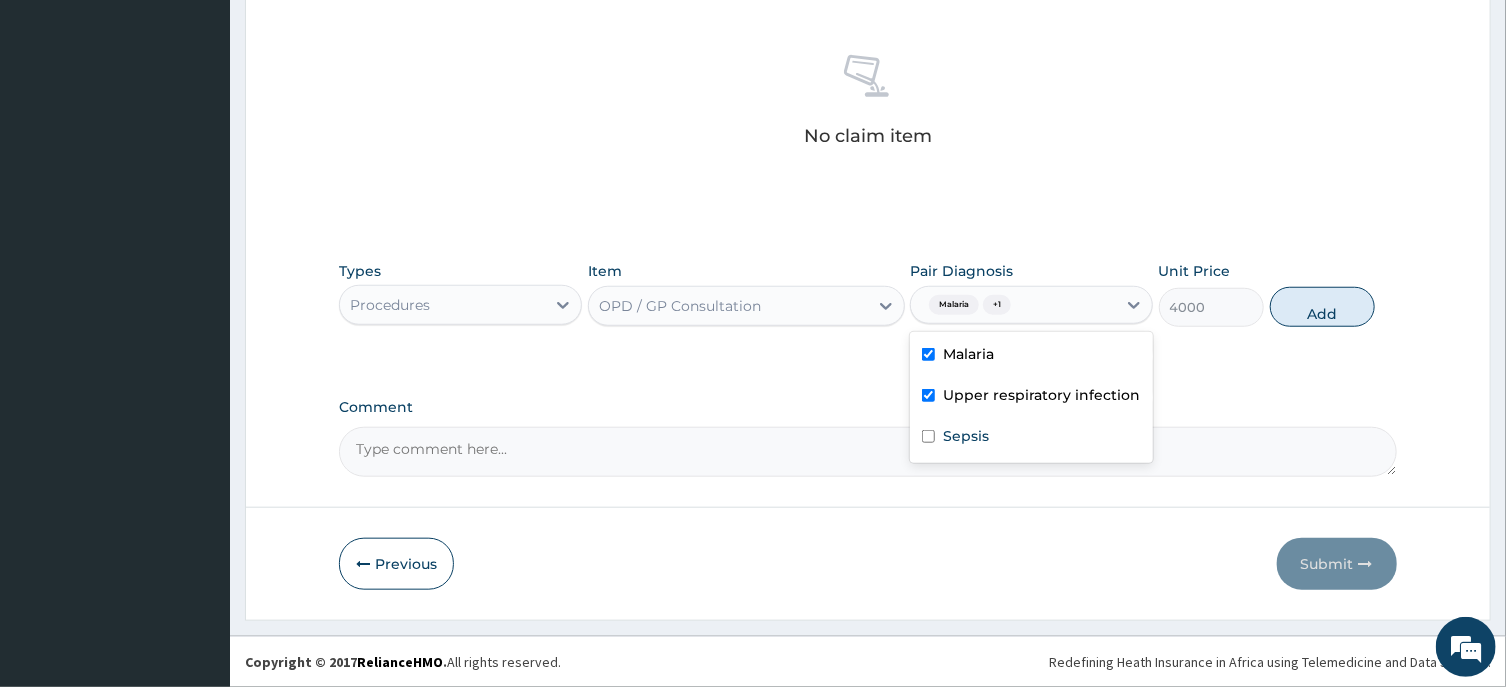 checkbox on "true" 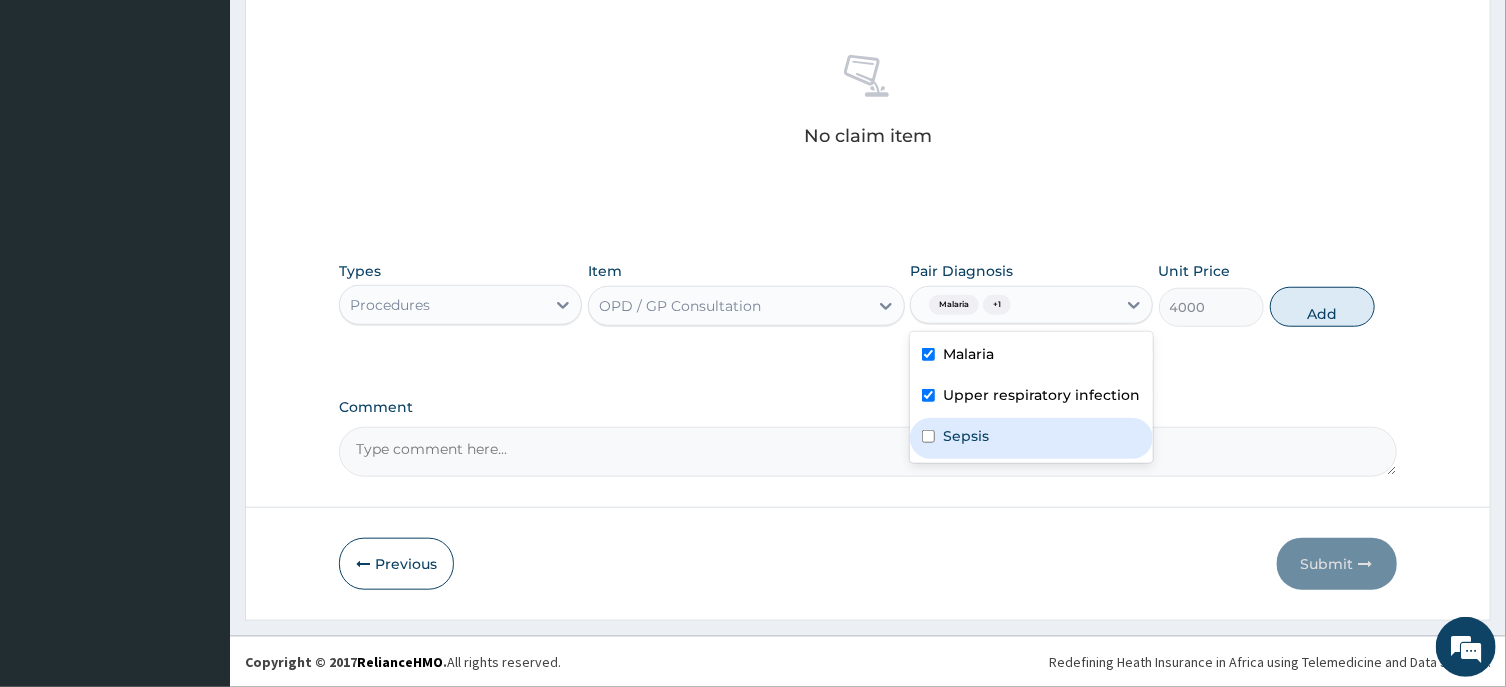 click on "Sepsis" at bounding box center (1031, 438) 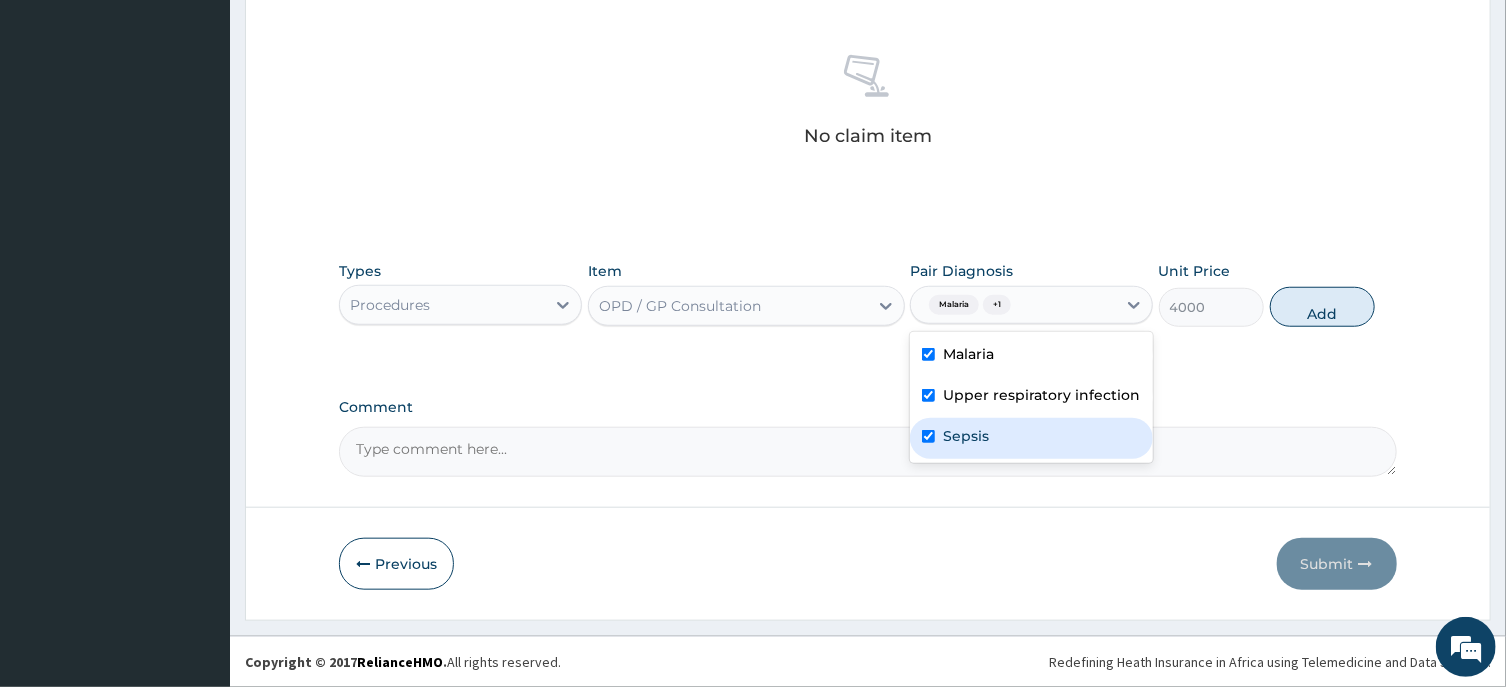 checkbox on "true" 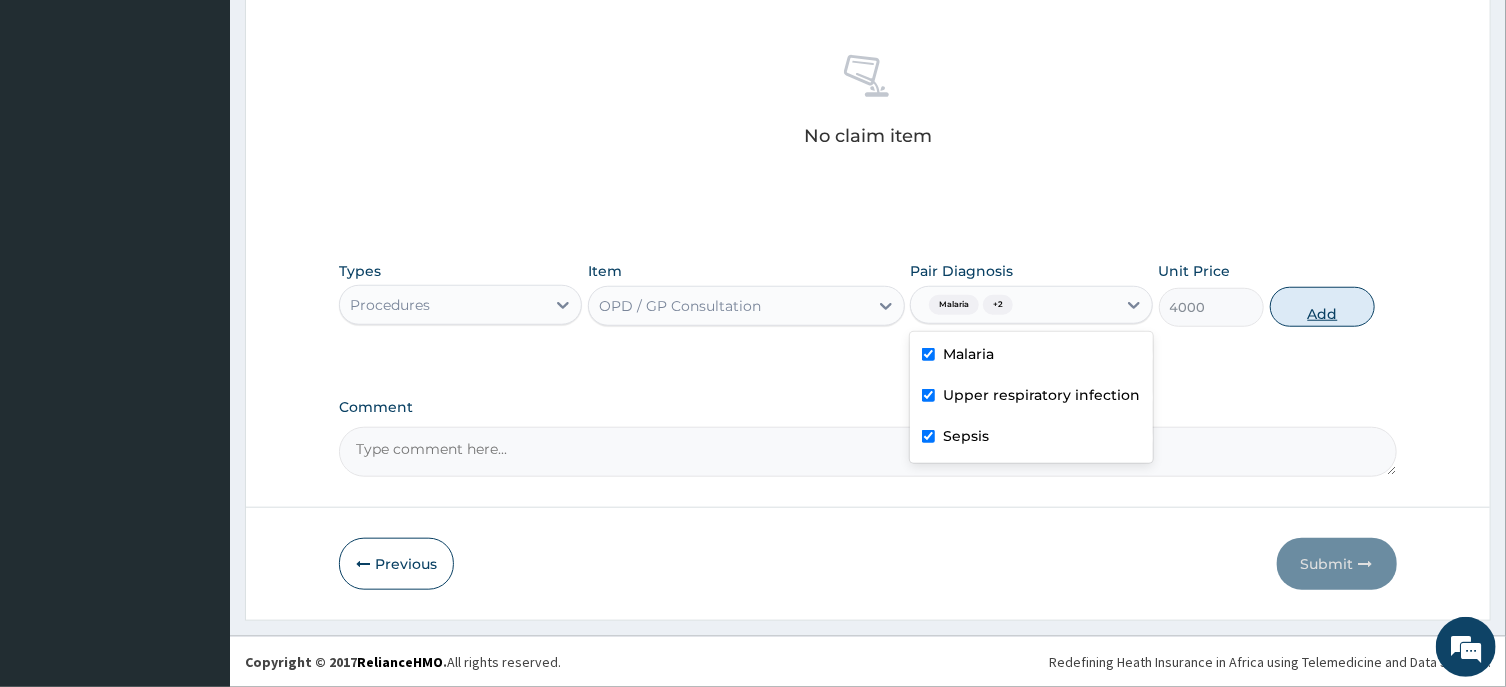 click on "Add" at bounding box center [1323, 307] 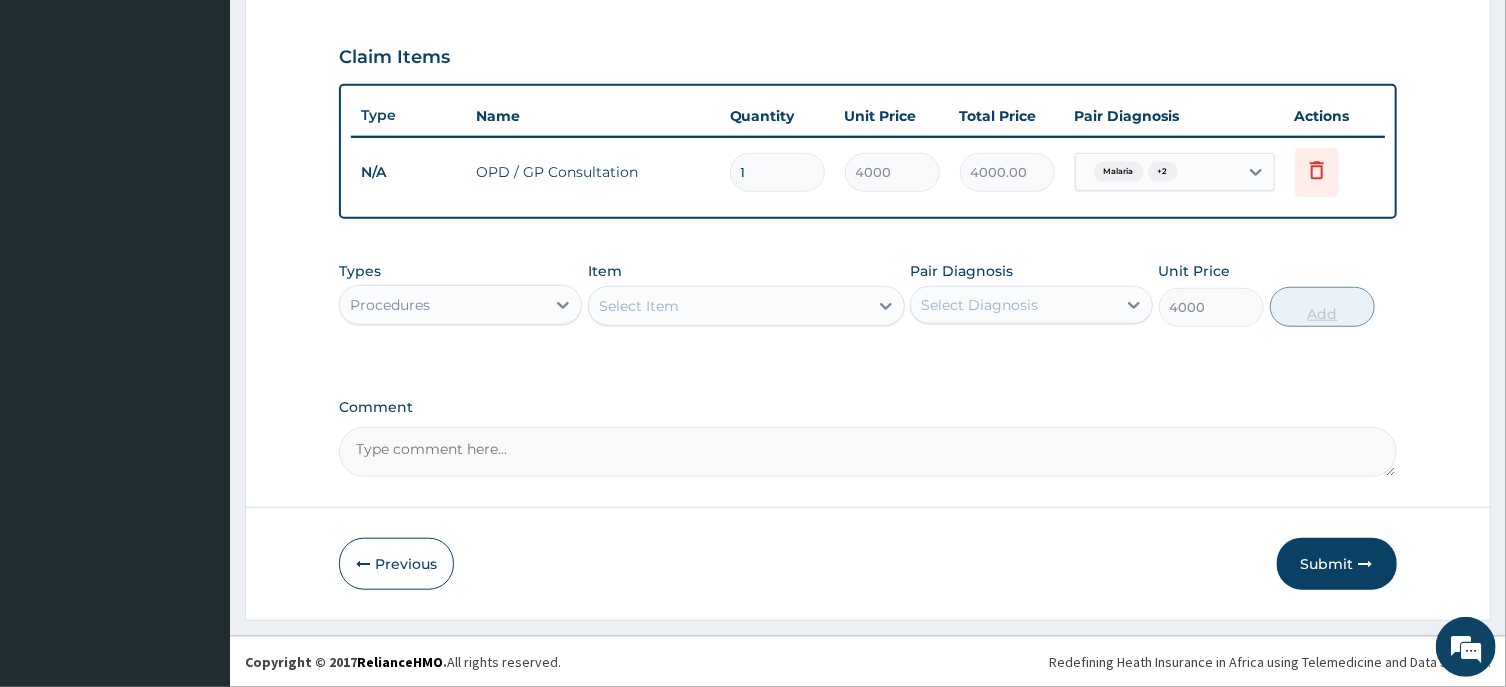 type on "0" 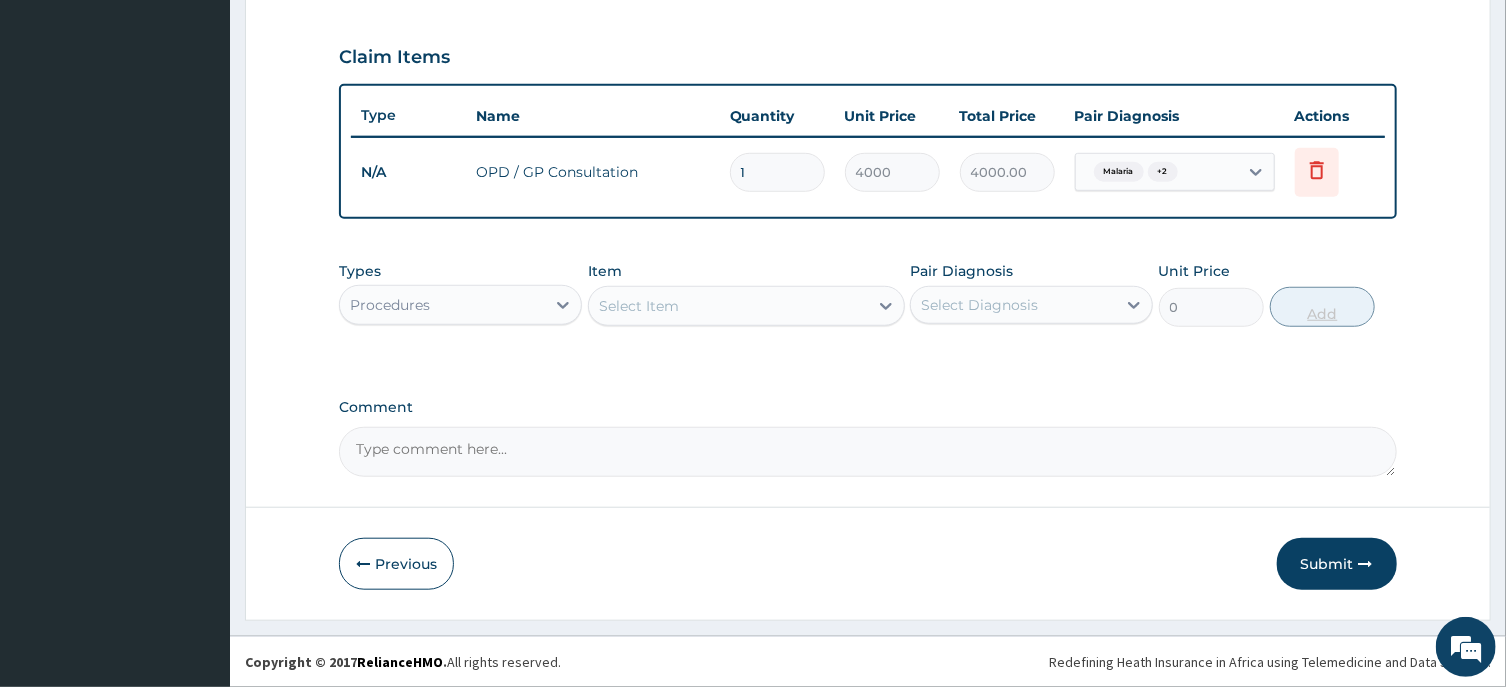 scroll, scrollTop: 658, scrollLeft: 0, axis: vertical 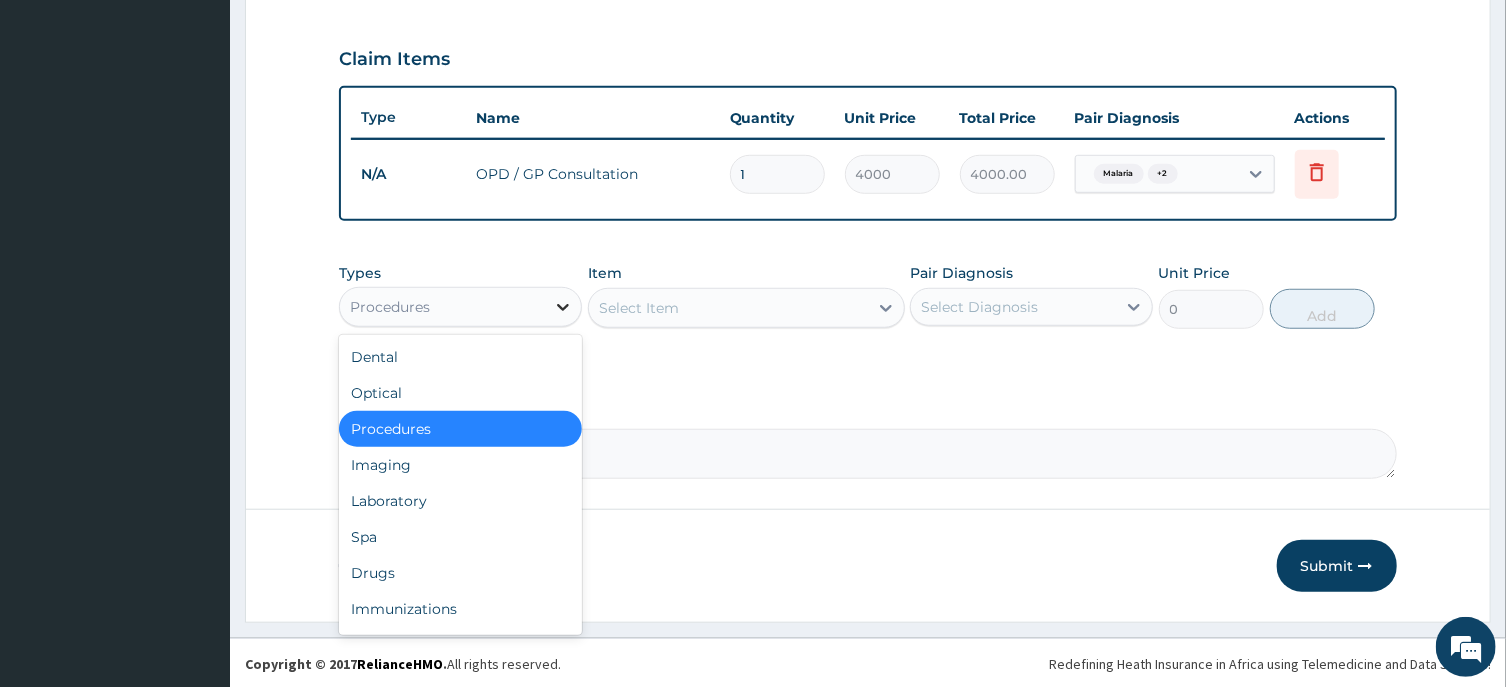 click at bounding box center [563, 307] 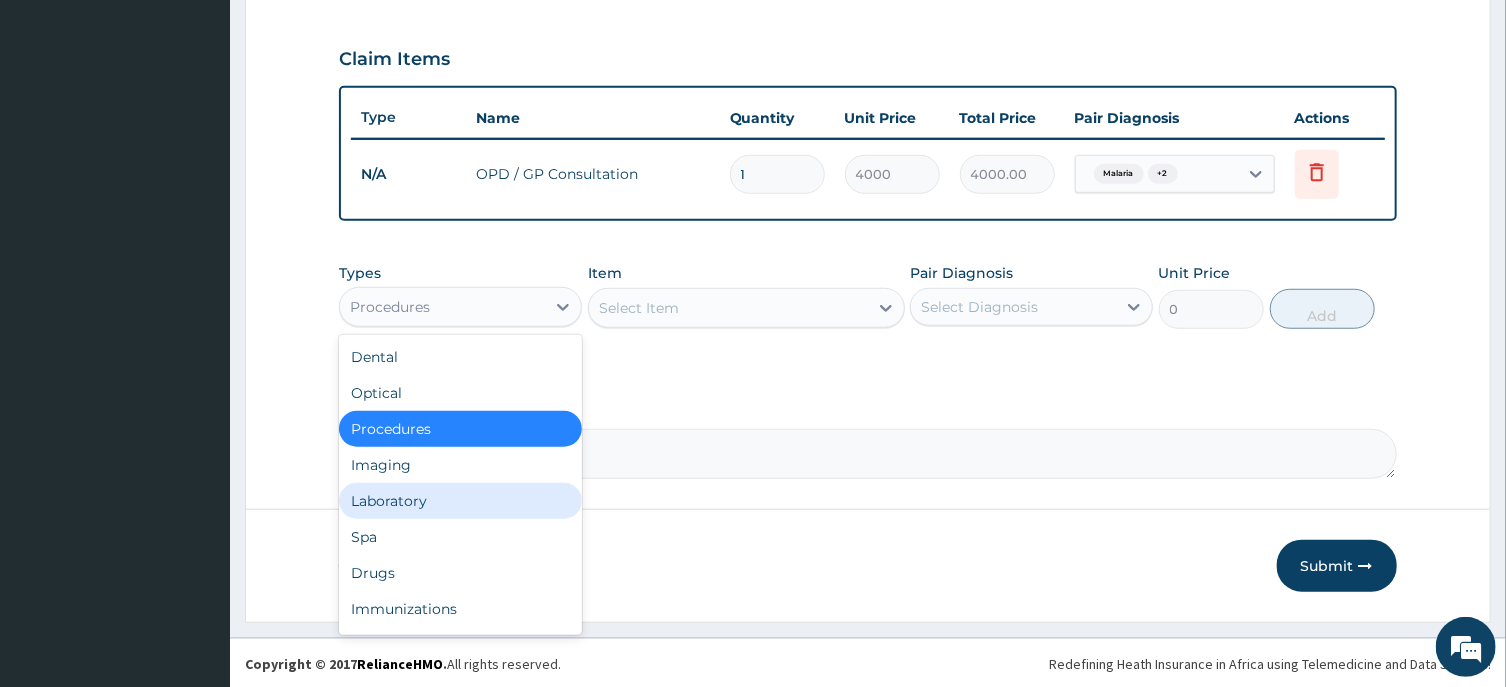 click on "Laboratory" at bounding box center [460, 501] 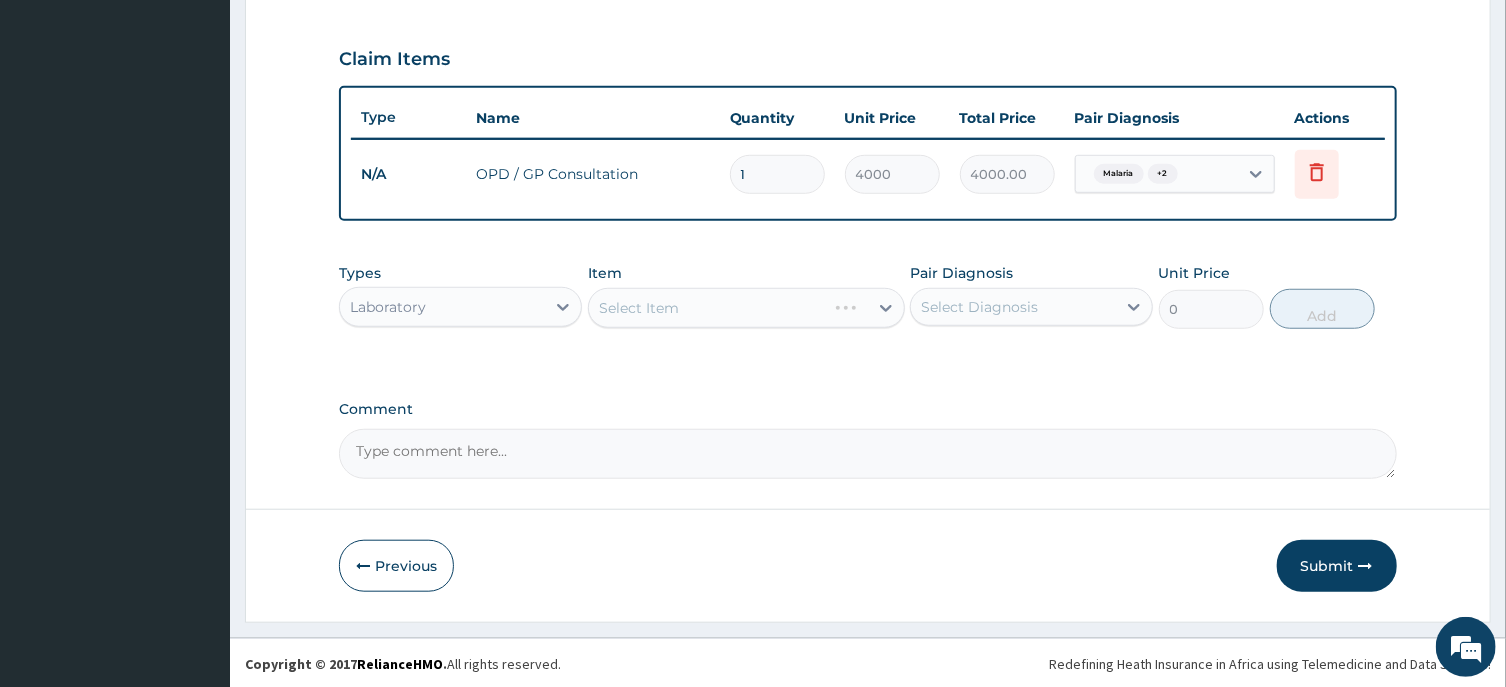 click on "Select Item" at bounding box center [746, 308] 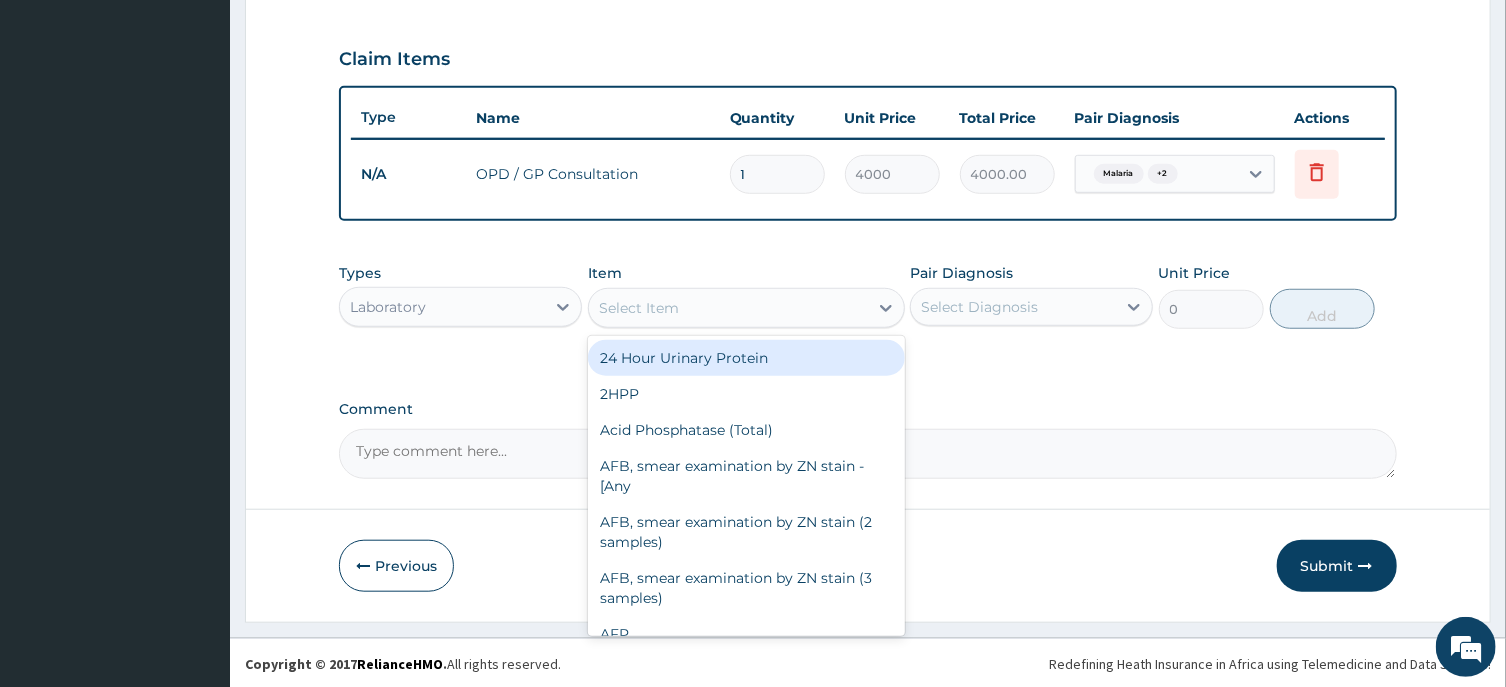 click on "Select Item" at bounding box center [728, 308] 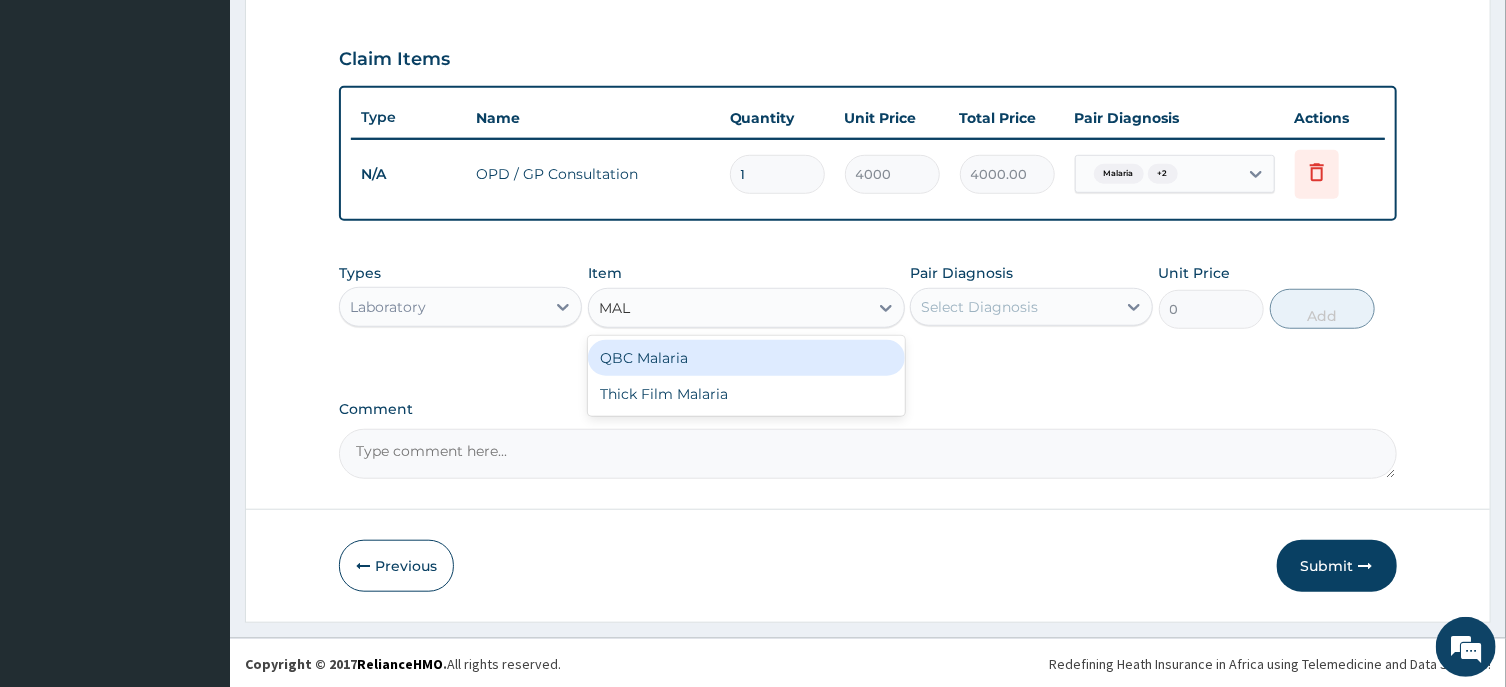 type on "MALA" 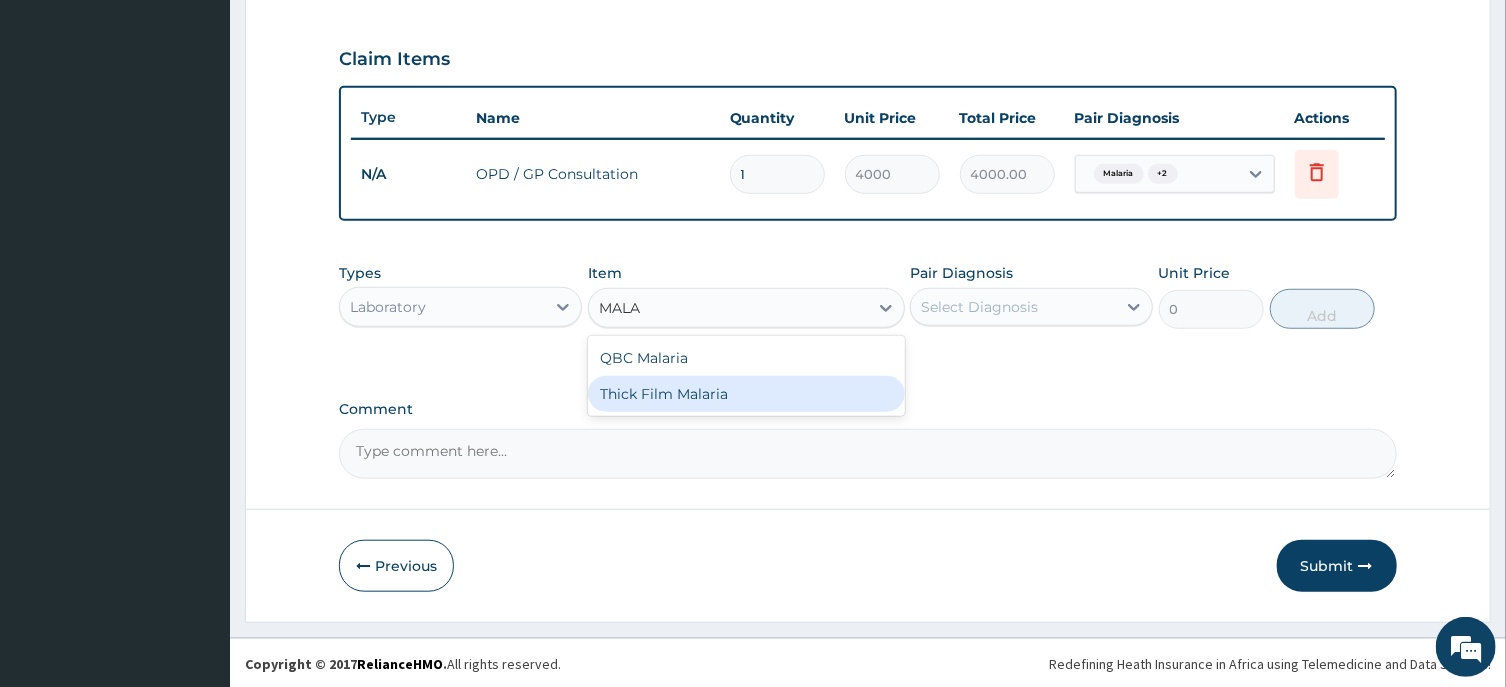click on "Thick Film Malaria" at bounding box center (746, 394) 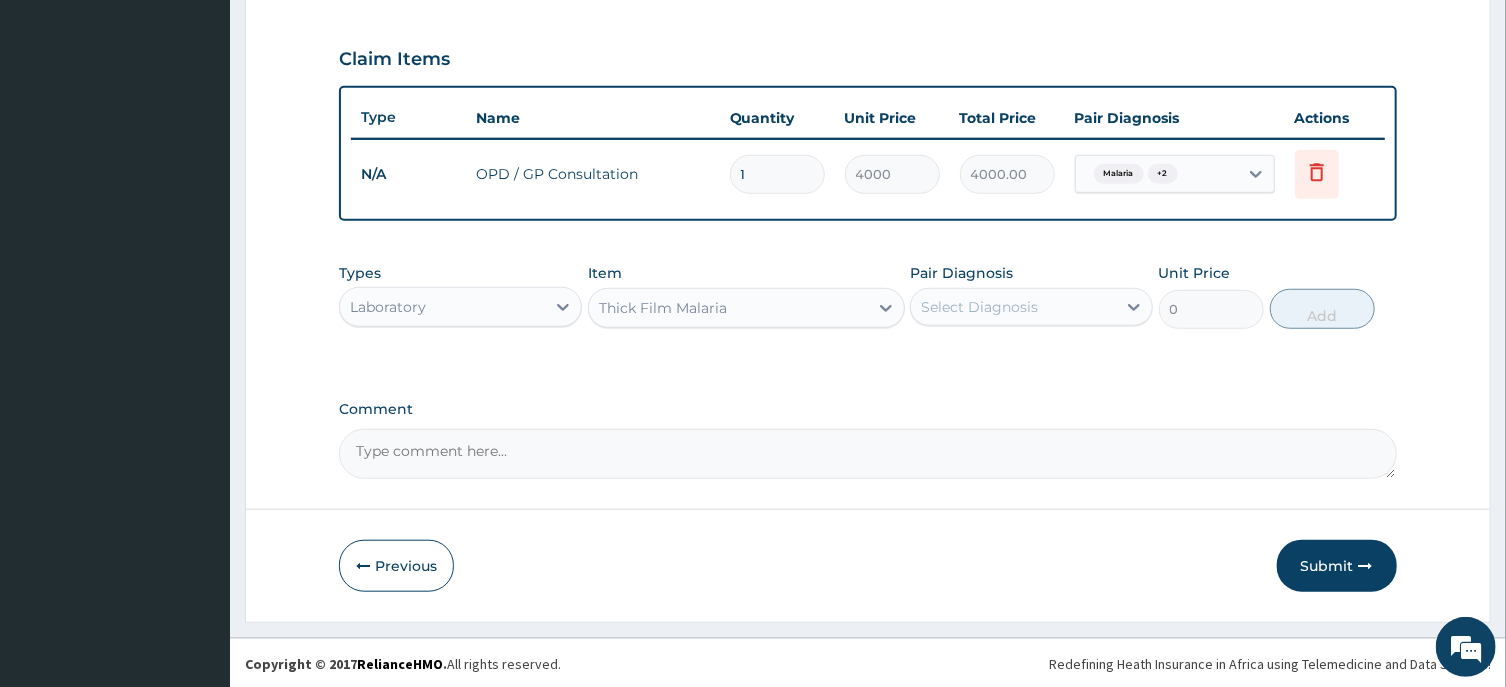 type 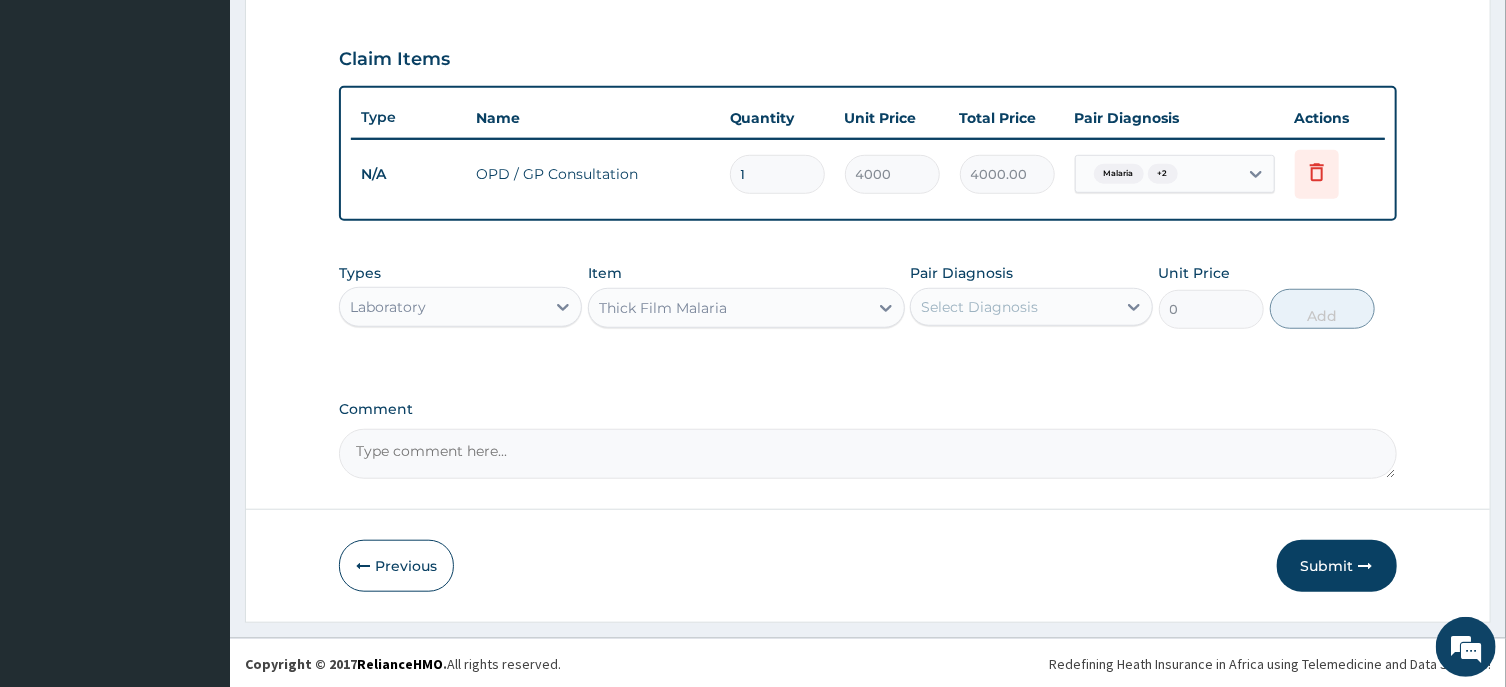 type on "2000" 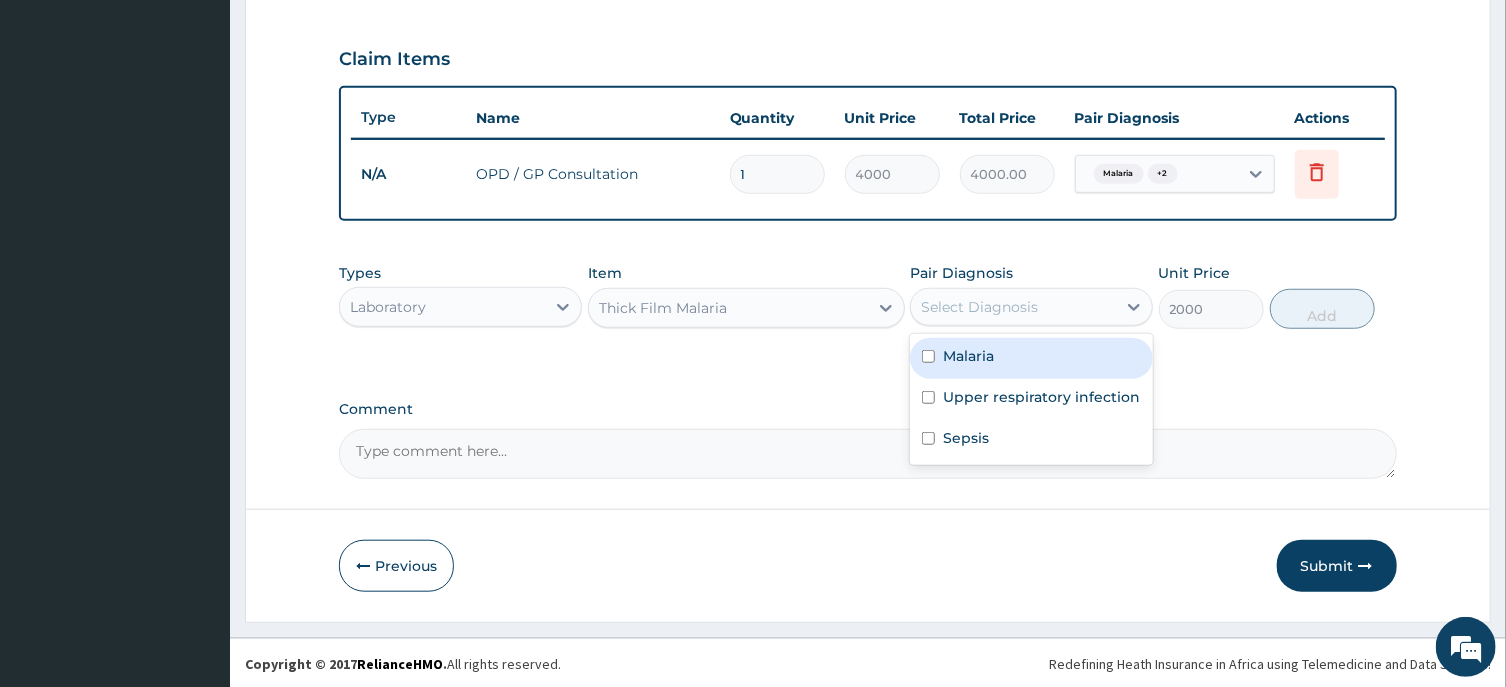 click on "Select Diagnosis" at bounding box center [979, 307] 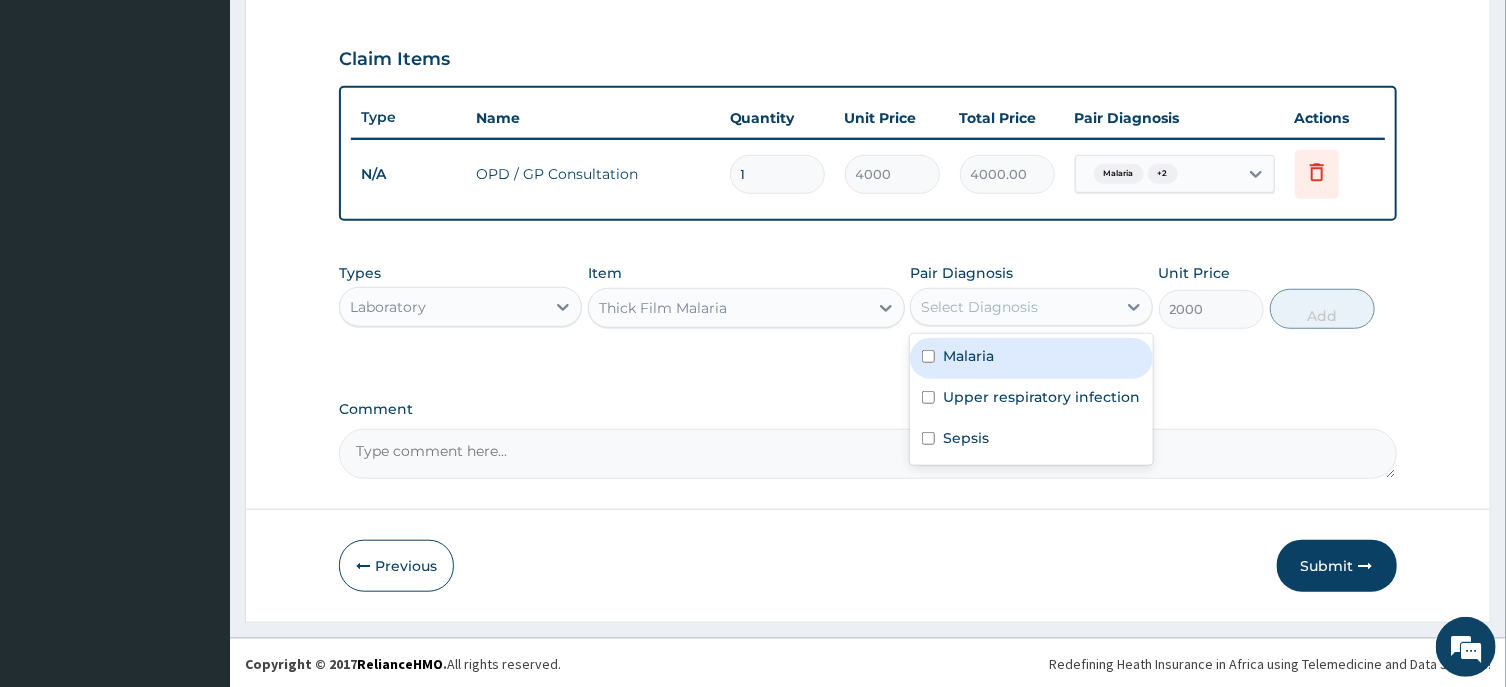 click on "Malaria" at bounding box center [968, 356] 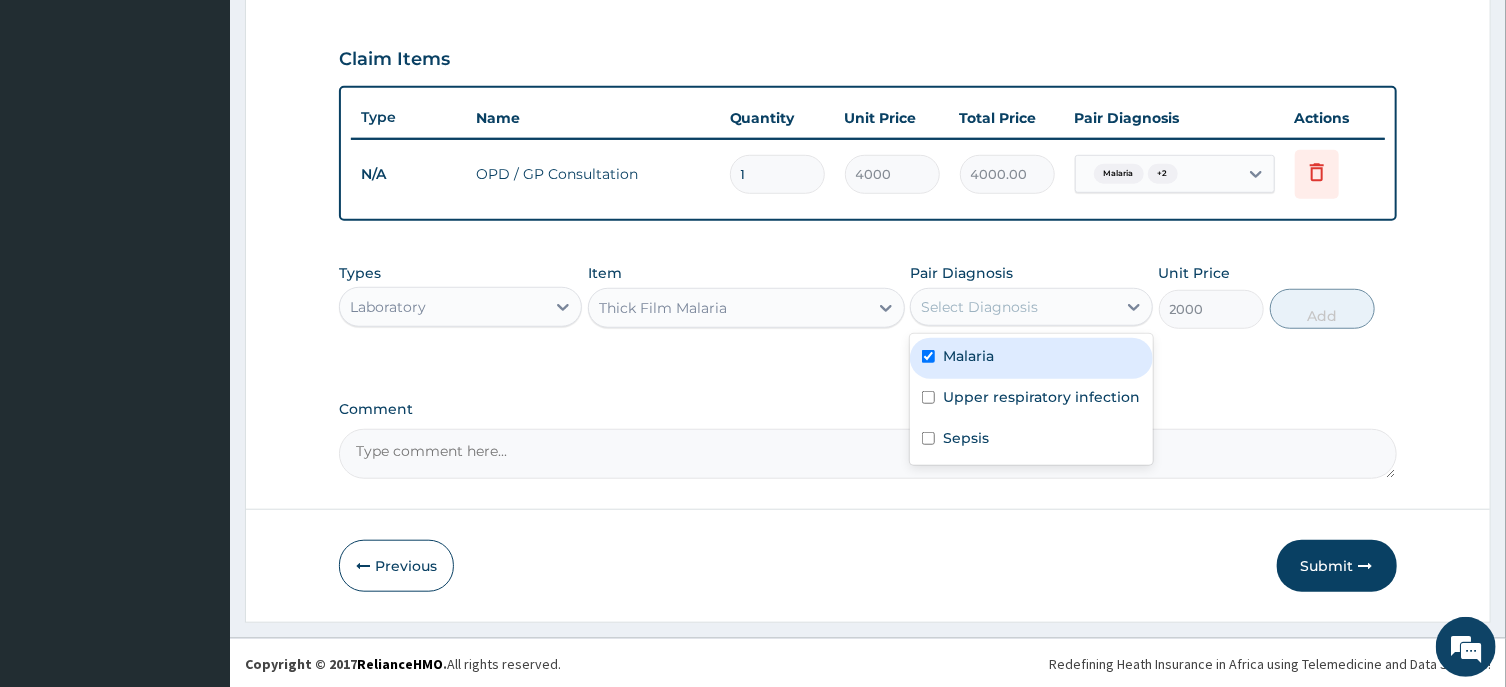 checkbox on "true" 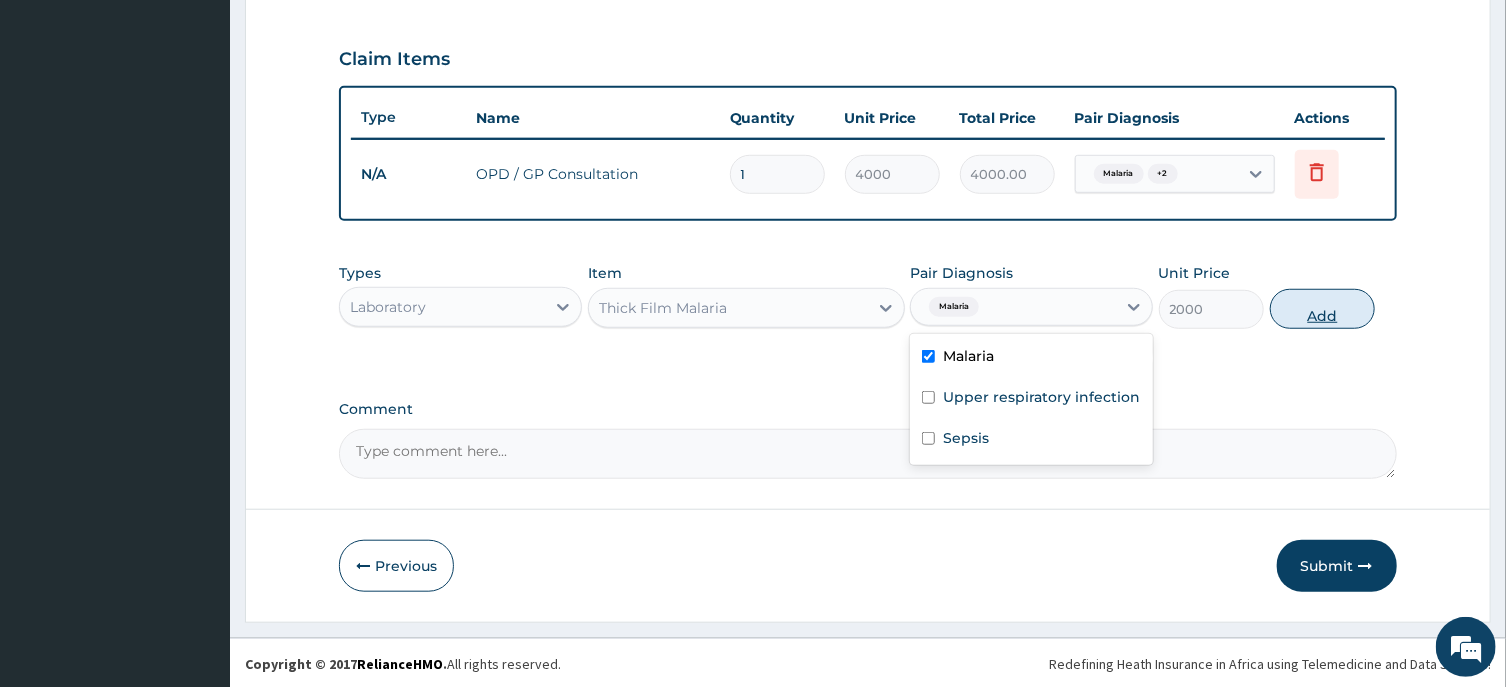 click on "Add" at bounding box center [1323, 309] 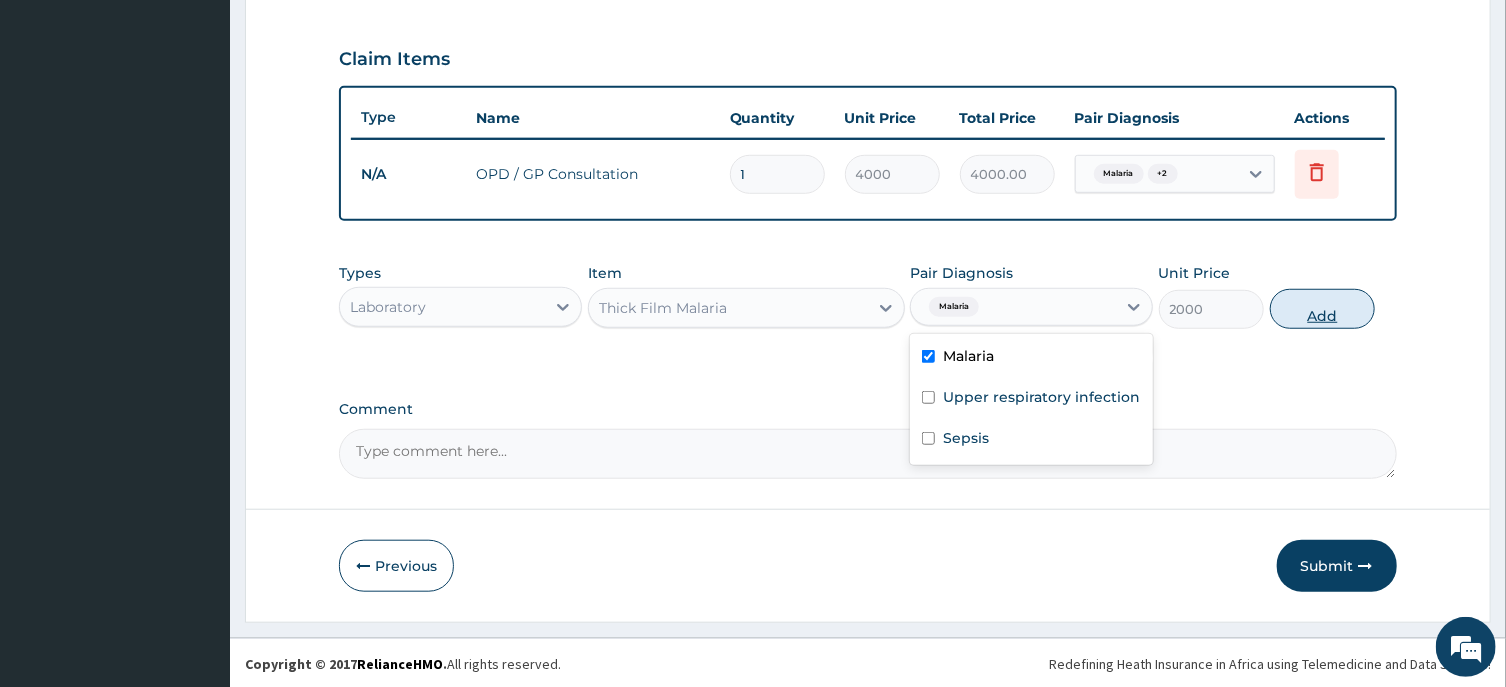 type on "0" 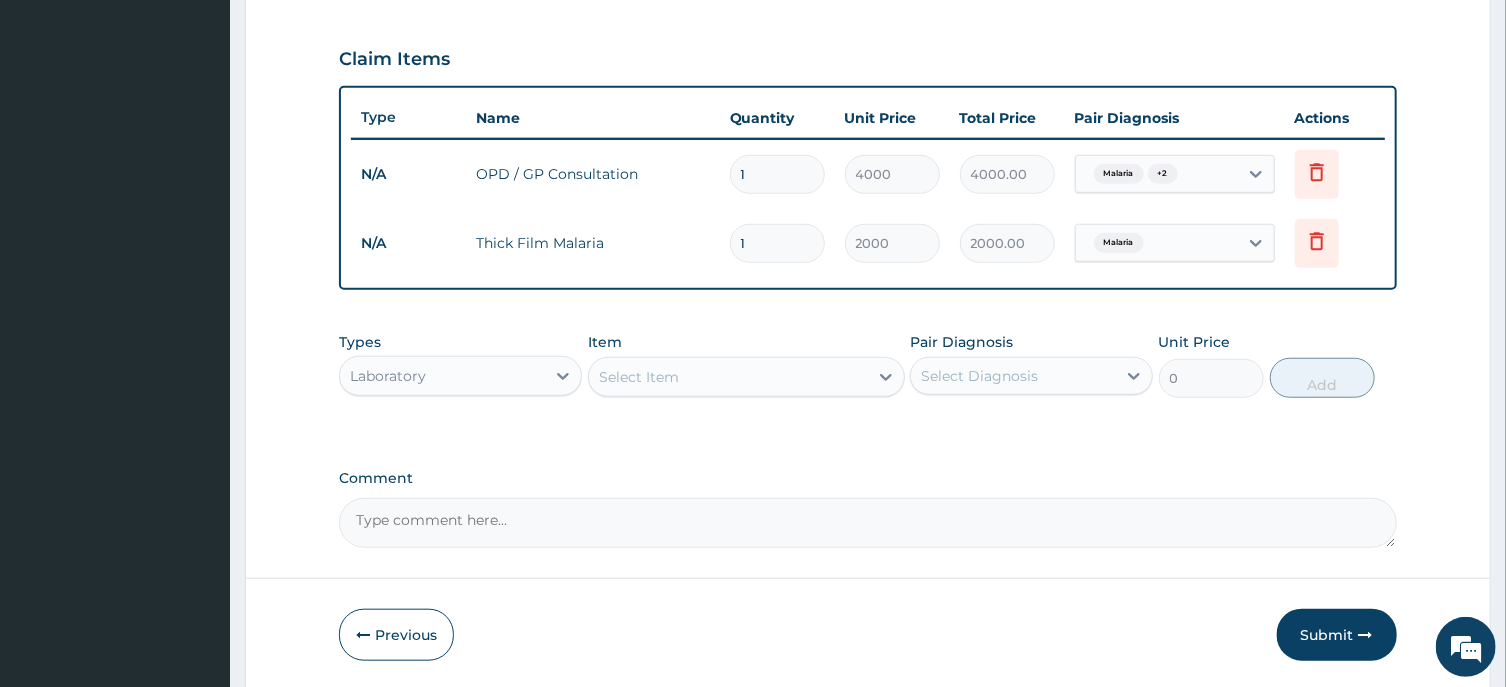 click on "Select Item" at bounding box center [728, 377] 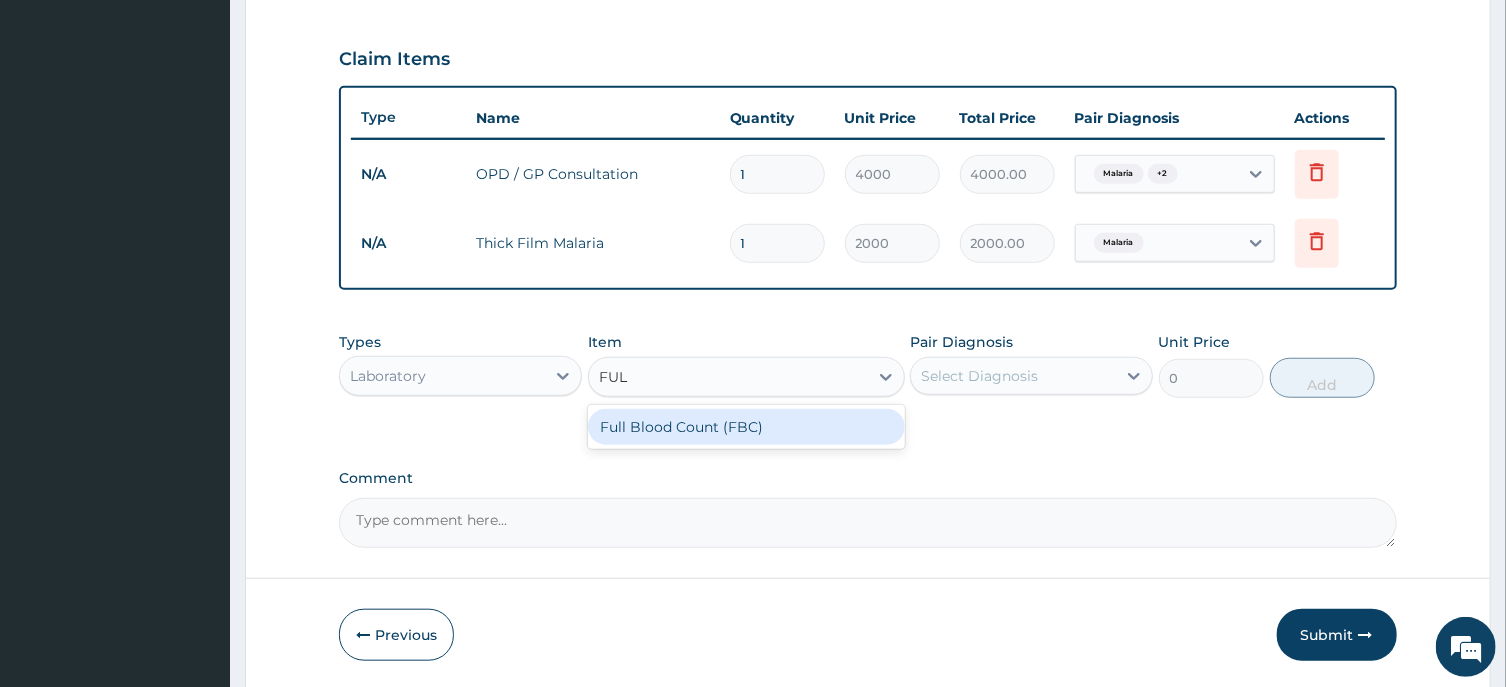 type on "FULL" 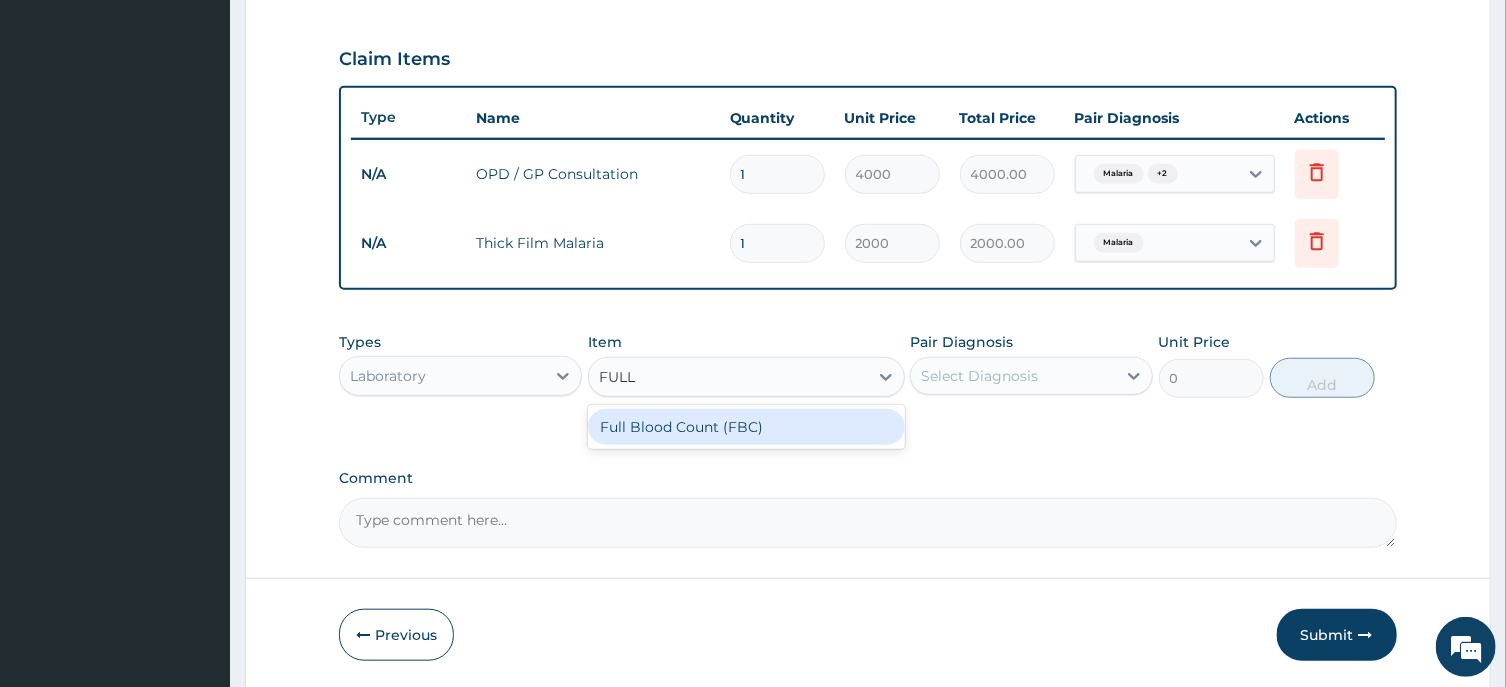click on "Full Blood Count (FBC)" at bounding box center [746, 427] 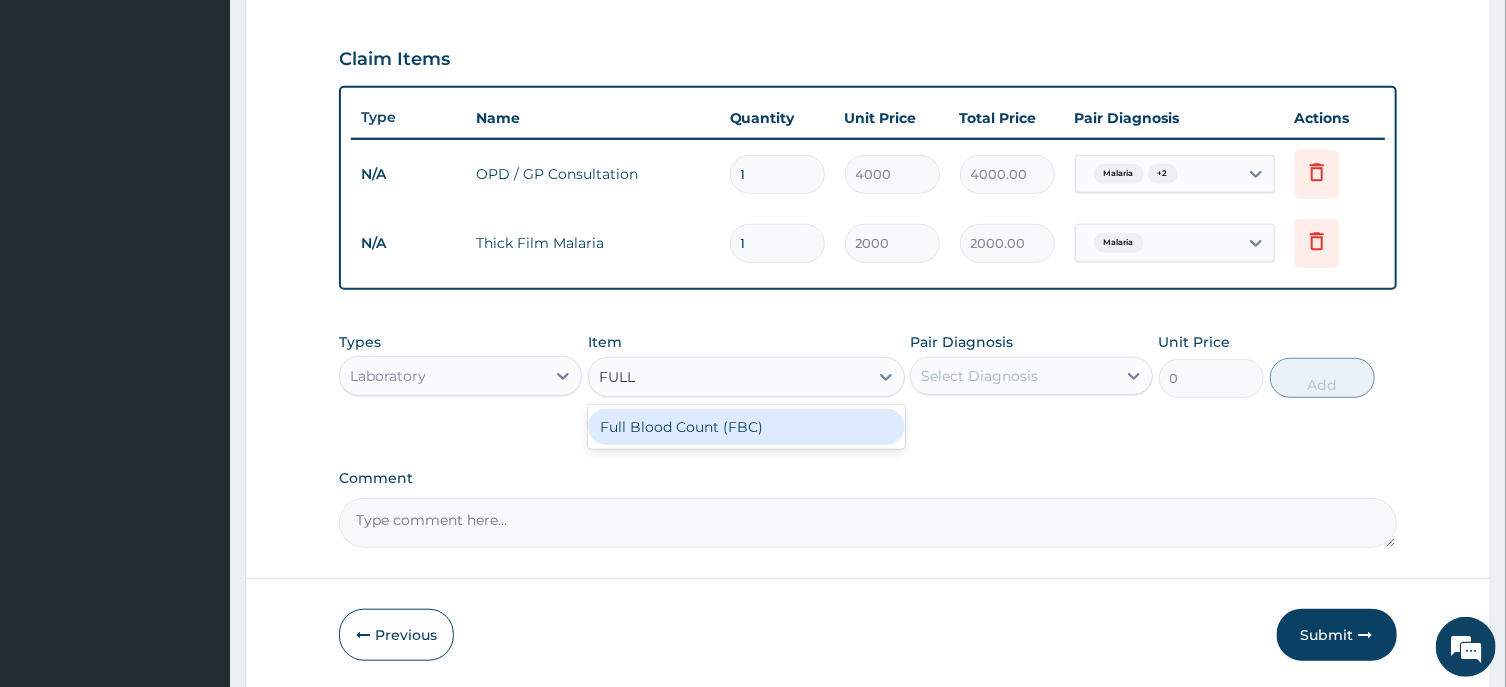 type on "6000" 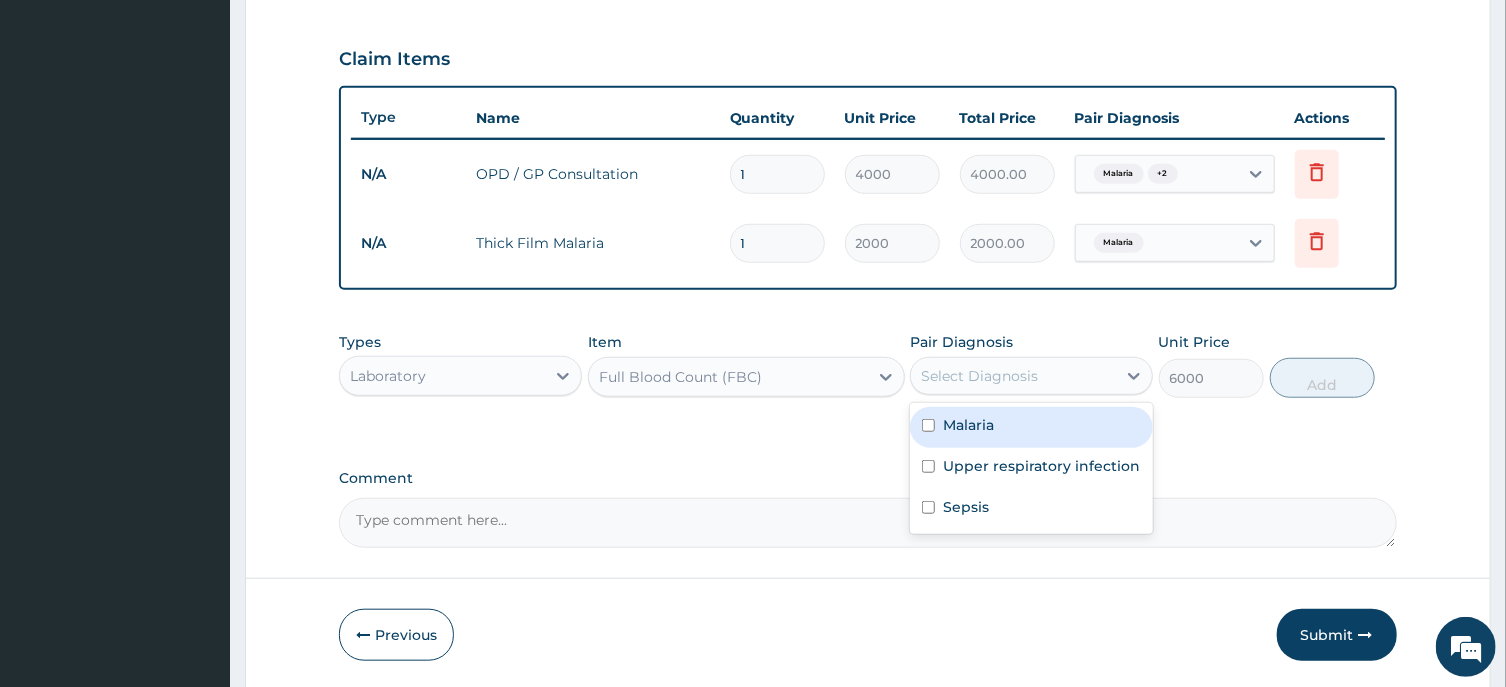 click on "Select Diagnosis" at bounding box center [1013, 376] 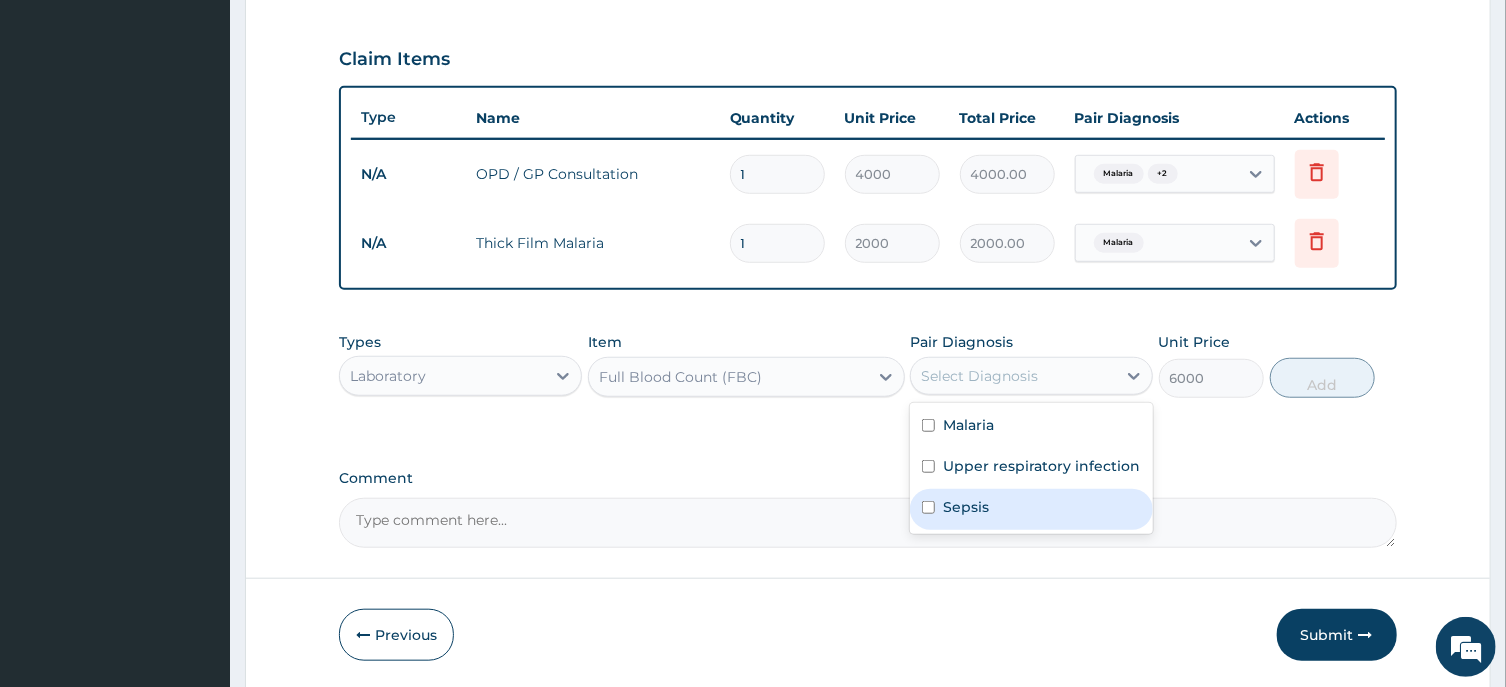 click on "Sepsis" at bounding box center [1031, 509] 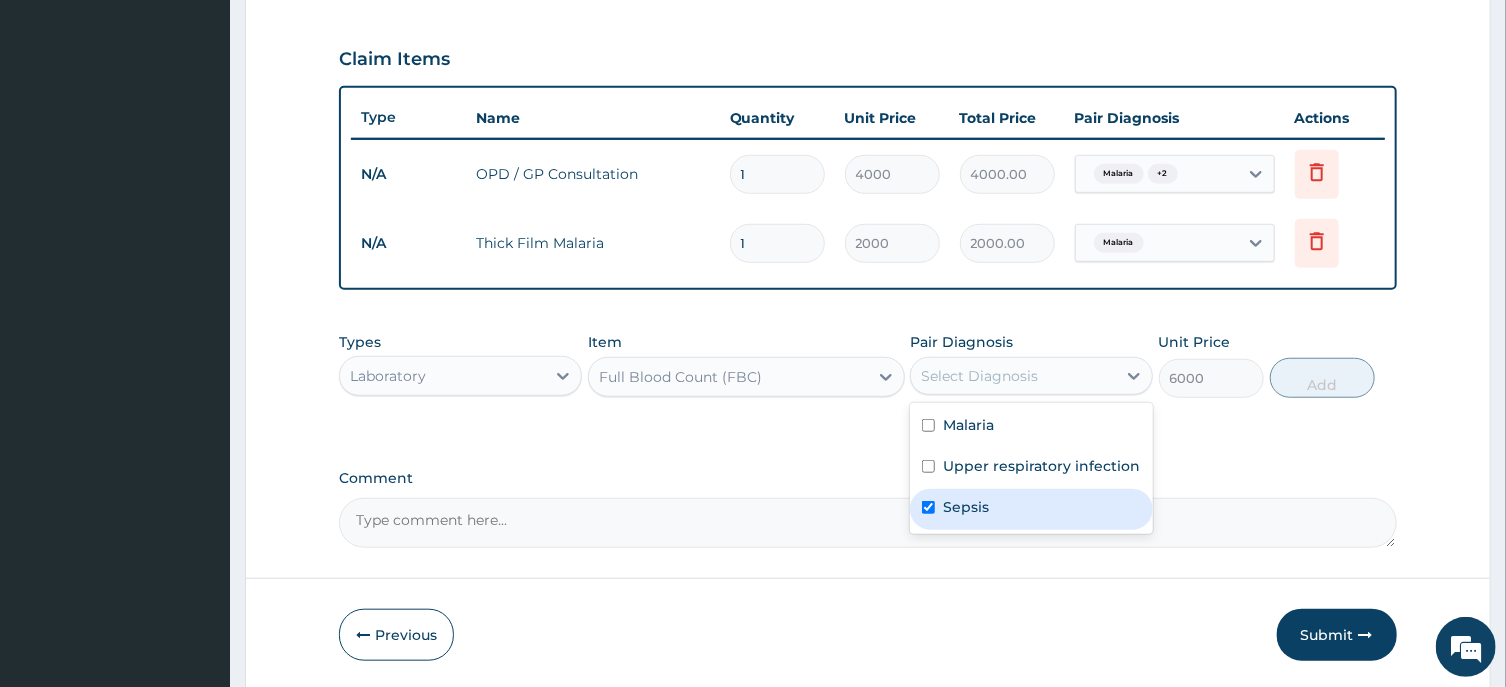 checkbox on "true" 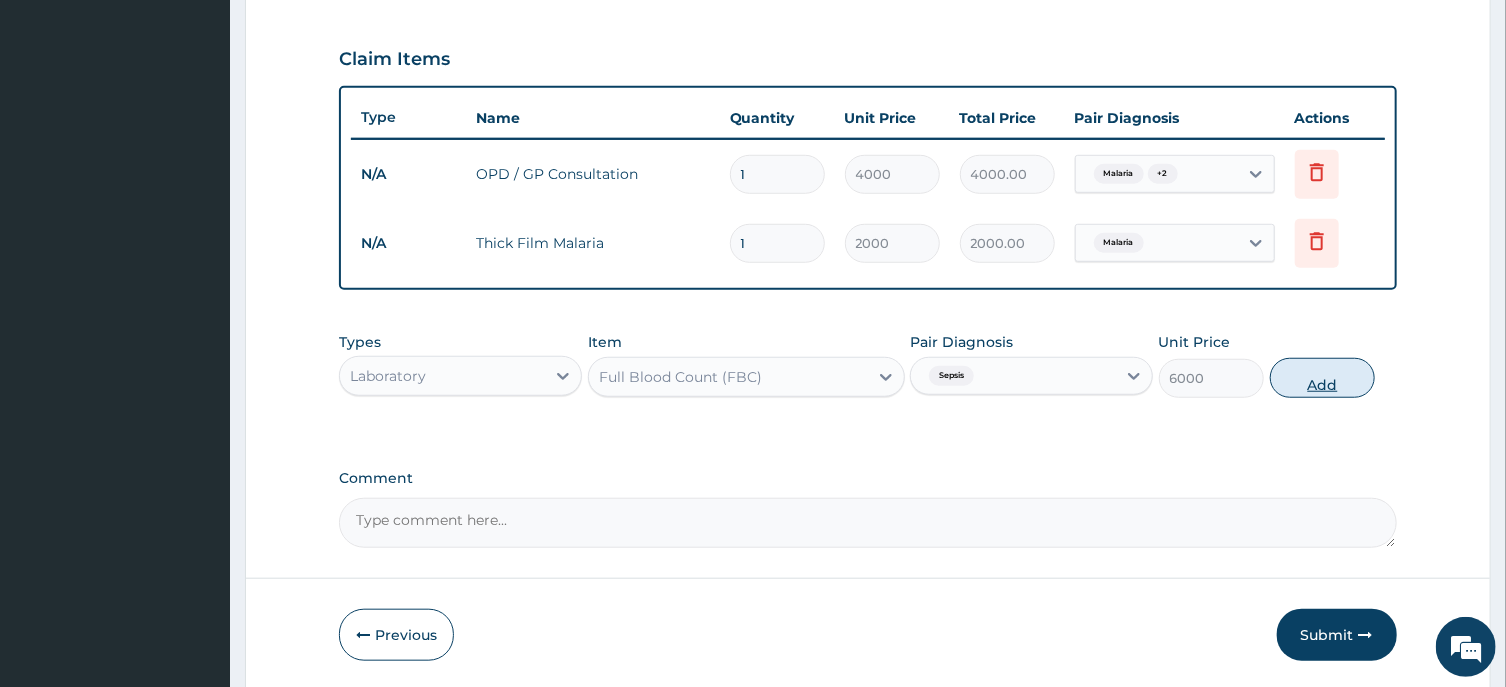 click on "Add" at bounding box center (1323, 378) 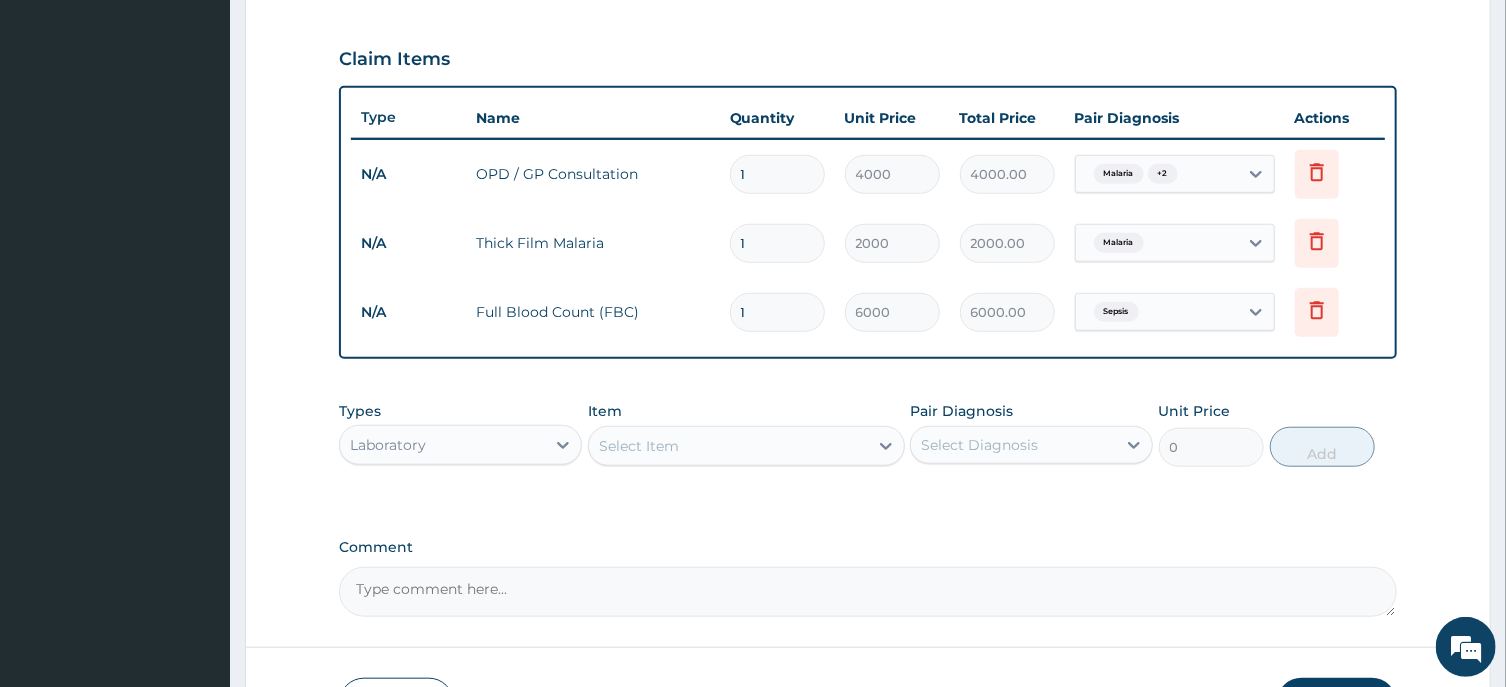 click on "Laboratory" at bounding box center [442, 445] 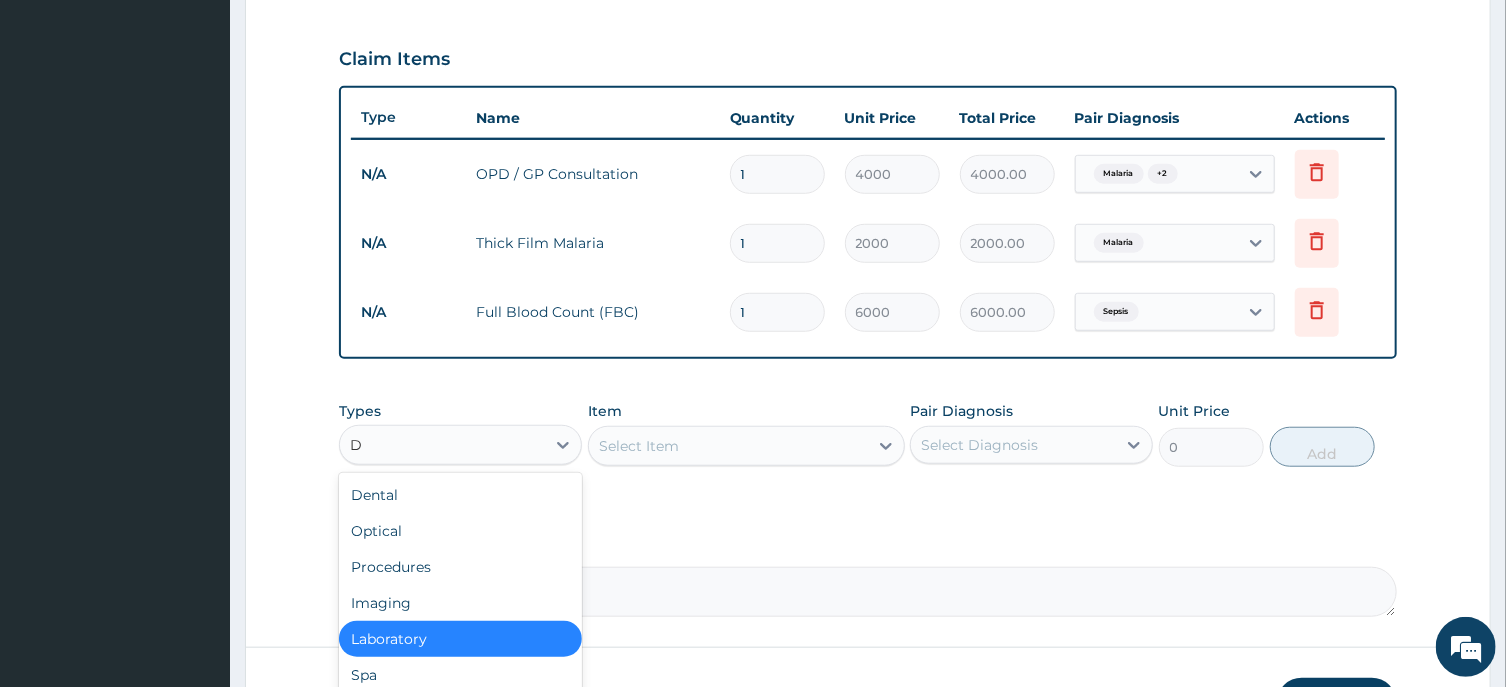 type on "DR" 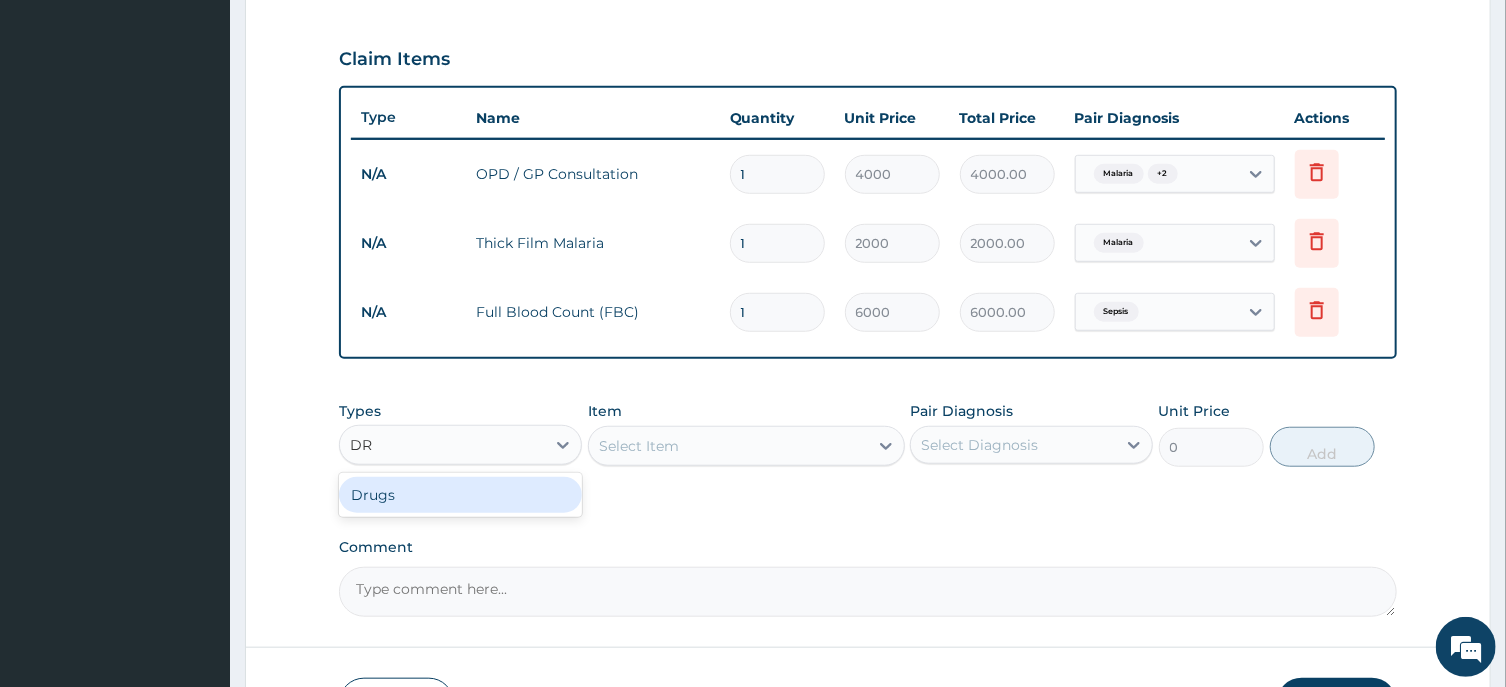 click on "Drugs" at bounding box center (460, 495) 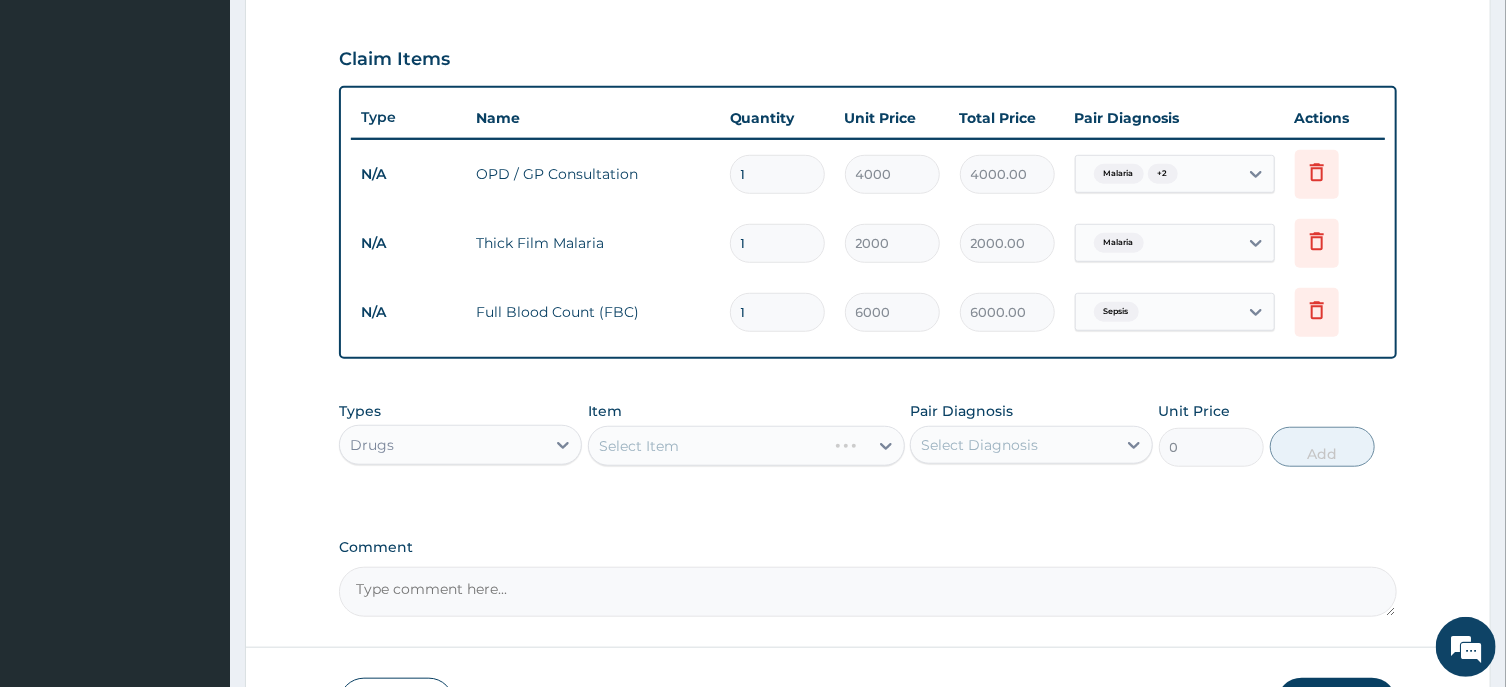 click on "Select Item" at bounding box center [746, 446] 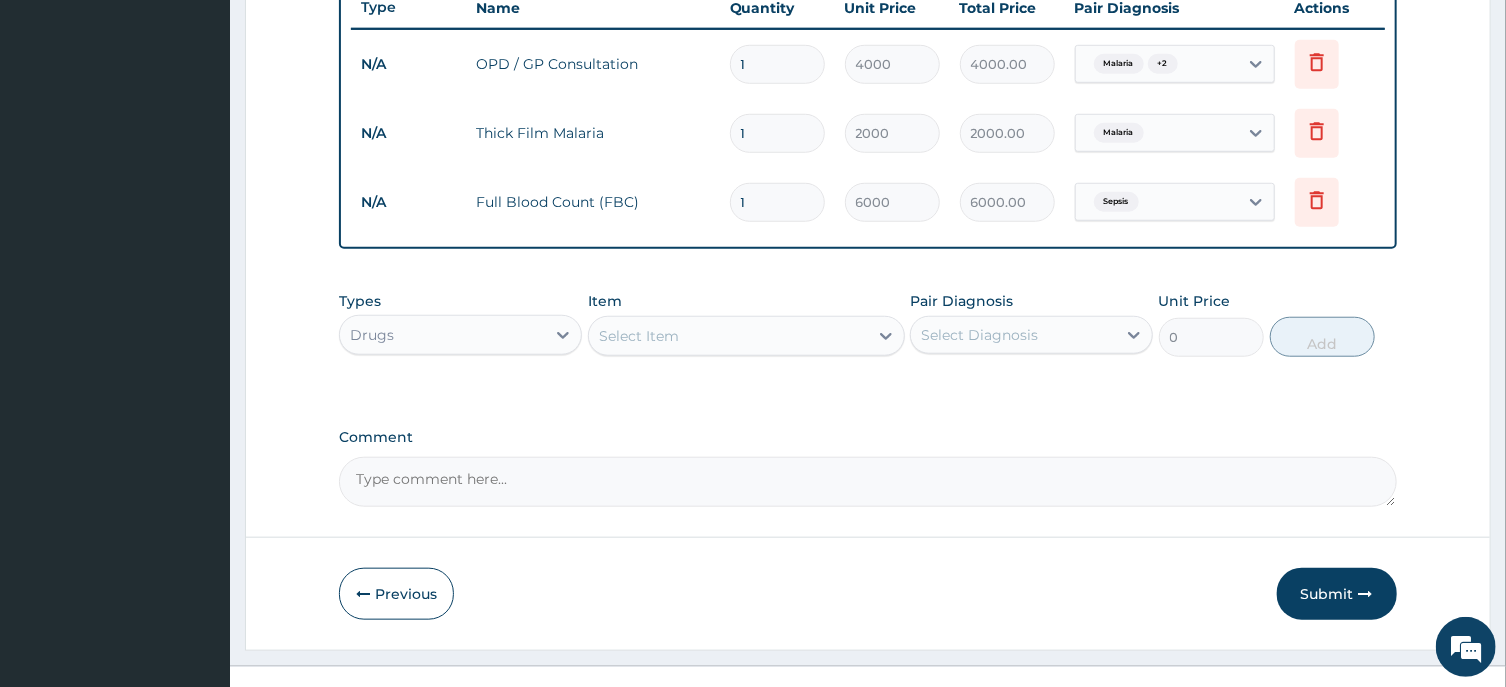 scroll, scrollTop: 796, scrollLeft: 0, axis: vertical 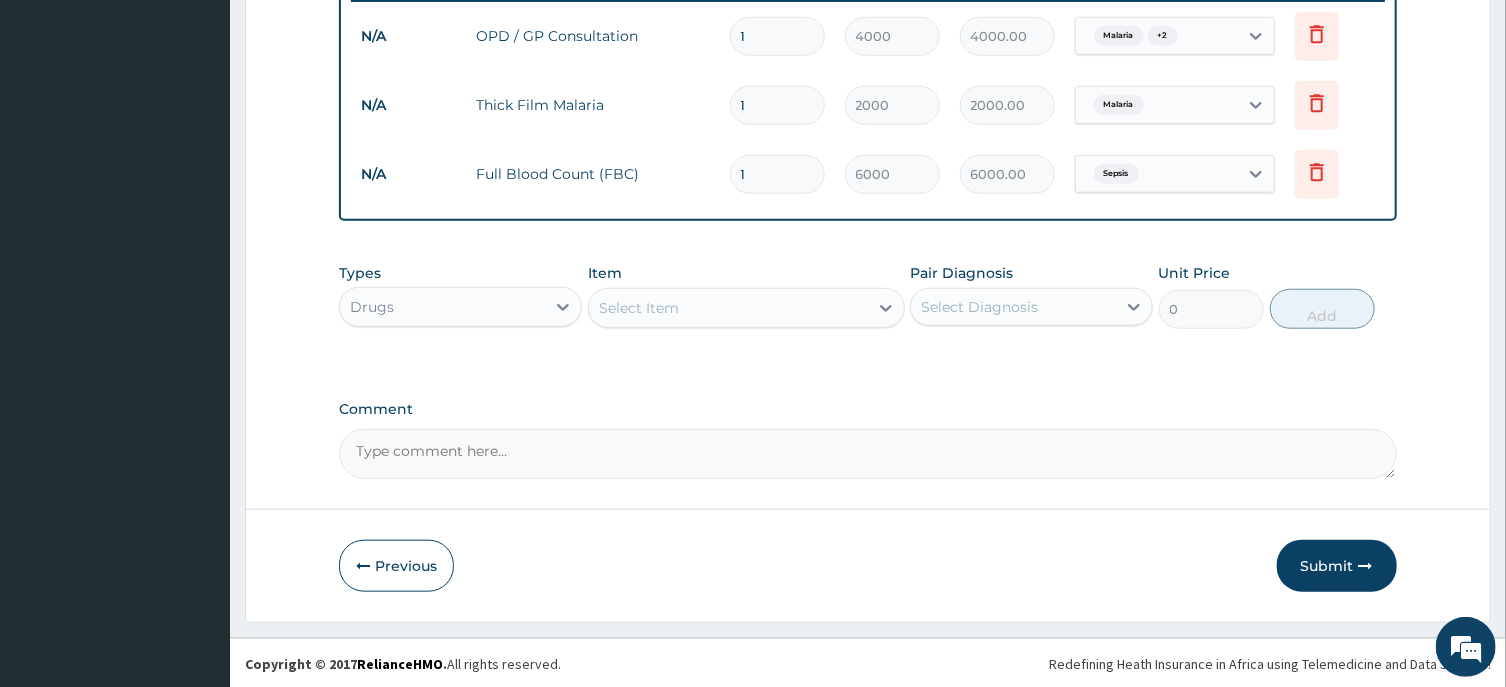 click on "Select Item" at bounding box center [728, 308] 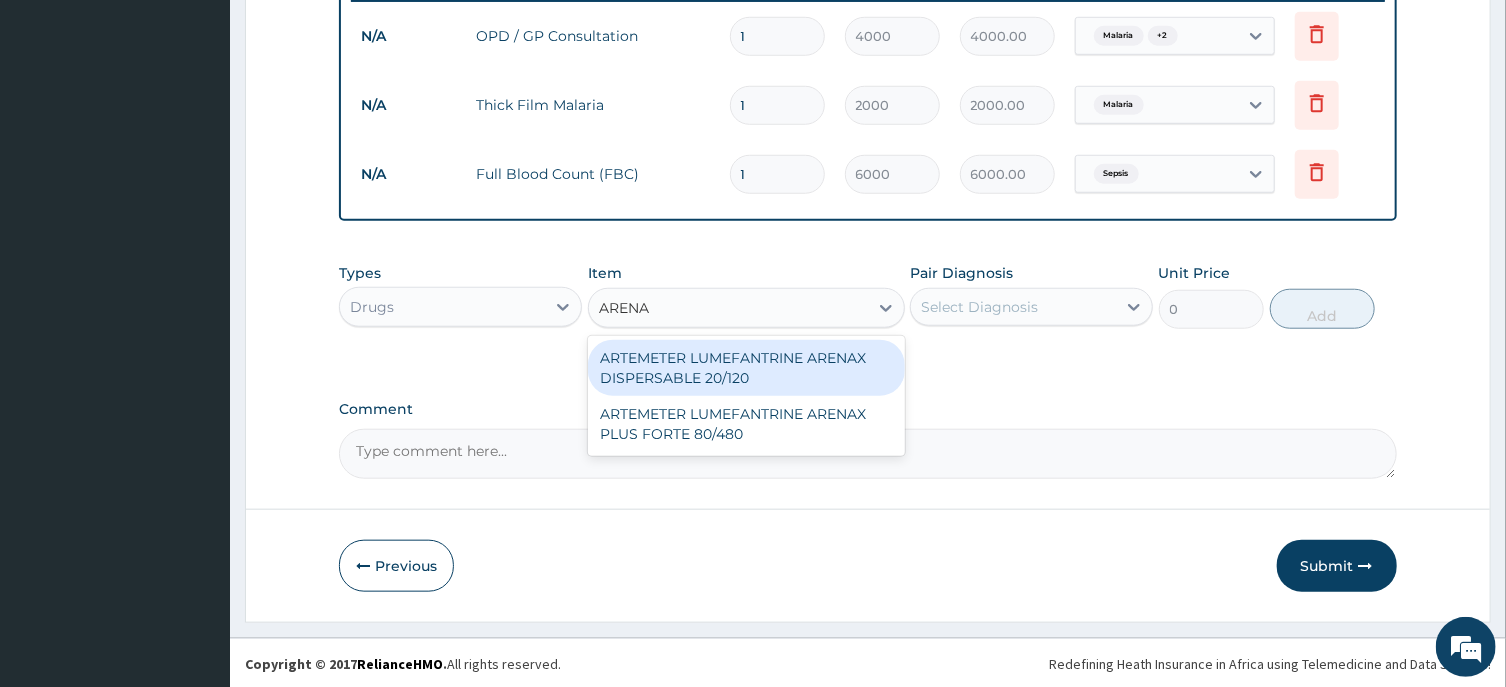 type on "ARENAX" 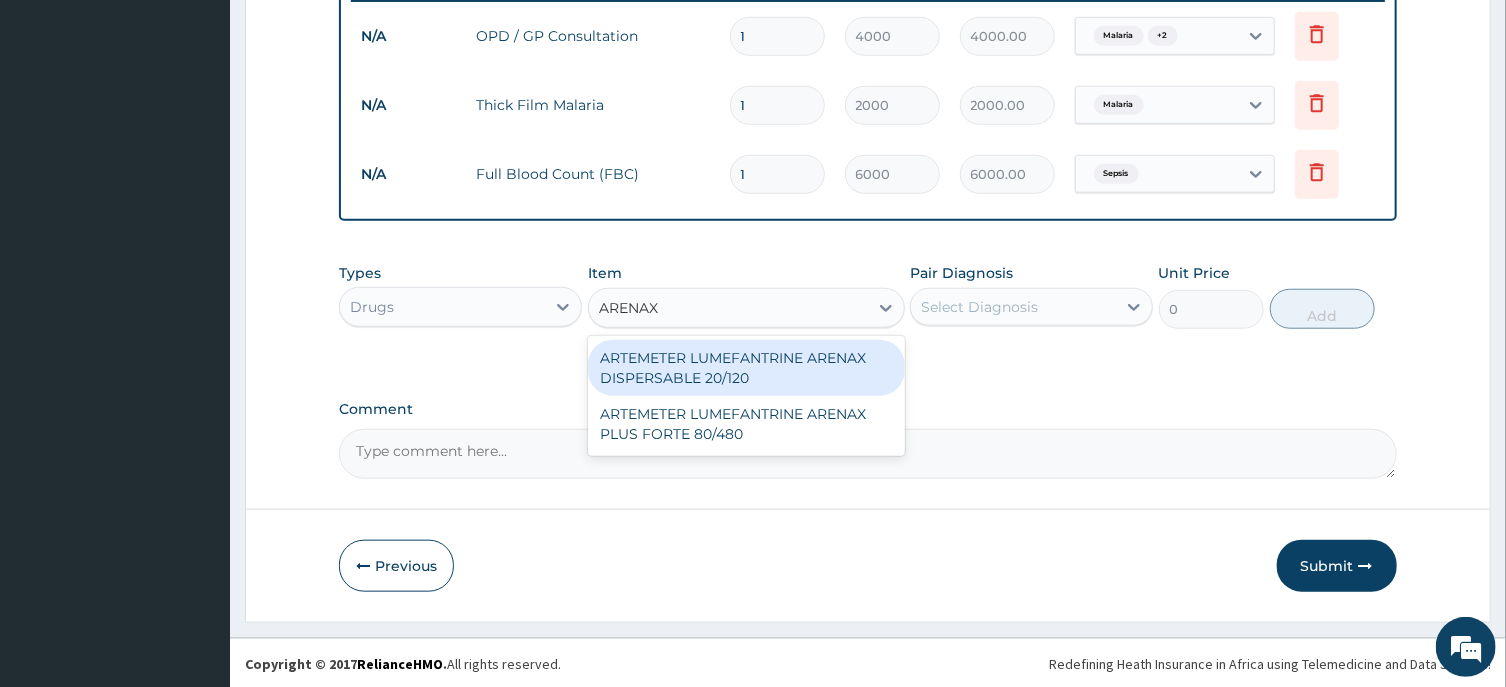 click on "ARTEMETER LUMEFANTRINE ARENAX DISPERSABLE 20/120" at bounding box center [746, 368] 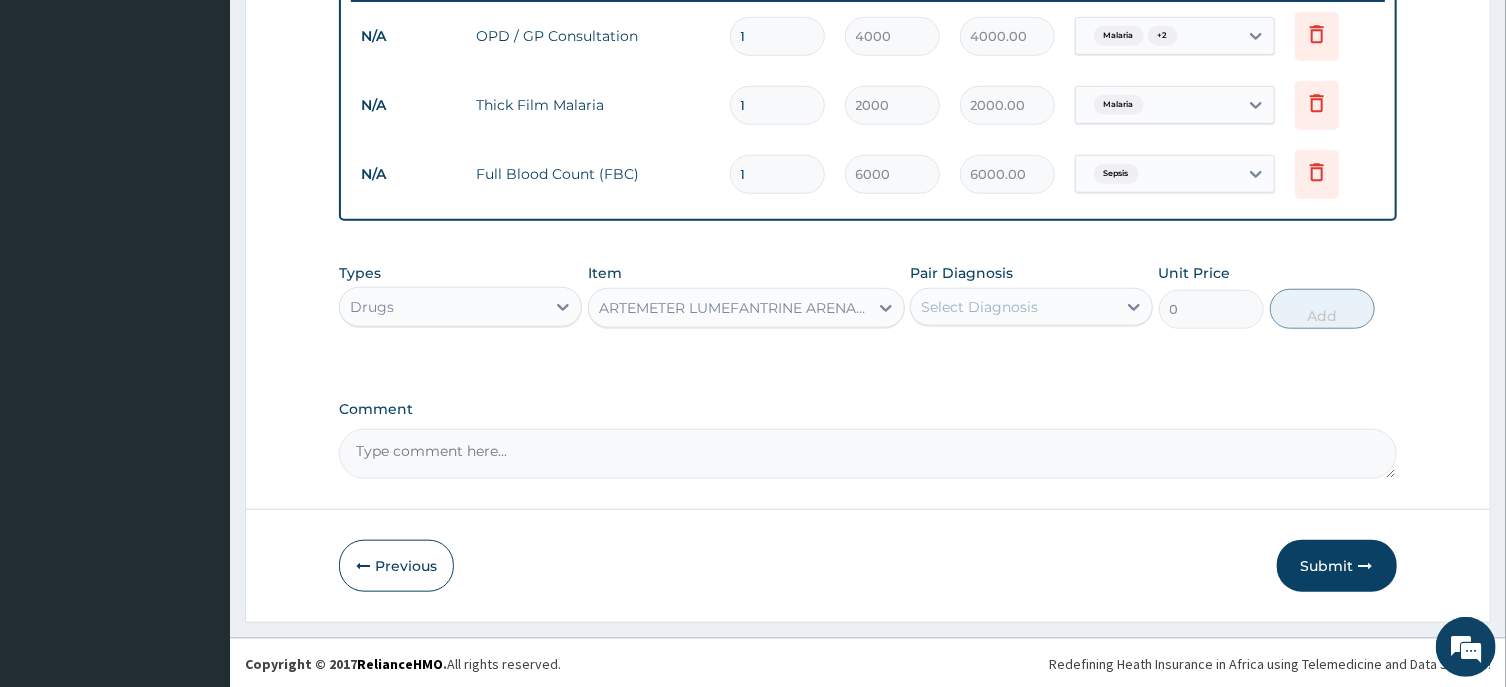 type 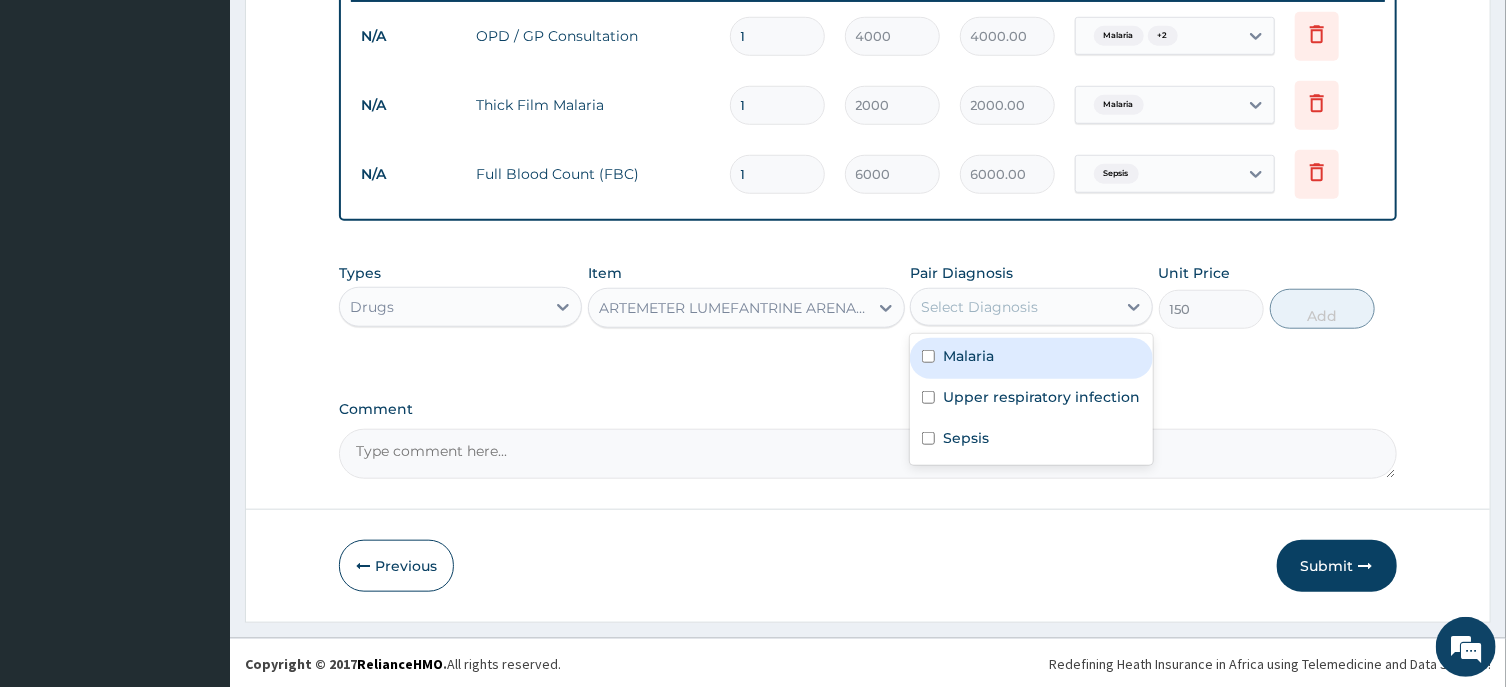 click on "Select Diagnosis" at bounding box center (1013, 307) 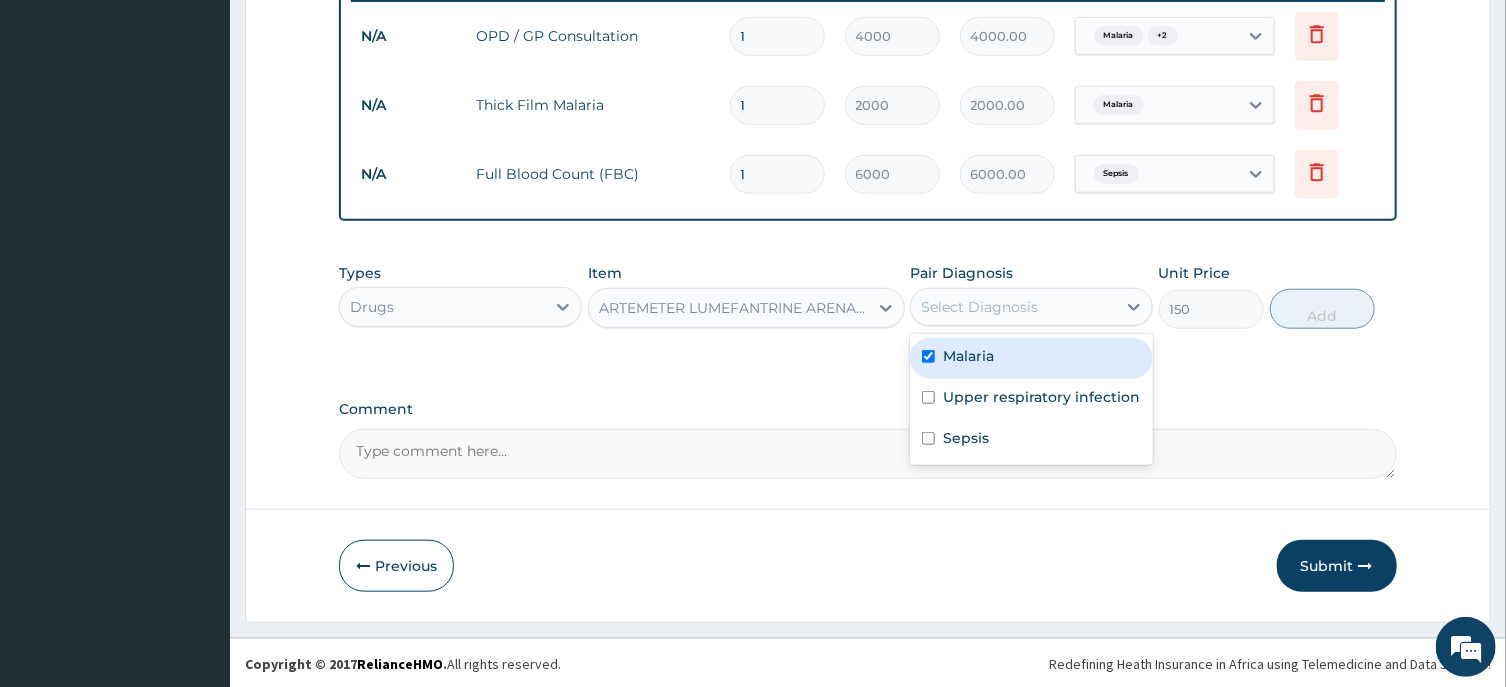checkbox on "true" 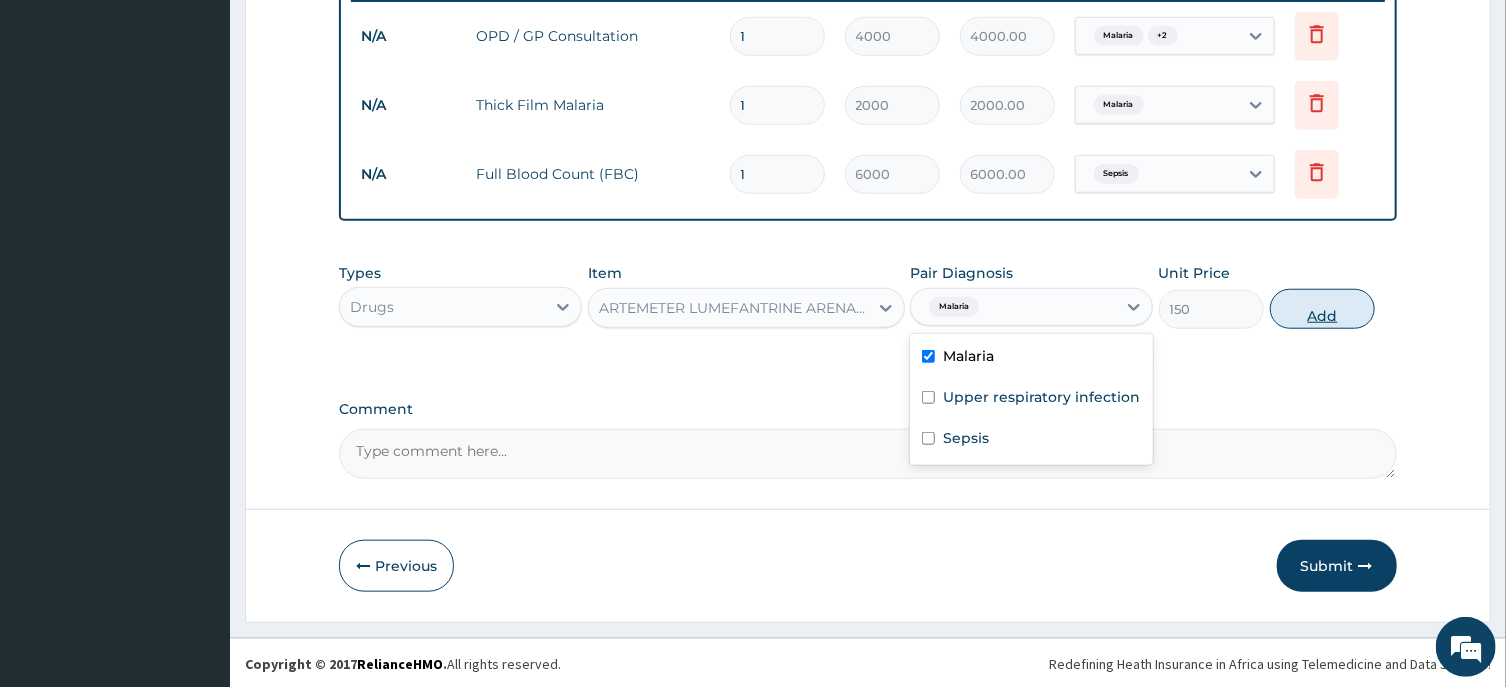 click on "Add" at bounding box center (1323, 309) 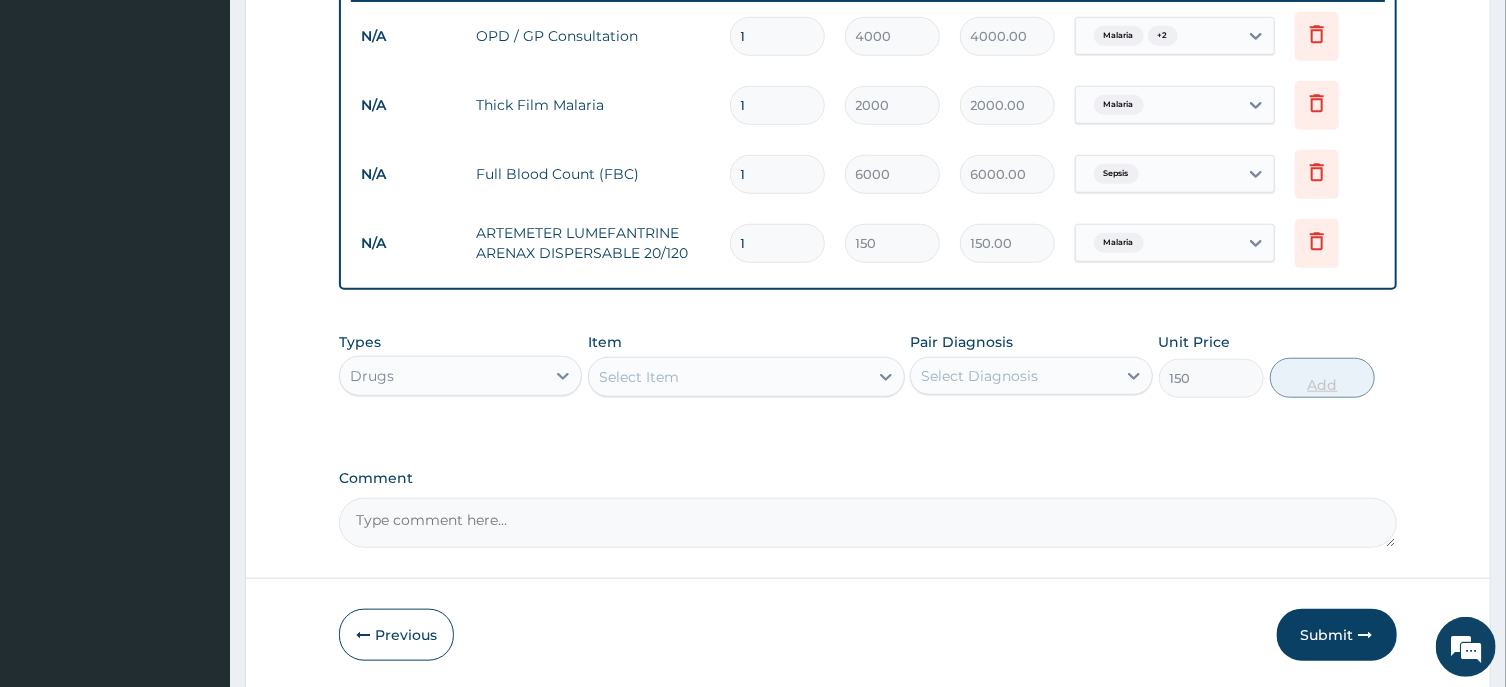 type on "0" 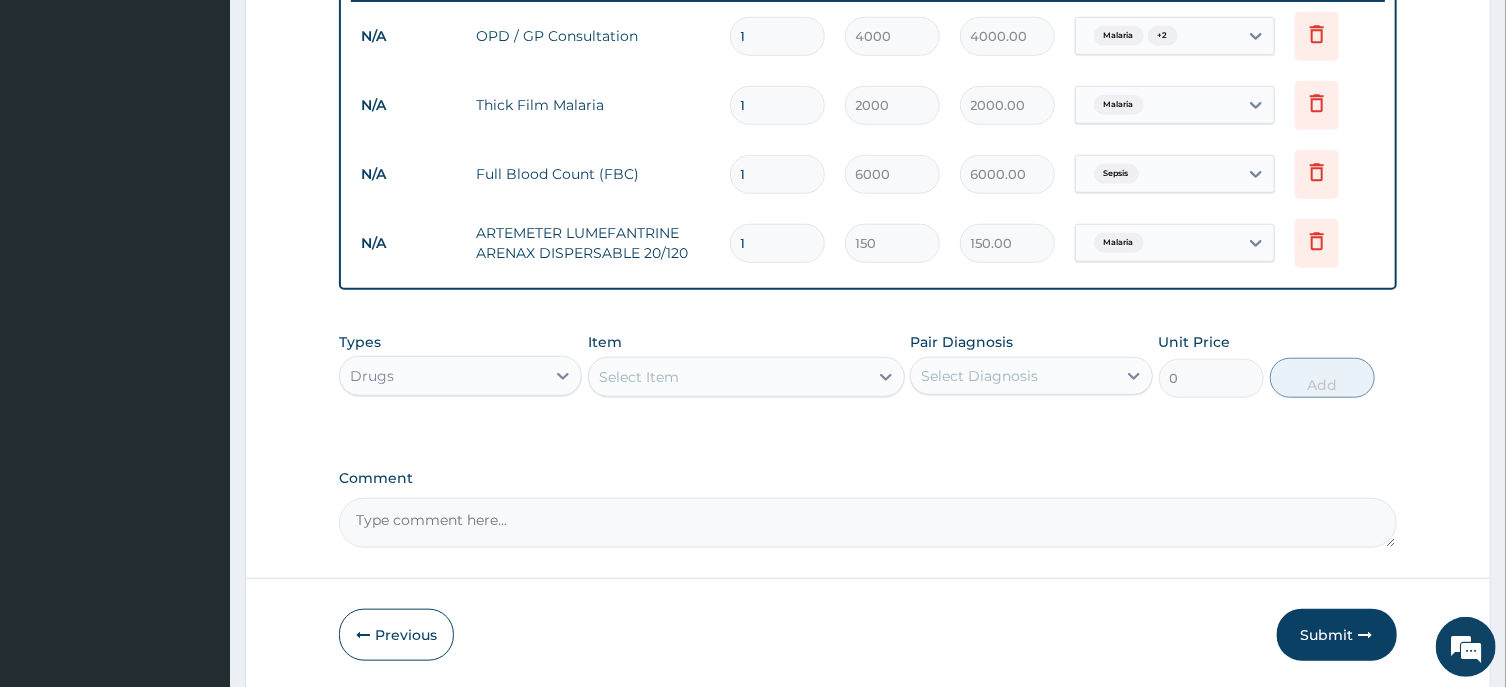 click on "1" at bounding box center [777, 243] 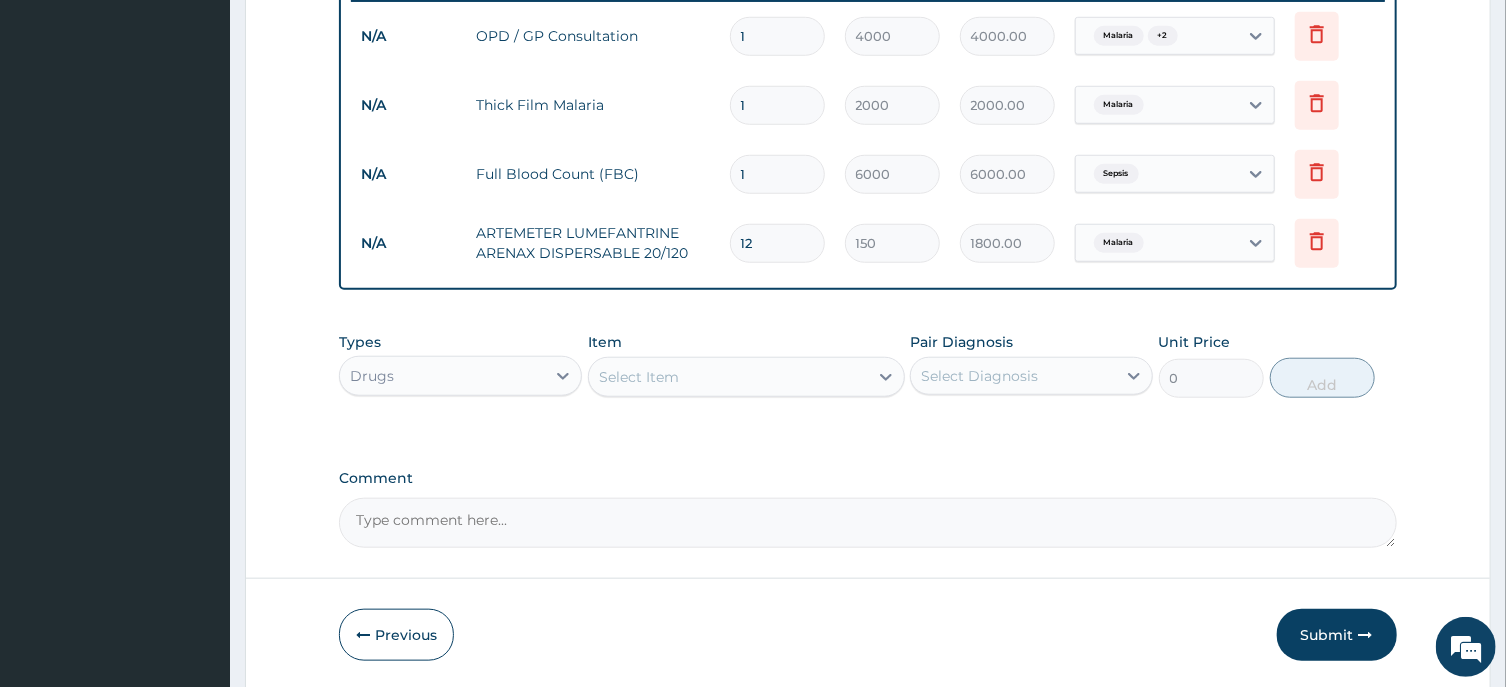 type on "12" 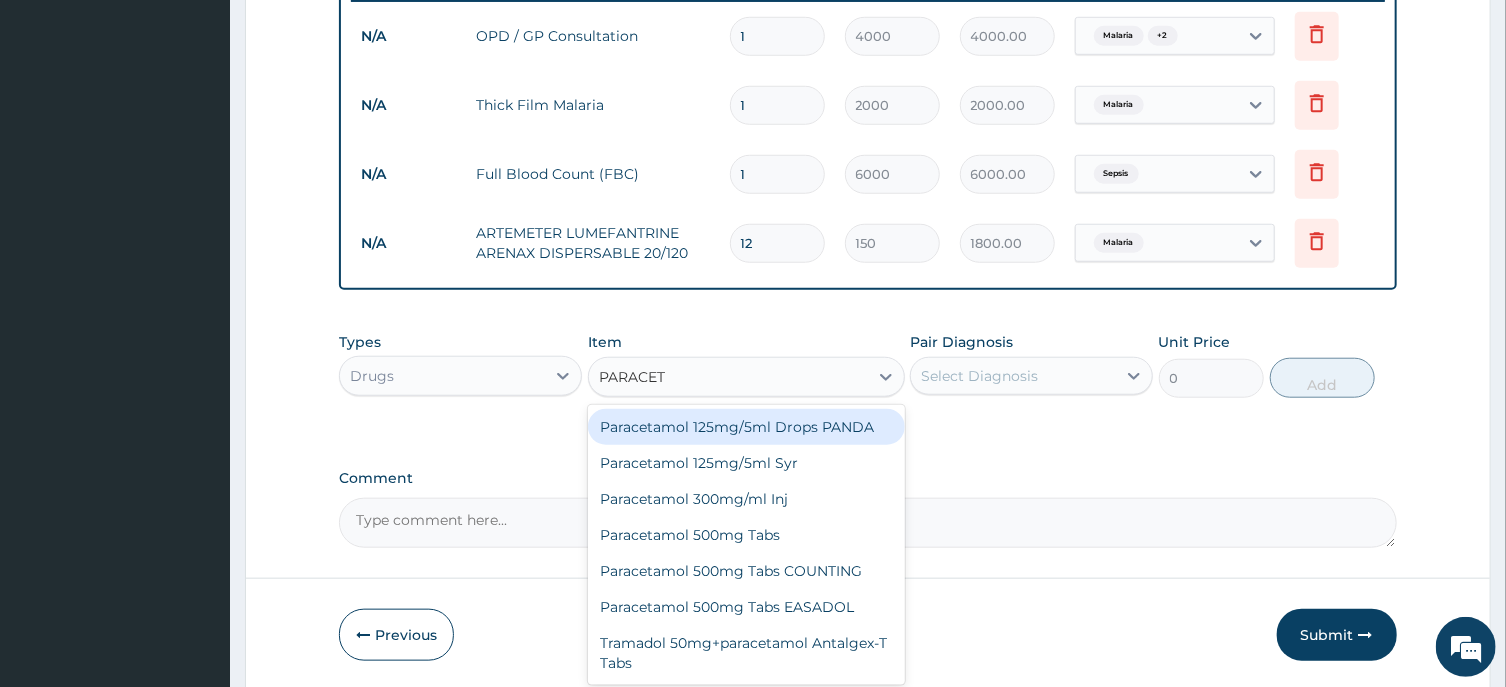 type on "PARACETA" 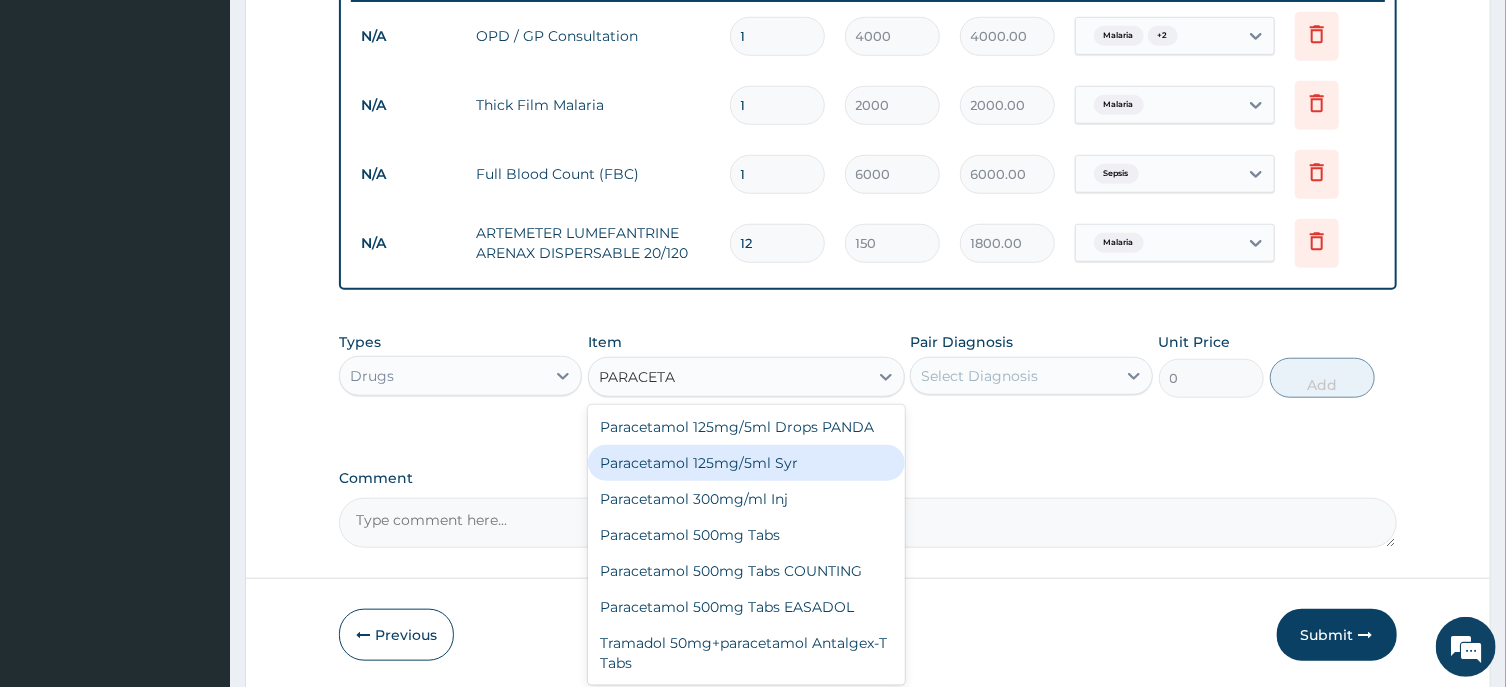 click on "Paracetamol 125mg/5ml Syr" at bounding box center (746, 463) 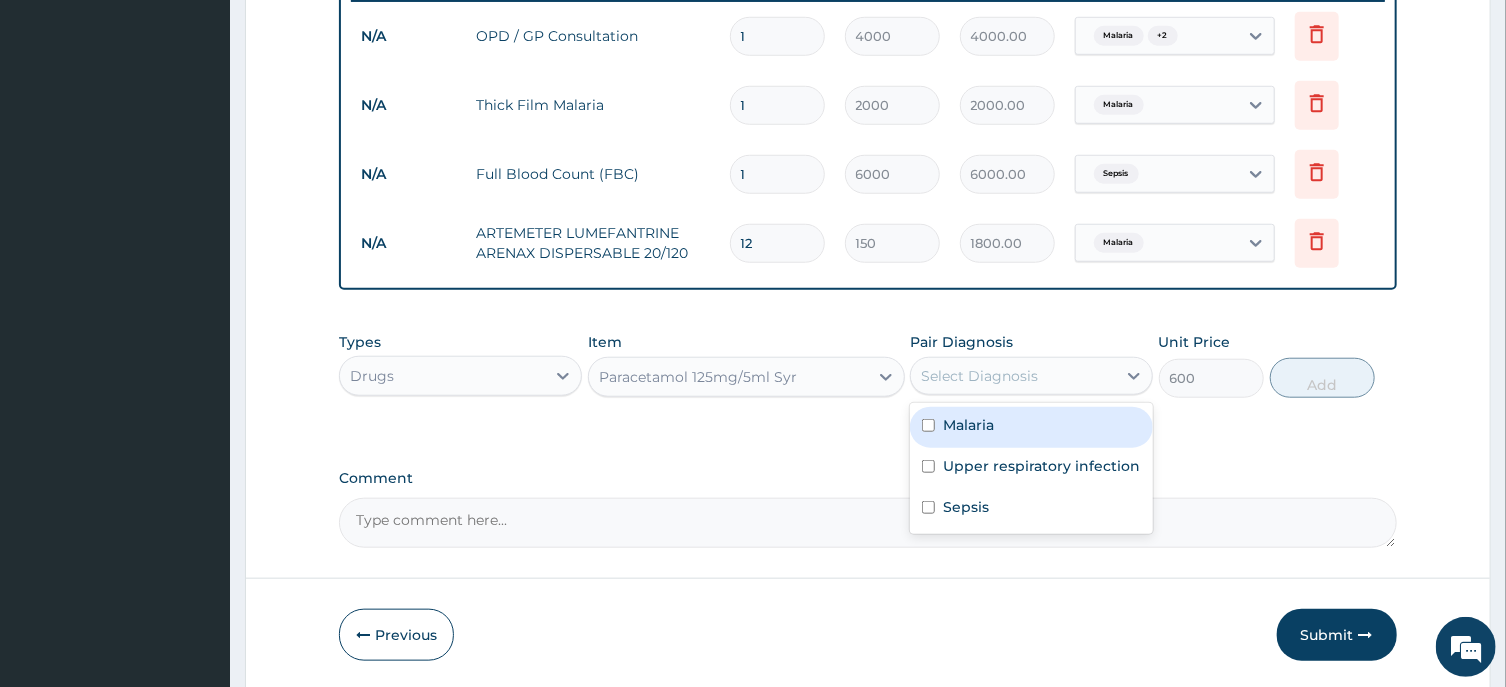 click on "Select Diagnosis" at bounding box center (1013, 376) 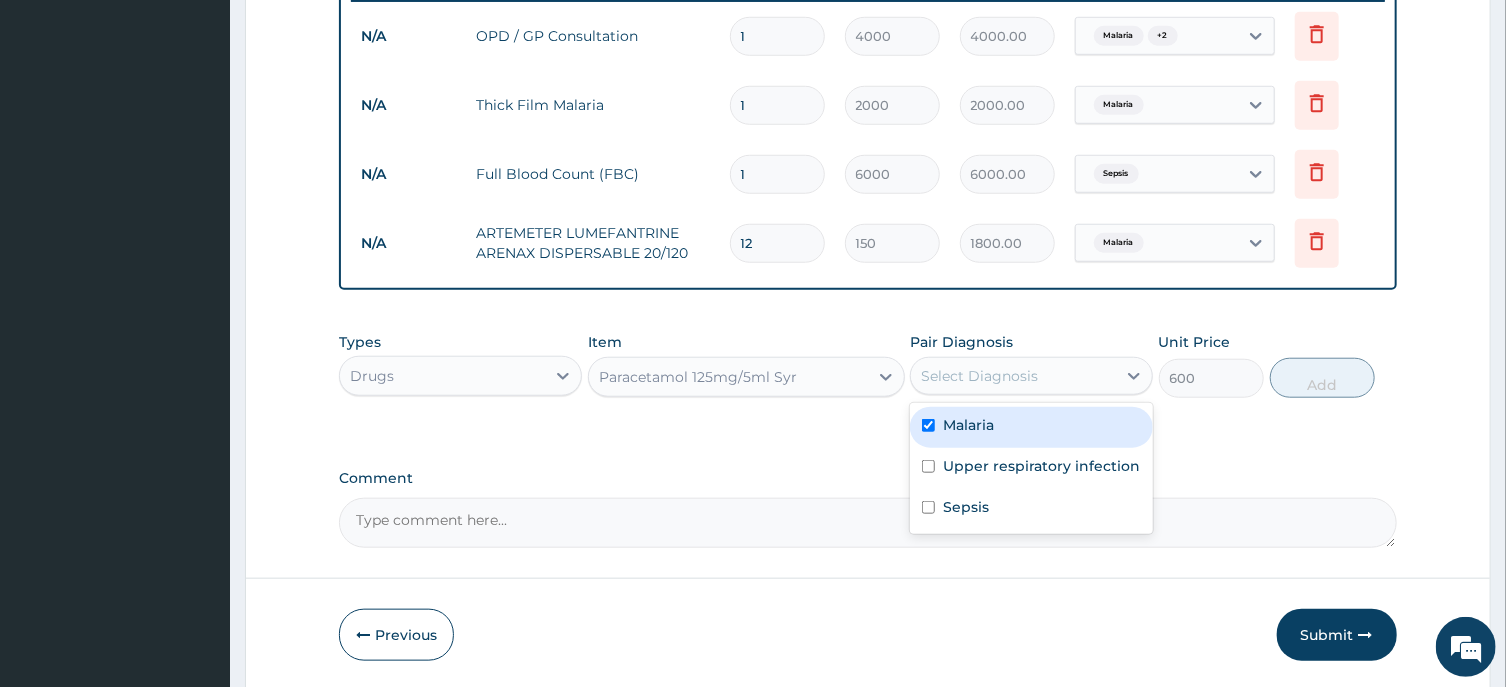 checkbox on "true" 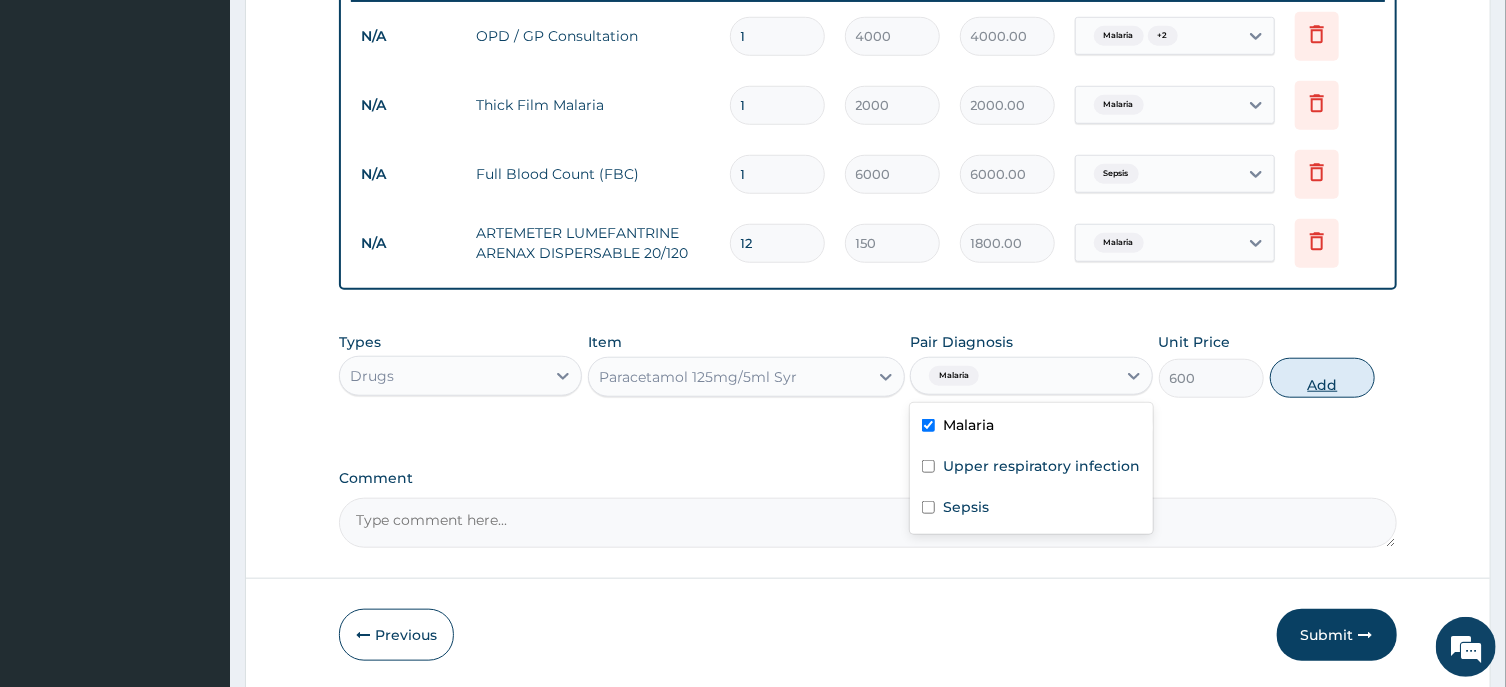 click on "Add" at bounding box center [1323, 378] 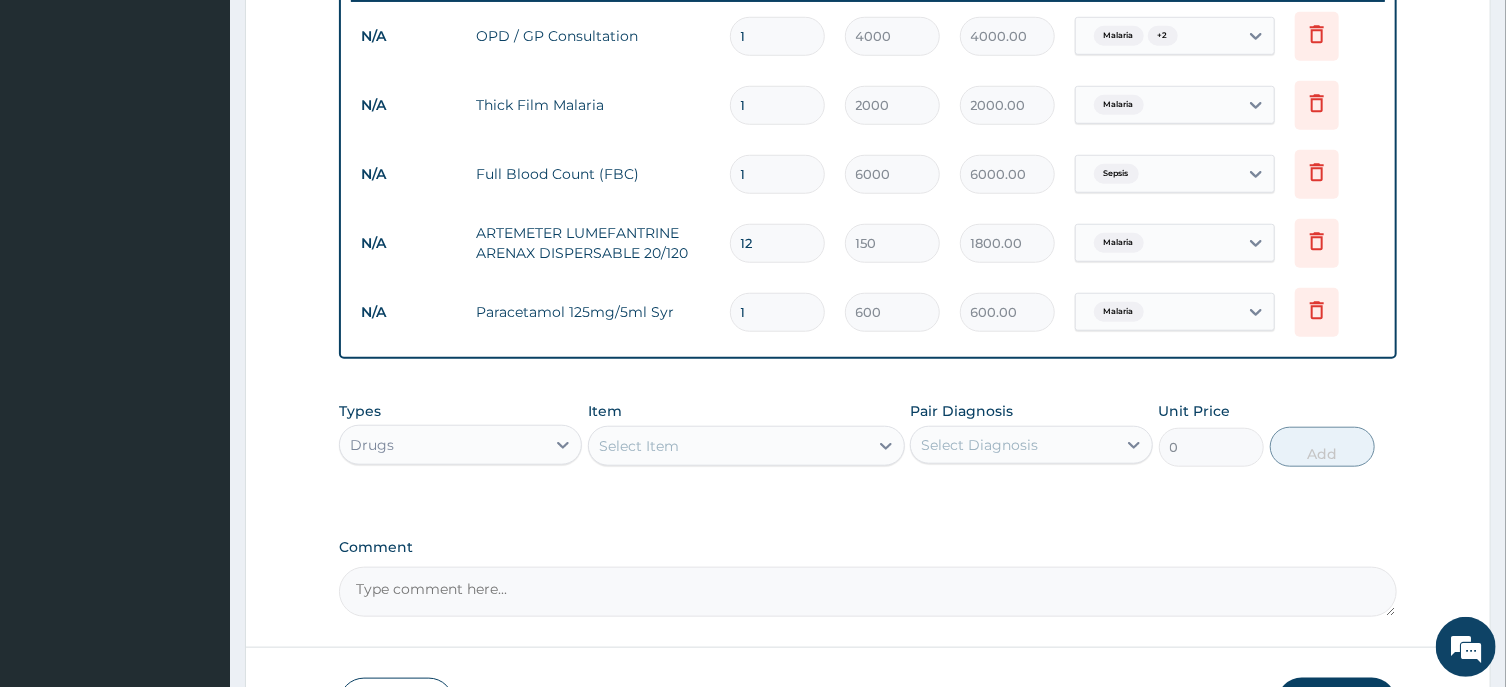 click on "Select Item" at bounding box center (728, 446) 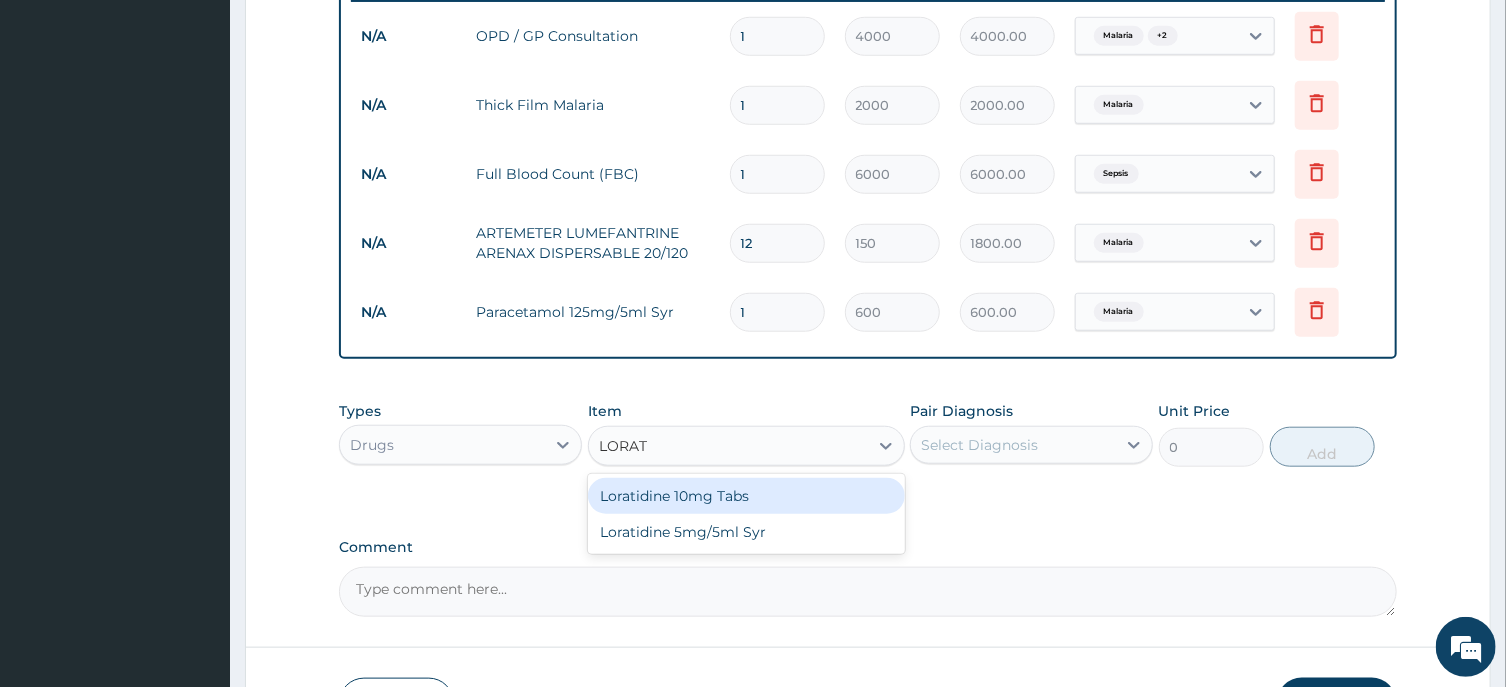 type on "LORATI" 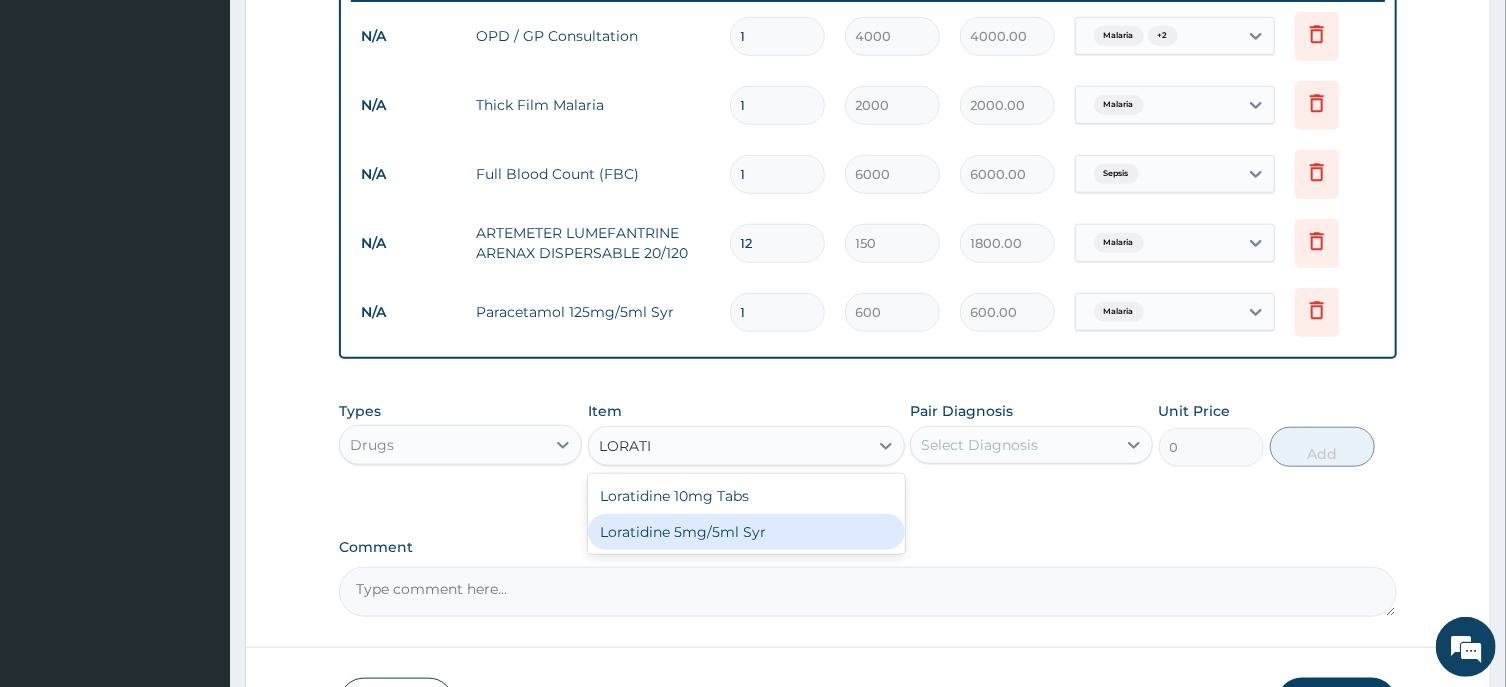 click on "Loratidine 5mg/5ml Syr" at bounding box center (746, 532) 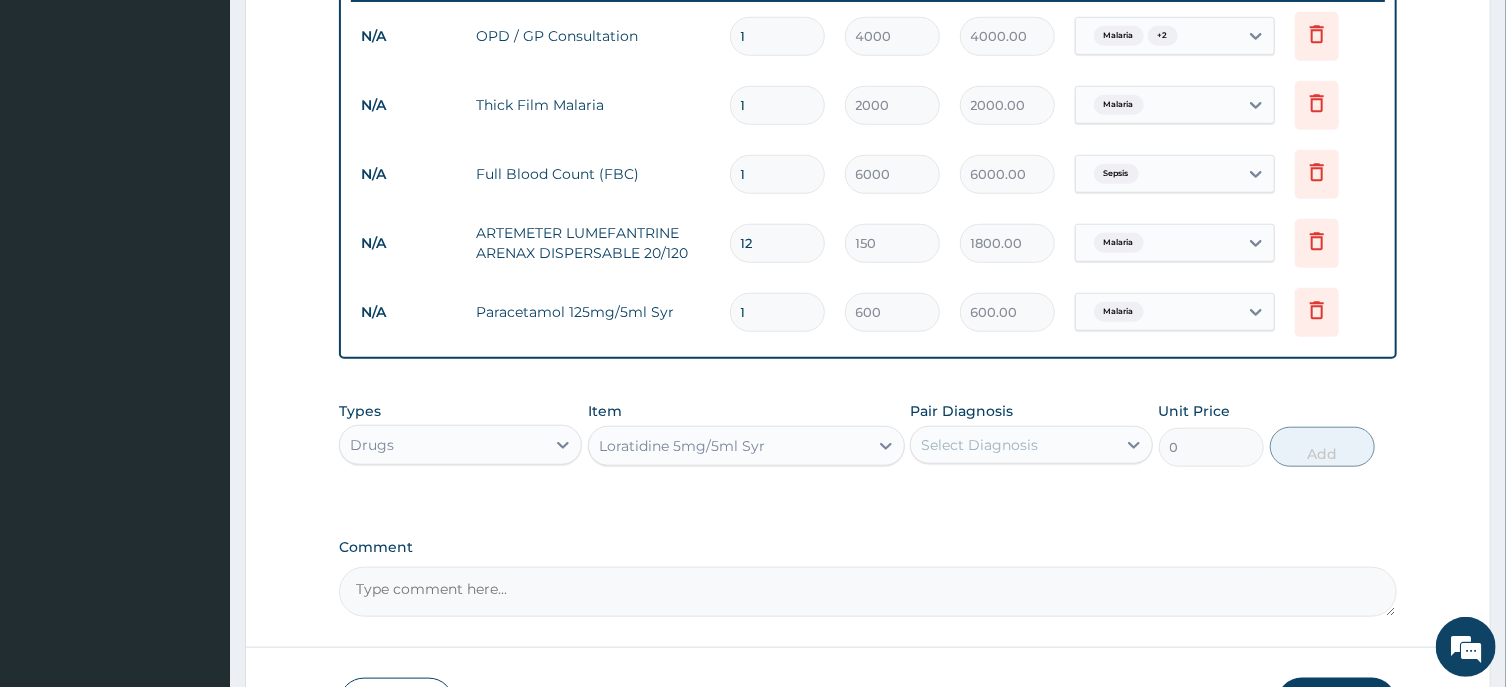 type 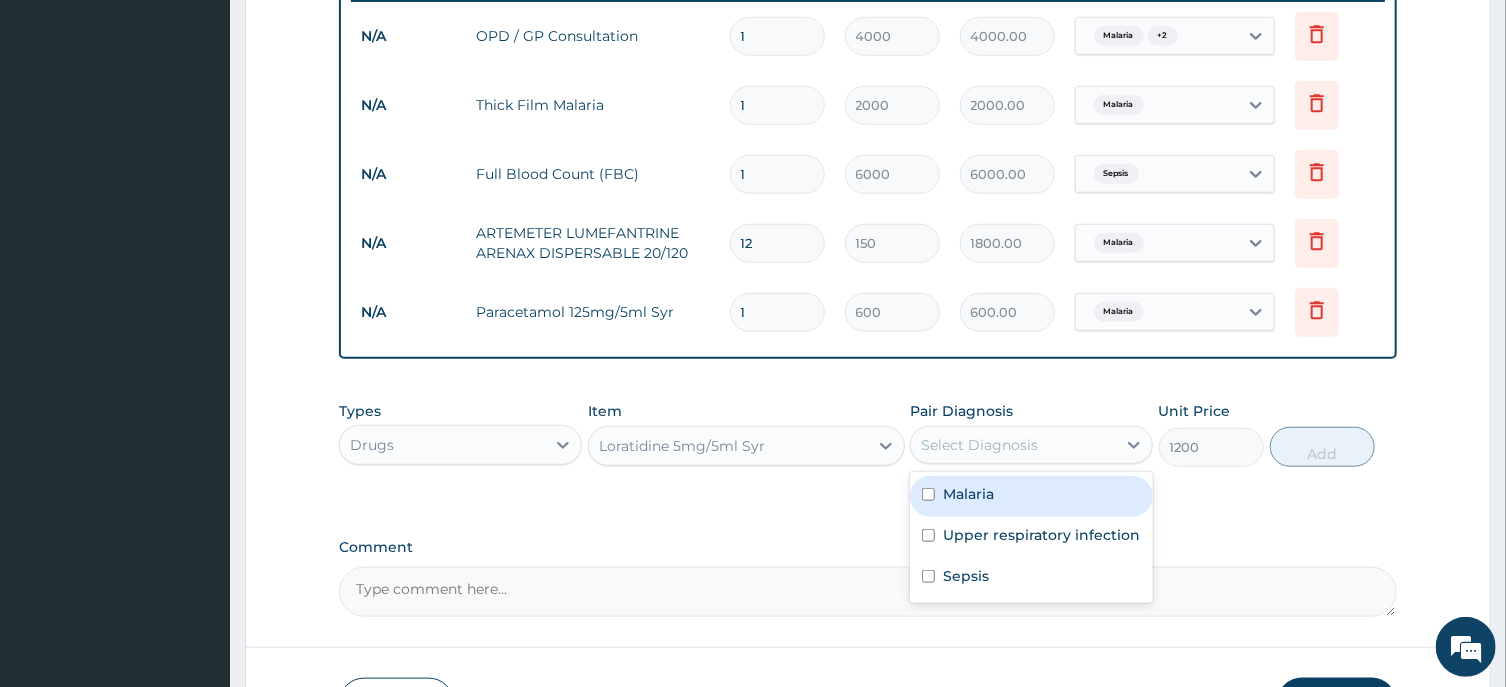click on "Select Diagnosis" at bounding box center [1013, 445] 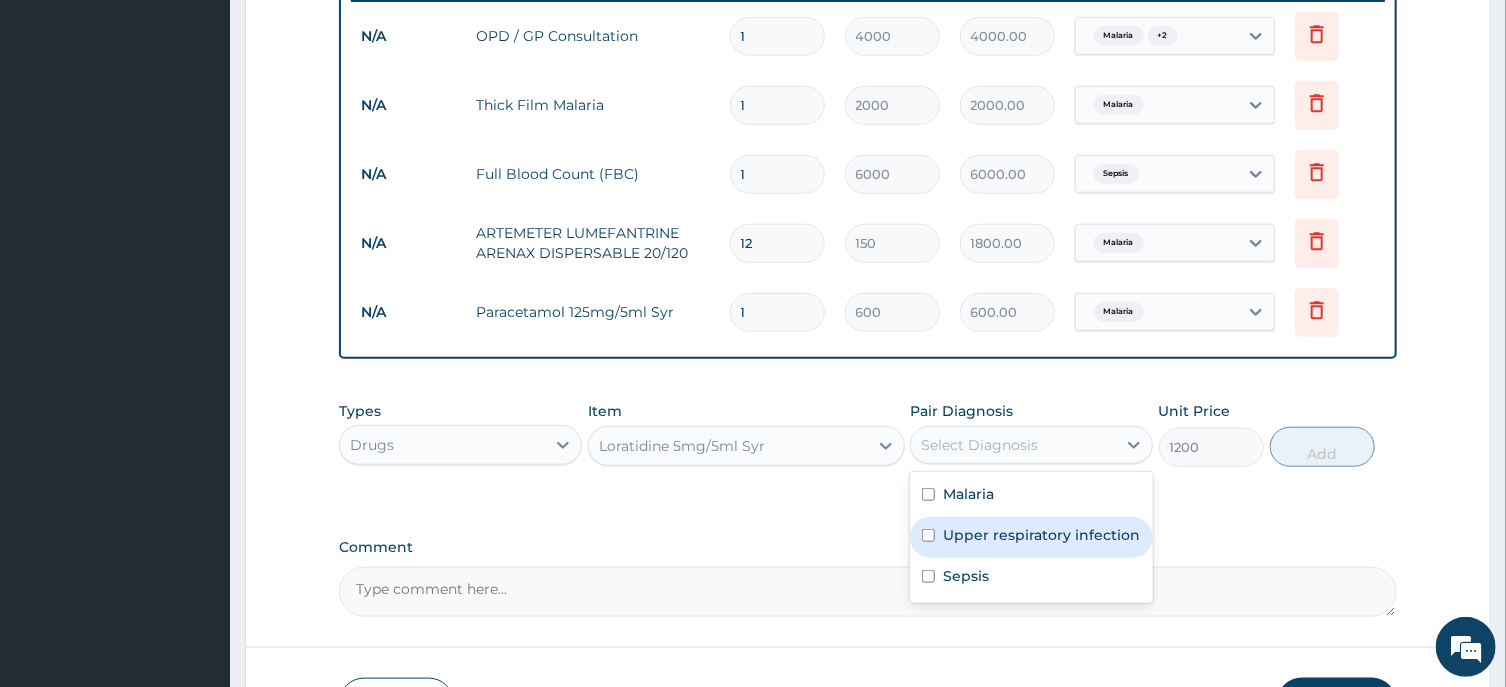 click on "Upper respiratory infection" at bounding box center (1041, 535) 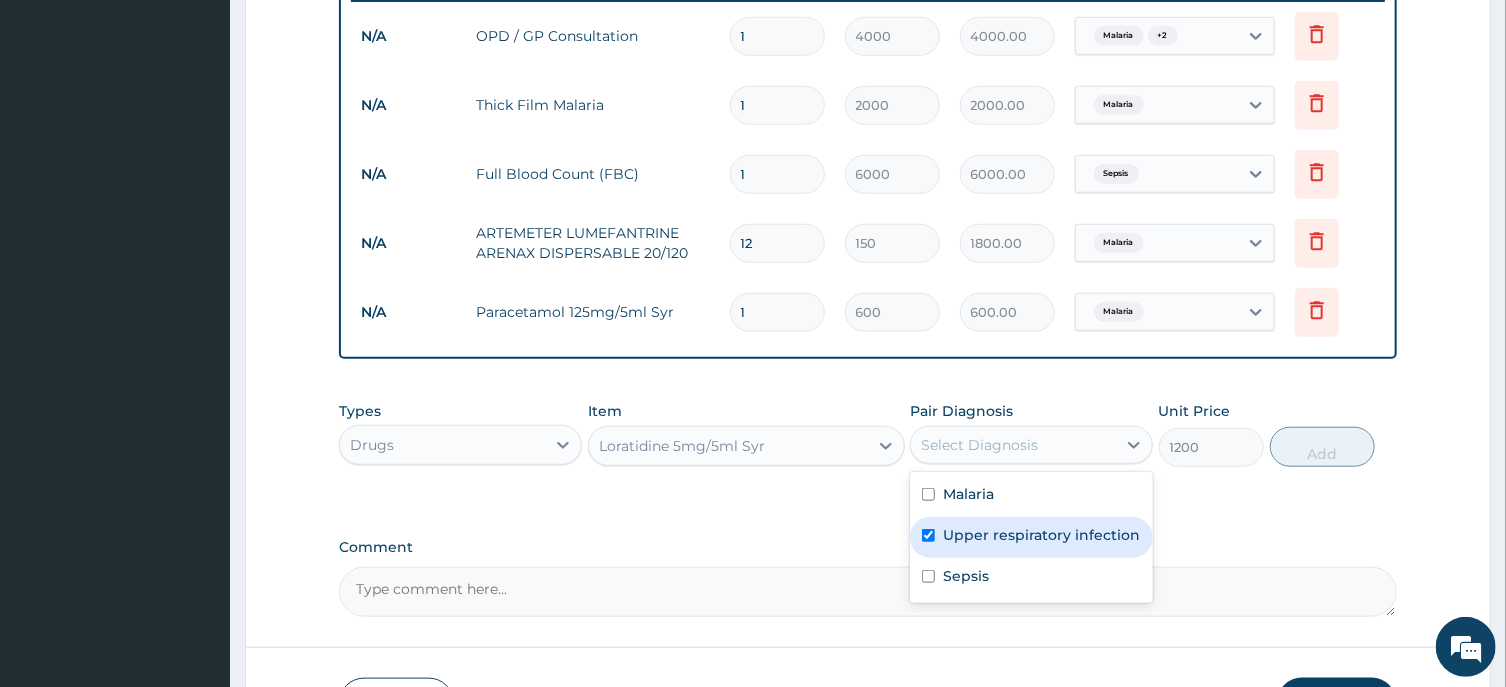 checkbox on "true" 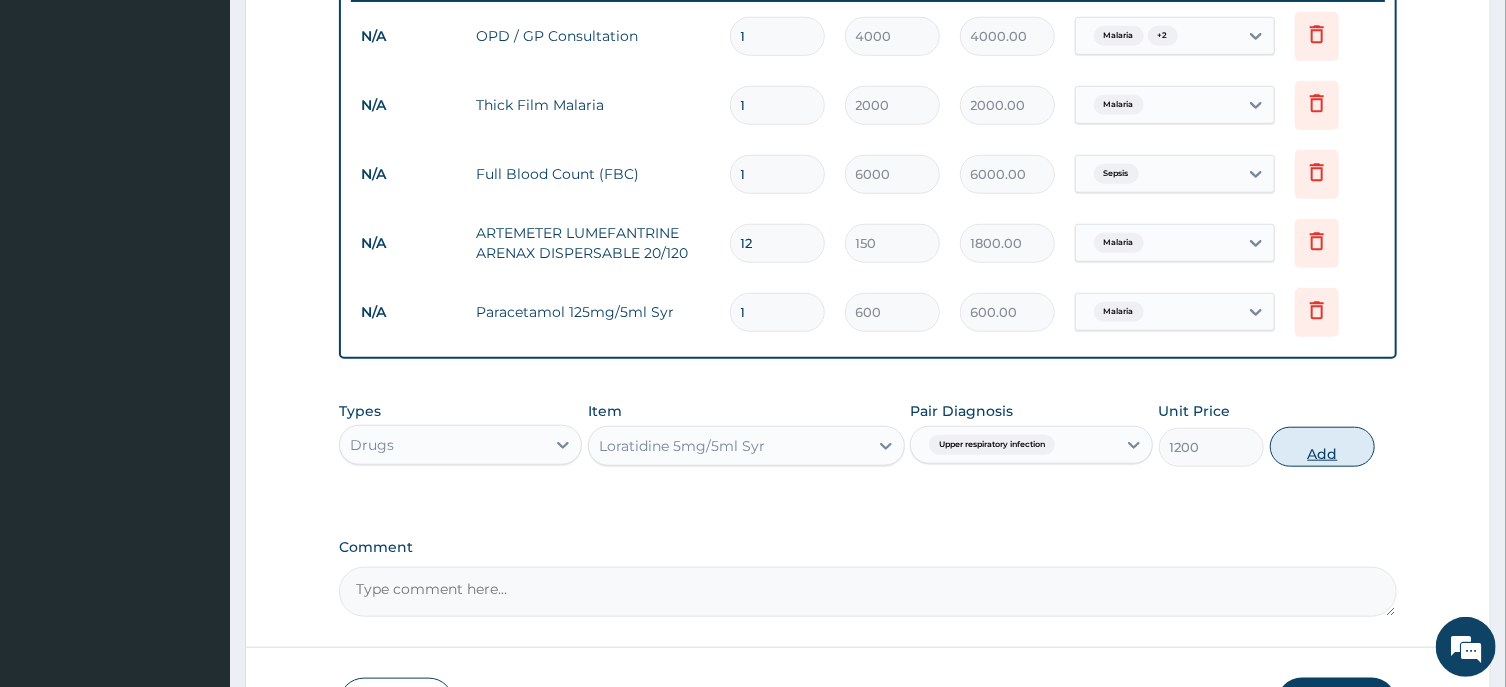 click on "Add" at bounding box center [1323, 447] 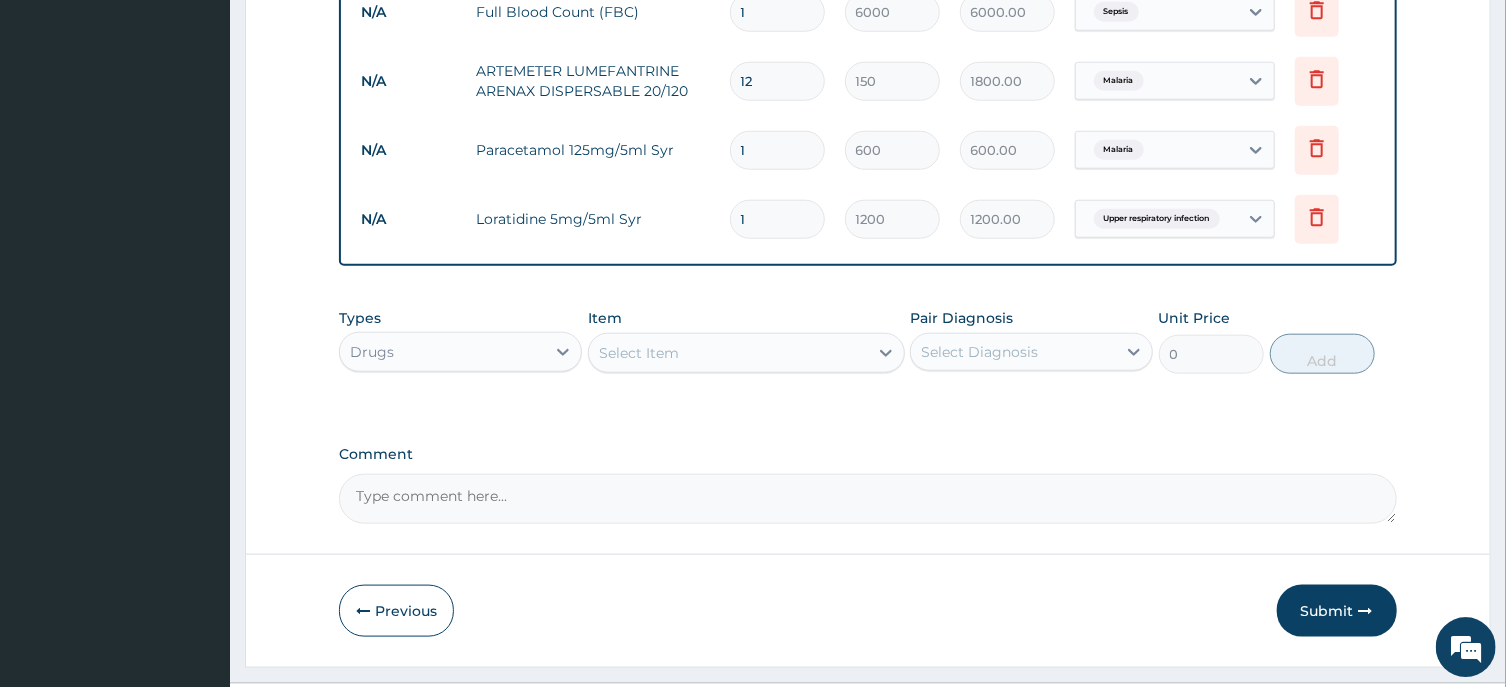 scroll, scrollTop: 996, scrollLeft: 0, axis: vertical 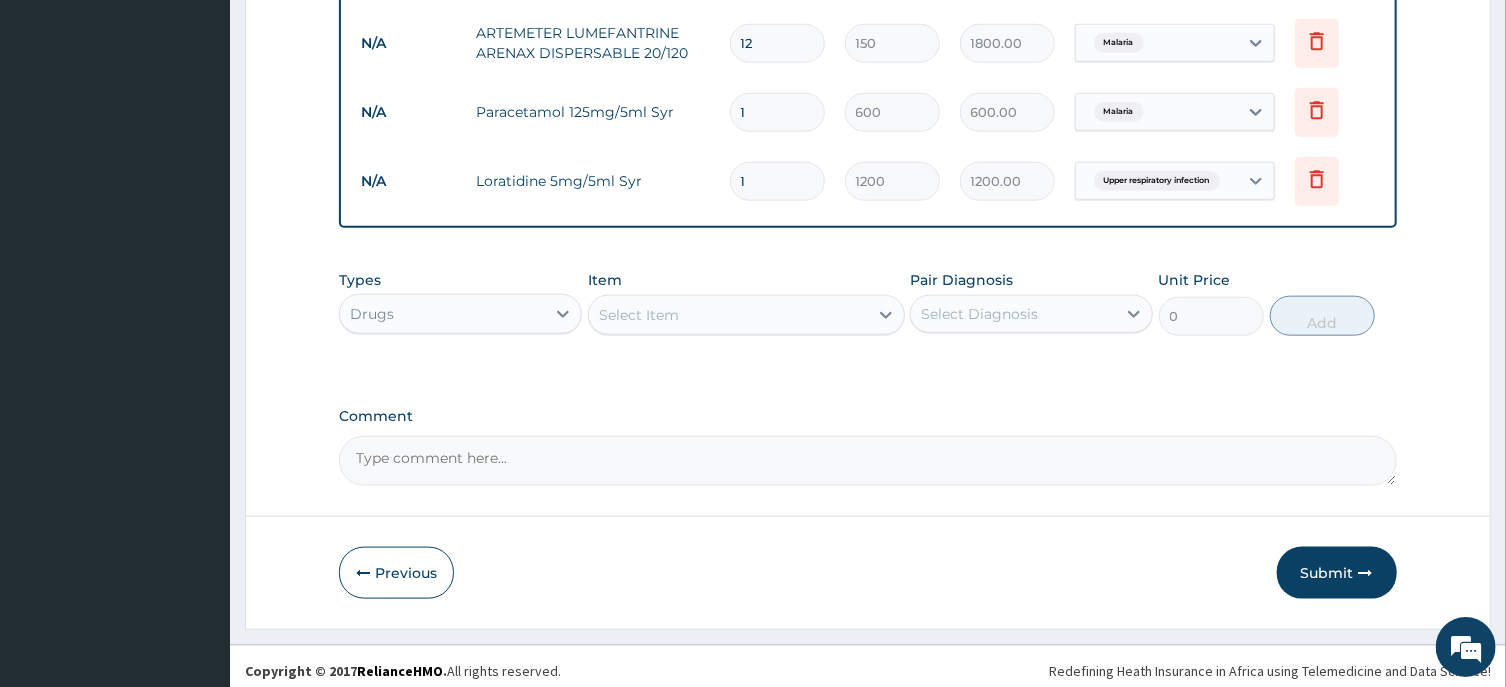 click on "Select Item" at bounding box center (728, 315) 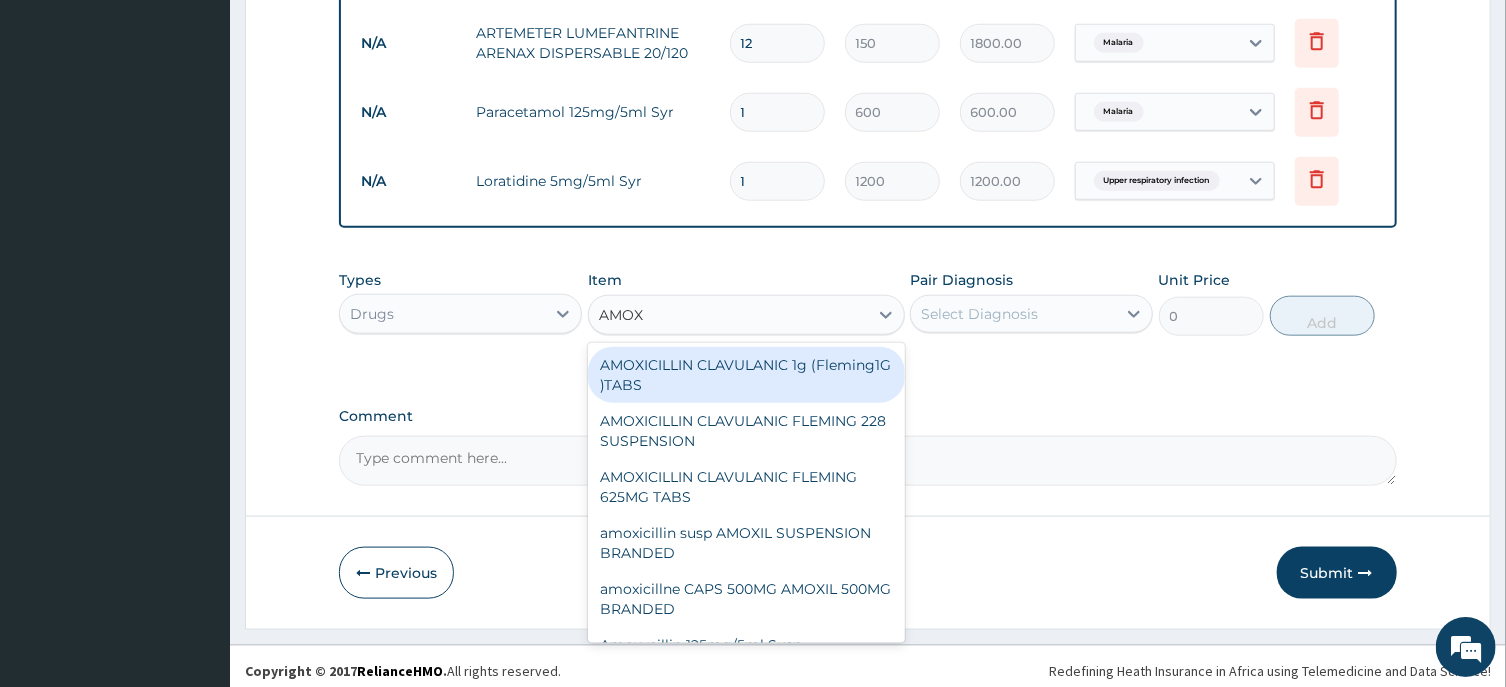 type on "AMO" 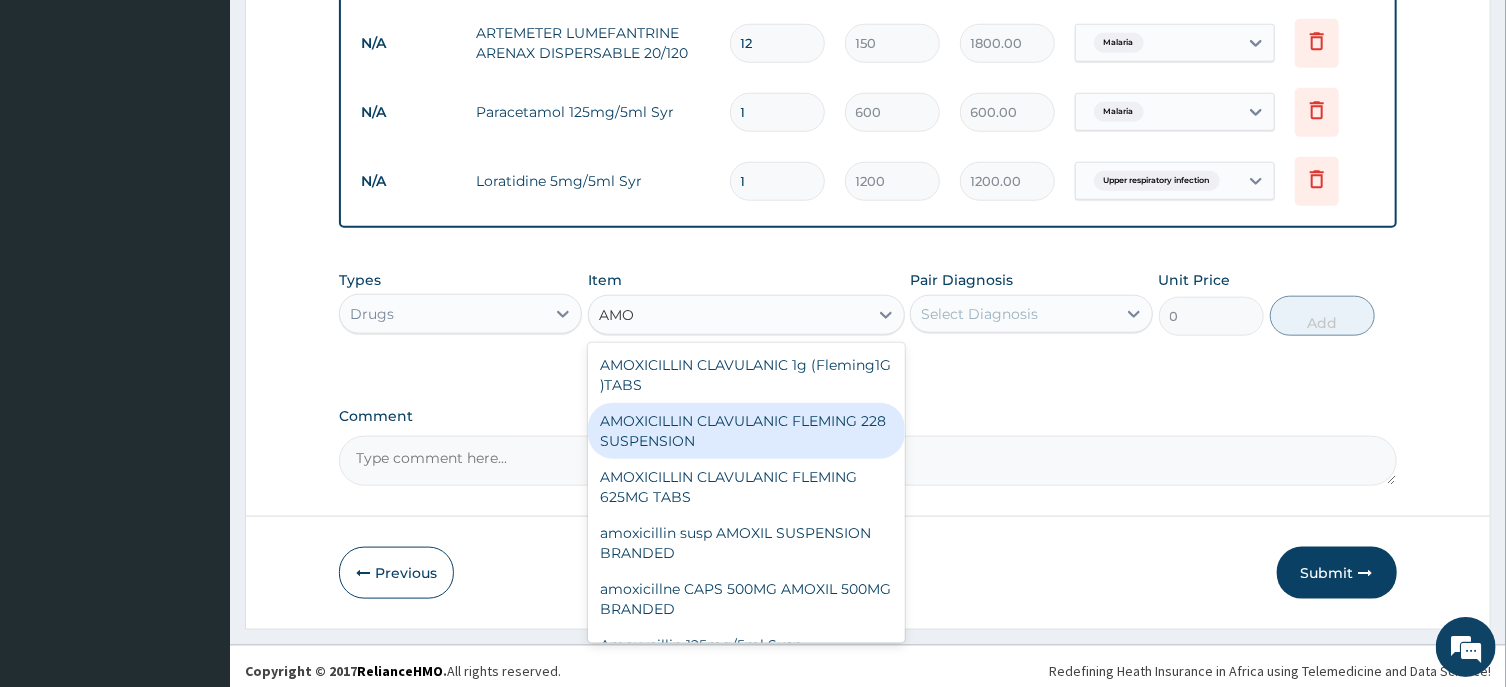 click on "AMOXICILLIN CLAVULANIC FLEMING 228 SUSPENSION" at bounding box center (746, 431) 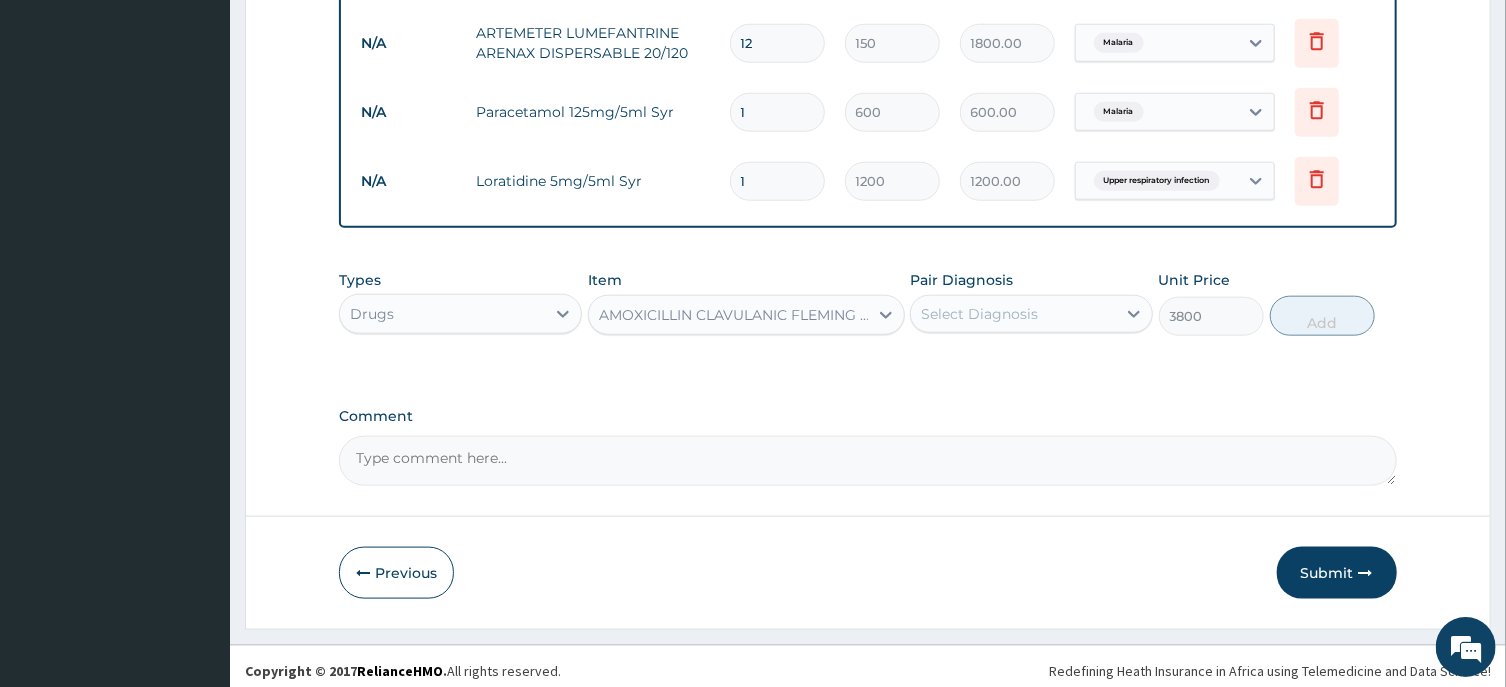 click on "Select Diagnosis" at bounding box center [979, 314] 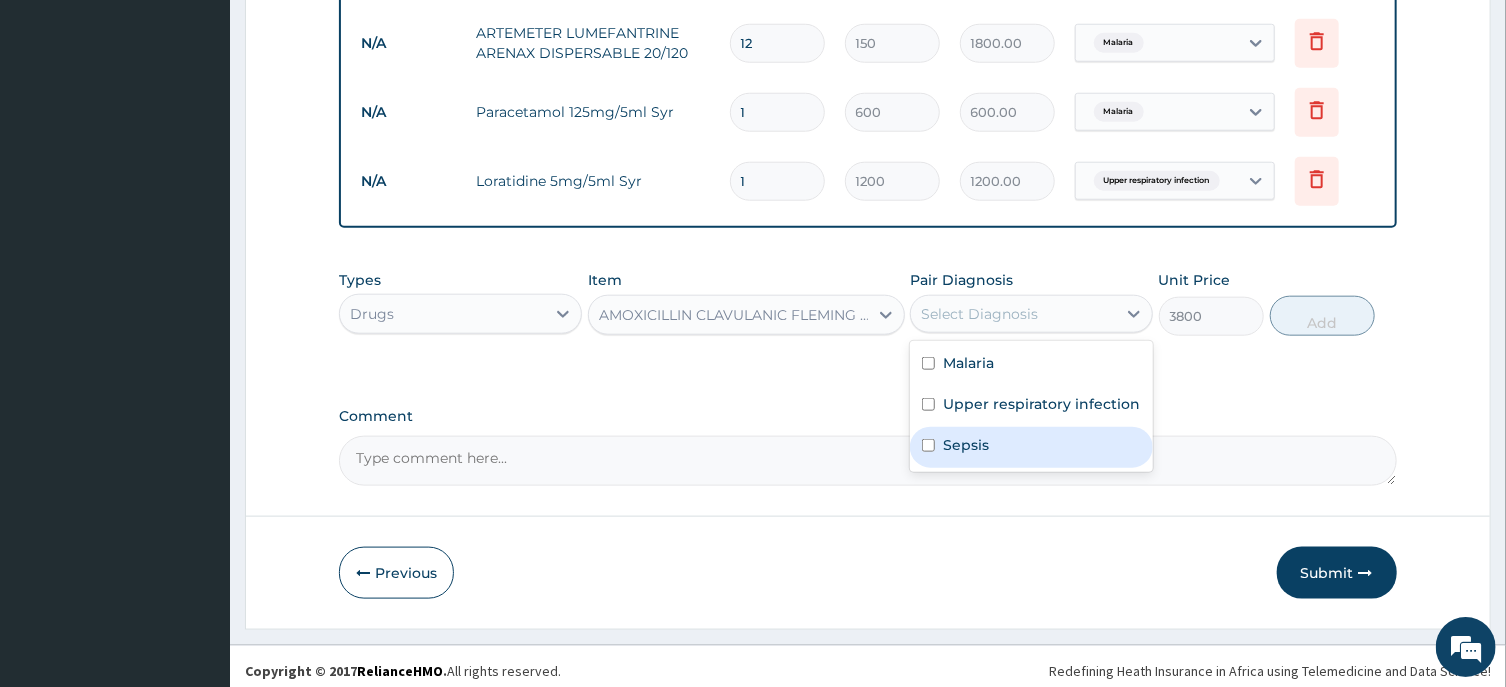 click on "Sepsis" at bounding box center [966, 445] 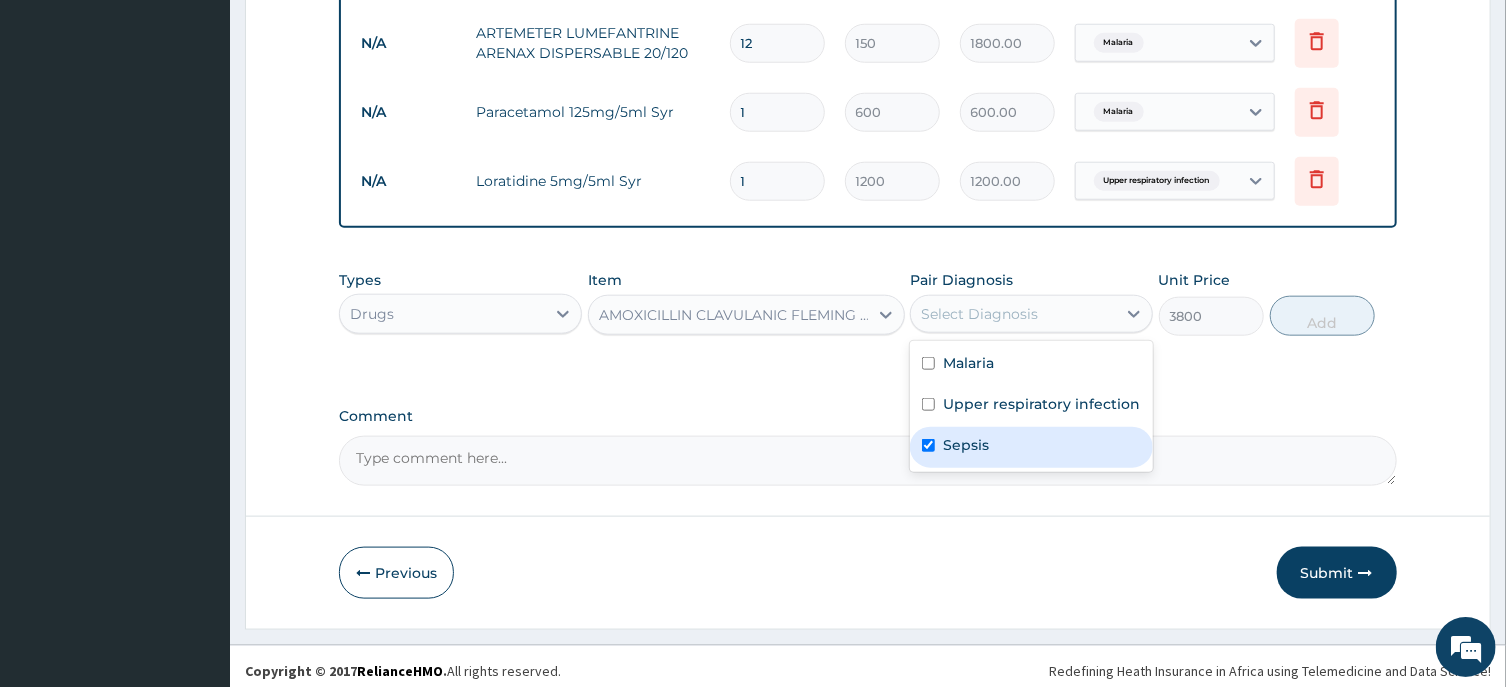 checkbox on "true" 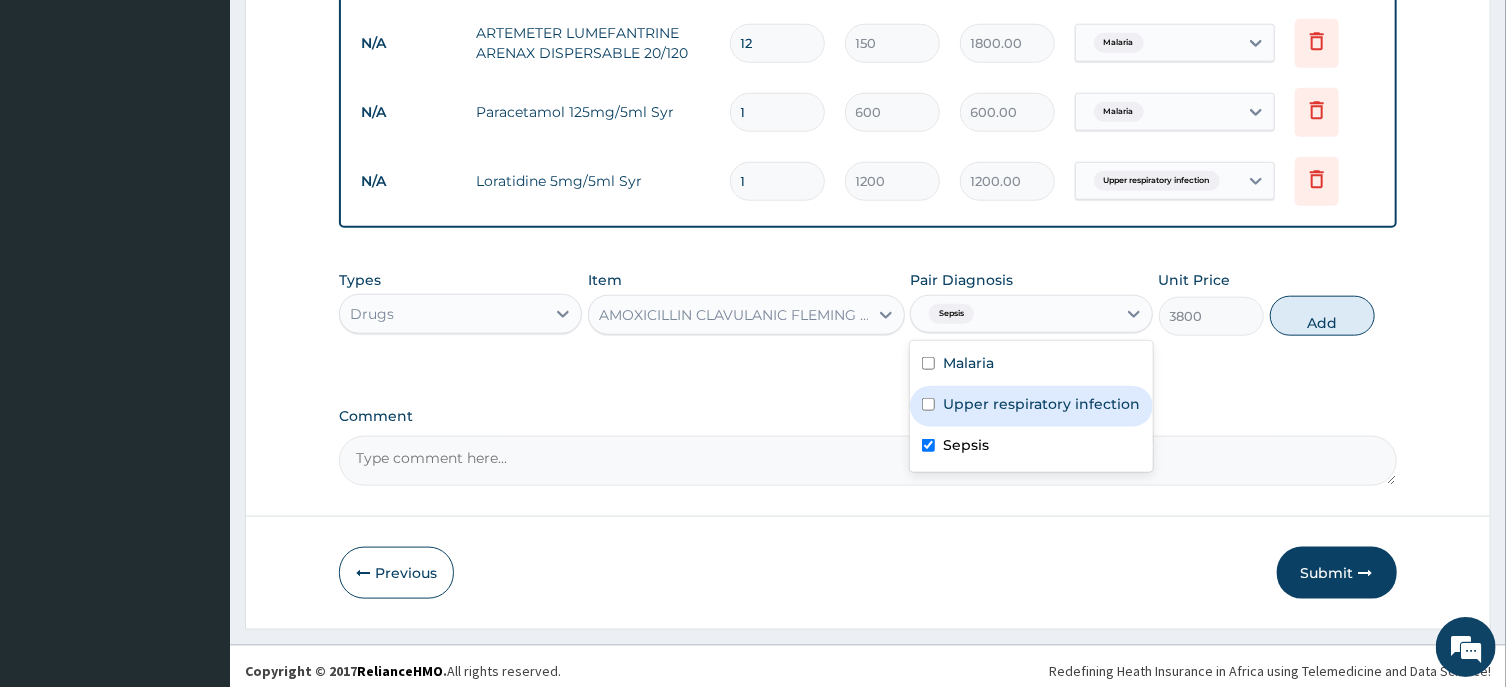 click on "Upper respiratory infection" at bounding box center (1041, 404) 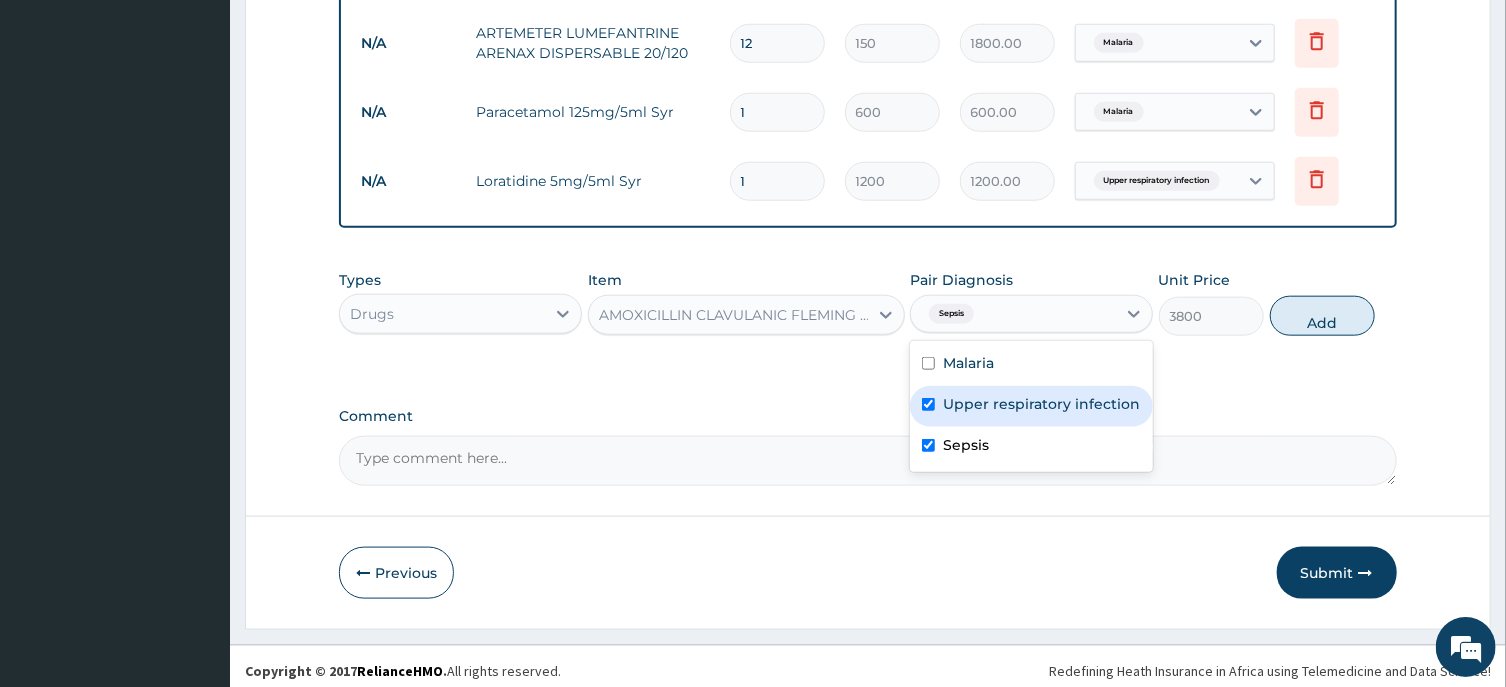 checkbox on "true" 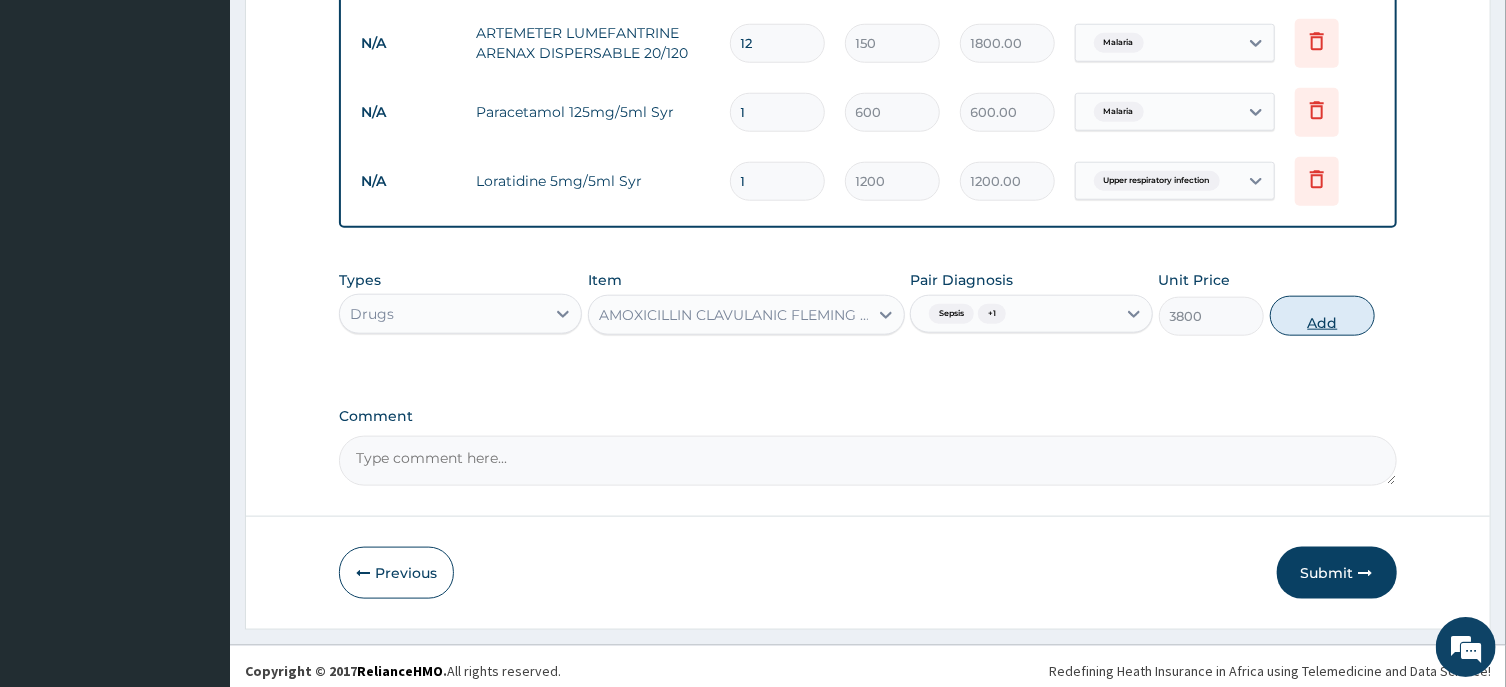 click on "Add" at bounding box center [1323, 316] 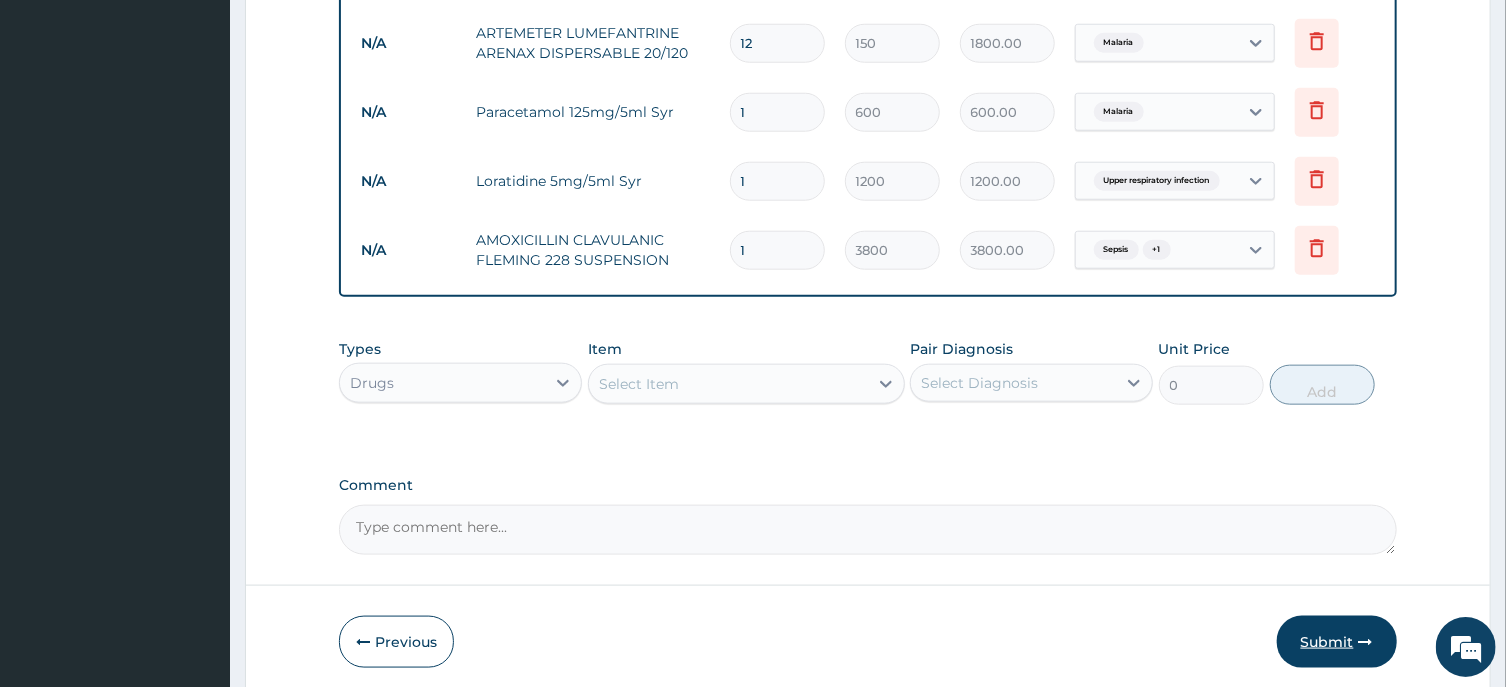 click on "Submit" at bounding box center (1337, 642) 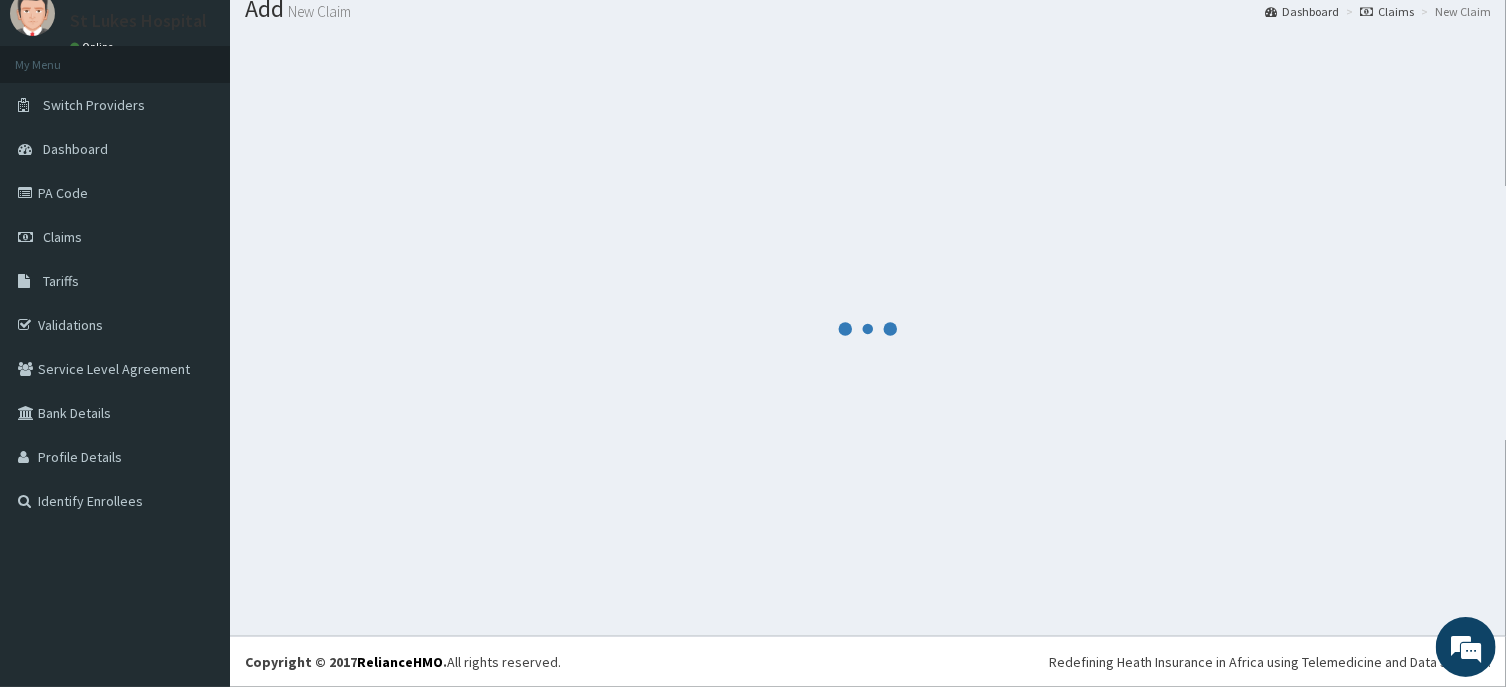 scroll, scrollTop: 69, scrollLeft: 0, axis: vertical 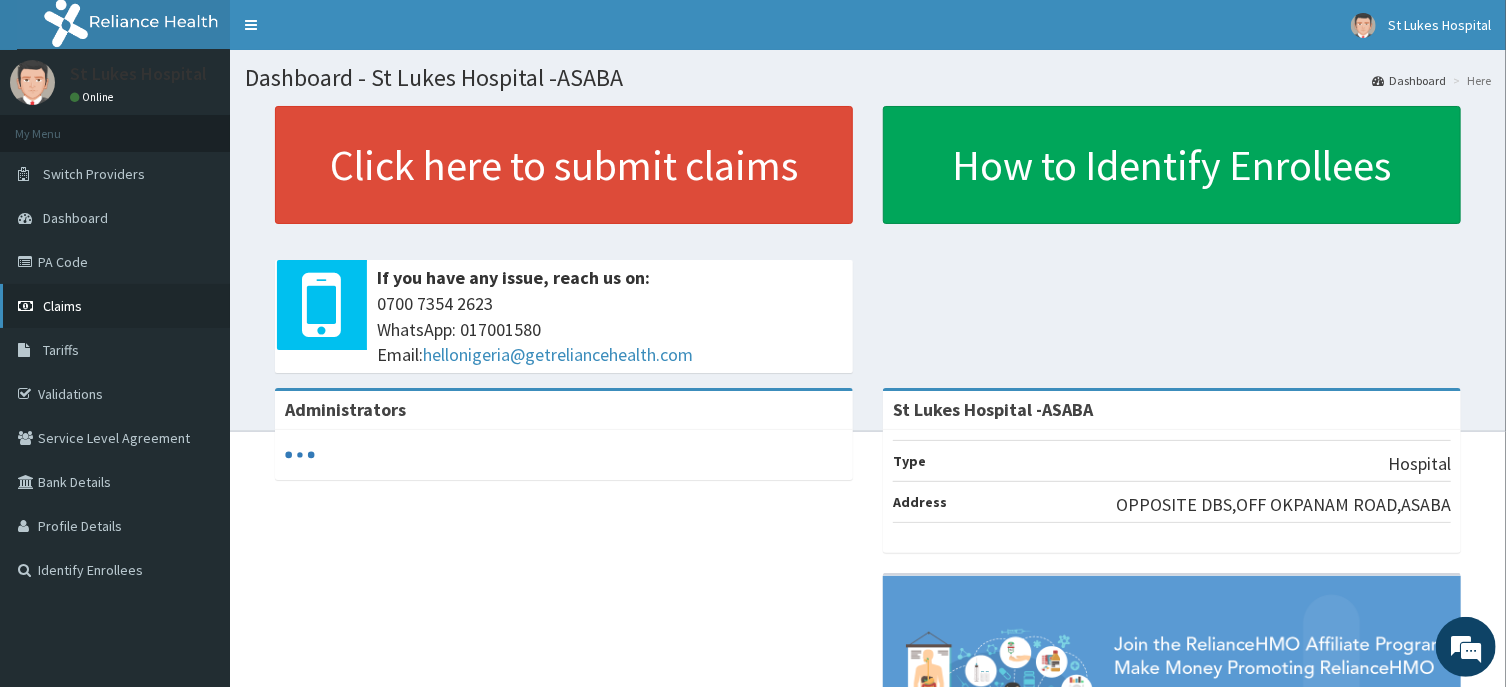 click on "Claims" at bounding box center (62, 306) 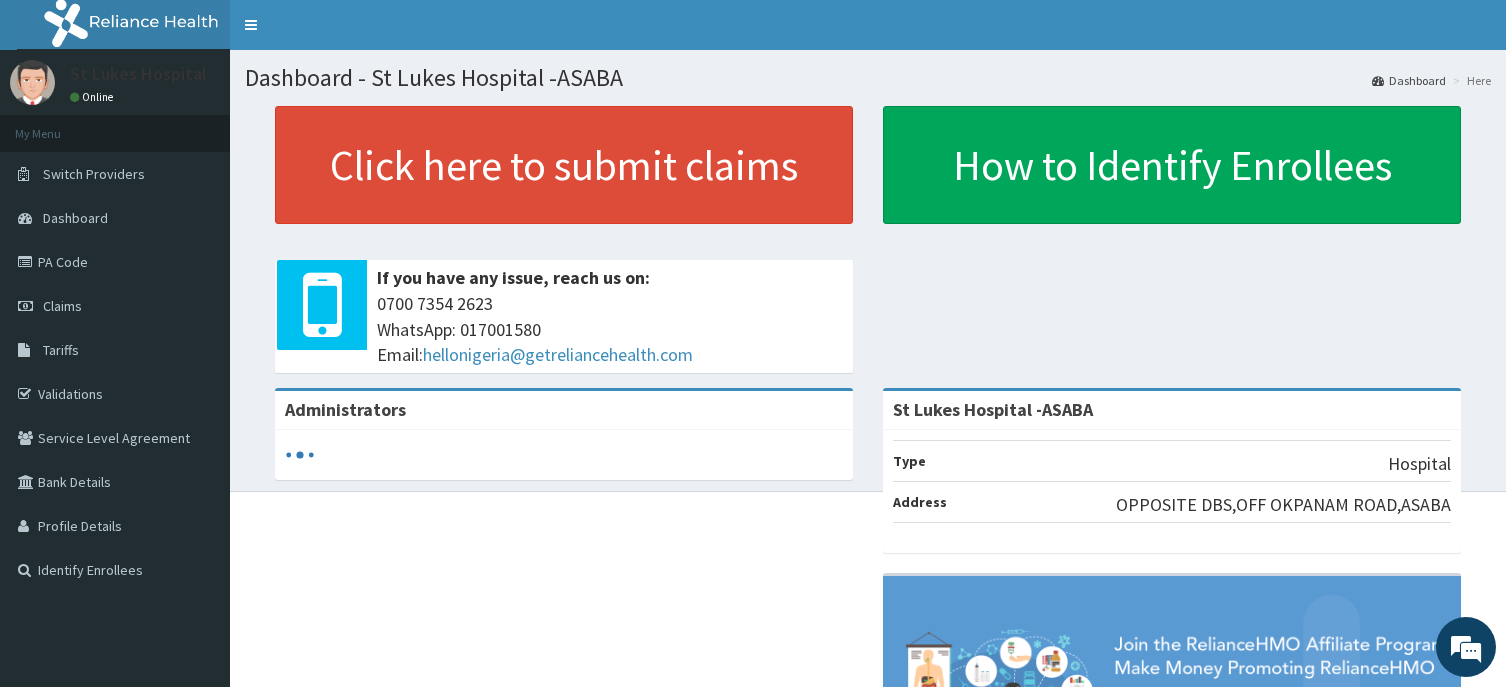 scroll, scrollTop: 0, scrollLeft: 0, axis: both 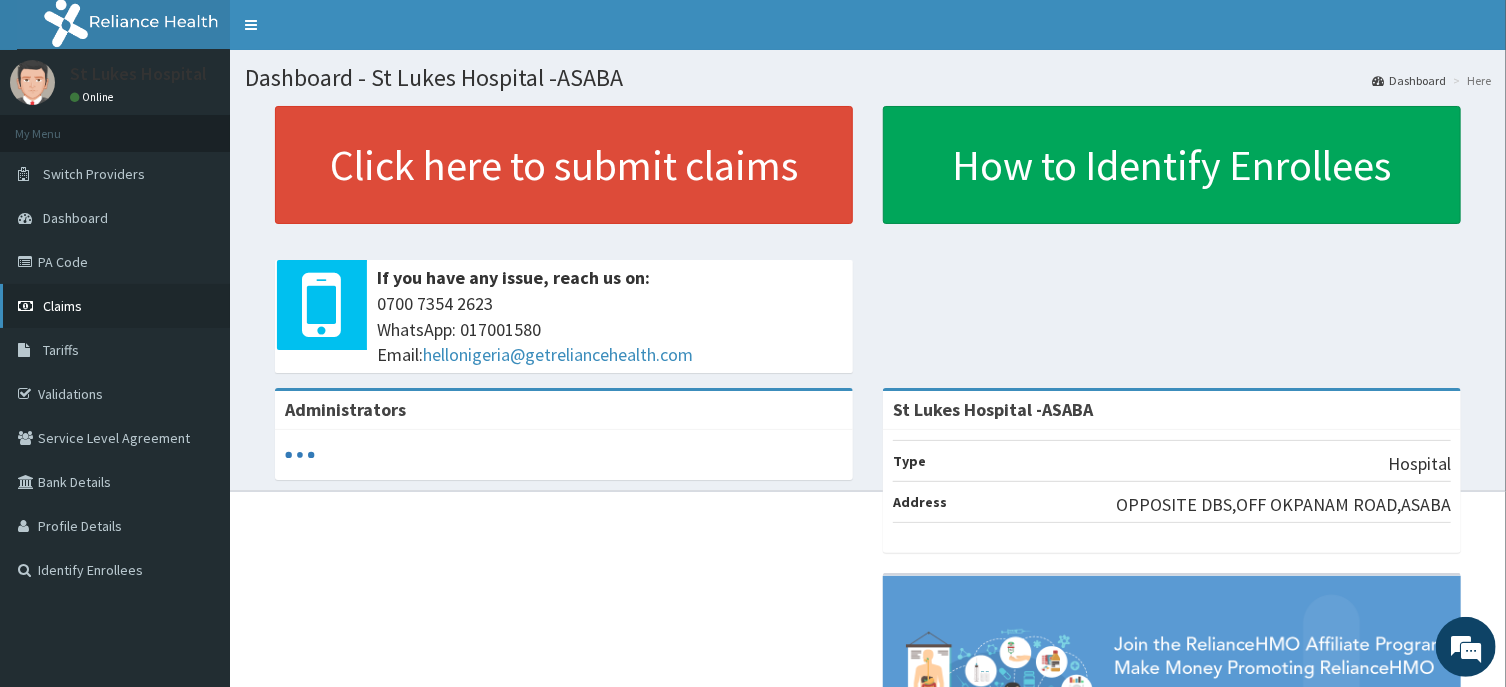 click on "Claims" at bounding box center (62, 306) 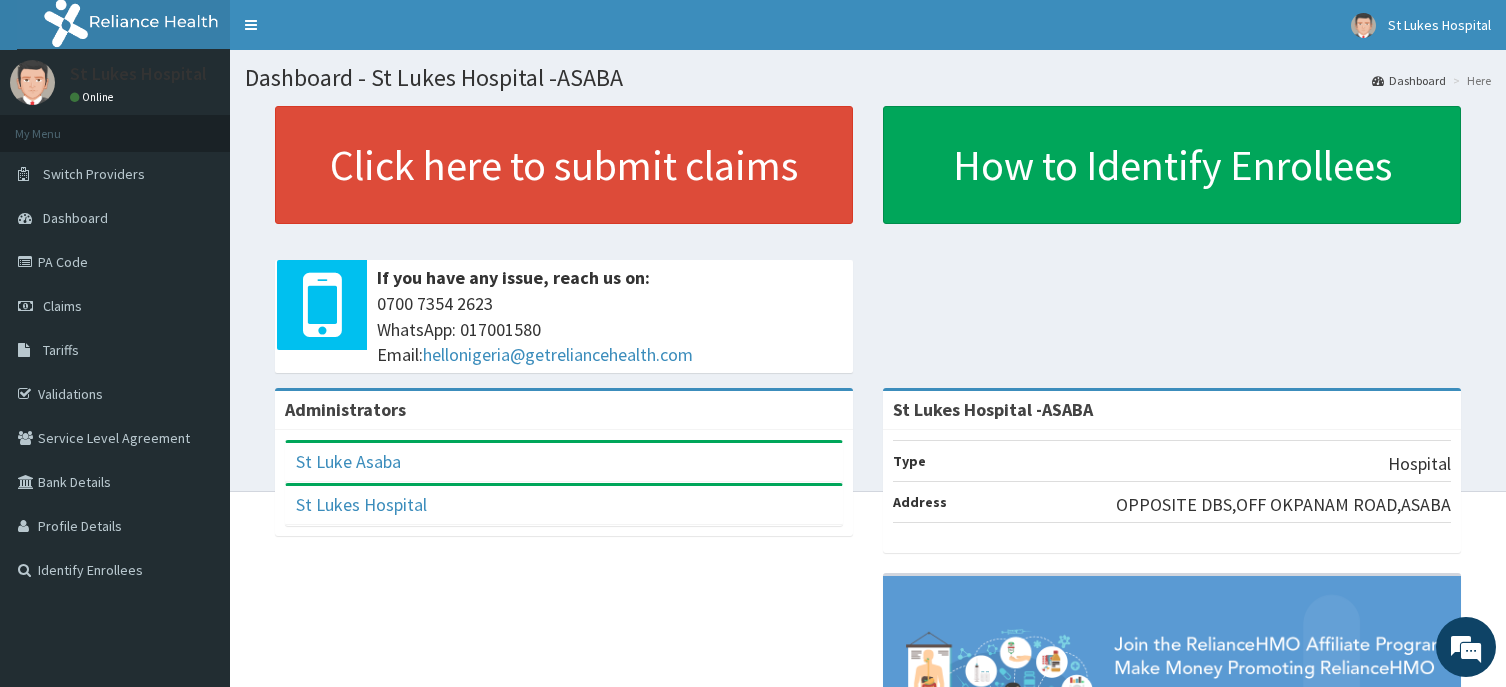 scroll, scrollTop: 0, scrollLeft: 0, axis: both 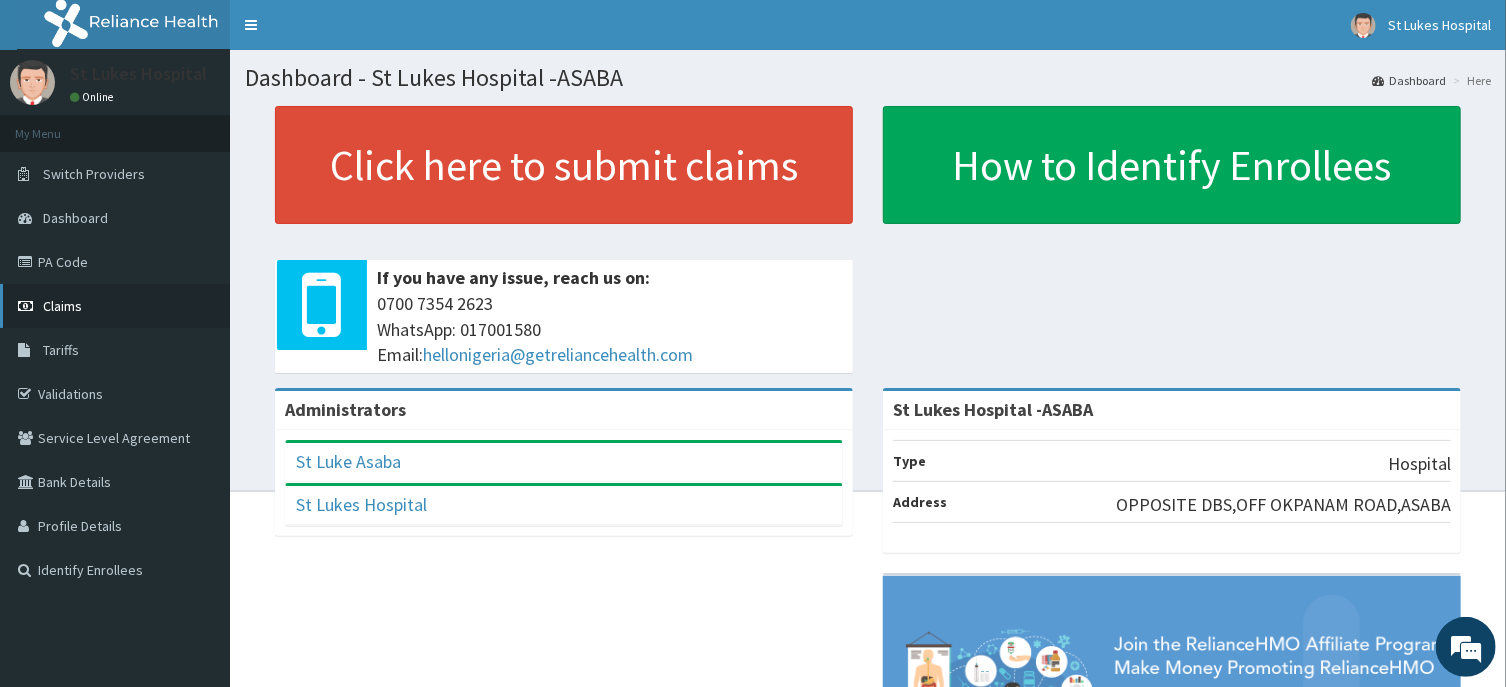 click on "Claims" at bounding box center [62, 306] 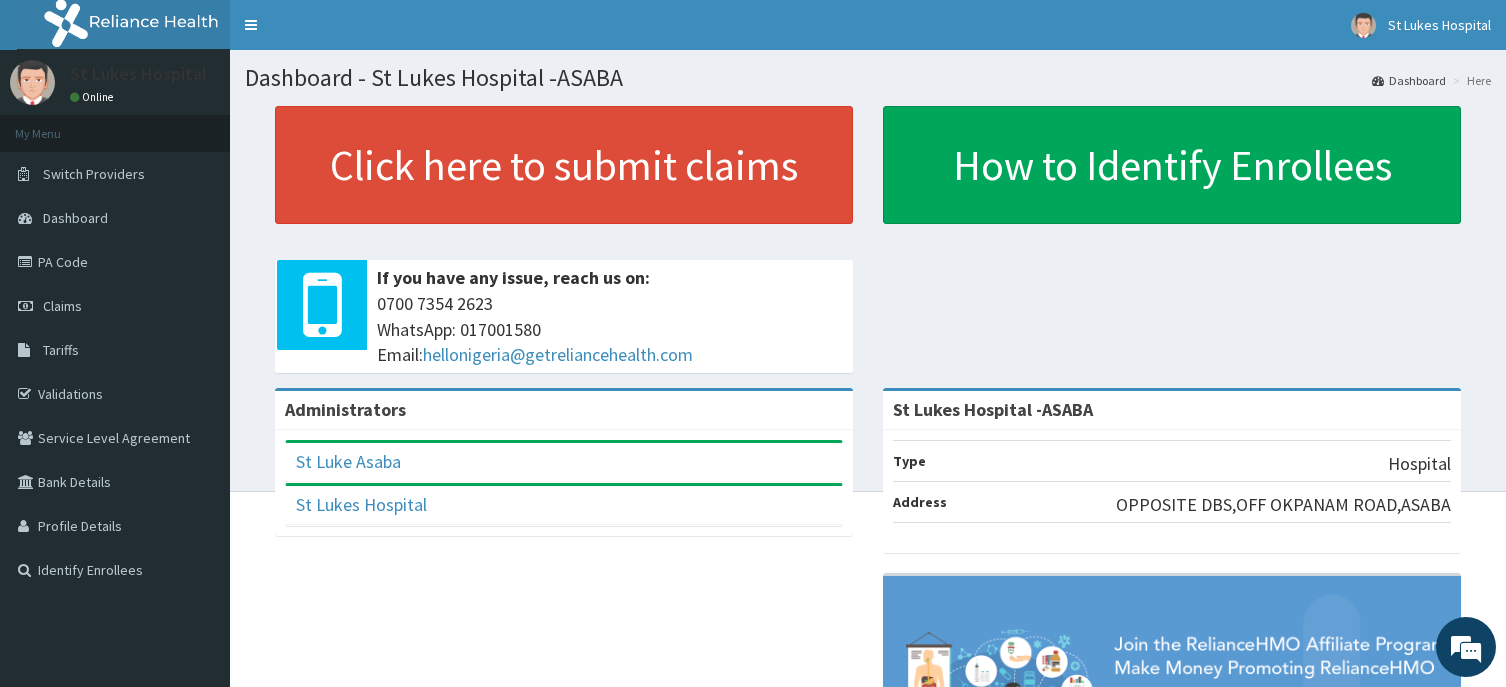 scroll, scrollTop: 0, scrollLeft: 0, axis: both 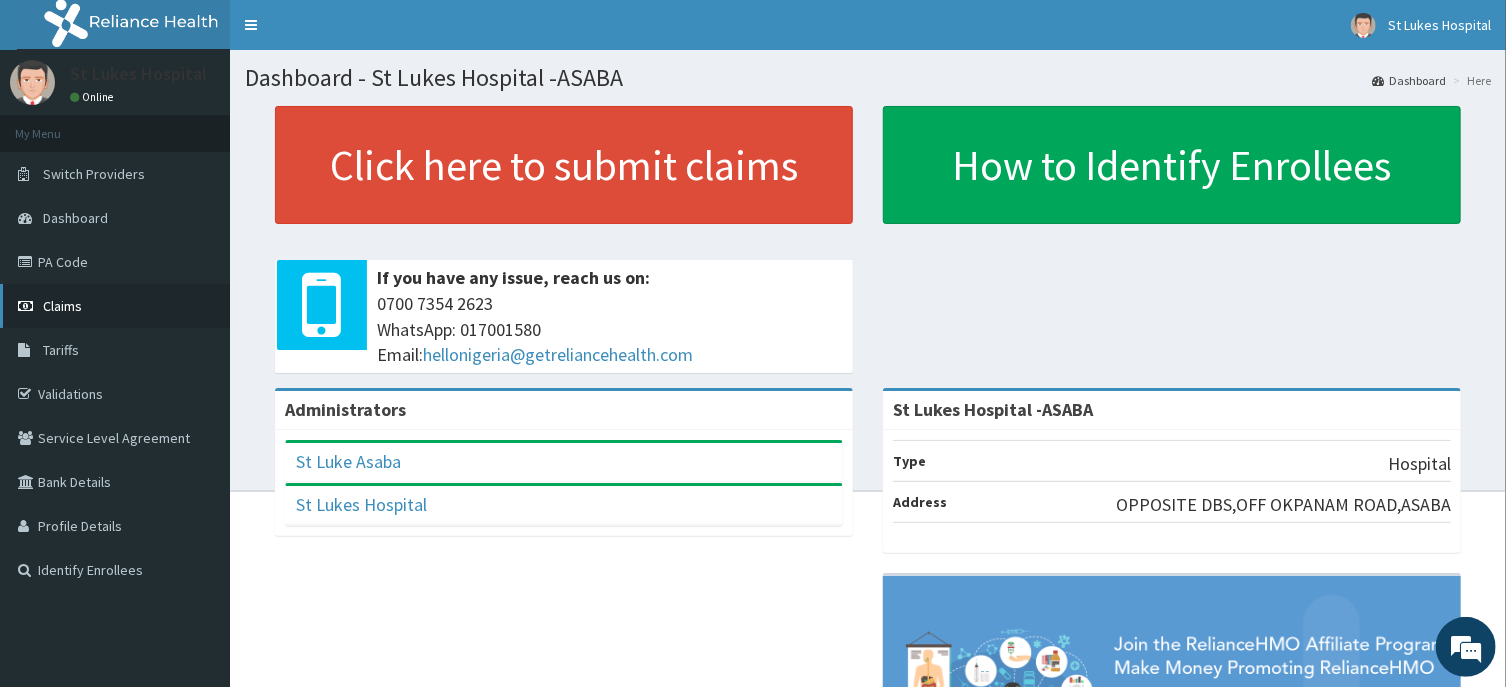 click on "Claims" at bounding box center (62, 306) 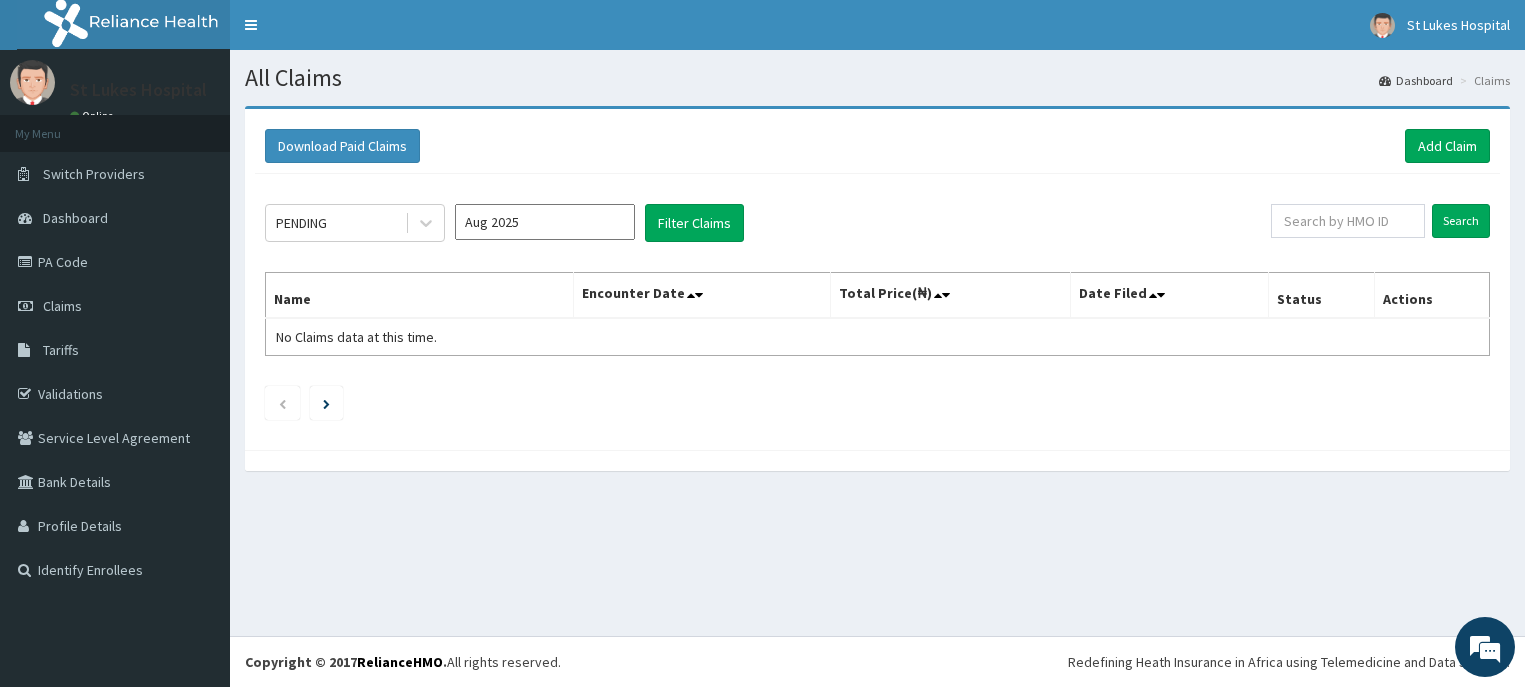 scroll, scrollTop: 0, scrollLeft: 0, axis: both 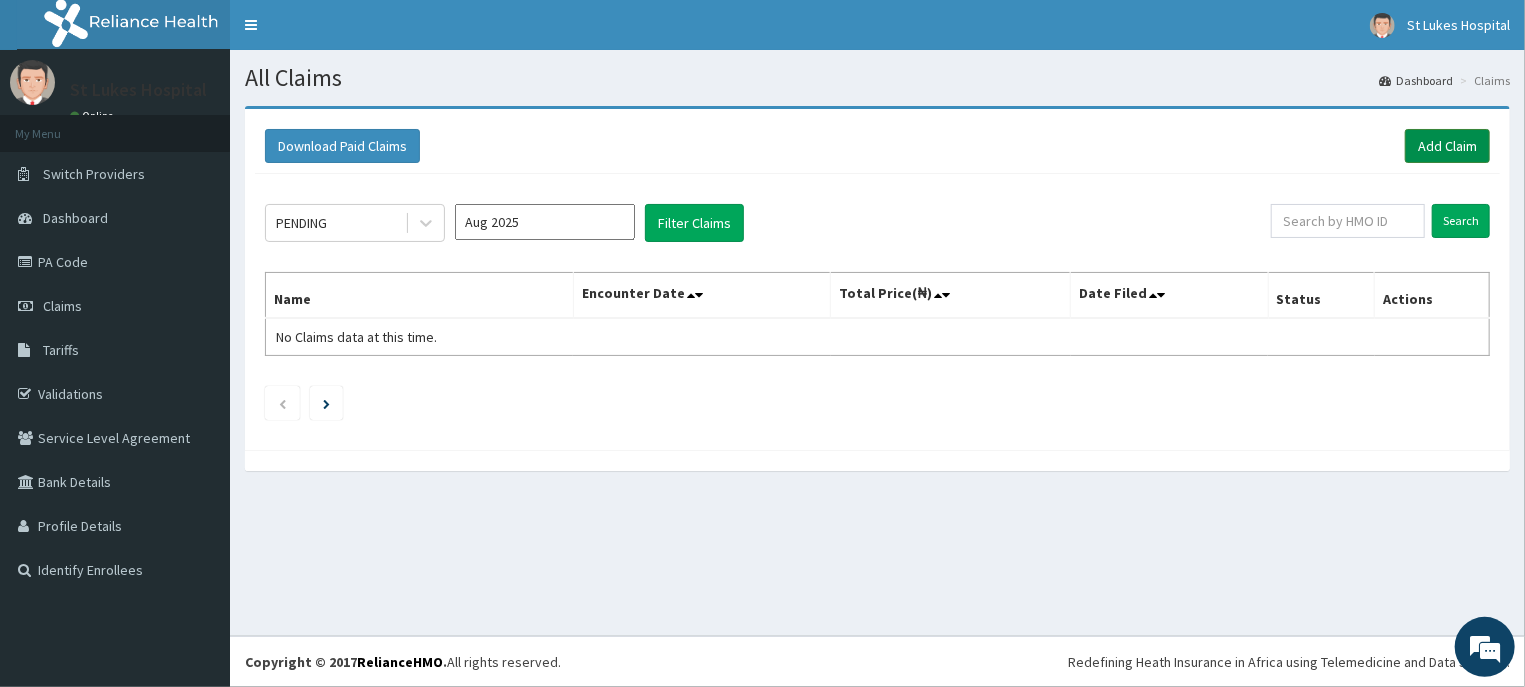 click on "Add Claim" at bounding box center [1447, 146] 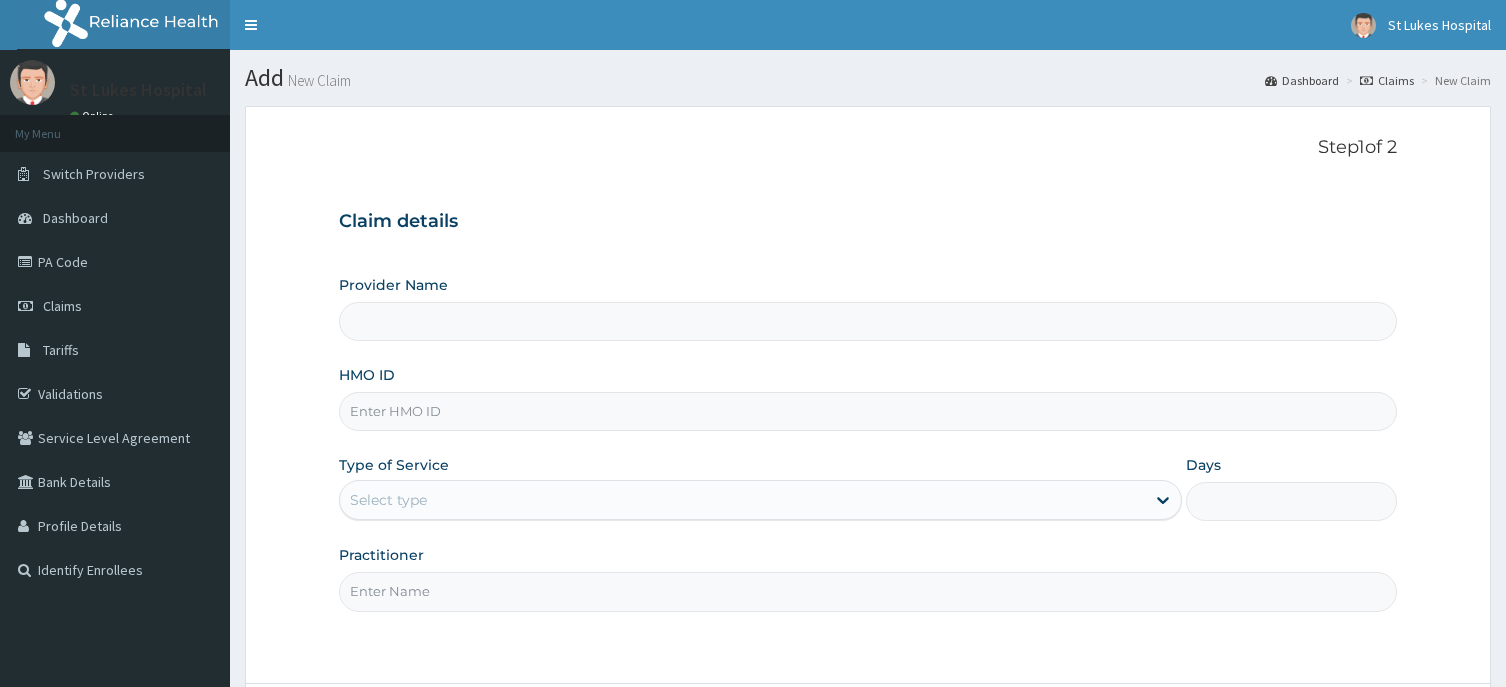 scroll, scrollTop: 0, scrollLeft: 0, axis: both 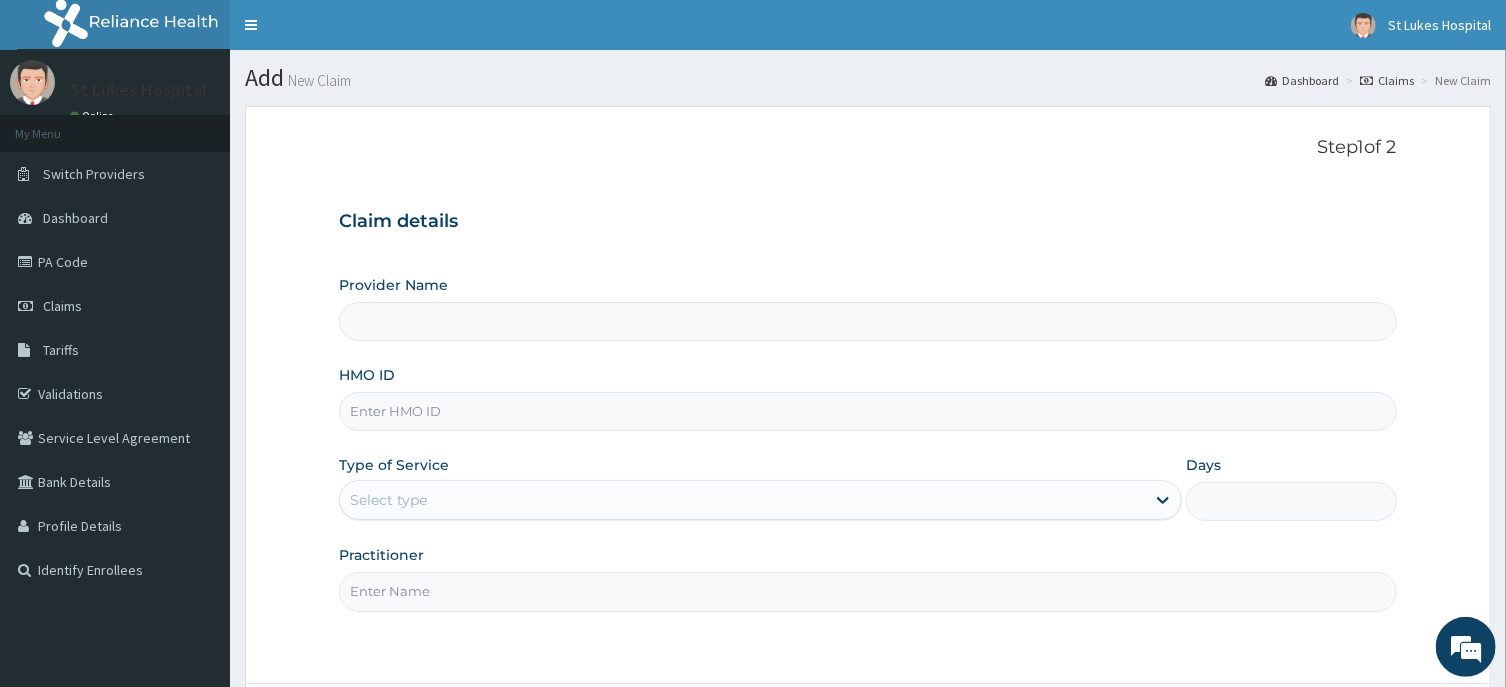 type on "St Lukes Hospital -ASABA" 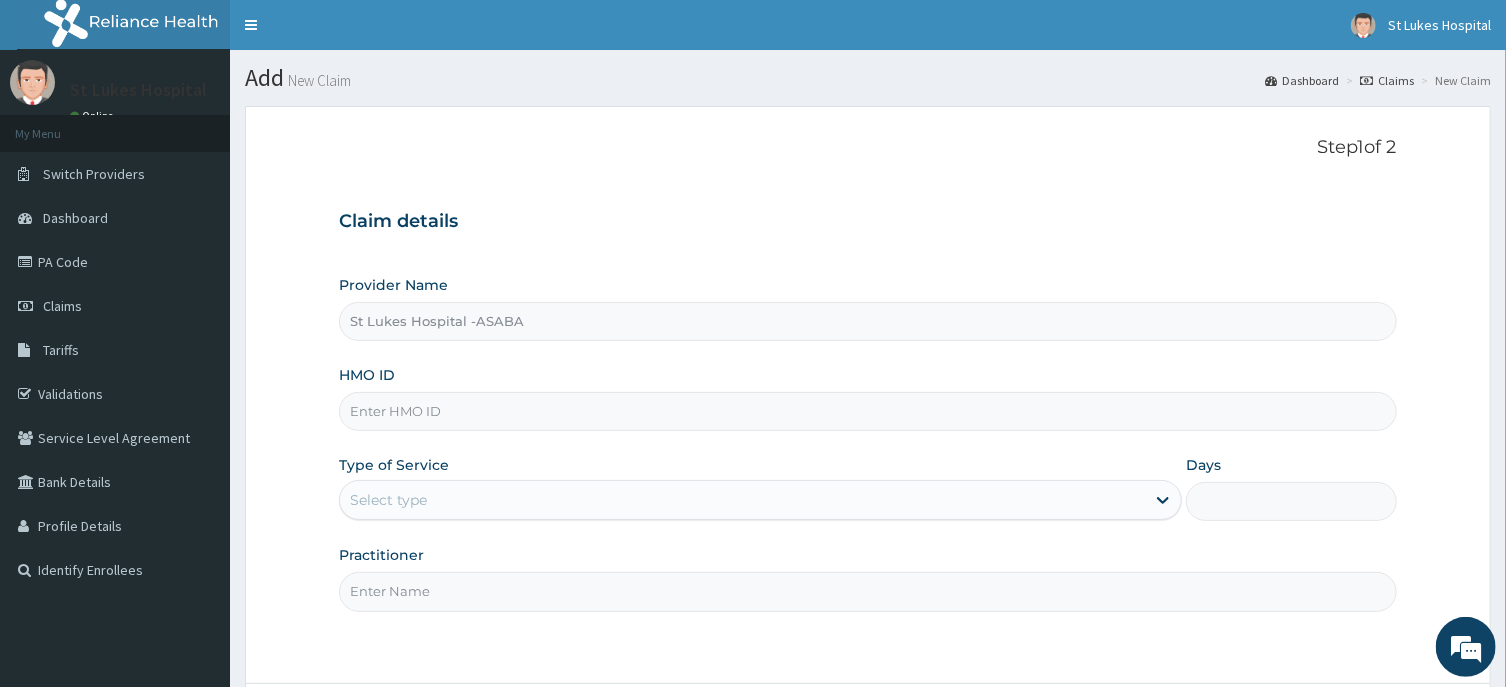 click on "HMO ID" at bounding box center [867, 411] 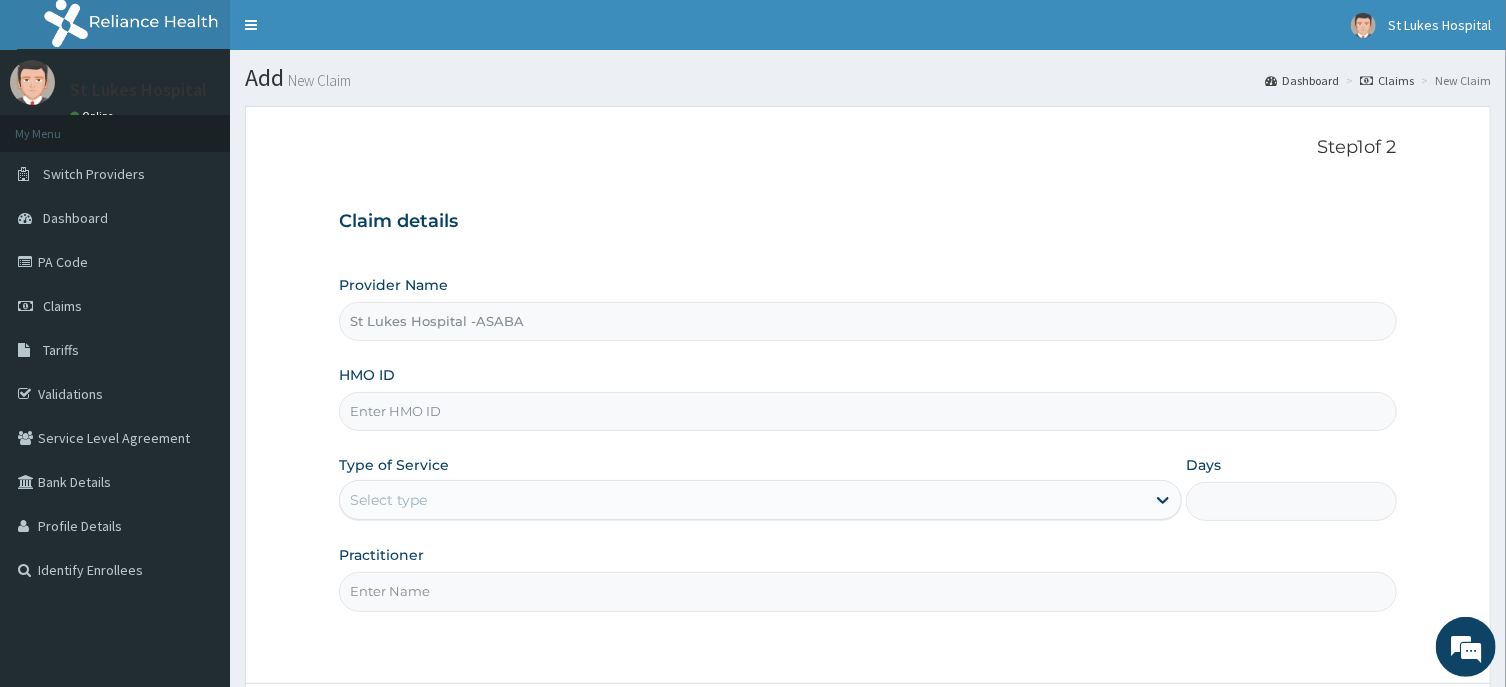 scroll, scrollTop: 0, scrollLeft: 0, axis: both 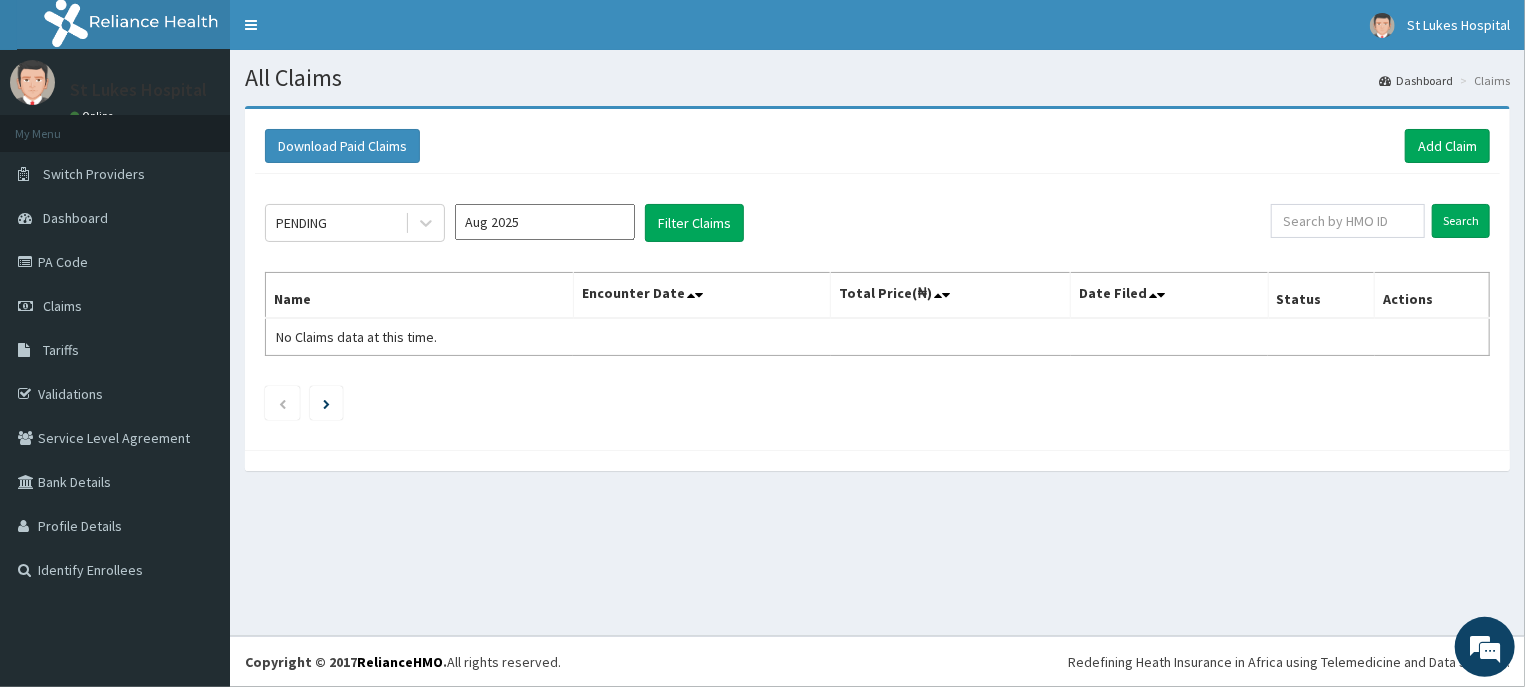 click on "Aug 2025" at bounding box center (545, 222) 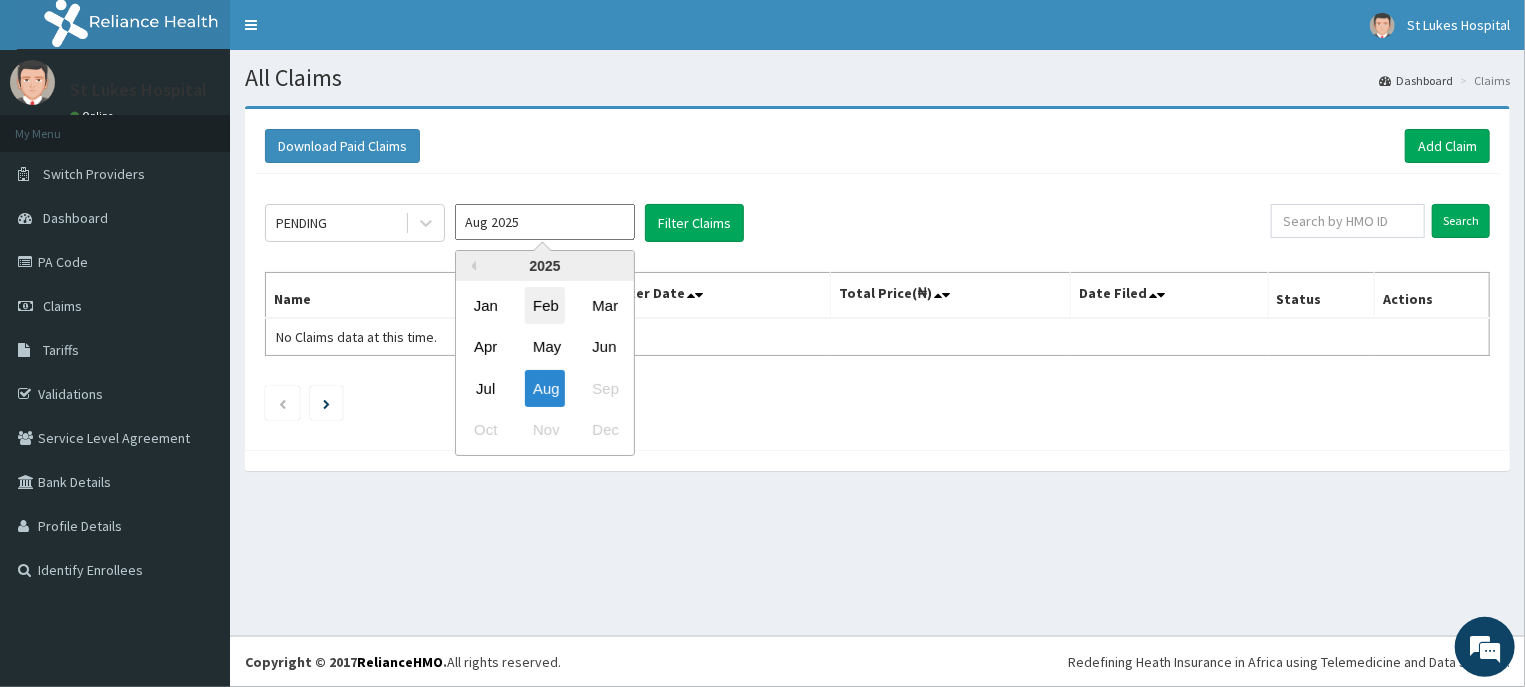 click on "Feb" at bounding box center [545, 305] 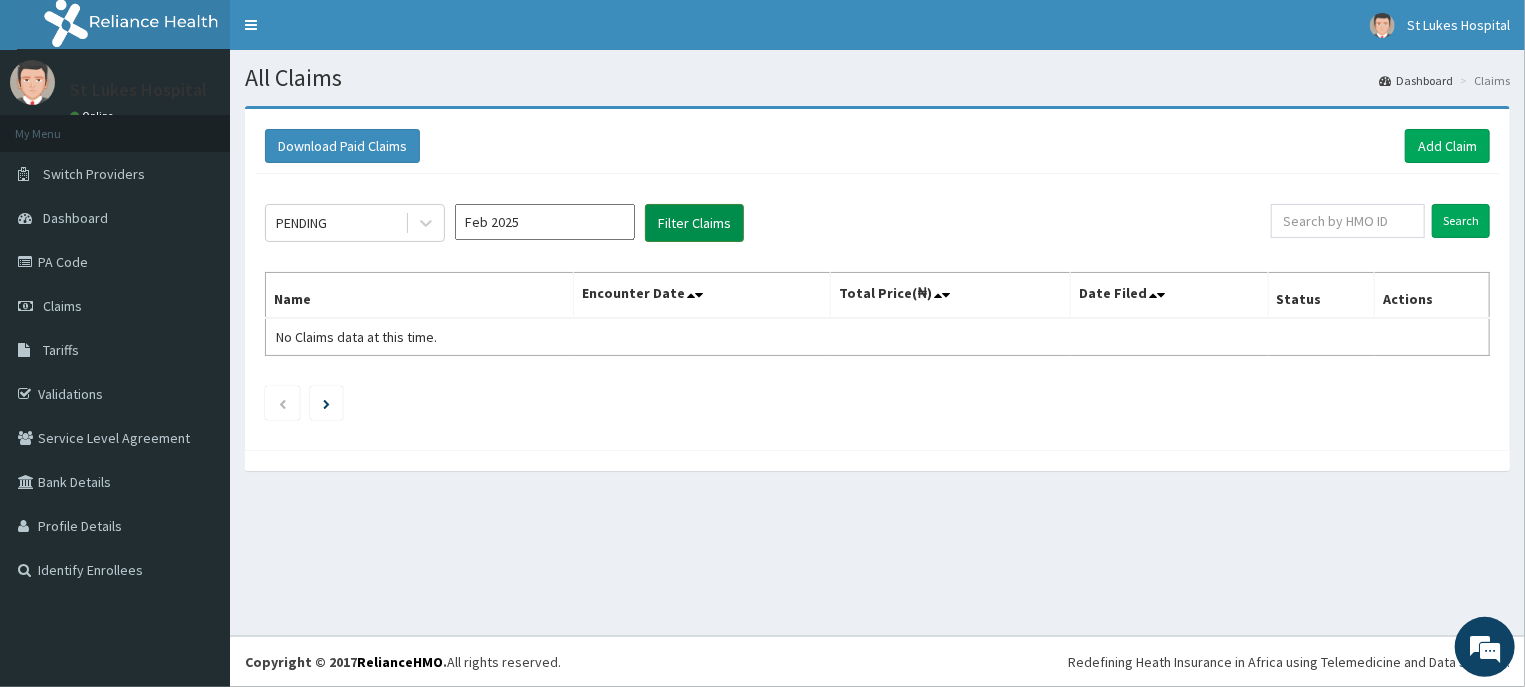 click on "Filter Claims" at bounding box center [694, 223] 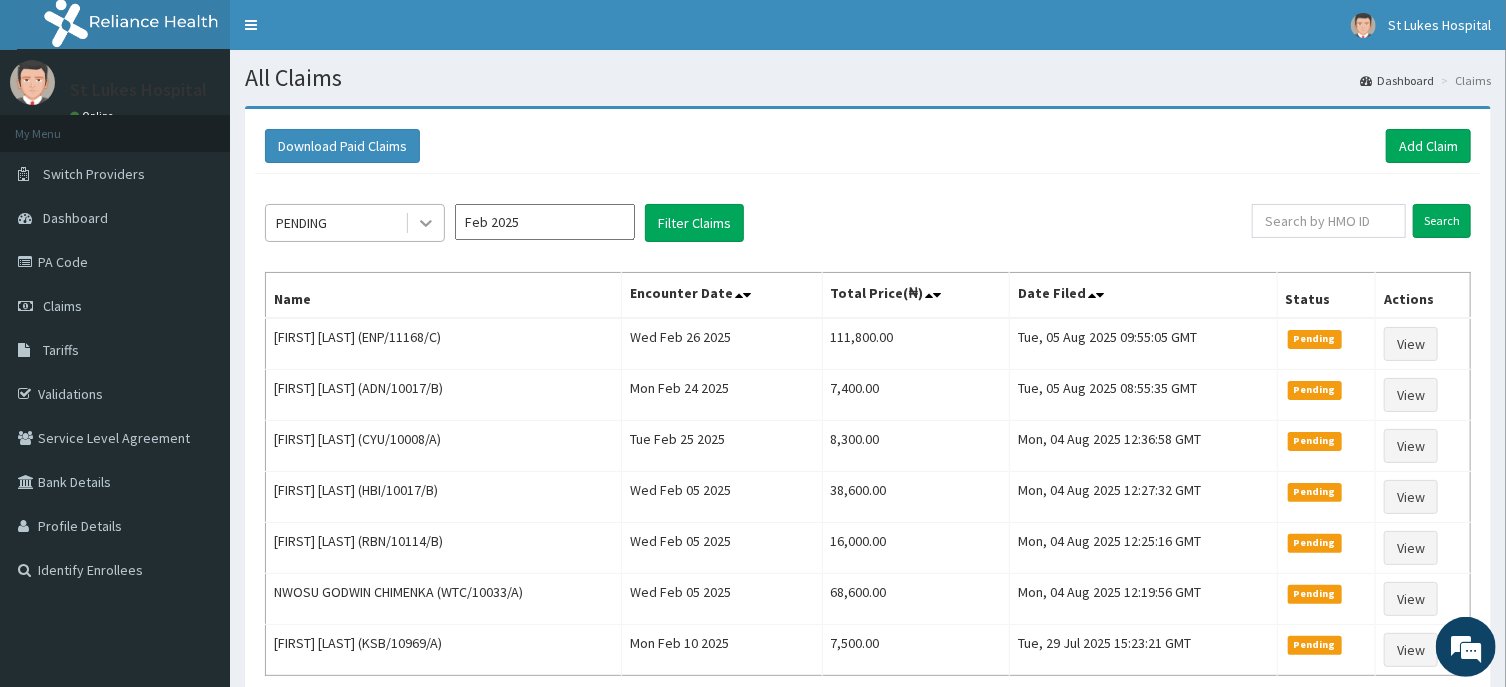 click at bounding box center [426, 223] 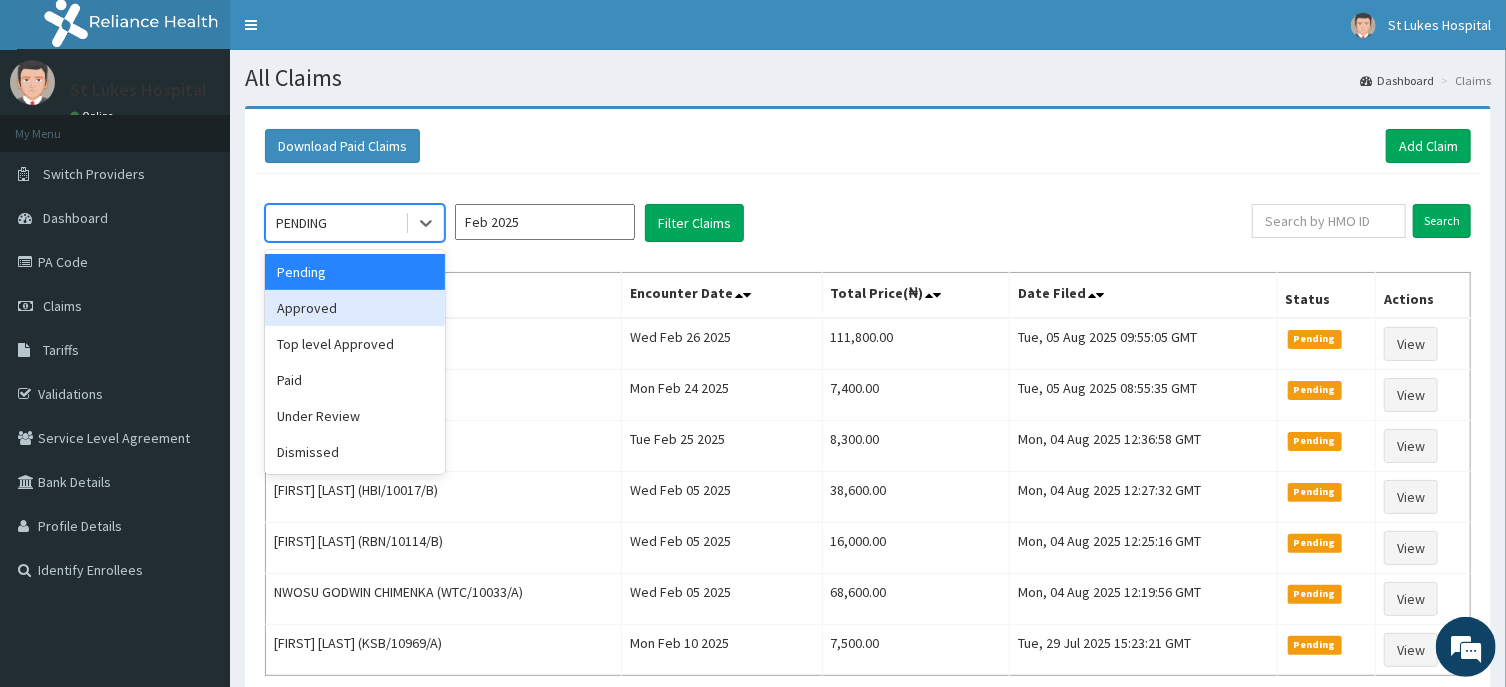 scroll, scrollTop: 0, scrollLeft: 0, axis: both 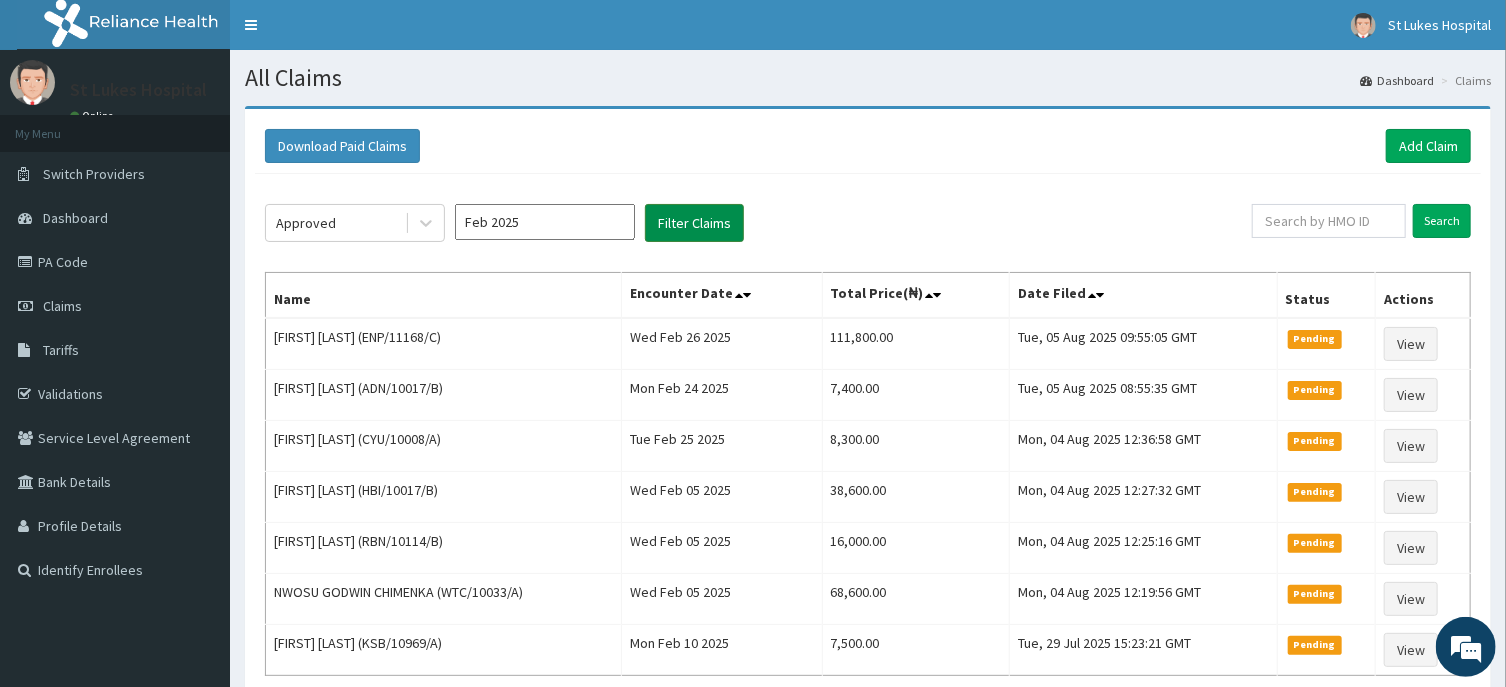 click on "Filter Claims" at bounding box center (694, 223) 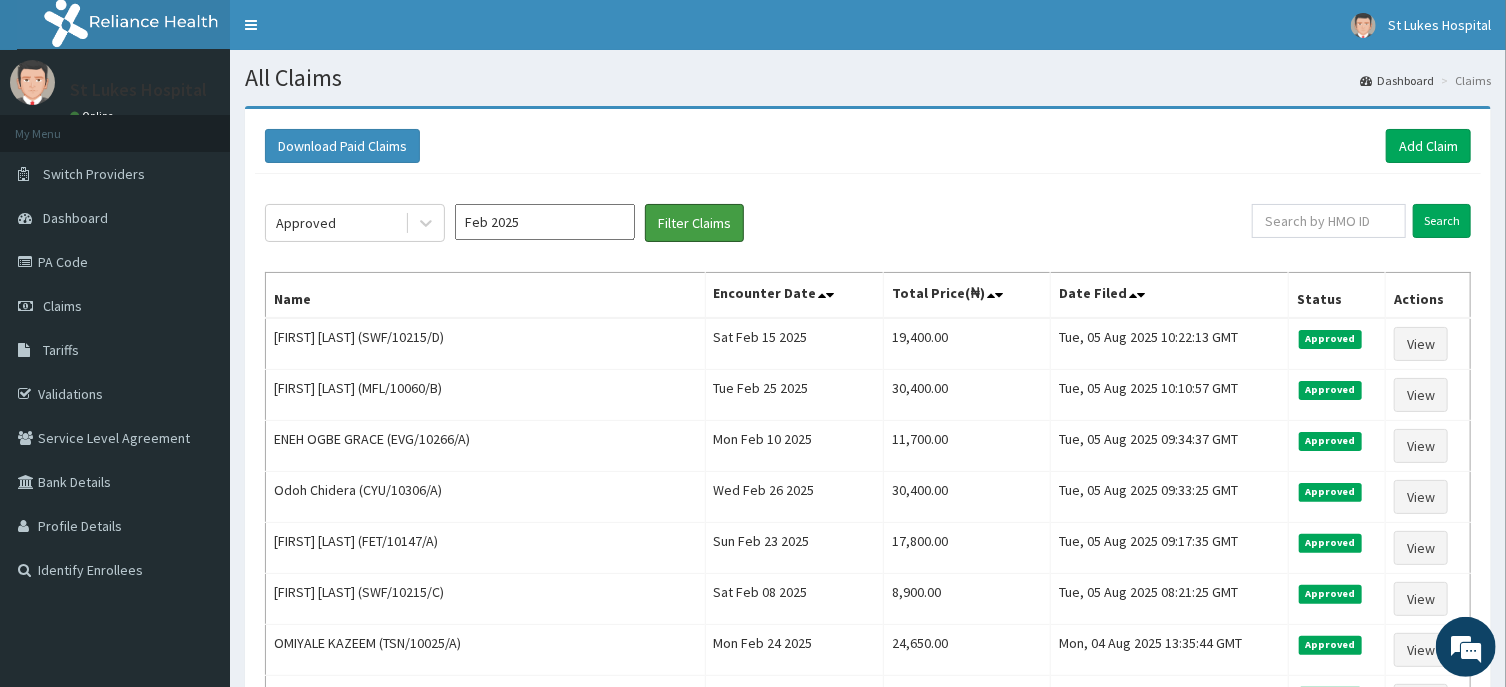 scroll, scrollTop: 500, scrollLeft: 0, axis: vertical 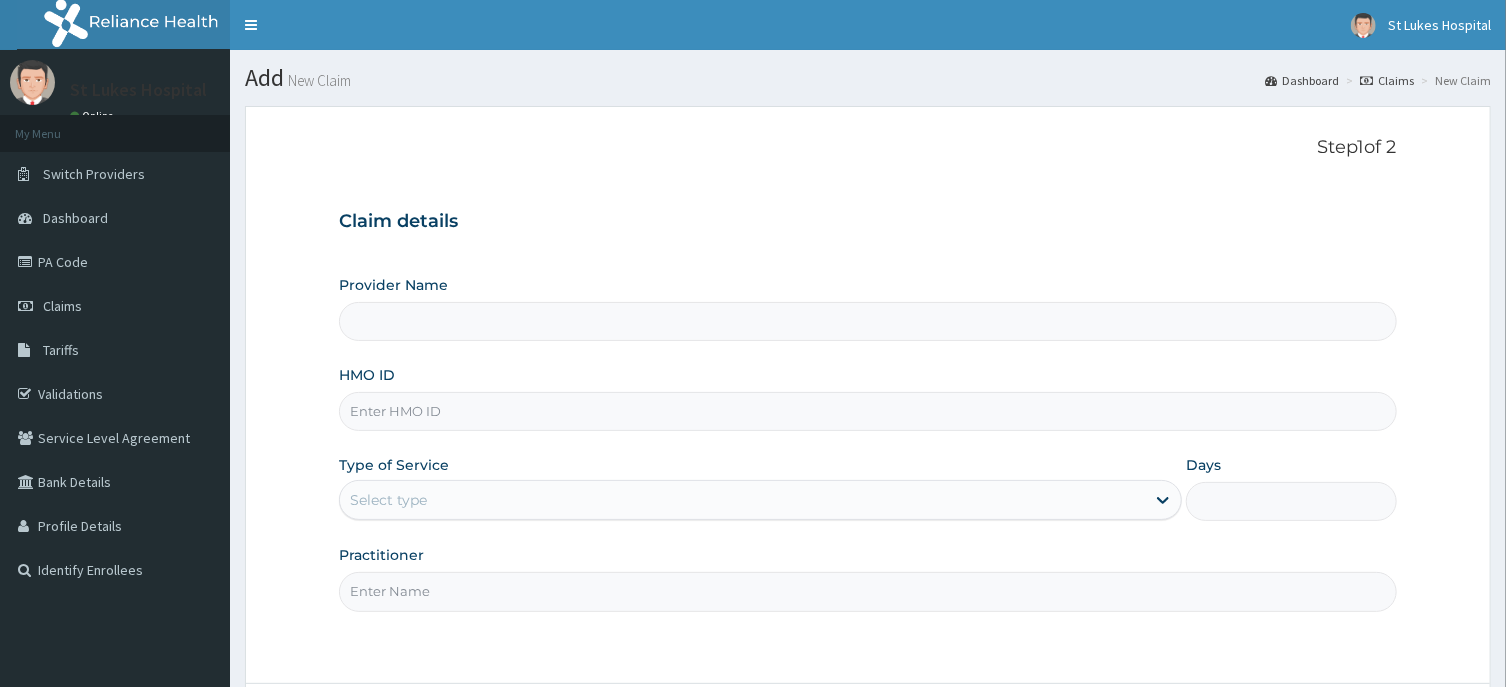 type on "St Lukes Hospital -ASABA" 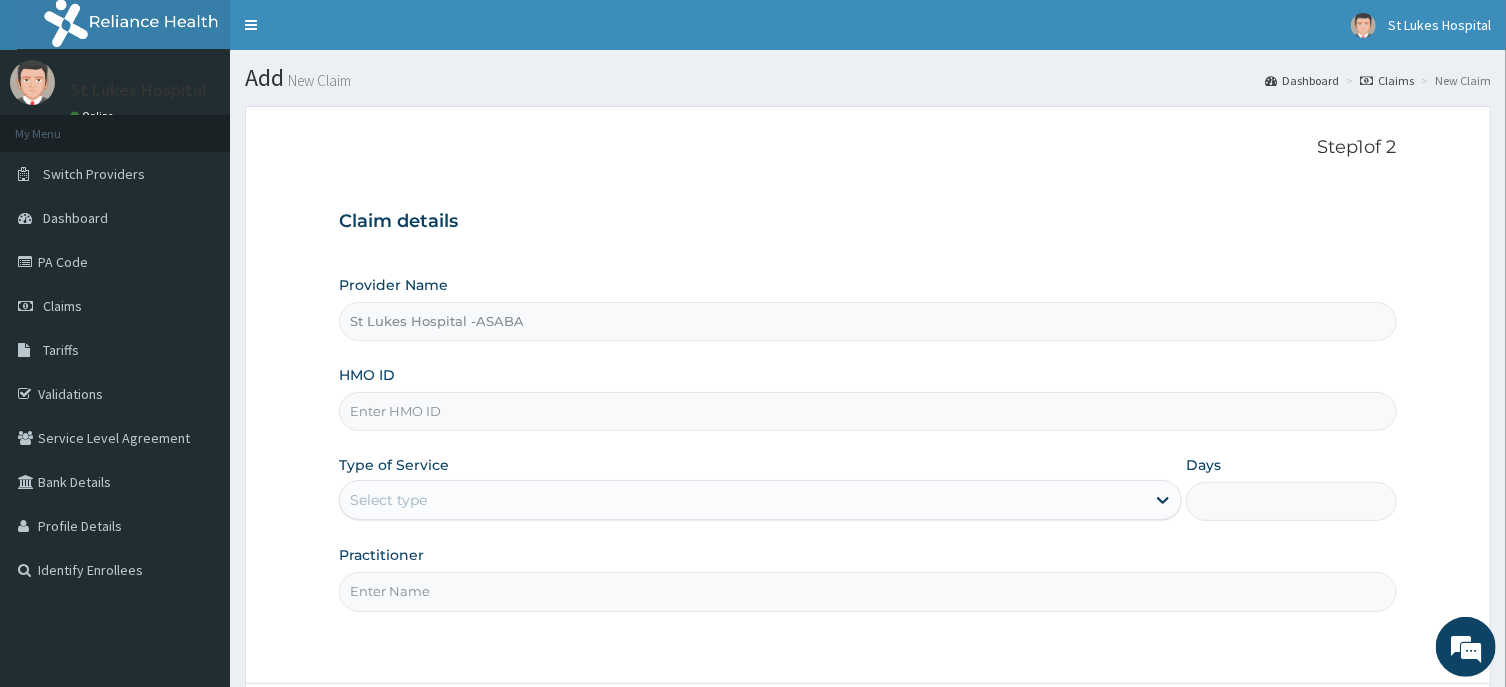 scroll, scrollTop: 0, scrollLeft: 0, axis: both 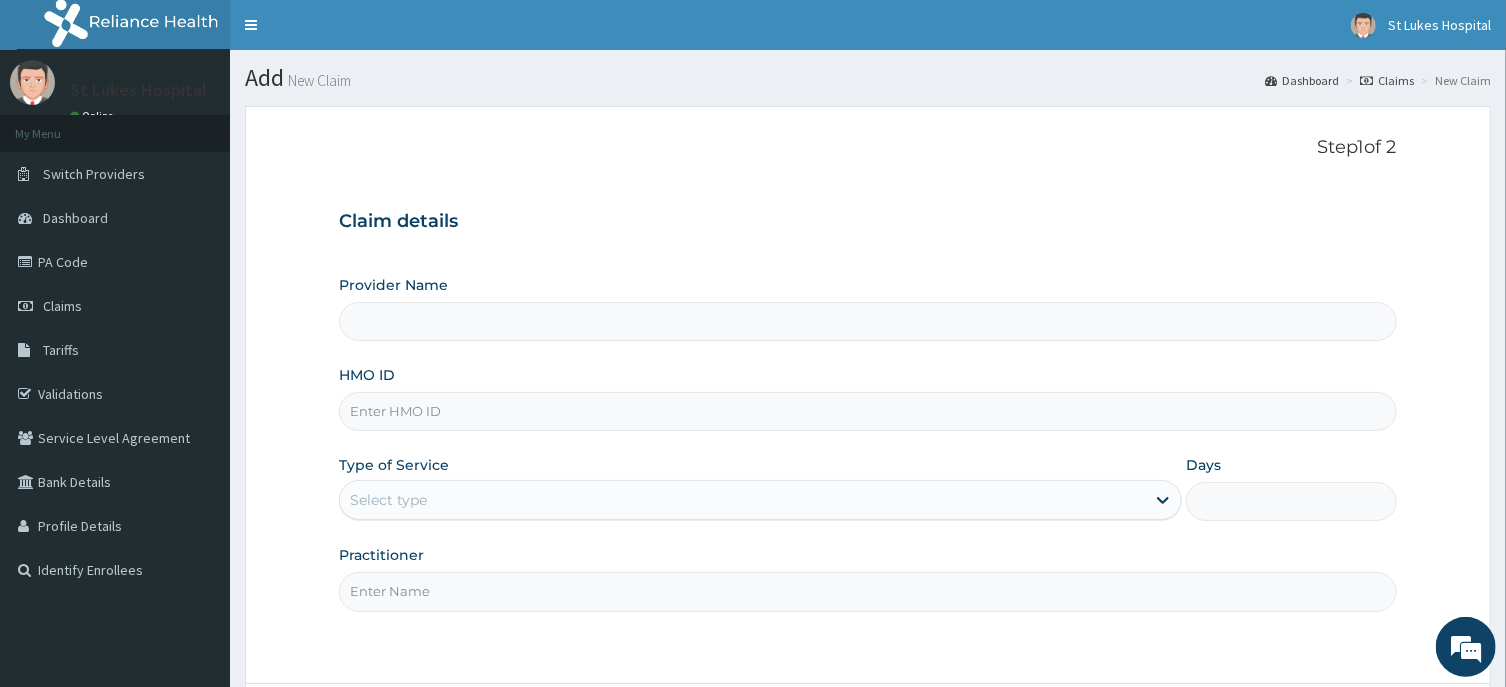 type on "St Lukes Hospital -ASABA" 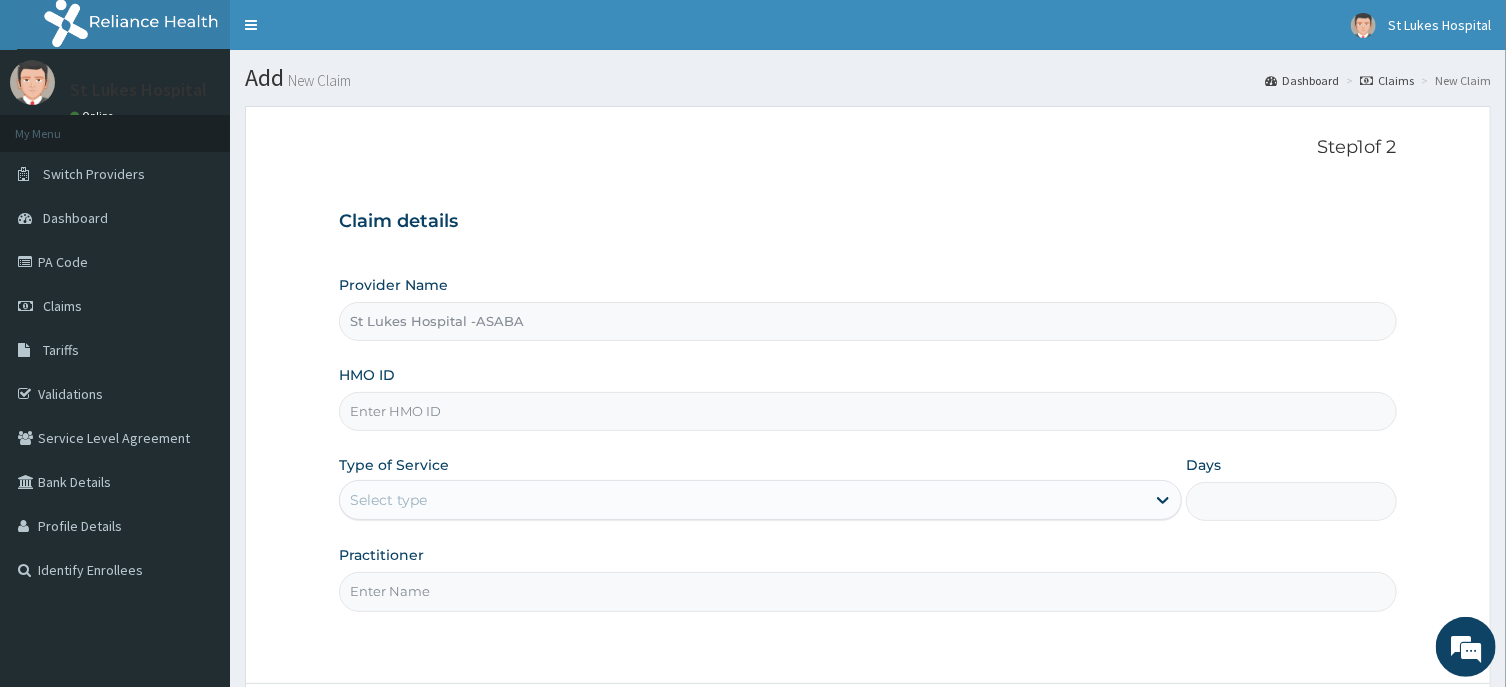 scroll, scrollTop: 0, scrollLeft: 0, axis: both 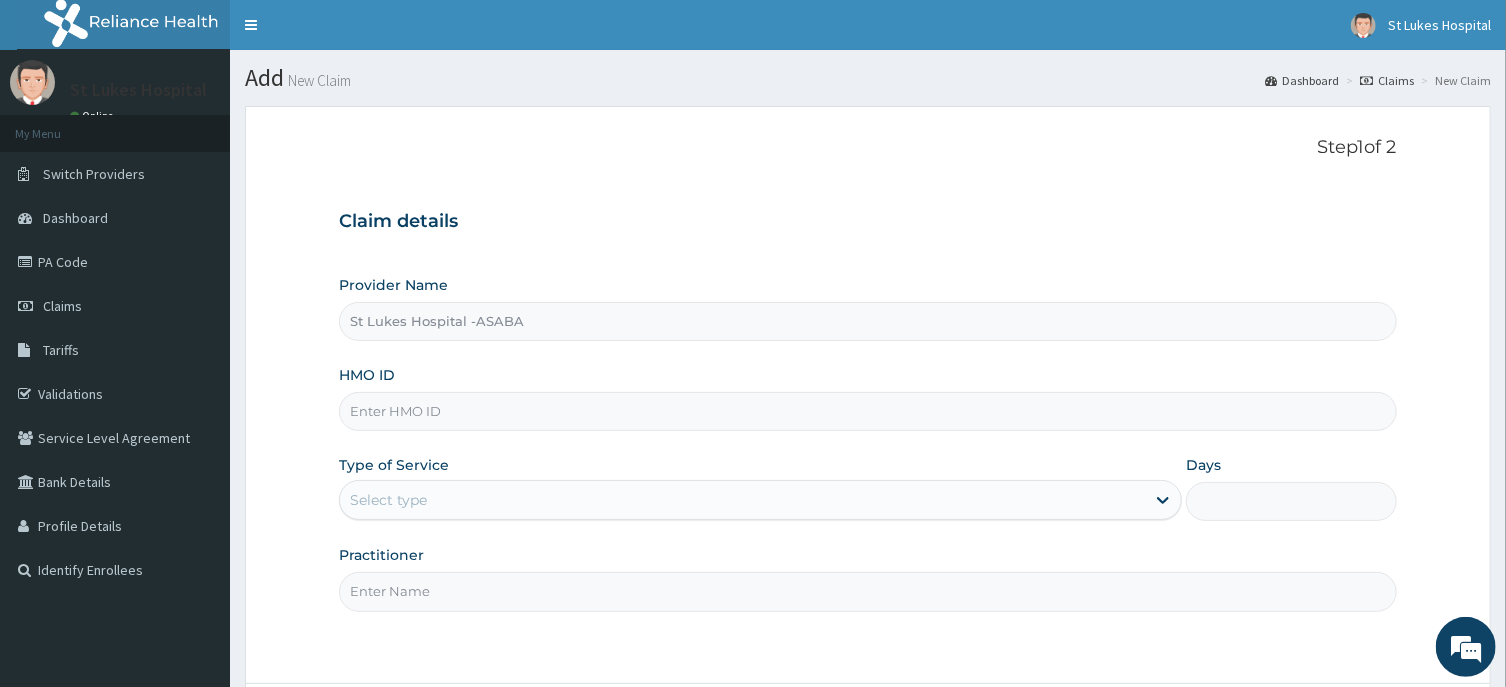 click on "HMO ID" at bounding box center [867, 411] 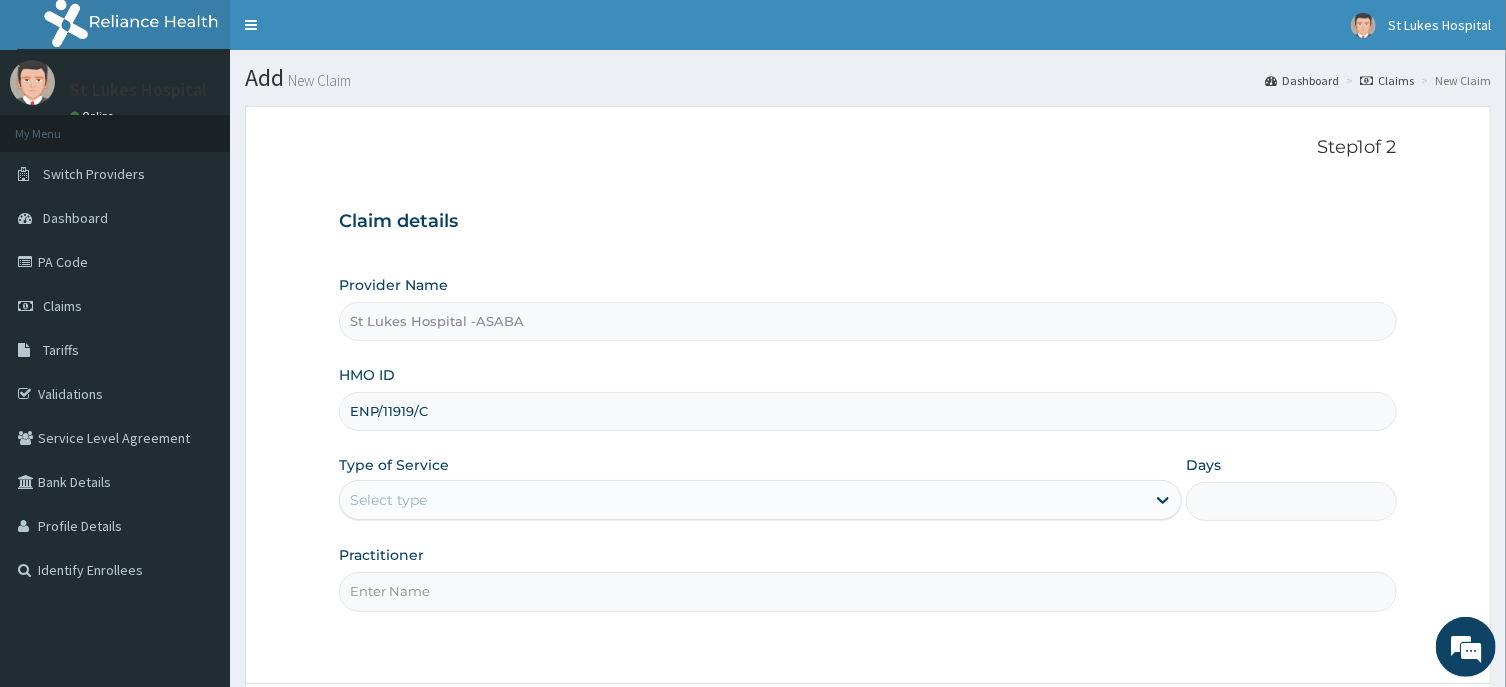 type on "ENP/11919/C" 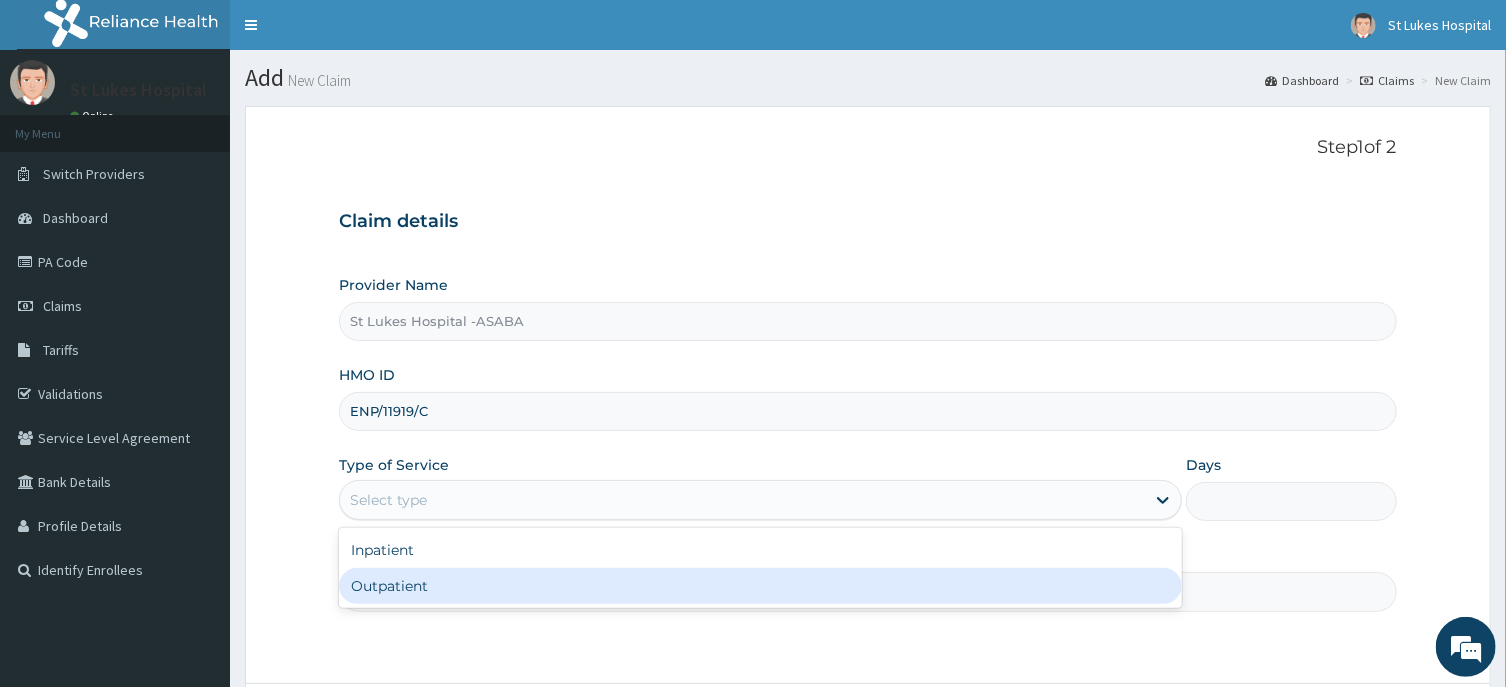 click on "Outpatient" at bounding box center [760, 586] 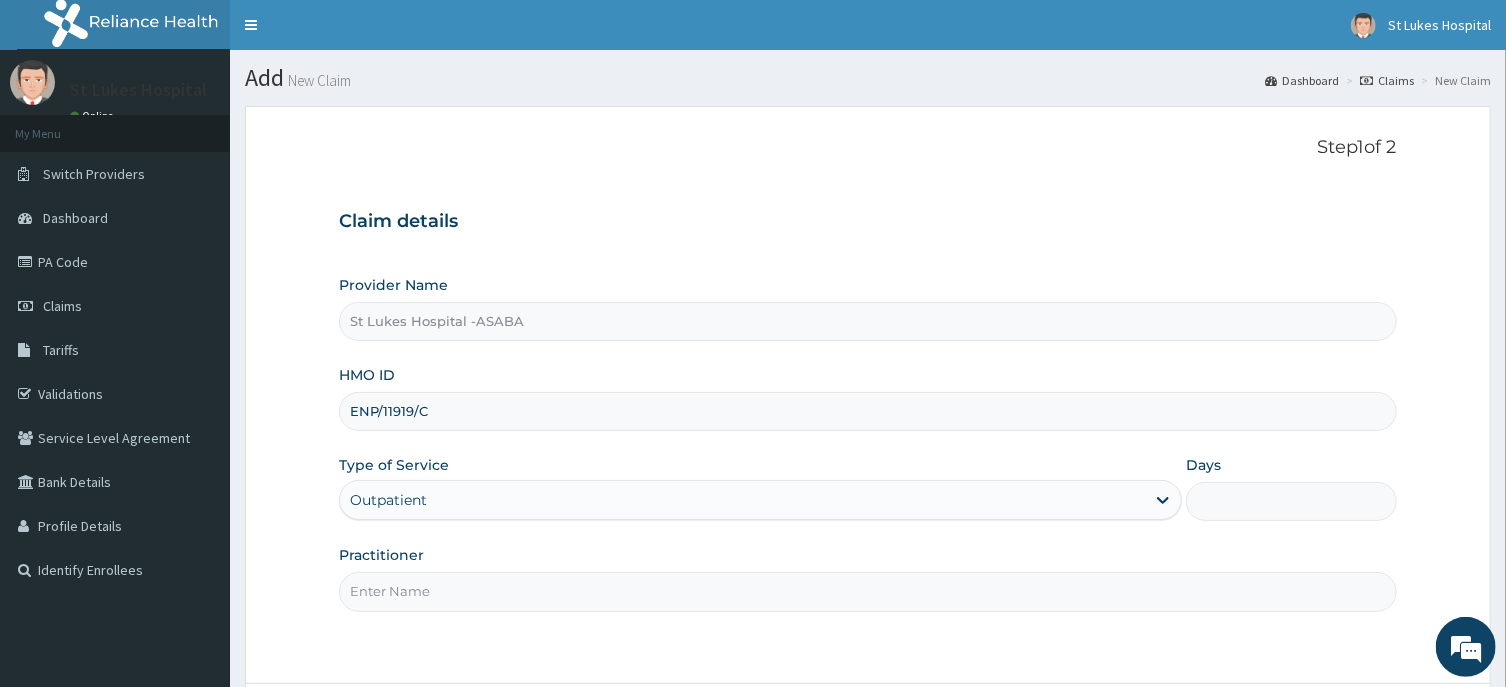 type on "1" 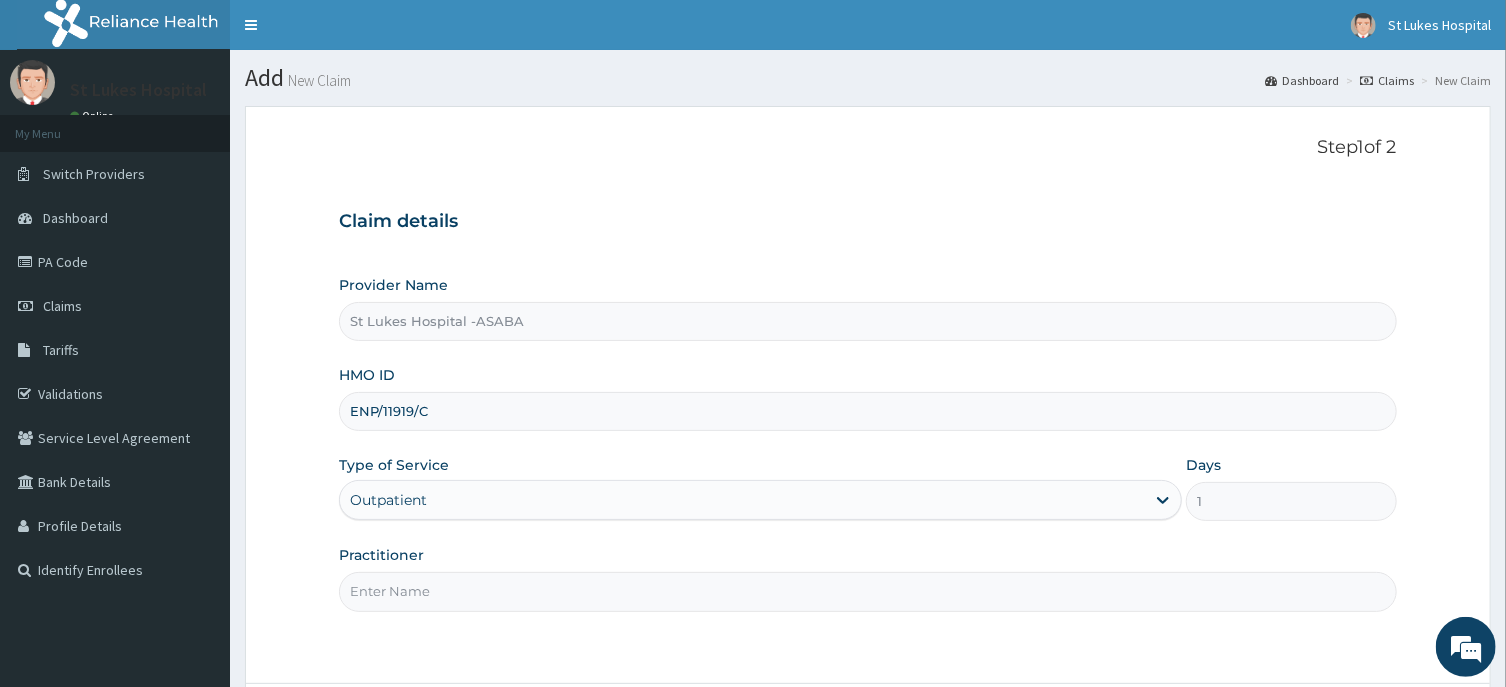 click on "Practitioner" at bounding box center (867, 591) 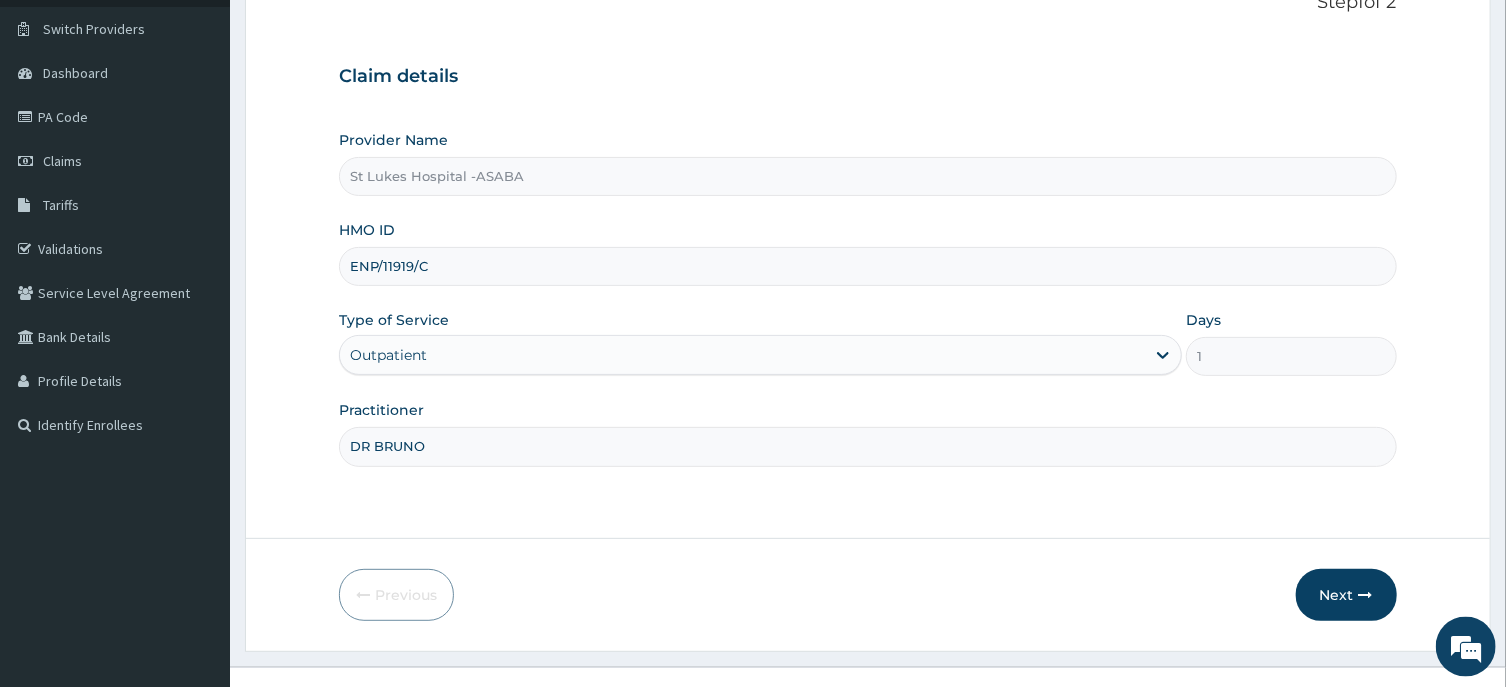 scroll, scrollTop: 173, scrollLeft: 0, axis: vertical 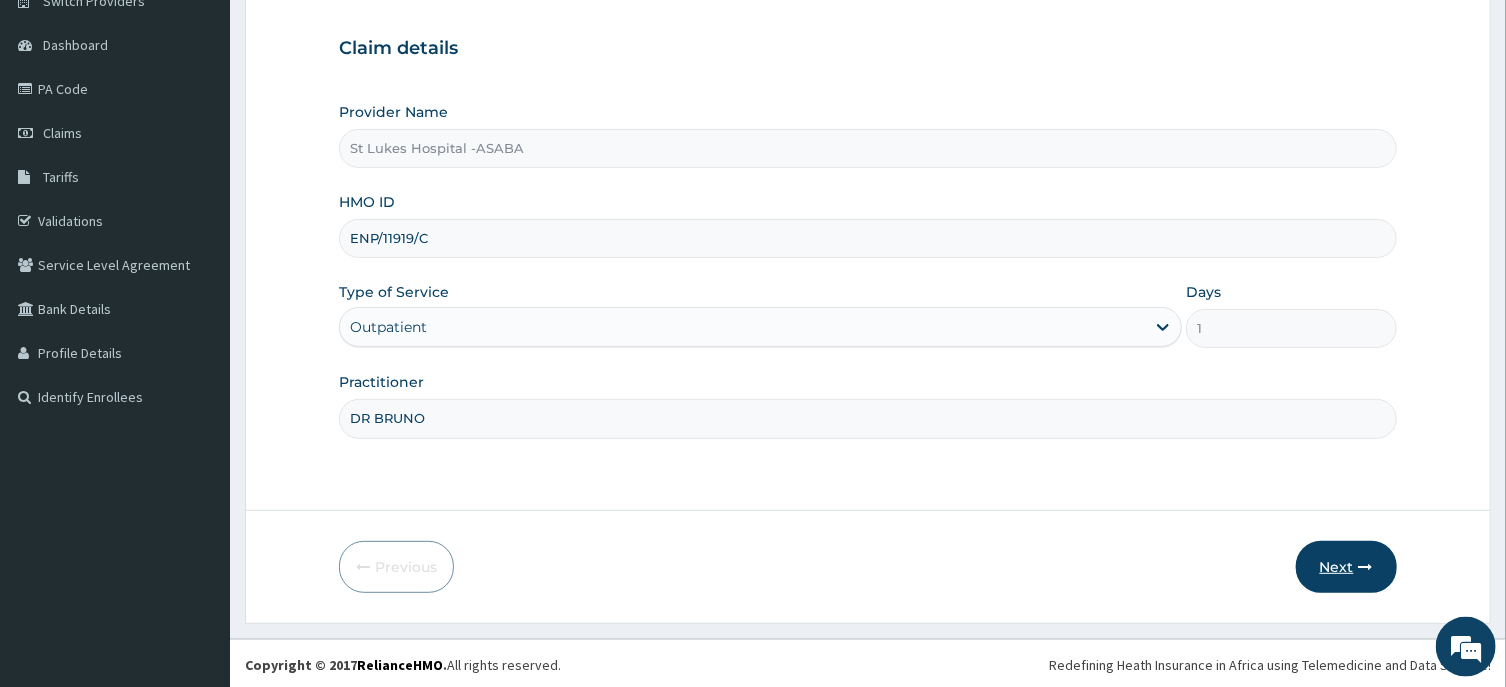 type on "DR BRUNO" 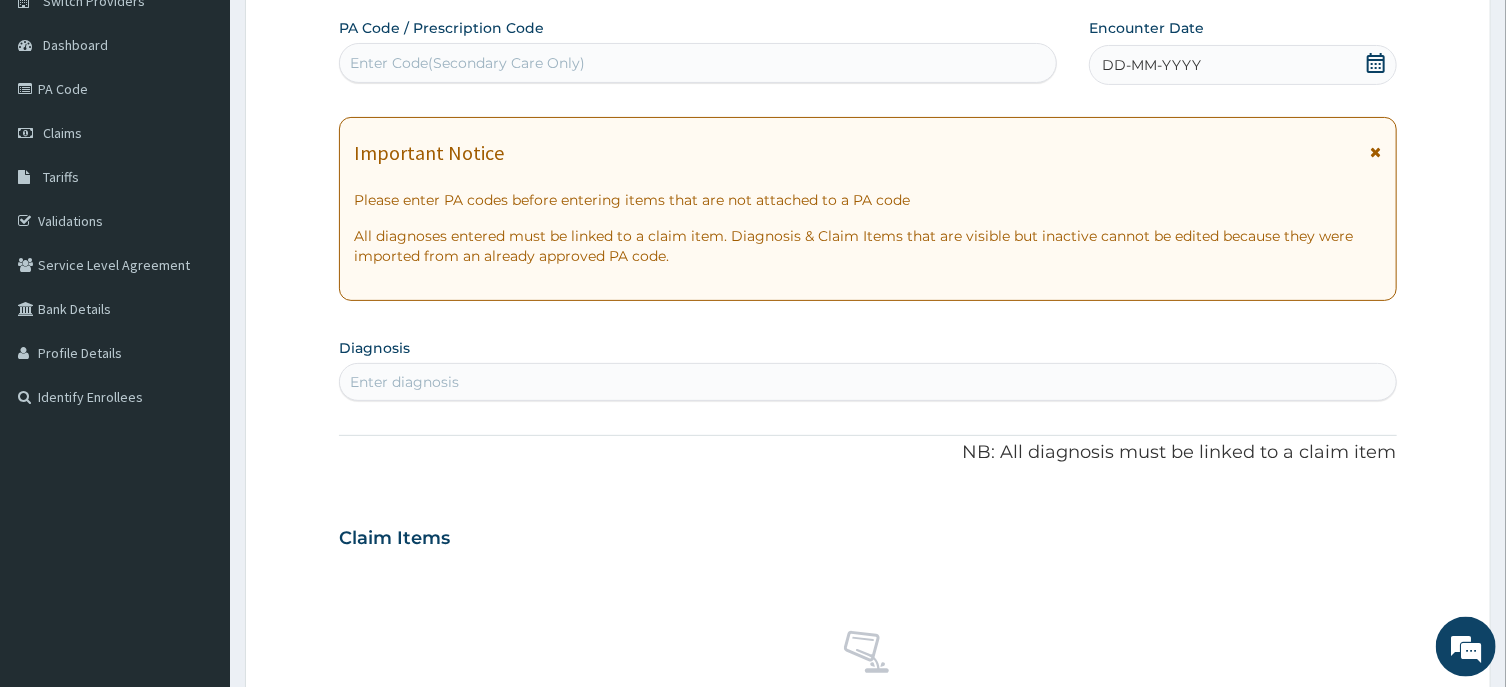 click on "Enter Code(Secondary Care Only)" at bounding box center [698, 63] 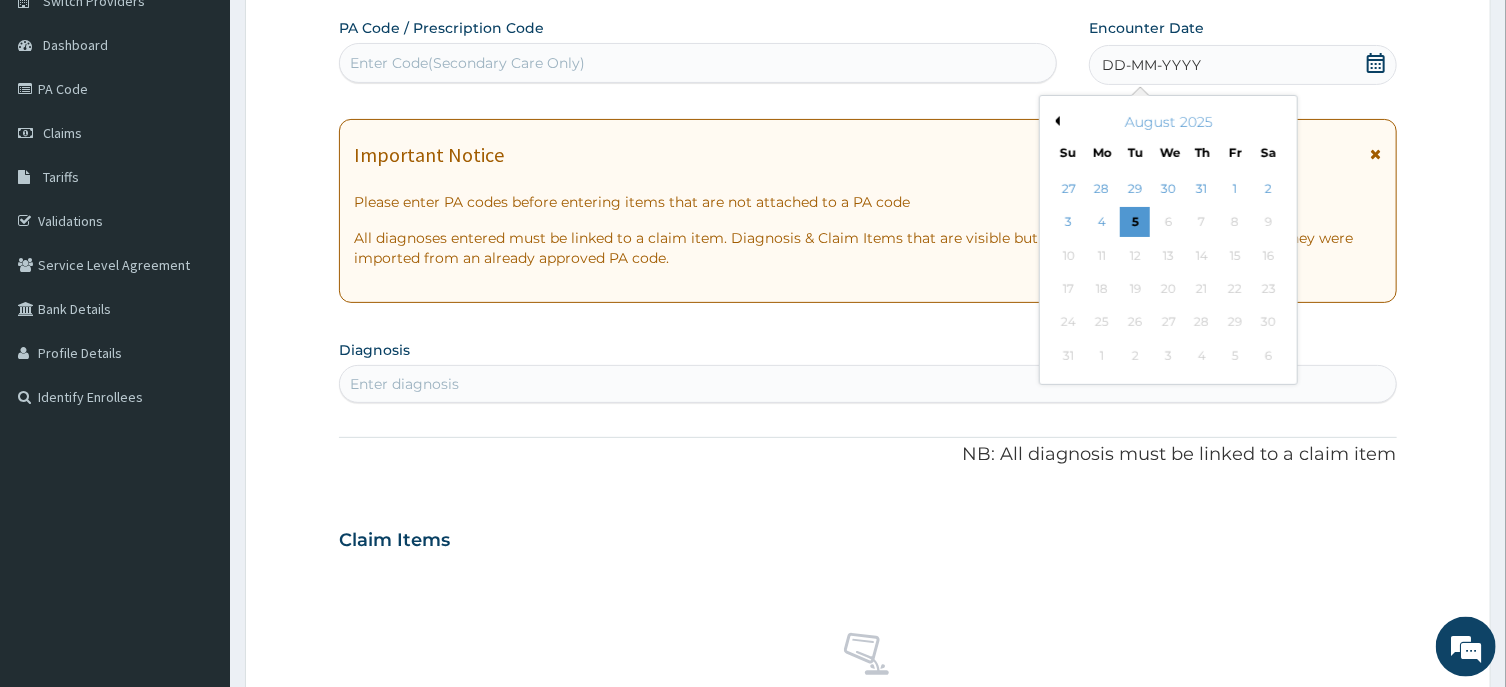click on "Previous Month" at bounding box center (1055, 121) 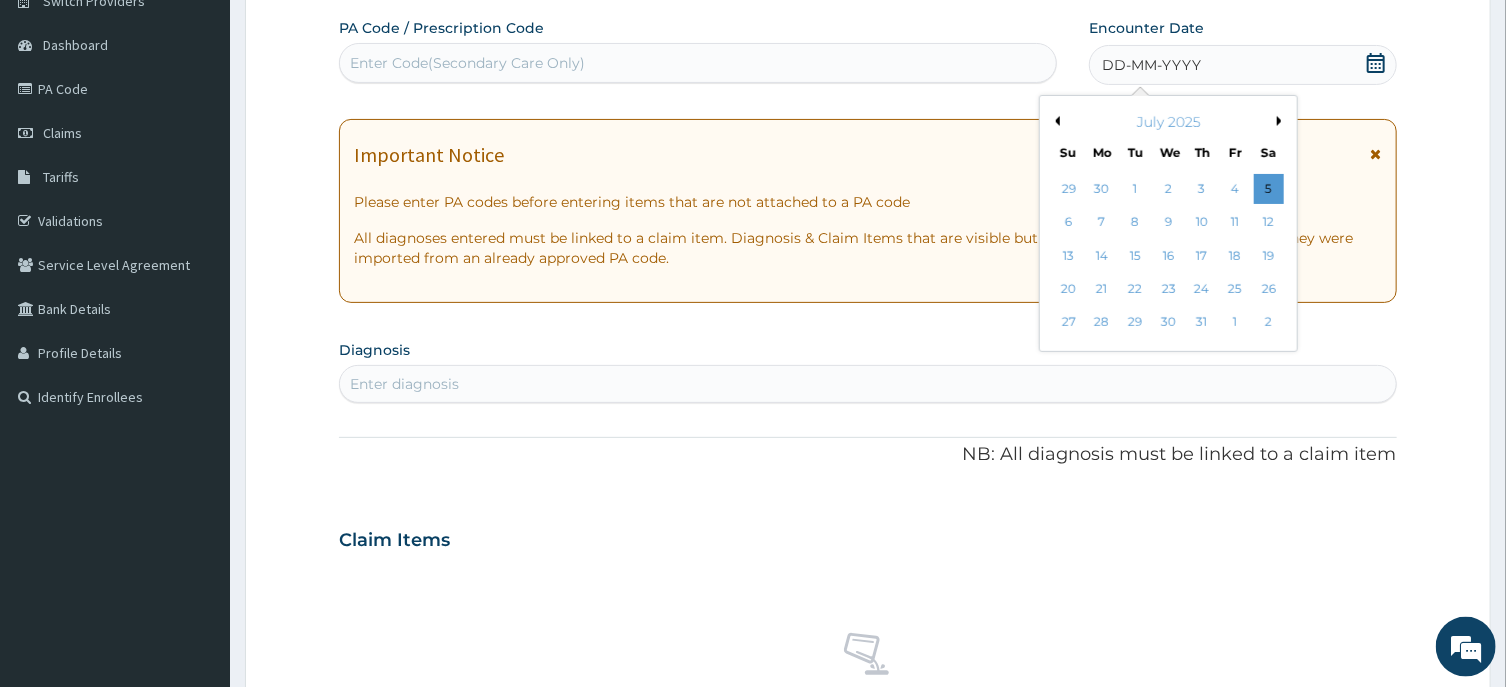 click on "Previous Month" at bounding box center (1055, 121) 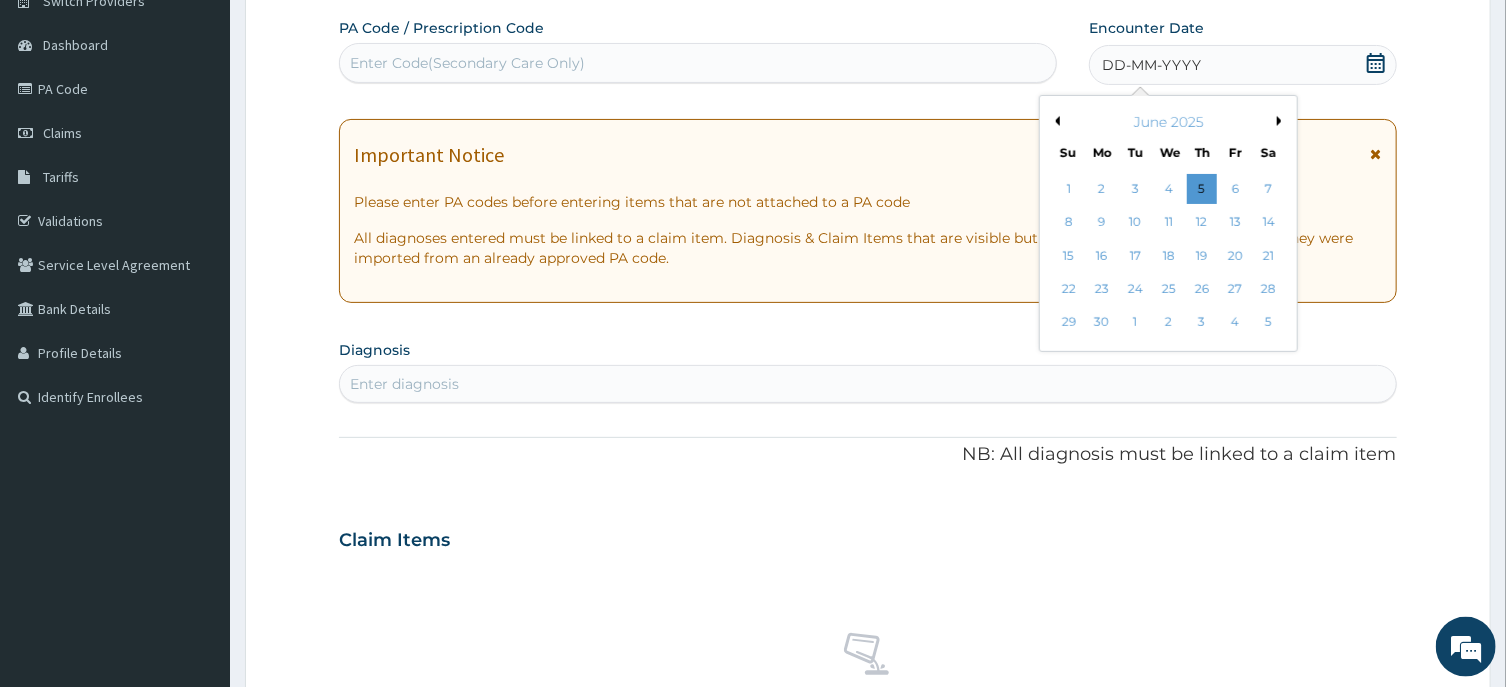 click on "Previous Month" at bounding box center [1055, 121] 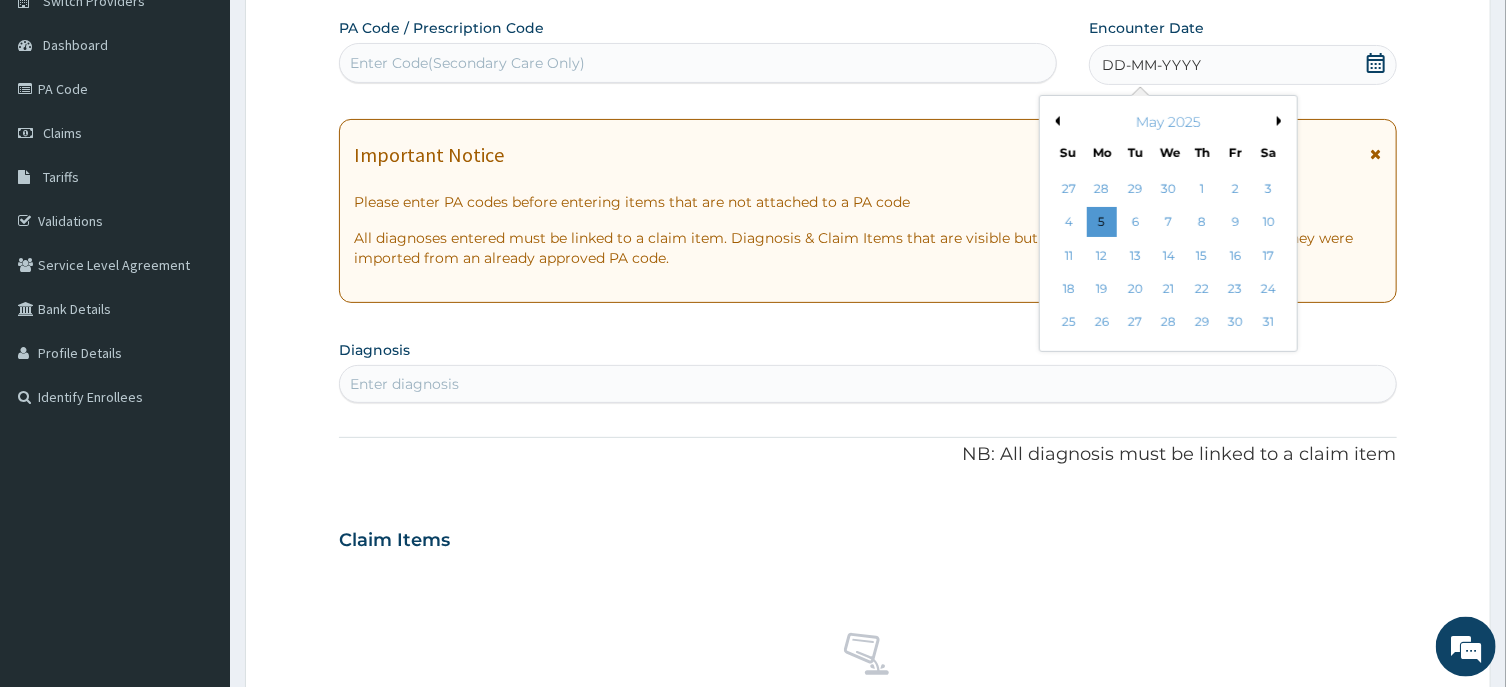 click on "Previous Month" at bounding box center (1055, 121) 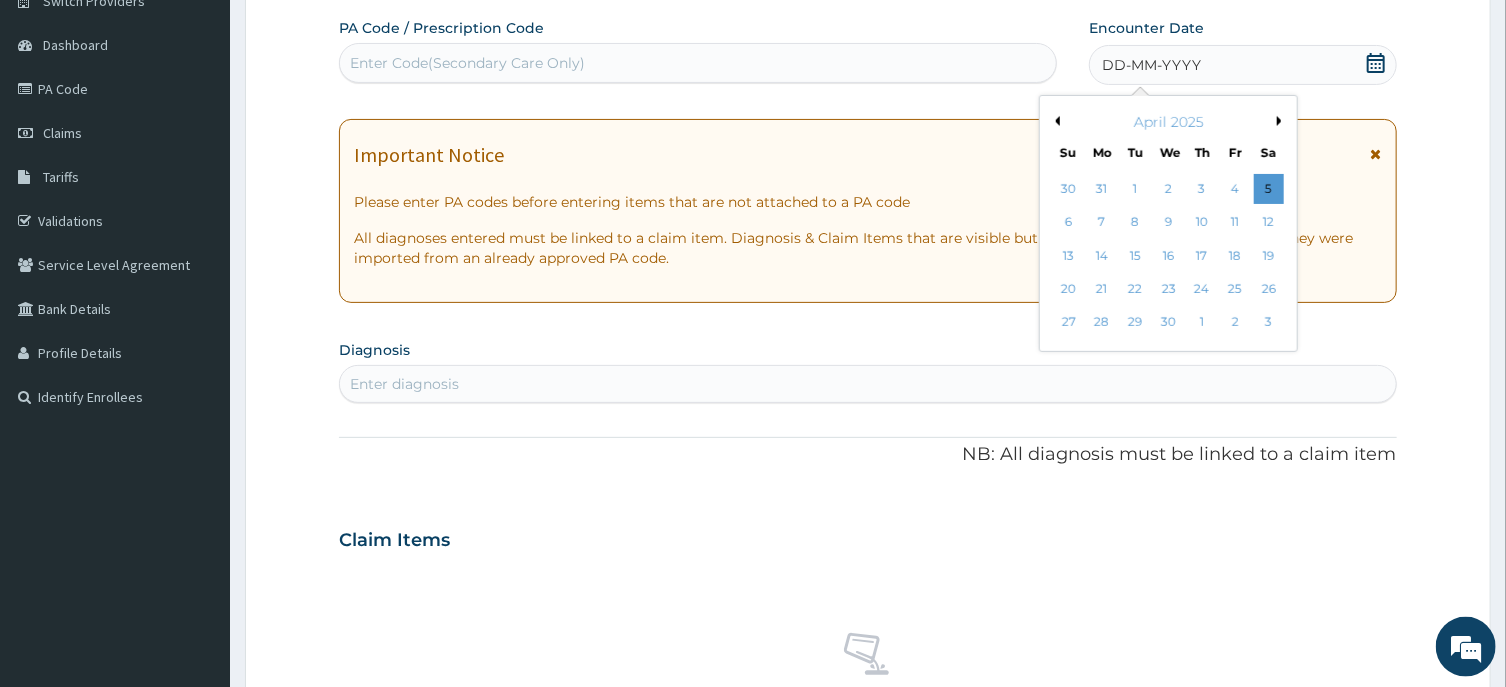 click on "Previous Month" at bounding box center [1055, 121] 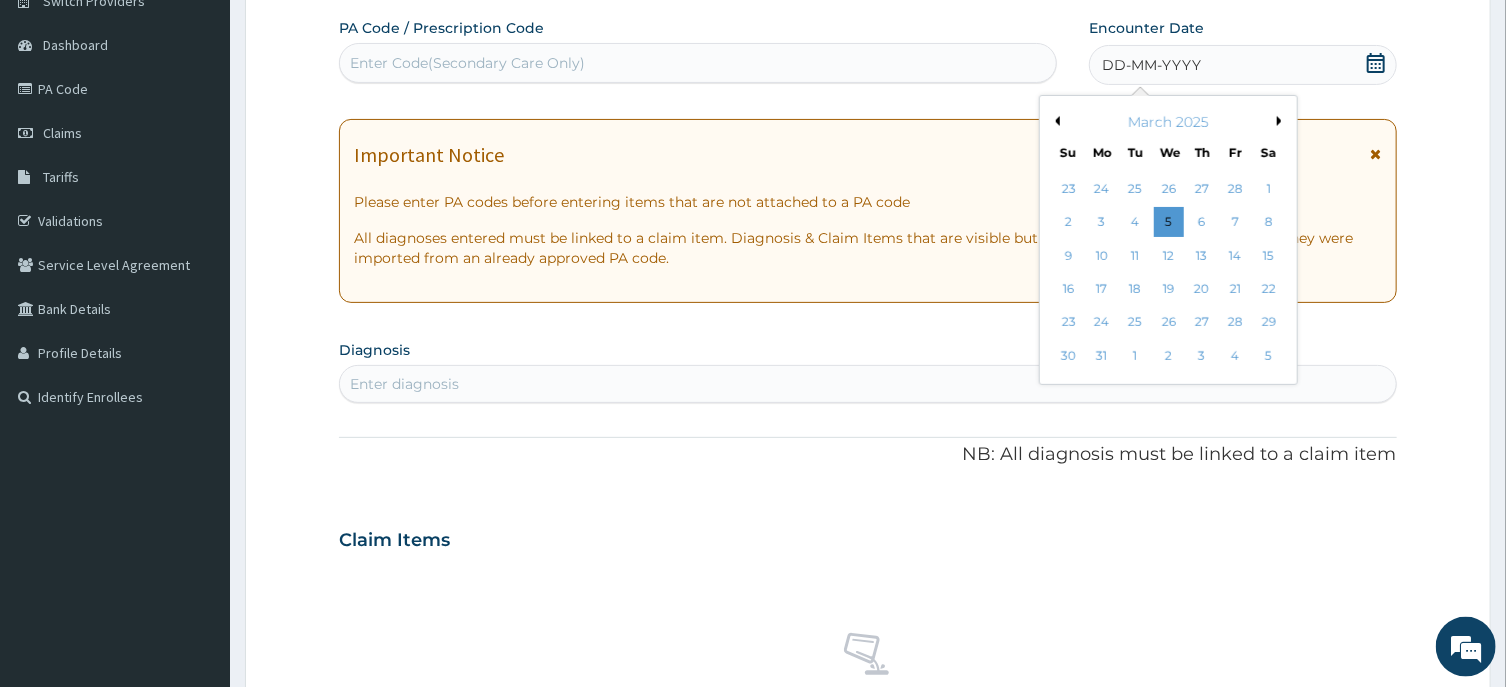 click on "Previous Month" at bounding box center (1055, 121) 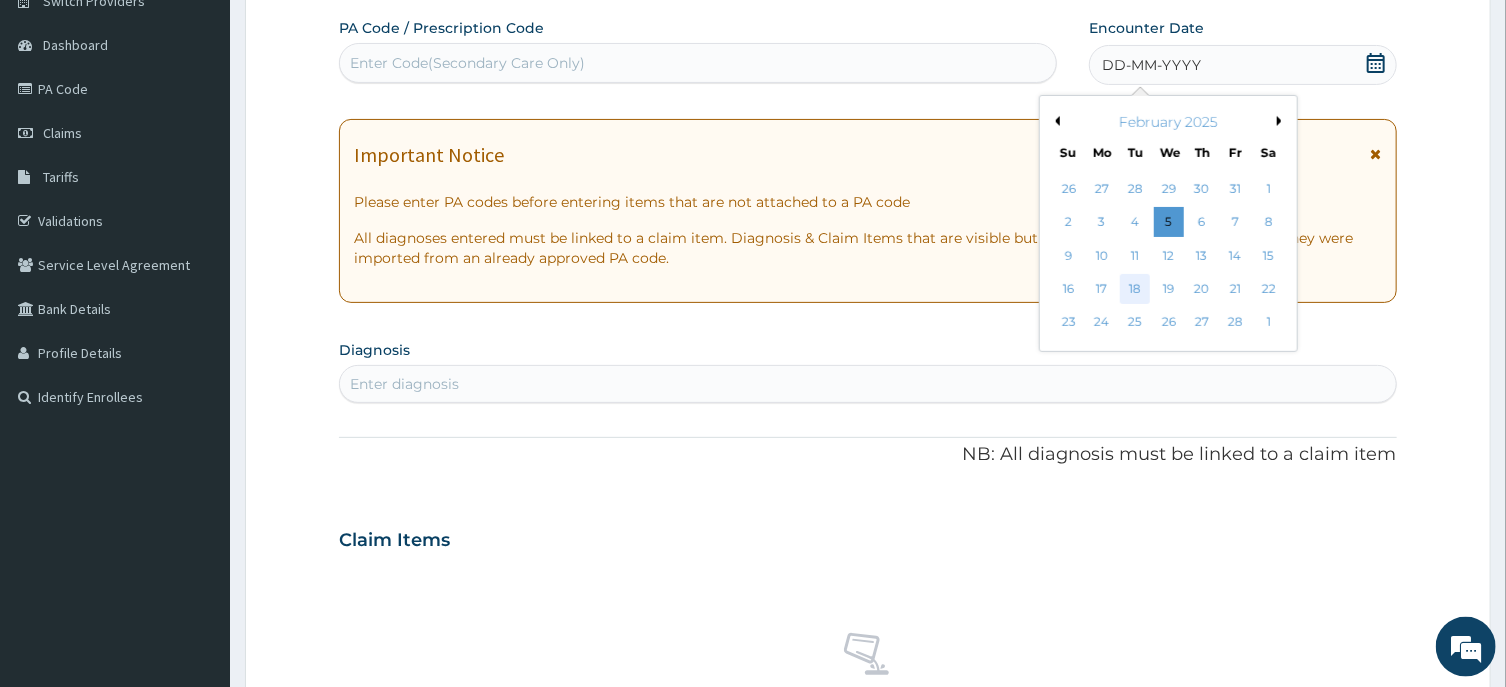 click on "18" at bounding box center [1135, 289] 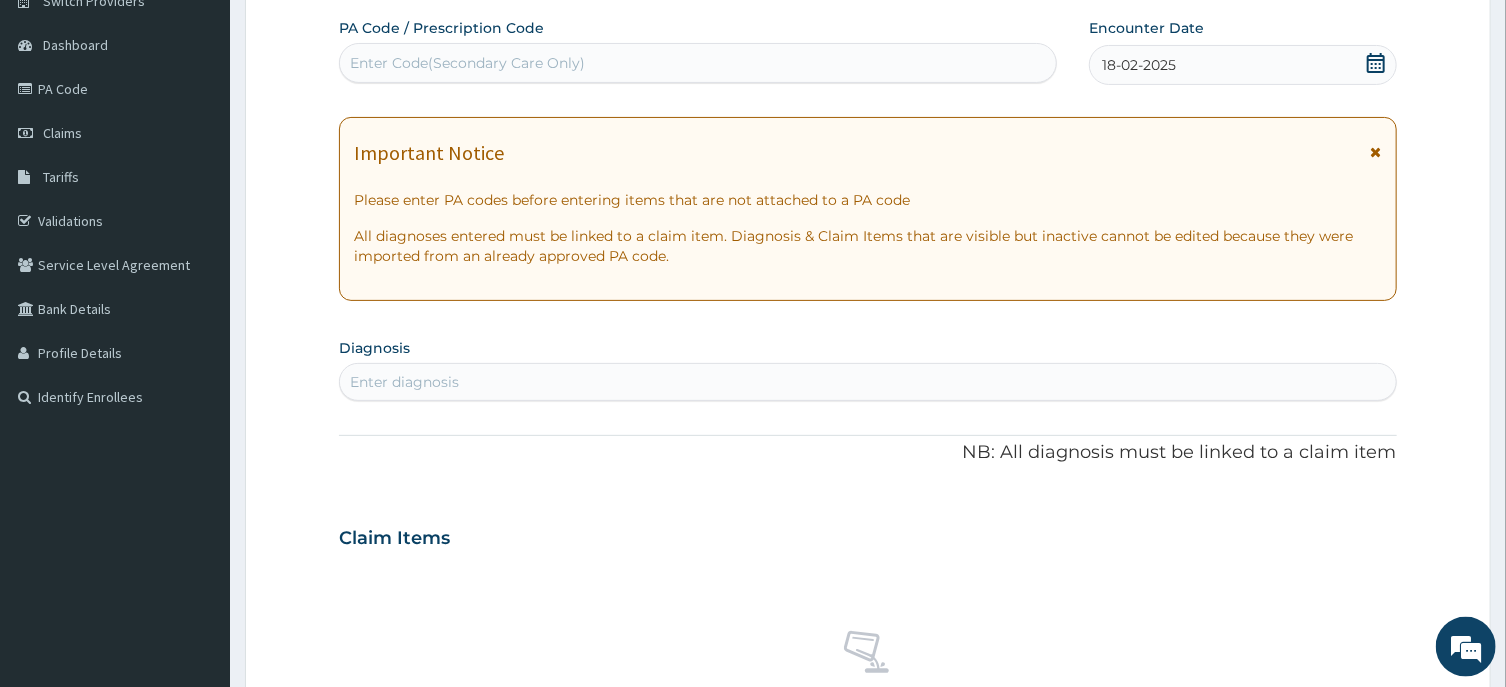 scroll, scrollTop: 25, scrollLeft: 0, axis: vertical 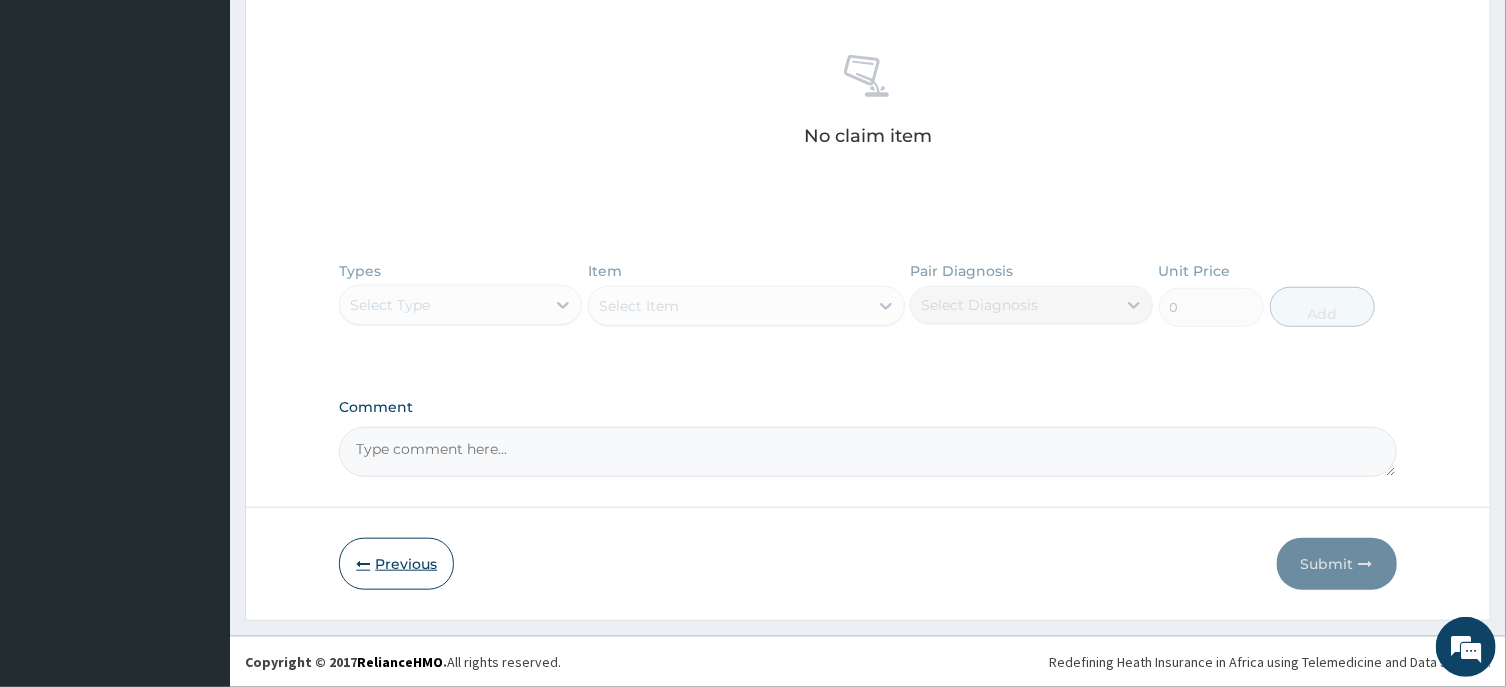 click on "Previous" at bounding box center (396, 564) 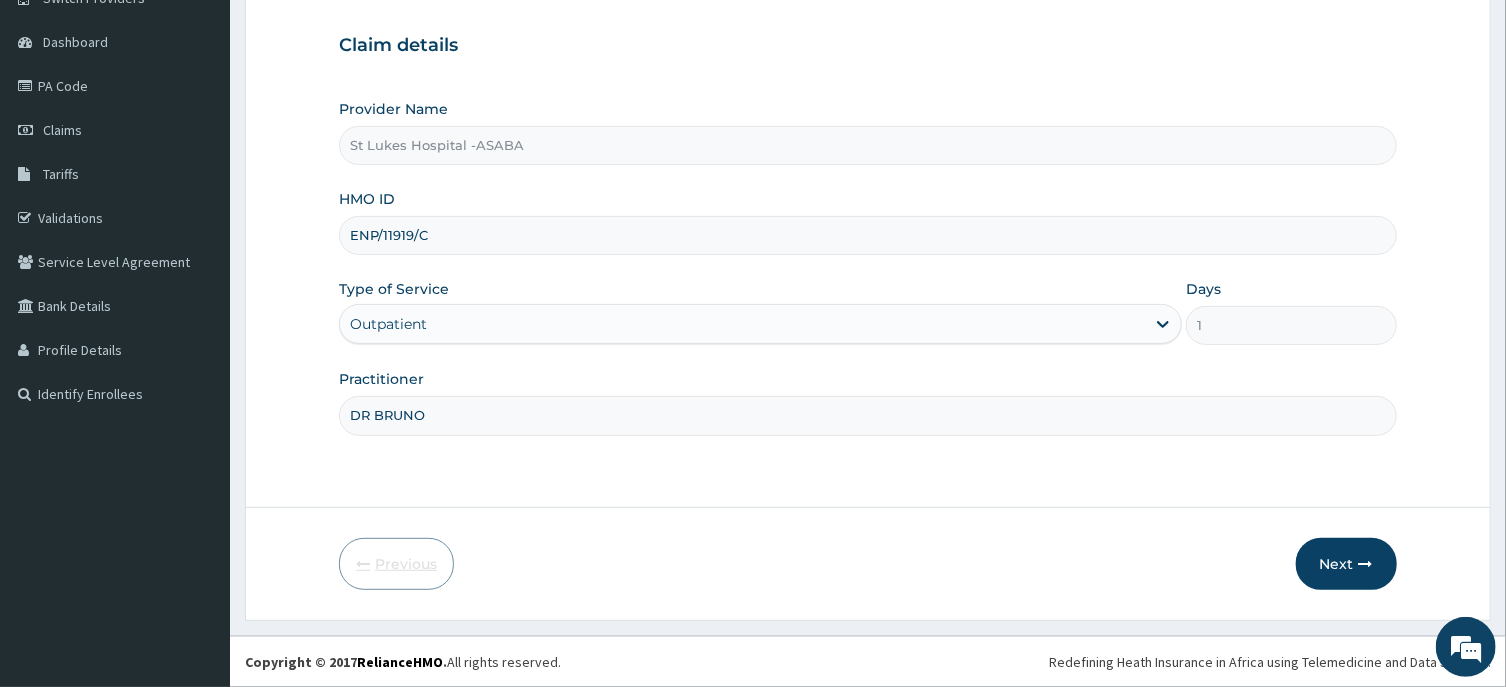 scroll, scrollTop: 176, scrollLeft: 0, axis: vertical 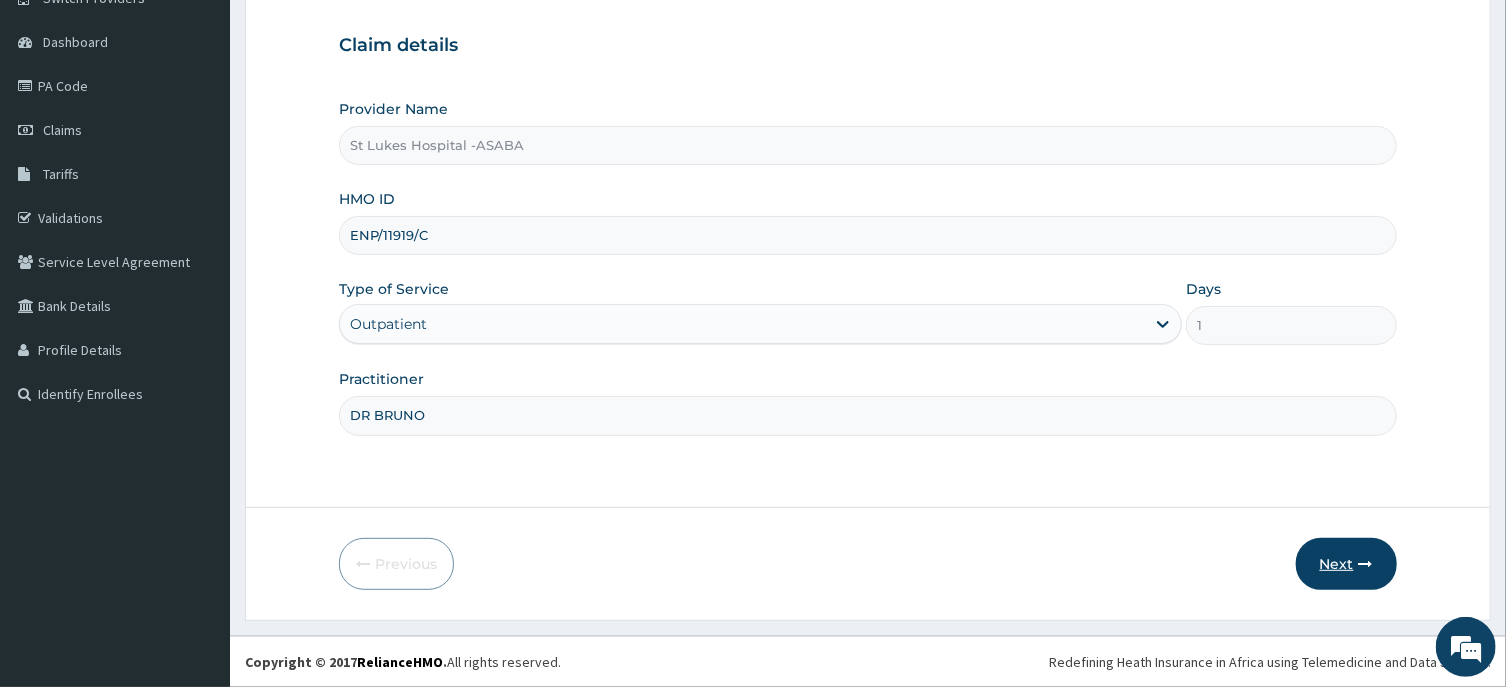 click on "Next" at bounding box center (1346, 564) 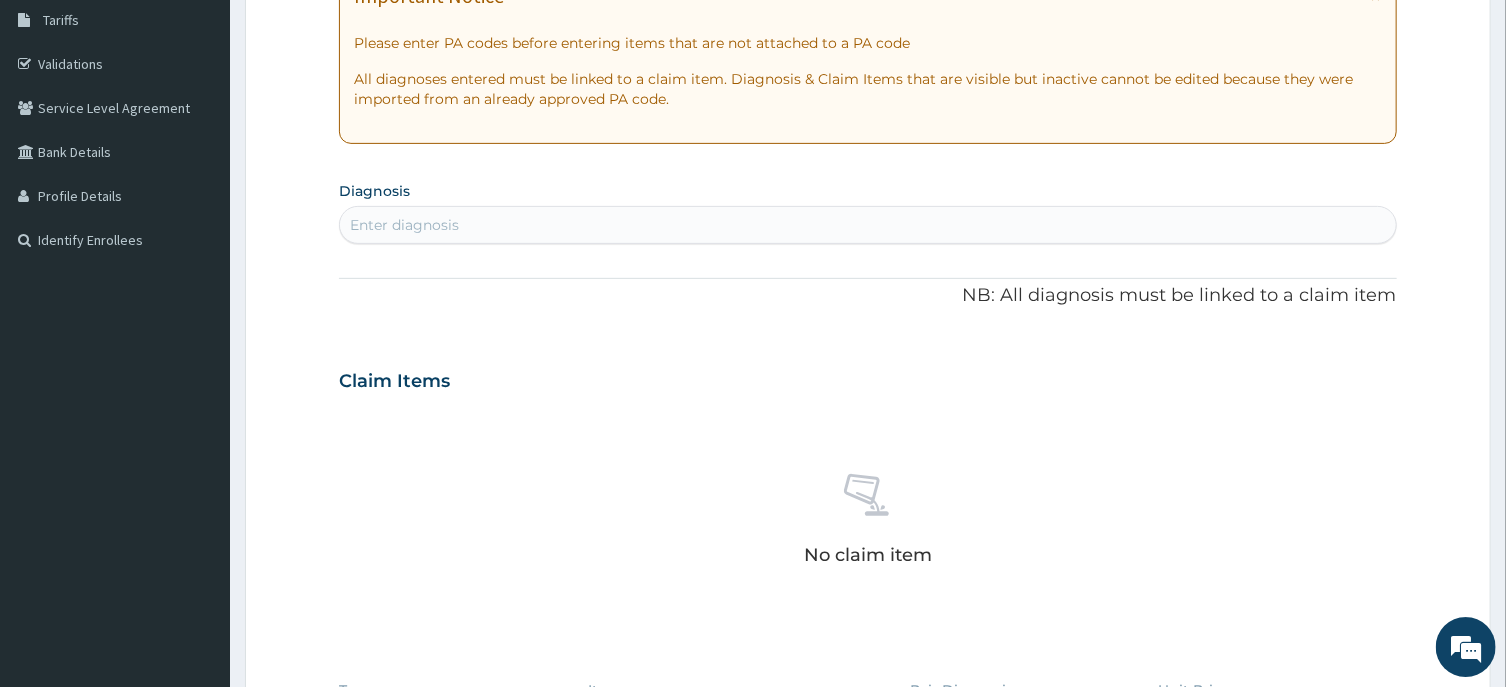 scroll, scrollTop: 750, scrollLeft: 0, axis: vertical 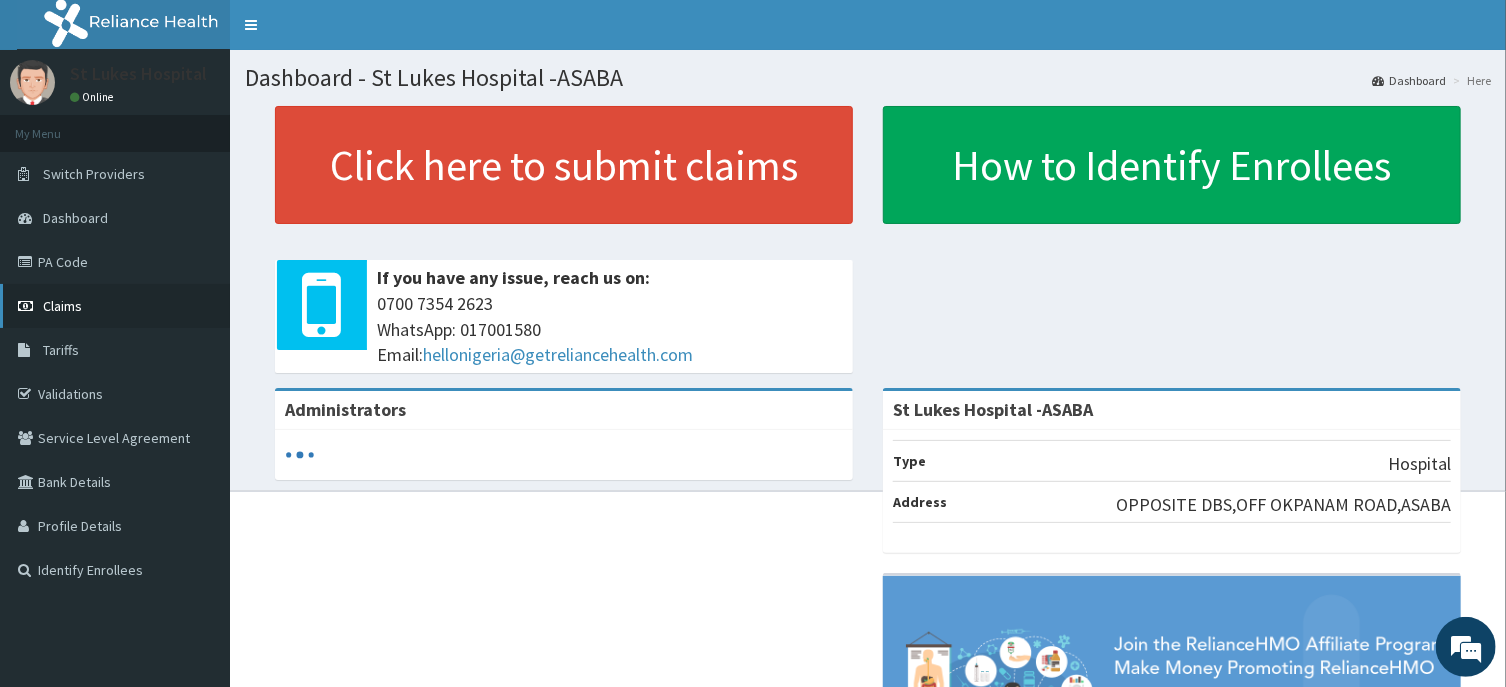 click on "Claims" at bounding box center [115, 306] 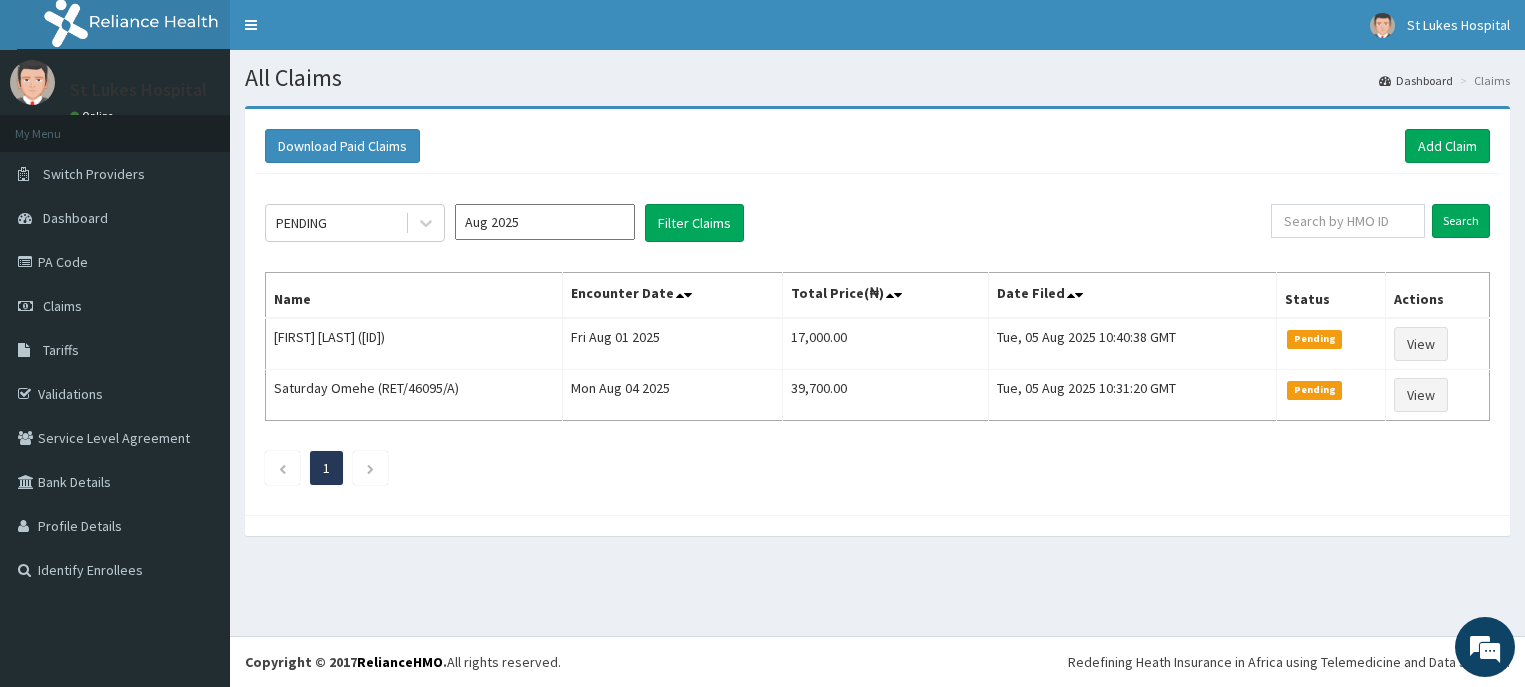 scroll, scrollTop: 0, scrollLeft: 0, axis: both 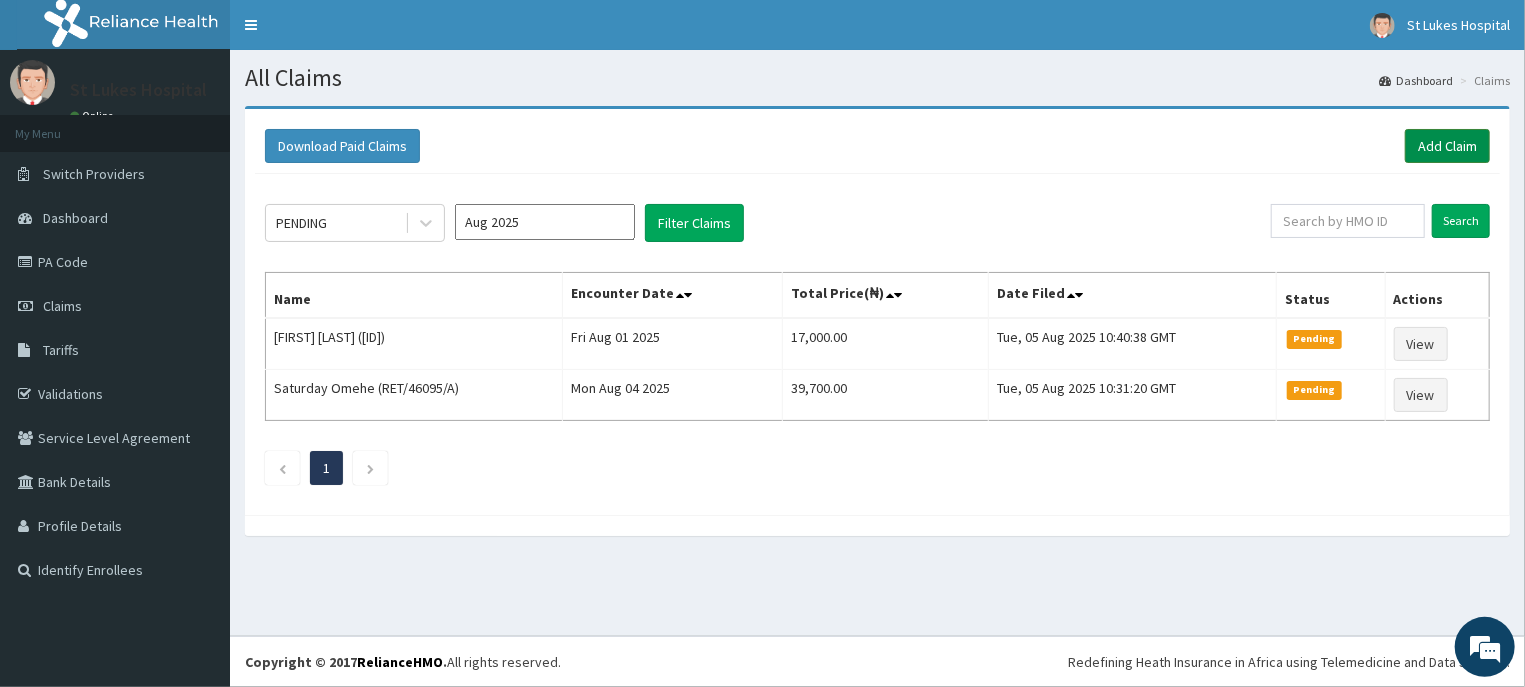 click on "Add Claim" at bounding box center [1447, 146] 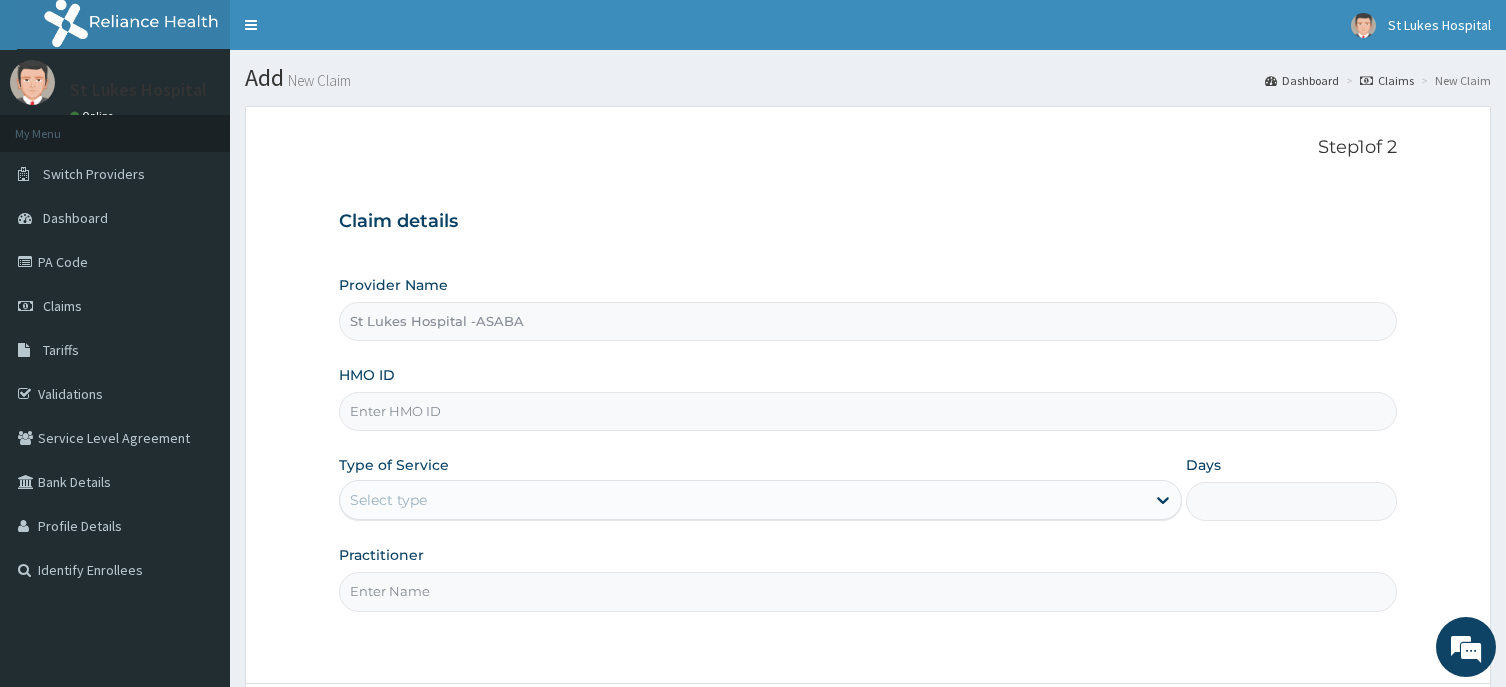scroll, scrollTop: 0, scrollLeft: 0, axis: both 